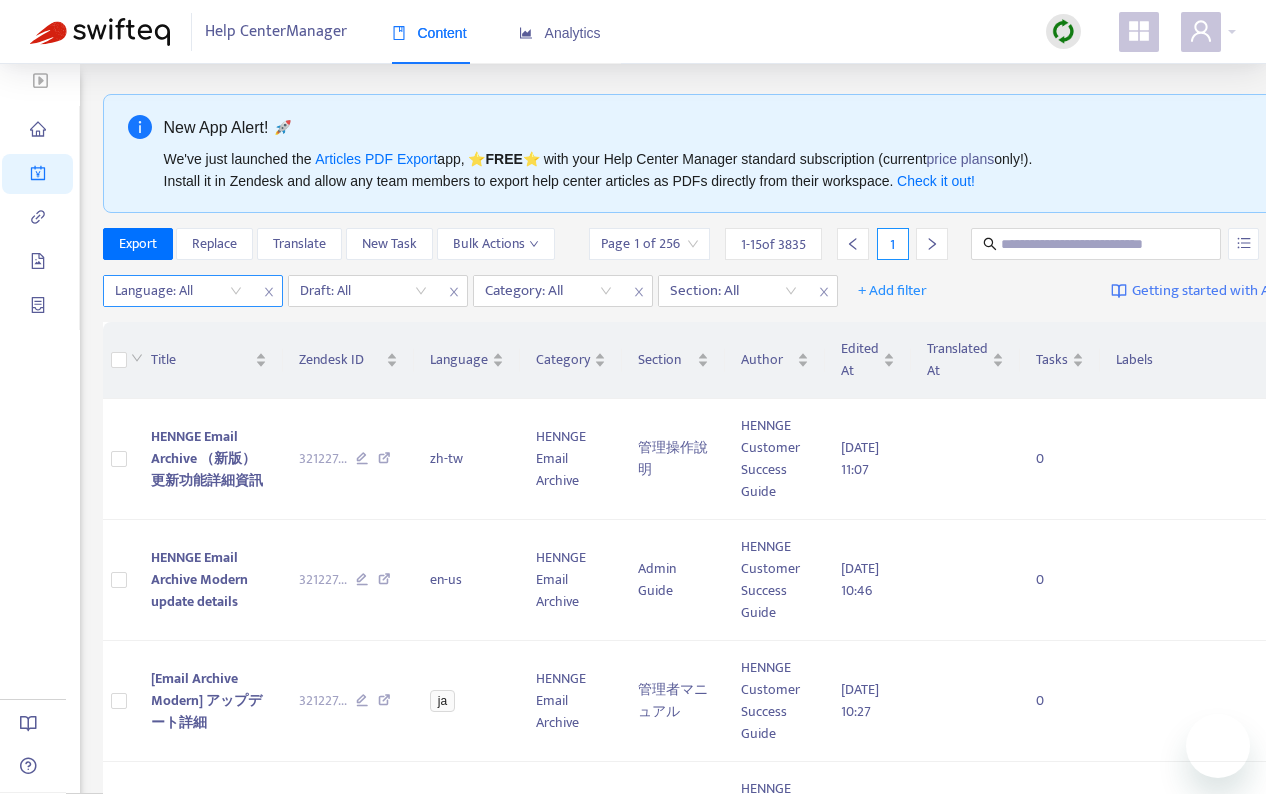scroll, scrollTop: 0, scrollLeft: 0, axis: both 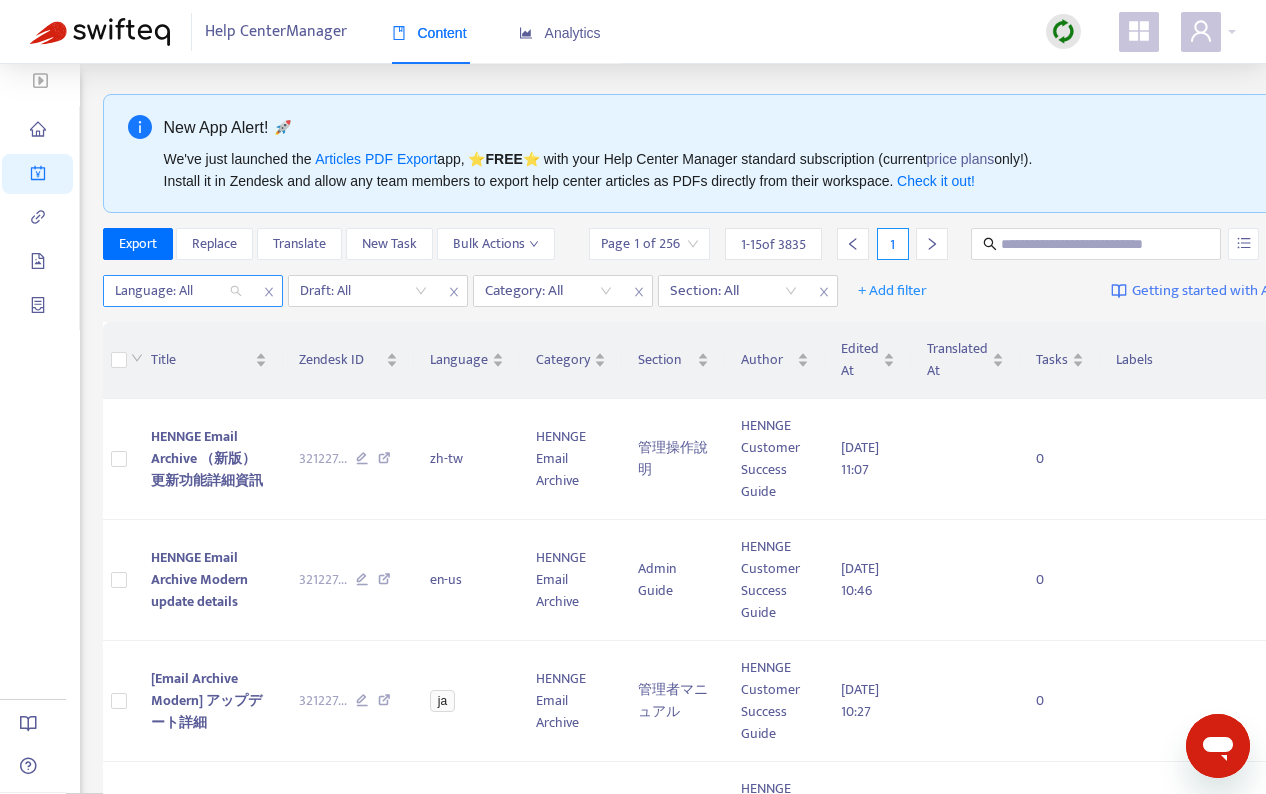 click at bounding box center (168, 291) 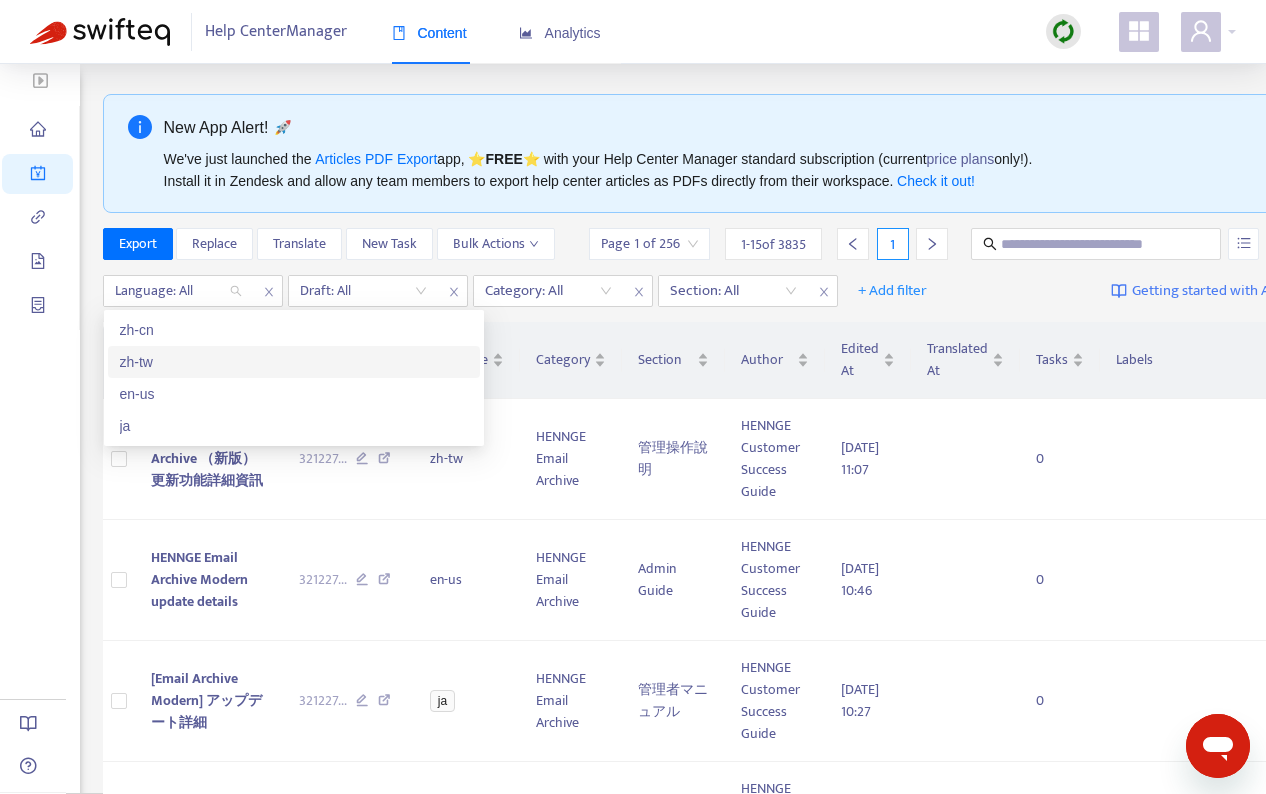 click on "zh-tw" at bounding box center [294, 362] 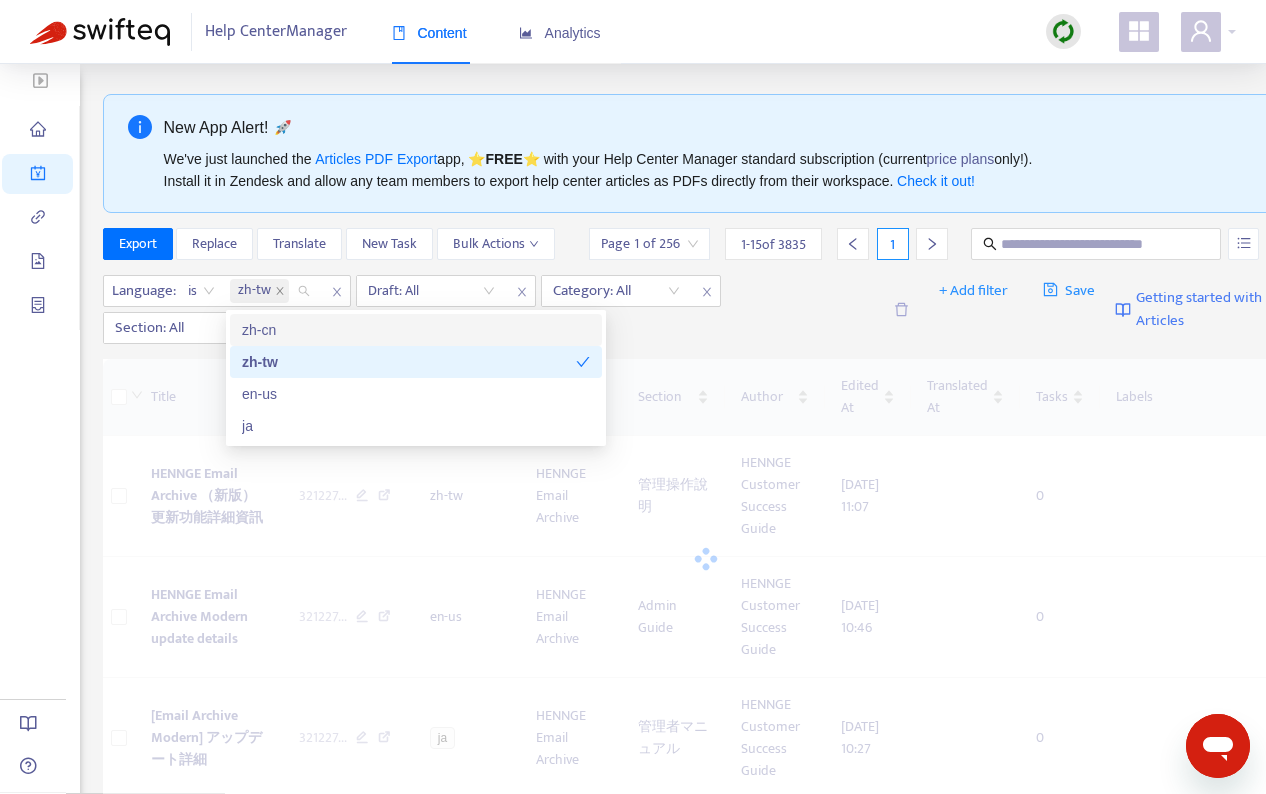 click on "Language : is zh-tw   Draft: All   Category: All   Section: All" at bounding box center [492, 309] 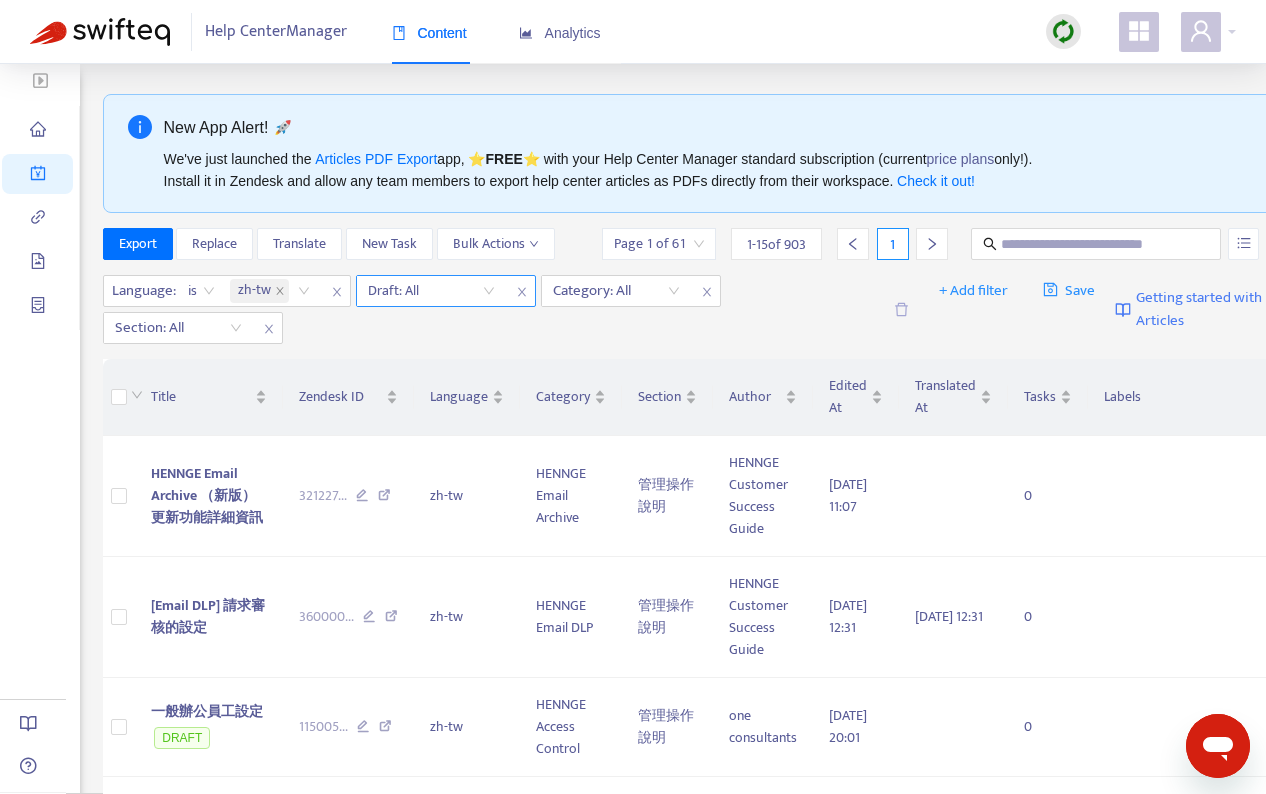 click at bounding box center [431, 291] 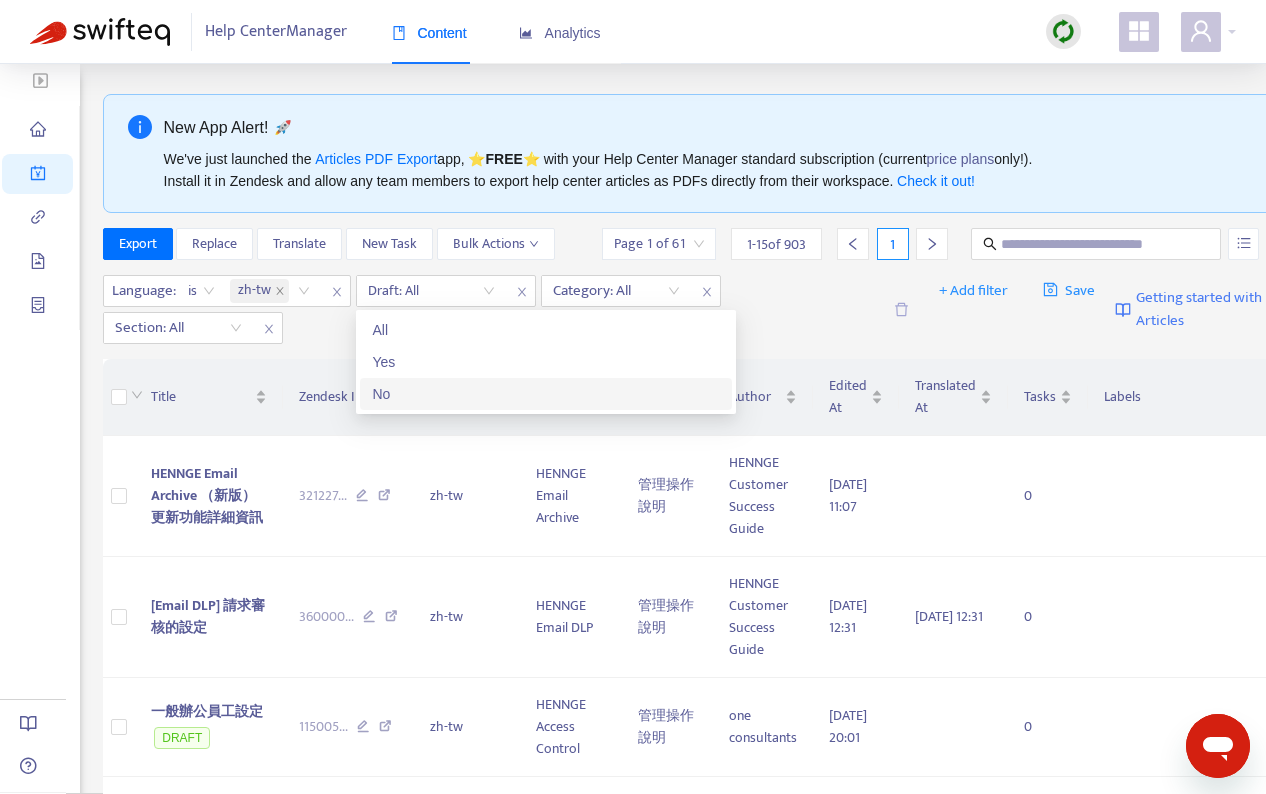 click on "No" at bounding box center (546, 394) 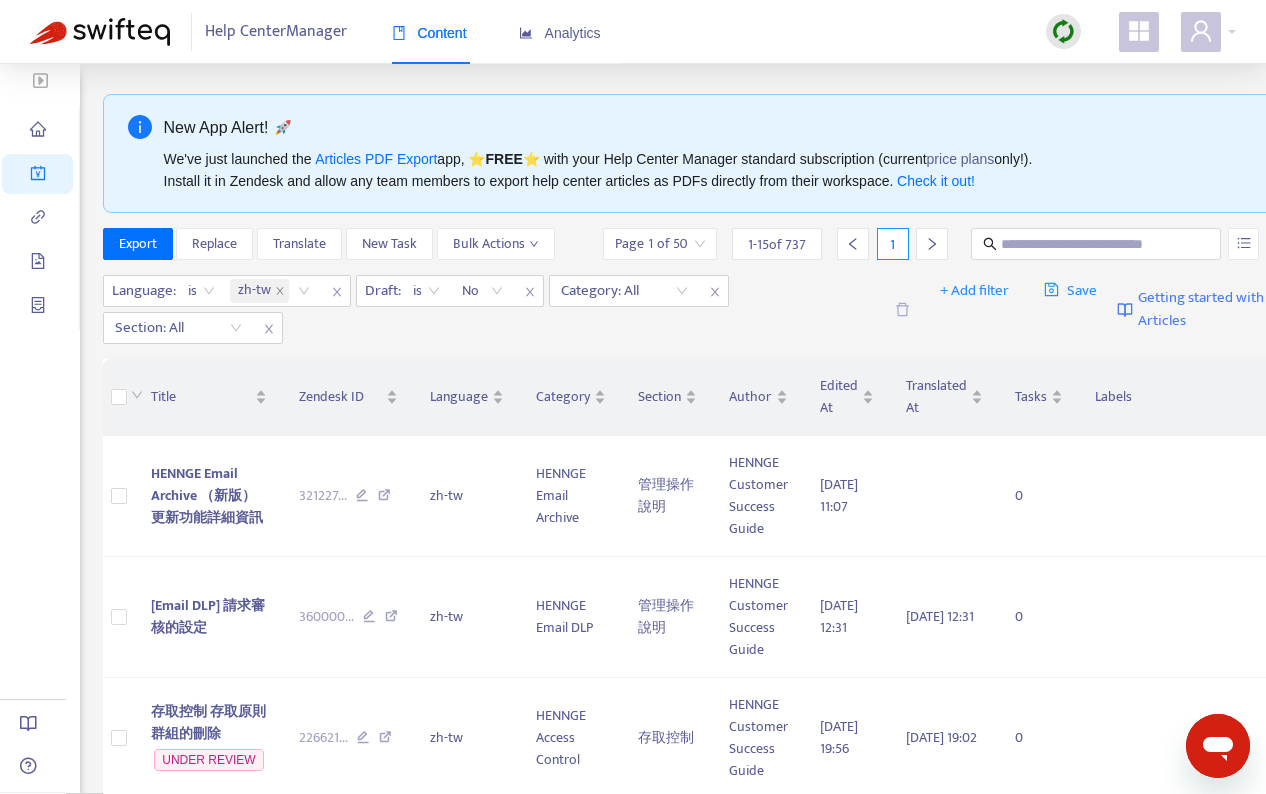 drag, startPoint x: 740, startPoint y: 327, endPoint x: 725, endPoint y: 327, distance: 15 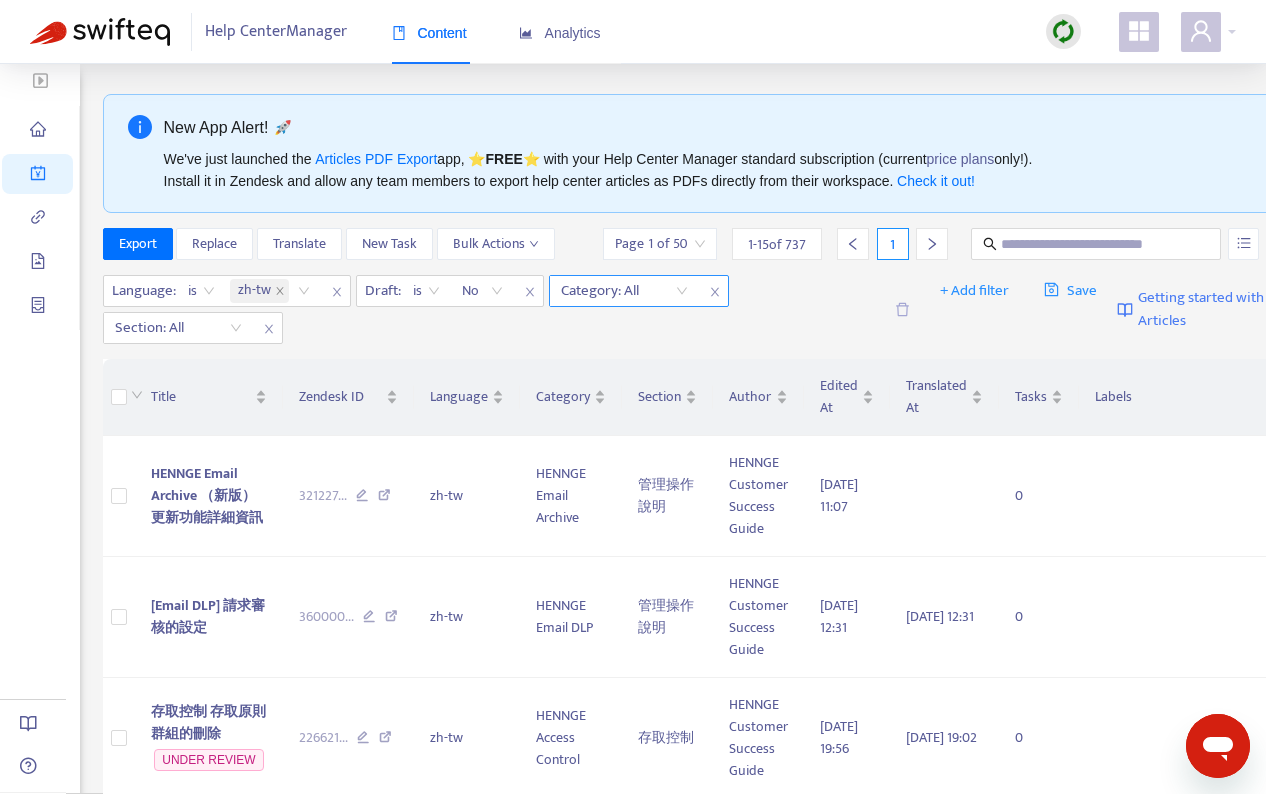 click on "Category: All" at bounding box center [624, 291] 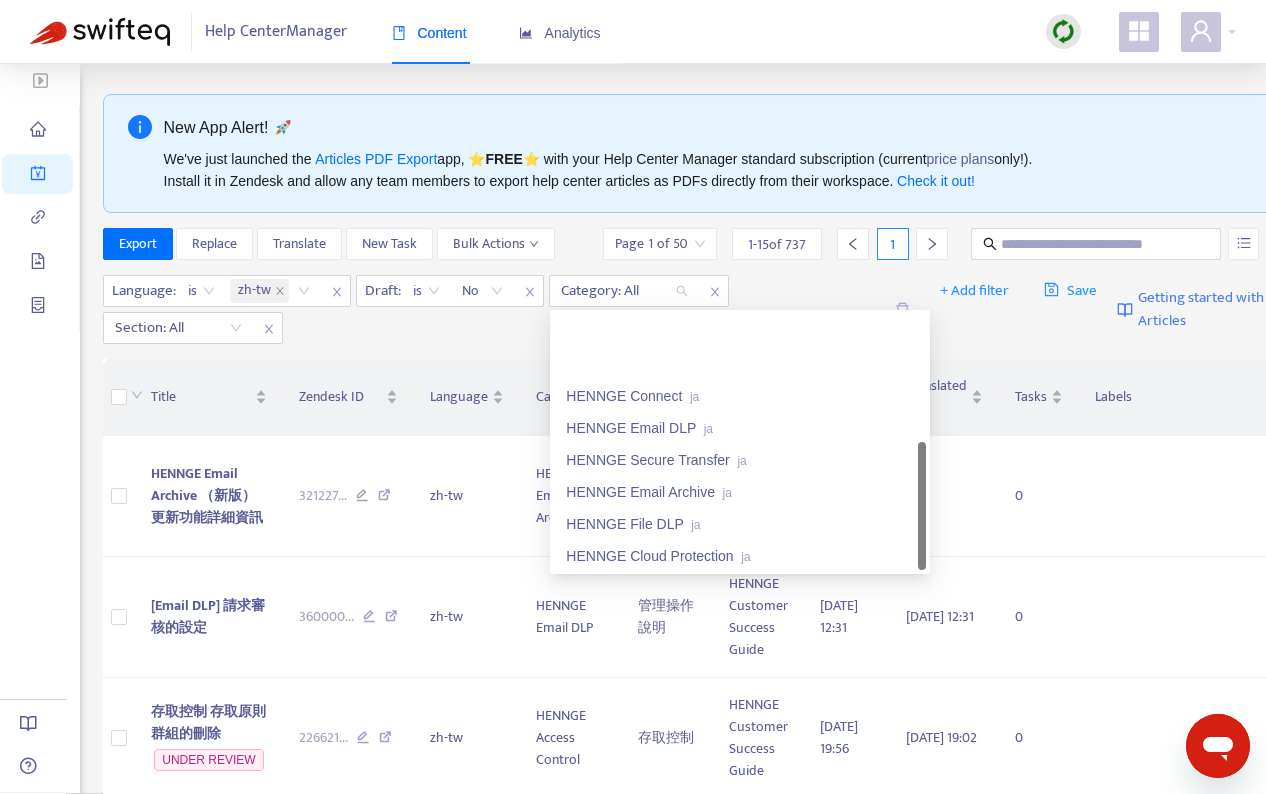scroll, scrollTop: 192, scrollLeft: 0, axis: vertical 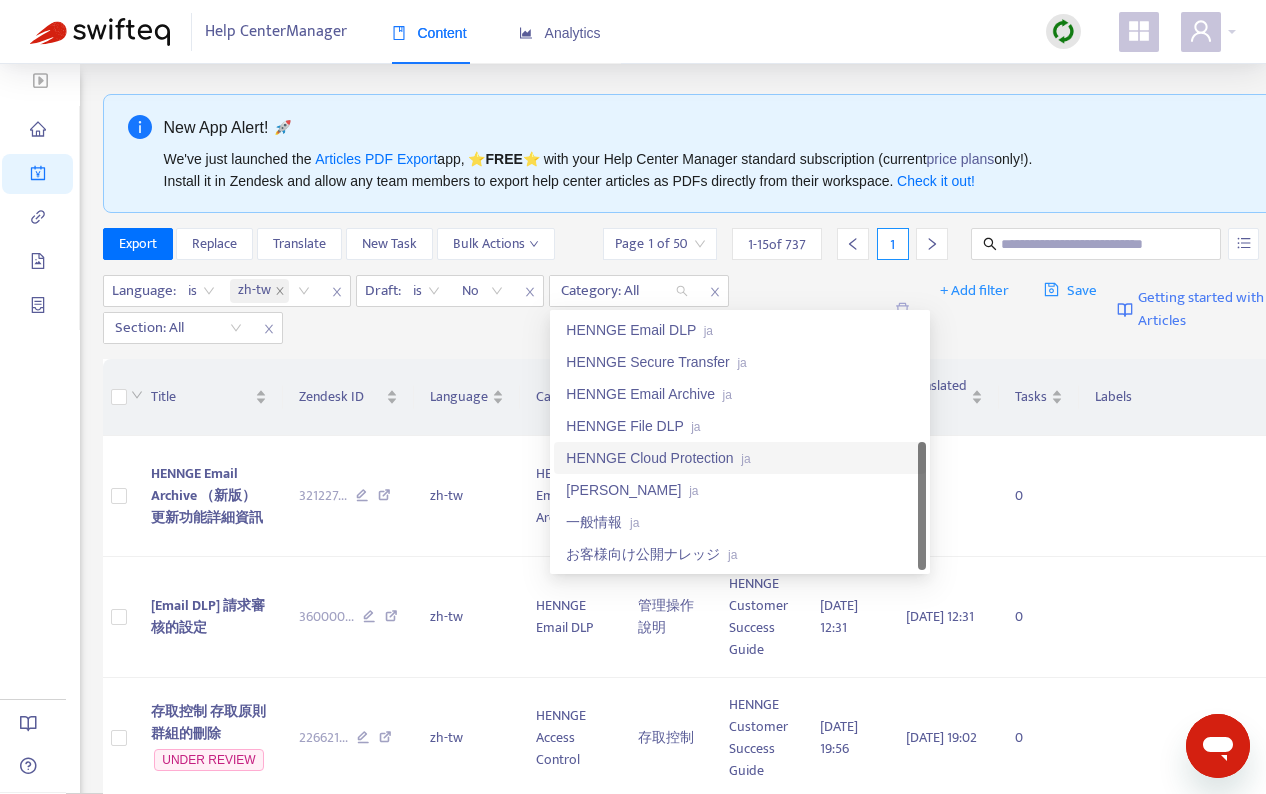 click on "[PERSON_NAME]   ja" at bounding box center (740, 490) 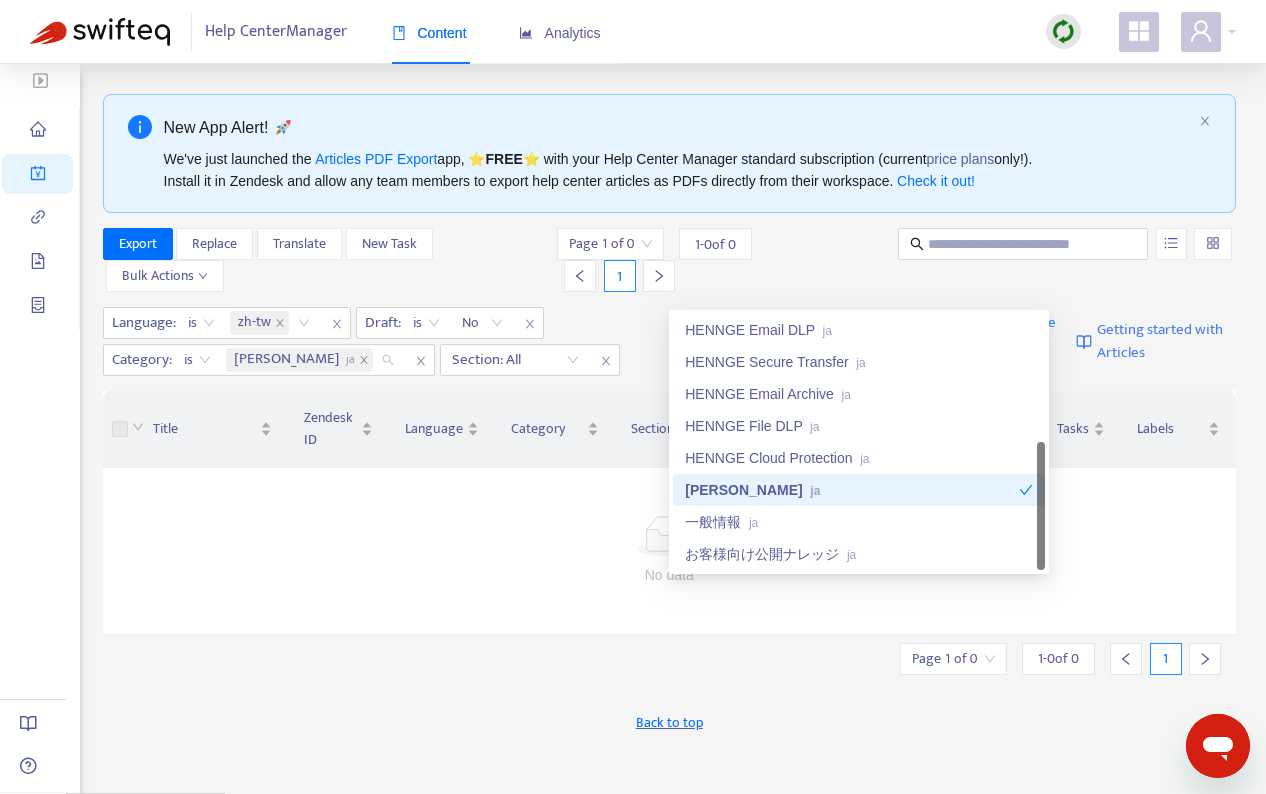 click on "Language : is zh-tw   Draft : is No   Category : is [PERSON_NAME]   ja     Section: All" at bounding box center [472, 341] 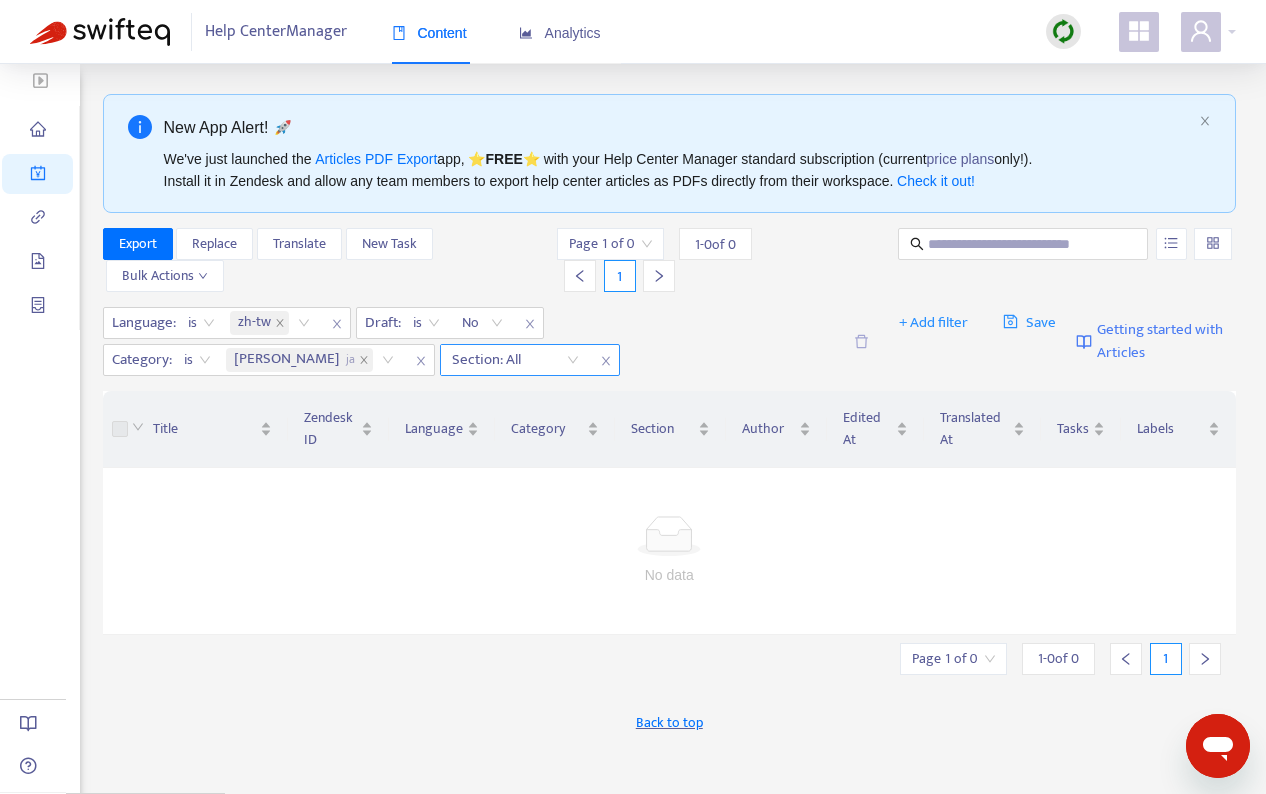 click on "Section: All" at bounding box center (515, 360) 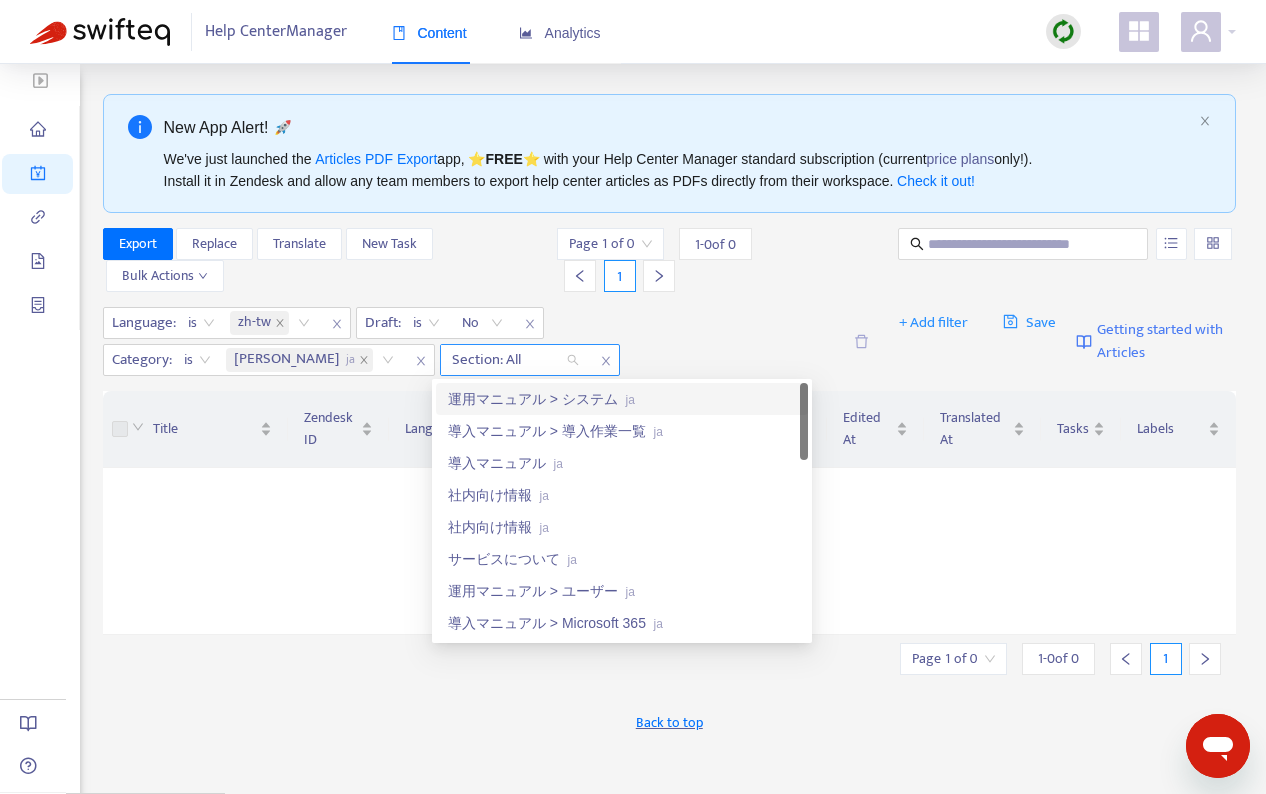 click on "Section: All" at bounding box center [515, 360] 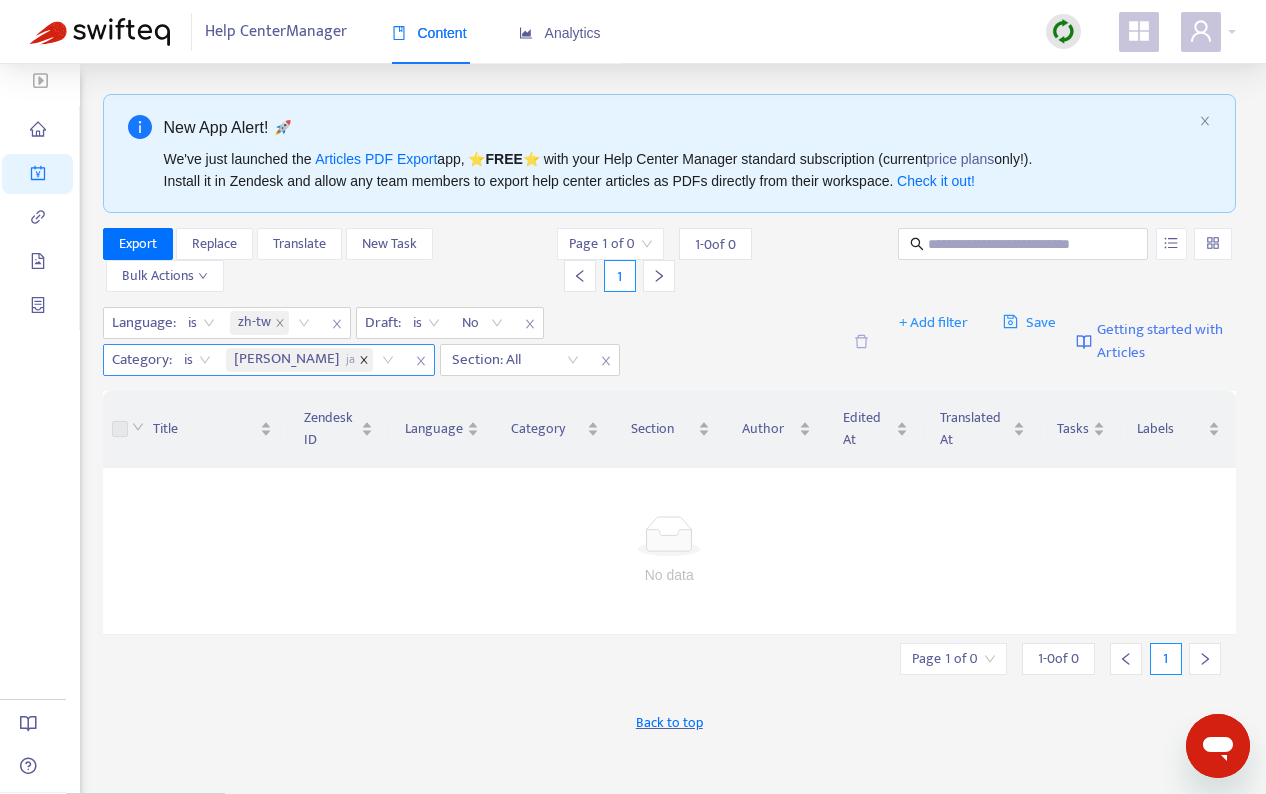 click 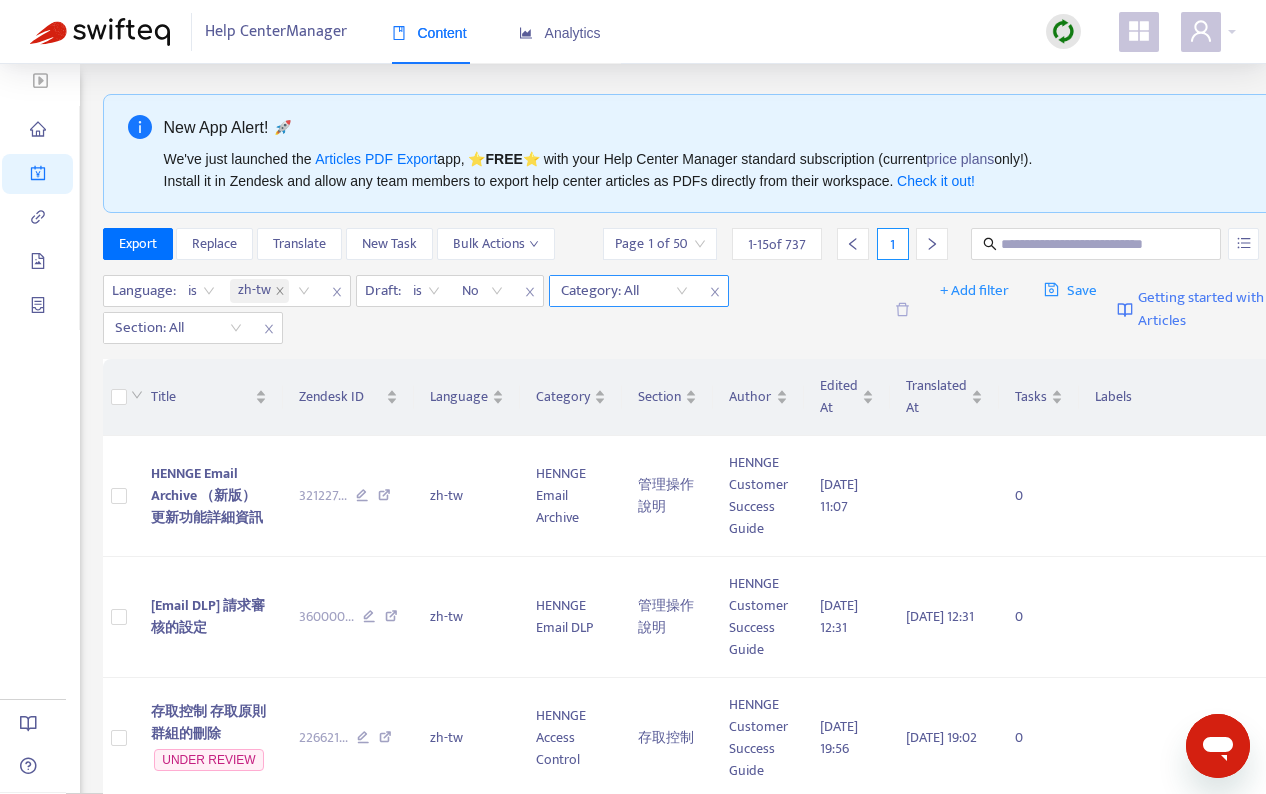 click on "Category: All" at bounding box center (624, 291) 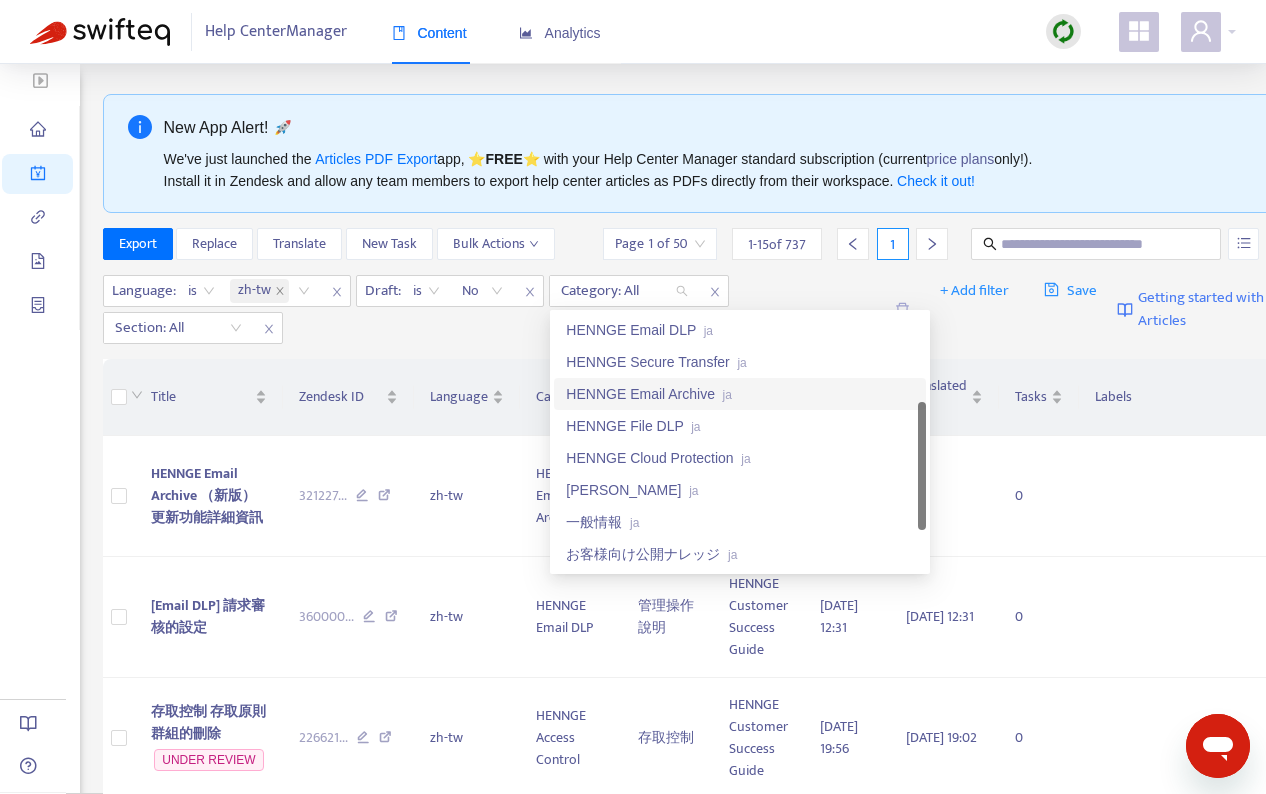 scroll, scrollTop: 0, scrollLeft: 0, axis: both 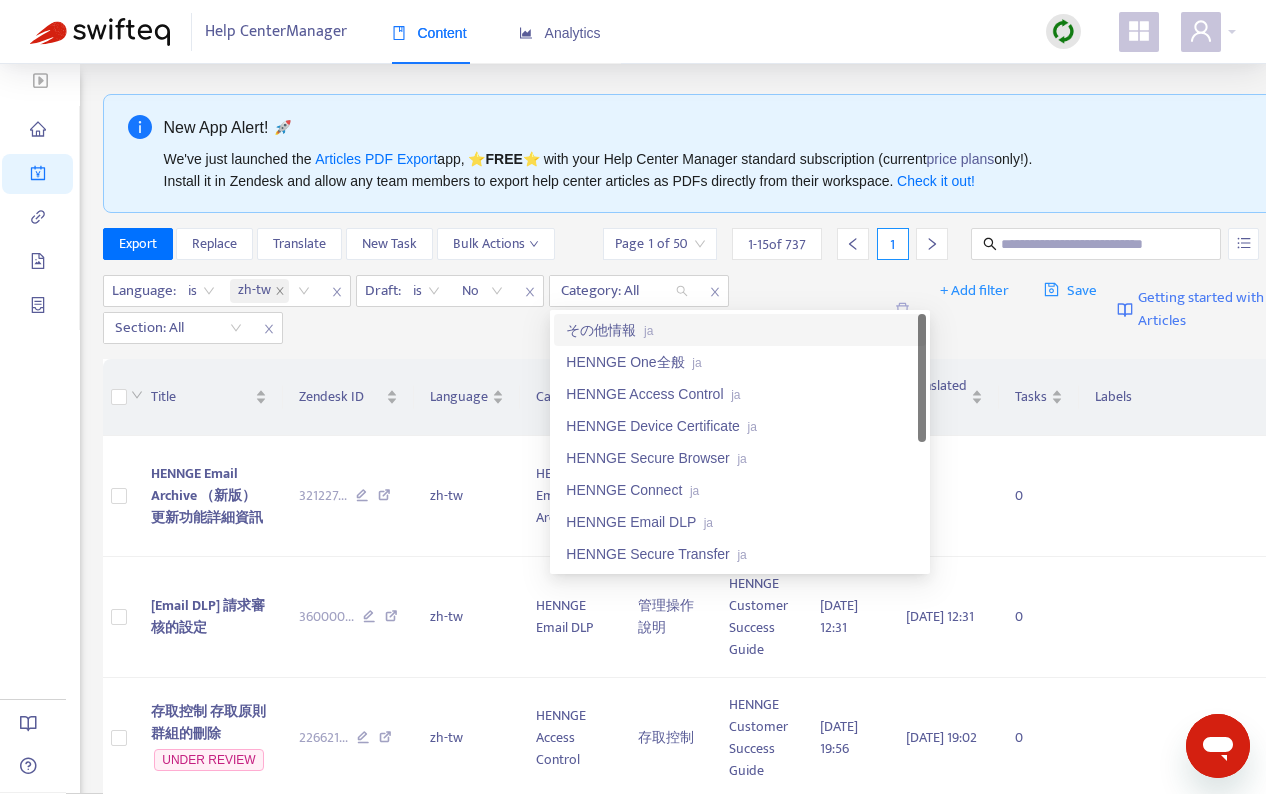 click on "Language : is zh-tw   Draft : is No     Category: All   Section: All" at bounding box center (492, 309) 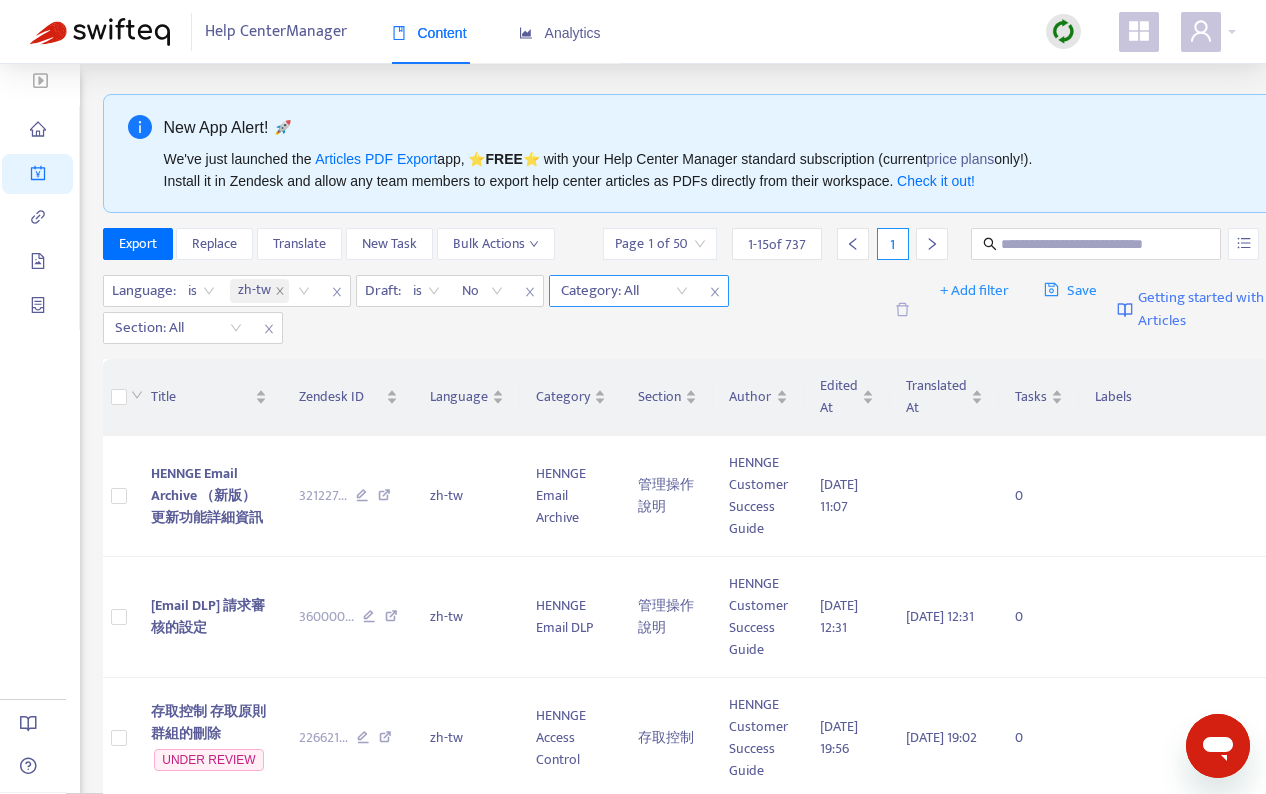 click 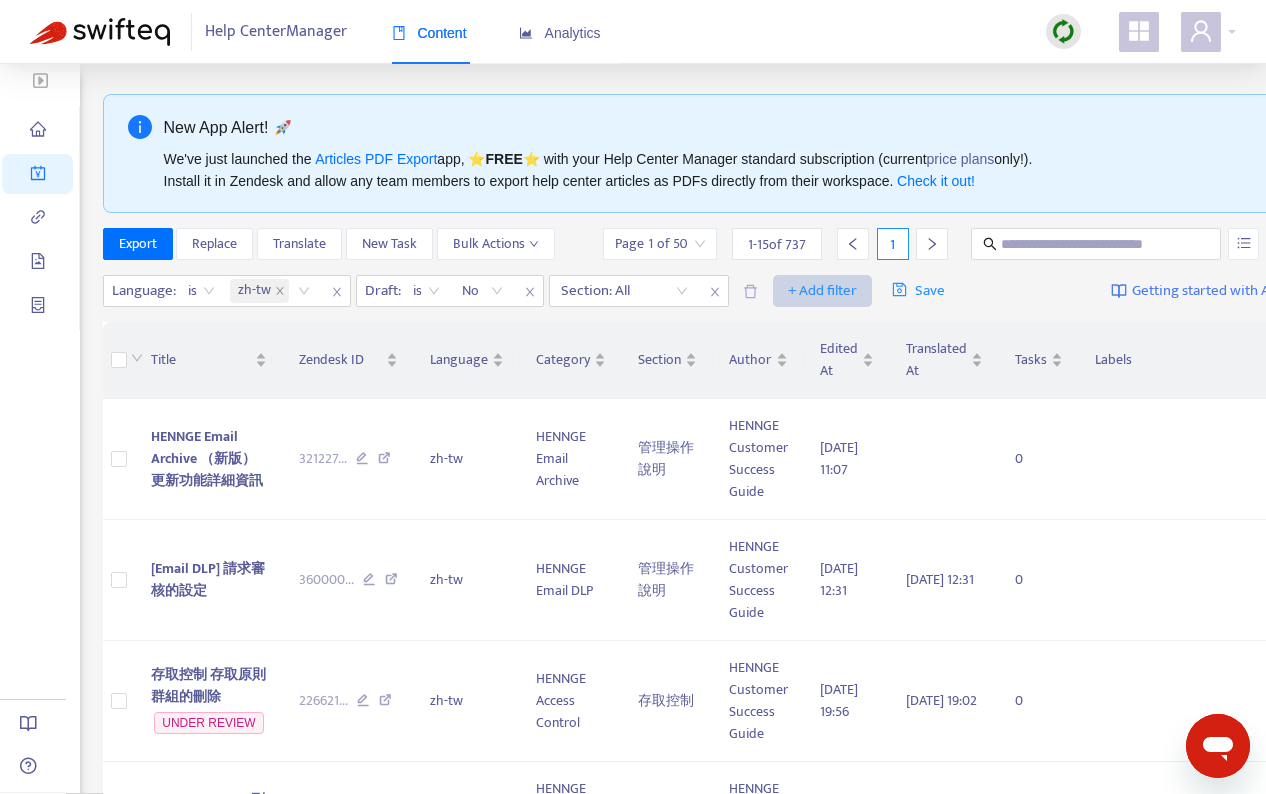 click on "+ Add filter" at bounding box center (822, 291) 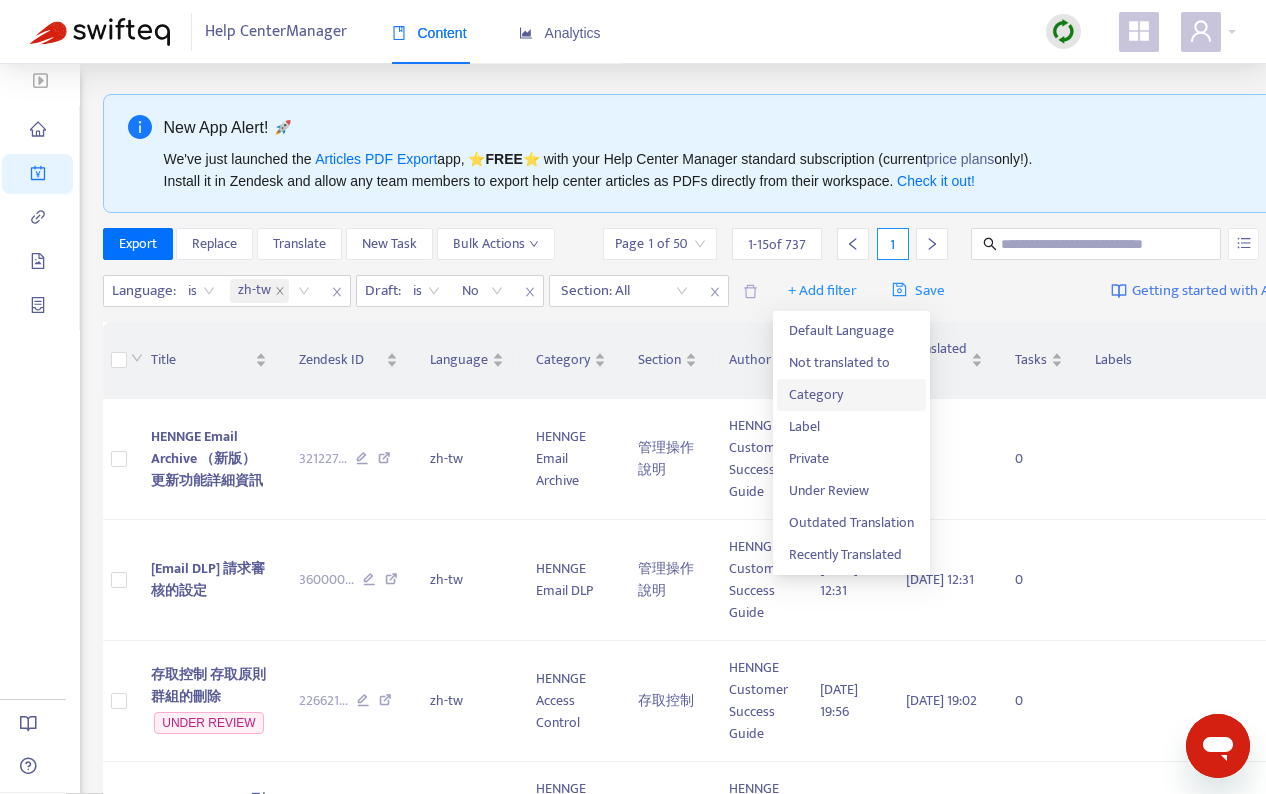 click on "Category" at bounding box center [851, 395] 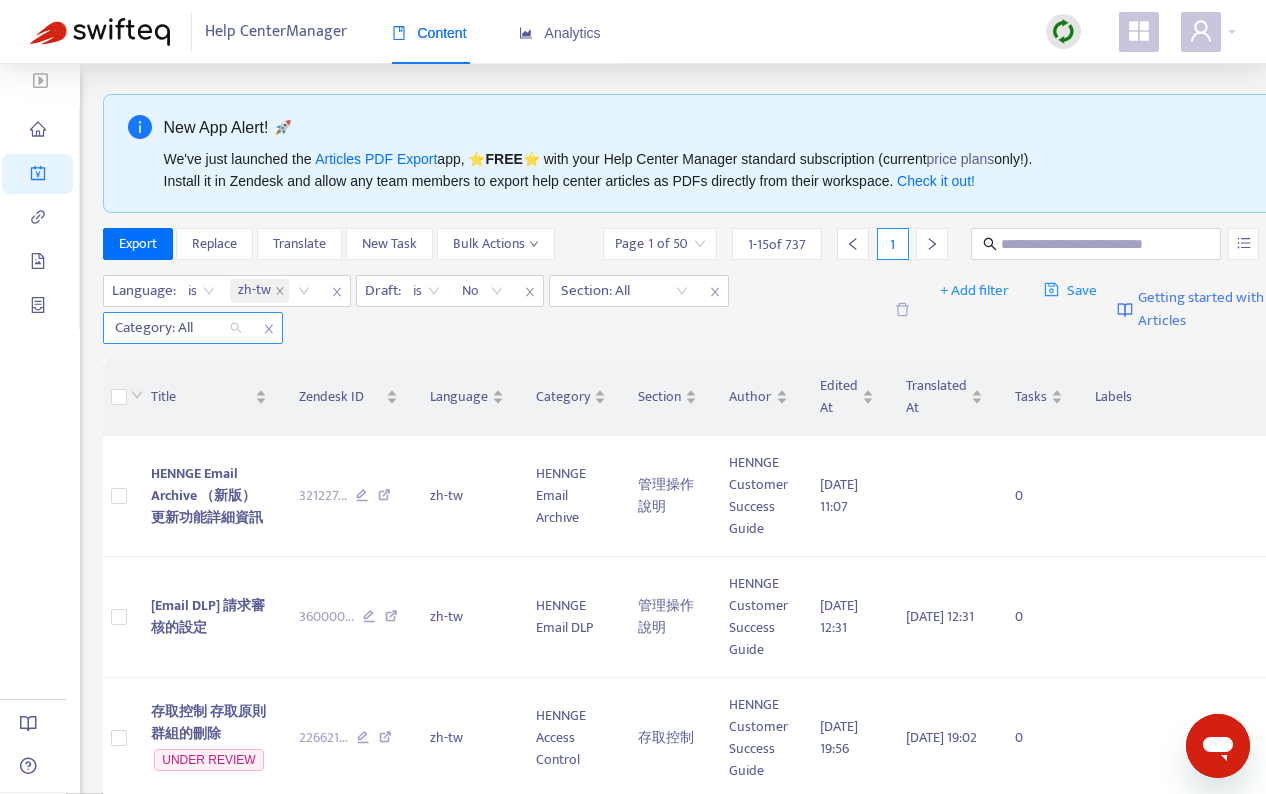 click on "Category: All" at bounding box center [178, 328] 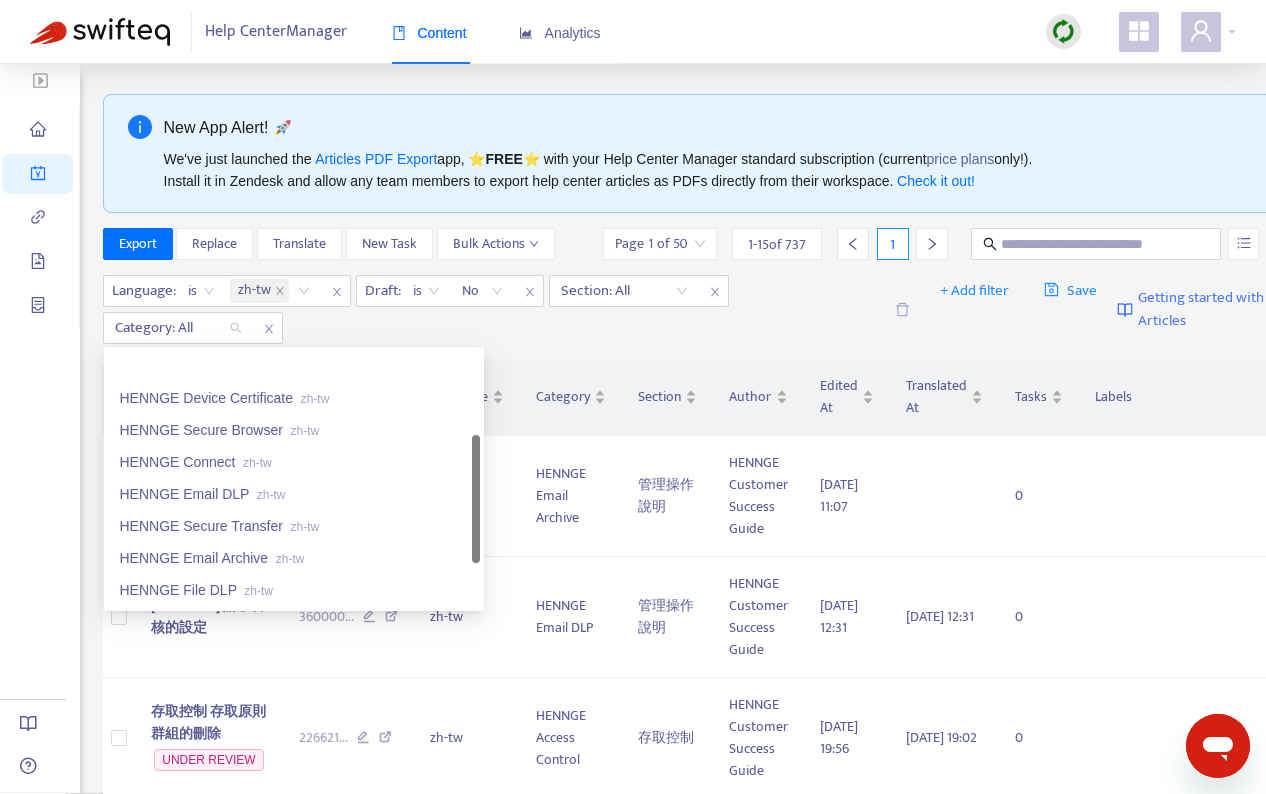 scroll, scrollTop: 160, scrollLeft: 0, axis: vertical 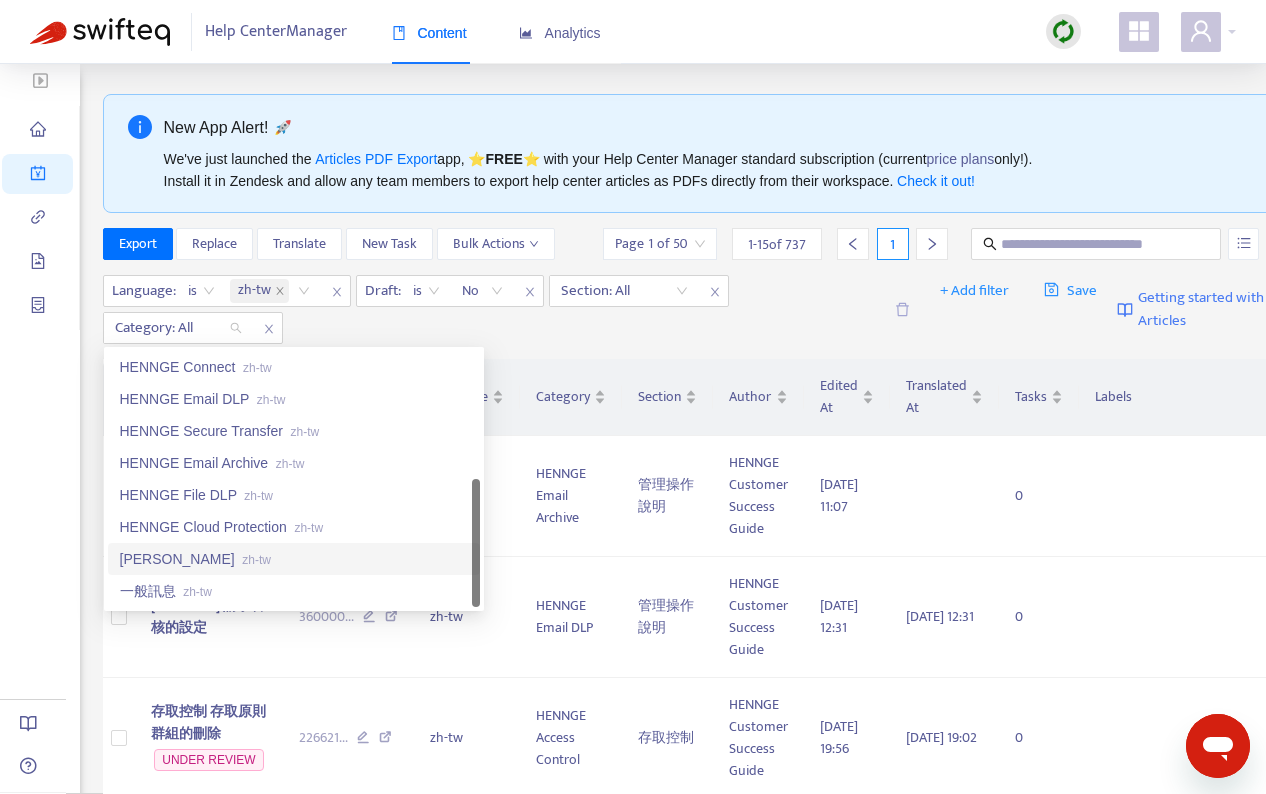 click on "zh-tw" at bounding box center [256, 560] 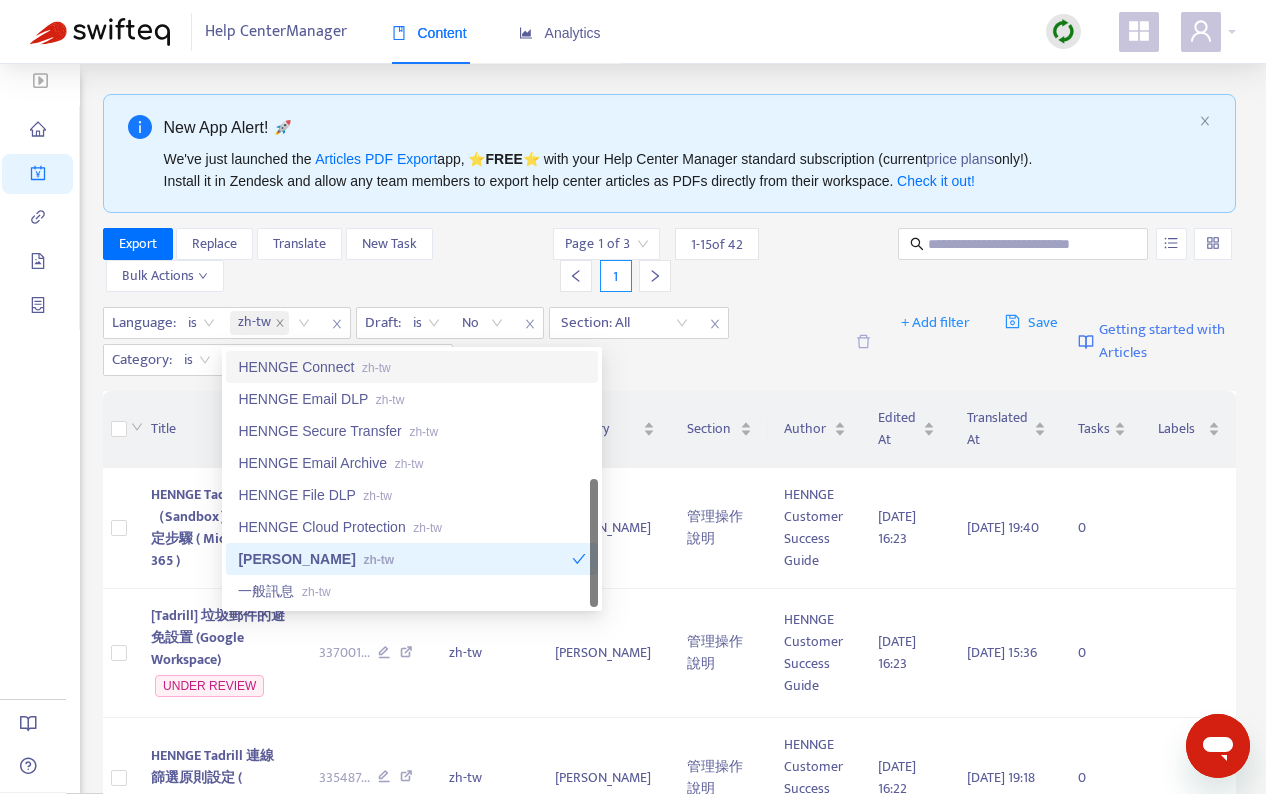 click on "Language : is zh-tw   Draft : is No     Section: All Category : is HENNGE Tadrill   zh-tw" at bounding box center (473, 341) 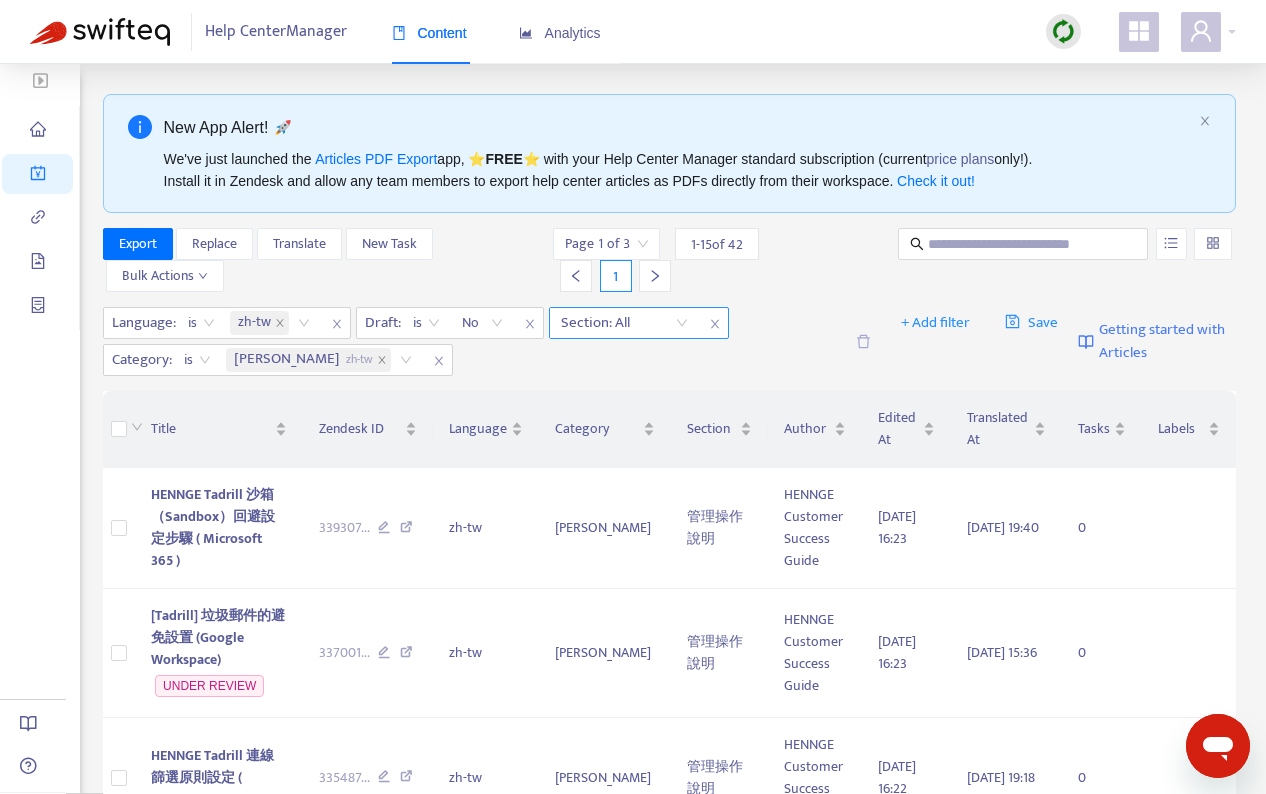 click 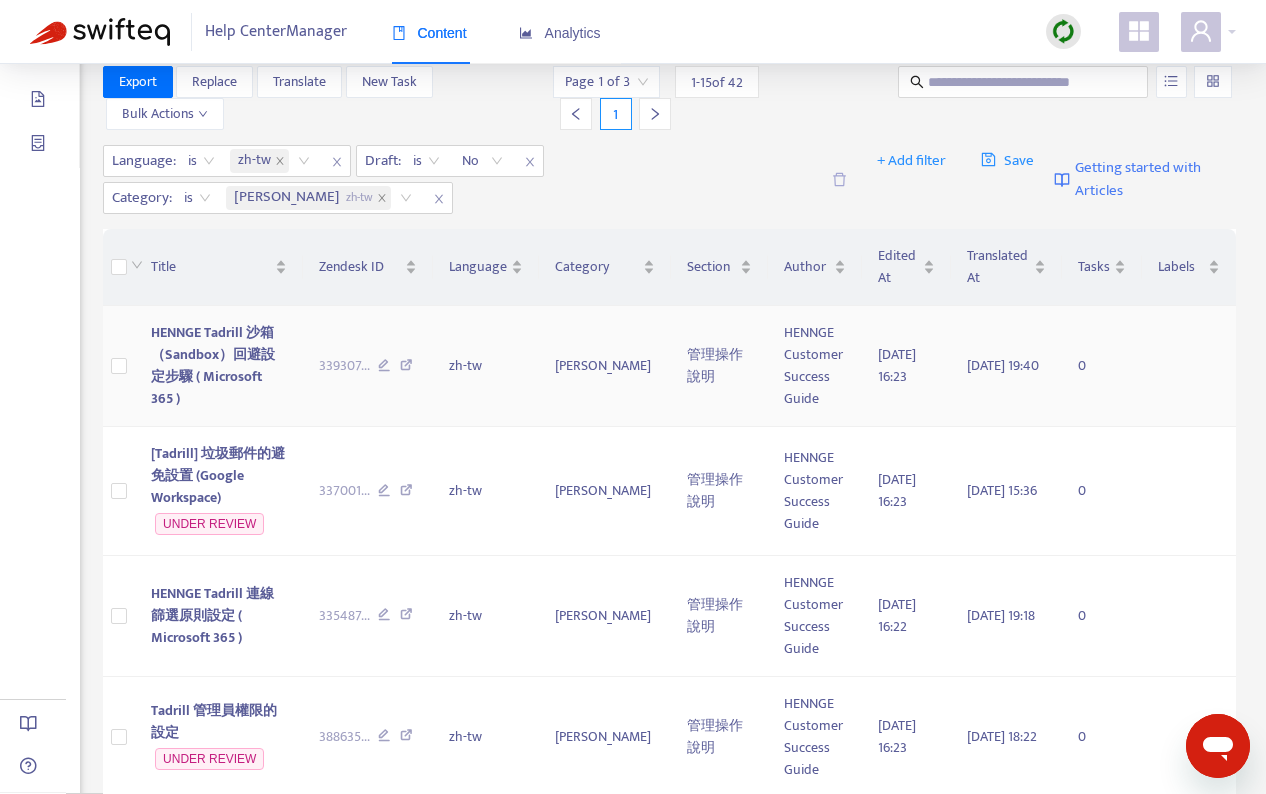 scroll, scrollTop: 0, scrollLeft: 0, axis: both 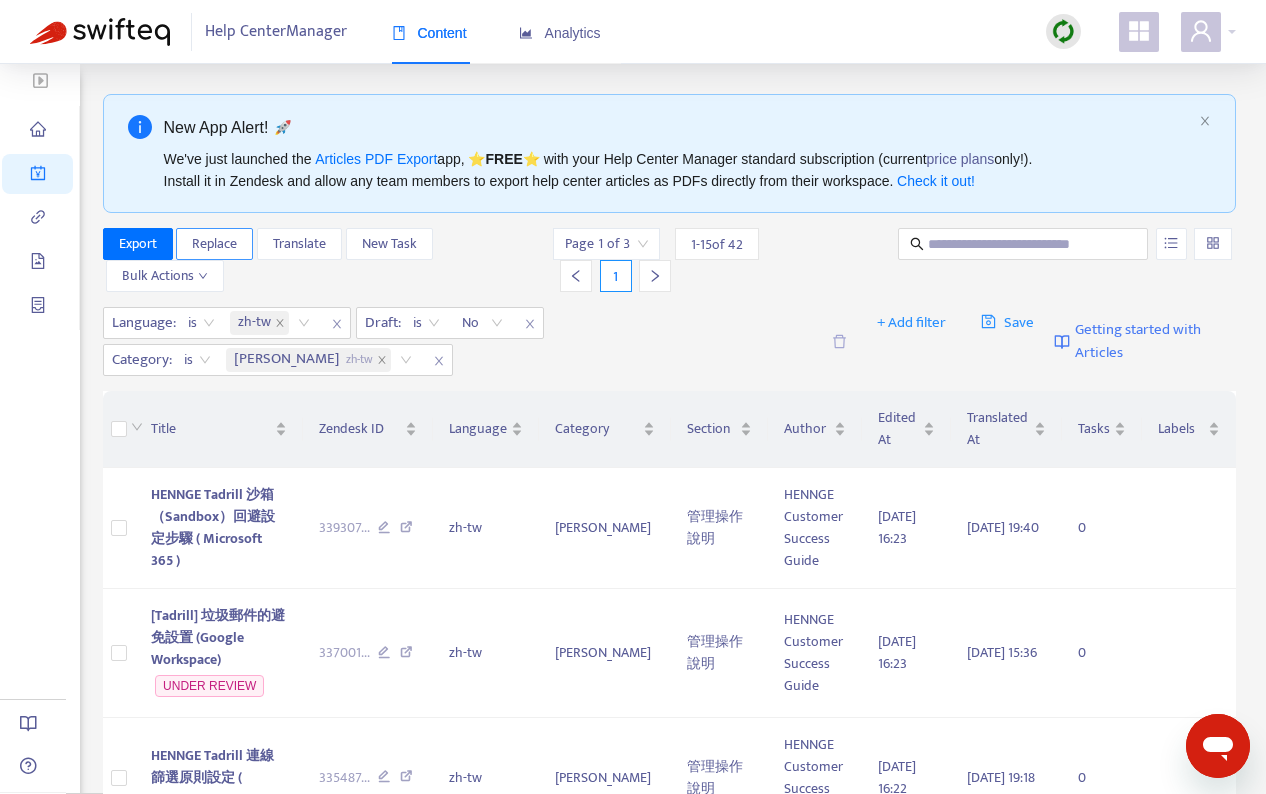 click on "Replace" at bounding box center [214, 244] 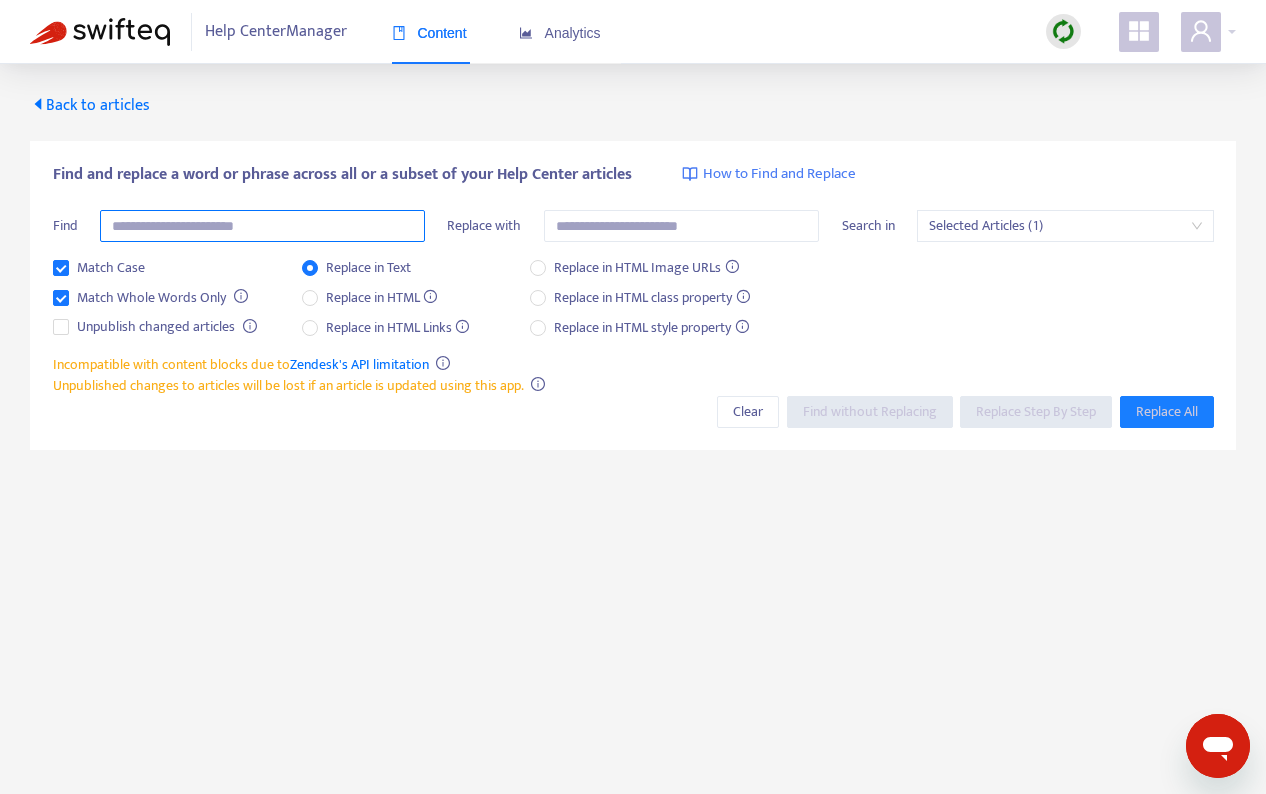 click at bounding box center (262, 226) 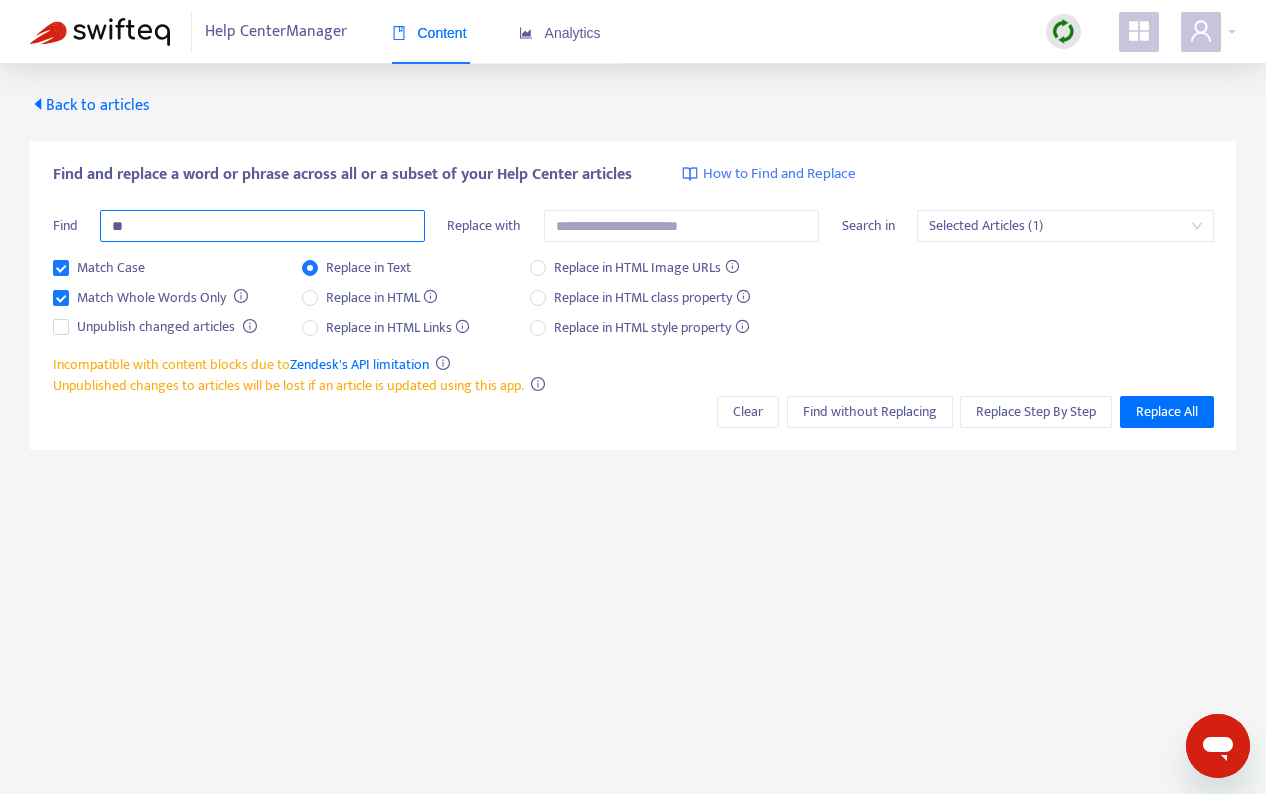 type on "*" 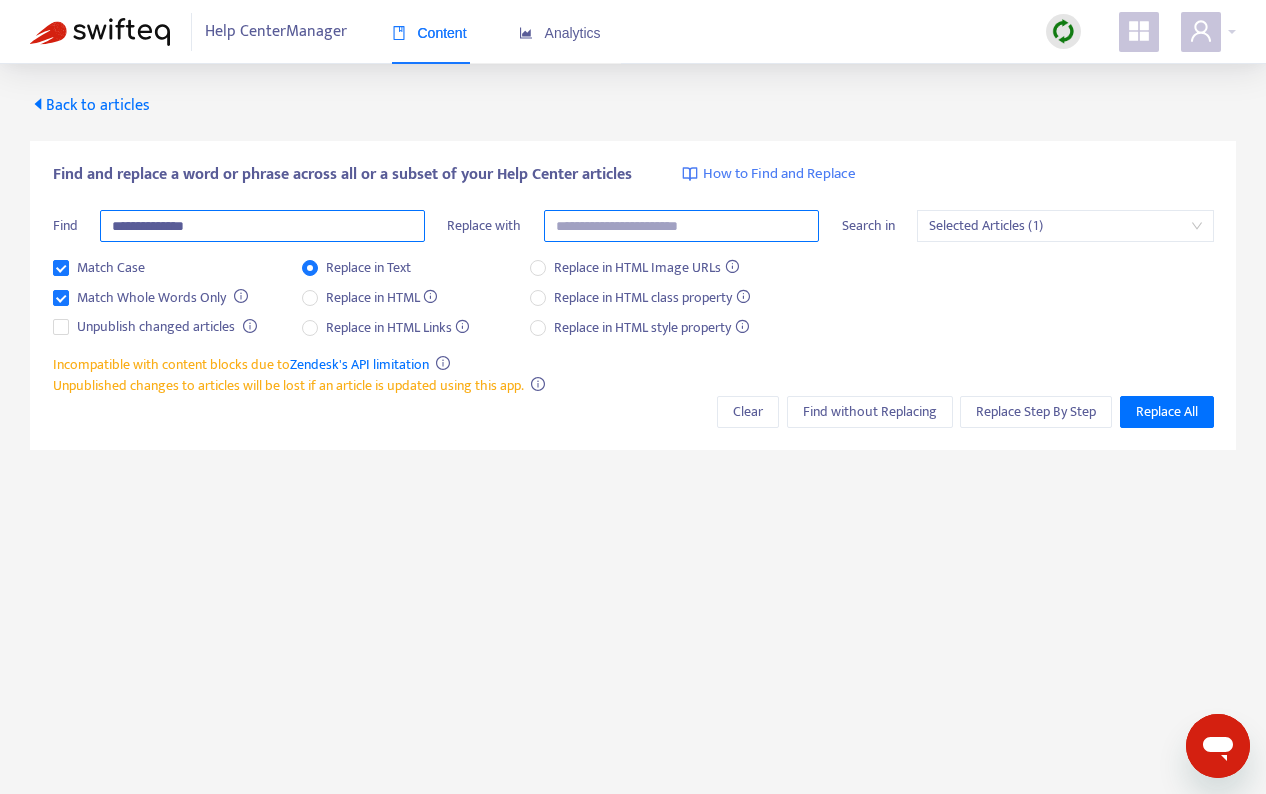 type on "**********" 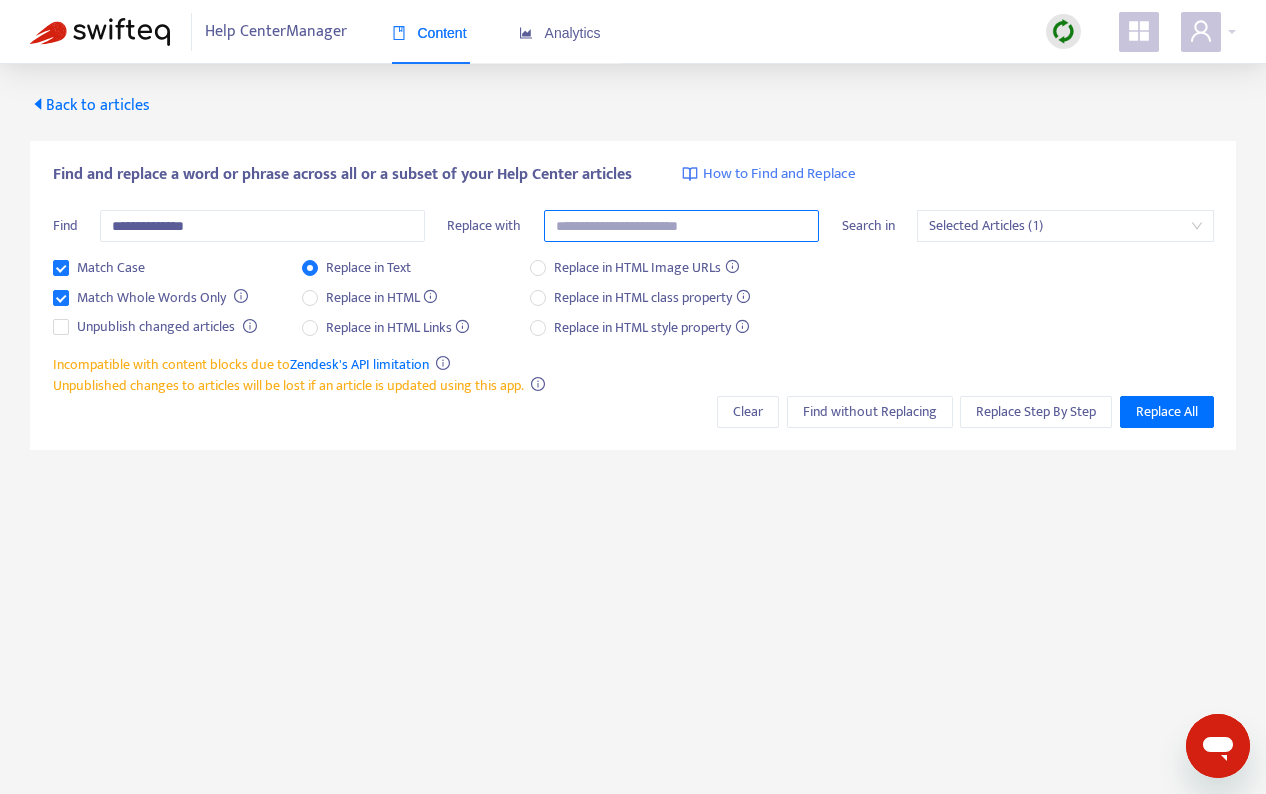 click at bounding box center (682, 226) 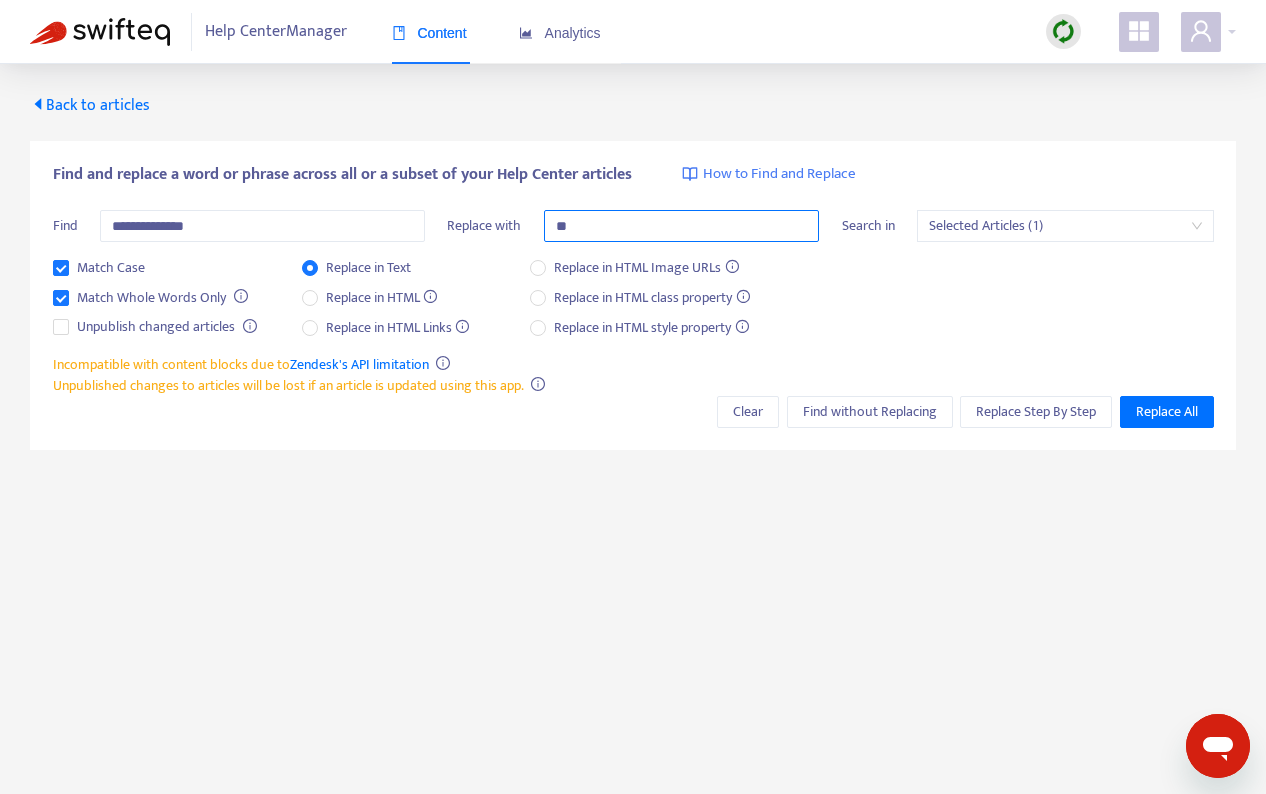 type on "*" 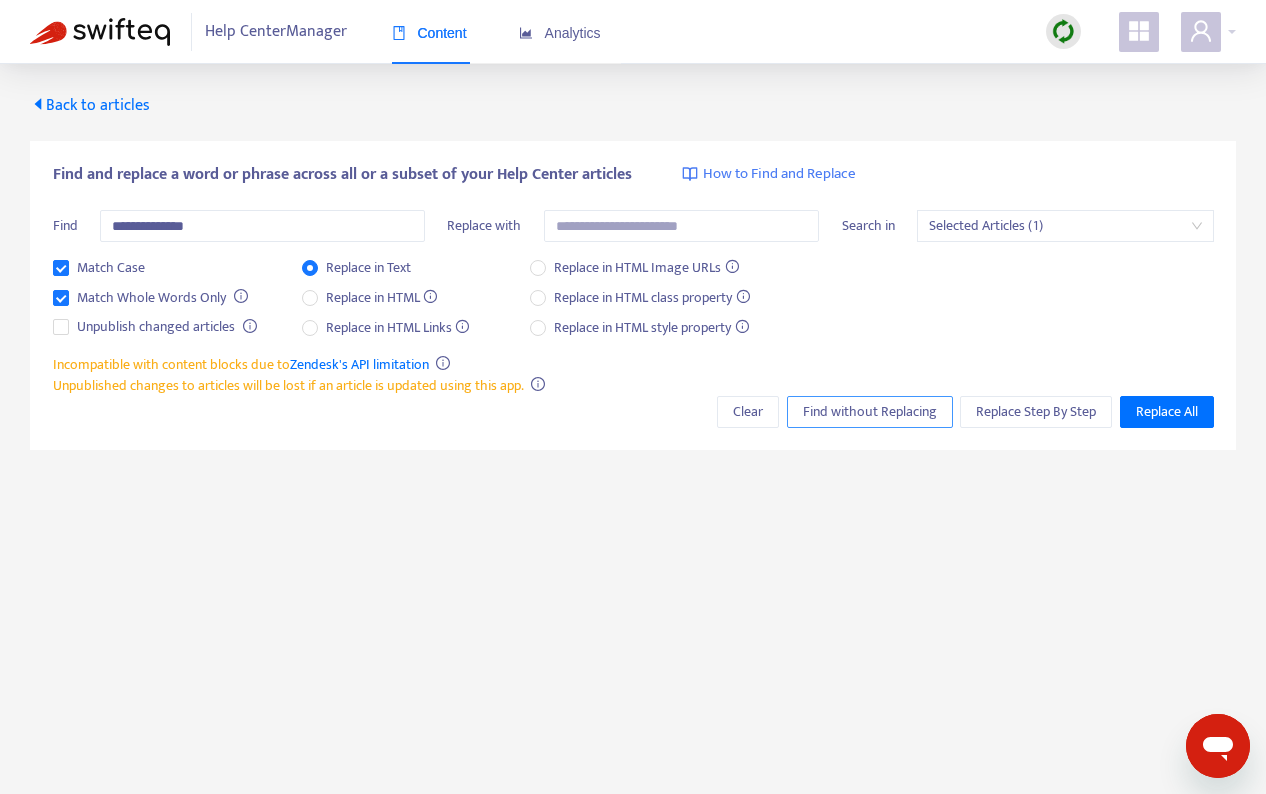 click on "Find without Replacing" at bounding box center (870, 412) 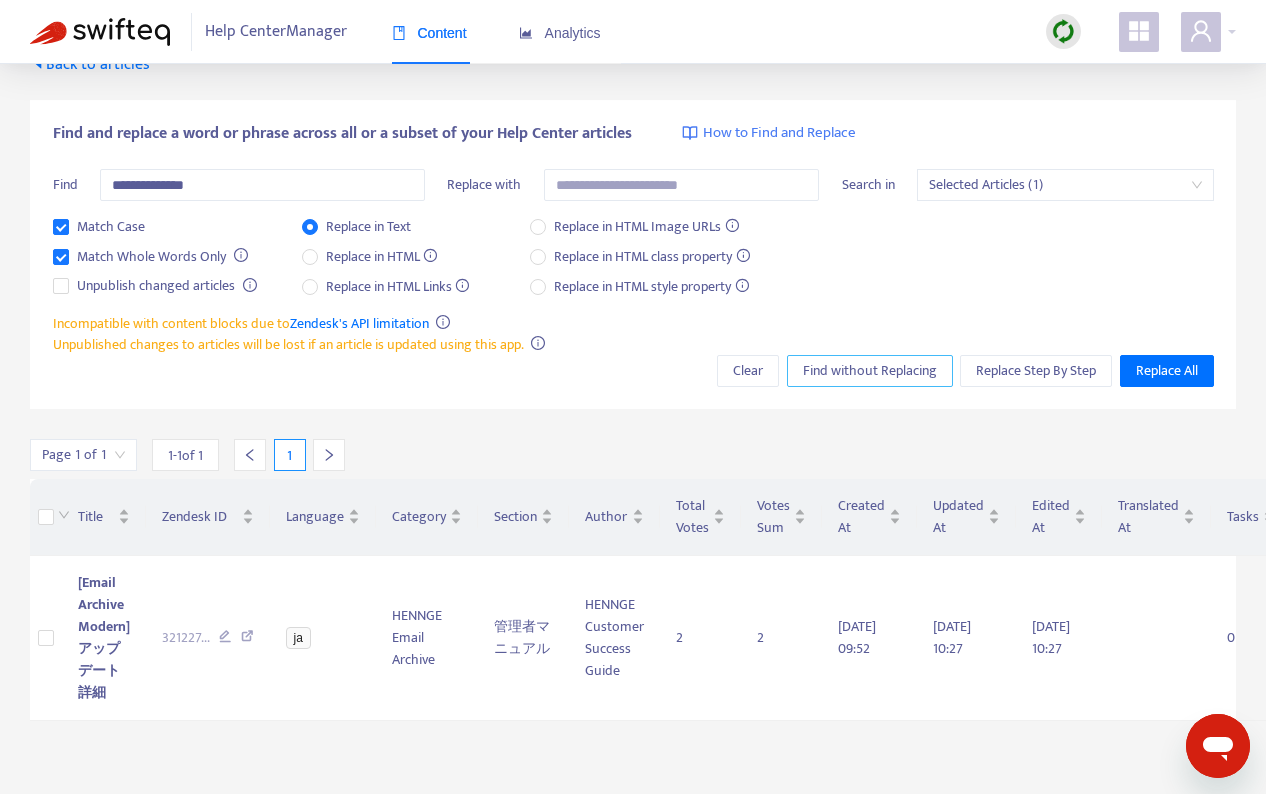 scroll, scrollTop: 0, scrollLeft: 0, axis: both 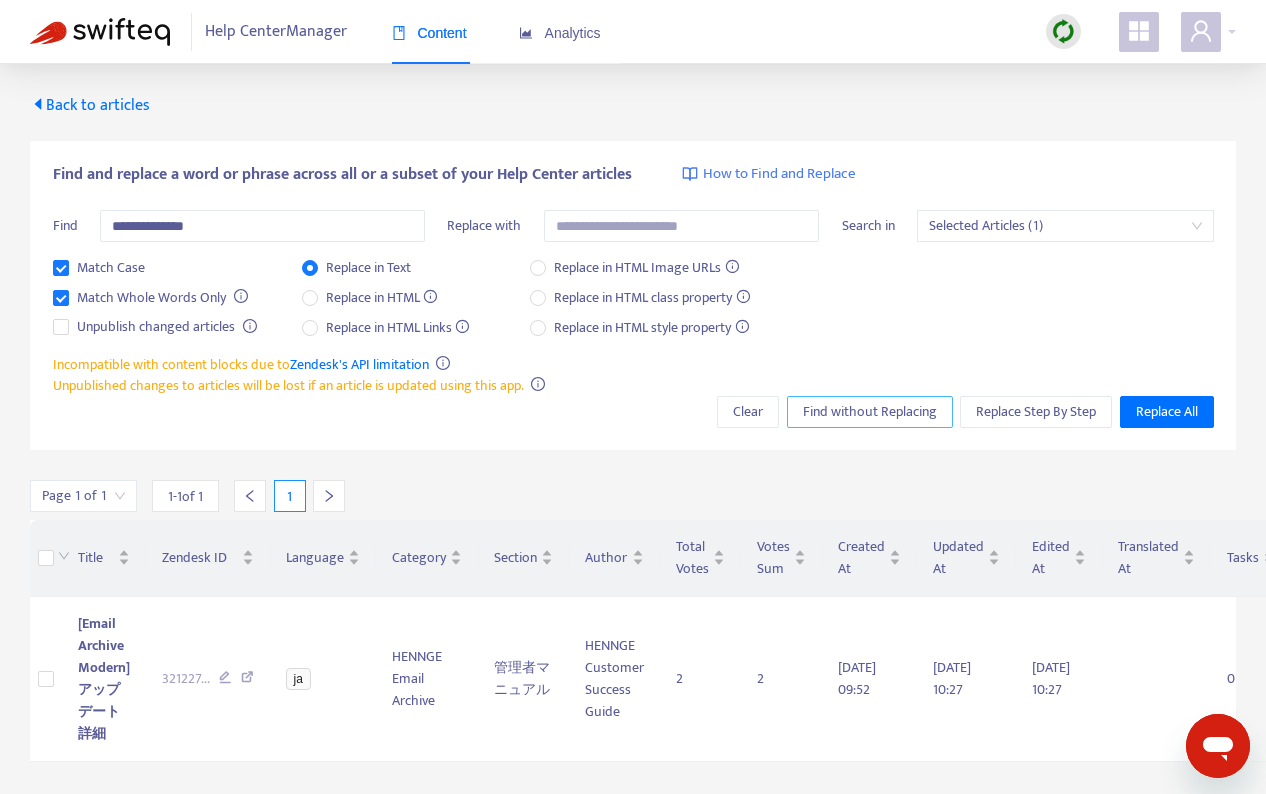 click on "Selected Articles (1)" at bounding box center [1065, 226] 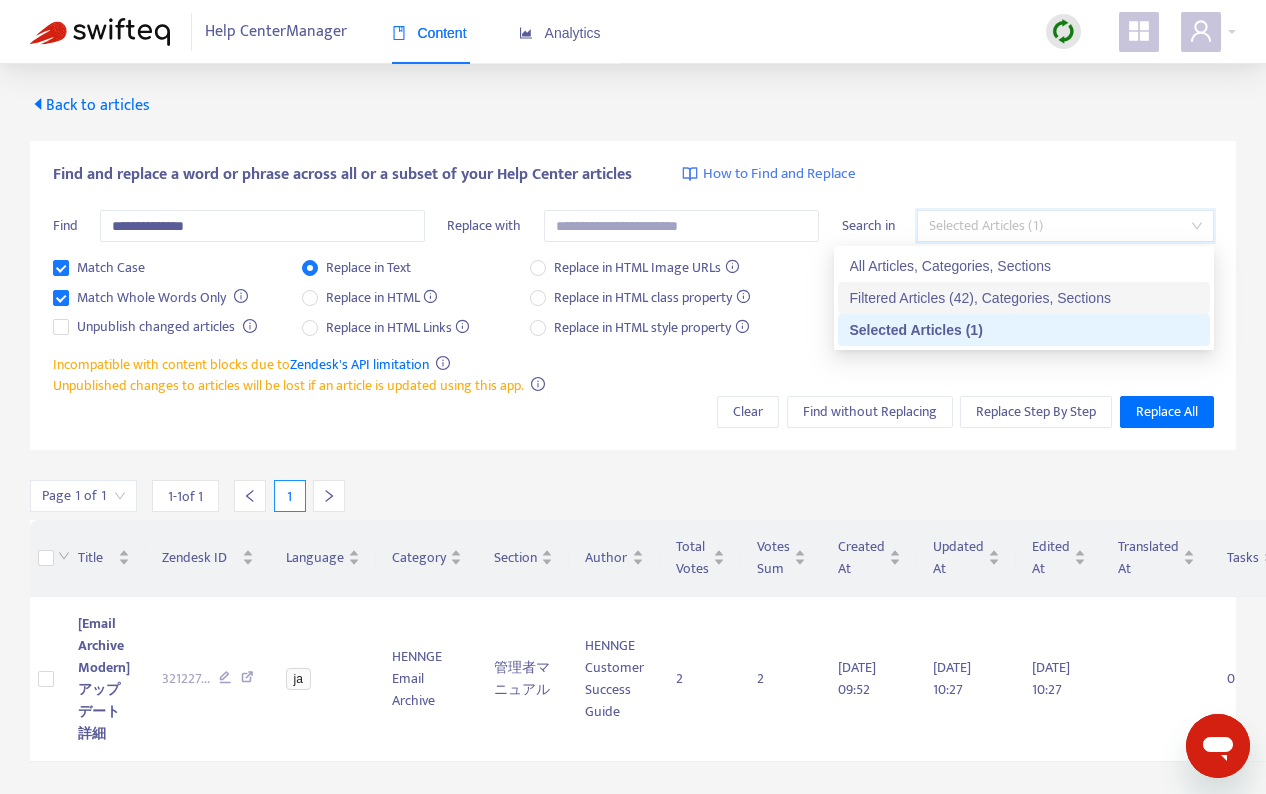 click on "Filtered Articles (42), Categories, Sections" at bounding box center (1024, 298) 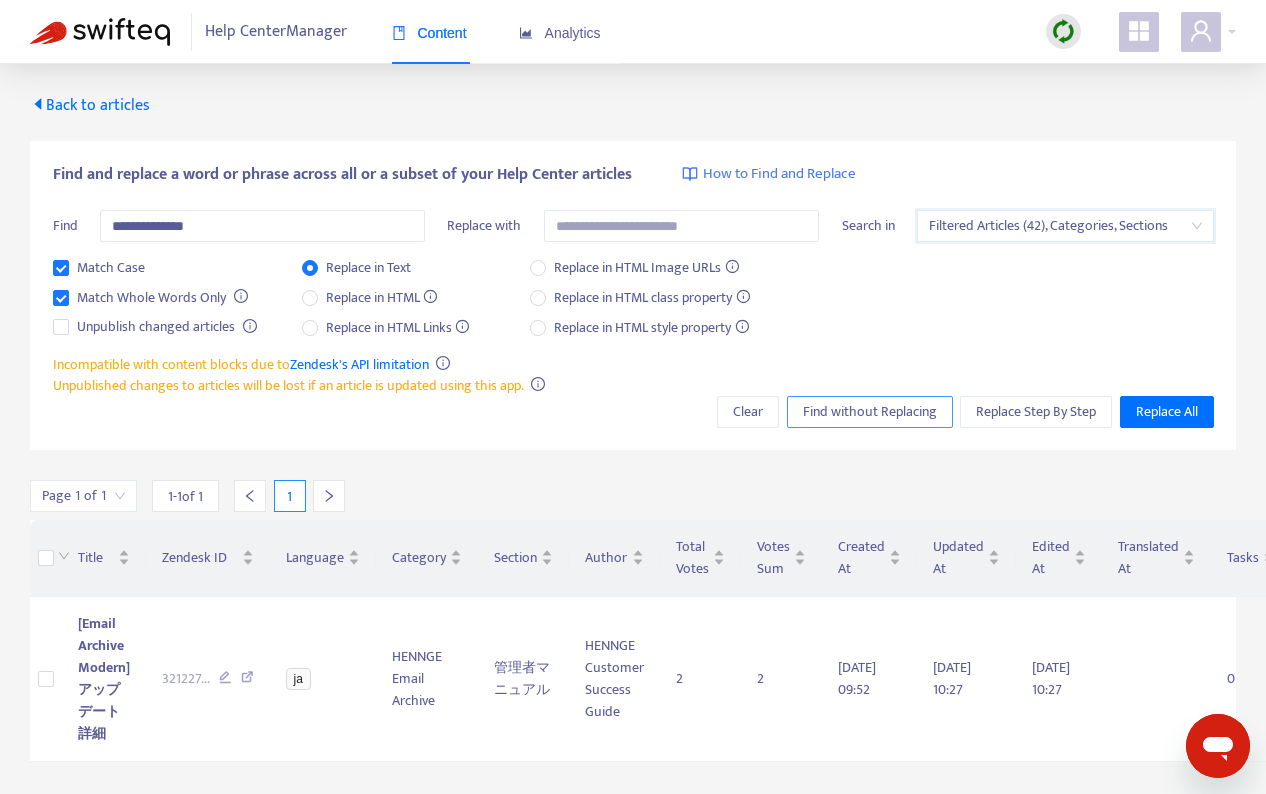 click on "Find without Replacing" at bounding box center [870, 412] 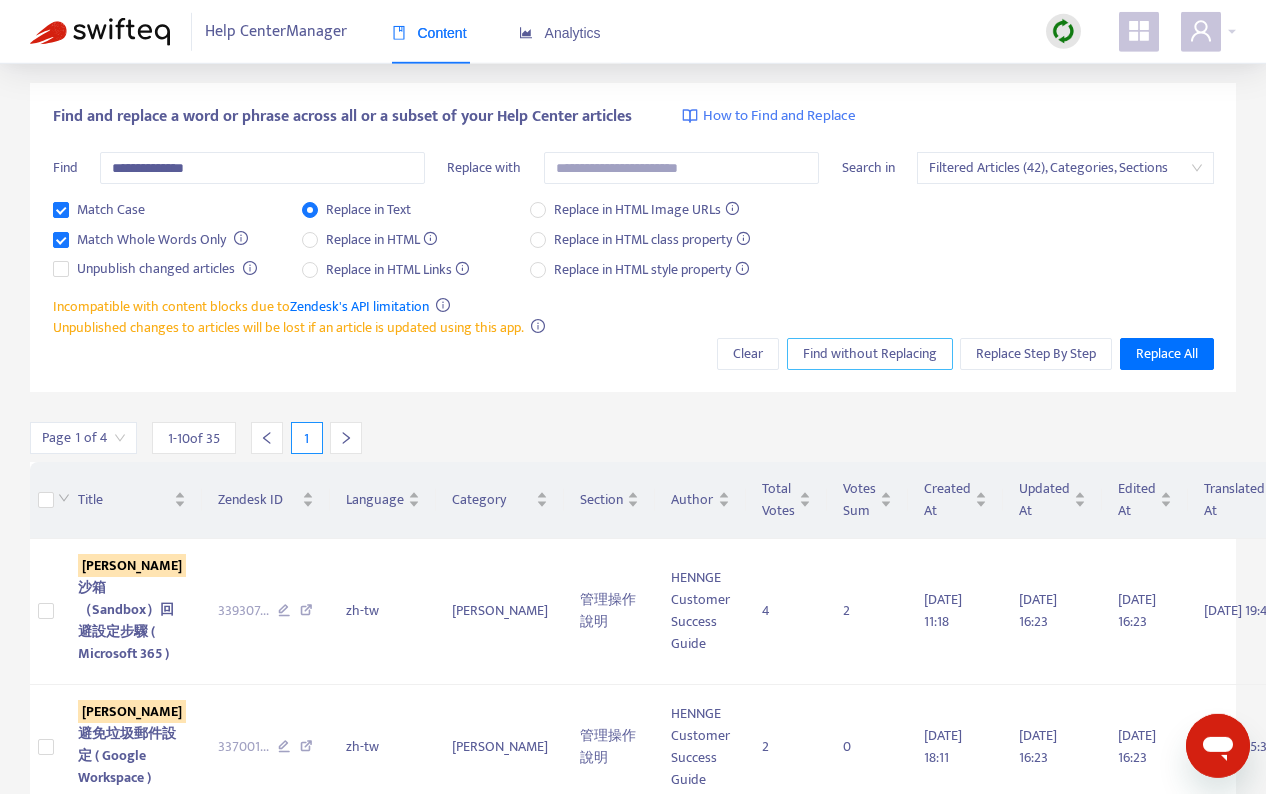 scroll, scrollTop: 0, scrollLeft: 0, axis: both 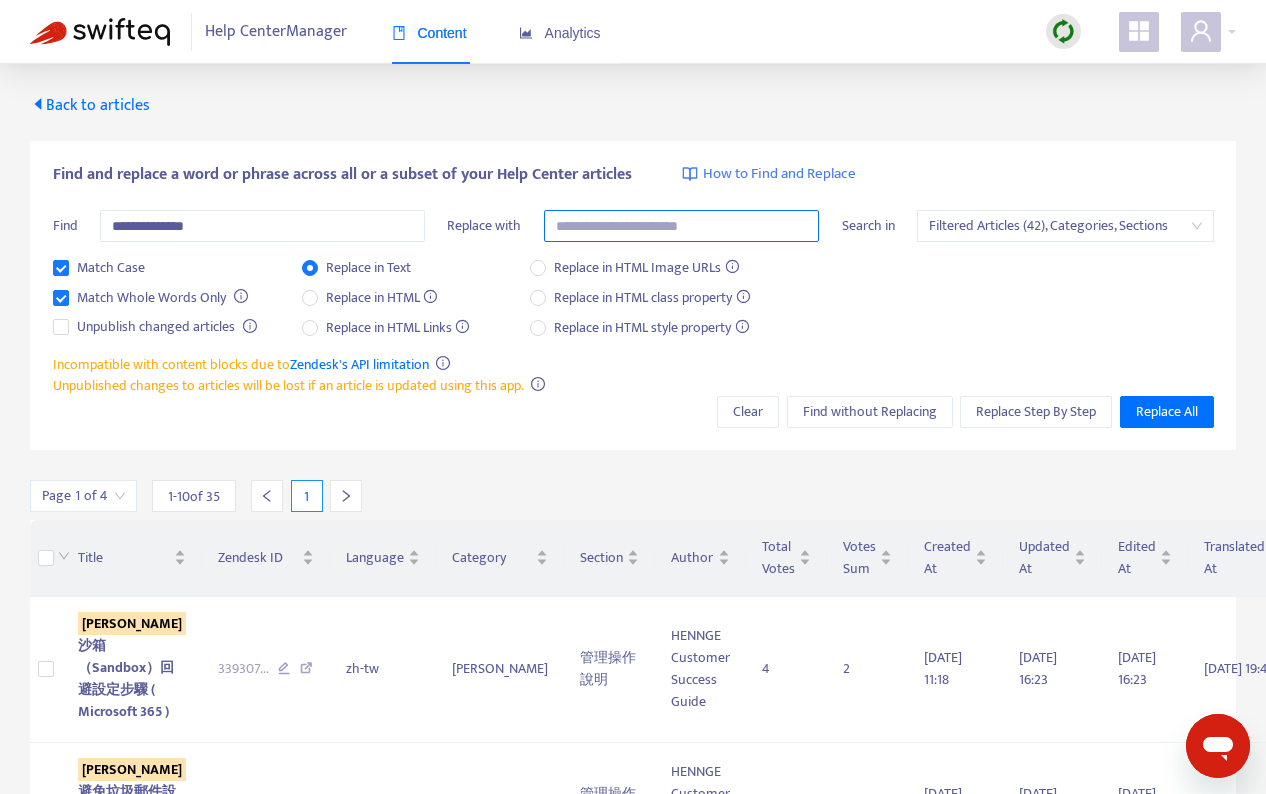 click at bounding box center (682, 226) 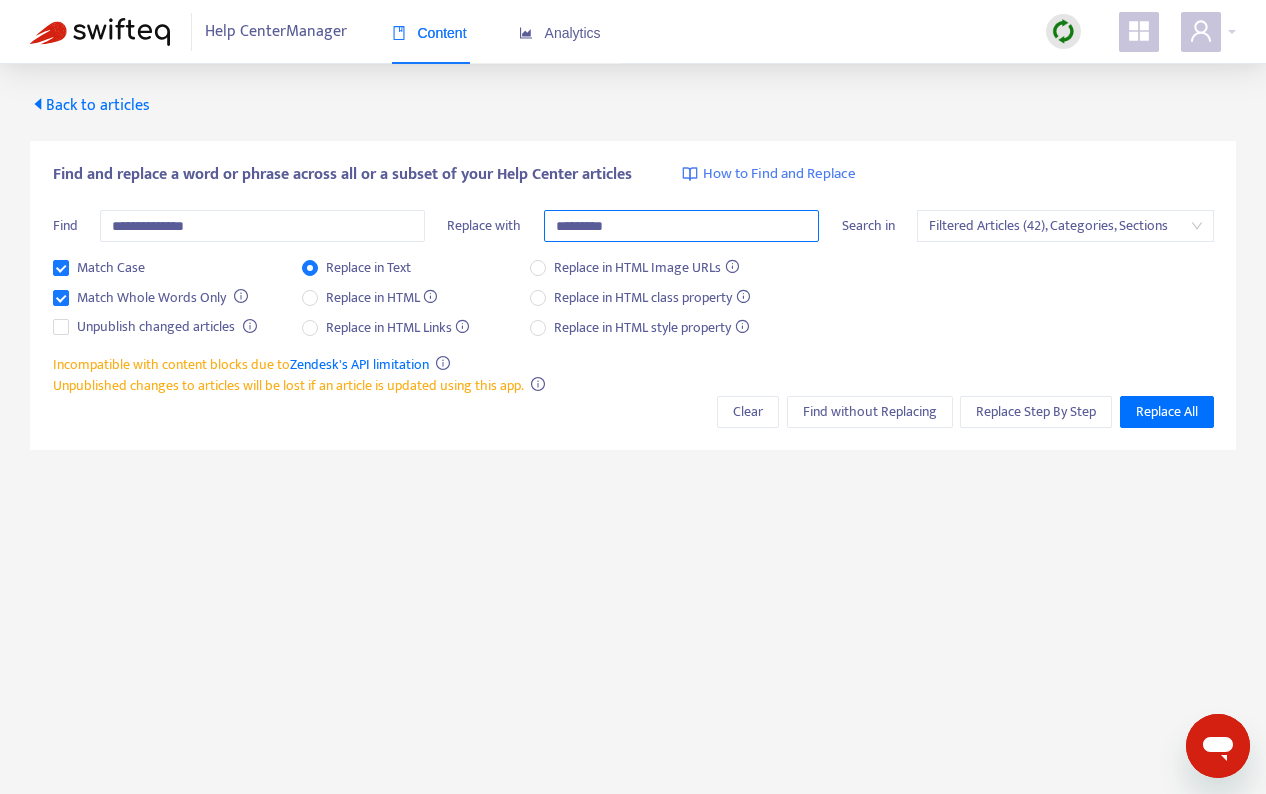 type on "*********" 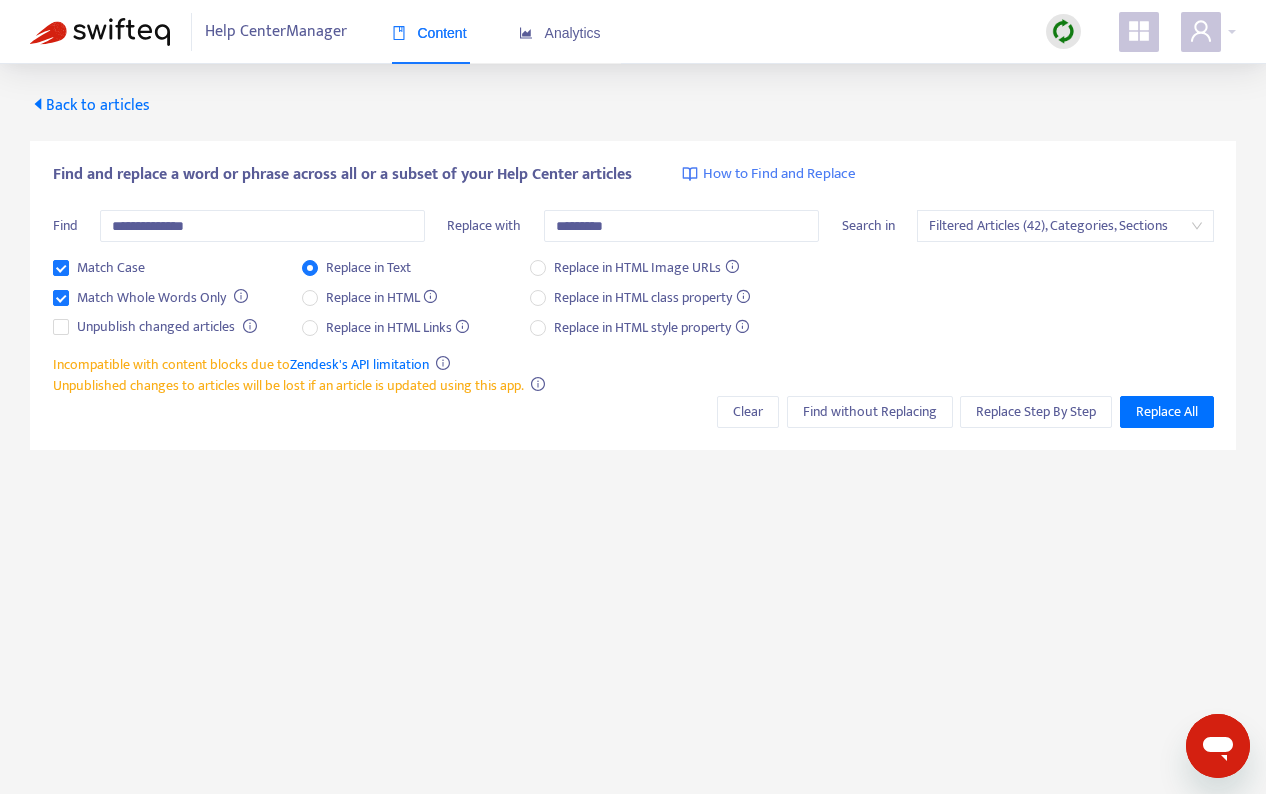 click on "Match Case Match Whole Words Only Unpublish changed articles Replace in Text Replace in HTML Replace in HTML Links Replace in HTML Image URLs Replace in HTML class property Replace in HTML style property" at bounding box center (633, 305) 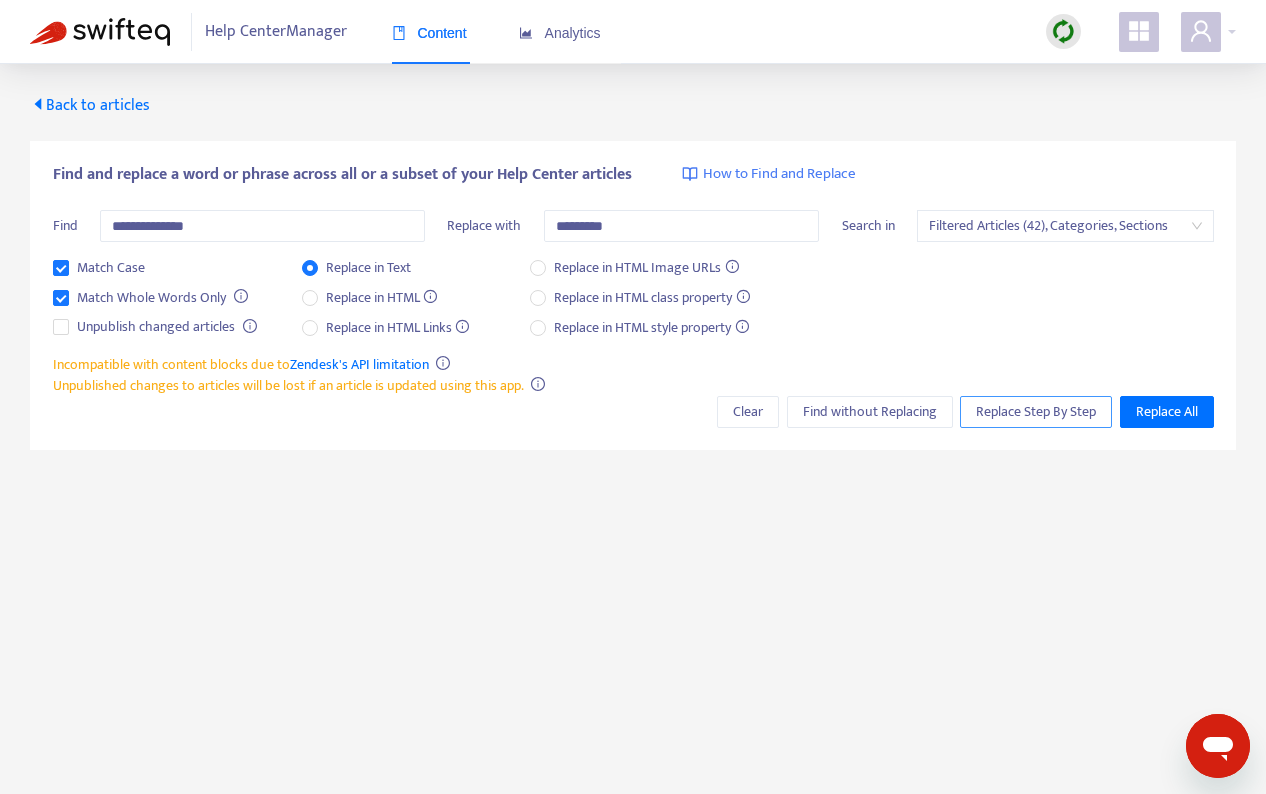click on "Replace Step By Step" at bounding box center [1036, 412] 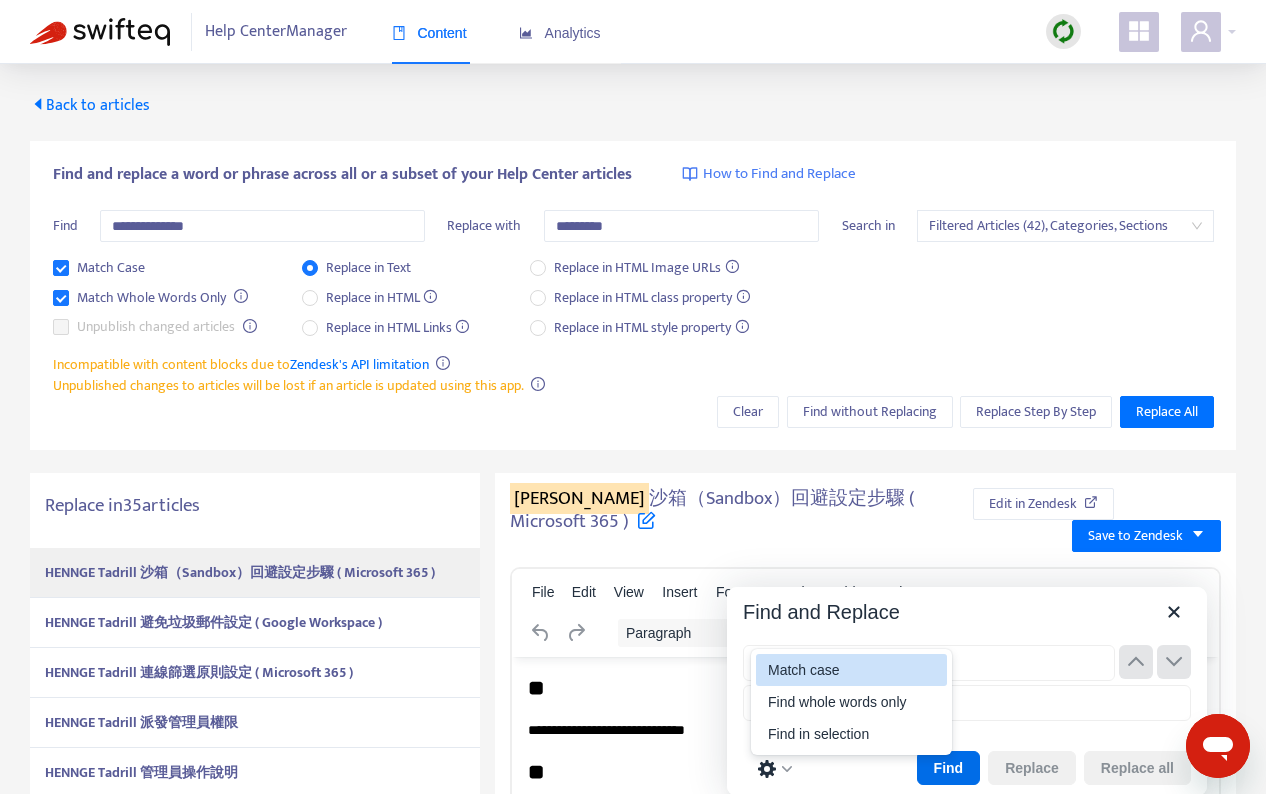 scroll, scrollTop: 0, scrollLeft: 0, axis: both 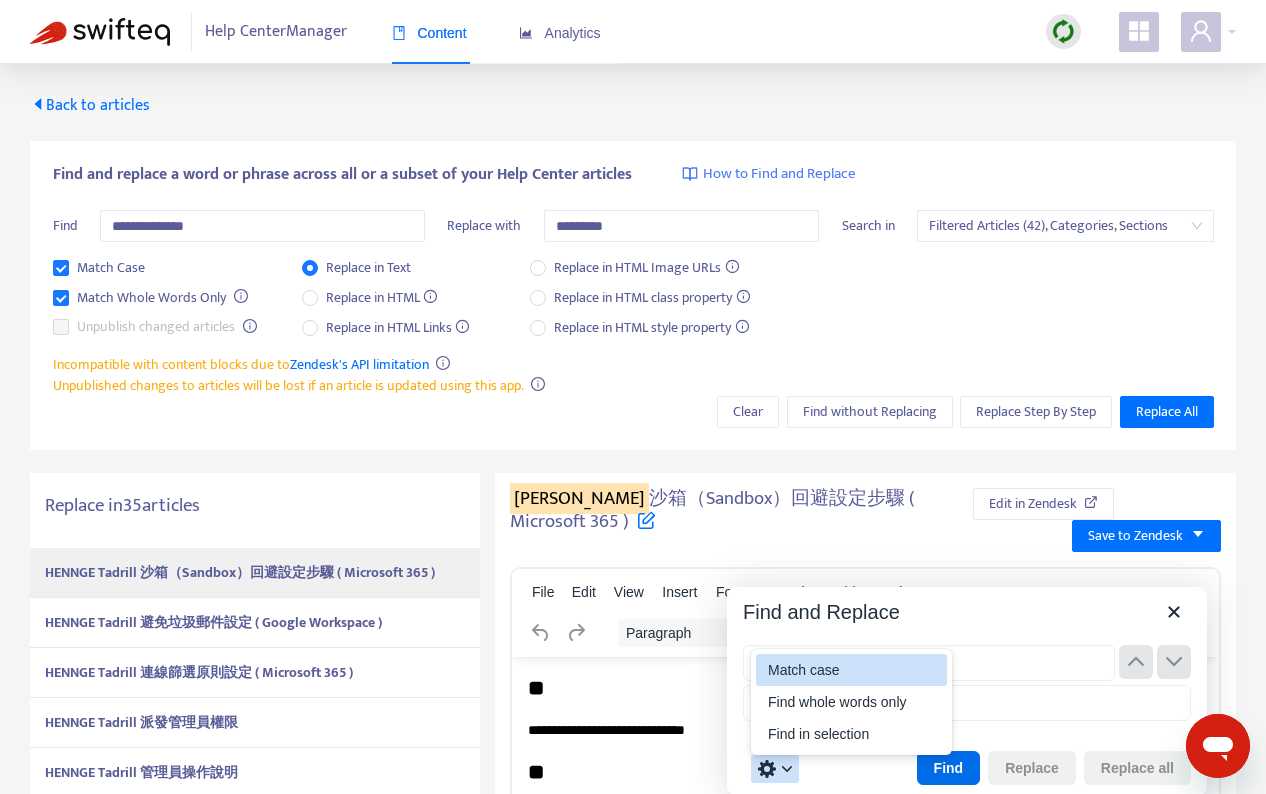 type on "**********" 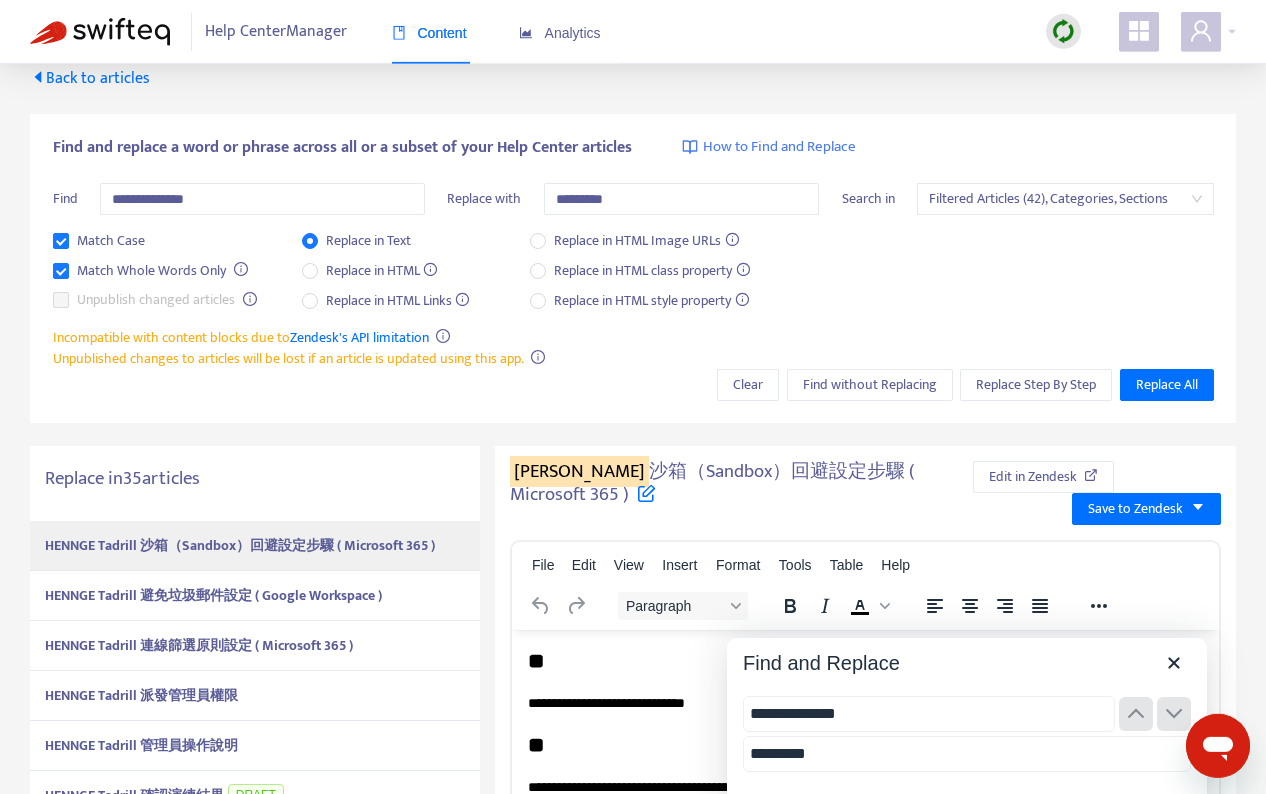 scroll, scrollTop: 0, scrollLeft: 0, axis: both 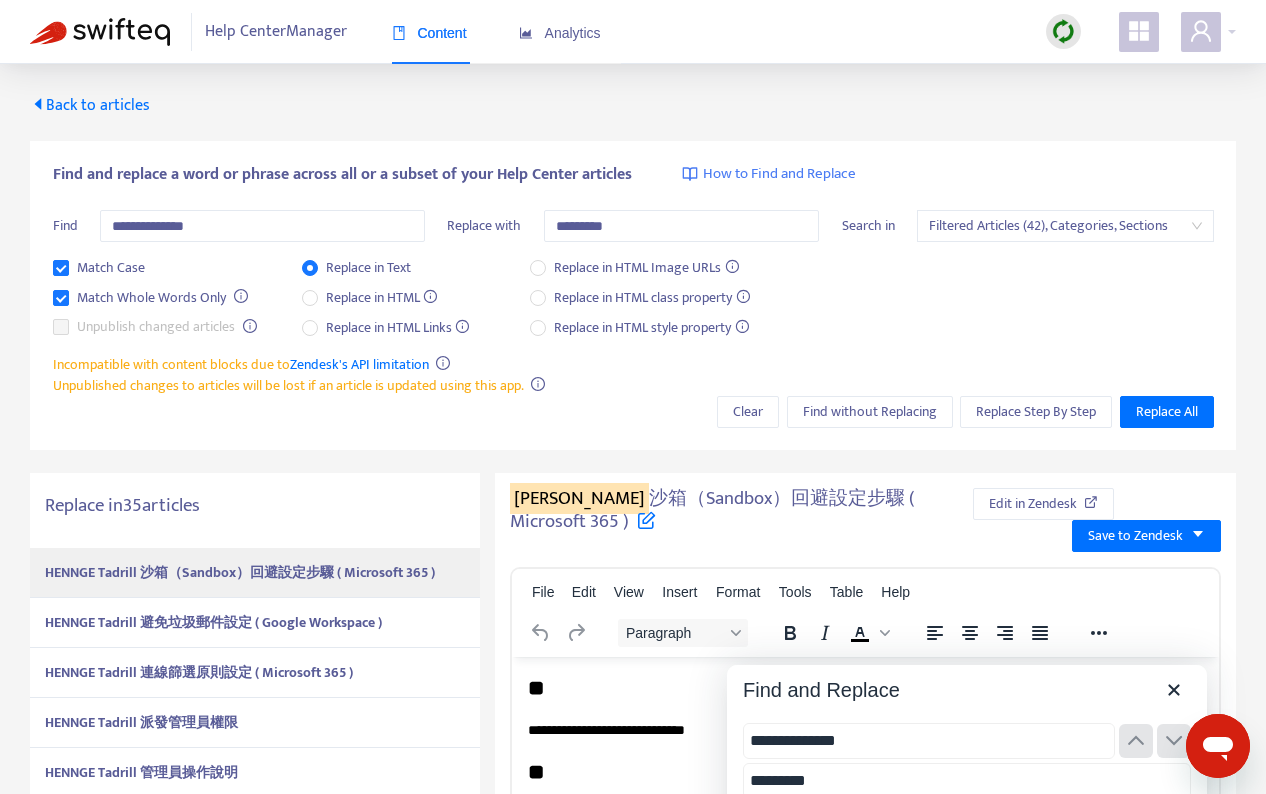 click on "Back to articles" at bounding box center (90, 105) 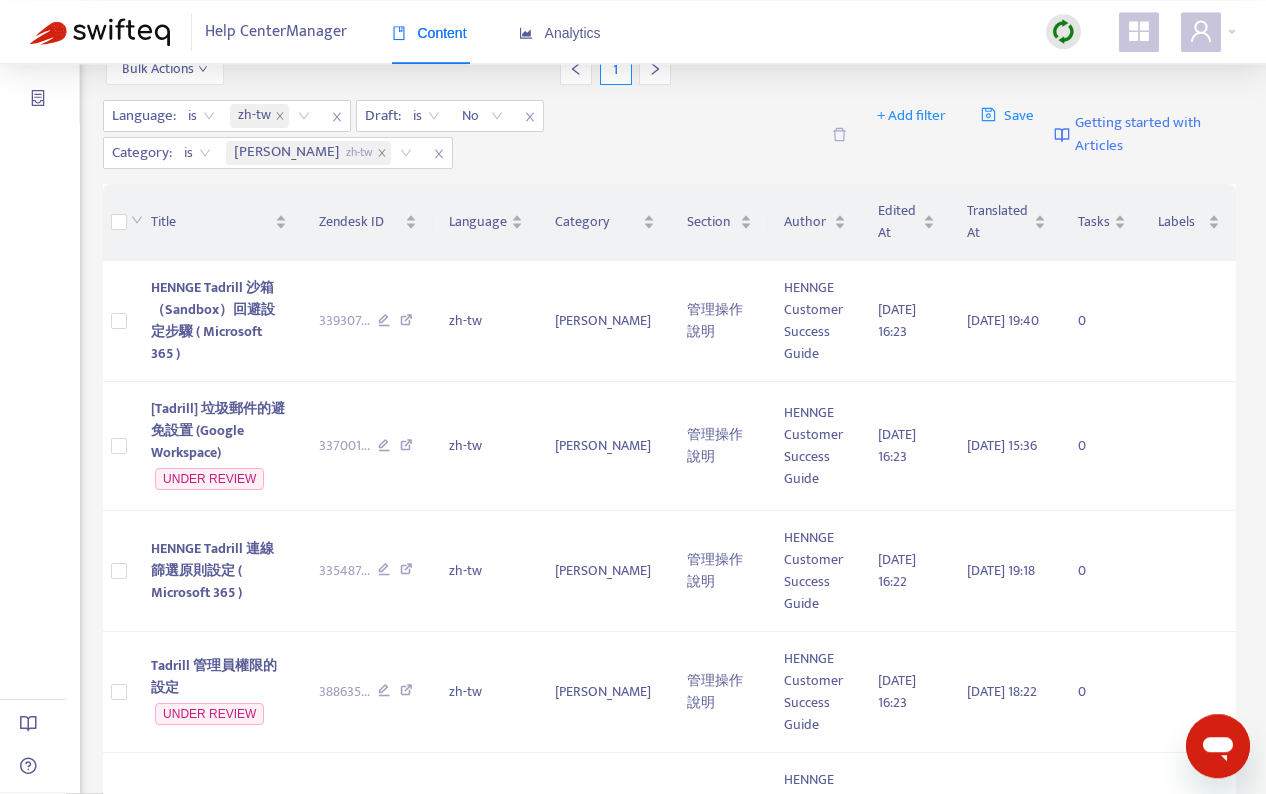 scroll, scrollTop: 0, scrollLeft: 0, axis: both 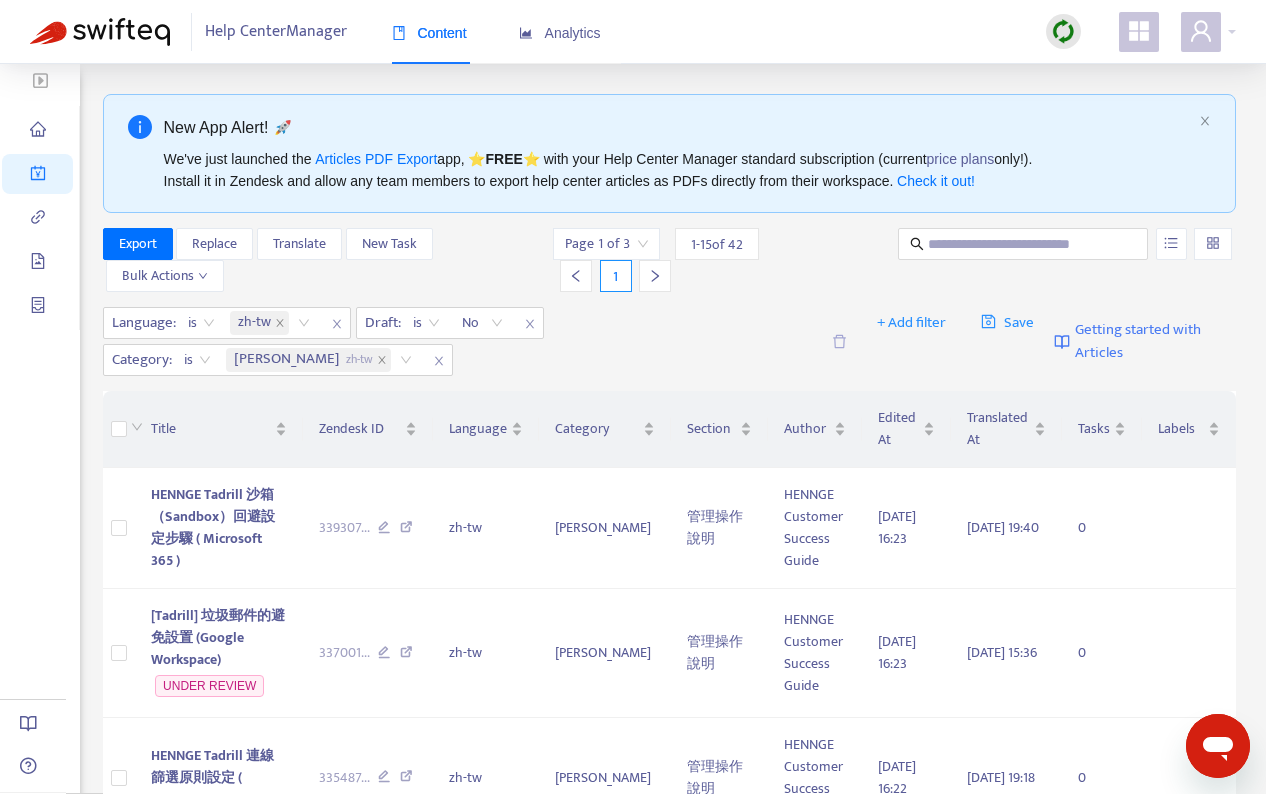 click on "Language : is zh-tw   Draft : is No   Category : is HENNGE Tadrill   zh-tw" at bounding box center (461, 341) 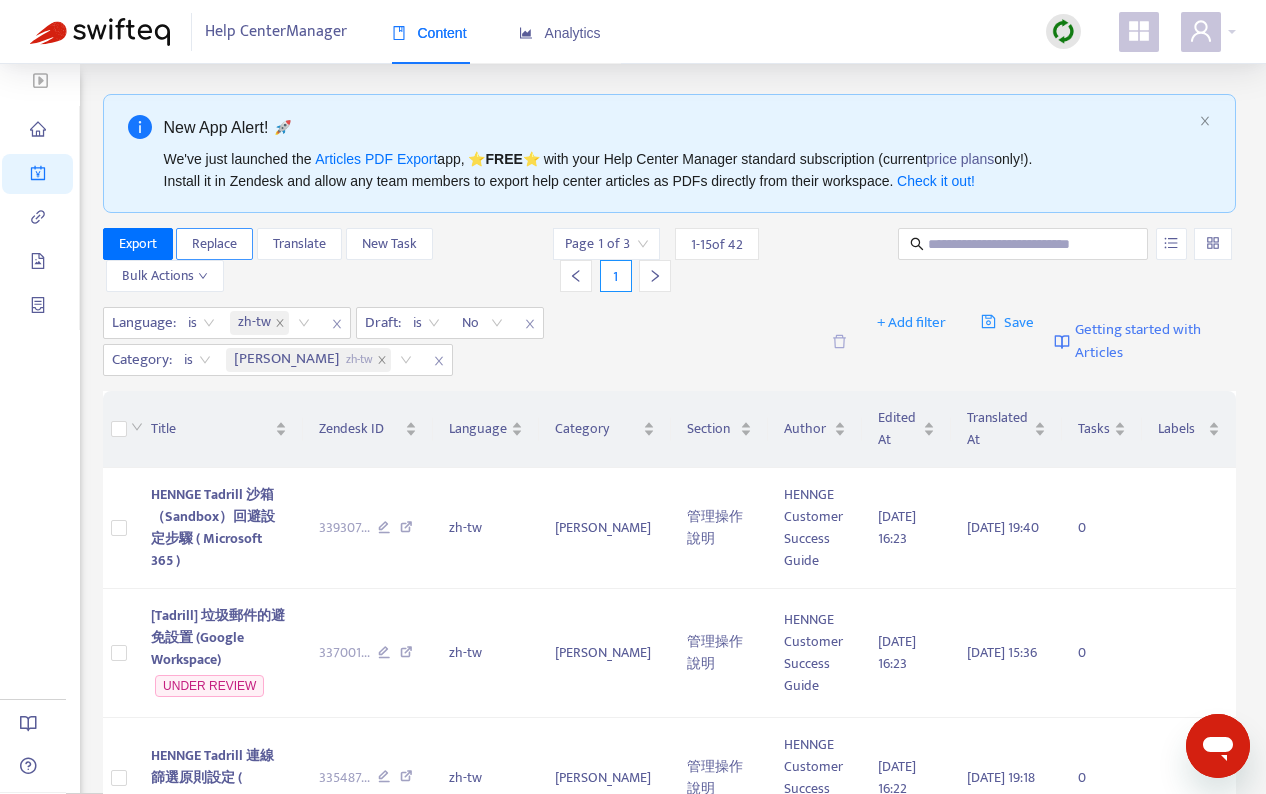 click on "Replace" at bounding box center [214, 244] 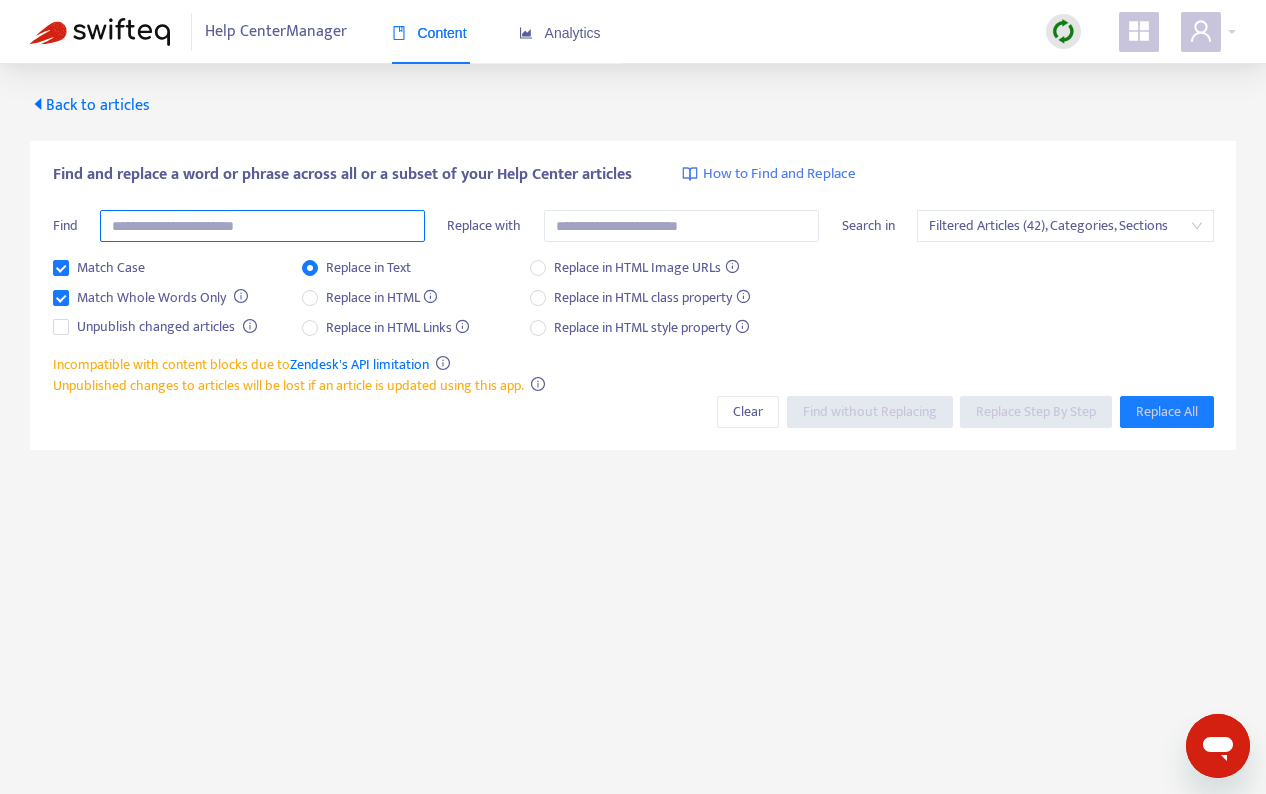 click at bounding box center (262, 226) 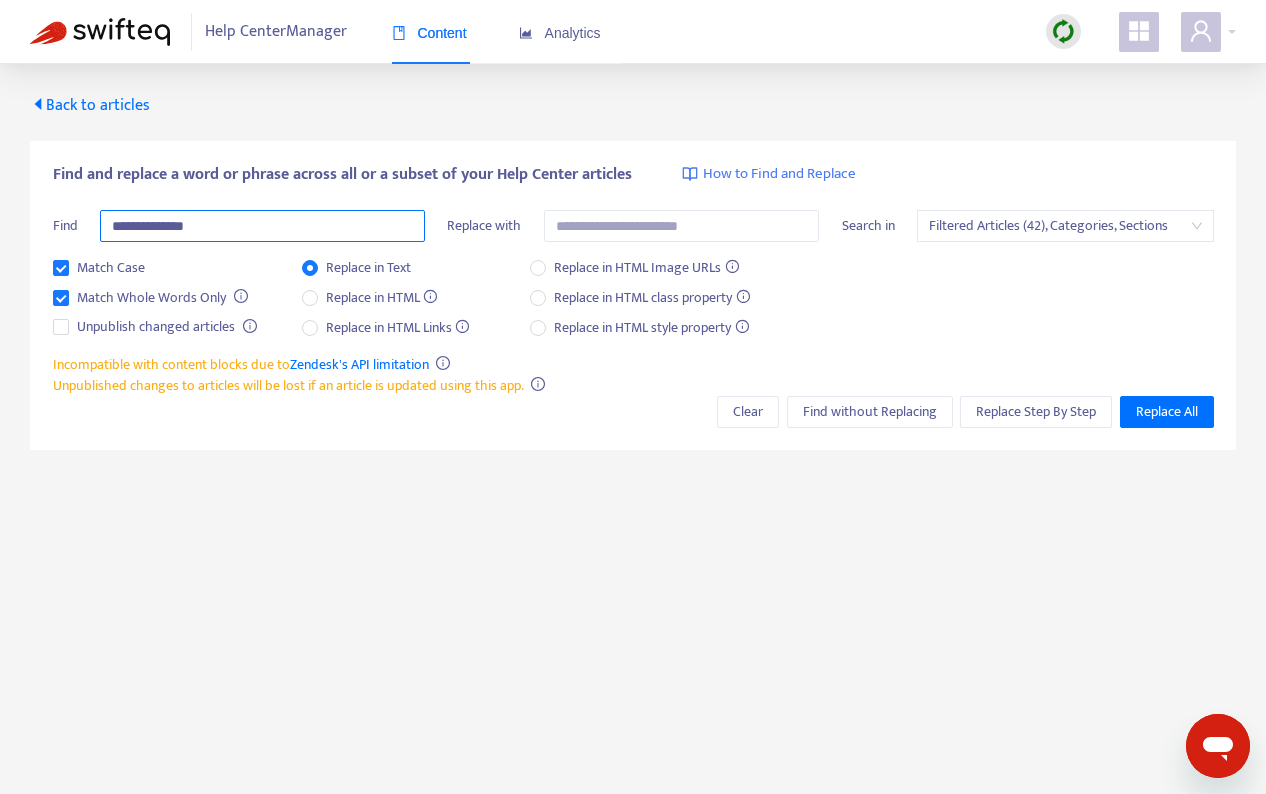 type on "**********" 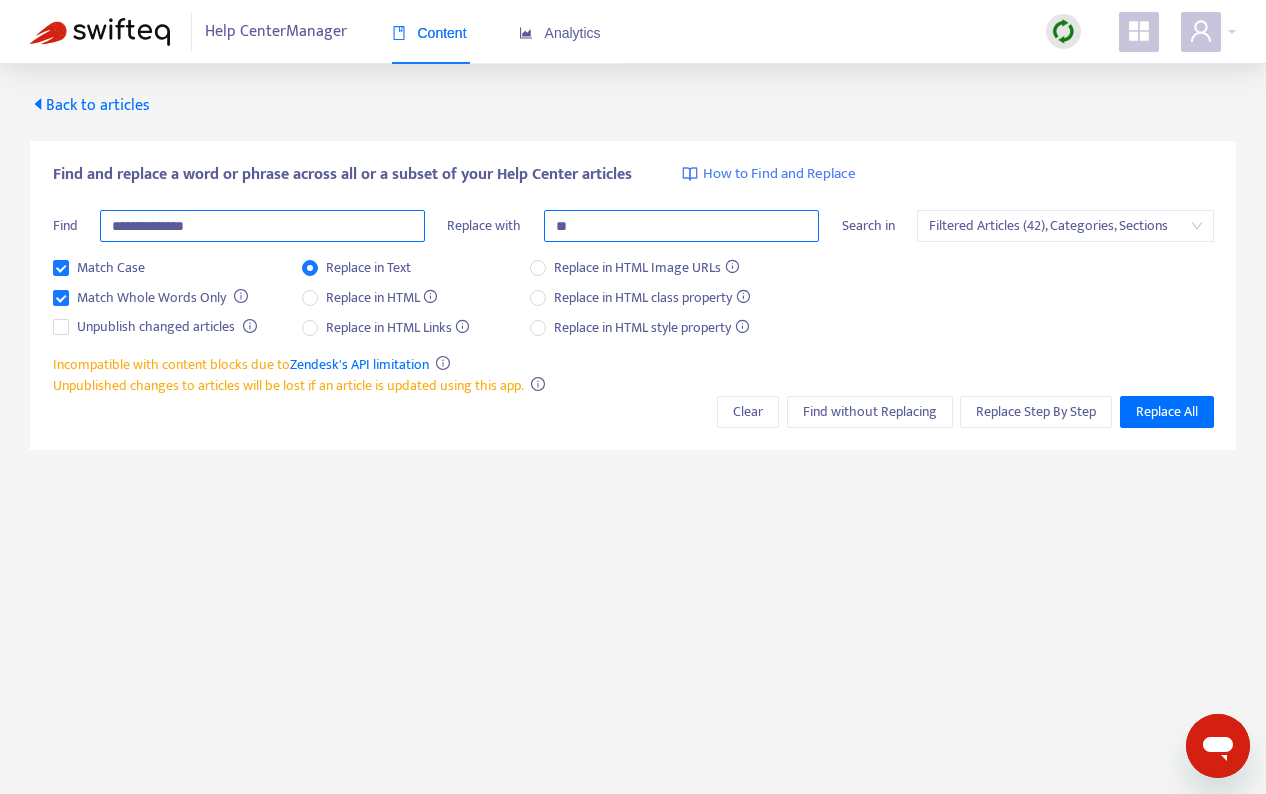 type on "*" 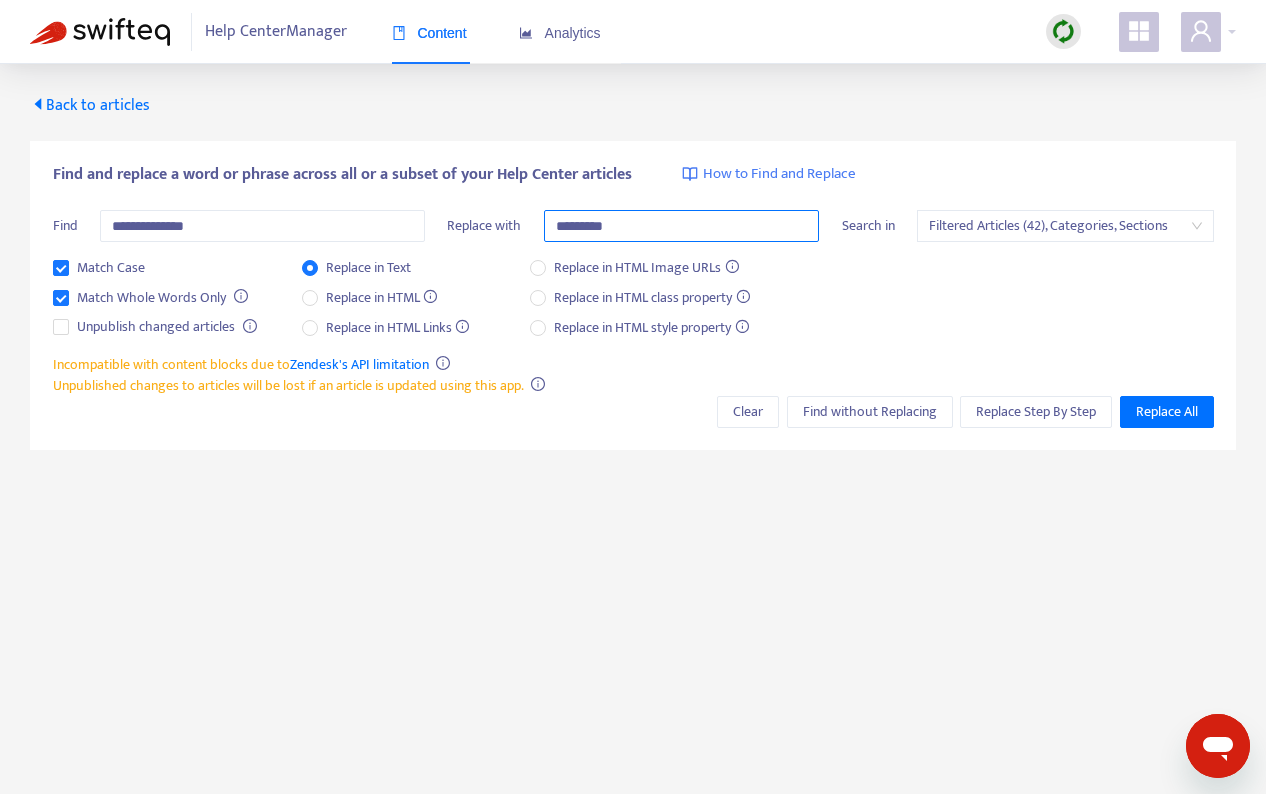 type on "*********" 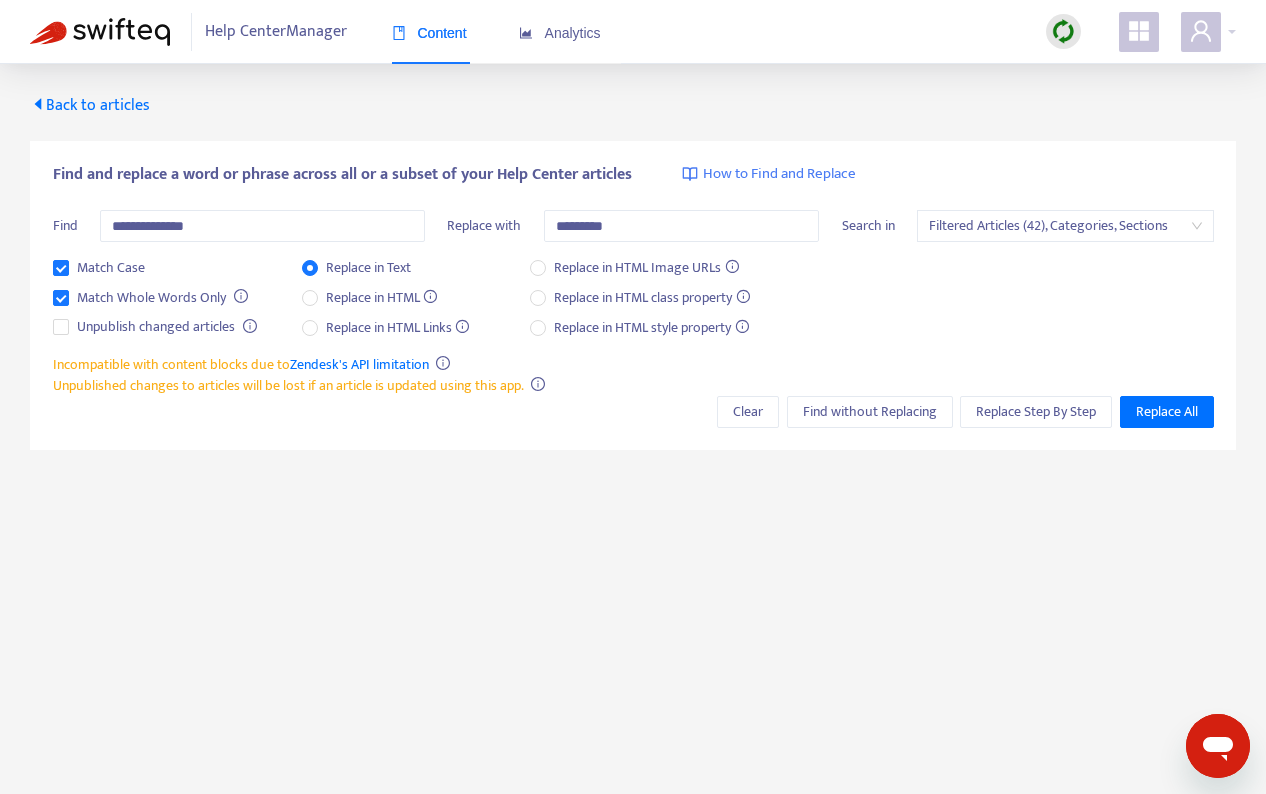 click on "Match Case Match Whole Words Only Unpublish changed articles Replace in Text Replace in HTML Replace in HTML Links Replace in HTML Image URLs Replace in HTML class property Replace in HTML style property" at bounding box center [633, 305] 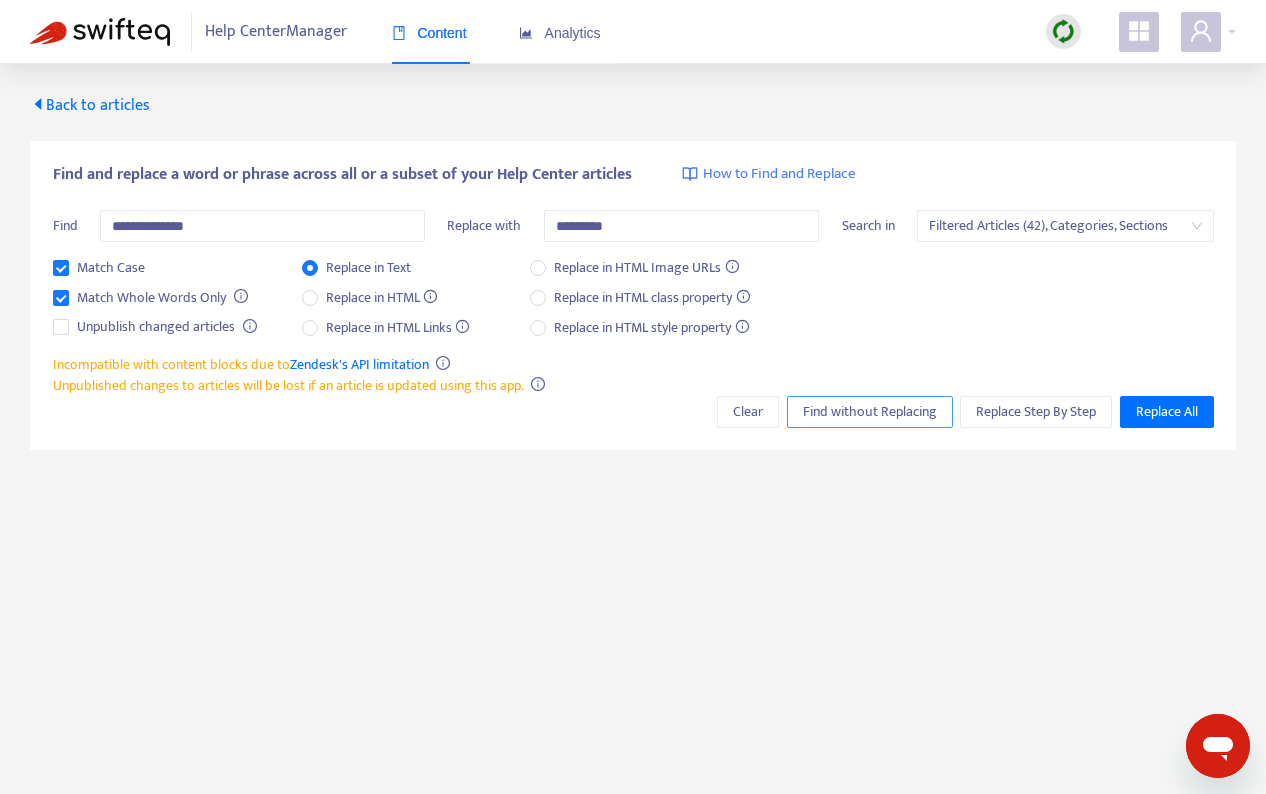 click on "Find without Replacing" at bounding box center (870, 412) 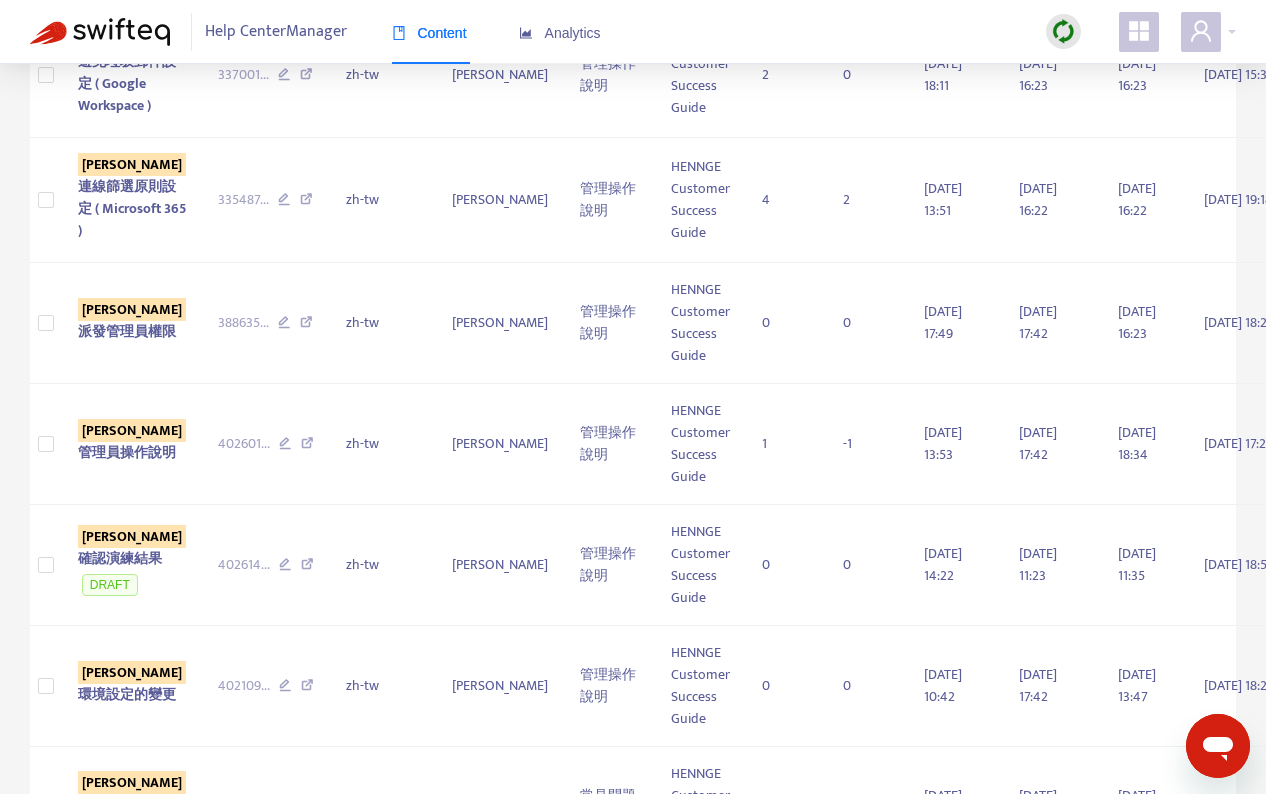 scroll, scrollTop: 741, scrollLeft: 0, axis: vertical 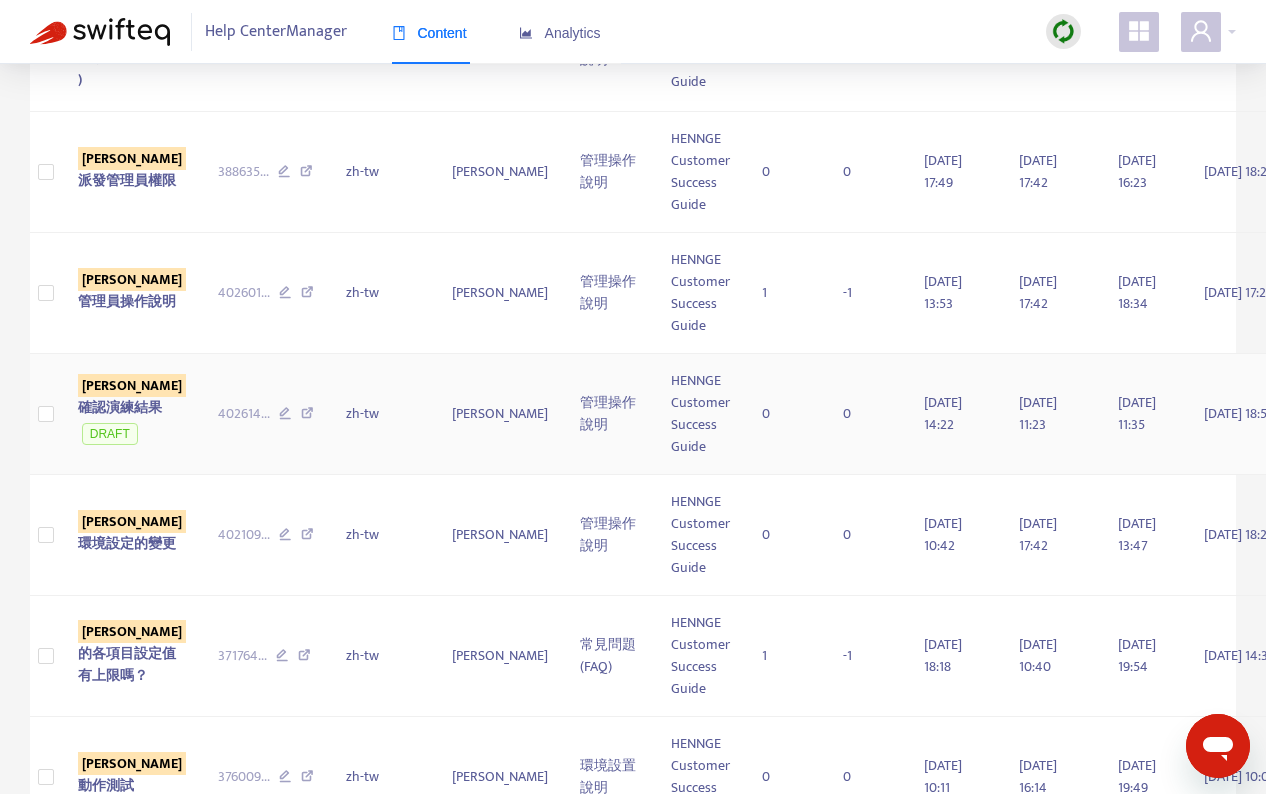 click on "[PERSON_NAME]" at bounding box center [132, 385] 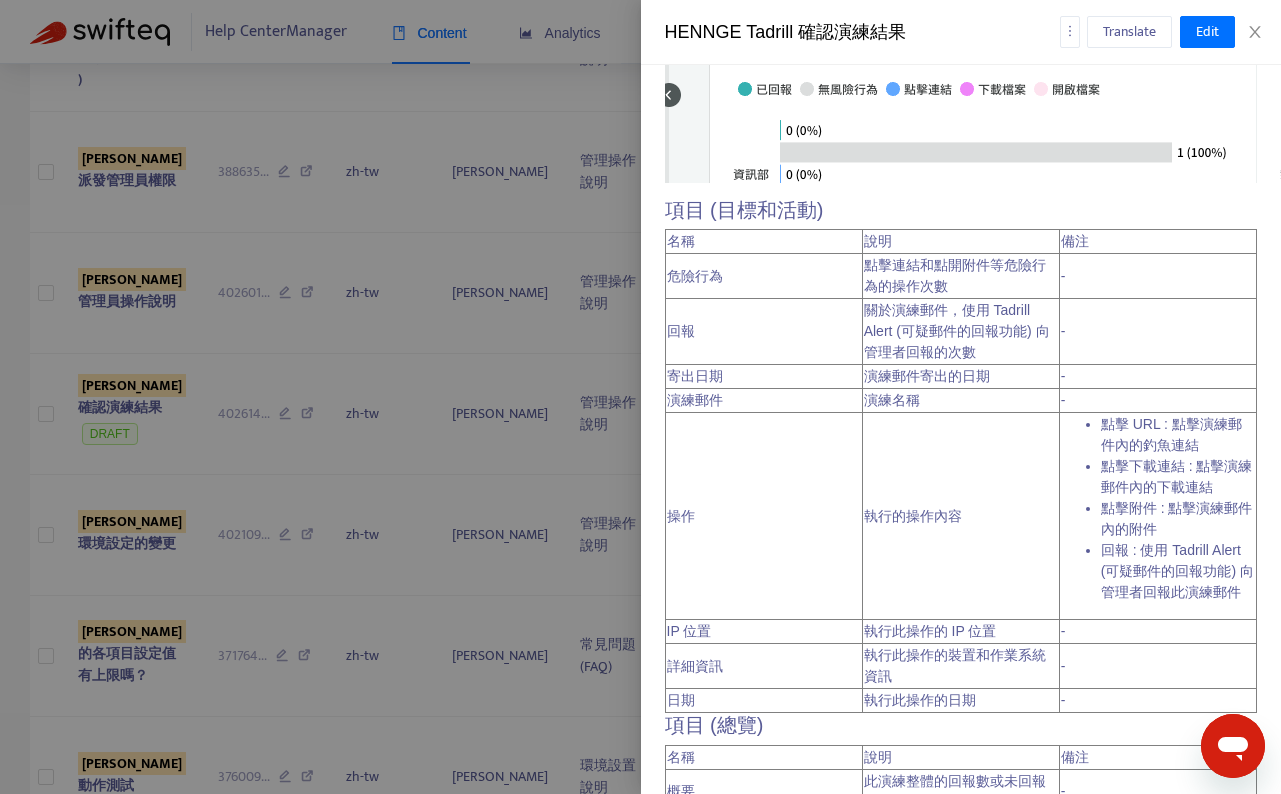 scroll, scrollTop: 5379, scrollLeft: 0, axis: vertical 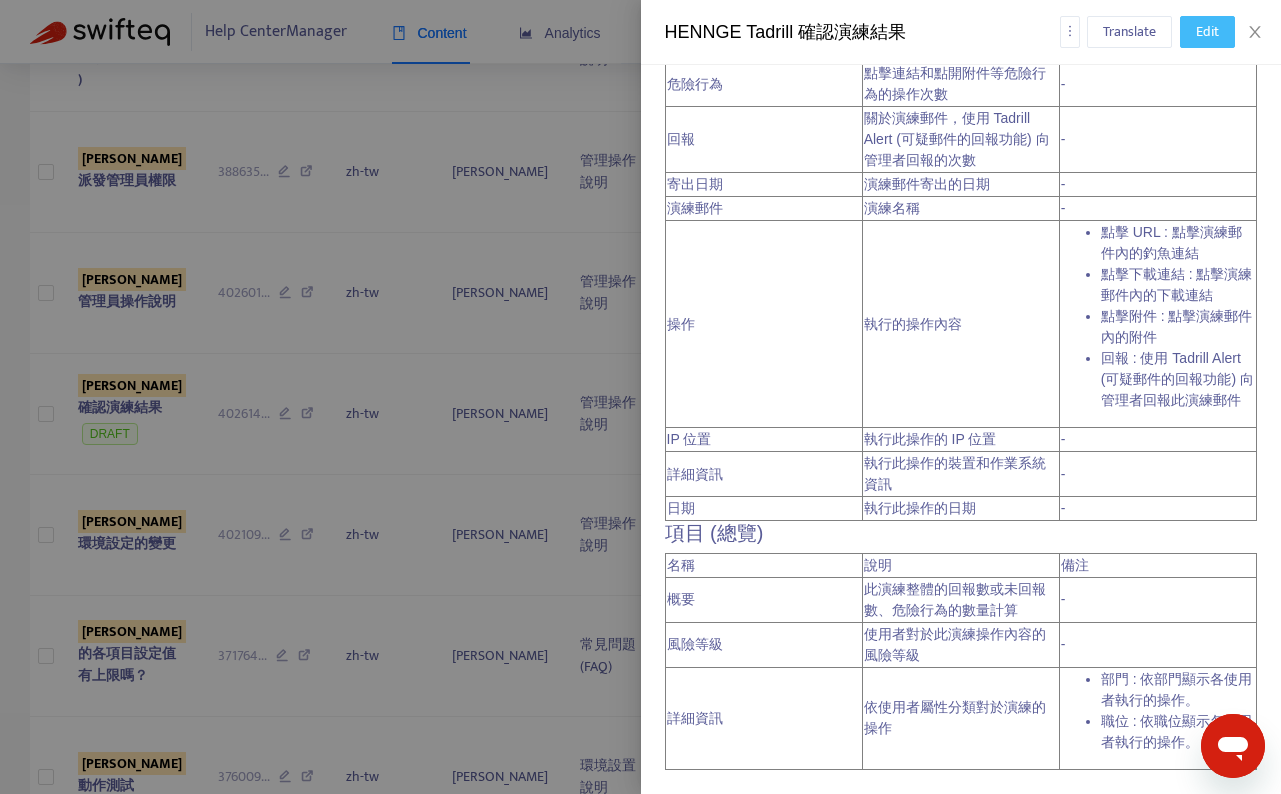 click on "Edit" at bounding box center (1207, 32) 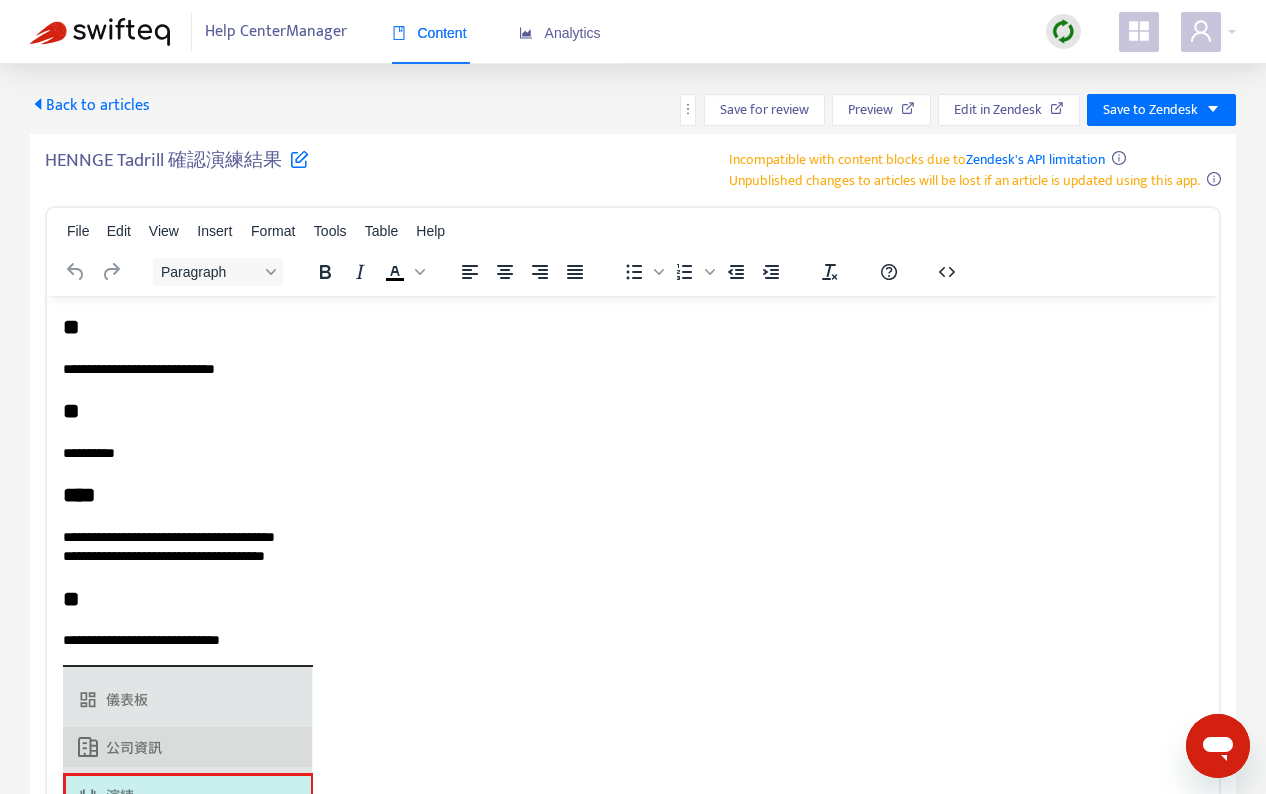 scroll, scrollTop: 0, scrollLeft: 0, axis: both 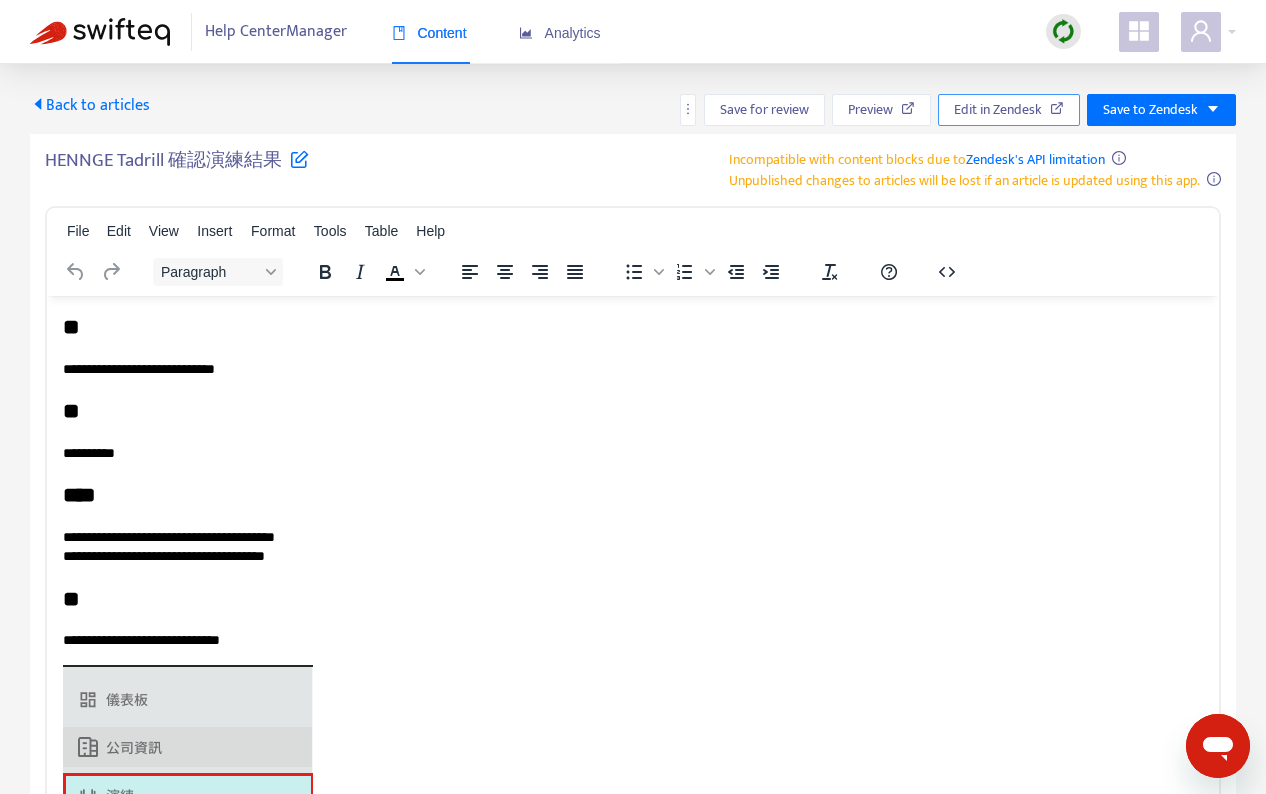 click on "Edit in Zendesk" at bounding box center [998, 110] 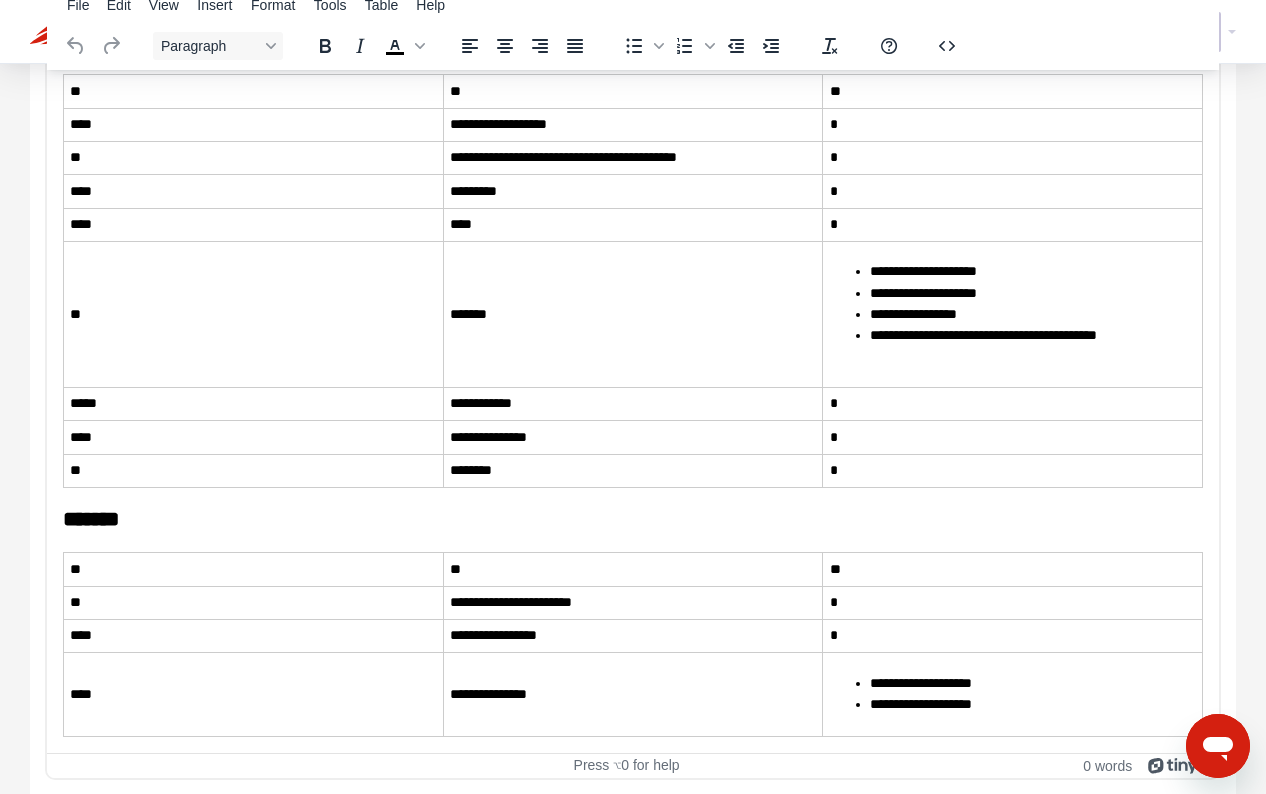 scroll, scrollTop: 5280, scrollLeft: 0, axis: vertical 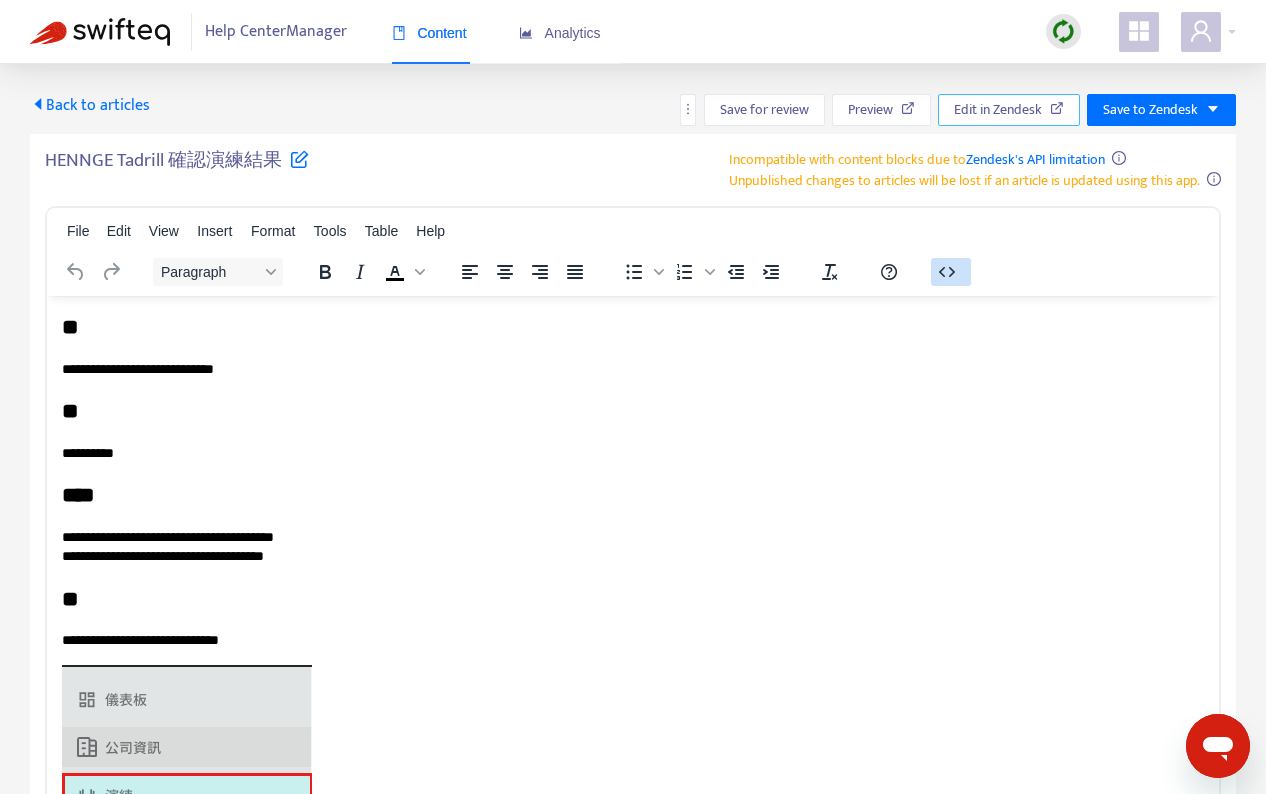 click 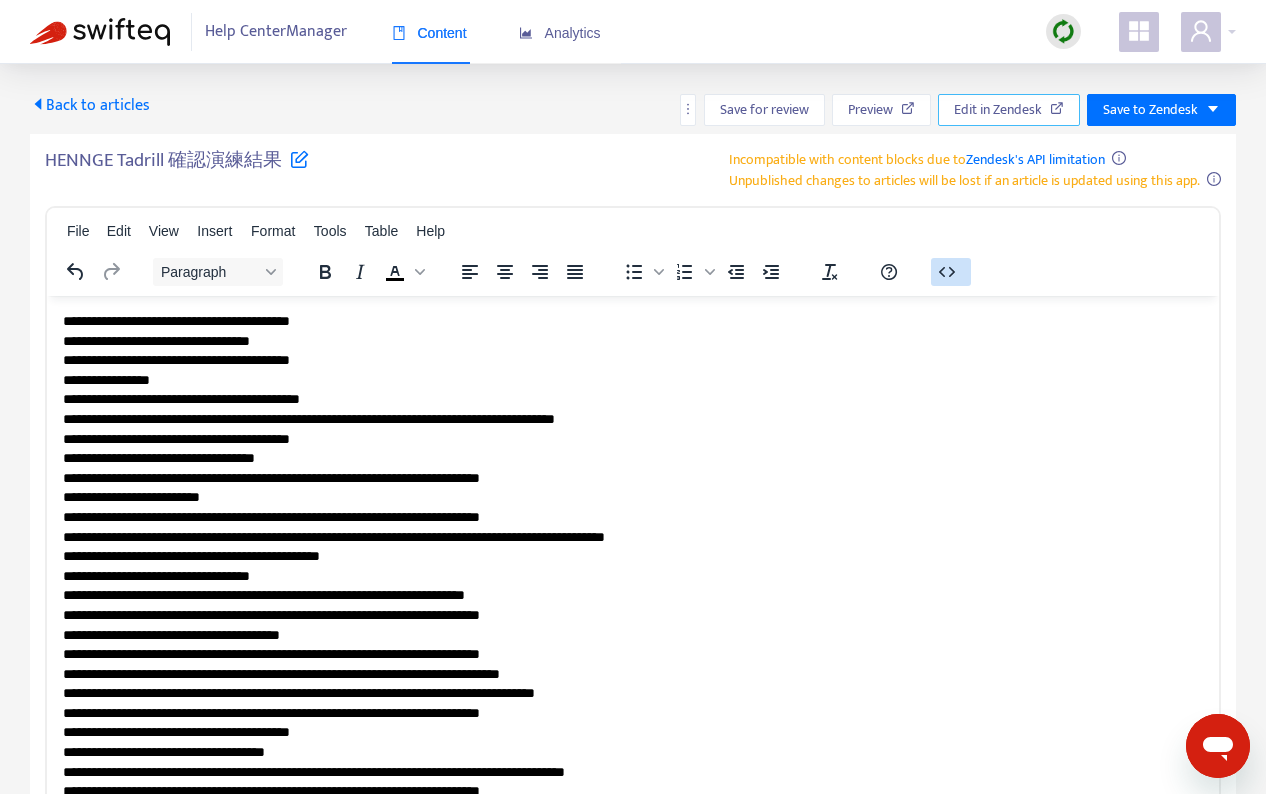 scroll, scrollTop: 0, scrollLeft: 0, axis: both 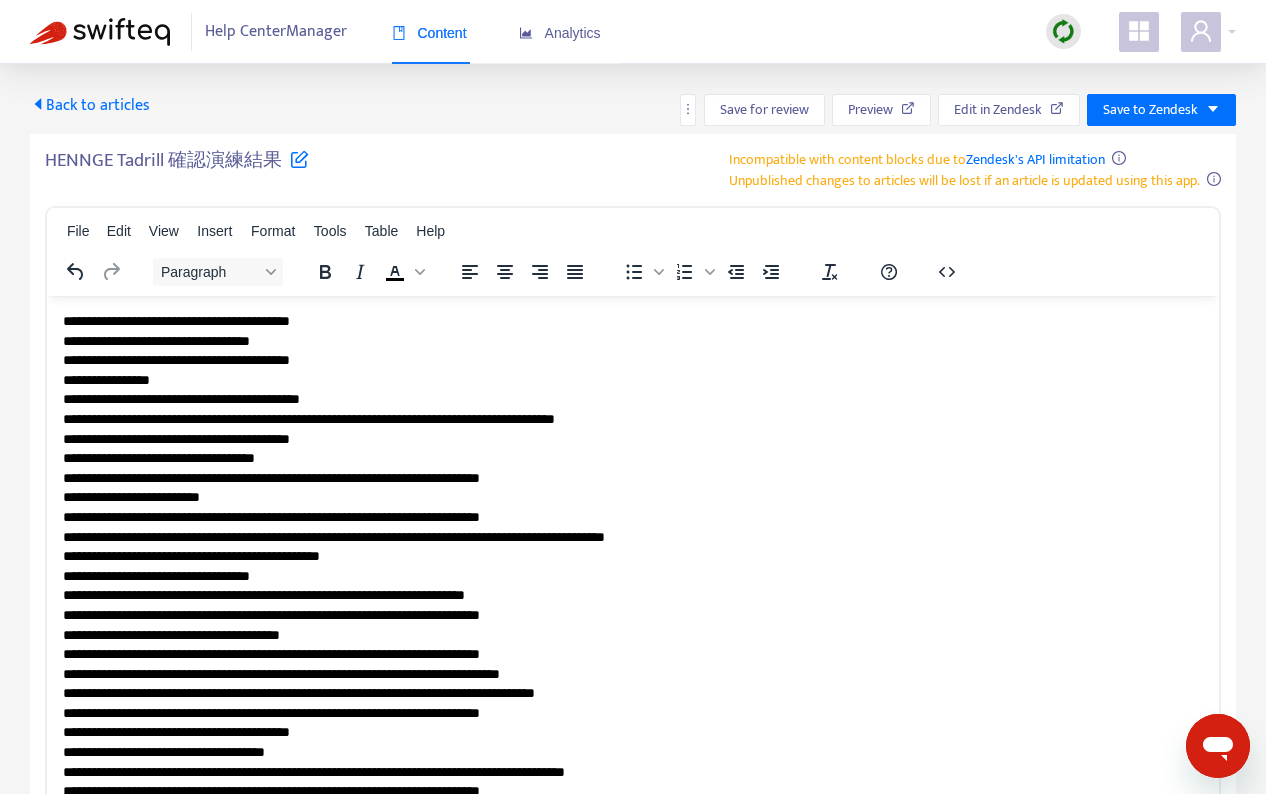 click on "**********" at bounding box center (625, 1418) 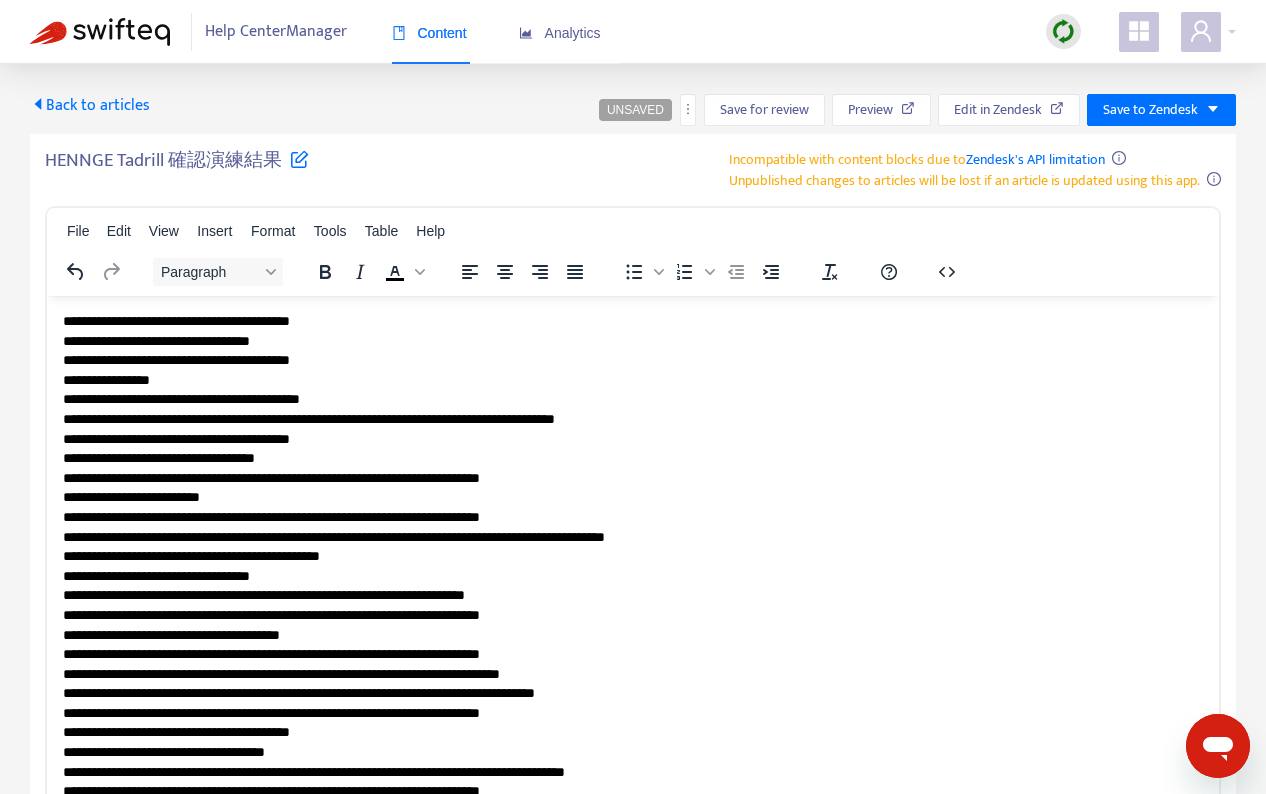 click on "HENNGE Tadrill 確認演練結果   Incompatible with content blocks due to  Zendesk's API limitation Unpublished changes to articles will be lost if an article is updated using this app. File Edit View Insert Format Tools Table Help Paragraph To open the popup, press Shift+Enter To open the popup, press Shift+Enter To open the popup, press Shift+Enter p Press ⌥0 for help 1298 words" at bounding box center [633, 577] 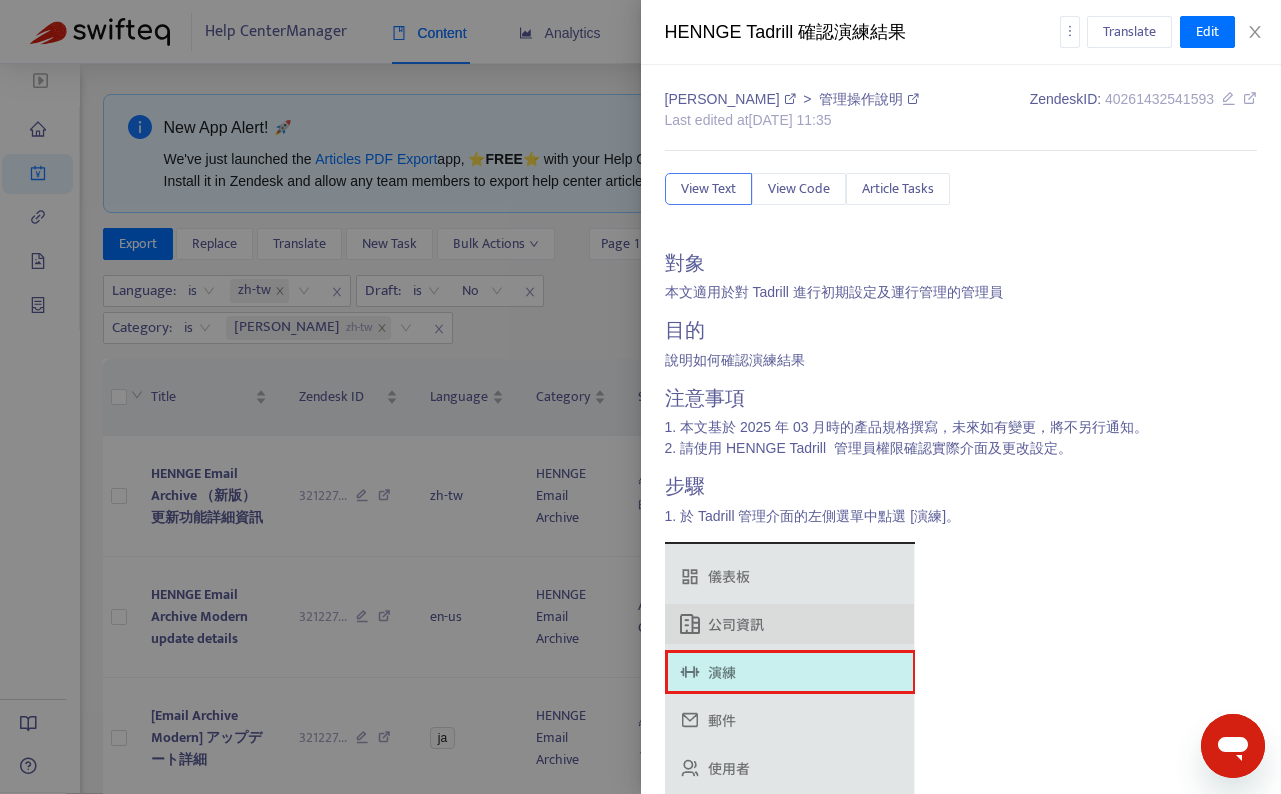type on "**********" 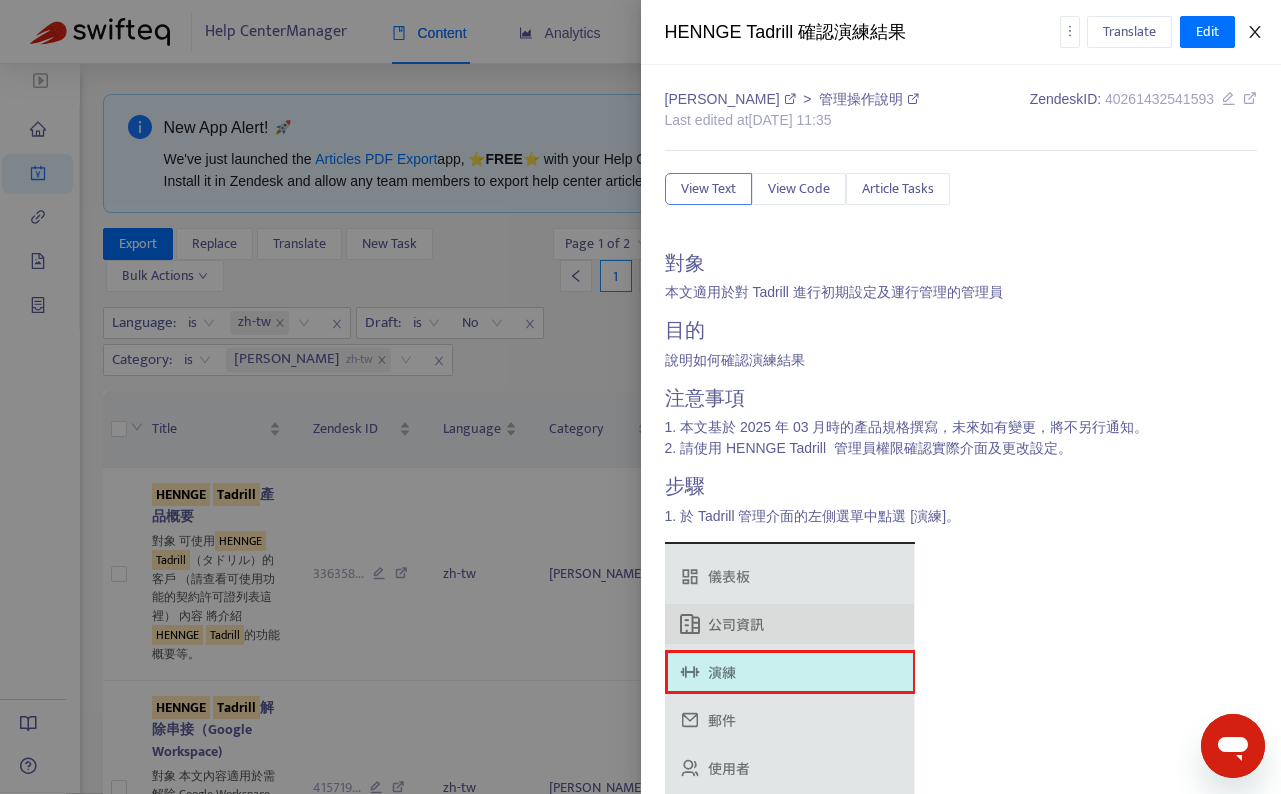 click at bounding box center (1255, 32) 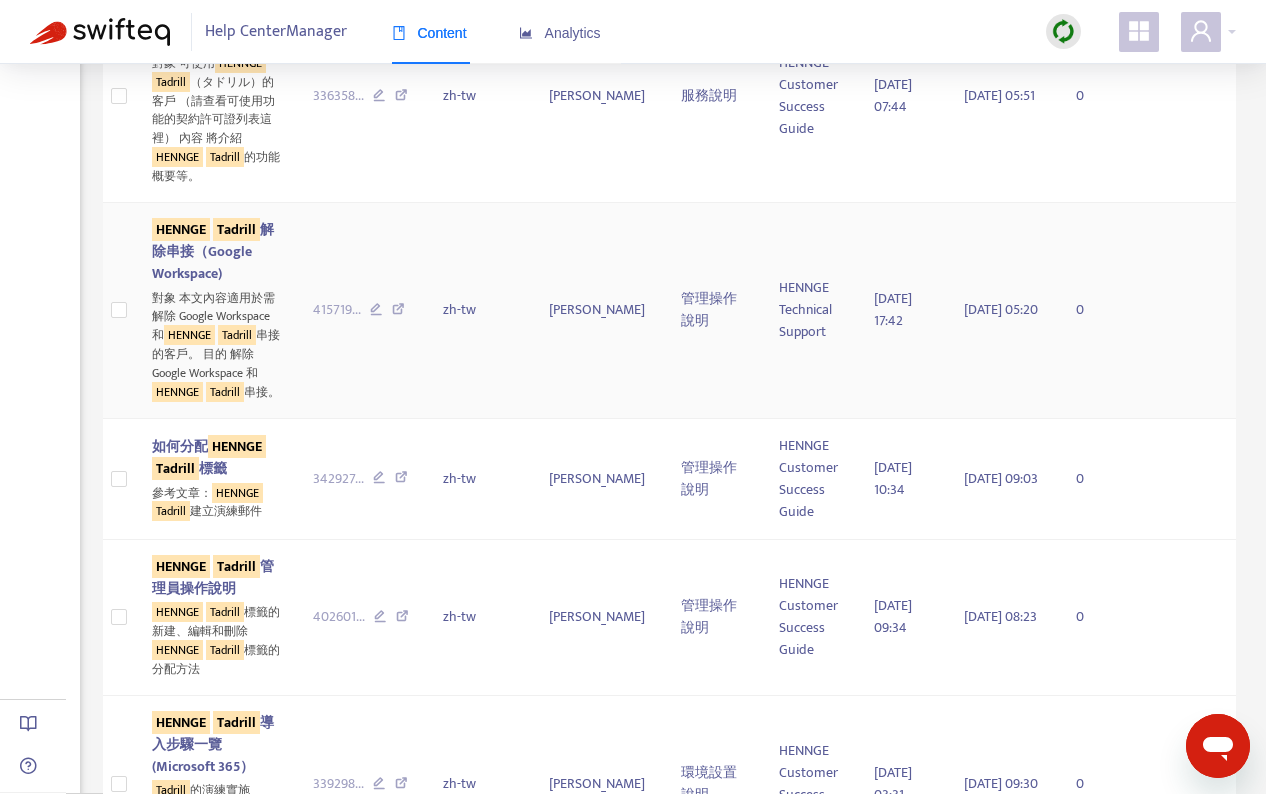 scroll, scrollTop: 0, scrollLeft: 0, axis: both 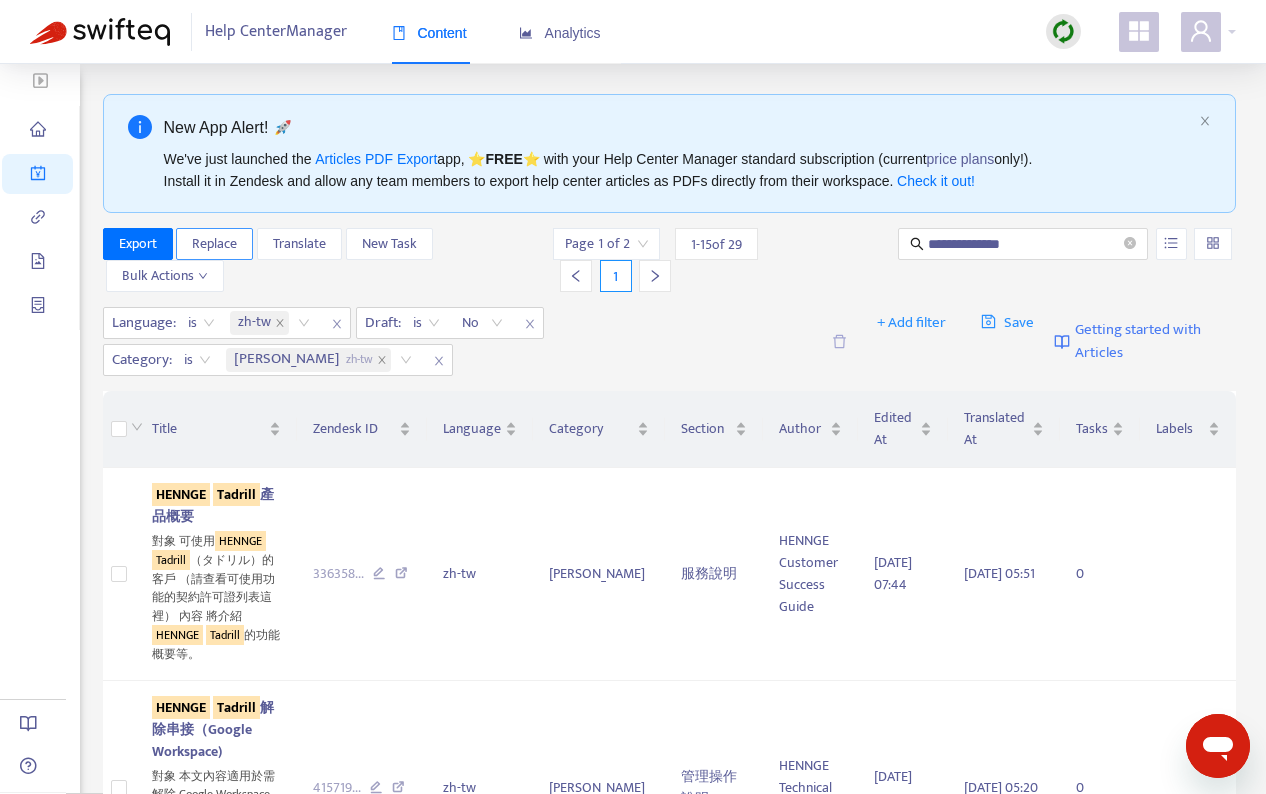 click on "Replace" at bounding box center (214, 244) 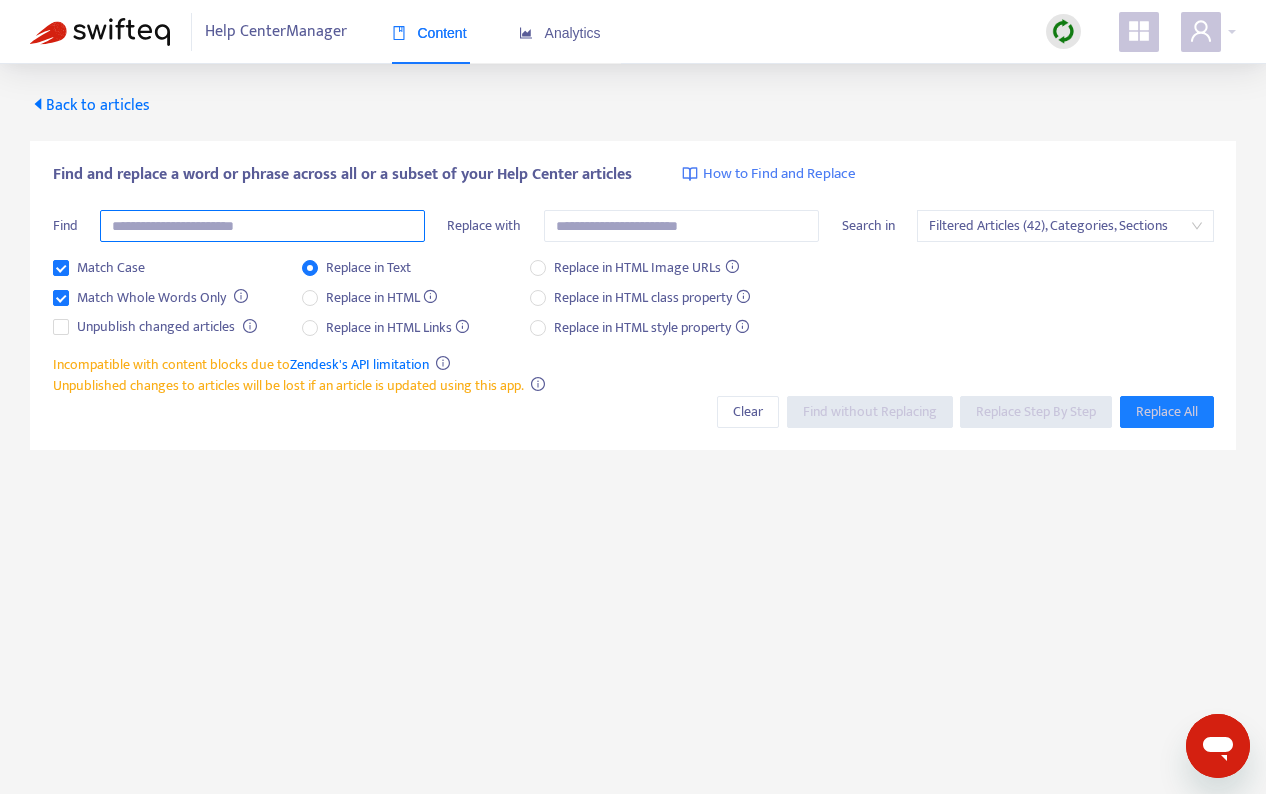 click at bounding box center [262, 226] 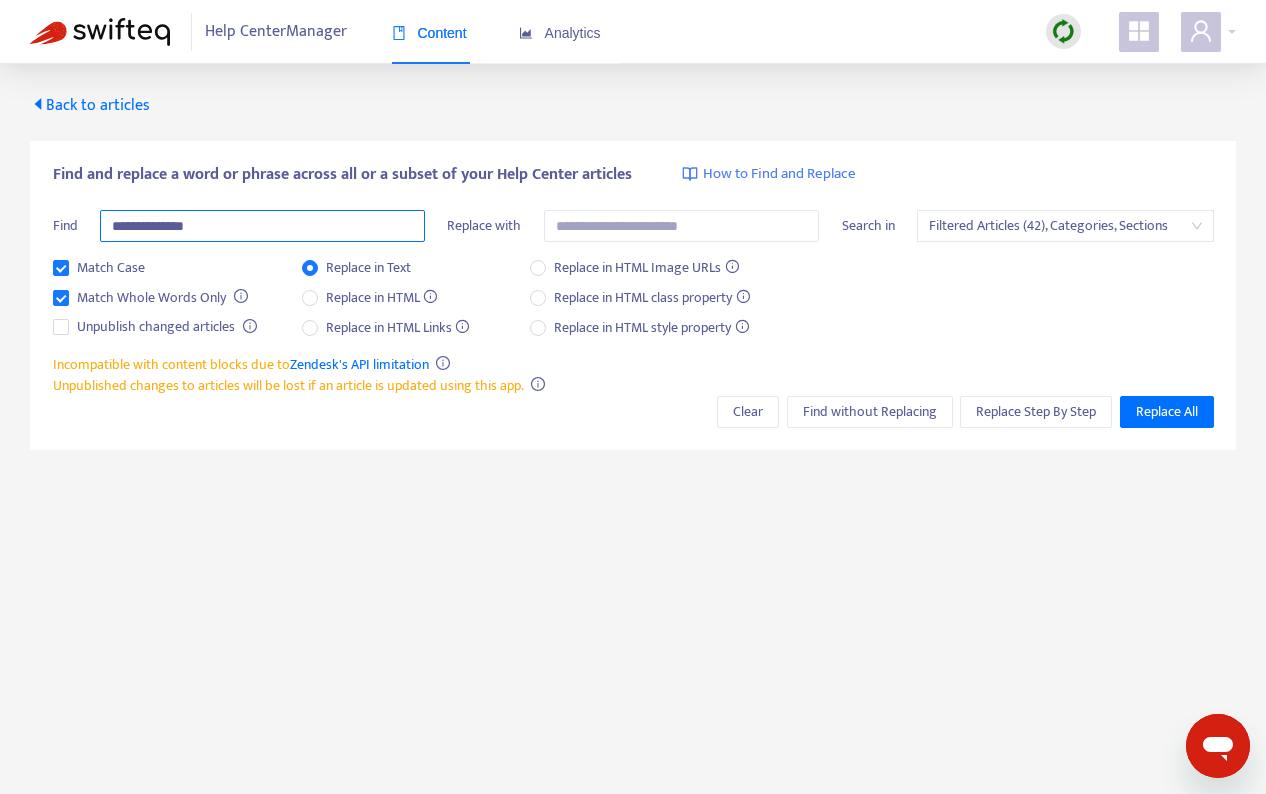 type on "**********" 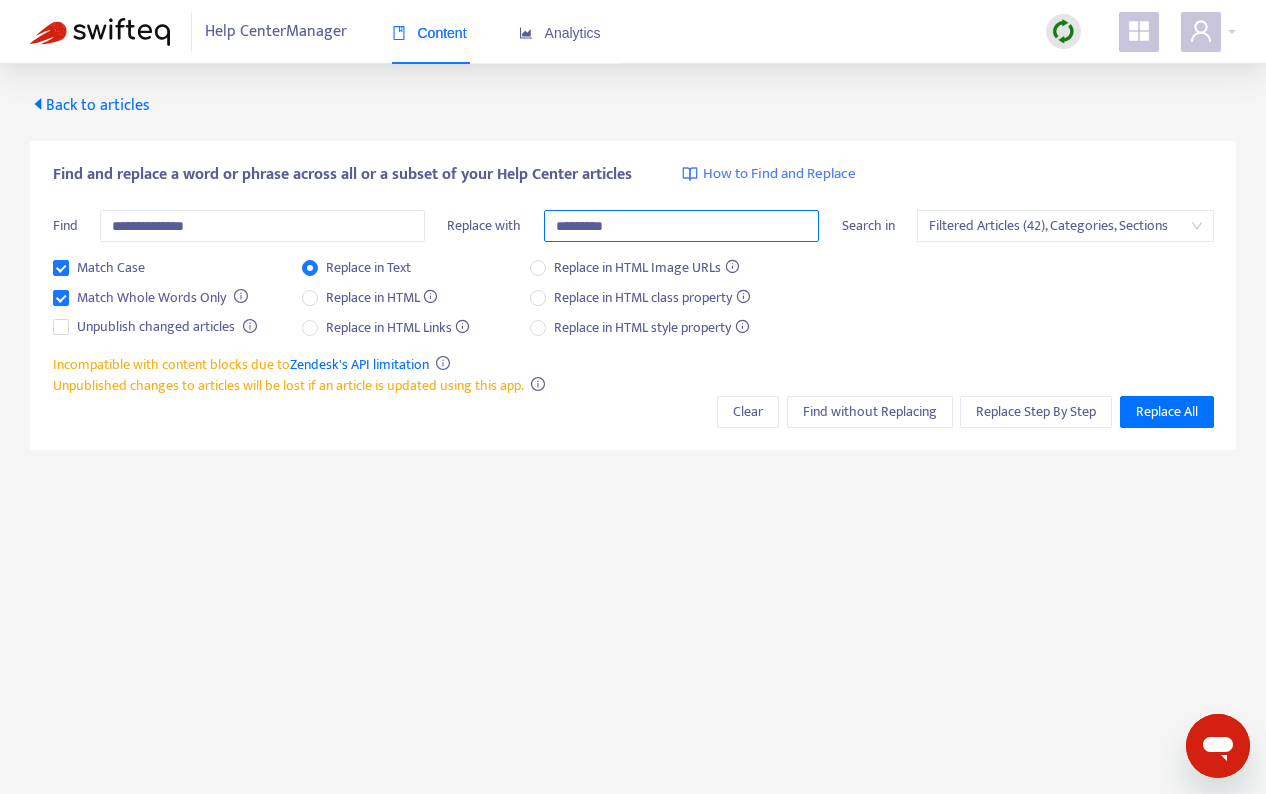 type on "*********" 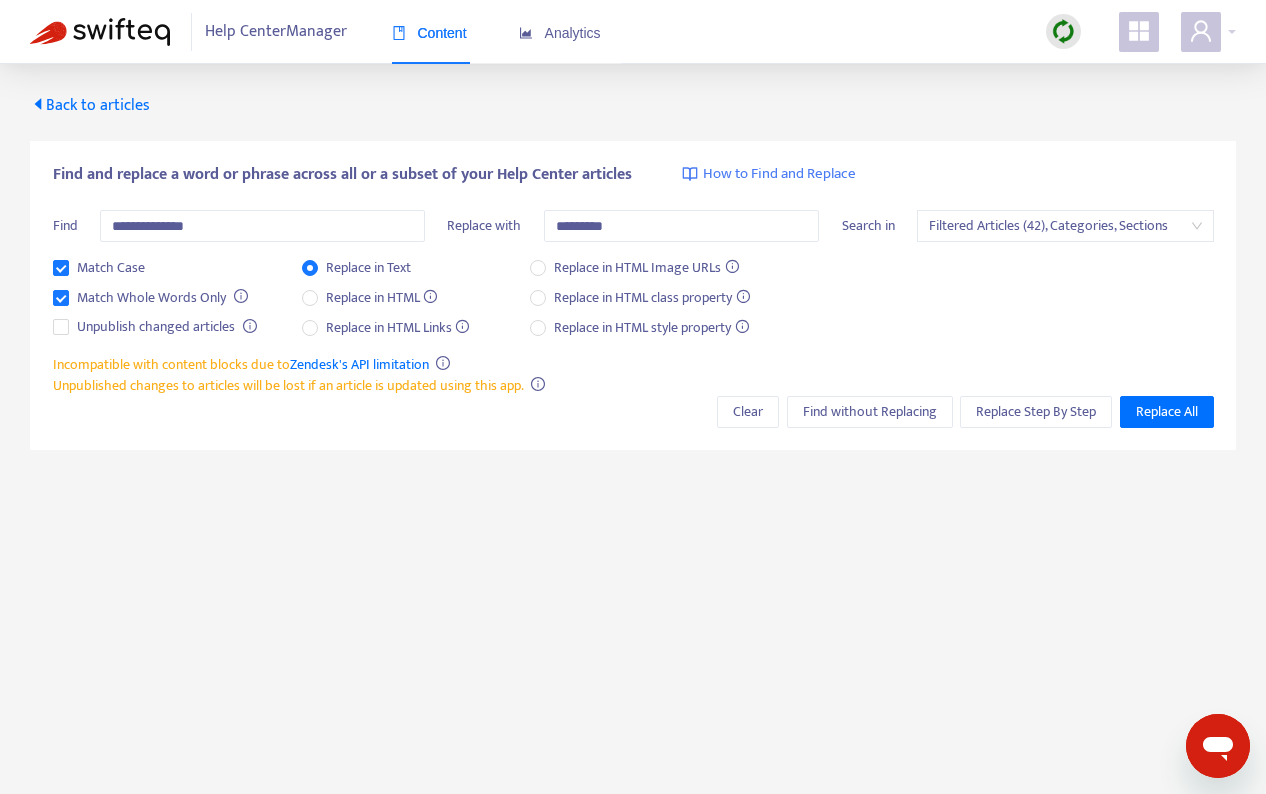 click on "Match Case Match Whole Words Only Unpublish changed articles Replace in Text Replace in HTML Replace in HTML Links Replace in HTML Image URLs Replace in HTML class property Replace in HTML style property" at bounding box center [633, 305] 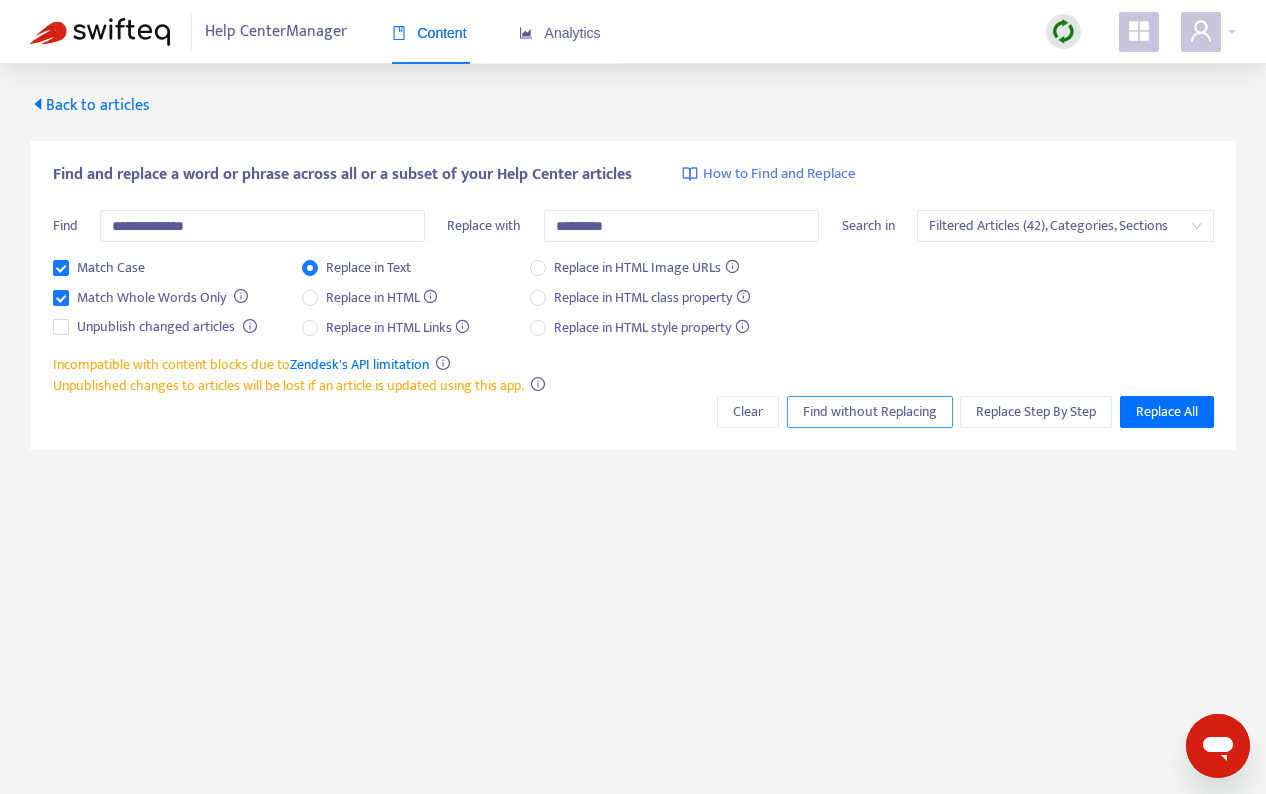 click on "Find without Replacing" at bounding box center (870, 412) 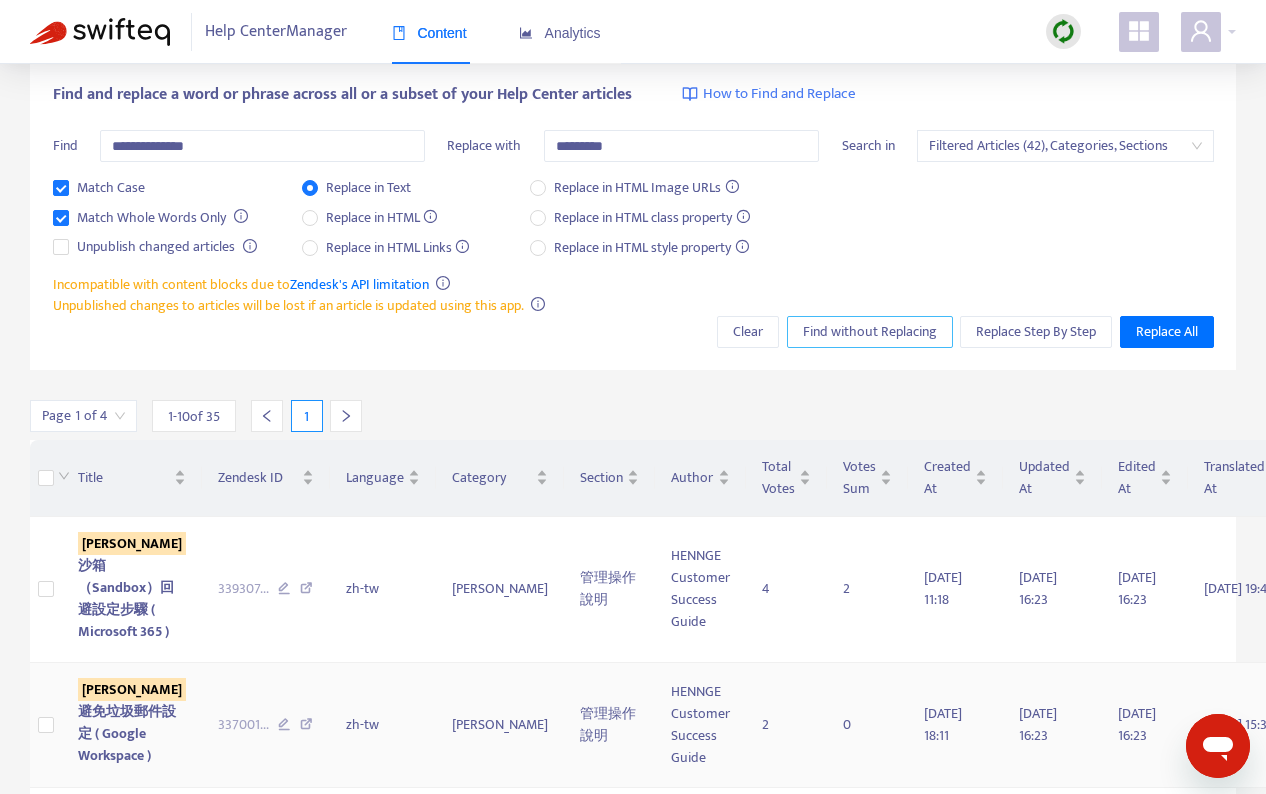 scroll, scrollTop: 53, scrollLeft: 0, axis: vertical 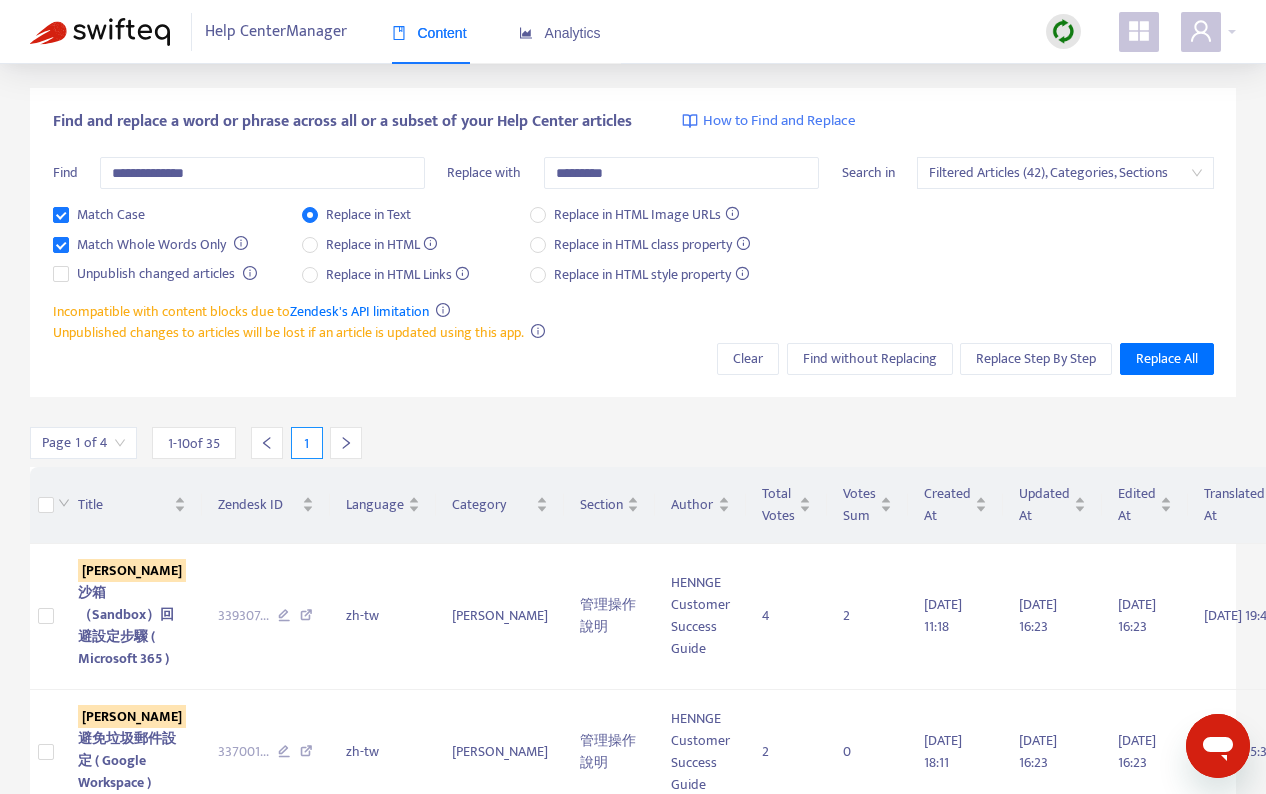 click at bounding box center [346, 443] 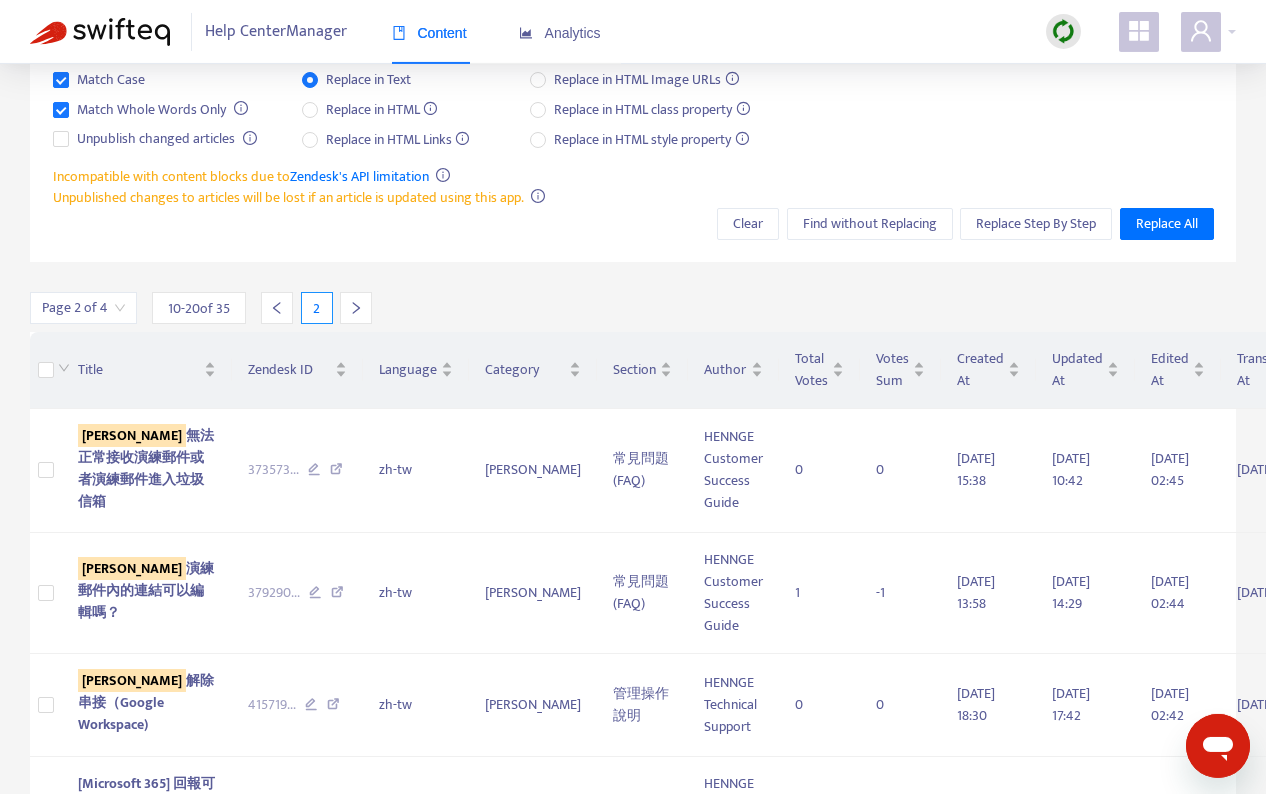 scroll, scrollTop: 0, scrollLeft: 0, axis: both 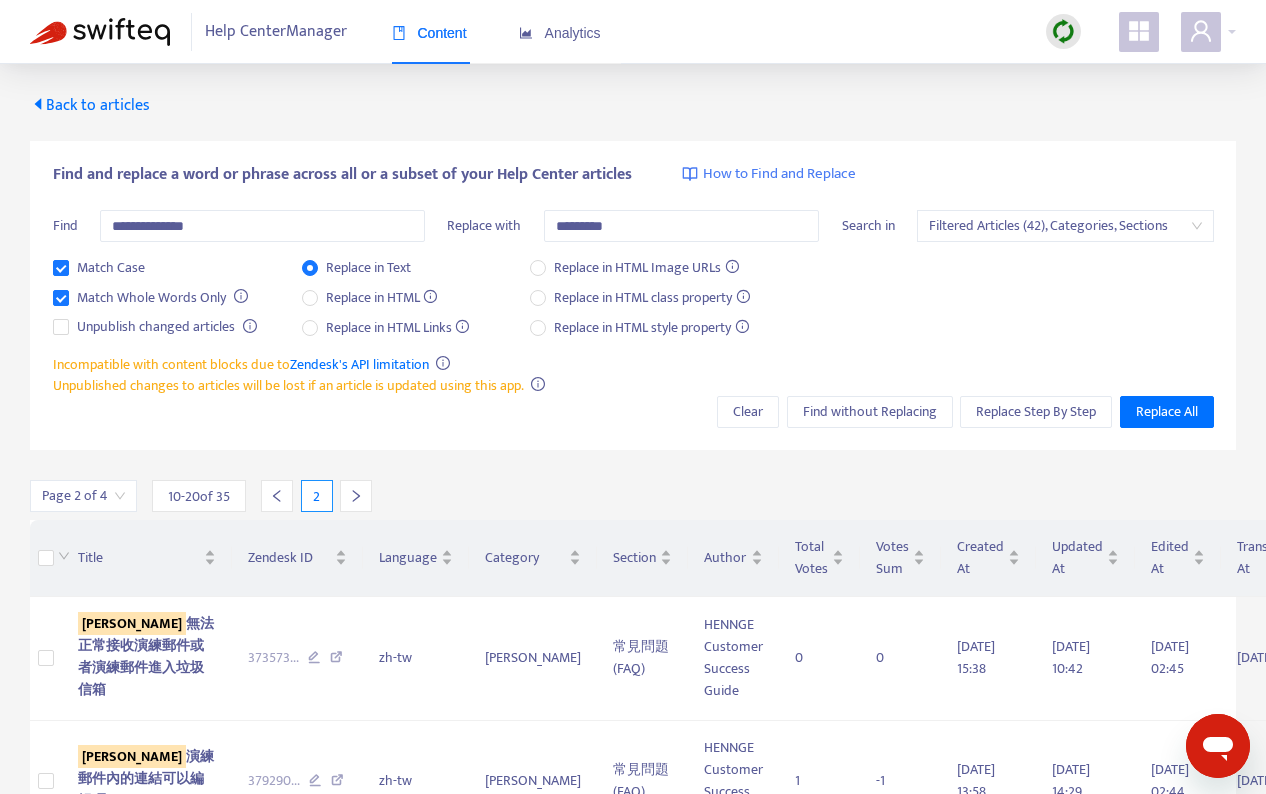 click at bounding box center (356, 496) 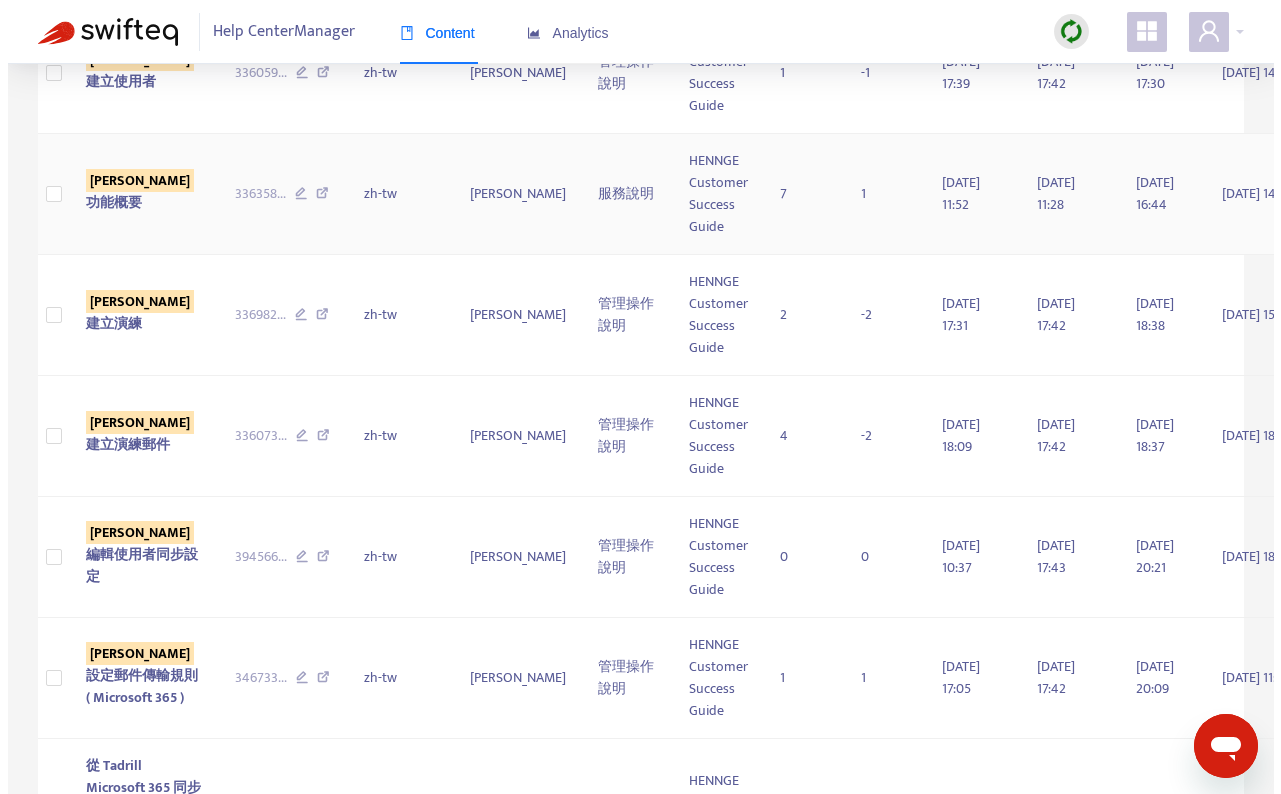 scroll, scrollTop: 1053, scrollLeft: 0, axis: vertical 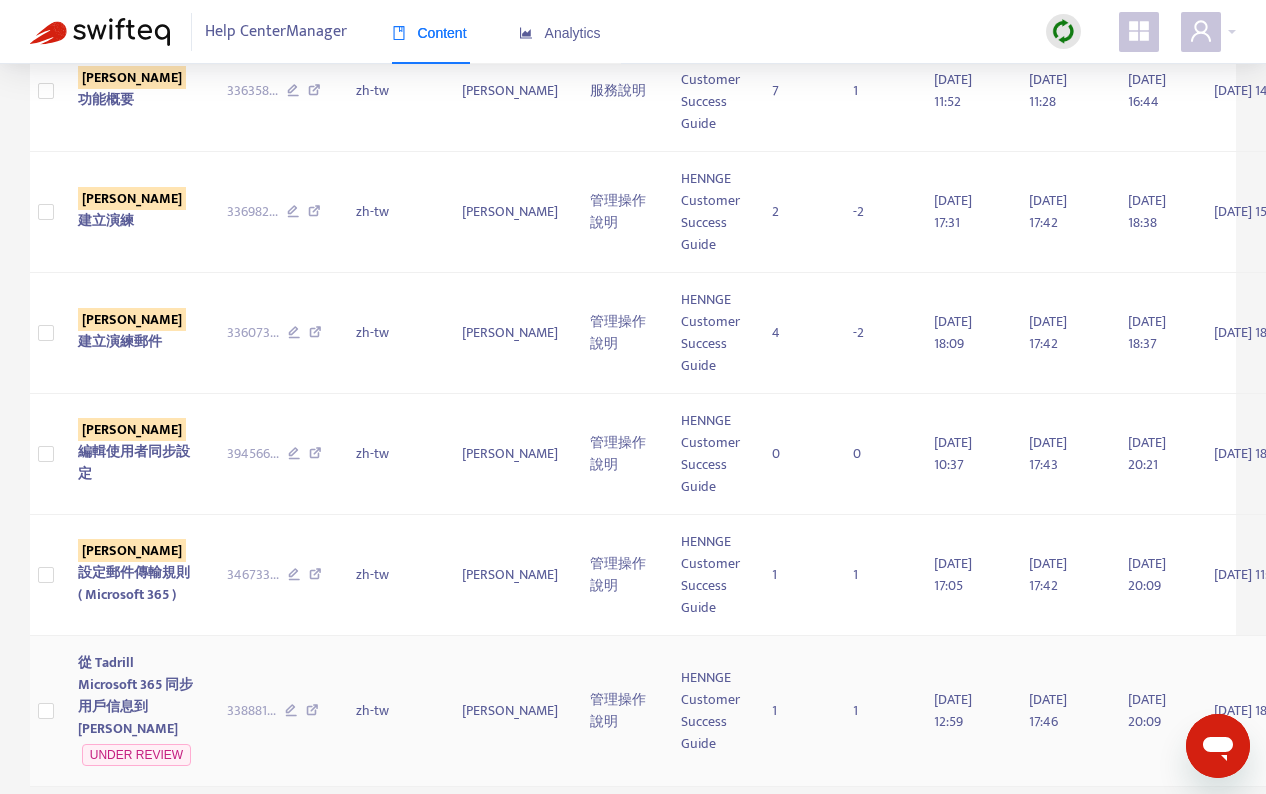 click on "從 Tadrill Microsoft 365 同步用戶信息到 [PERSON_NAME]" at bounding box center (135, 695) 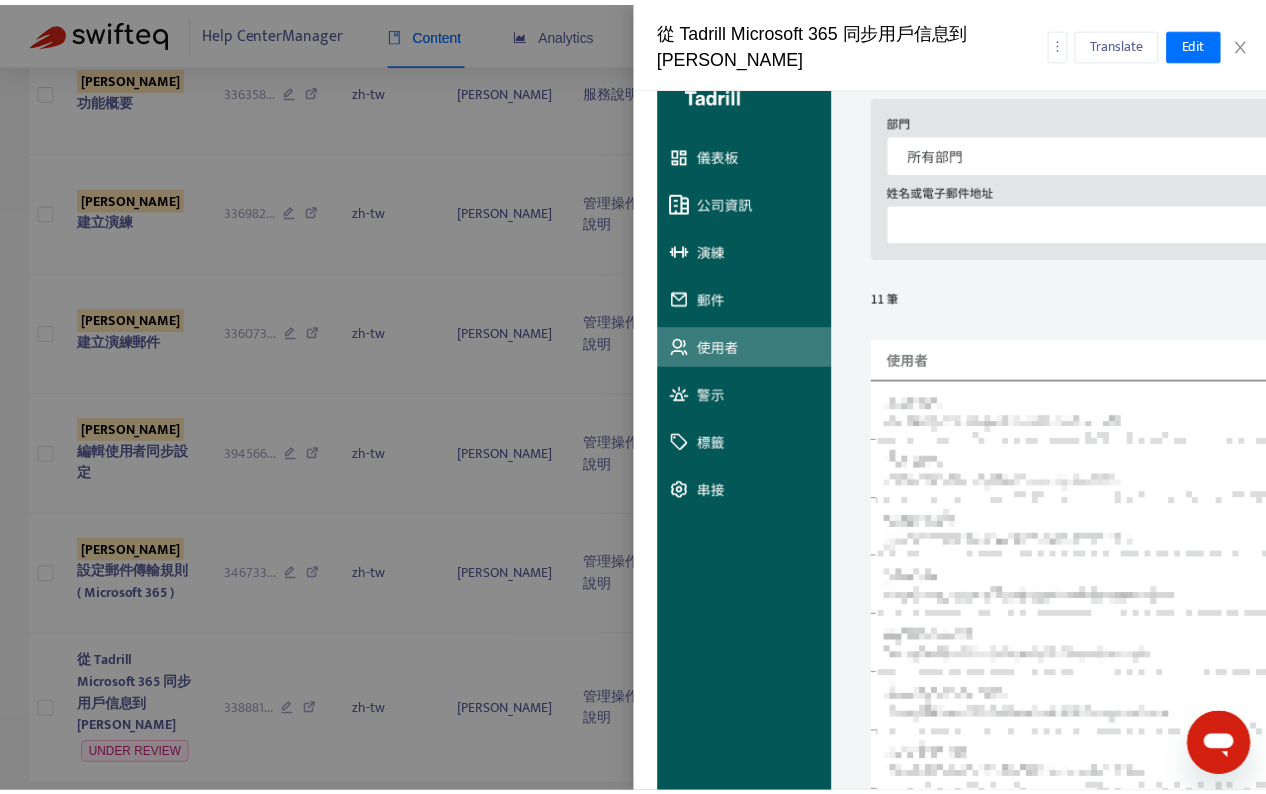 scroll, scrollTop: 2842, scrollLeft: 0, axis: vertical 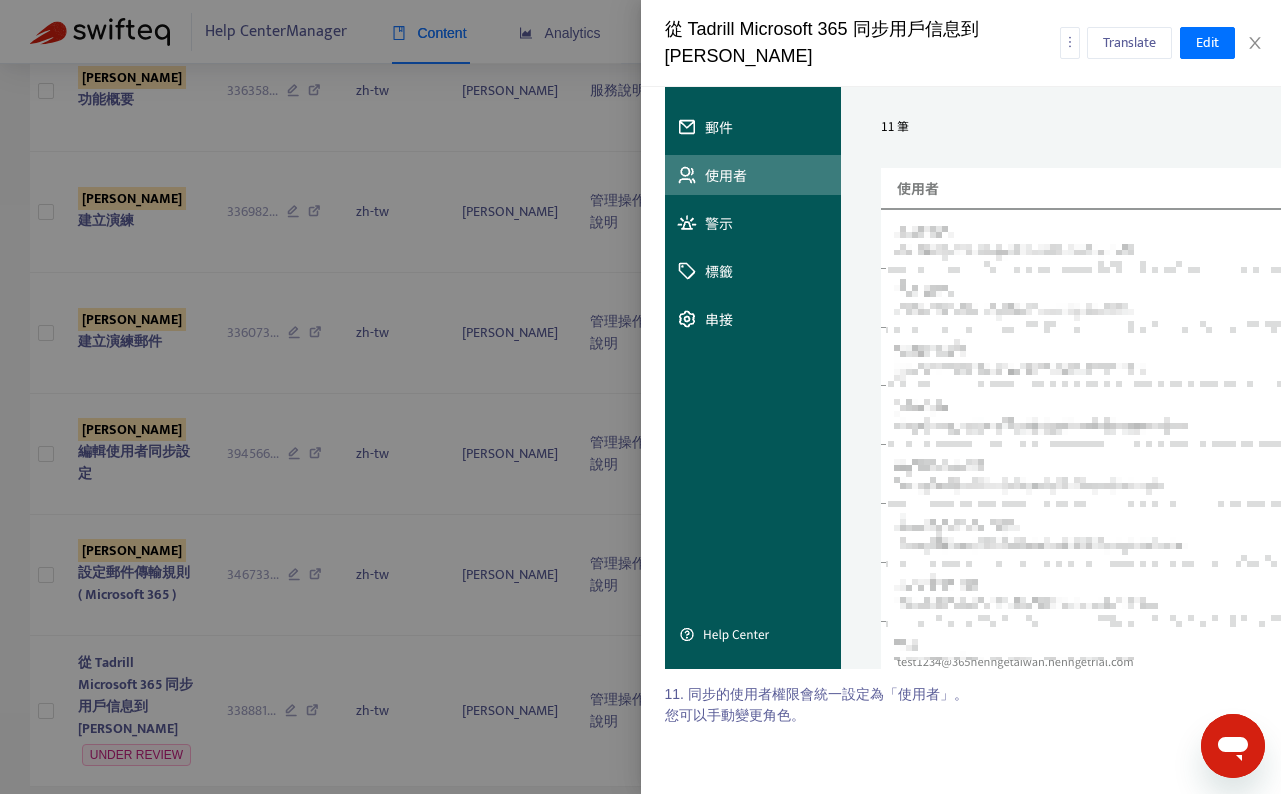 click at bounding box center (640, 397) 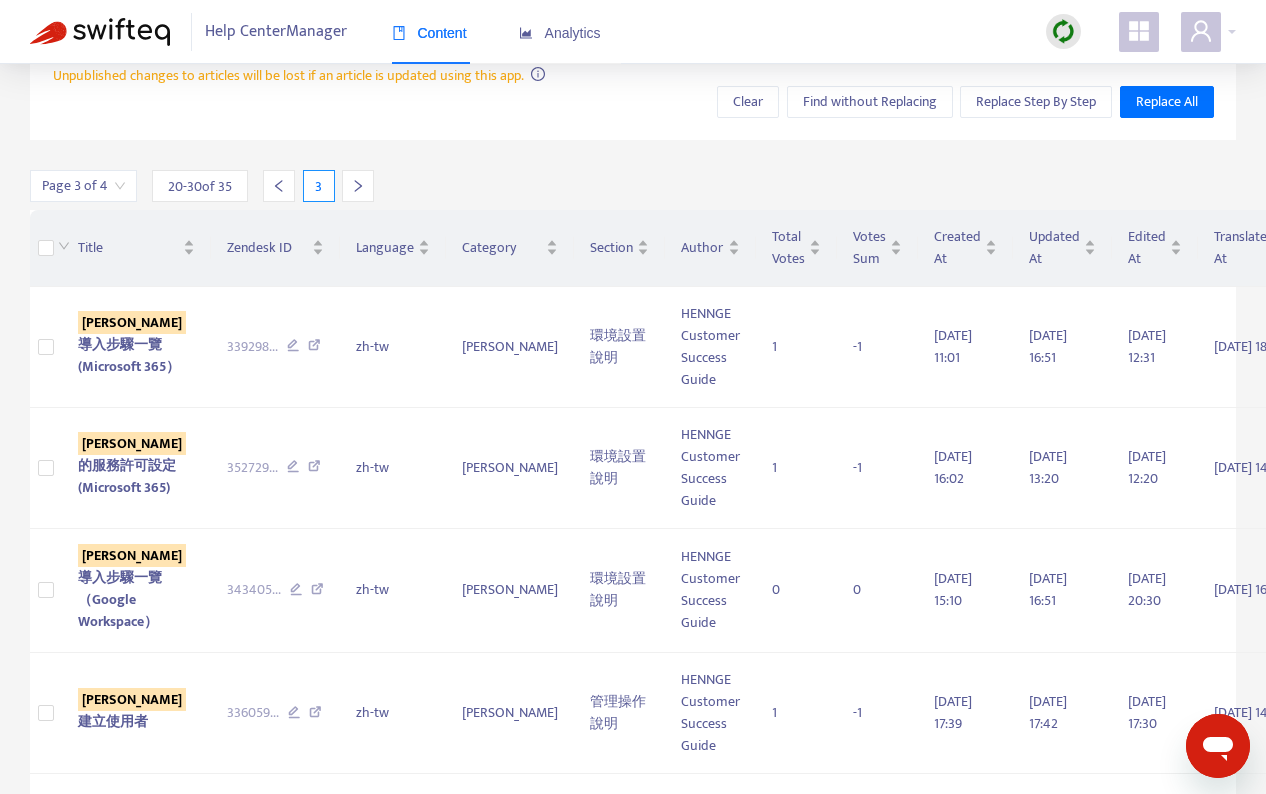 scroll, scrollTop: 0, scrollLeft: 0, axis: both 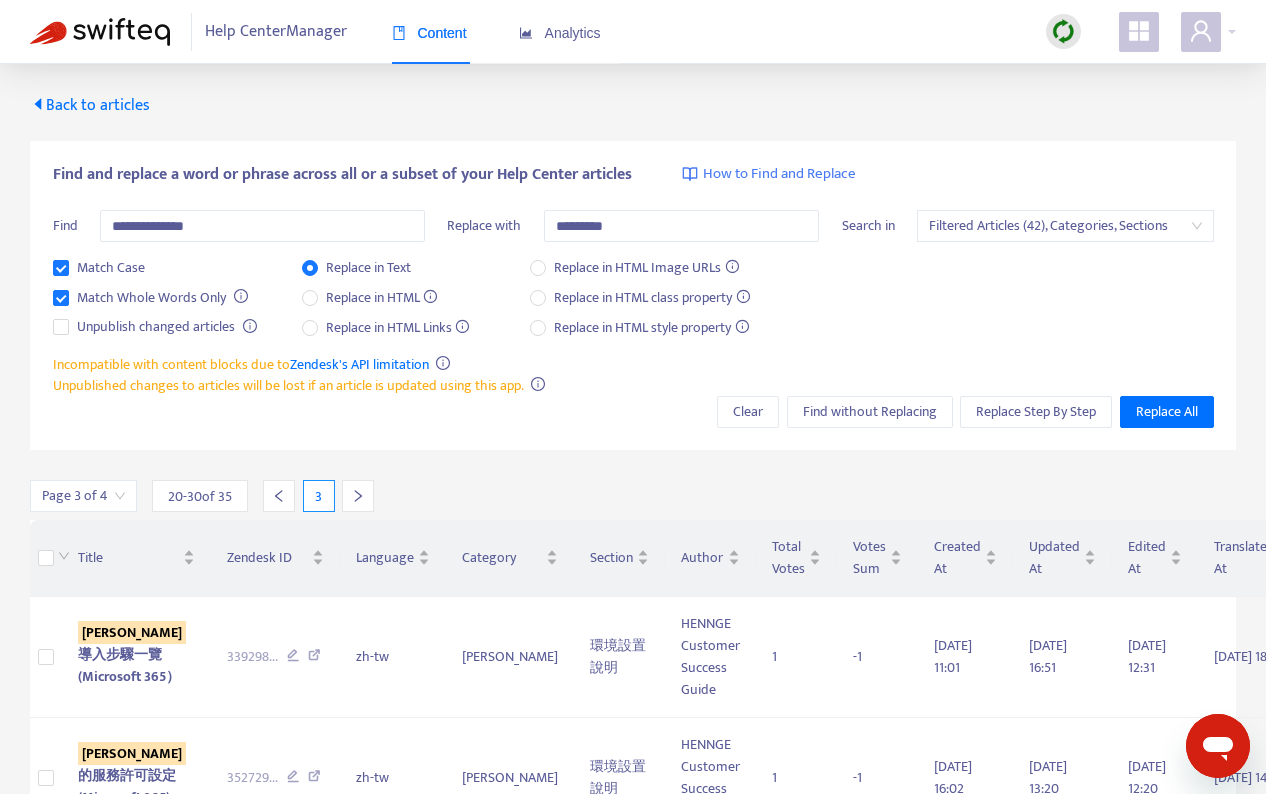 click 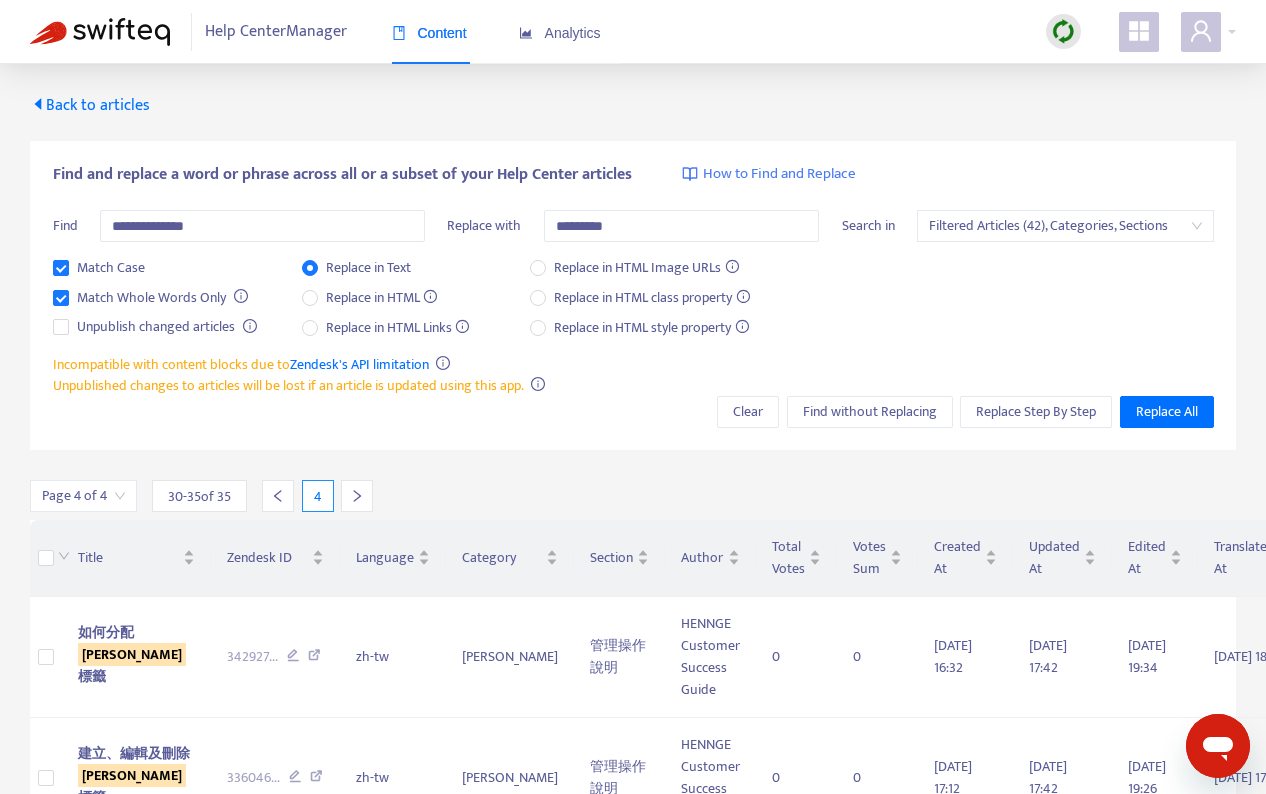 scroll, scrollTop: 422, scrollLeft: 0, axis: vertical 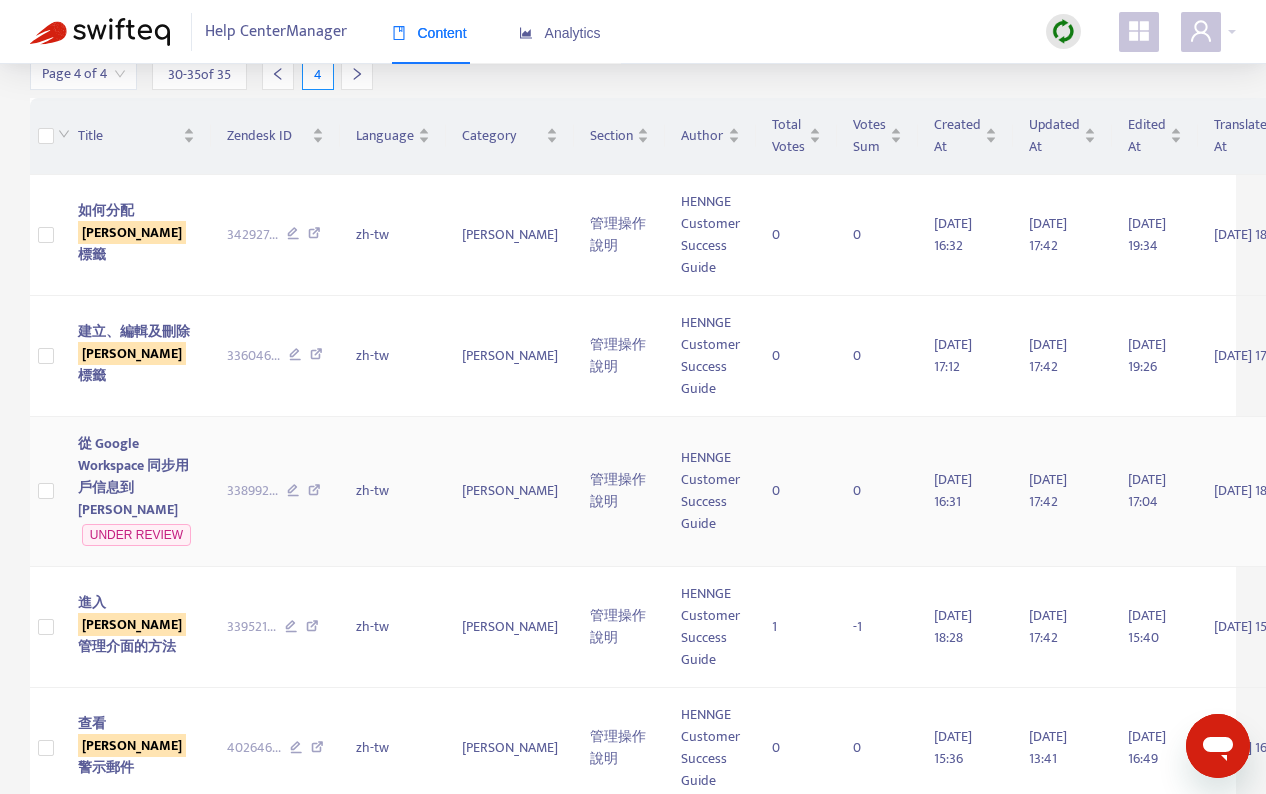 click on "從 Google Workspace 同步用戶信息到 [PERSON_NAME]" at bounding box center (133, 476) 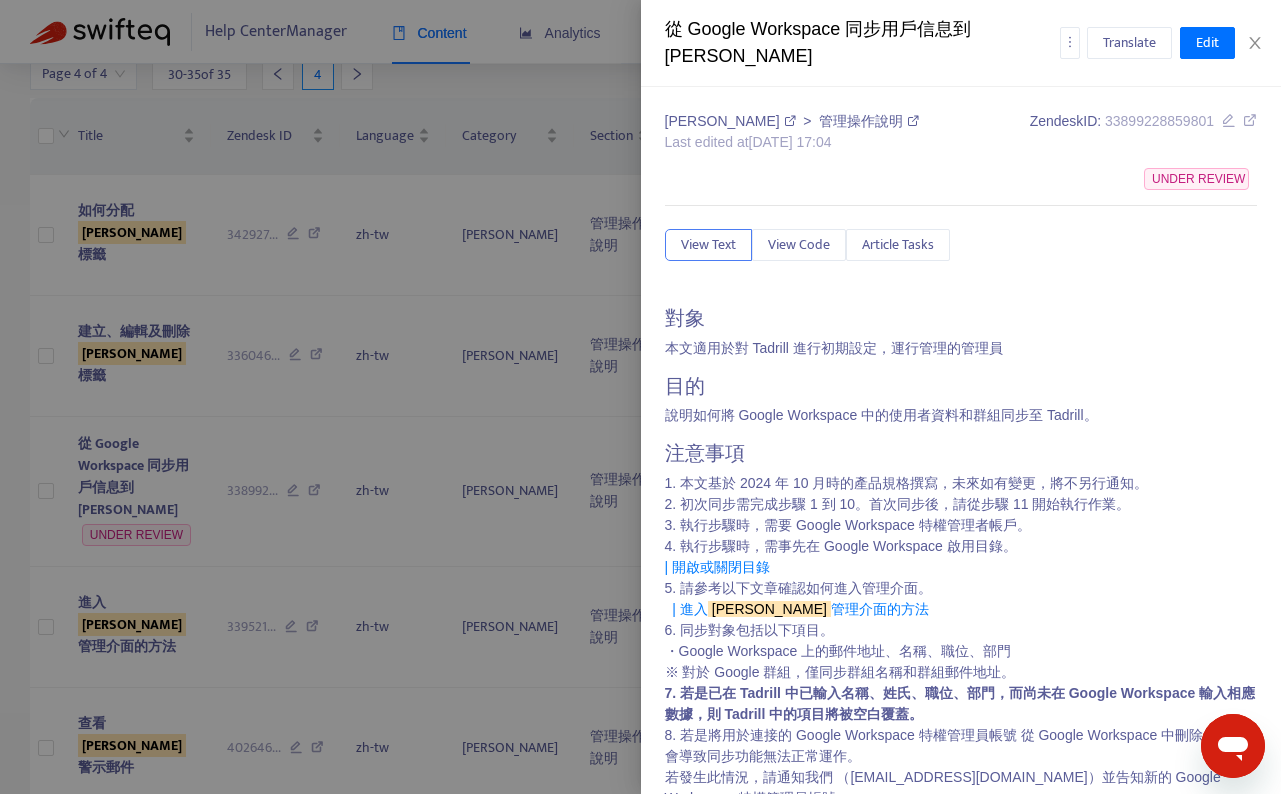 click at bounding box center (1250, 120) 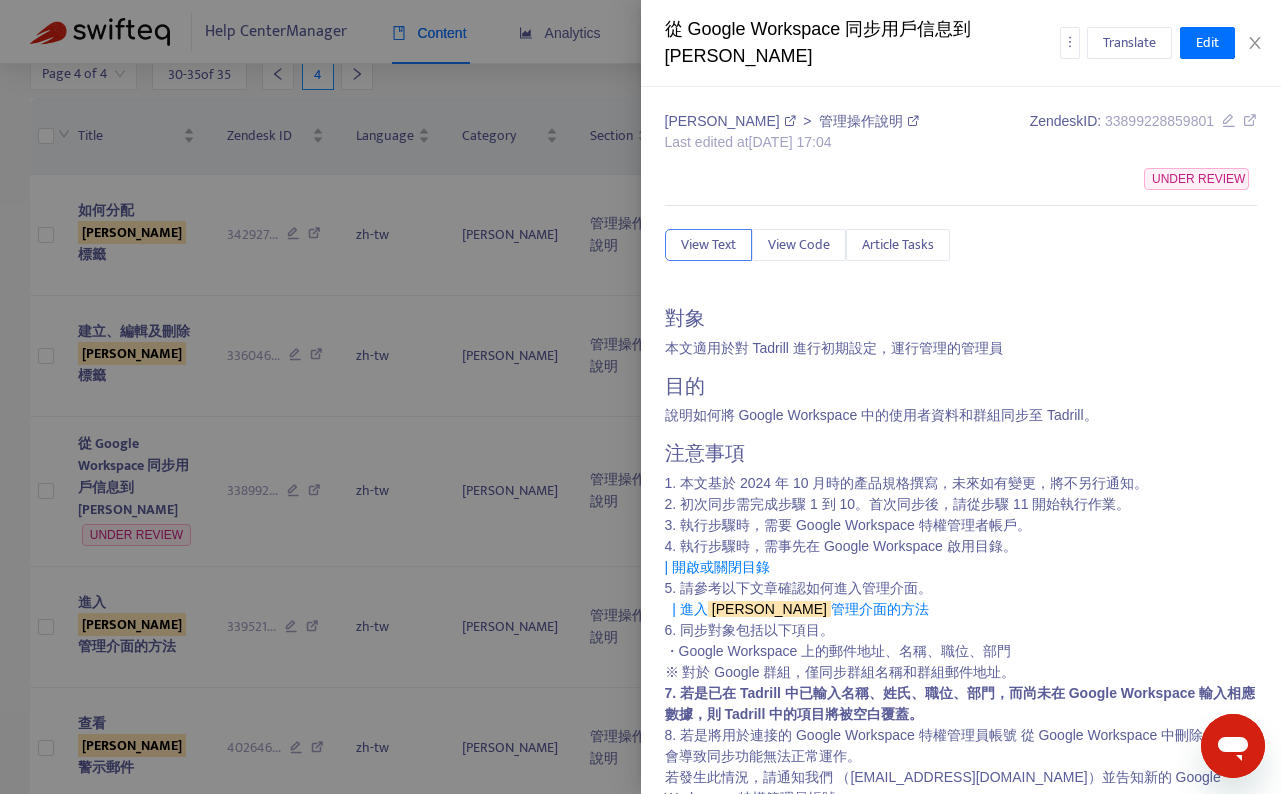 click at bounding box center [640, 397] 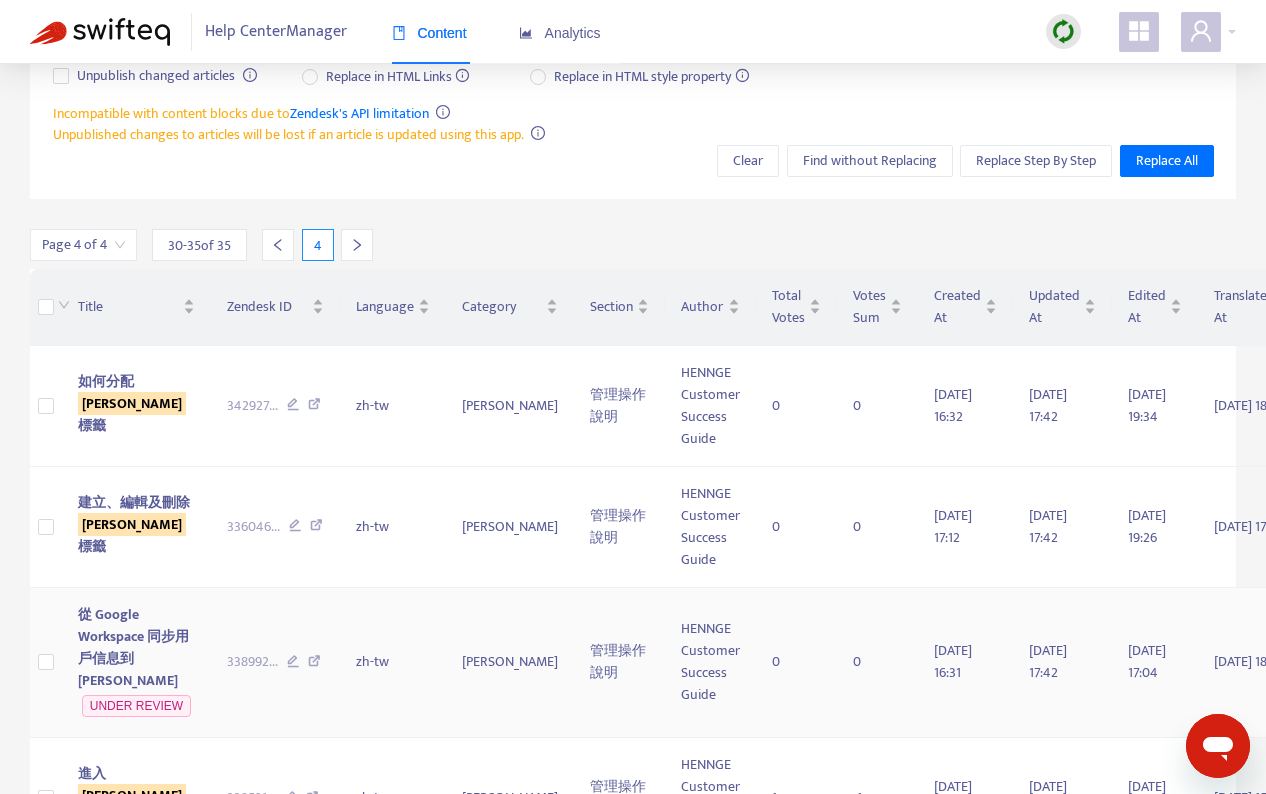 scroll, scrollTop: 0, scrollLeft: 0, axis: both 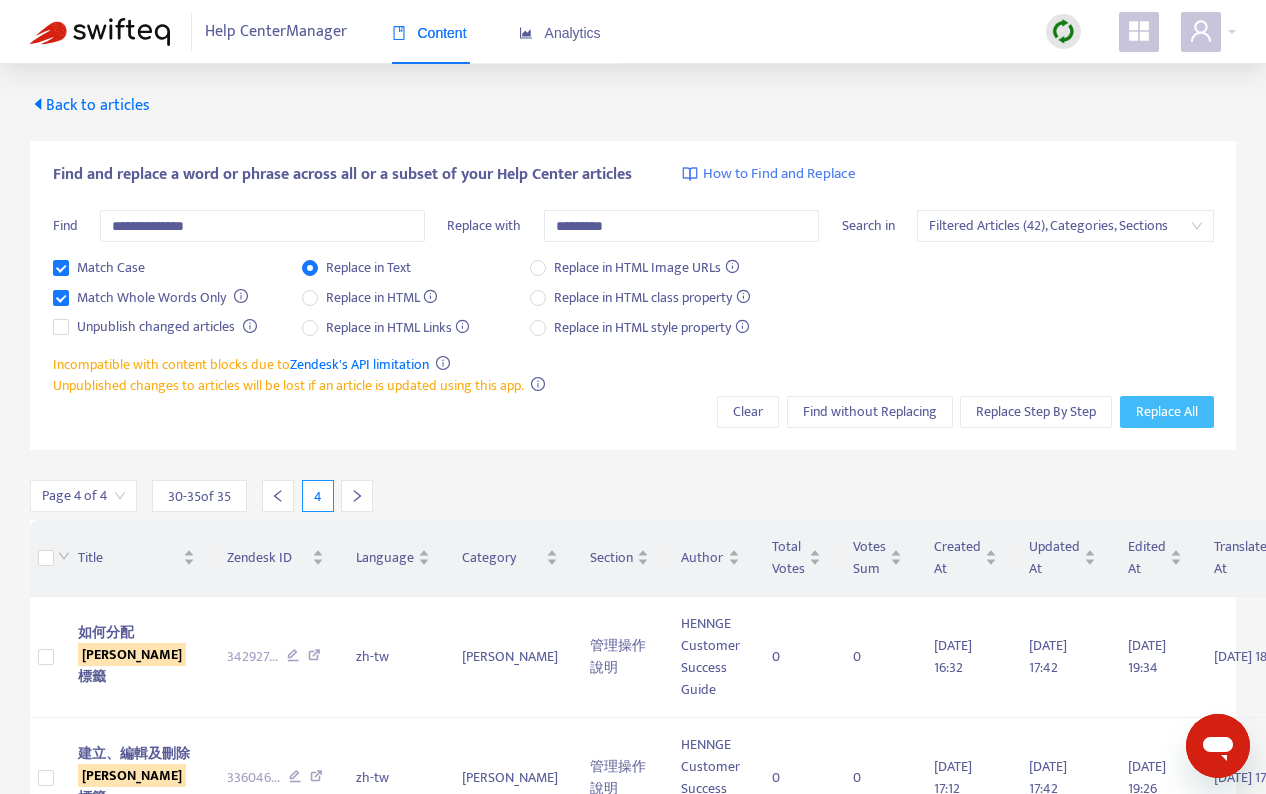 click on "Replace All" at bounding box center (1167, 412) 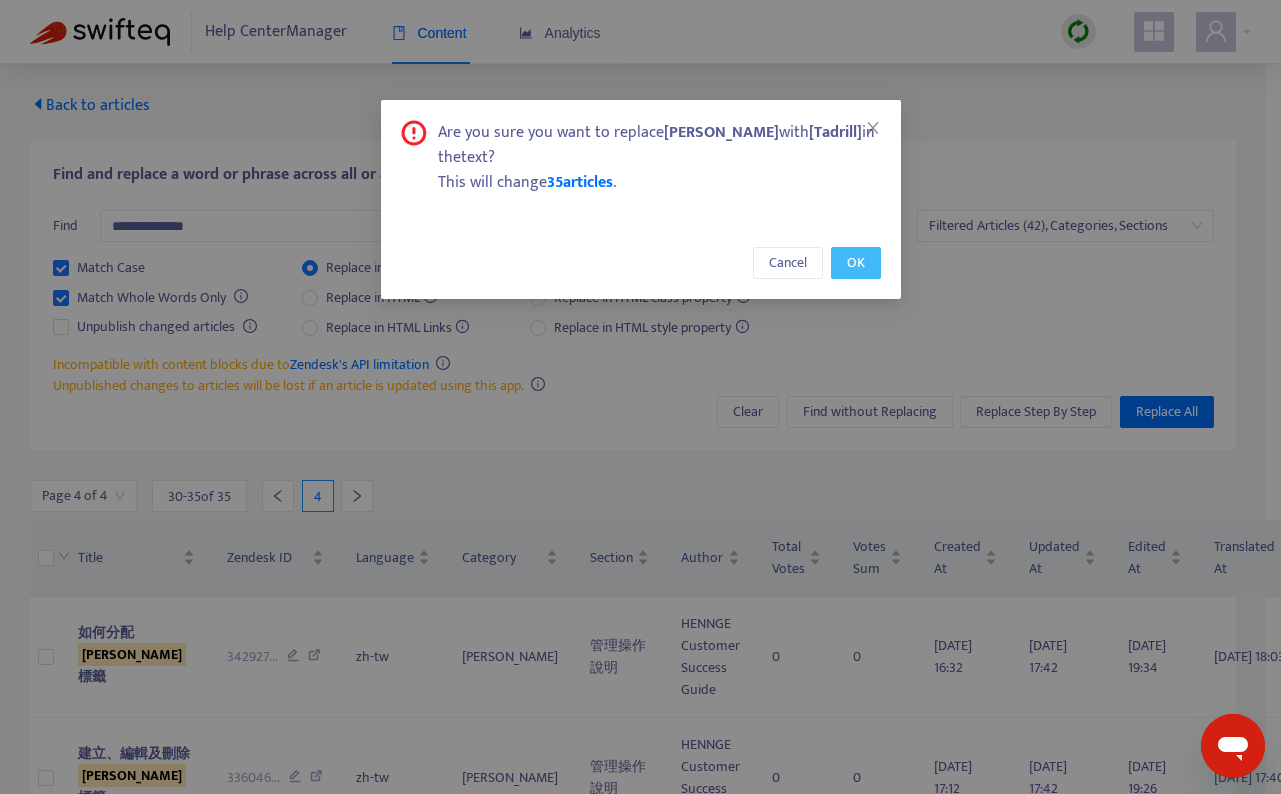 click on "OK" at bounding box center (856, 263) 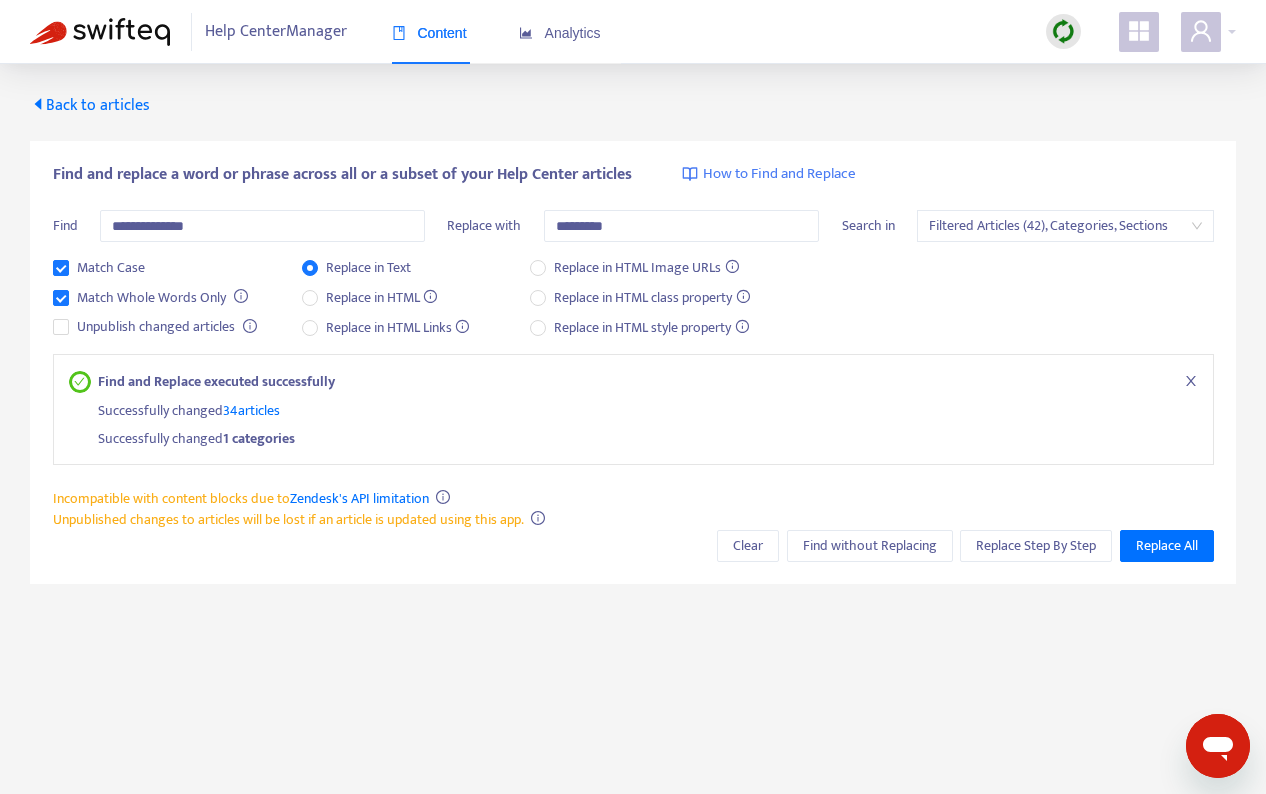 click on "34  articles" at bounding box center [251, 410] 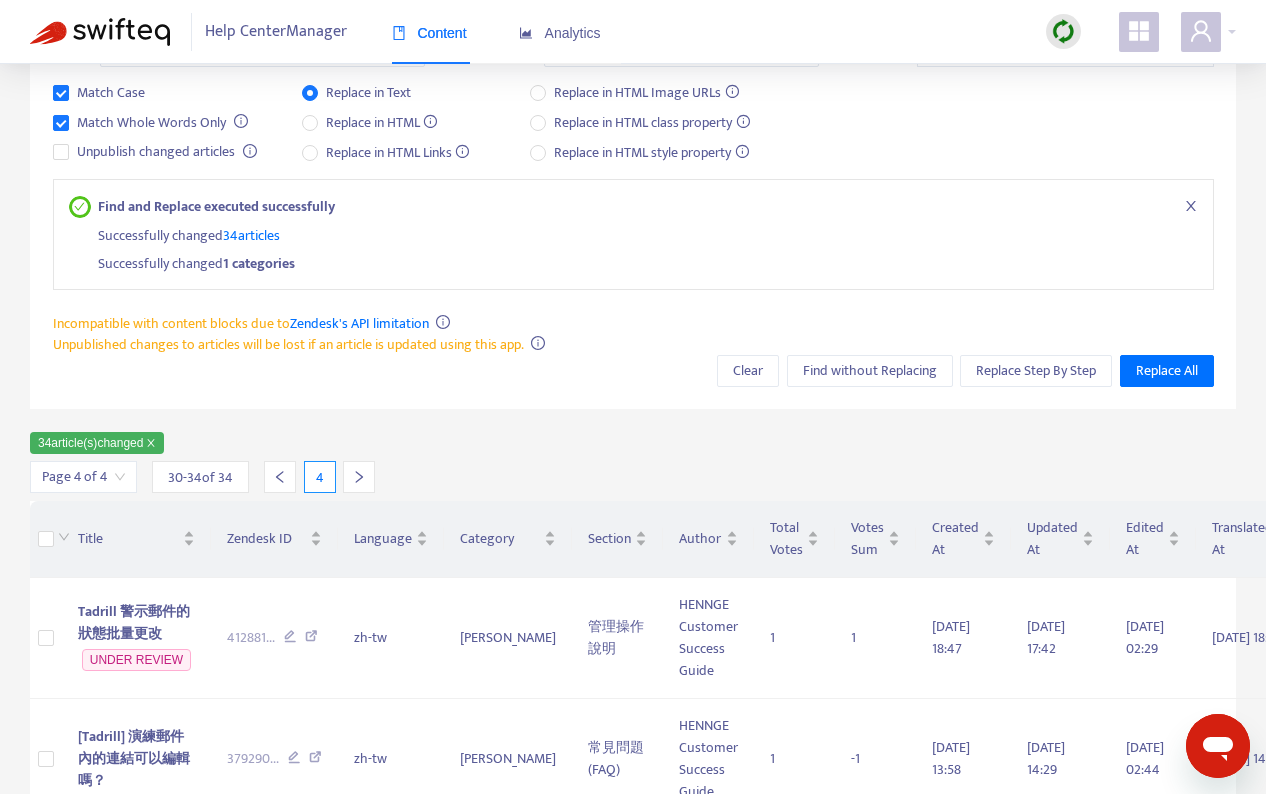 scroll, scrollTop: 450, scrollLeft: 0, axis: vertical 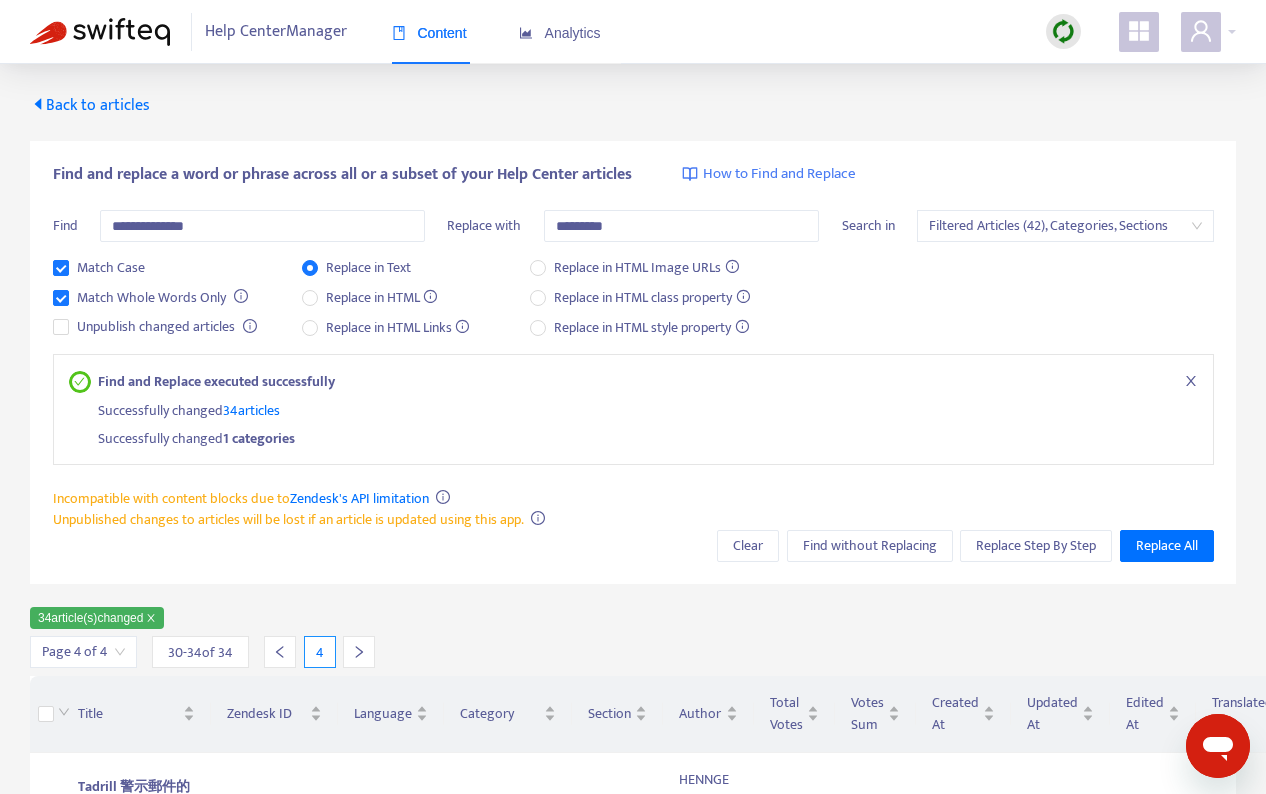 click on "Back to articles" at bounding box center (90, 105) 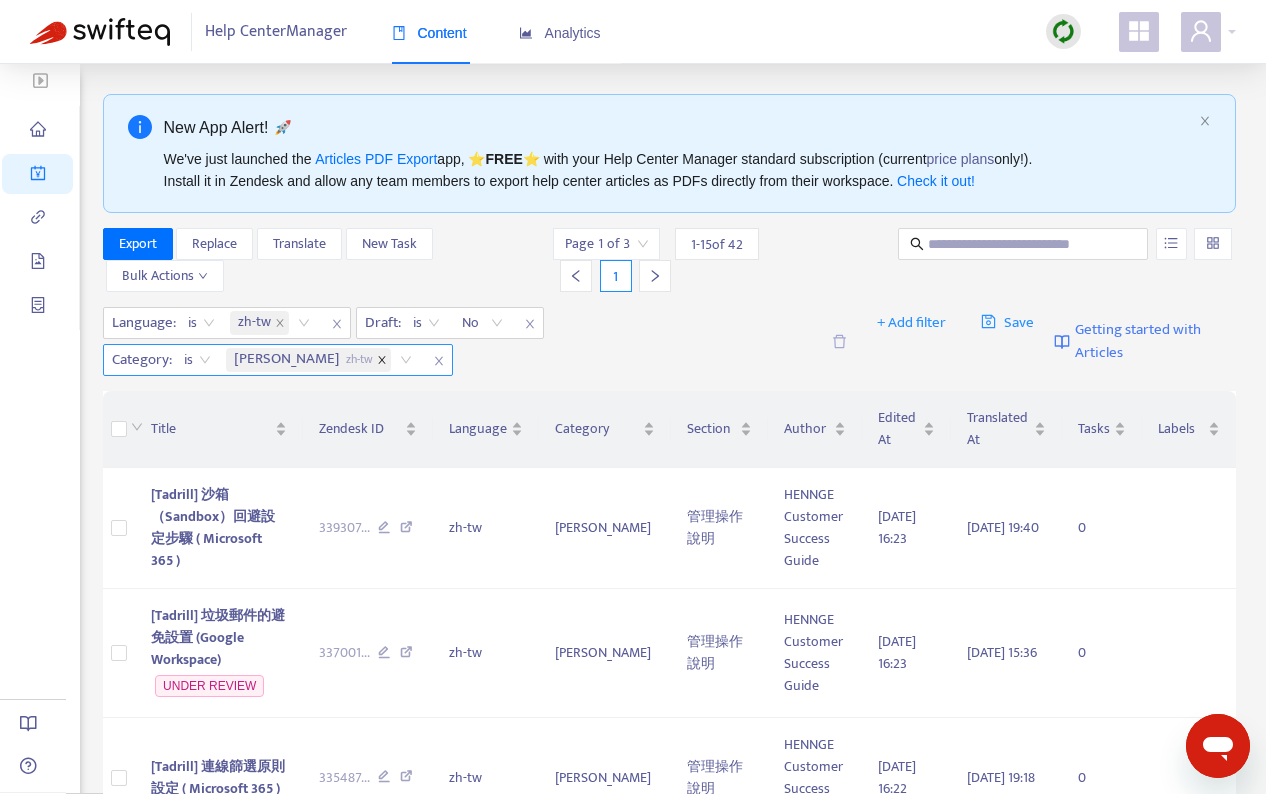 click 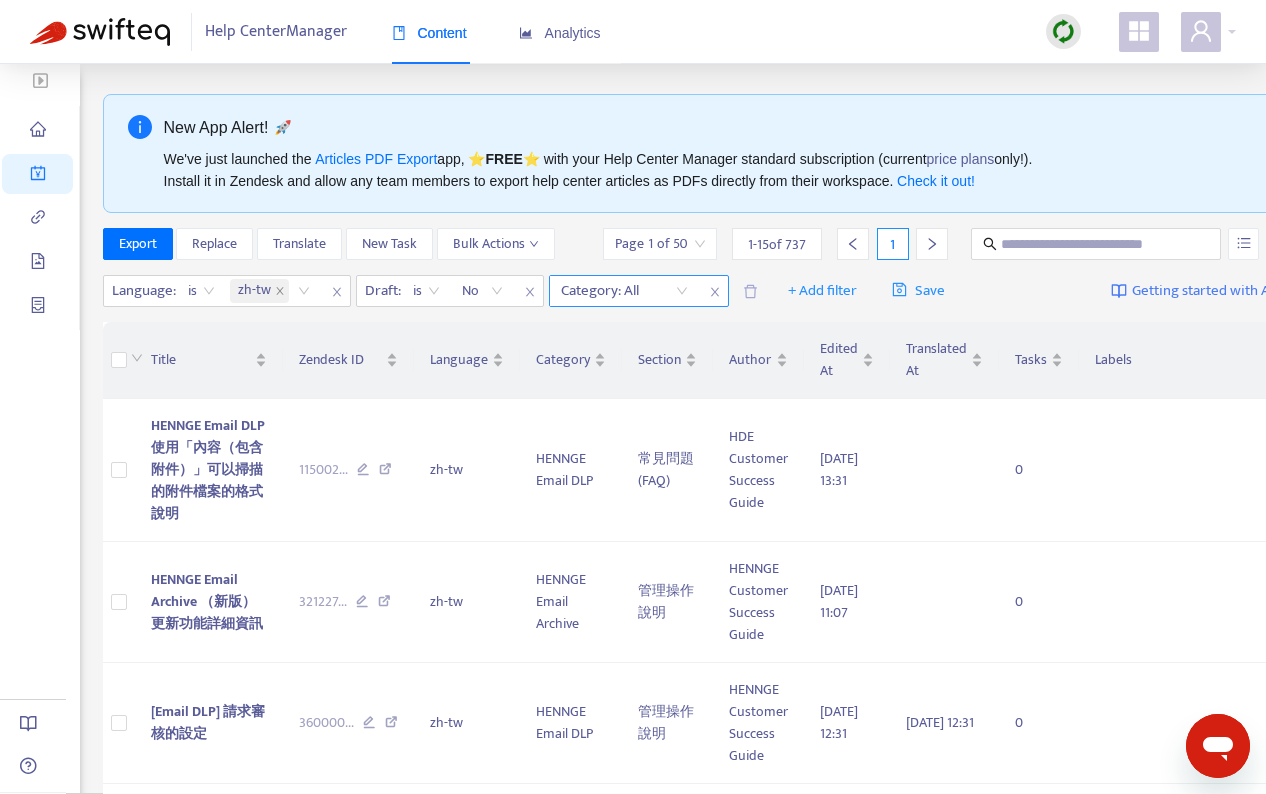 click on "Category: All" at bounding box center [624, 291] 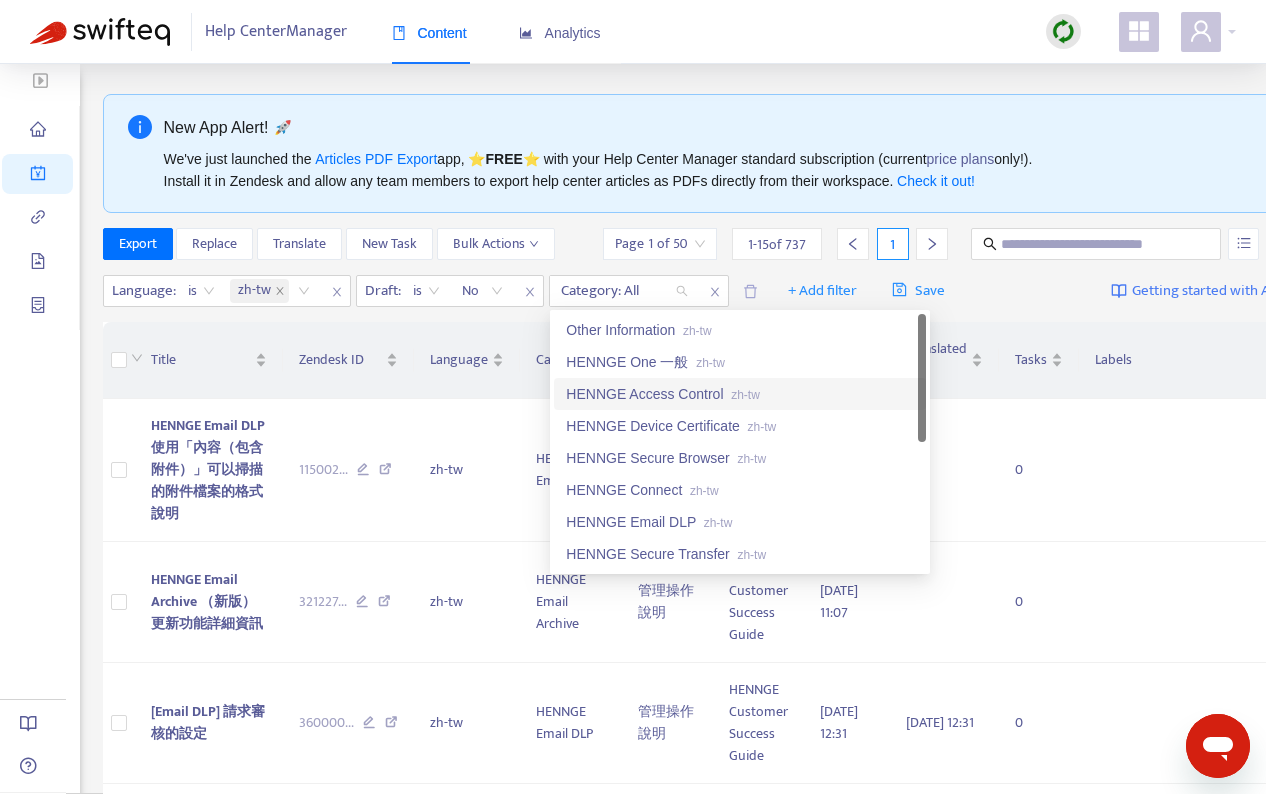 click on "HENNGE Access Control   zh-tw" at bounding box center (740, 394) 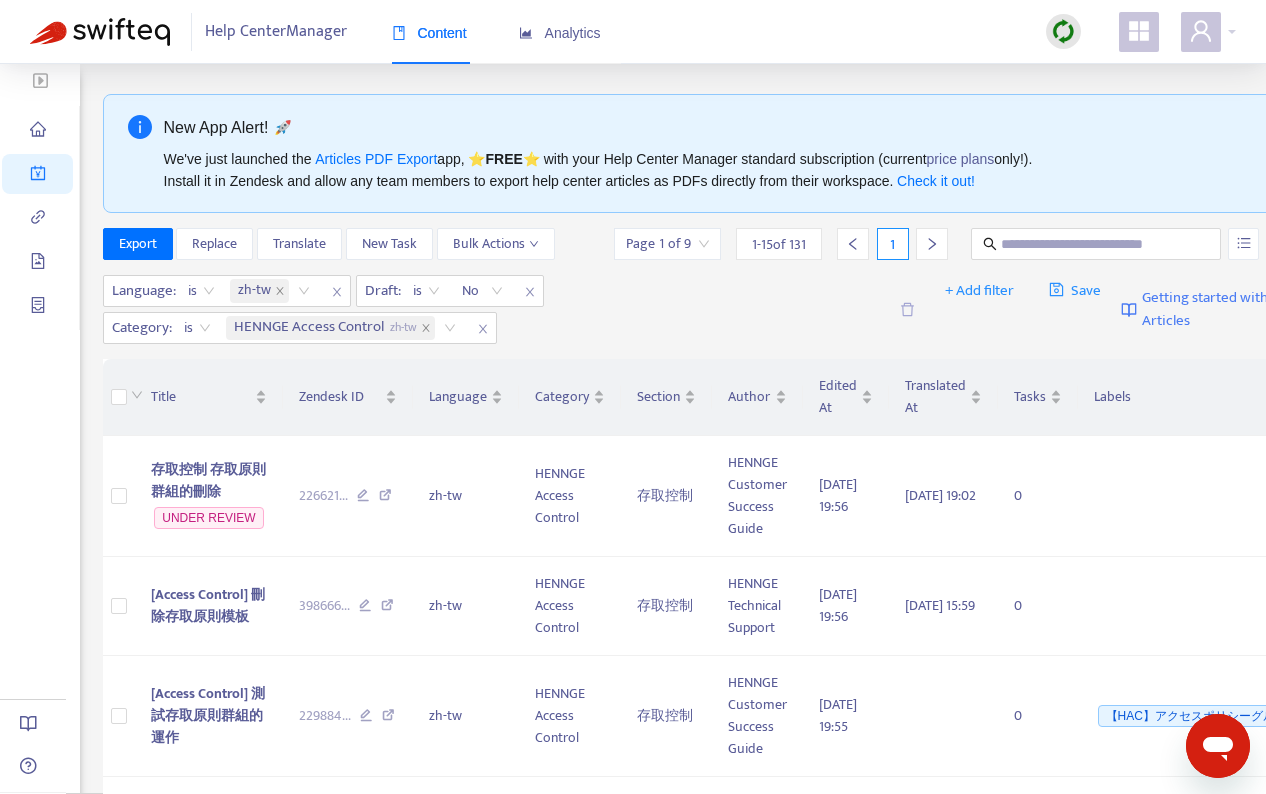 click on "Language : is zh-tw   Draft : is No   Category : is HENNGE Access Control   zh-tw" at bounding box center (494, 309) 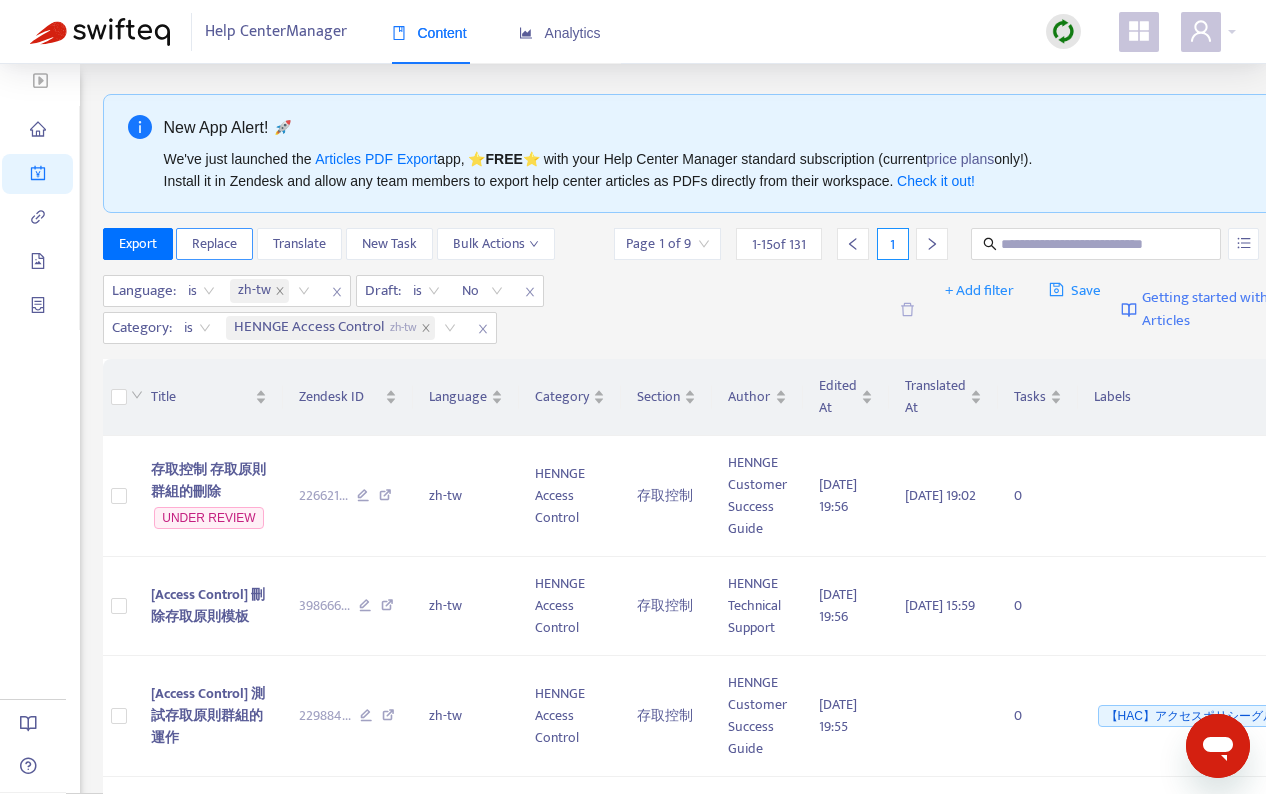 click on "Replace" at bounding box center [214, 244] 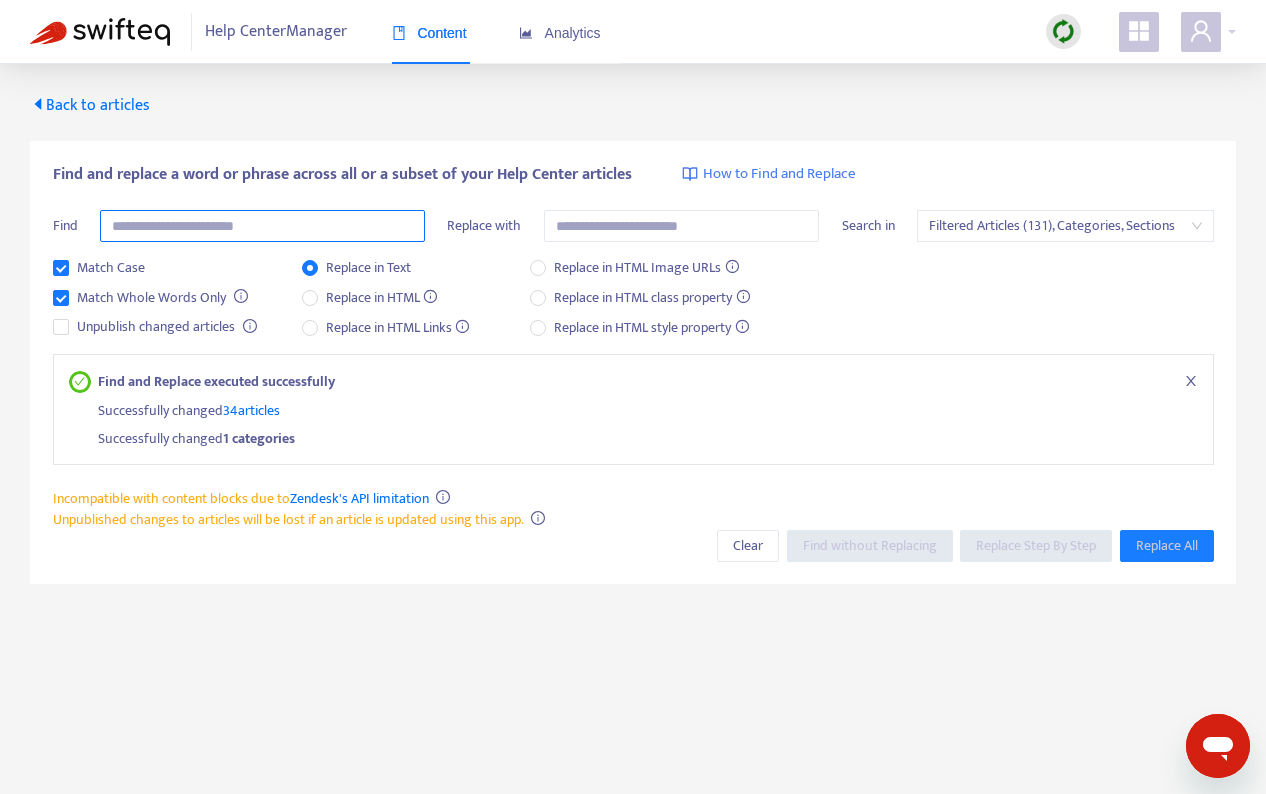 click at bounding box center [262, 226] 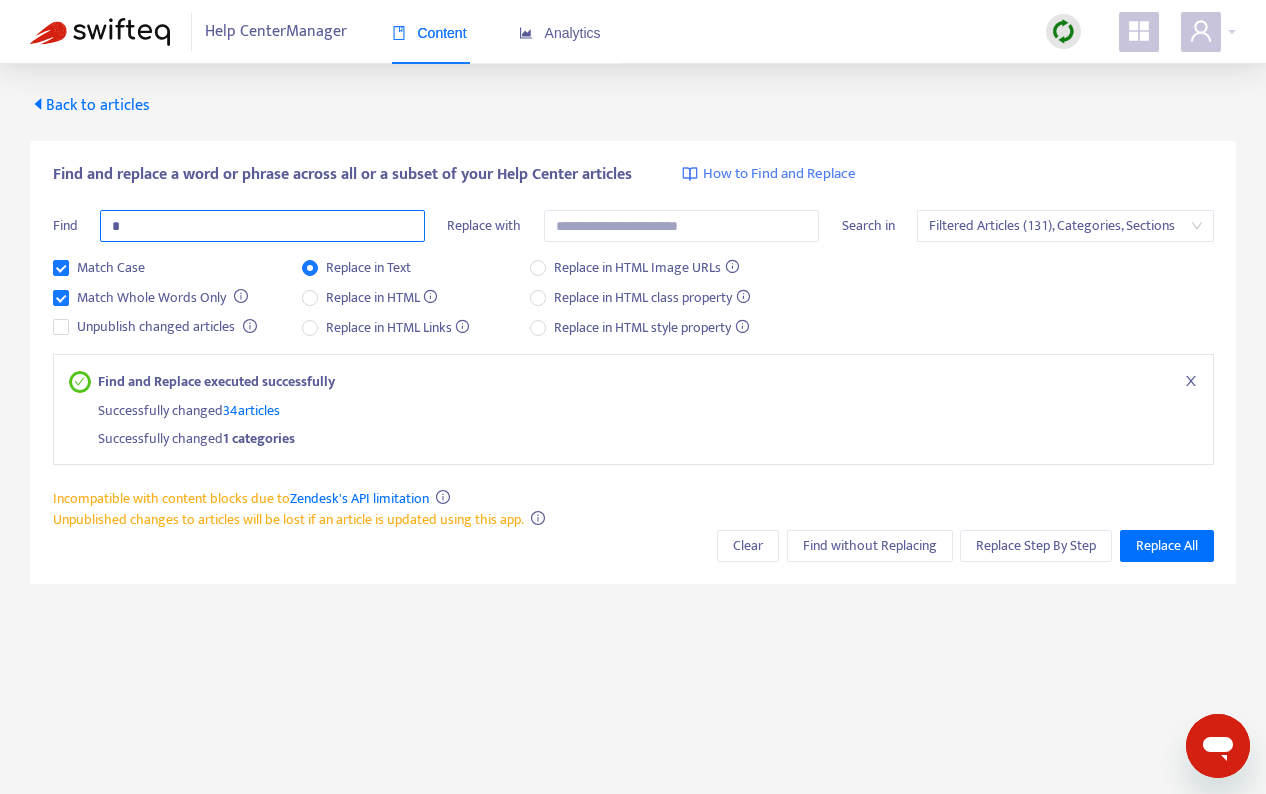 type on "*" 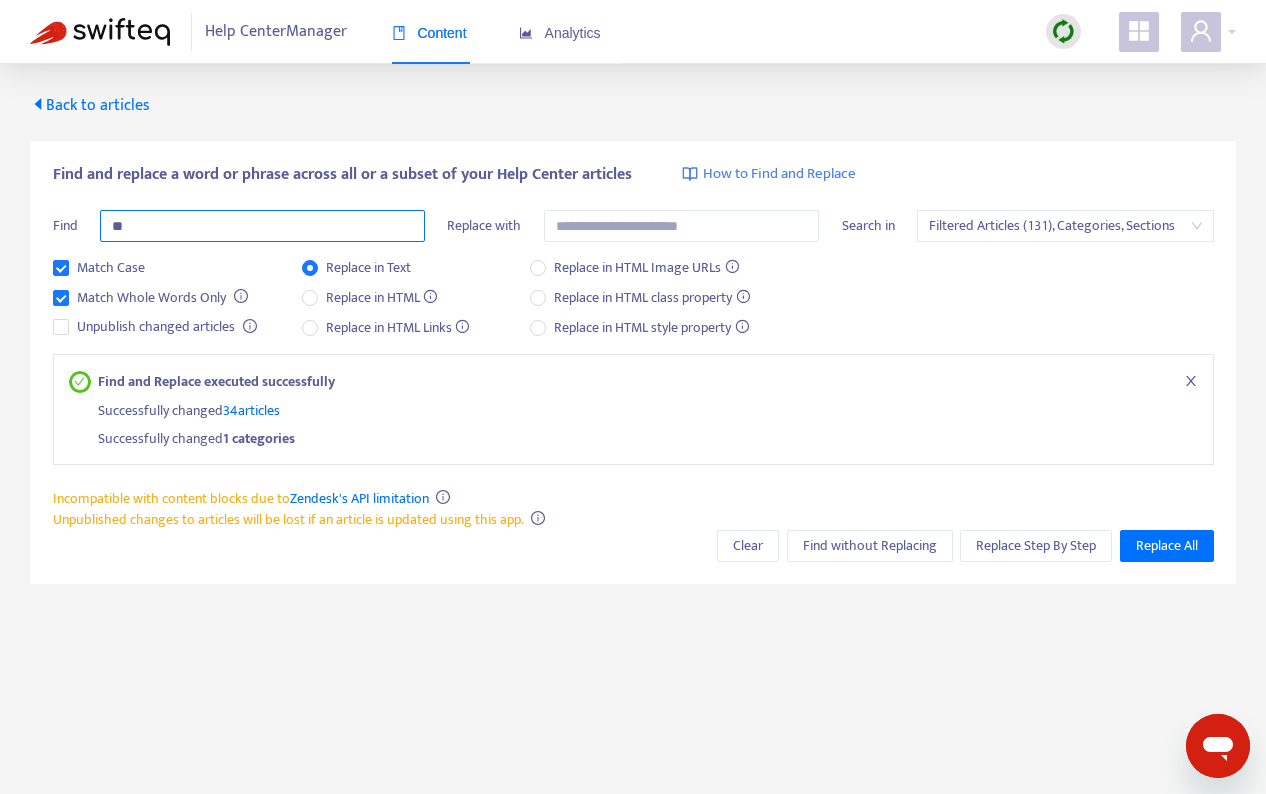 type on "*" 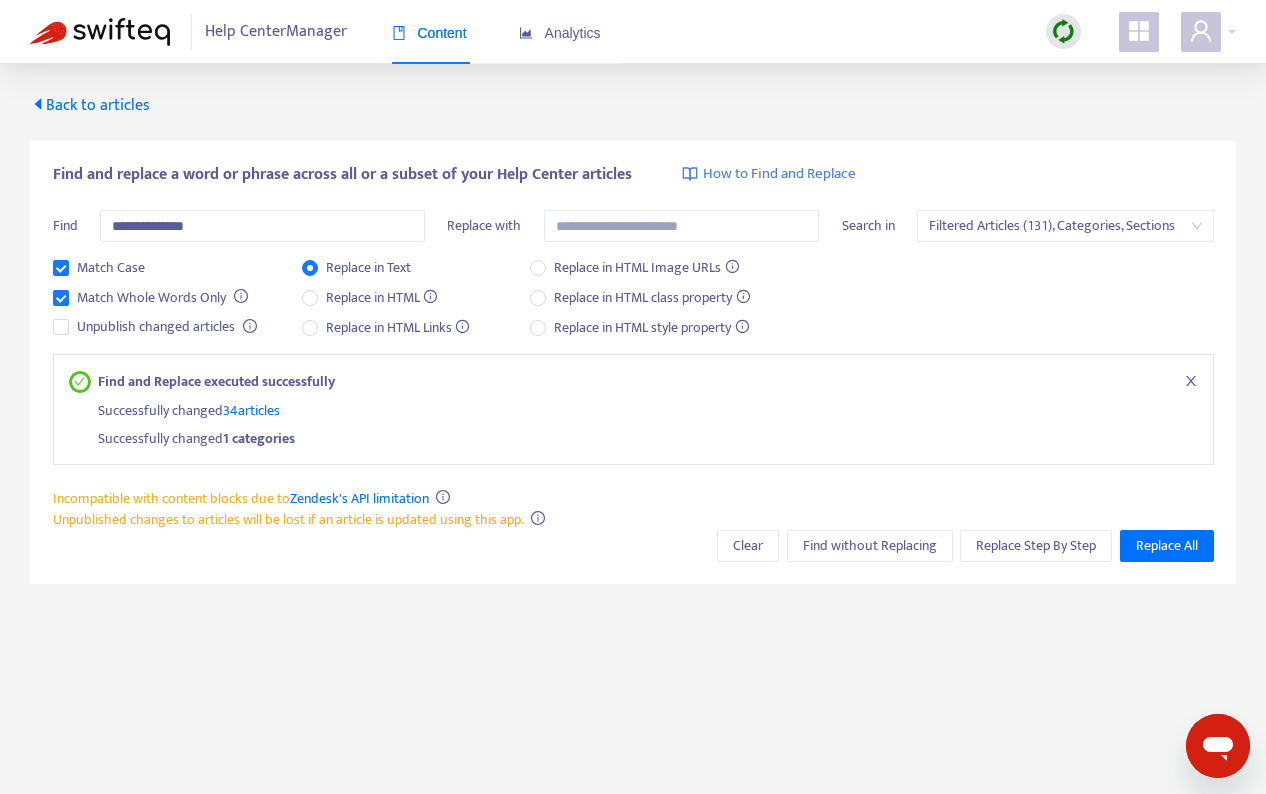 click on "34  articles" at bounding box center [251, 410] 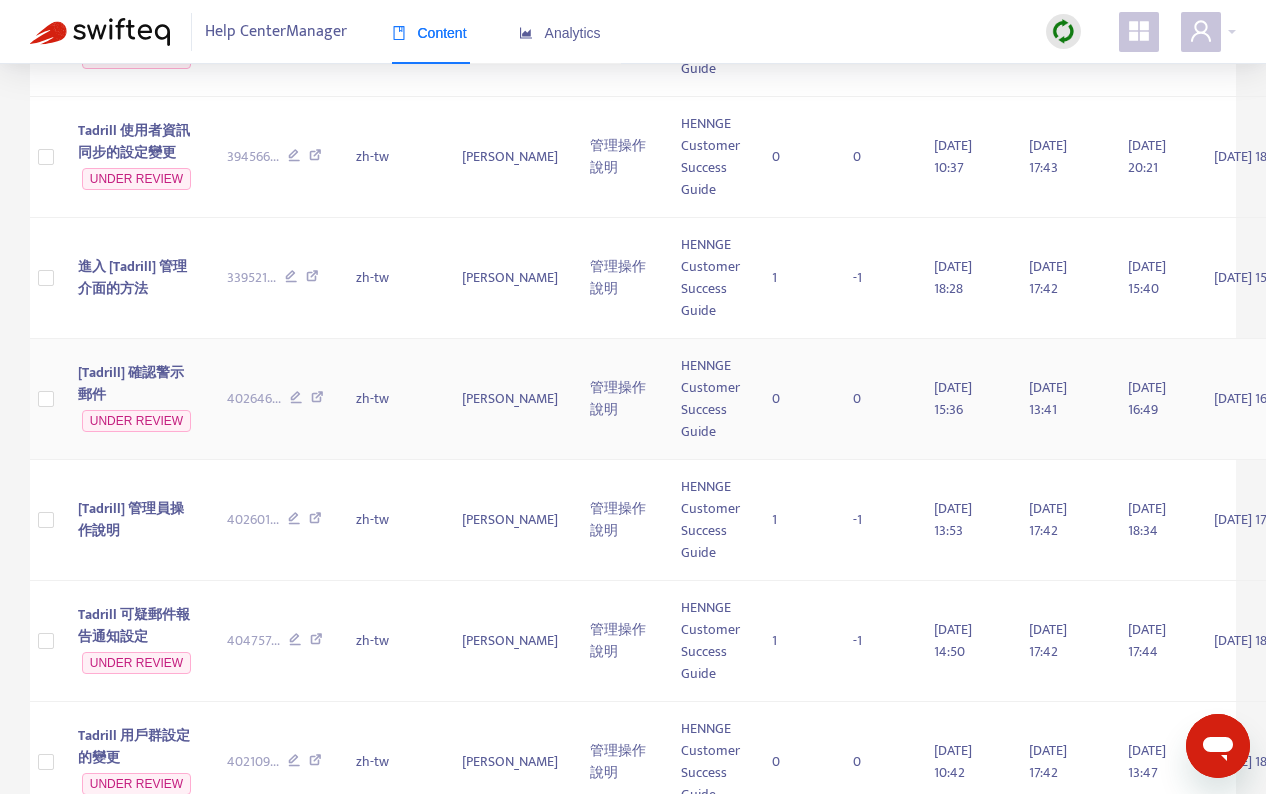 scroll, scrollTop: 897, scrollLeft: 0, axis: vertical 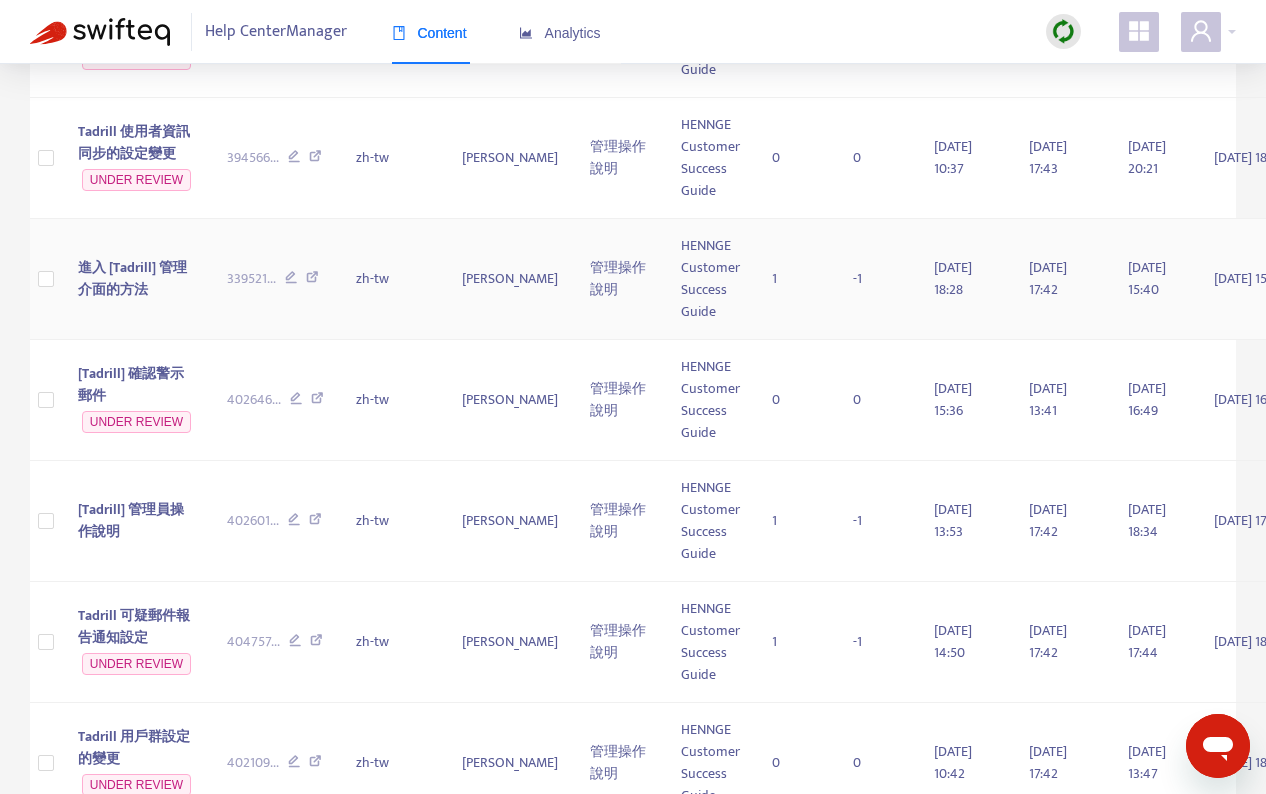 click at bounding box center (312, 280) 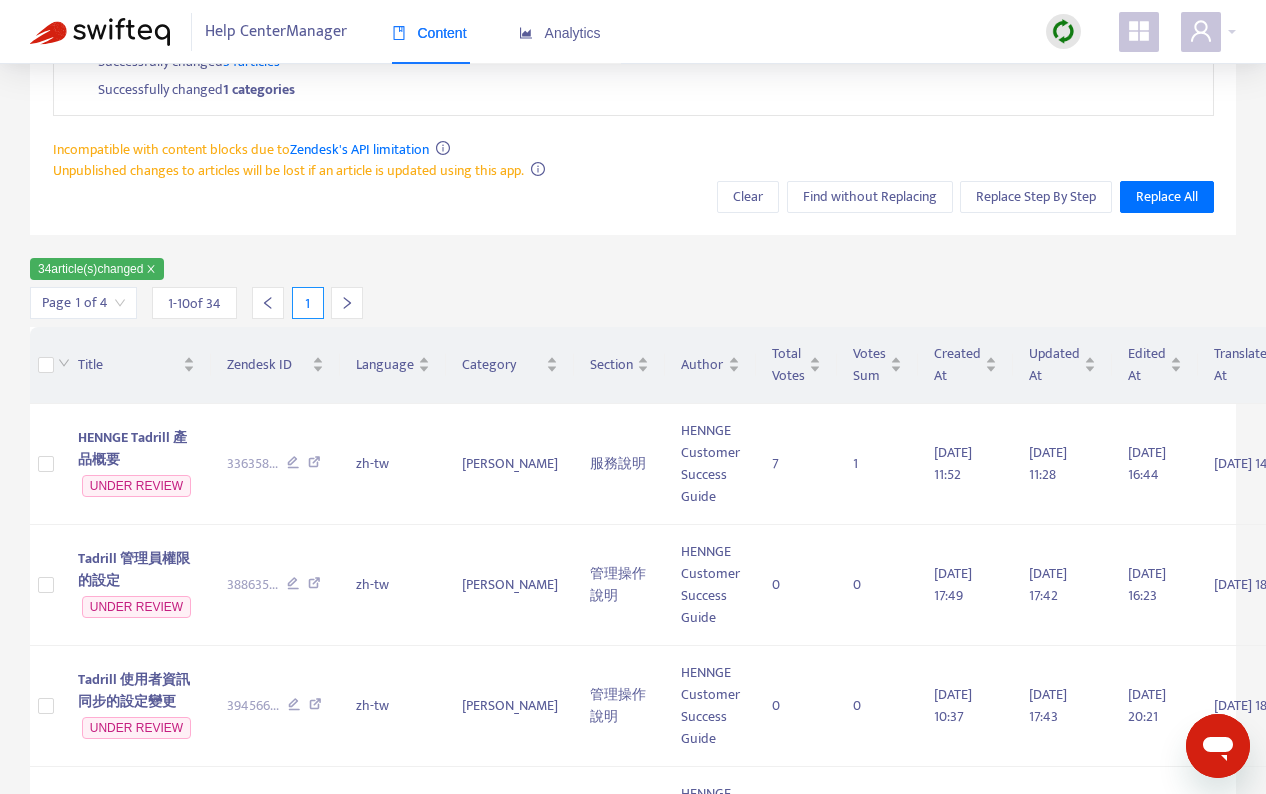 scroll, scrollTop: 0, scrollLeft: 0, axis: both 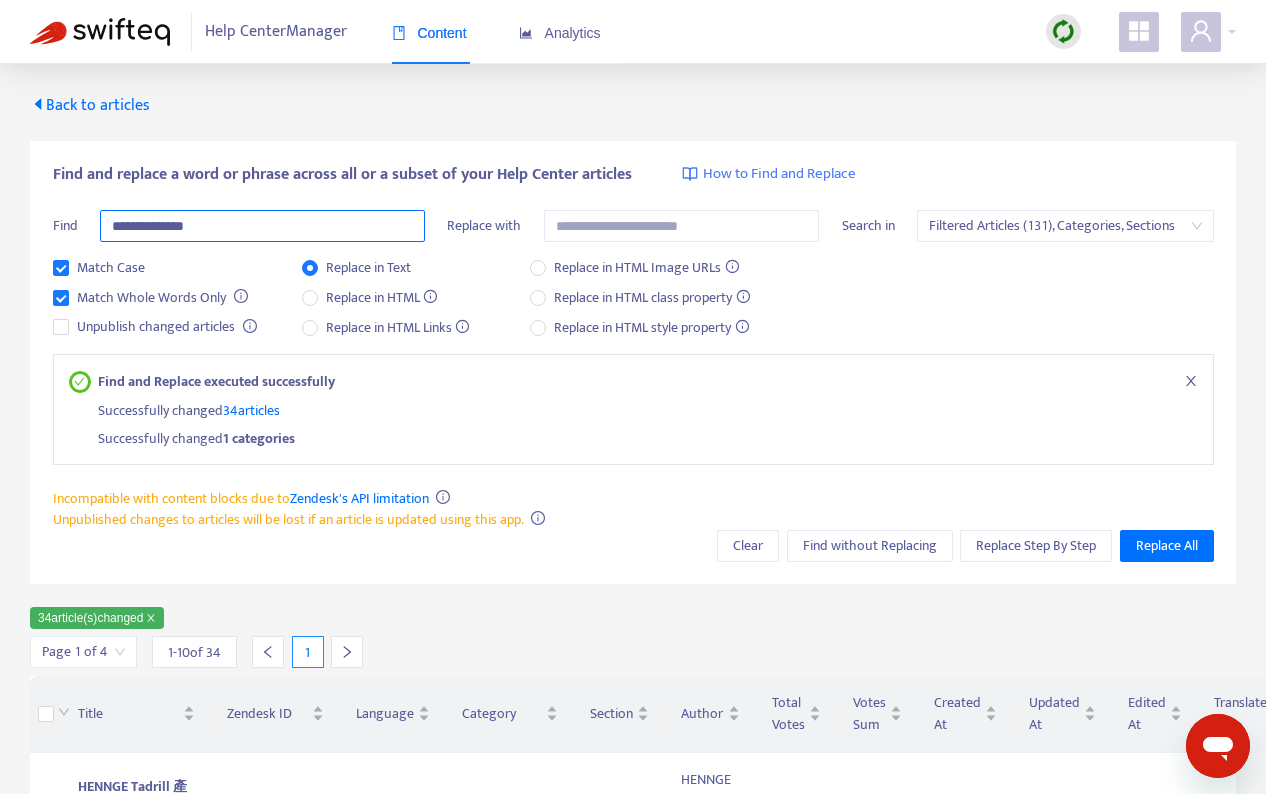 click on "**********" at bounding box center (262, 226) 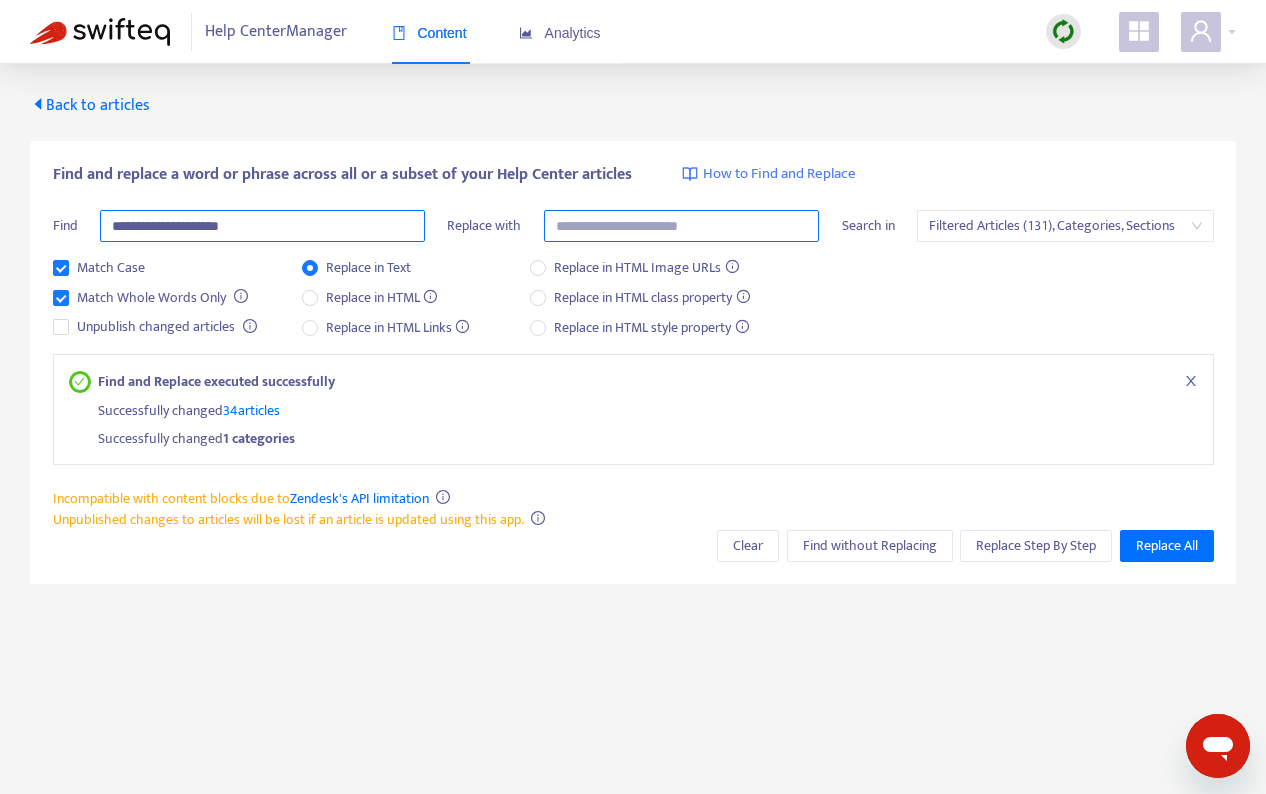 type on "**********" 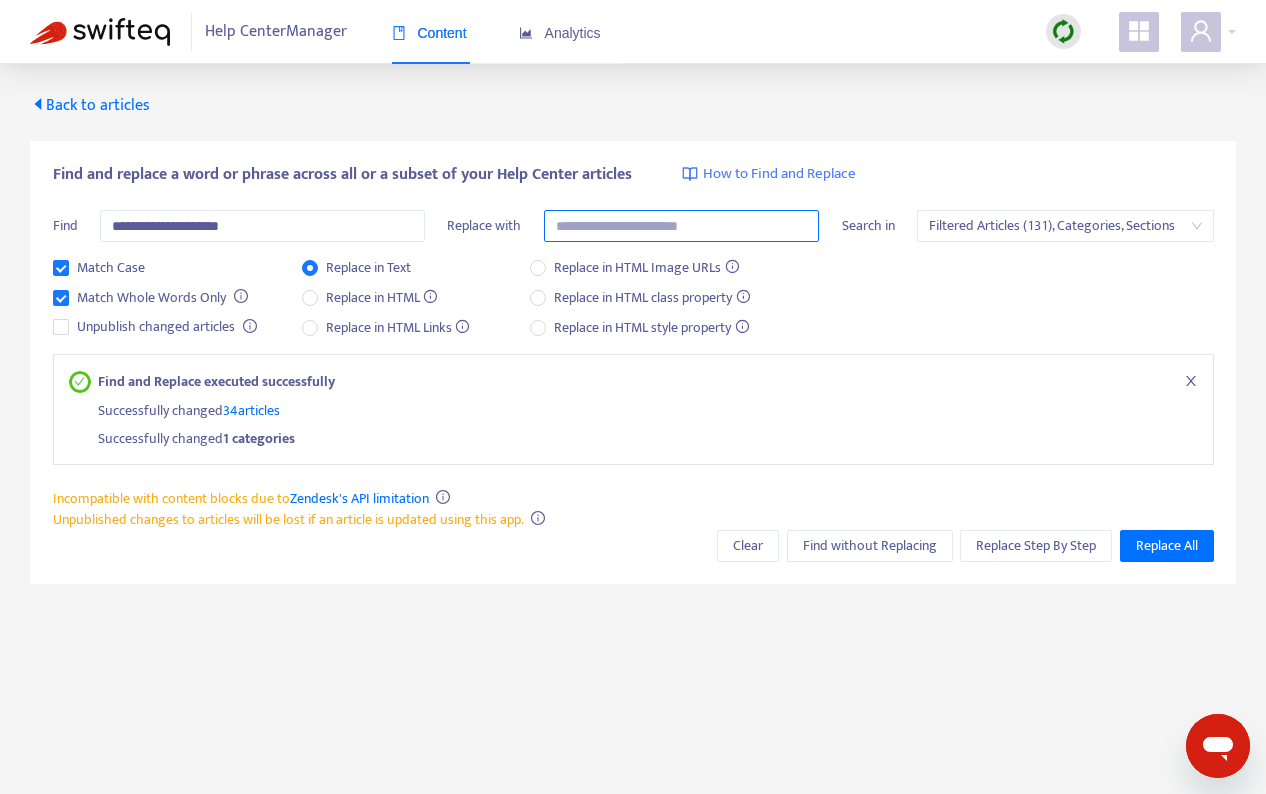 click at bounding box center [682, 226] 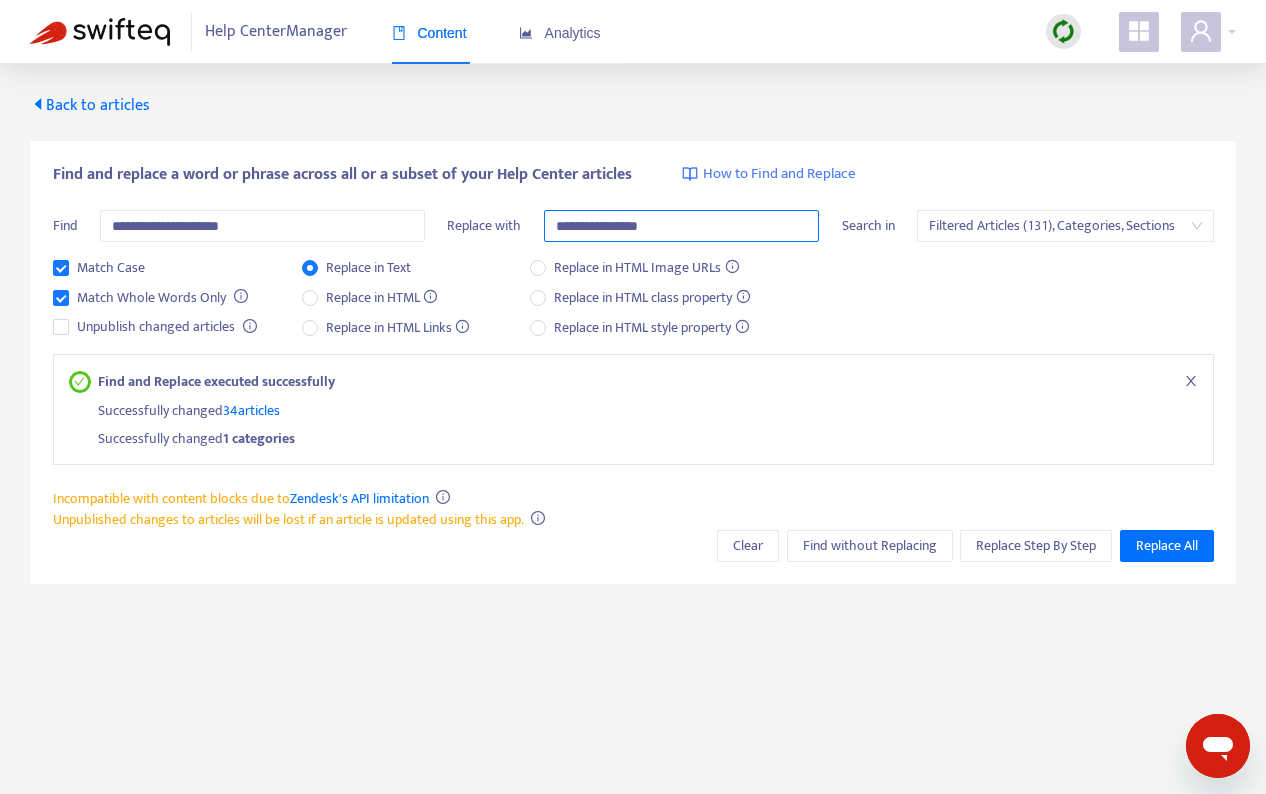 type on "**********" 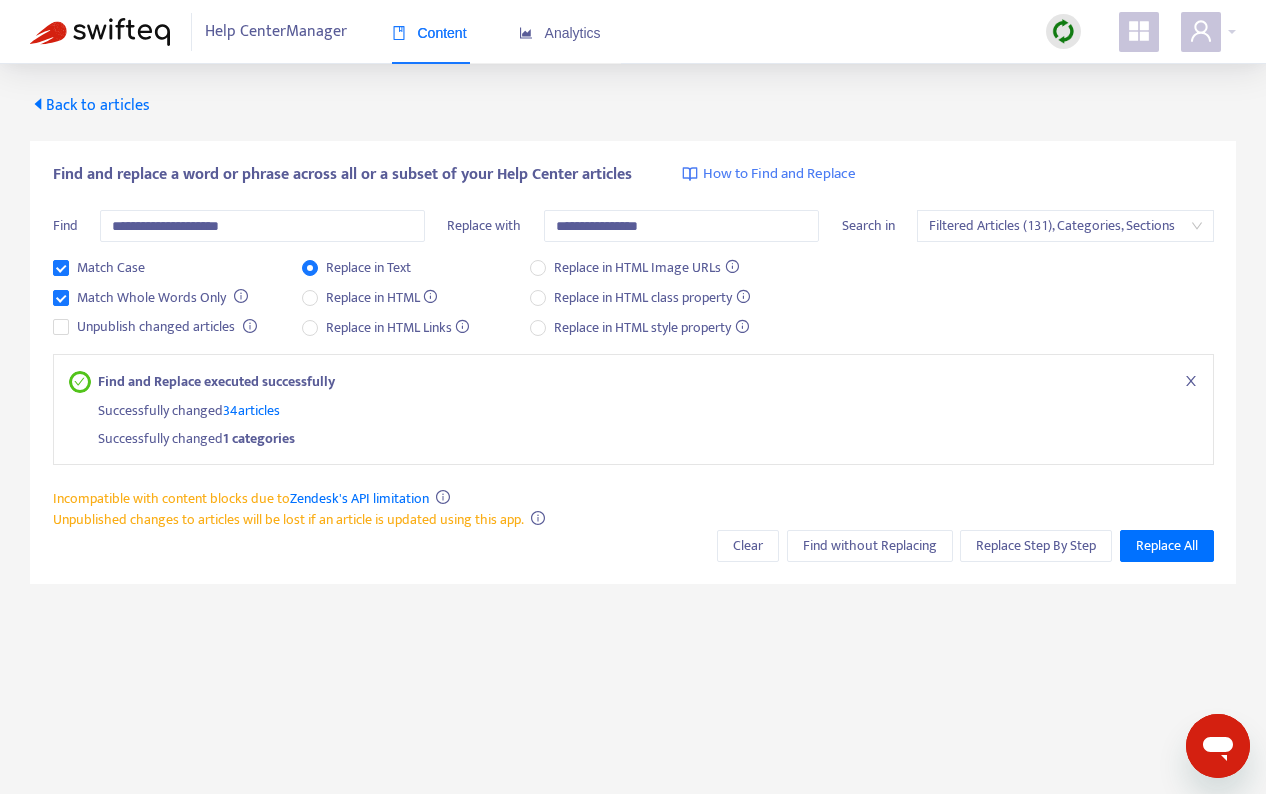 click on "Match Case Match Whole Words Only Unpublish changed articles Replace in Text Replace in HTML Replace in HTML Links Replace in HTML Image URLs Replace in HTML class property Replace in HTML style property" at bounding box center [633, 305] 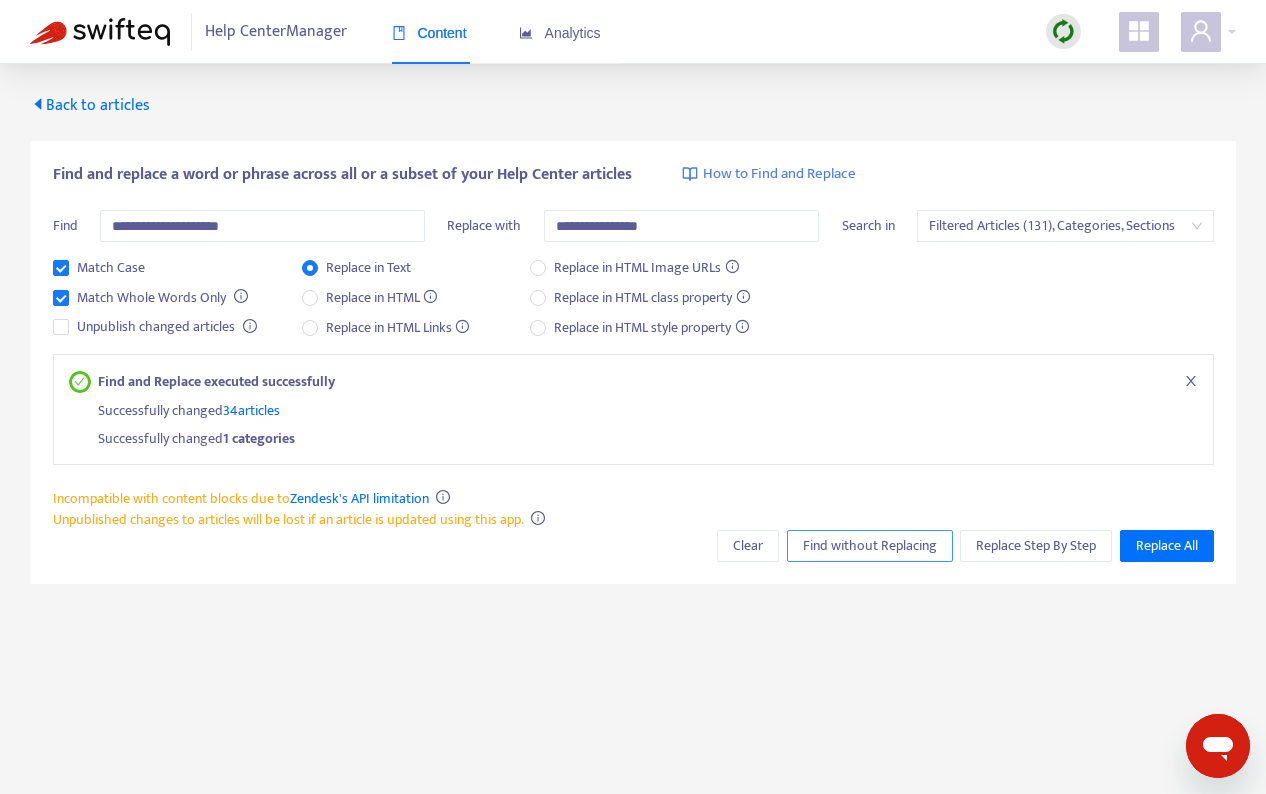 click on "Find without Replacing" at bounding box center [870, 546] 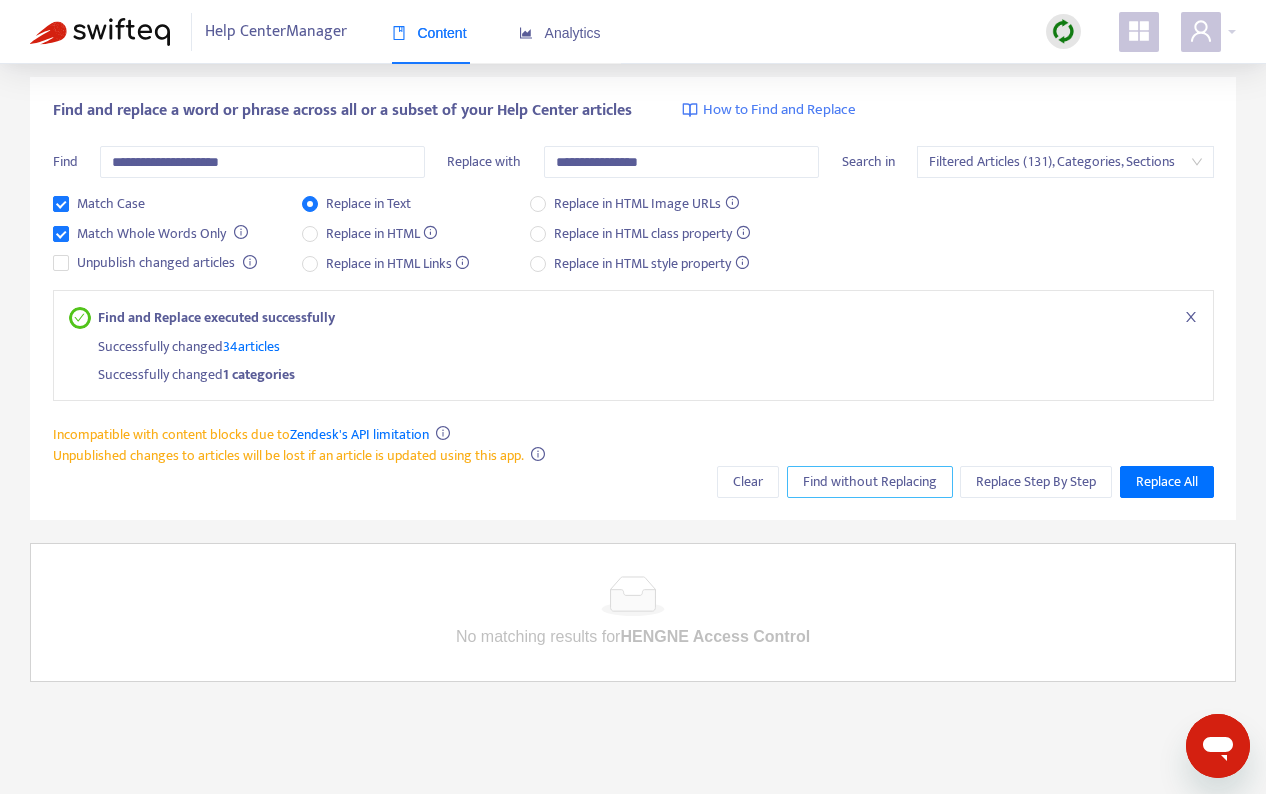 scroll, scrollTop: 38, scrollLeft: 0, axis: vertical 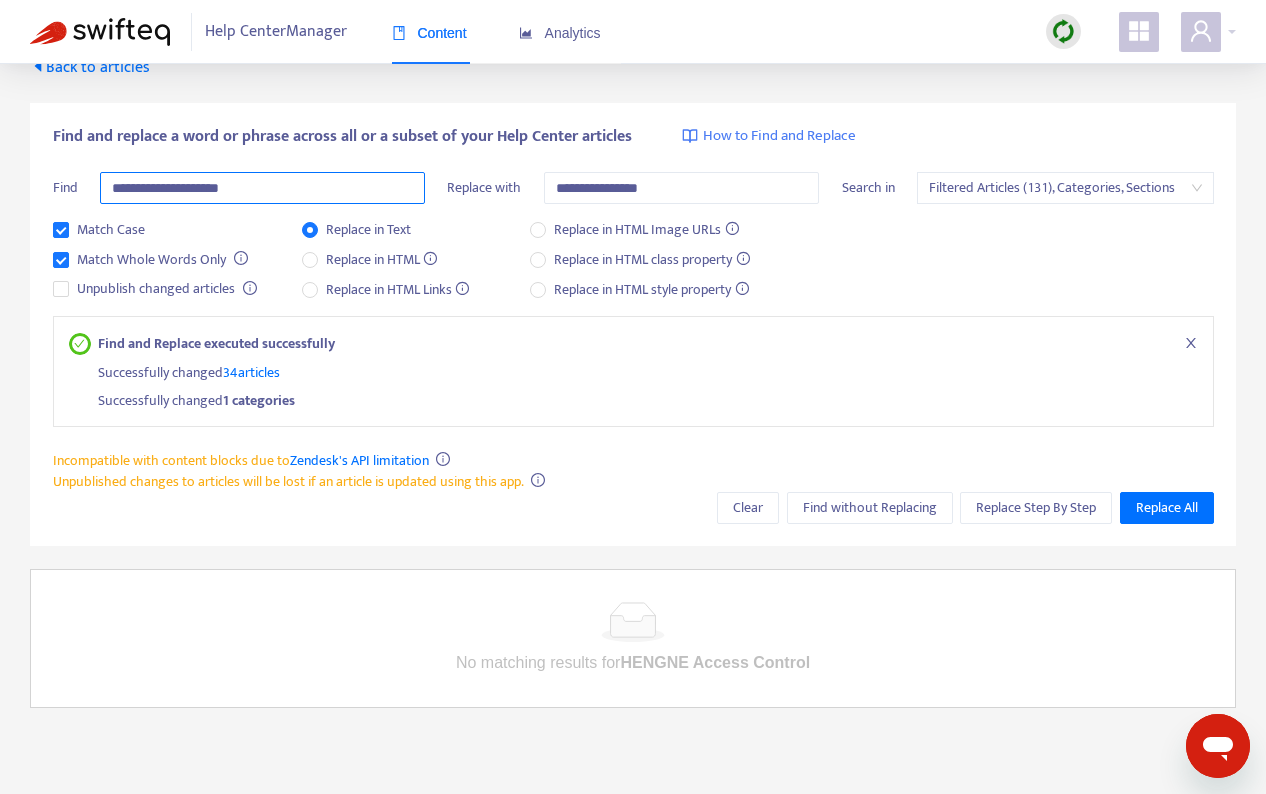 click on "**********" at bounding box center [262, 188] 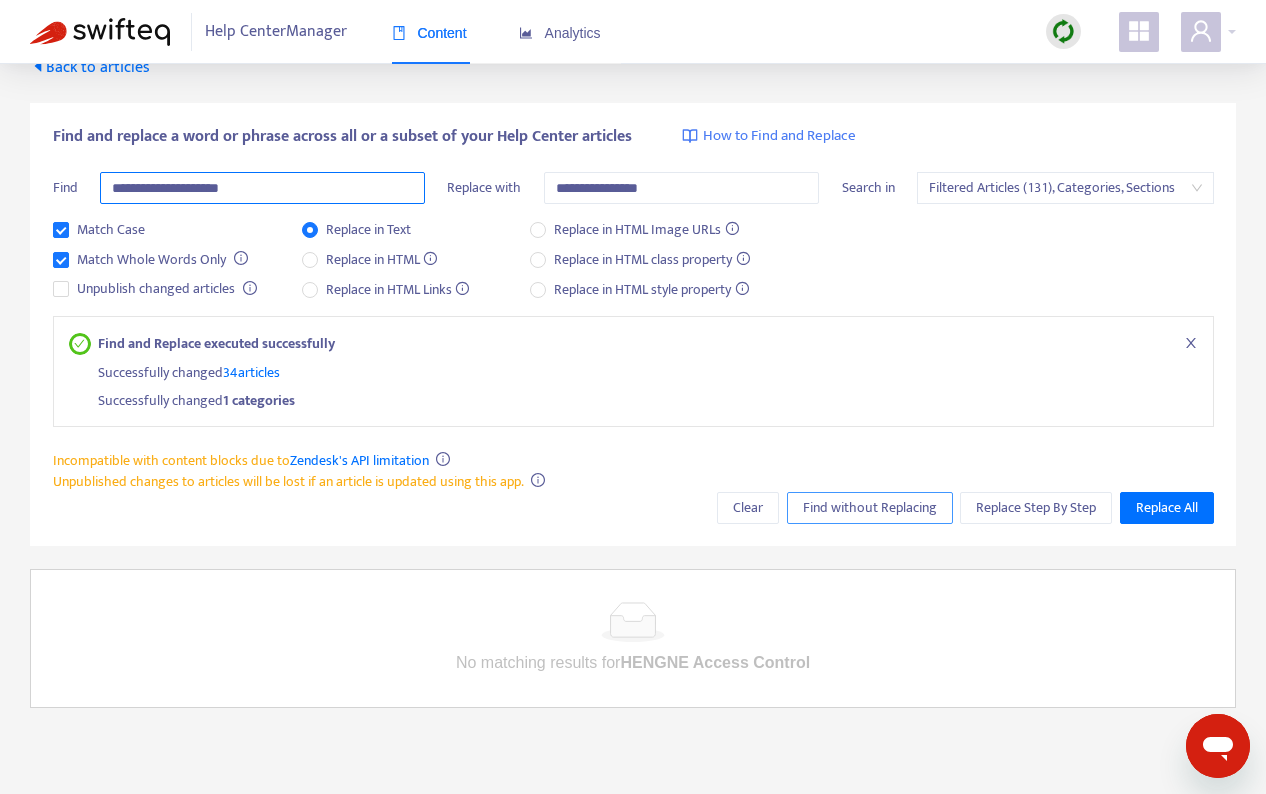 type on "**********" 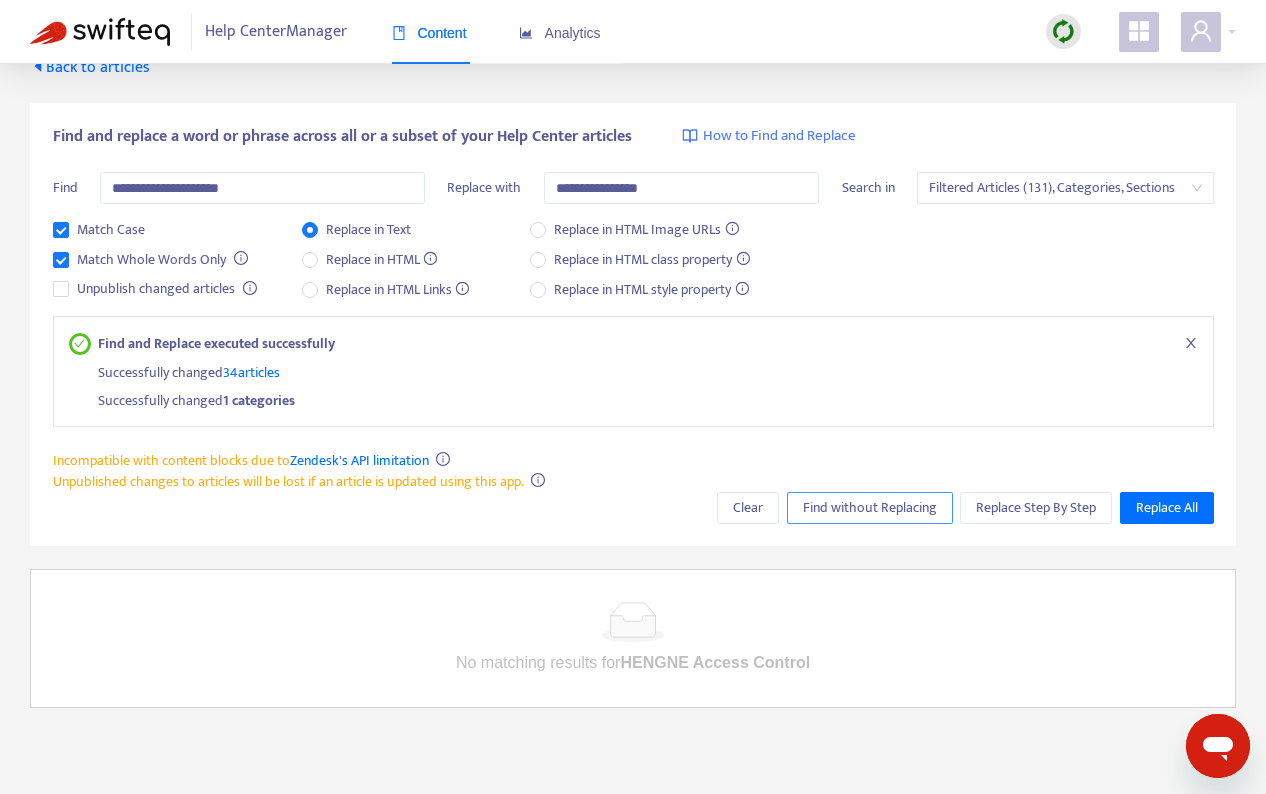 click on "Find without Replacing" at bounding box center (870, 508) 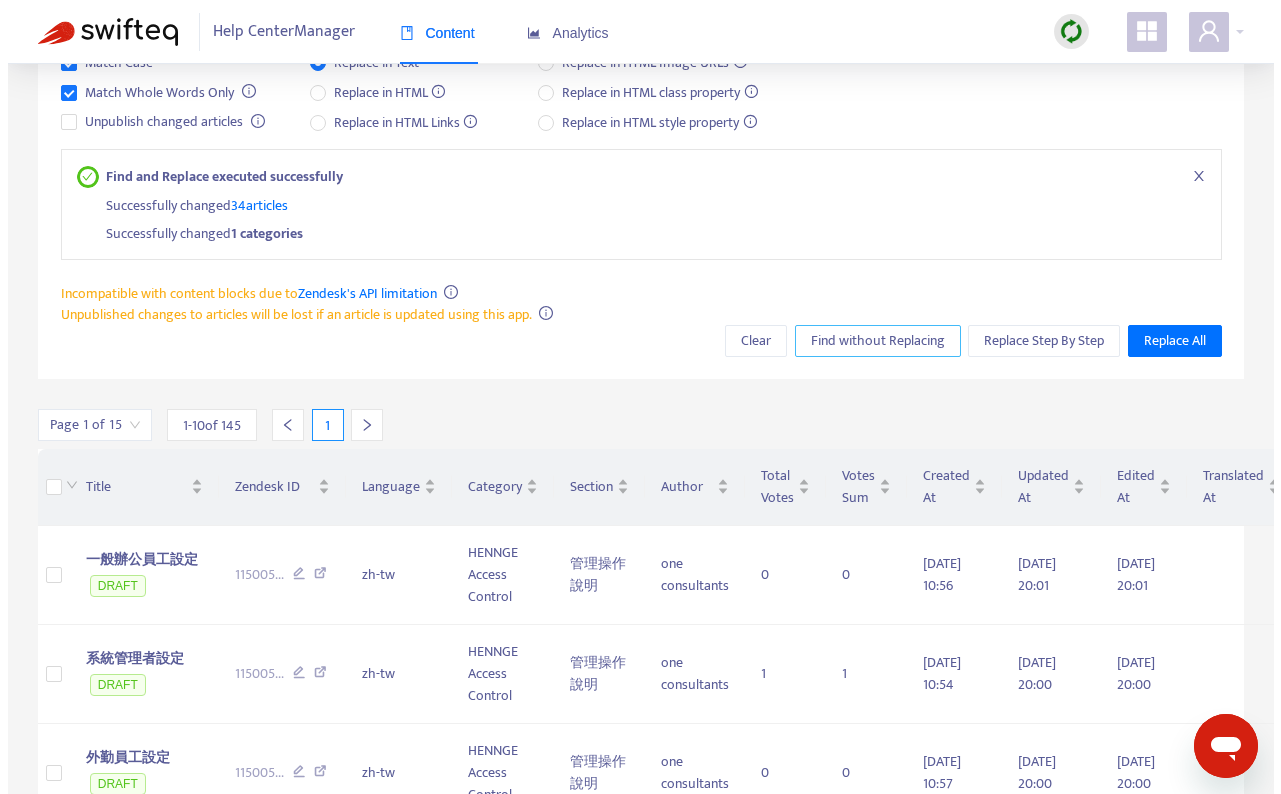 scroll, scrollTop: 400, scrollLeft: 0, axis: vertical 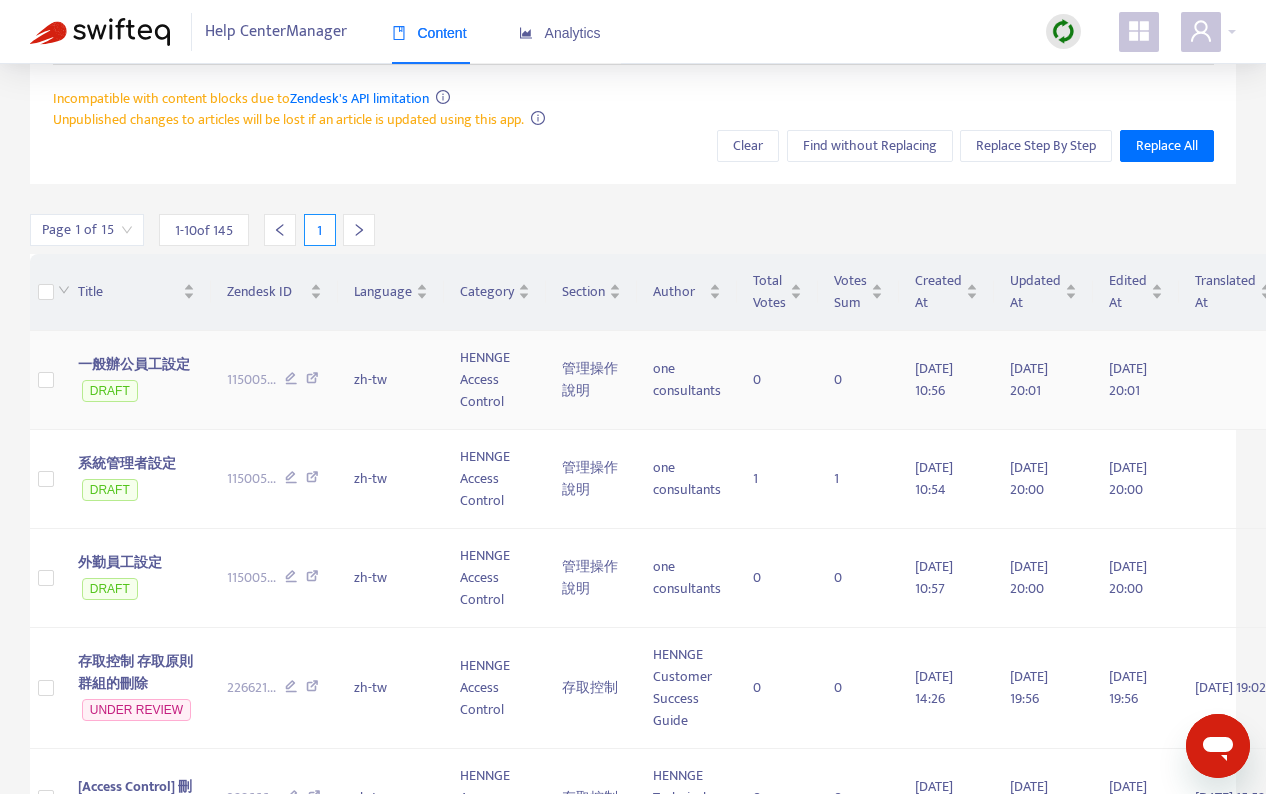 click on "一般辦公員工設定" at bounding box center [134, 364] 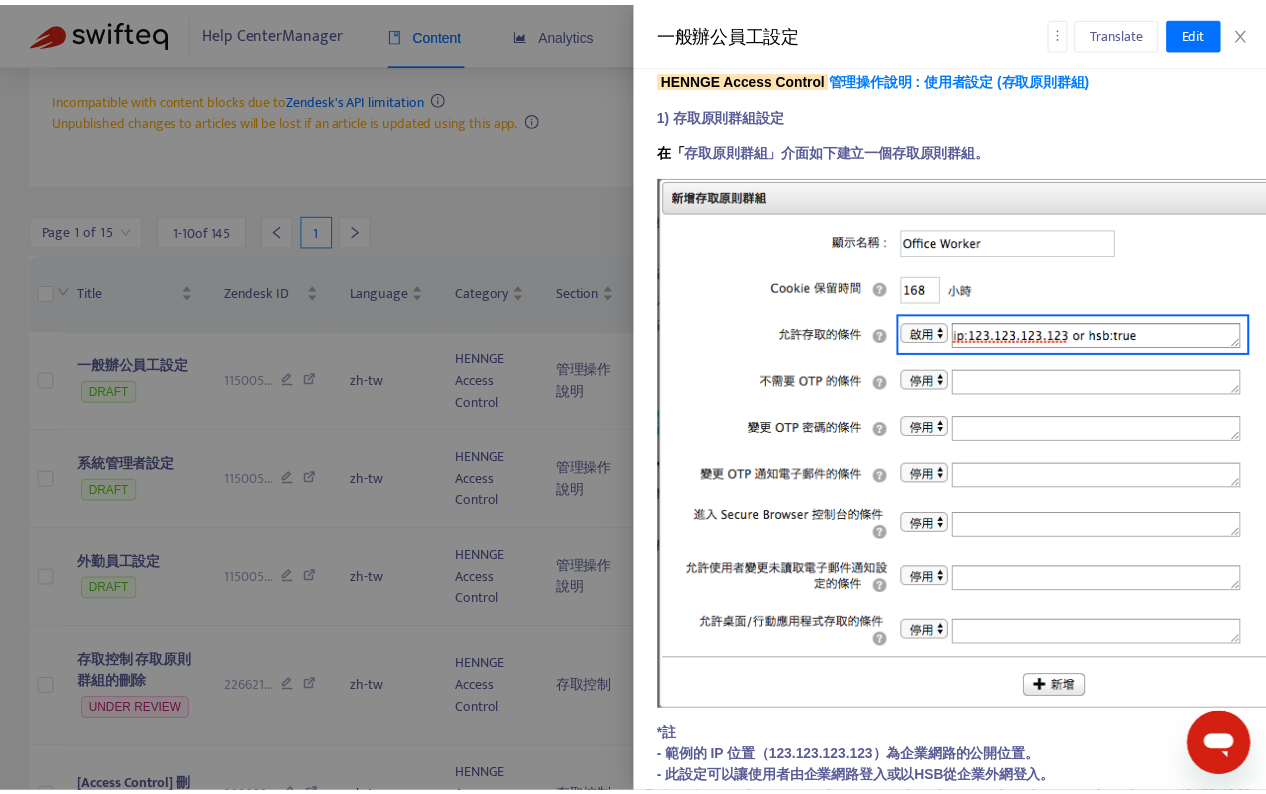 scroll, scrollTop: 1079, scrollLeft: 0, axis: vertical 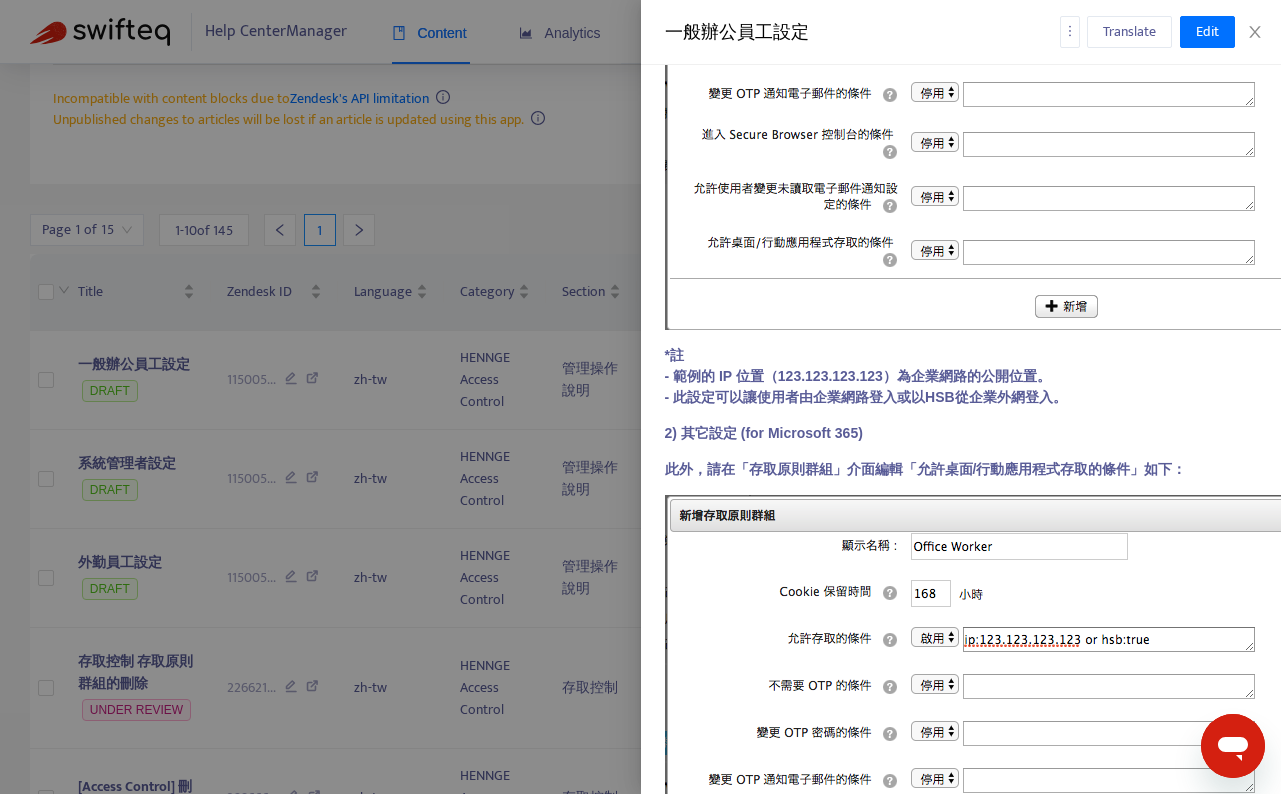 click at bounding box center [640, 397] 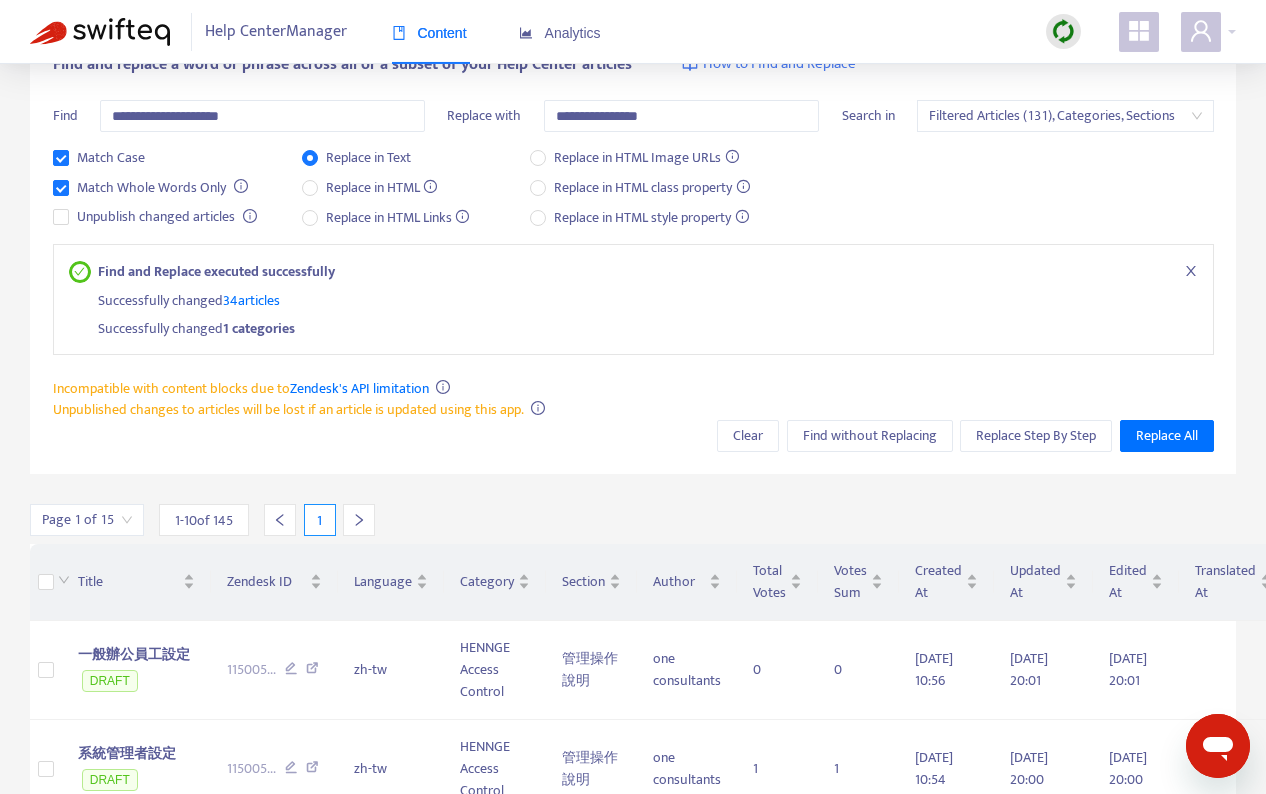 scroll, scrollTop: 0, scrollLeft: 0, axis: both 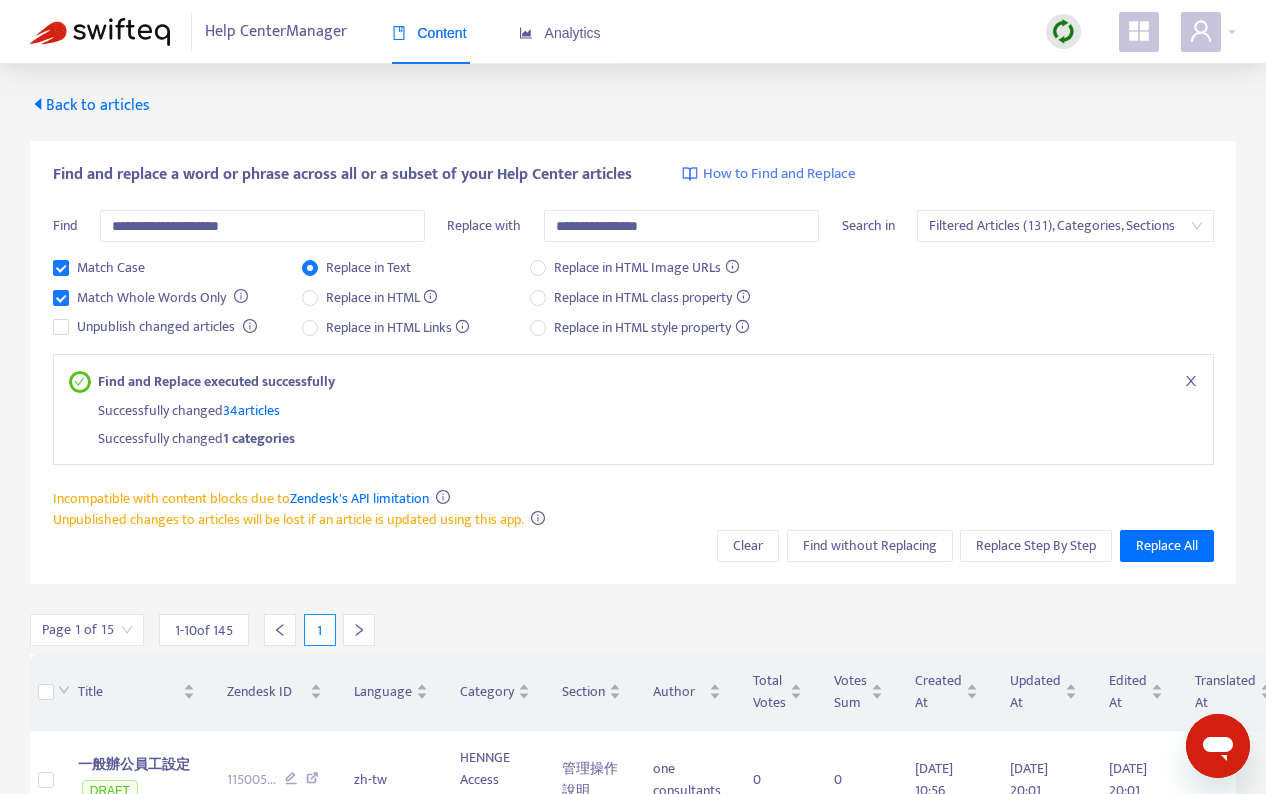 click on "**********" at bounding box center (633, 1004) 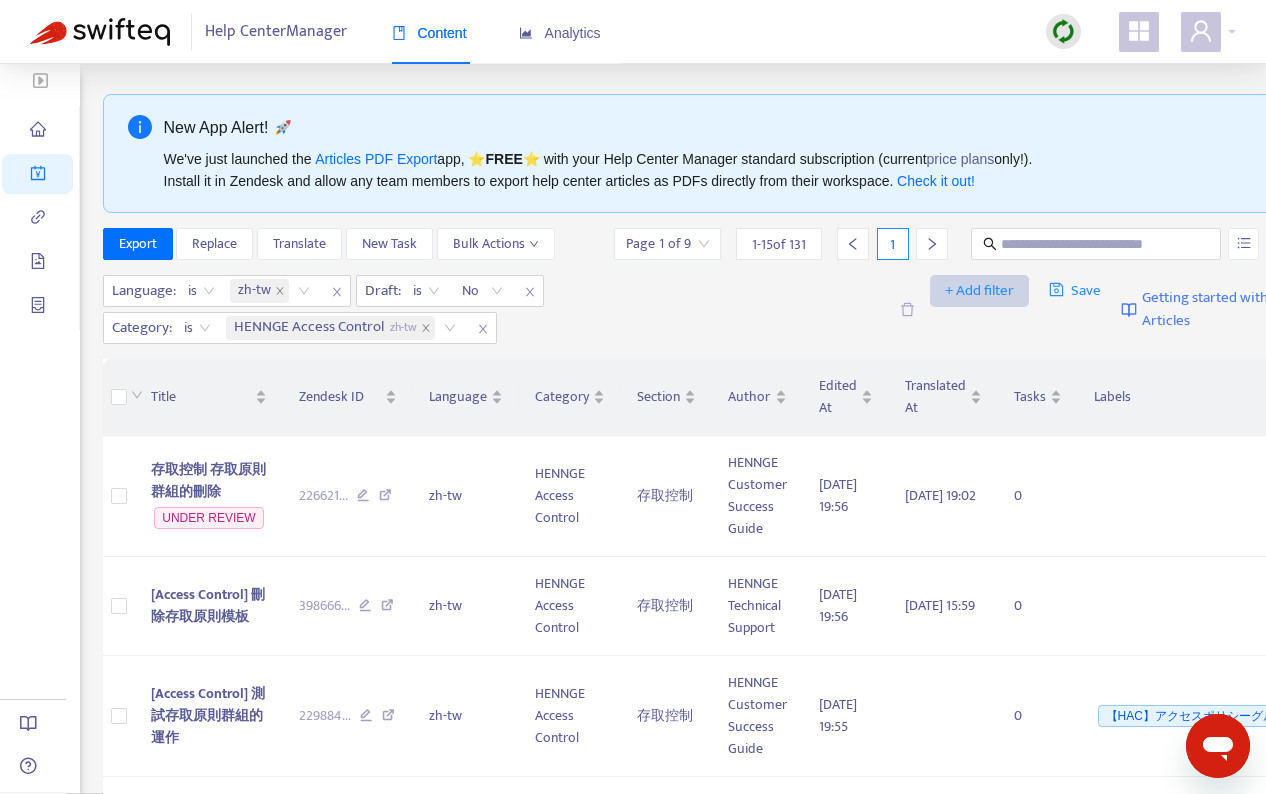 click on "+ Add filter" at bounding box center (979, 291) 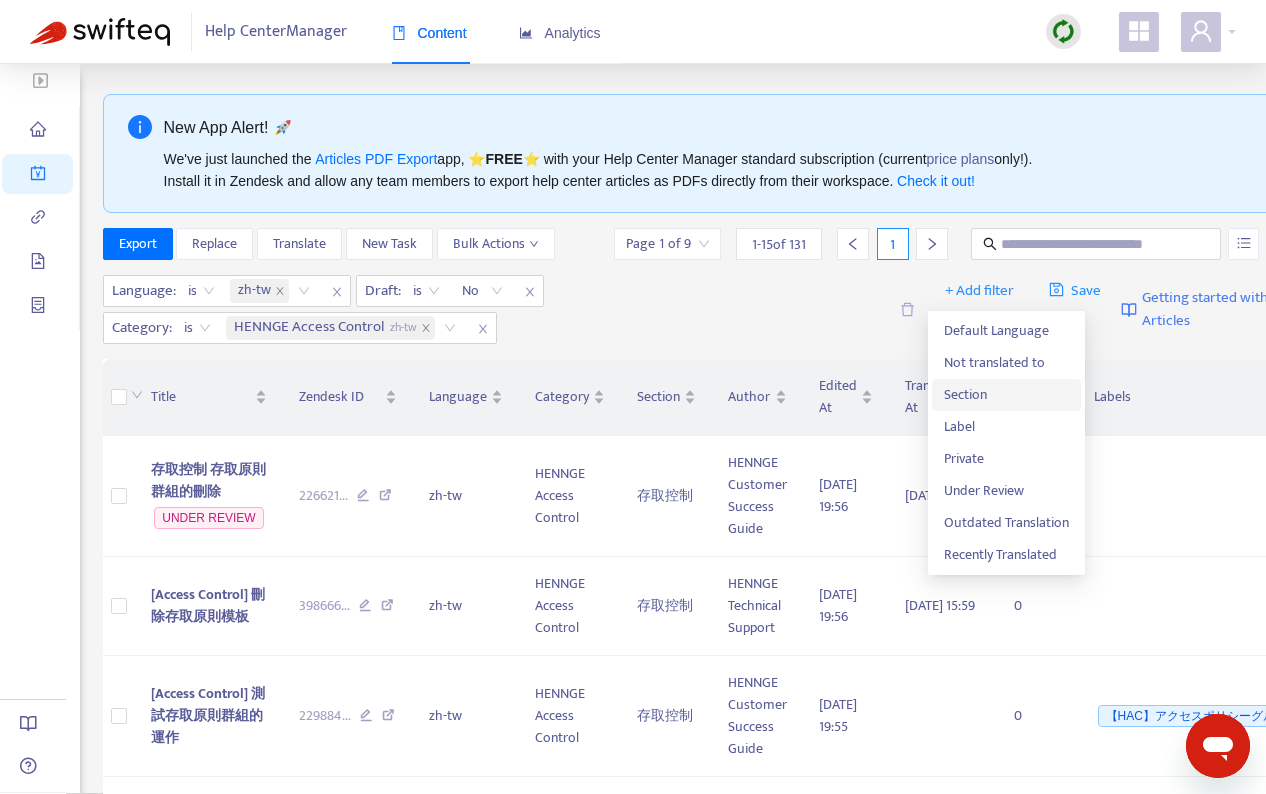 click on "Section" at bounding box center [1006, 395] 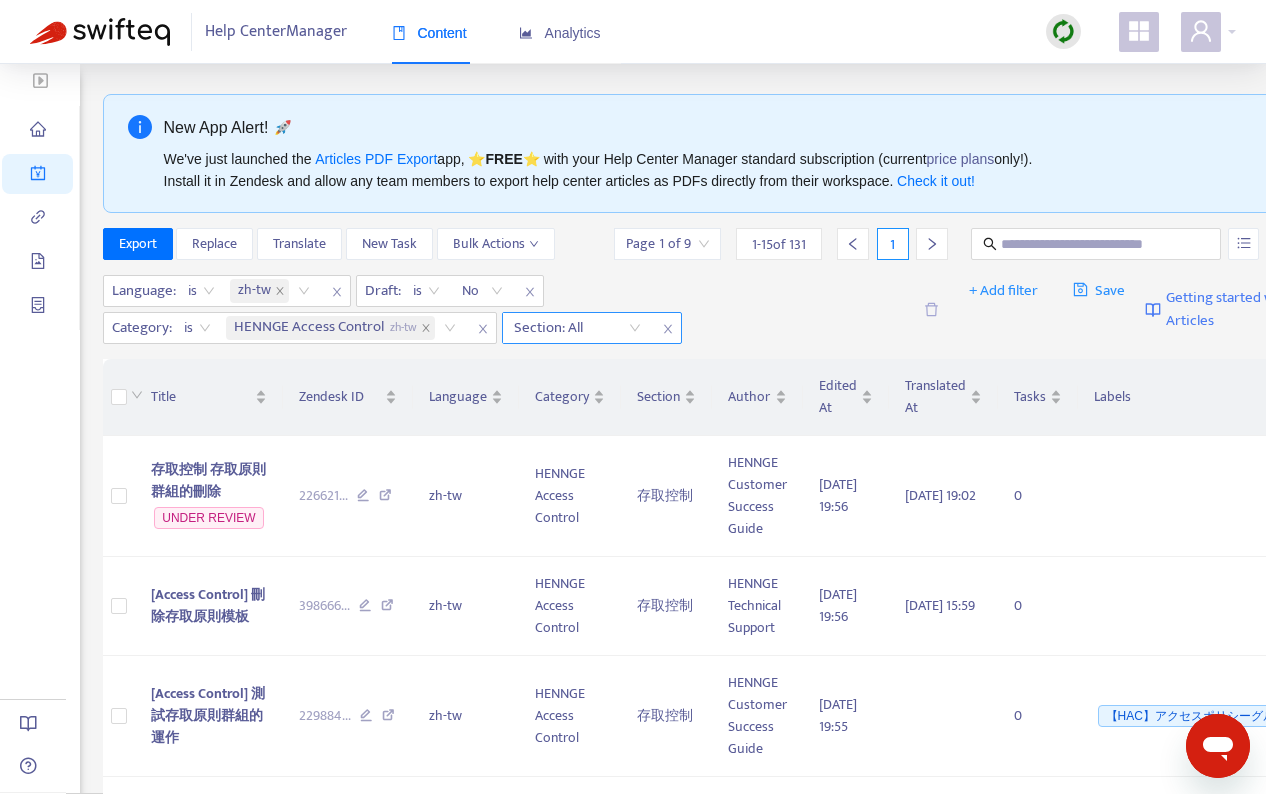 click at bounding box center (567, 328) 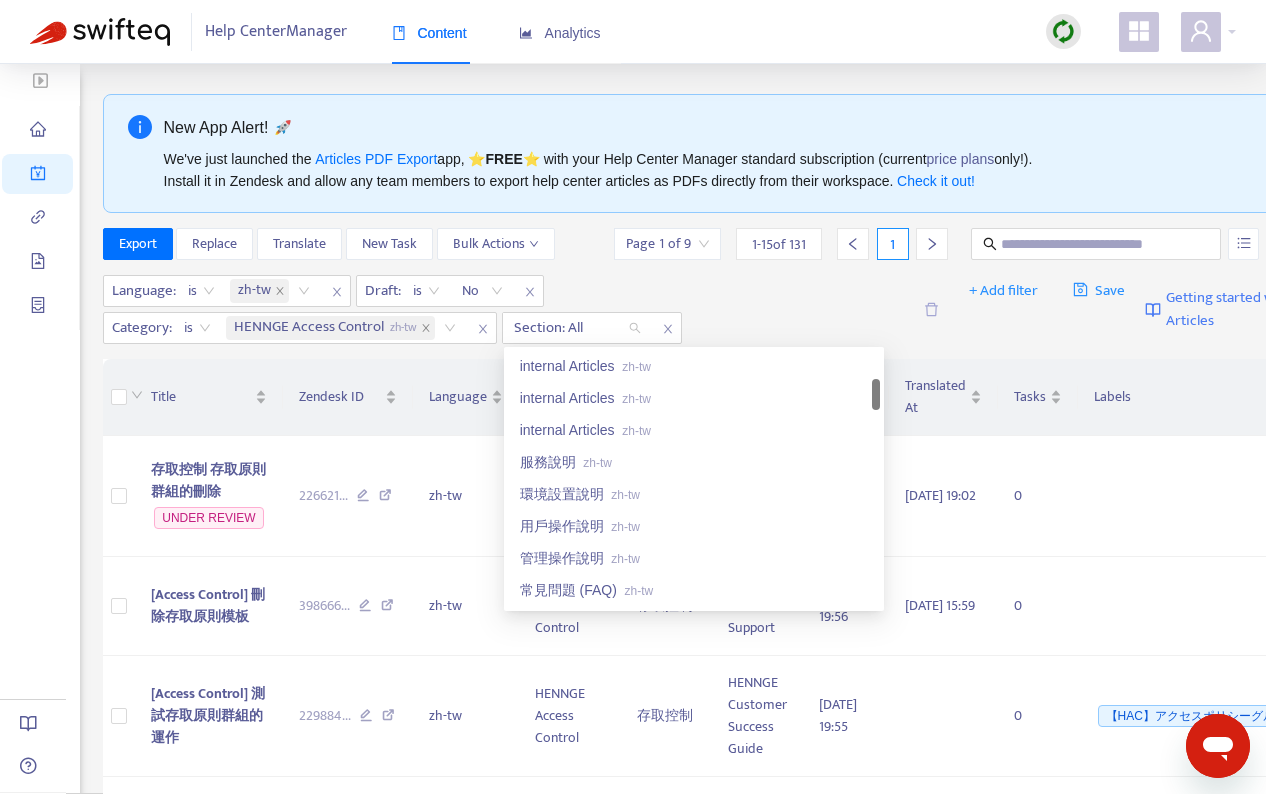 scroll, scrollTop: 0, scrollLeft: 0, axis: both 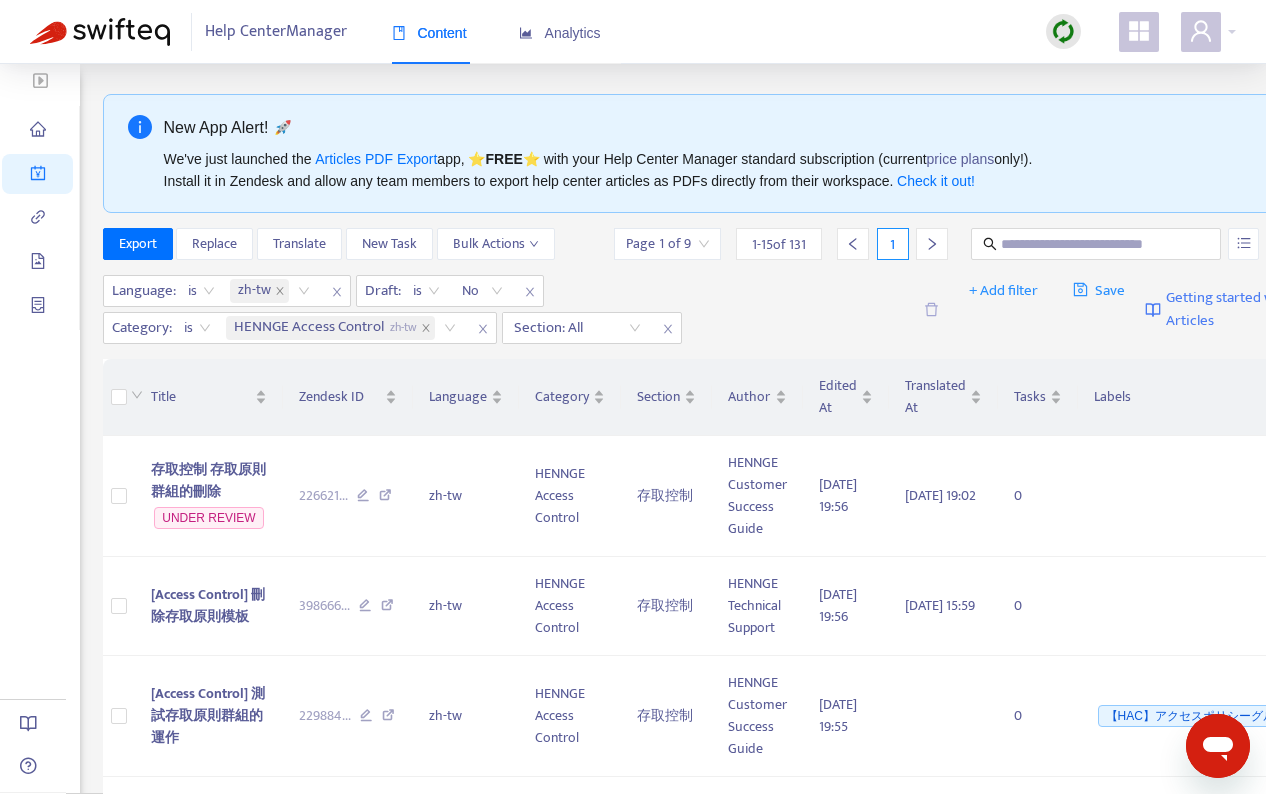 click on "Language : is zh-tw   Draft : is No   Category : is HENNGE Access Control   zh-tw     Section: All" at bounding box center (506, 309) 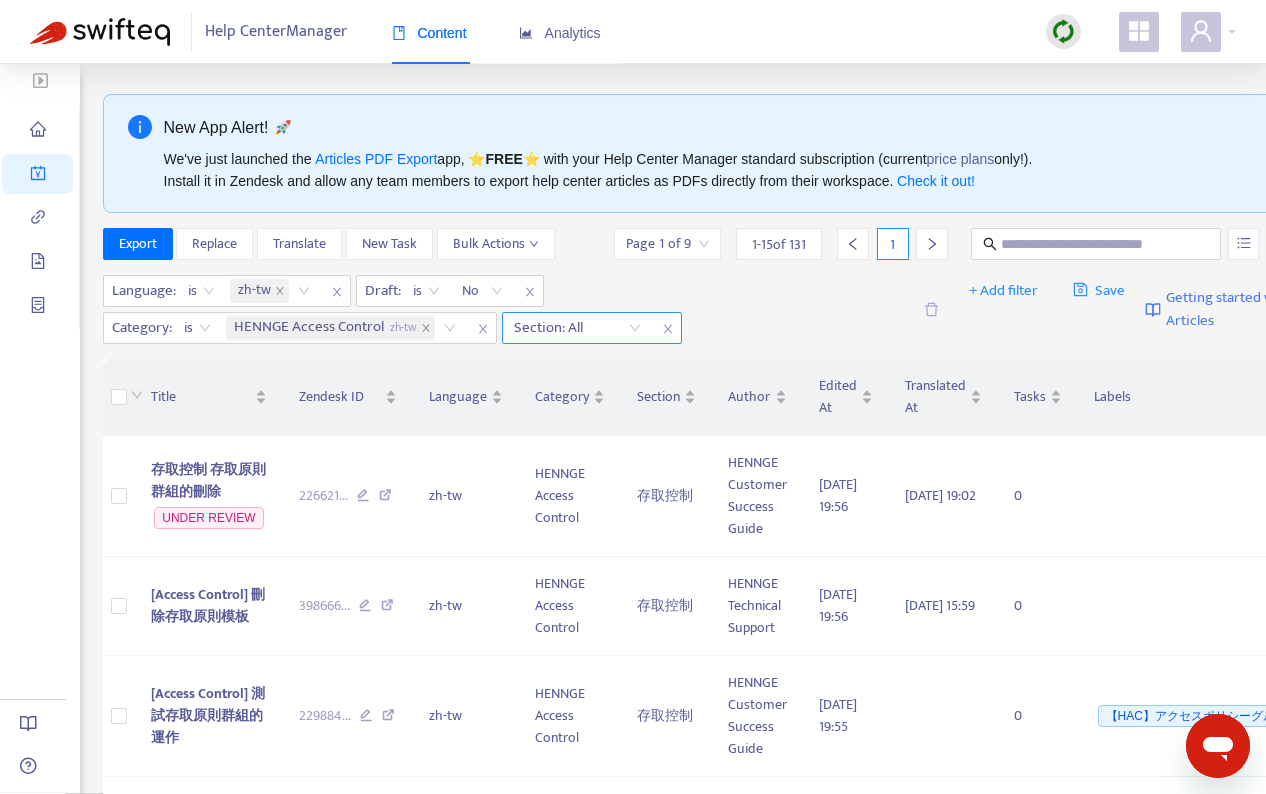 click 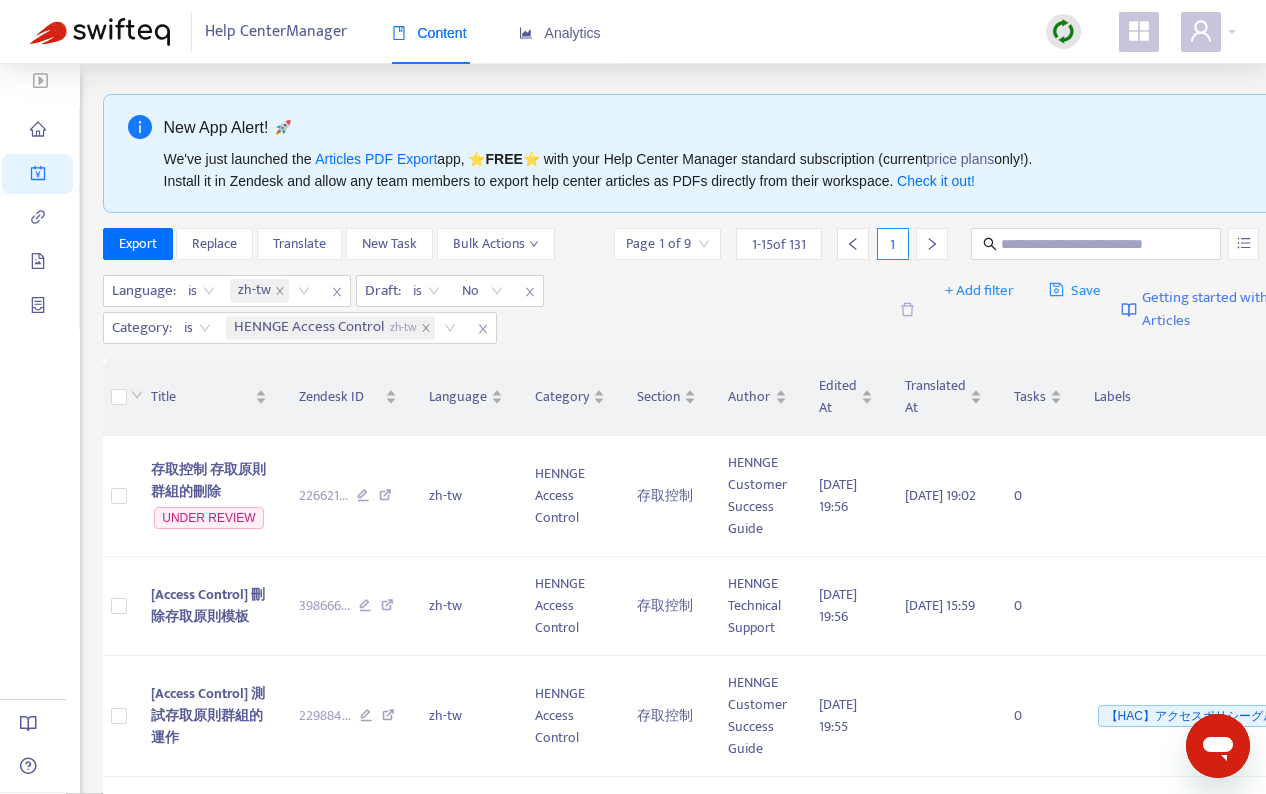 click on "Language : is zh-tw   Draft : is No   Category : is HENNGE Access Control   zh-tw" at bounding box center [494, 309] 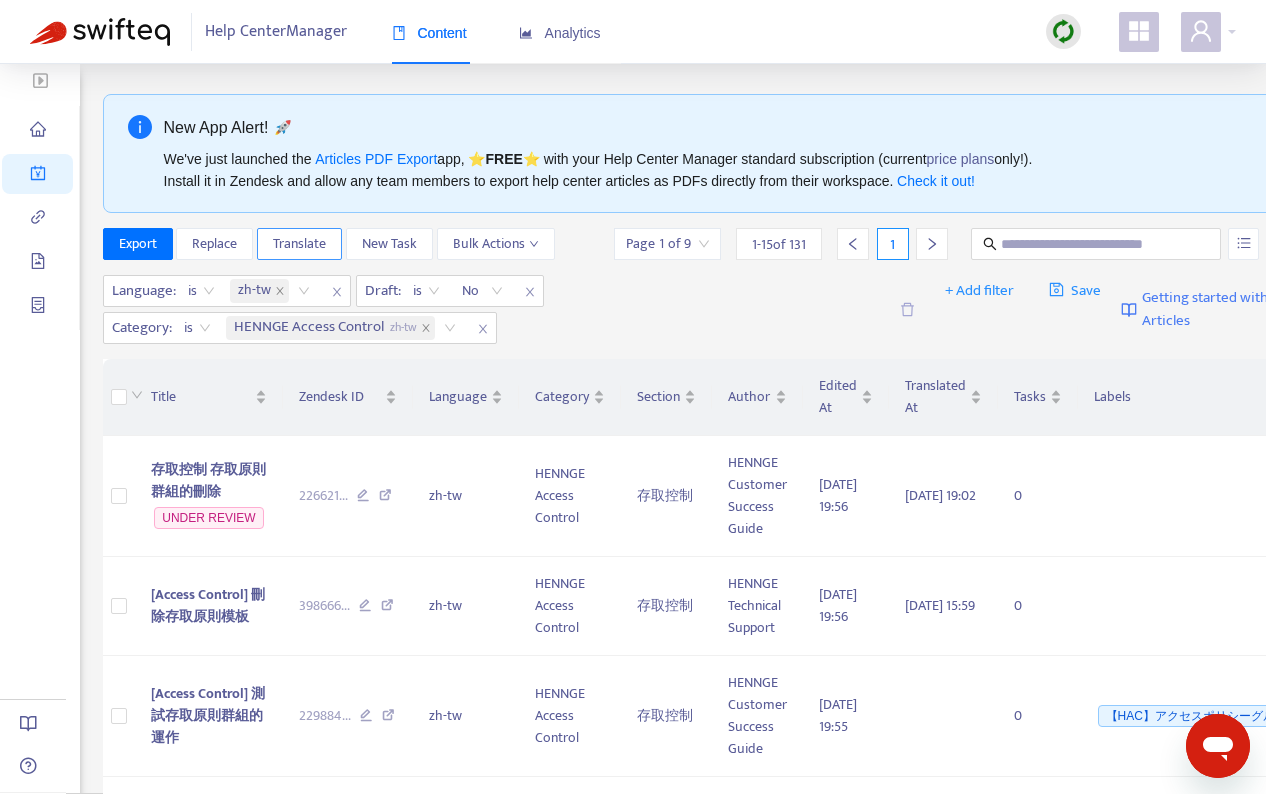 click on "Translate" at bounding box center (299, 244) 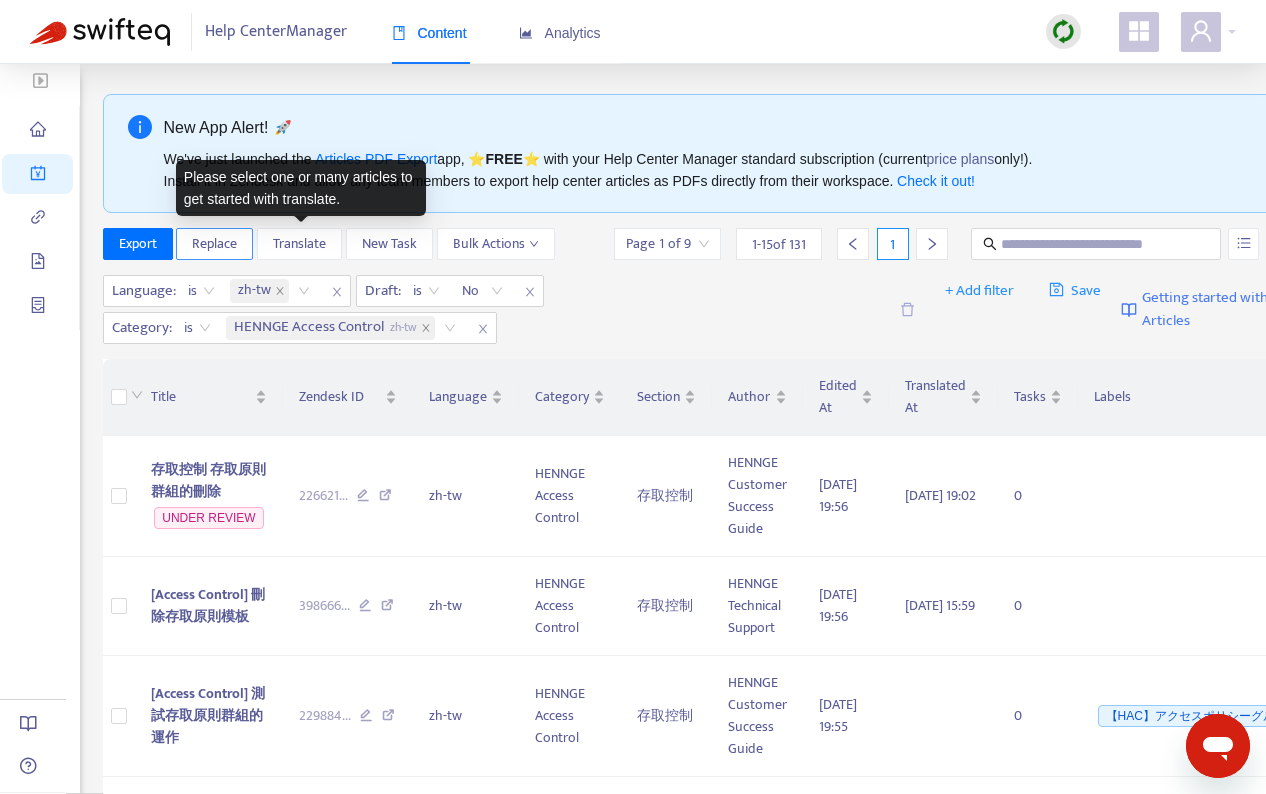 click on "Replace" at bounding box center [214, 244] 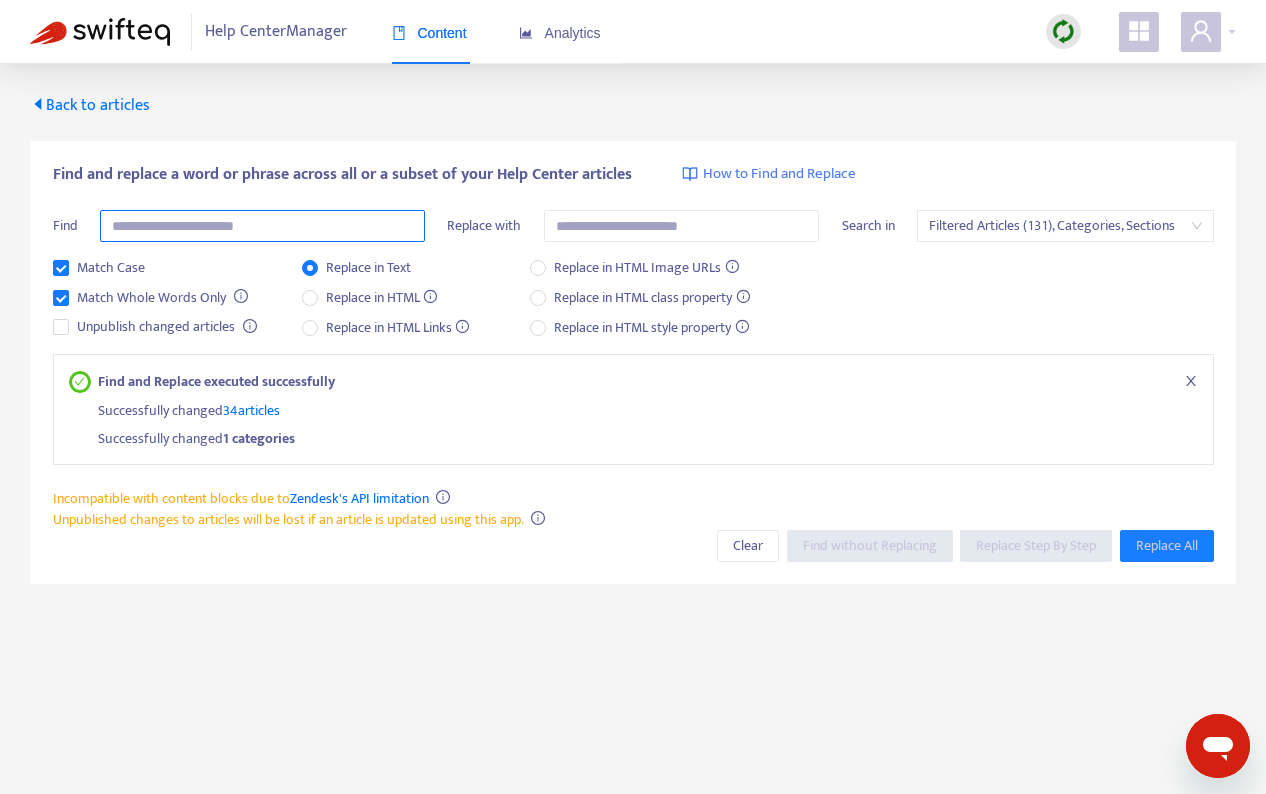 click at bounding box center (262, 226) 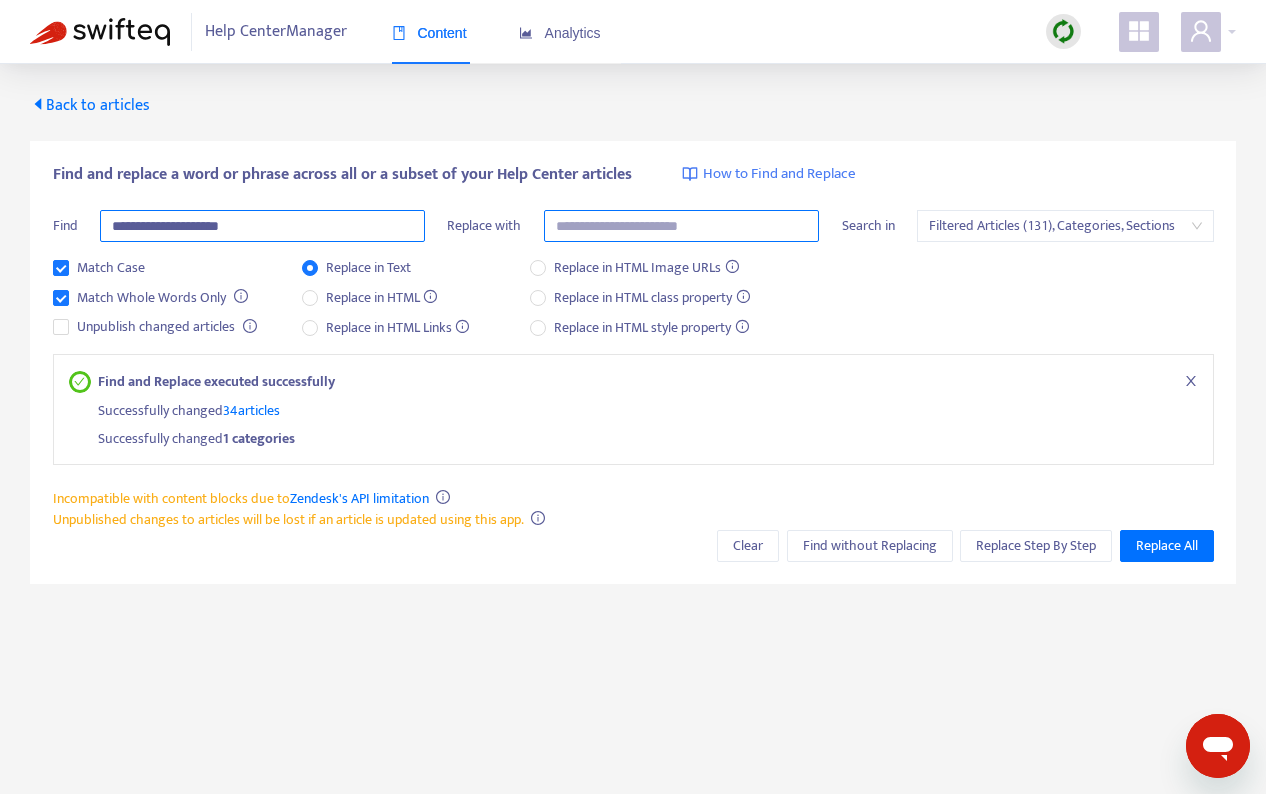 type on "**********" 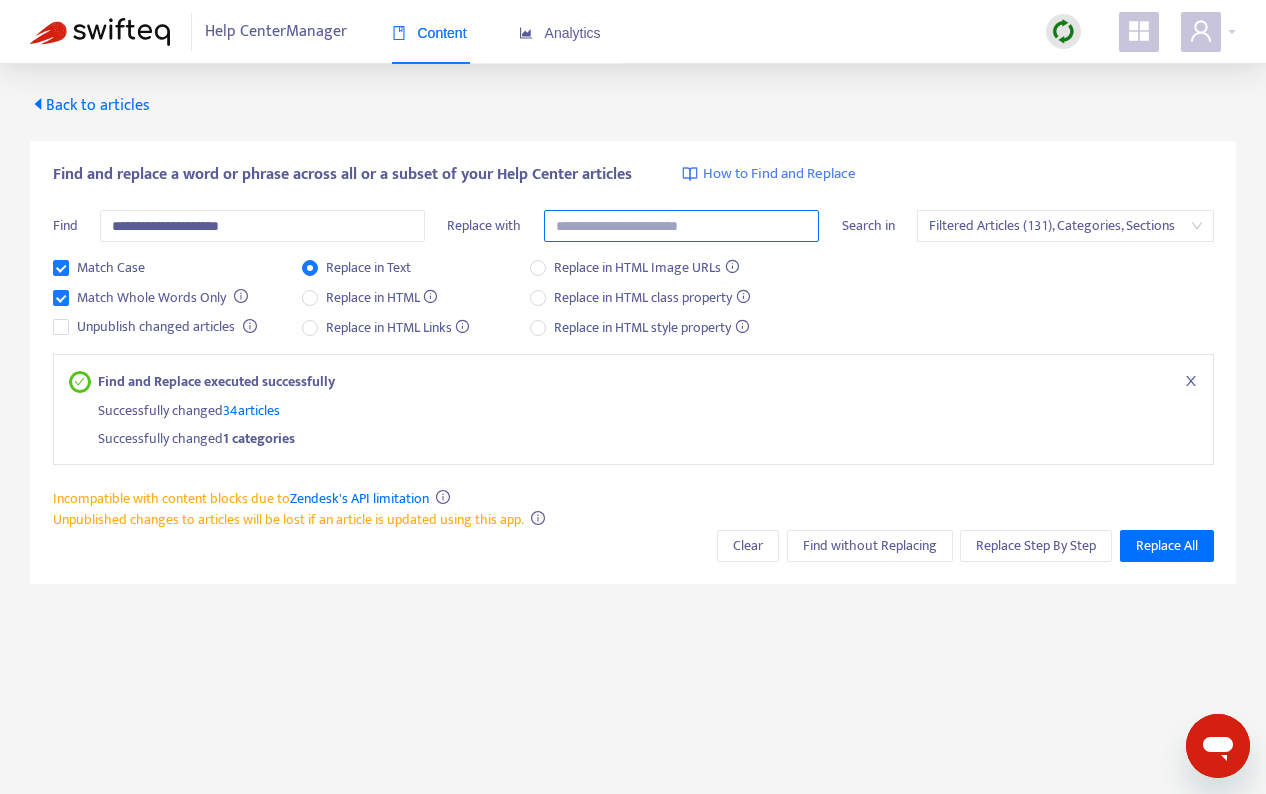click at bounding box center [682, 226] 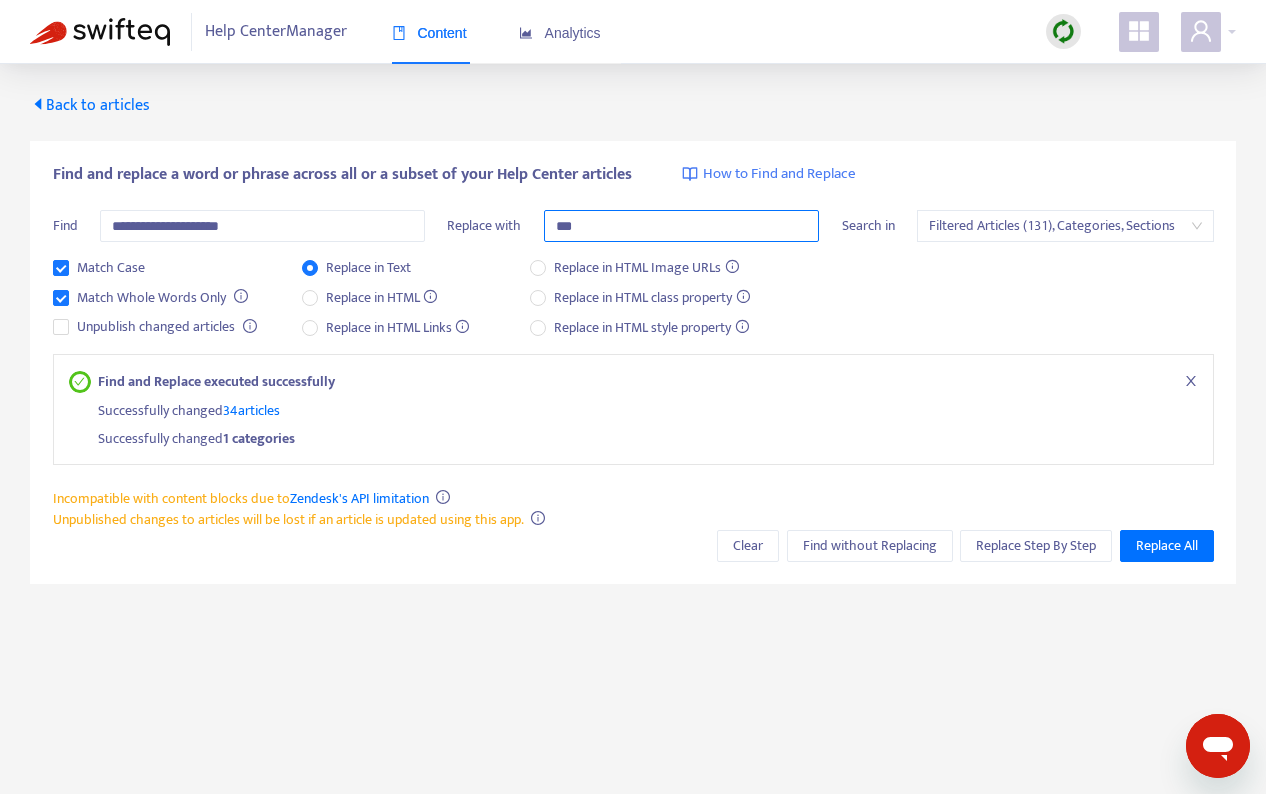 drag, startPoint x: 703, startPoint y: 221, endPoint x: 327, endPoint y: 220, distance: 376.00134 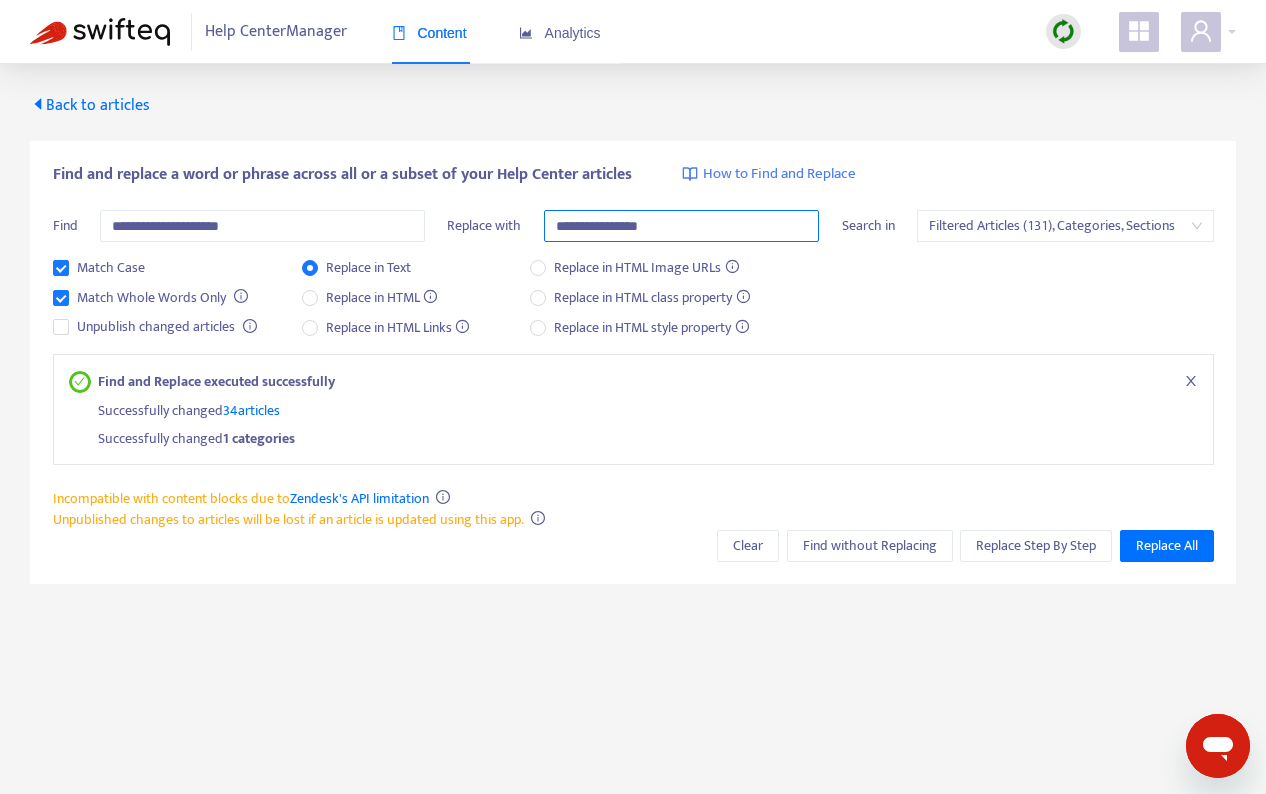 type on "**********" 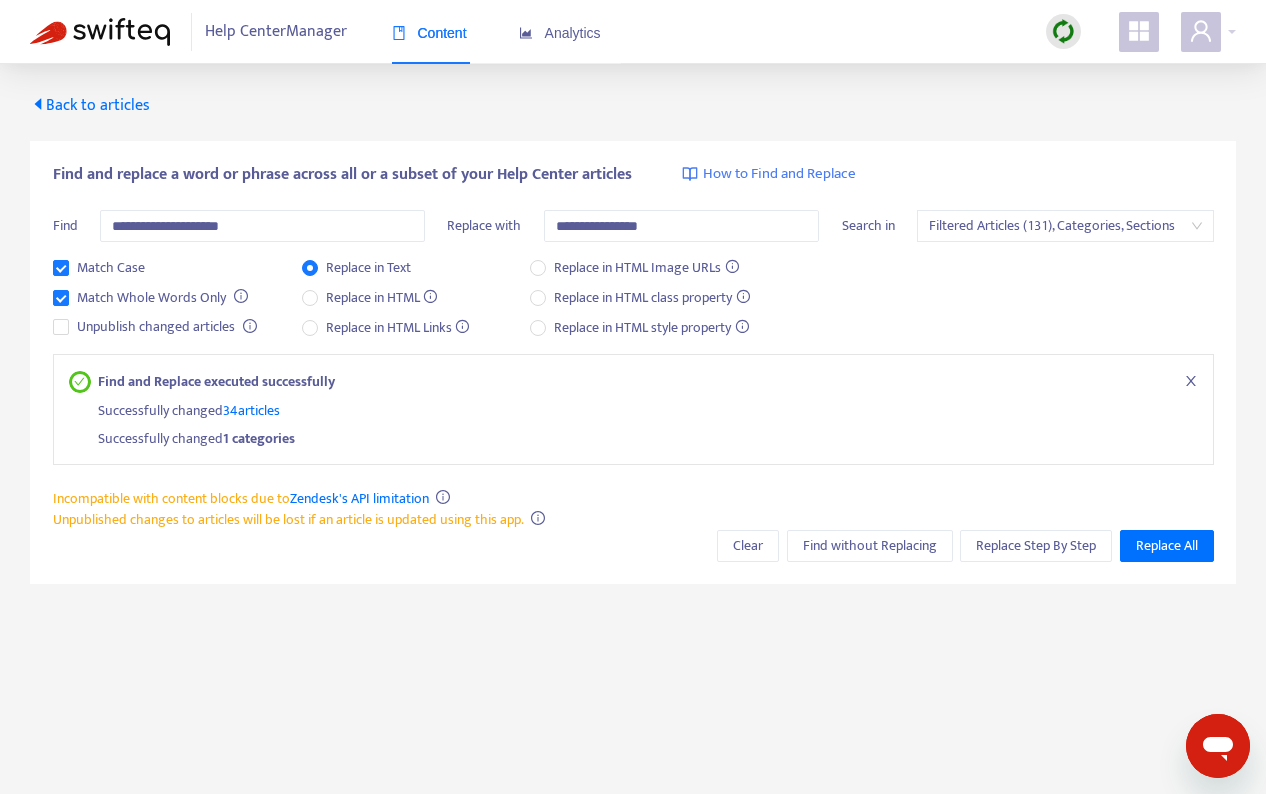 click on "Match Case Match Whole Words Only Unpublish changed articles Replace in Text Replace in HTML Replace in HTML Links Replace in HTML Image URLs Replace in HTML class property Replace in HTML style property" at bounding box center (633, 305) 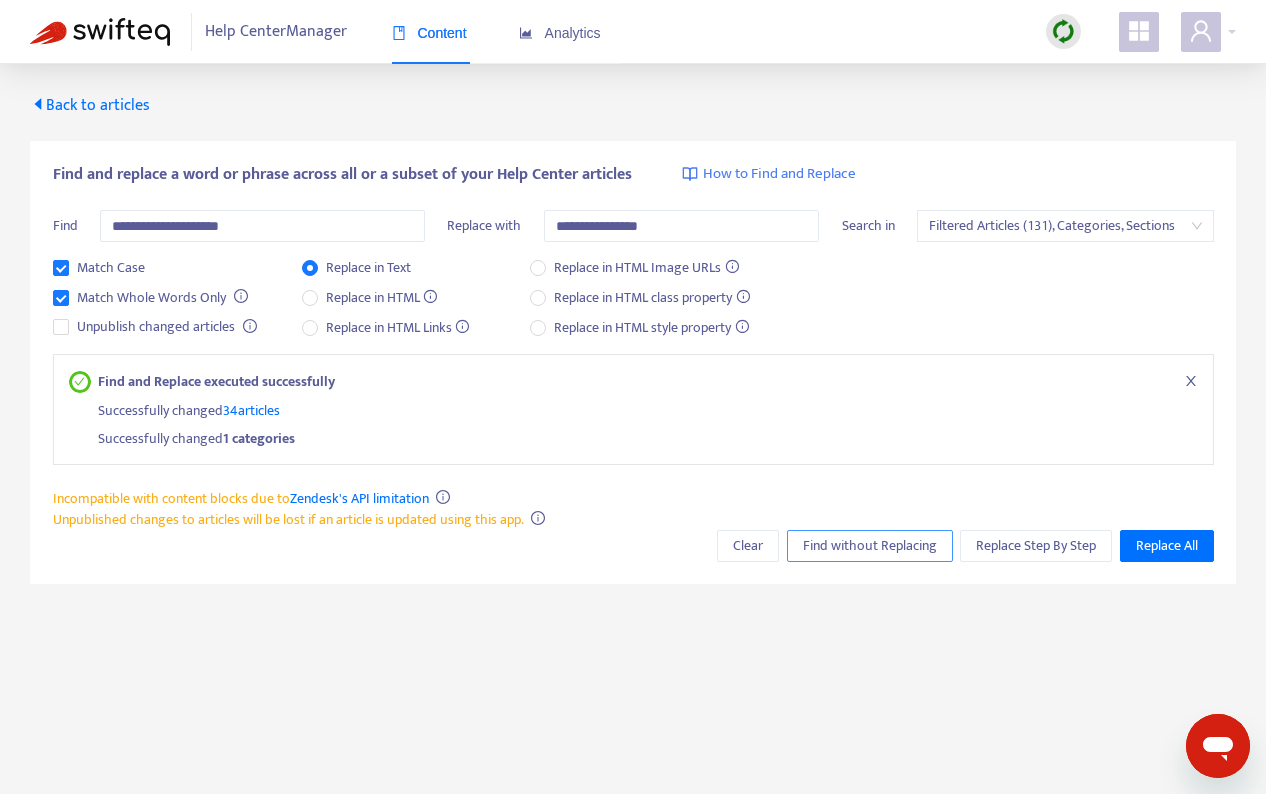 click on "Find without Replacing" at bounding box center [870, 546] 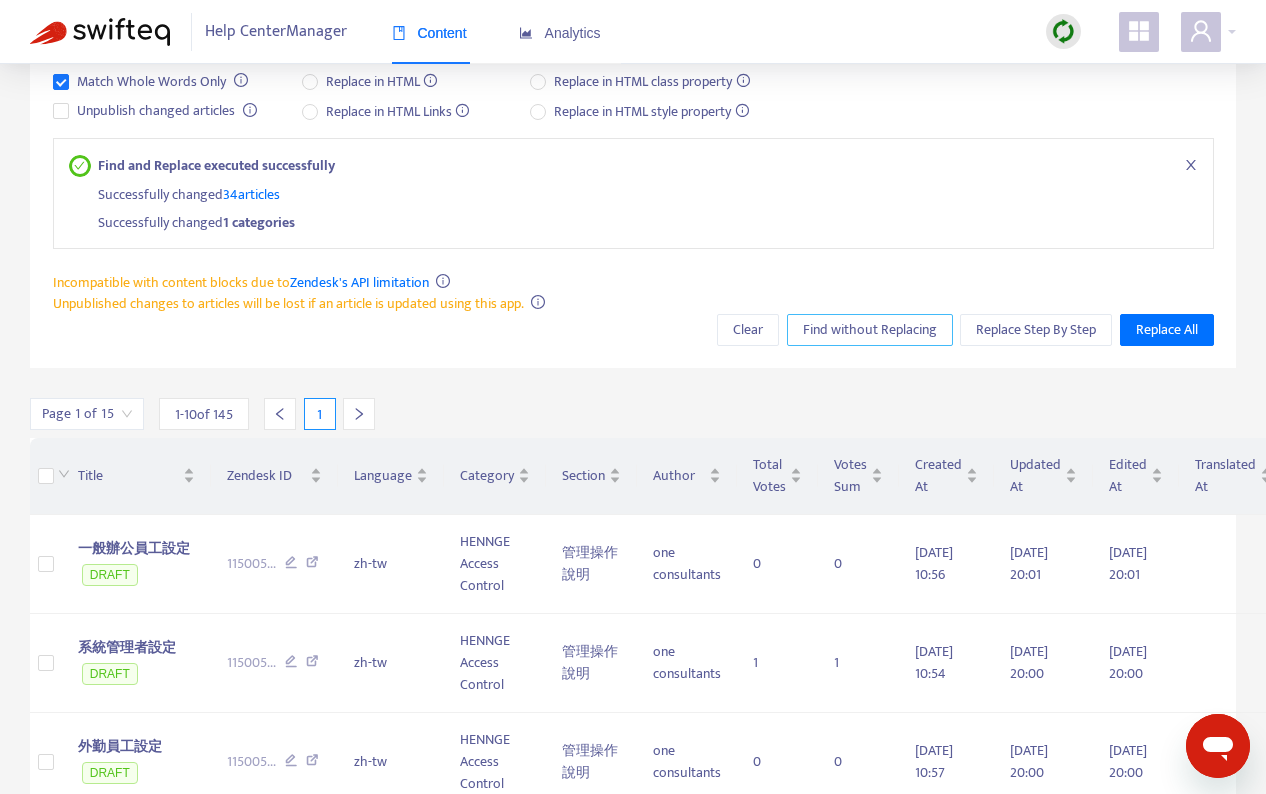 scroll, scrollTop: 345, scrollLeft: 0, axis: vertical 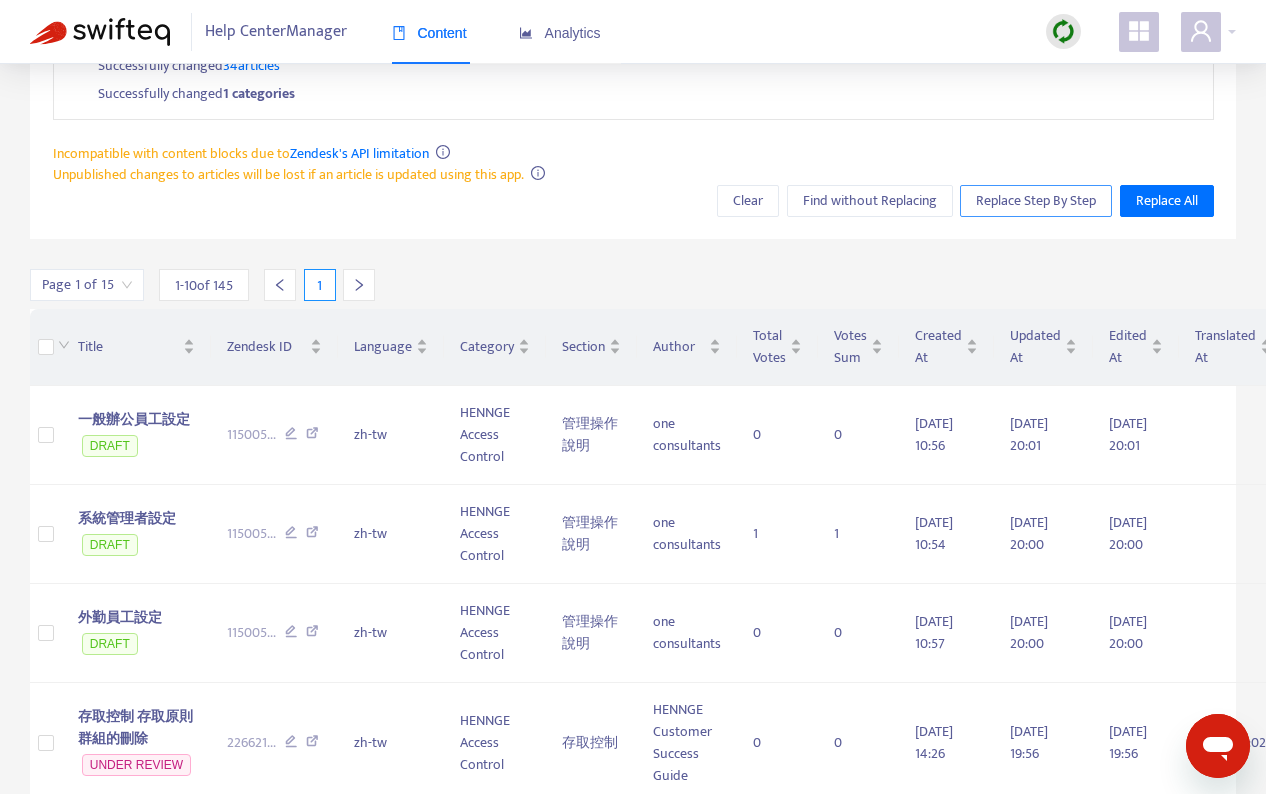 click on "Replace Step By Step" at bounding box center (1036, 201) 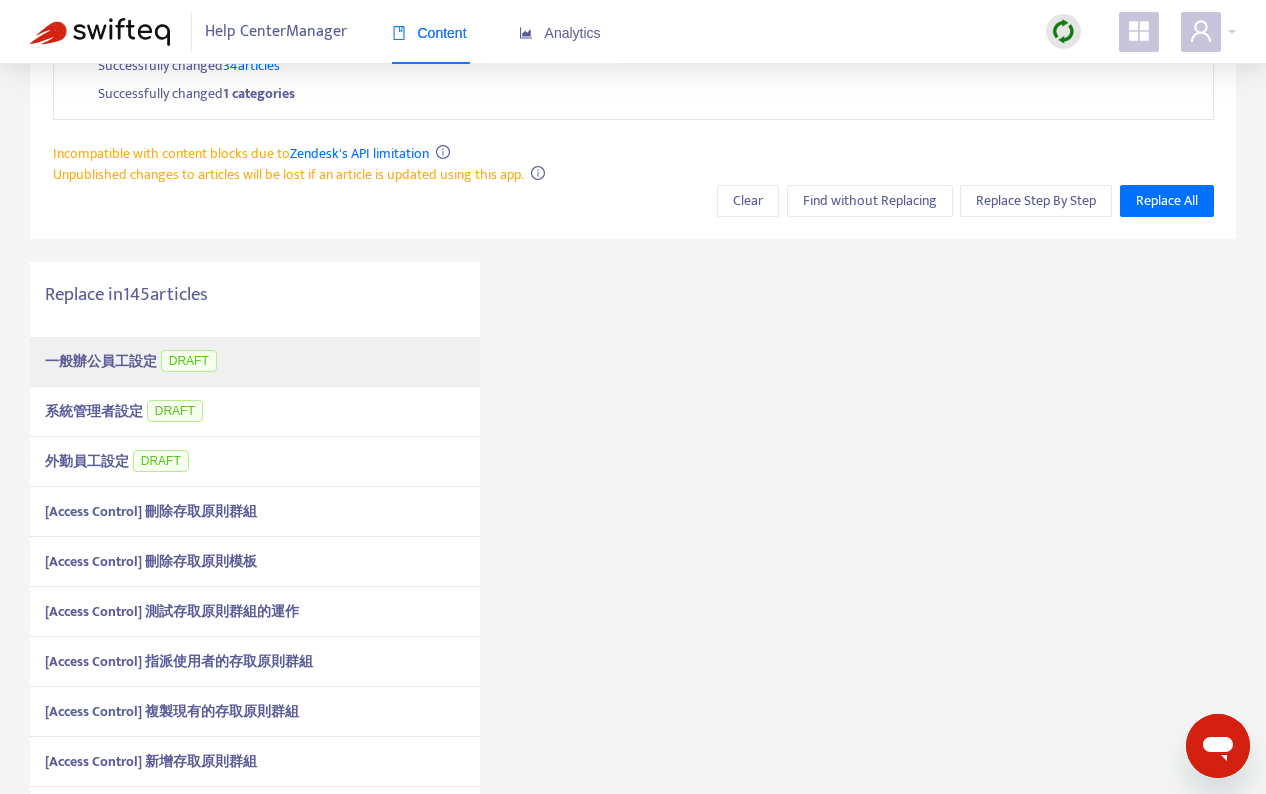 click on "一般辦公員工設定 DRAFT" at bounding box center [255, 362] 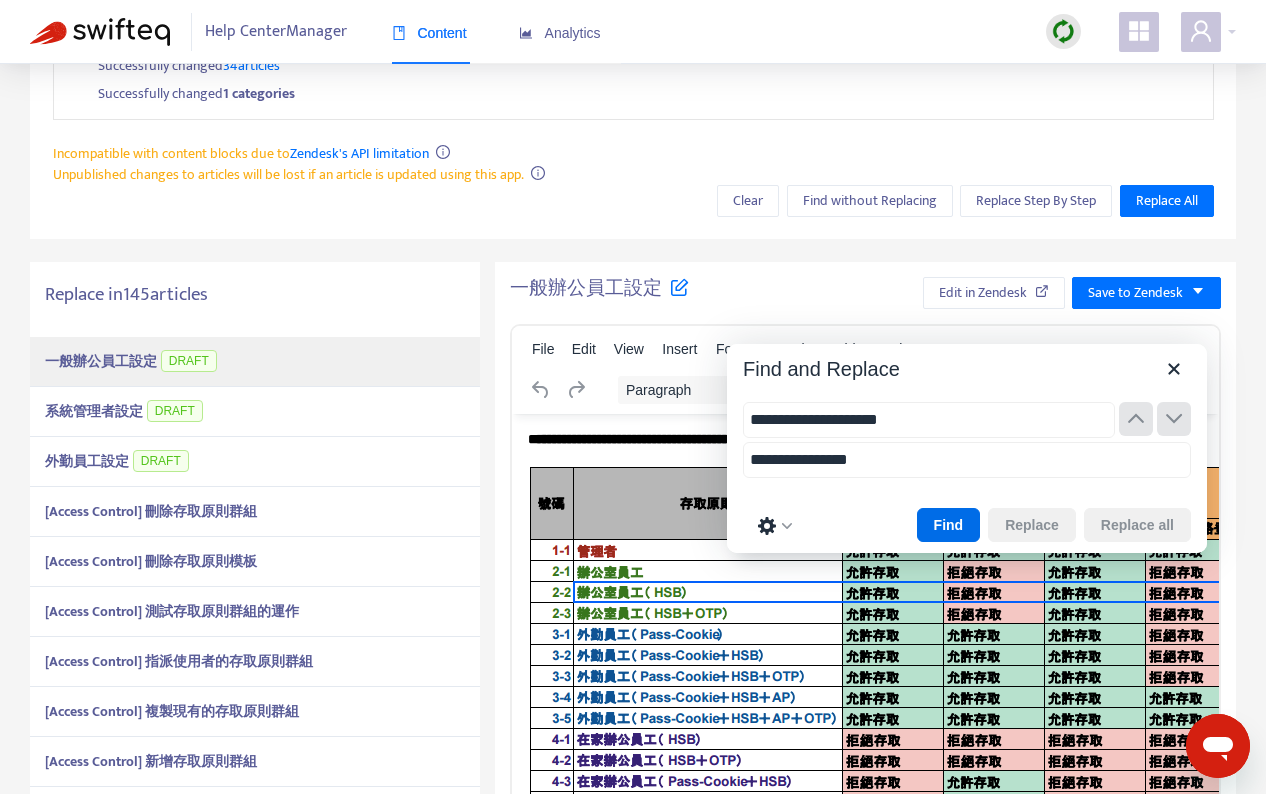 scroll, scrollTop: 0, scrollLeft: 0, axis: both 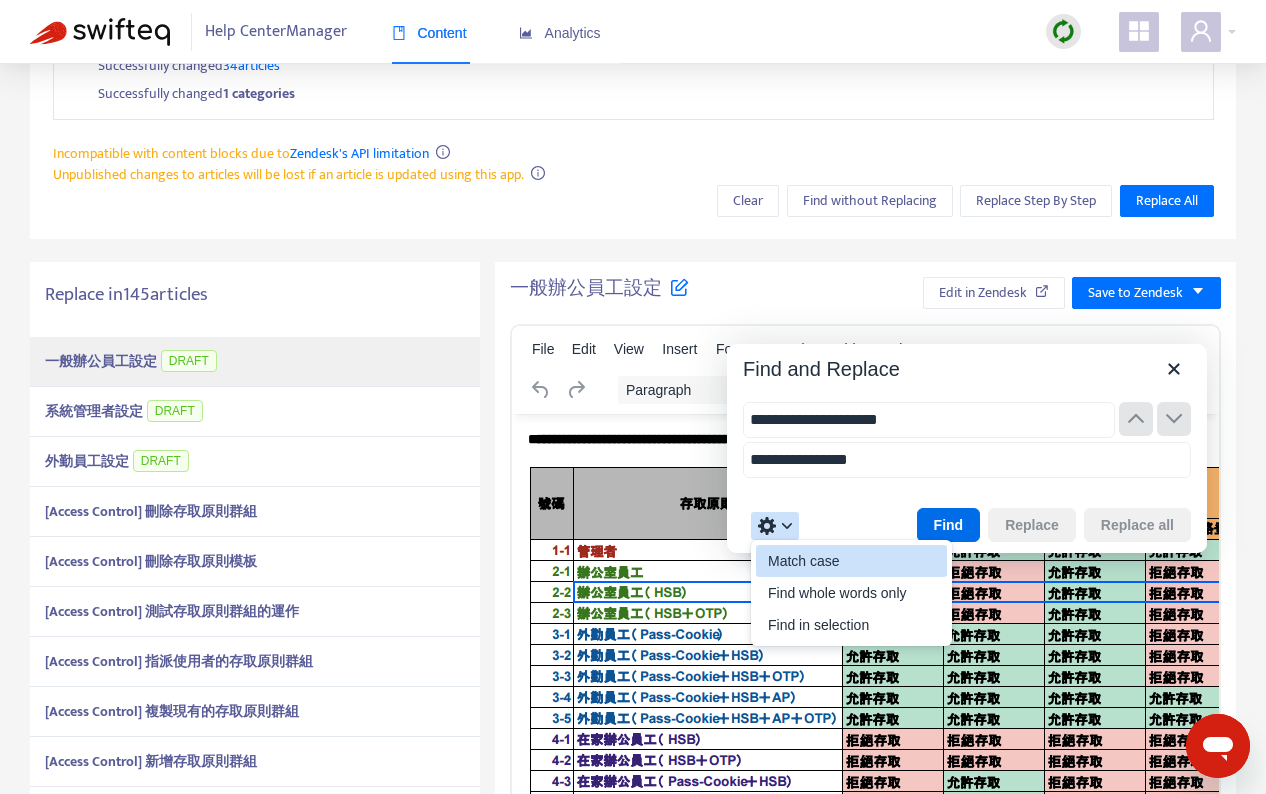 type on "**********" 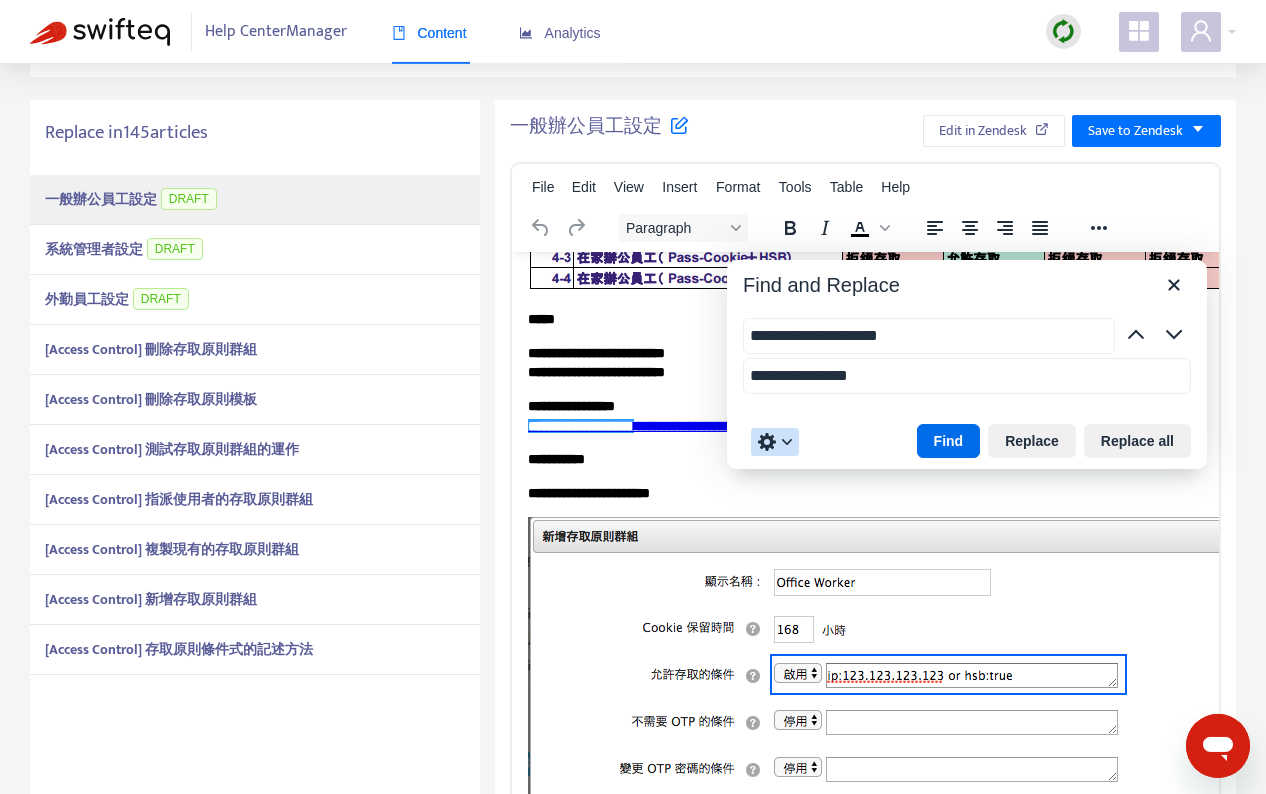 scroll, scrollTop: 370, scrollLeft: 0, axis: vertical 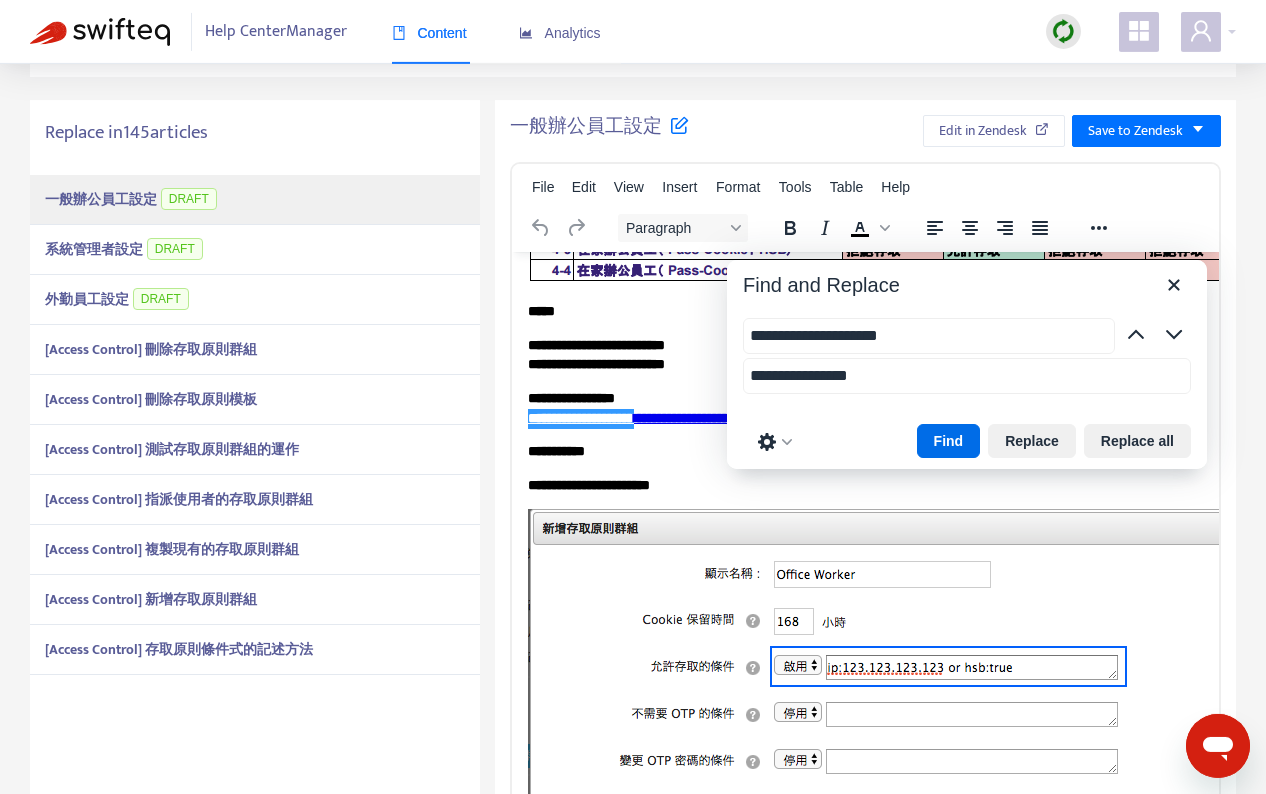 click on "系統管理者設定 DRAFT" at bounding box center (255, 250) 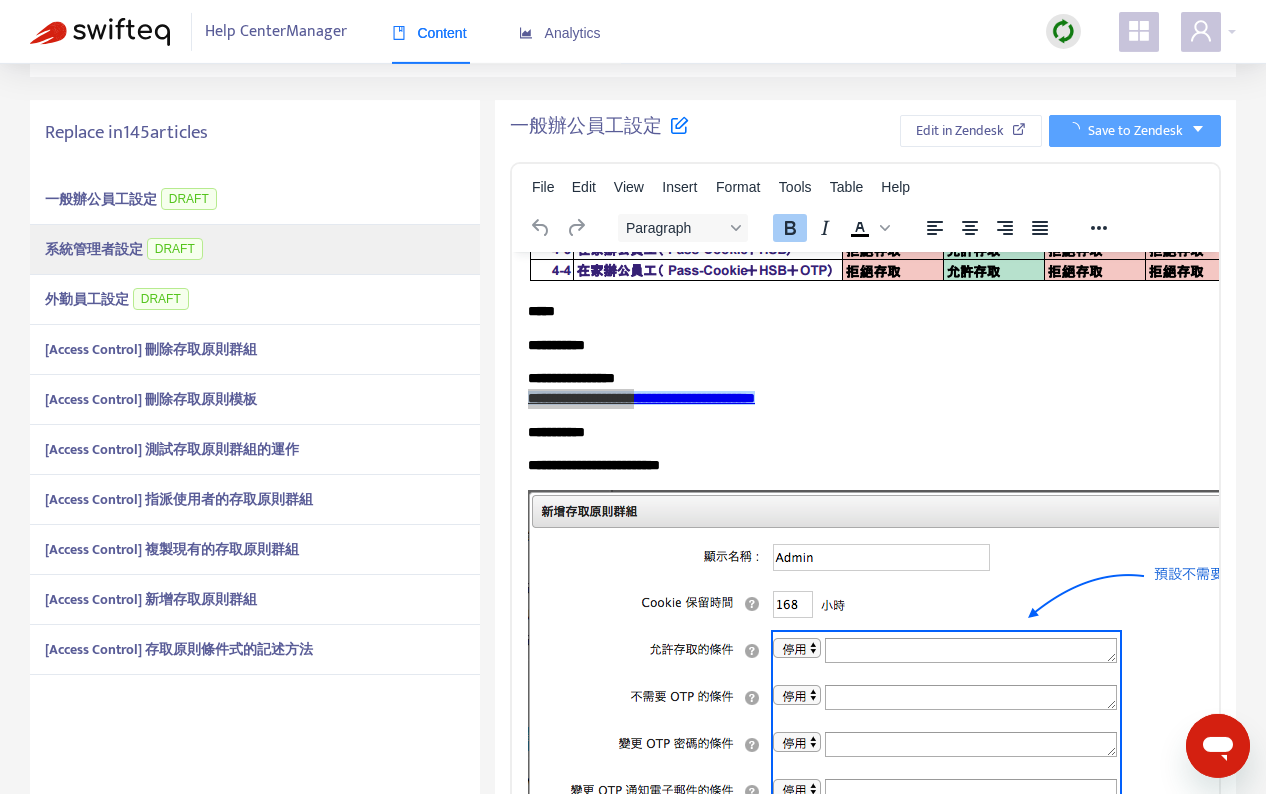 scroll, scrollTop: 0, scrollLeft: 0, axis: both 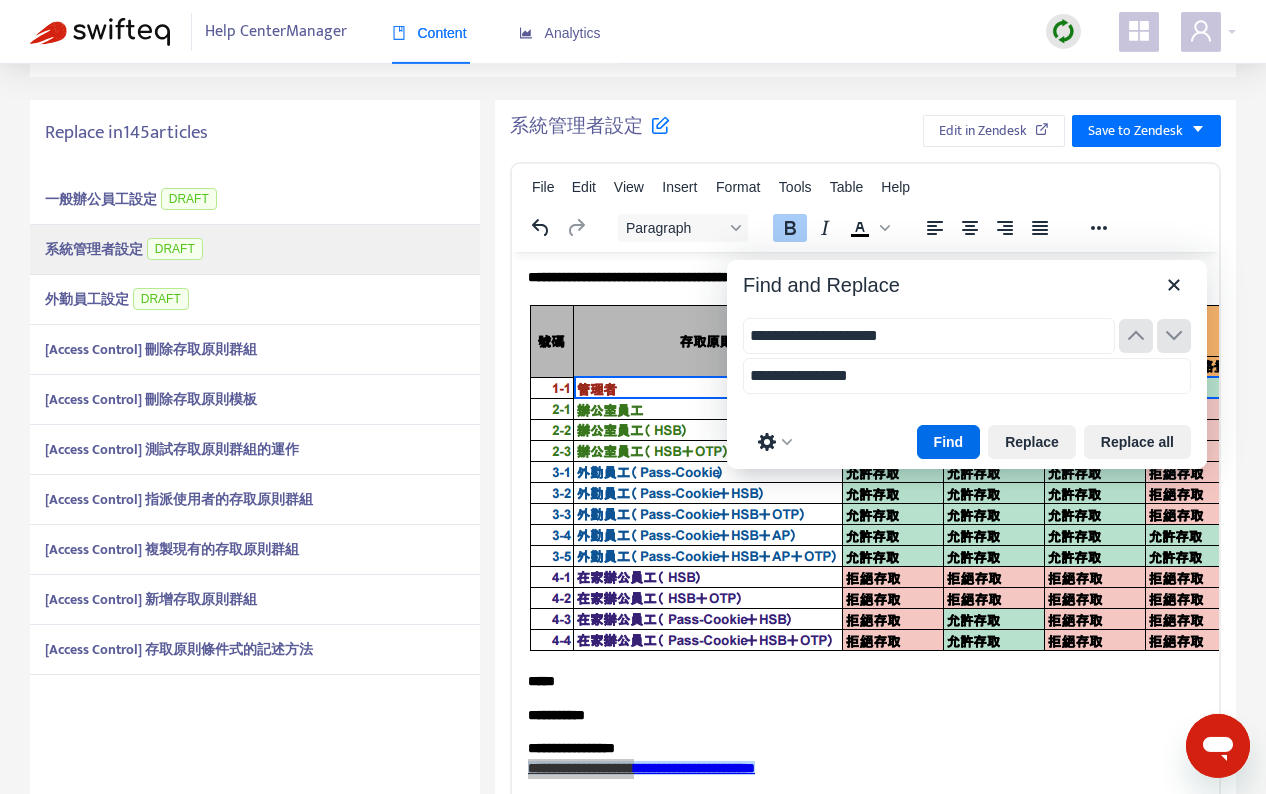 click on "外勤員工設定 DRAFT" at bounding box center (255, 300) 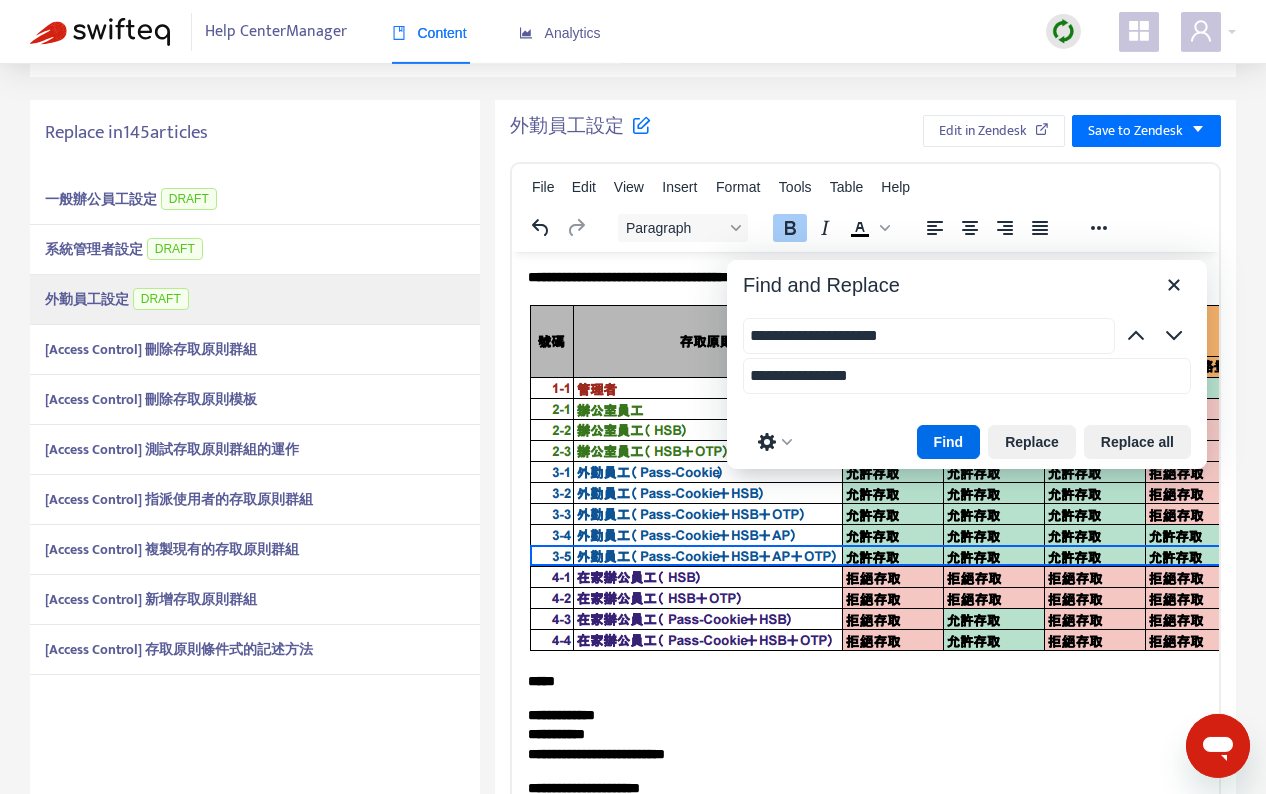 click on "[Access Control] 刪除存取原則群組" at bounding box center [255, 350] 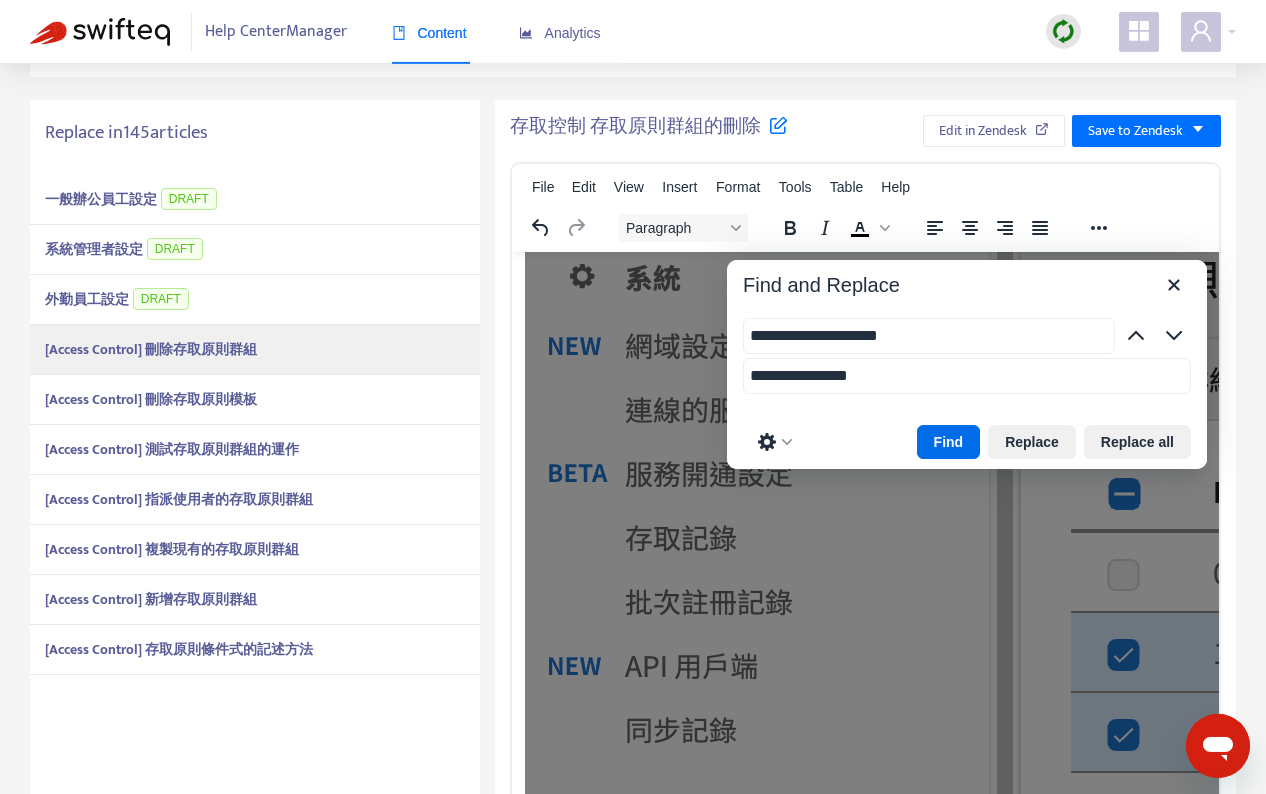 scroll, scrollTop: 1366, scrollLeft: 3, axis: both 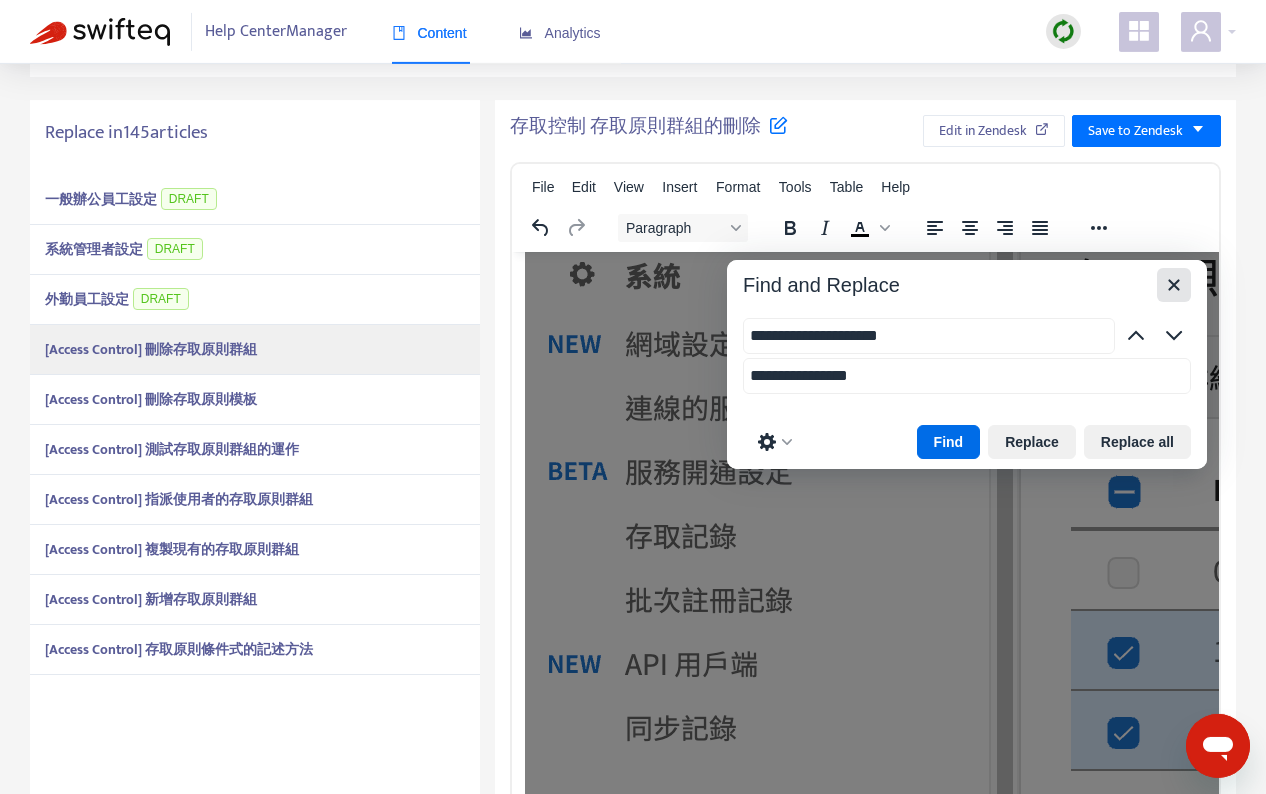 click 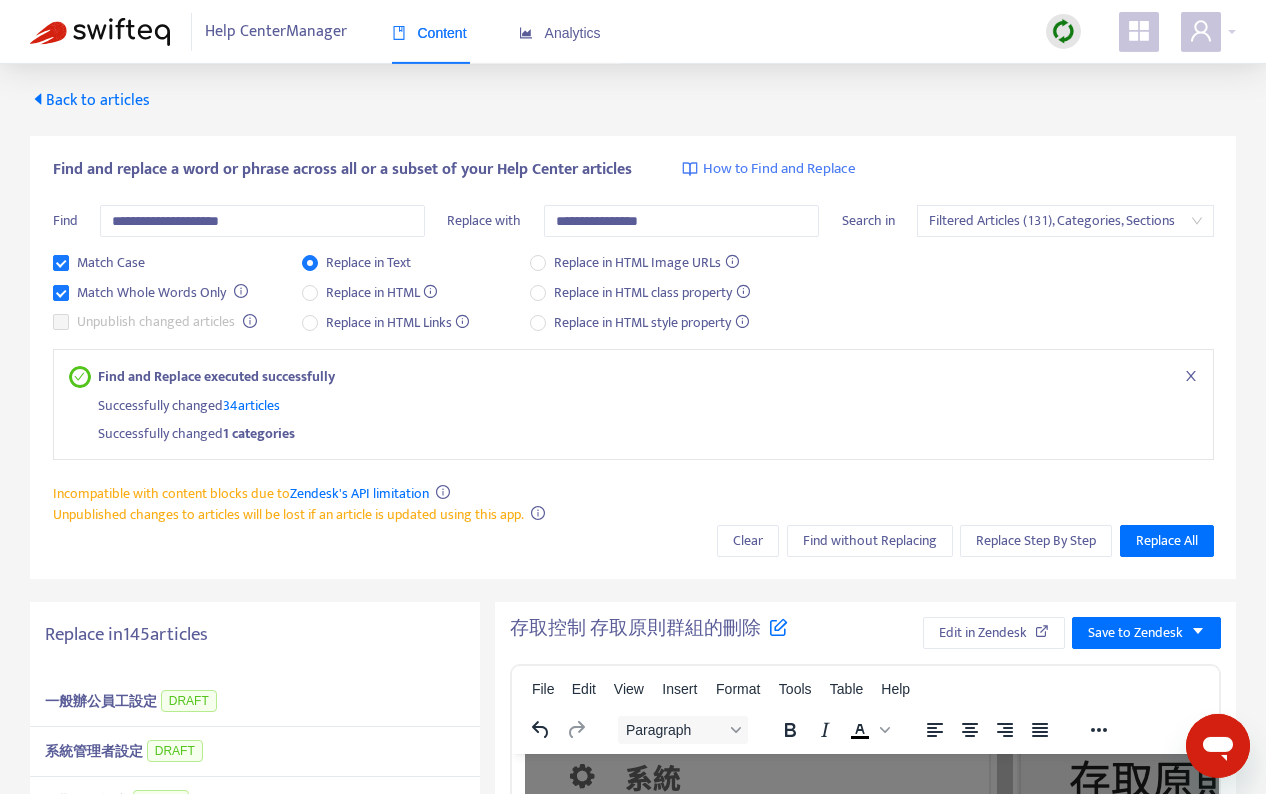scroll, scrollTop: 0, scrollLeft: 0, axis: both 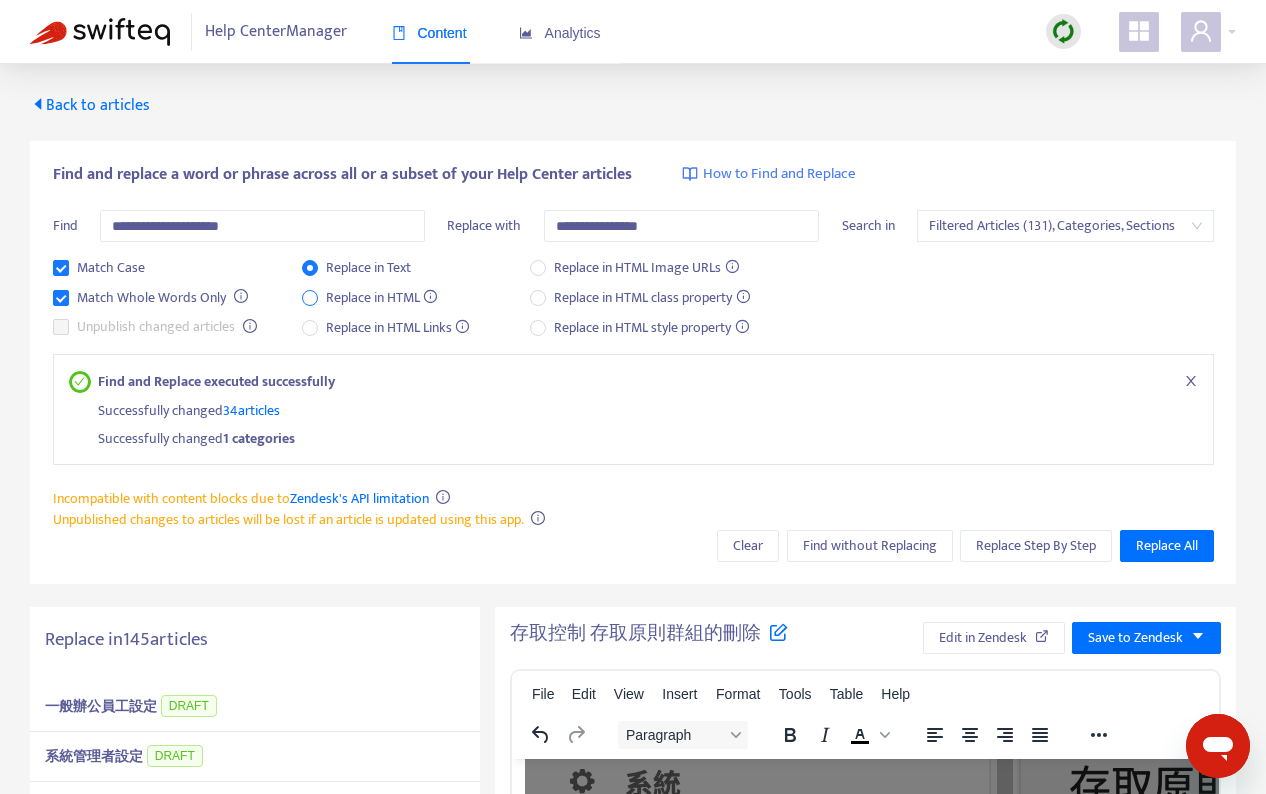 click on "Replace in HTML" at bounding box center [382, 298] 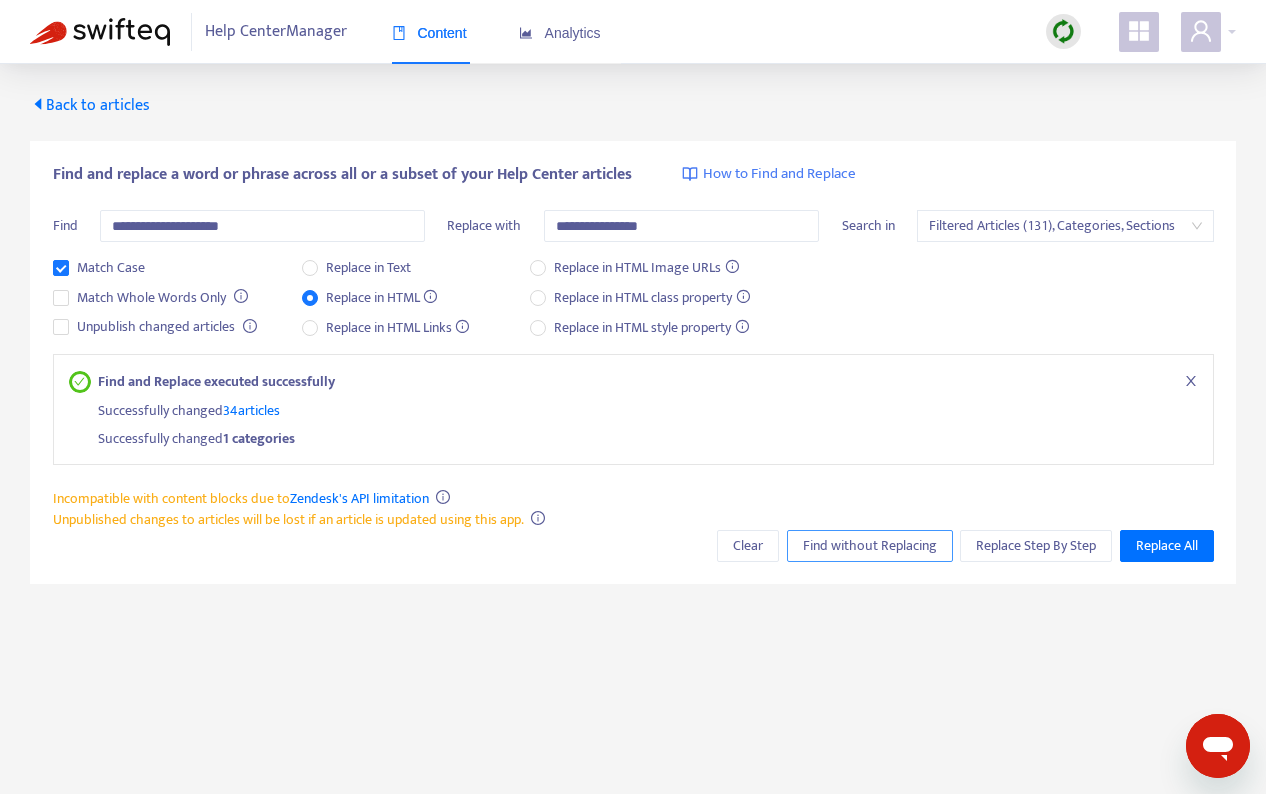 click on "Find without Replacing" at bounding box center (870, 546) 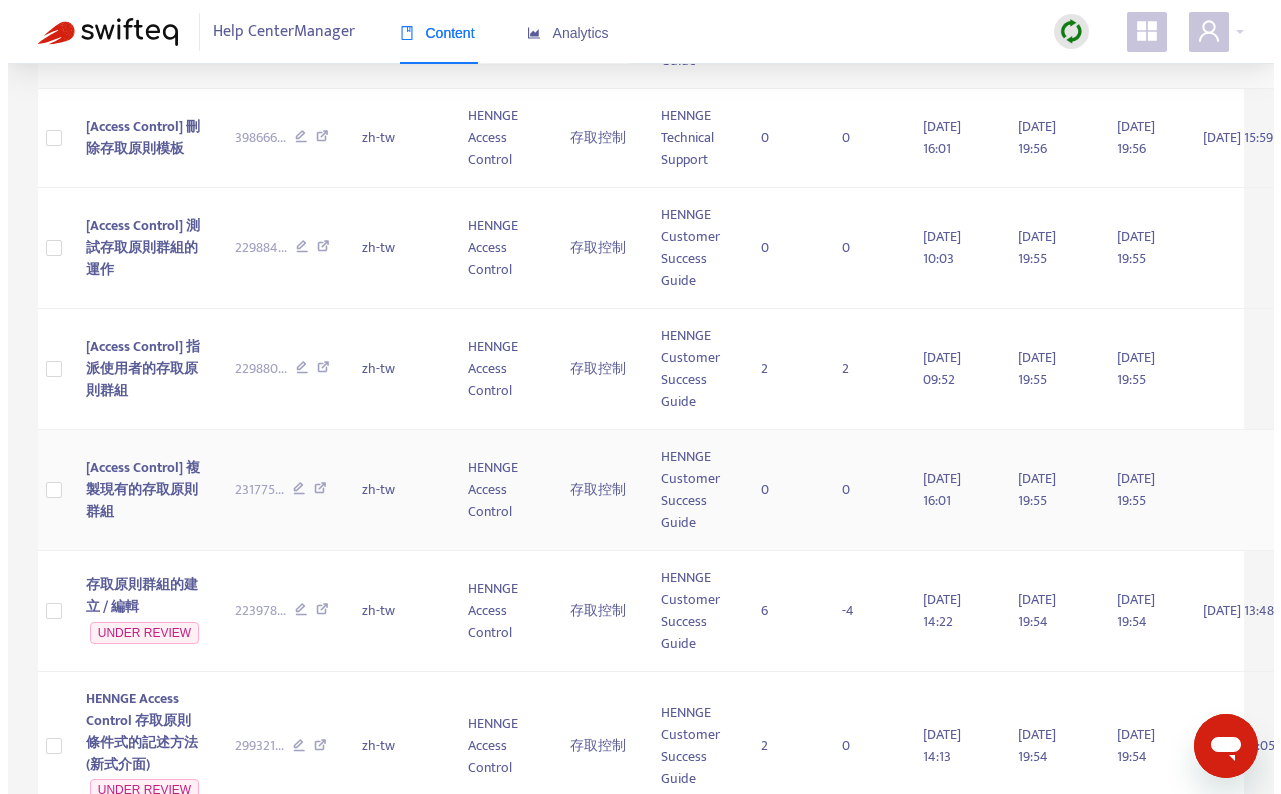 scroll, scrollTop: 1095, scrollLeft: 0, axis: vertical 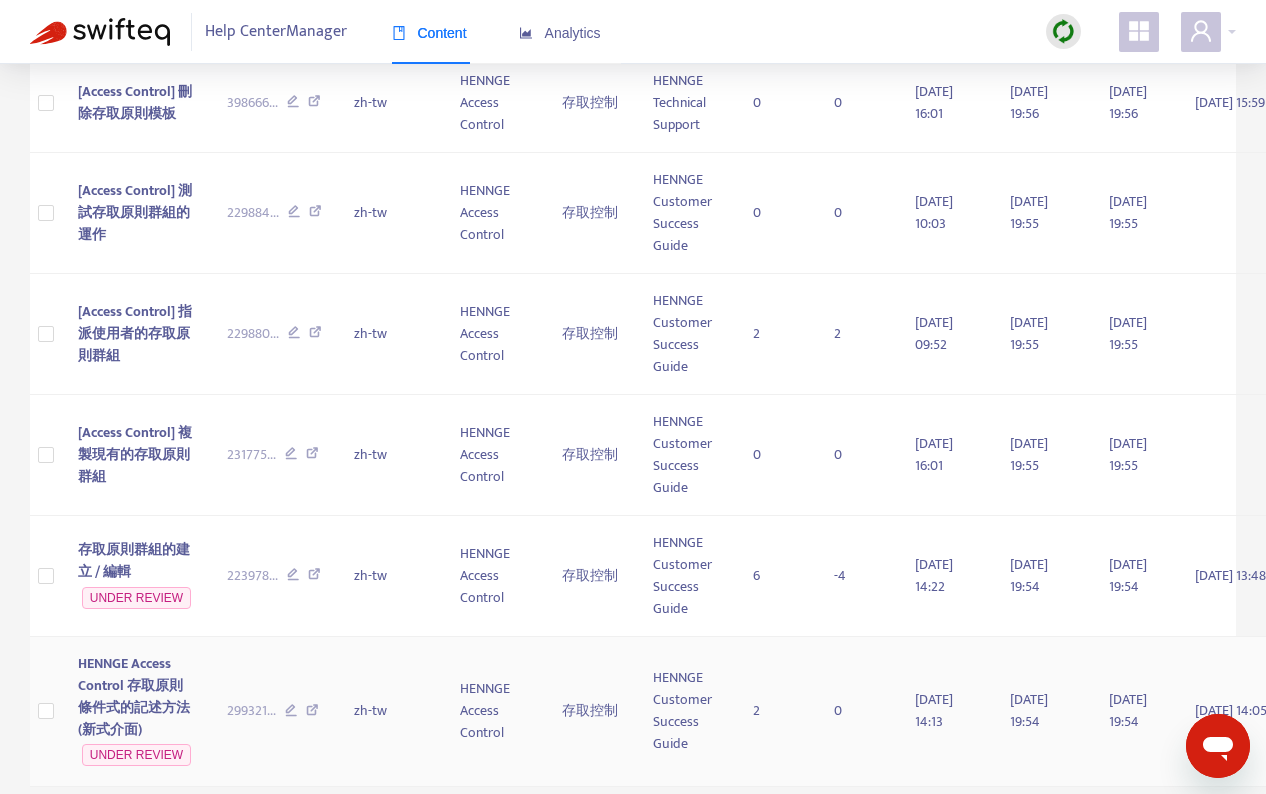 click on "HENNGE Access Control 存取原則條件式的記述方法 (新式介面)" at bounding box center (134, 696) 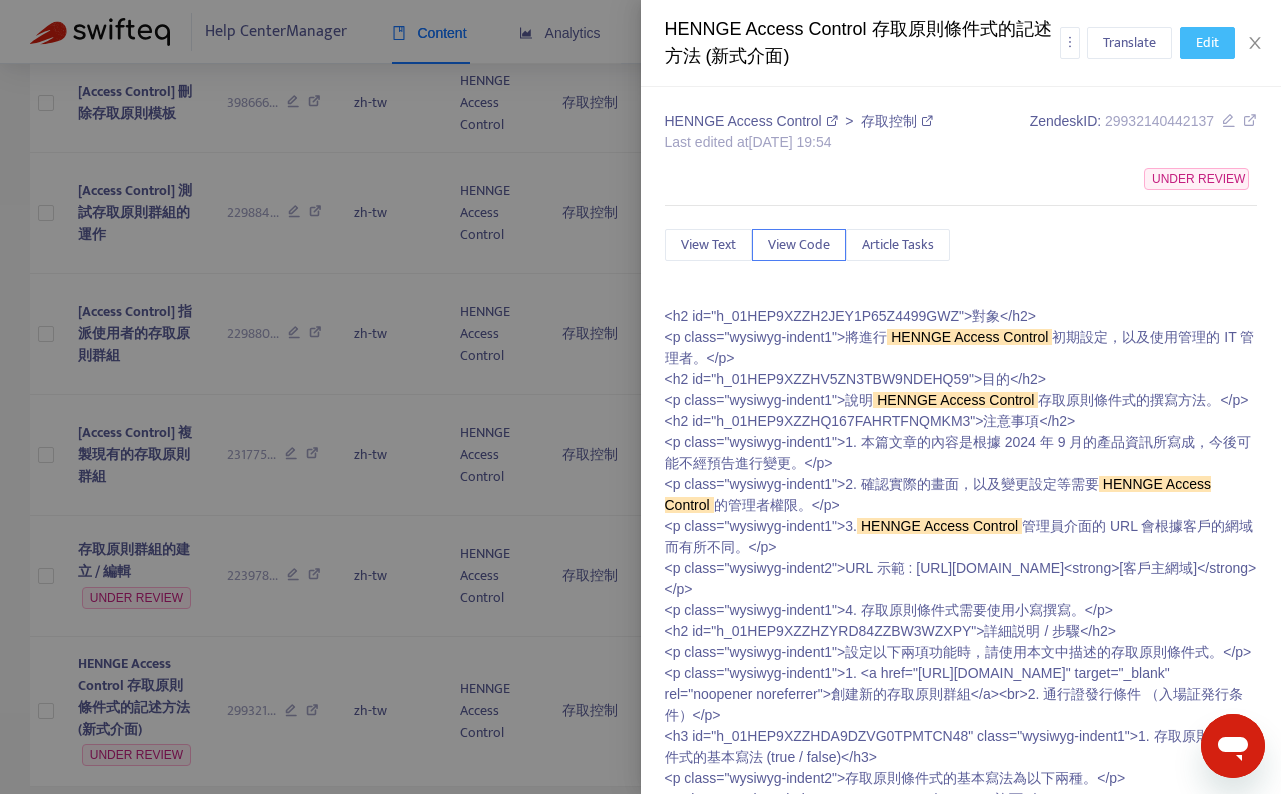 click on "Edit" at bounding box center [1207, 43] 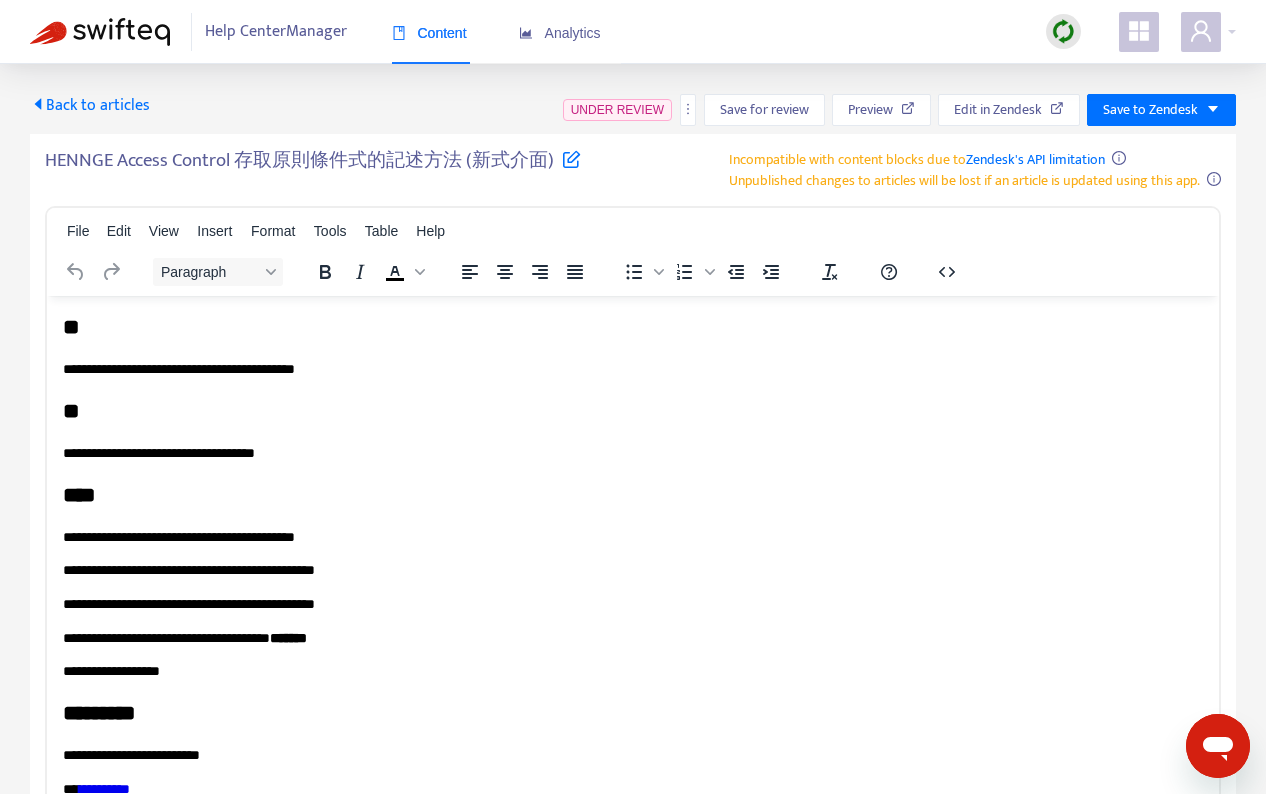 scroll, scrollTop: 0, scrollLeft: 0, axis: both 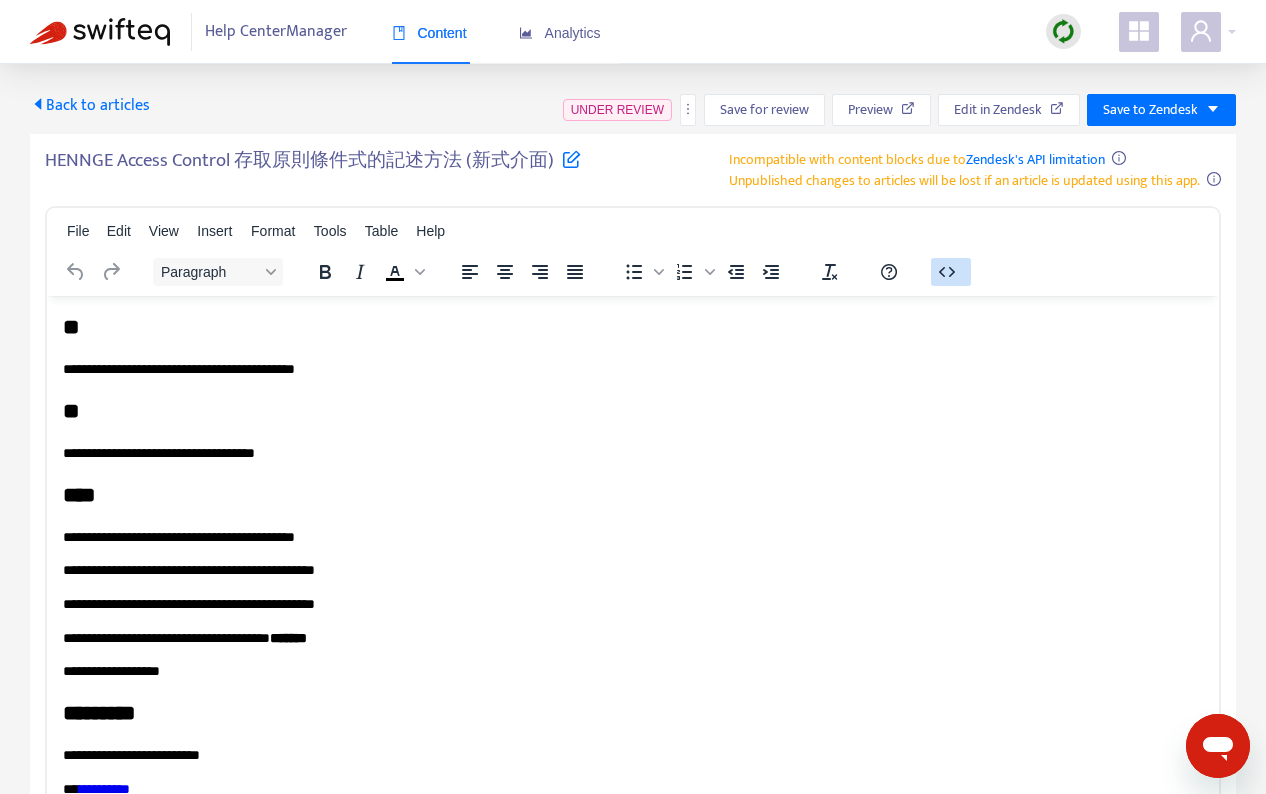 click 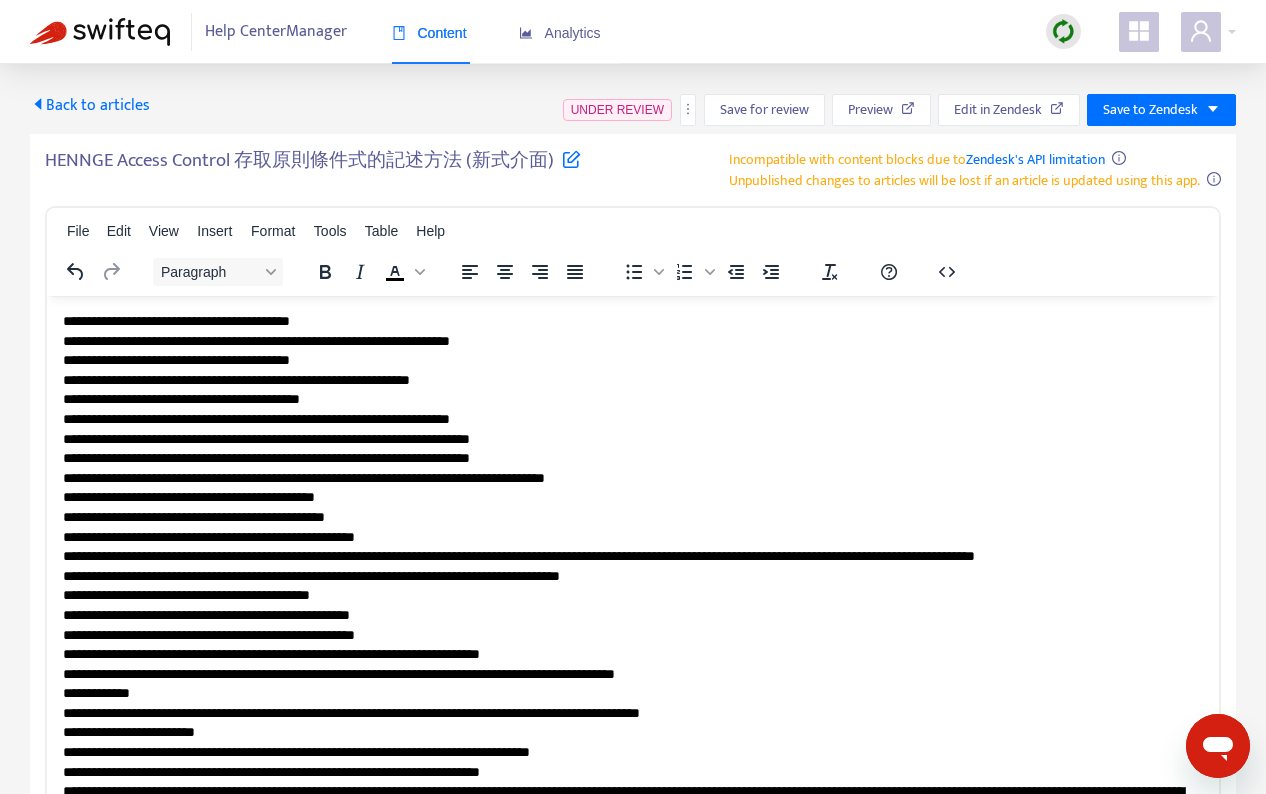 click on "Back to articles" at bounding box center [90, 105] 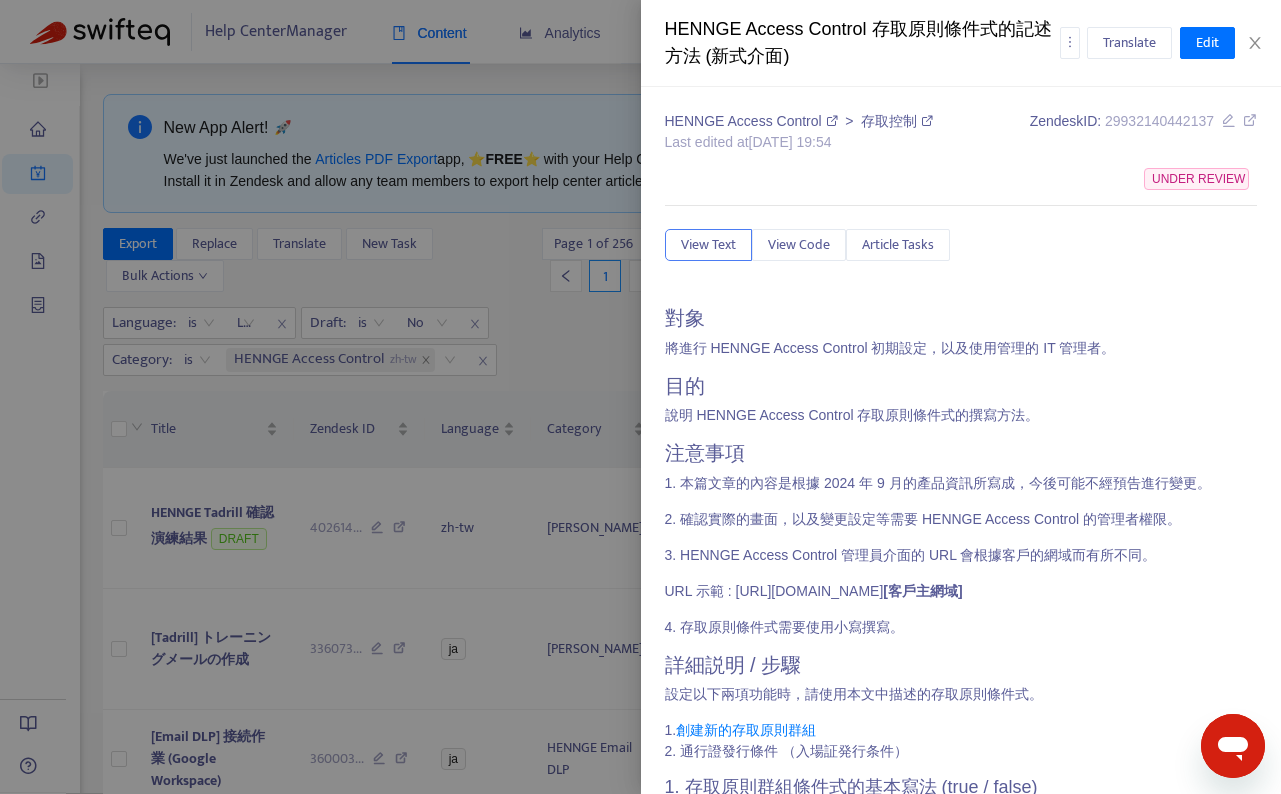 type on "**********" 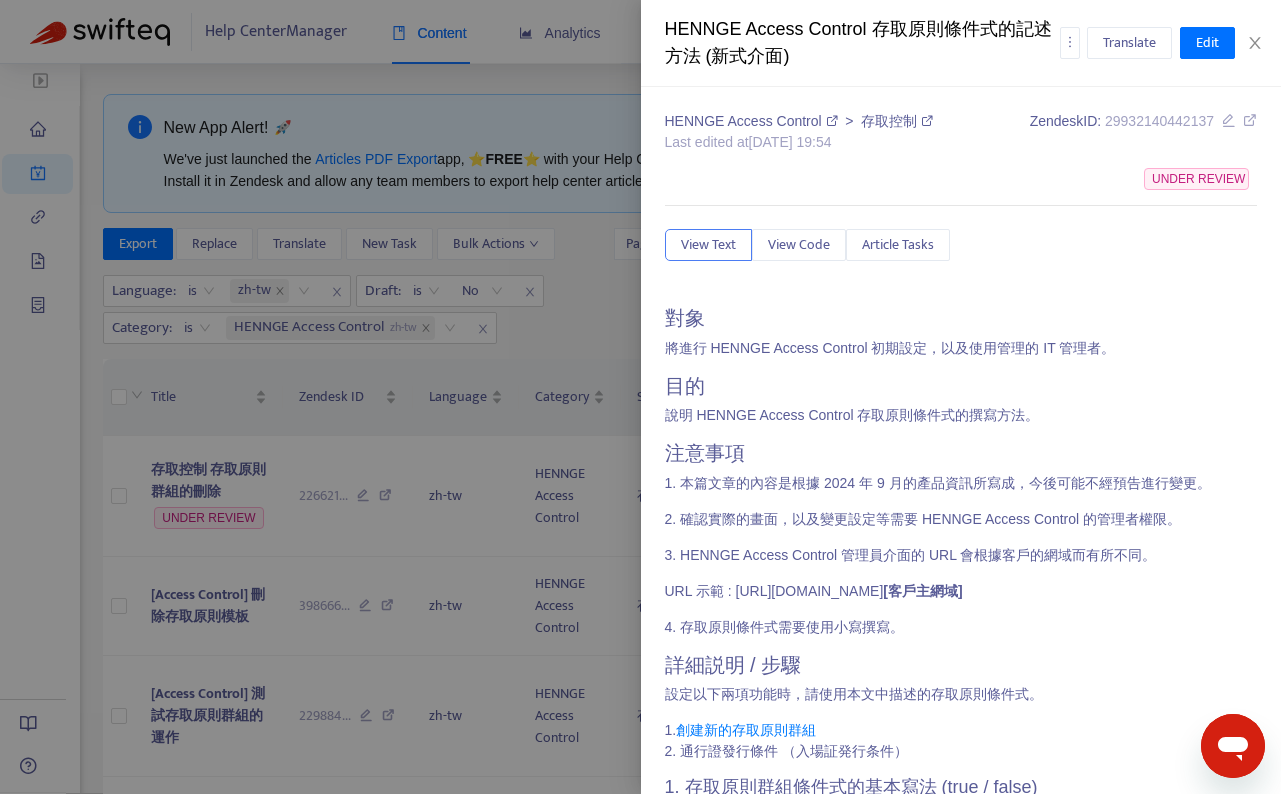 click at bounding box center (640, 397) 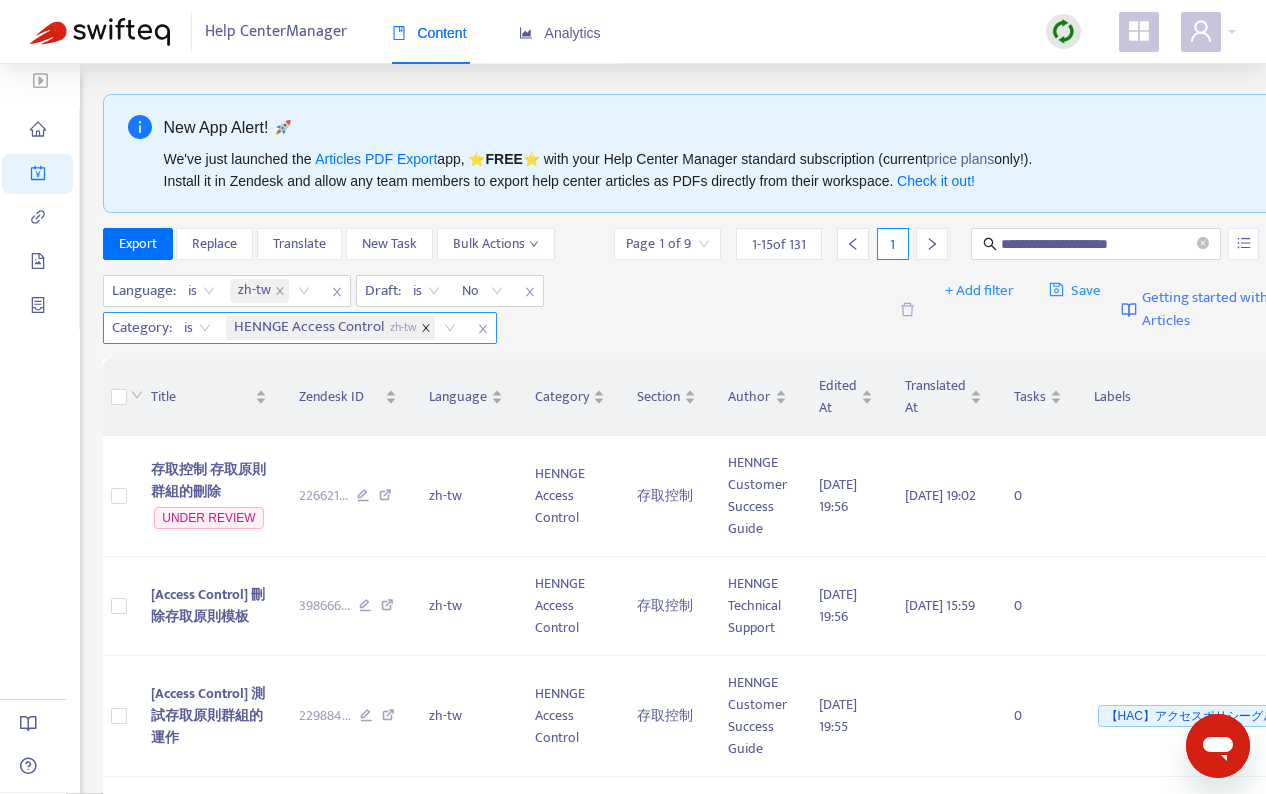 click 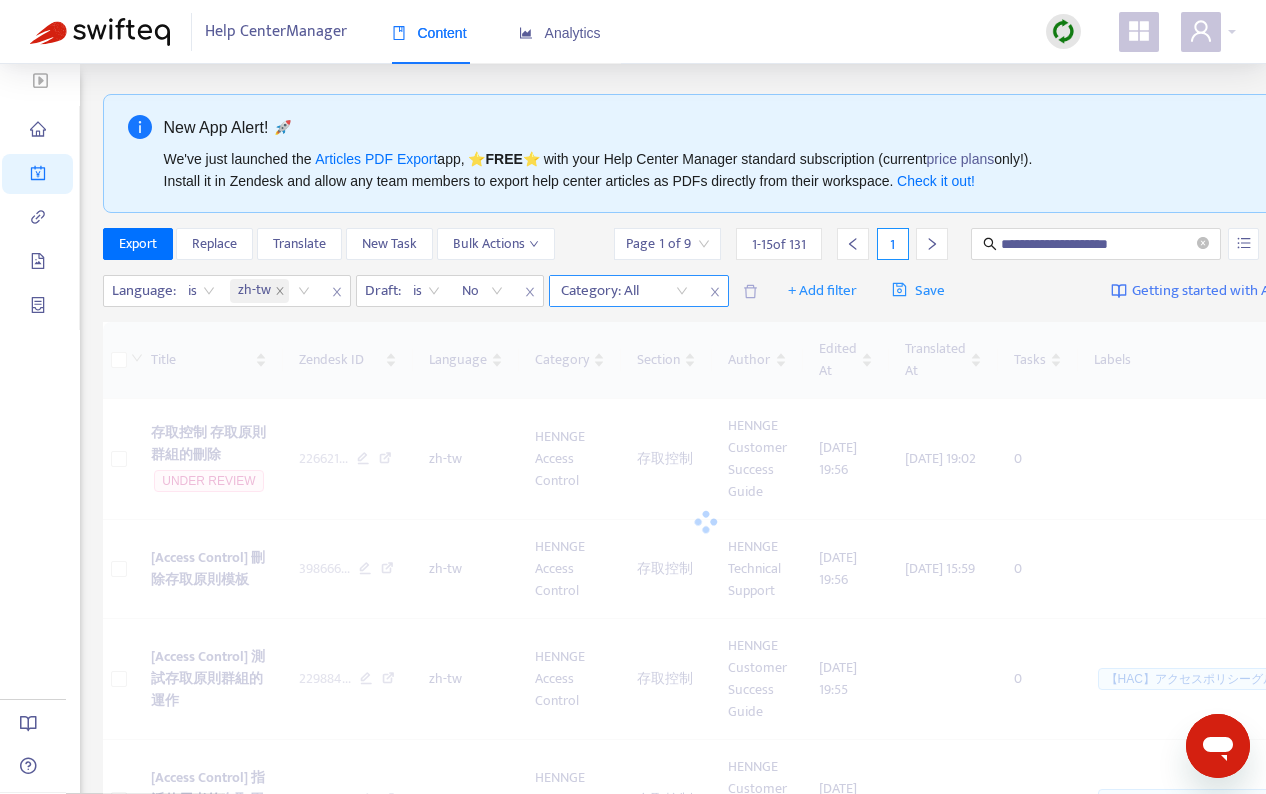 click on "Category: All" at bounding box center [624, 291] 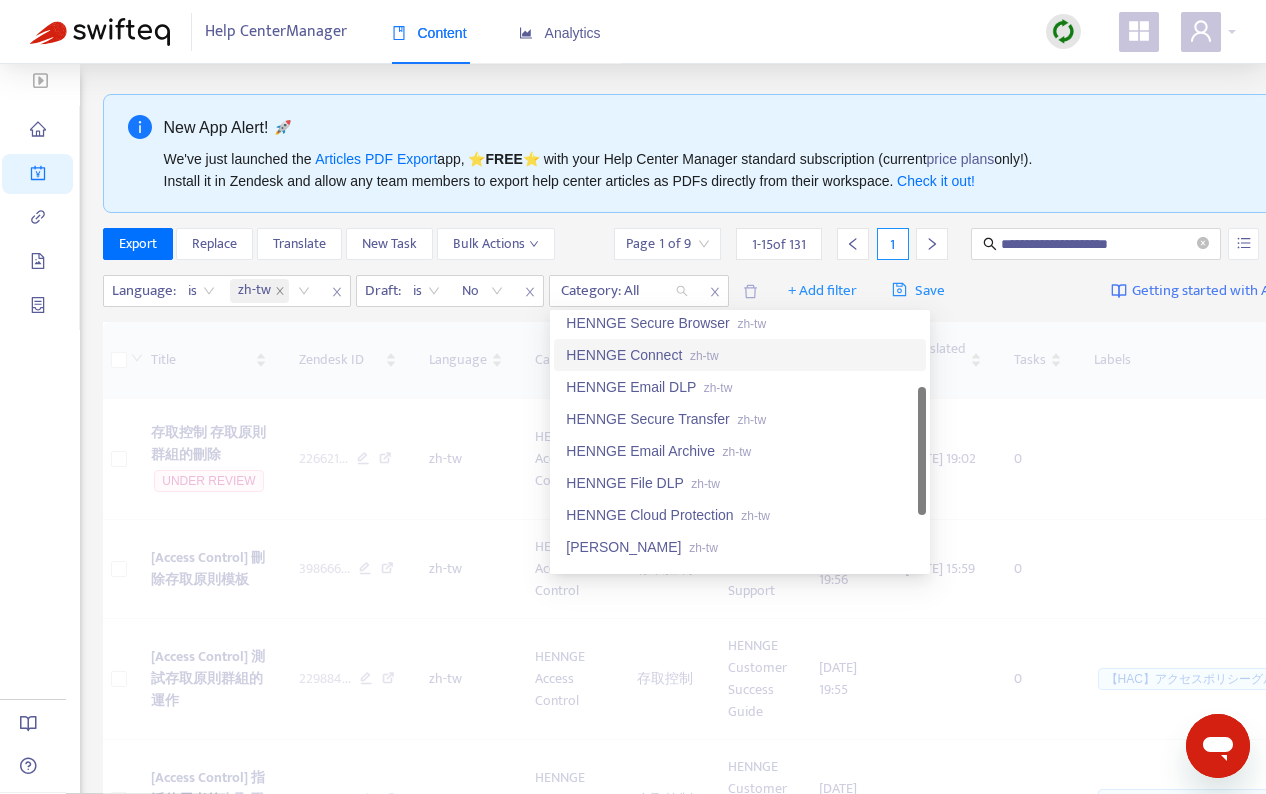 scroll, scrollTop: 160, scrollLeft: 0, axis: vertical 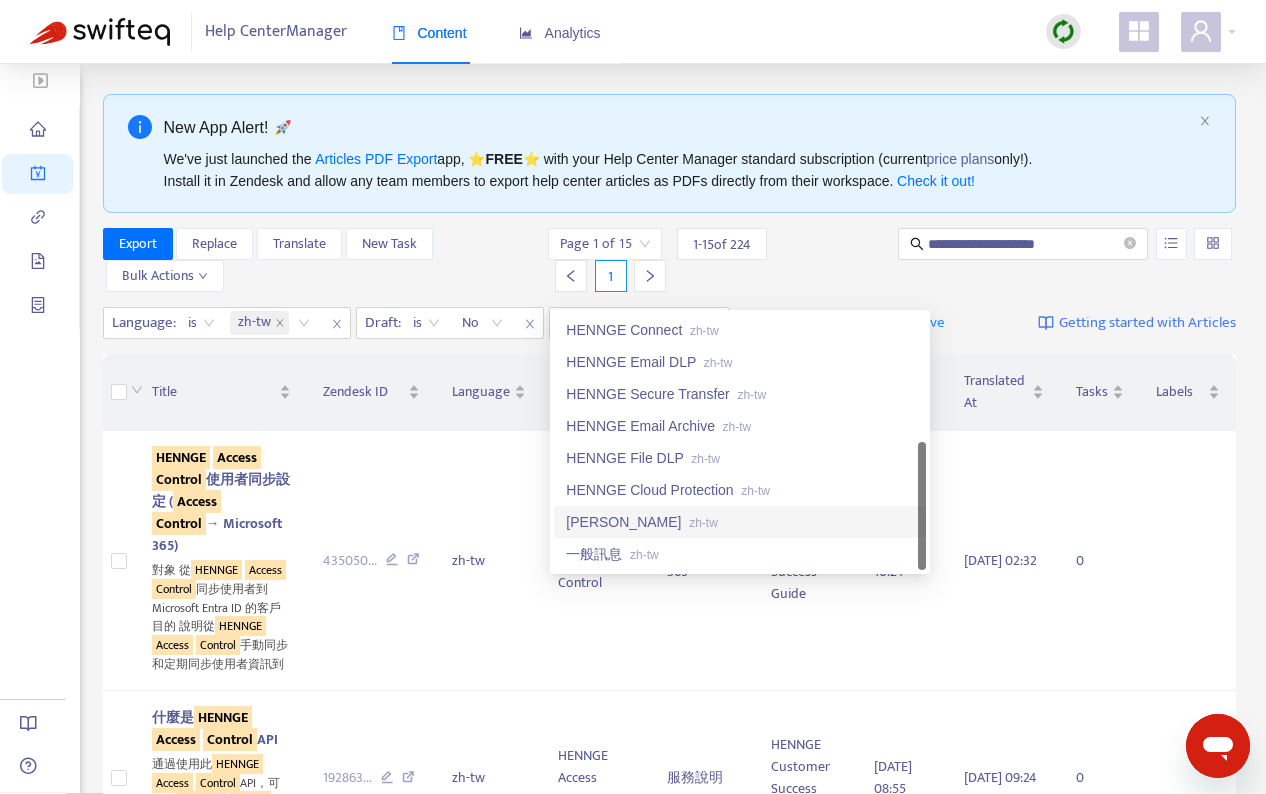 click on "zh-tw" at bounding box center (703, 523) 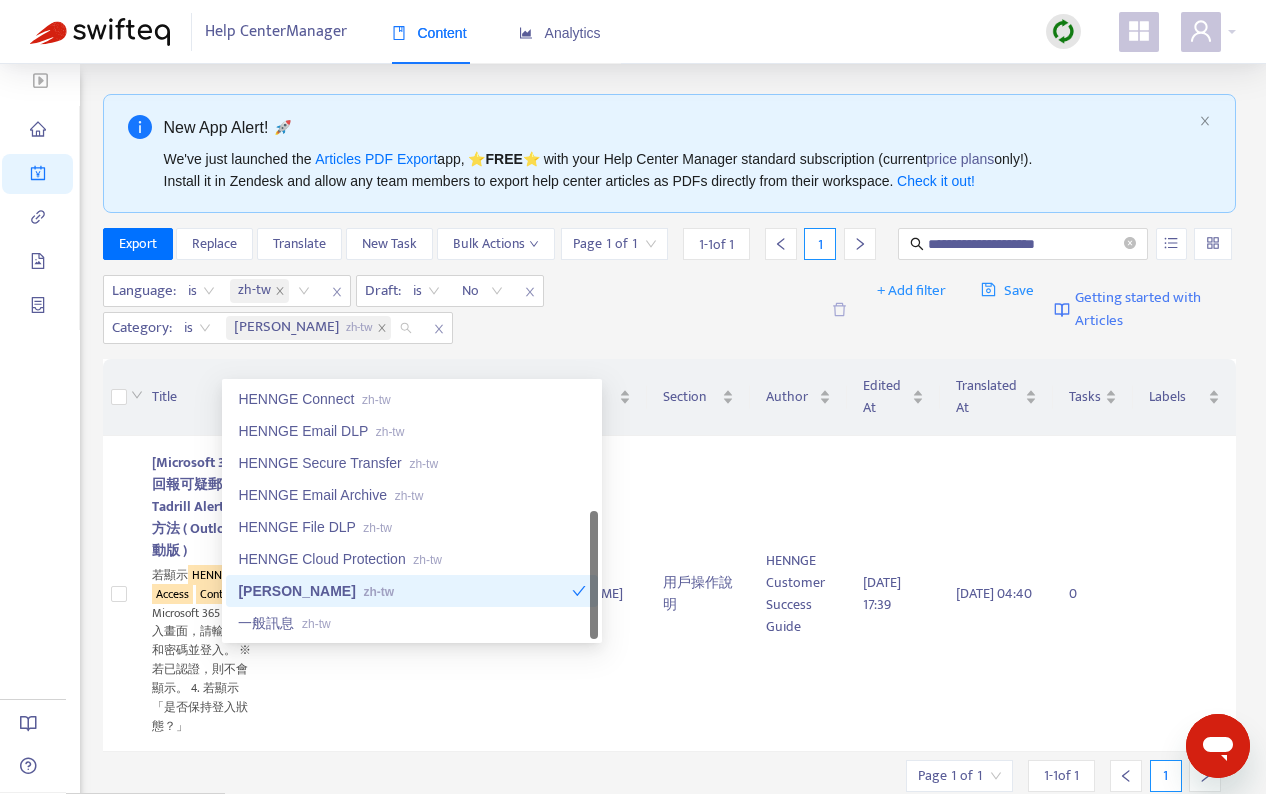 click on "Language : is zh-tw   Draft : is No   Category : is HENNGE Tadrill   zh-tw" at bounding box center (461, 309) 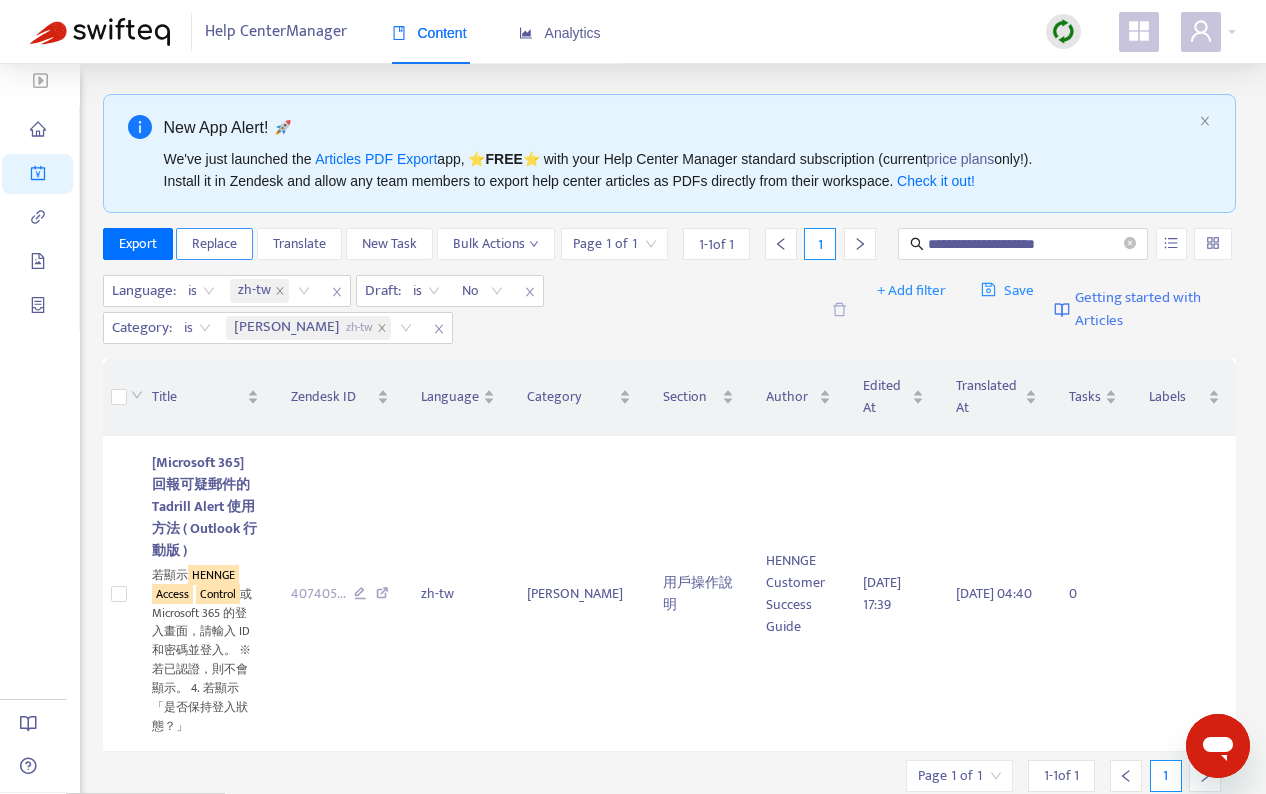 click on "Replace" at bounding box center (214, 244) 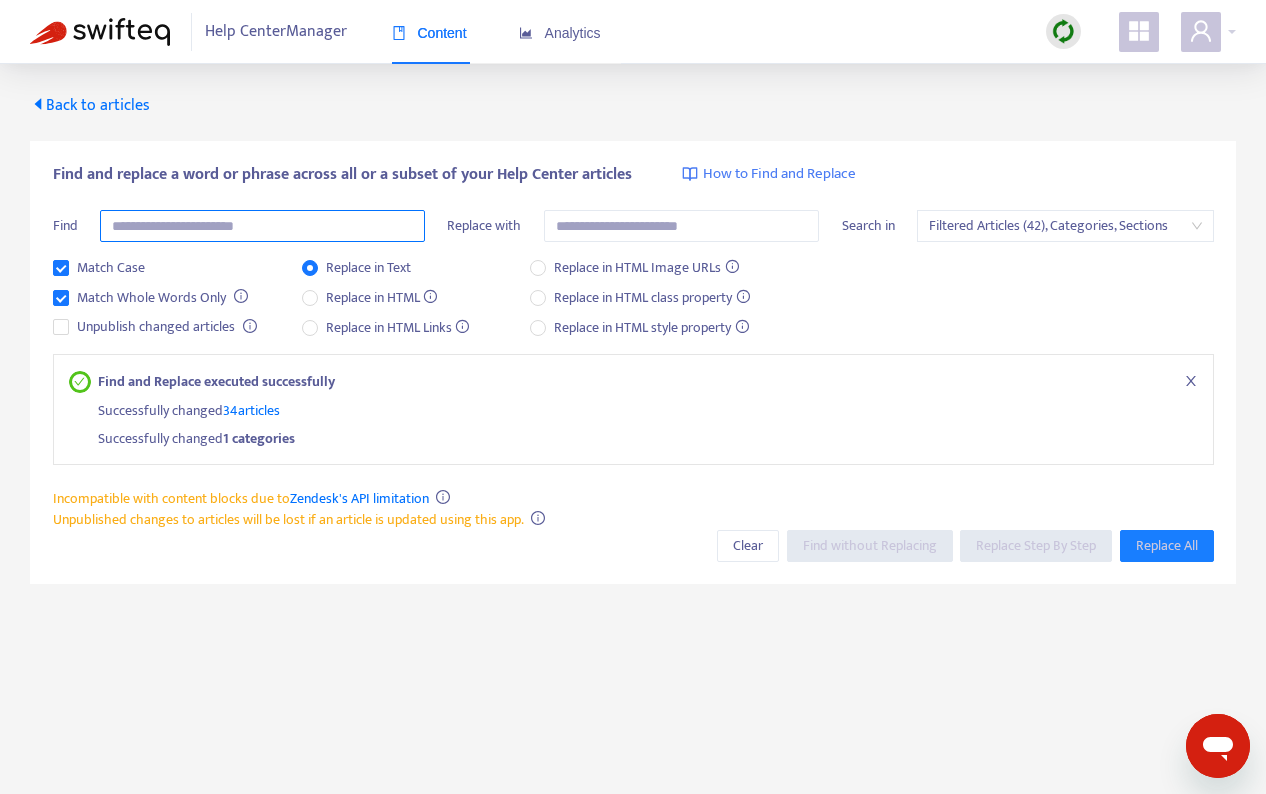 click at bounding box center (262, 226) 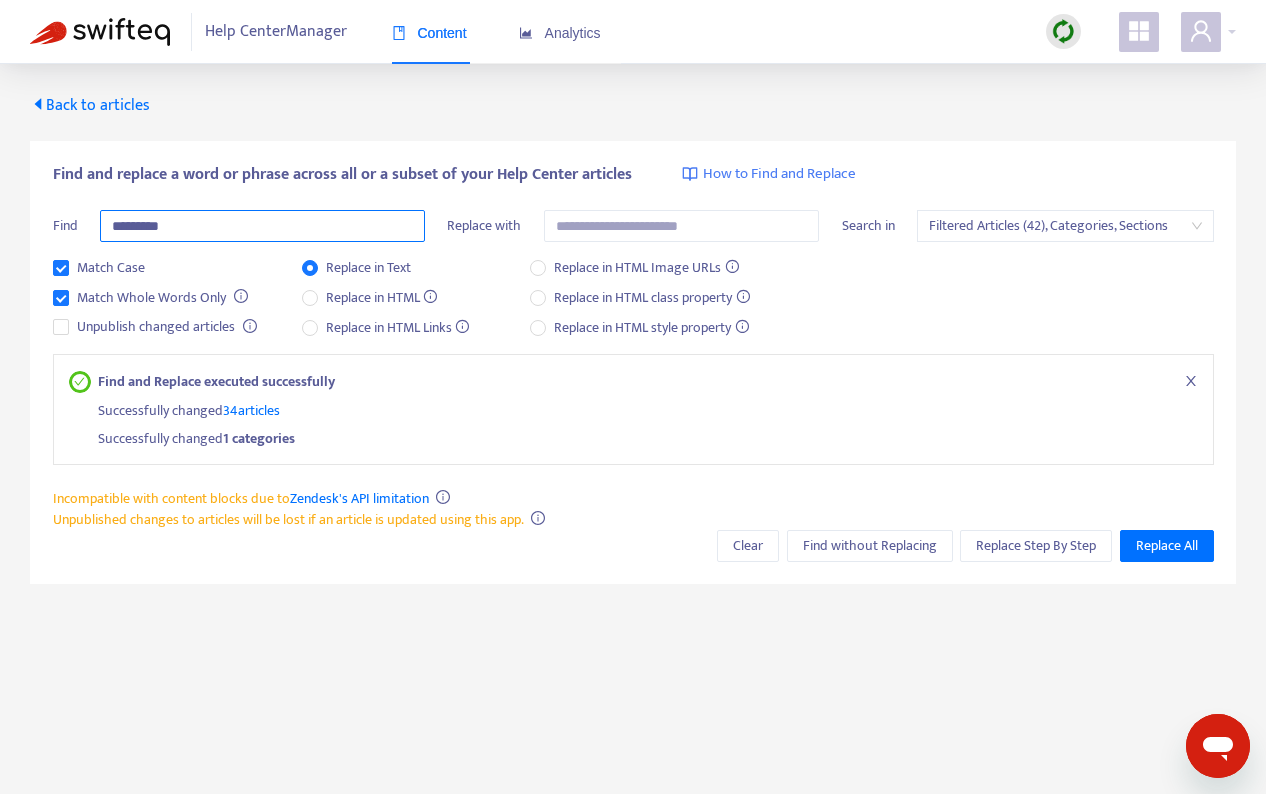 type on "*********" 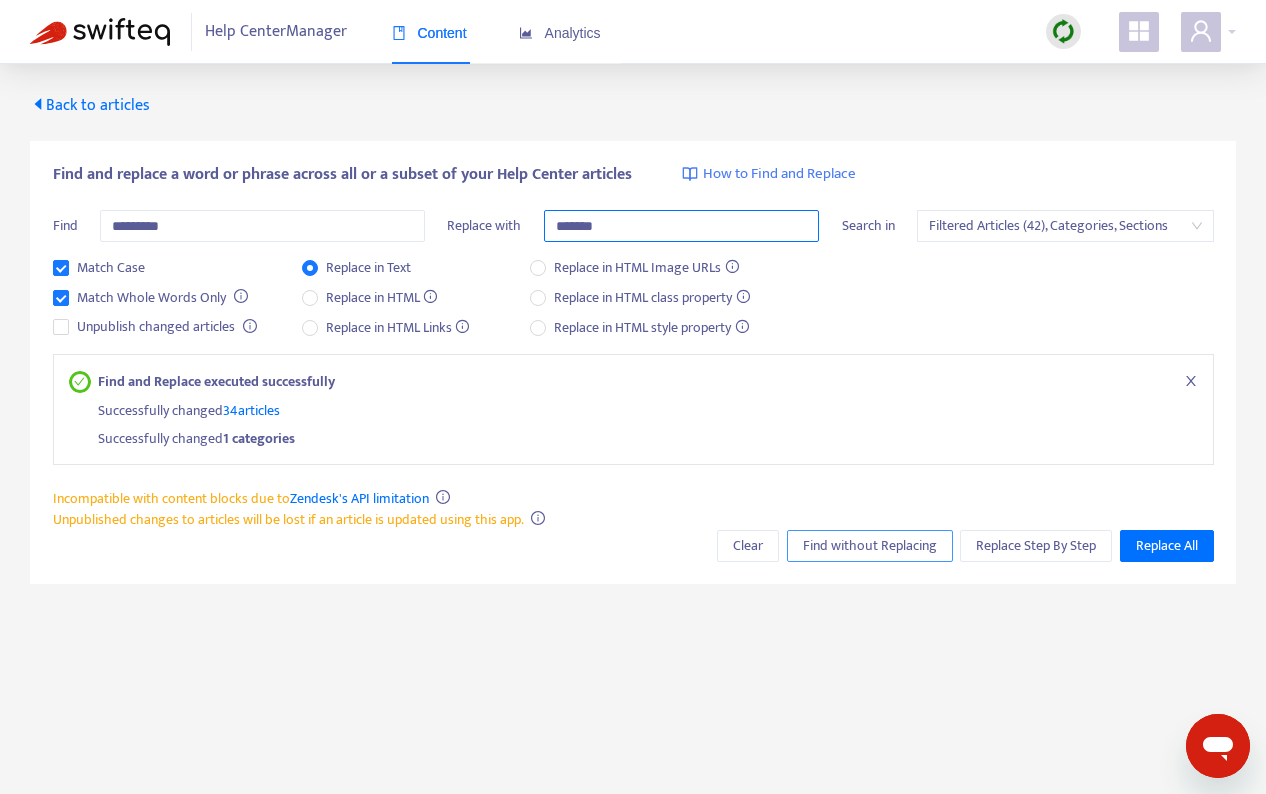 type on "*******" 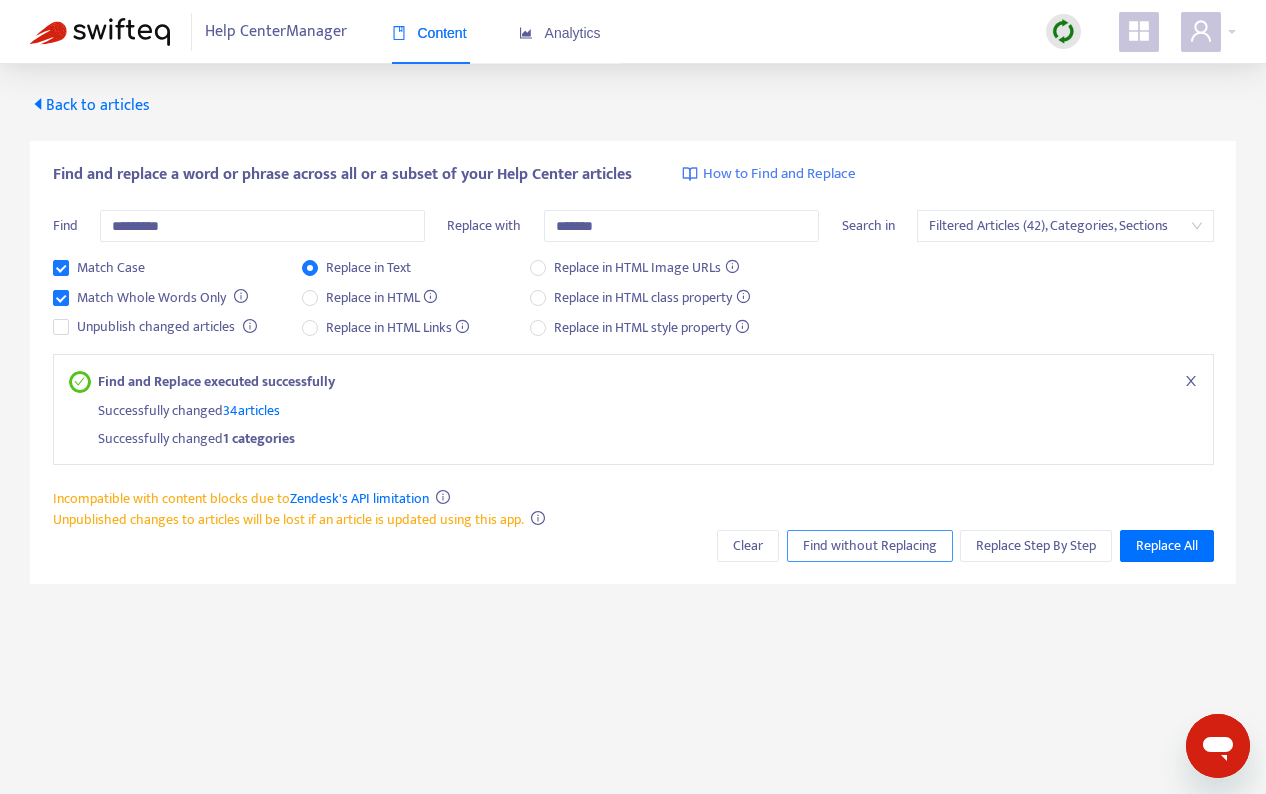 click on "Find without Replacing" at bounding box center [870, 546] 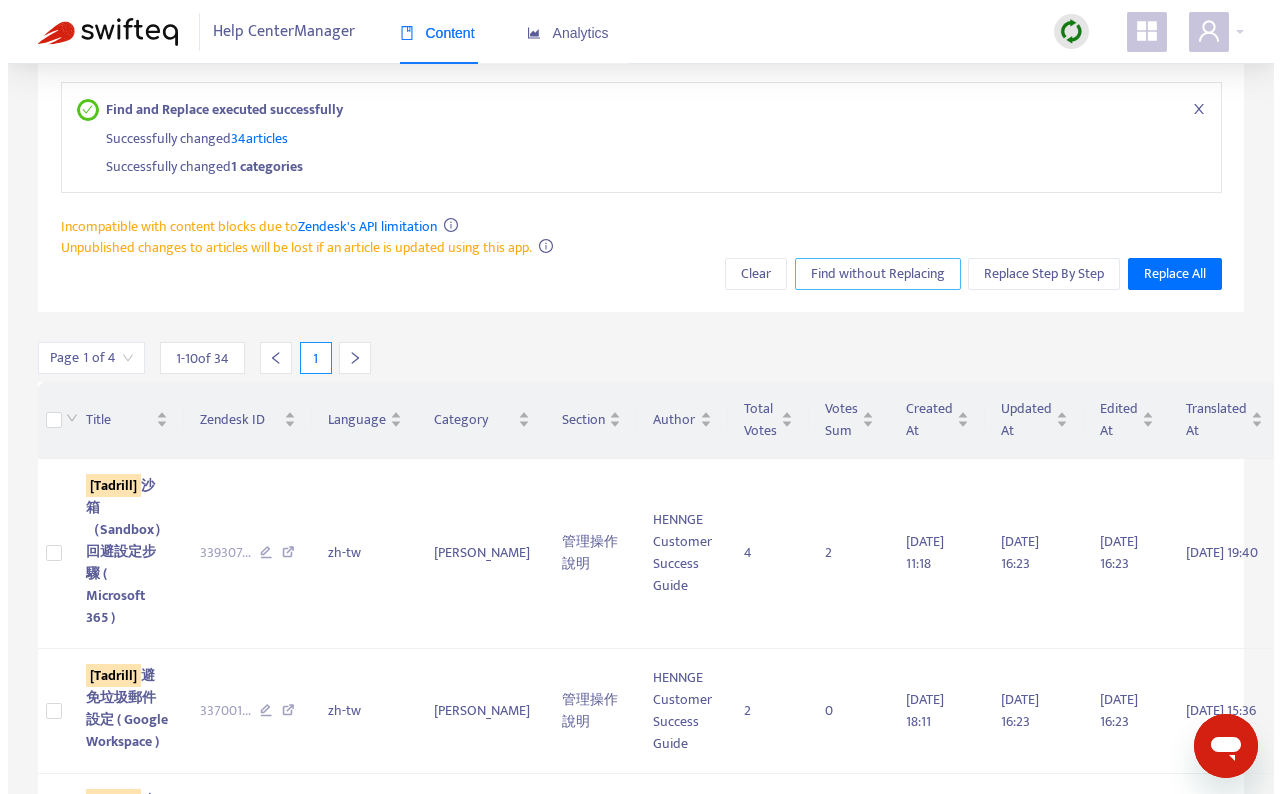 scroll, scrollTop: 452, scrollLeft: 0, axis: vertical 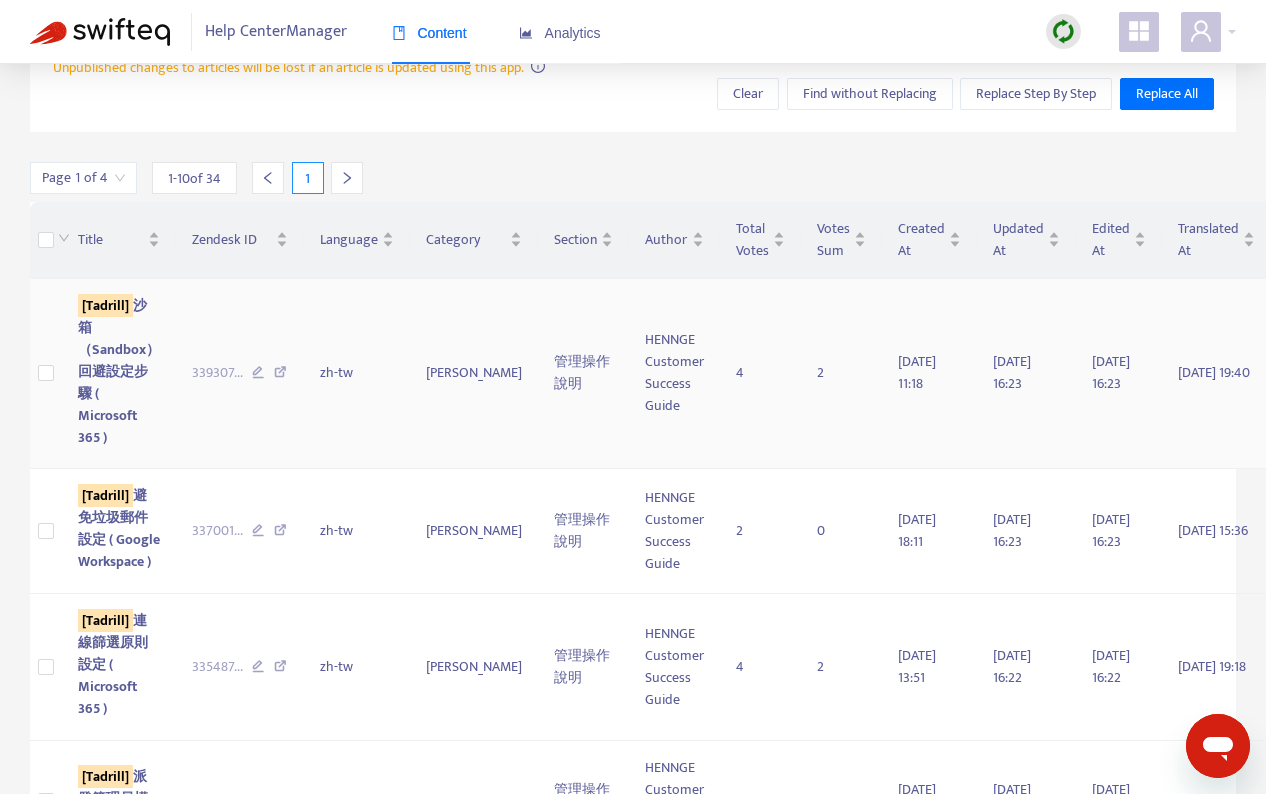 click on "[Tadrill]  沙箱（Sandbox）回避設定步驟 ( Microsoft 365 )" at bounding box center [119, 371] 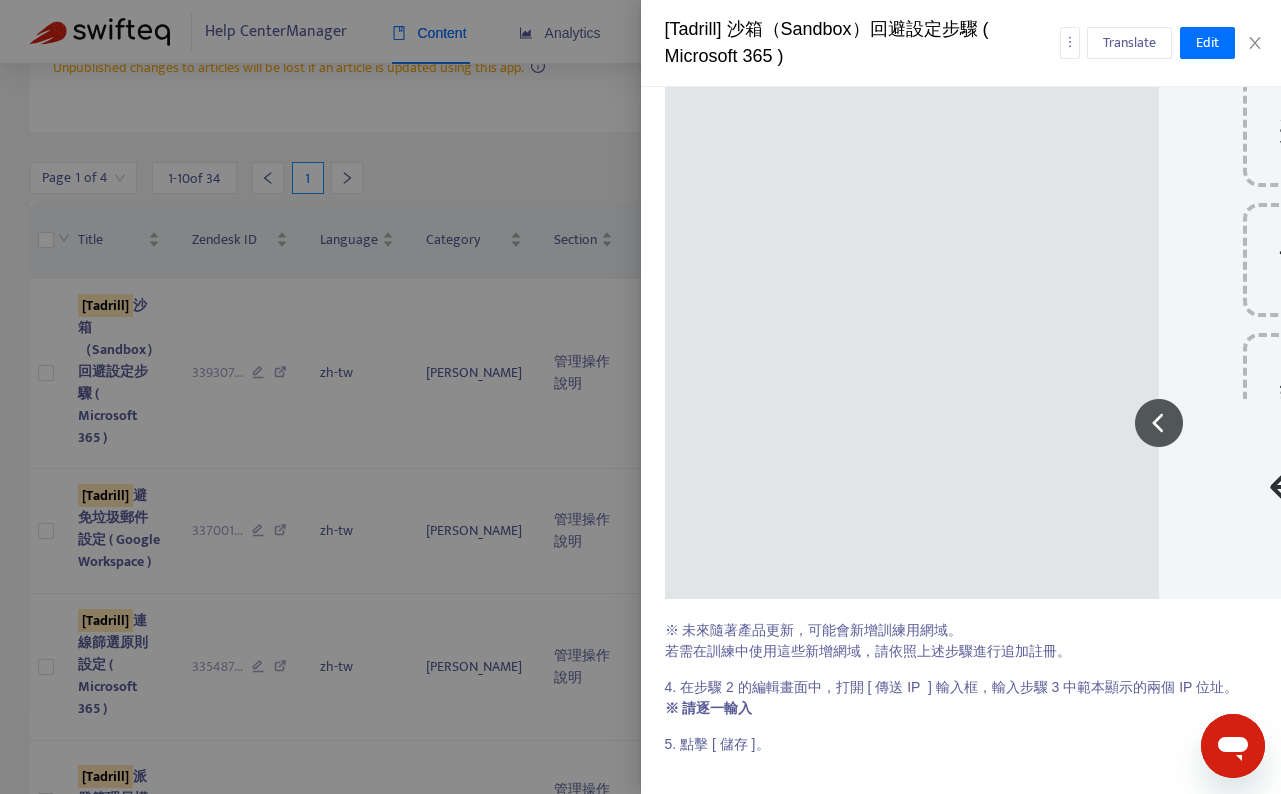 scroll, scrollTop: 2283, scrollLeft: 0, axis: vertical 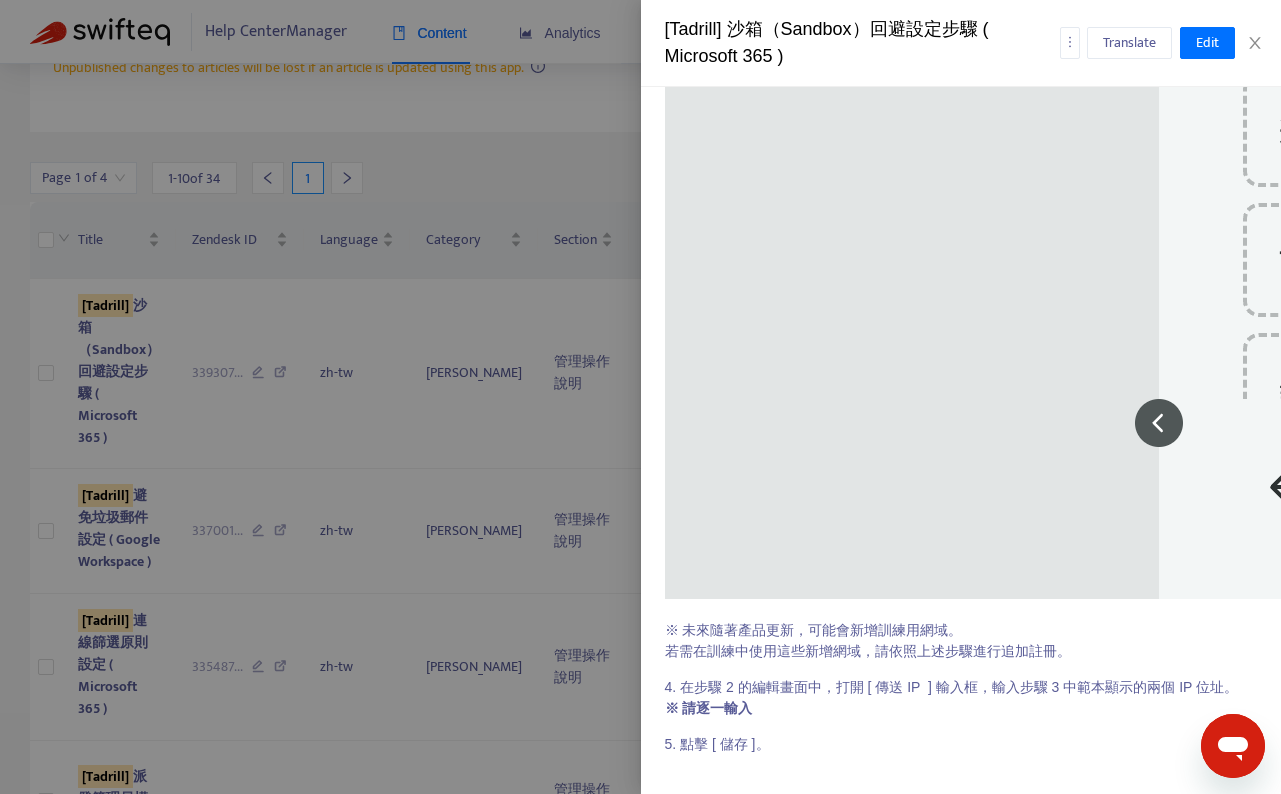 click at bounding box center (640, 397) 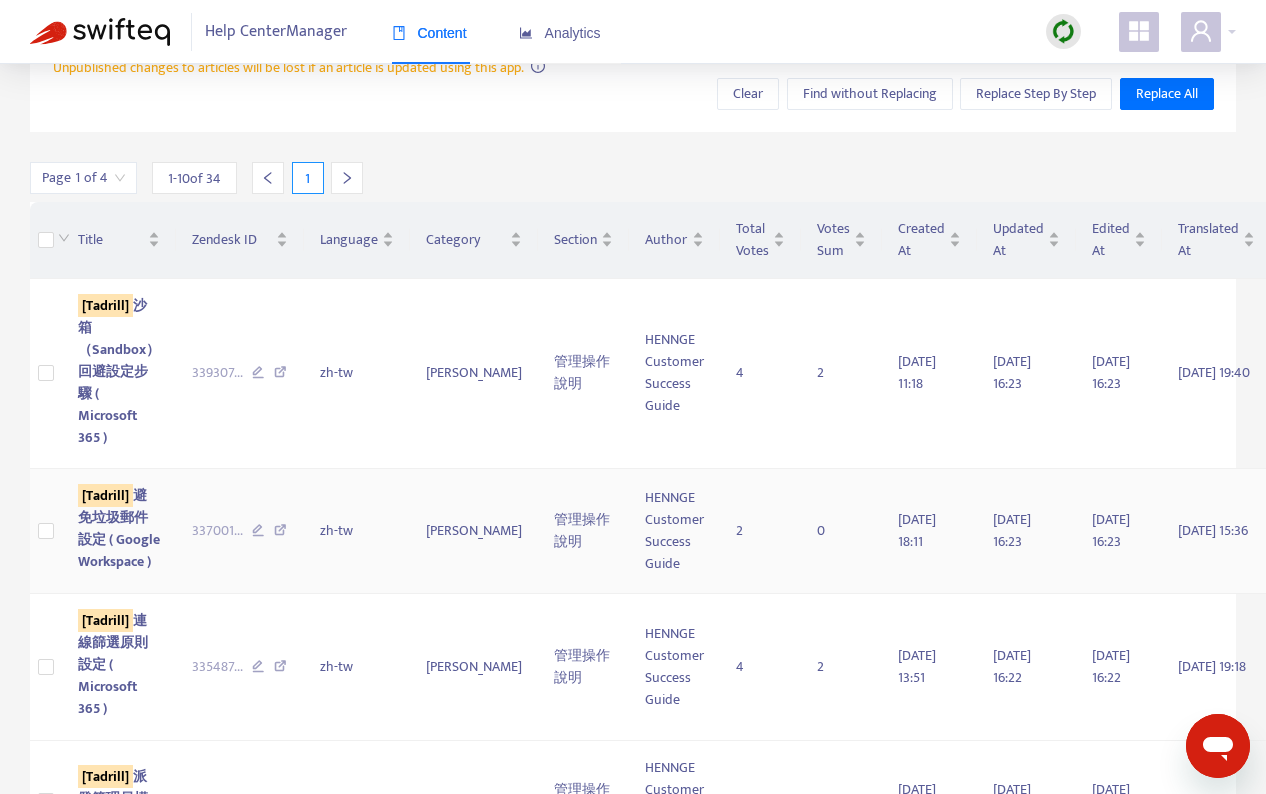 click on "[Tadrill]  避免垃圾郵件設定 ( Google Workspace )" at bounding box center (119, 528) 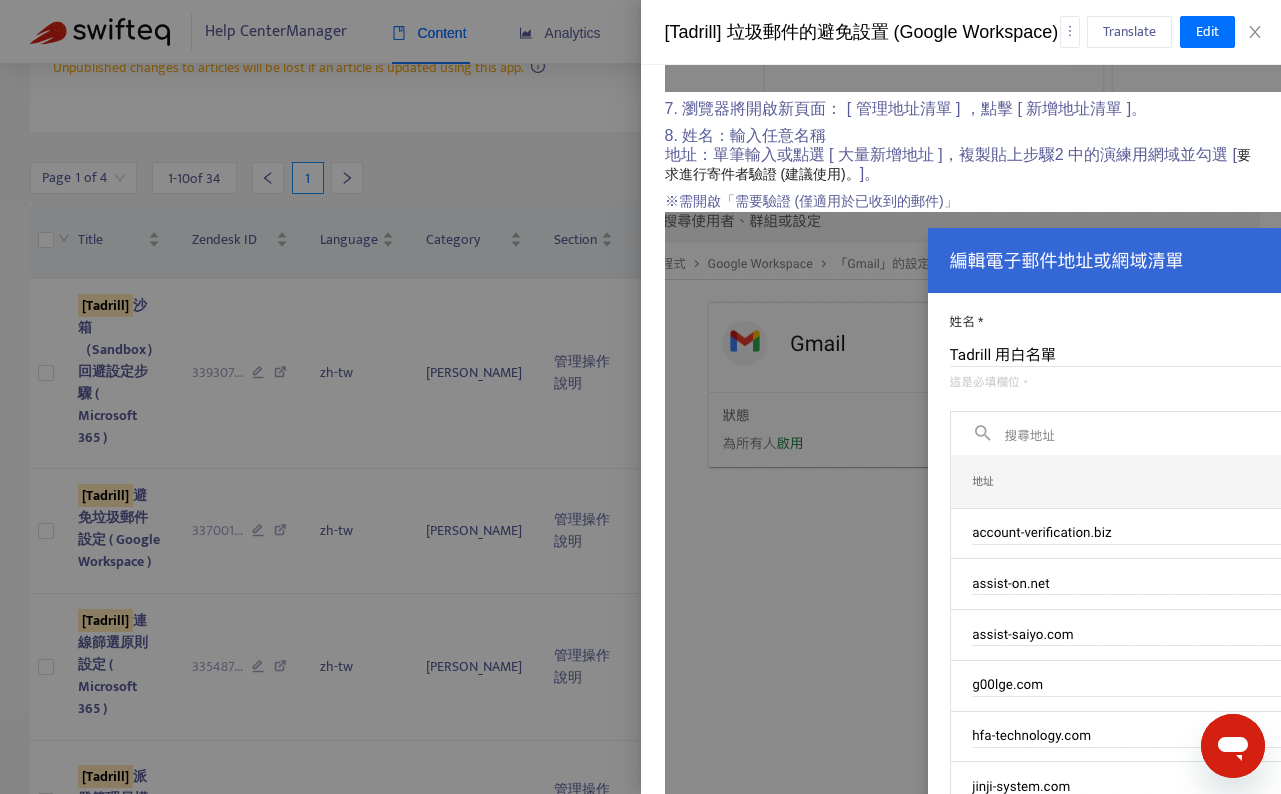 scroll, scrollTop: 4462, scrollLeft: 0, axis: vertical 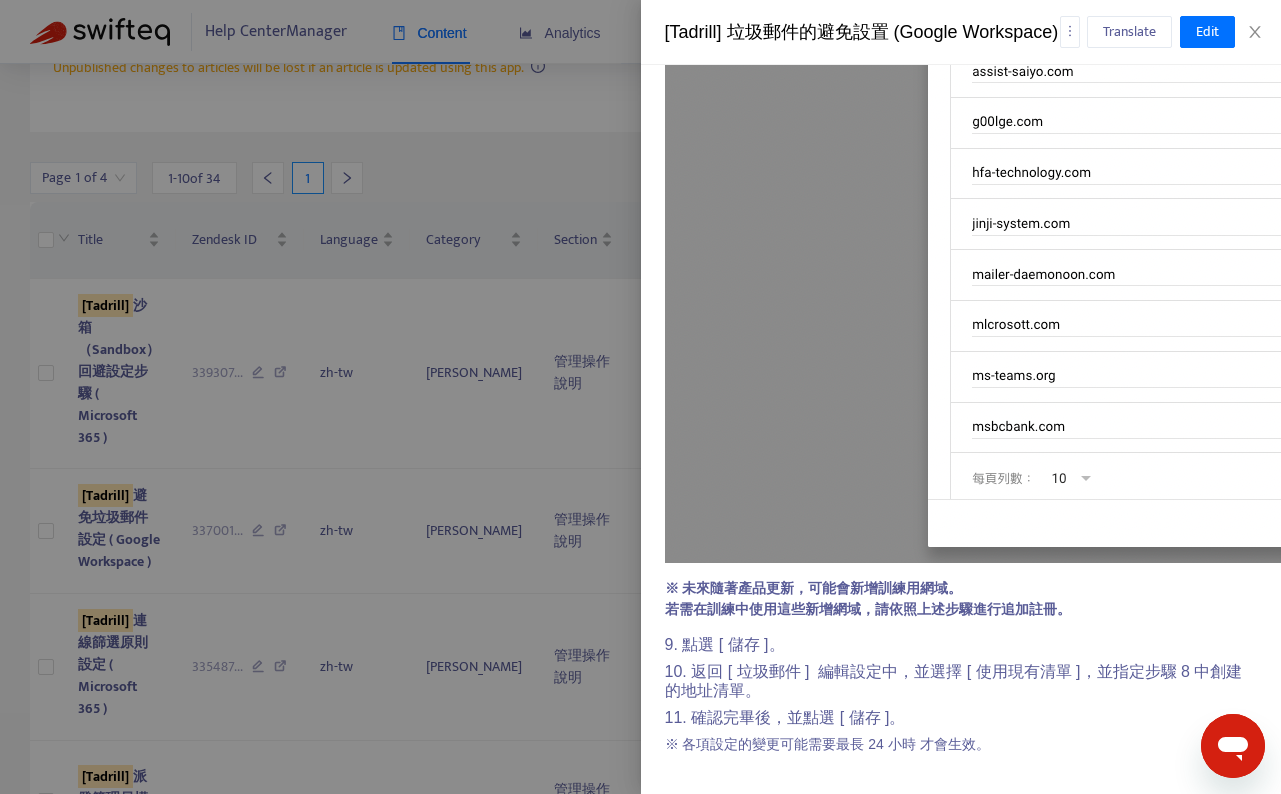 click at bounding box center [640, 397] 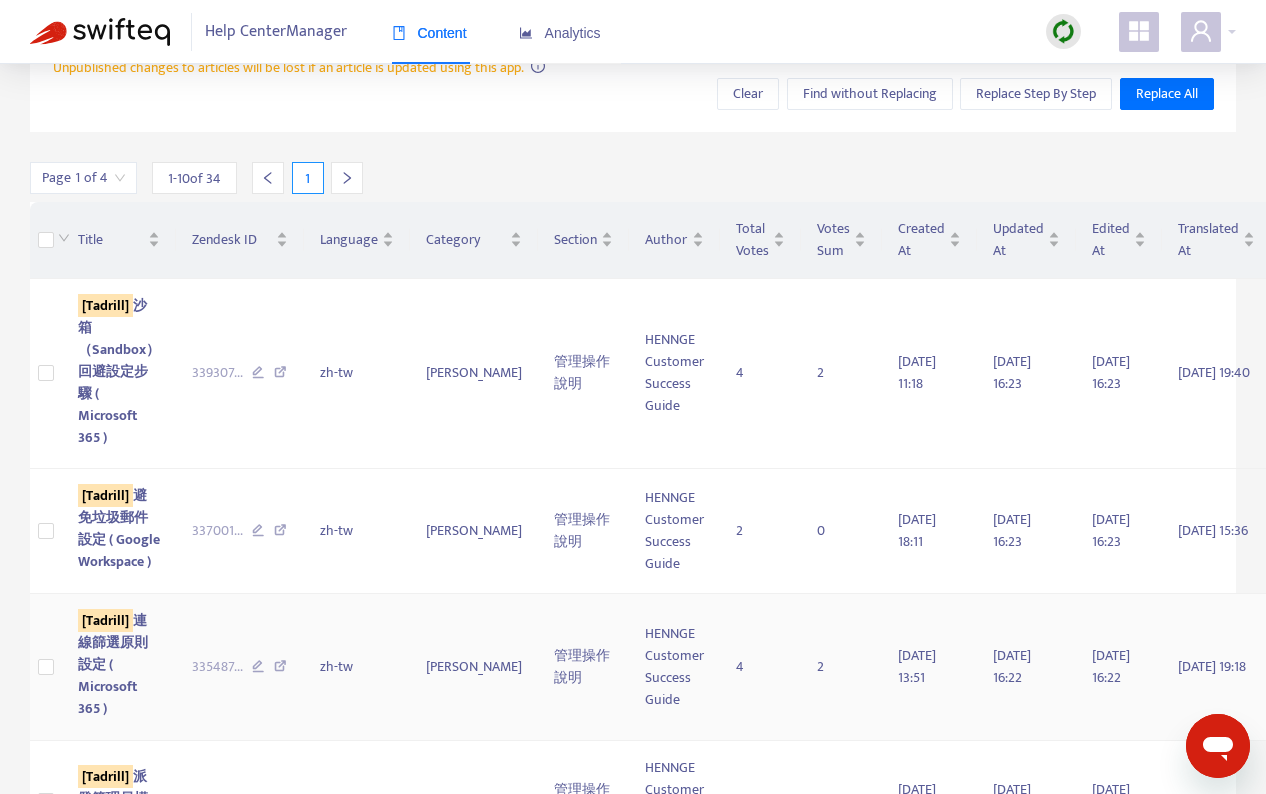 click on "[Tadrill]  連線篩選原則設定 ( Microsoft 365 )" at bounding box center [113, 664] 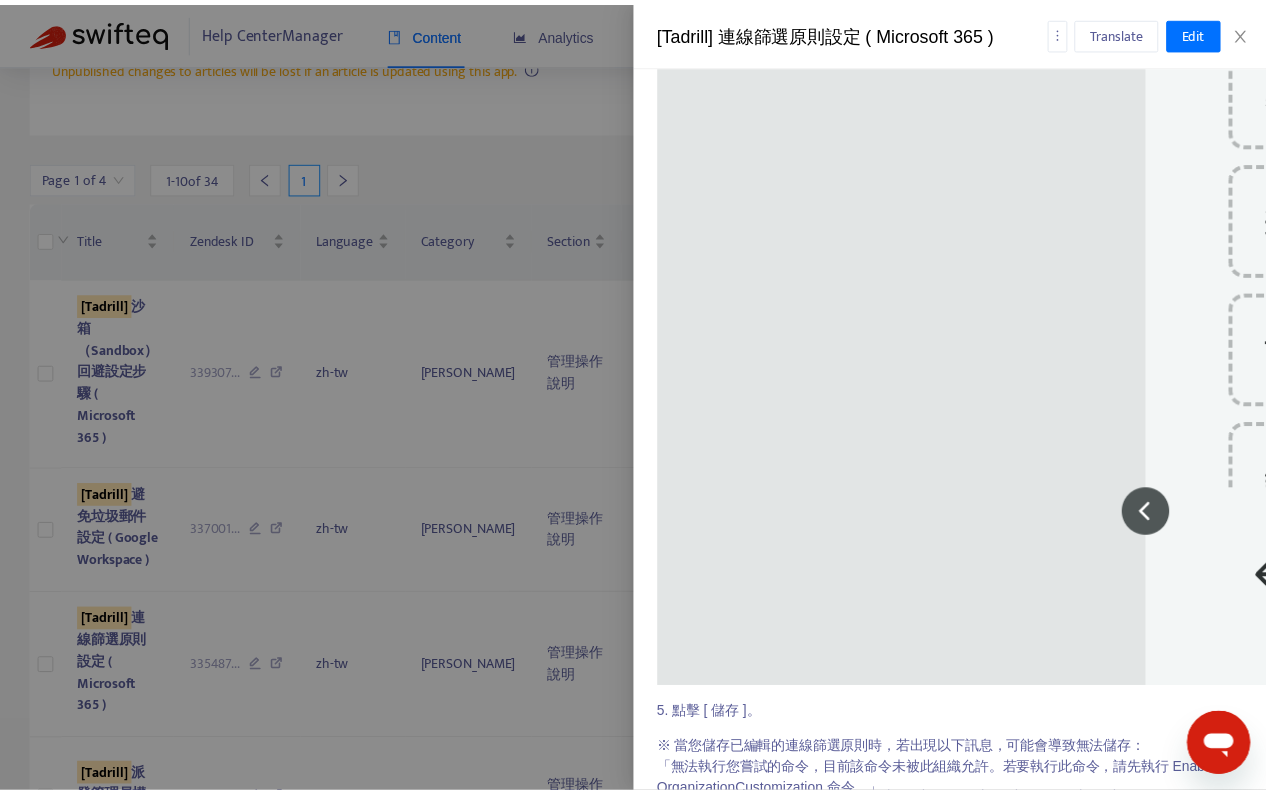 scroll, scrollTop: 2234, scrollLeft: 0, axis: vertical 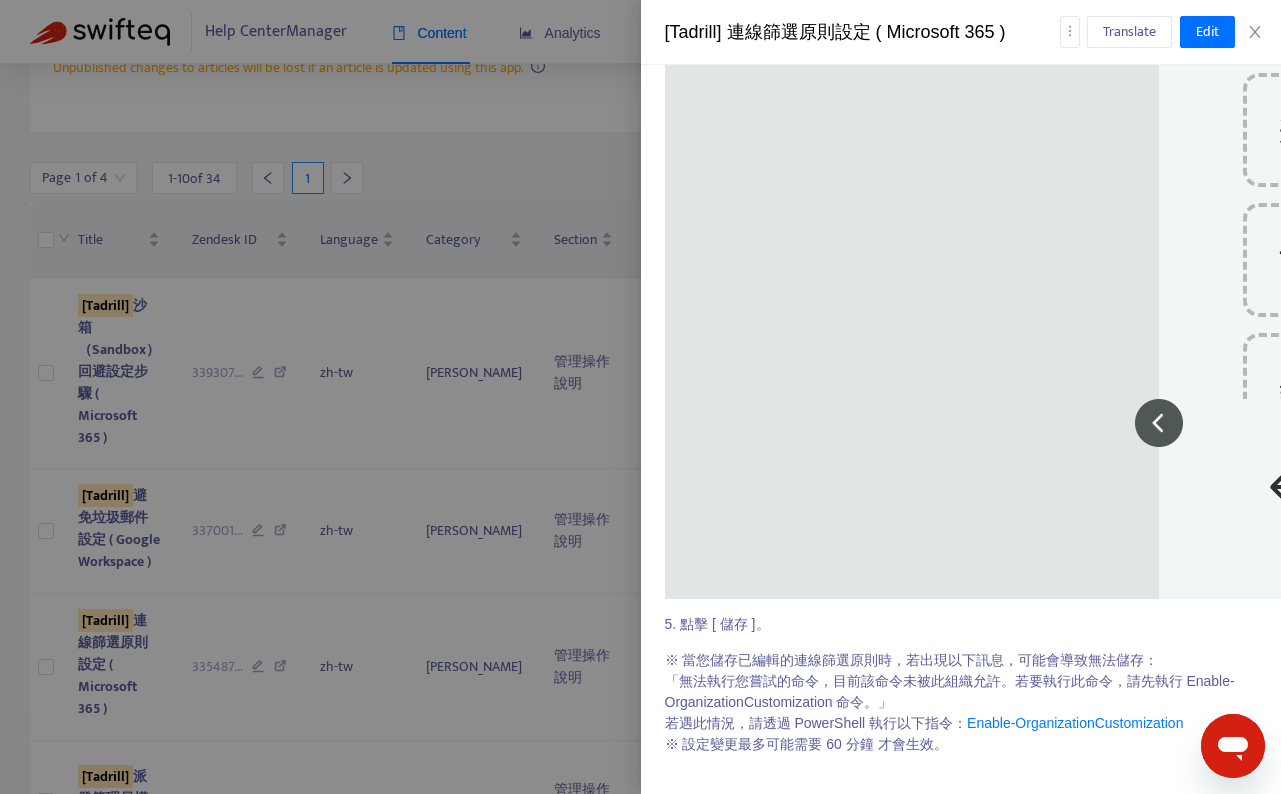 click at bounding box center (640, 397) 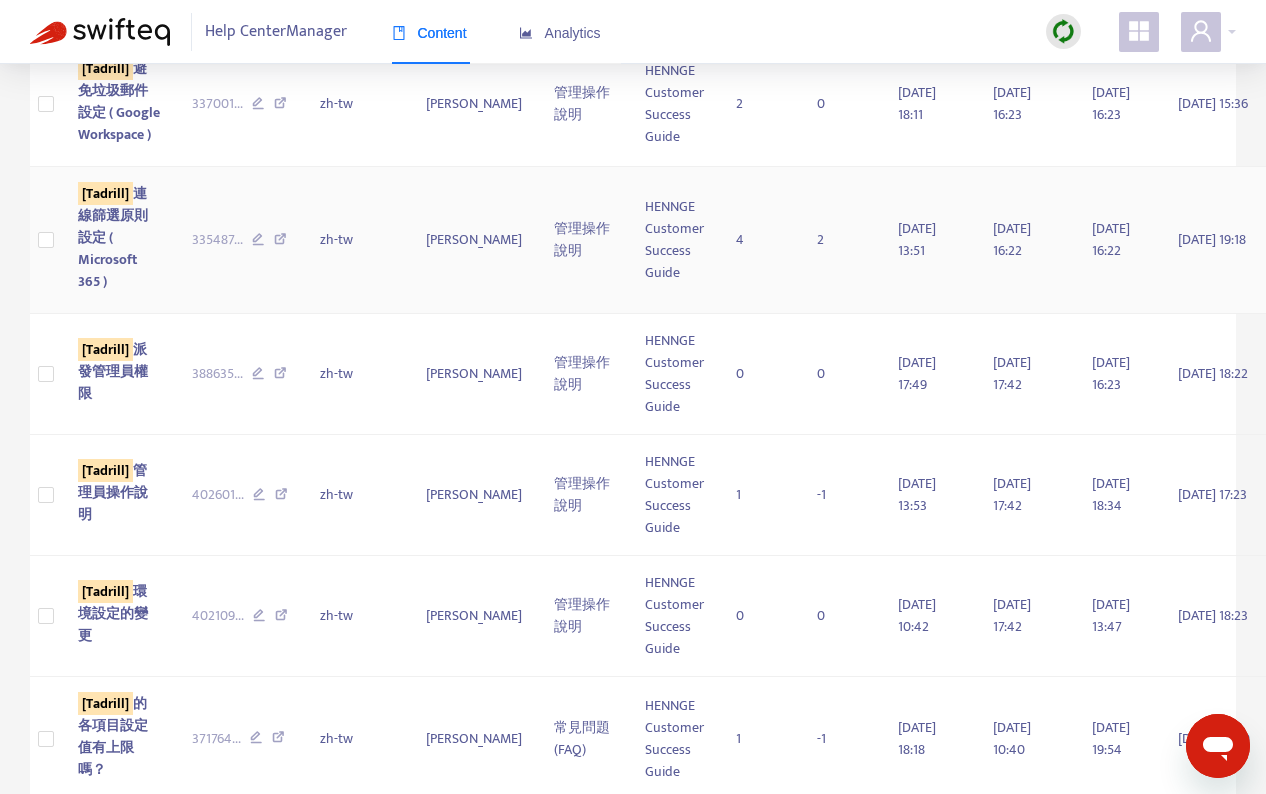 scroll, scrollTop: 918, scrollLeft: 0, axis: vertical 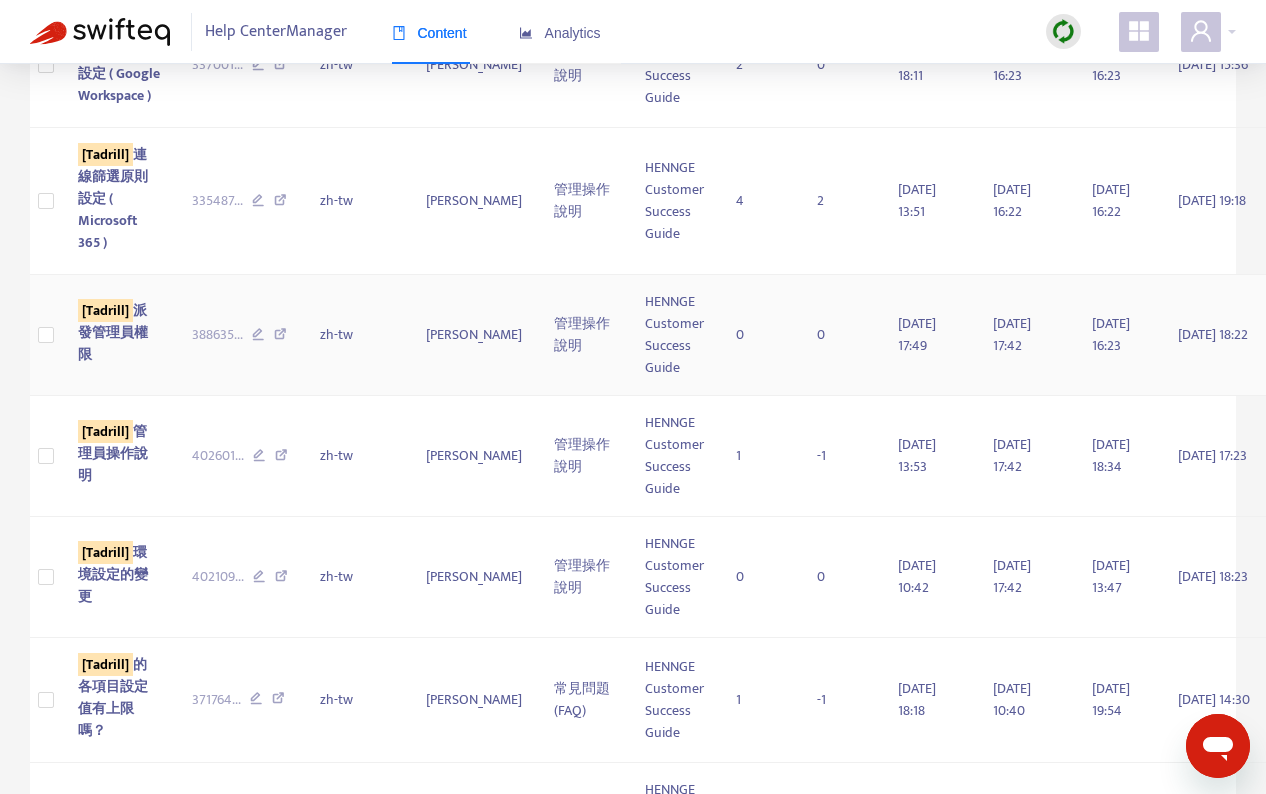 click on "[Tadrill]  派發管理員權限" at bounding box center [119, 333] 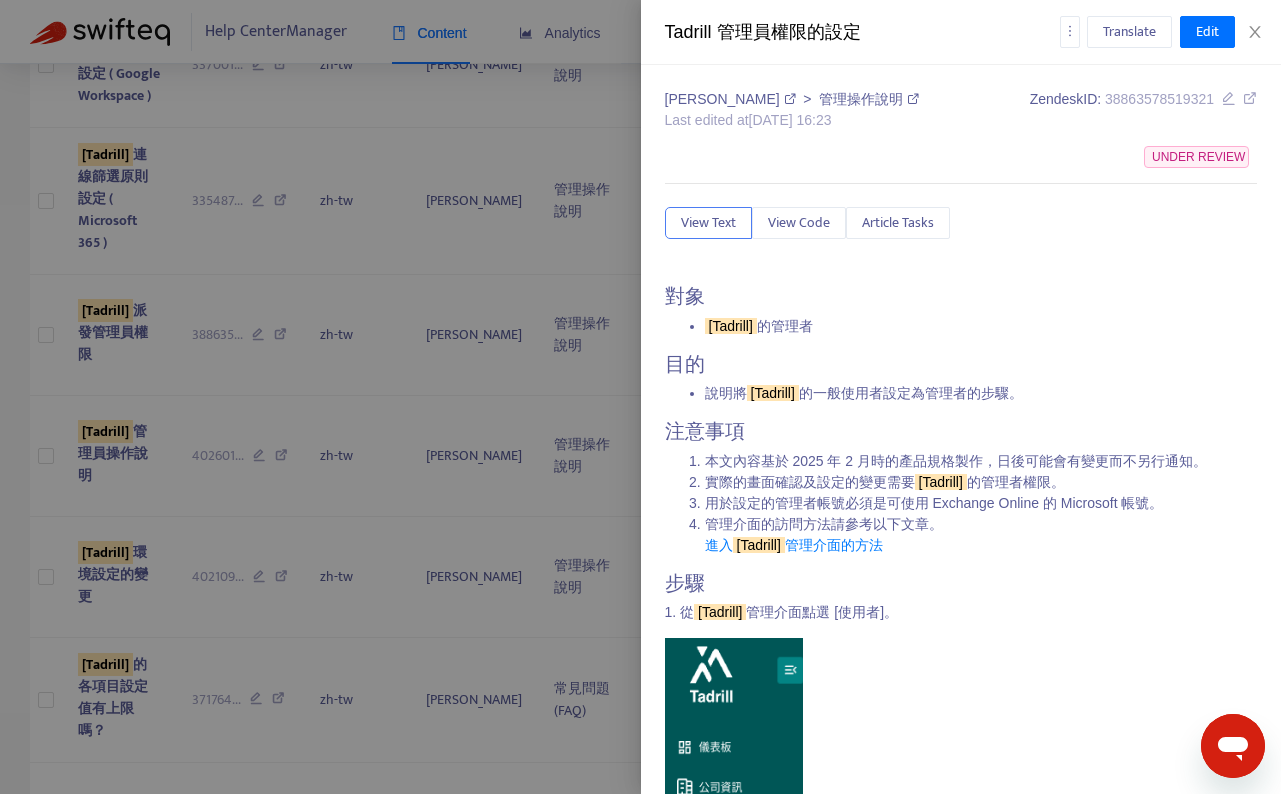 click at bounding box center (640, 397) 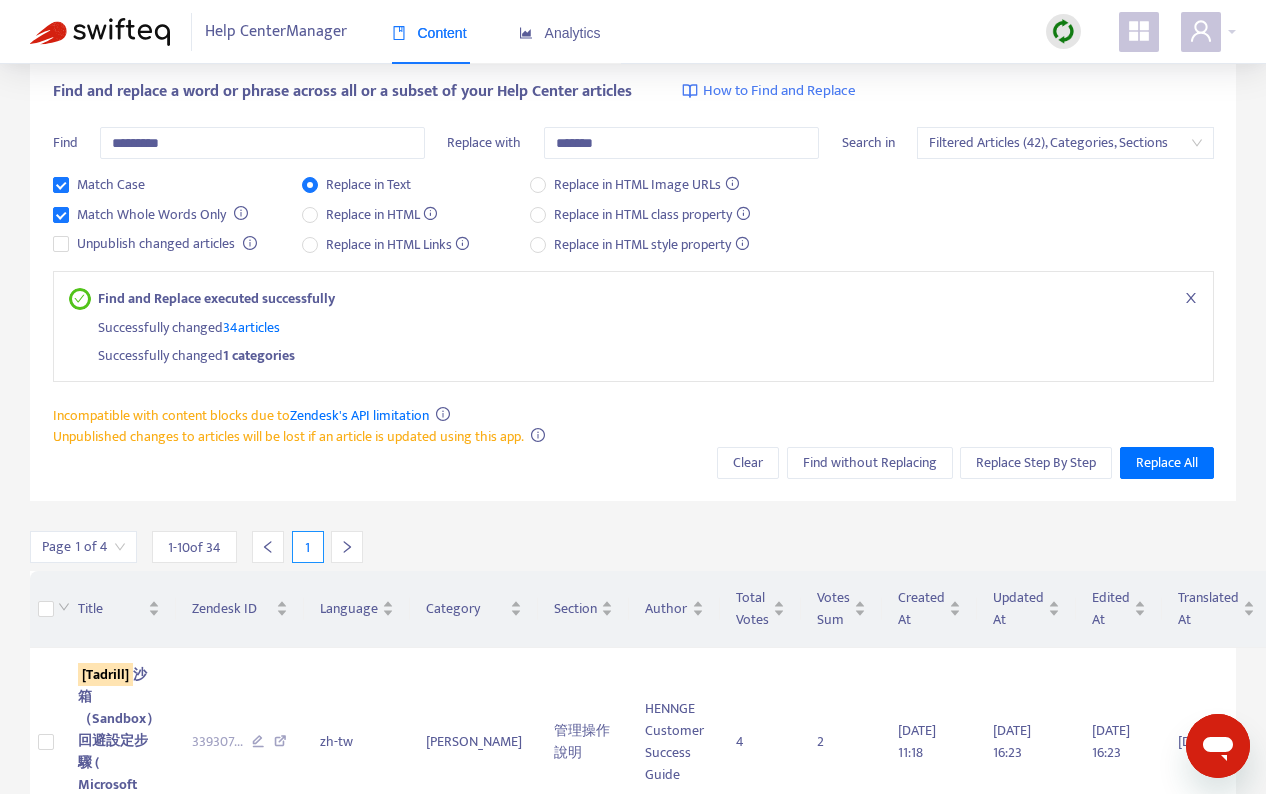 scroll, scrollTop: 43, scrollLeft: 0, axis: vertical 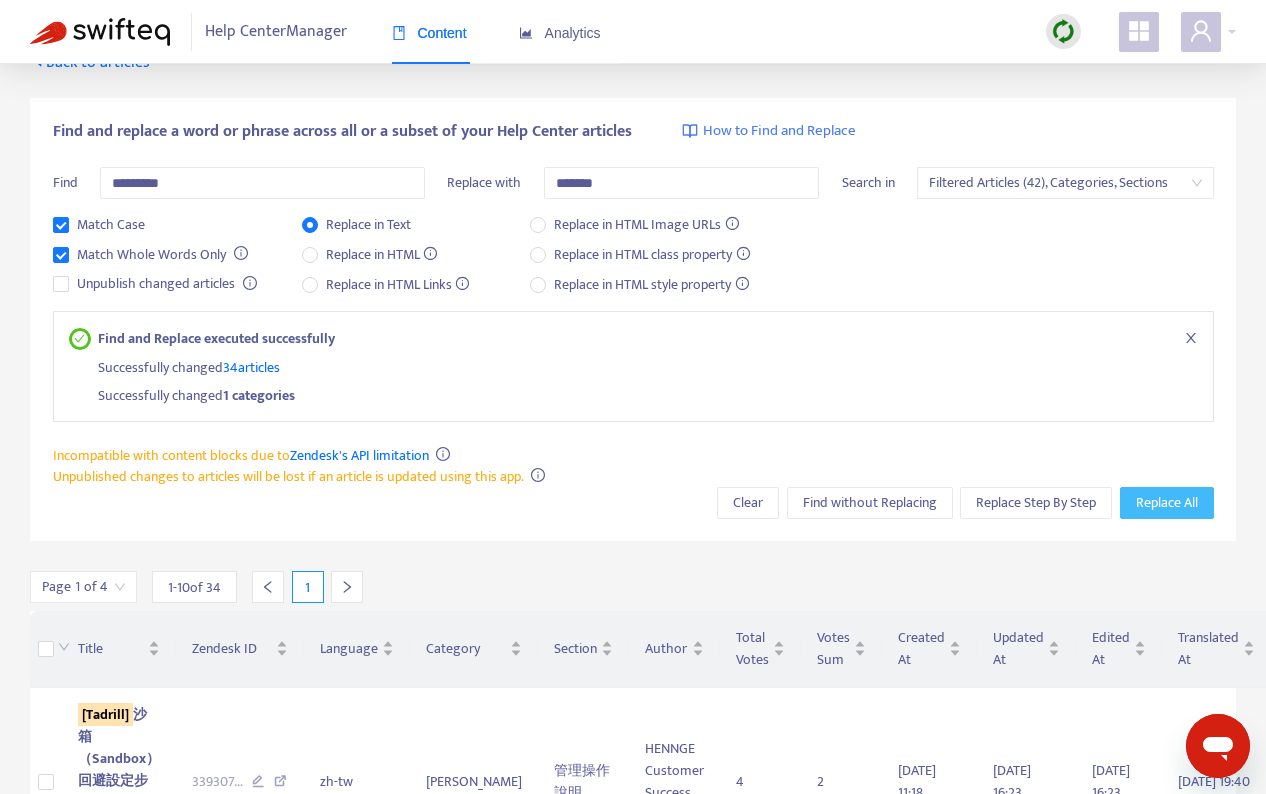 click on "Replace All" at bounding box center (1167, 503) 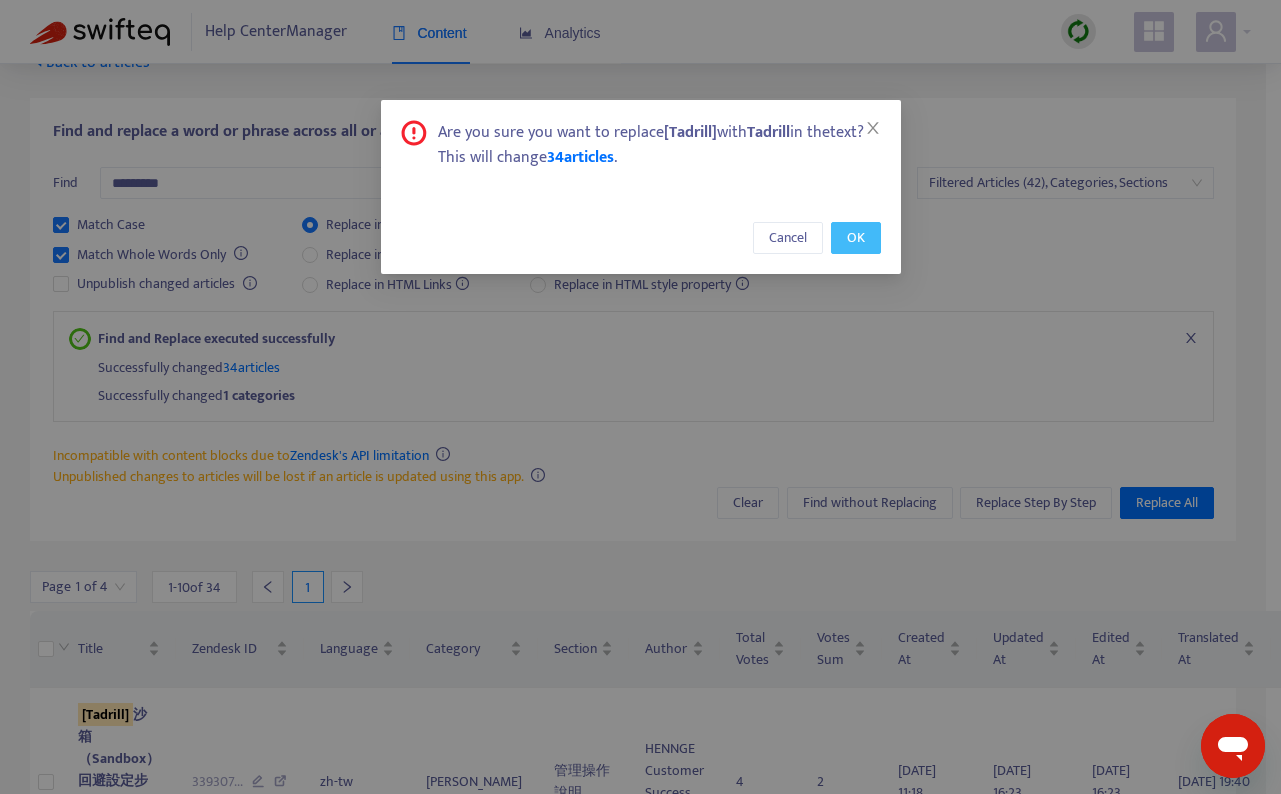 click on "OK" at bounding box center [856, 238] 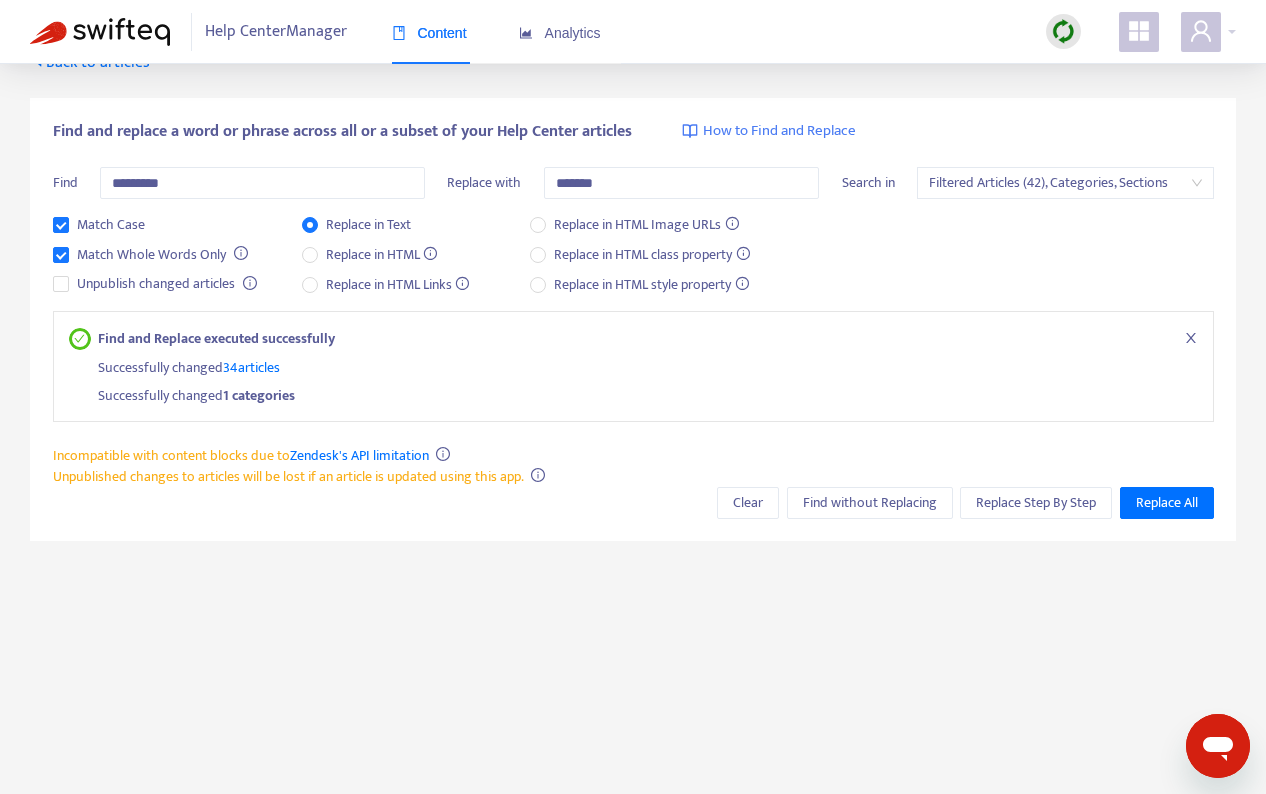 click on "Back to articles Find and replace a word or phrase across all or a subset of your Help Center articles How to Find and Replace Find ********* Replace with ******* Search in Filtered Articles (42), Categories, Sections Match Case Match Whole Words Only Unpublish changed articles Replace in Text Replace in HTML Replace in HTML Links Replace in HTML Image URLs Replace in HTML class property Replace in HTML style property Find and Replace executed successfully Successfully changed  34  articles Successfully changed  1   categories Incompatible with content blocks due to  Zendesk's API limitation Unpublished changes to articles will be lost if an article is updated using this app. Clear Find without Replacing Replace Step By Step Replace All" at bounding box center (633, 418) 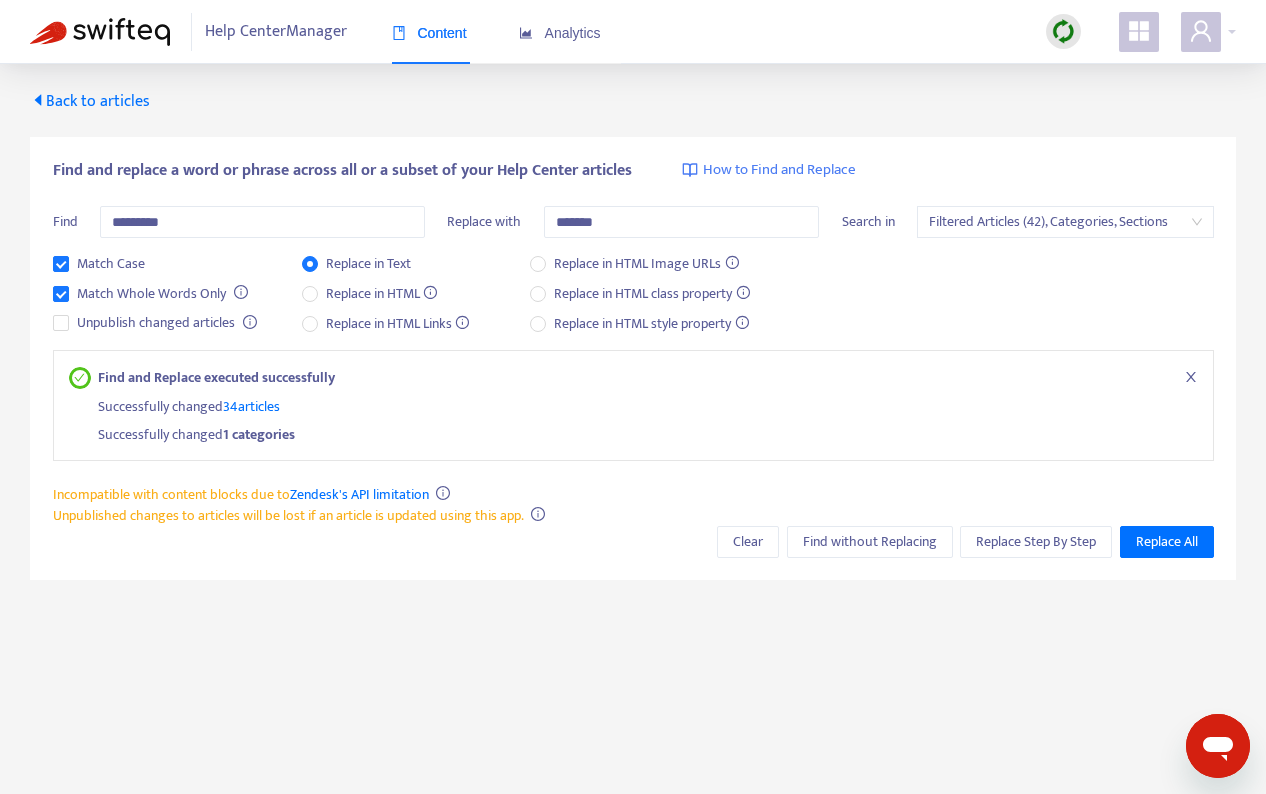 scroll, scrollTop: 1, scrollLeft: 0, axis: vertical 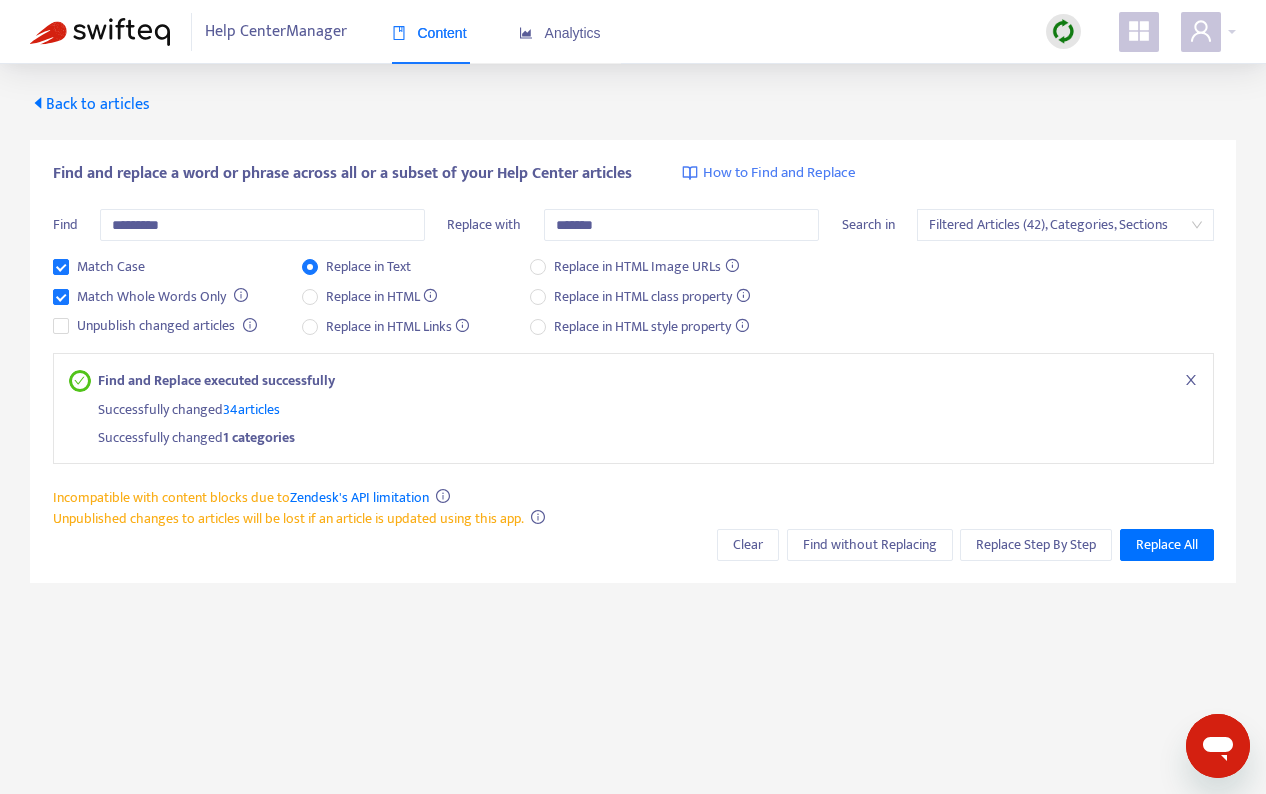 click on "Back to articles Find and replace a word or phrase across all or a subset of your Help Center articles How to Find and Replace Find ********* Replace with ******* Search in Filtered Articles (42), Categories, Sections Match Case Match Whole Words Only Unpublish changed articles Replace in Text Replace in HTML Replace in HTML Links Replace in HTML Image URLs Replace in HTML class property Replace in HTML style property Find and Replace executed successfully Successfully changed  34  articles Successfully changed  1   categories Incompatible with content blocks due to  Zendesk's API limitation Unpublished changes to articles will be lost if an article is updated using this app. Clear Find without Replacing Replace Step By Step Replace All" at bounding box center (633, 334) 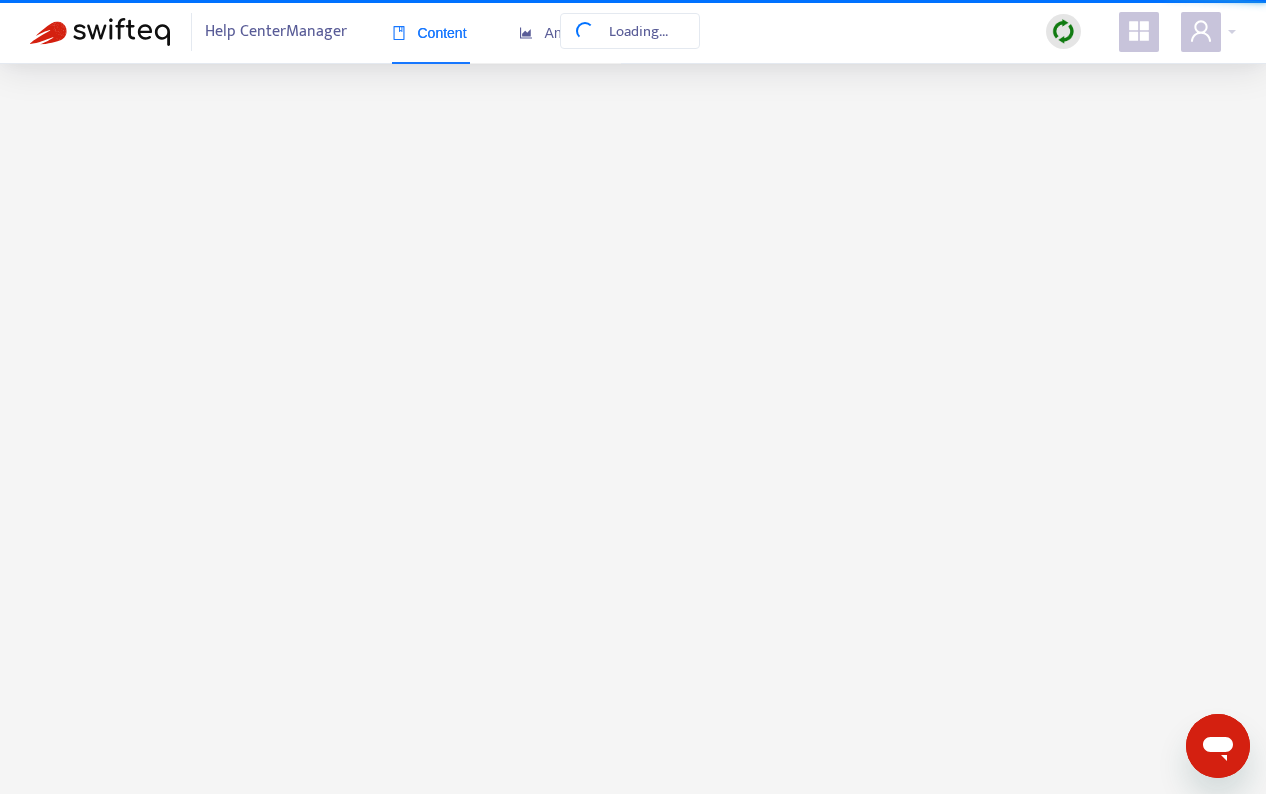 scroll, scrollTop: 0, scrollLeft: 0, axis: both 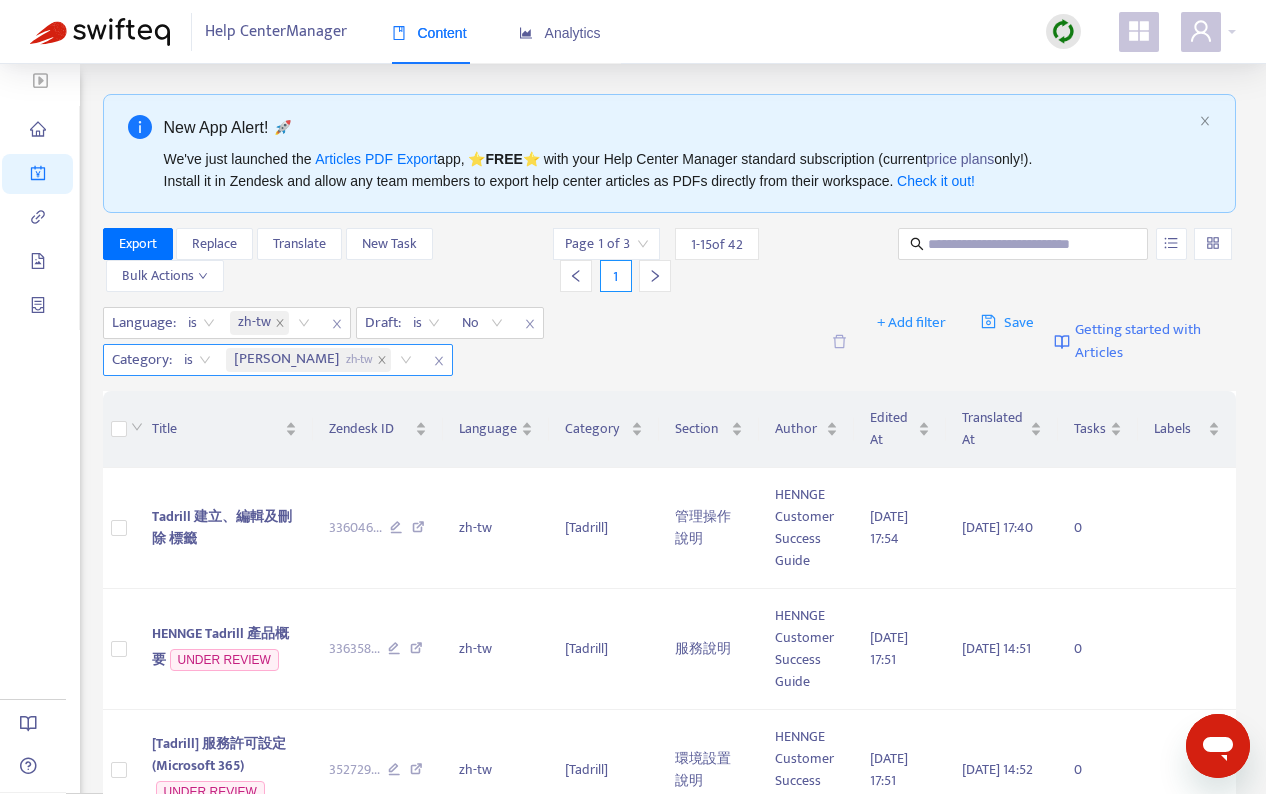 click 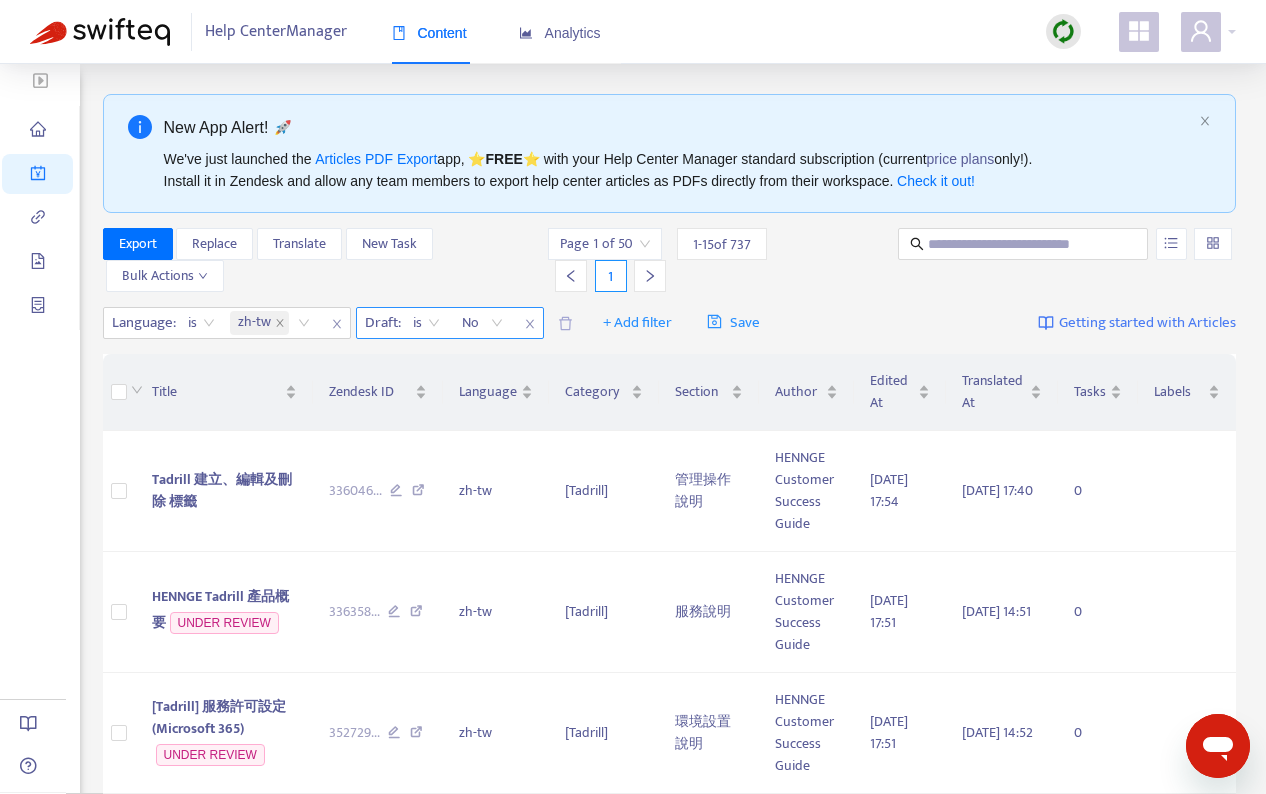 click at bounding box center [530, 324] 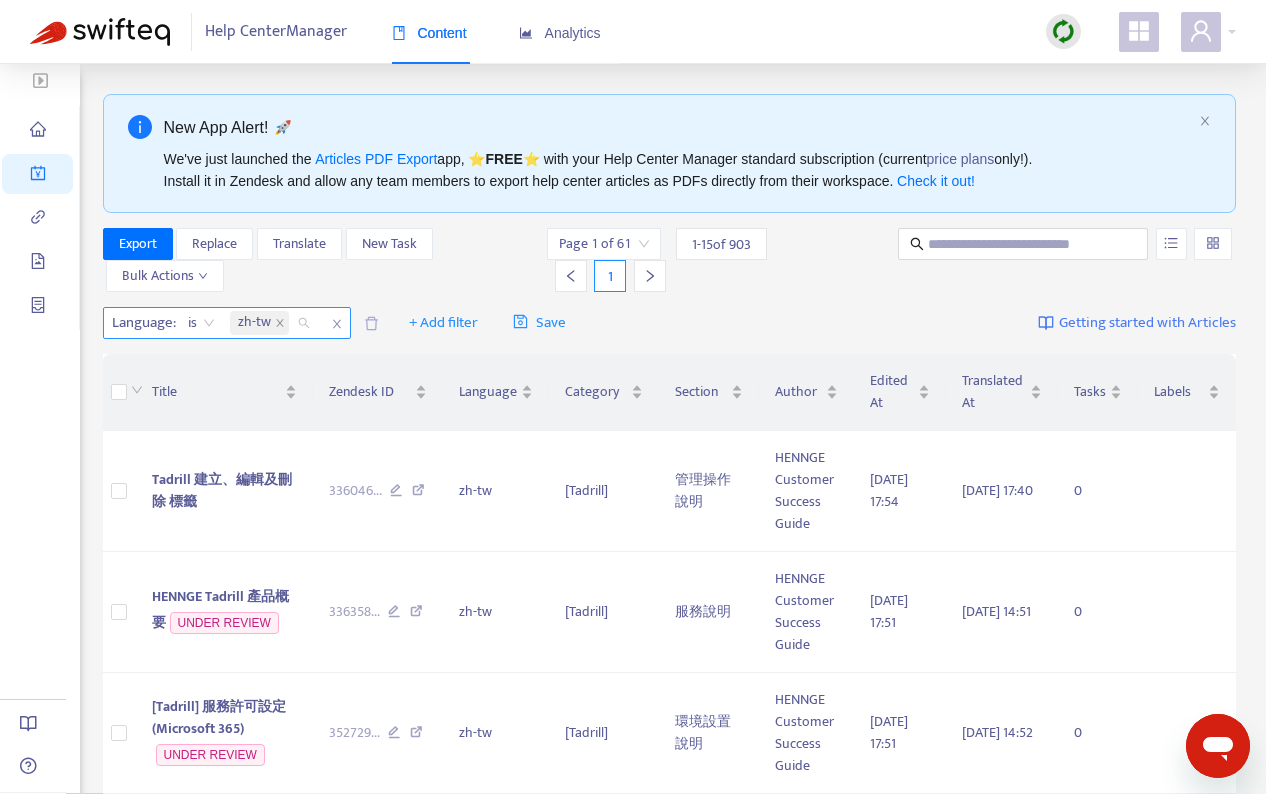 click on "zh-tw" at bounding box center [273, 323] 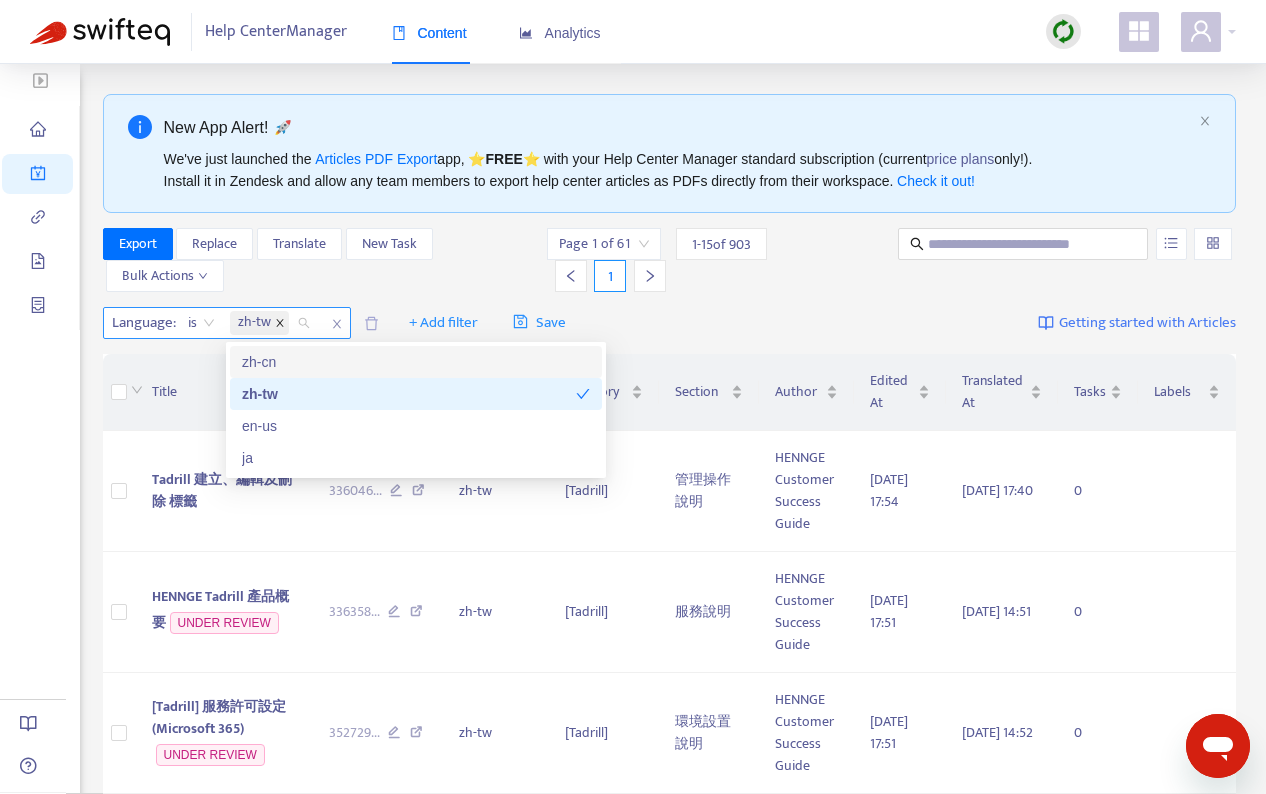 click 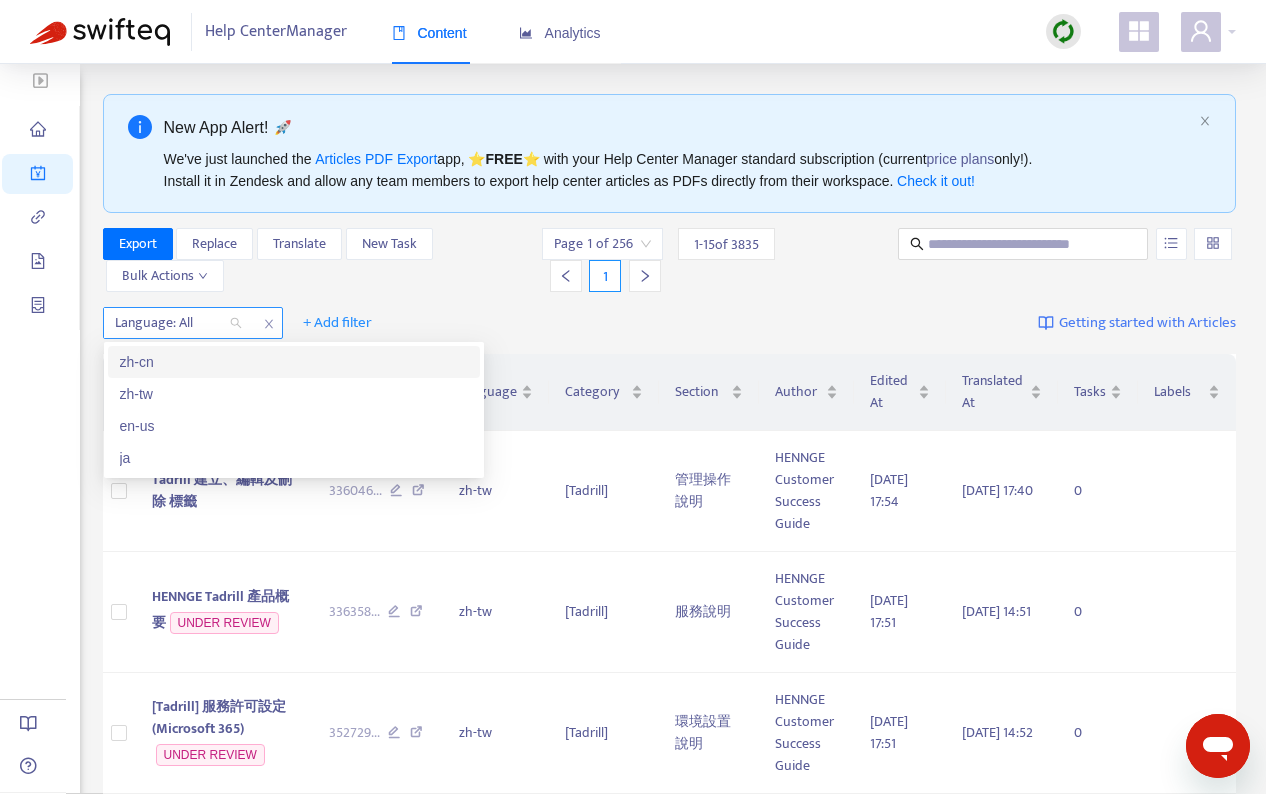 click on "Export Replace Translate New Task Bulk Actions Page 1 of 256 1 - 15  of   3835 1" at bounding box center (670, 264) 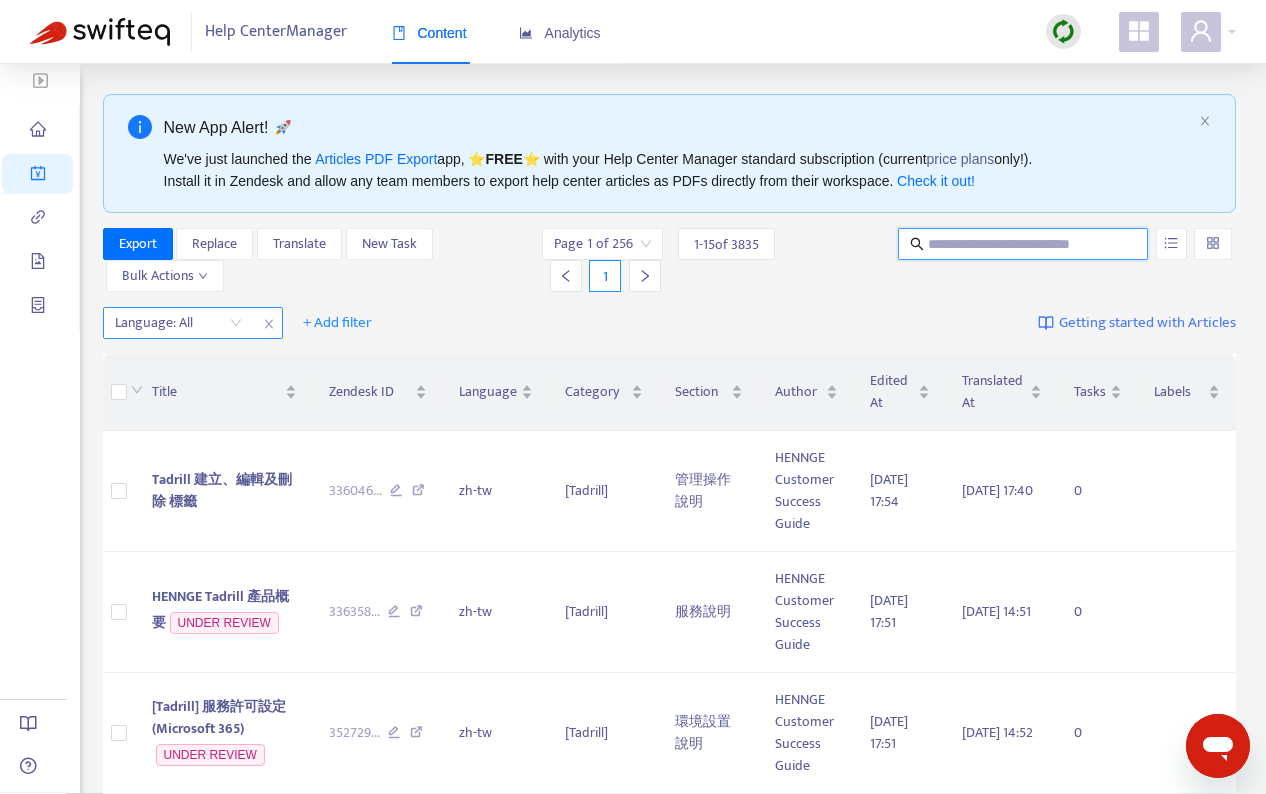 click at bounding box center [1024, 244] 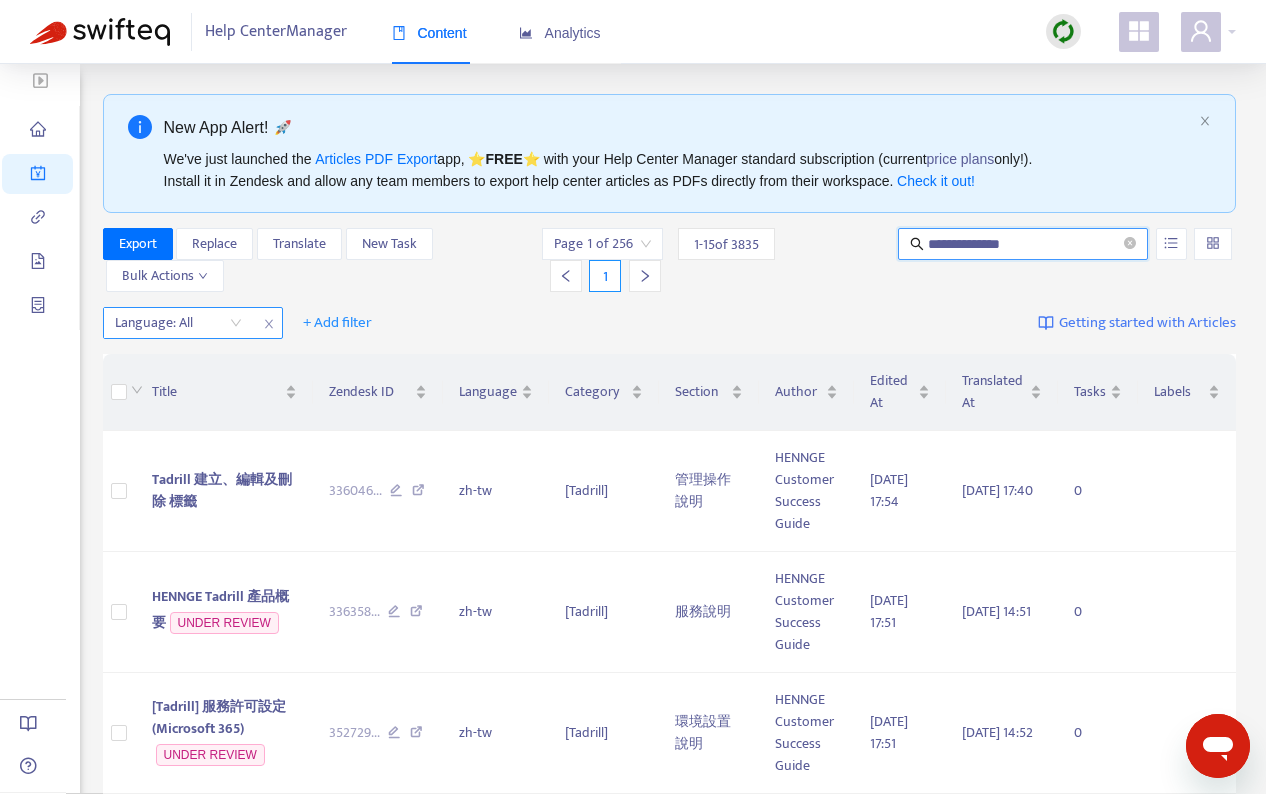 type on "**********" 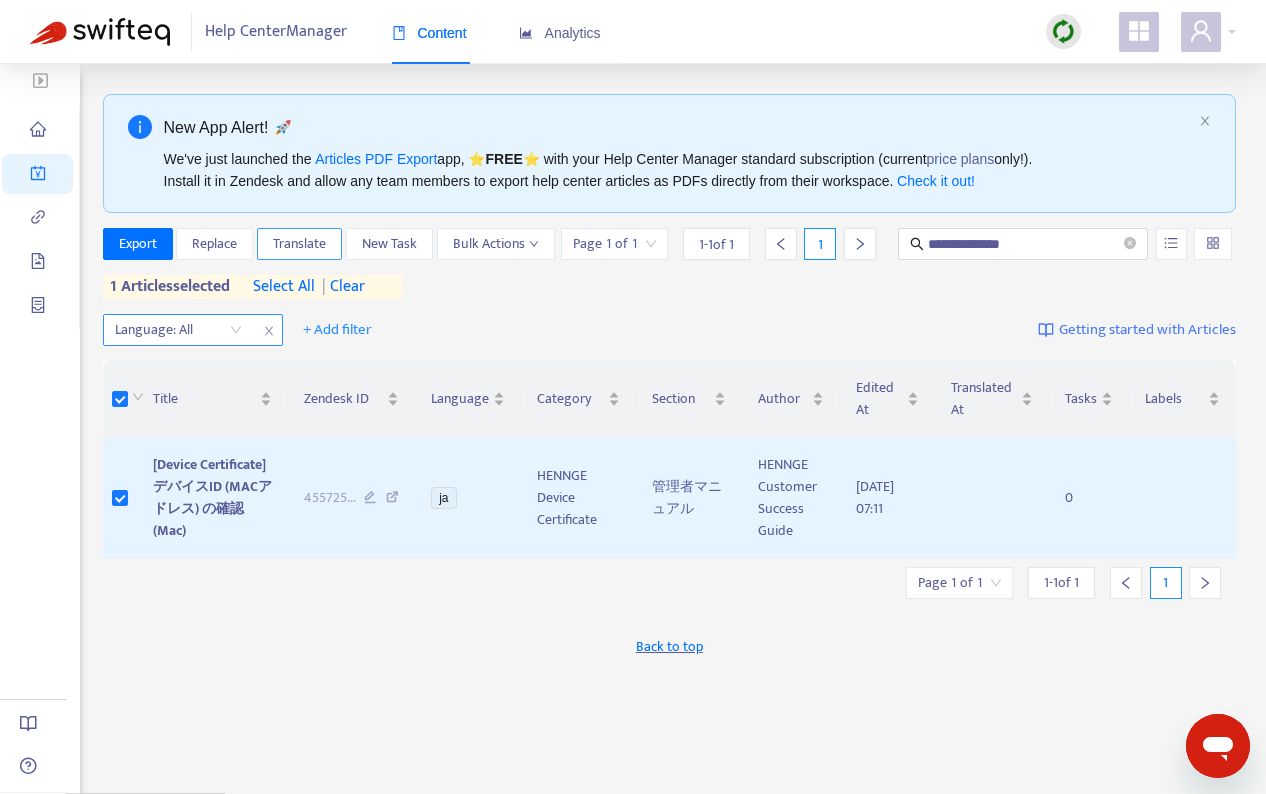 click on "Translate" at bounding box center (299, 244) 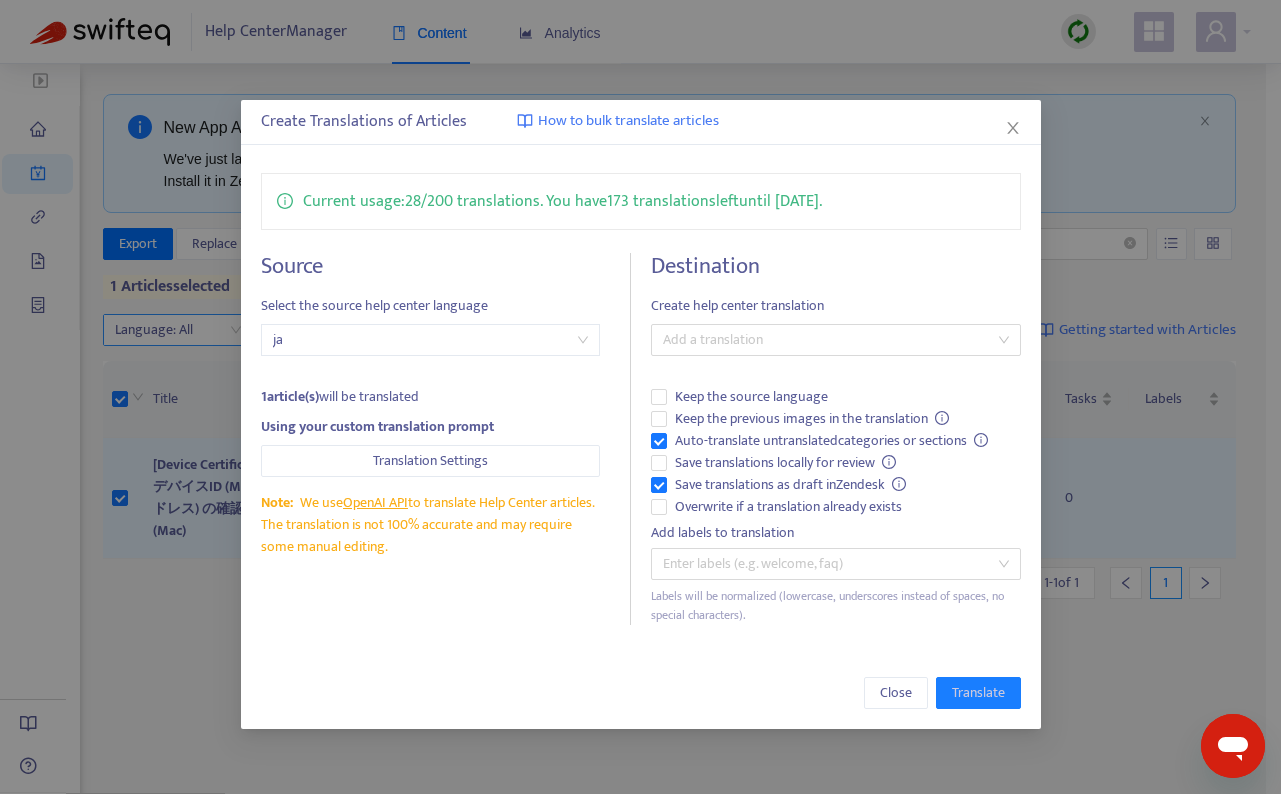 click on "Destination" at bounding box center [836, 266] 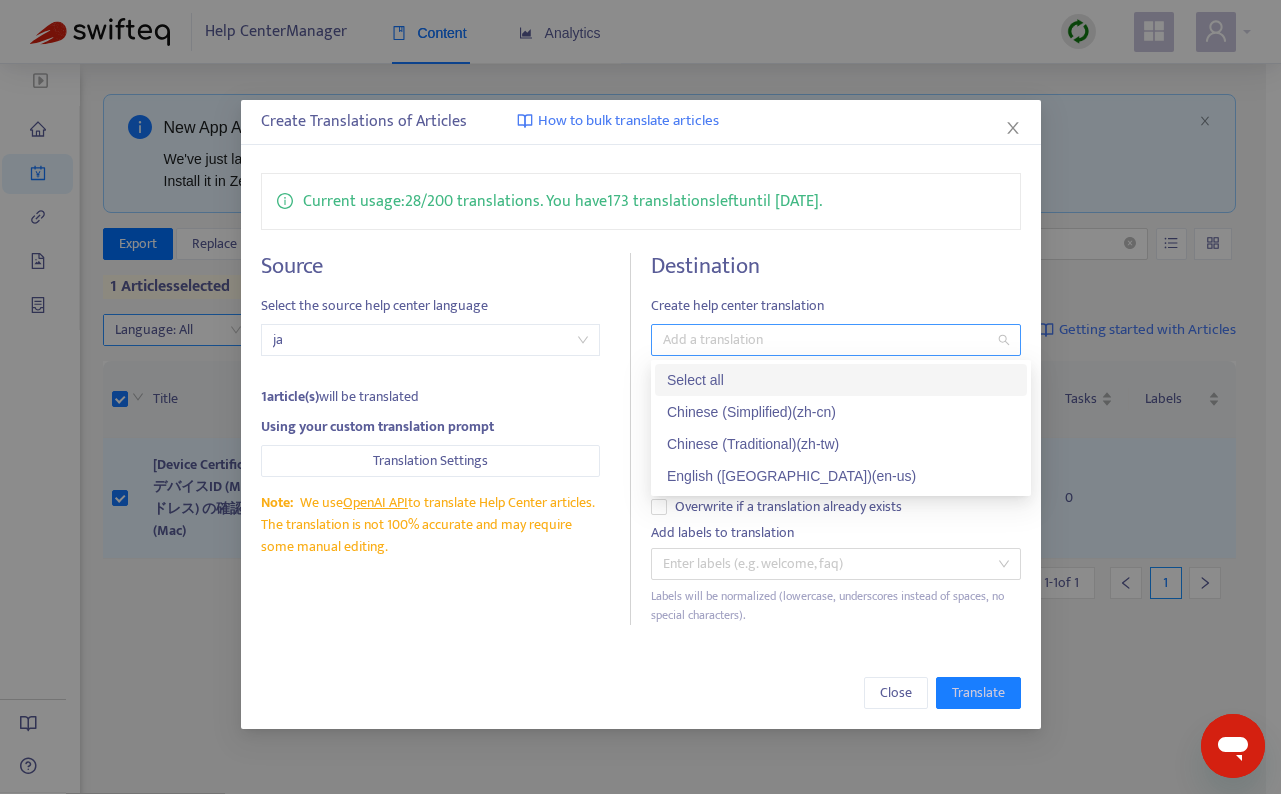 click at bounding box center [826, 340] 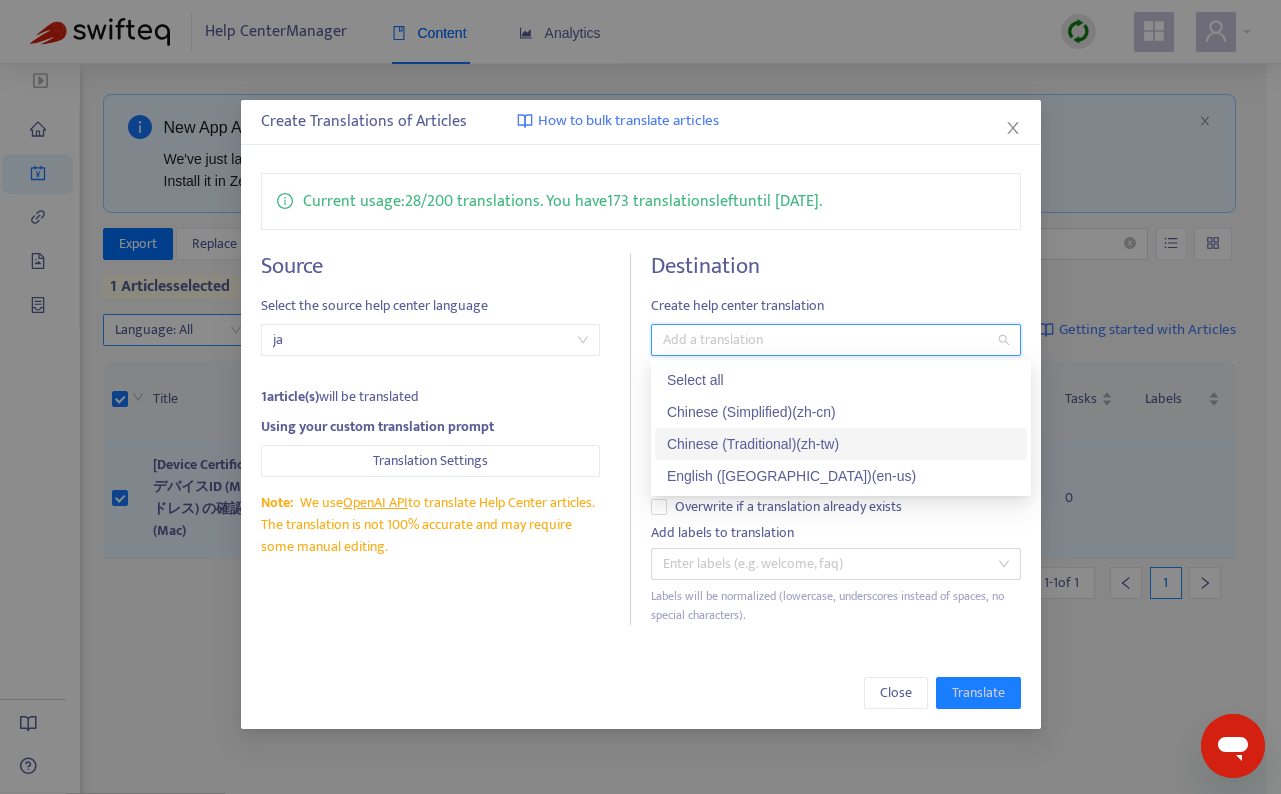 click on "Chinese (Traditional)  ( zh-tw )" at bounding box center (841, 444) 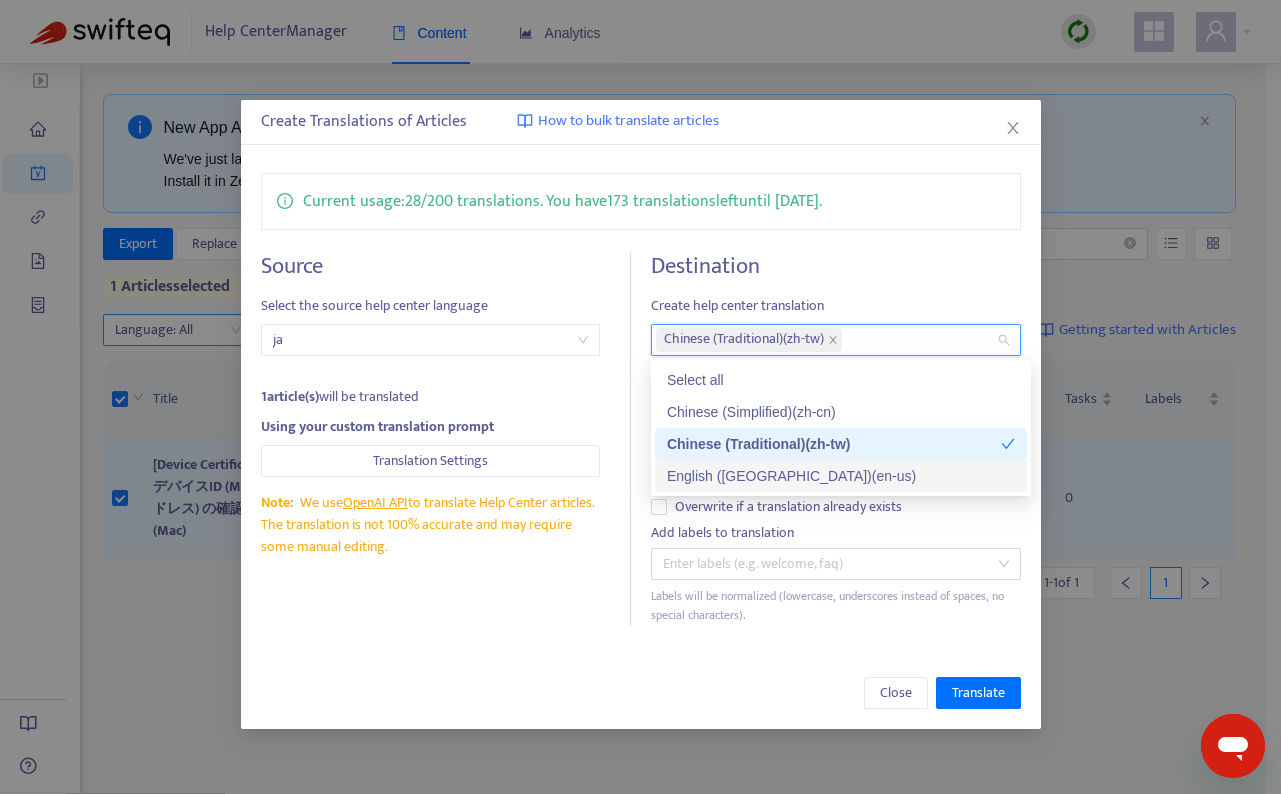 click on "English ([GEOGRAPHIC_DATA])  ( en-us )" at bounding box center [841, 476] 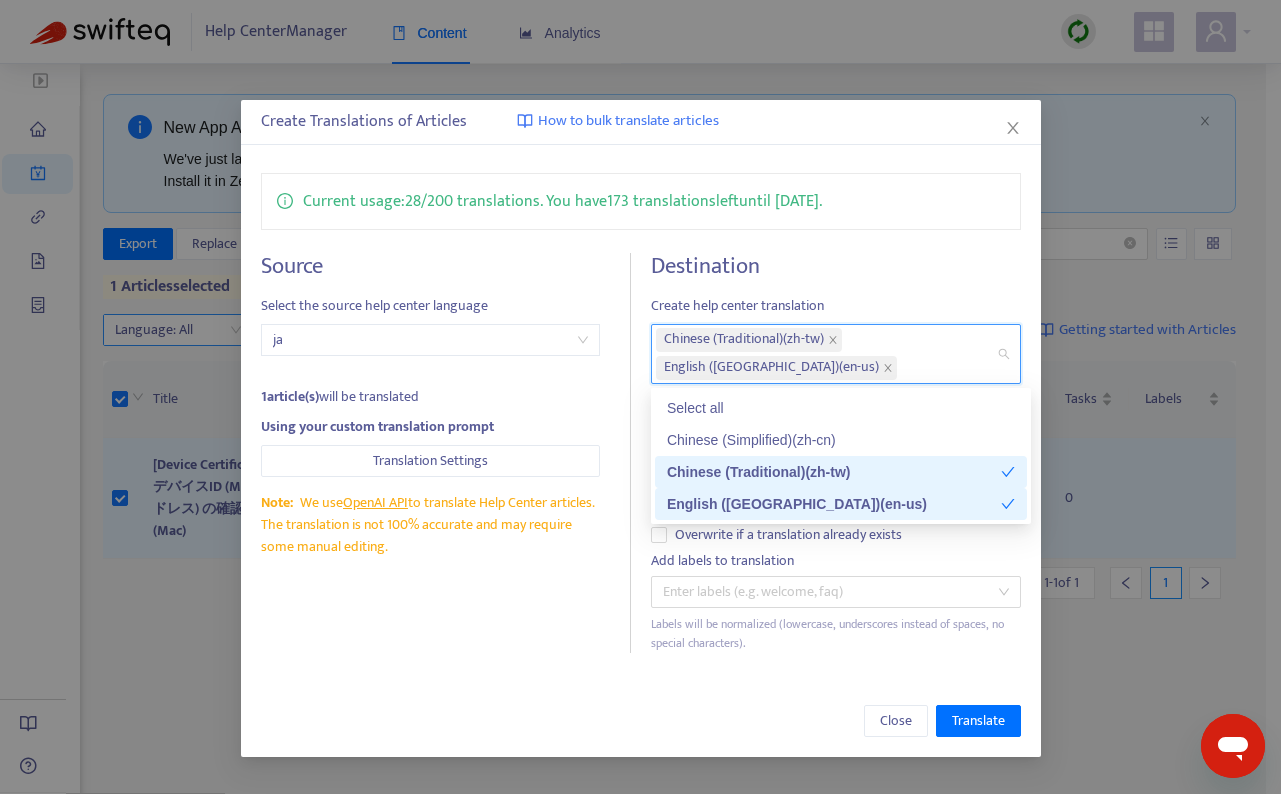 click on "Close Translate" at bounding box center [641, 721] 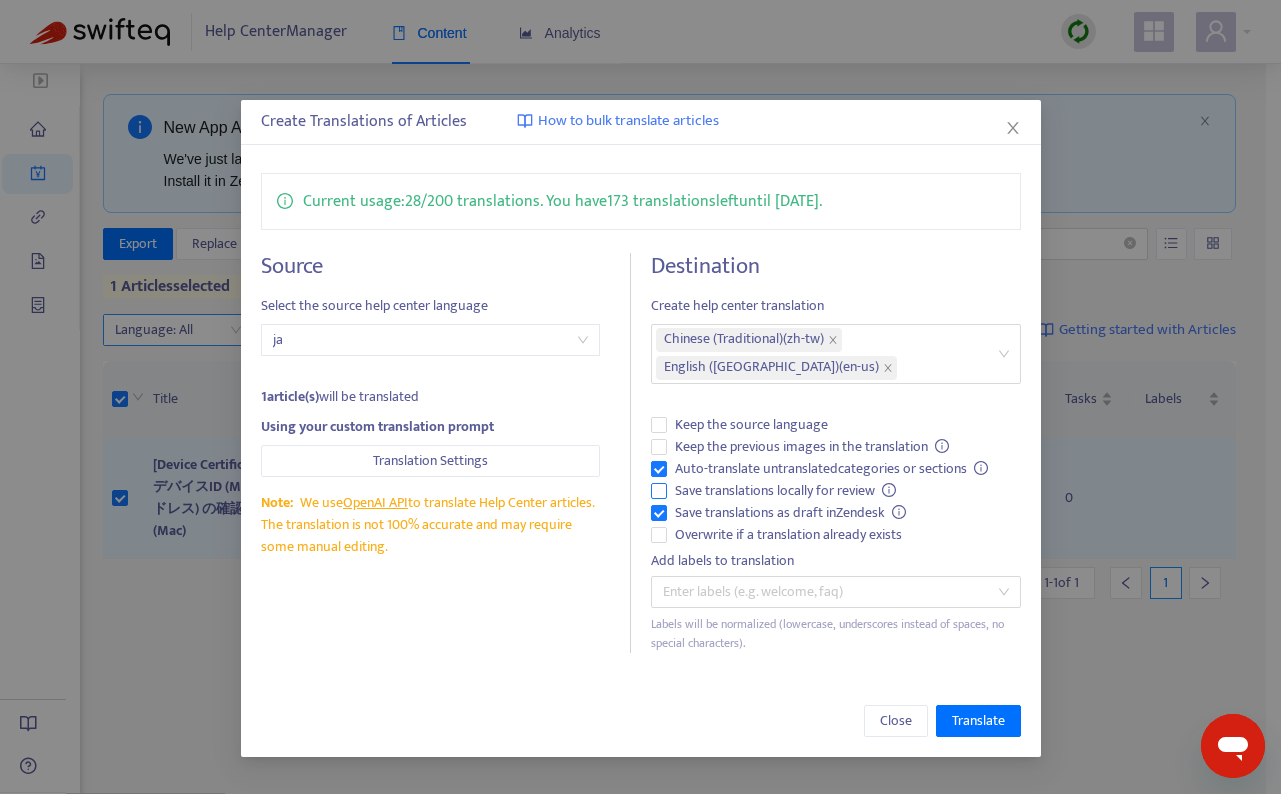 click on "Save translations locally for review" at bounding box center [786, 491] 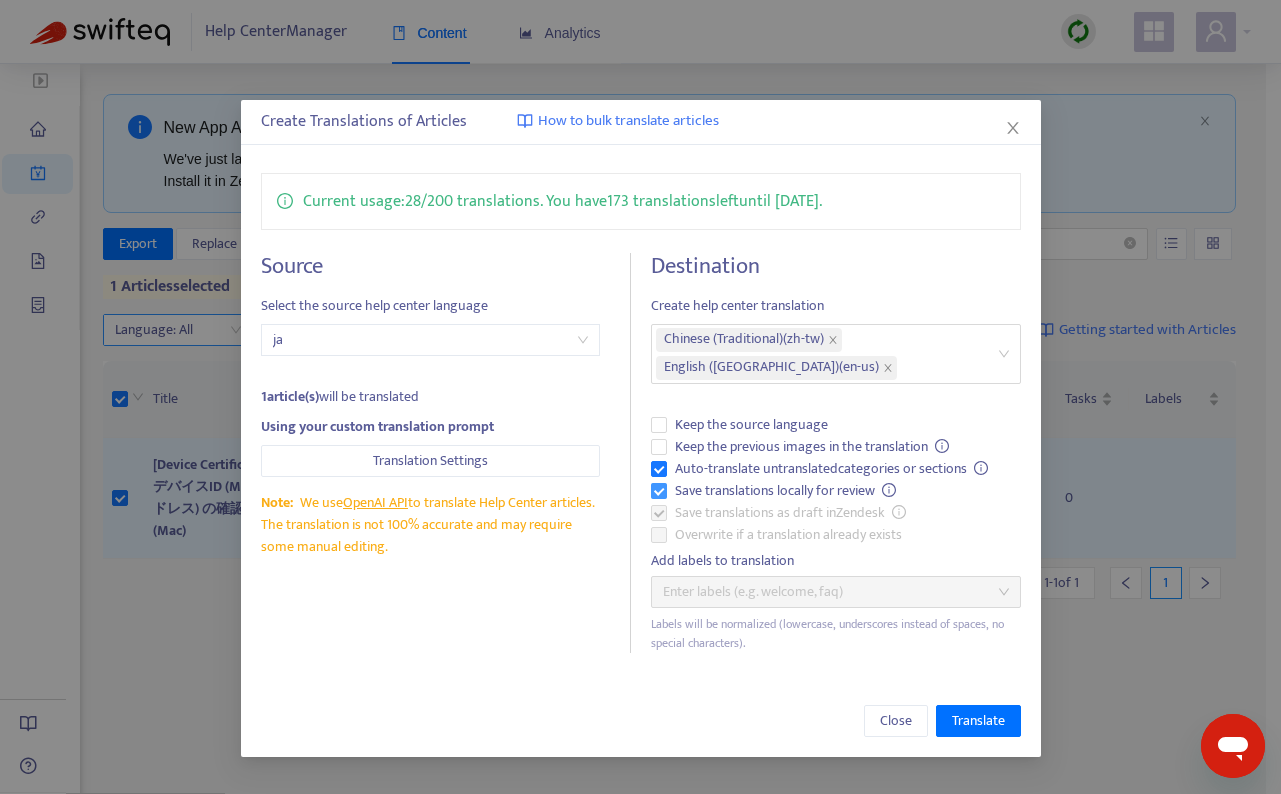 click on "Save translations locally for review" at bounding box center [786, 491] 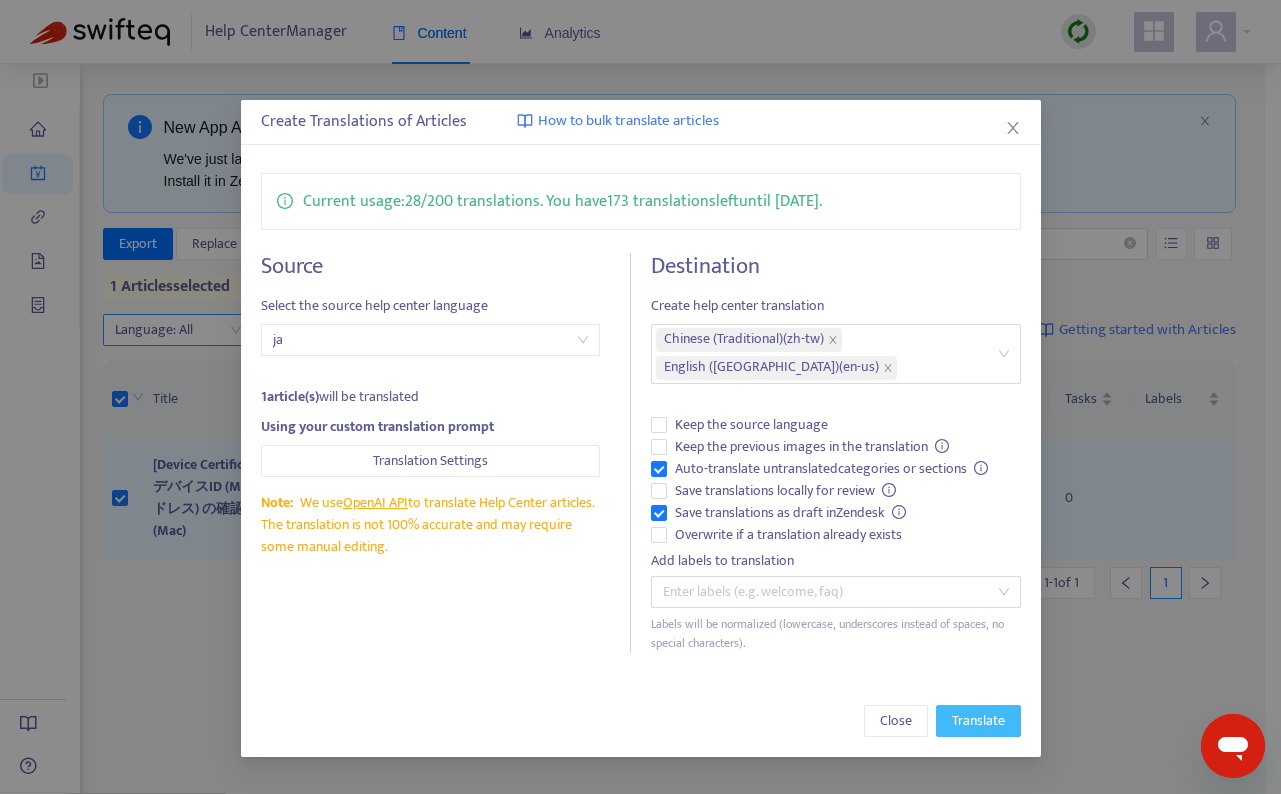 click on "Translate" at bounding box center [978, 721] 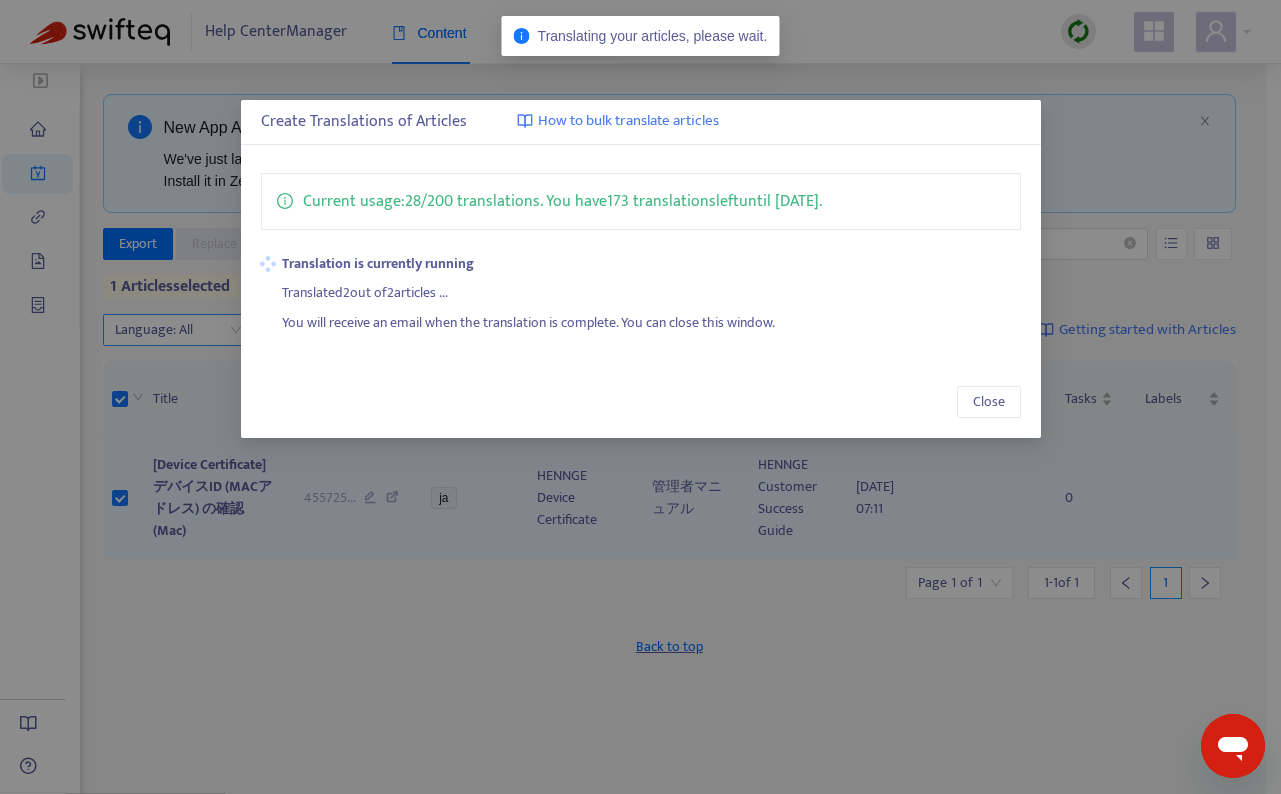 type 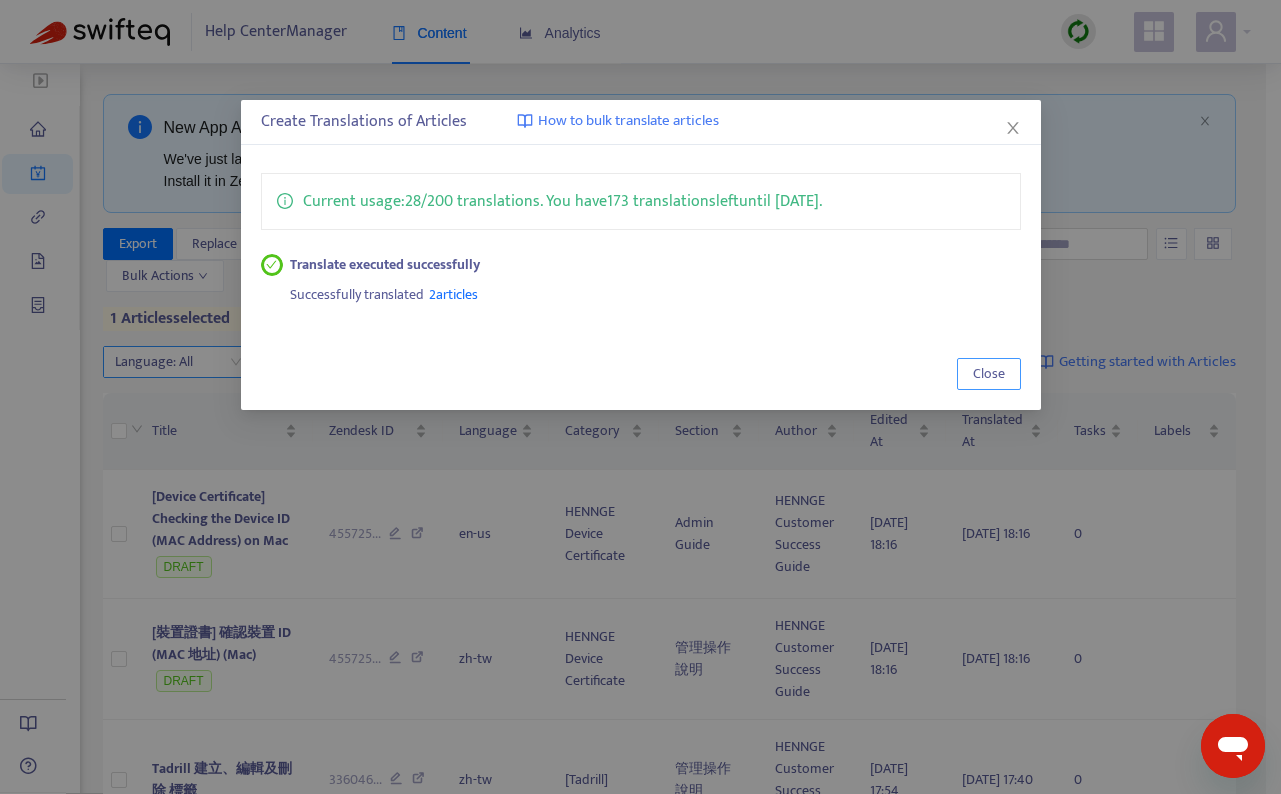 click on "Close" at bounding box center (989, 374) 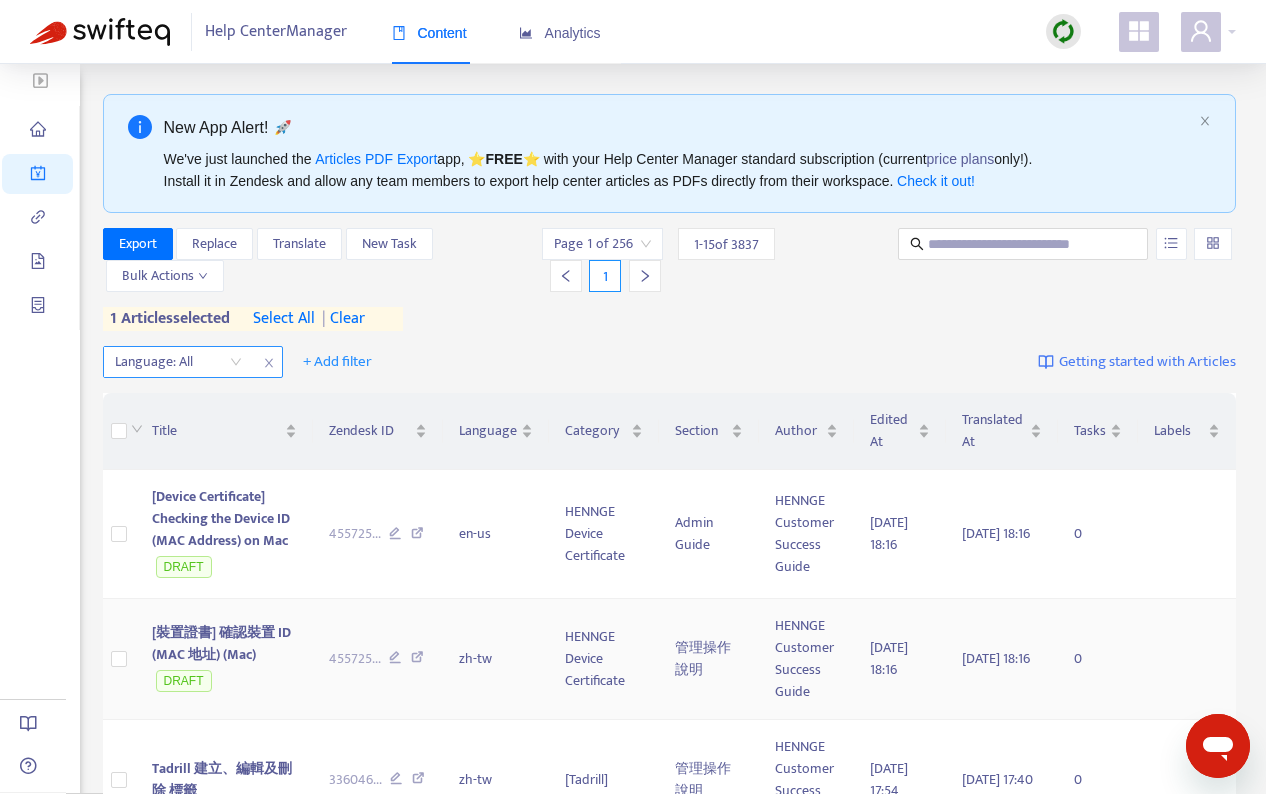 click on "[裝置證書] 確認裝置 ID (MAC 地址) (Mac)" at bounding box center (221, 643) 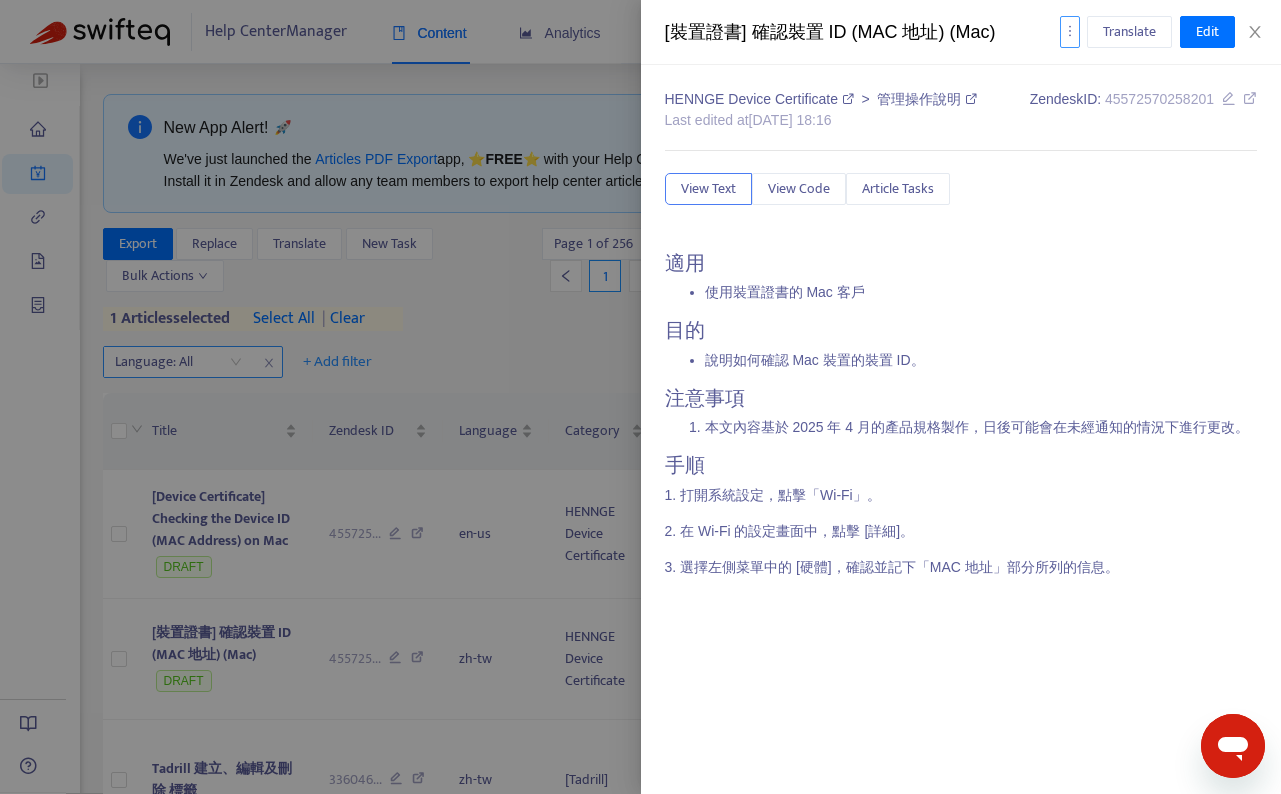 click 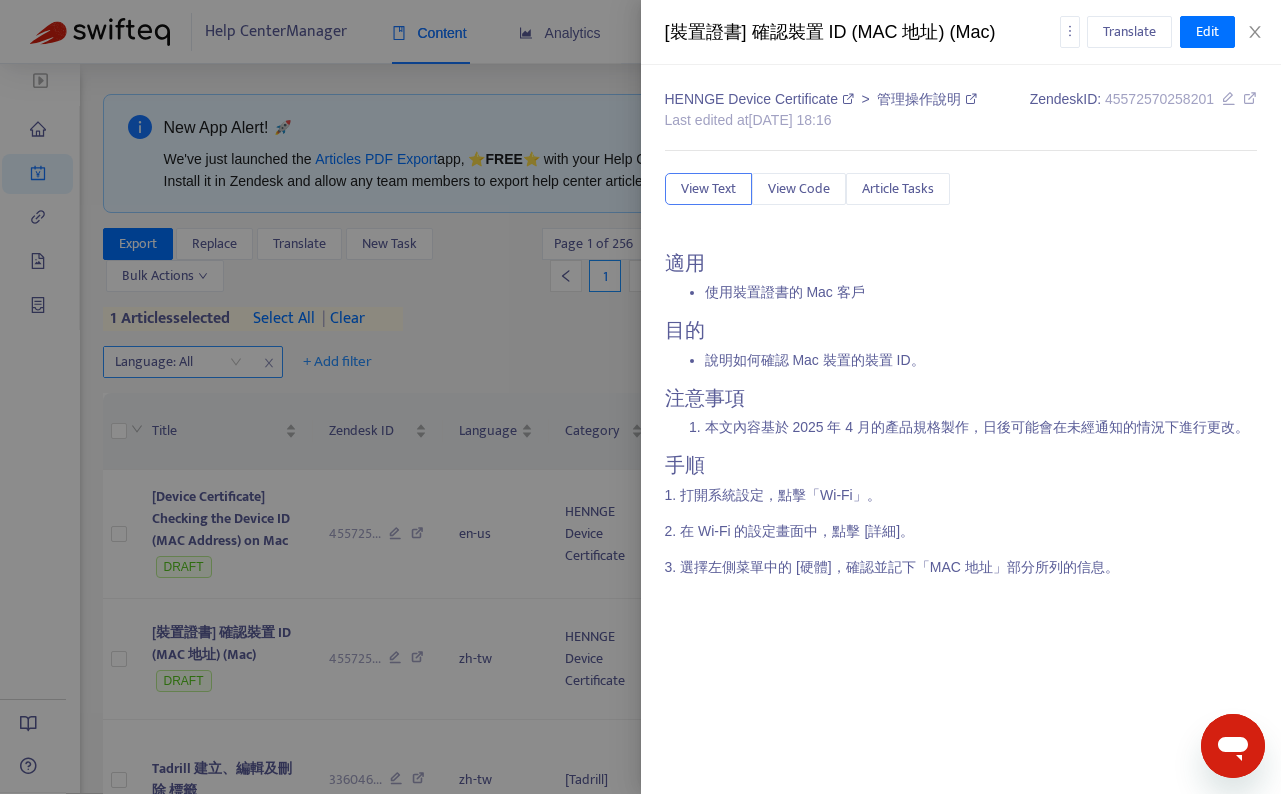 click on "HENNGE Device Certificate      >    管理操作說明   Last edited at  [DATE] 18:16 Zendesk  ID: 45572570258201 View Text View Code Article Tasks 適用
使用裝置證書的 Mac 客戶
目的
說明如何確認 Mac 裝置的裝置 ID。
注意事項
本文內容基於 2025 年 4 月的產品規格製作，日後可能會在未經通知的情況下進行更改。
手順
1. 打開系統設定，點擊「Wi-Fi」。
2. 在 Wi-Fi 的設定畫面中，點擊 [詳細]。
3. 選擇左側菜單中的 [硬體]，確認並記下「MAC 地址」部分所列的信息。" at bounding box center (961, 341) 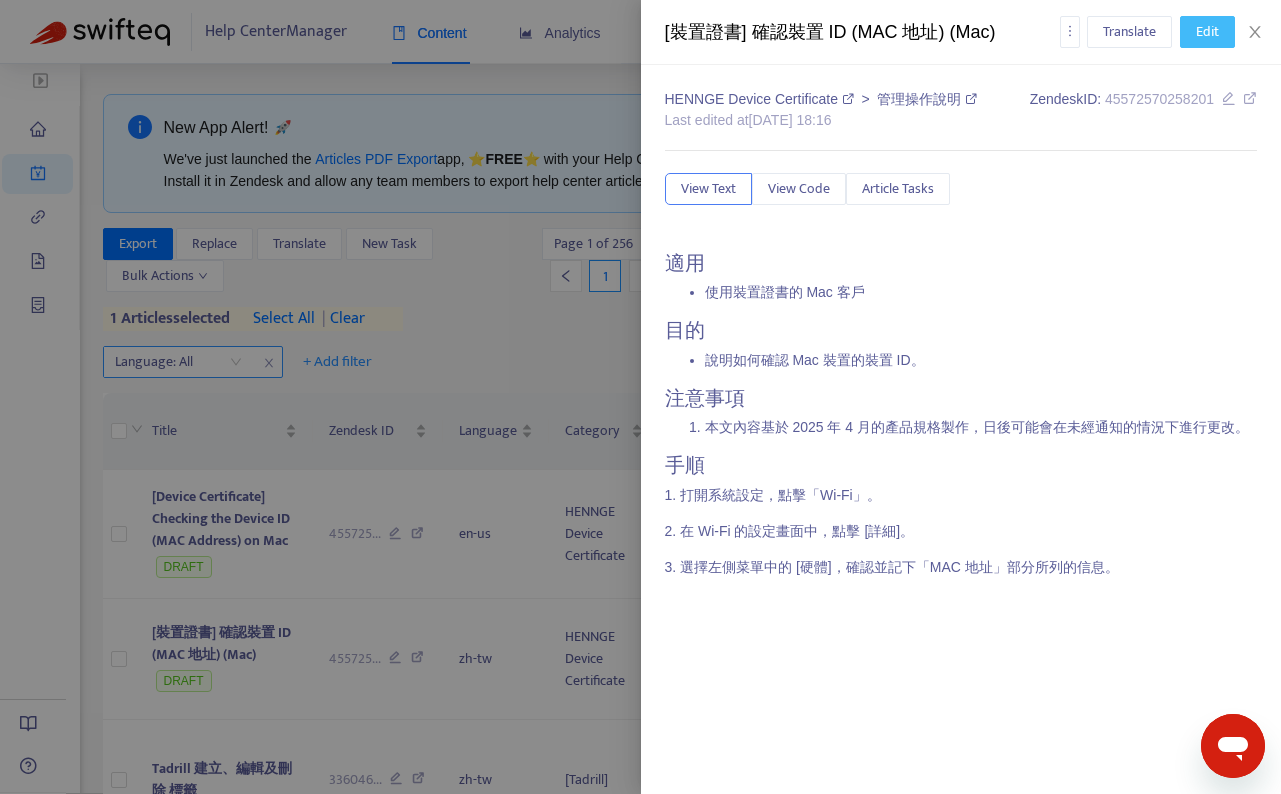 click on "Edit" at bounding box center [1207, 32] 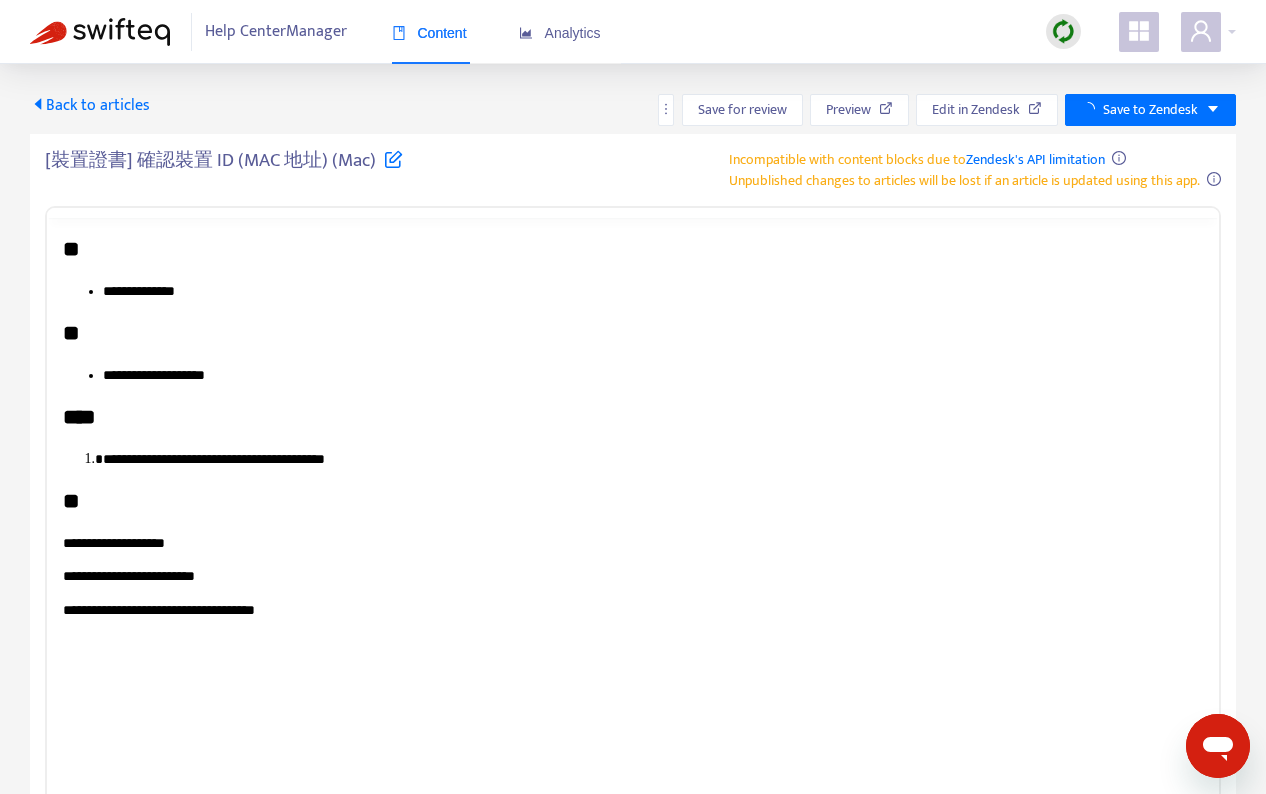 scroll, scrollTop: 0, scrollLeft: 0, axis: both 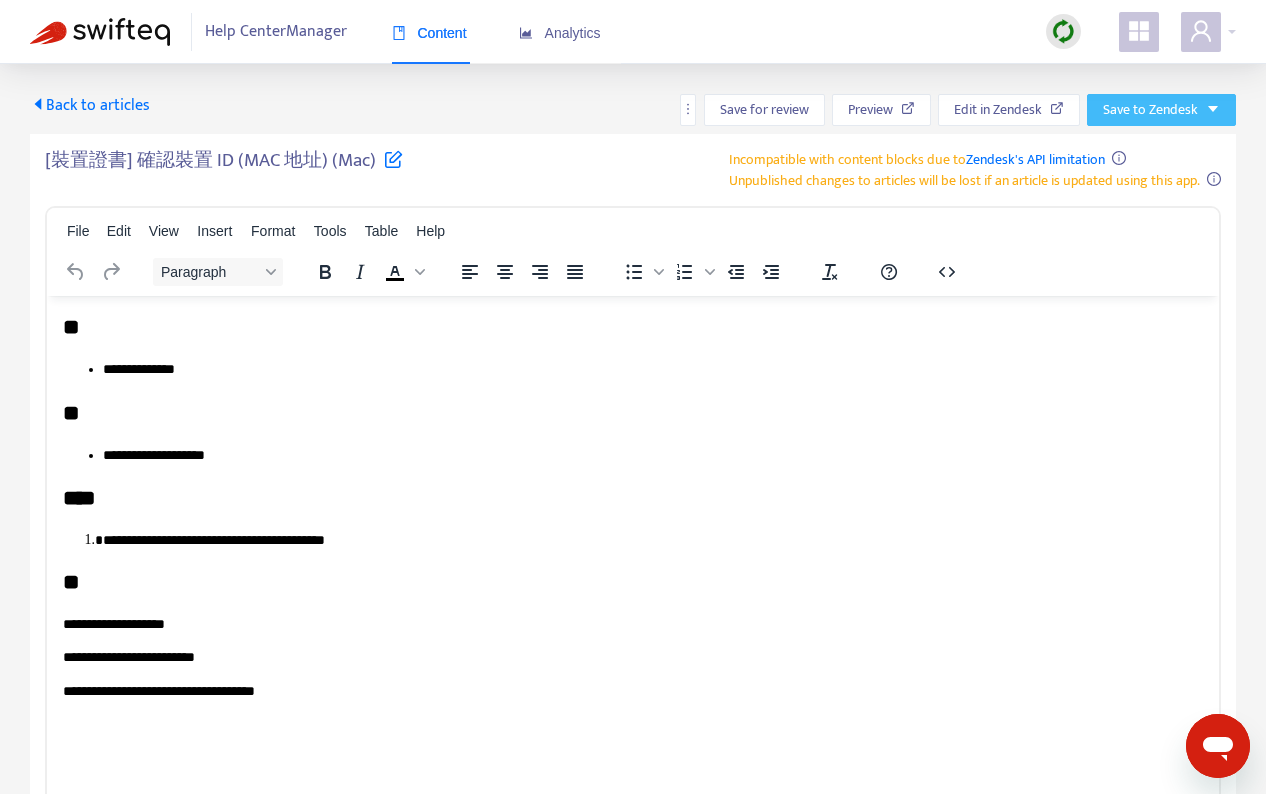 click 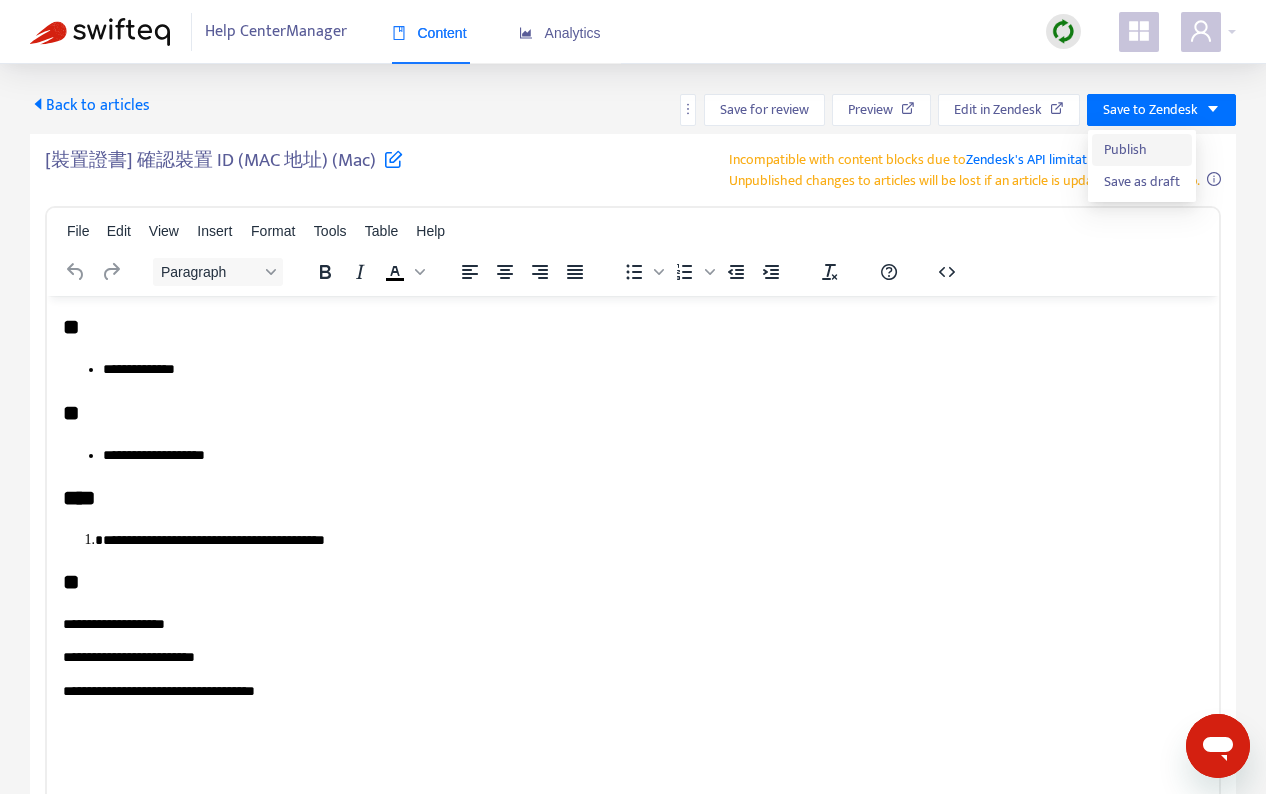 click on "Publish" at bounding box center (1142, 150) 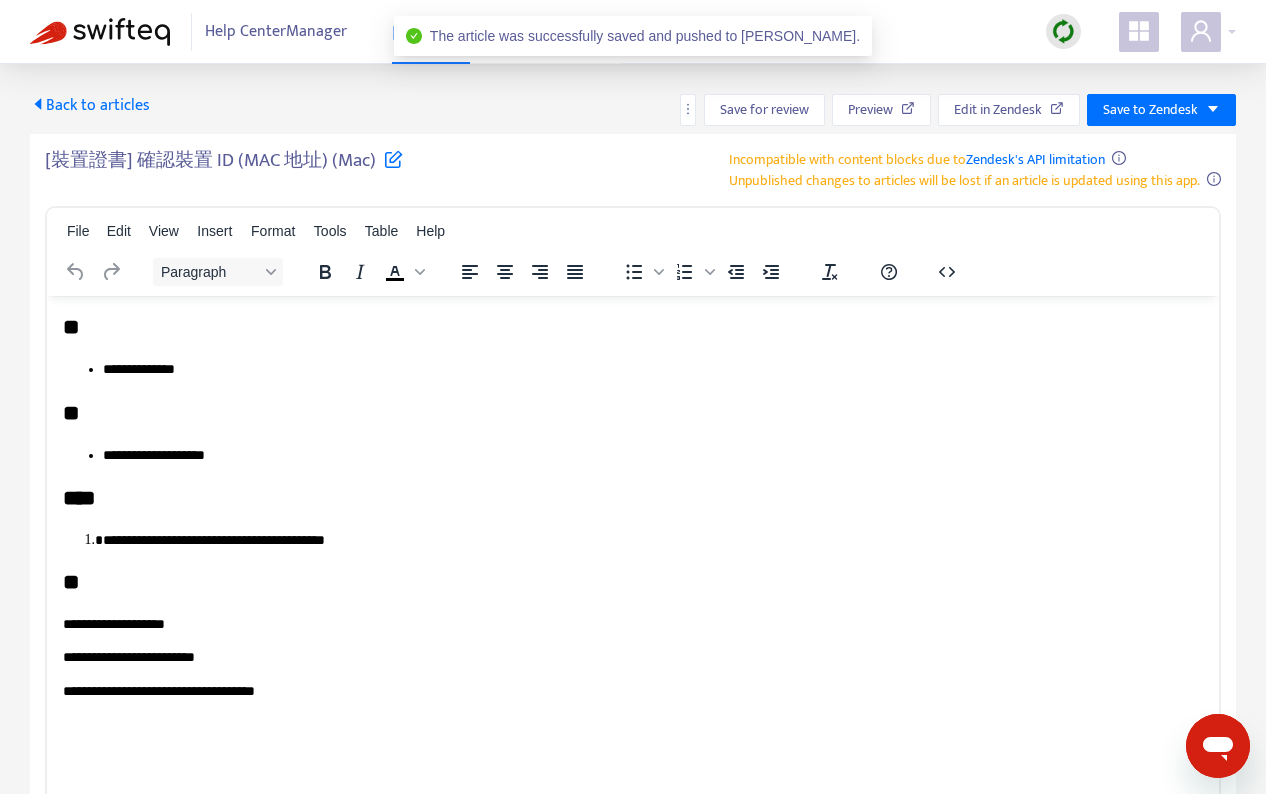 click on "Back to articles" at bounding box center [90, 105] 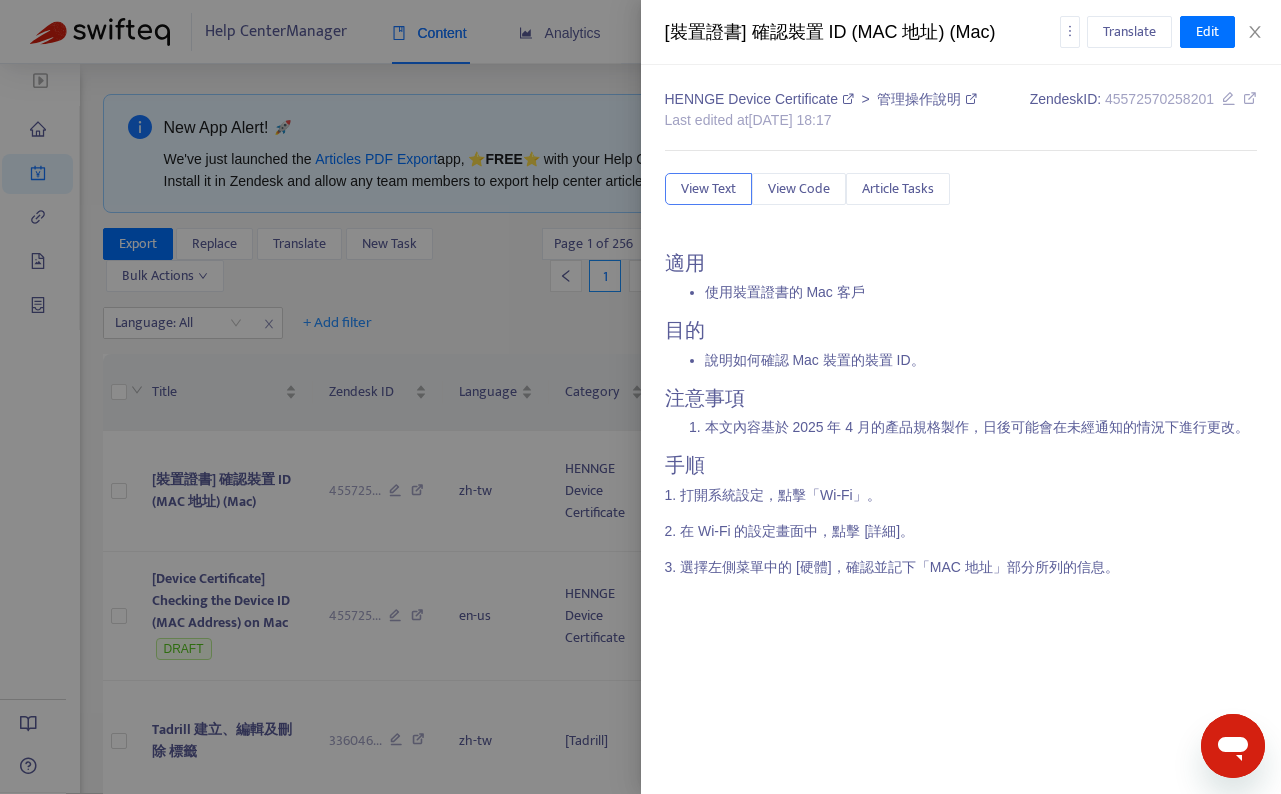 click at bounding box center (640, 397) 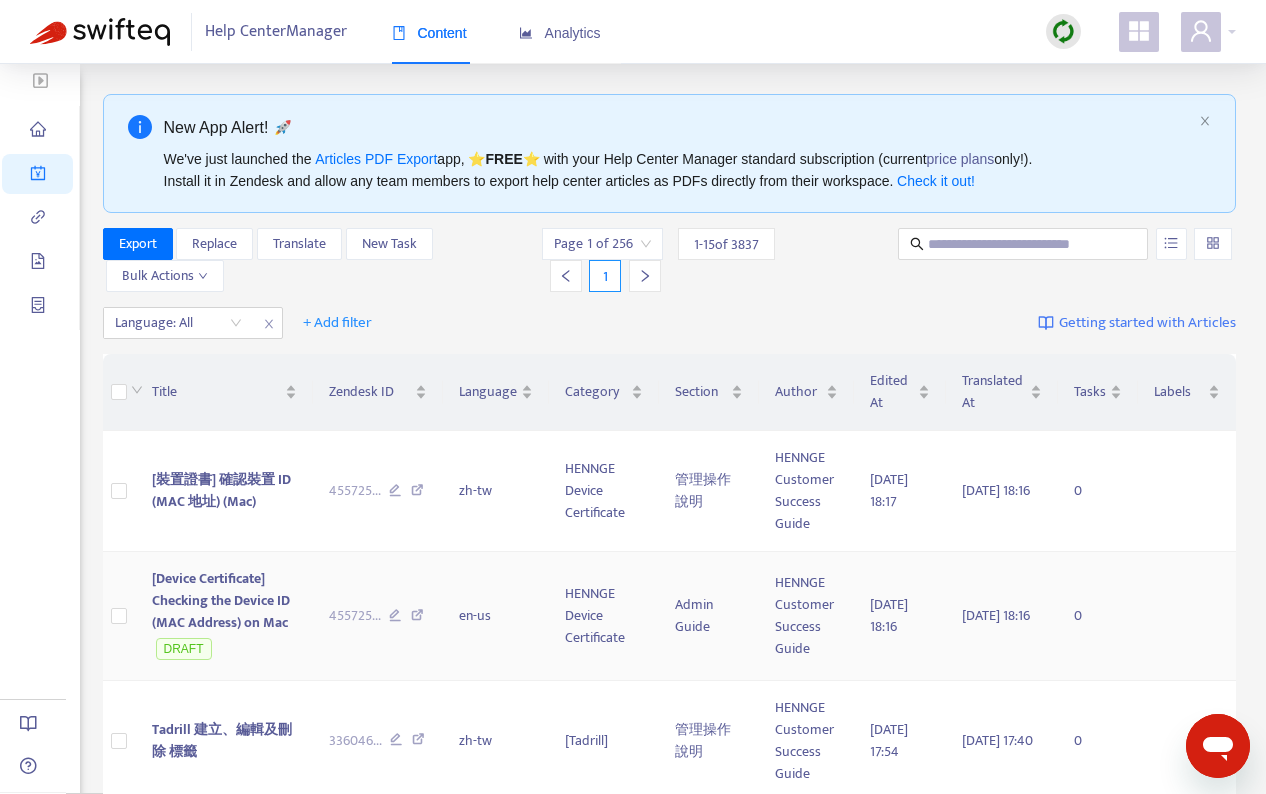 click on "[Device Certificate] Checking the Device ID (MAC Address) on Mac" at bounding box center (221, 600) 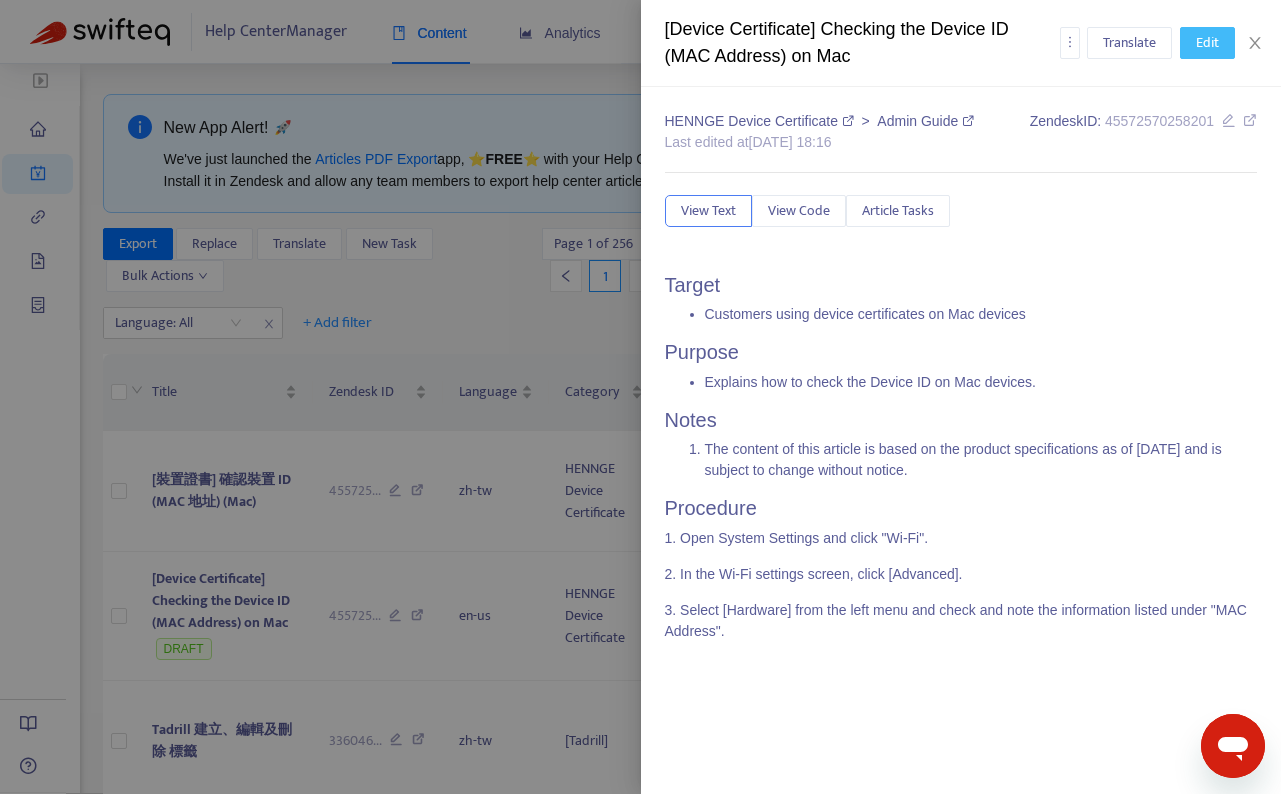 click on "Edit" at bounding box center (1207, 43) 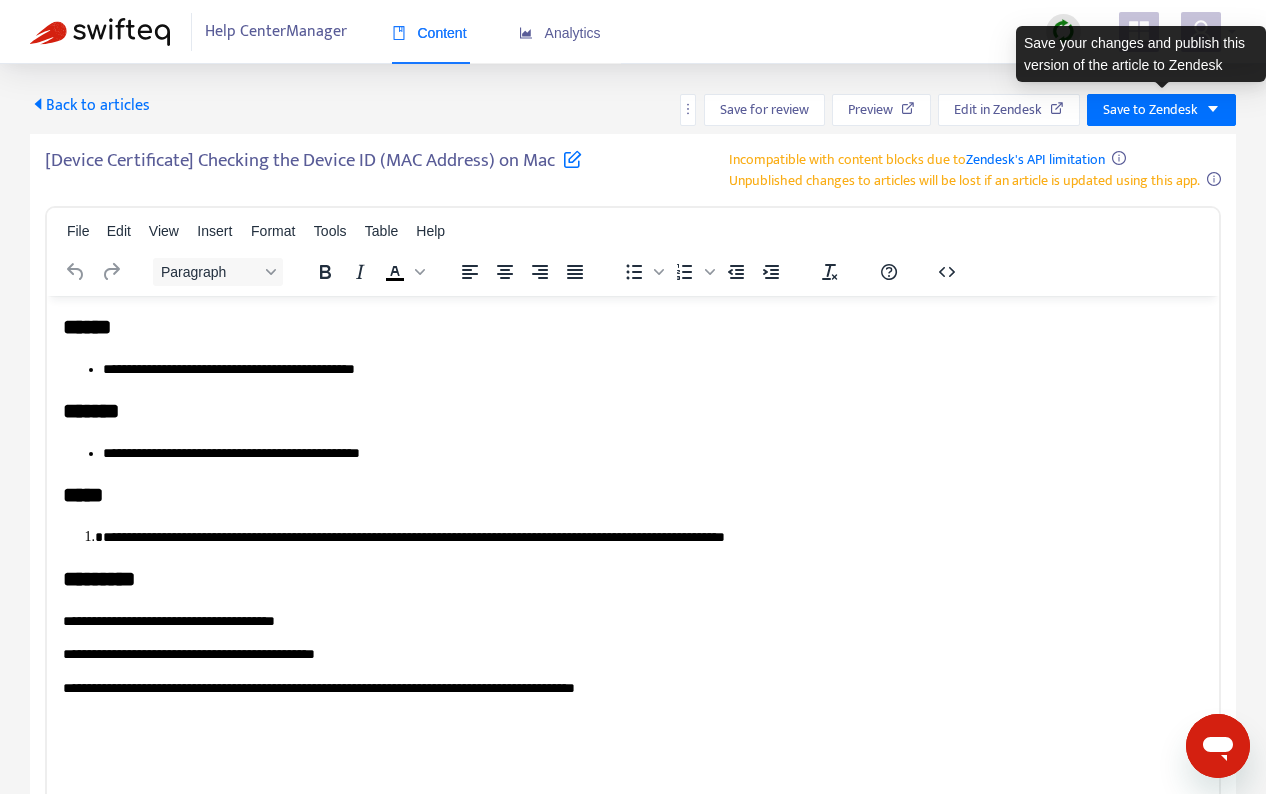 scroll, scrollTop: 0, scrollLeft: 0, axis: both 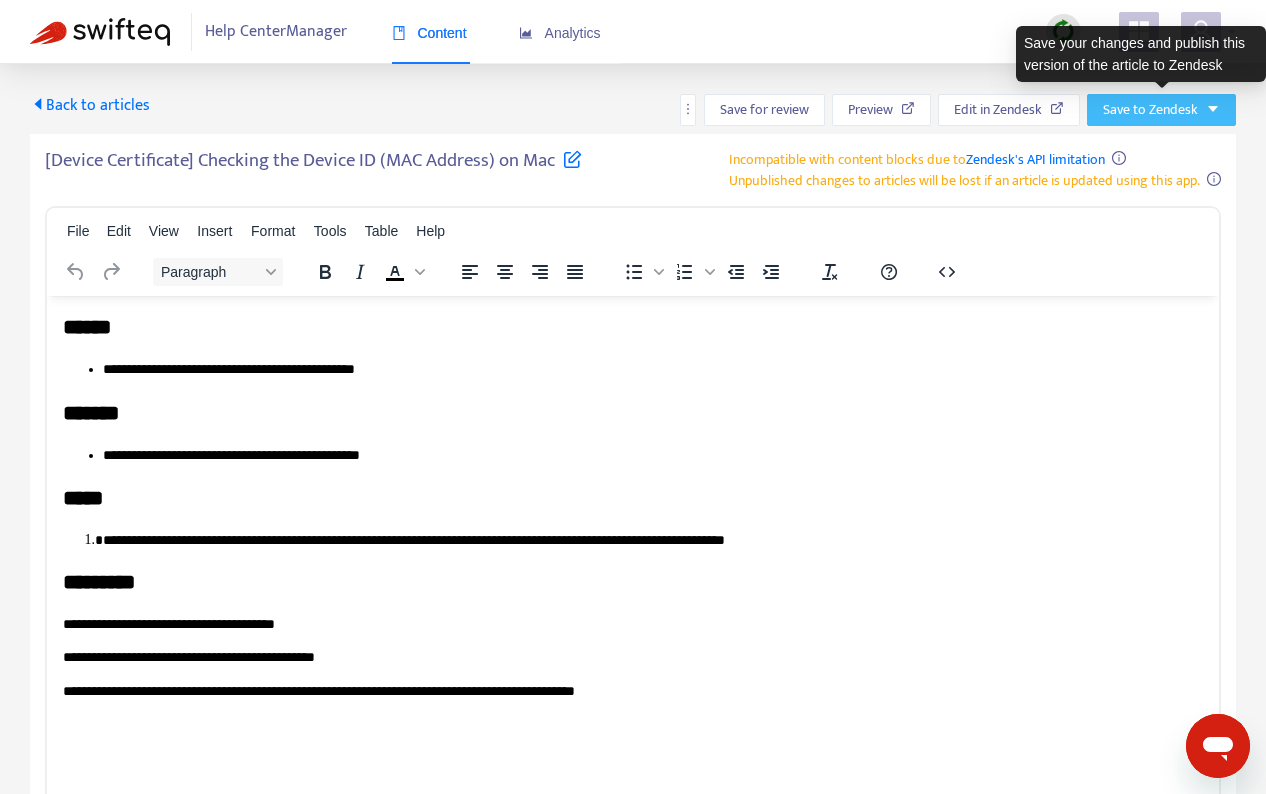 click on "Save to Zendesk" at bounding box center (1150, 110) 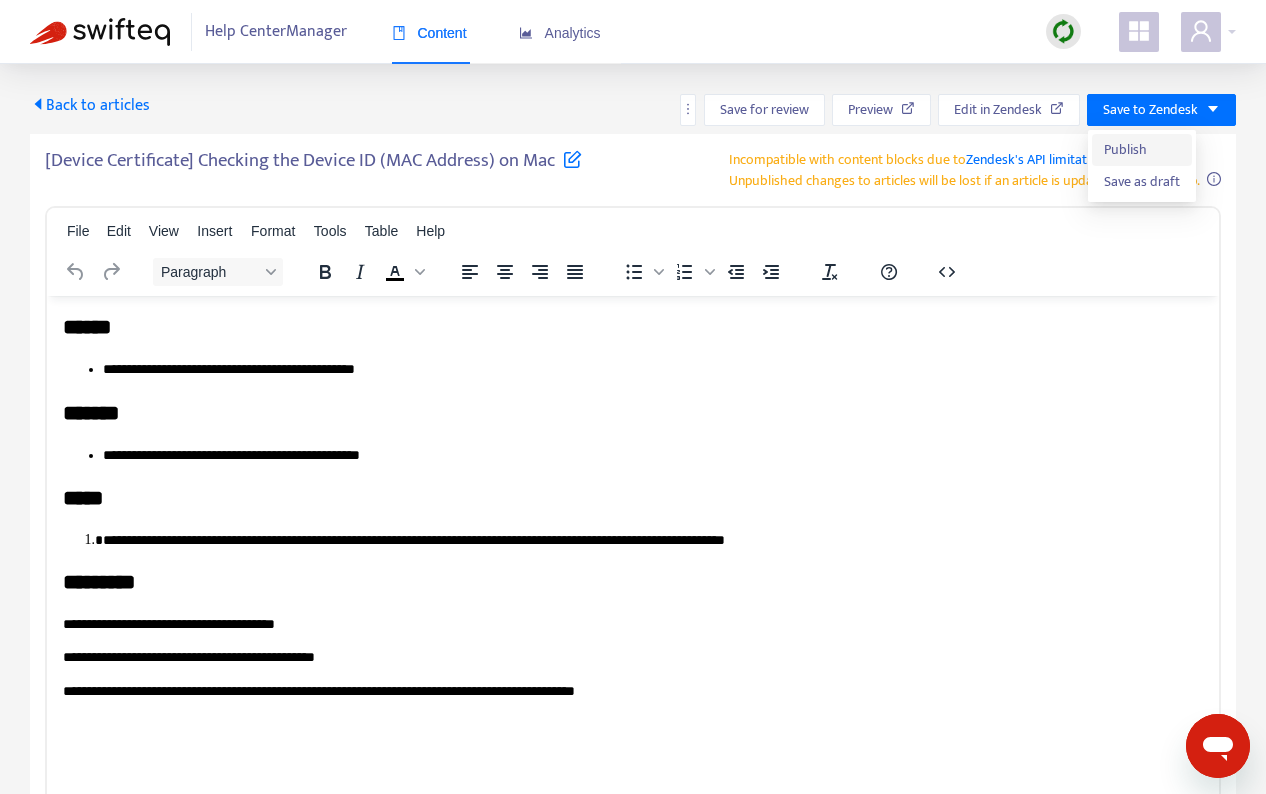 click on "Publish" at bounding box center [1142, 150] 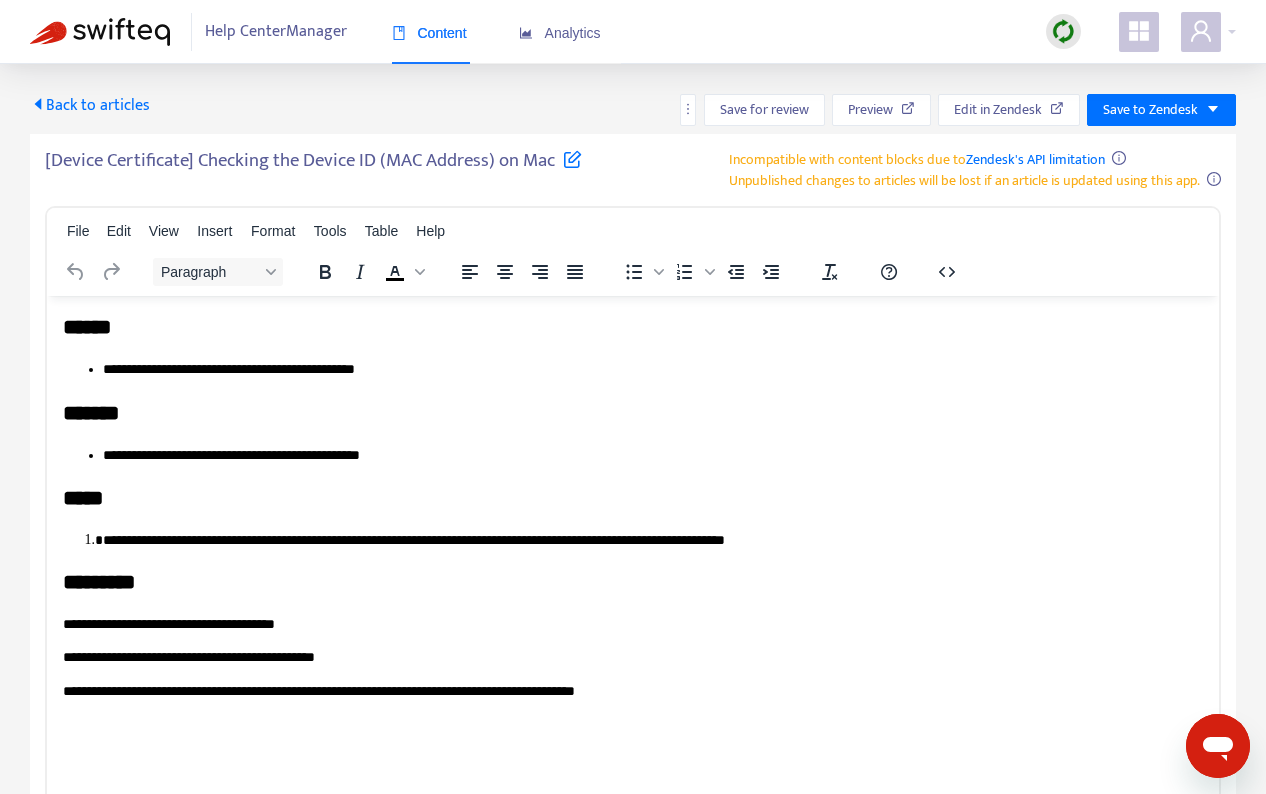 click on "Back to articles Save for review Preview  Edit in Zendesk  Save to Zendesk" at bounding box center (633, 110) 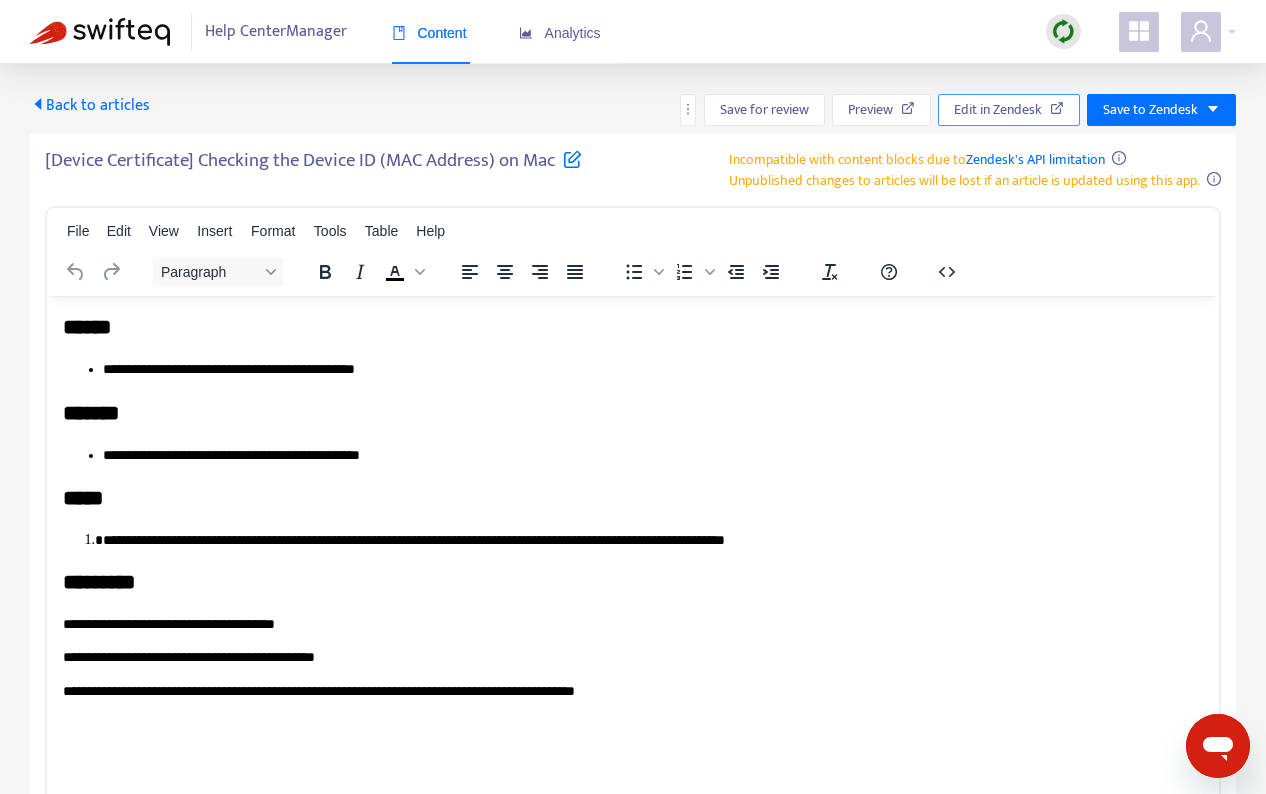 click on "Edit in Zendesk" at bounding box center [998, 110] 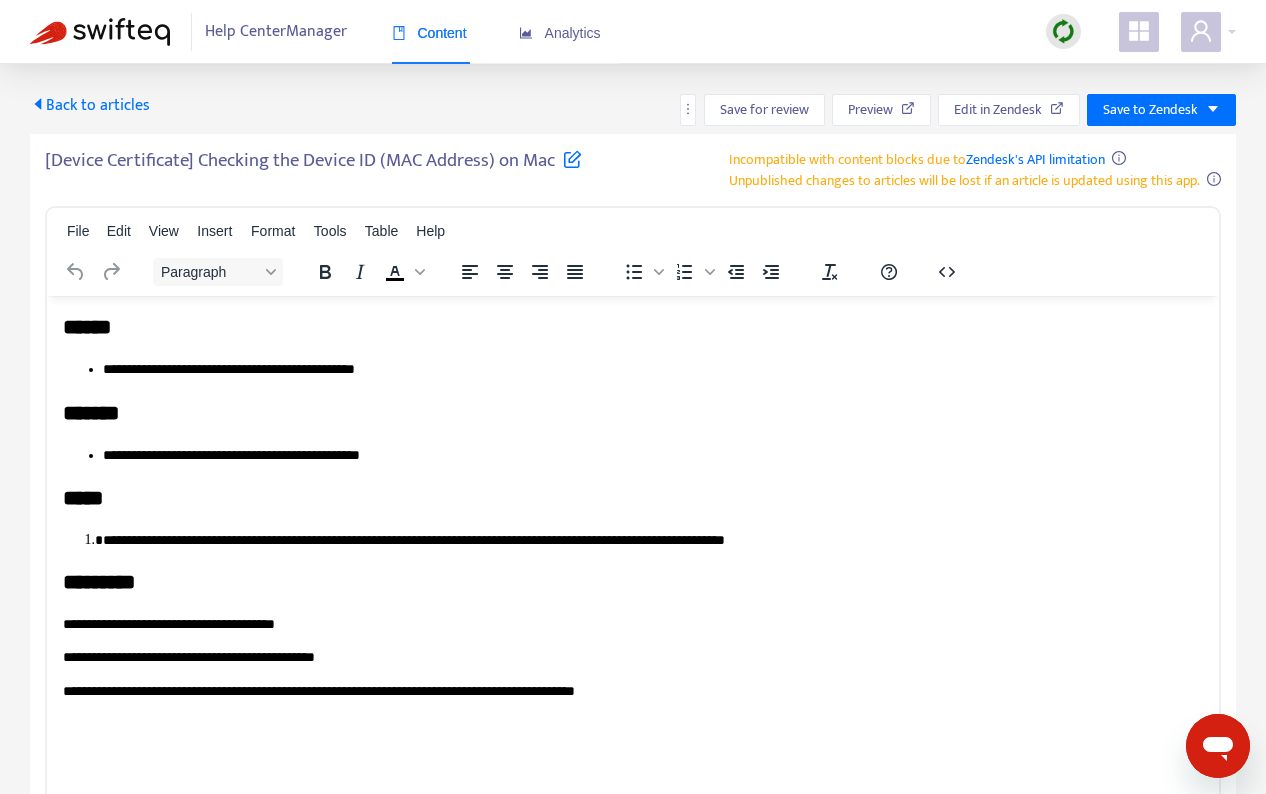 click at bounding box center (100, 32) 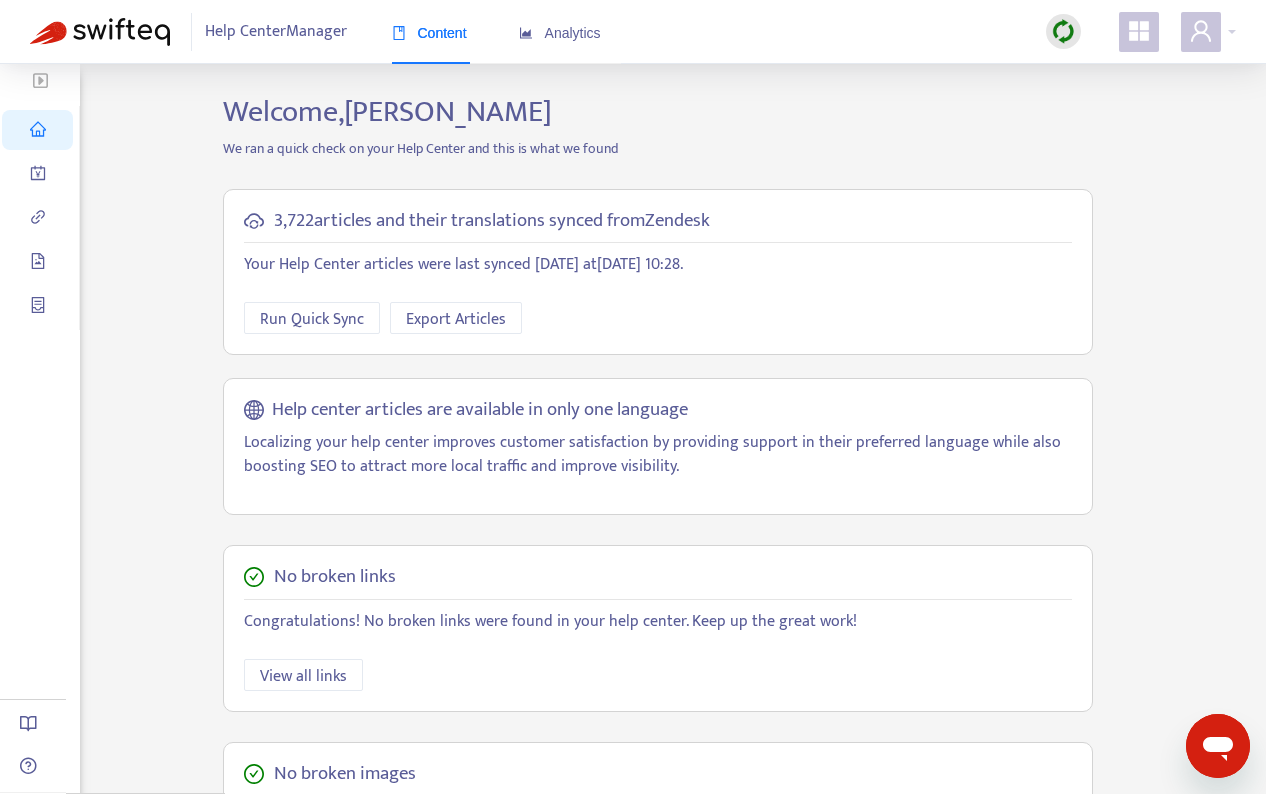 drag, startPoint x: 1057, startPoint y: 38, endPoint x: 1050, endPoint y: 48, distance: 12.206555 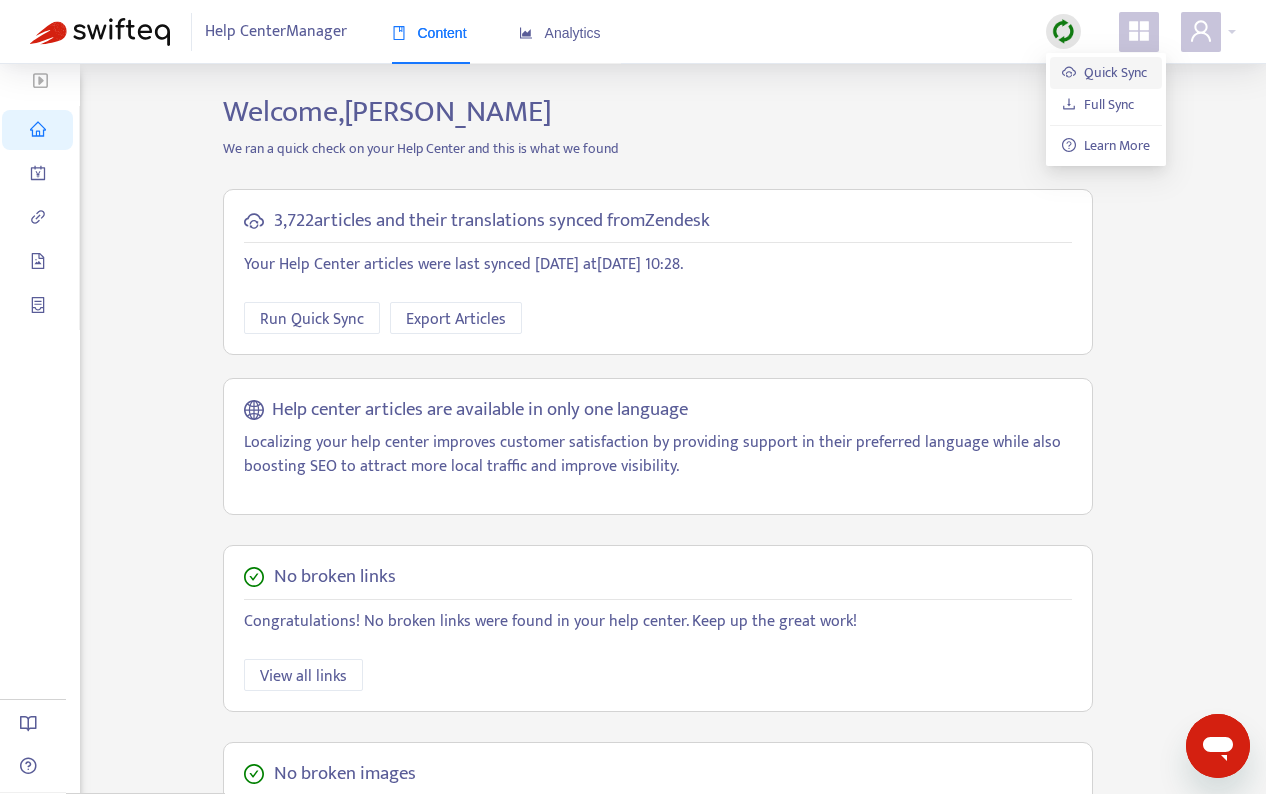 click on "Quick Sync" at bounding box center [1104, 72] 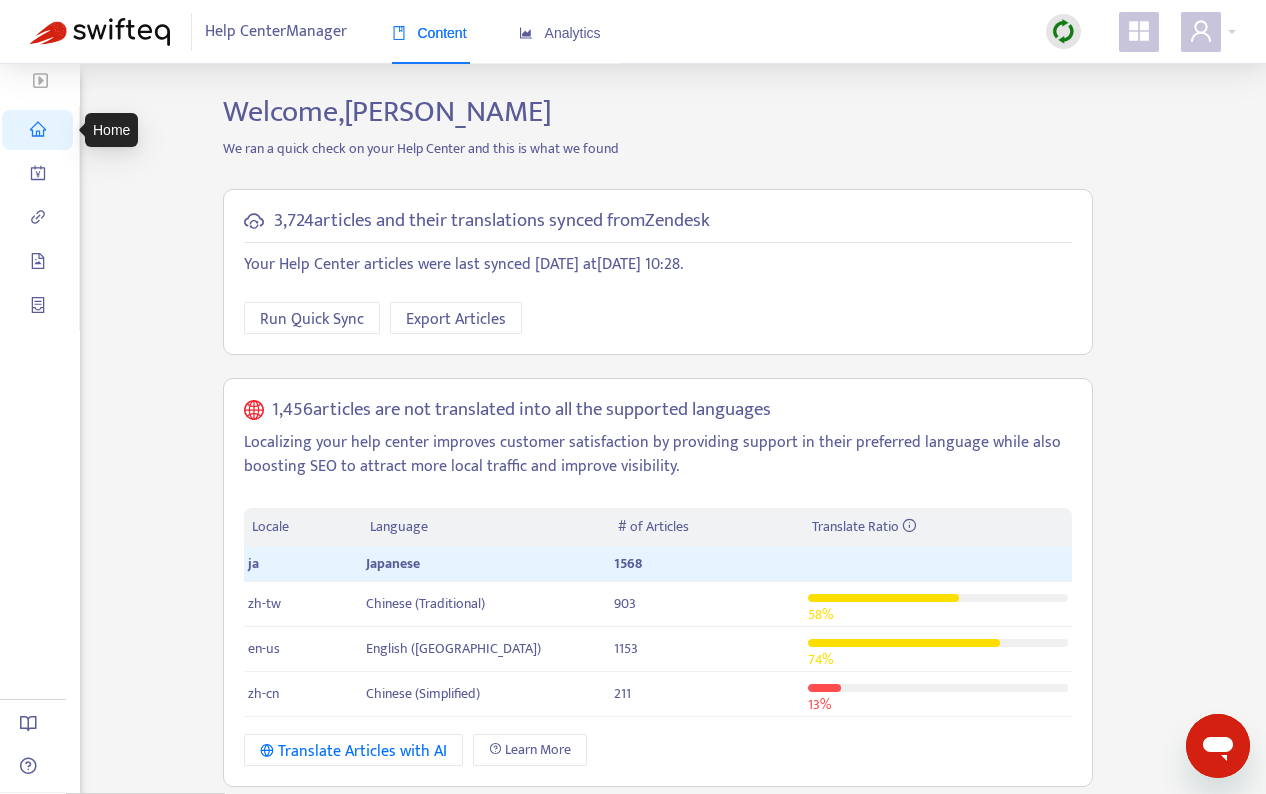 click on "Home Articles Links Media Dynamic Content" at bounding box center (40, 767) 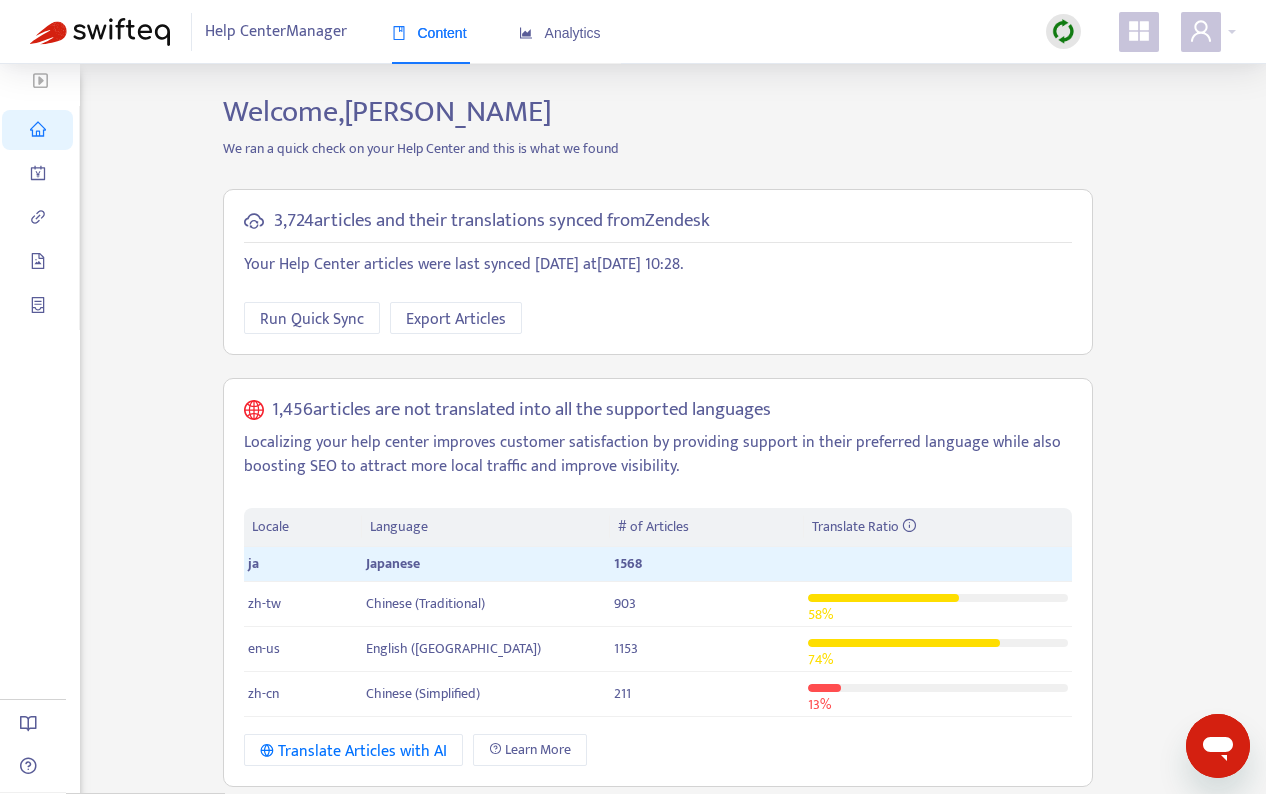 click on "Home Articles Links Media Dynamic Content" at bounding box center (40, 218) 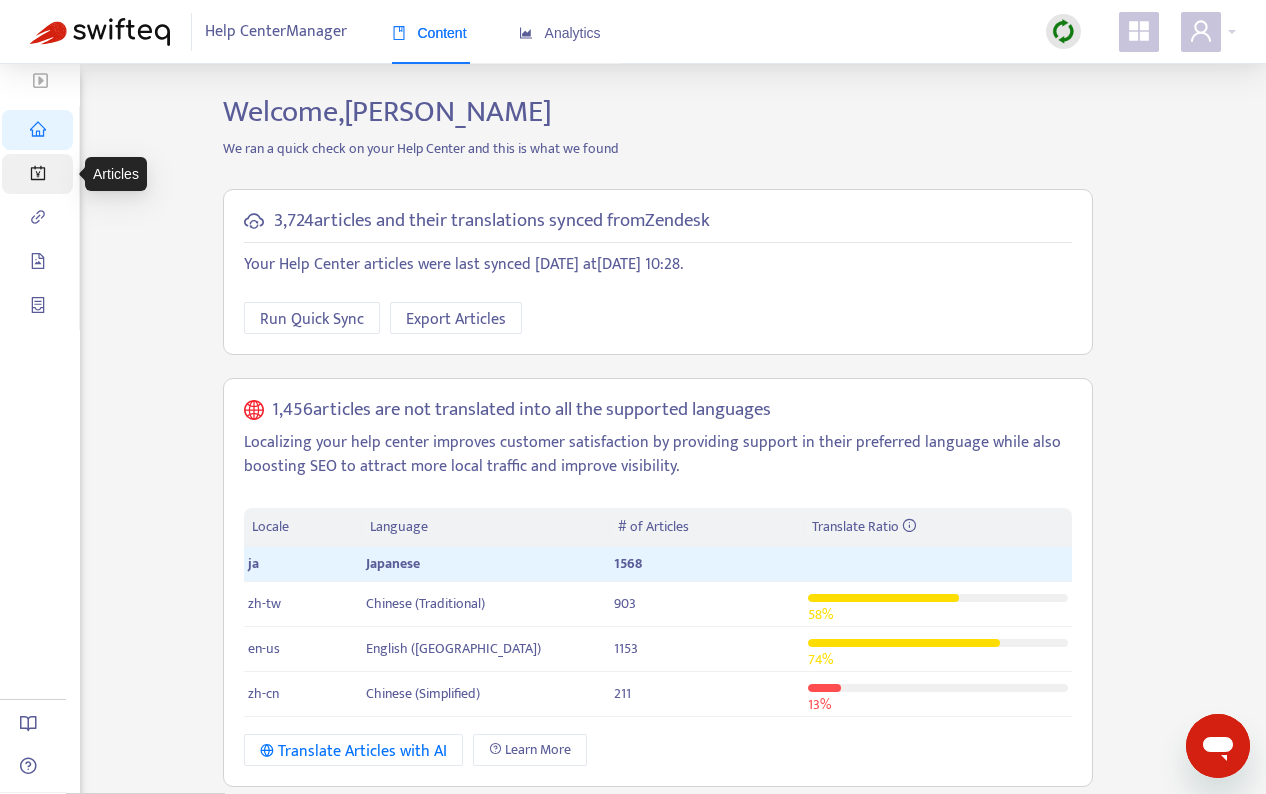click at bounding box center [38, 176] 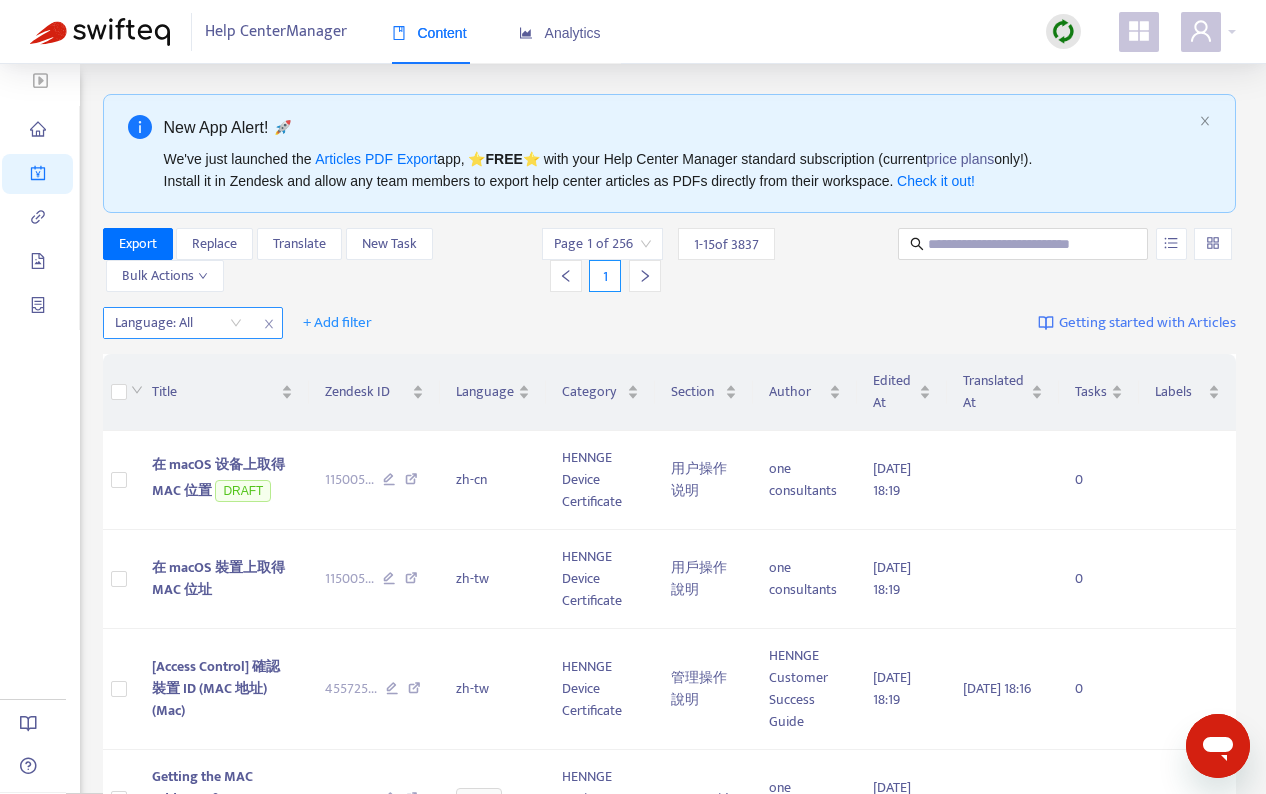 click on "Language: All" at bounding box center [178, 323] 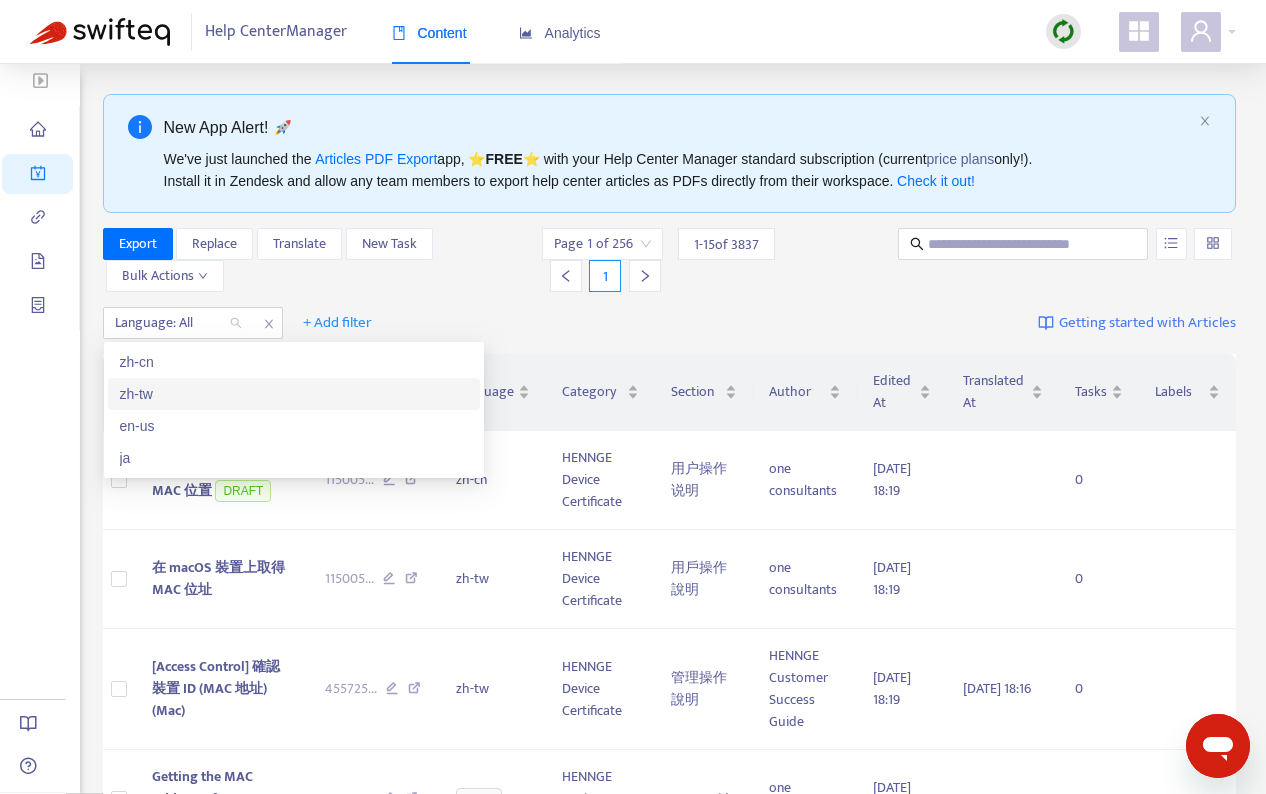 click on "zh-tw" at bounding box center [294, 394] 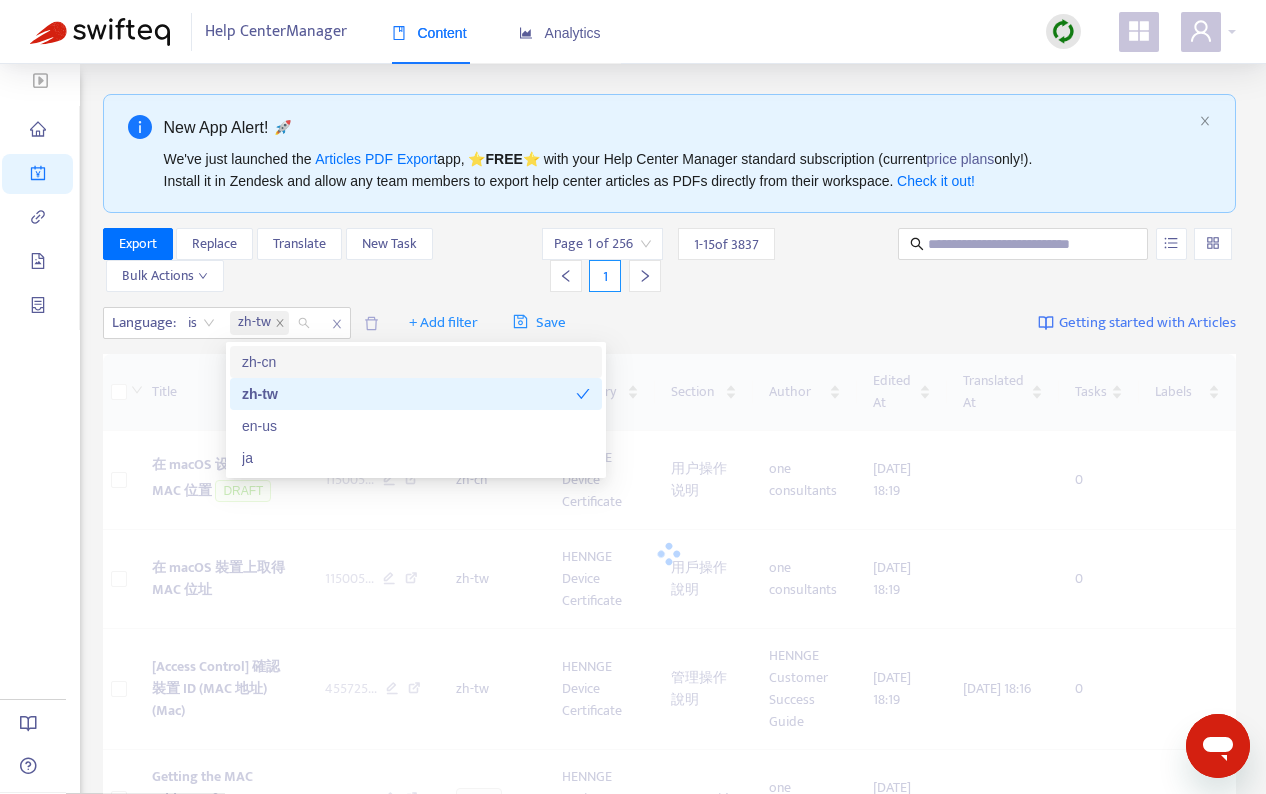 click on "Export Replace Translate New Task Bulk Actions" at bounding box center (321, 260) 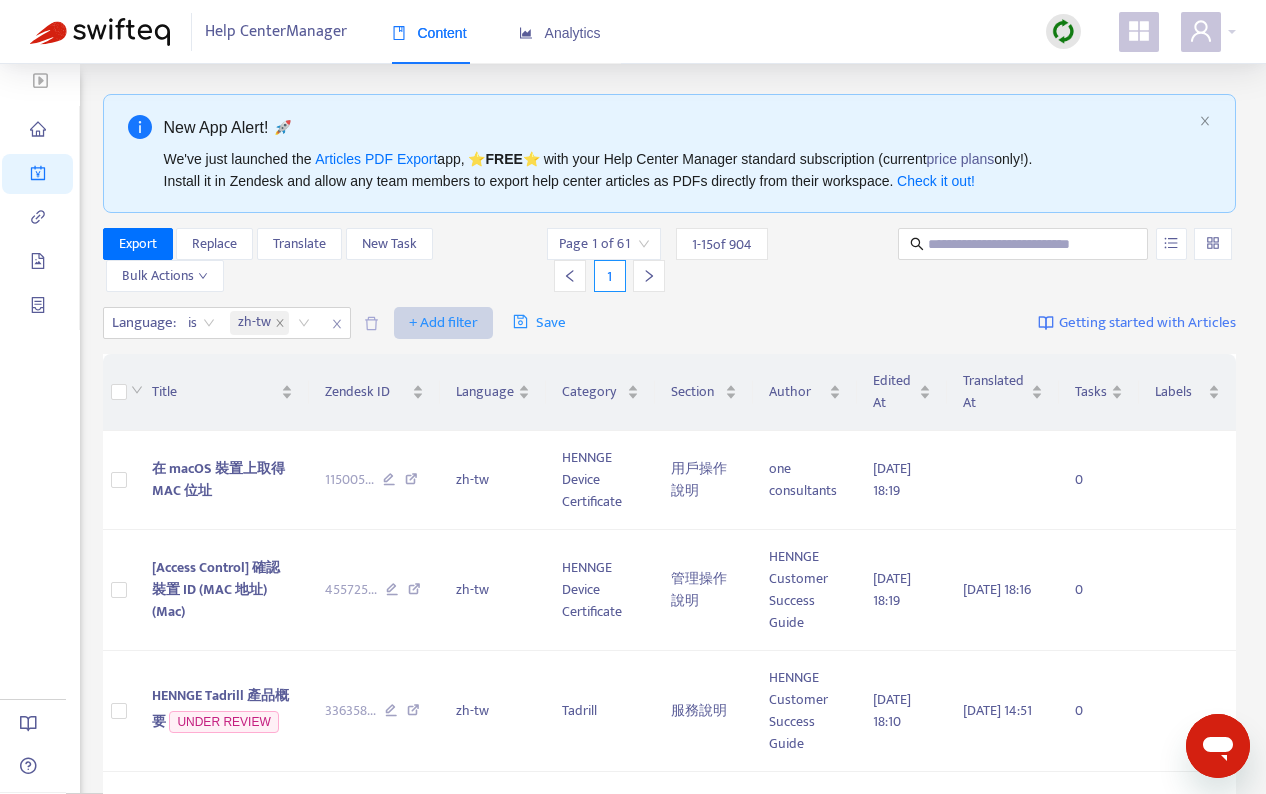 click on "+ Add filter" at bounding box center (443, 323) 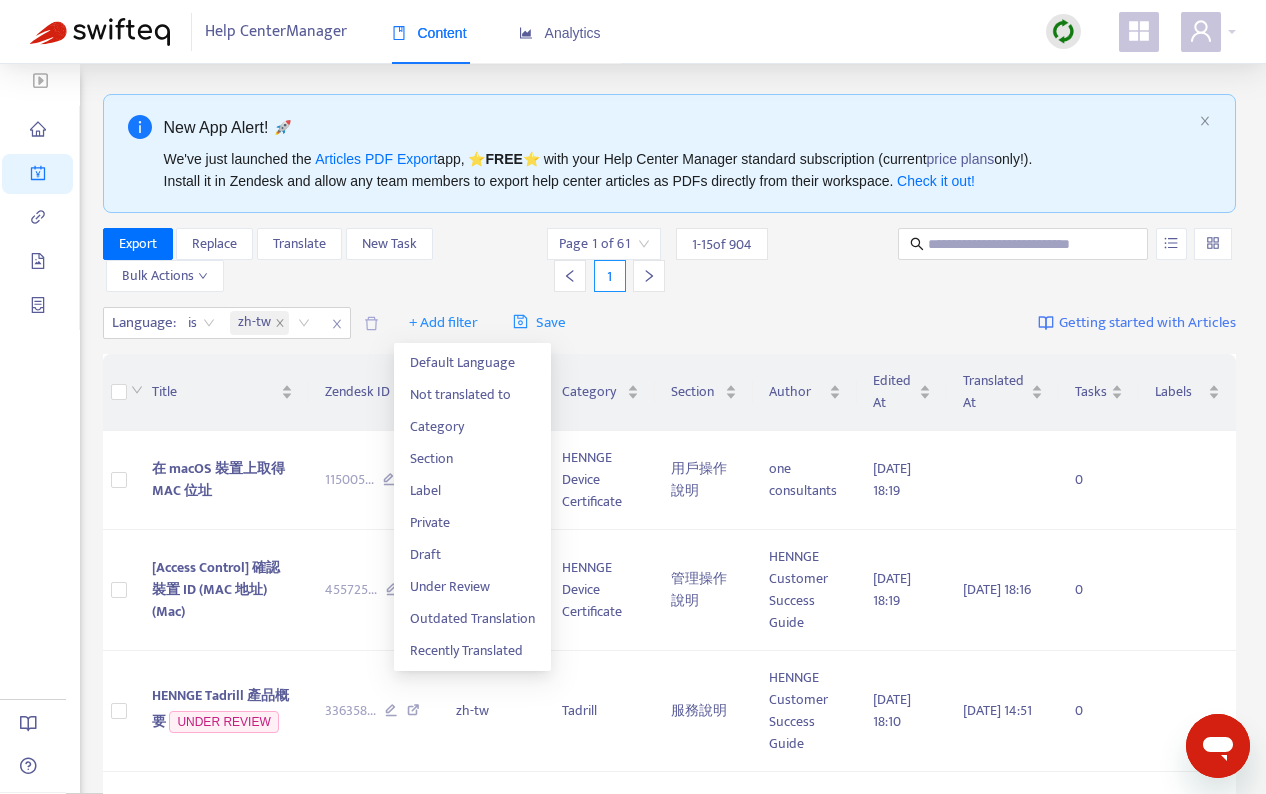 click on "Export Replace Translate New Task Bulk Actions" at bounding box center (323, 260) 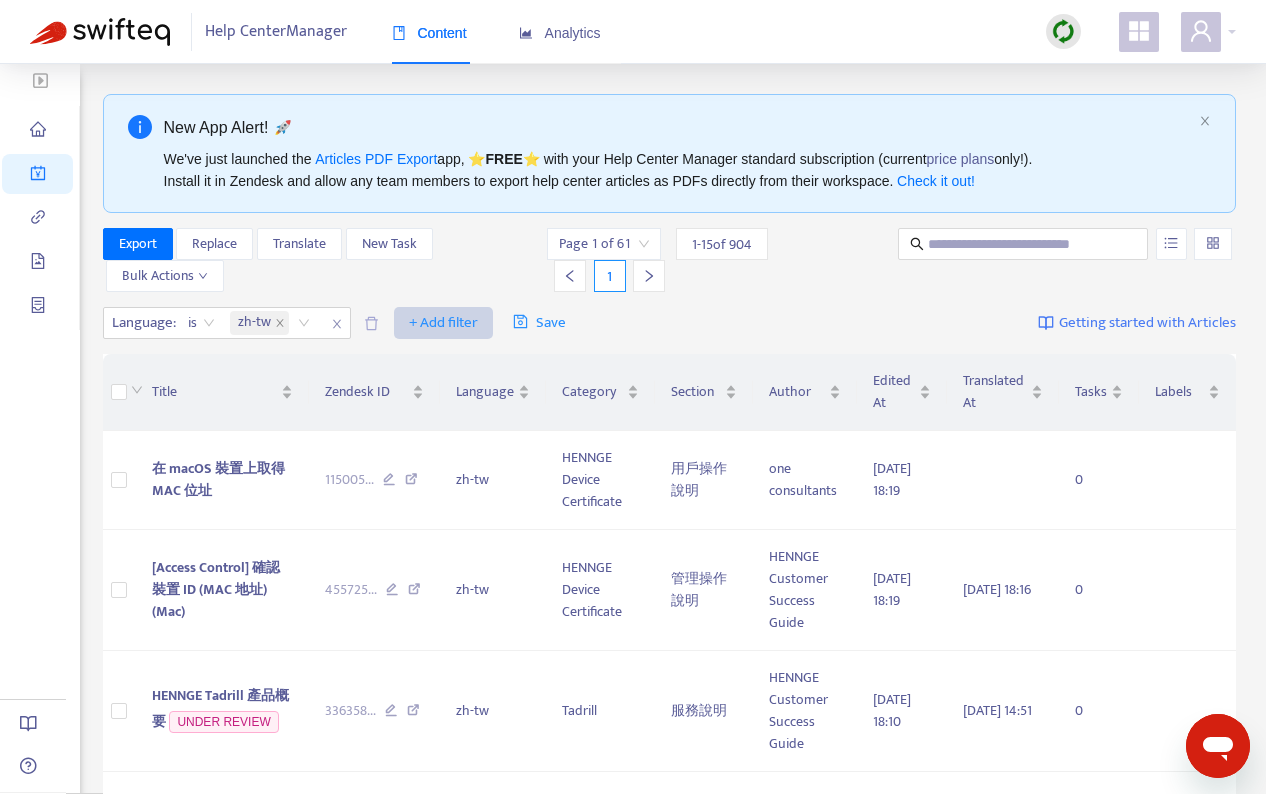 click on "+ Add filter" at bounding box center (443, 323) 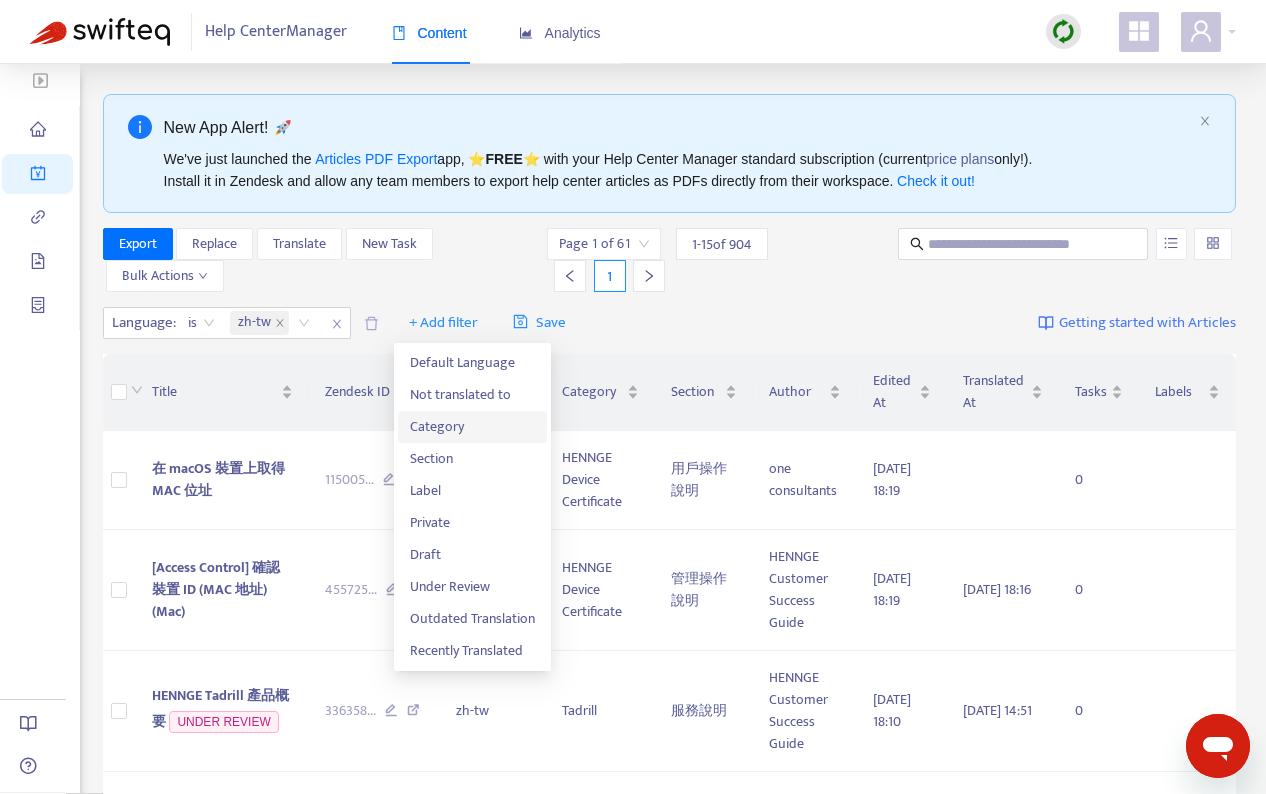 click on "Category" at bounding box center (472, 427) 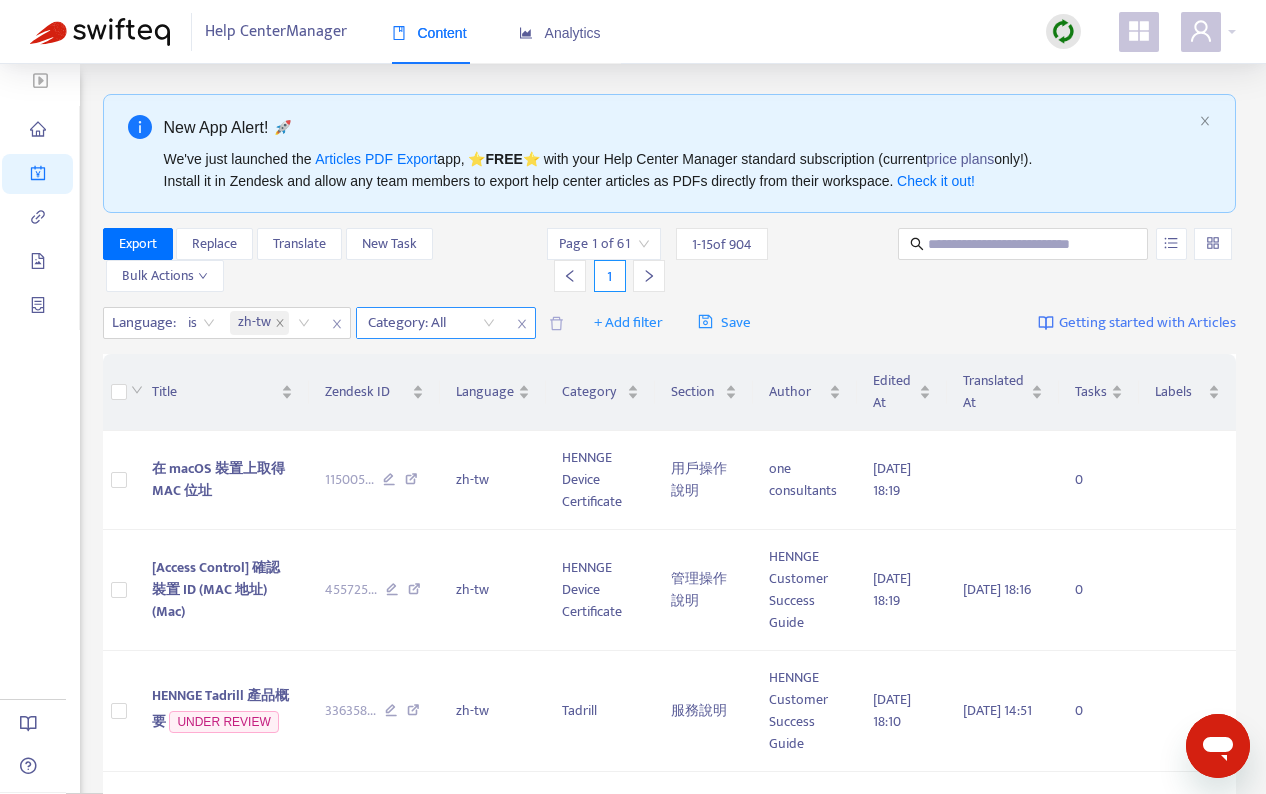 click on "Category: All" at bounding box center (431, 323) 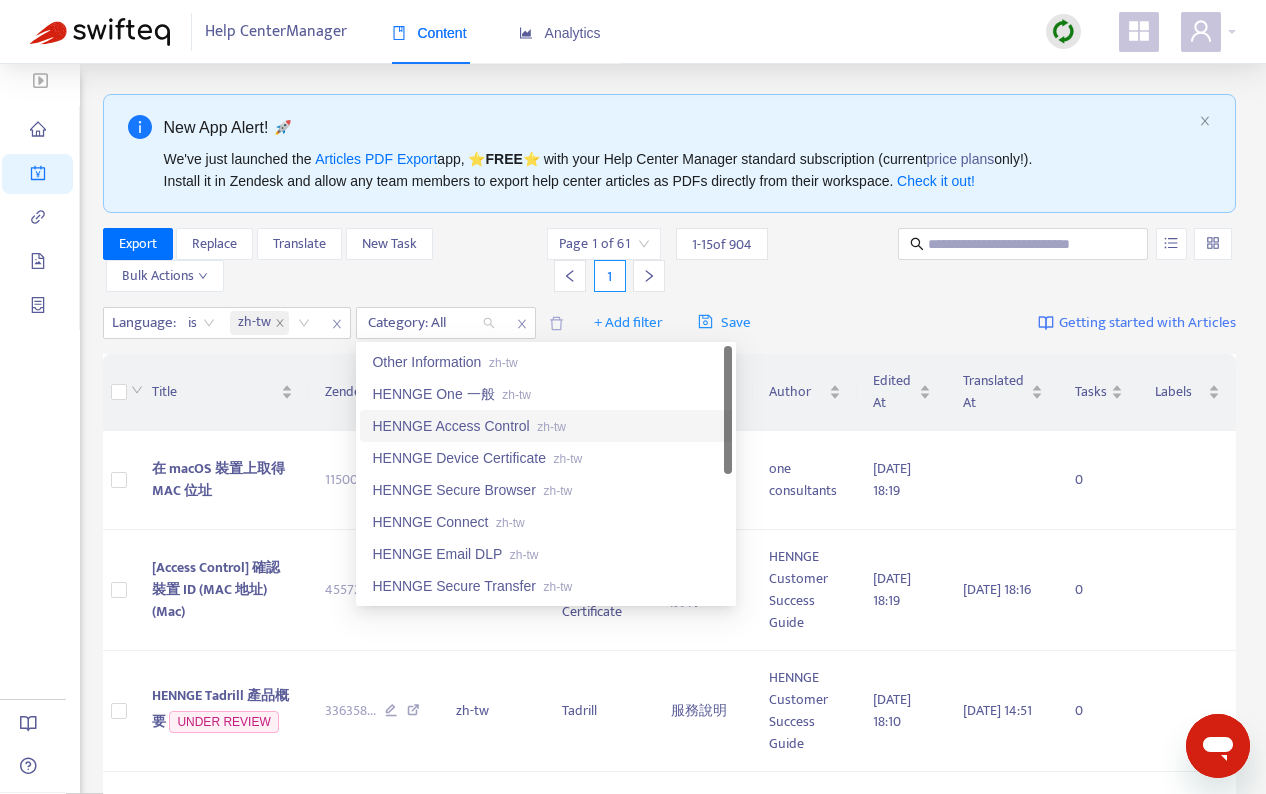click on "HENNGE Access Control   zh-tw" at bounding box center (546, 426) 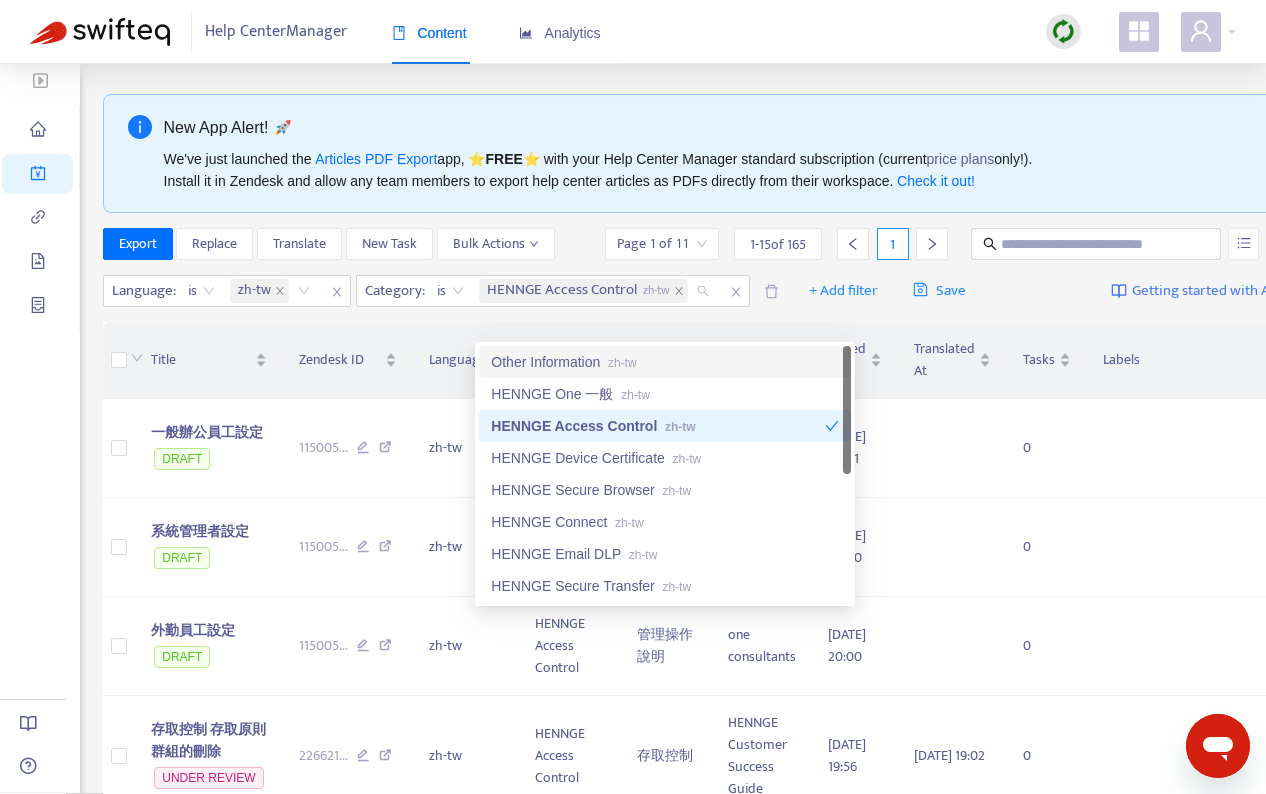 click on "Language : is zh-tw   Category : is HENNGE Access Control   zh-tw   + Add filter   Save Getting started with Articles" at bounding box center [706, 291] 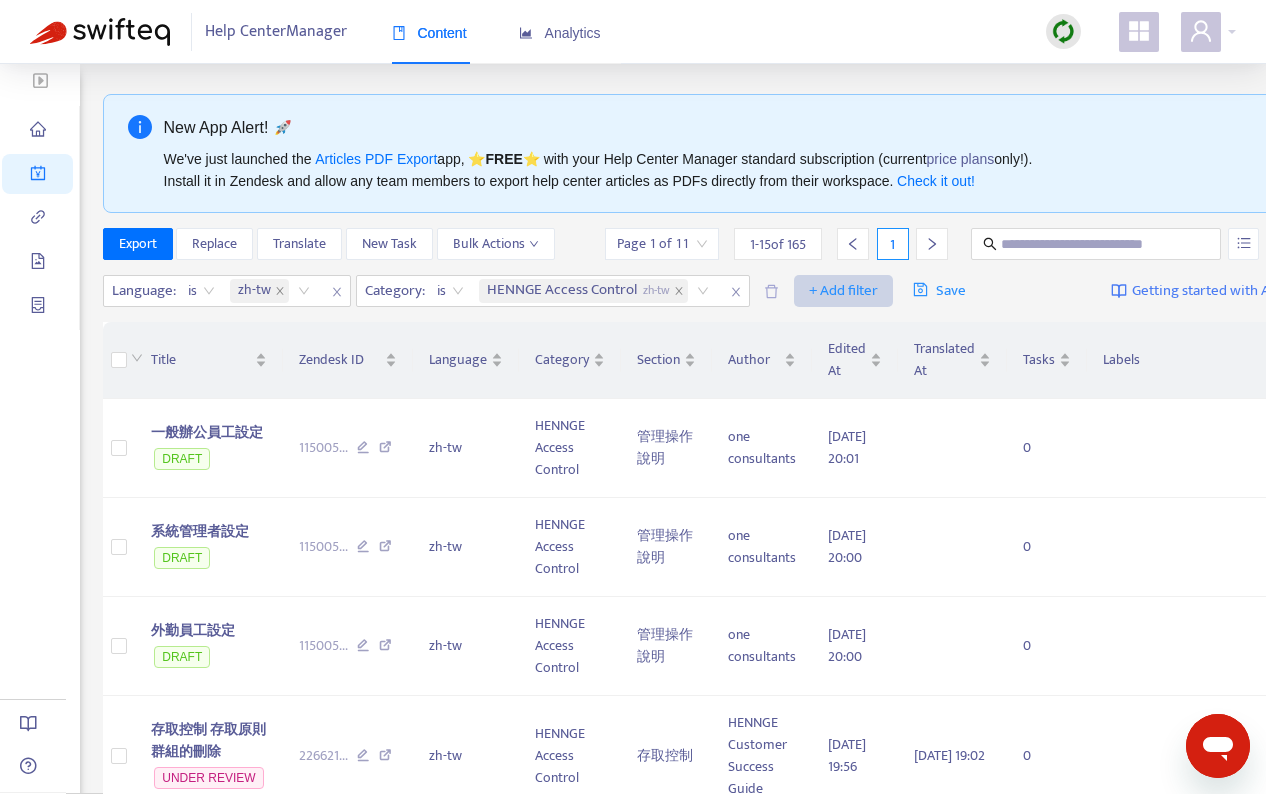 click on "+ Add filter" at bounding box center [843, 291] 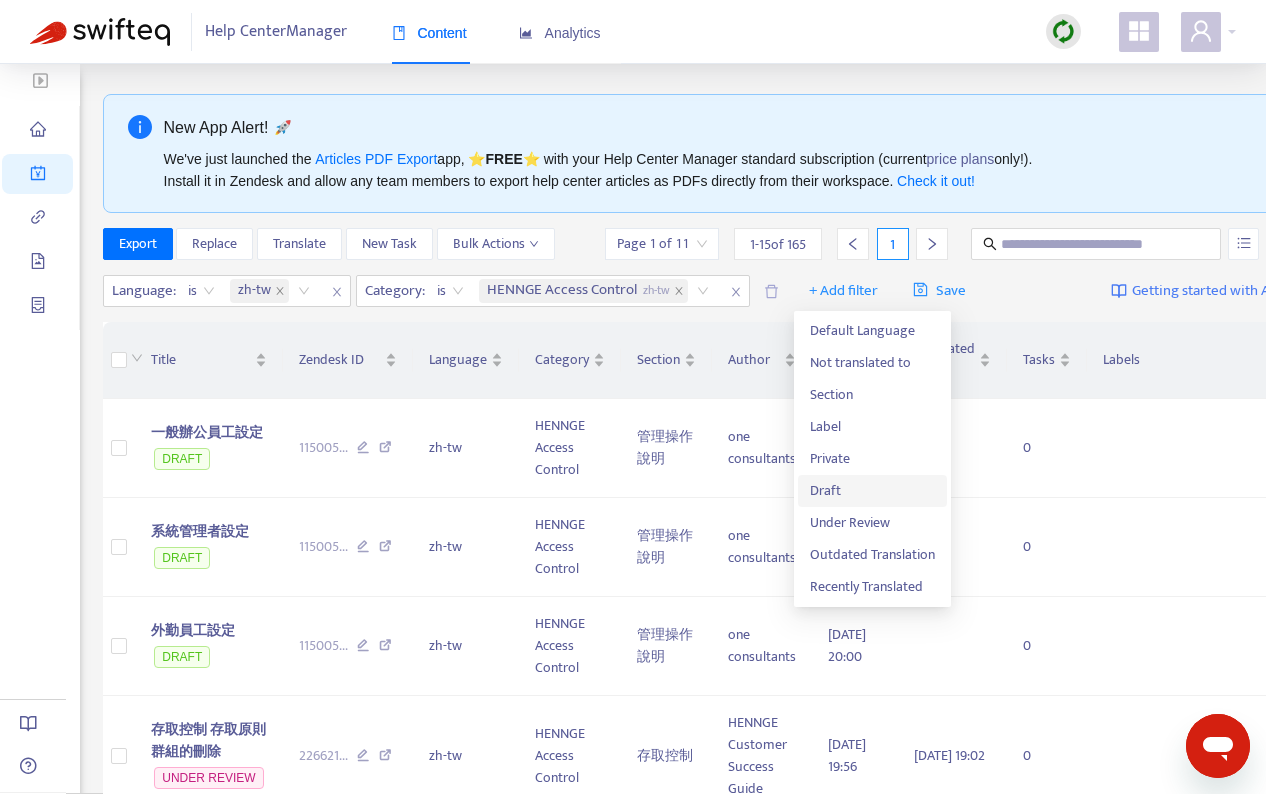 click on "Draft" at bounding box center (872, 491) 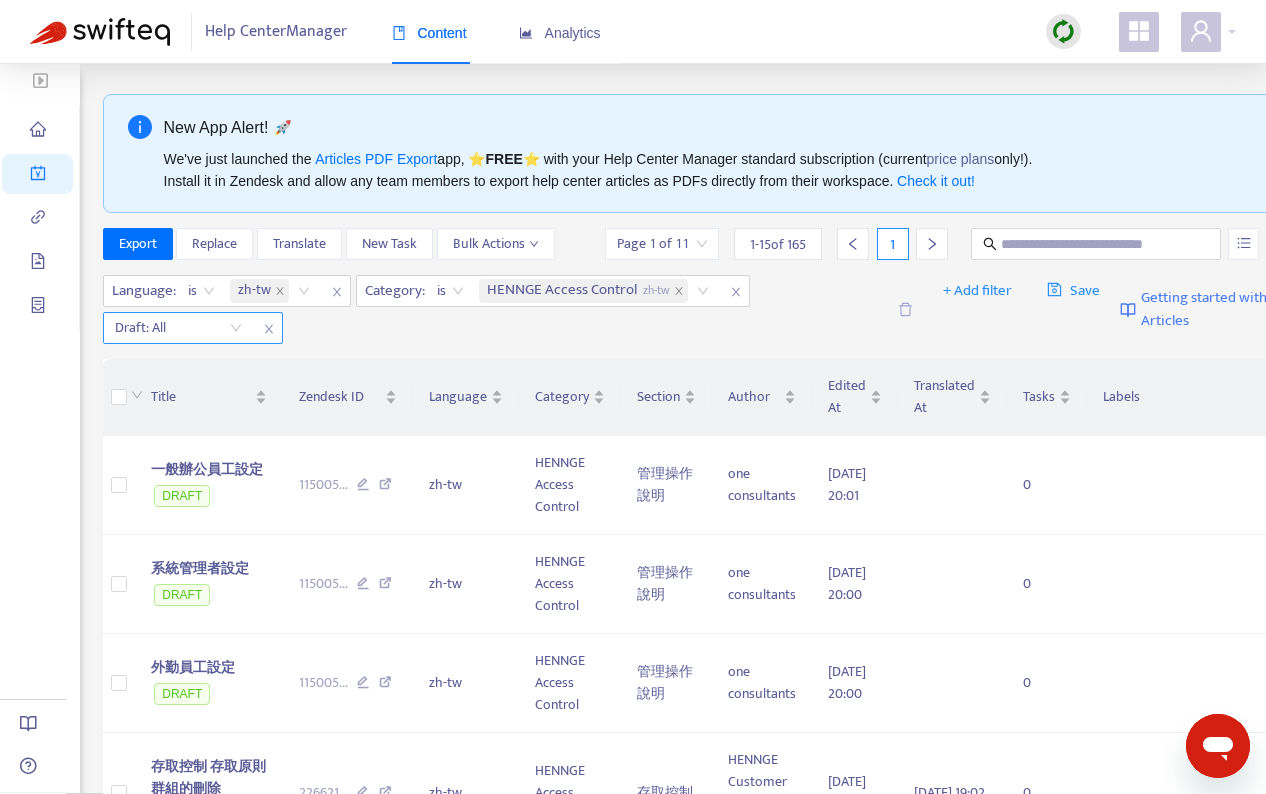 click at bounding box center [178, 328] 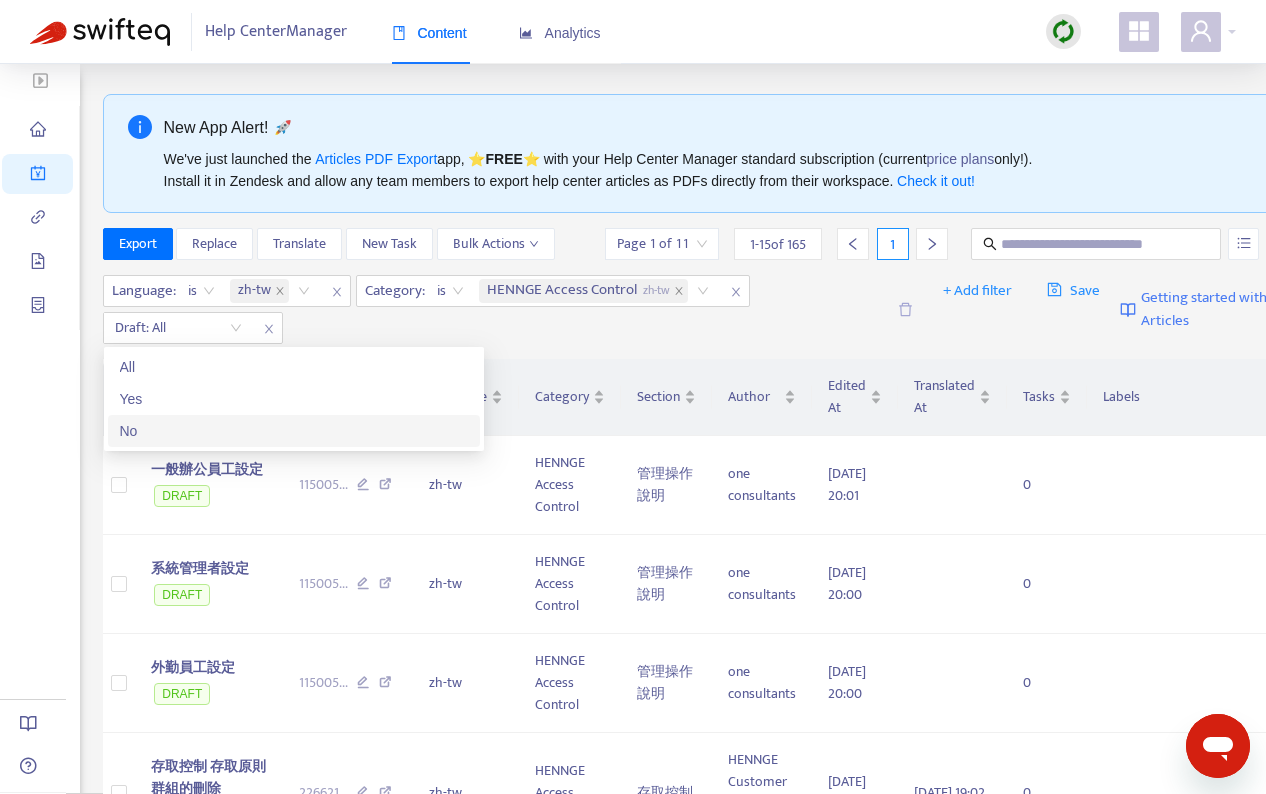 click on "No" at bounding box center (294, 431) 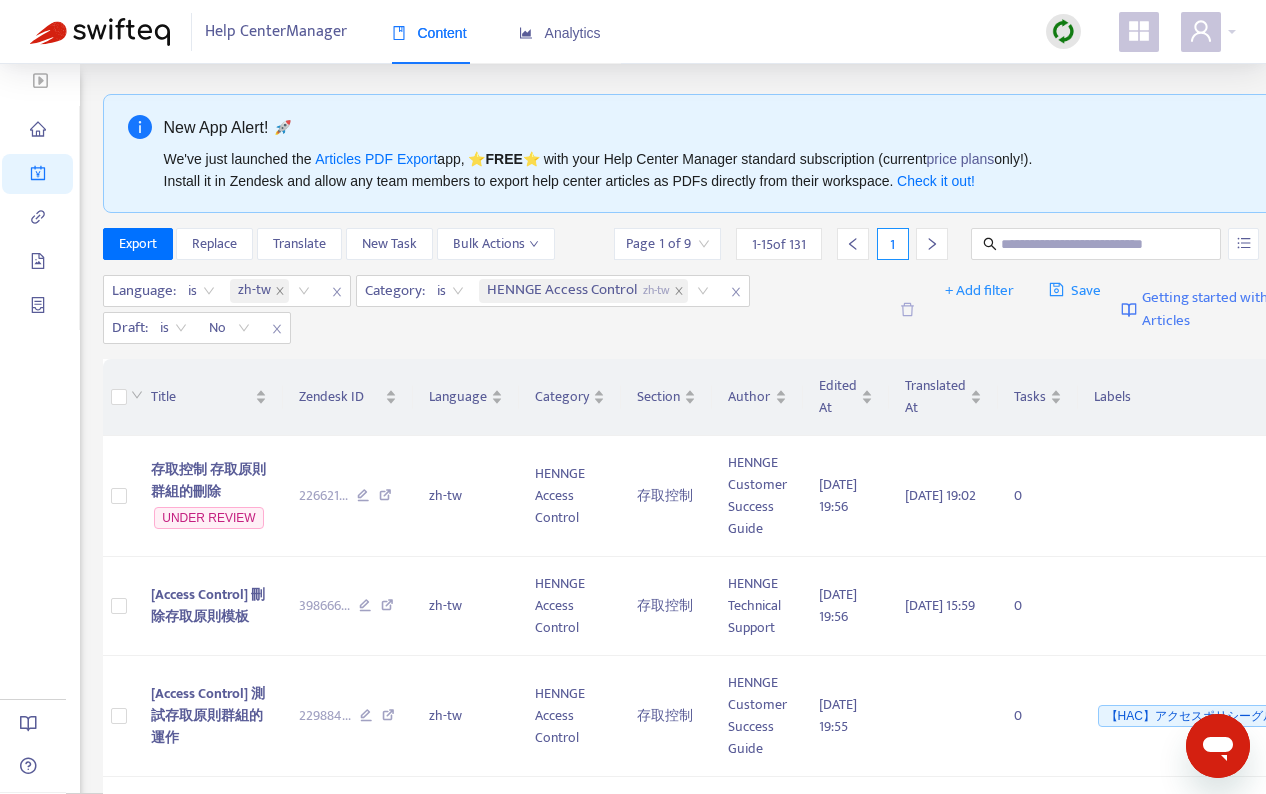 click on "Language : is zh-tw   Category : is HENNGE Access Control   zh-tw   Draft : is false No" at bounding box center (494, 309) 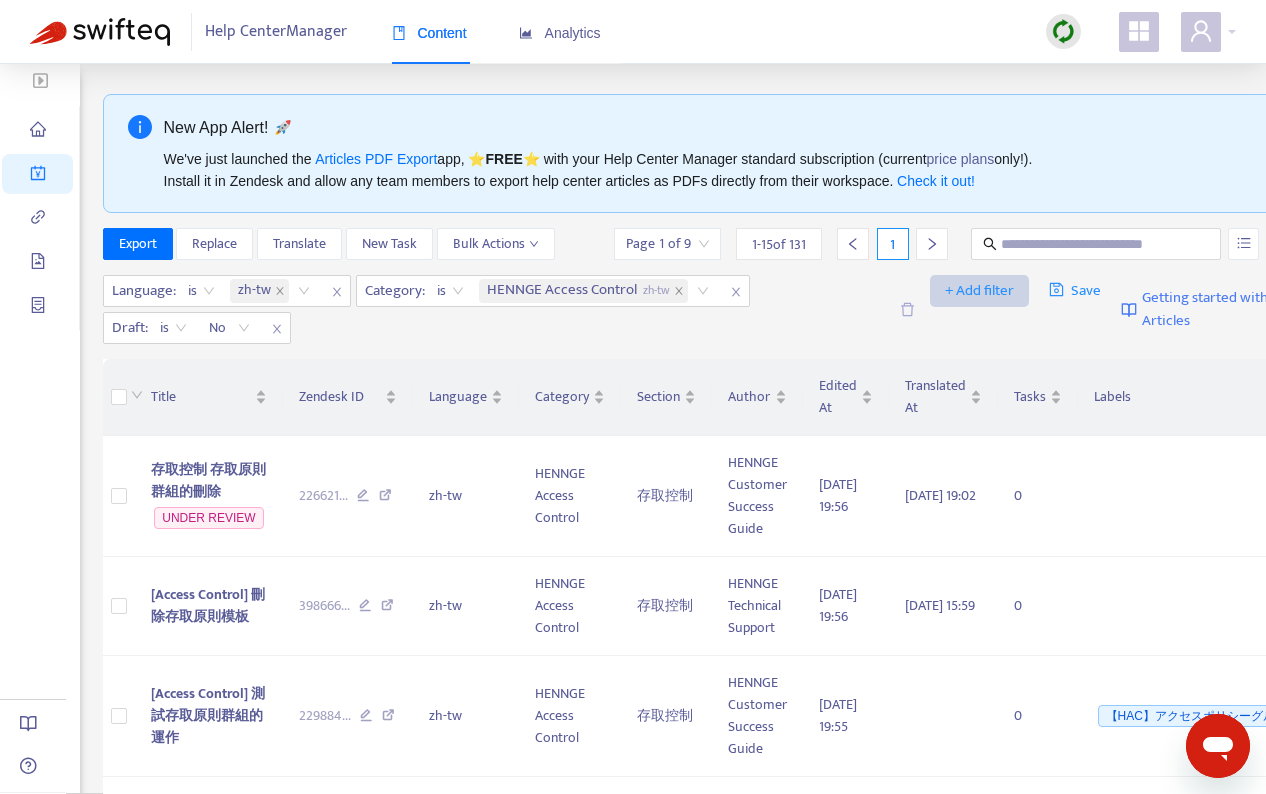 click on "+ Add filter" at bounding box center (979, 291) 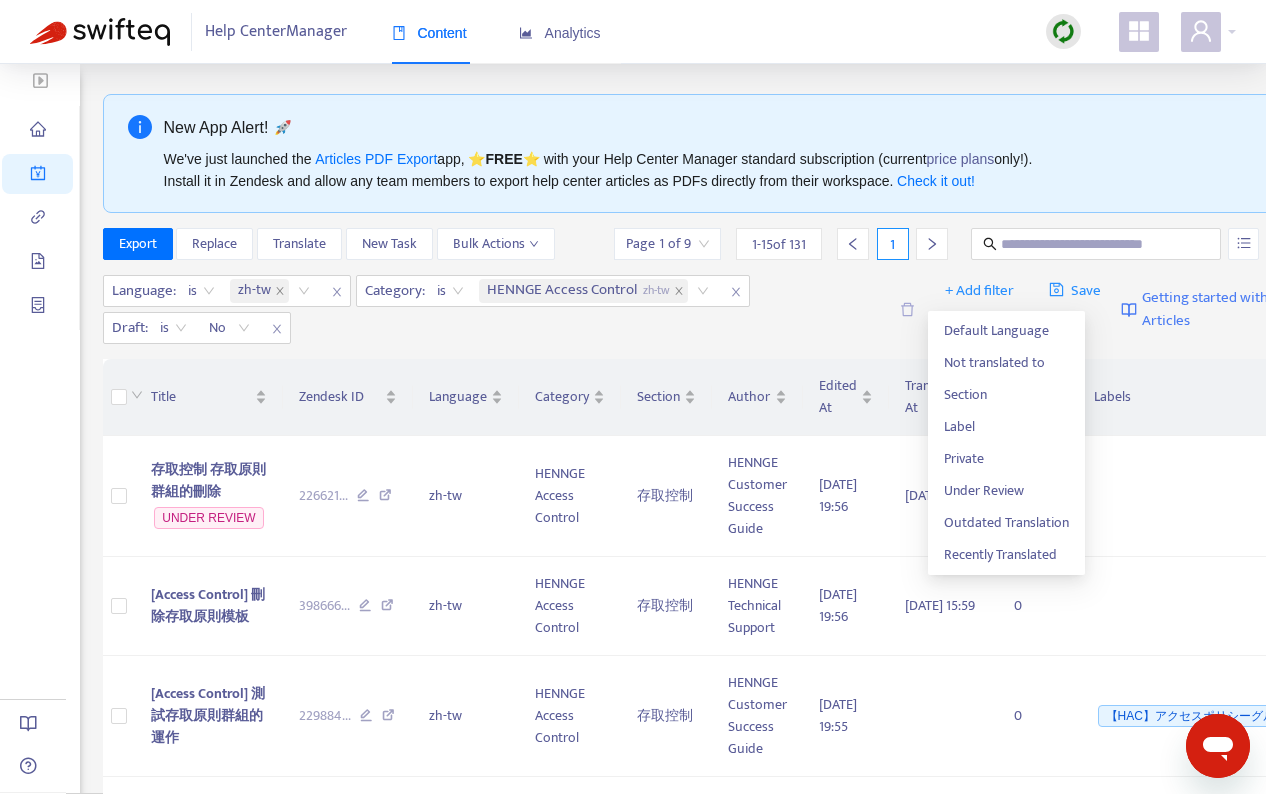click on "Language : is zh-tw   Category : is HENNGE Access Control   zh-tw   Draft : is No" at bounding box center [494, 309] 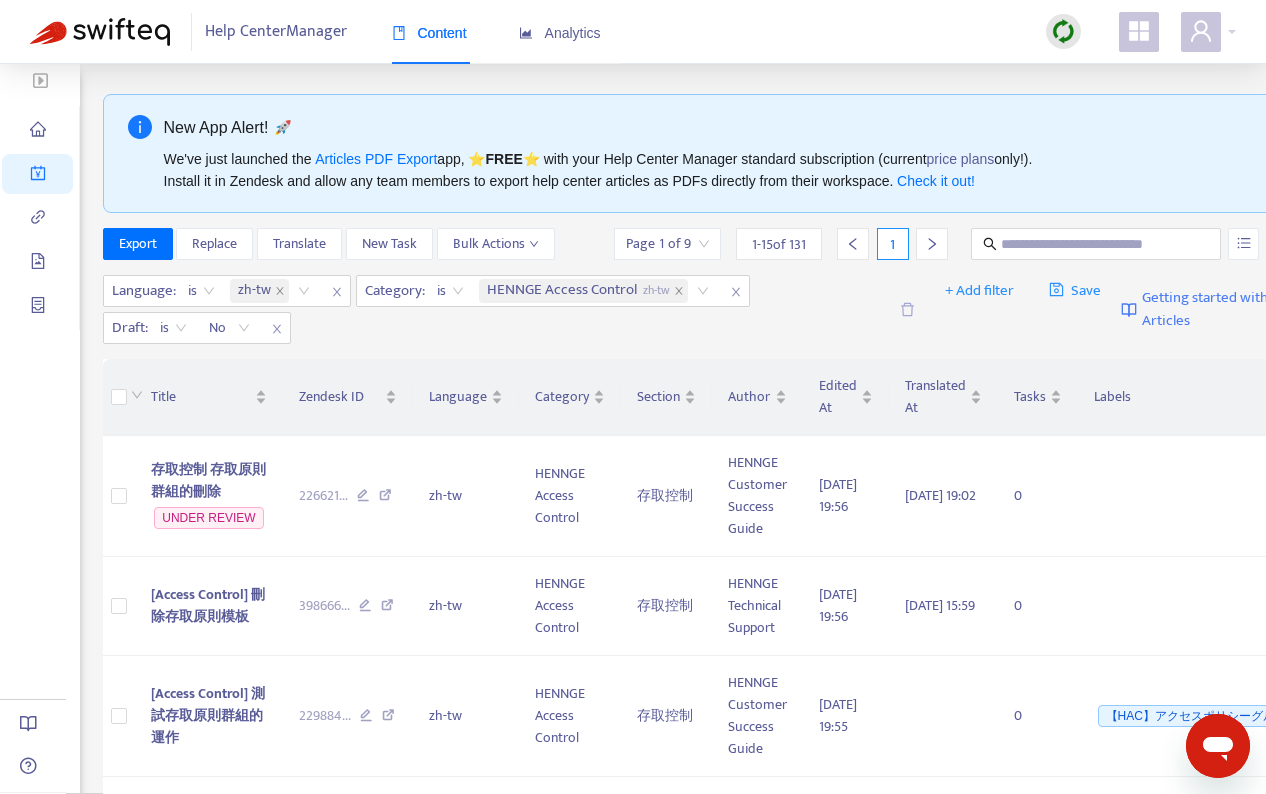 click on "Language : is zh-tw   Category : is HENNGE Access Control   zh-tw   Draft : is No" at bounding box center [494, 309] 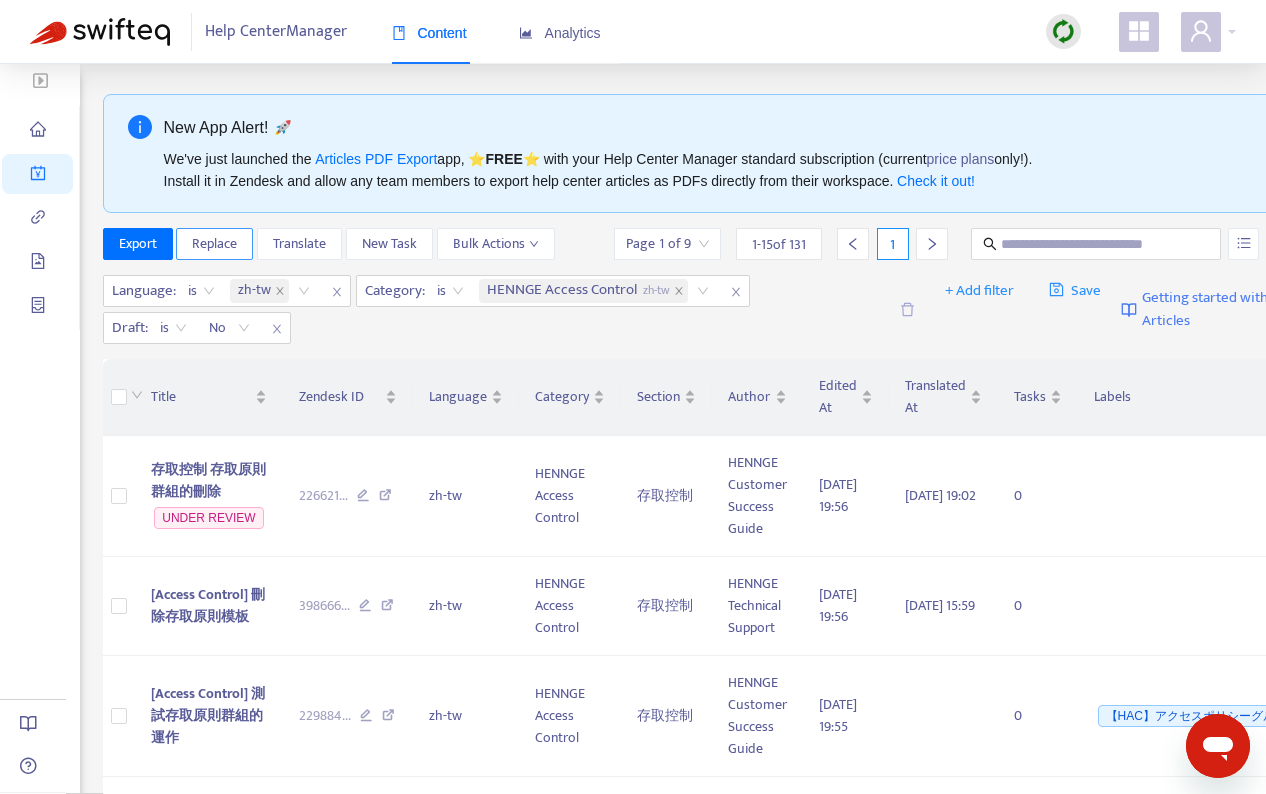 click on "Replace" at bounding box center [214, 244] 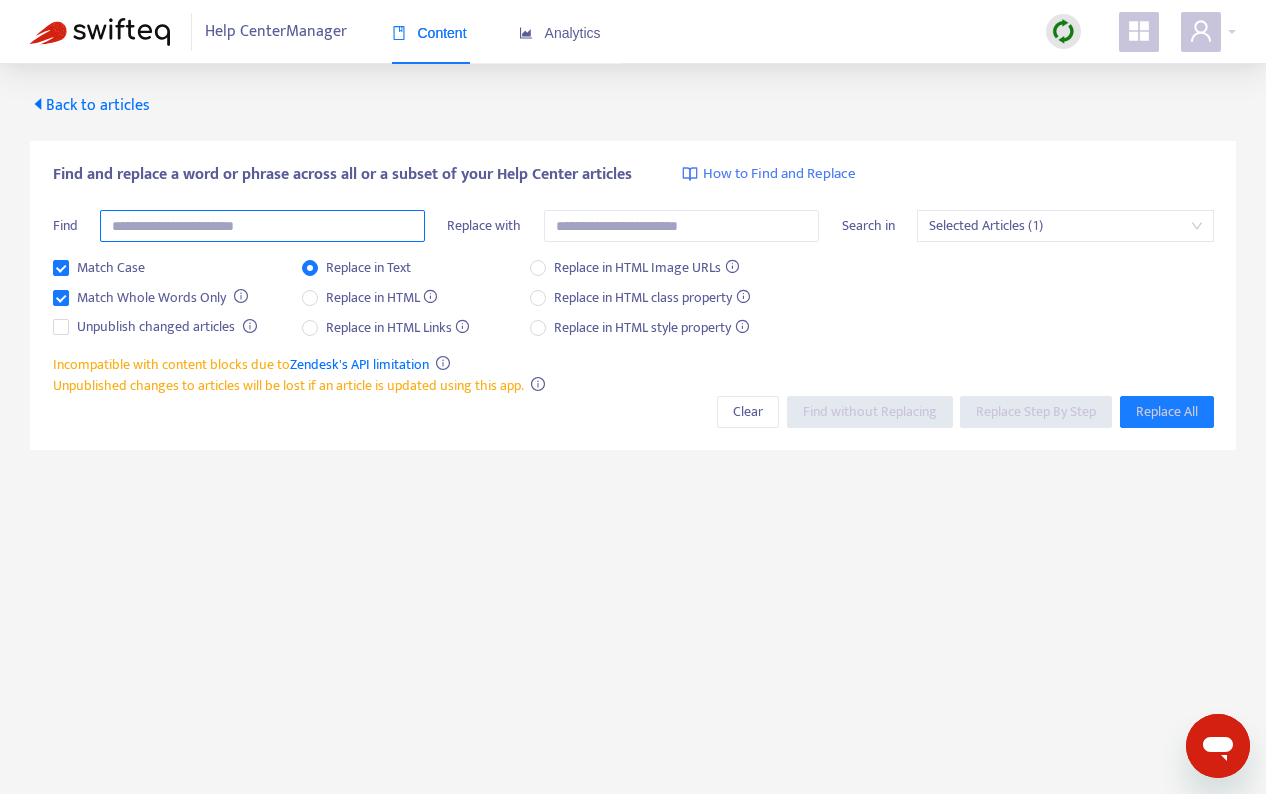 click at bounding box center (262, 226) 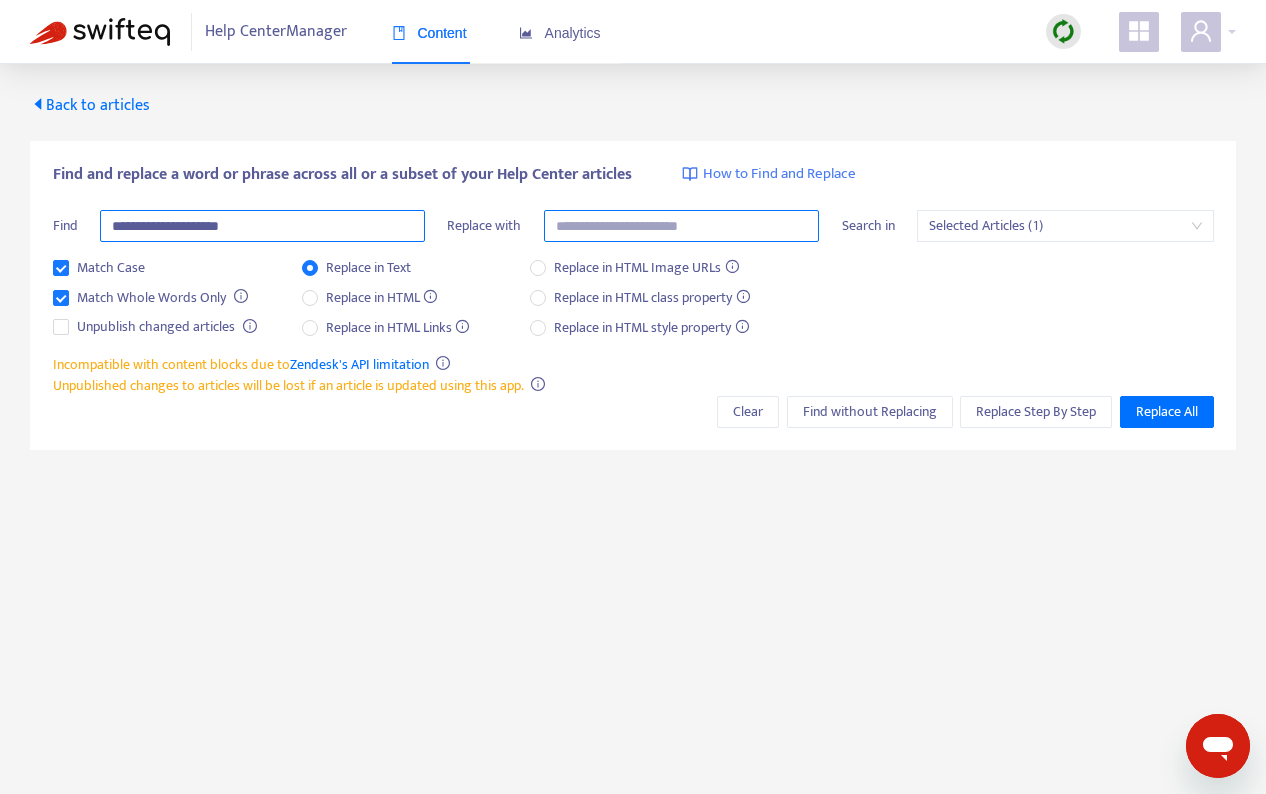 type on "**********" 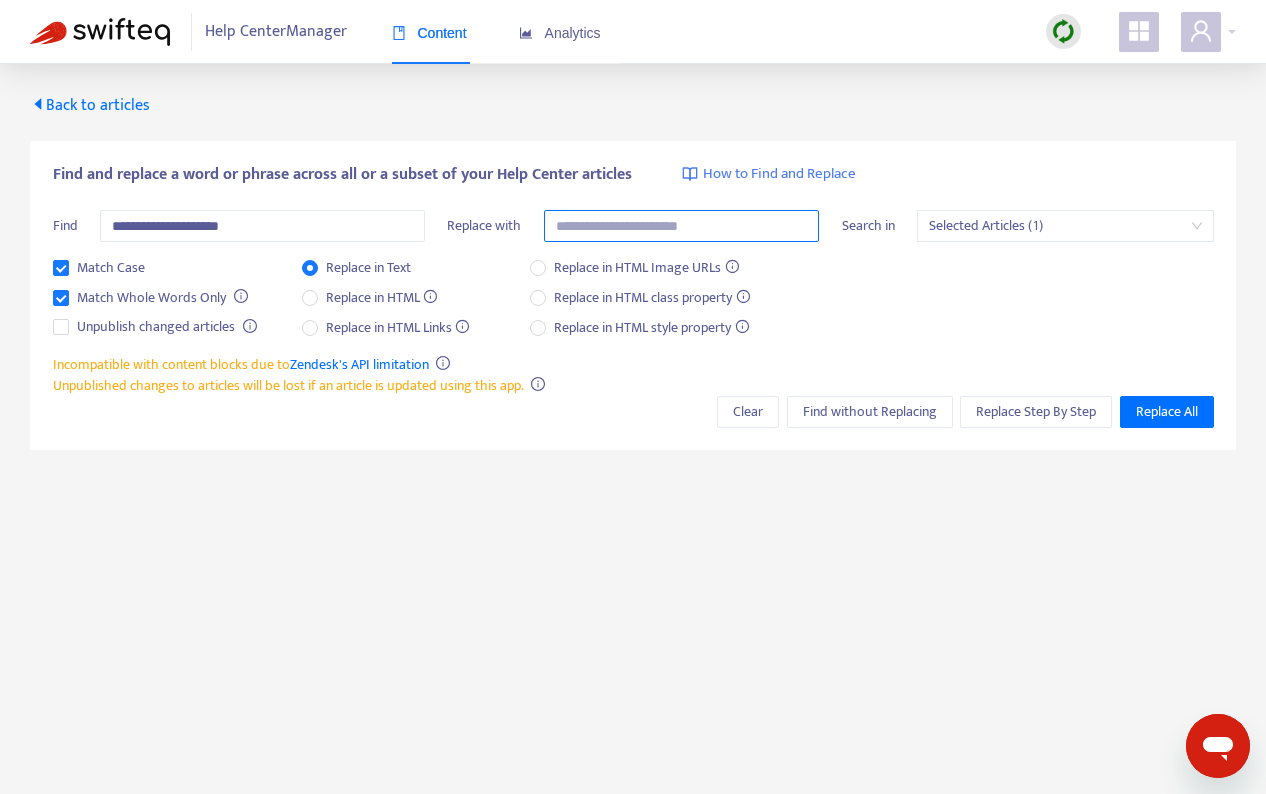 click at bounding box center (682, 226) 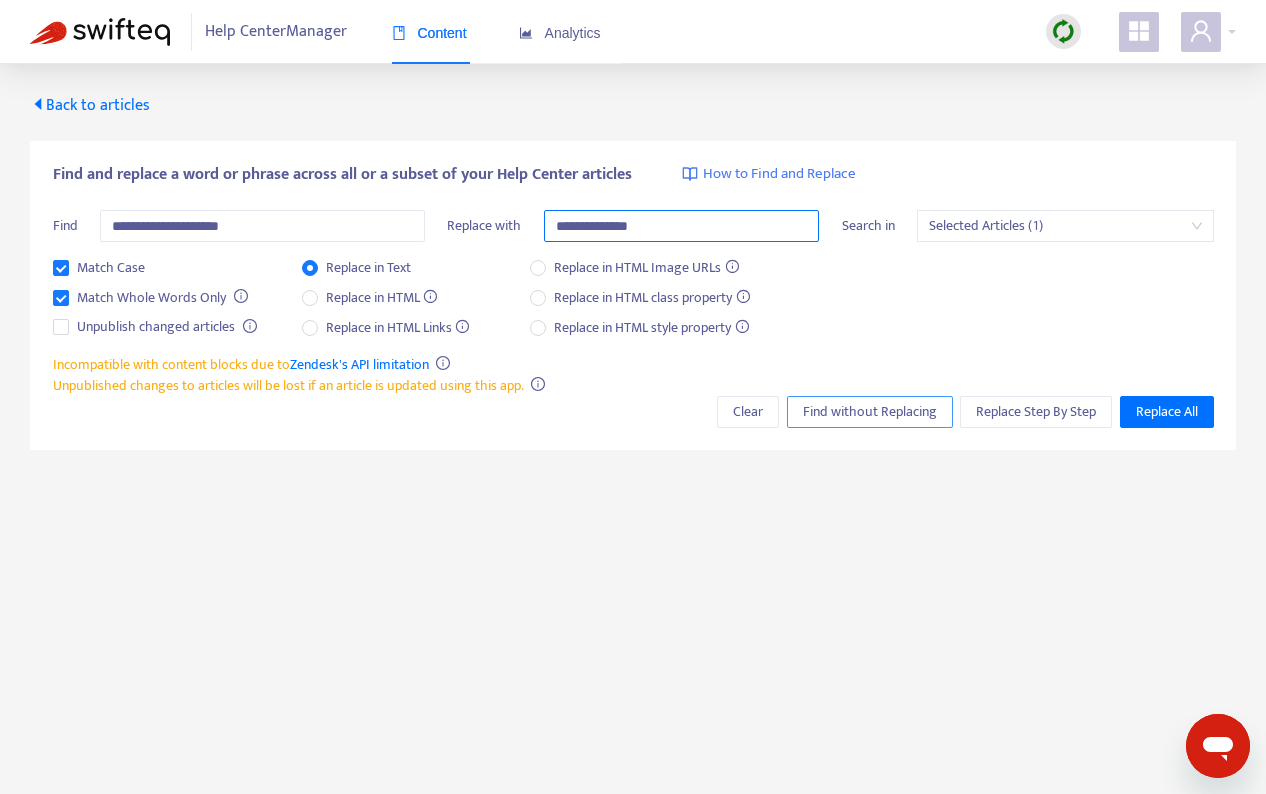 type on "**********" 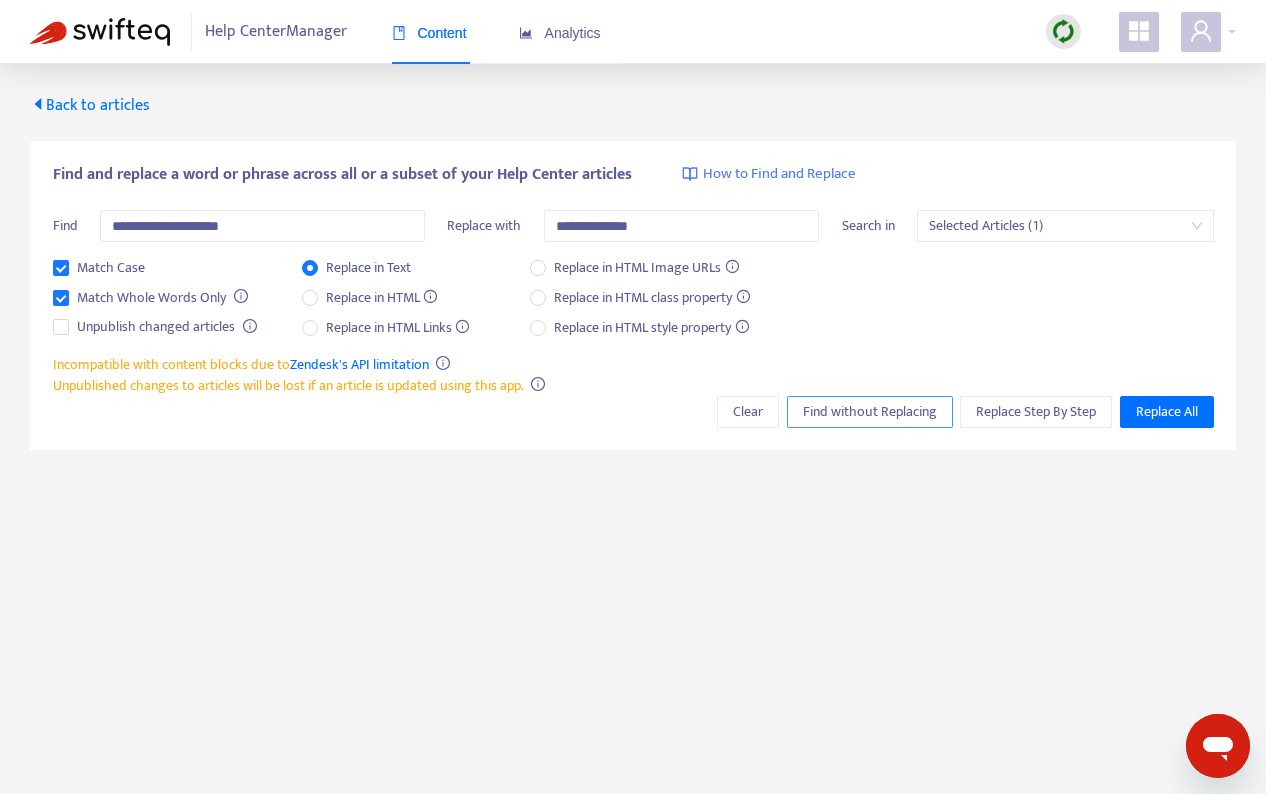 click on "Find without Replacing" at bounding box center [870, 412] 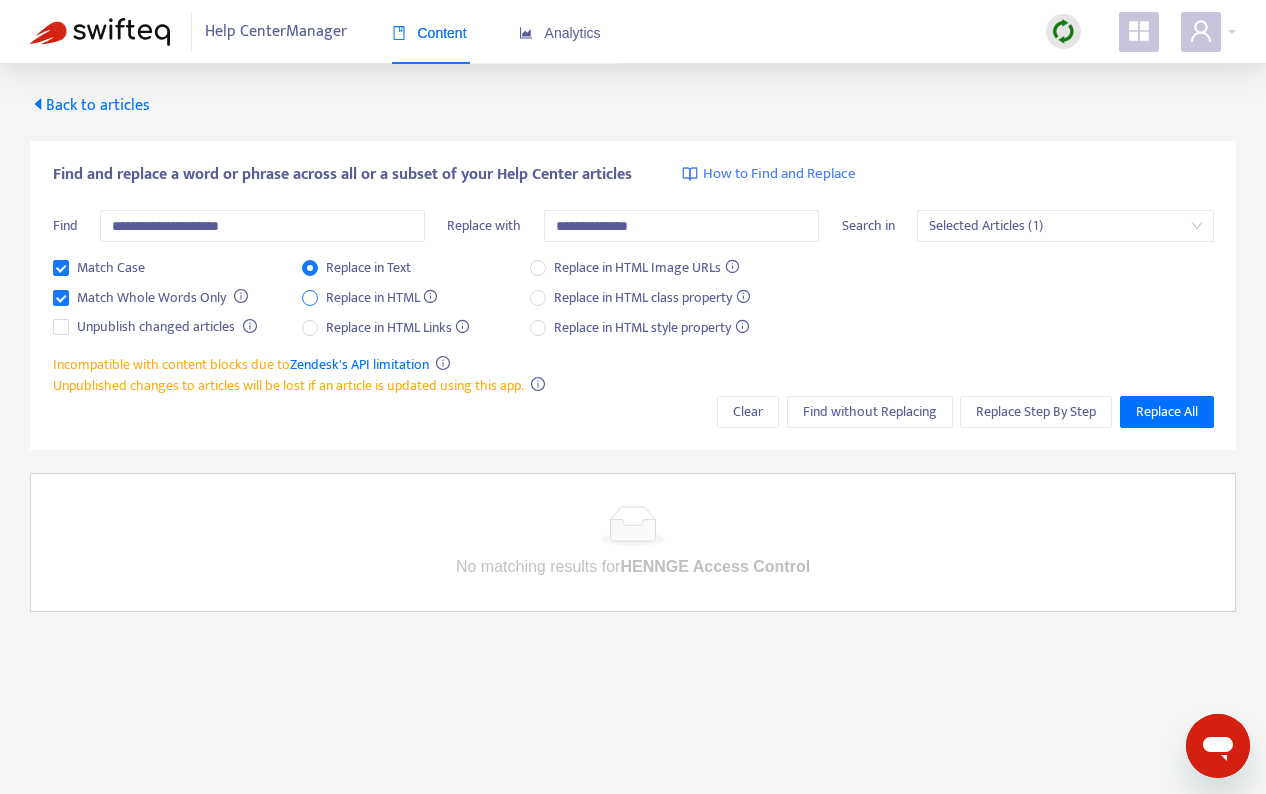 click on "Replace in HTML" at bounding box center [382, 298] 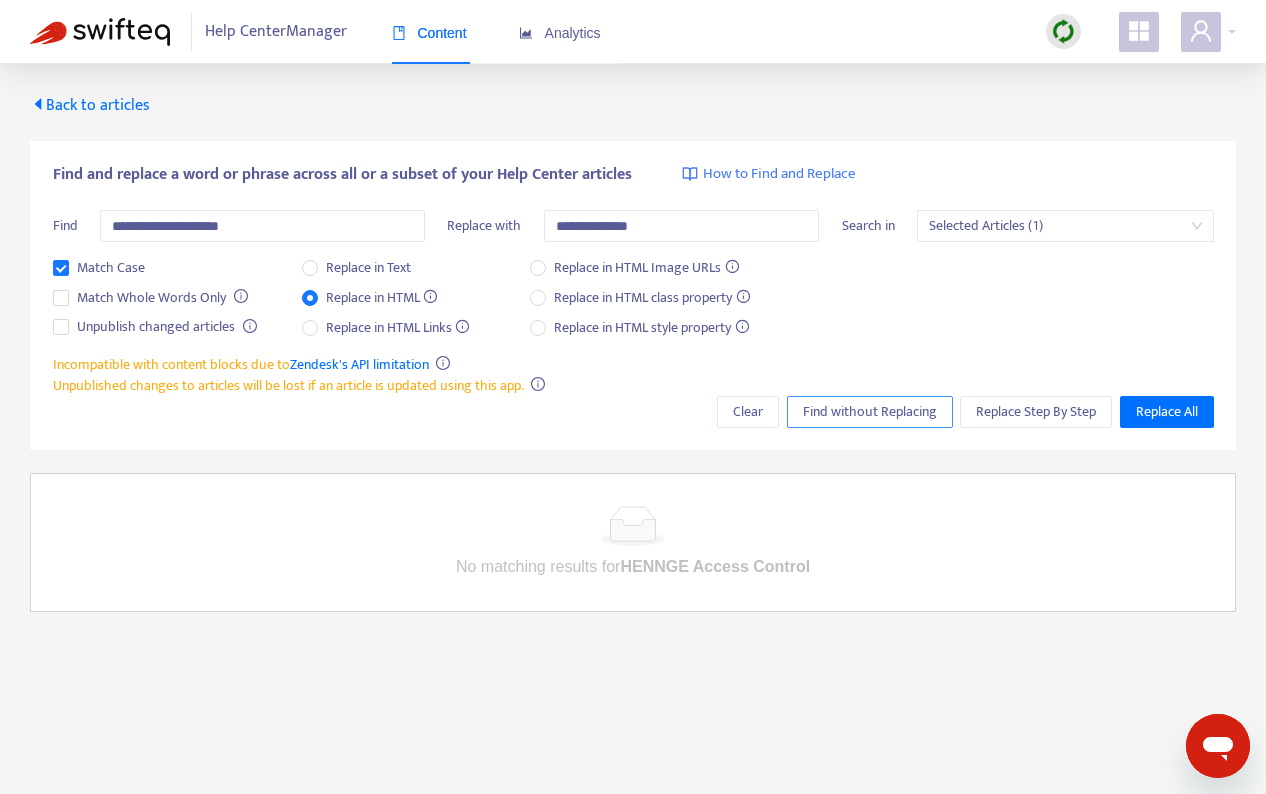 click on "Find without Replacing" at bounding box center (870, 412) 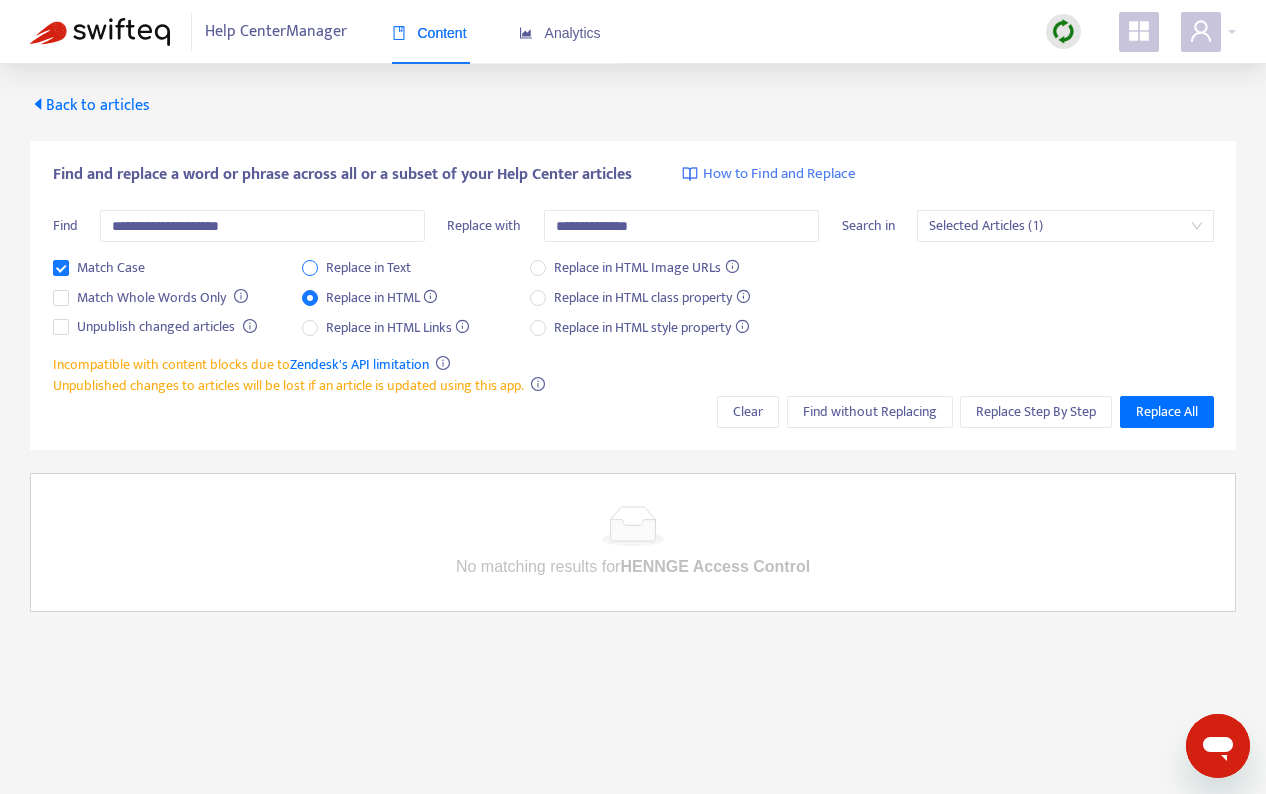 click on "Replace in Text" at bounding box center [368, 268] 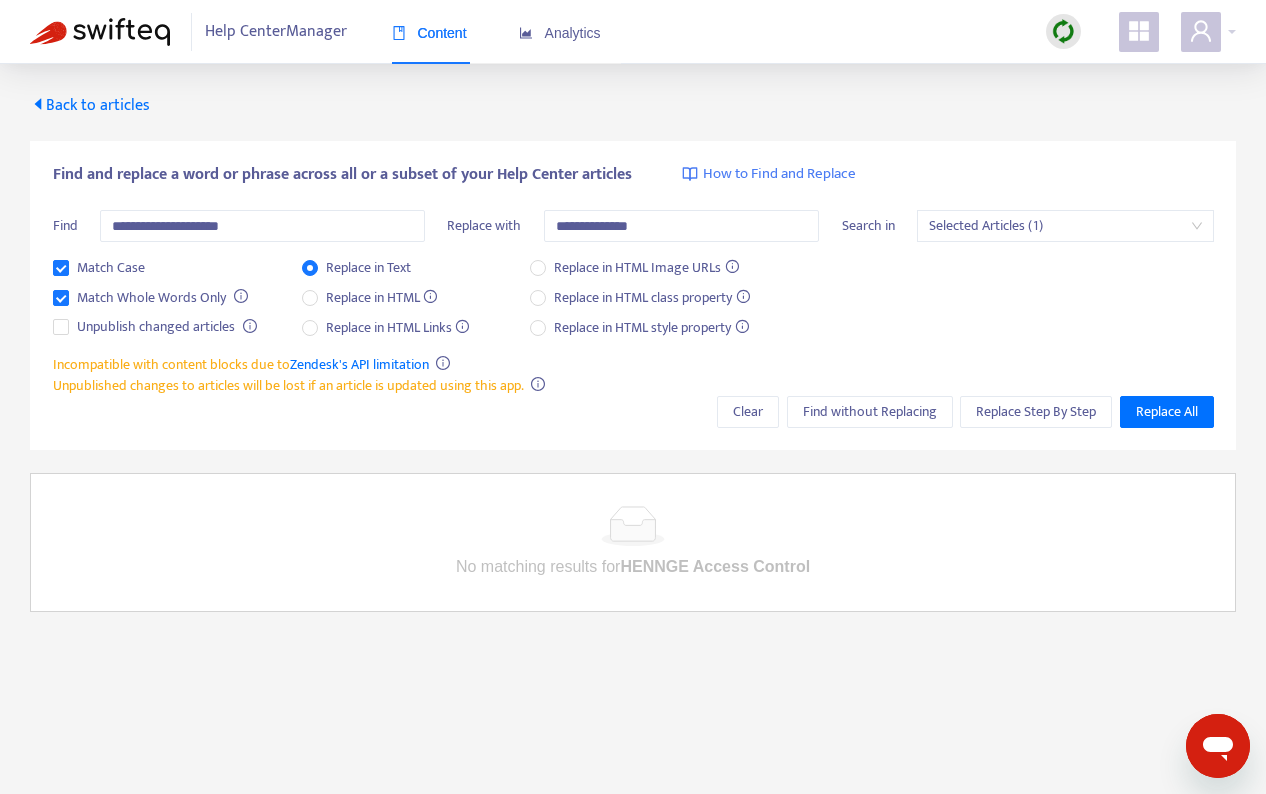 drag, startPoint x: 149, startPoint y: 285, endPoint x: 235, endPoint y: 290, distance: 86.145226 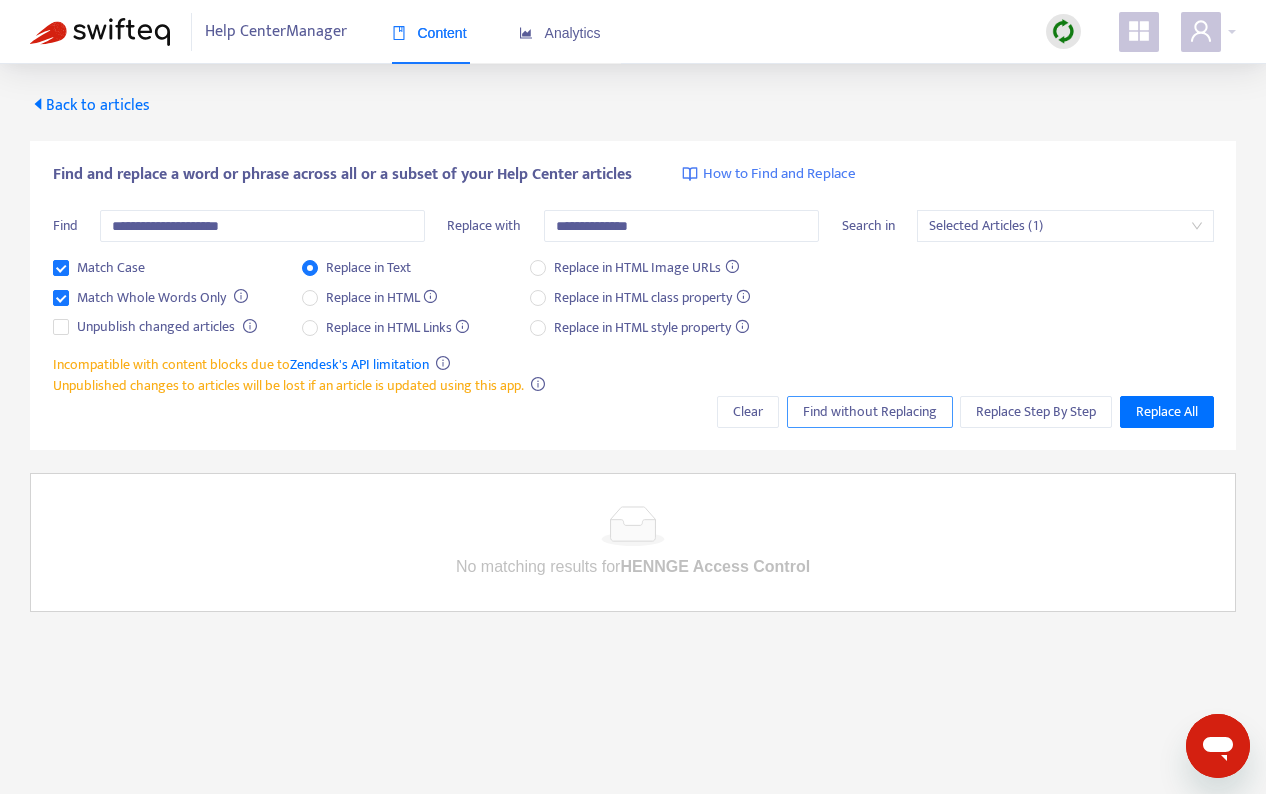 click on "Find without Replacing" at bounding box center [870, 412] 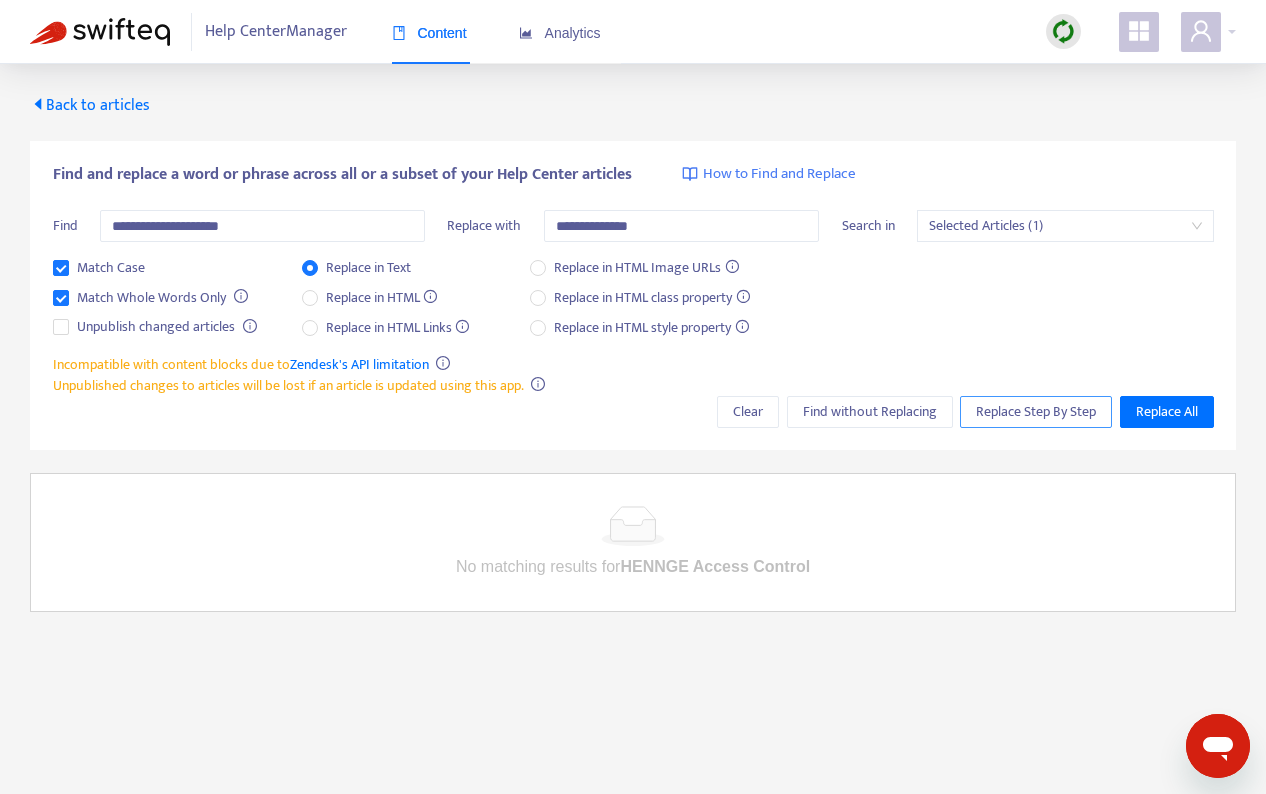click on "Replace Step By Step" at bounding box center [1036, 412] 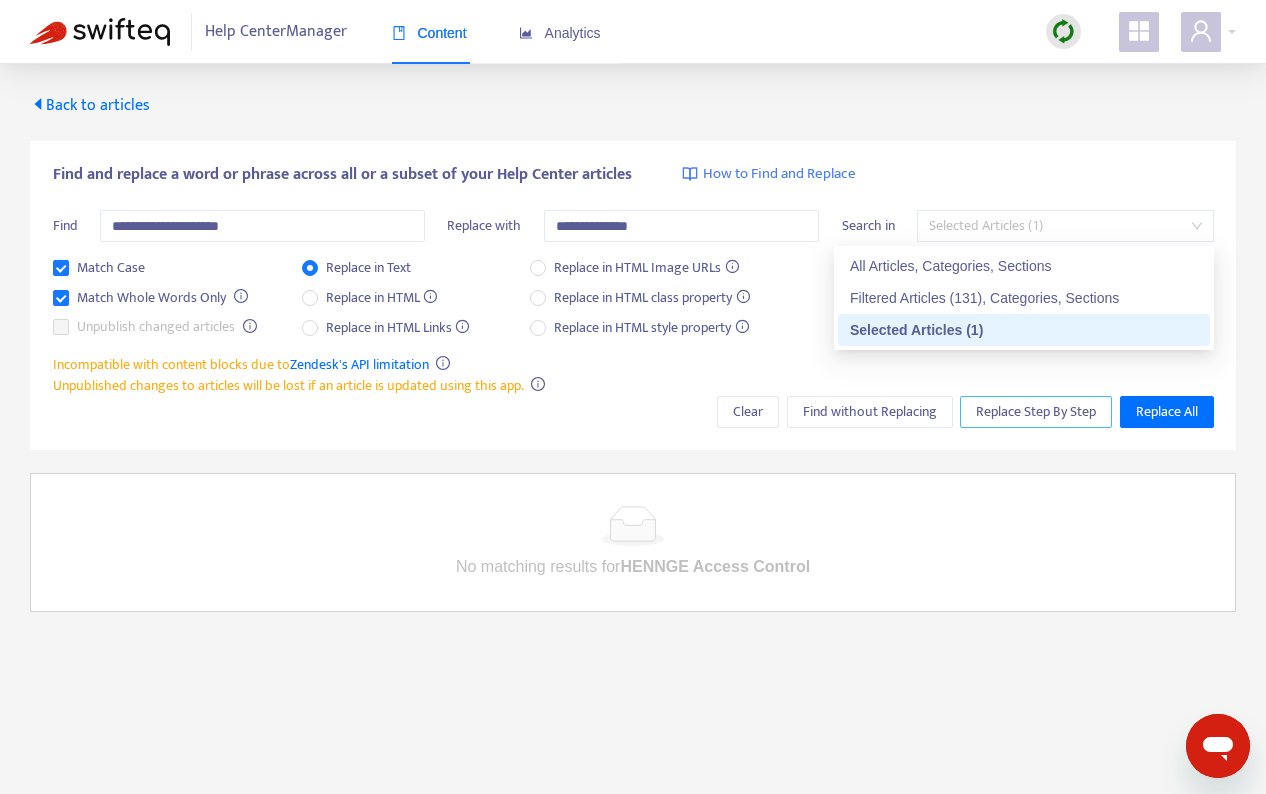 click on "Selected Articles (1)" at bounding box center (1065, 226) 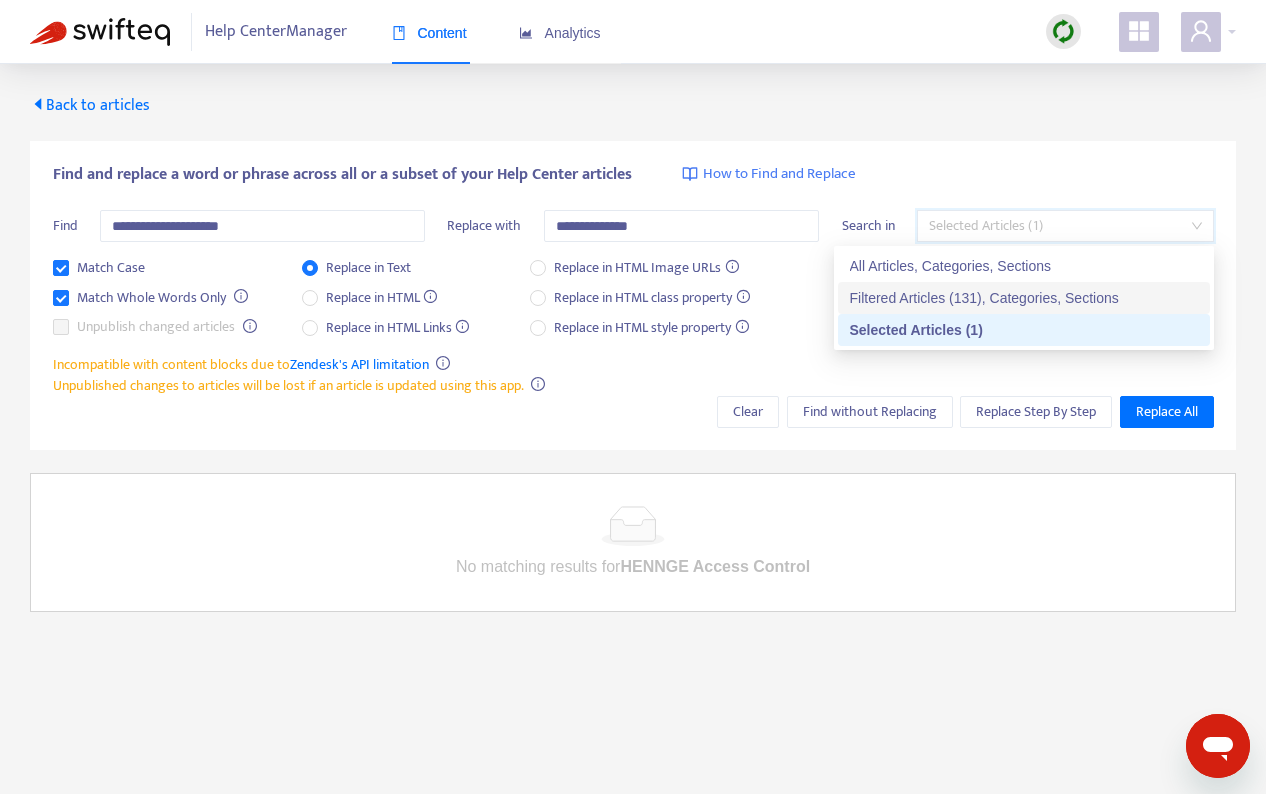 click on "Filtered Articles (131), Categories, Sections" at bounding box center (1024, 298) 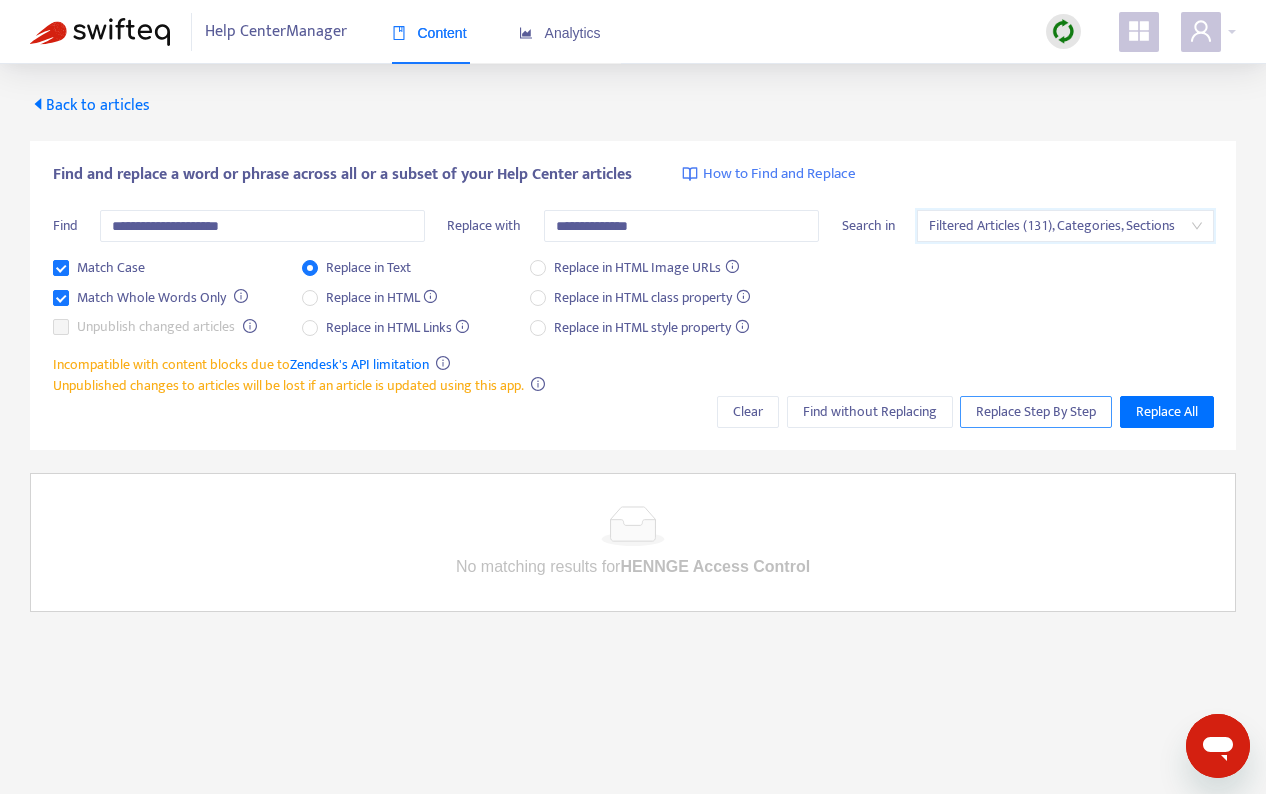 click on "Replace Step By Step" at bounding box center (1036, 412) 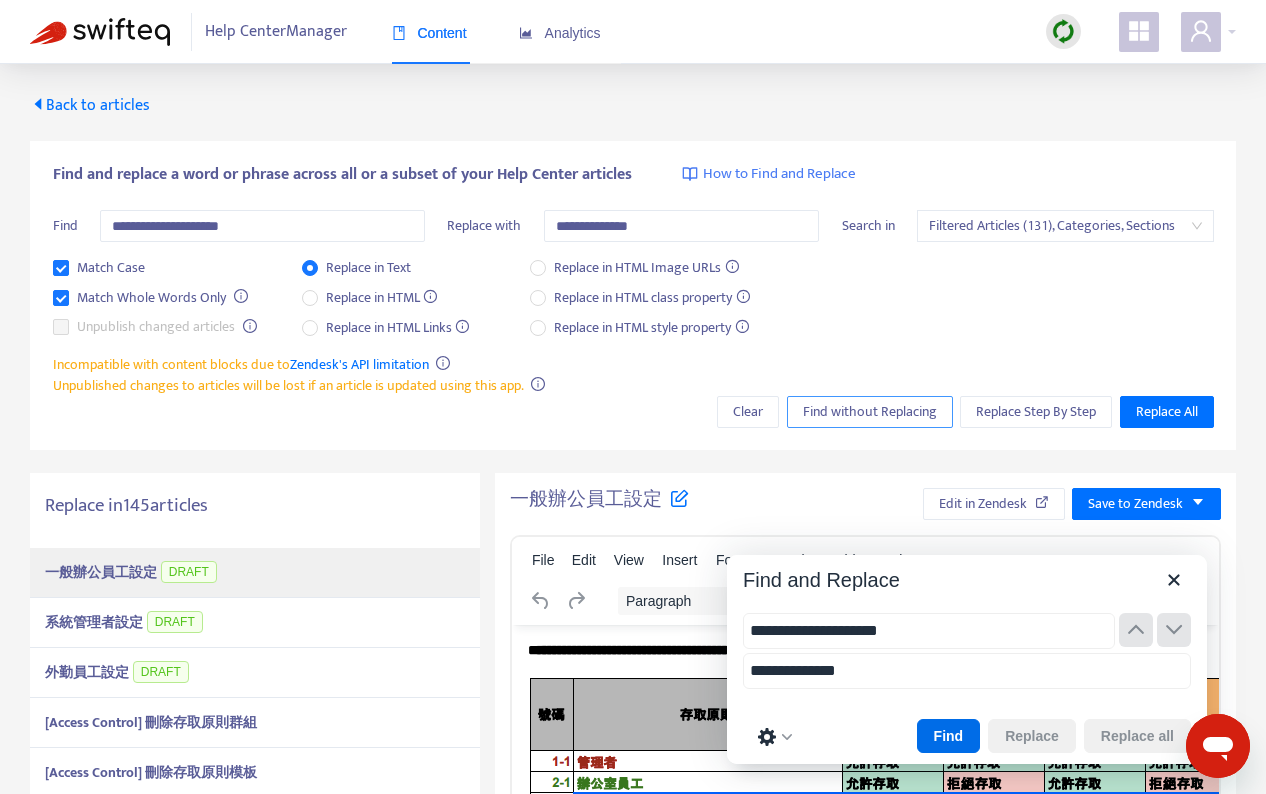 scroll, scrollTop: 0, scrollLeft: 0, axis: both 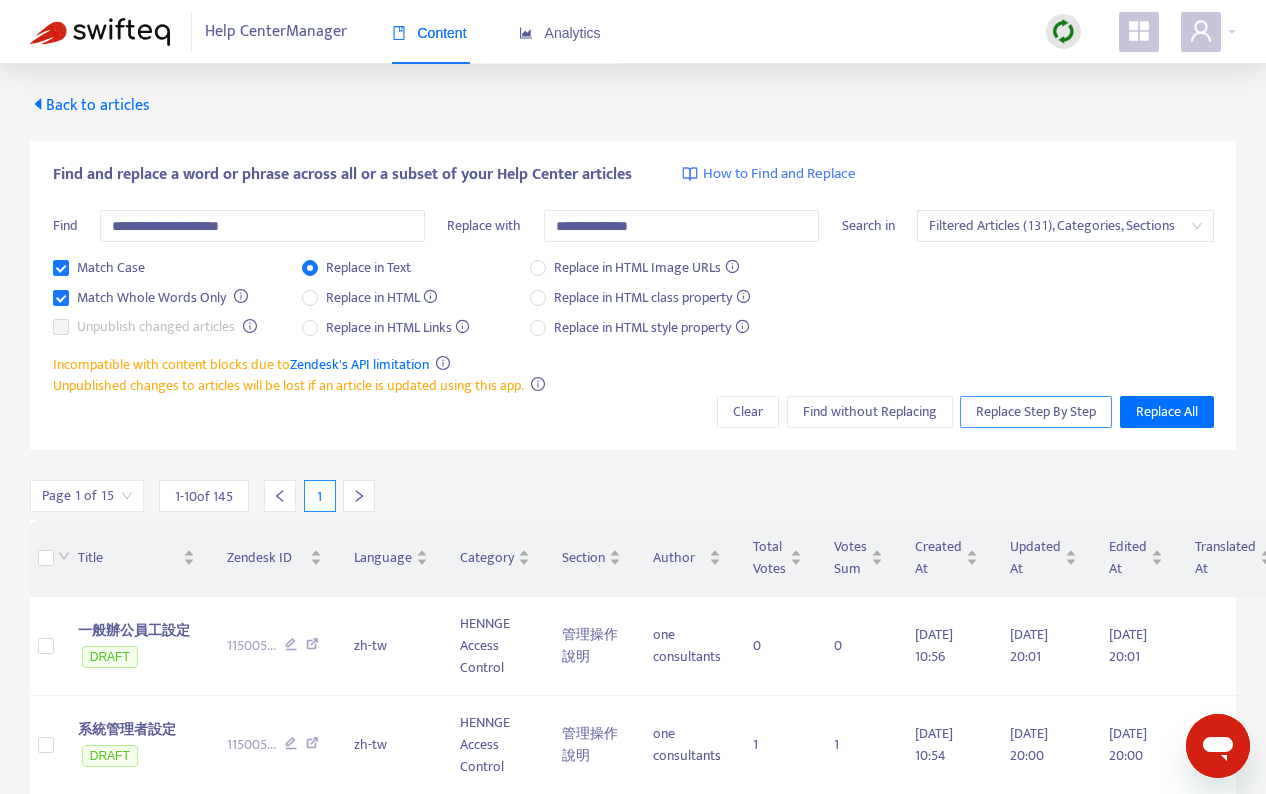 click on "Replace Step By Step" at bounding box center [1036, 412] 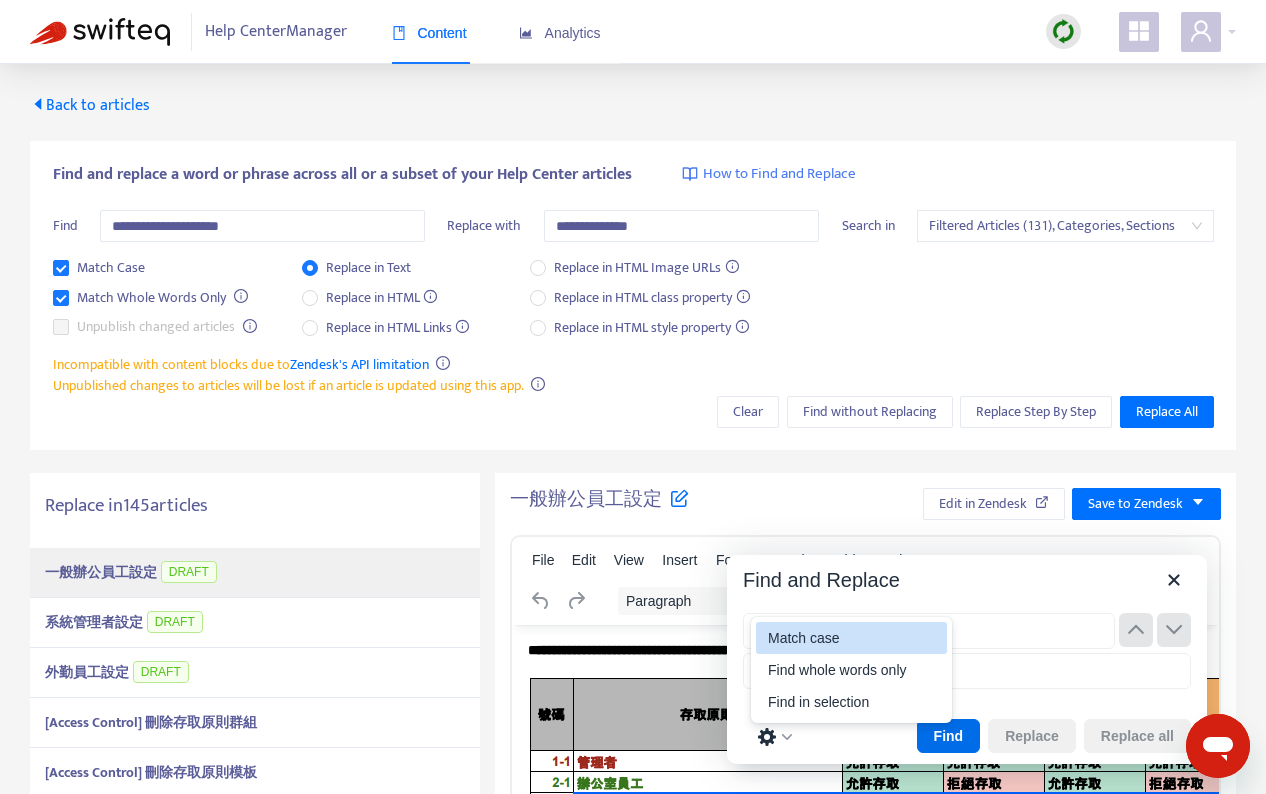 scroll, scrollTop: 0, scrollLeft: 0, axis: both 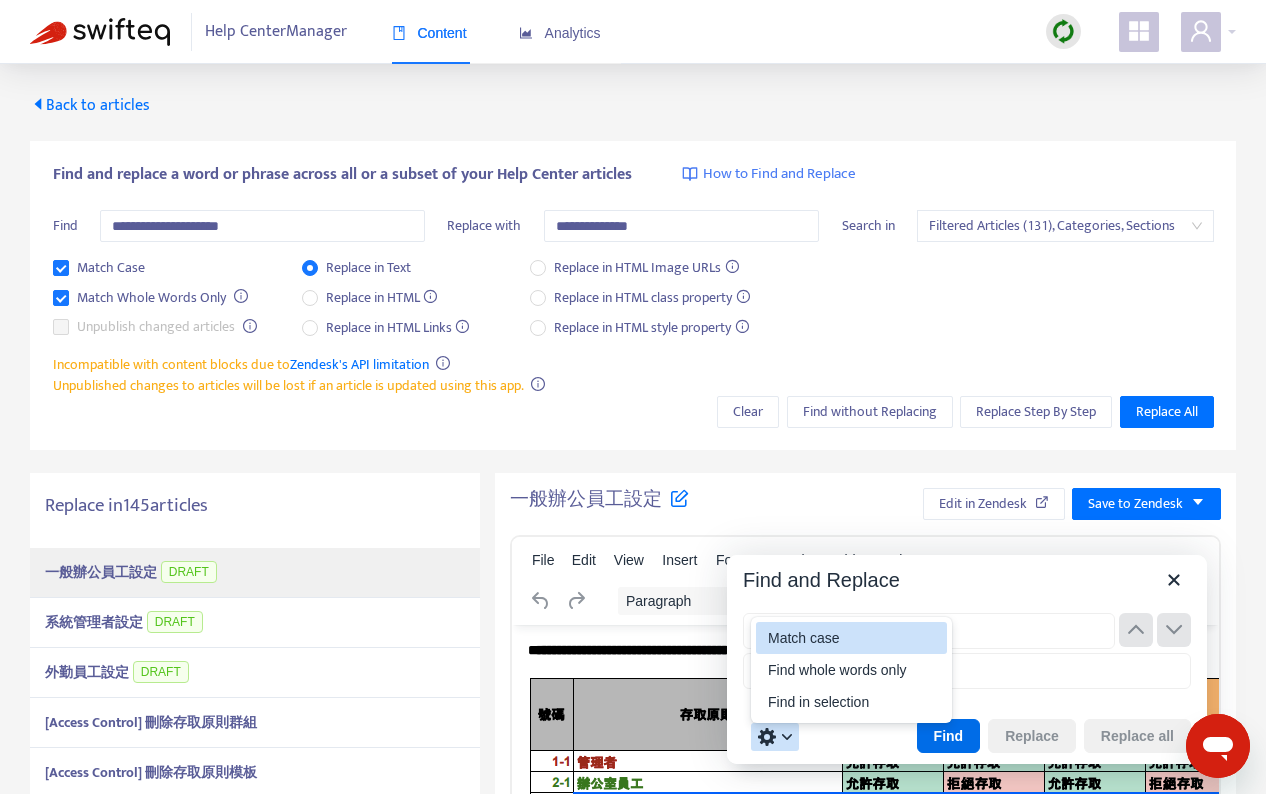 type on "**********" 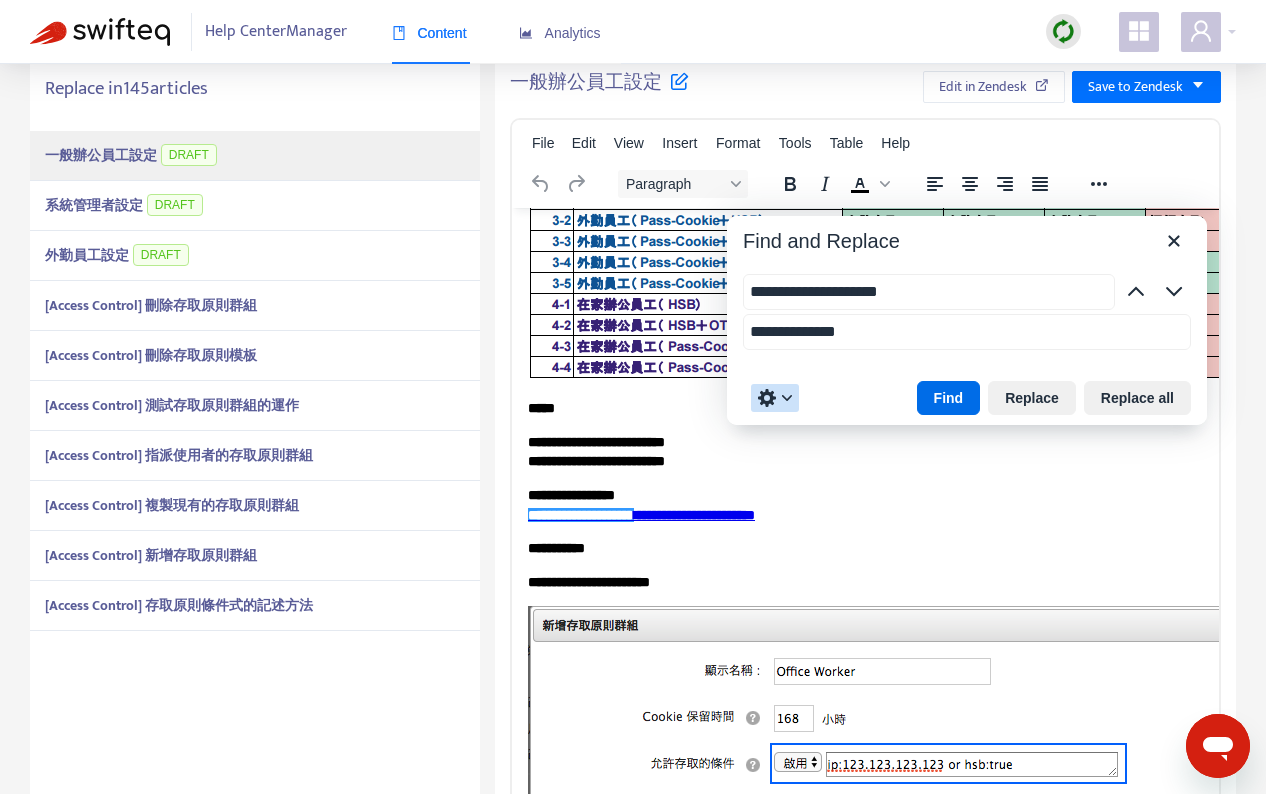 scroll, scrollTop: 0, scrollLeft: 0, axis: both 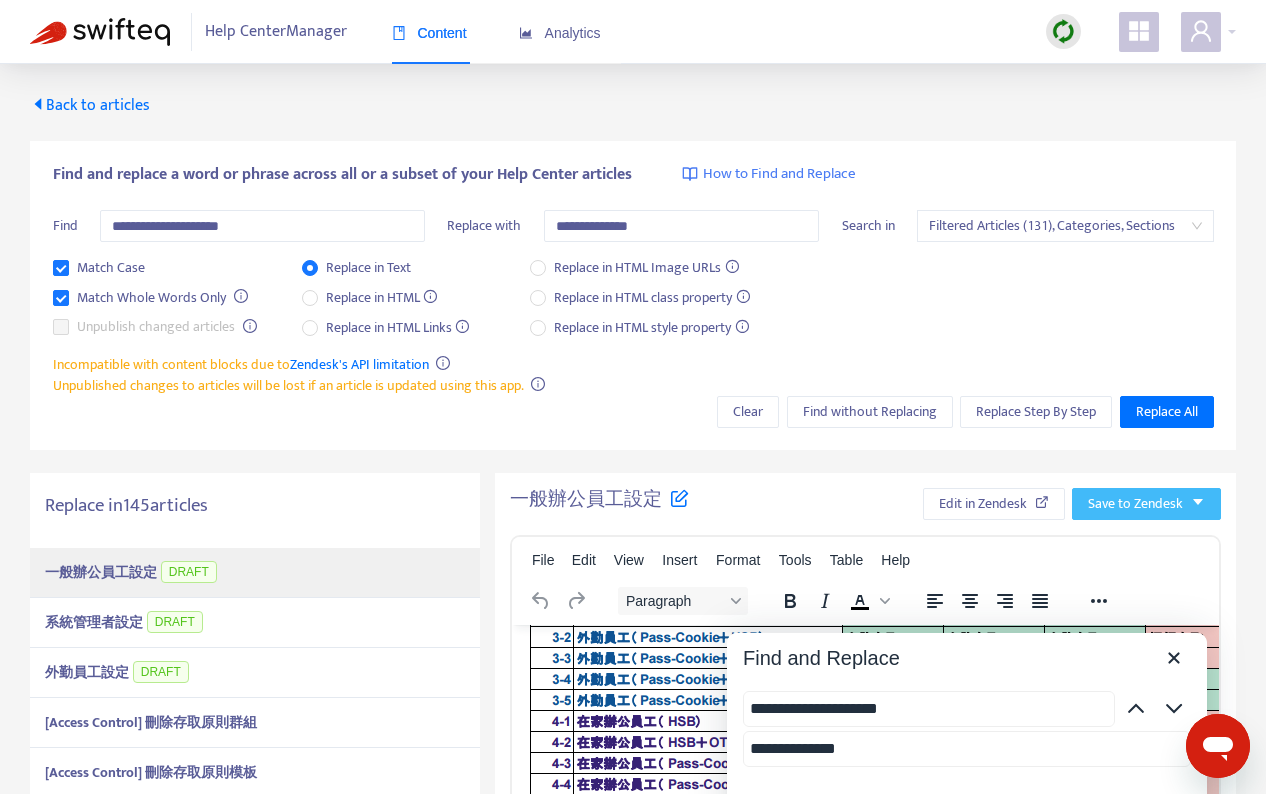 click on "Save to Zendesk" at bounding box center (1135, 504) 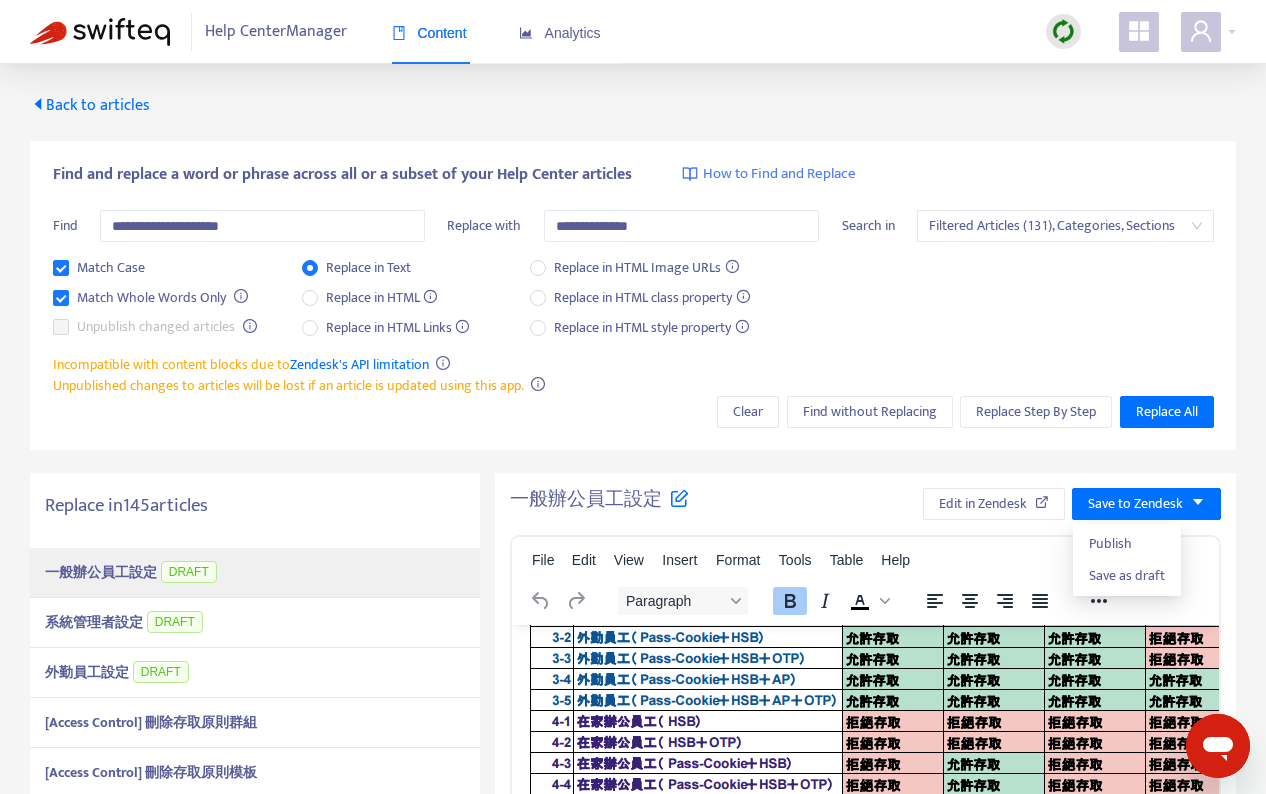 click on "**********" at bounding box center (633, 734) 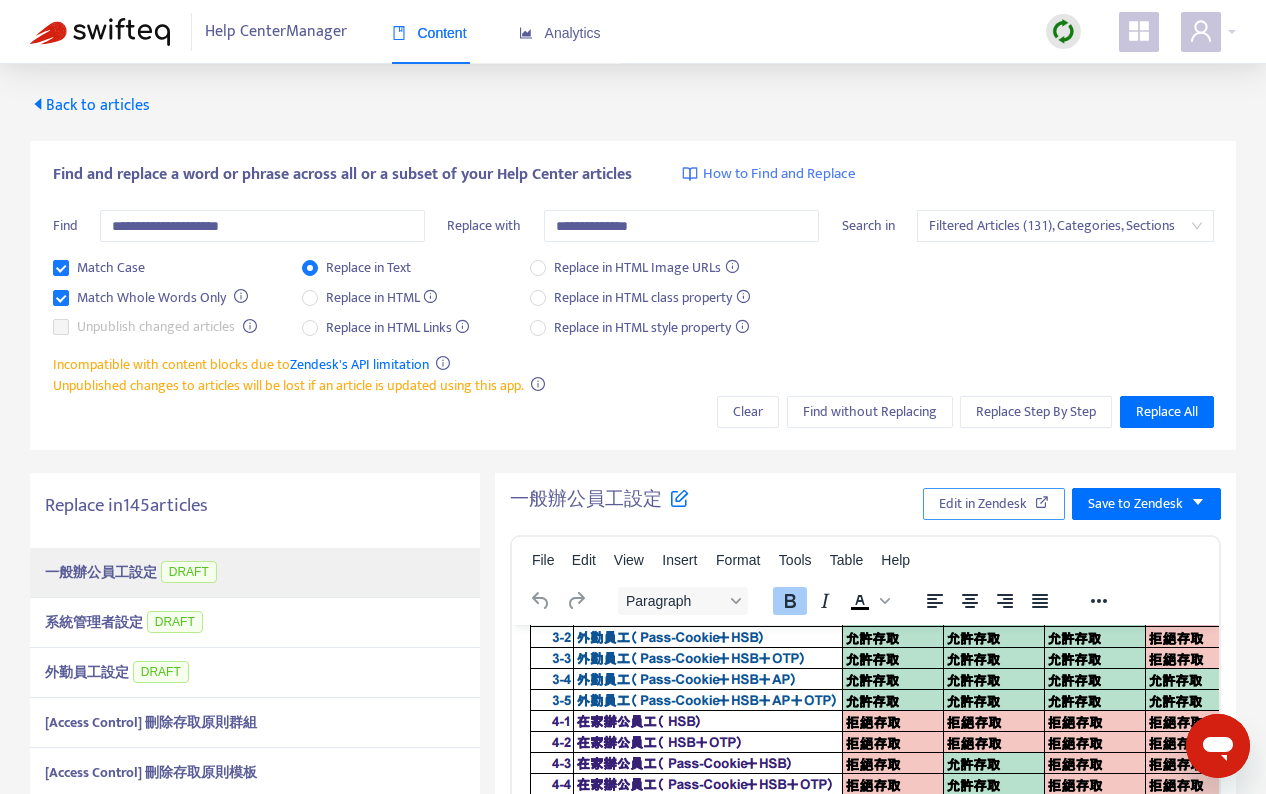 click on "Edit in Zendesk" at bounding box center [994, 504] 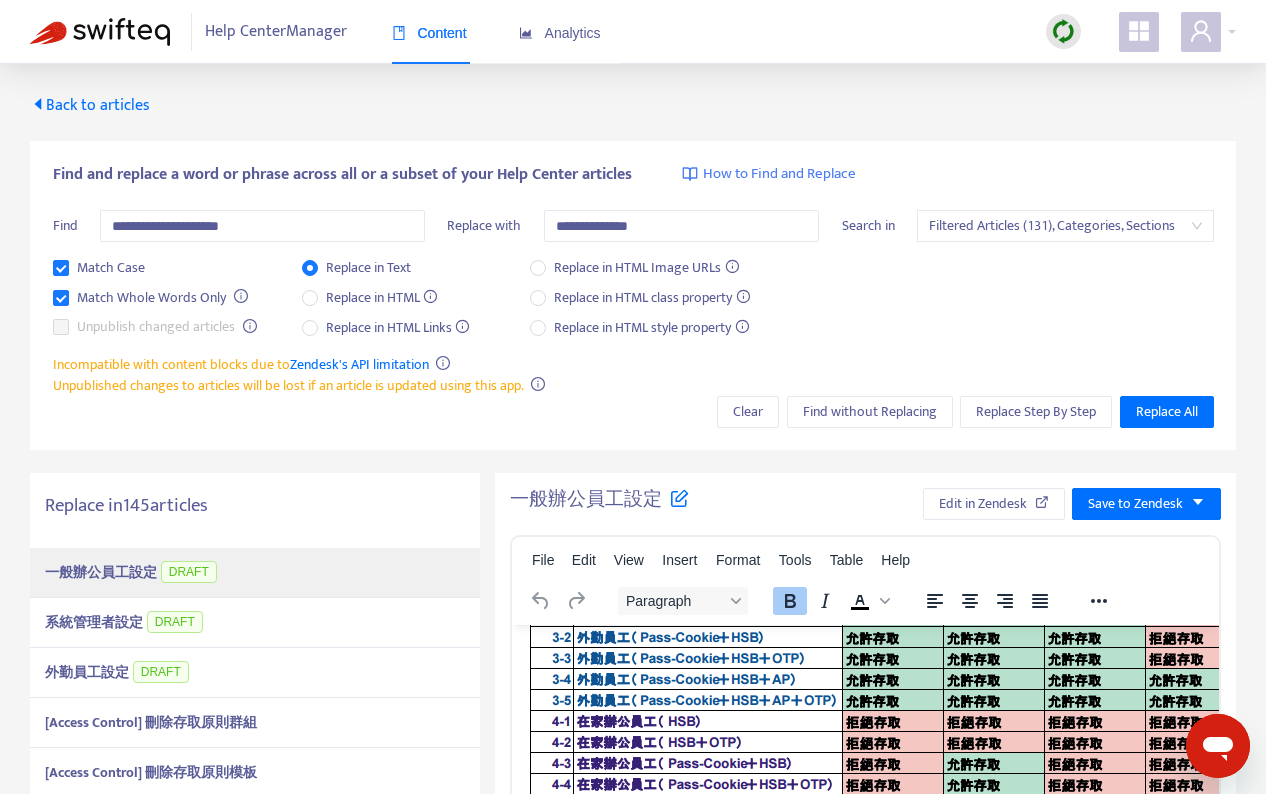 click on "Replace in  145  articles" at bounding box center (255, 506) 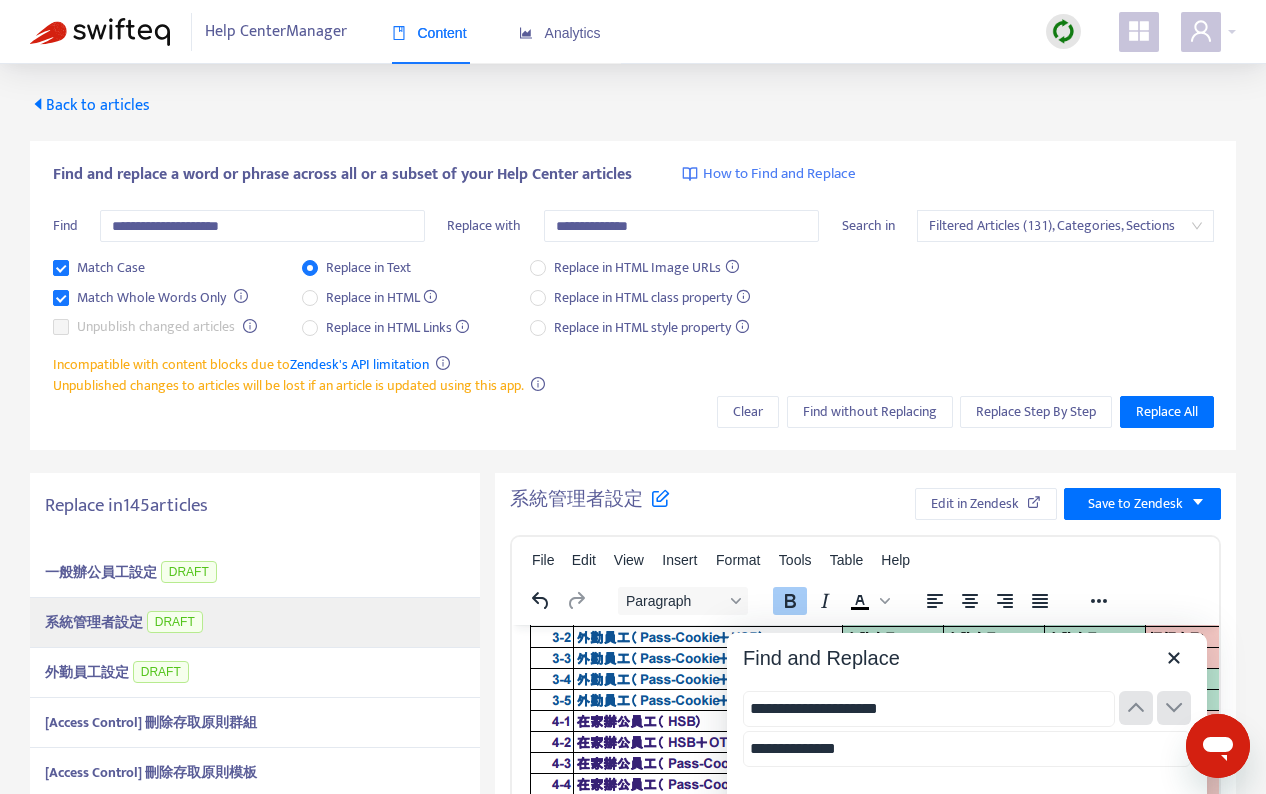 scroll, scrollTop: 0, scrollLeft: 0, axis: both 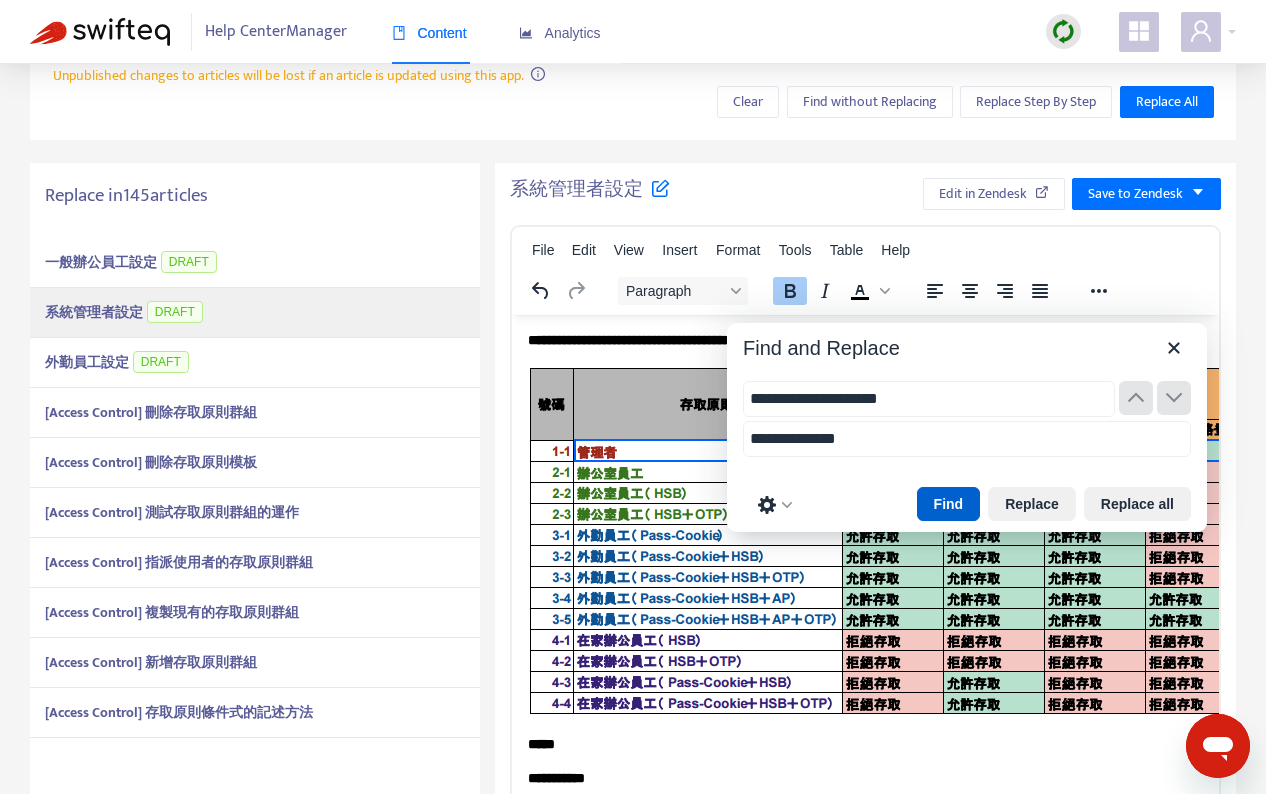 click on "Find" at bounding box center (949, 504) 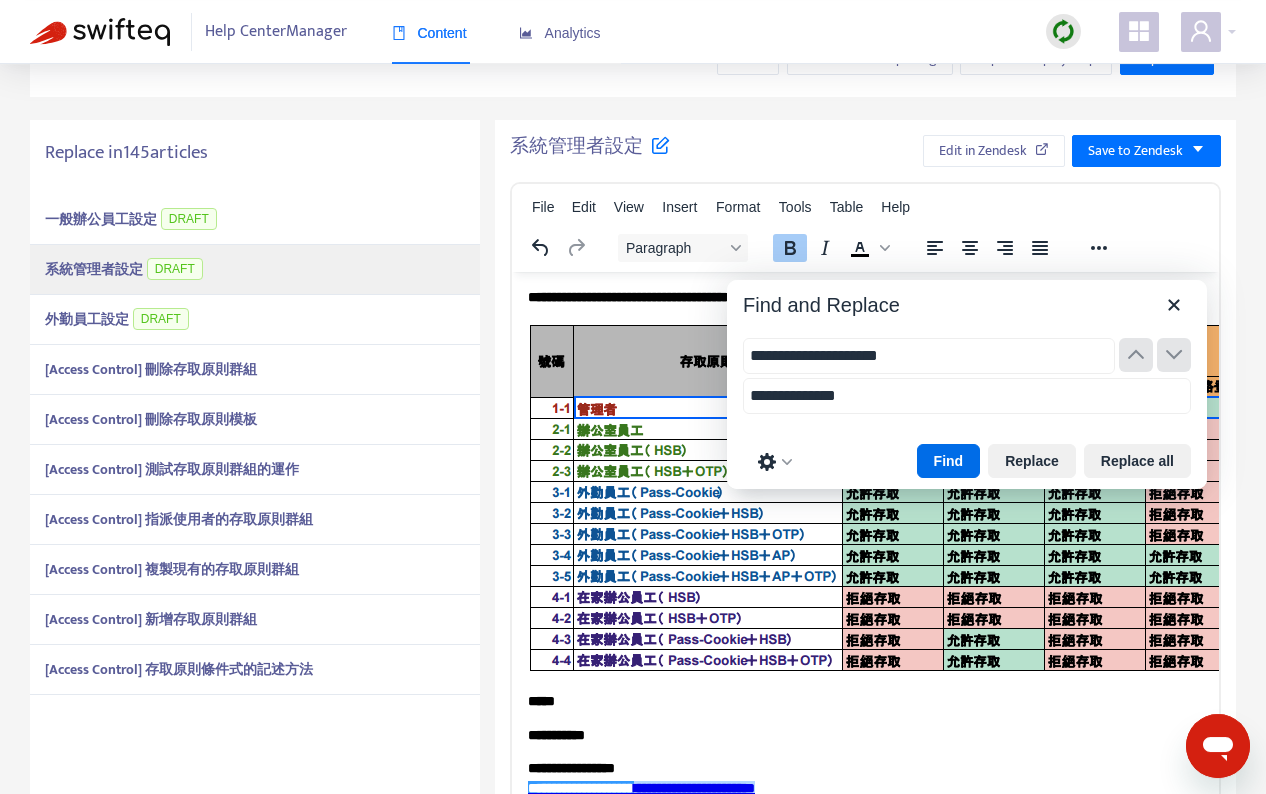 scroll, scrollTop: 354, scrollLeft: 0, axis: vertical 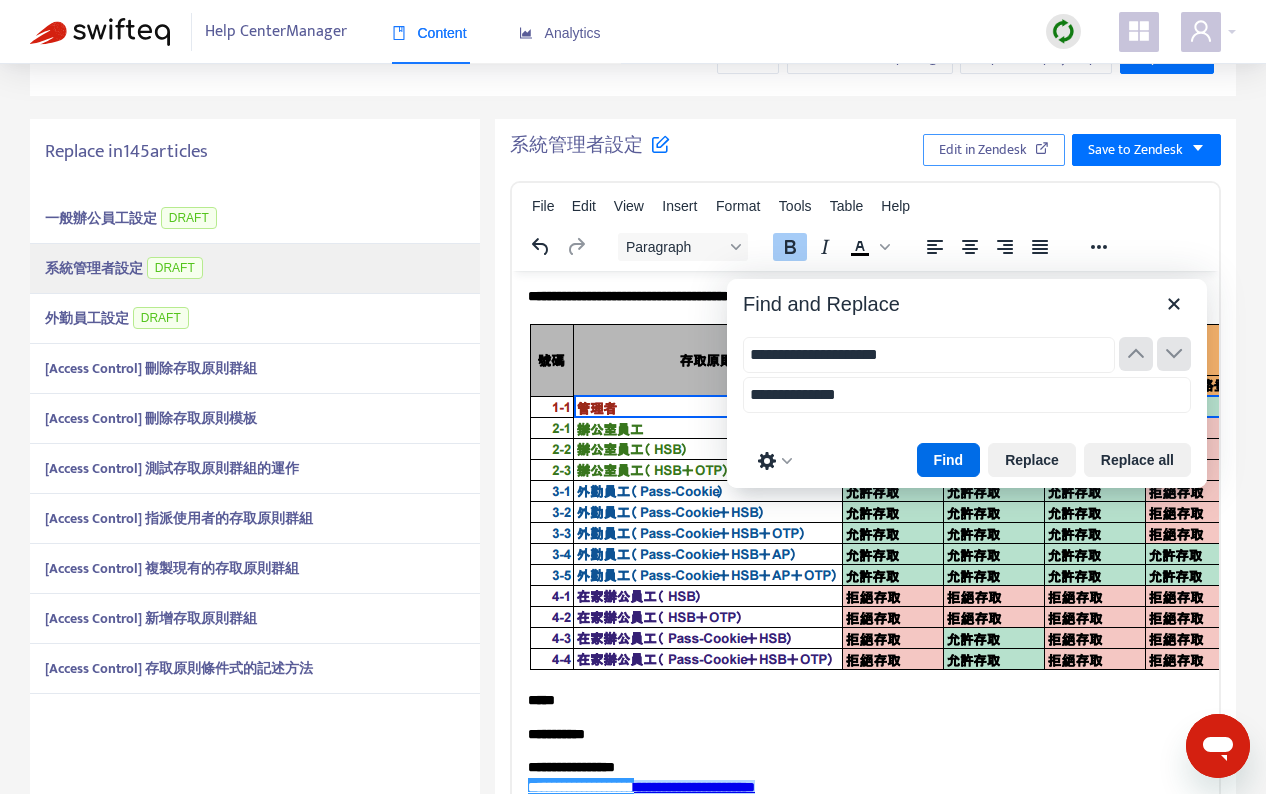 click on "Edit in Zendesk" at bounding box center (983, 150) 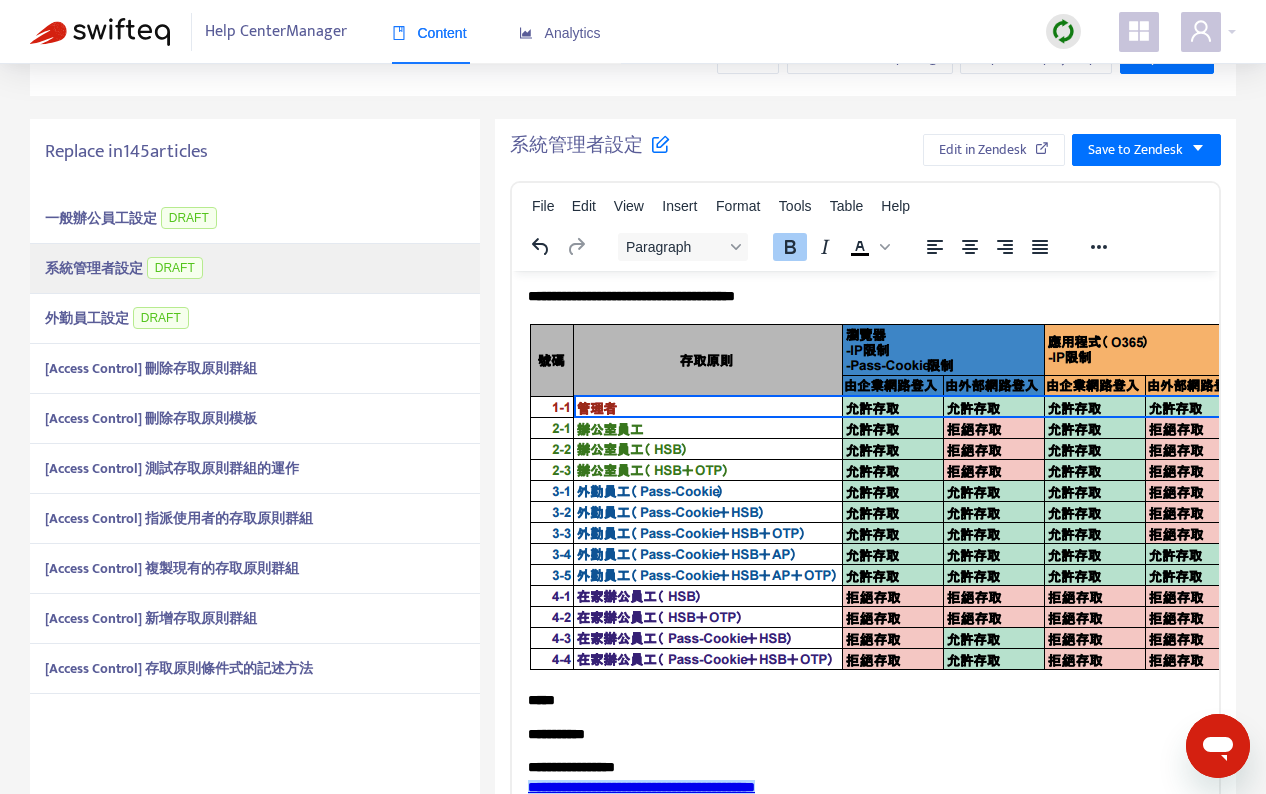 click on "DRAFT" at bounding box center [161, 318] 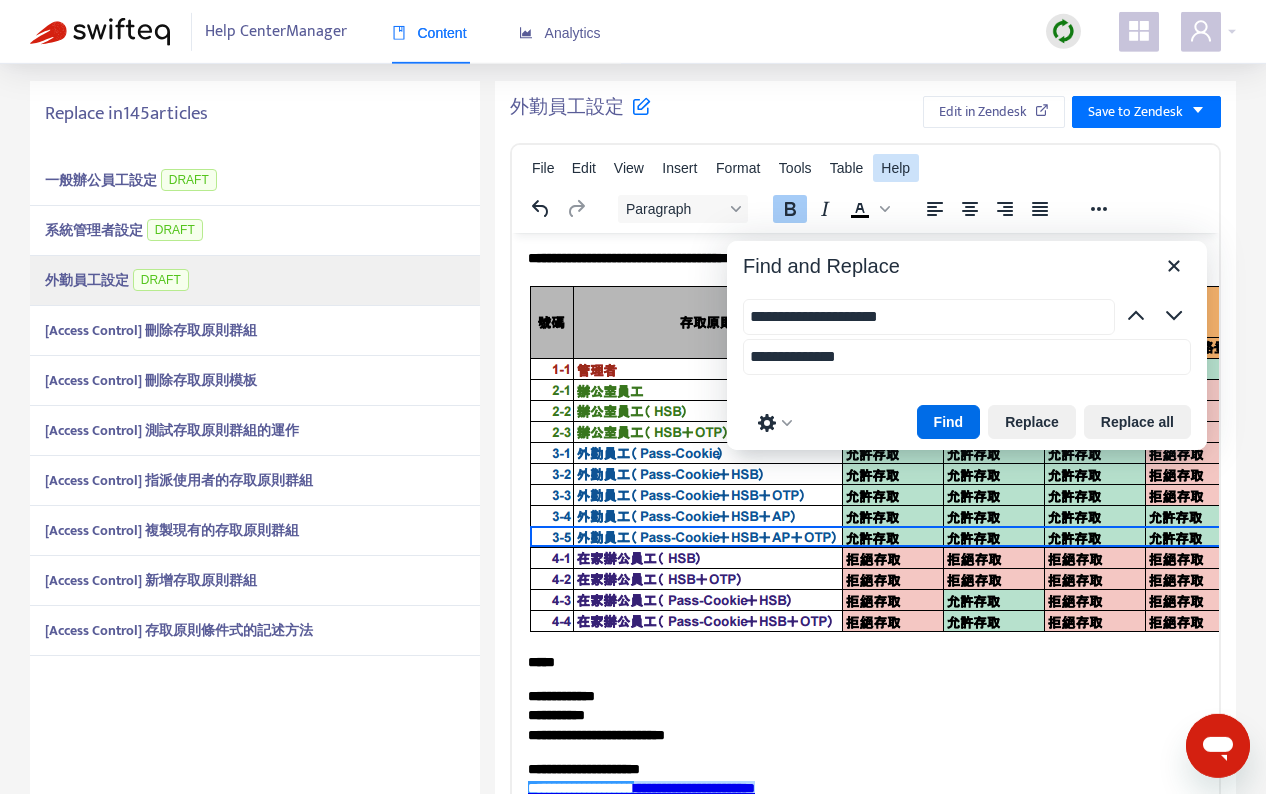 scroll, scrollTop: 393, scrollLeft: 0, axis: vertical 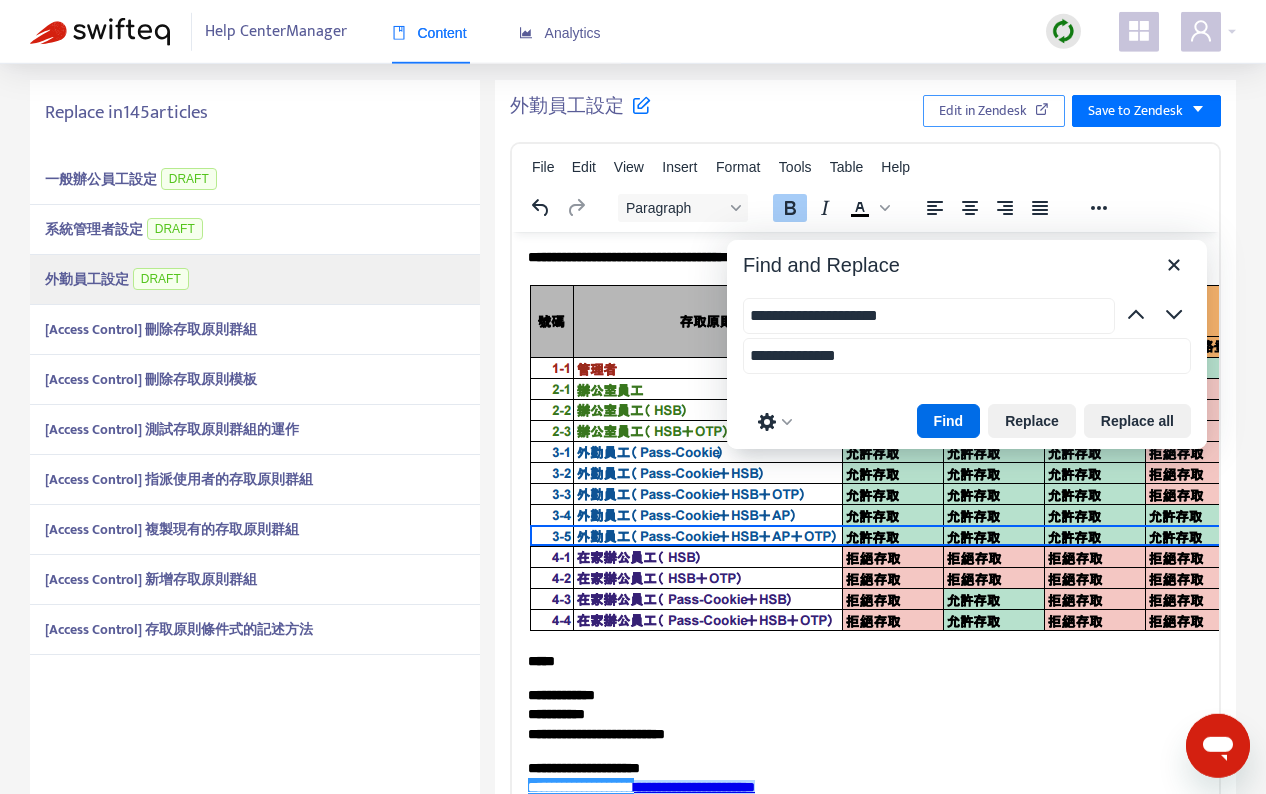 click on "Edit in Zendesk" at bounding box center [983, 111] 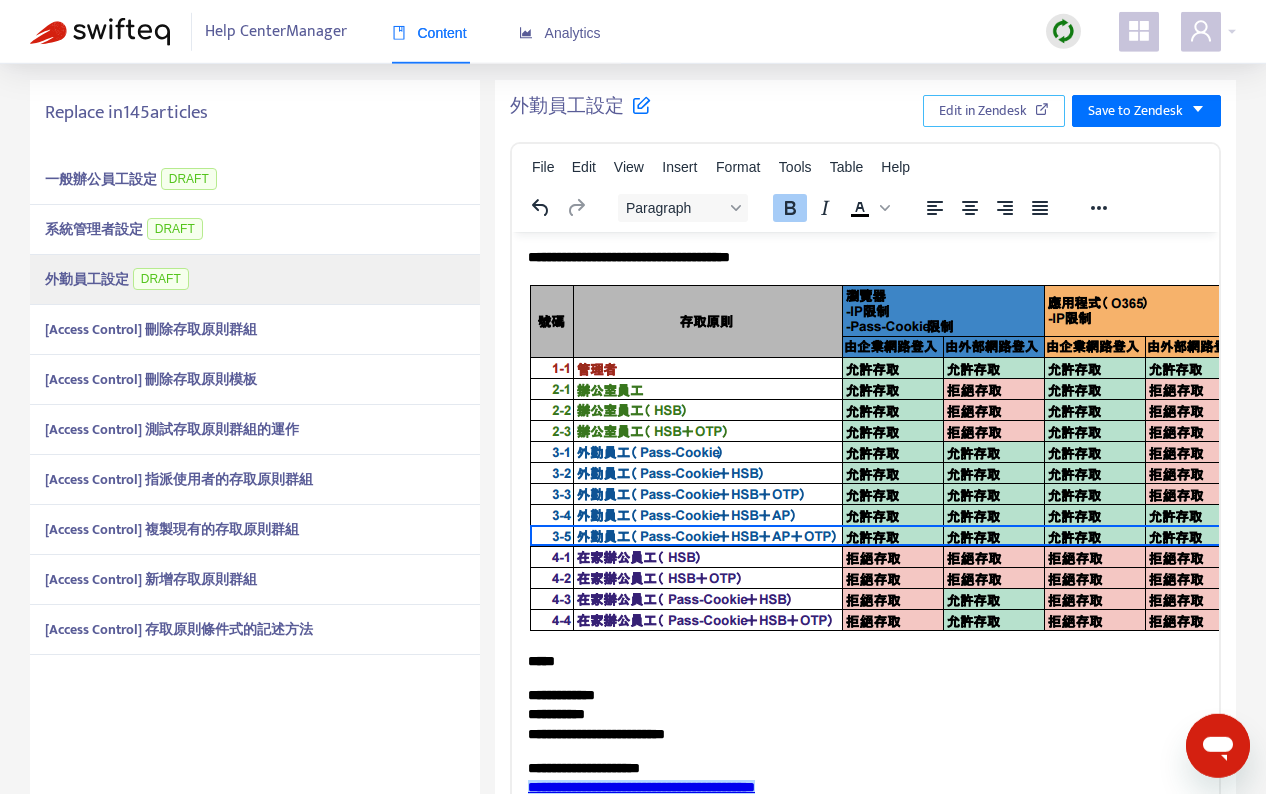 scroll, scrollTop: 0, scrollLeft: 0, axis: both 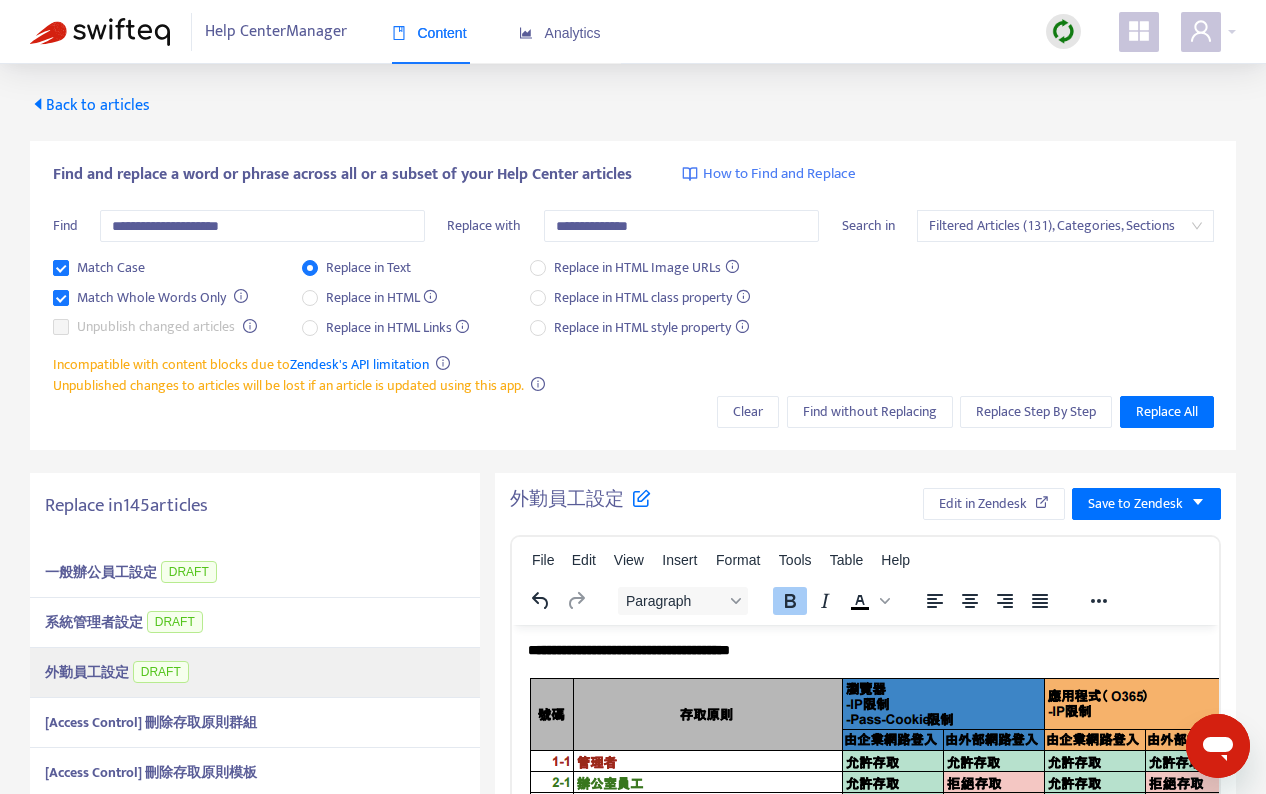 click on "Back to articles" at bounding box center [90, 105] 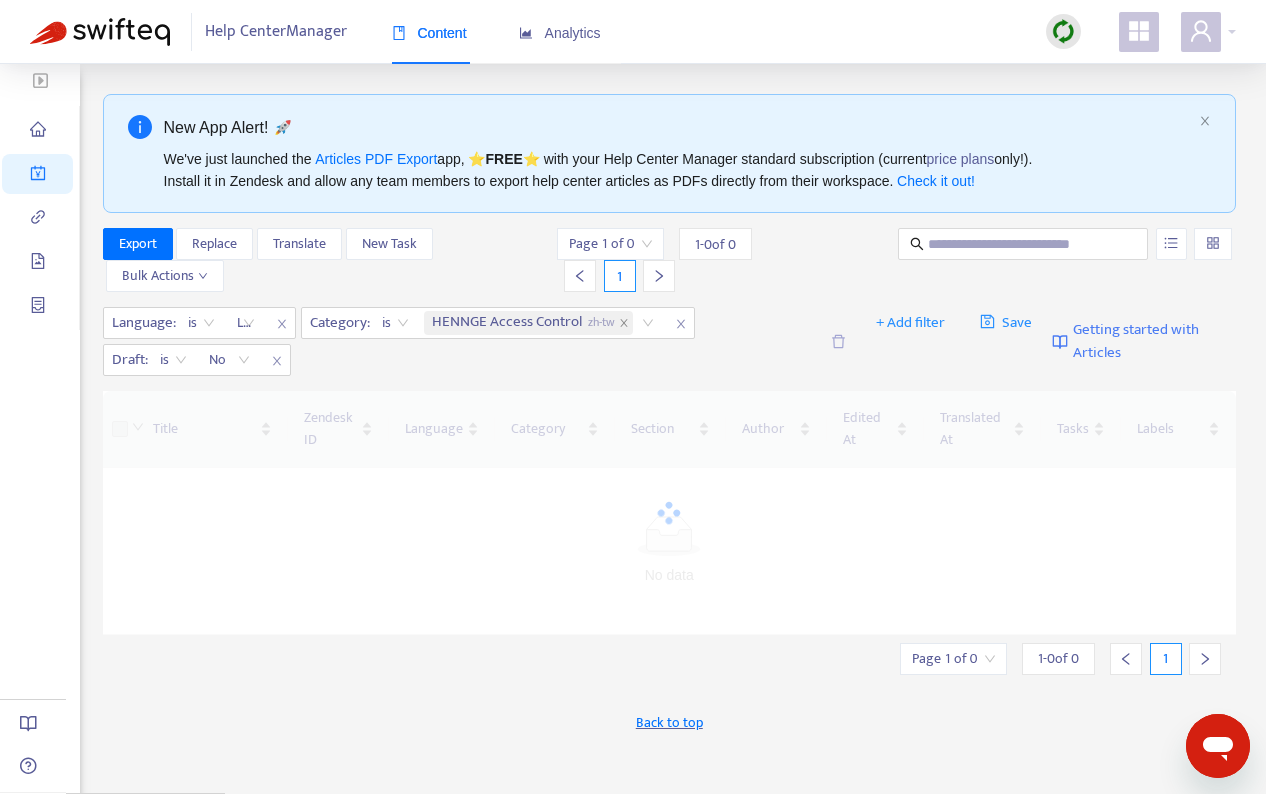 click at bounding box center (1063, 31) 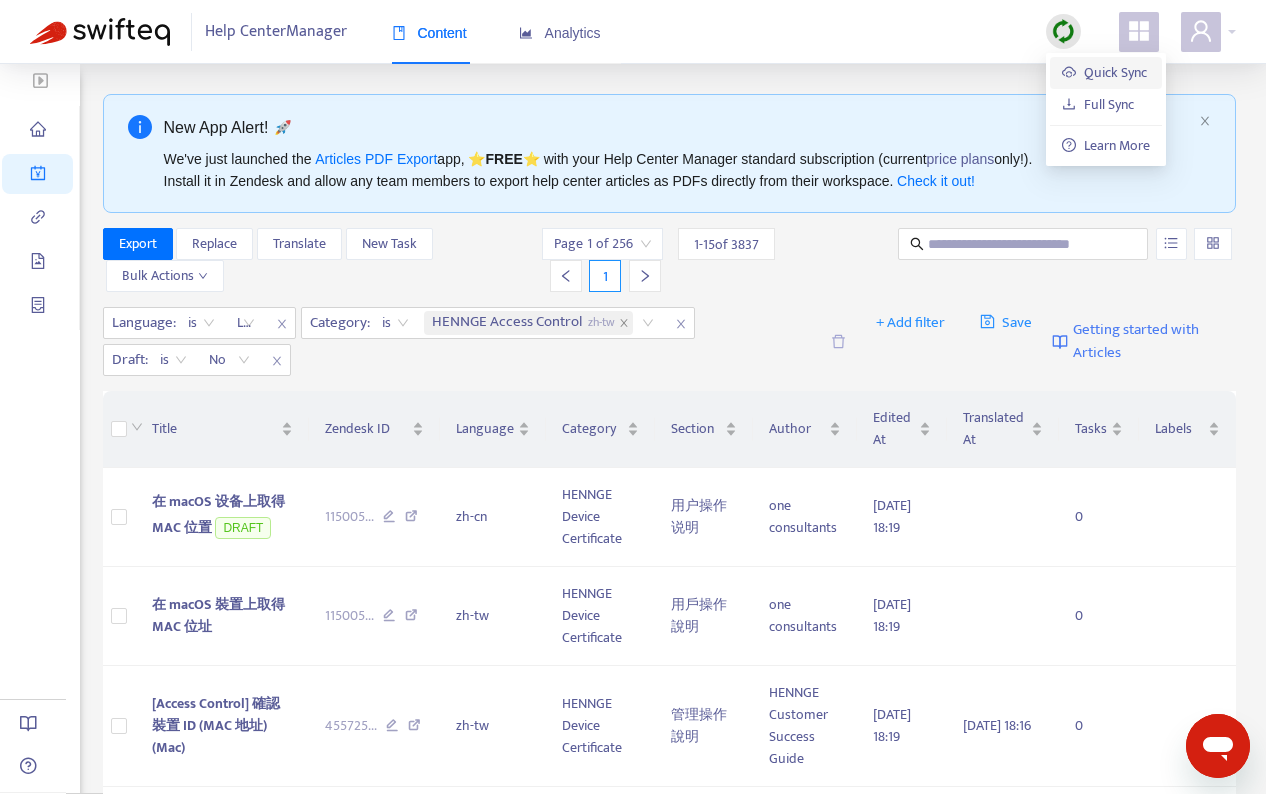 click on "Quick Sync" at bounding box center (1104, 72) 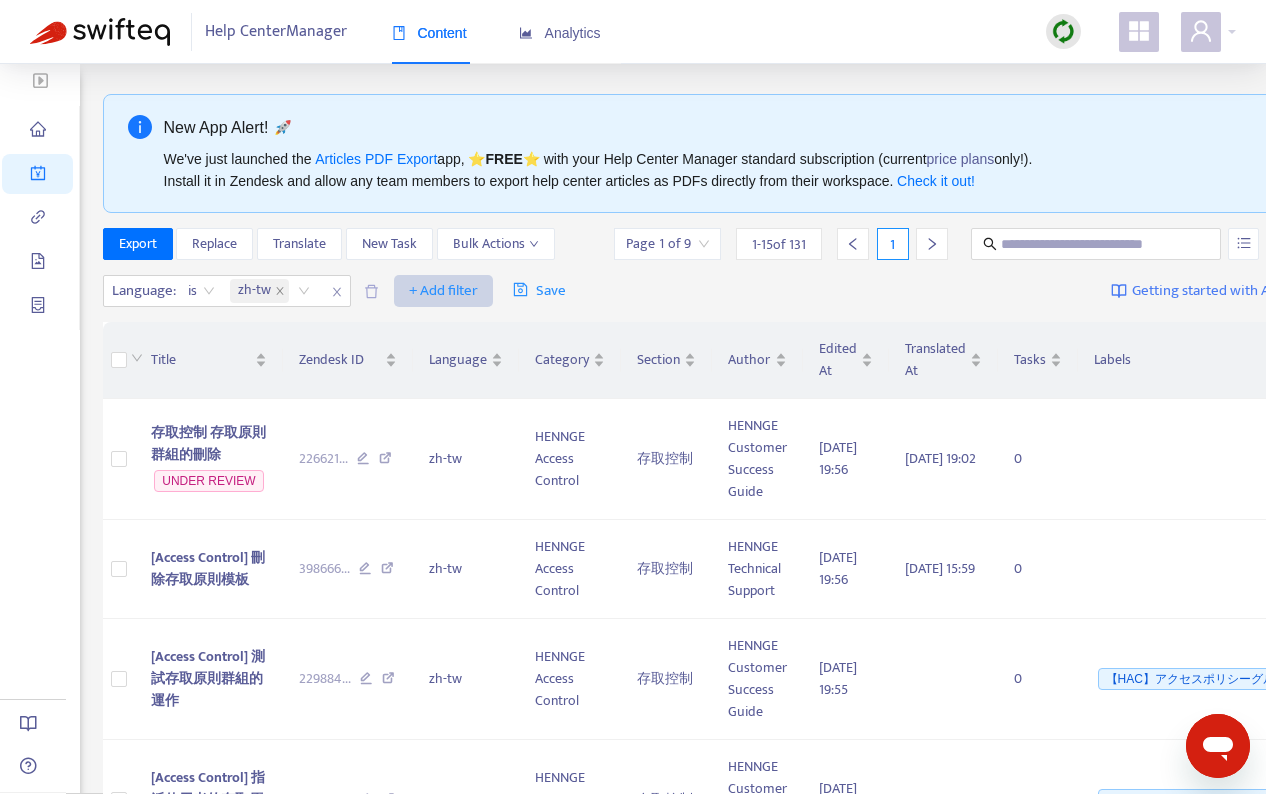 click on "+ Add filter" at bounding box center [443, 291] 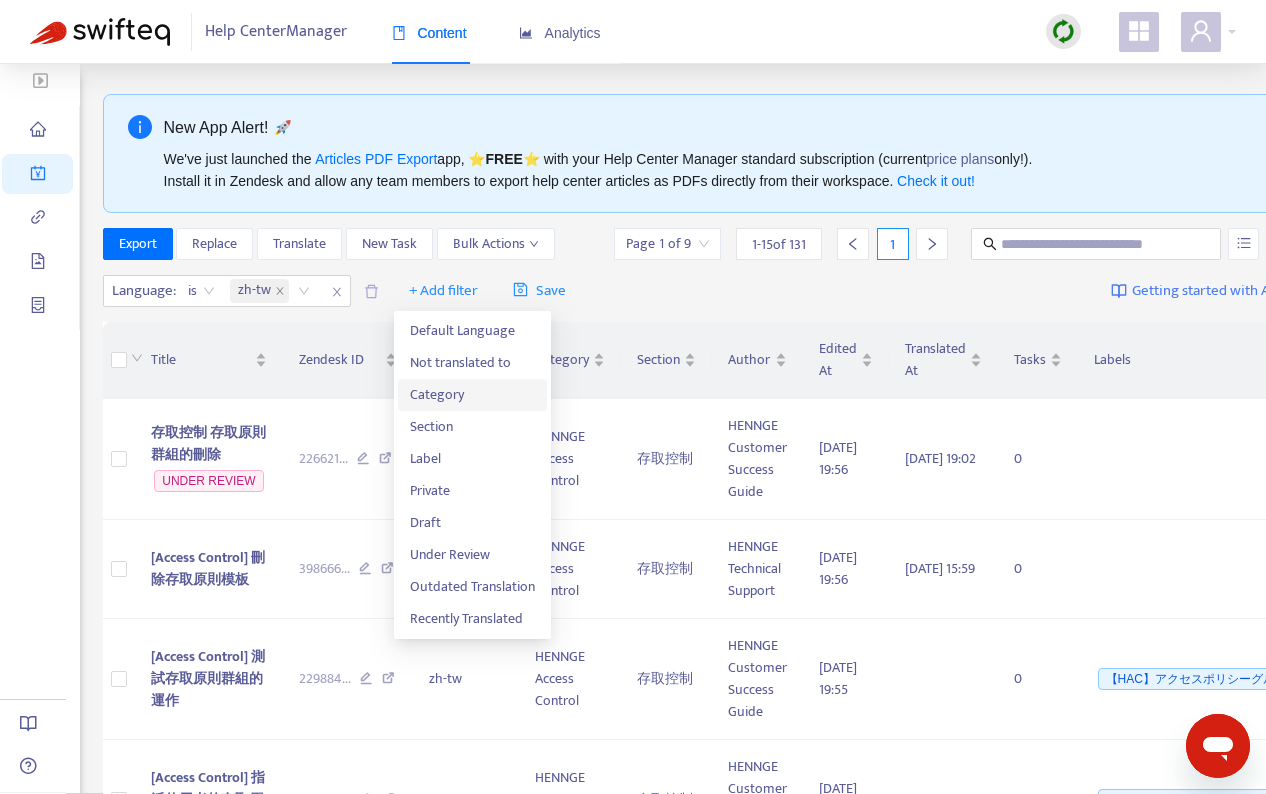 click on "Category" at bounding box center [472, 395] 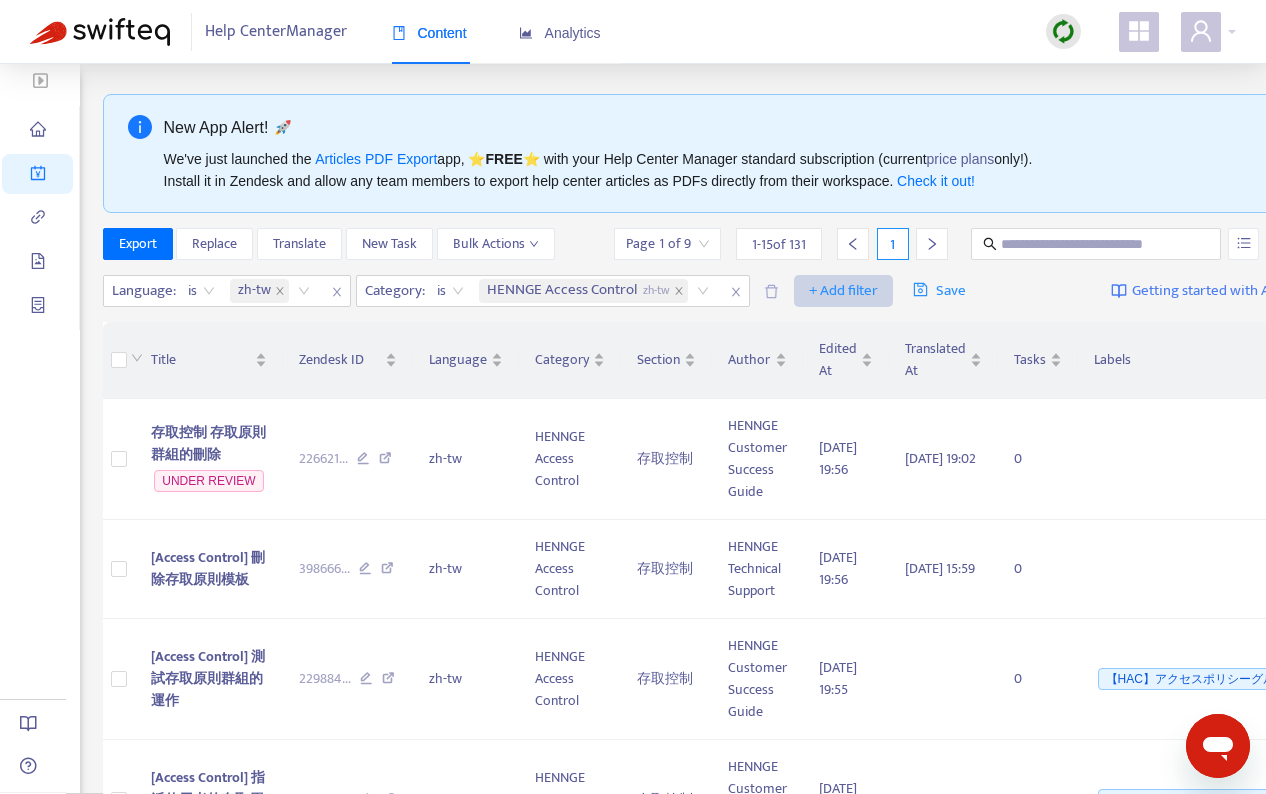 click on "+ Add filter" at bounding box center (843, 291) 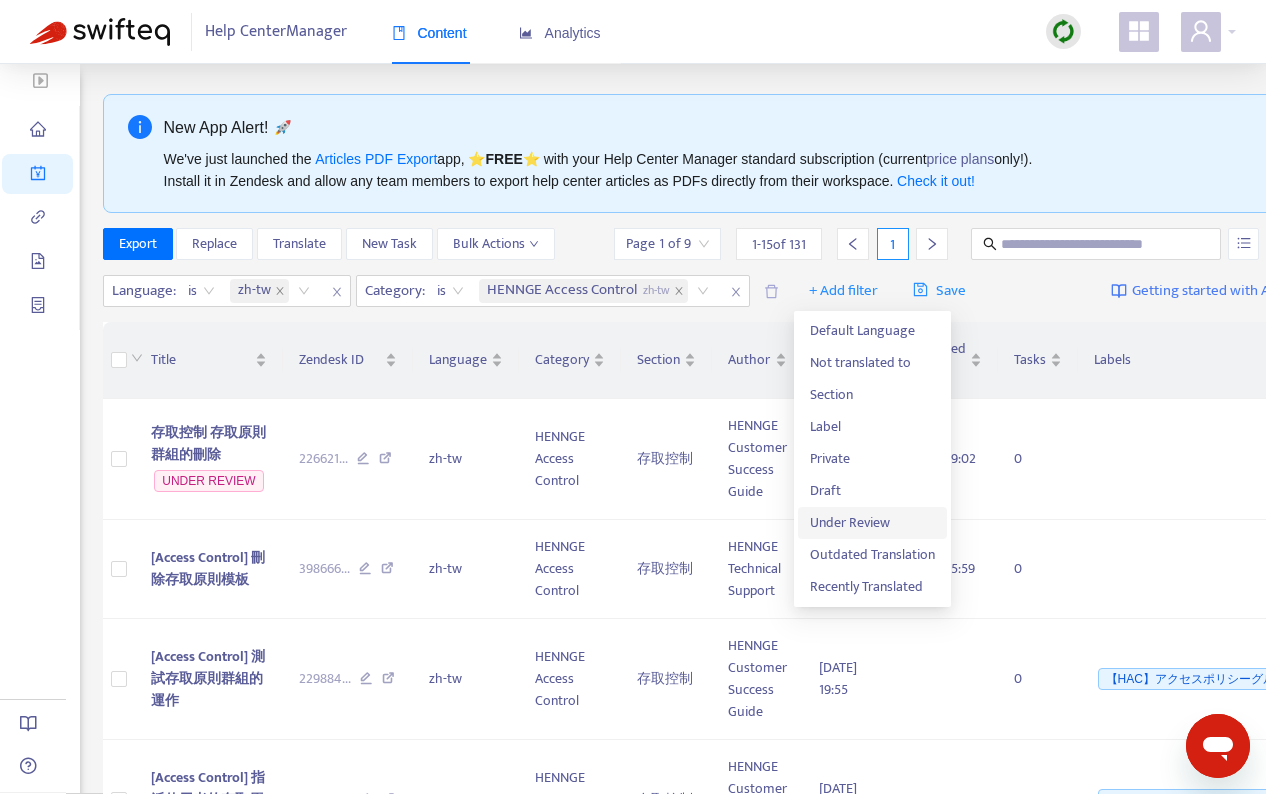 click on "Under Review" at bounding box center [872, 523] 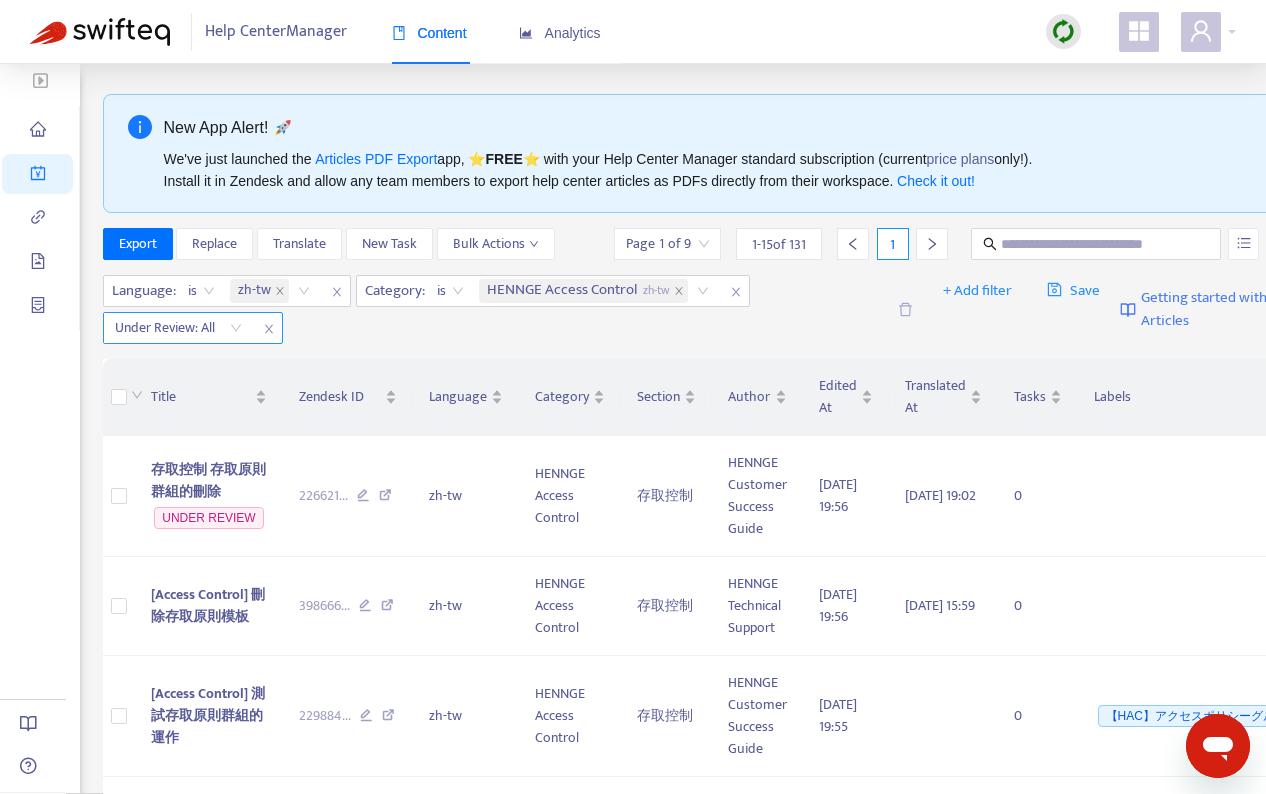 click at bounding box center (178, 328) 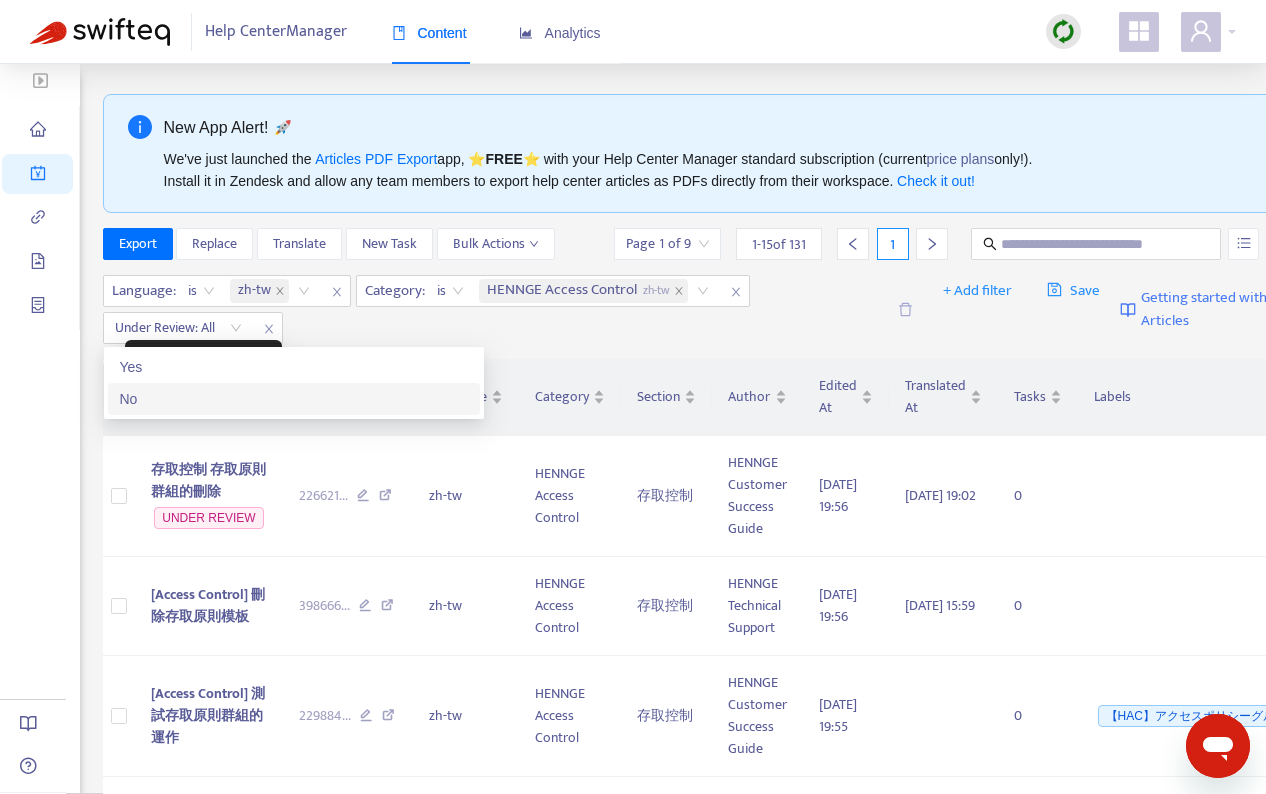 click on "No" at bounding box center [294, 399] 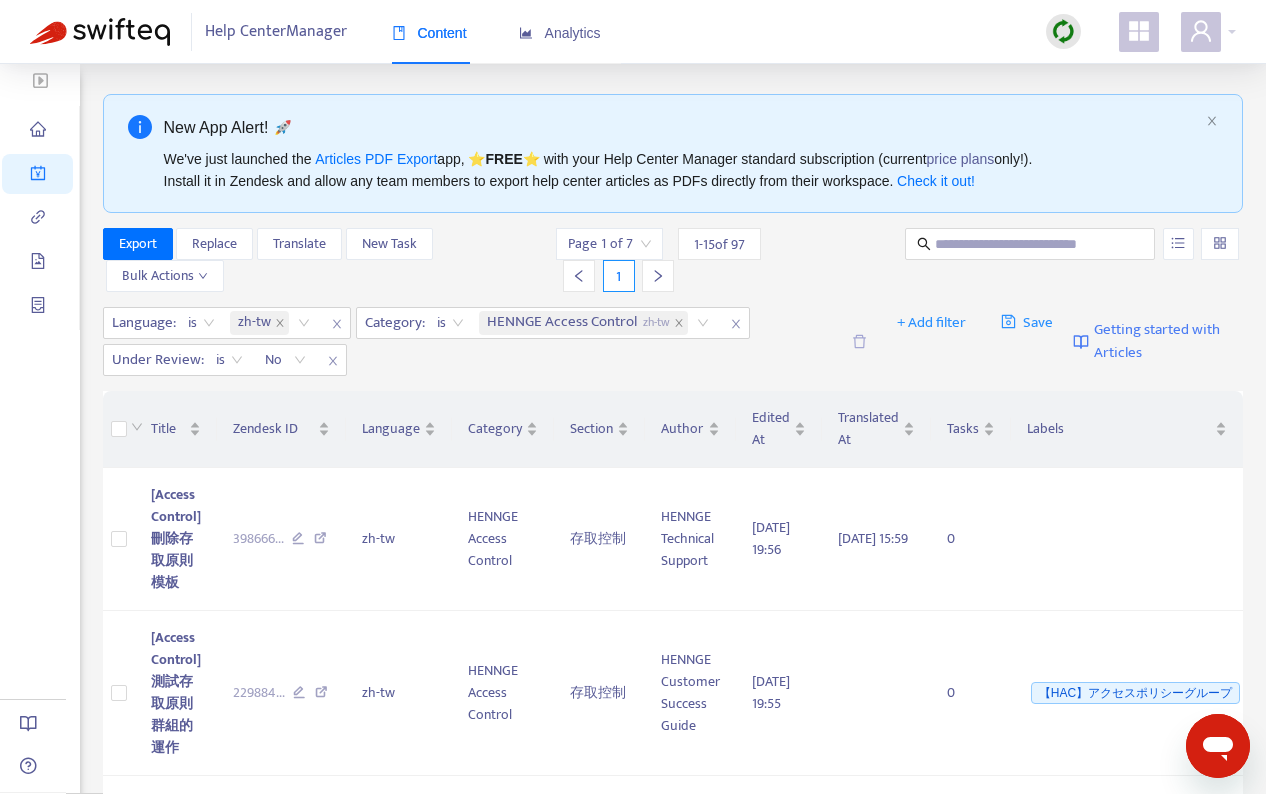 click on "Language : is zh-tw   Category : is HENNGE Access Control   zh-tw   Under Review : is false No   + Add filter   Save Getting started with Articles" at bounding box center (673, 342) 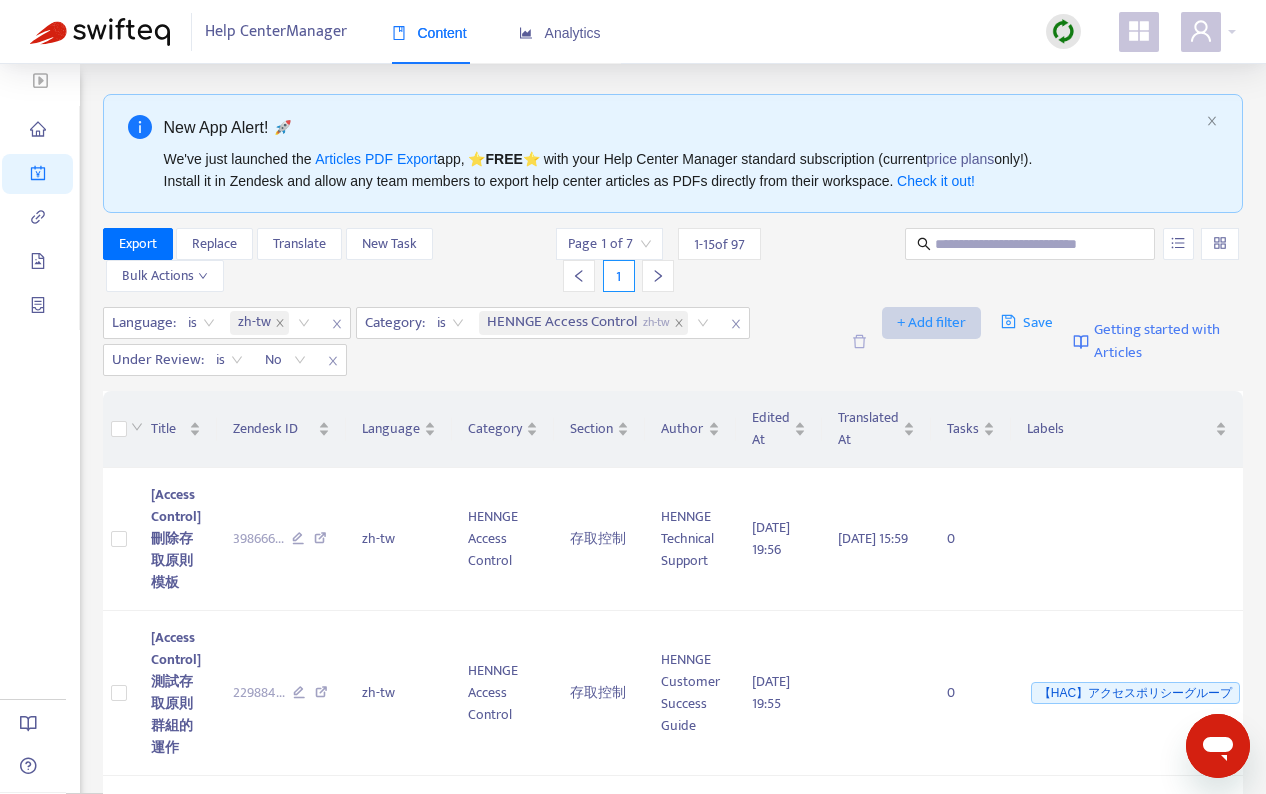 click on "+ Add filter" at bounding box center (931, 323) 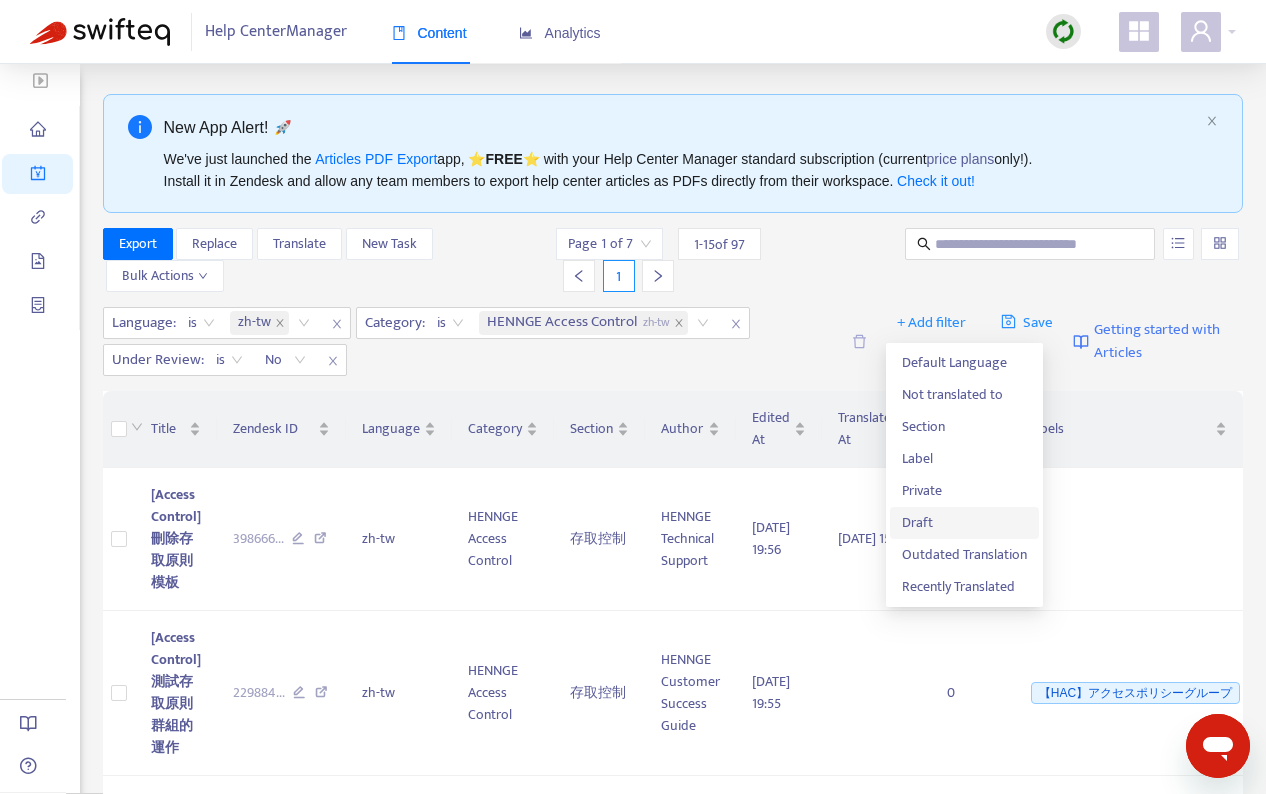 click on "Draft" at bounding box center [964, 523] 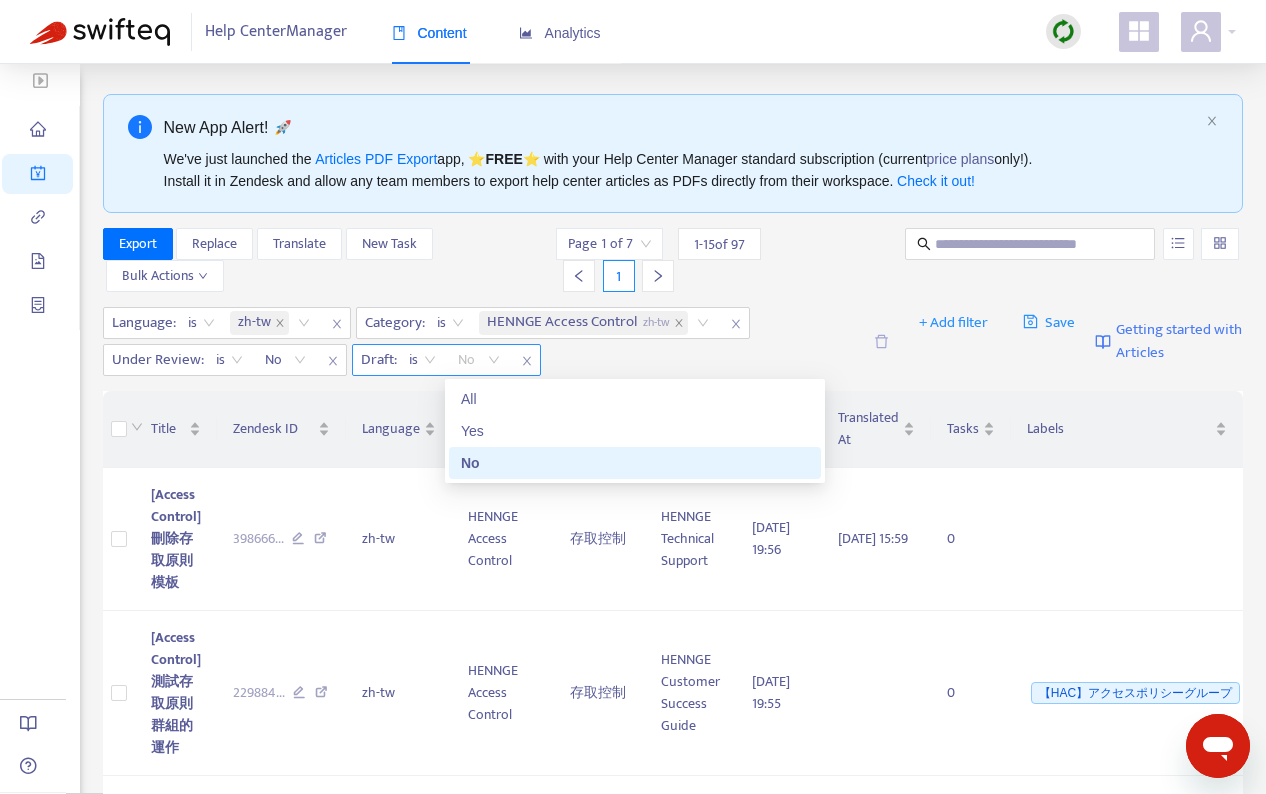 click on "No" at bounding box center (479, 360) 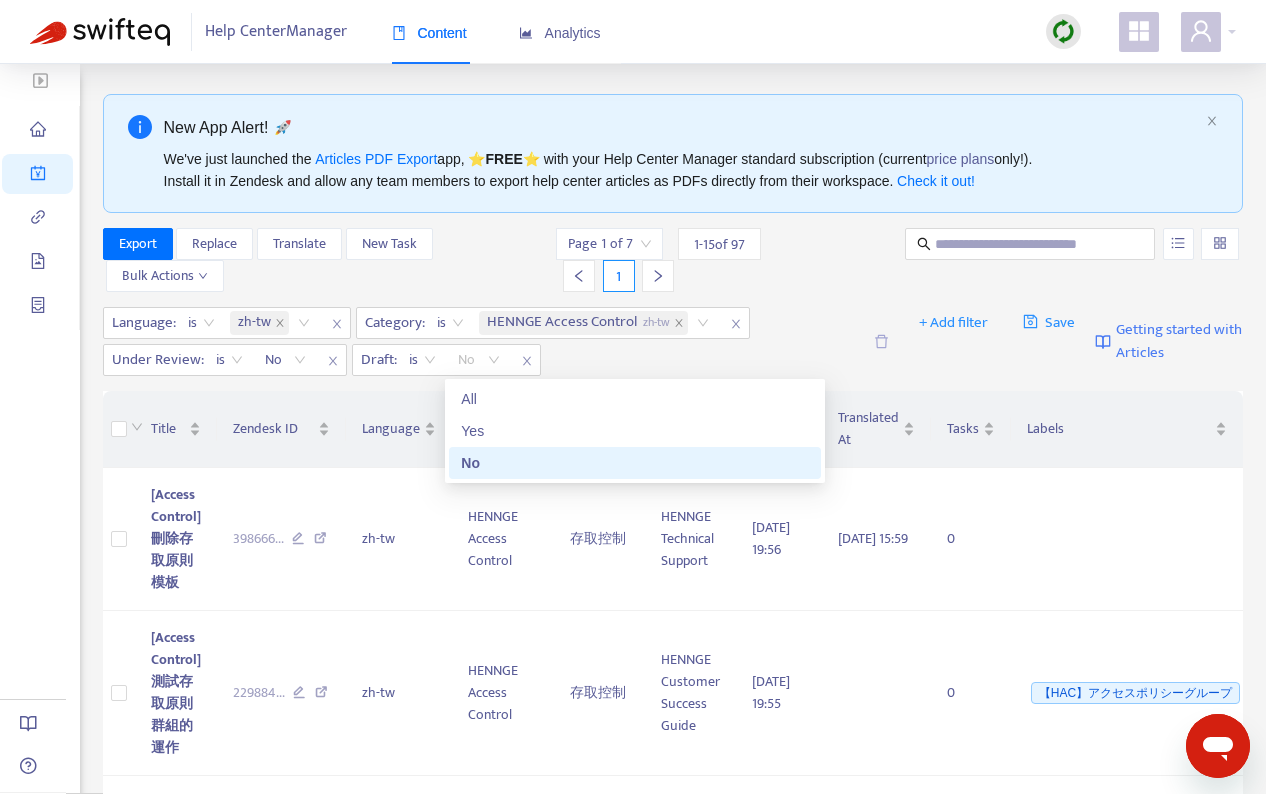 click on "Language : is zh-tw   Category : is HENNGE Access Control   zh-tw   Under Review : is No   Draft : is No" at bounding box center [481, 341] 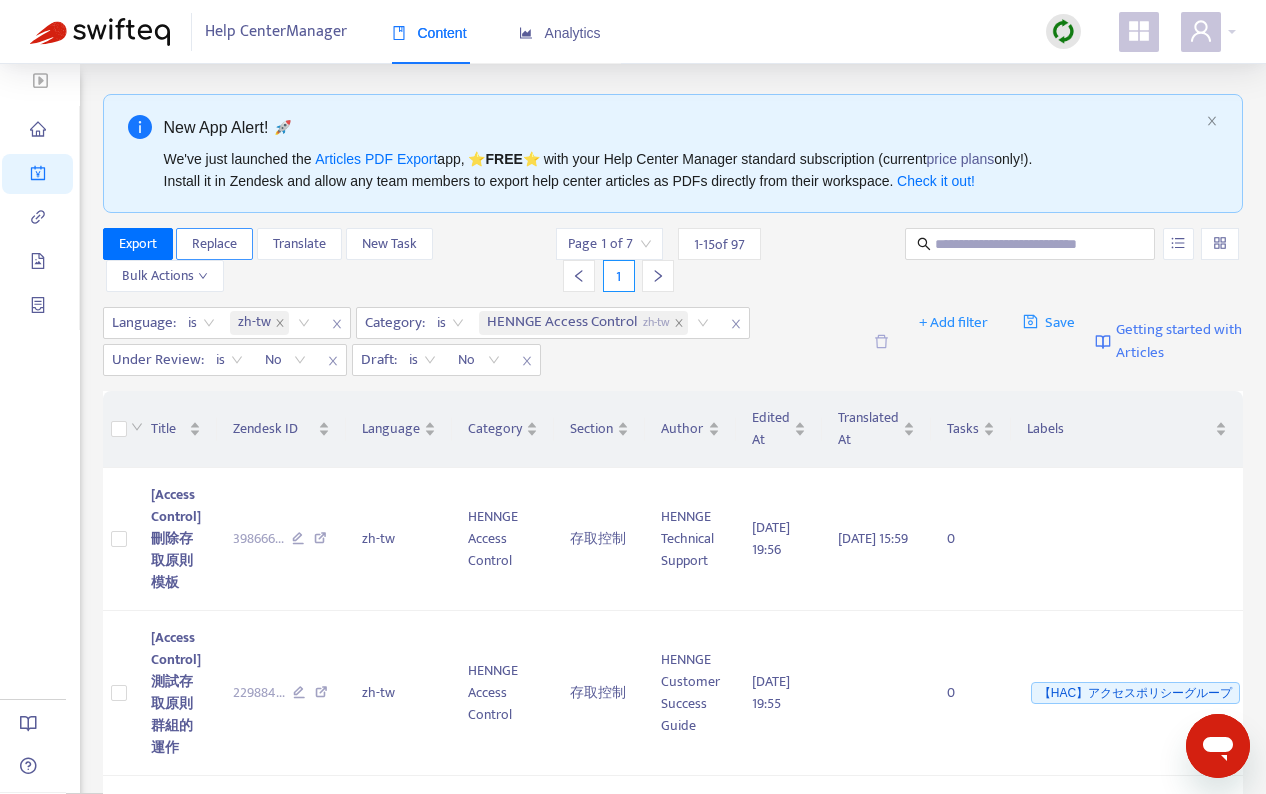 click on "Replace" at bounding box center [214, 244] 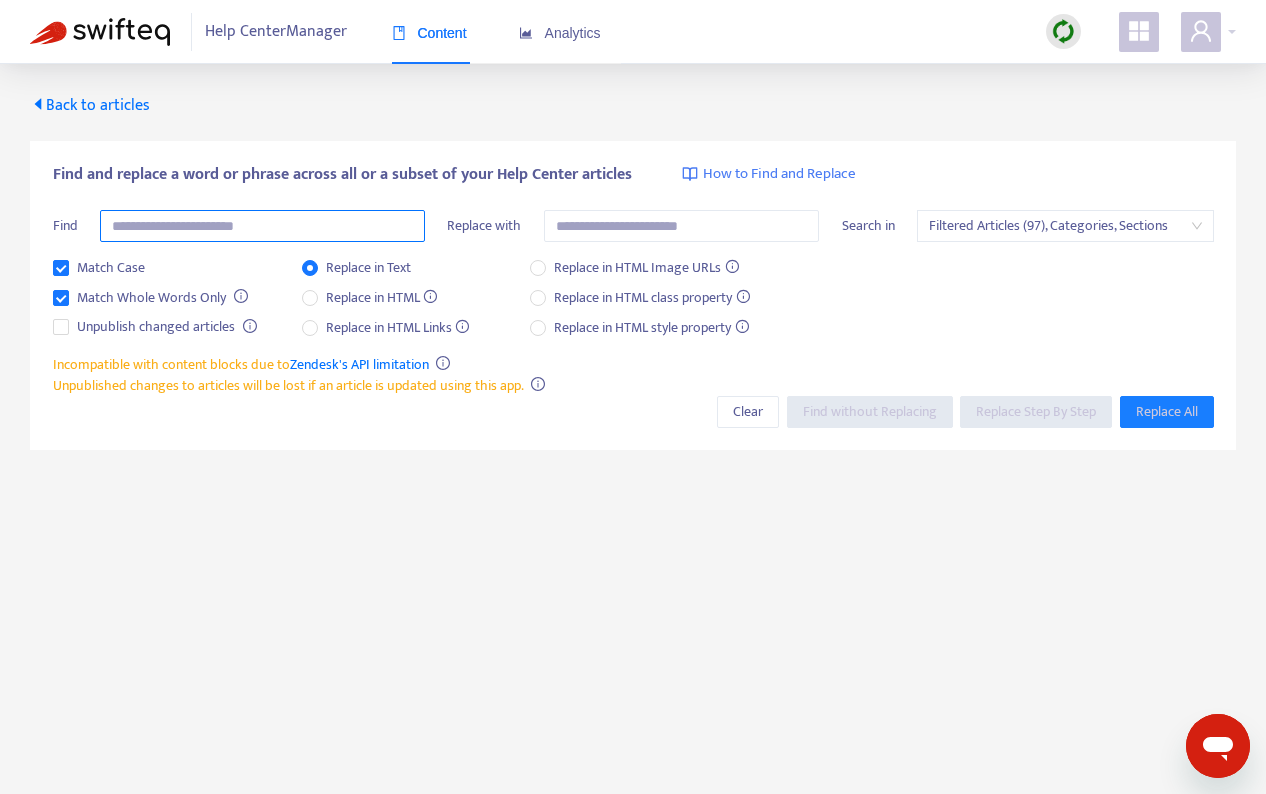 click at bounding box center (262, 226) 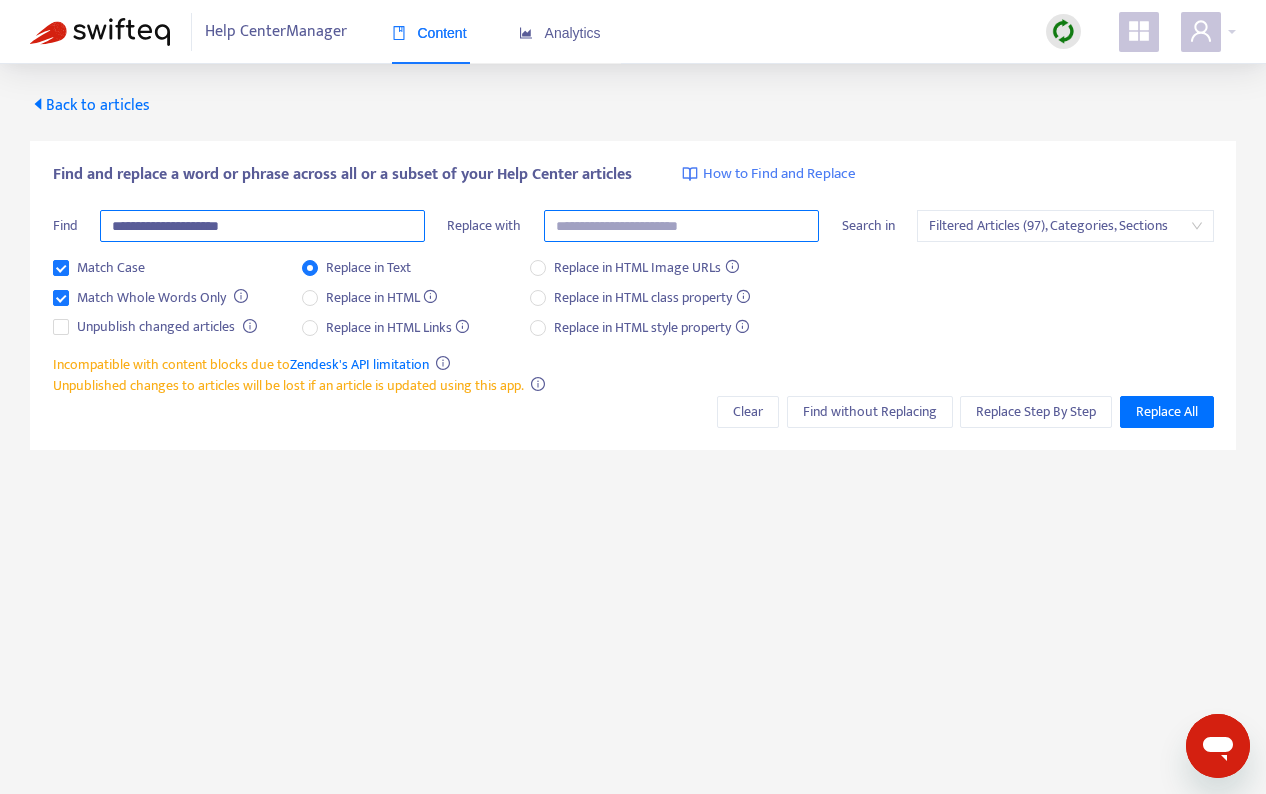 type on "**********" 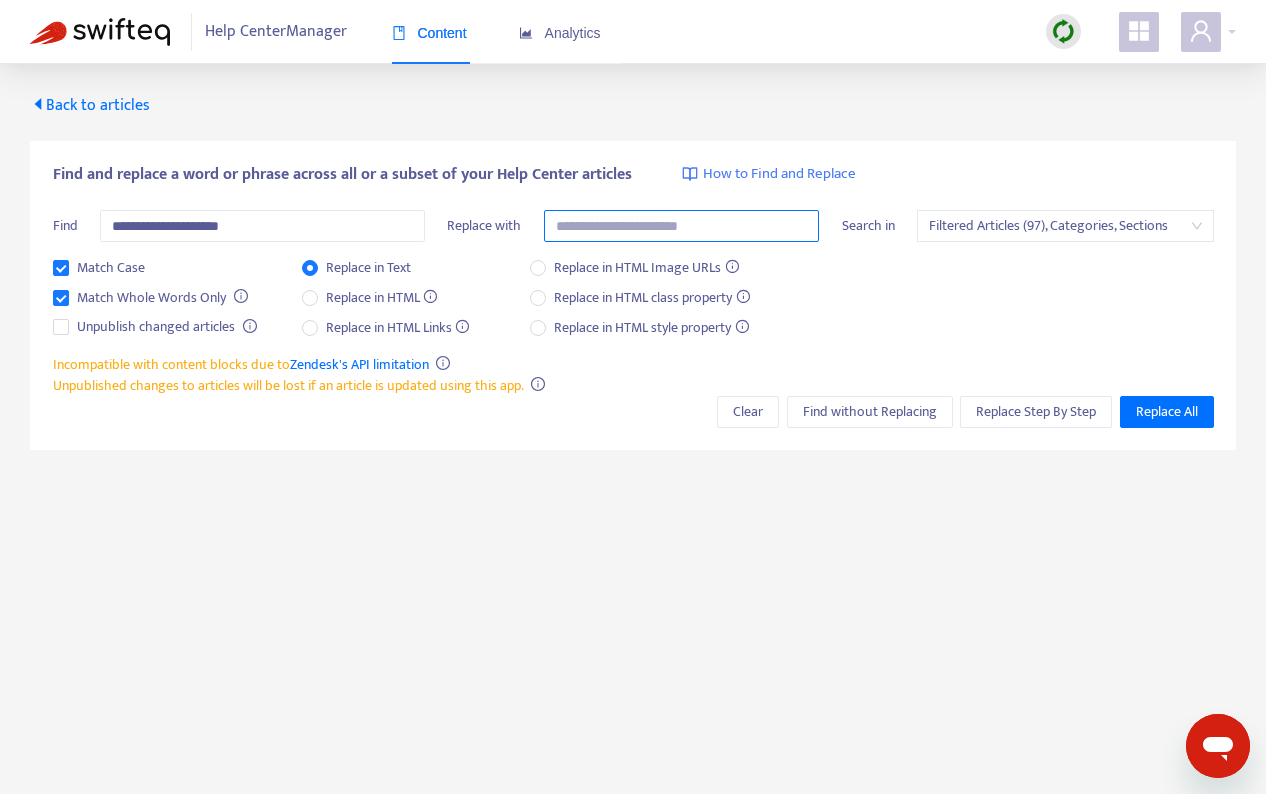 click at bounding box center [682, 226] 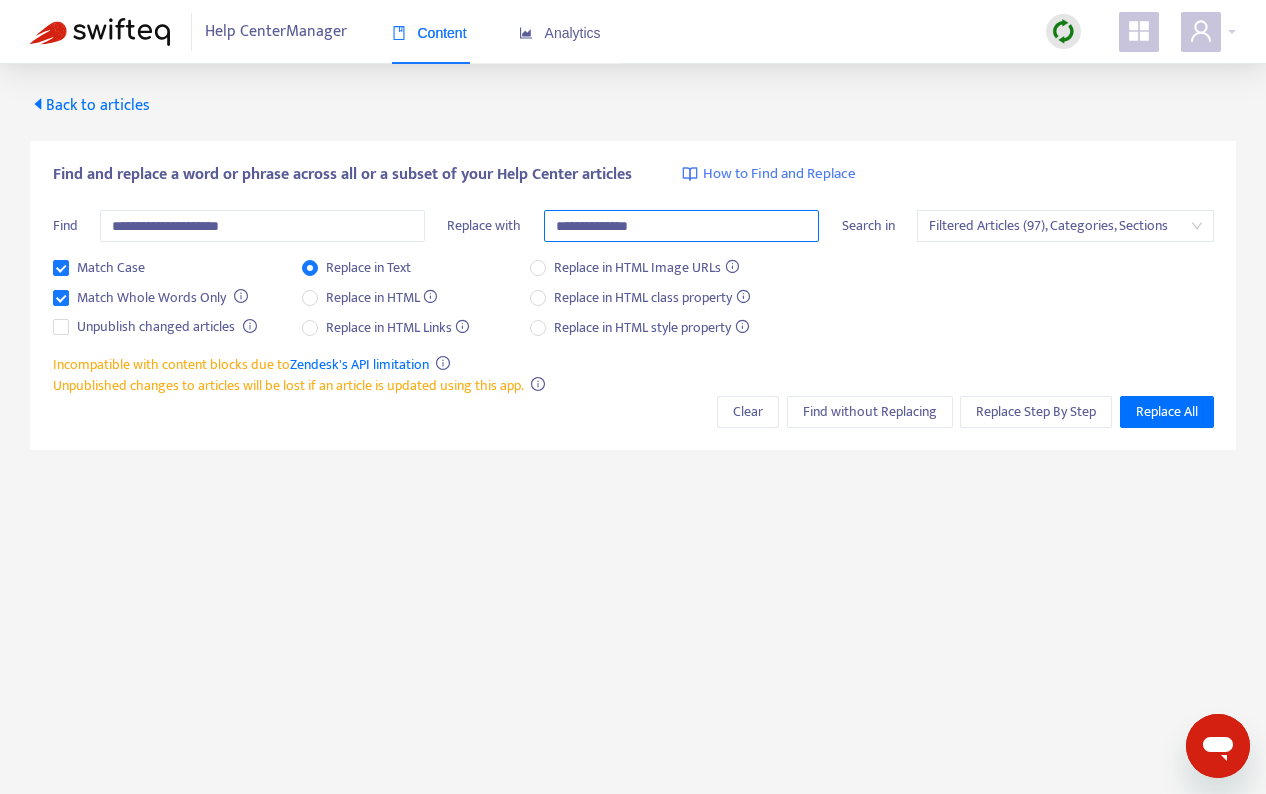 type on "**********" 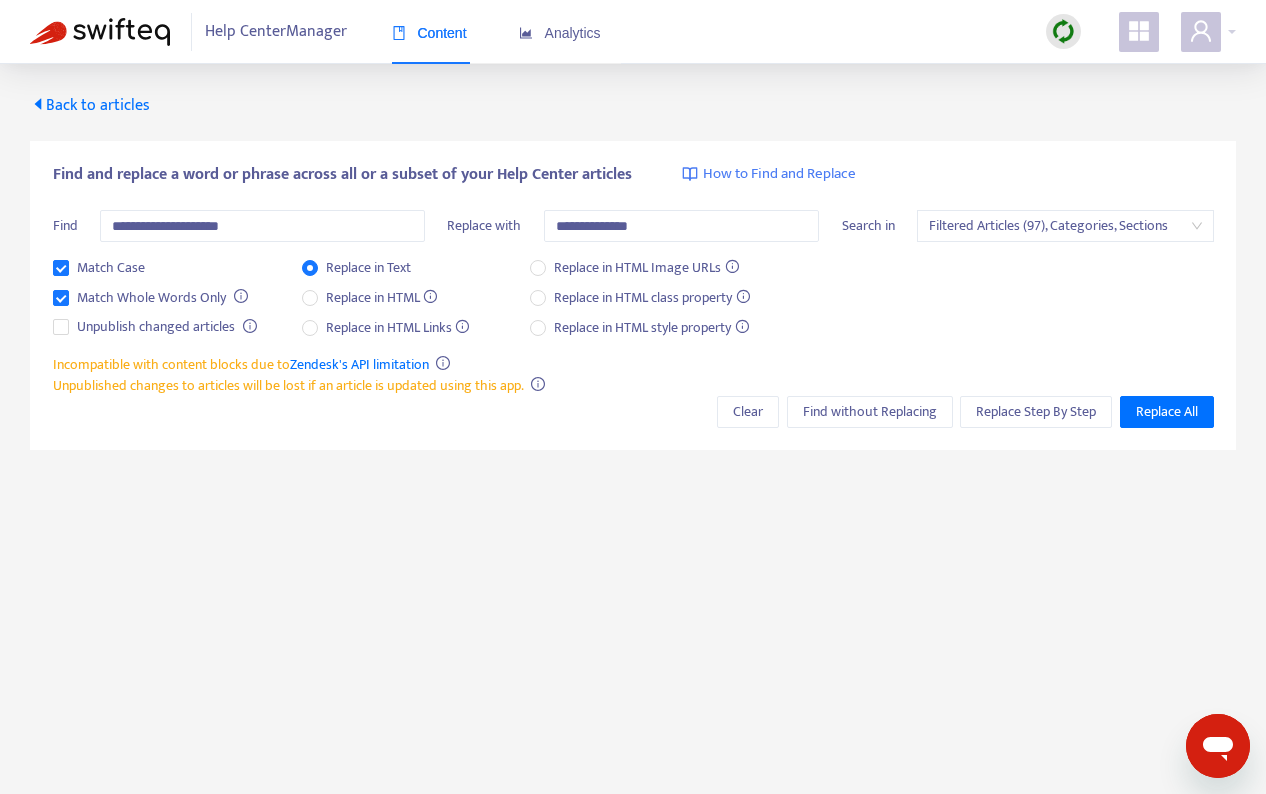click on "Match Case Match Whole Words Only Unpublish changed articles Replace in Text Replace in HTML Replace in HTML Links Replace in HTML Image URLs Replace in HTML class property Replace in HTML style property" at bounding box center (633, 305) 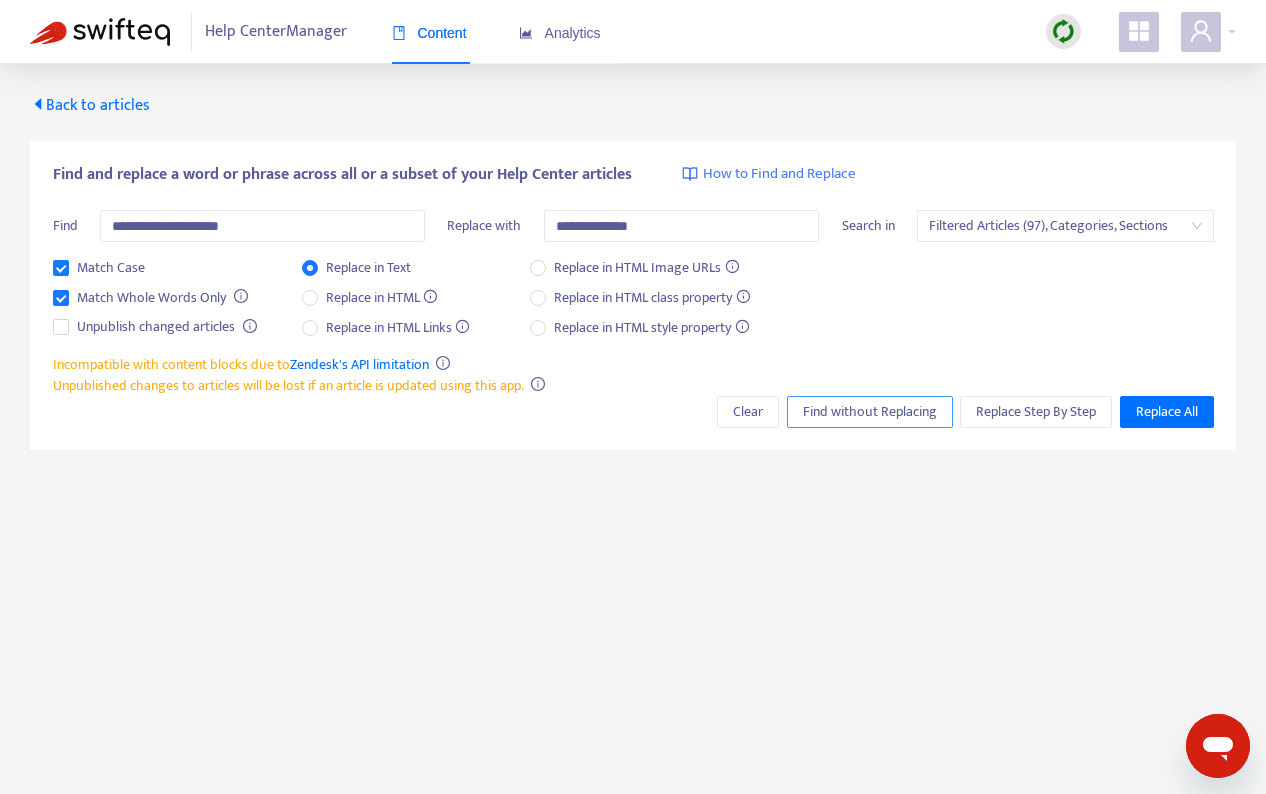 click on "Find without Replacing" at bounding box center [870, 412] 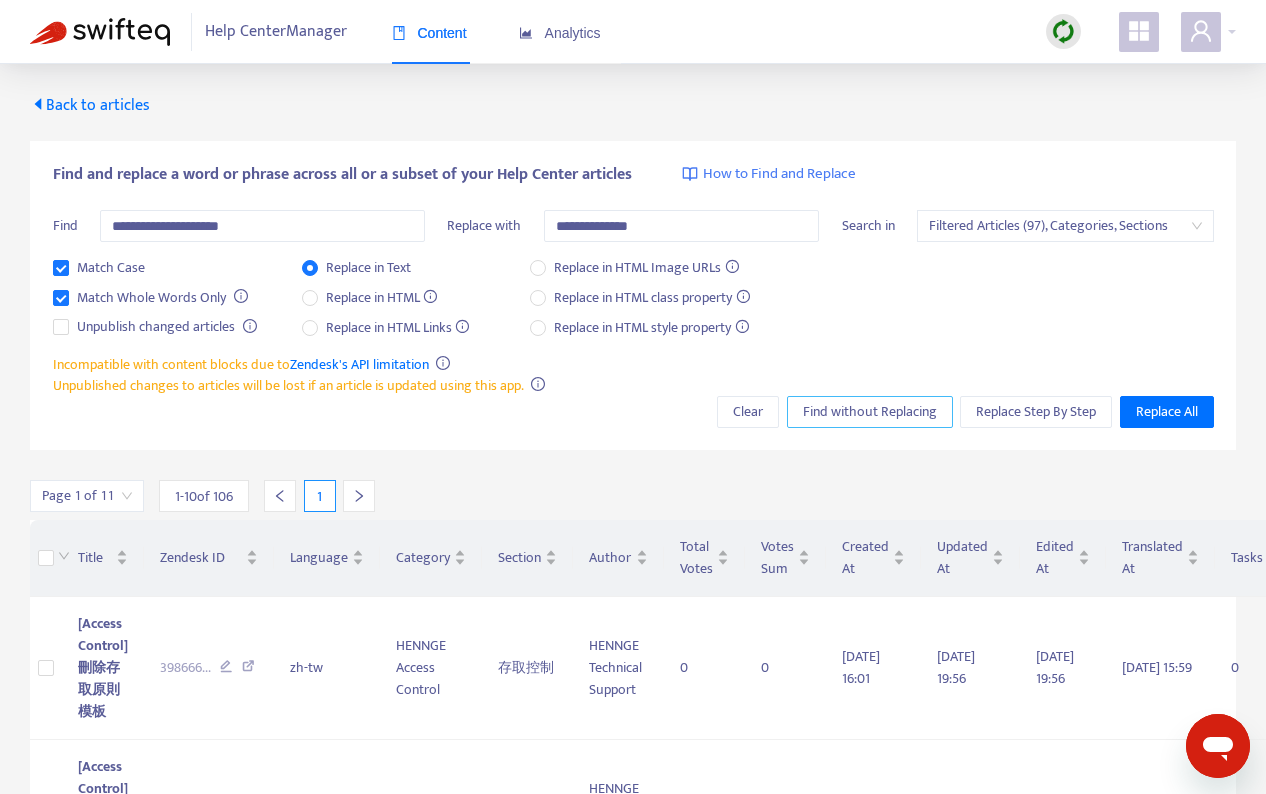 click on "Filtered Articles (97), Categories, Sections" at bounding box center [1065, 226] 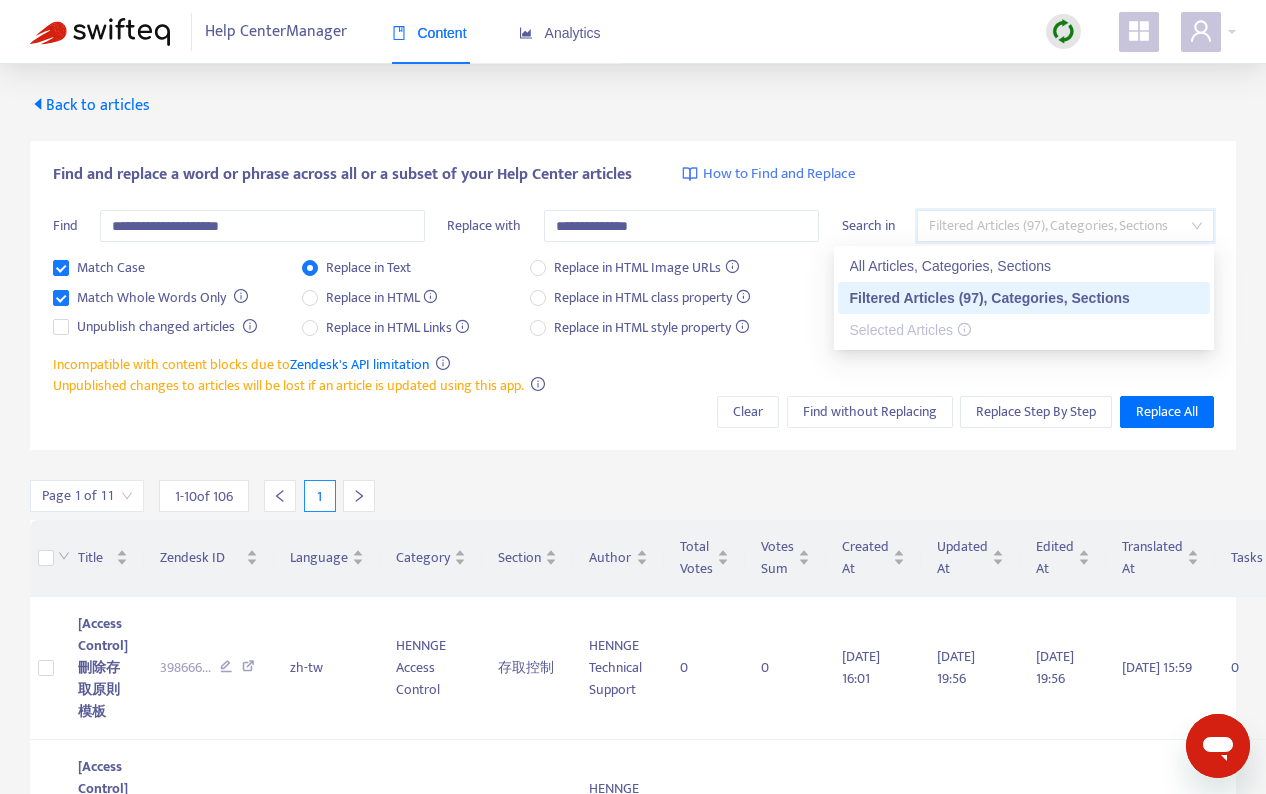 click on "Filtered Articles (97), Categories, Sections" at bounding box center (1065, 226) 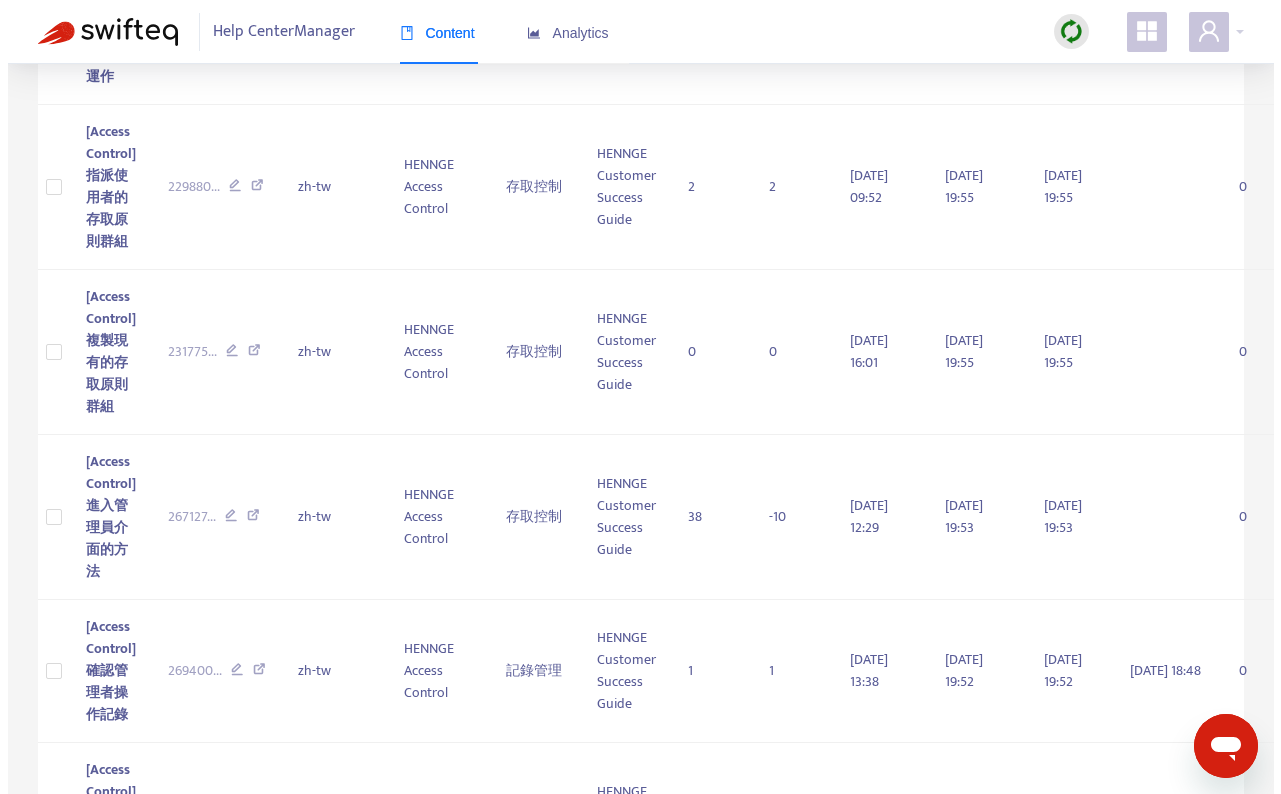 scroll, scrollTop: 0, scrollLeft: 0, axis: both 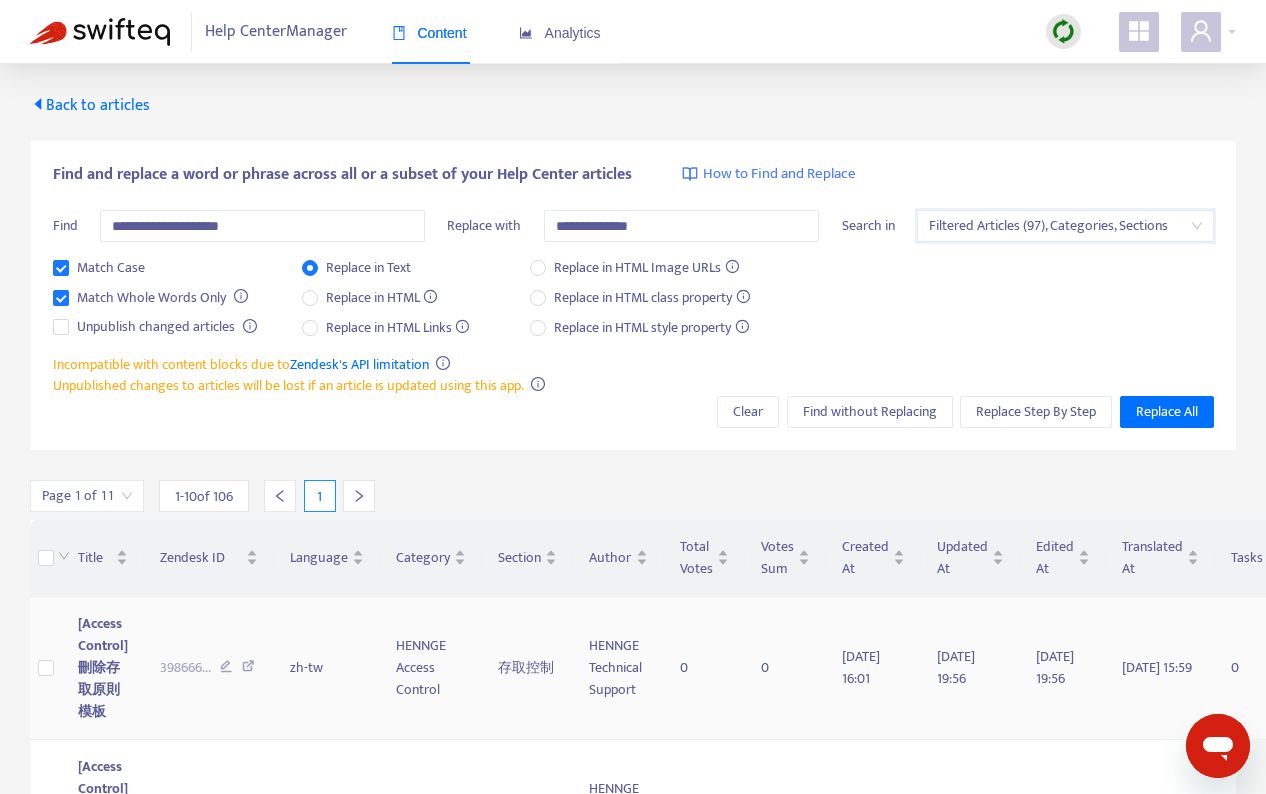 click on "[Access Control] 刪除存取原則模板" at bounding box center [103, 667] 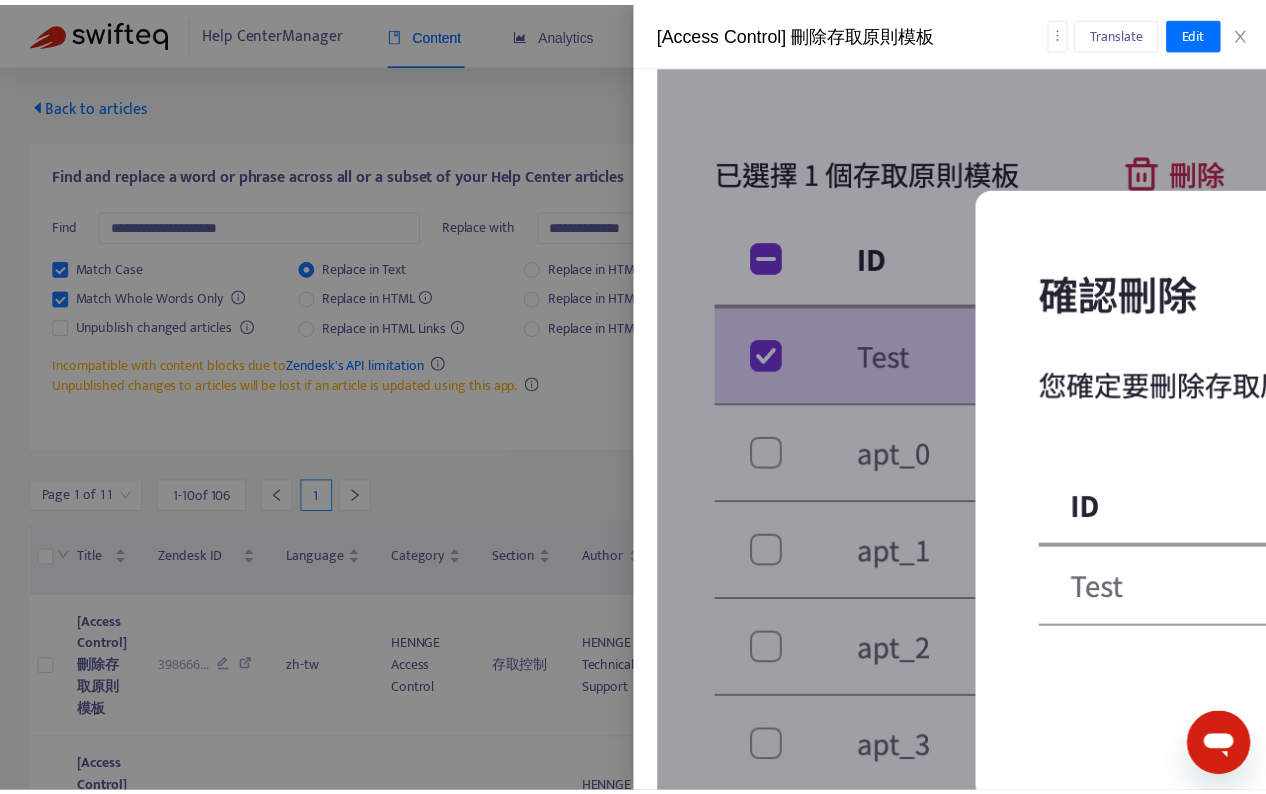 scroll, scrollTop: 2527, scrollLeft: 0, axis: vertical 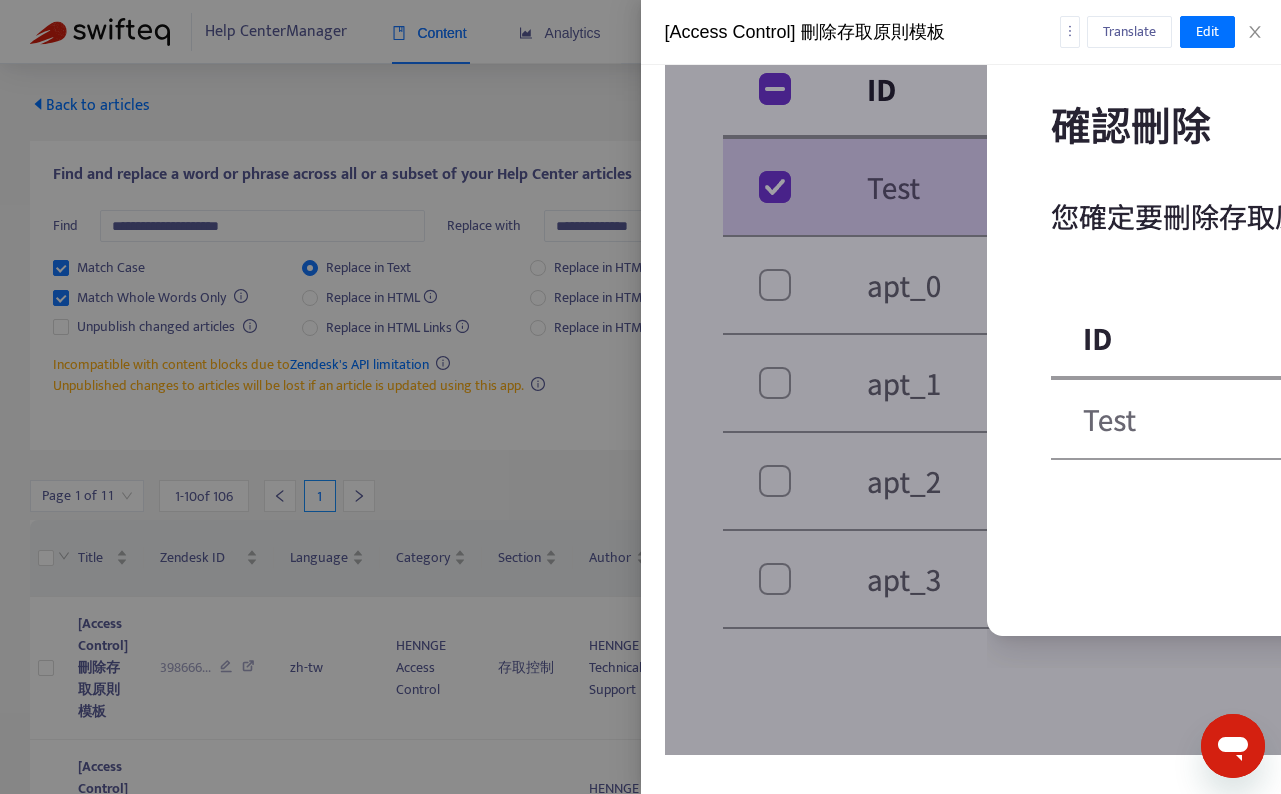 click at bounding box center (640, 397) 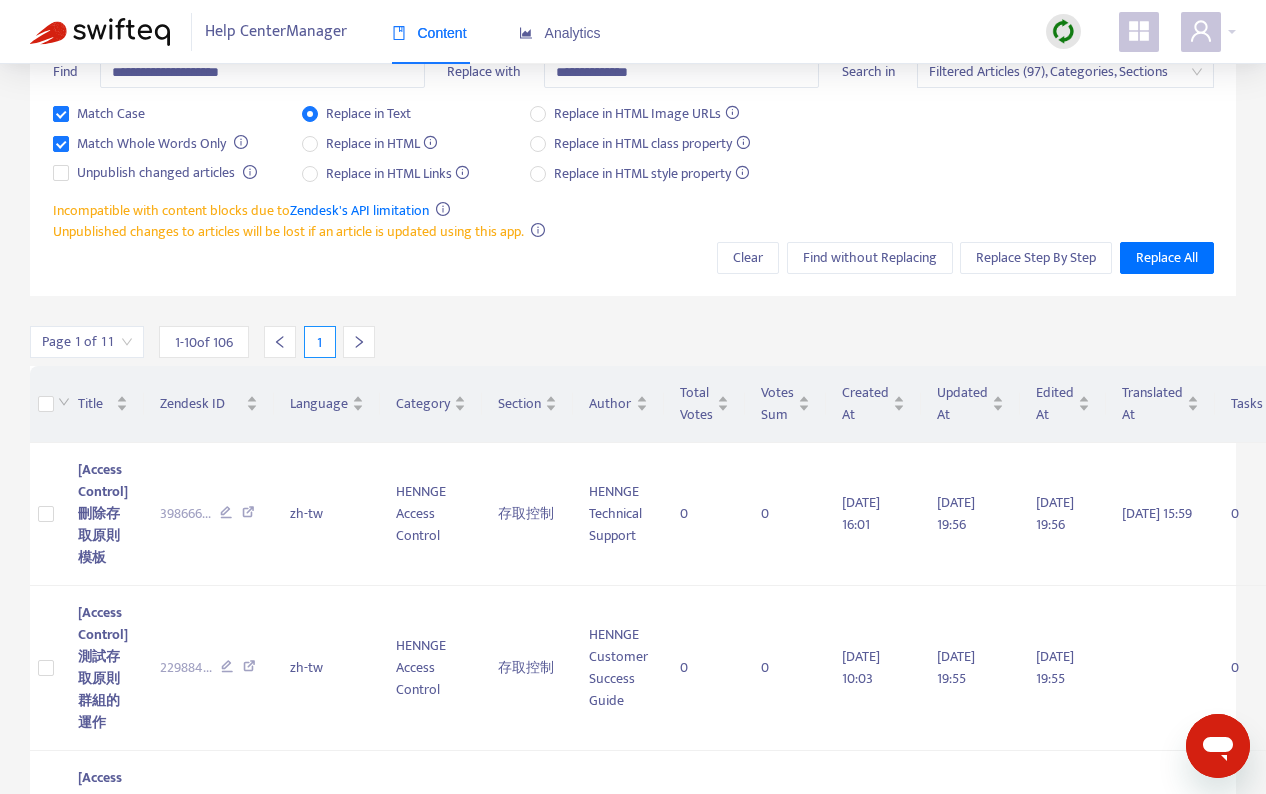 scroll, scrollTop: 96, scrollLeft: 0, axis: vertical 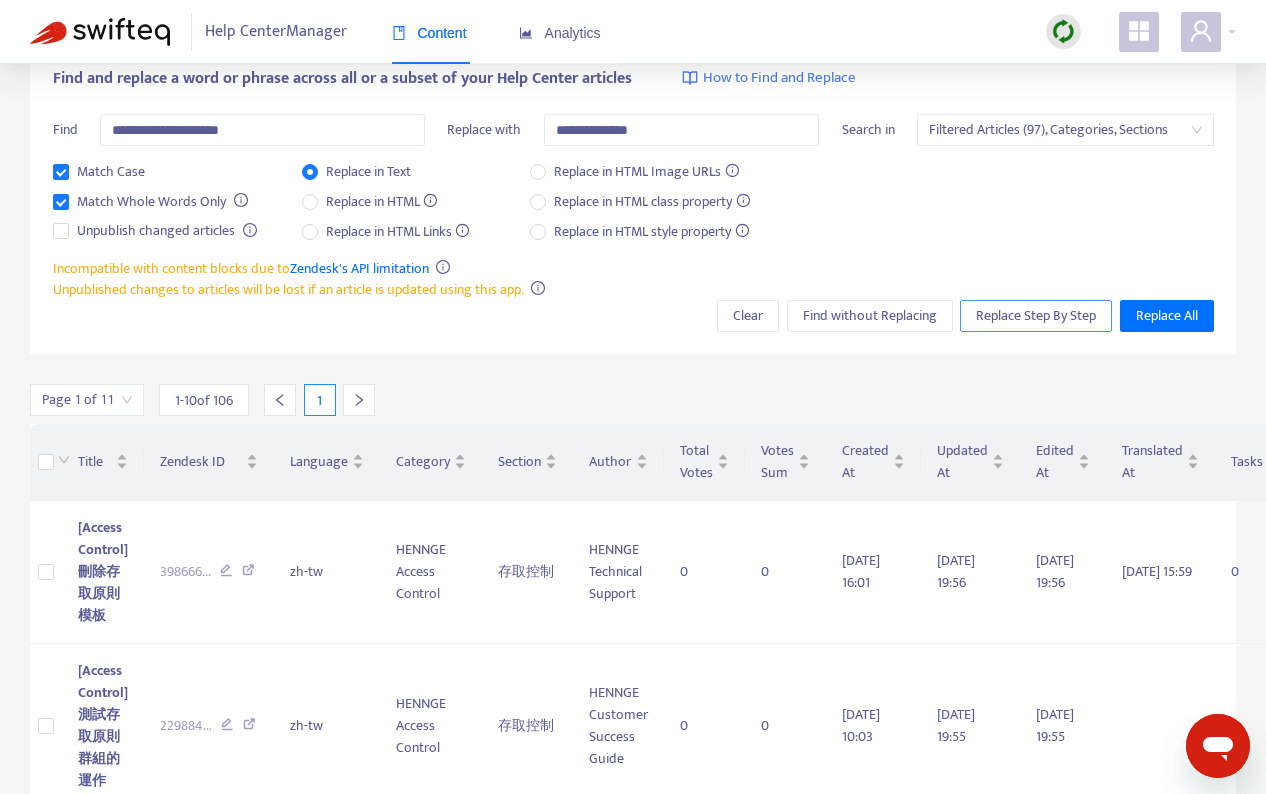 click on "Replace Step By Step" at bounding box center (1036, 316) 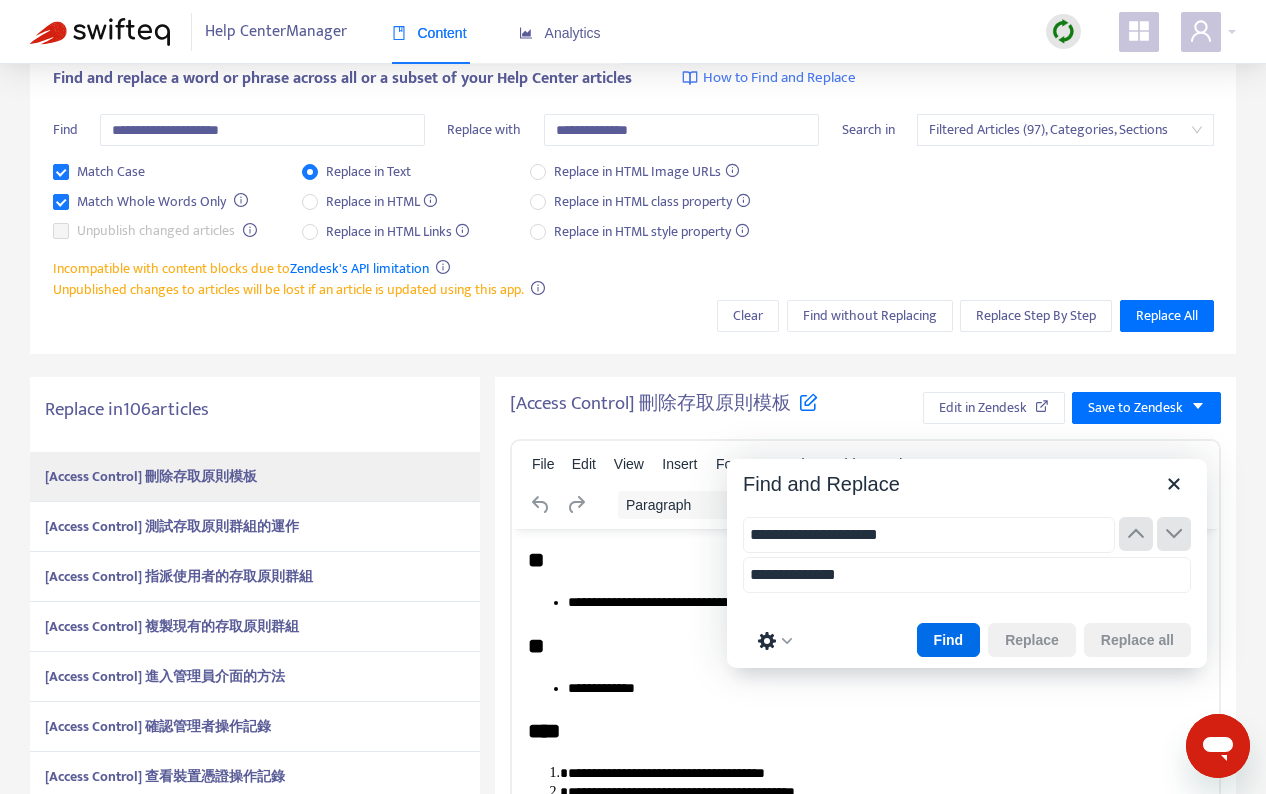 scroll, scrollTop: 0, scrollLeft: 0, axis: both 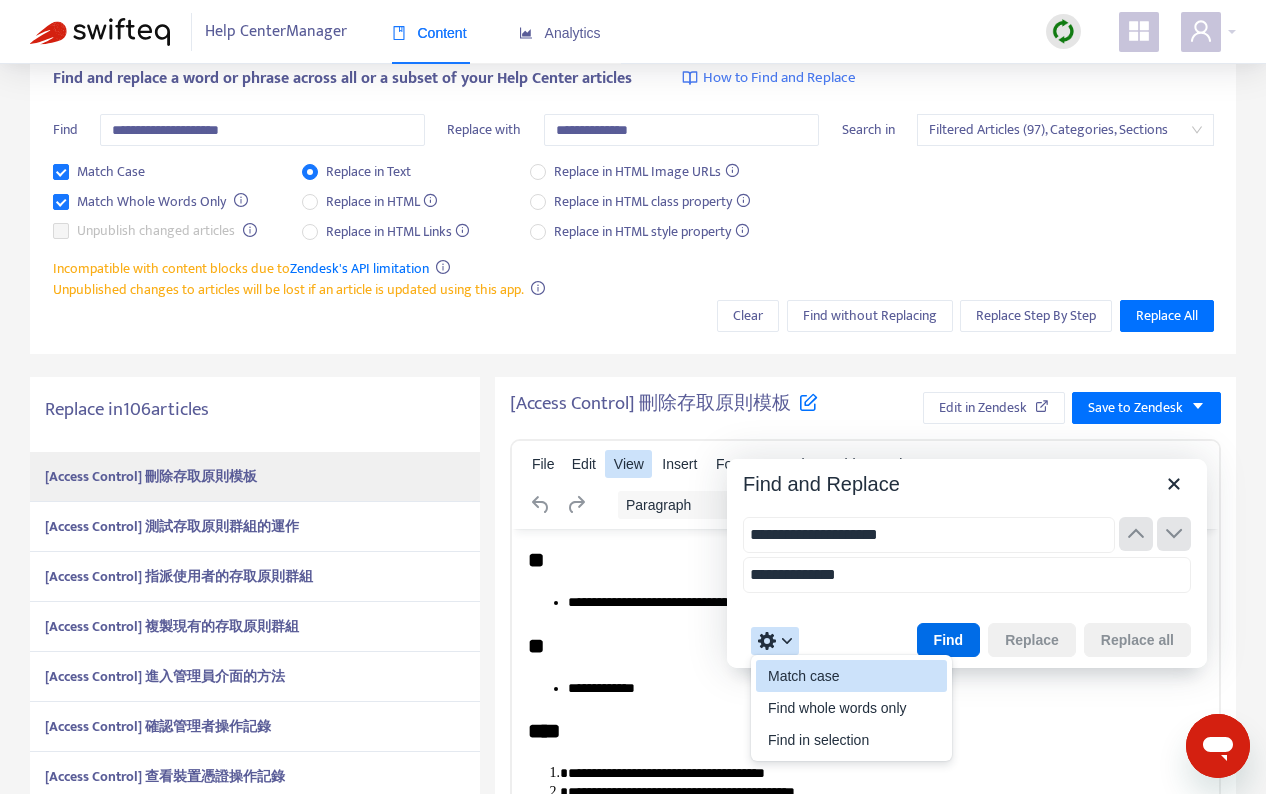 type on "**********" 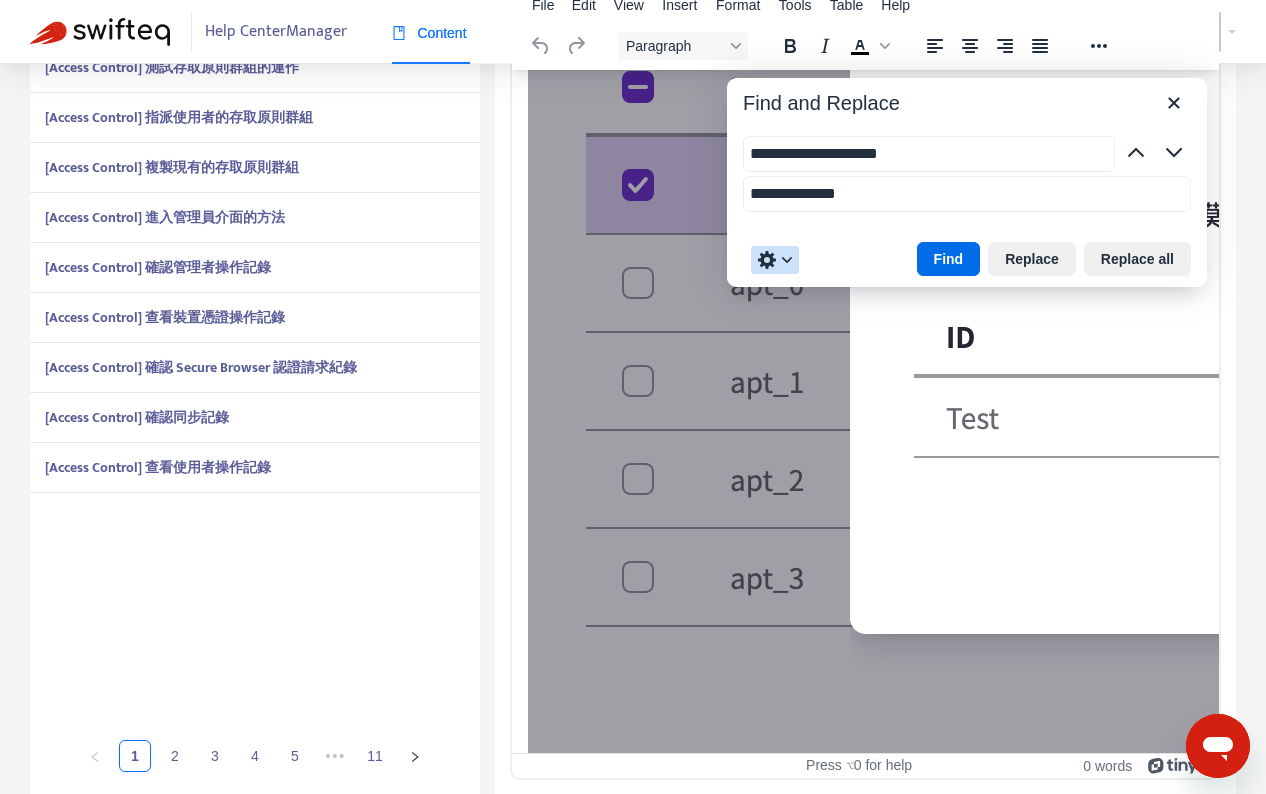 scroll, scrollTop: 2448, scrollLeft: 0, axis: vertical 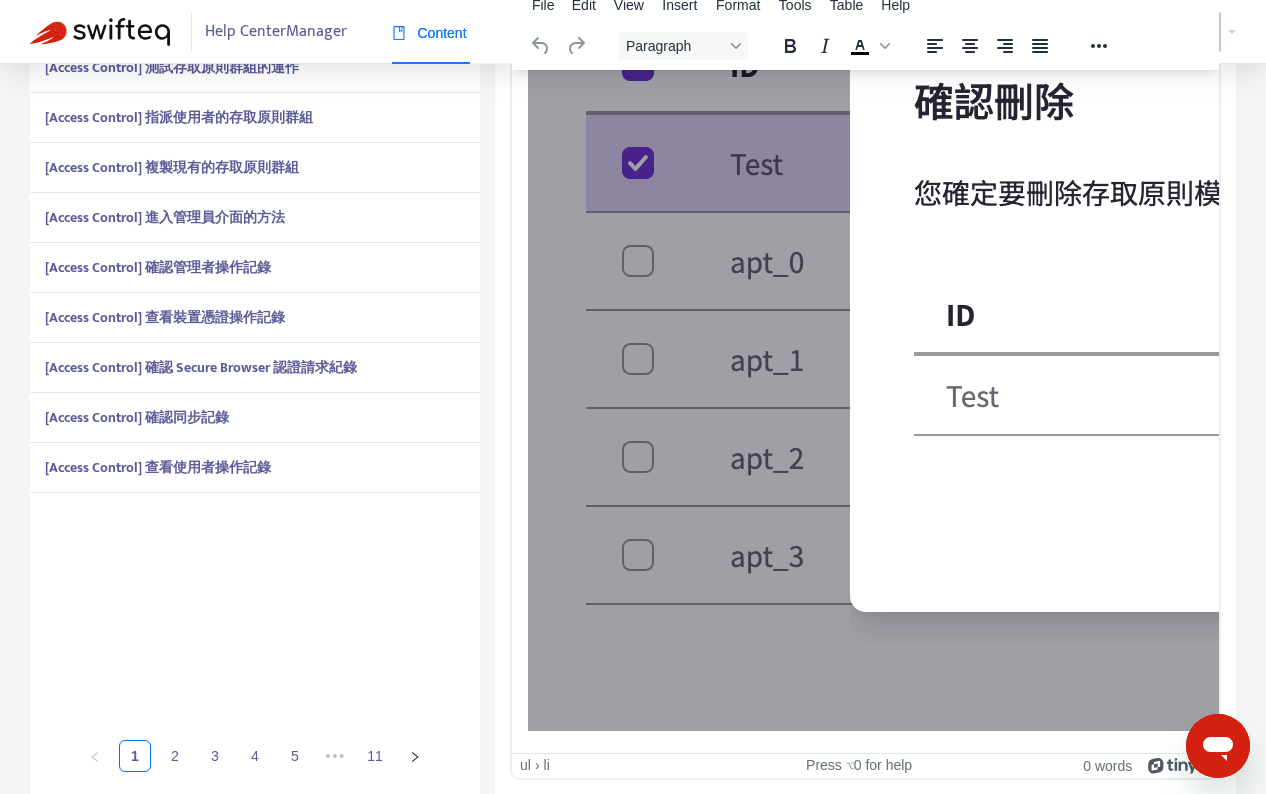 click on "[Access Control] 查看使用者操作記錄" at bounding box center [158, 467] 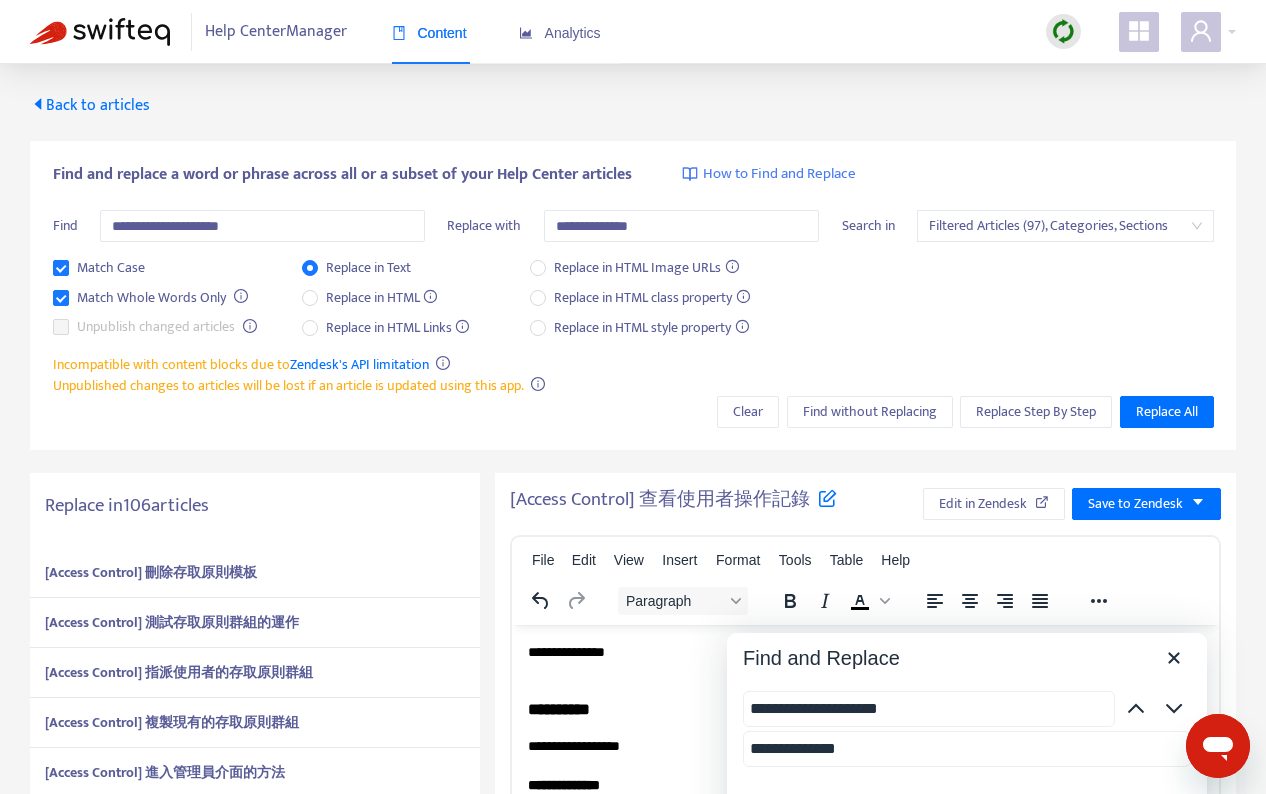 scroll, scrollTop: 555, scrollLeft: 0, axis: vertical 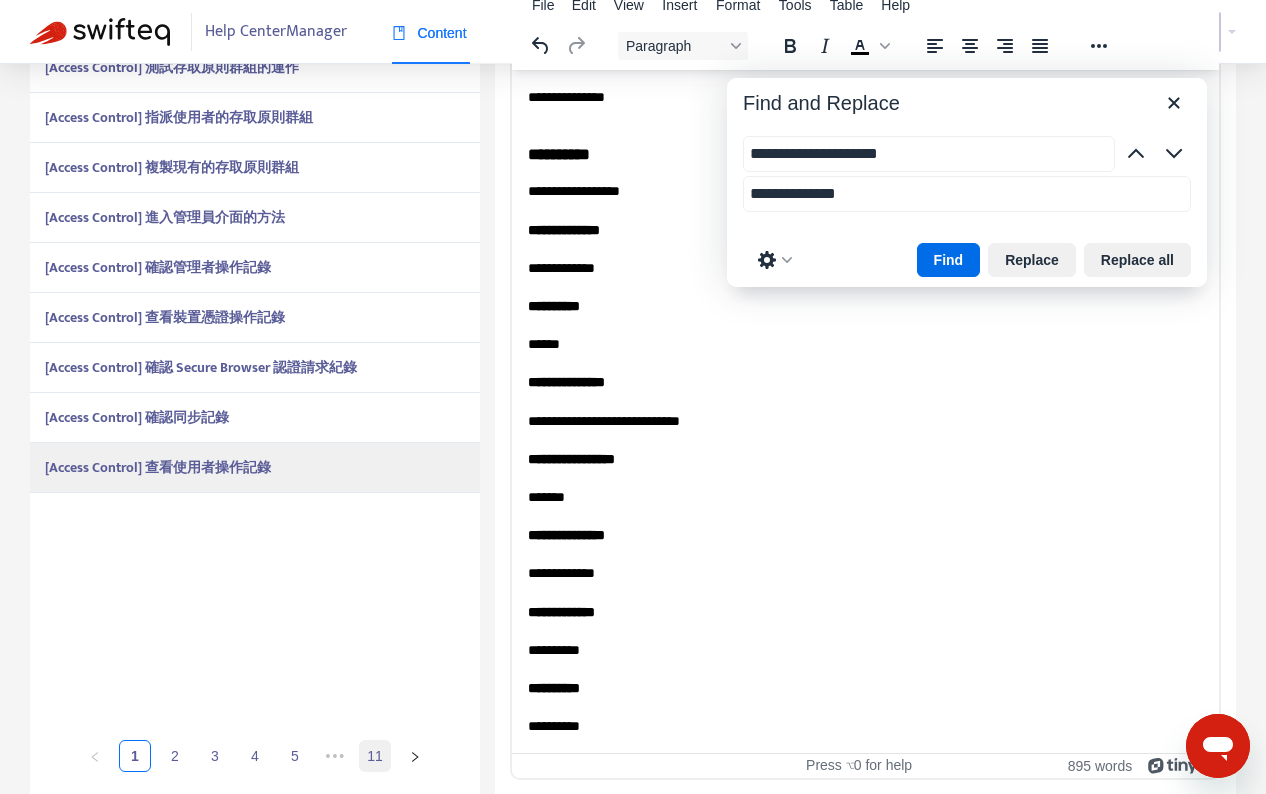 click on "11" at bounding box center [375, 756] 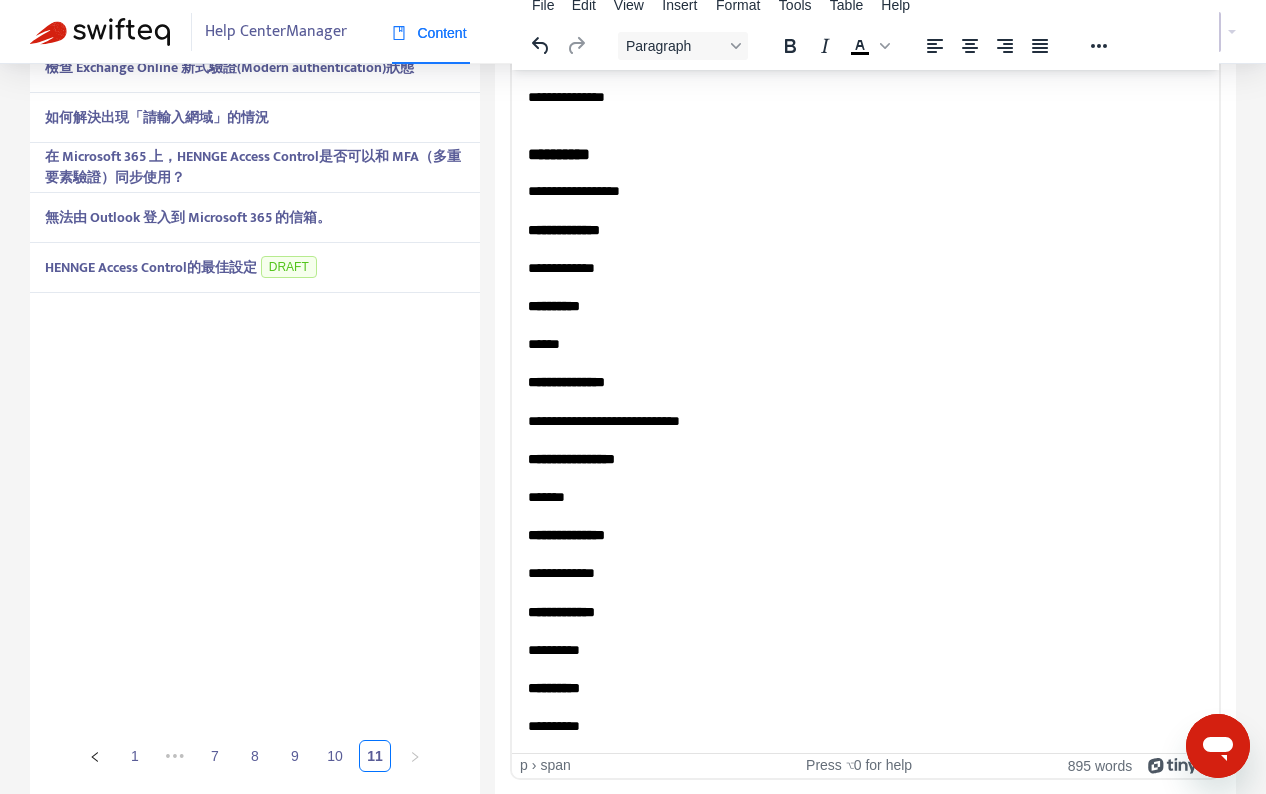 click on "無法由 Outlook 登入到 Microsoft 365 的信箱。" at bounding box center [188, 217] 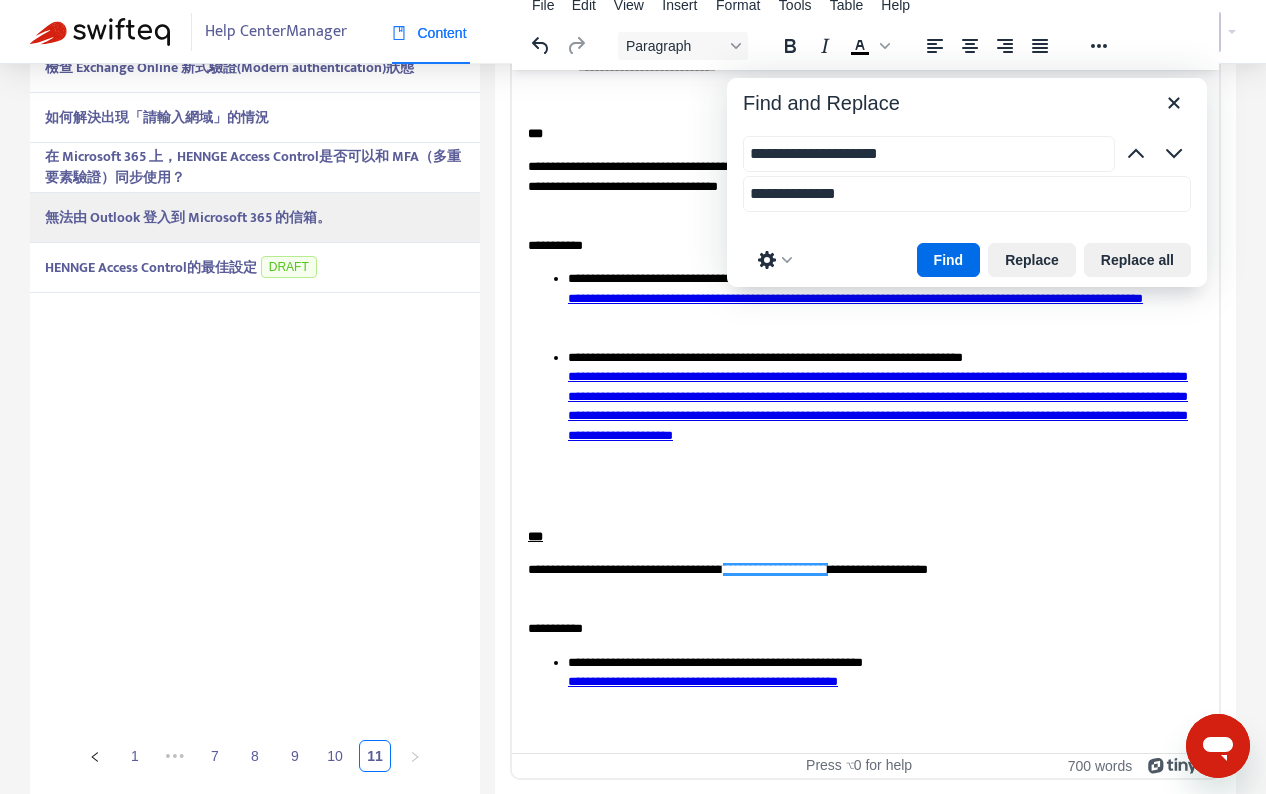scroll, scrollTop: 0, scrollLeft: 0, axis: both 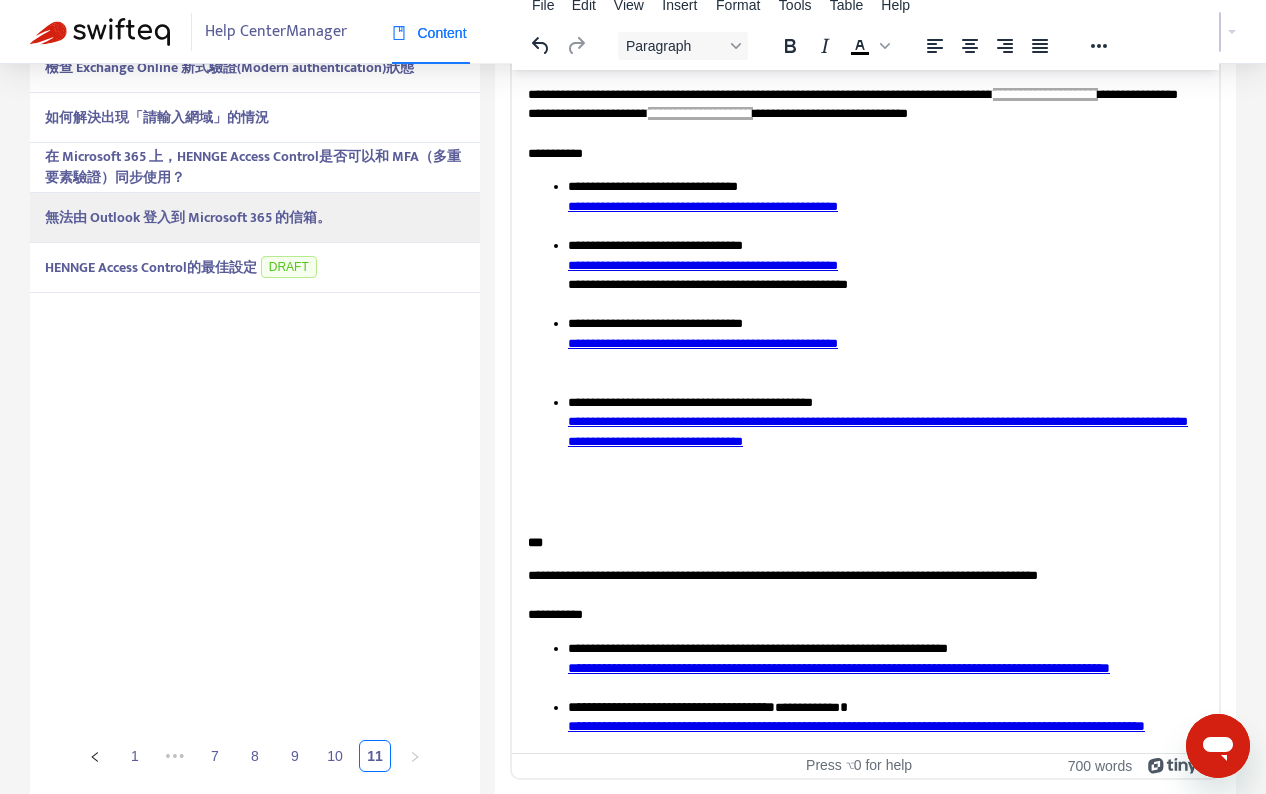 click on "HENNGE Access Control的最佳設定" at bounding box center (151, 267) 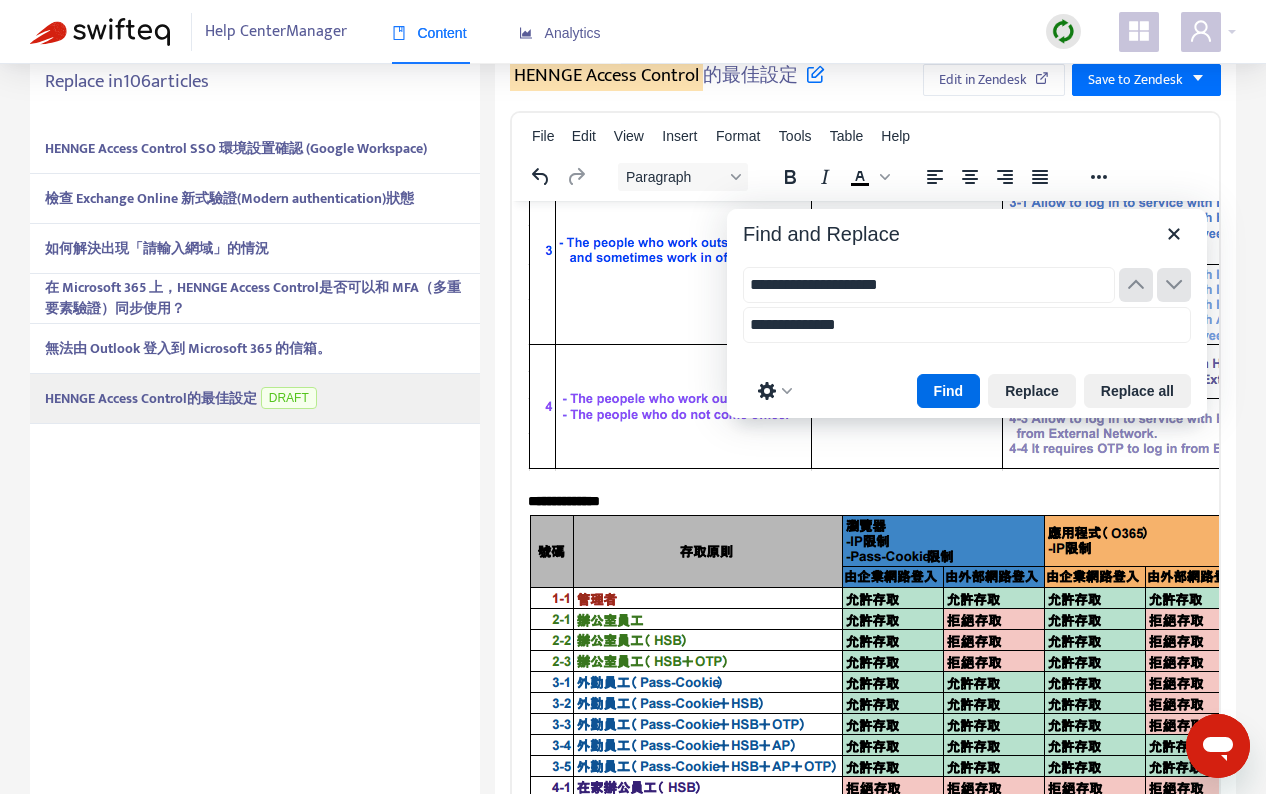 scroll, scrollTop: 340, scrollLeft: 0, axis: vertical 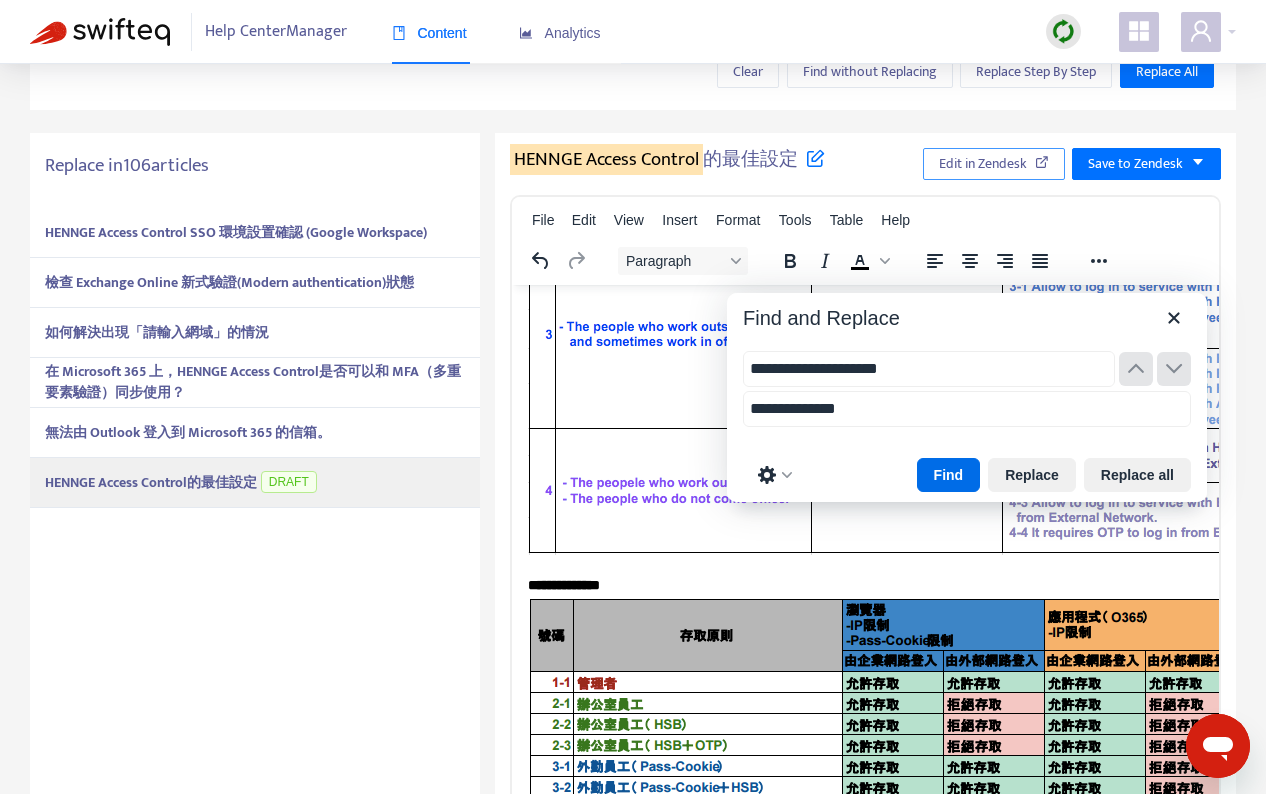 click on "Edit in Zendesk" at bounding box center [983, 164] 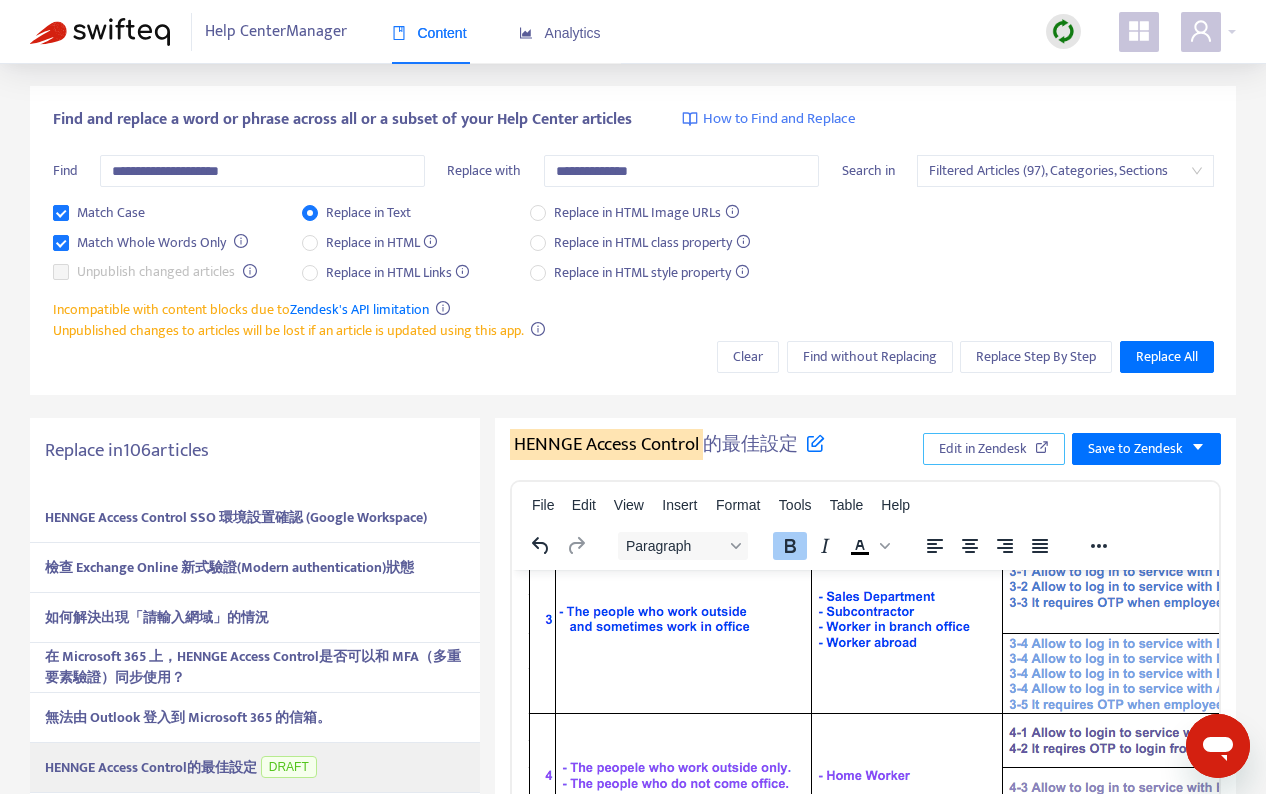 scroll, scrollTop: 0, scrollLeft: 0, axis: both 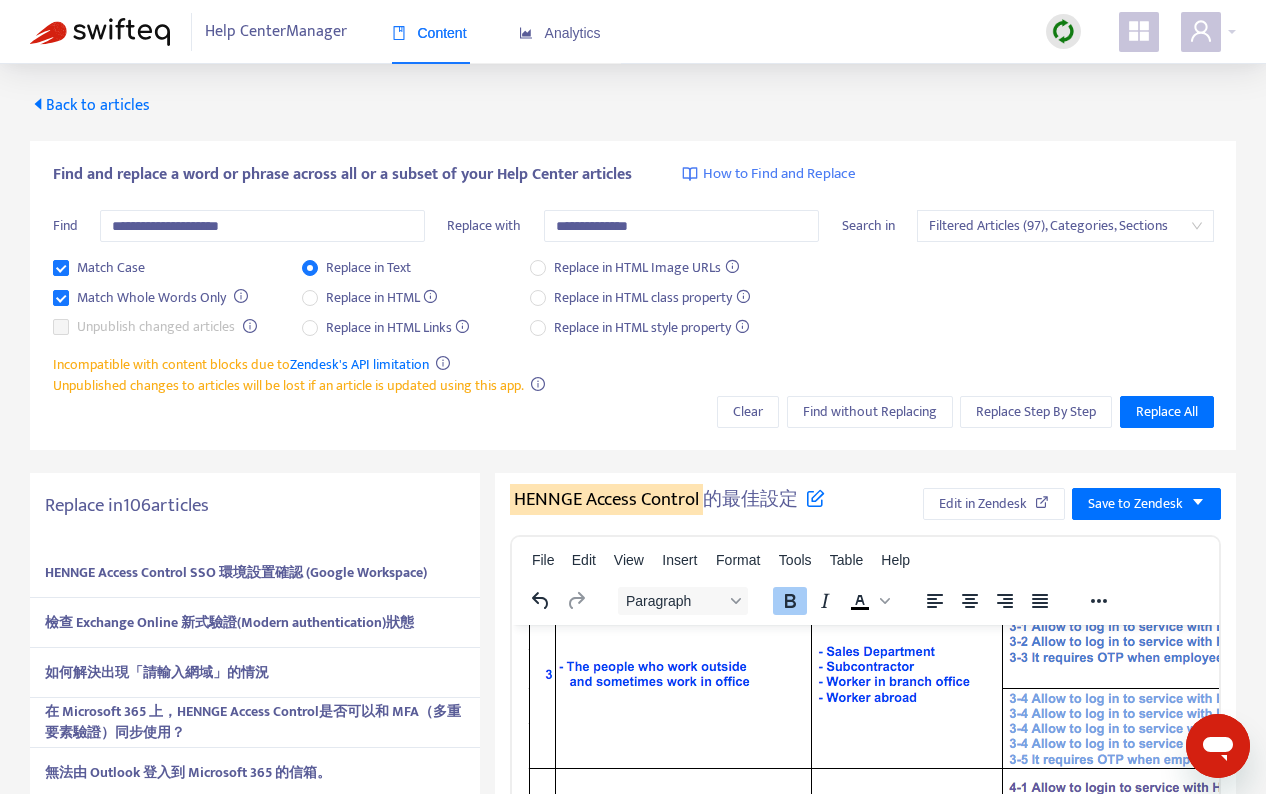 click on "HENNGE Access Control SSO 環境設置確認 (Google Workspace)" at bounding box center [236, 572] 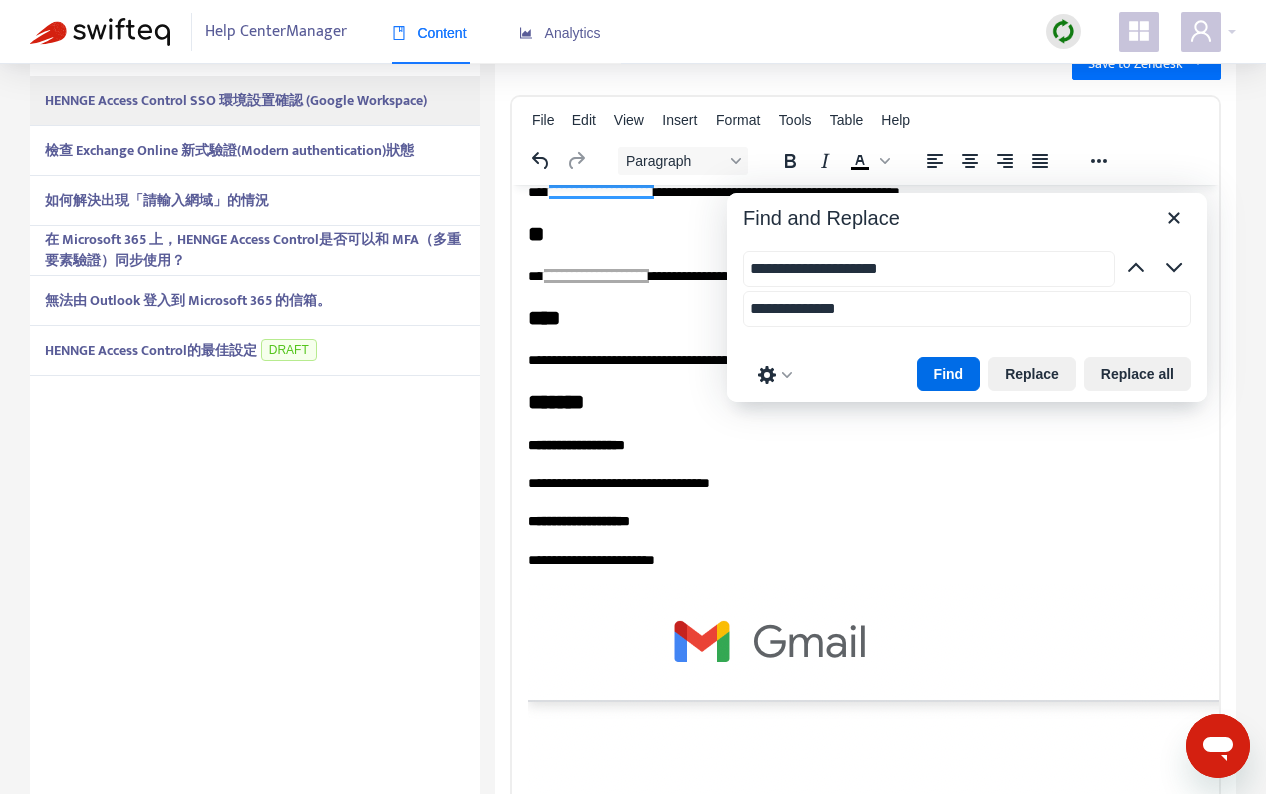 scroll, scrollTop: 473, scrollLeft: 0, axis: vertical 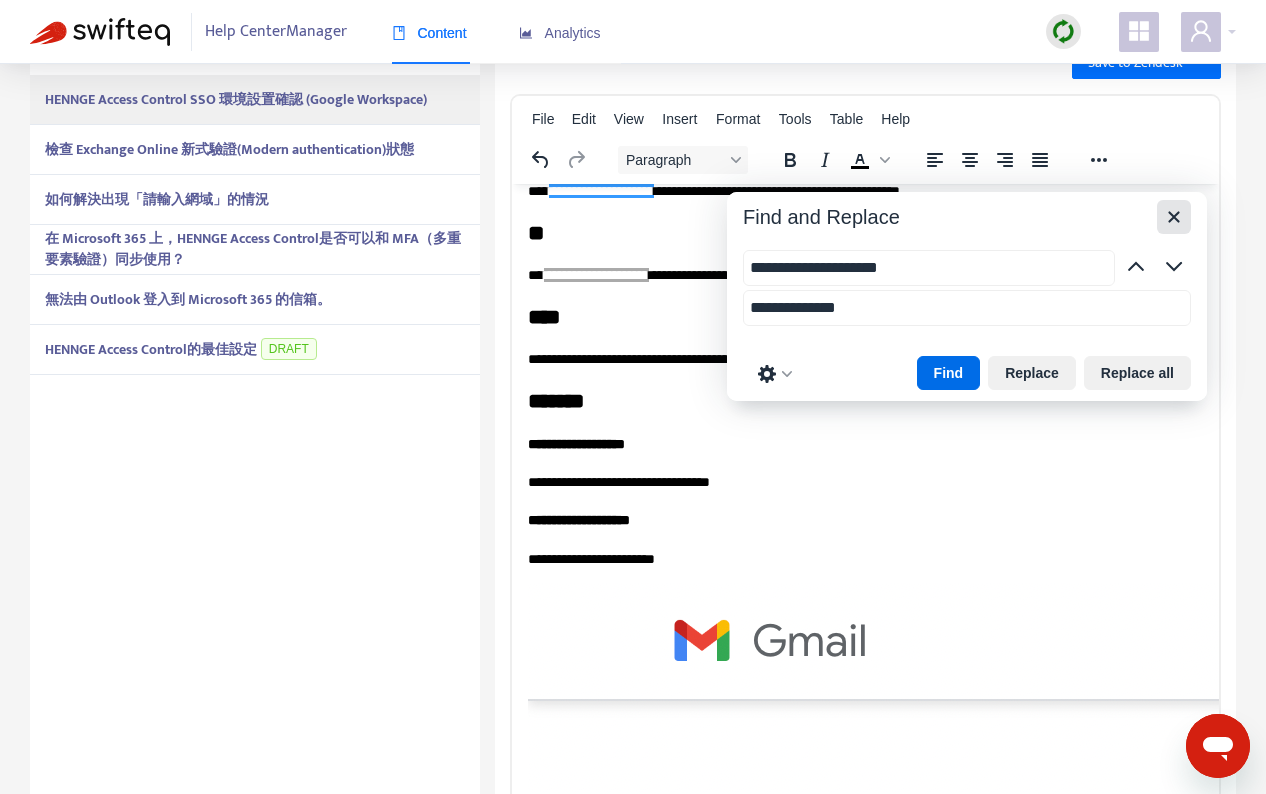 drag, startPoint x: 1177, startPoint y: 215, endPoint x: 564, endPoint y: 84, distance: 626.8413 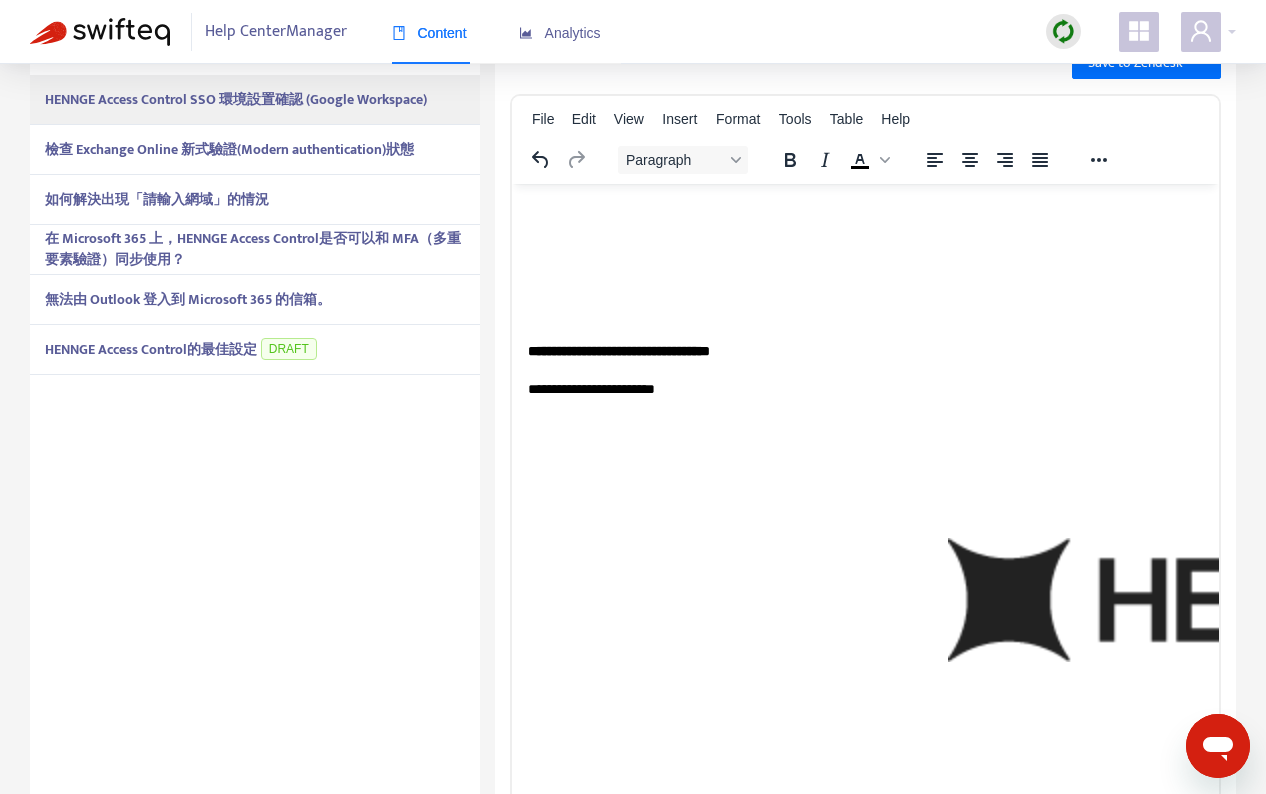scroll, scrollTop: 5267, scrollLeft: 0, axis: vertical 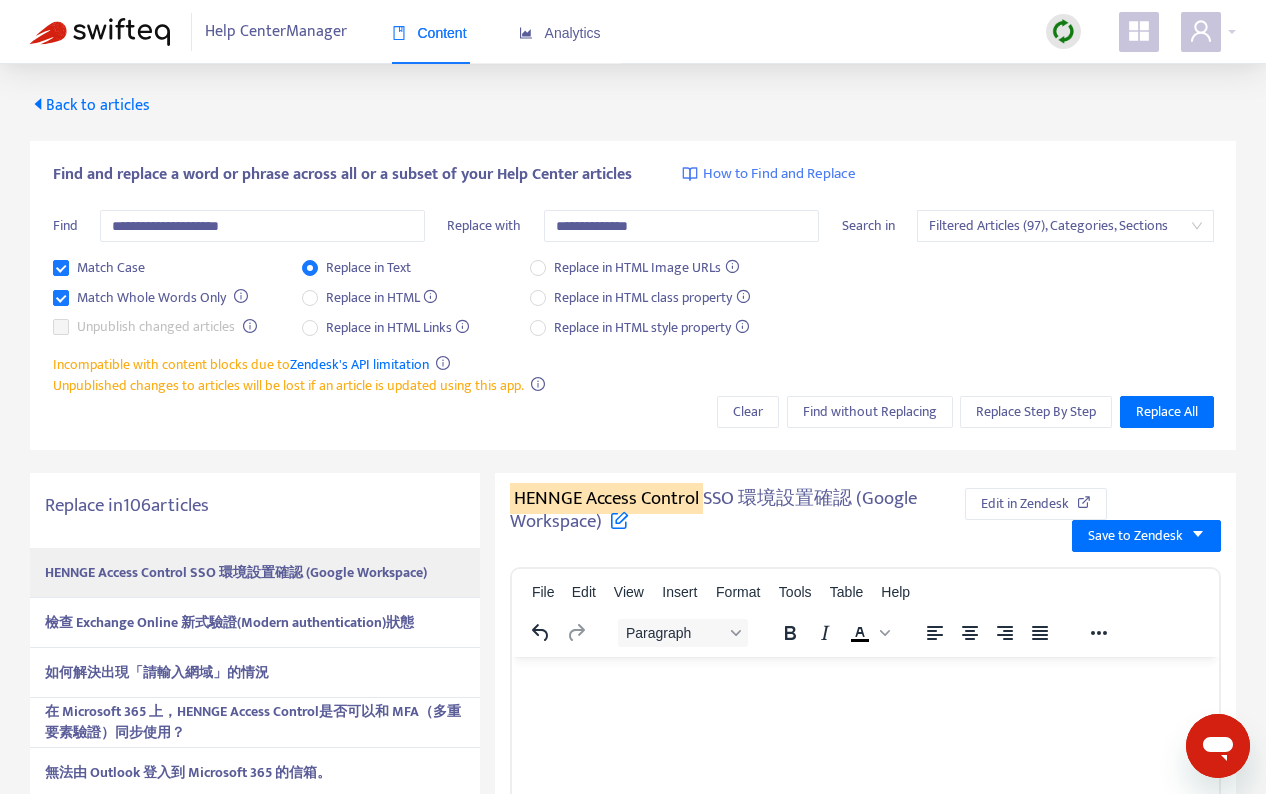 click on "**********" at bounding box center (633, 750) 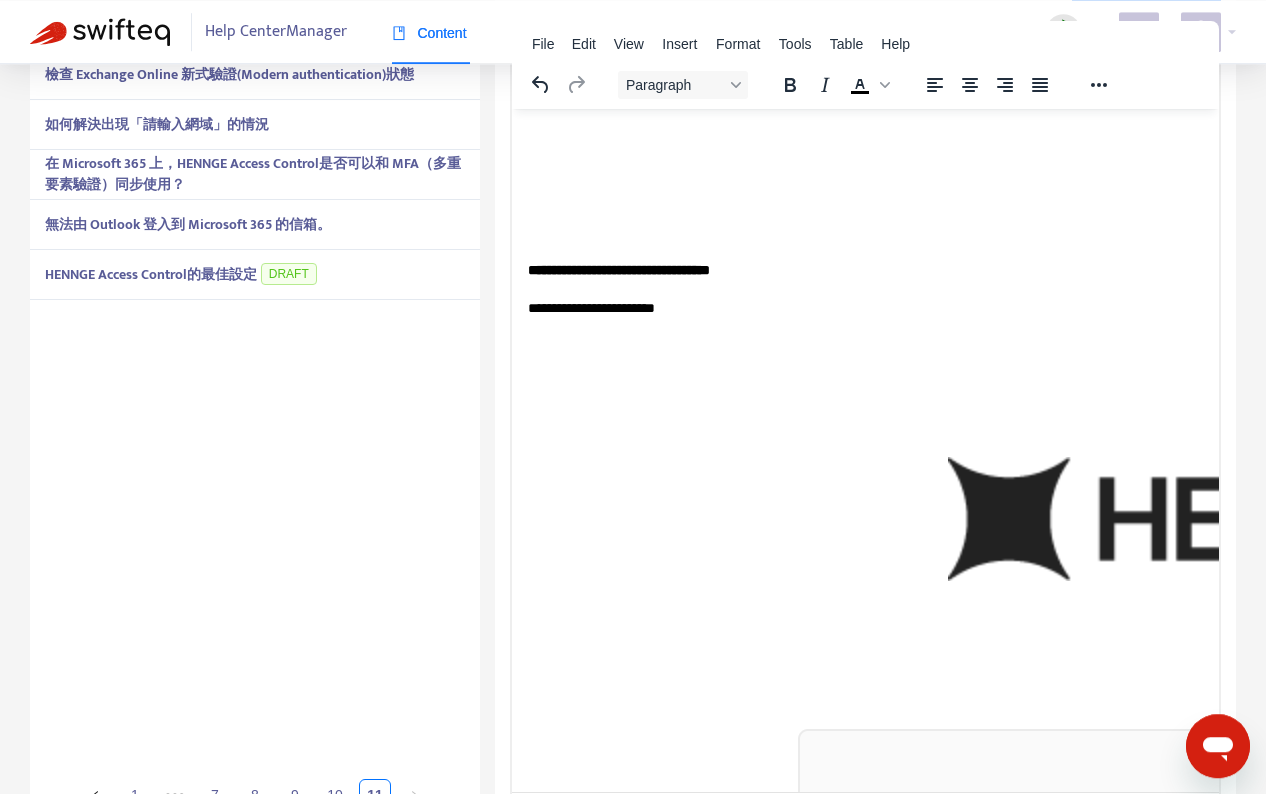 scroll, scrollTop: 587, scrollLeft: 0, axis: vertical 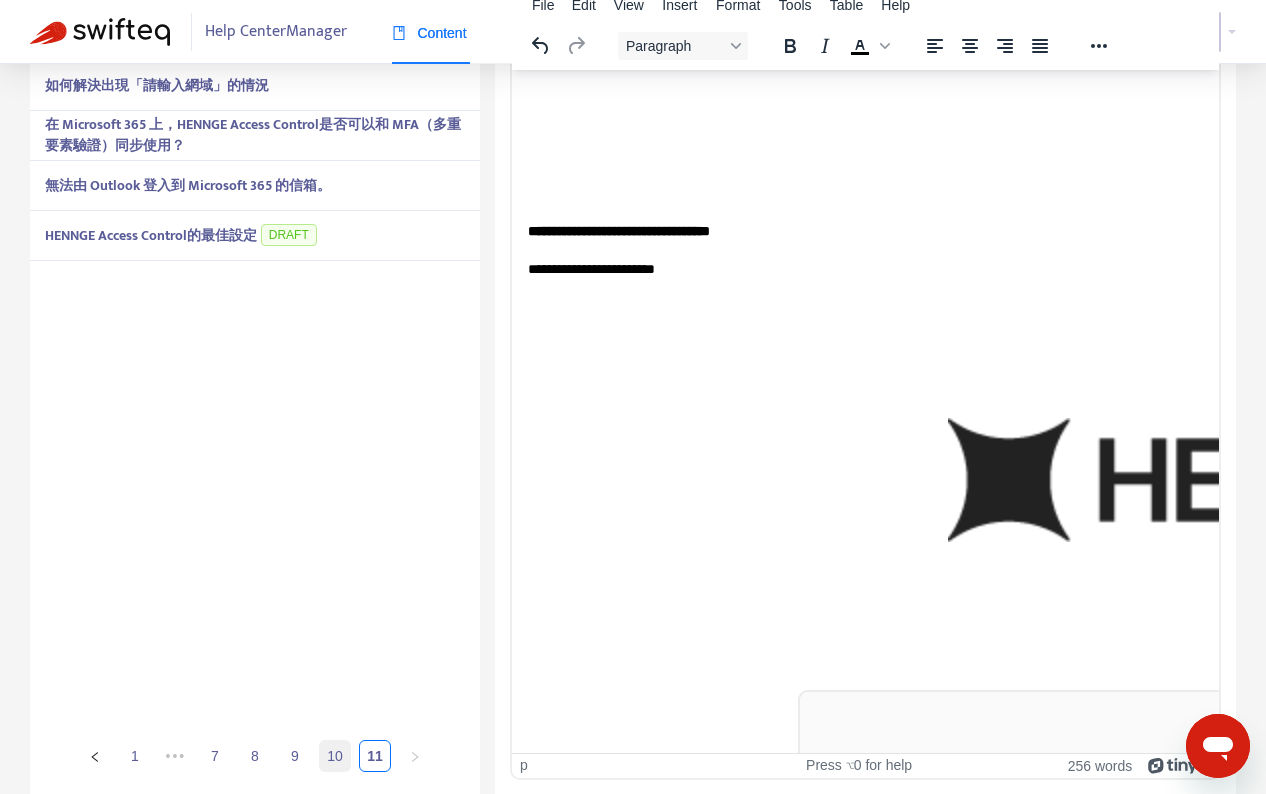 click on "10" at bounding box center [335, 756] 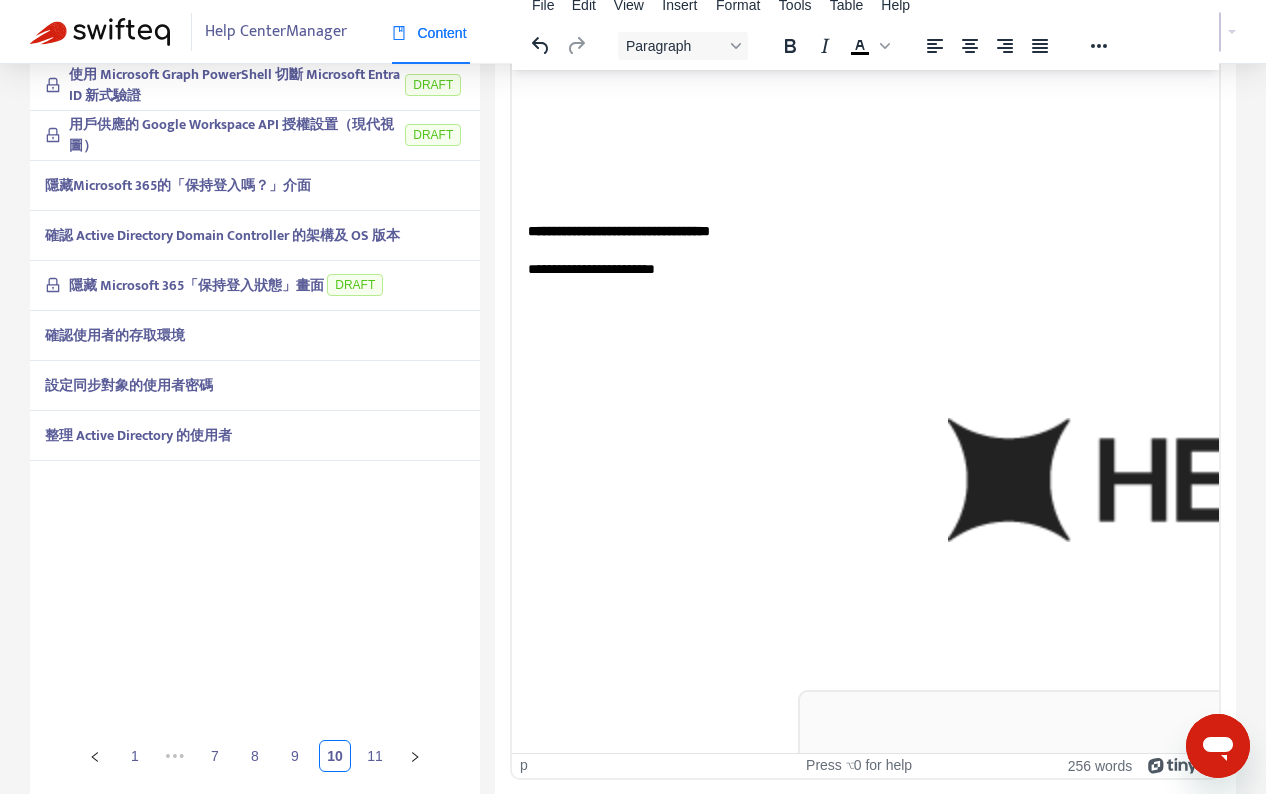 click on "隱藏 Microsoft 365「保持登入狀態」畫面 DRAFT" at bounding box center [255, 286] 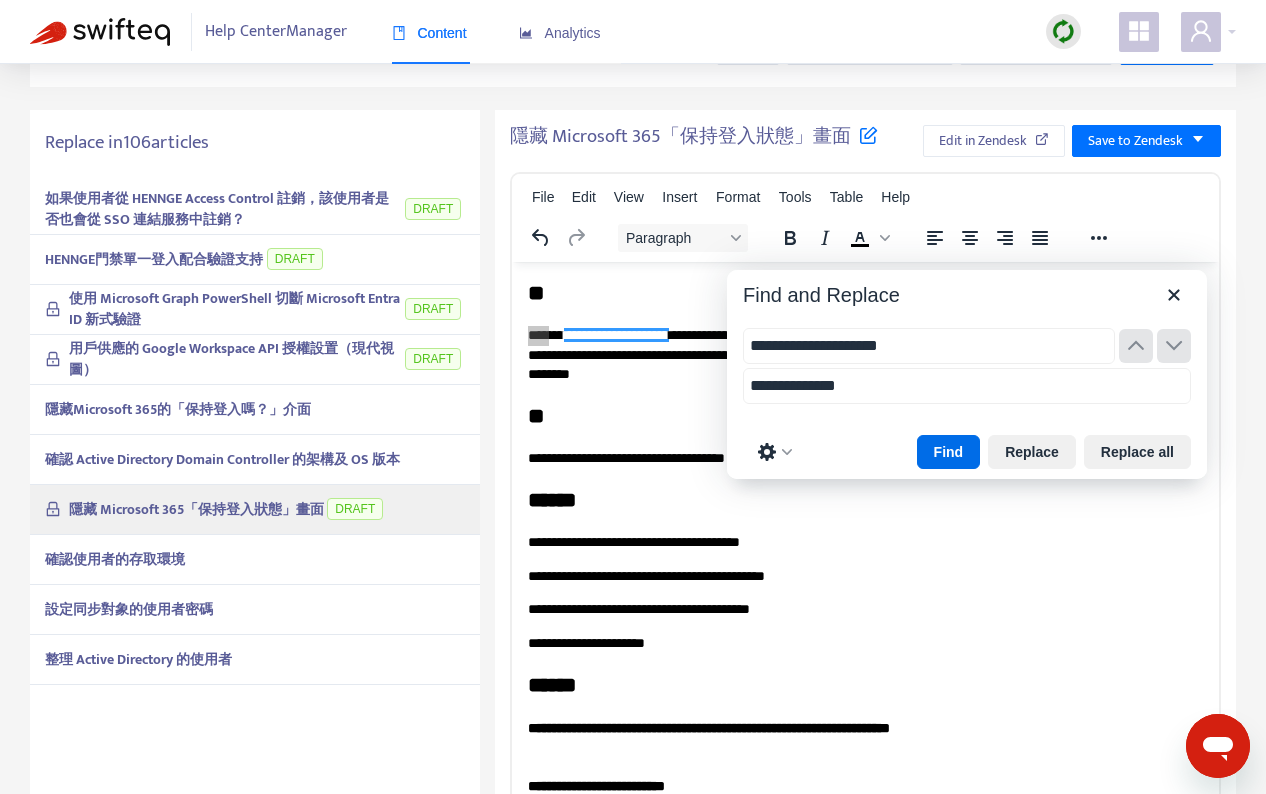 scroll, scrollTop: 333, scrollLeft: 0, axis: vertical 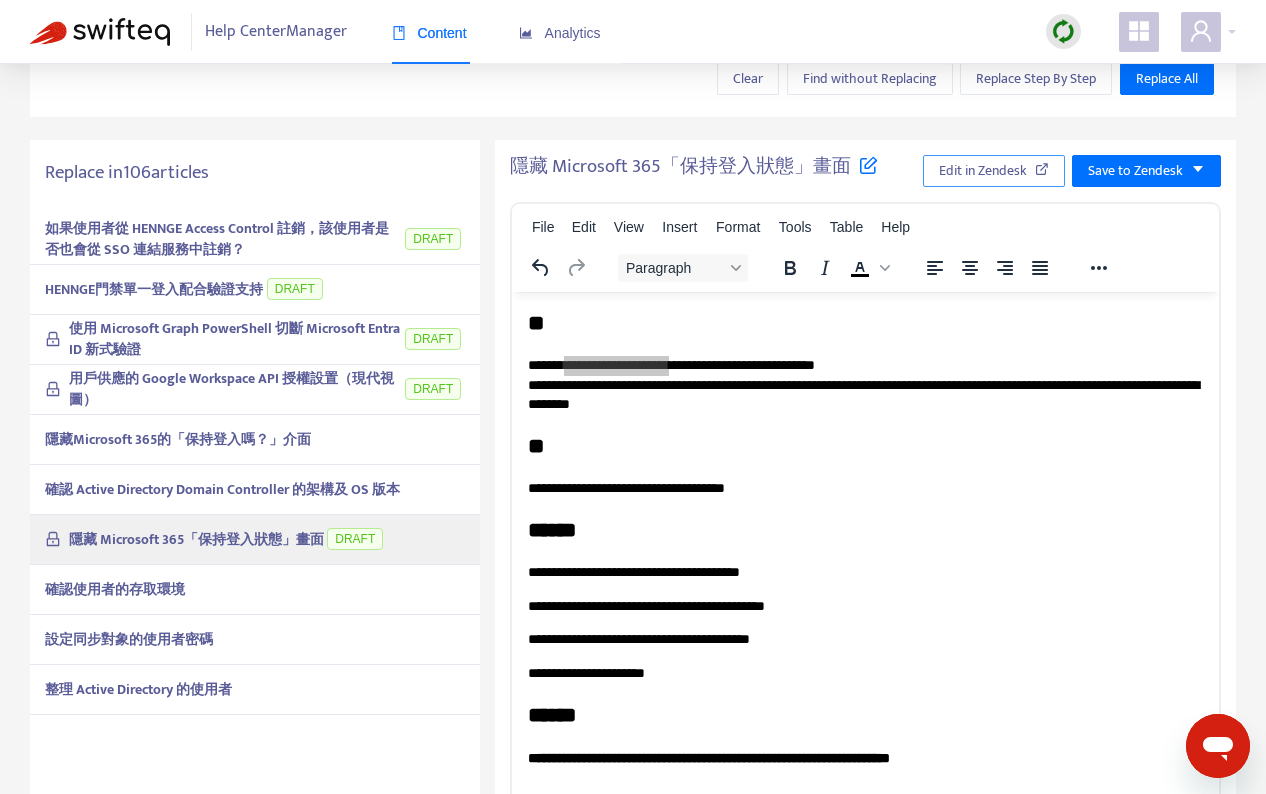 click on "Edit in Zendesk" at bounding box center [983, 171] 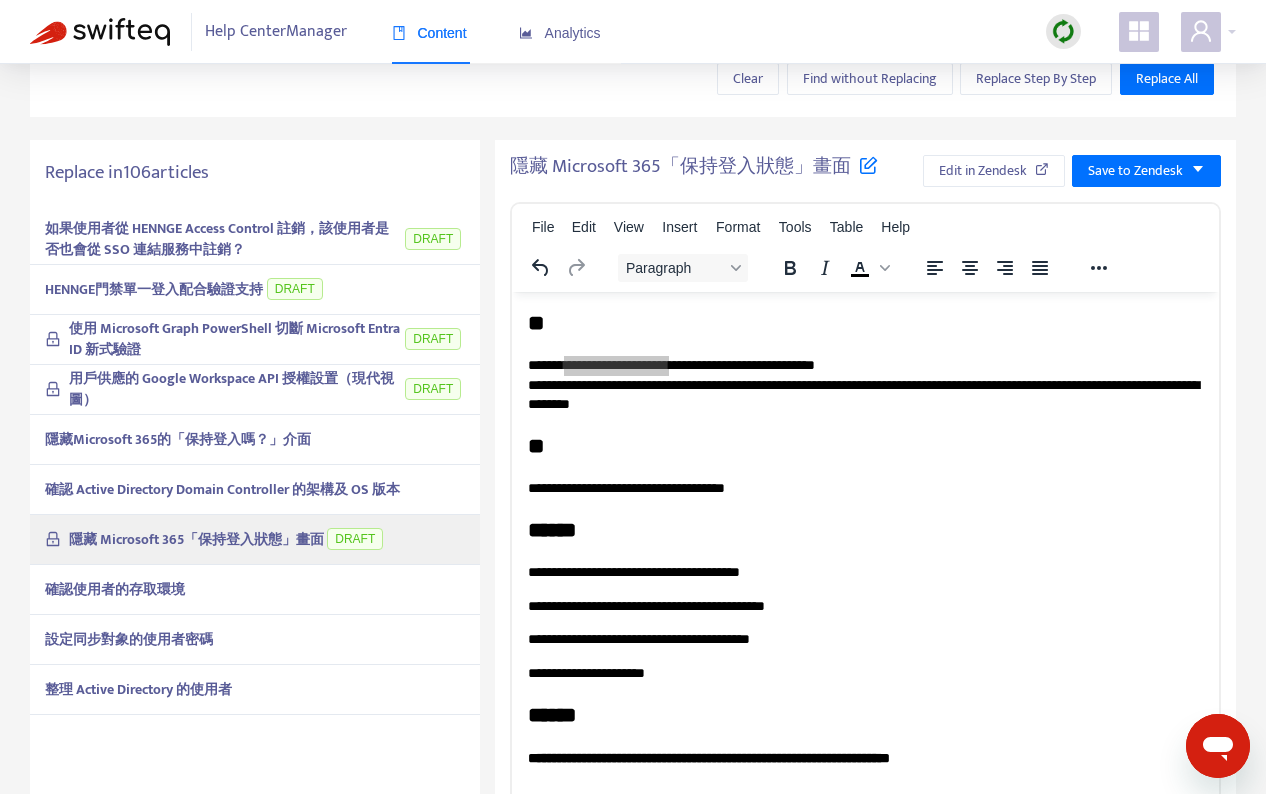 click on "用戶供應的 Google Workspace API 授權設置（現代視圖）" at bounding box center [231, 389] 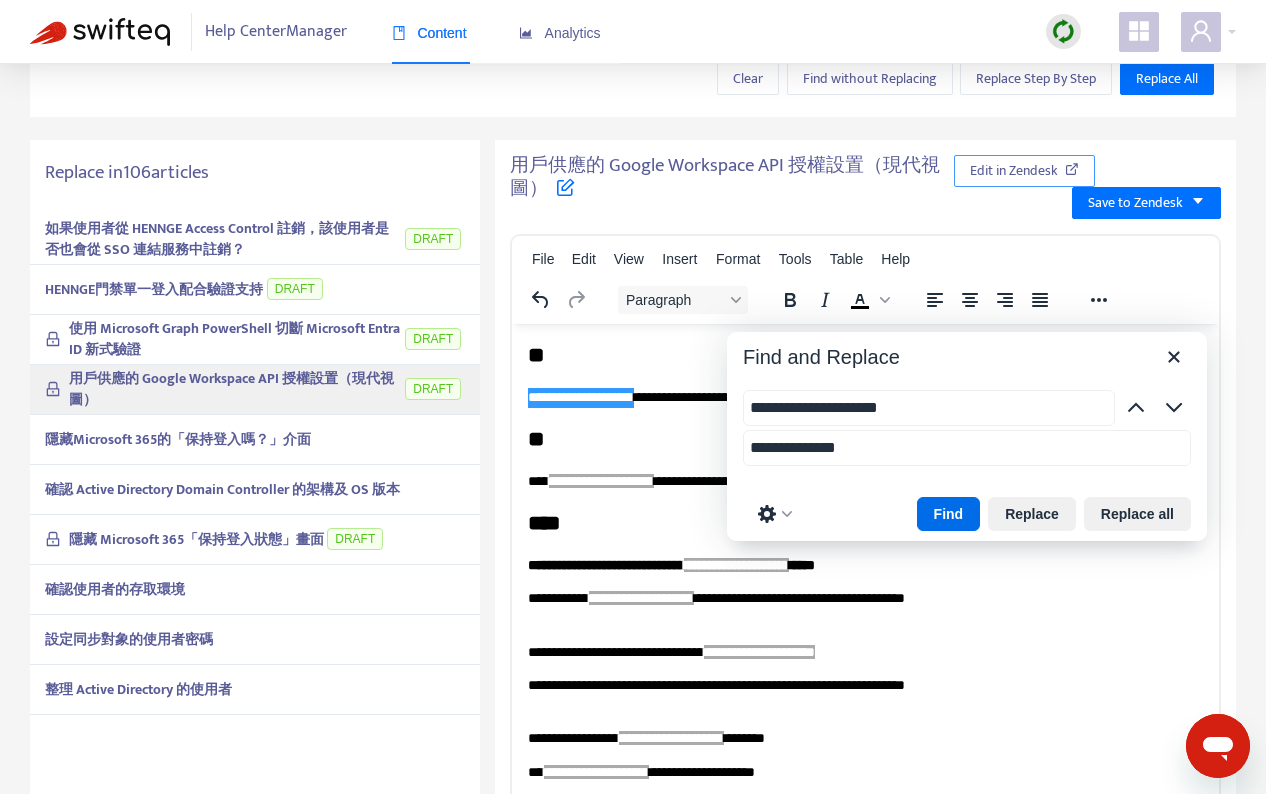click on "Edit in Zendesk" at bounding box center (1014, 171) 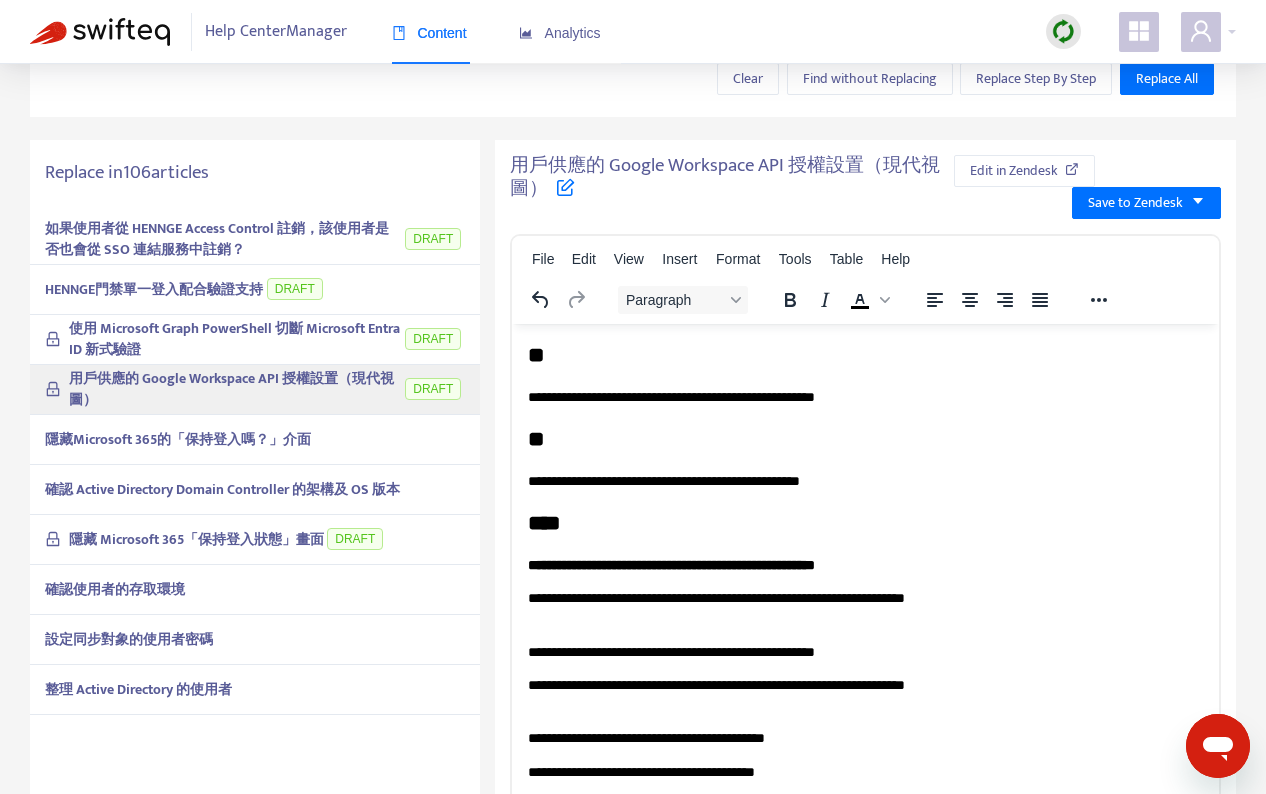click on "使用 Microsoft Graph PowerShell 切斷 Microsoft Entra ID 新式驗證" at bounding box center [235, 339] 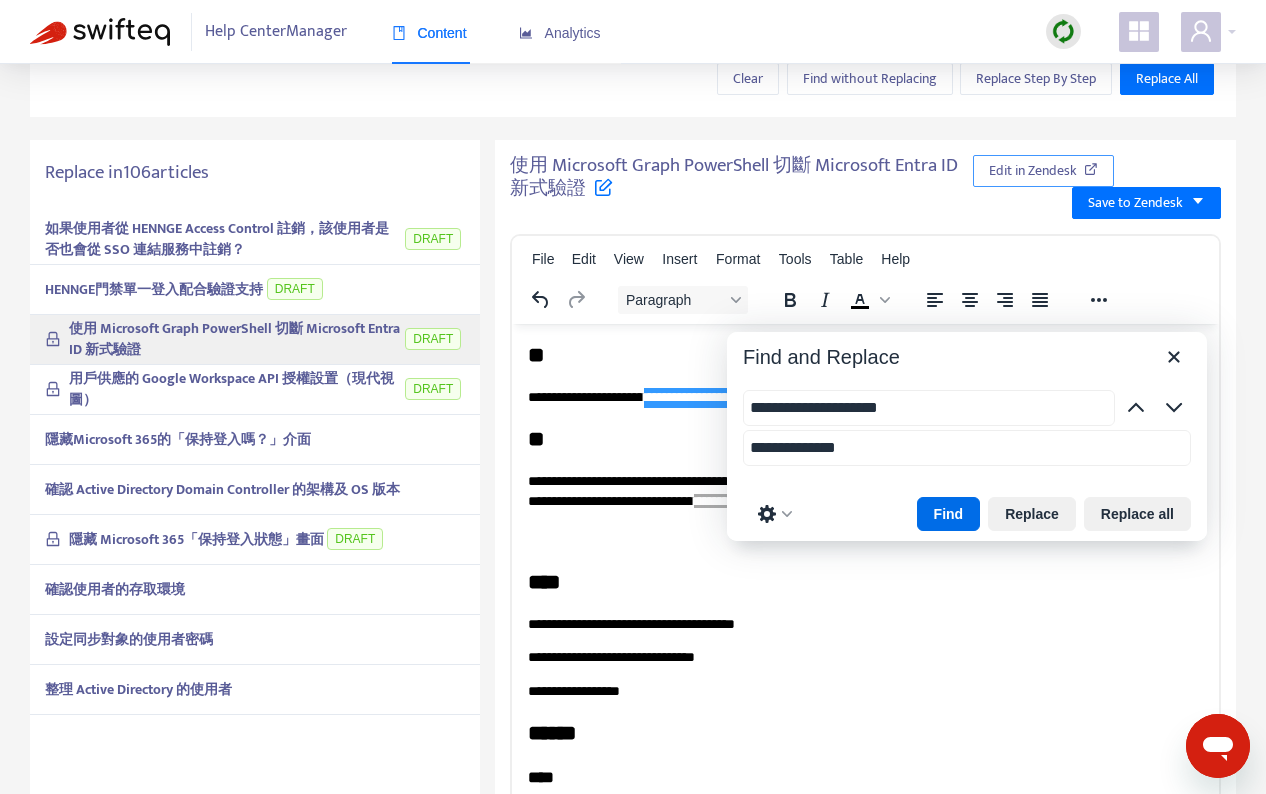 click on "Edit in Zendesk" at bounding box center [1033, 171] 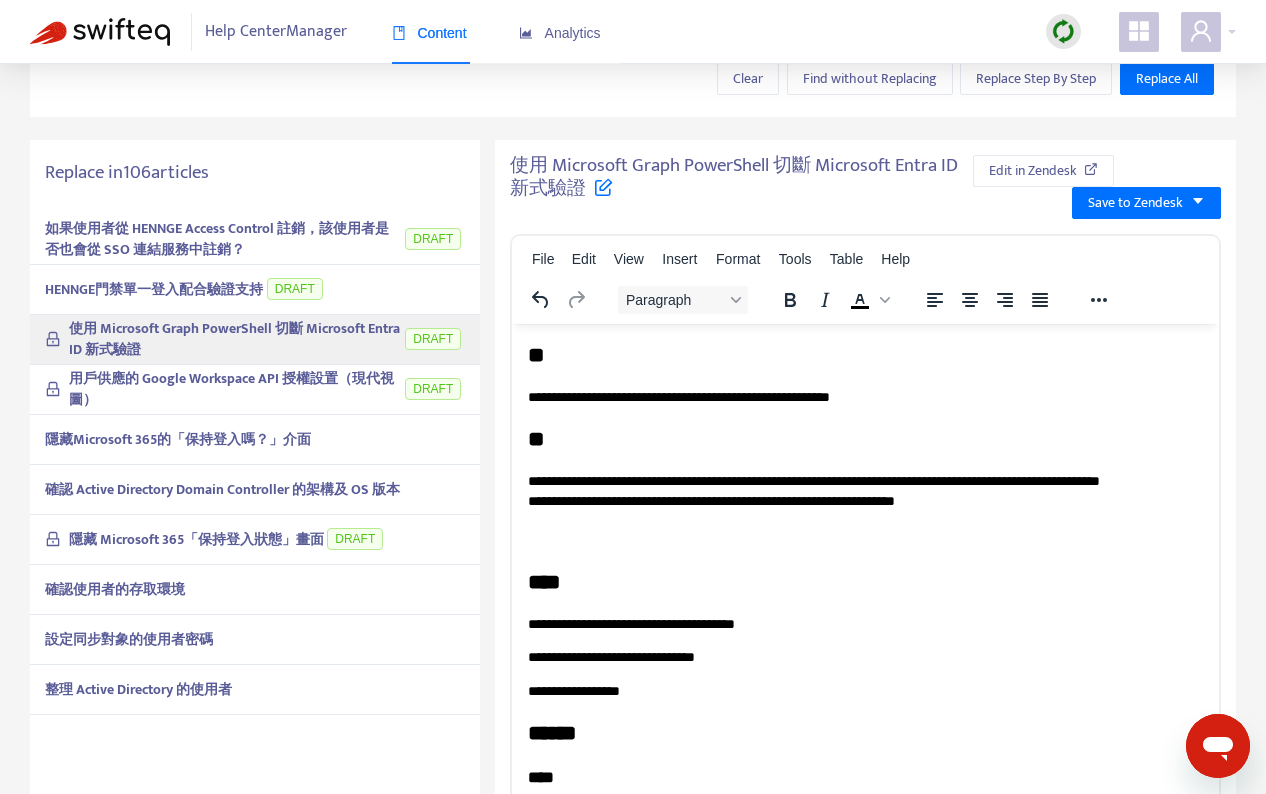 click on "HENNGE門禁單一登入配合驗證支持" at bounding box center [154, 289] 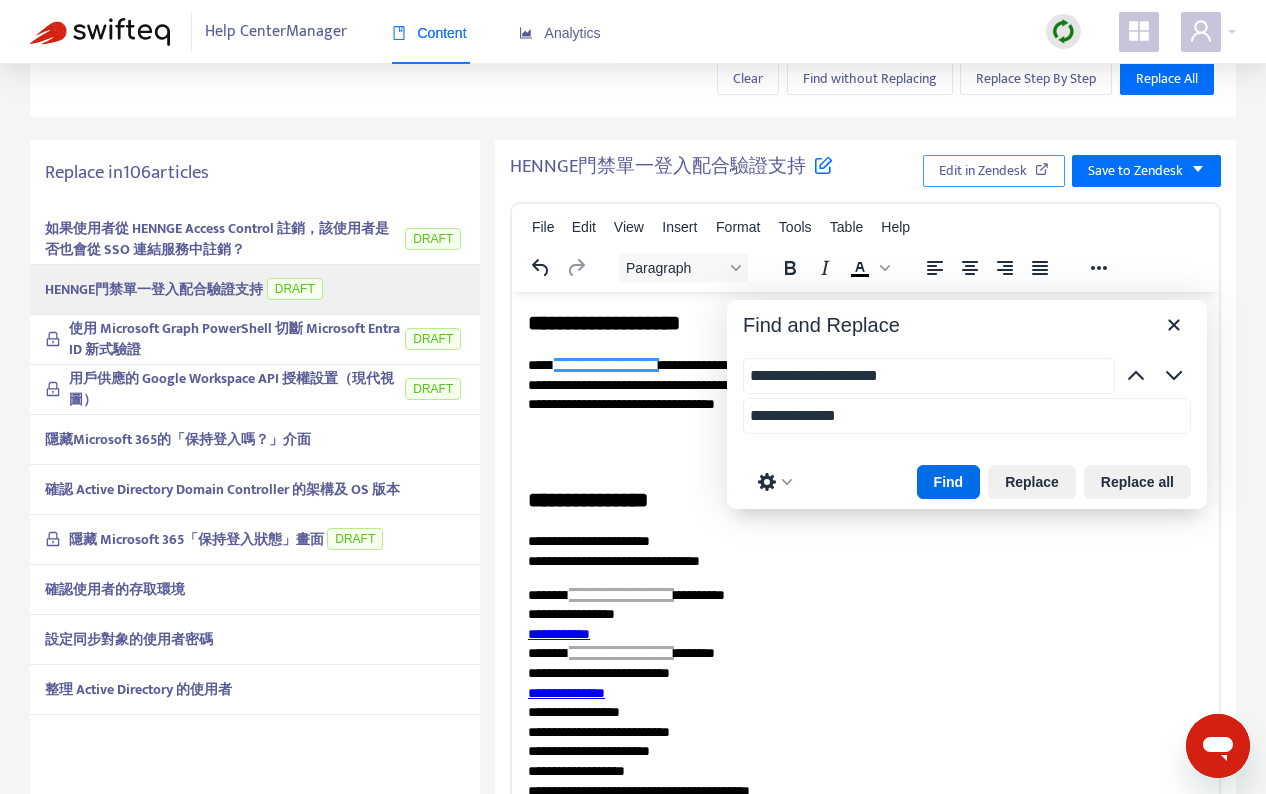 click on "Edit in Zendesk" at bounding box center [994, 171] 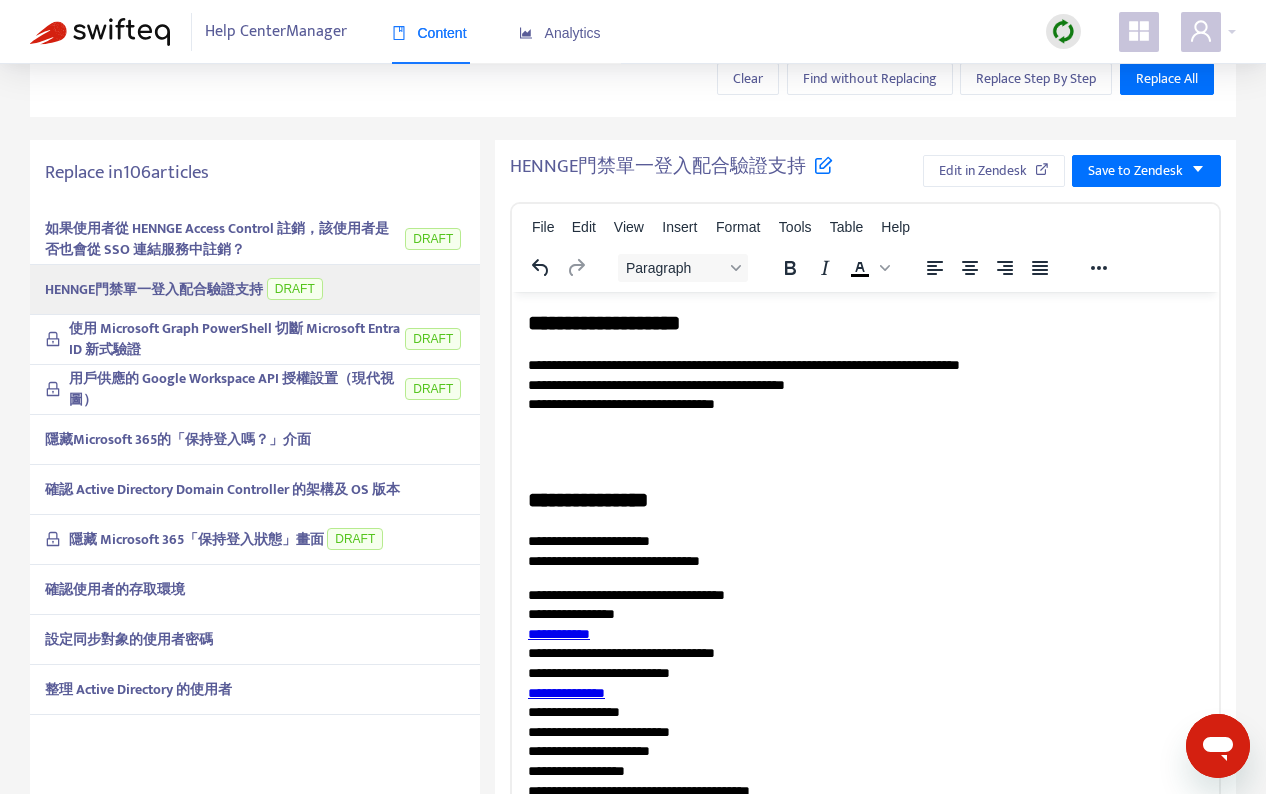click on "如果使用者從 HENNGE Access Control 註銷，該使用者是否也會從 SSO 連結服務中註銷？" at bounding box center [217, 239] 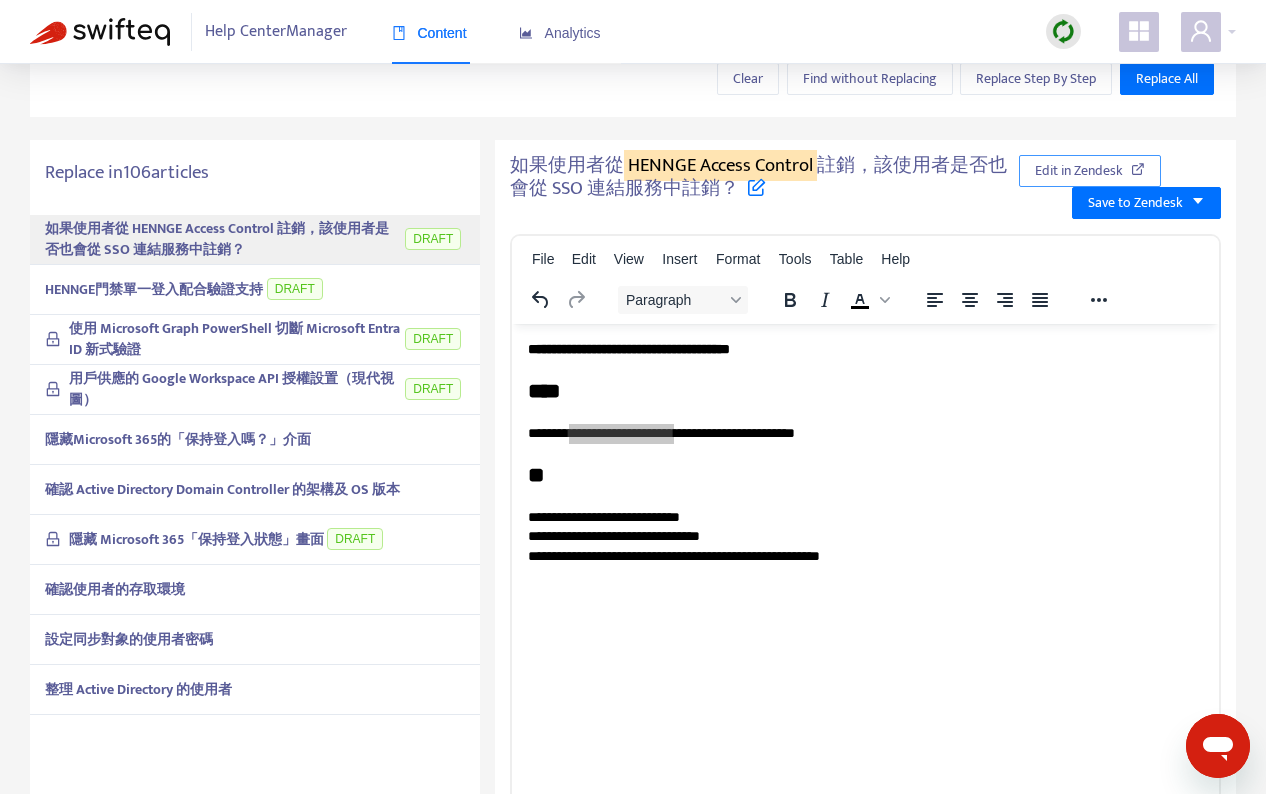 click on "Edit in Zendesk" at bounding box center [1079, 171] 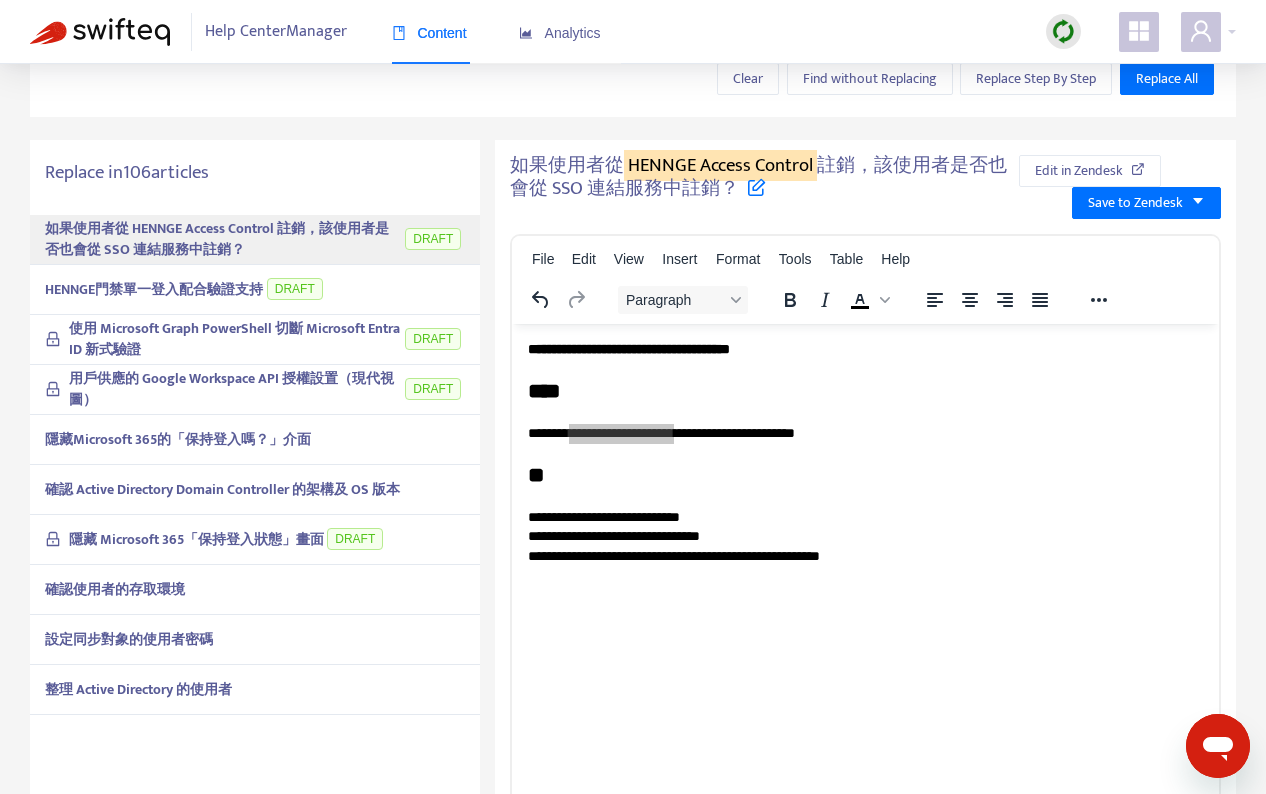 click on "**********" at bounding box center [633, 417] 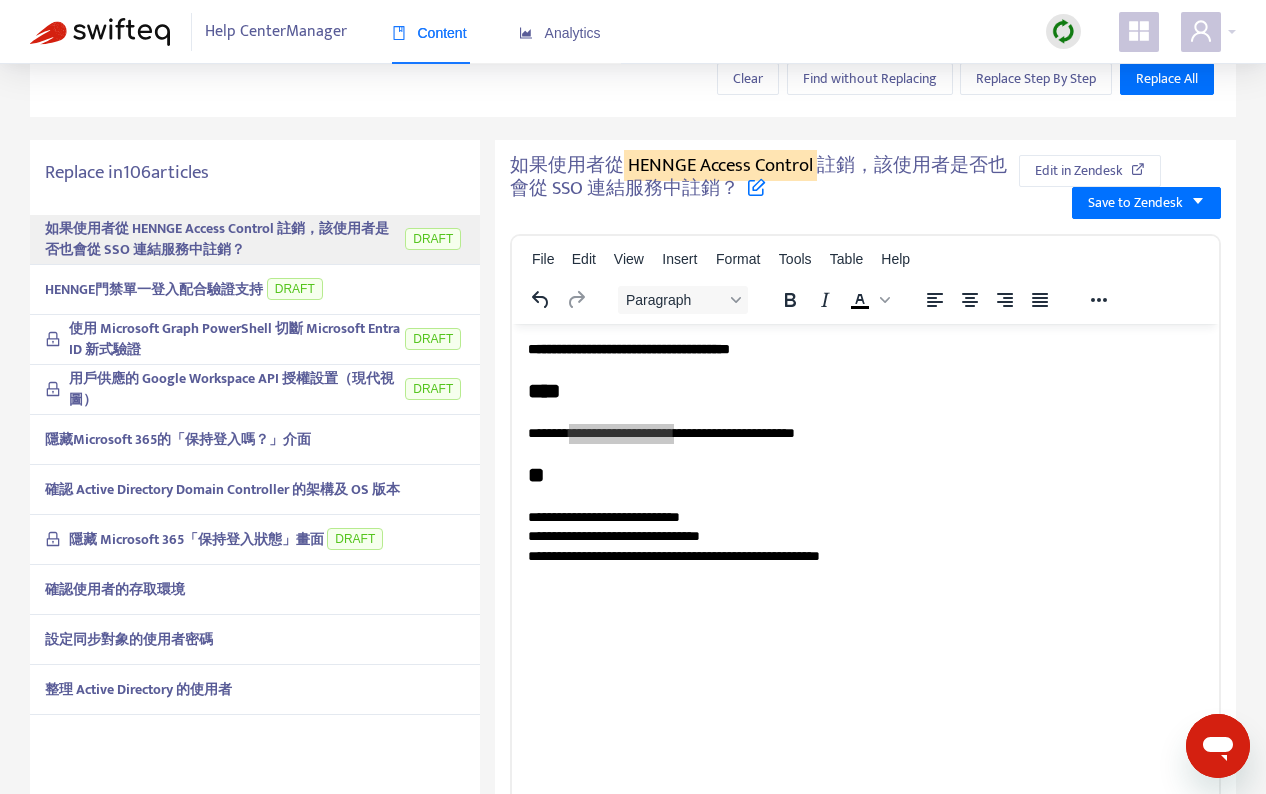 click at bounding box center [1063, 31] 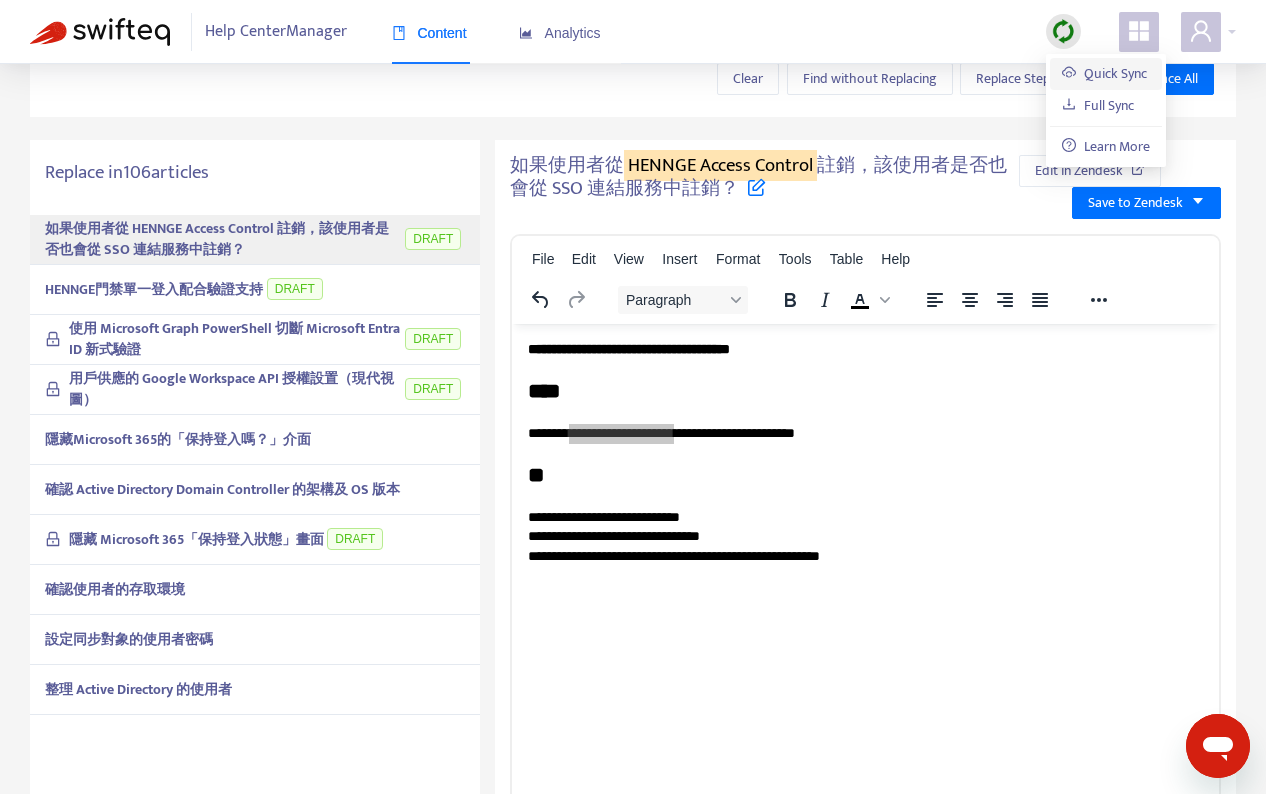 click on "Quick Sync" at bounding box center [1104, 73] 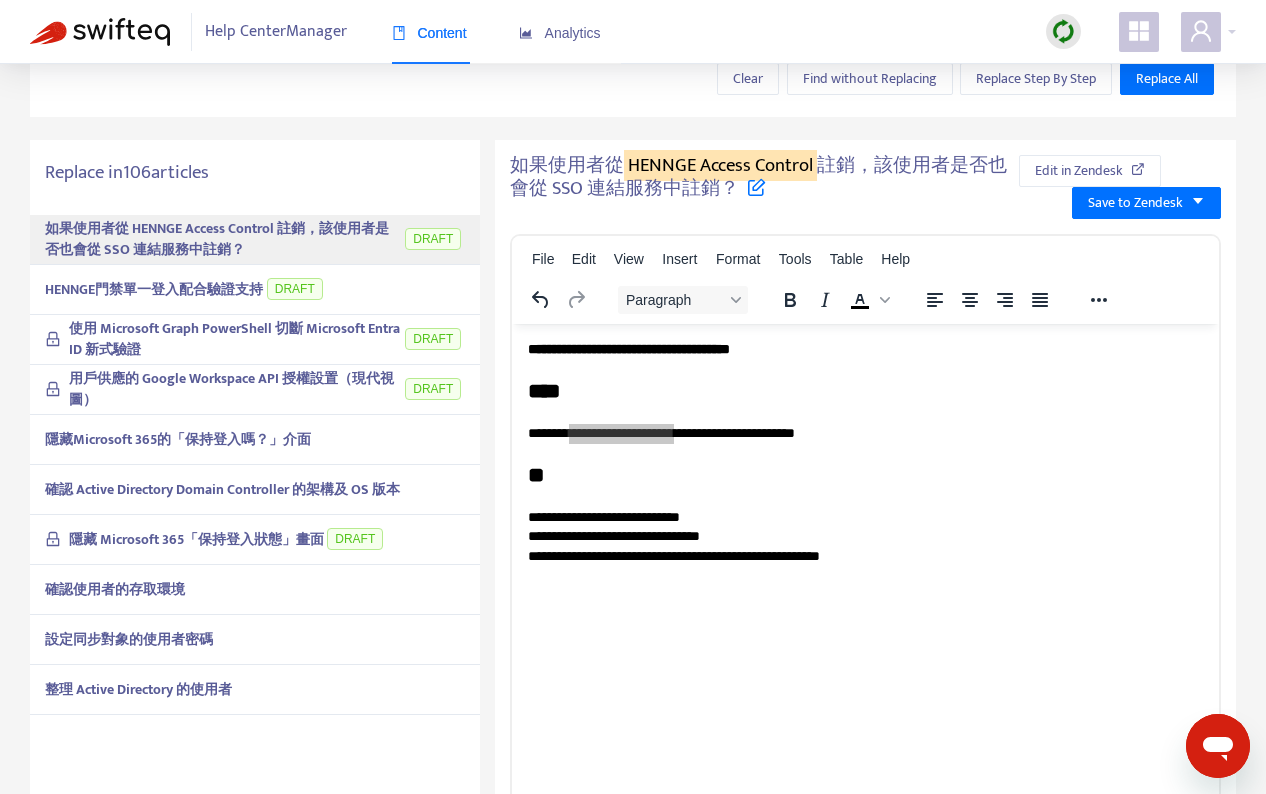 scroll, scrollTop: 64, scrollLeft: 0, axis: vertical 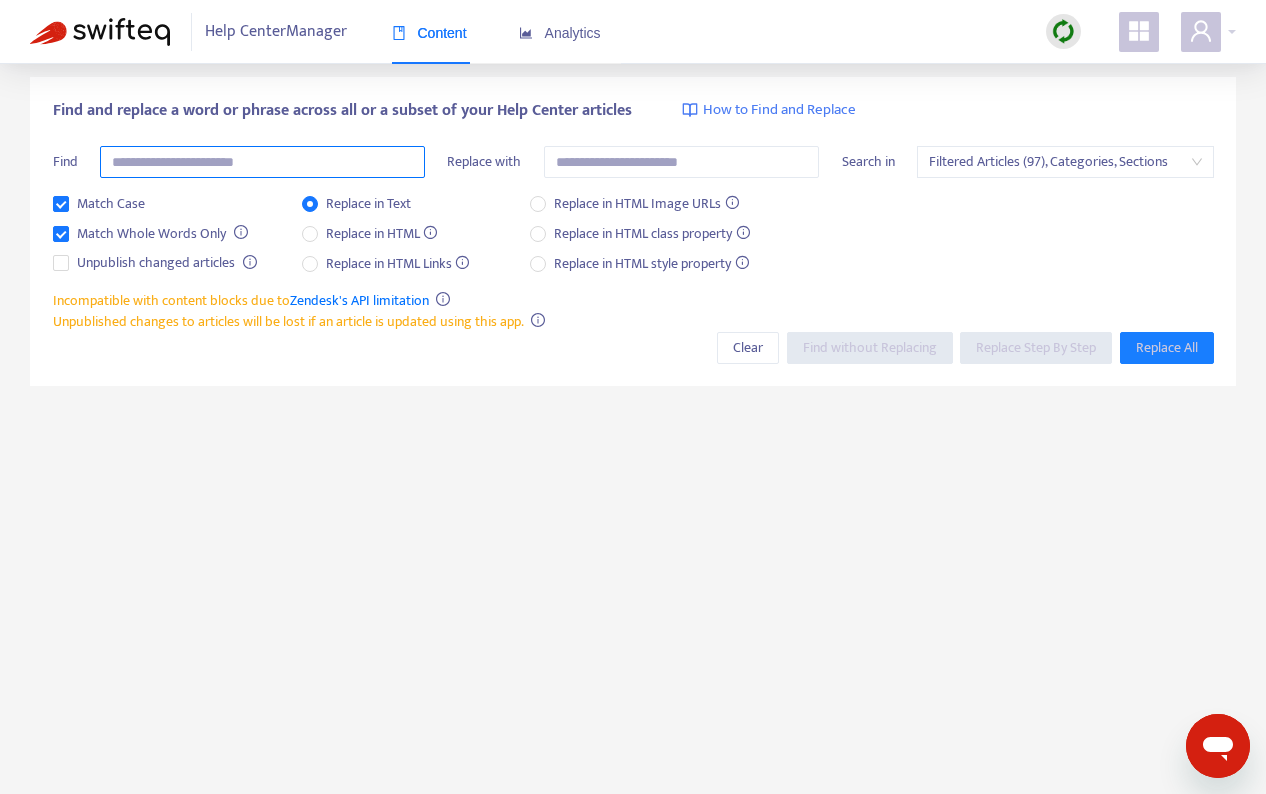 click at bounding box center (262, 162) 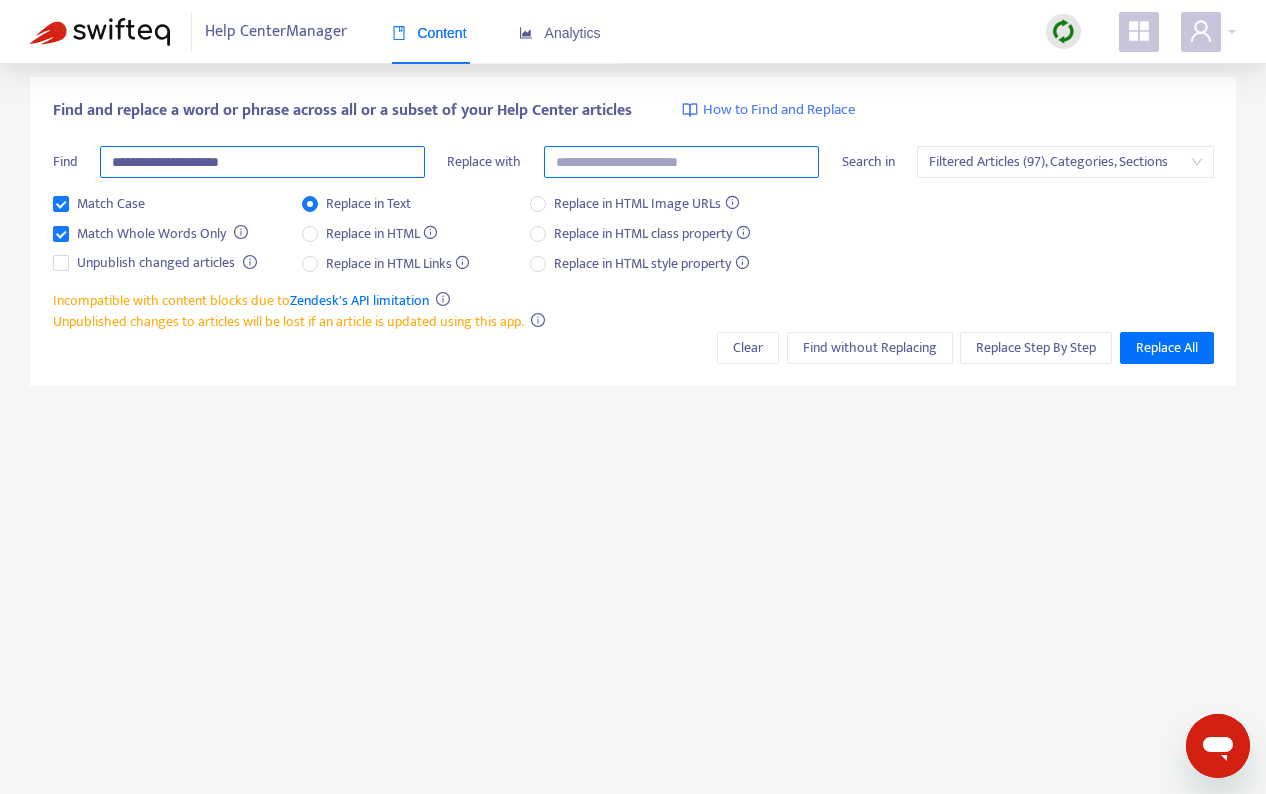 type on "**********" 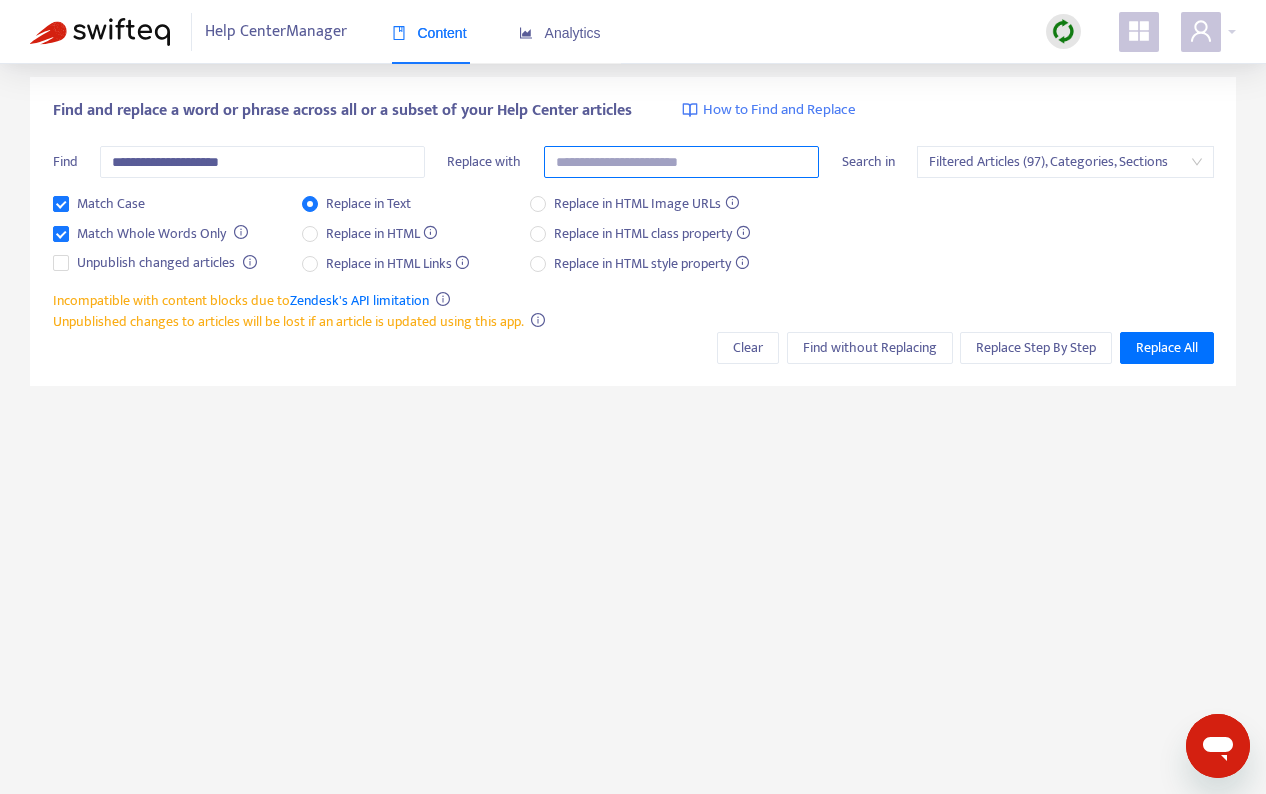 click at bounding box center [682, 162] 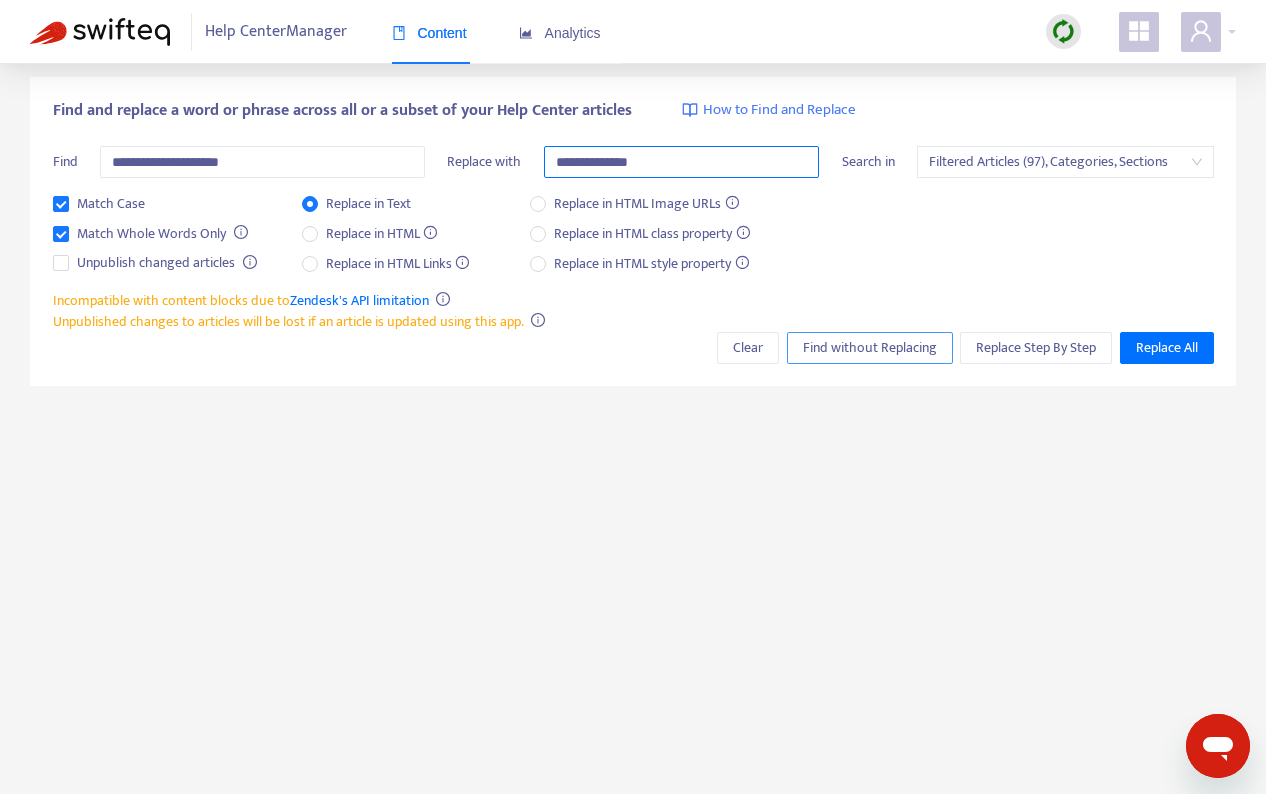 type on "**********" 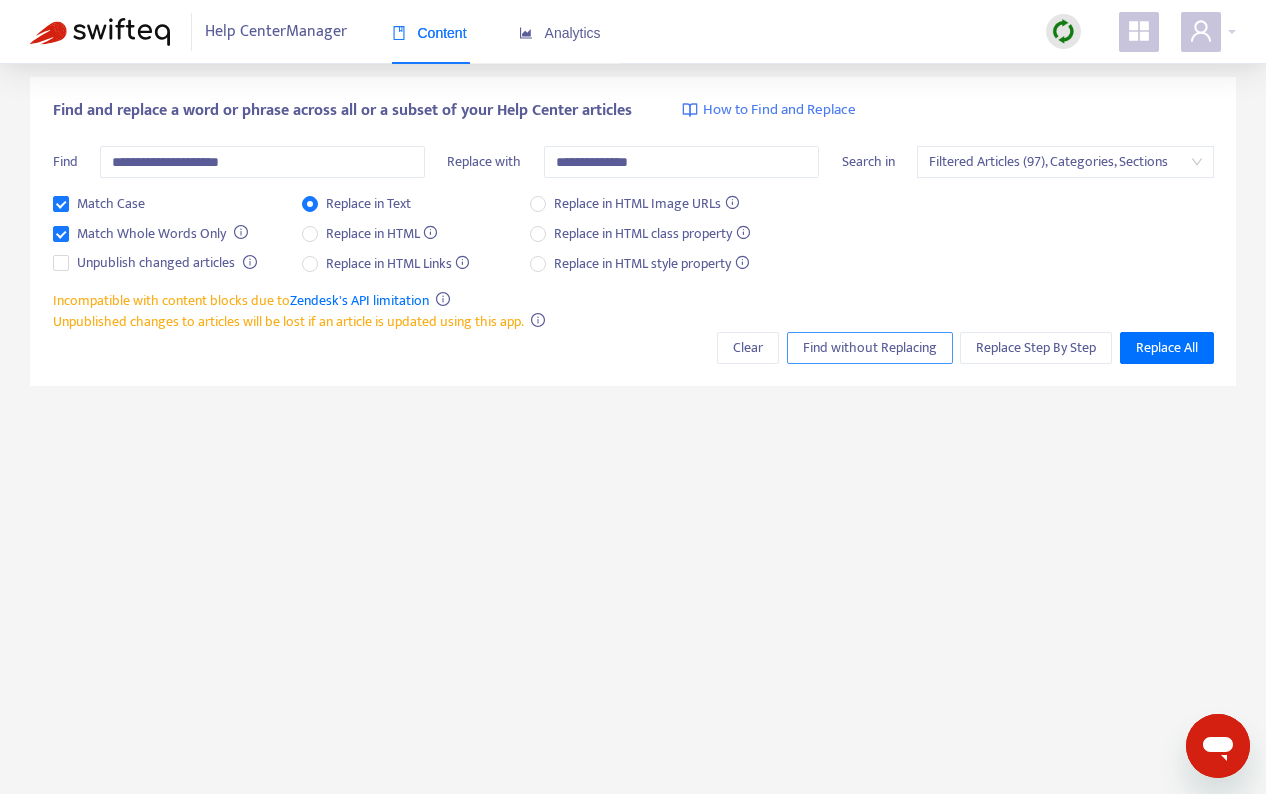 click on "Find without Replacing" at bounding box center [870, 348] 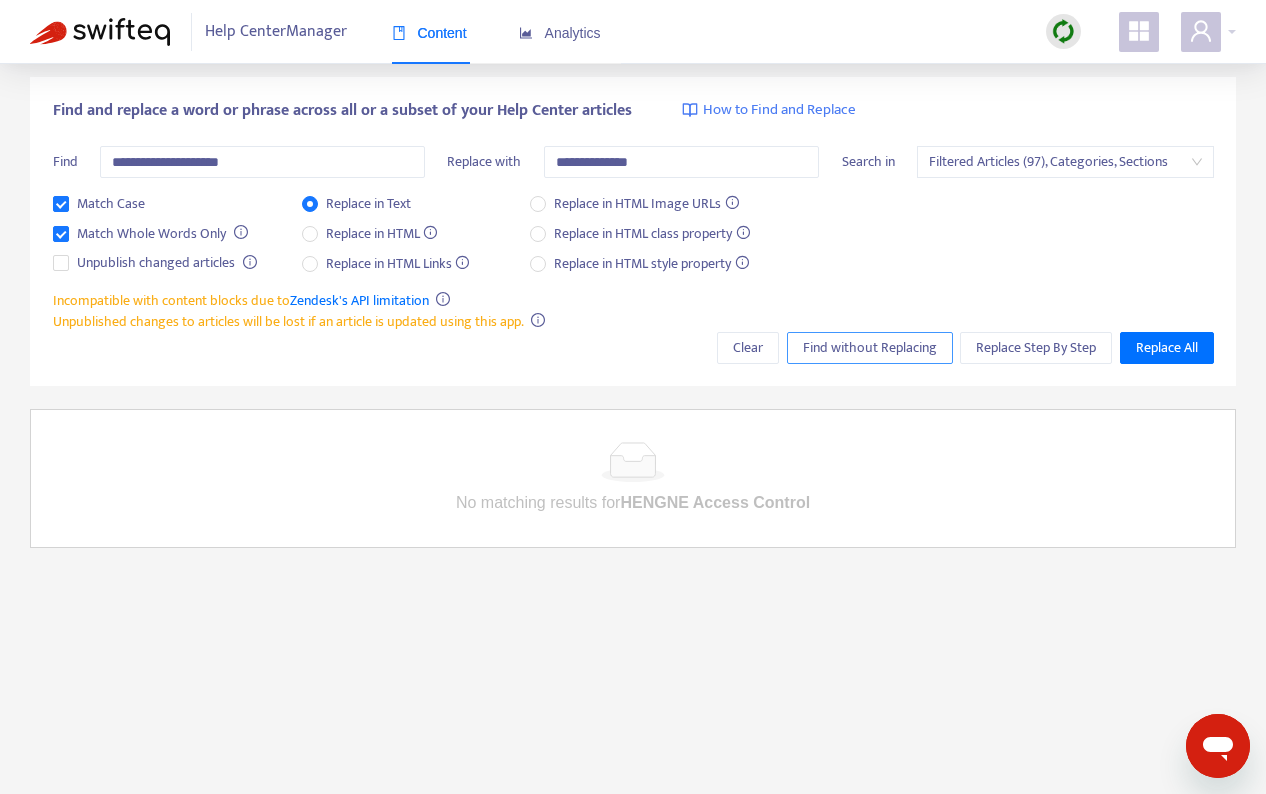 click on "Find without Replacing" at bounding box center (870, 348) 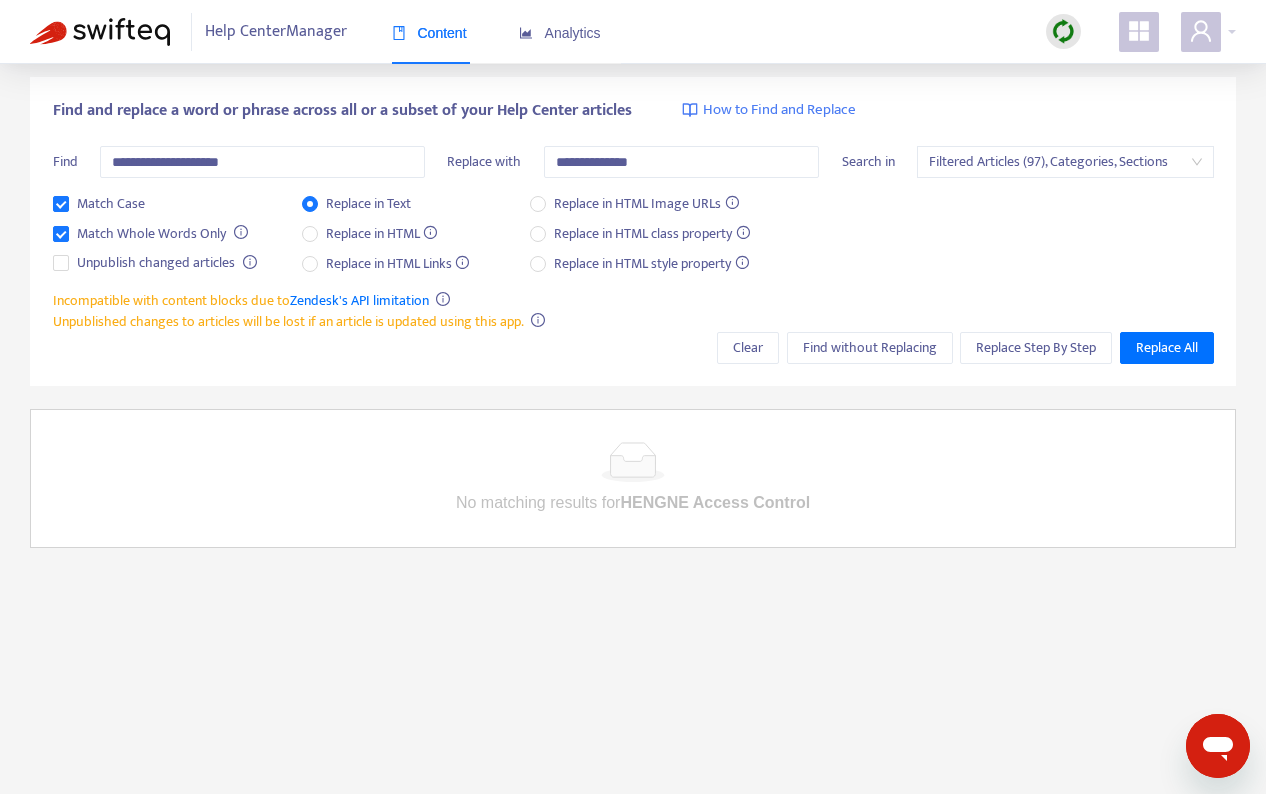 click on "**********" at bounding box center [633, 232] 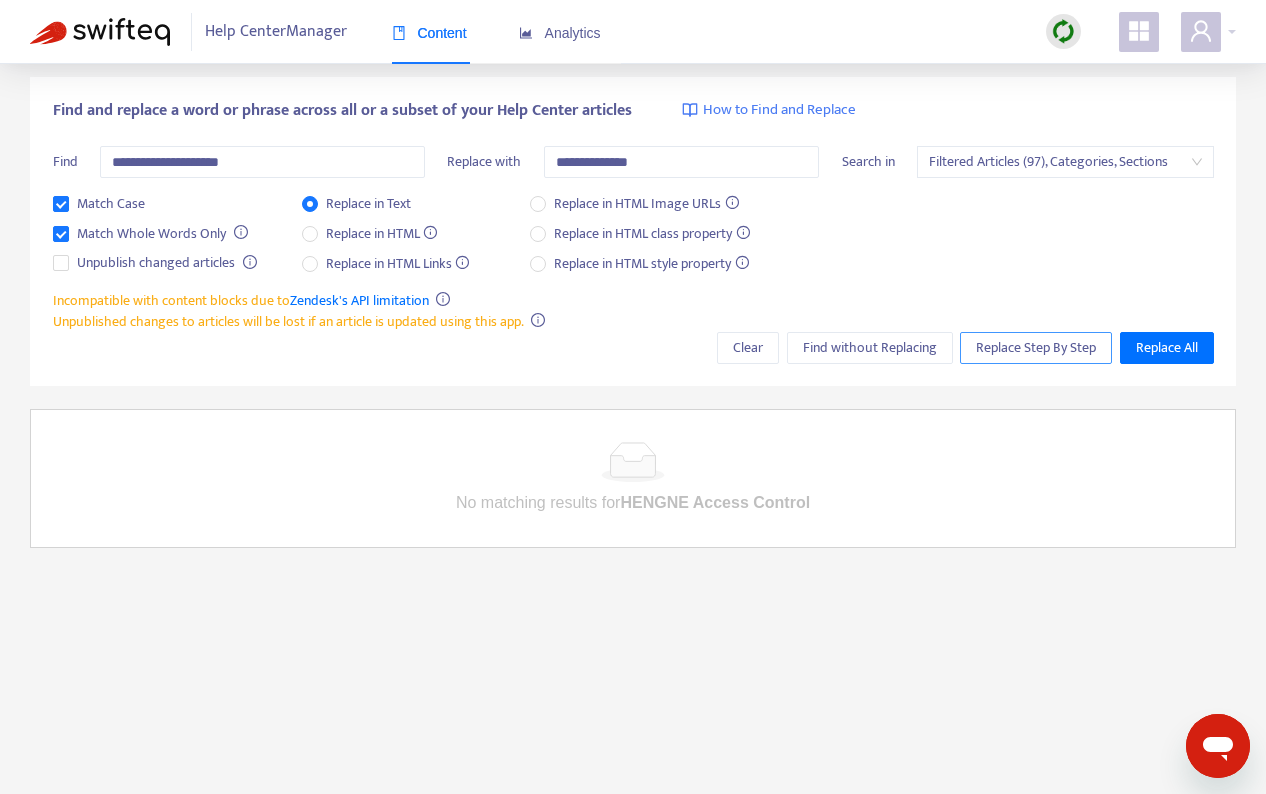 click on "Replace Step By Step" at bounding box center [1036, 348] 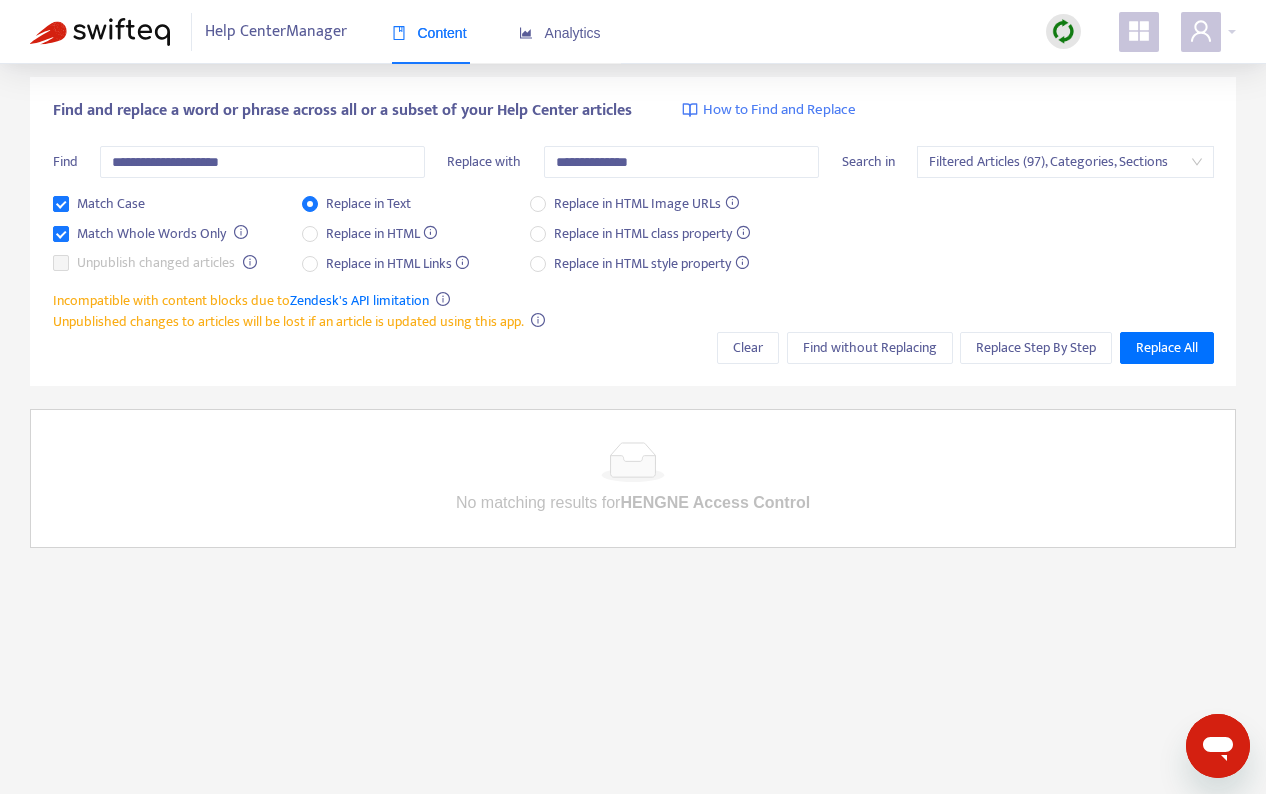 click on "Unpublish changed articles" at bounding box center [156, 263] 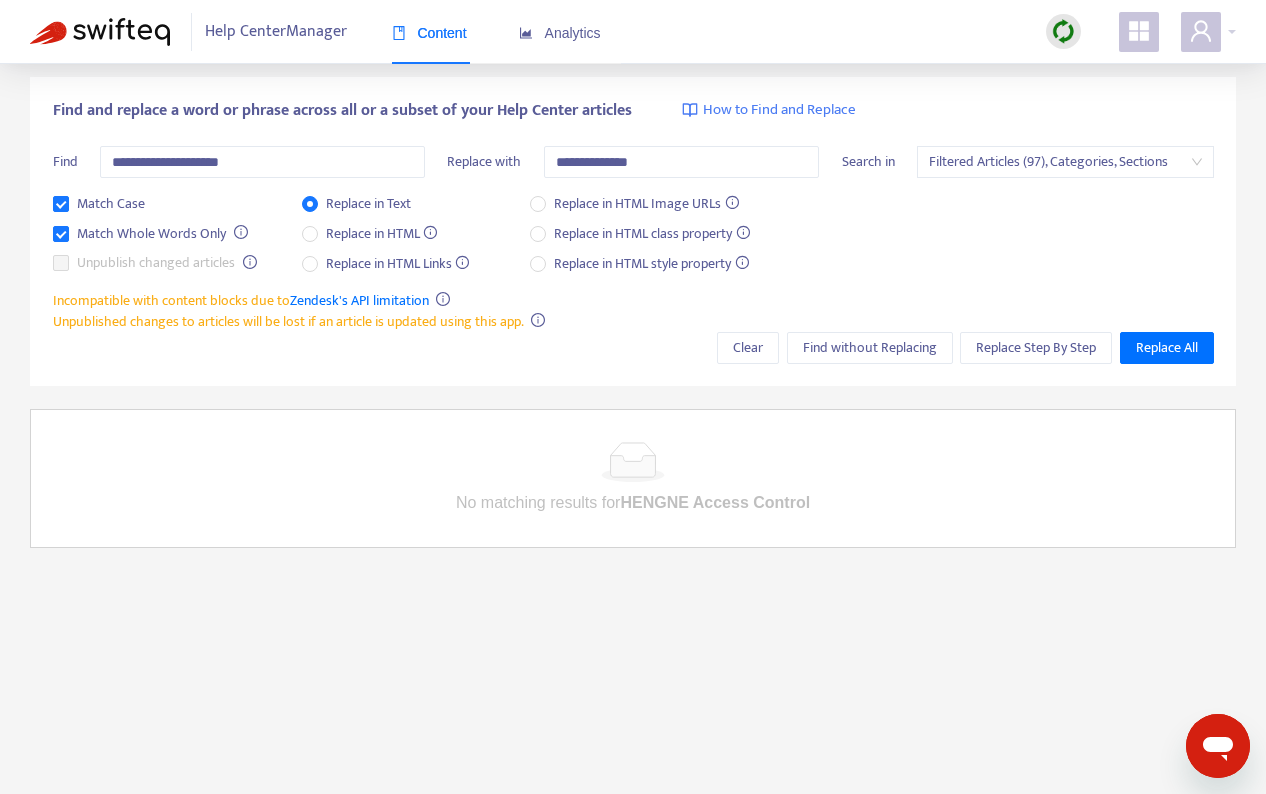 click 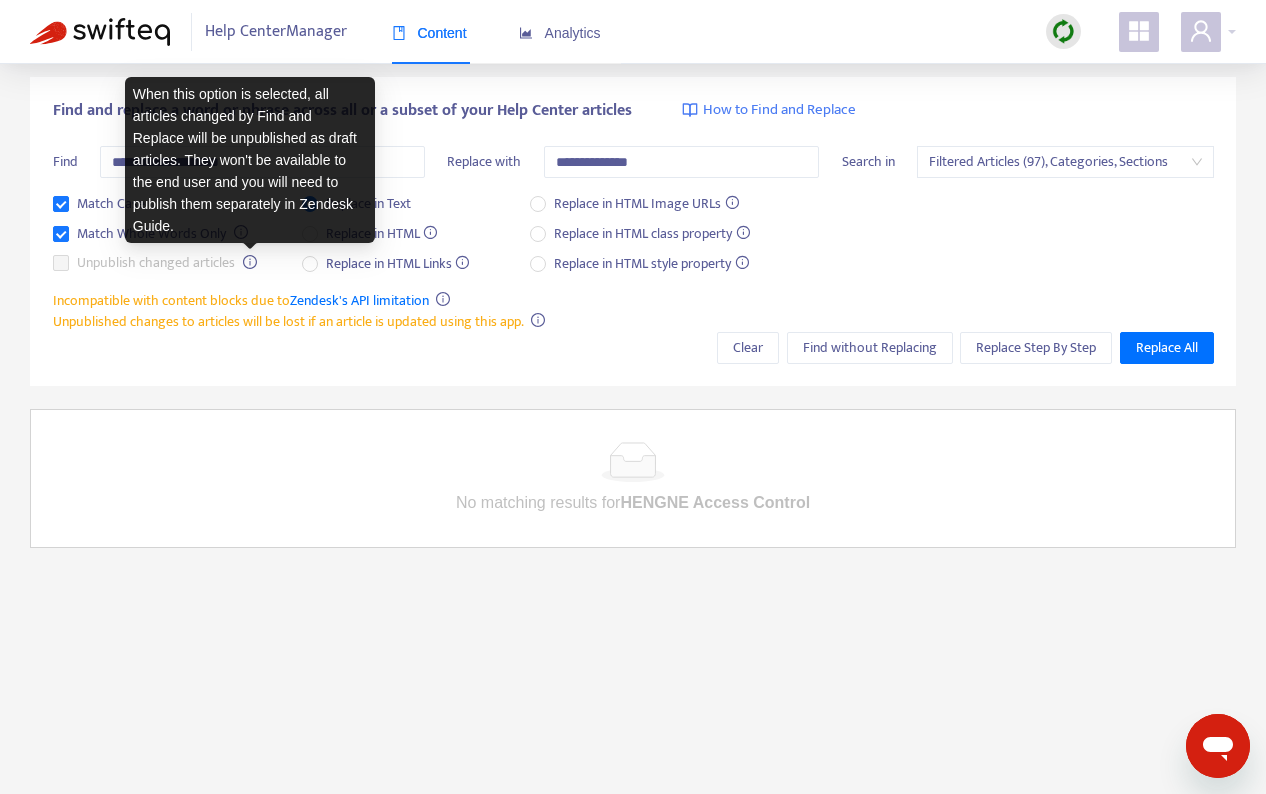 click 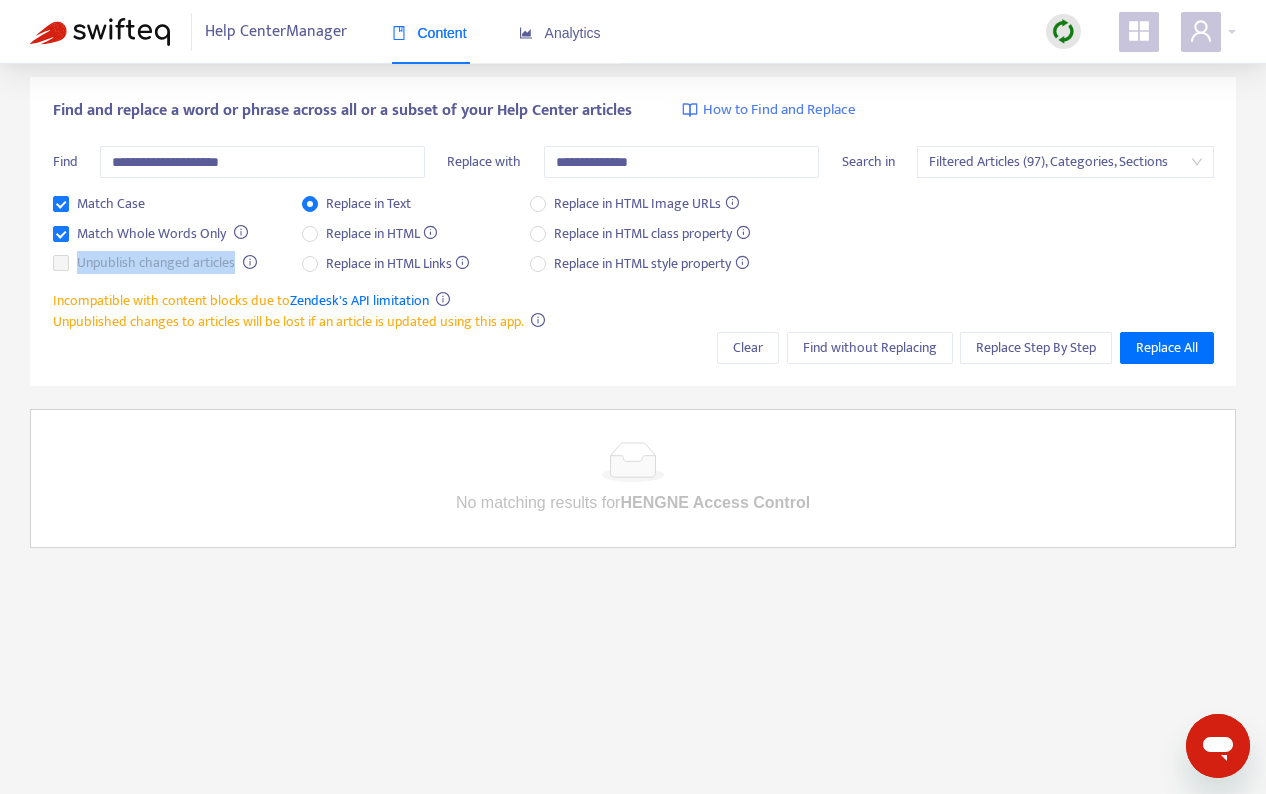 drag, startPoint x: 79, startPoint y: 266, endPoint x: 238, endPoint y: 266, distance: 159 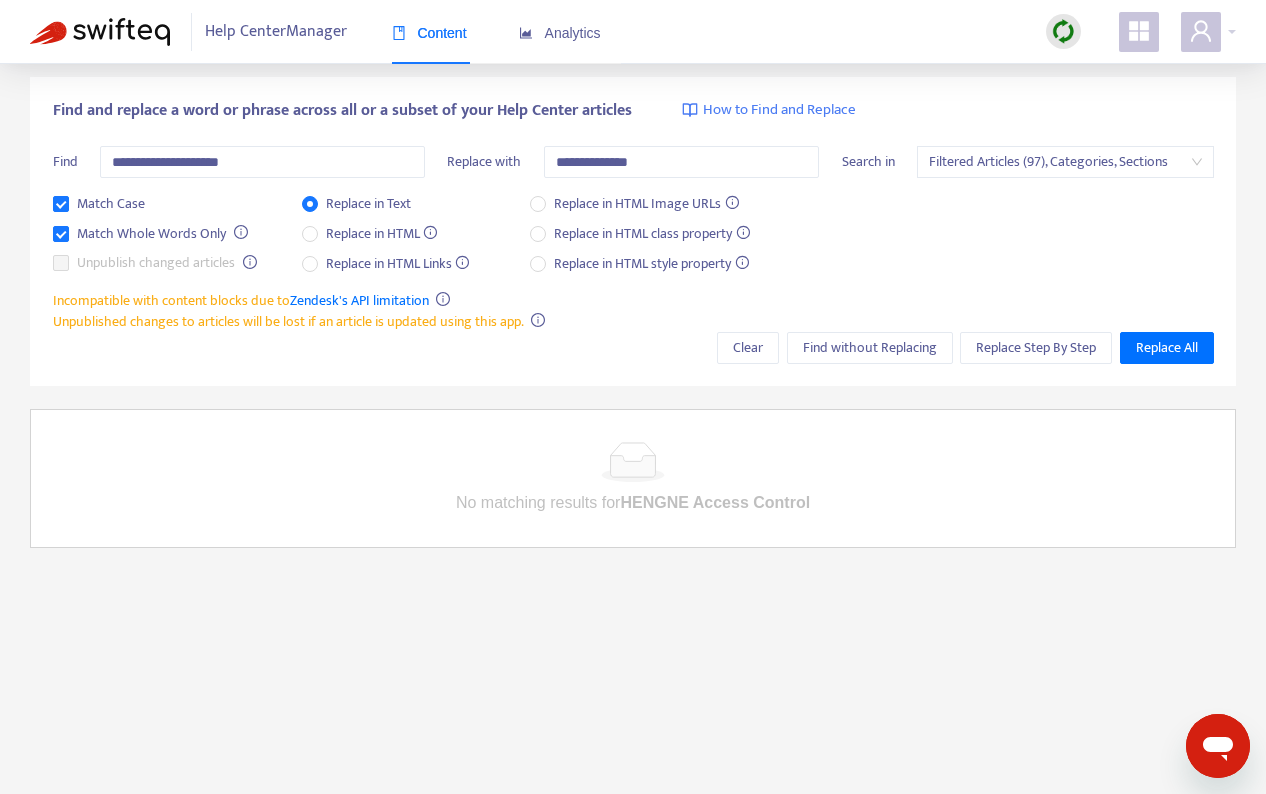 click on "**********" at bounding box center [633, 232] 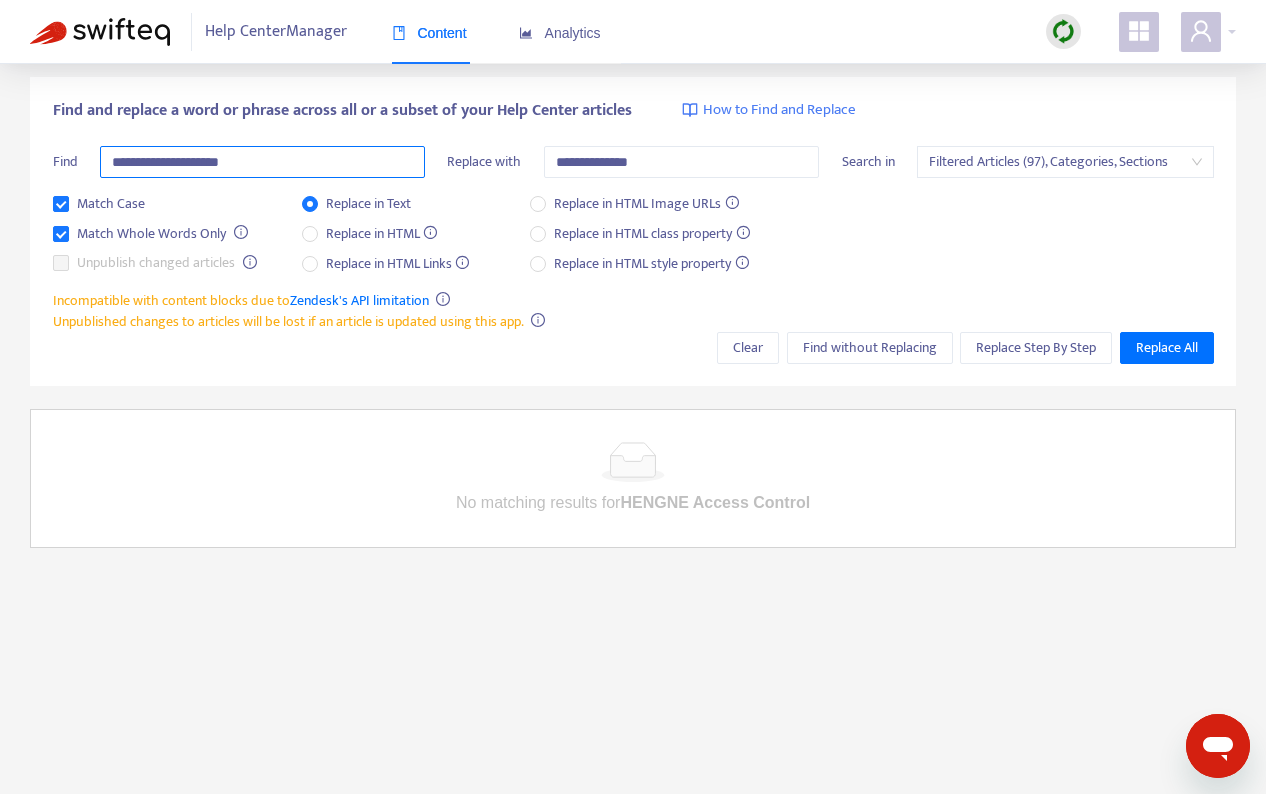 click on "**********" at bounding box center (262, 162) 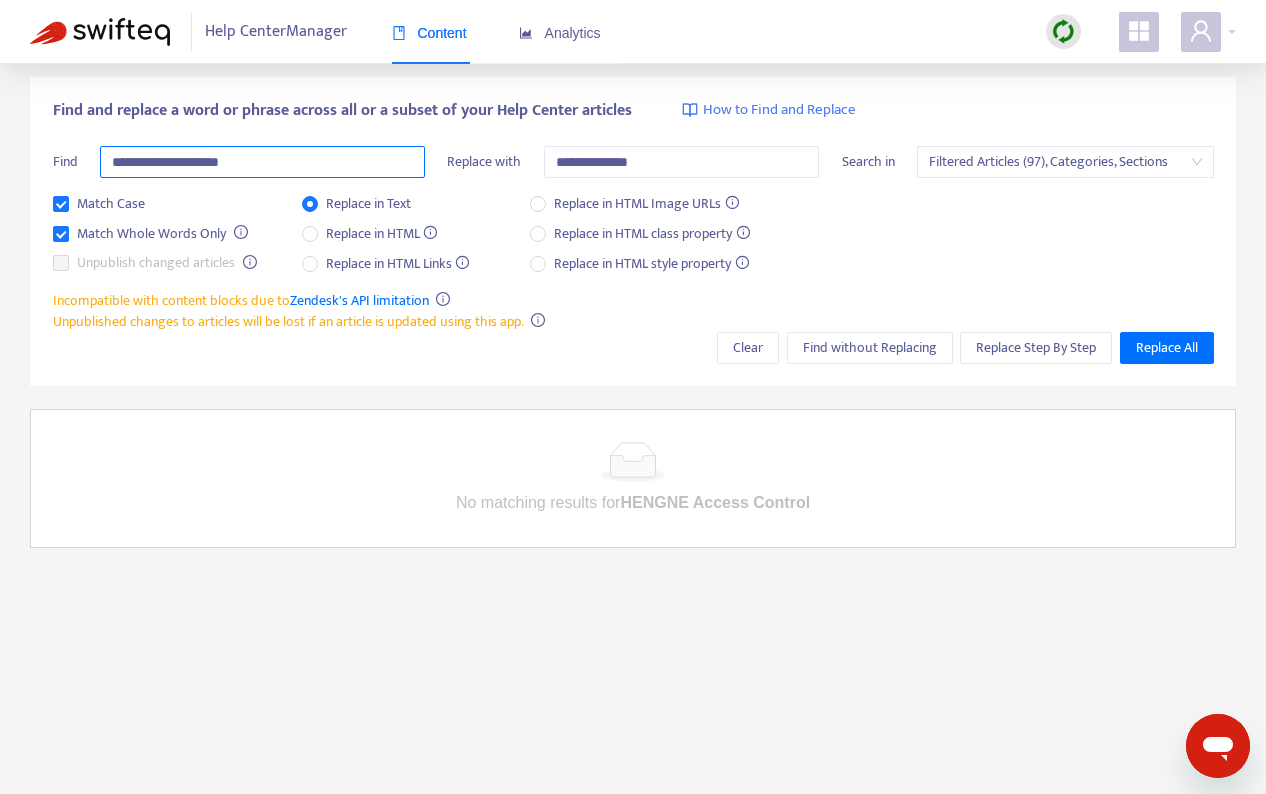 type on "**********" 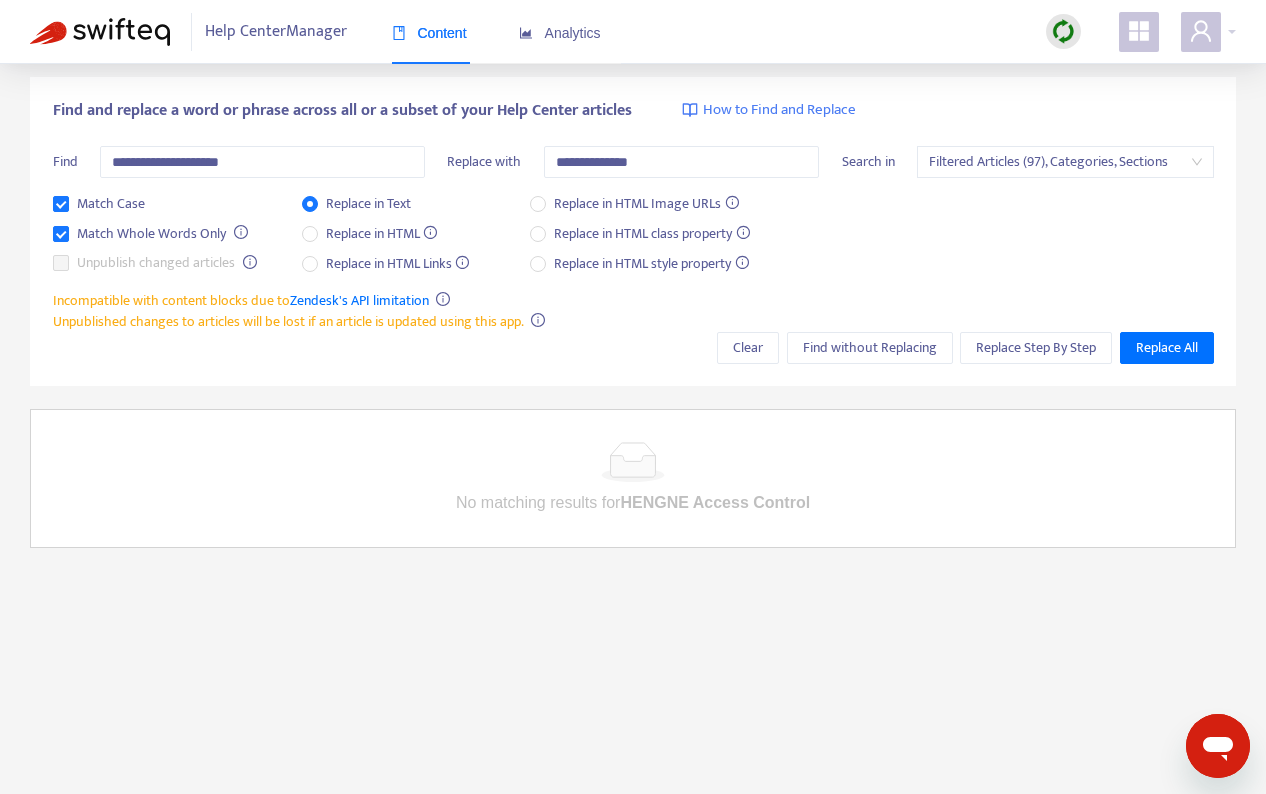 click on "**********" at bounding box center (633, 232) 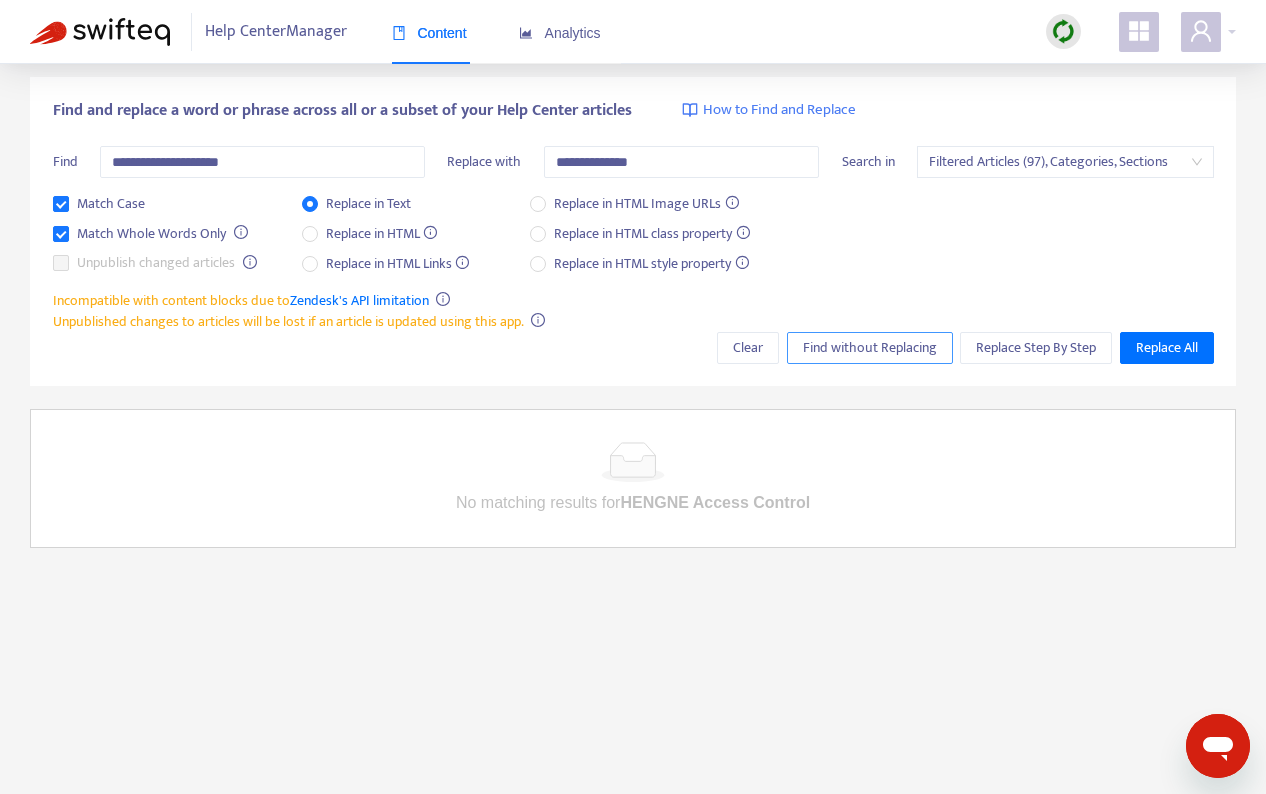 click on "Find without Replacing" at bounding box center (870, 348) 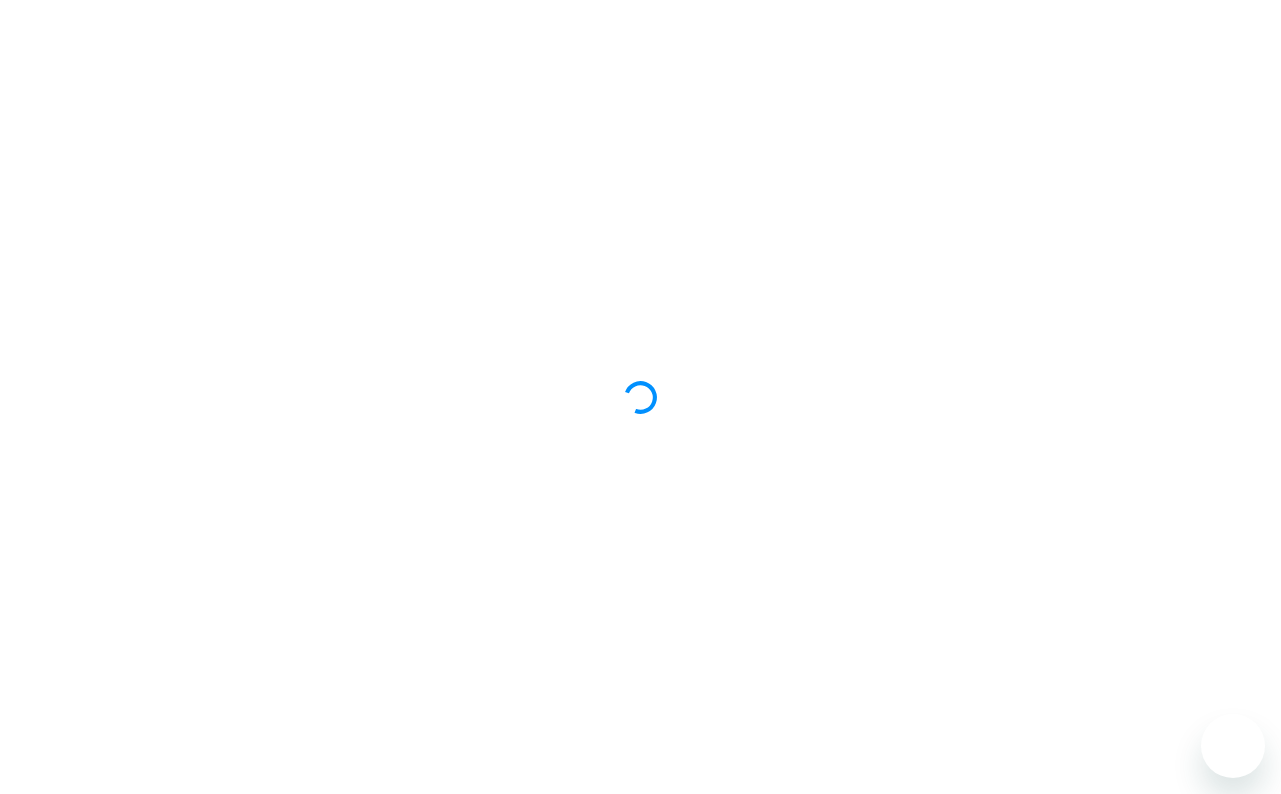 scroll, scrollTop: 0, scrollLeft: 0, axis: both 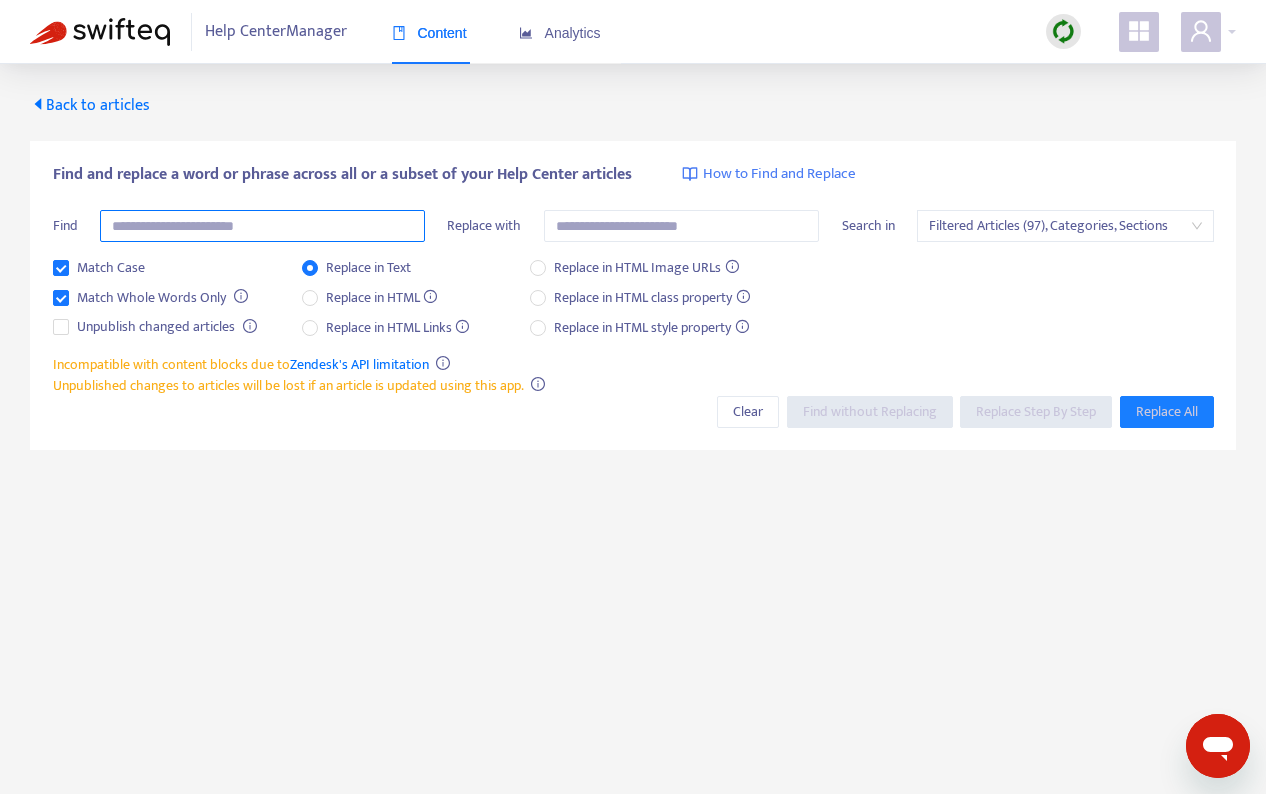 click at bounding box center (262, 226) 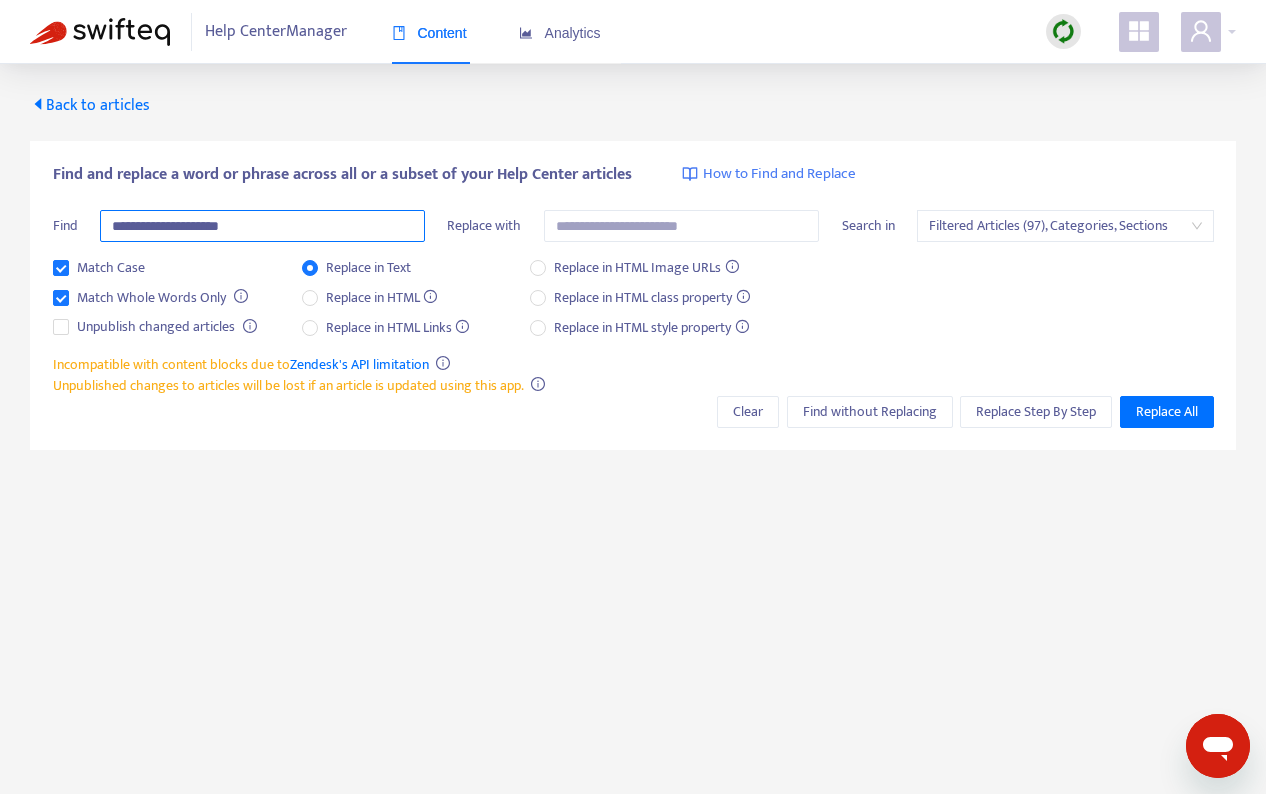 type on "**********" 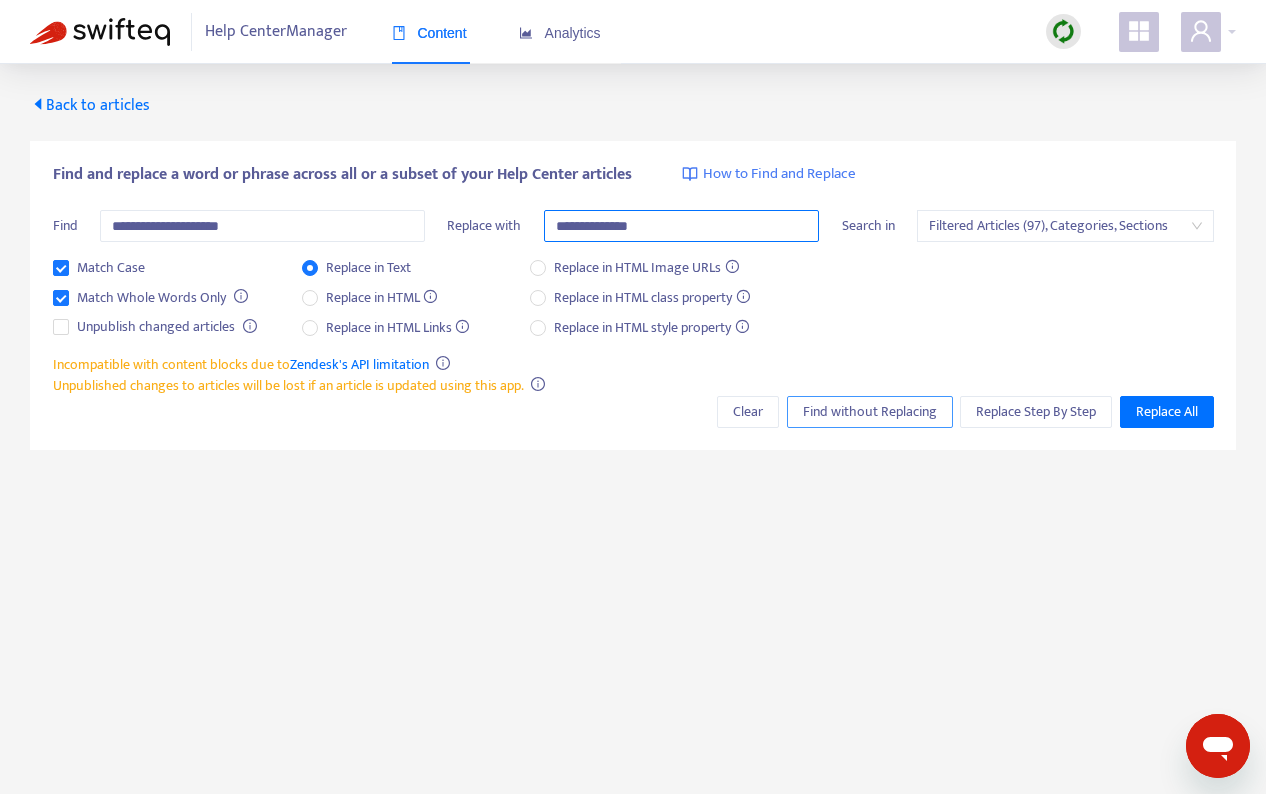 type on "**********" 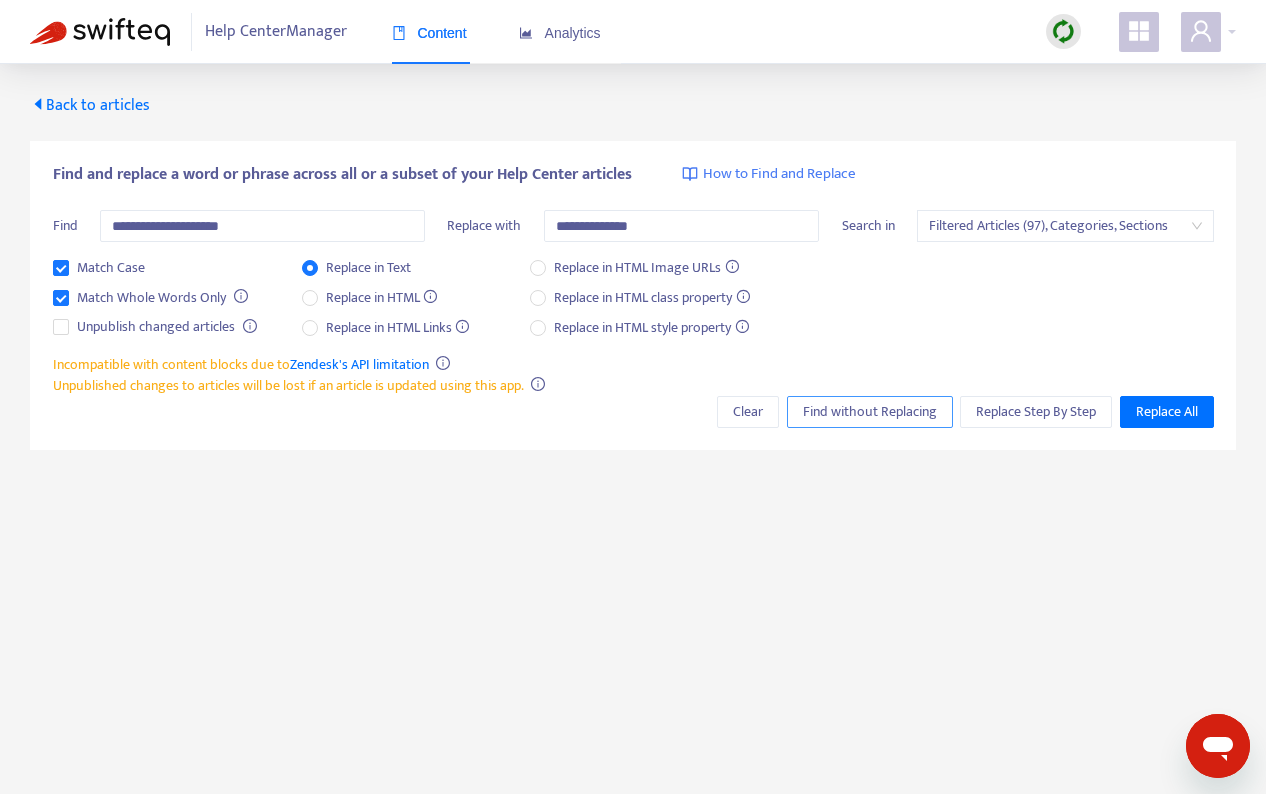 click on "Find without Replacing" at bounding box center (870, 412) 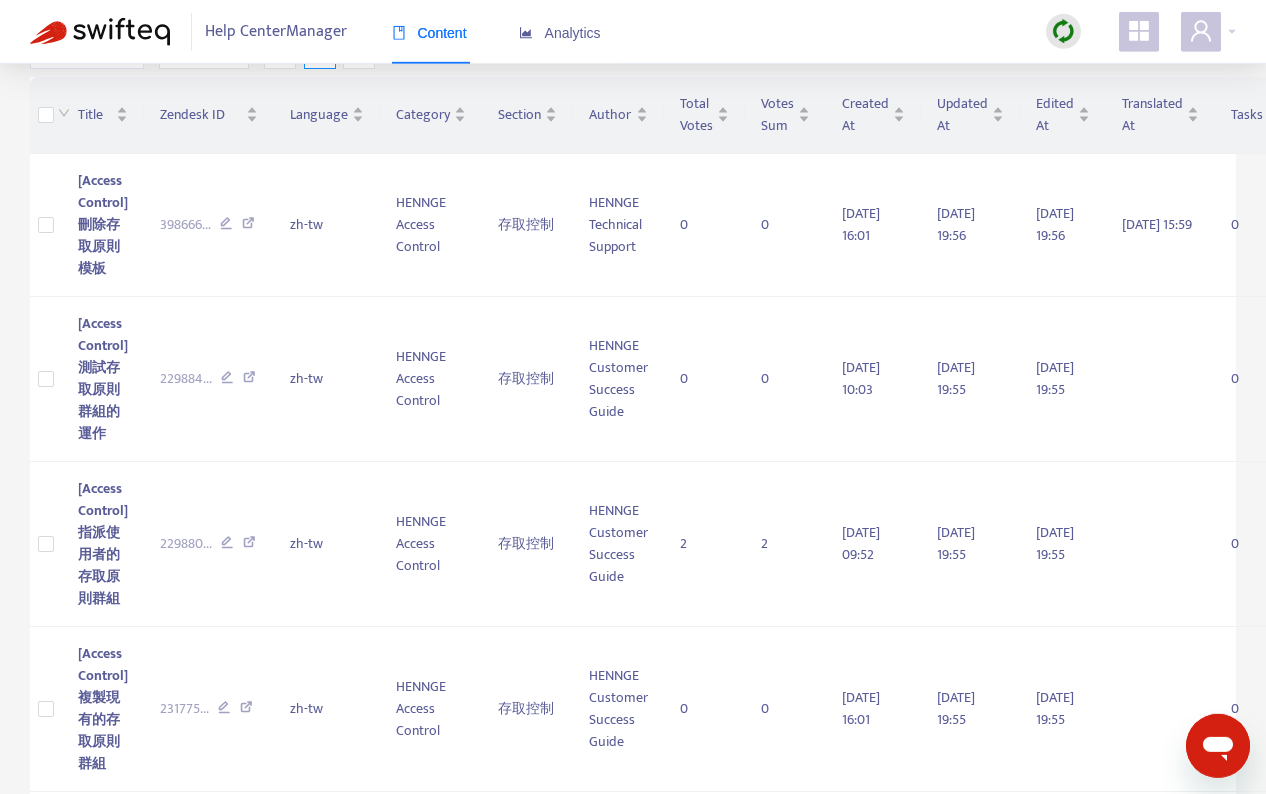 scroll, scrollTop: 53, scrollLeft: 0, axis: vertical 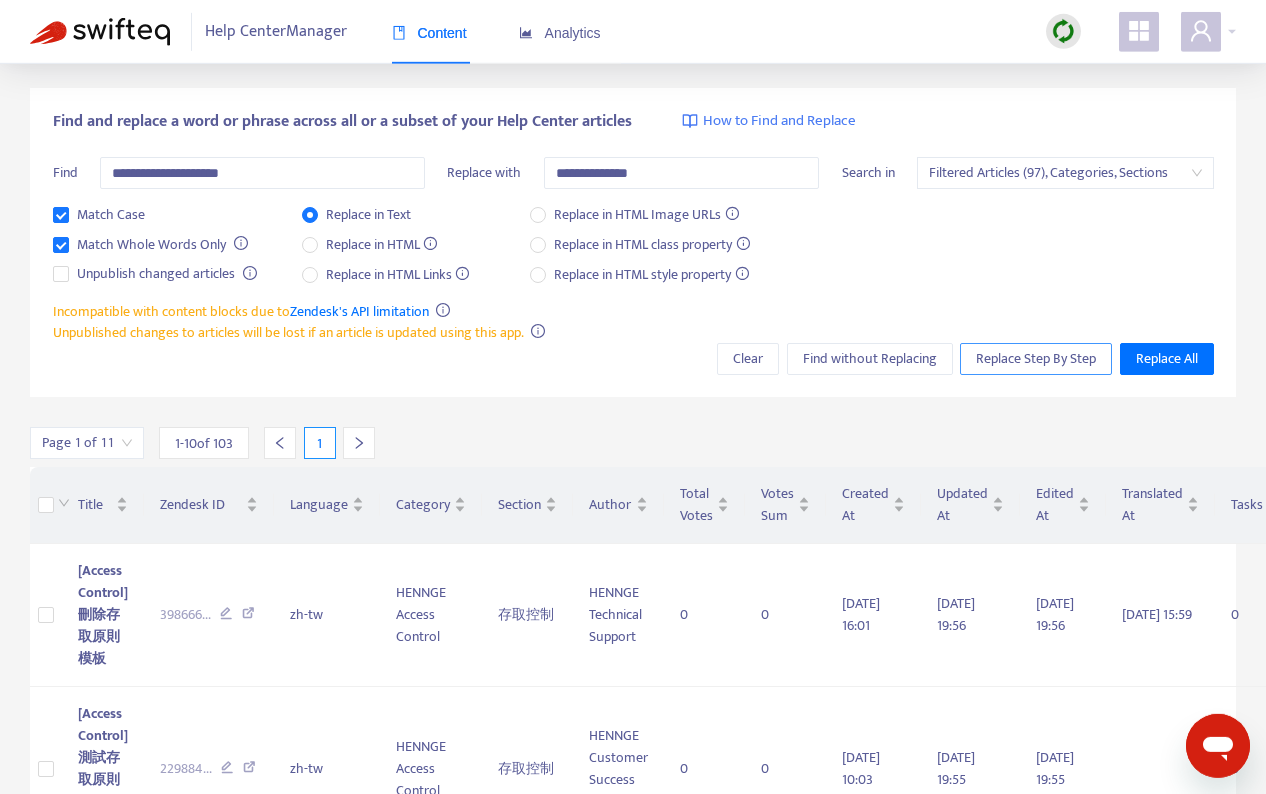click on "Replace Step By Step" at bounding box center (1036, 359) 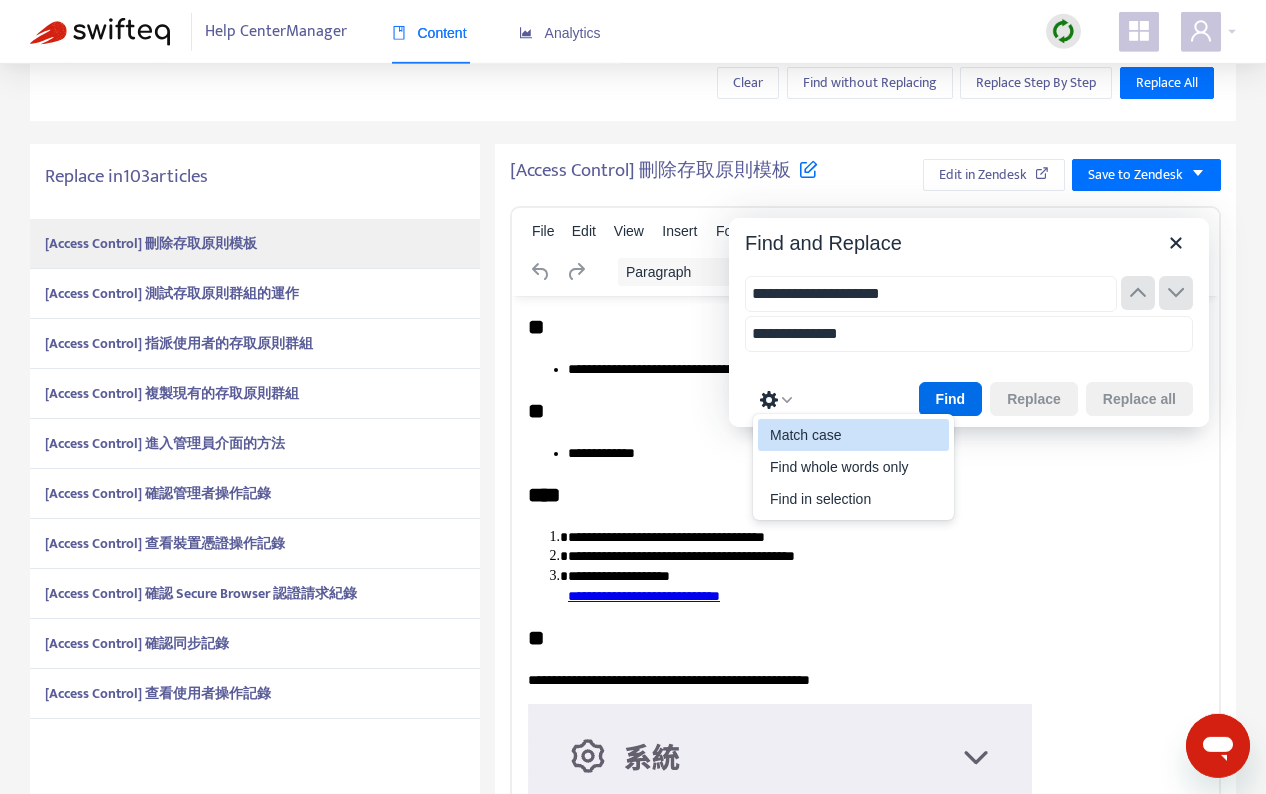 scroll, scrollTop: 0, scrollLeft: 0, axis: both 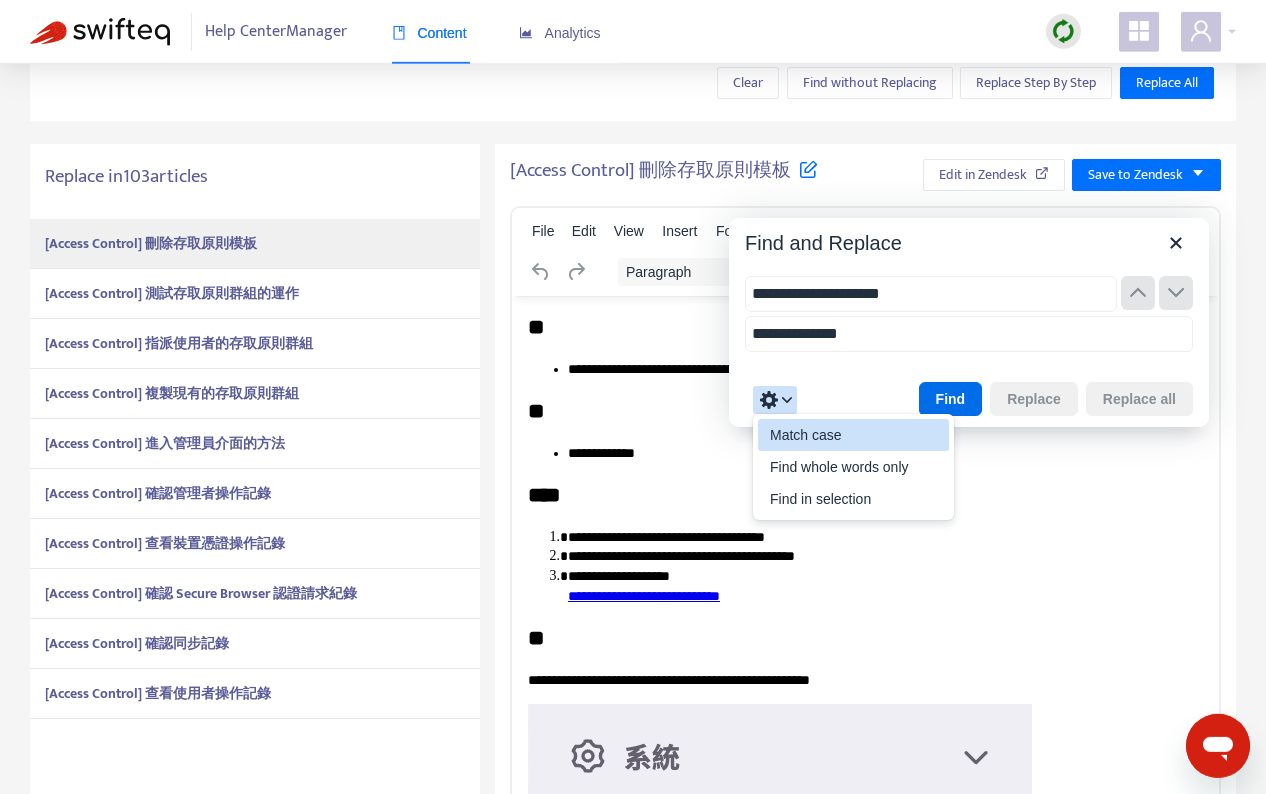 type on "**********" 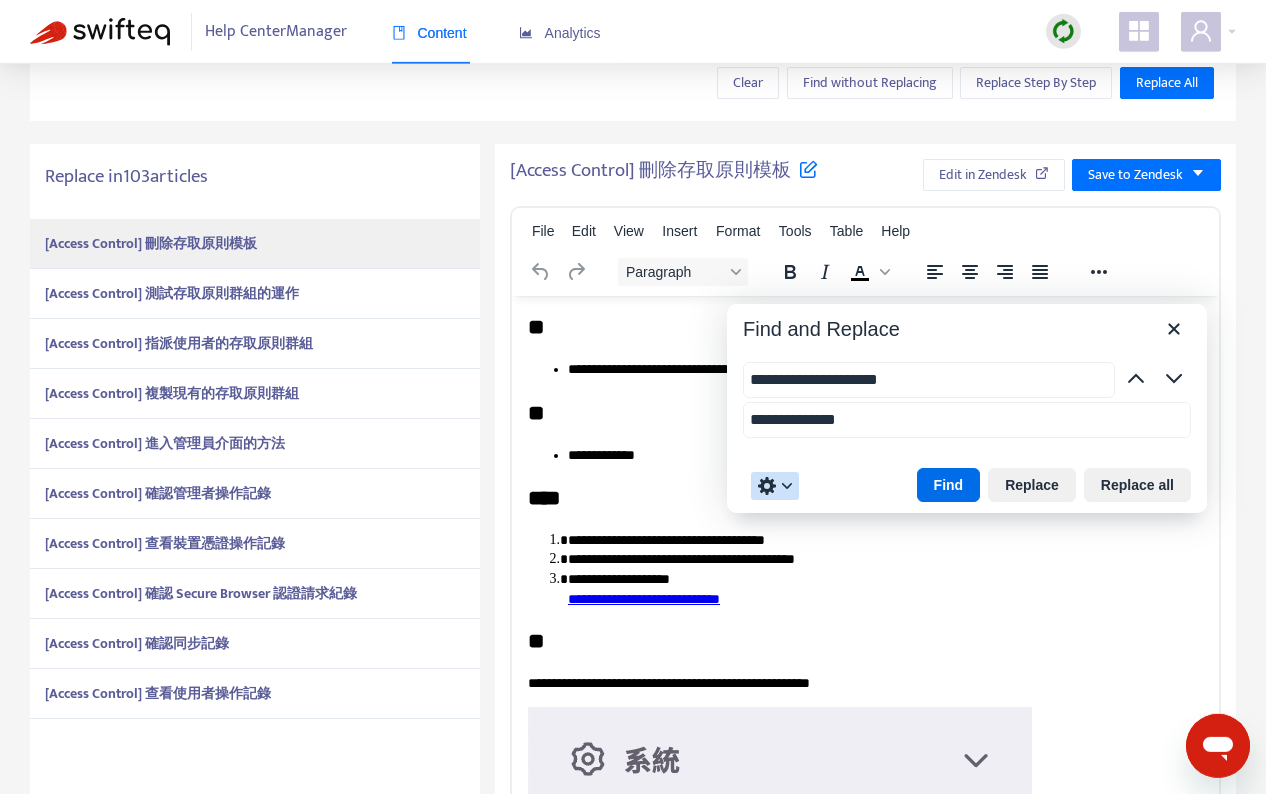 scroll, scrollTop: 555, scrollLeft: 0, axis: vertical 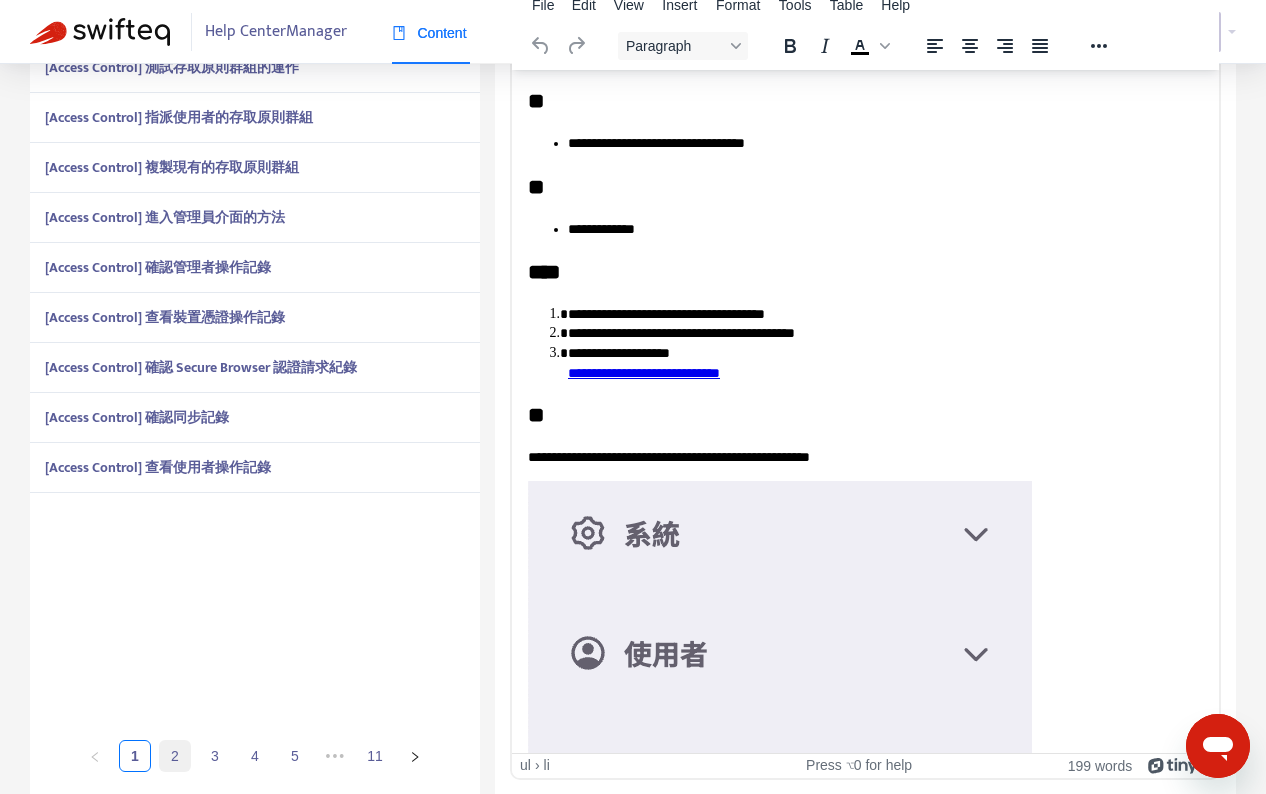 click on "2" at bounding box center [175, 756] 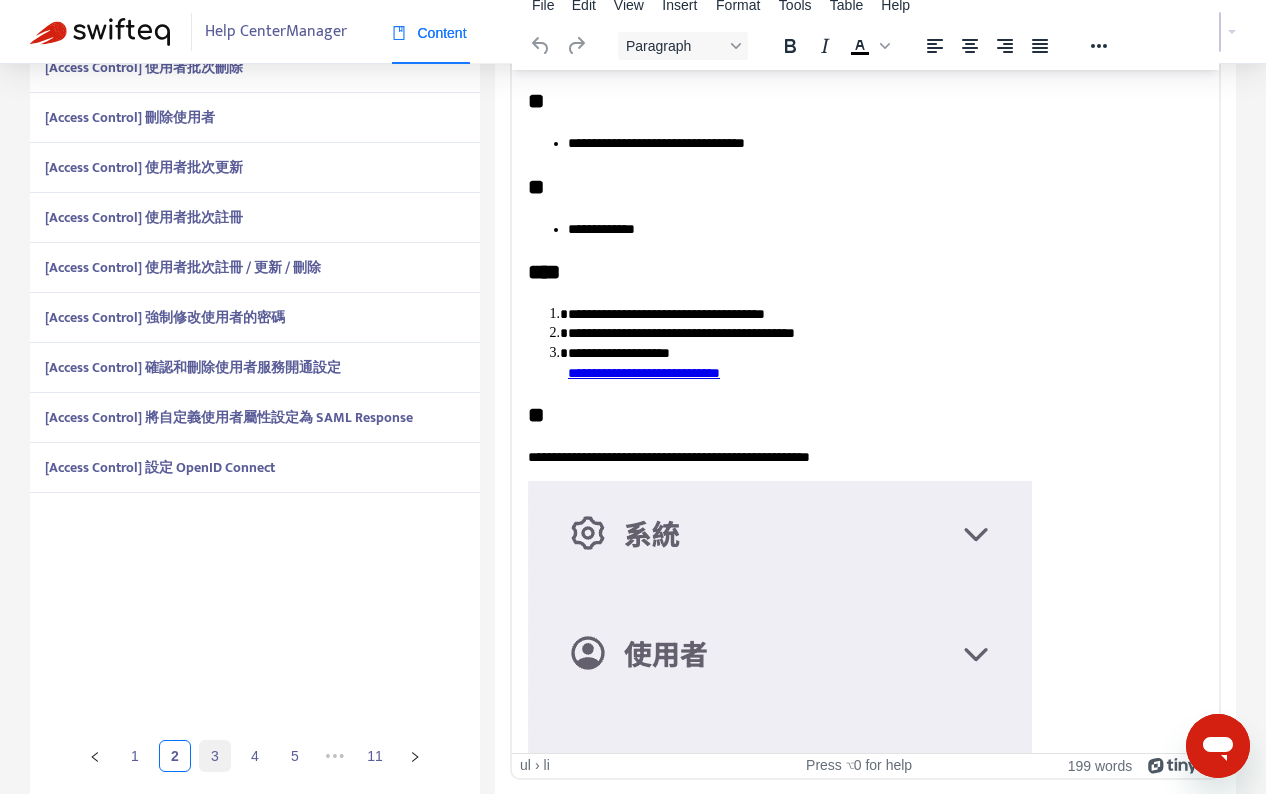 click on "3" at bounding box center (215, 756) 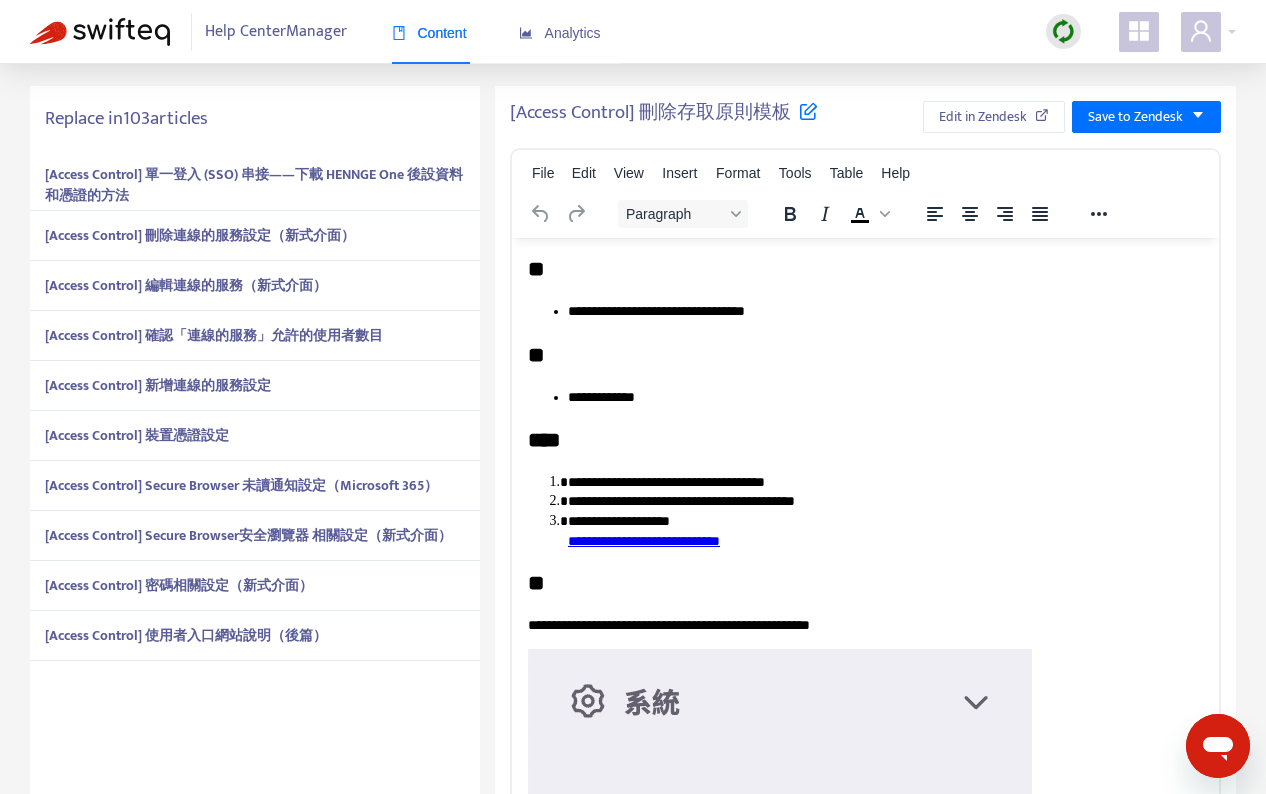 scroll, scrollTop: 555, scrollLeft: 0, axis: vertical 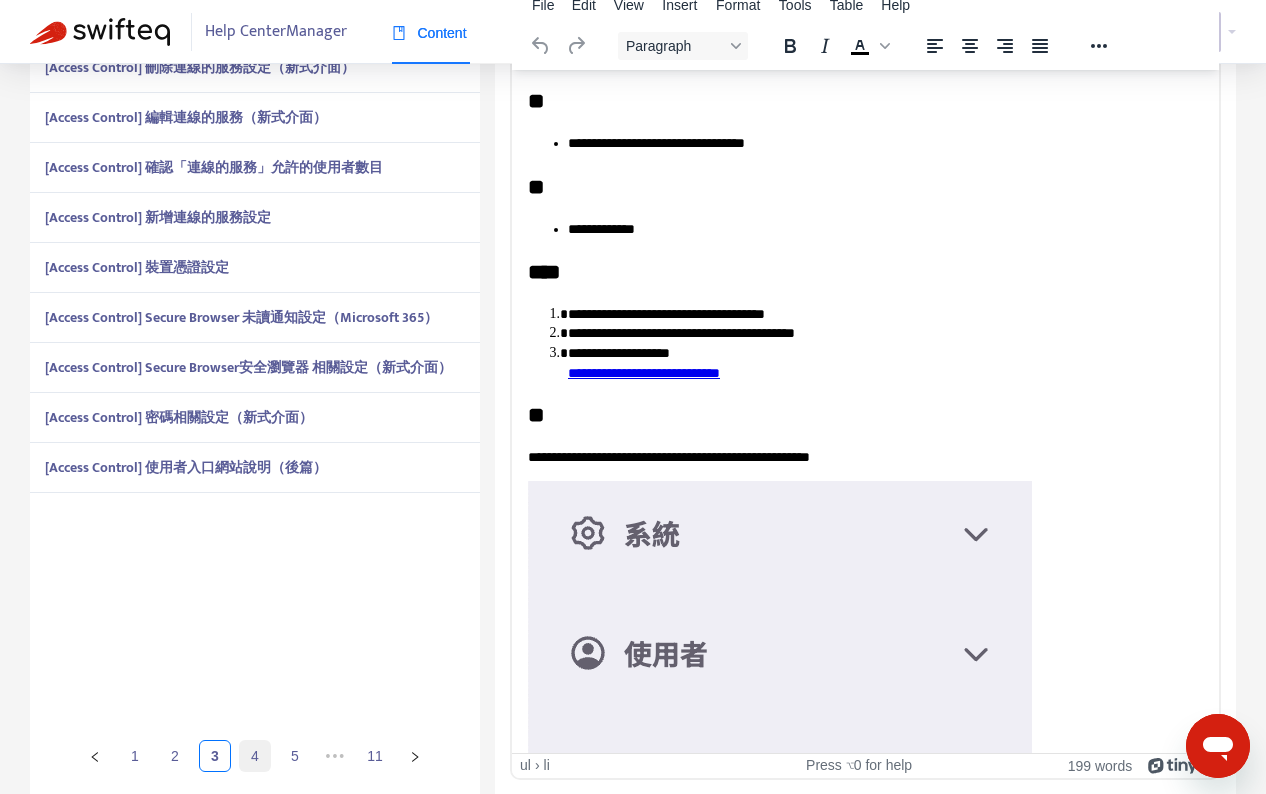 click on "4" at bounding box center [255, 756] 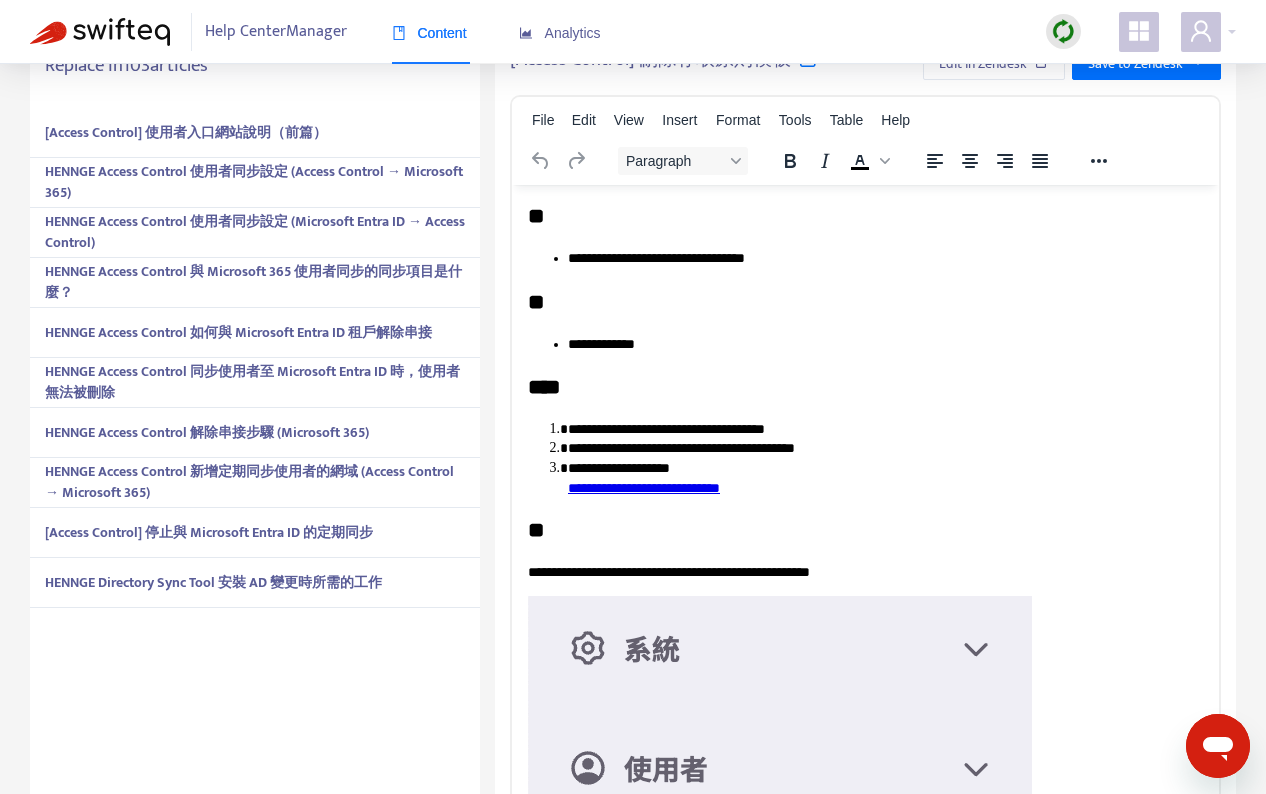 scroll, scrollTop: 555, scrollLeft: 0, axis: vertical 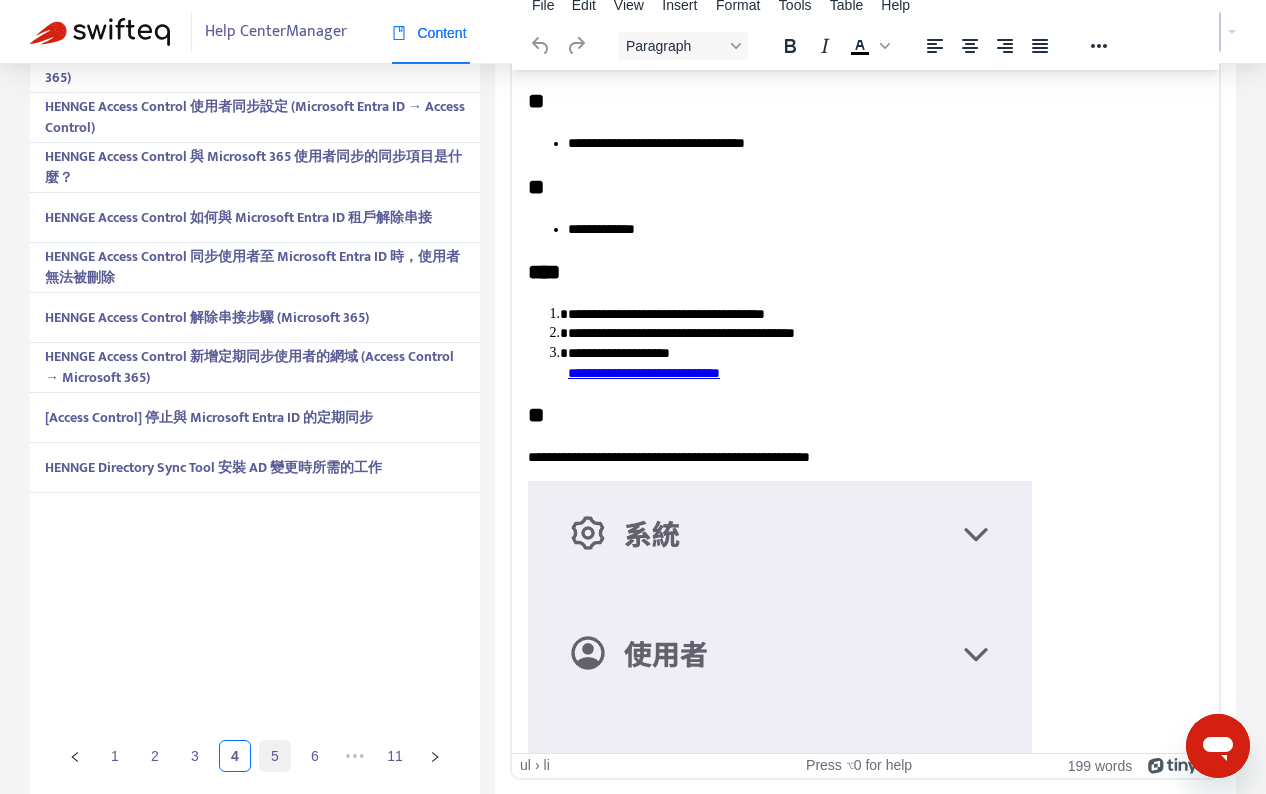 click on "5" at bounding box center (275, 756) 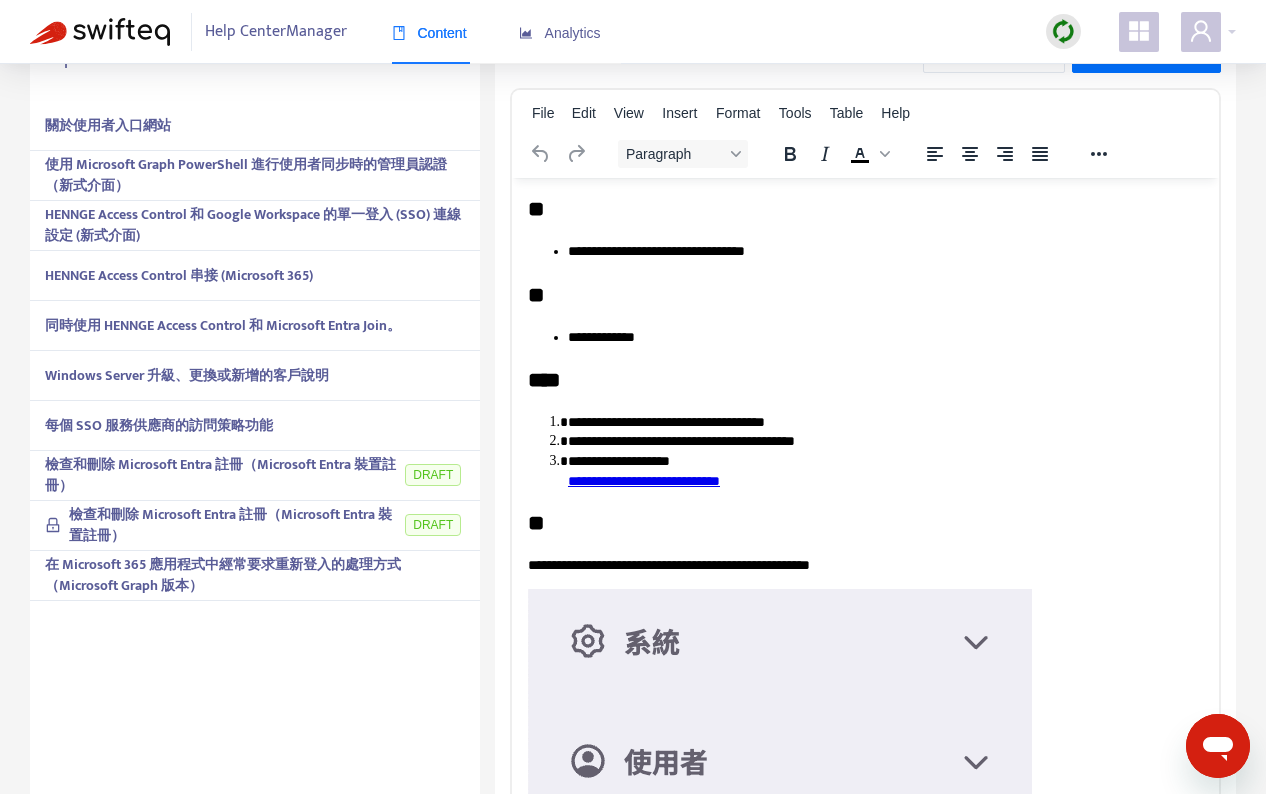 scroll, scrollTop: 451, scrollLeft: 0, axis: vertical 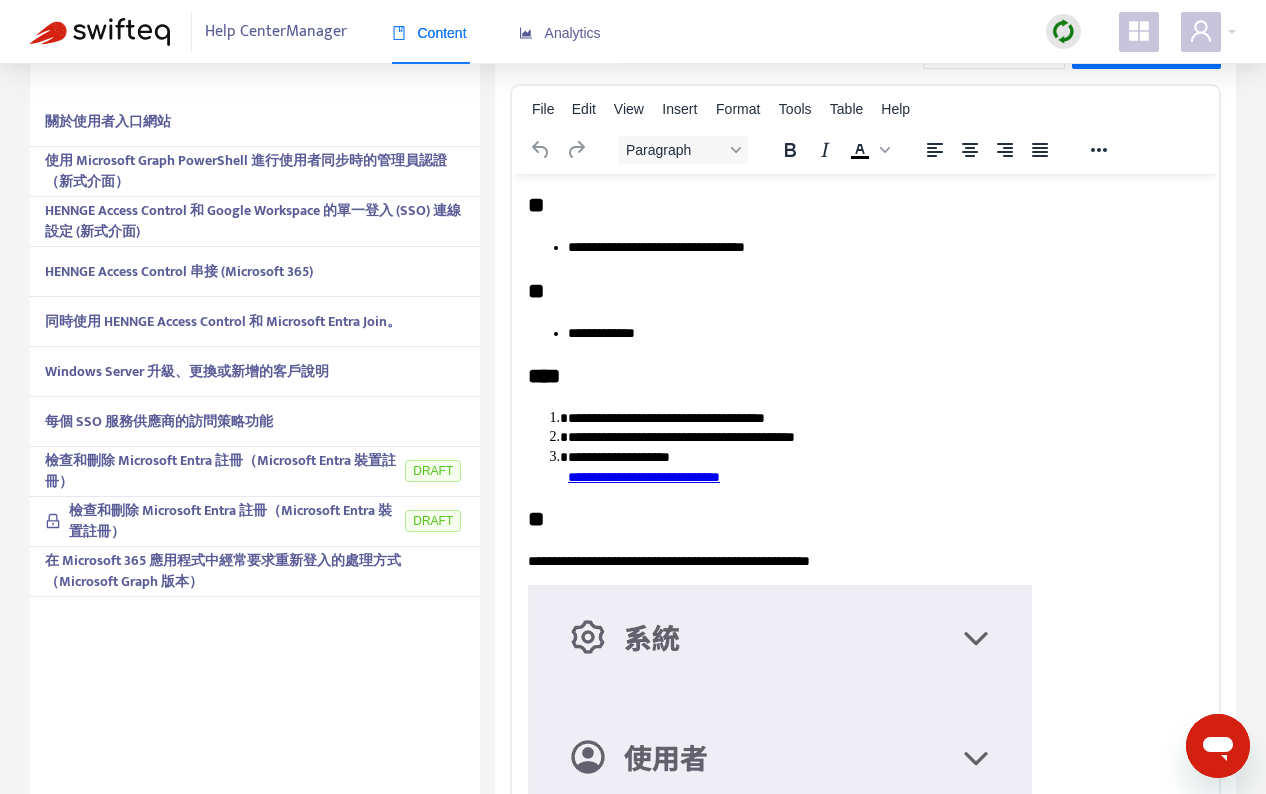 click on "檢查和刪除 Microsoft Entra 註冊（Microsoft Entra 裝置註冊）" at bounding box center (230, 521) 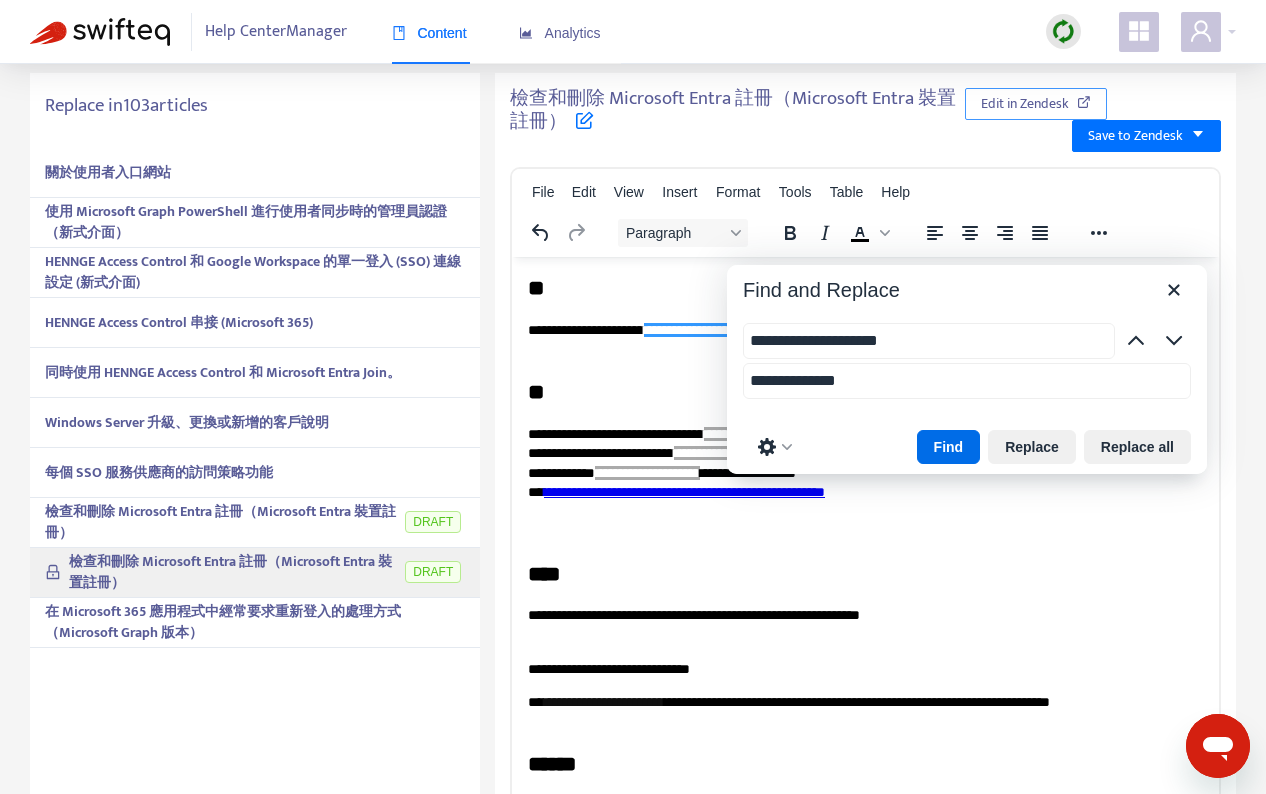 scroll, scrollTop: 398, scrollLeft: 0, axis: vertical 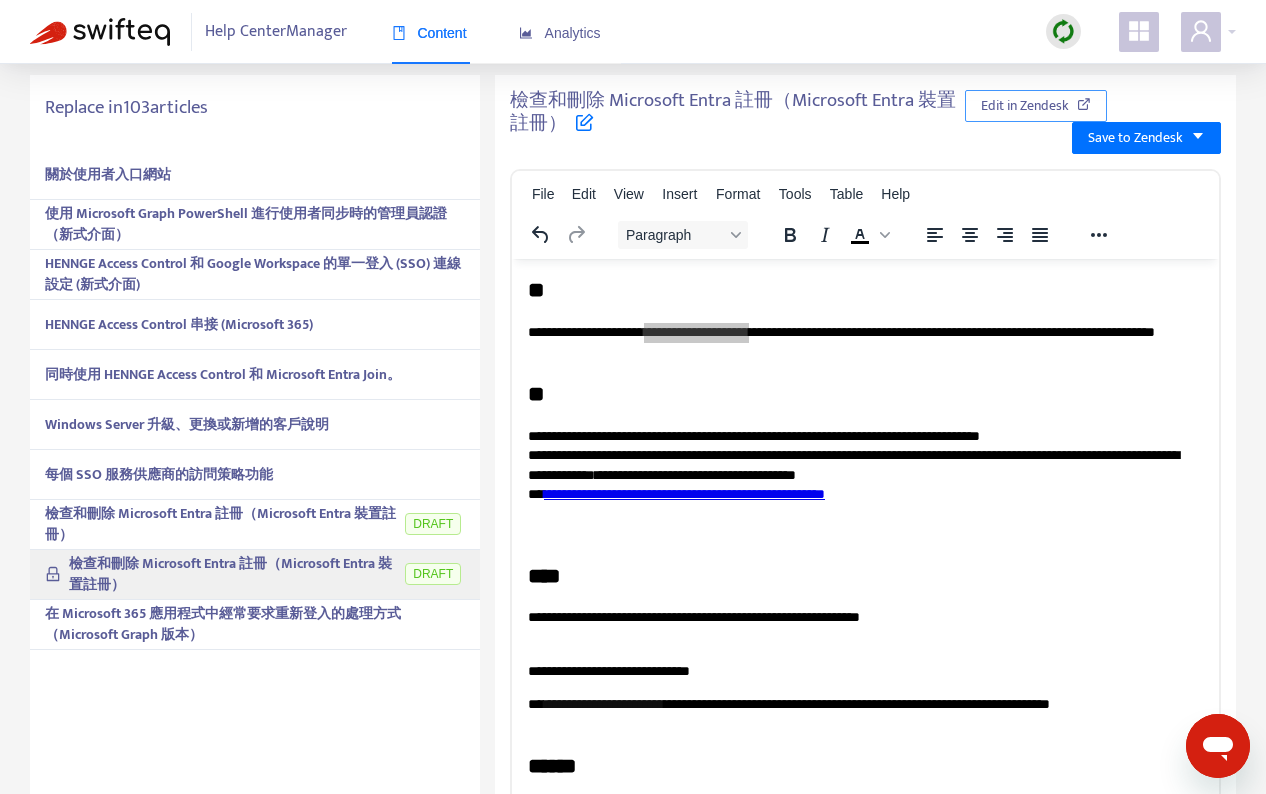click on "Edit in Zendesk" at bounding box center (1036, 106) 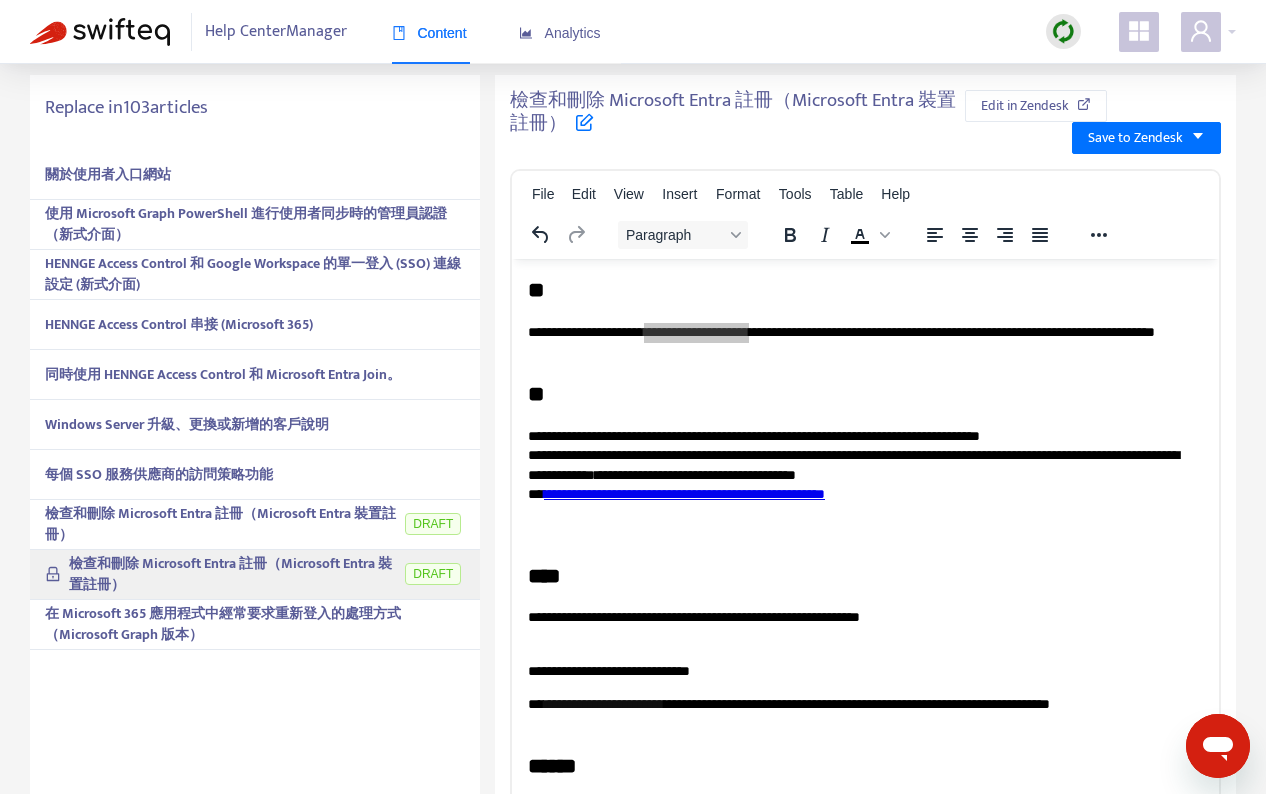 click on "檢查和刪除 Microsoft Entra 註冊（Microsoft Entra 裝置註冊）" at bounding box center (220, 524) 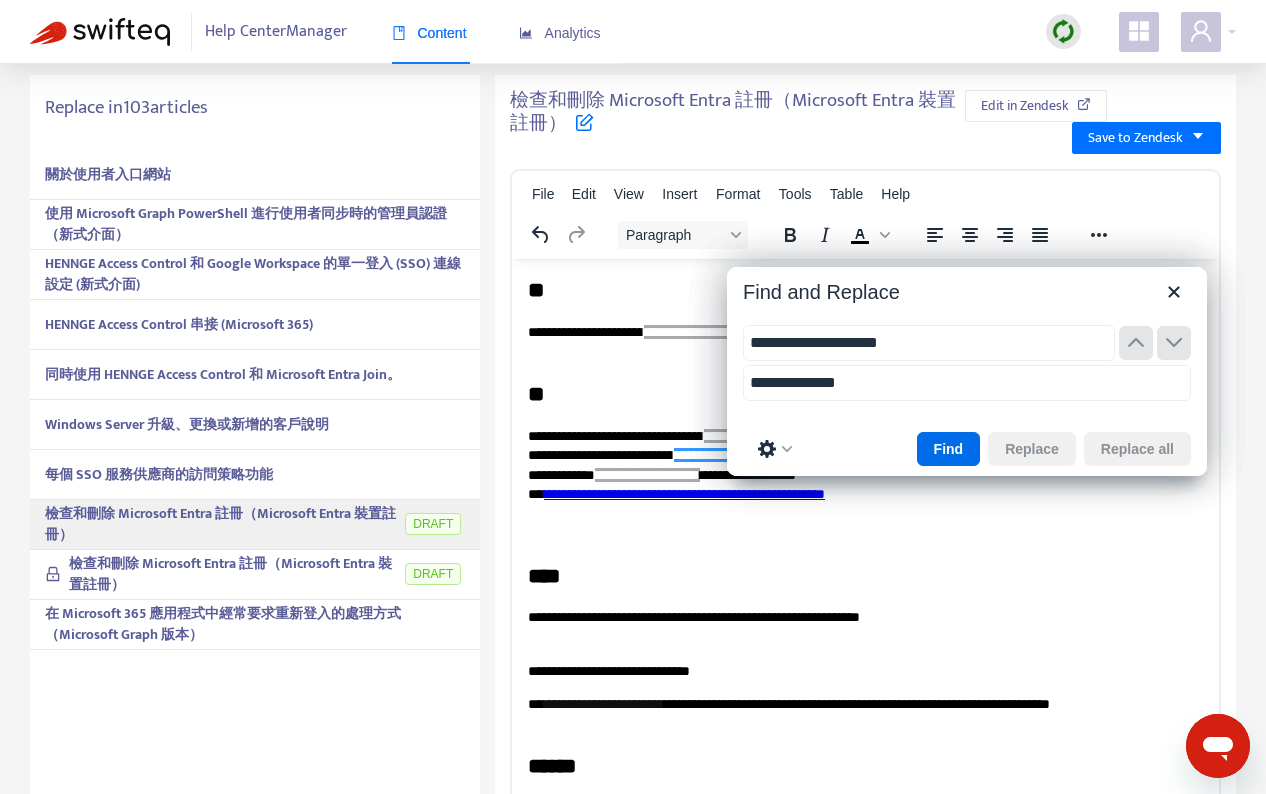 scroll, scrollTop: 587, scrollLeft: 0, axis: vertical 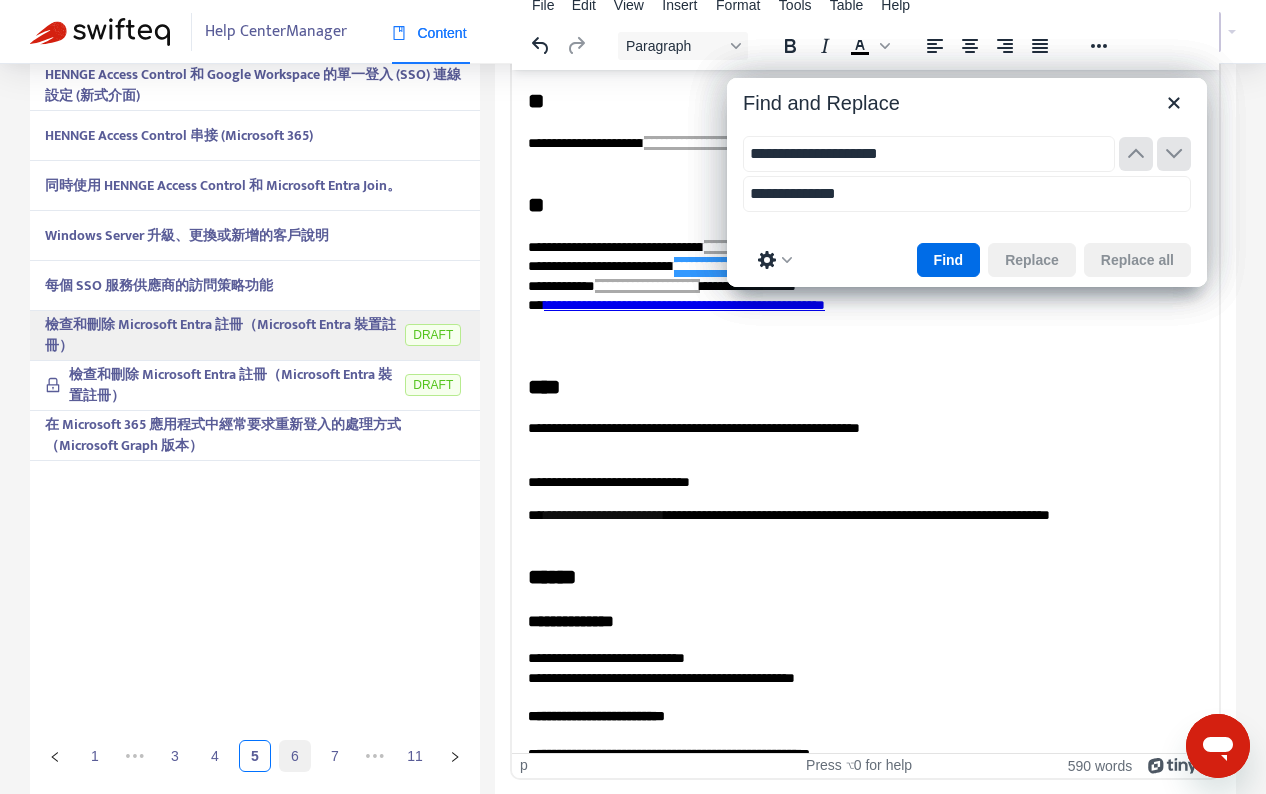 click on "6" at bounding box center (295, 756) 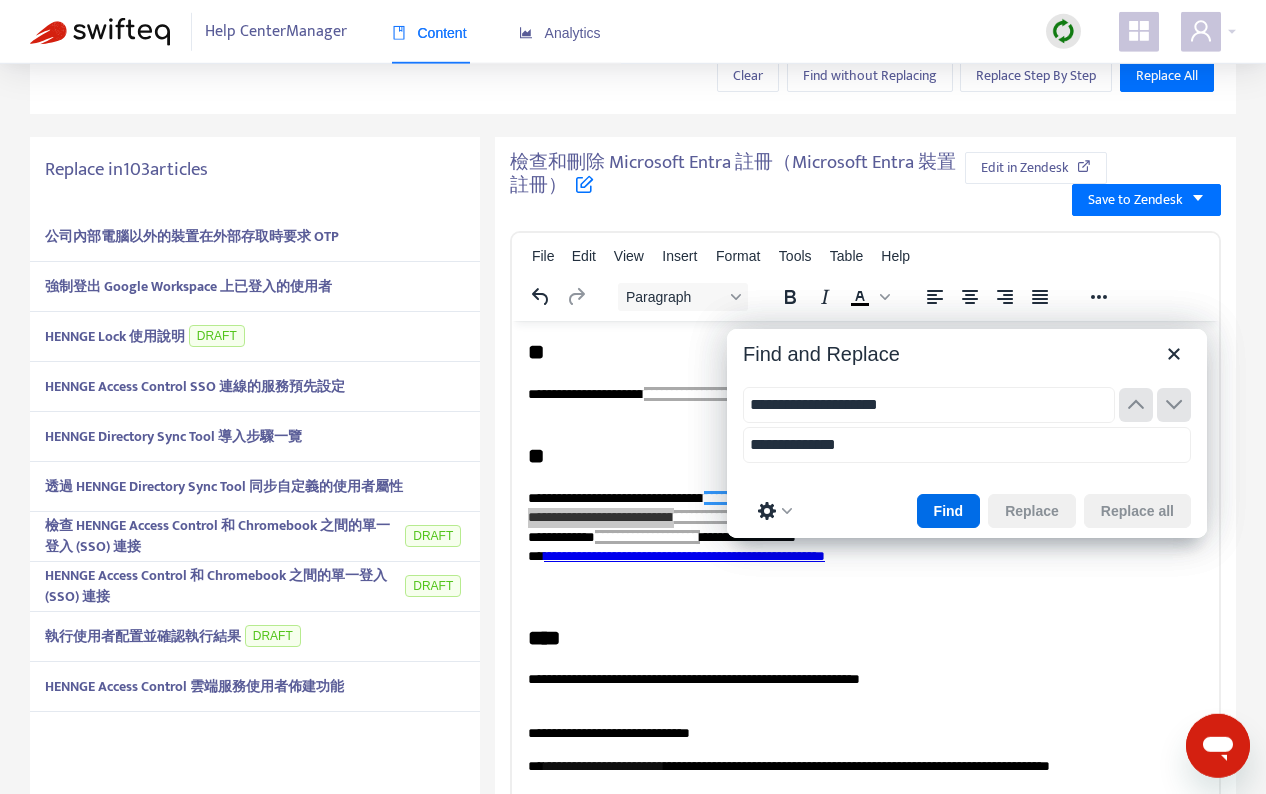 scroll, scrollTop: 393, scrollLeft: 0, axis: vertical 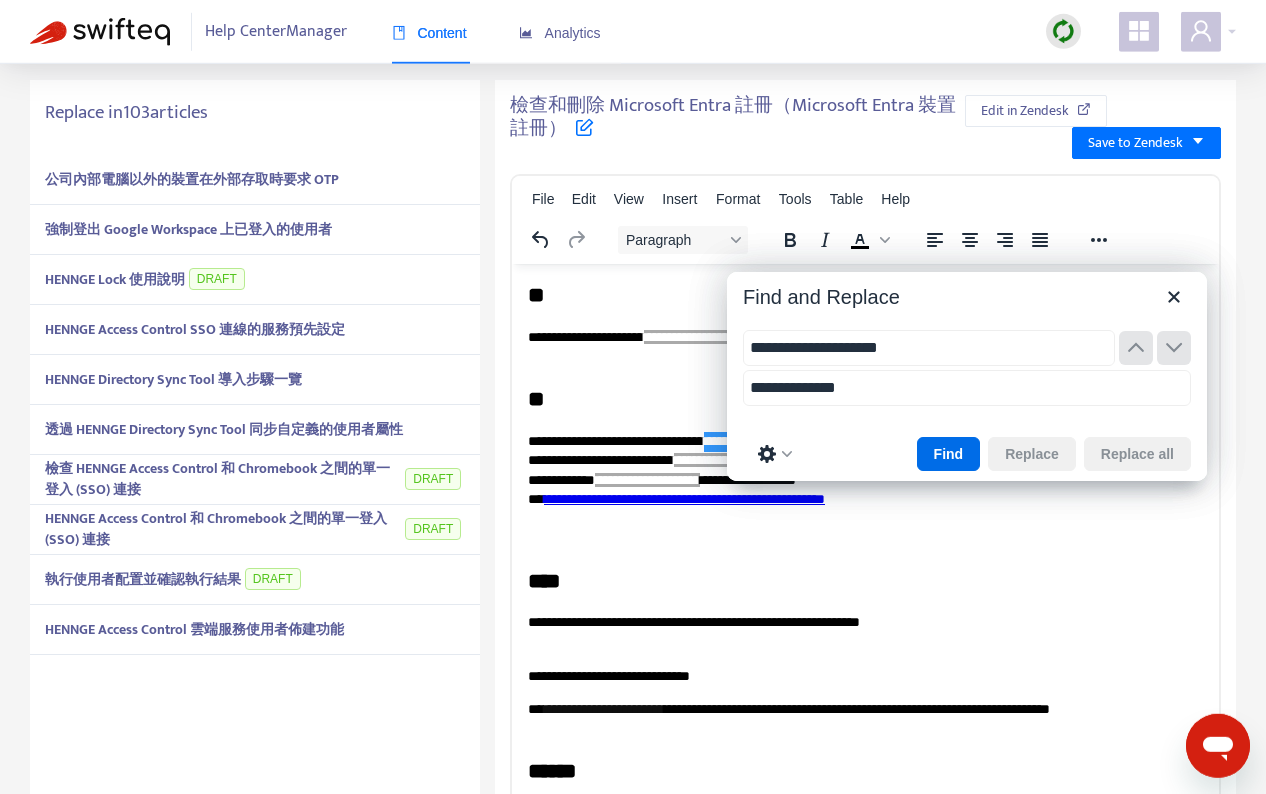 click on "HENNGE Lock 使用說明 DRAFT" at bounding box center (255, 280) 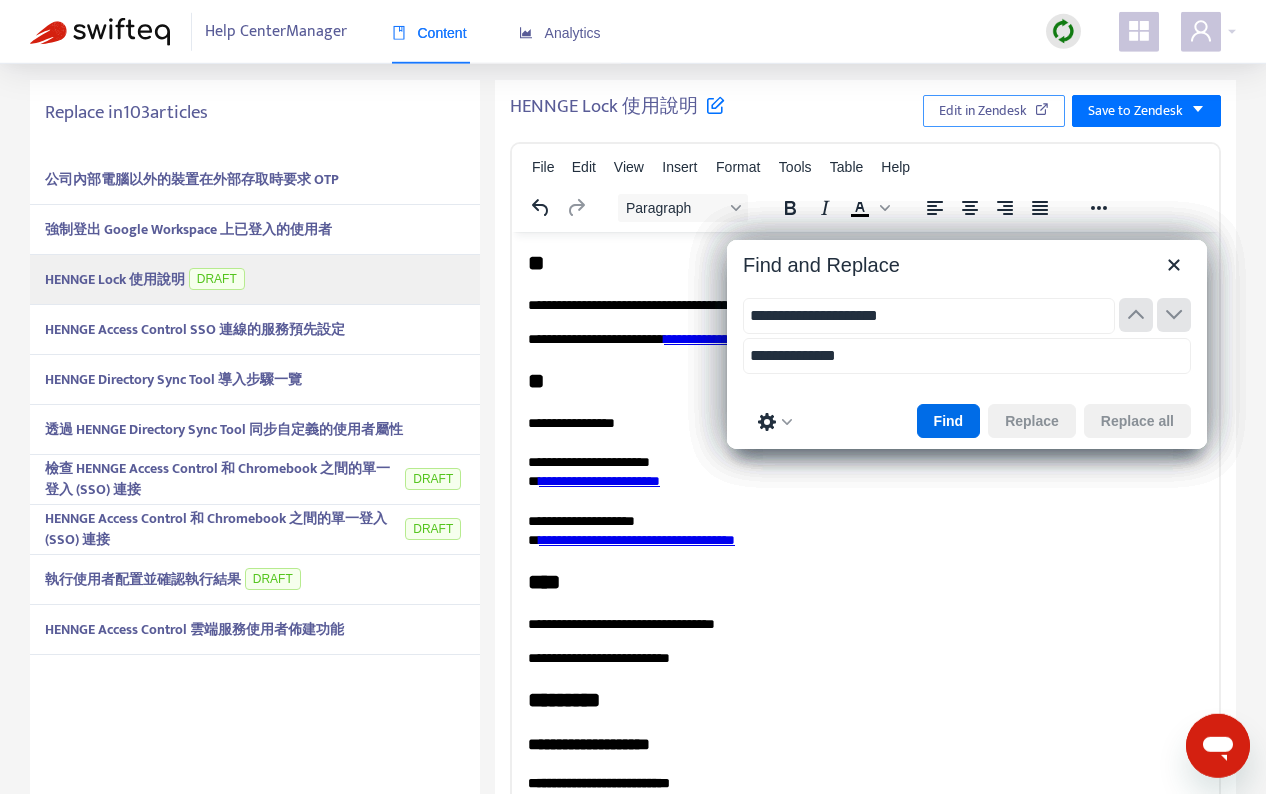 click on "Edit in Zendesk" at bounding box center (994, 111) 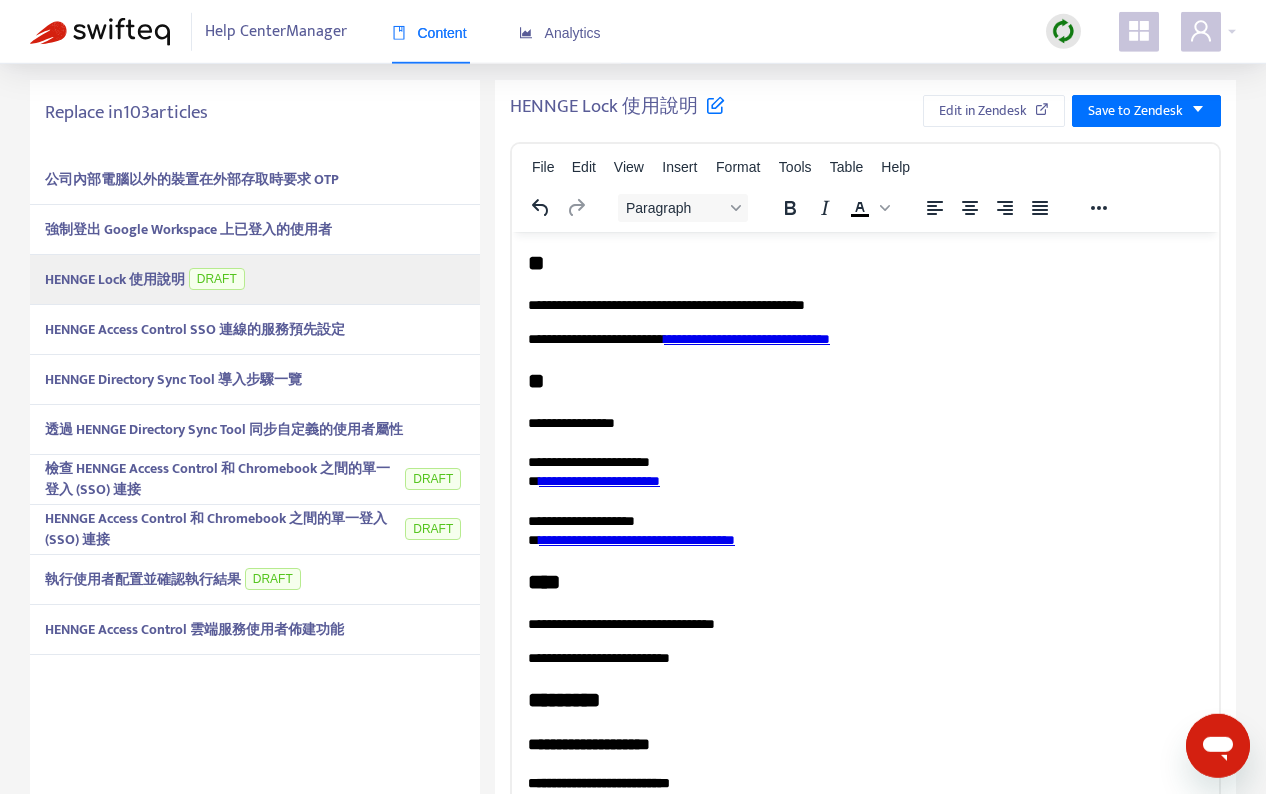 click on "檢查 HENNGE Access Control 和 Chromebook 之間的單一登入 (SSO) 連接" at bounding box center [223, 479] 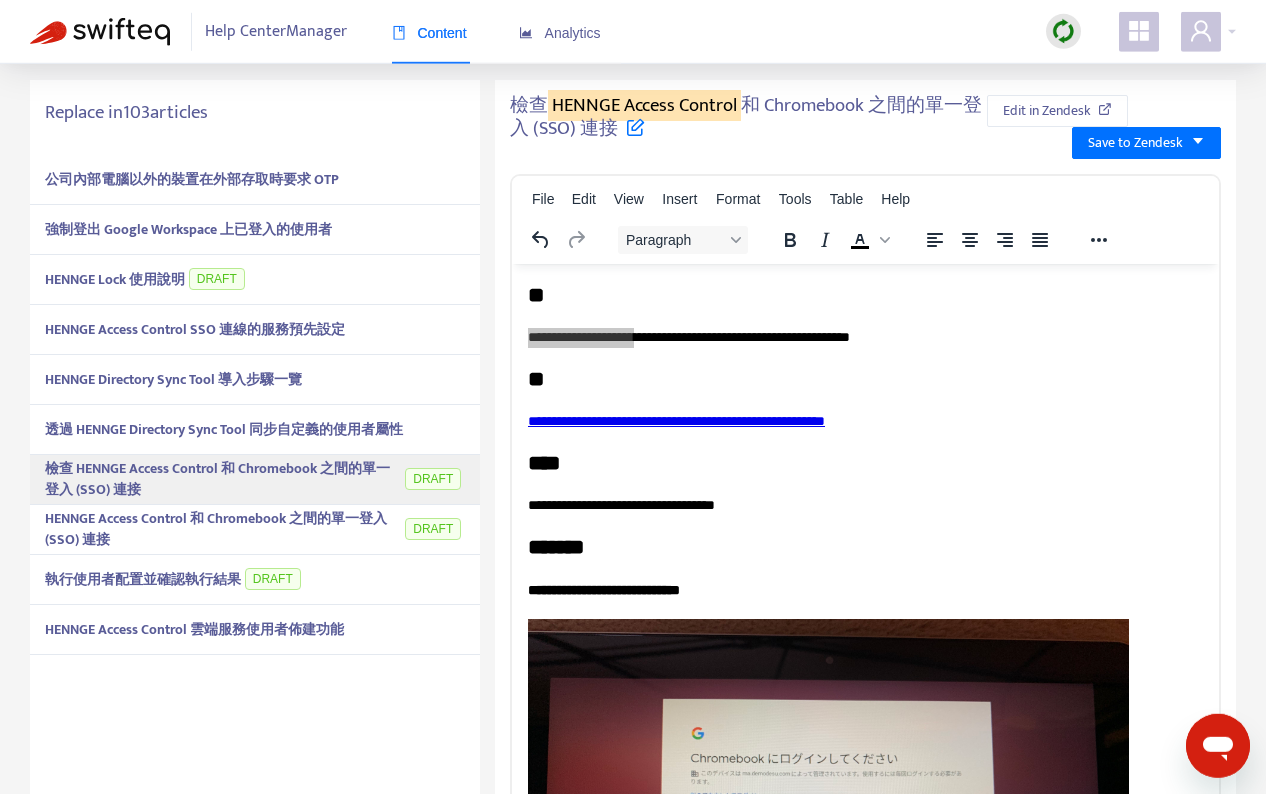 click on "HENNGE Access Control 和 Chromebook 之間的單一登入 (SSO) 連接" at bounding box center (216, 529) 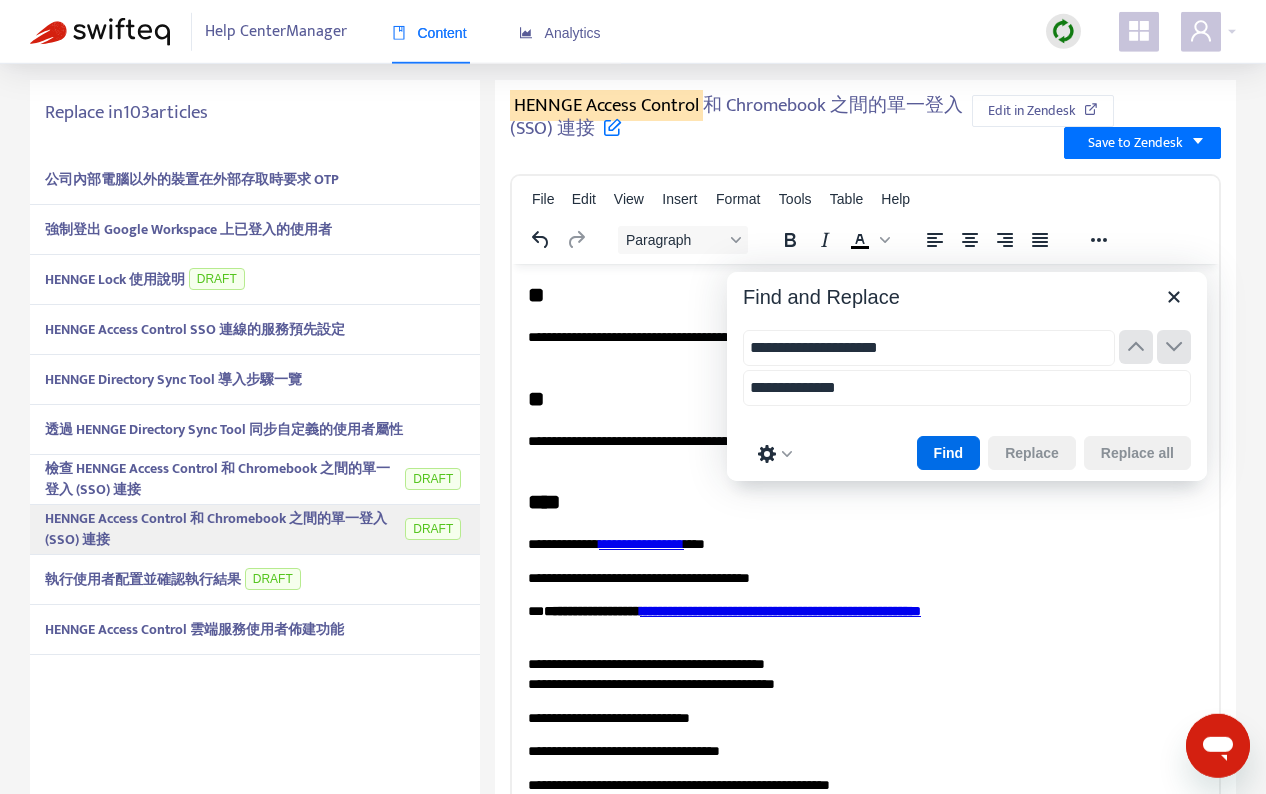click on "執行使用者配置並確認執行結果" at bounding box center [143, 579] 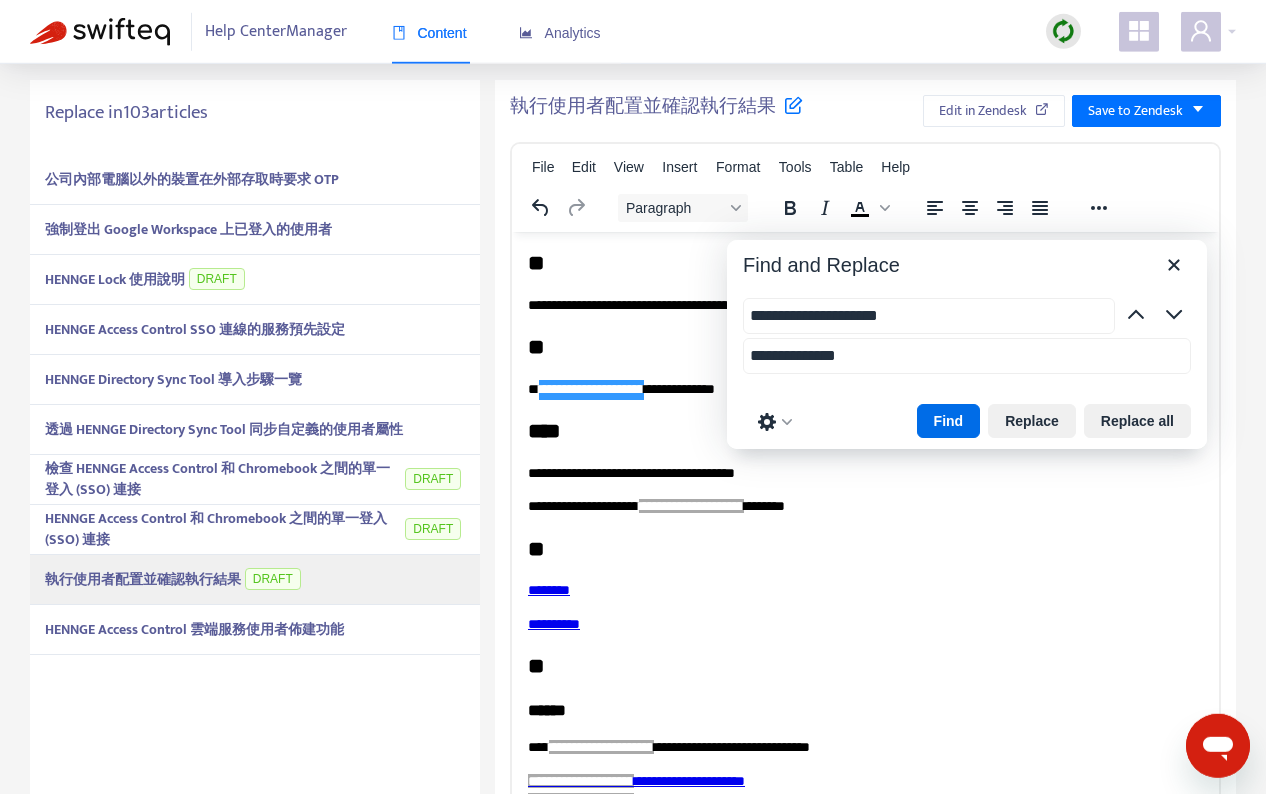 click on "HENNGE Lock 使用說明" at bounding box center [115, 279] 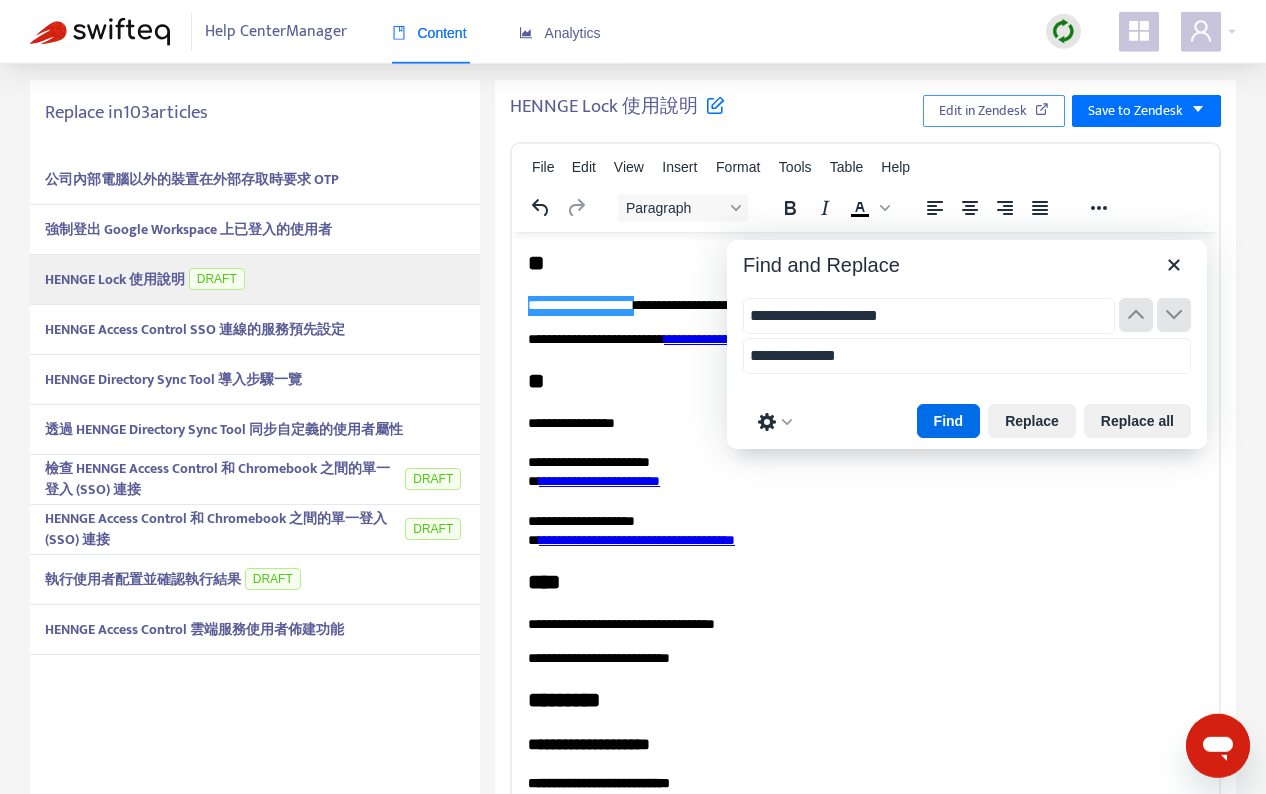click on "Edit in Zendesk" at bounding box center (983, 111) 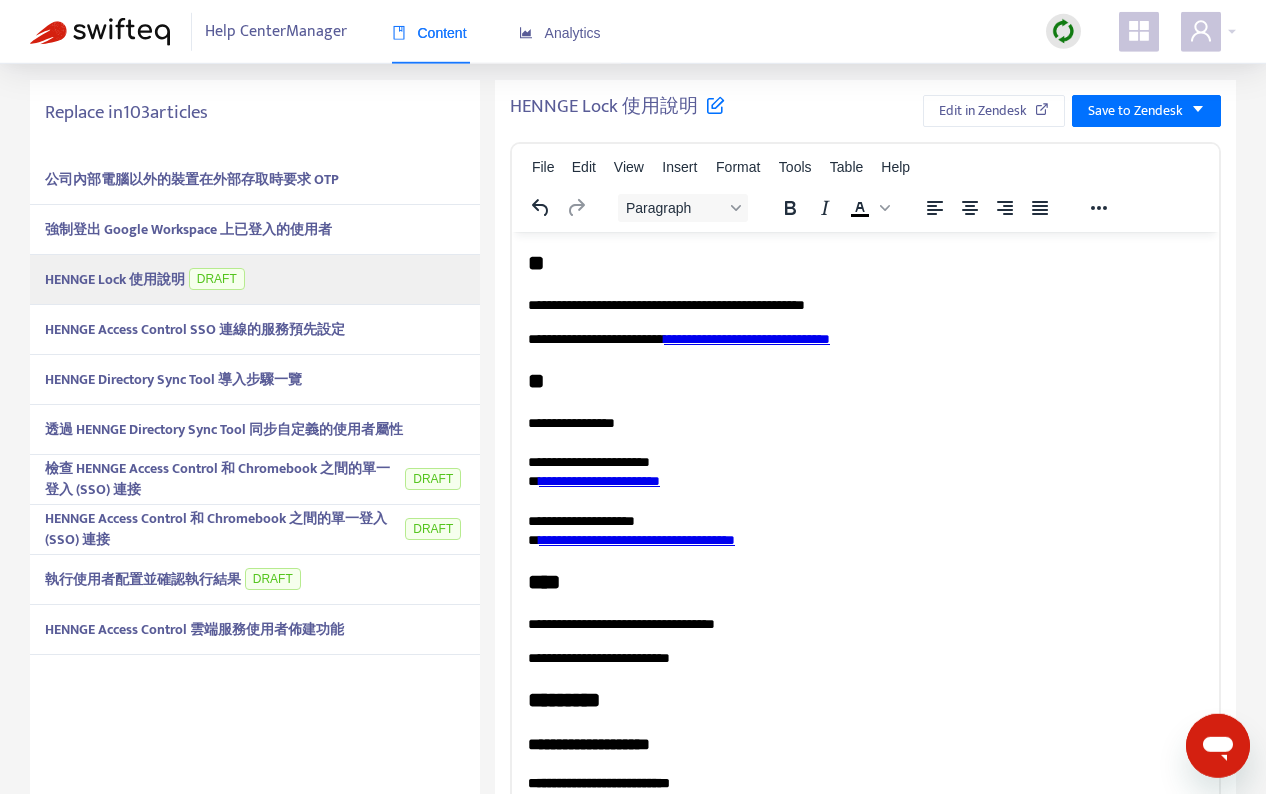 click on "檢查 HENNGE Access Control 和 Chromebook 之間的單一登入 (SSO) 連接" at bounding box center [217, 479] 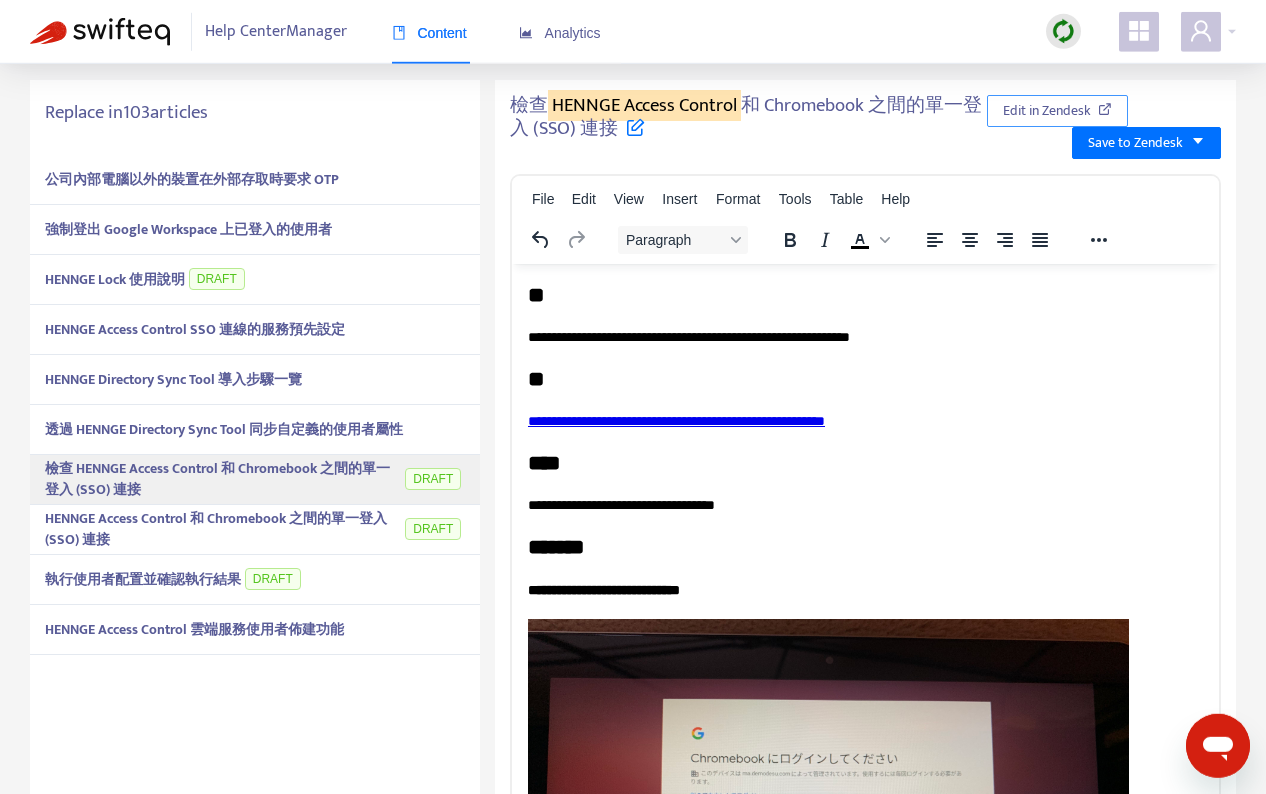 click on "Edit in Zendesk" at bounding box center [1047, 111] 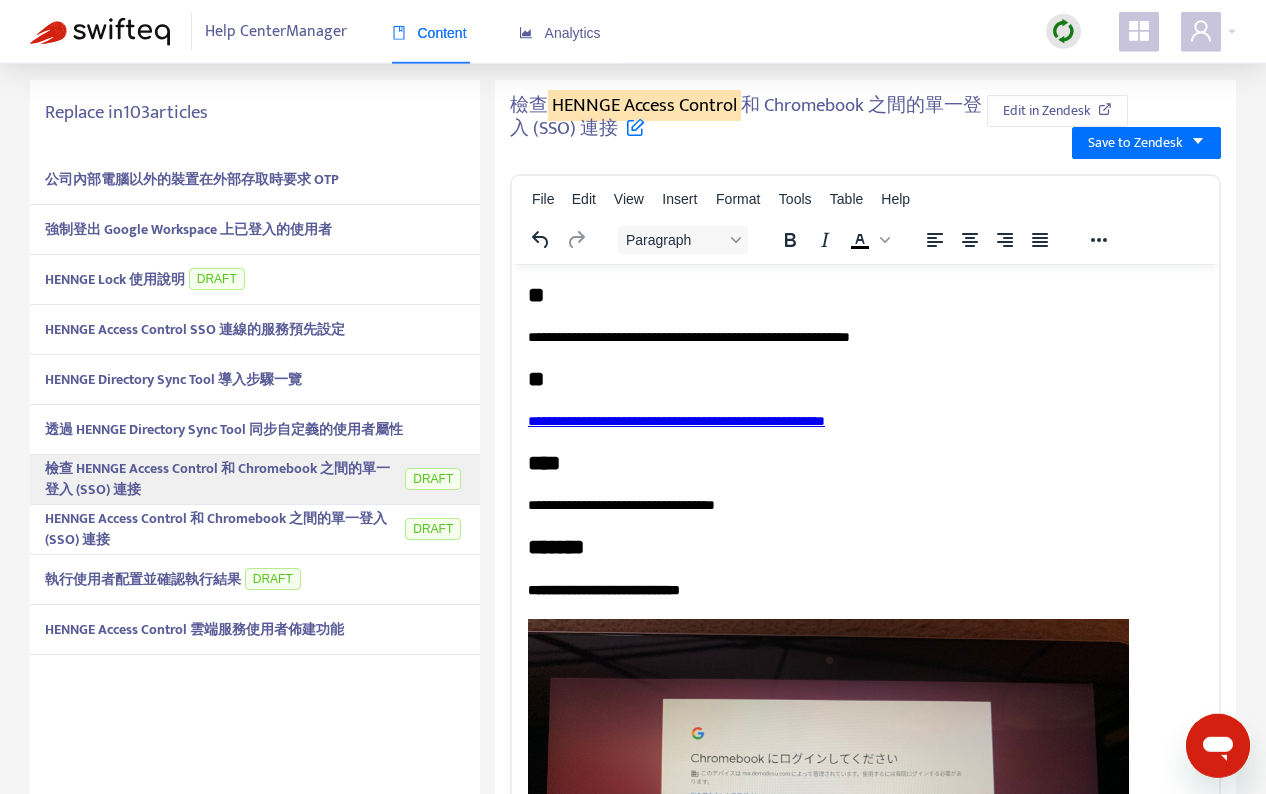 click on "HENNGE Access Control 和 Chromebook 之間的單一登入 (SSO) 連接" at bounding box center [216, 529] 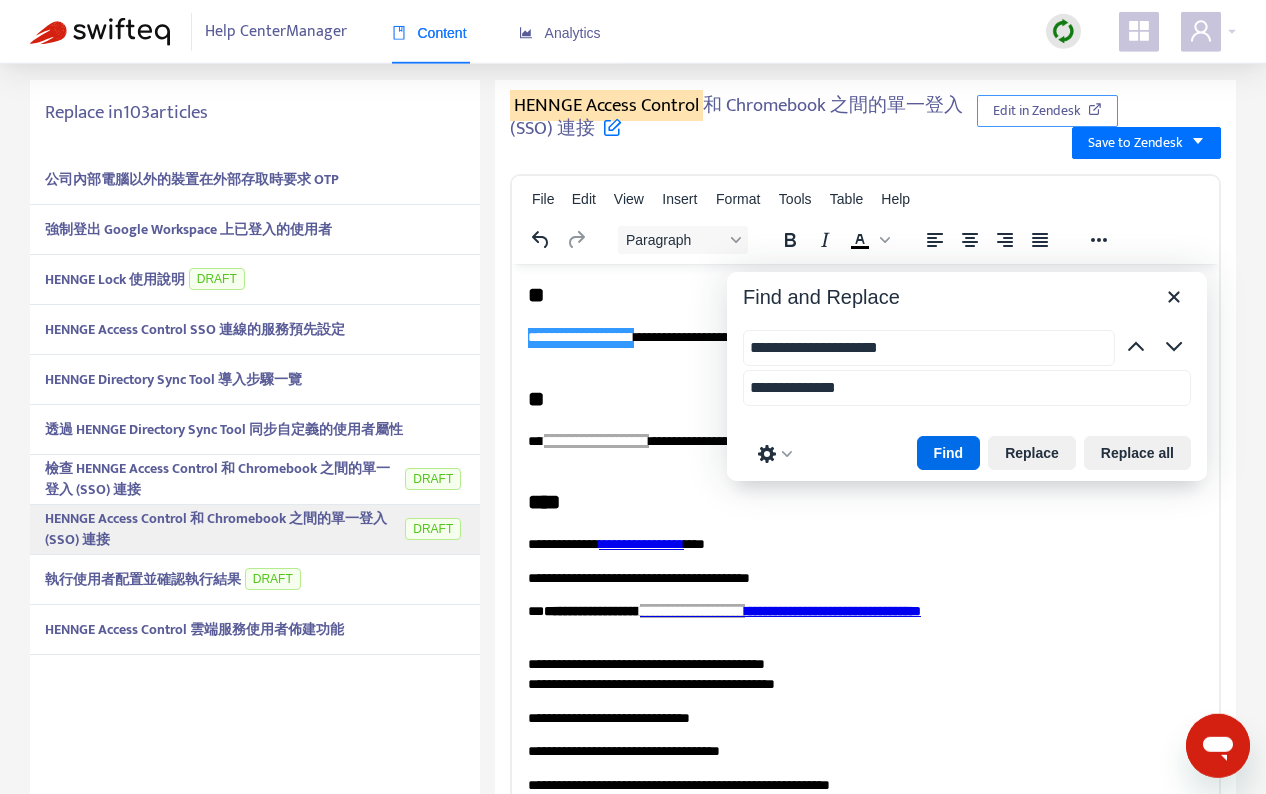 click on "Edit in Zendesk" at bounding box center (1037, 111) 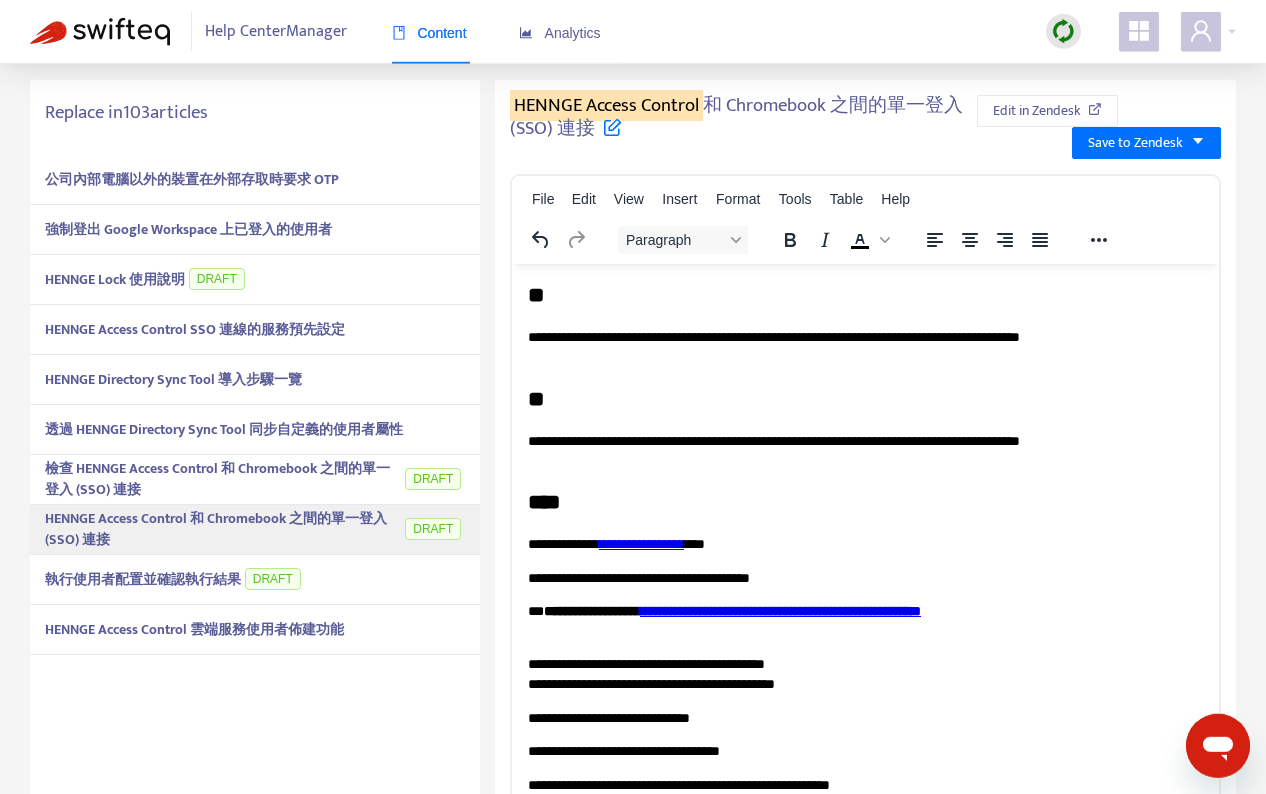 click on "執行使用者配置並確認執行結果 DRAFT" at bounding box center (255, 580) 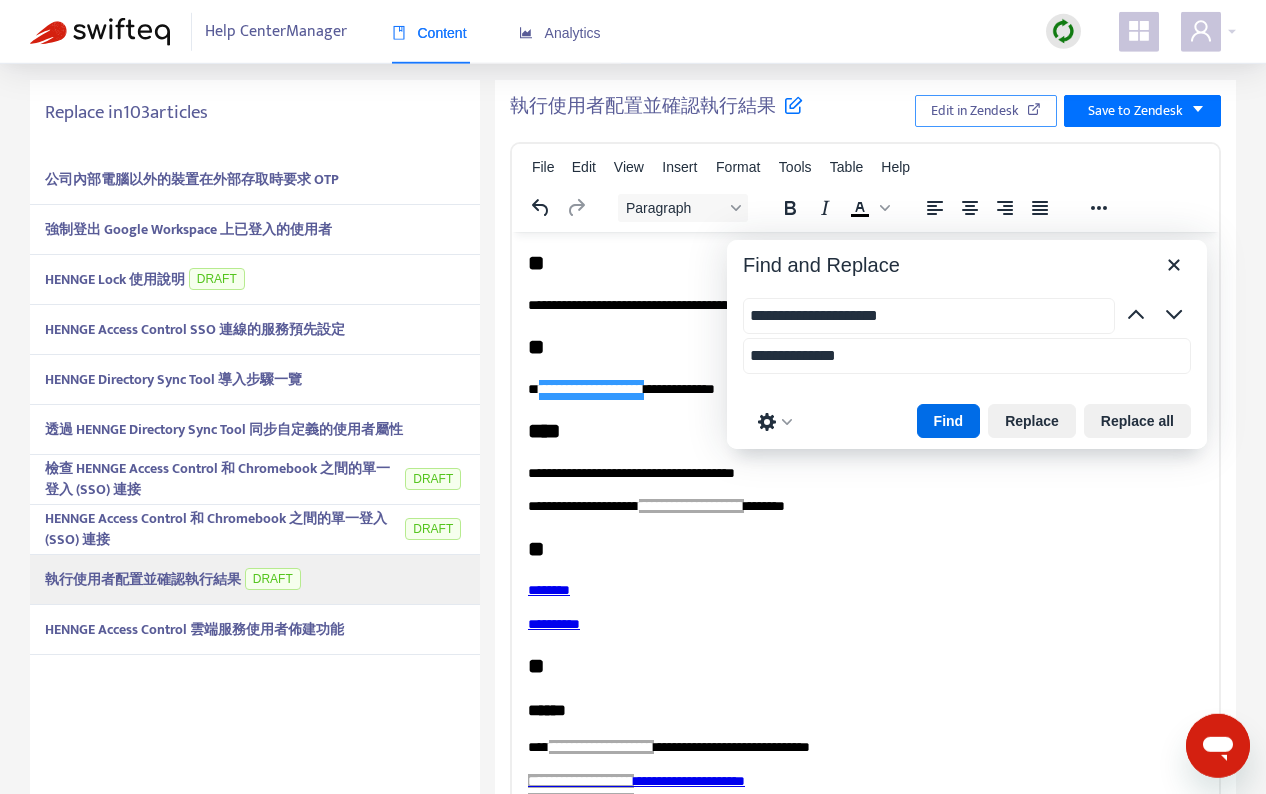 click on "Edit in Zendesk" at bounding box center (975, 111) 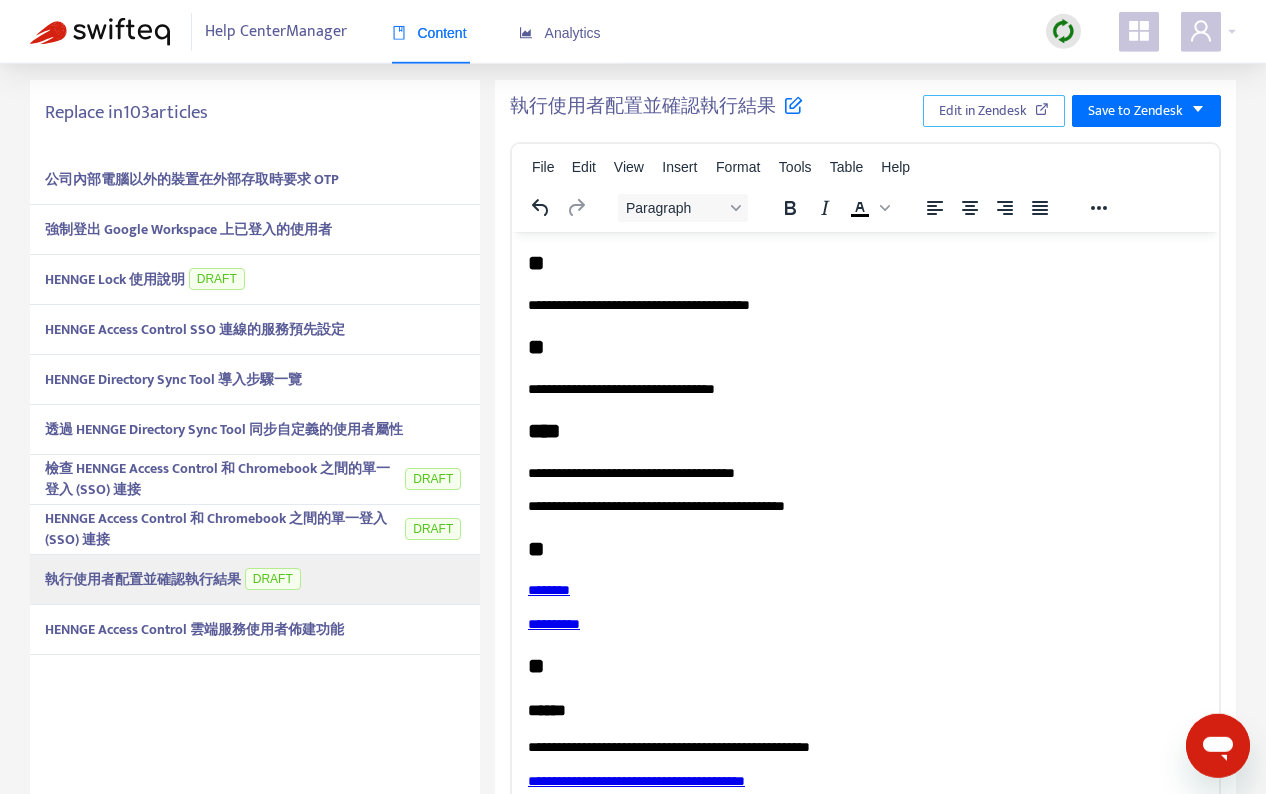 scroll, scrollTop: 555, scrollLeft: 0, axis: vertical 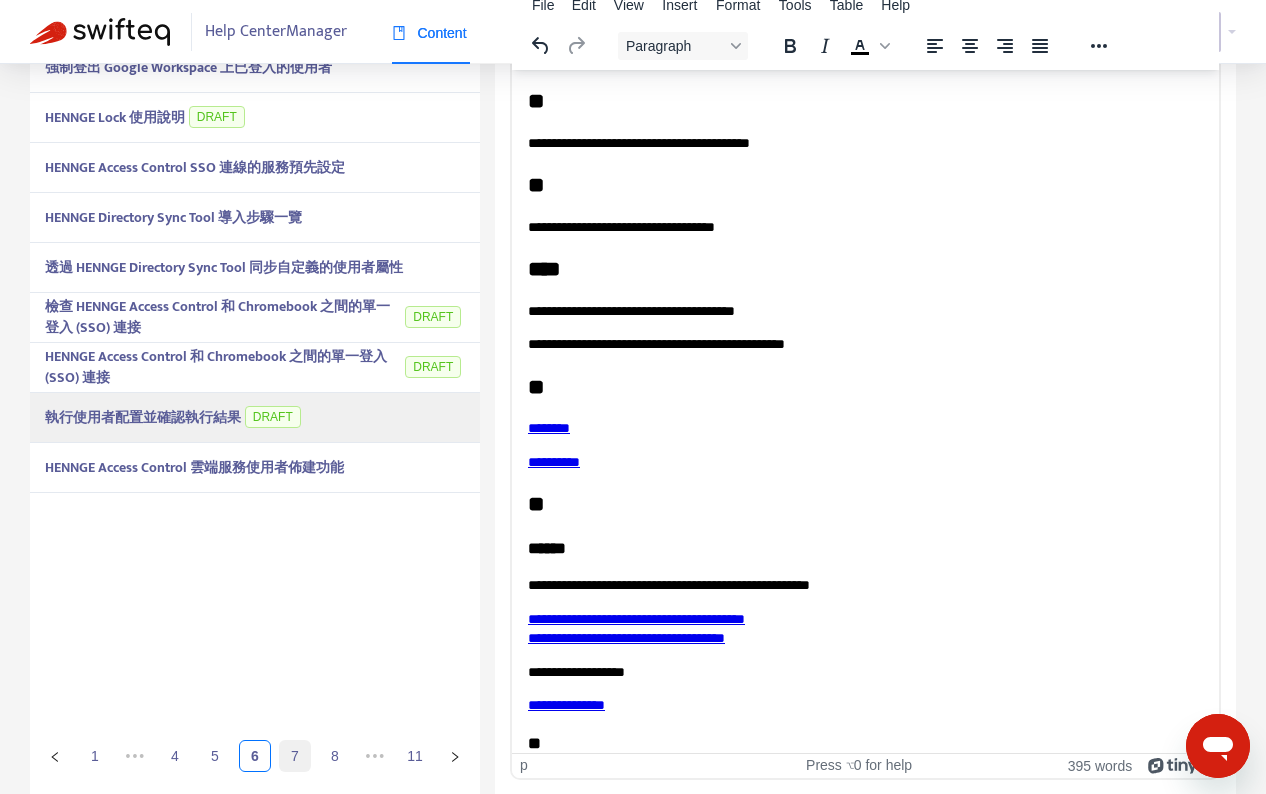 click on "7" at bounding box center (295, 756) 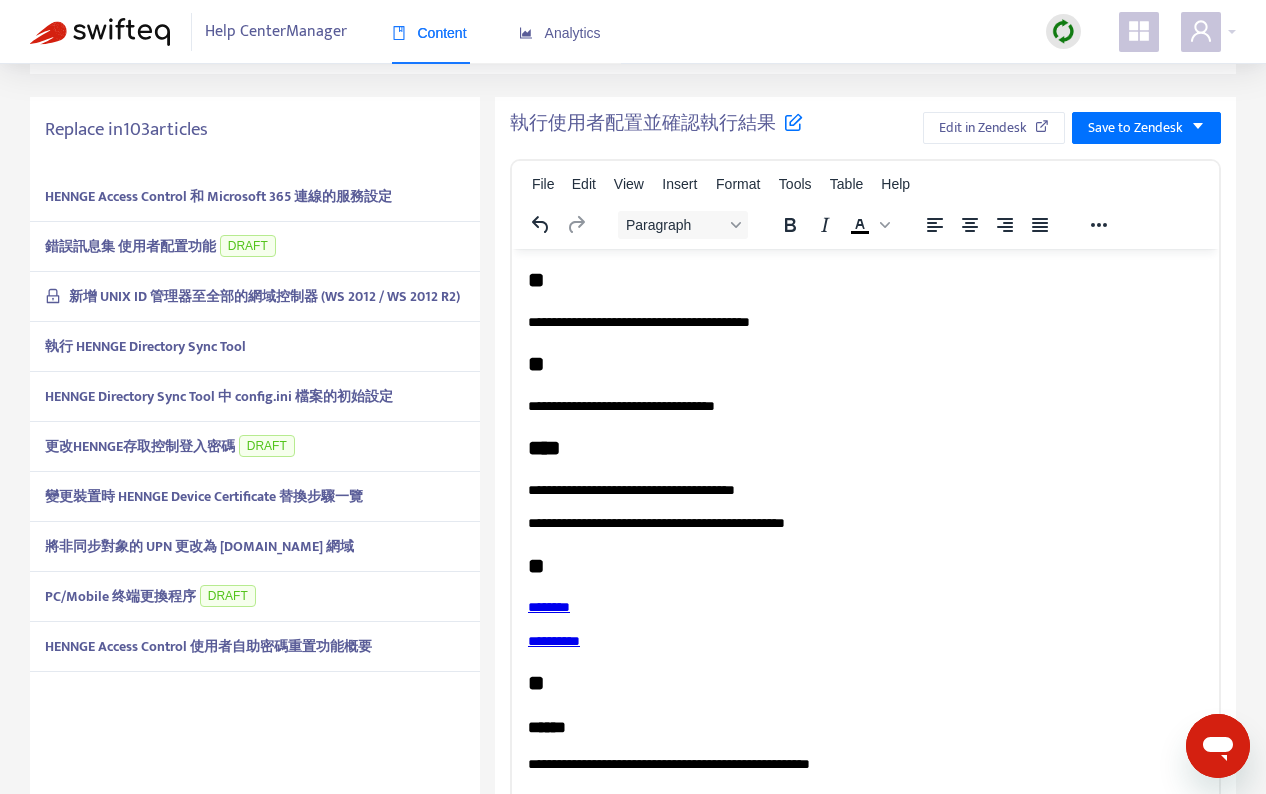scroll, scrollTop: 364, scrollLeft: 0, axis: vertical 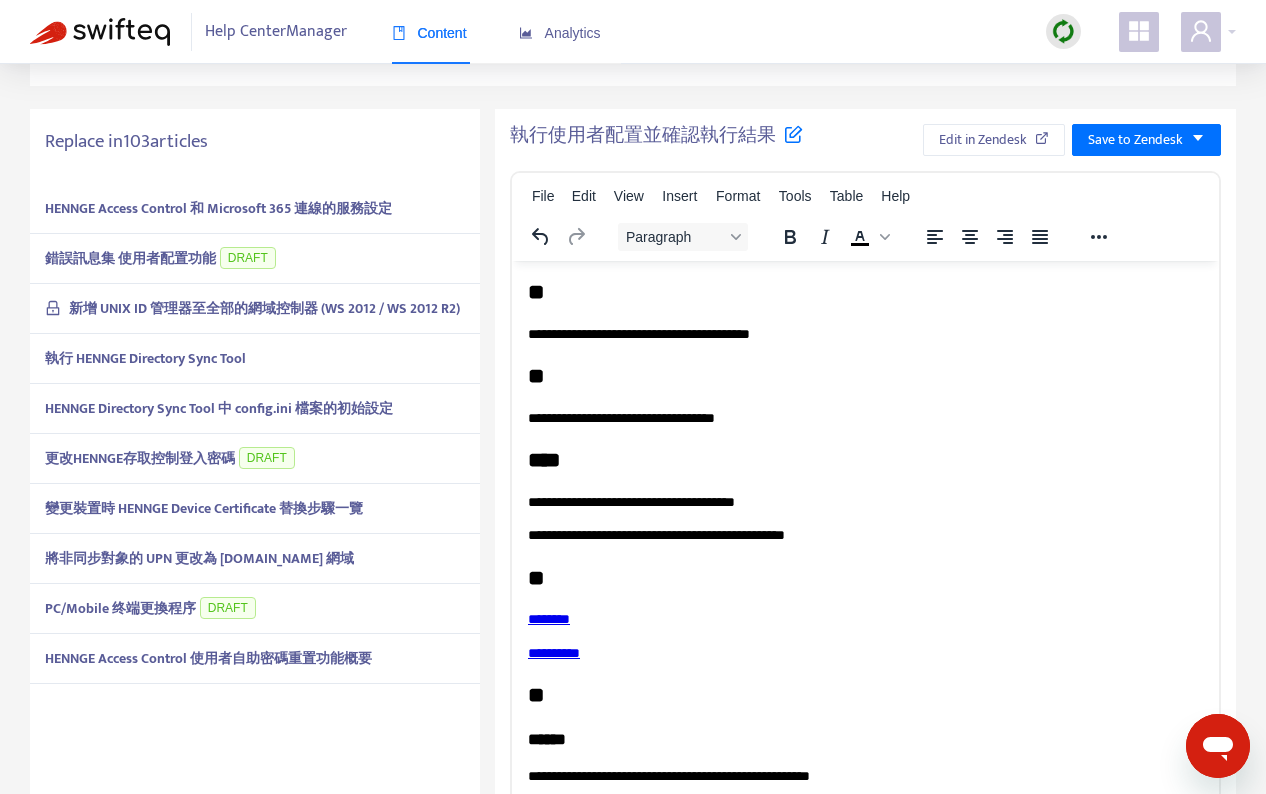 click on "錯誤訊息集 使用者配置功能" at bounding box center (130, 258) 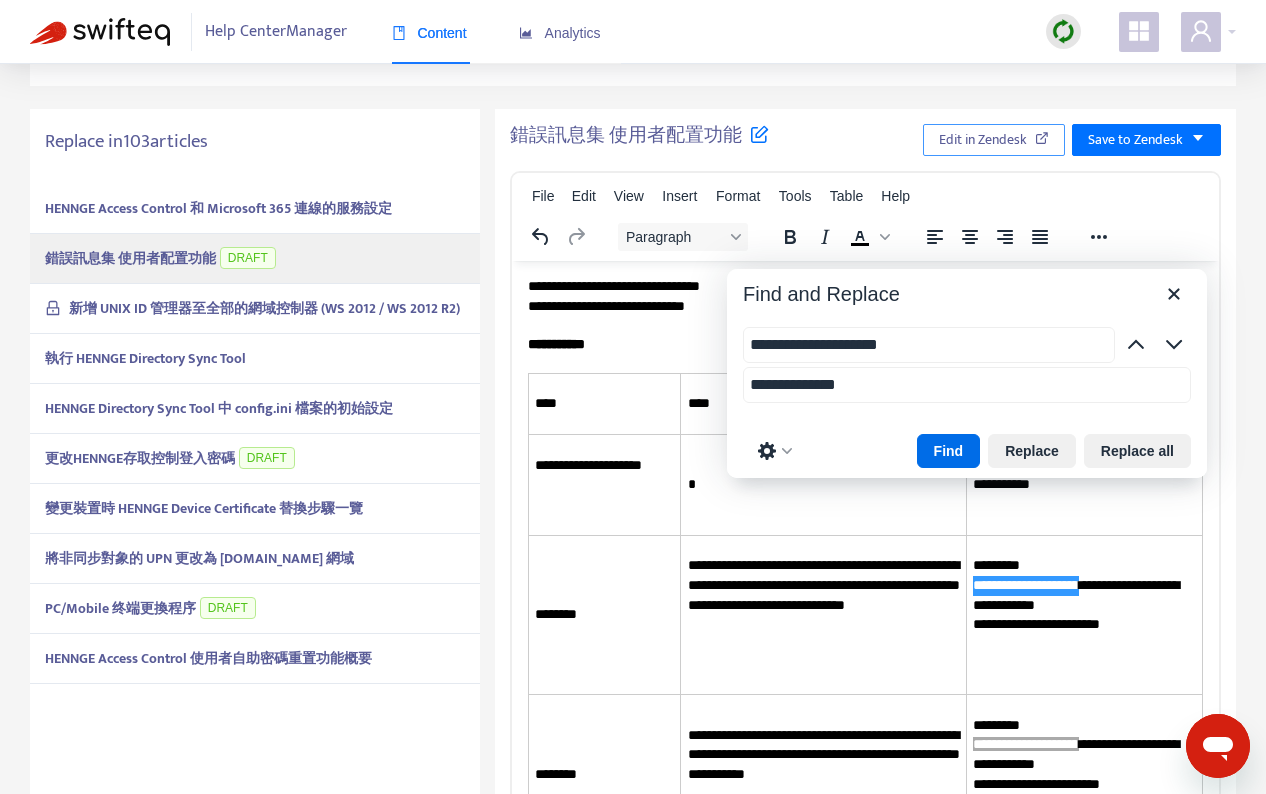 click on "Edit in Zendesk" at bounding box center (983, 140) 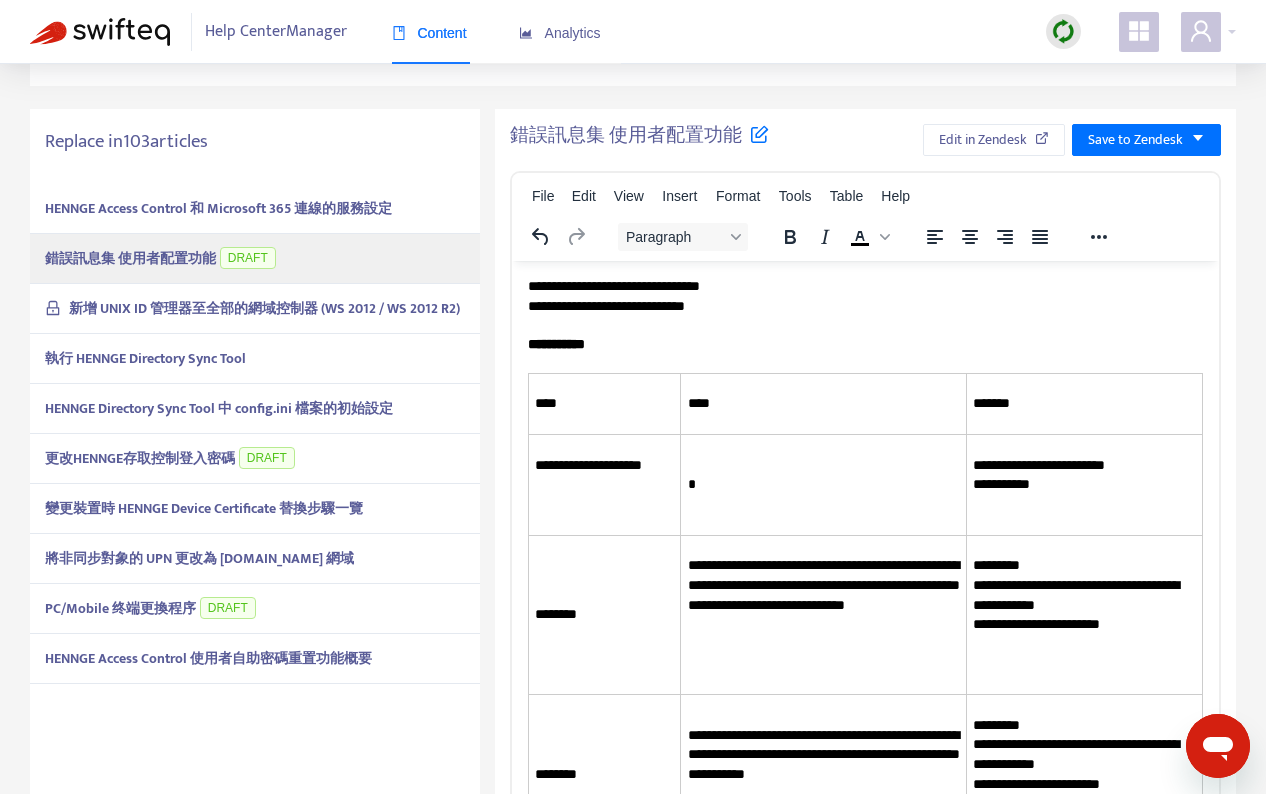 click on "更改HENNGE存取控制登入密碼" at bounding box center (140, 458) 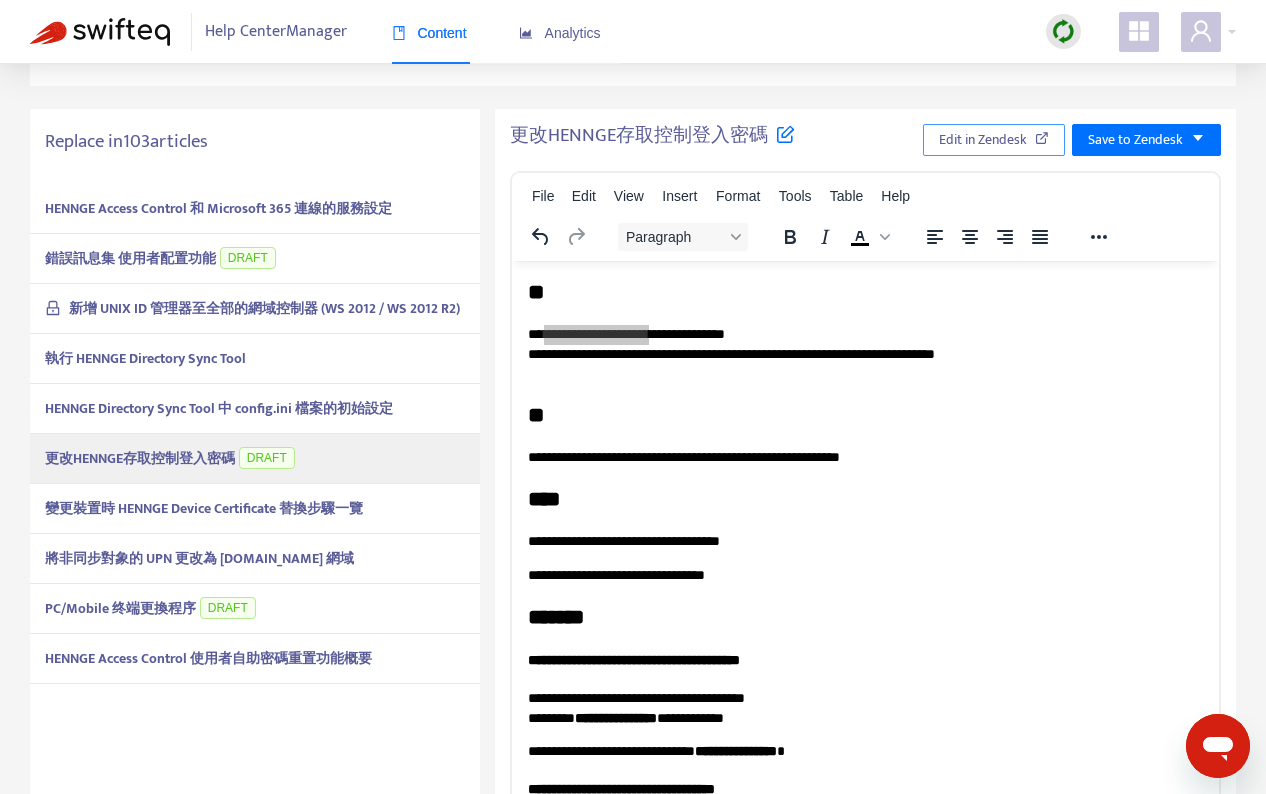 click on "Edit in Zendesk" at bounding box center (983, 140) 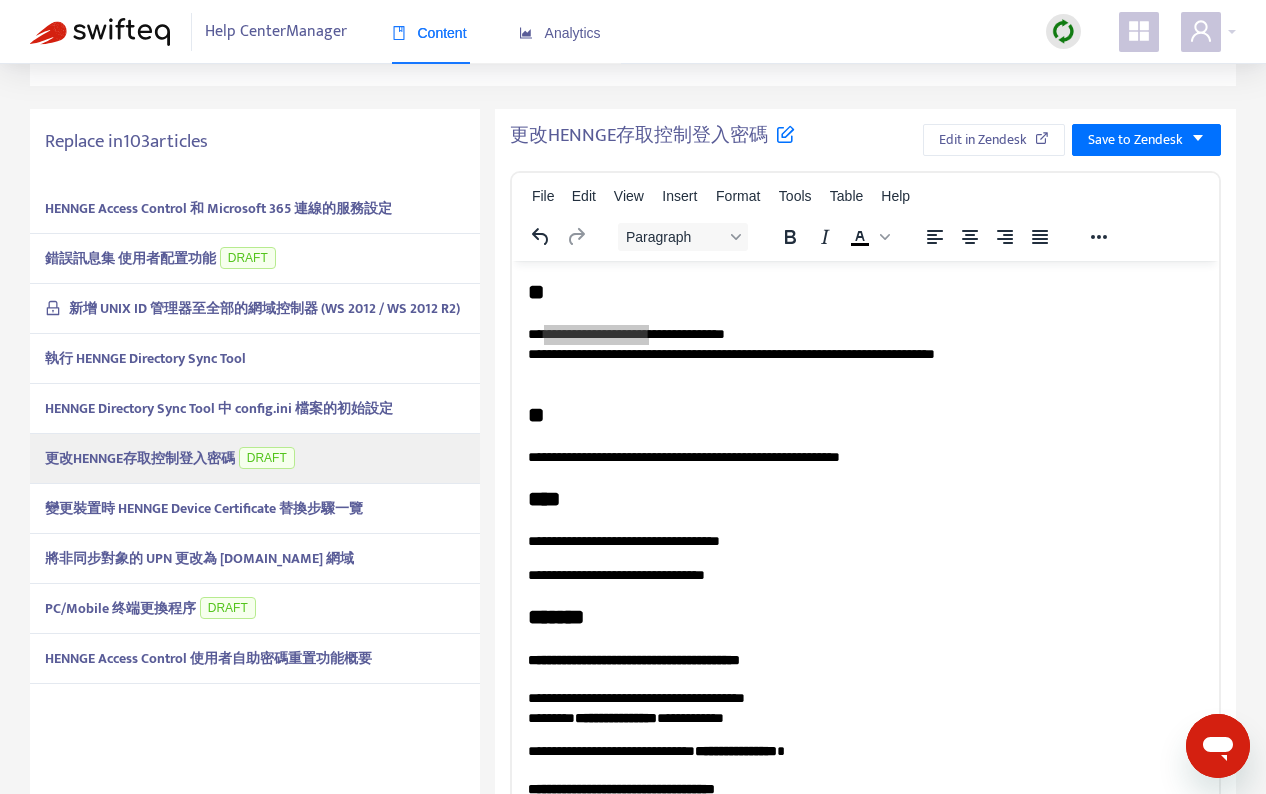 click on "新增 UNIX ID 管理器至全部的網域控制器 (WS 2012 / WS 2012 R2)" at bounding box center [255, 309] 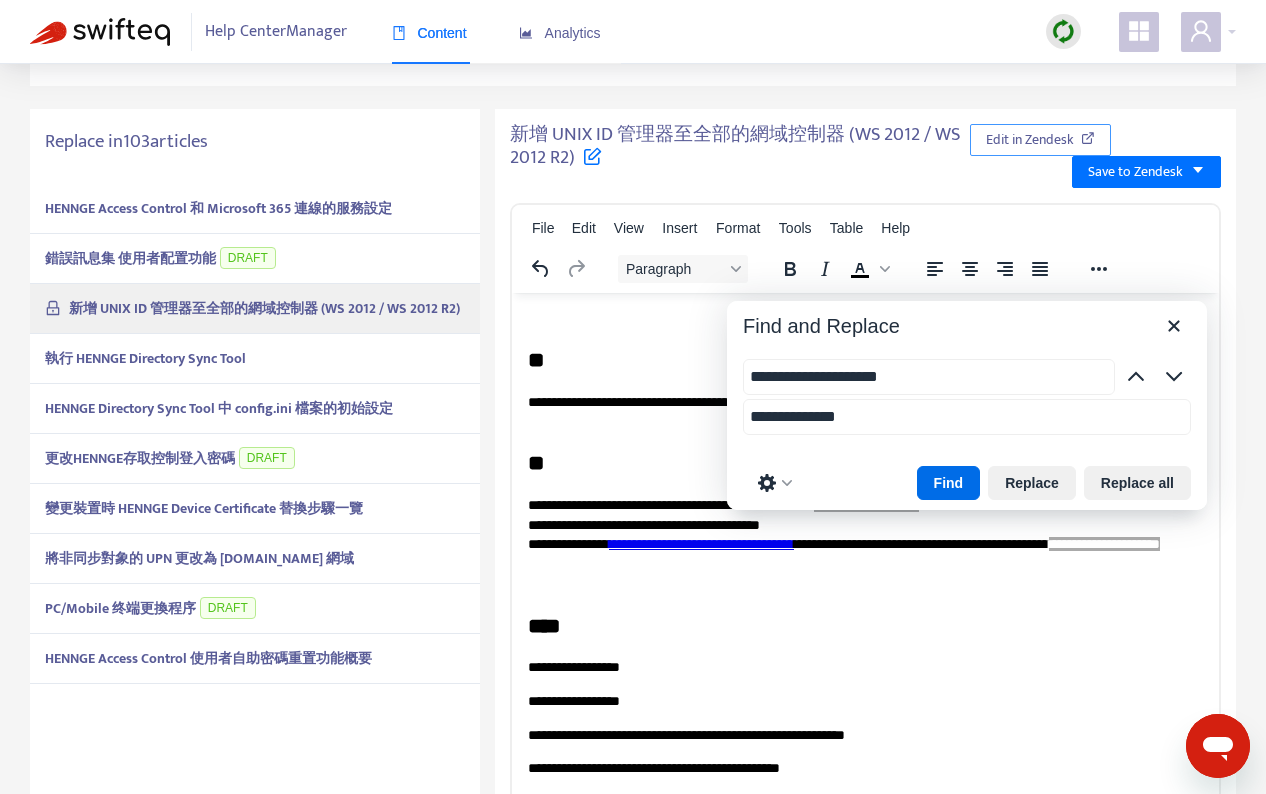 click on "Edit in Zendesk" at bounding box center [1041, 140] 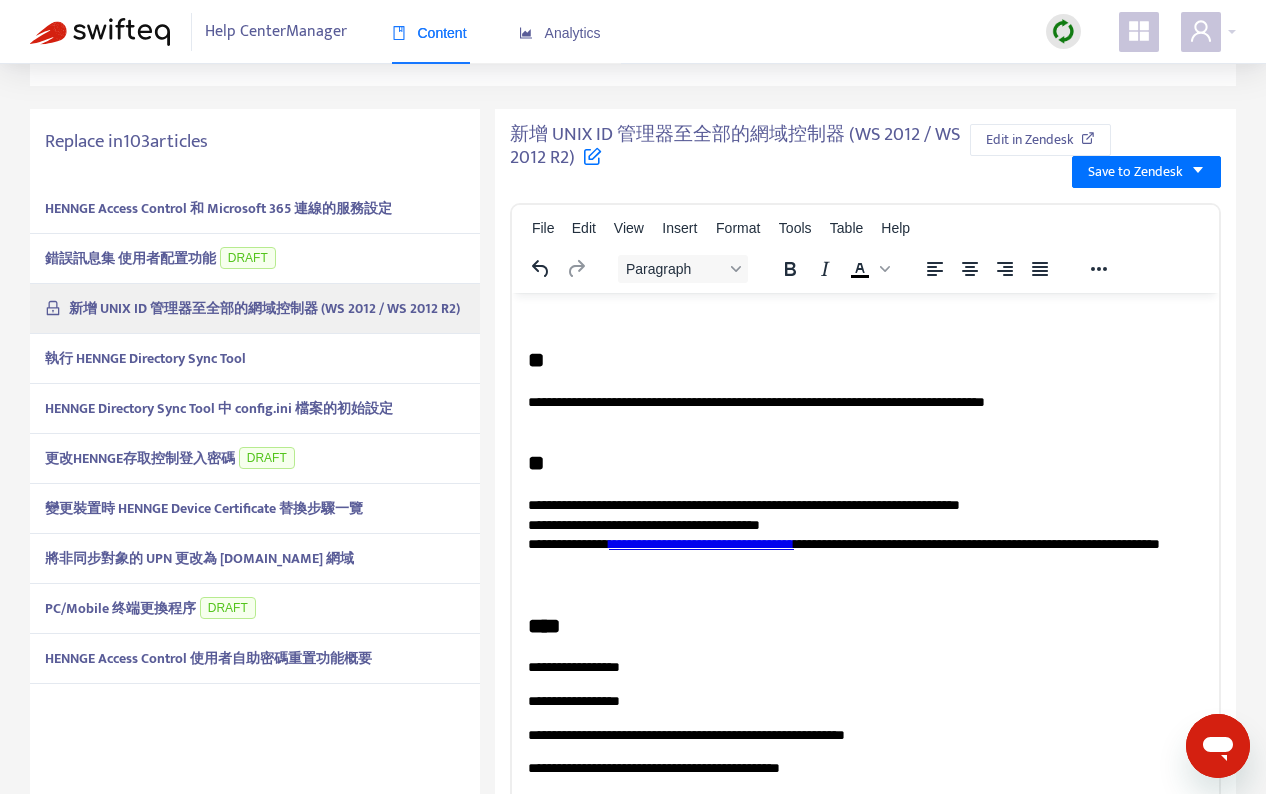 click on "PC/Mobile 终端更換程序" at bounding box center (120, 608) 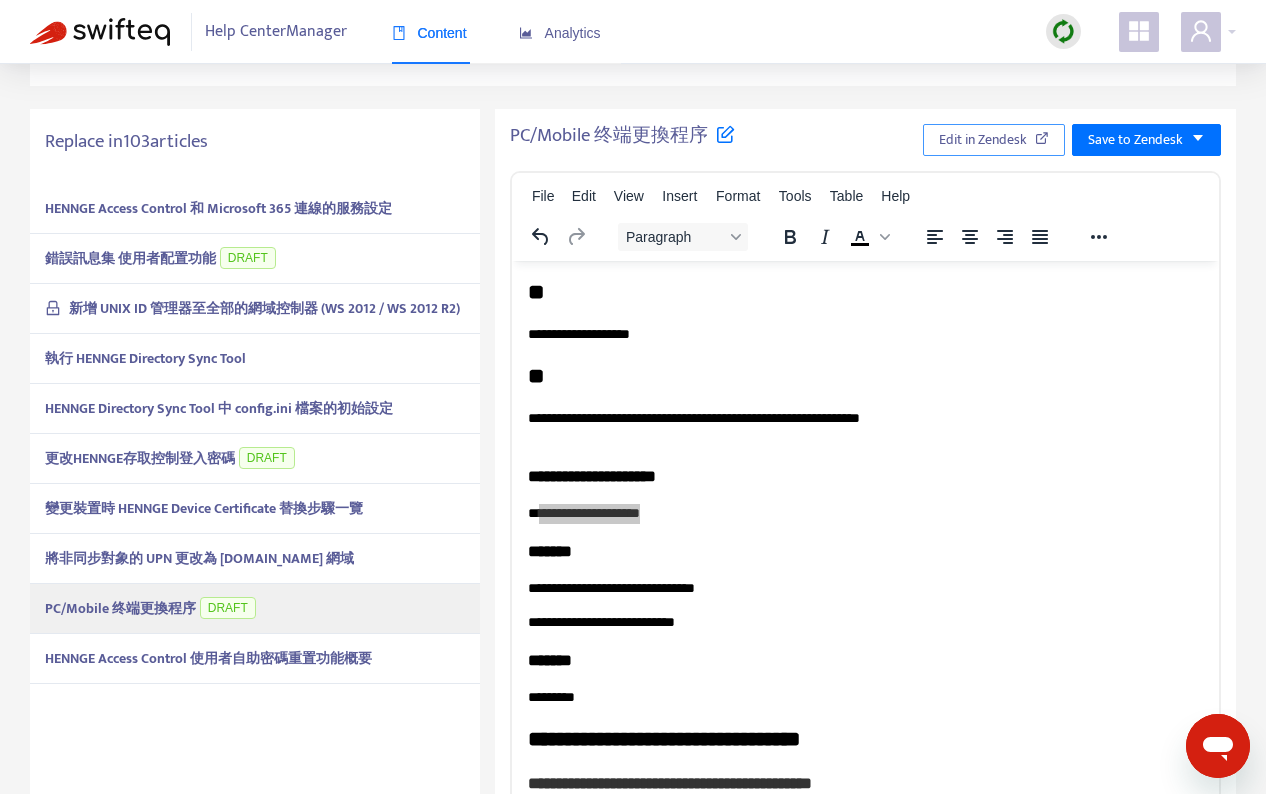 click on "Edit in Zendesk" at bounding box center [983, 140] 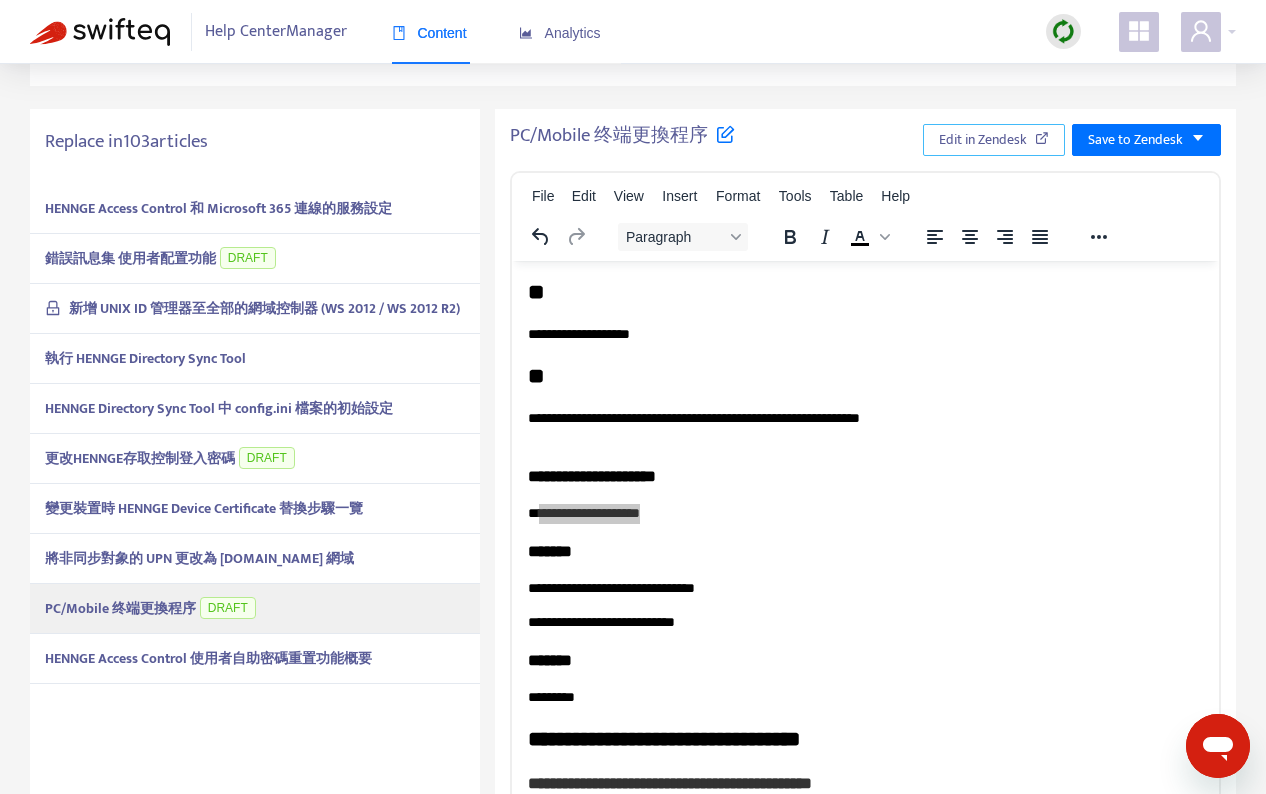 scroll, scrollTop: 555, scrollLeft: 0, axis: vertical 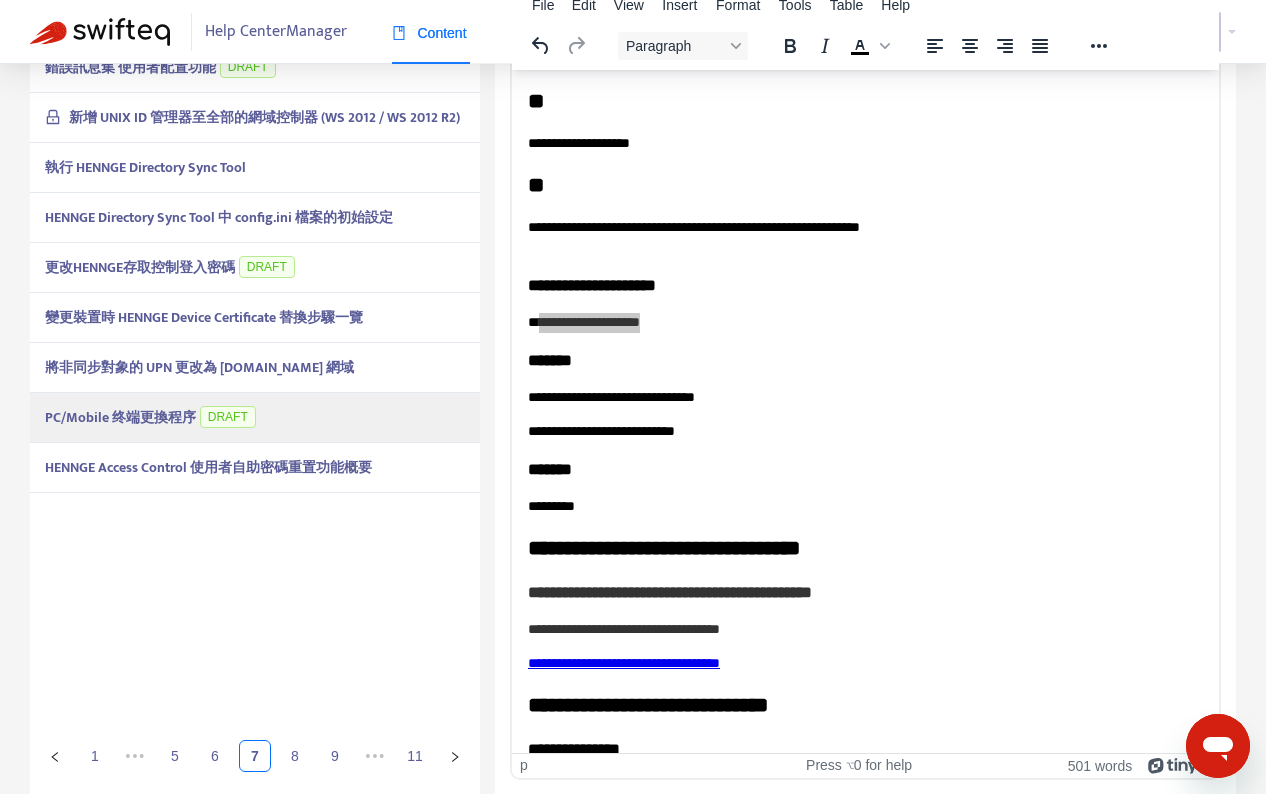 click on "HENNGE Access Control 和 Microsoft 365 連線的服務設定 錯誤訊息集 使用者配置功能 DRAFT 新增 UNIX ID 管理器至全部的網域控制器 (WS 2012 / WS 2012 R2) 執行 HENNGE Directory Sync Tool HENNGE Directory Sync Tool 中  config.ini 檔案的初始設定 更改HENNGE存取控制登入密碼 DRAFT 變更裝置時 HENNGE Device Certificate 替換步驟一覽 將非同步對象的 UPN 更改為 onmicrosoft.com 網域 PC/Mobile 终端更換程序 DRAFT HENNGE Access Control 使用者自助密碼重置功能概要" at bounding box center [255, 367] 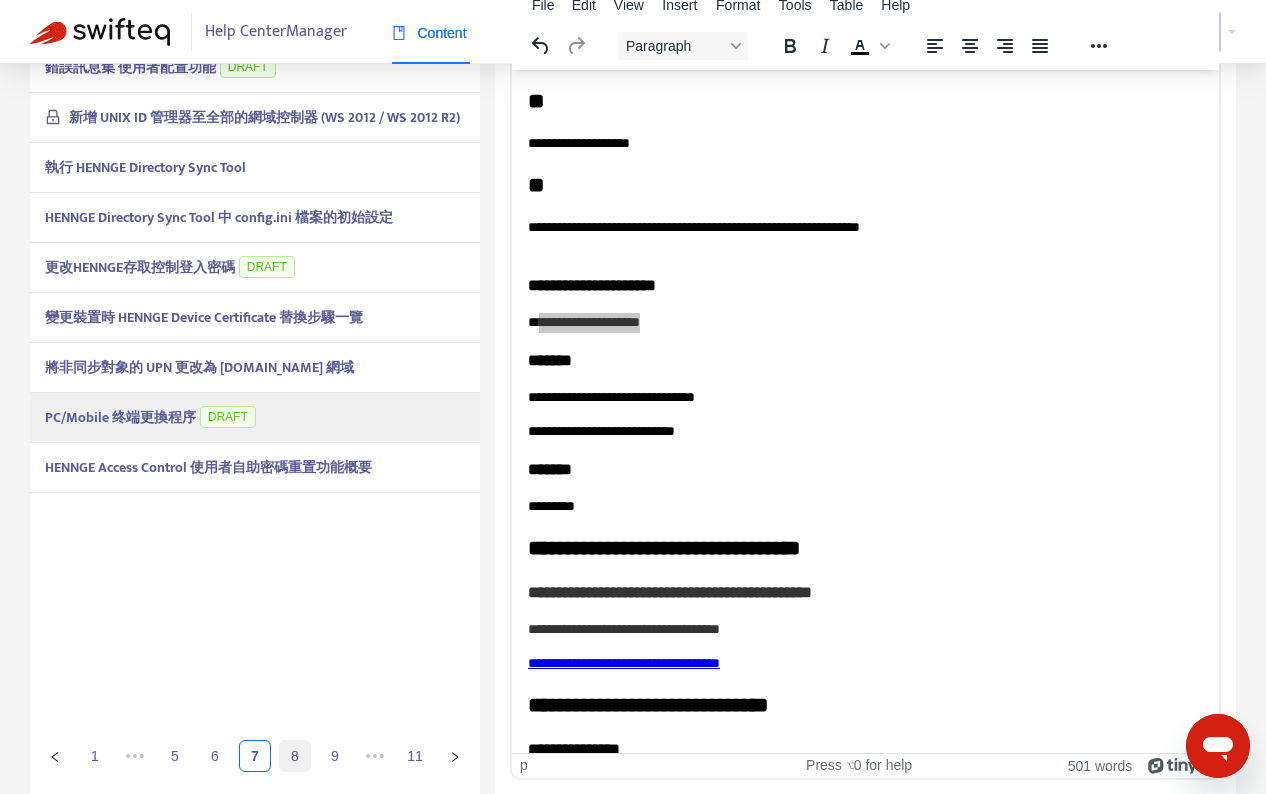 click on "8" at bounding box center [295, 756] 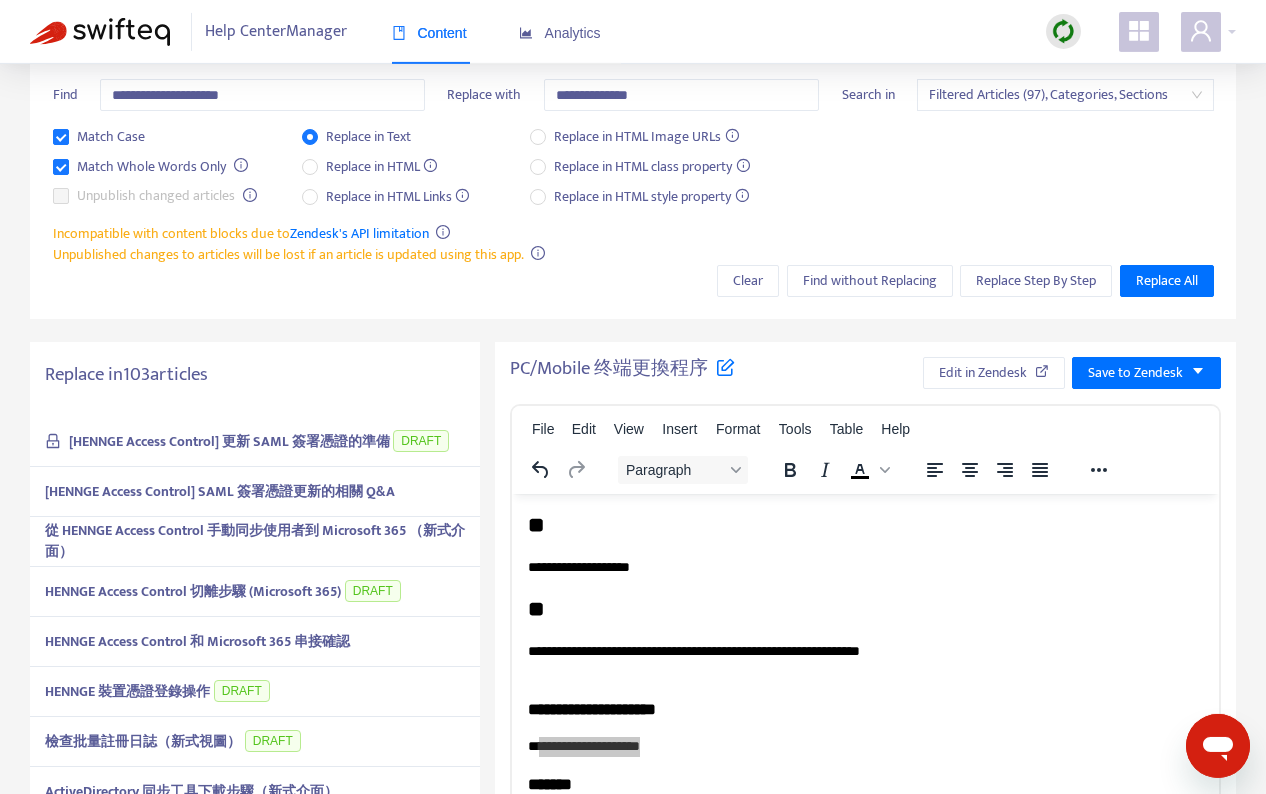 scroll, scrollTop: 236, scrollLeft: 0, axis: vertical 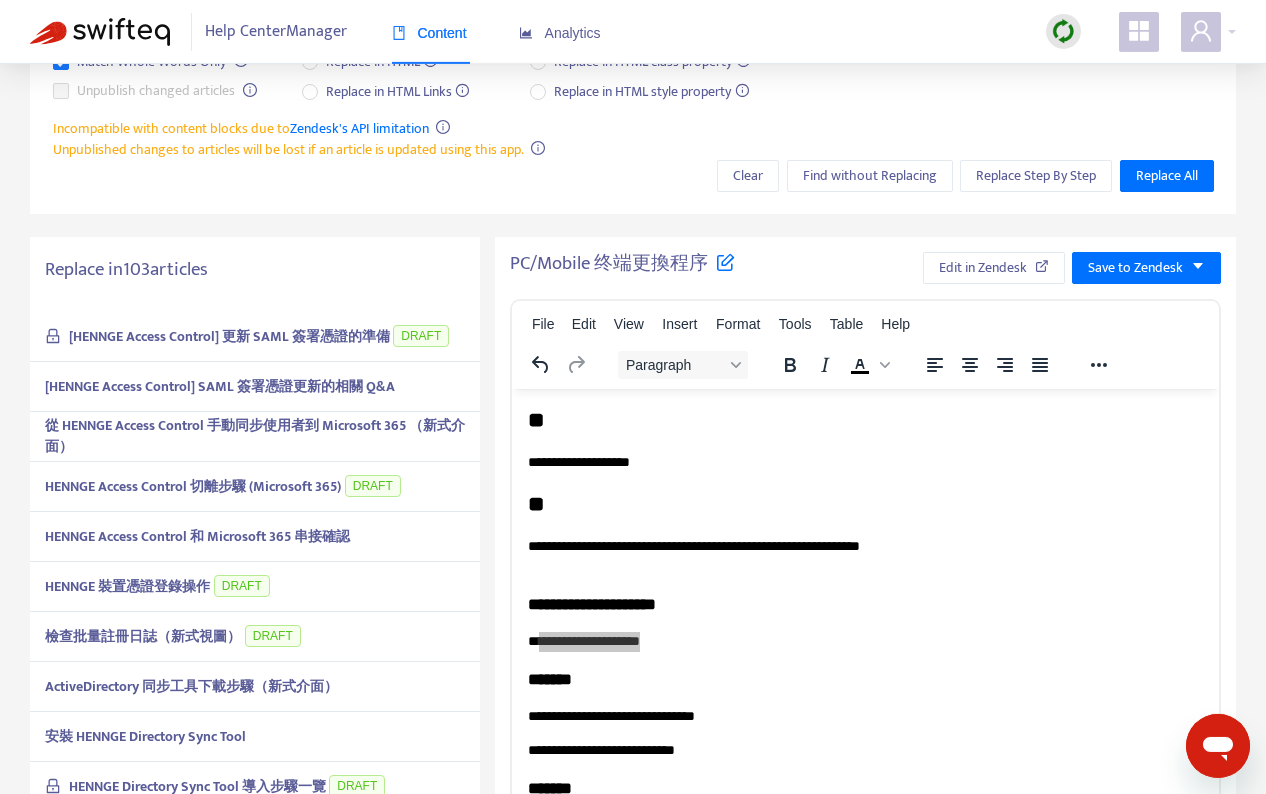 click on "[HENNGE Access Control] 更新 SAML 簽署憑證的準備" at bounding box center (229, 336) 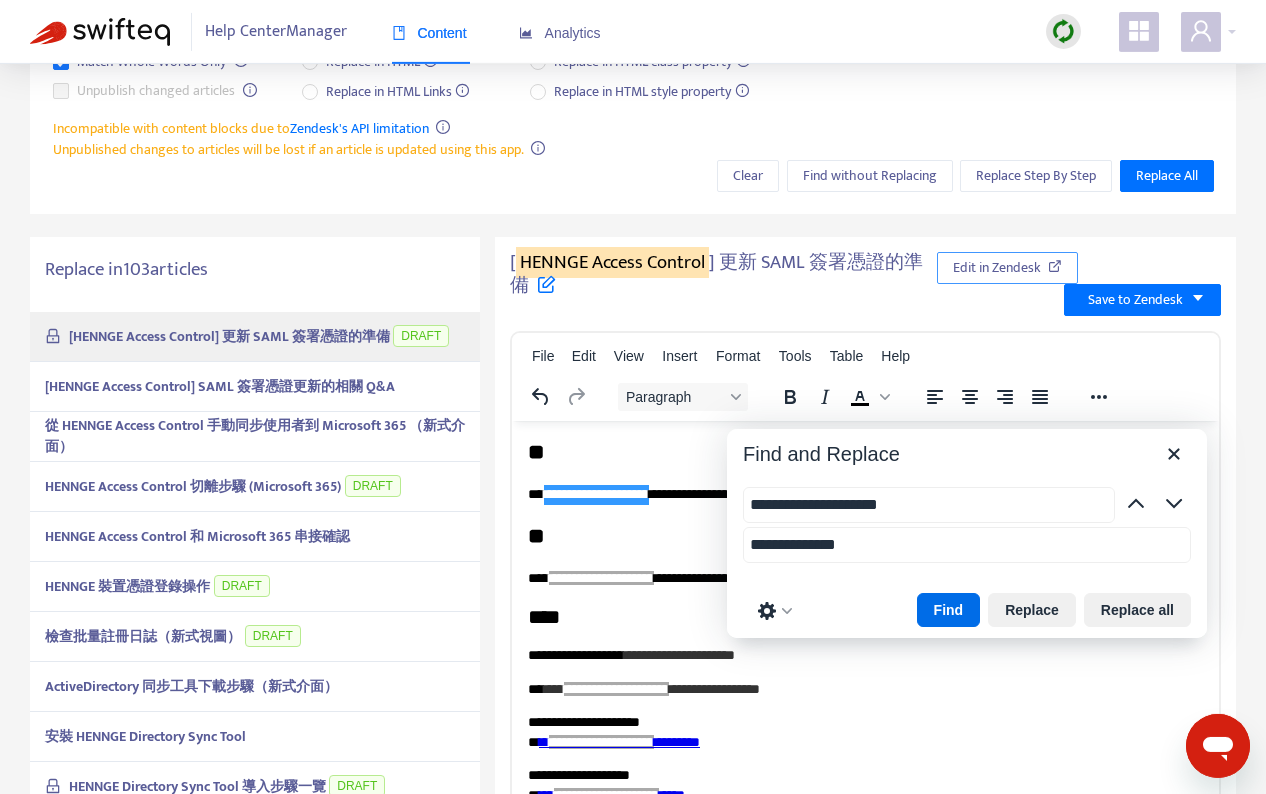 click on "Edit in Zendesk" at bounding box center (997, 268) 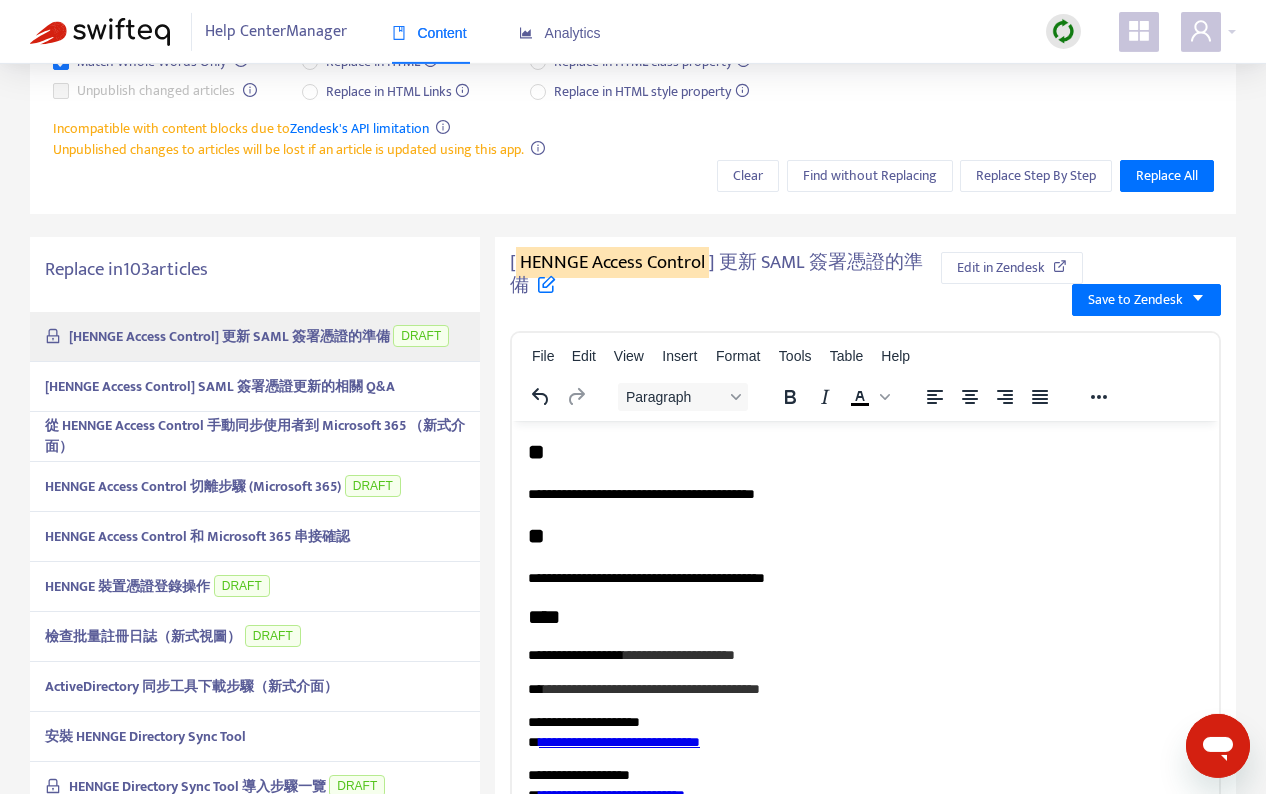 click on "HENNGE Access Control 切離步驟 (Microsoft 365)" at bounding box center (193, 486) 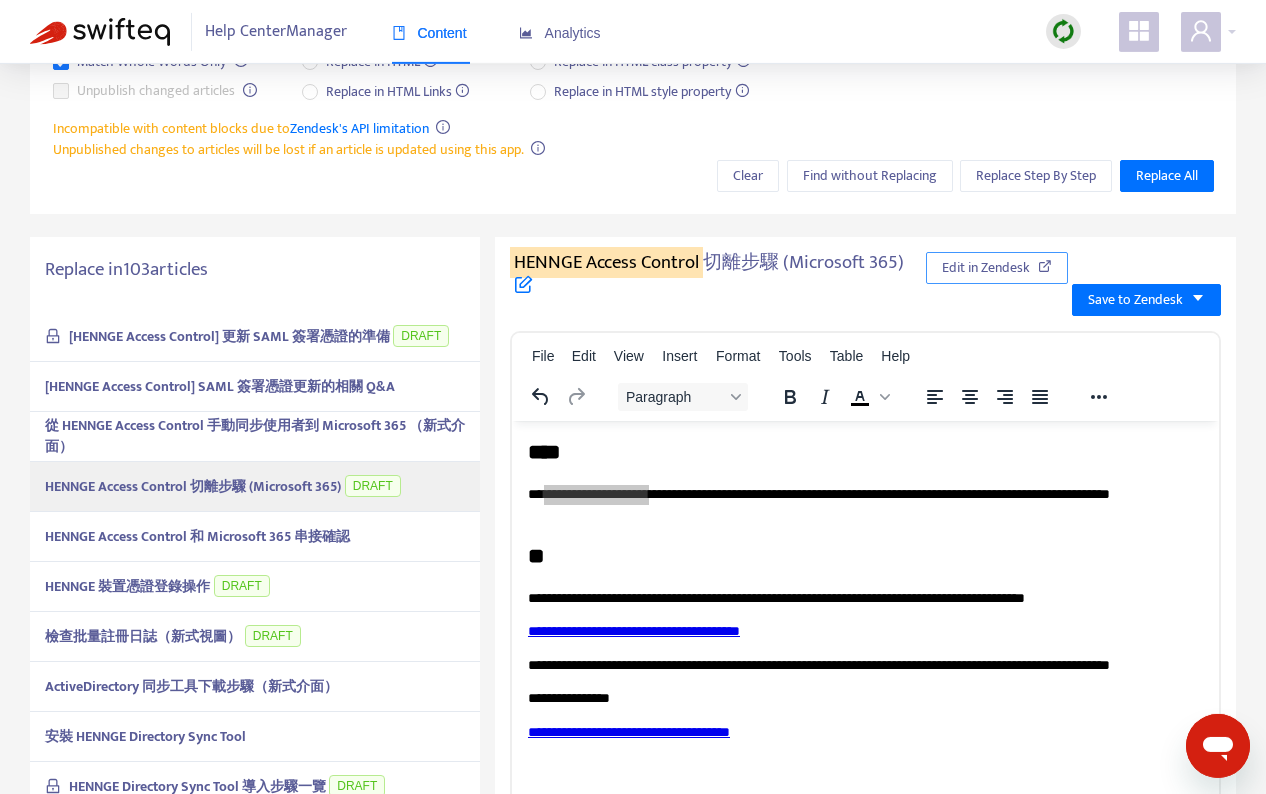 click on "Edit in Zendesk" at bounding box center [986, 268] 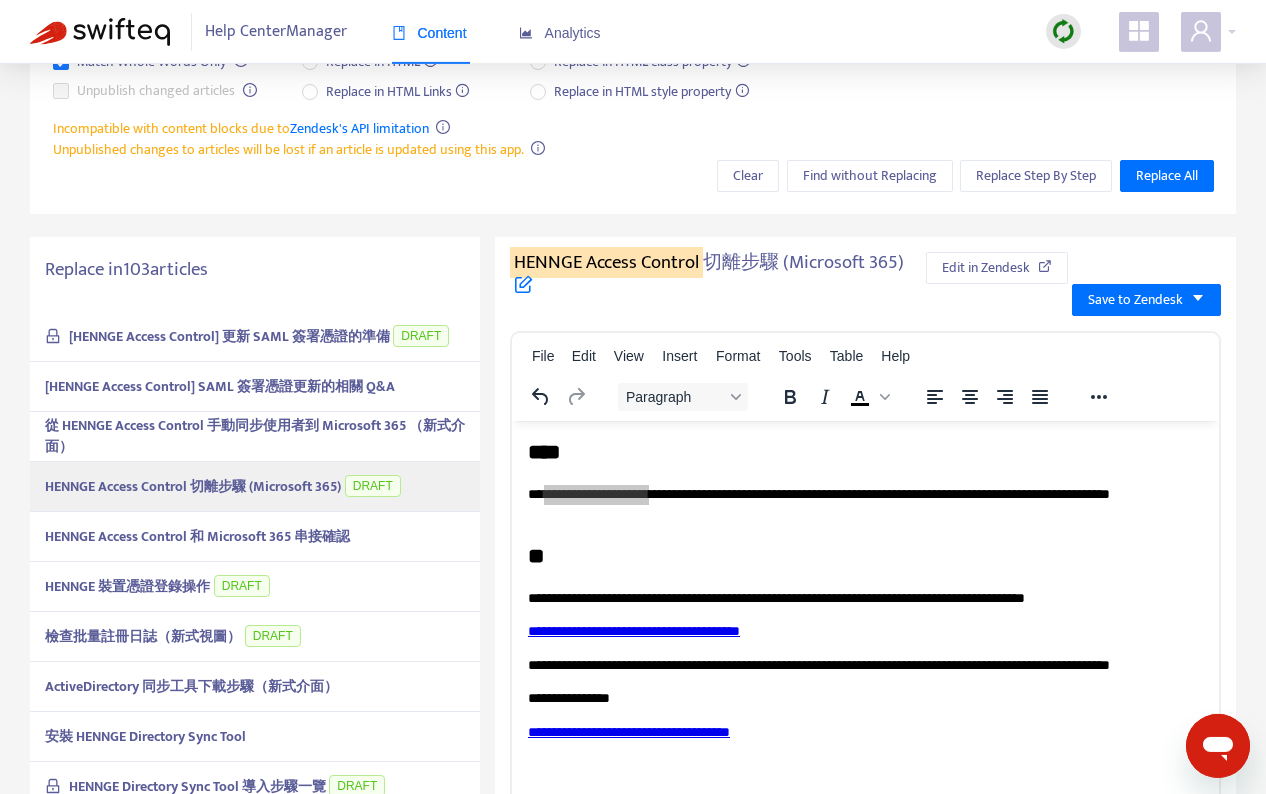 click on "HENNGE 裝置憑證登錄操作" at bounding box center (127, 586) 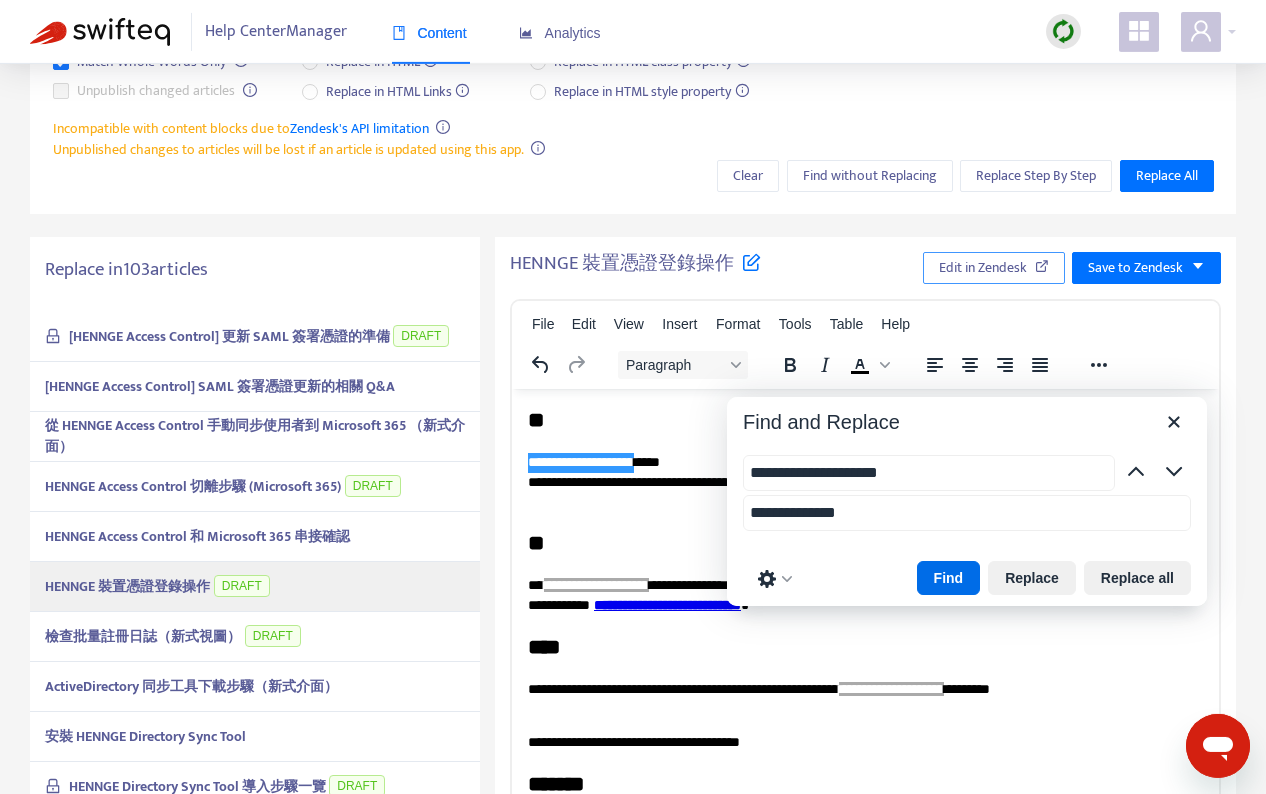 click on "Edit in Zendesk" at bounding box center [983, 268] 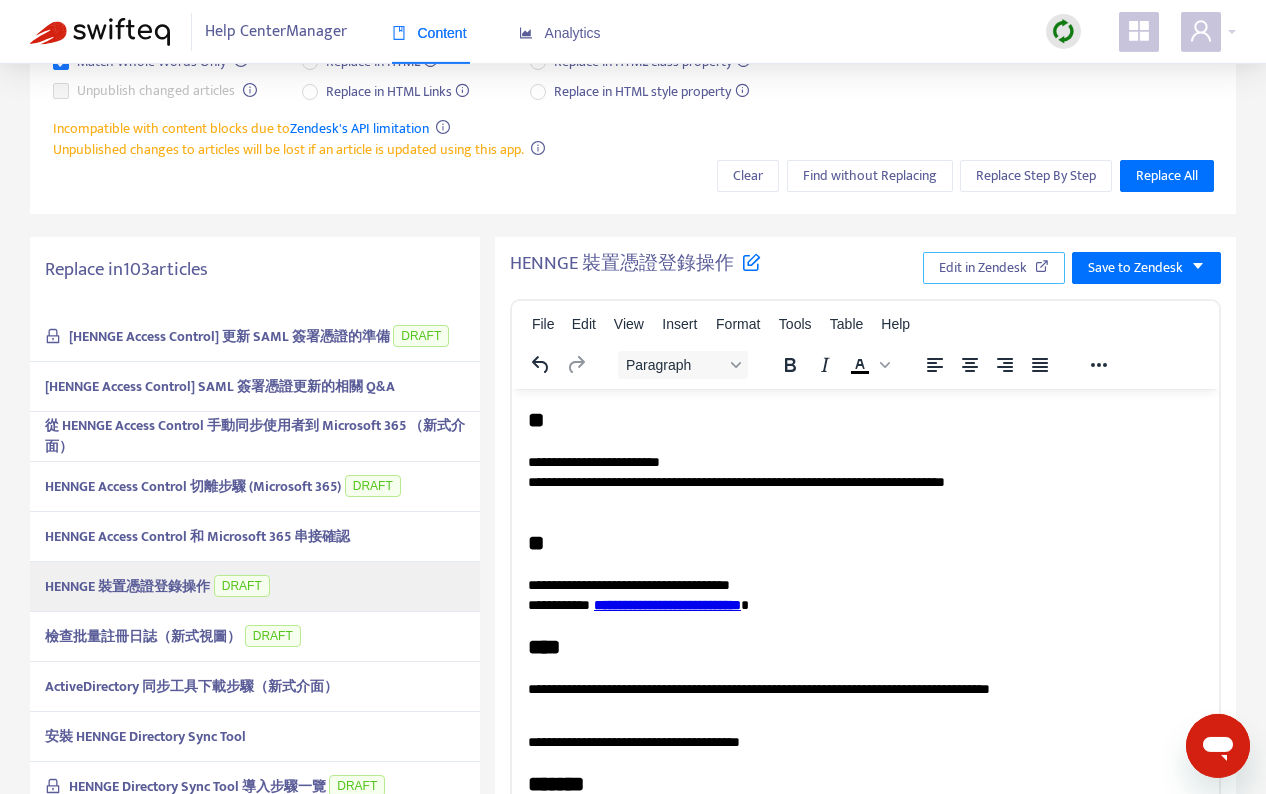 scroll, scrollTop: 331, scrollLeft: 0, axis: vertical 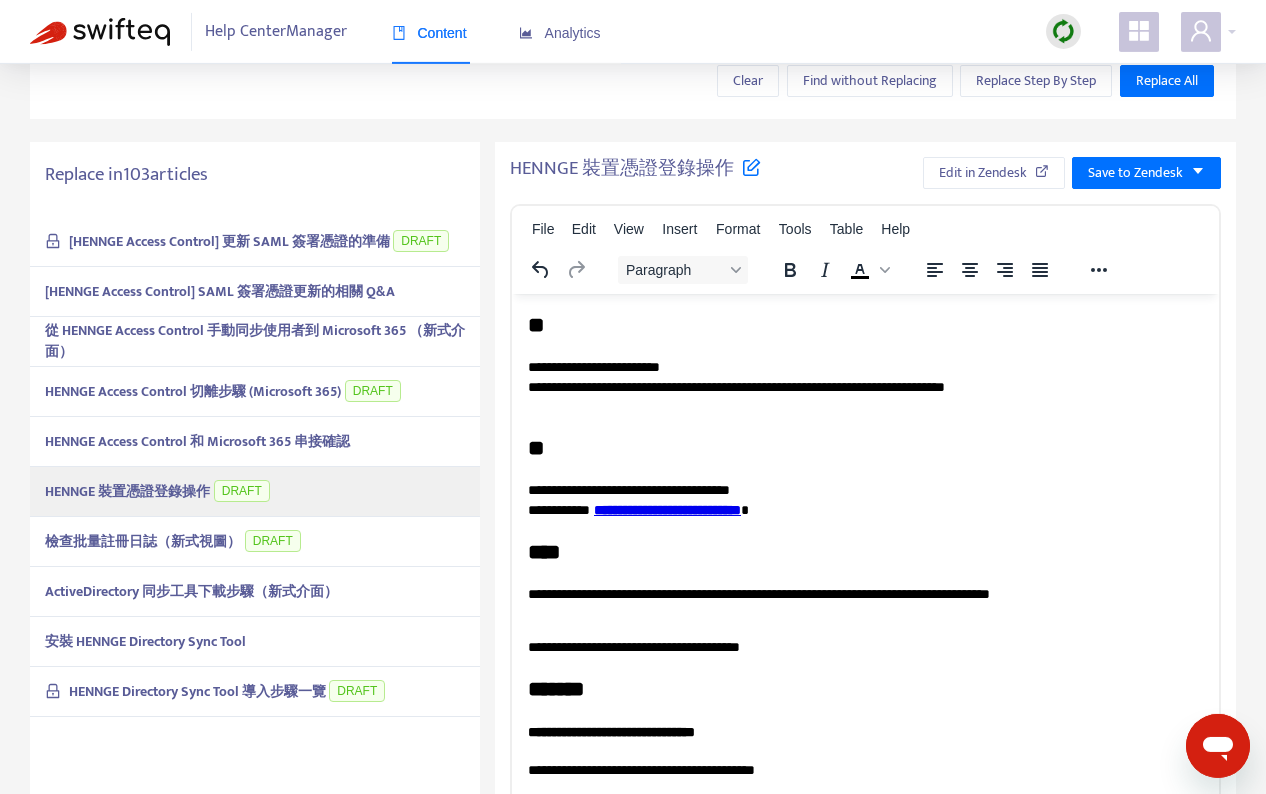 click on "檢查批量註冊日誌（新式視圖） DRAFT" at bounding box center (255, 542) 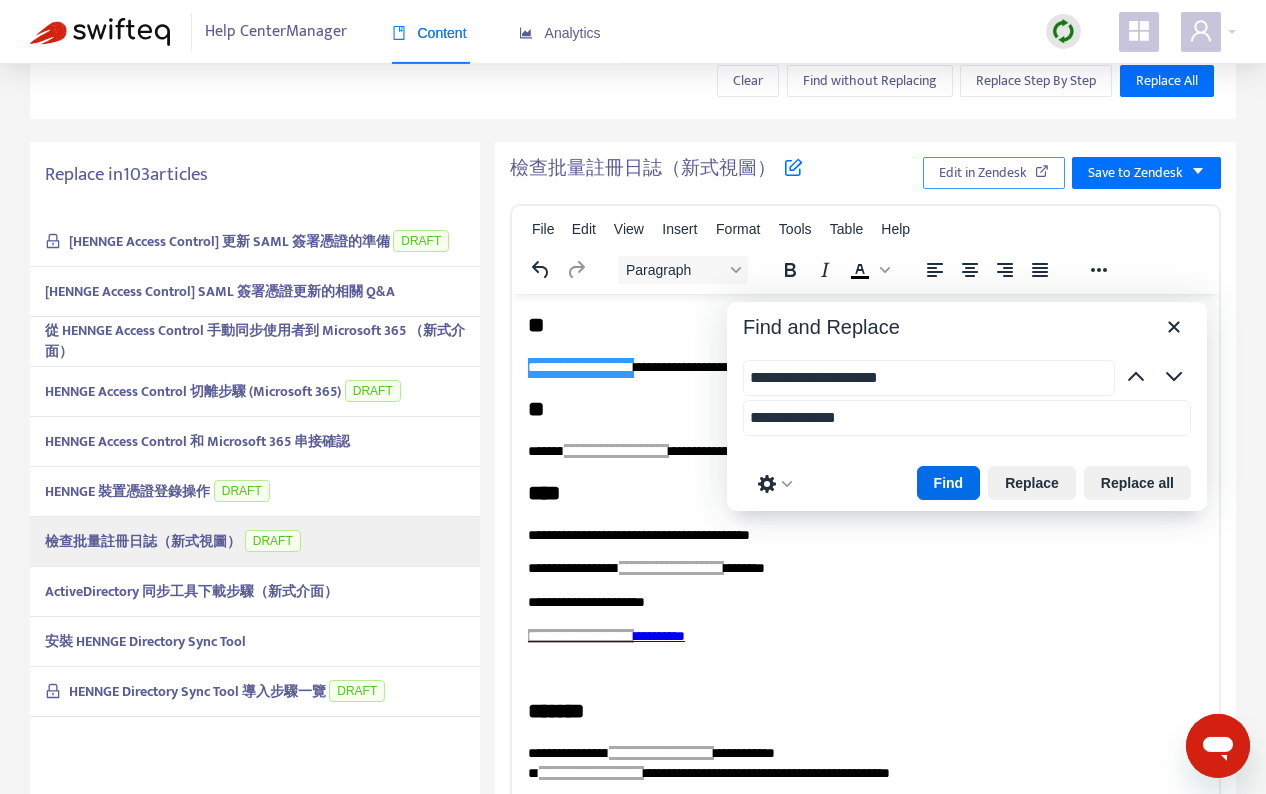 click on "Edit in Zendesk" at bounding box center (983, 173) 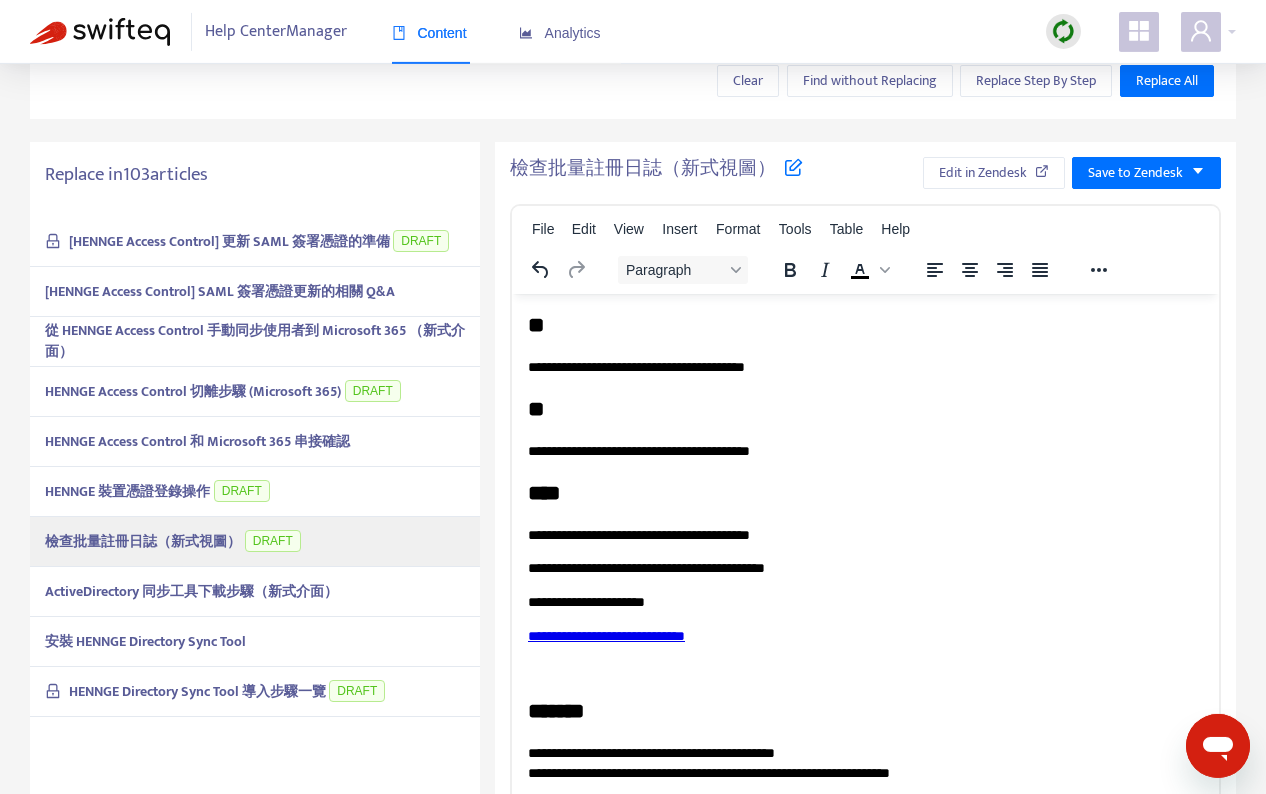 click on "安裝 HENNGE Directory Sync Tool" at bounding box center (255, 642) 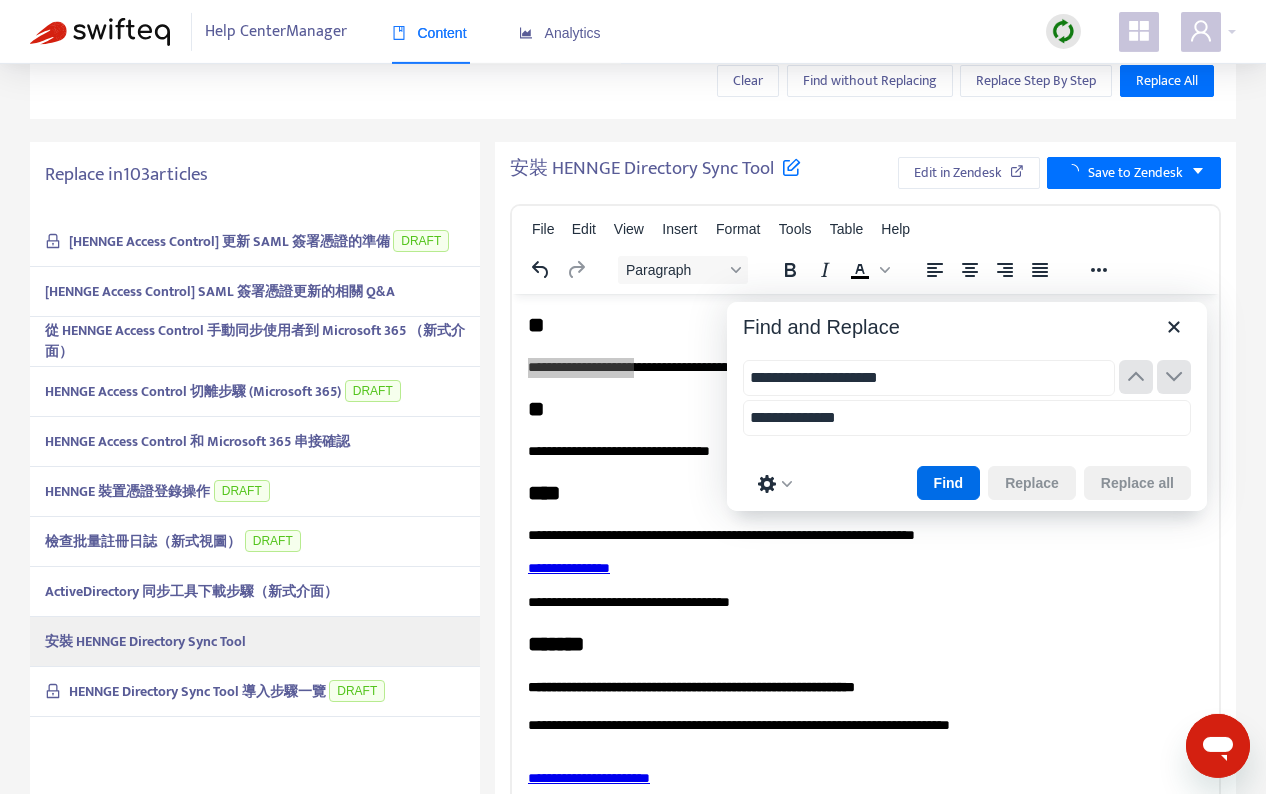 click on "HENNGE Directory Sync Tool 導入步驟一覽" at bounding box center (197, 691) 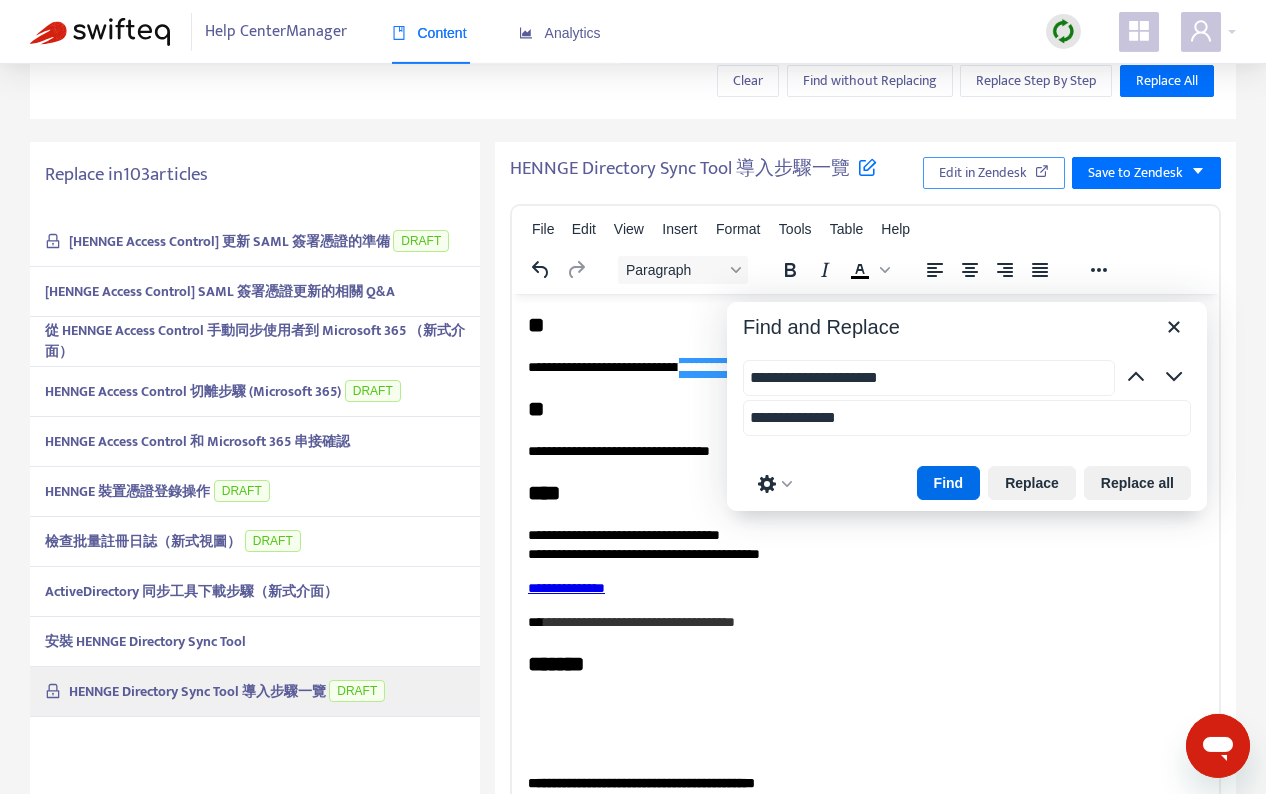 click on "Edit in Zendesk" at bounding box center [983, 173] 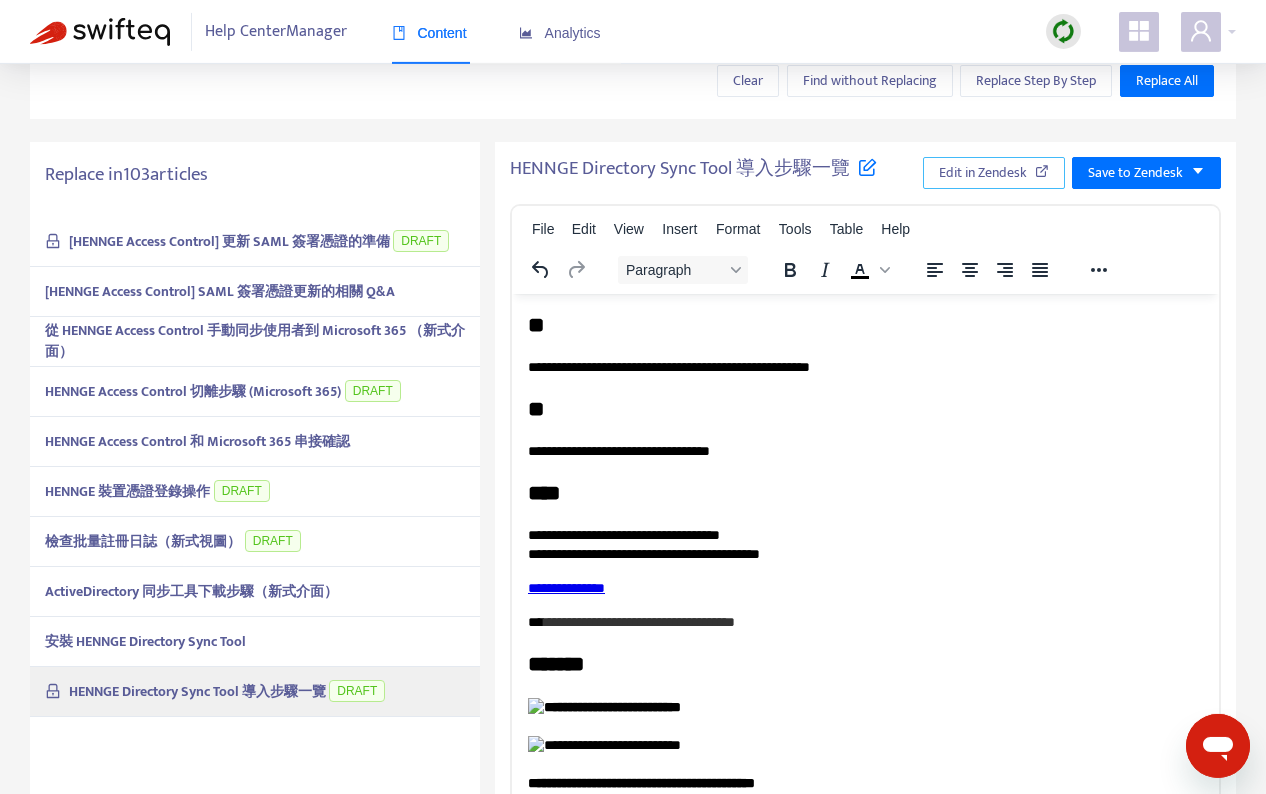 scroll, scrollTop: 555, scrollLeft: 0, axis: vertical 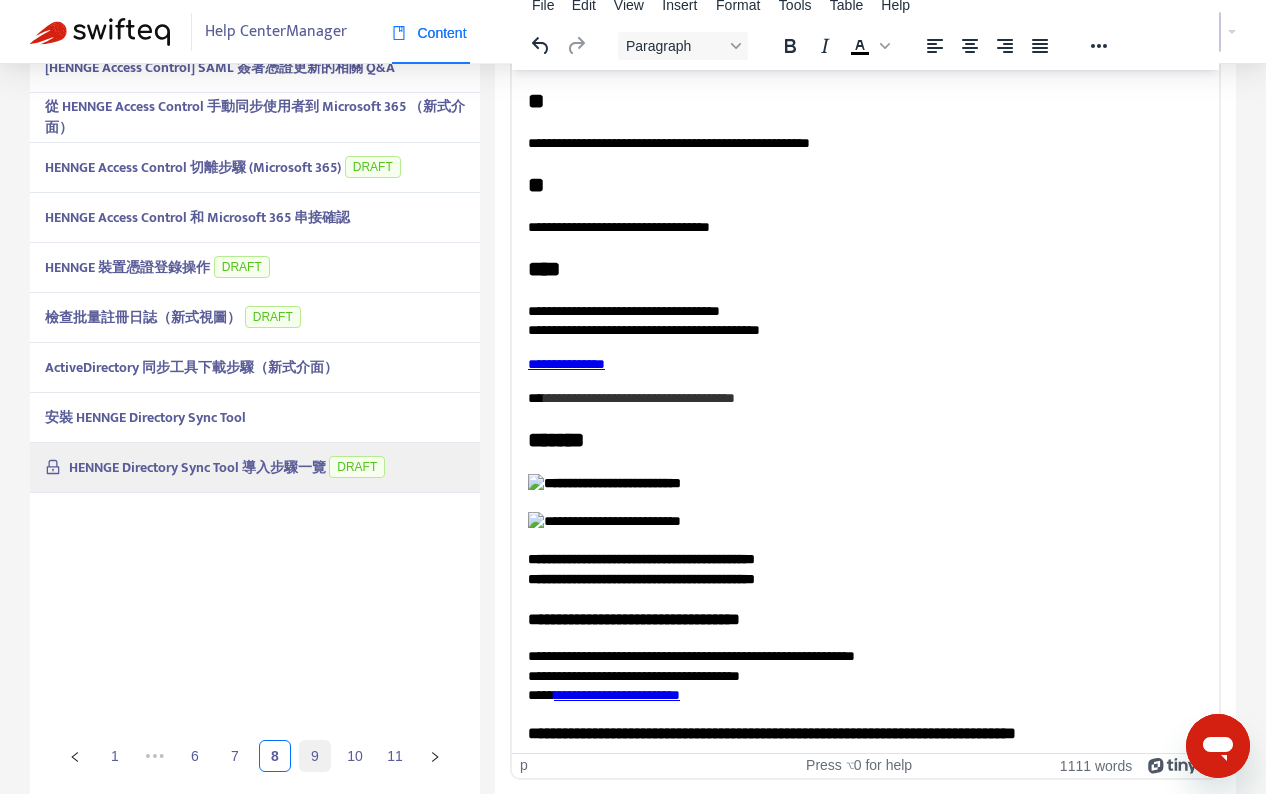 click on "9" at bounding box center [315, 756] 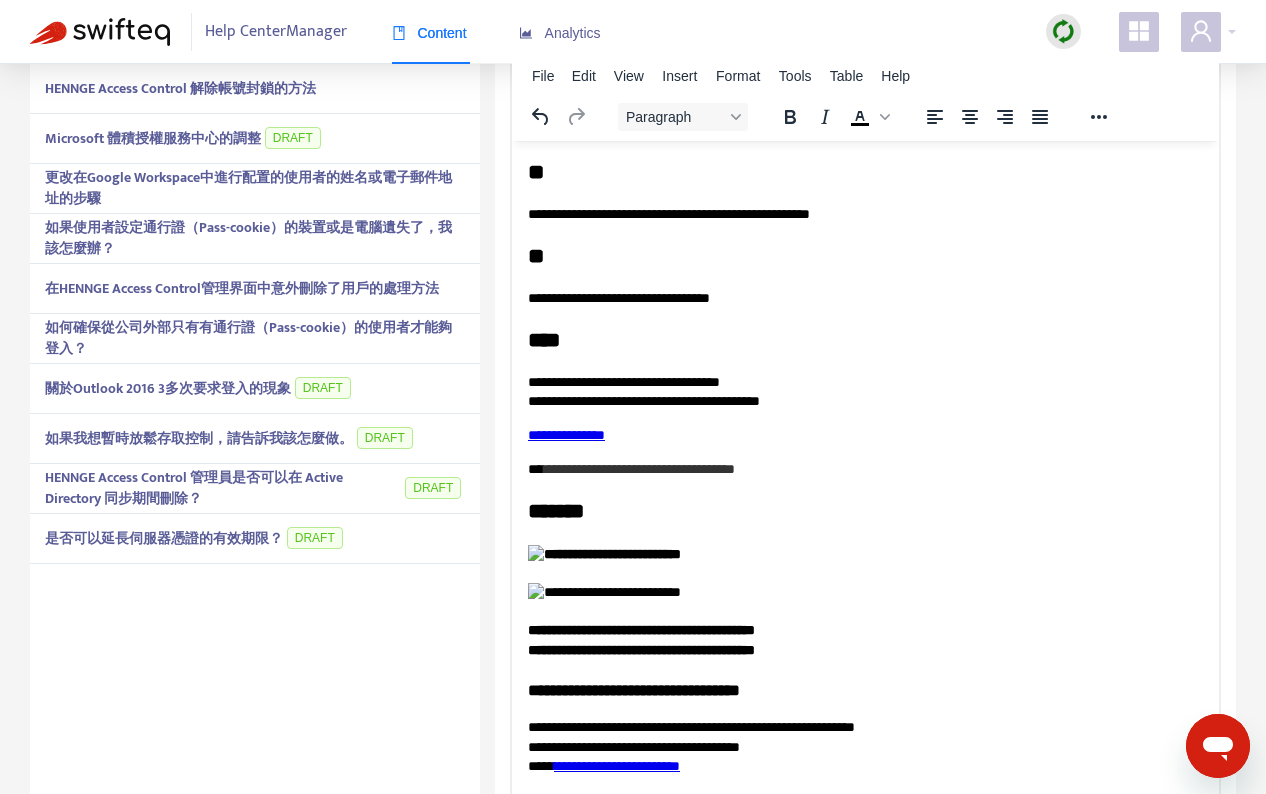 scroll, scrollTop: 352, scrollLeft: 0, axis: vertical 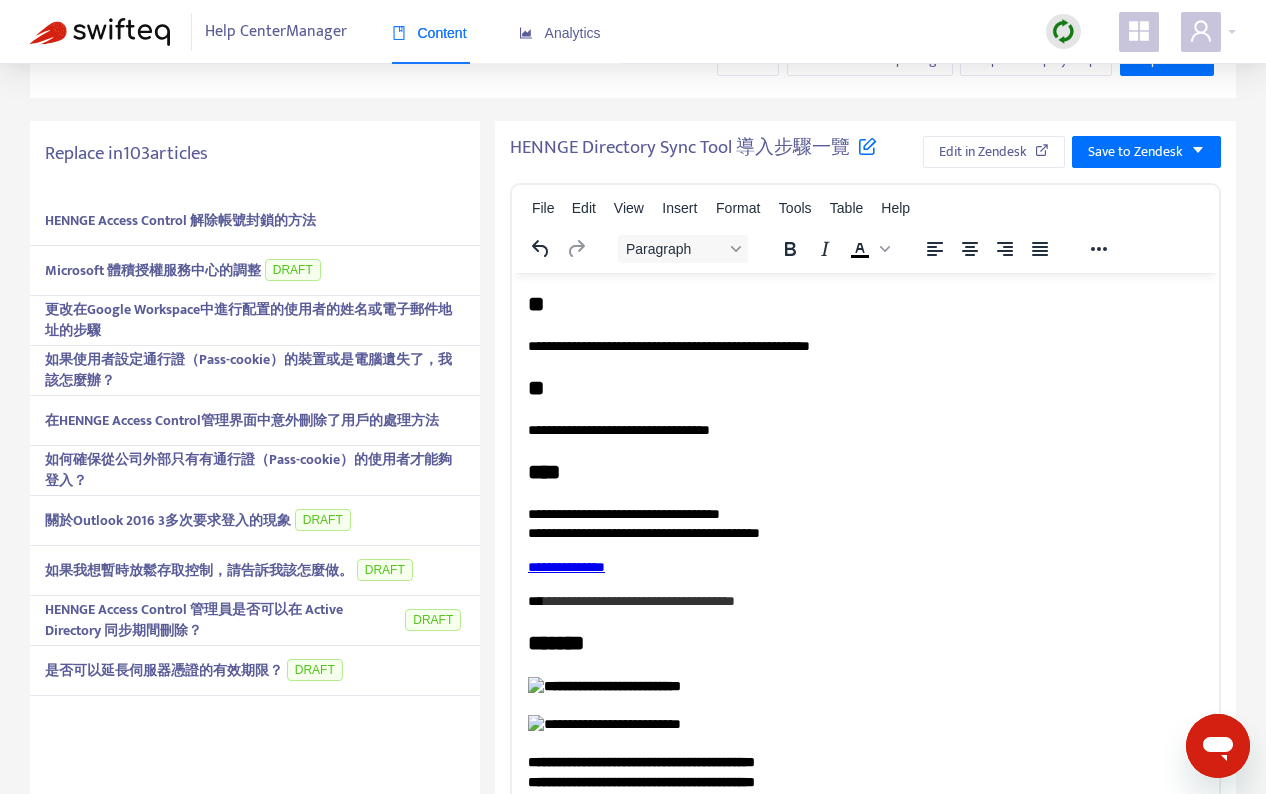 click on "Microsoft 體積授權服務中心的調整" at bounding box center [153, 270] 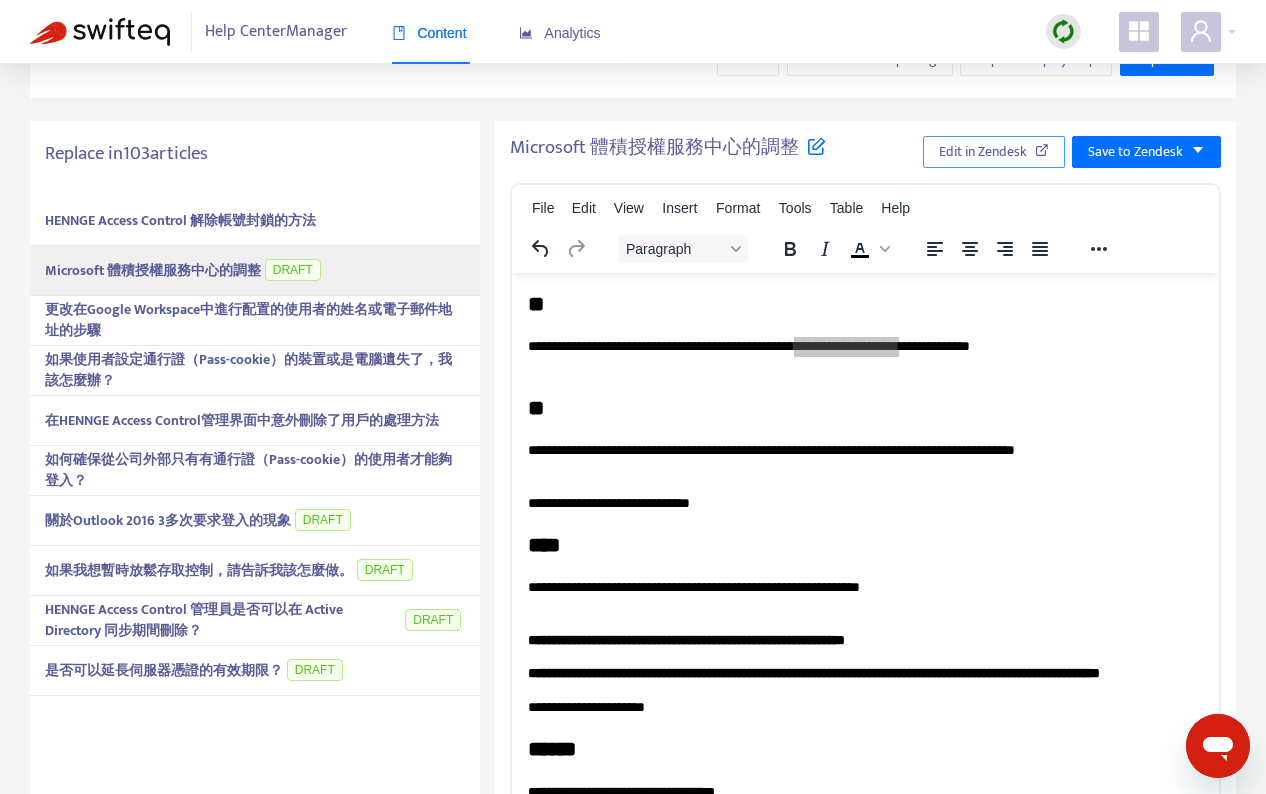 click on "Edit in Zendesk" at bounding box center [983, 152] 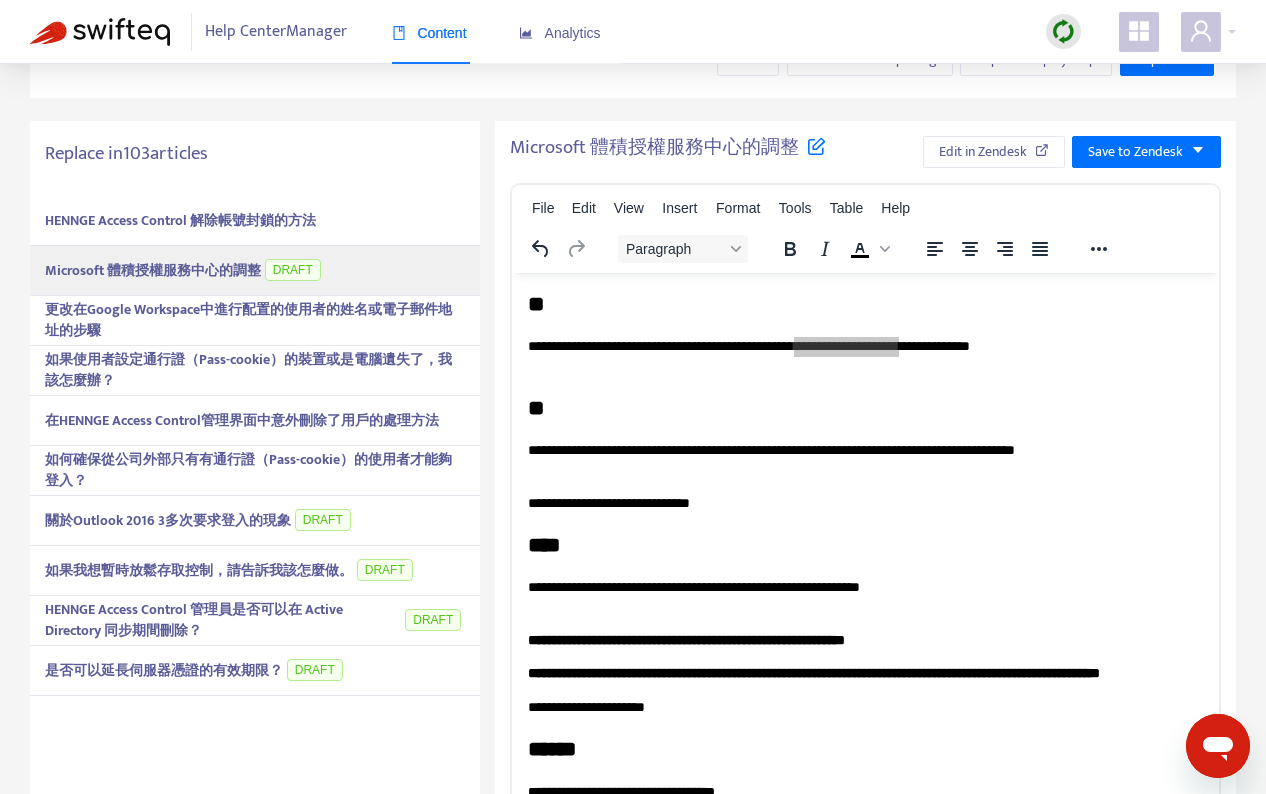click on "關於Outlook 2016 3多次要求登入的現象" at bounding box center [168, 520] 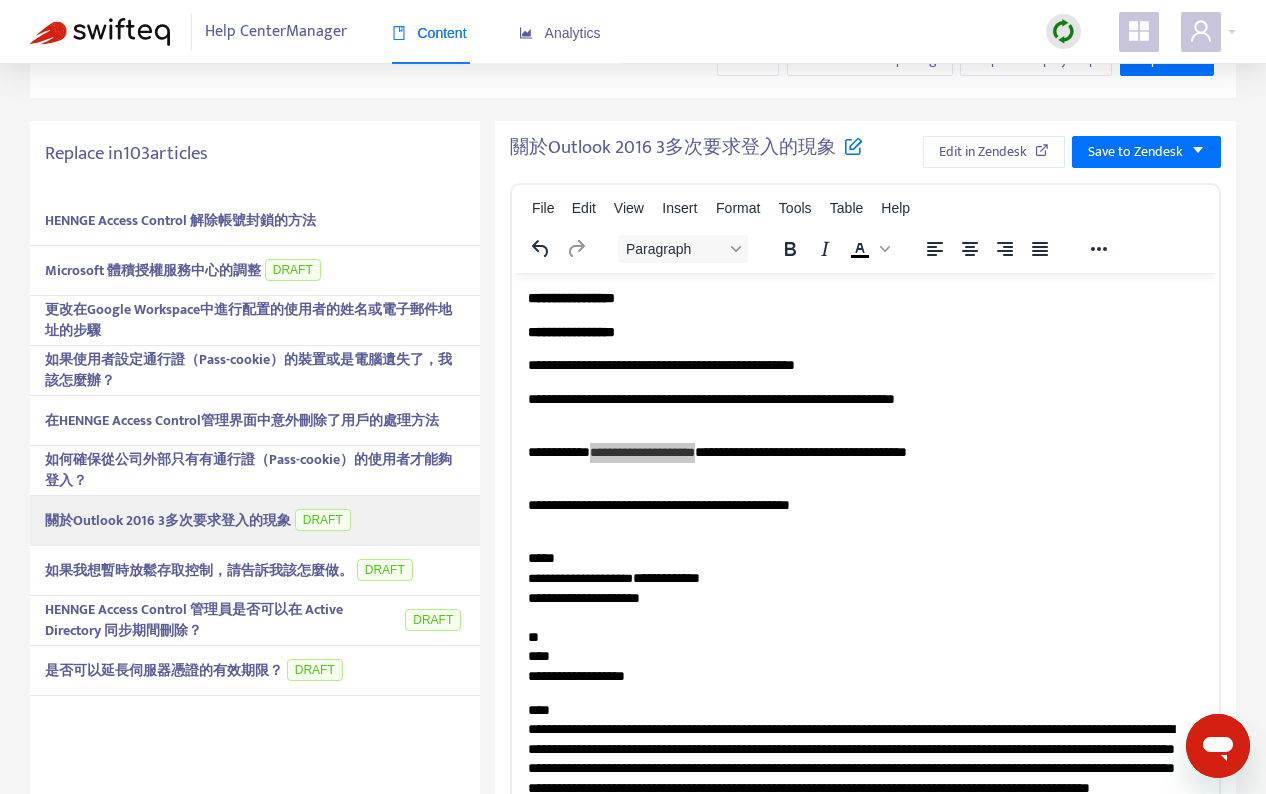 click on "關於Outlook 2016 3多次要求登入的現象   Edit in Zendesk  Save to Zendesk File Edit View Insert Format Tools Table Help Paragraph To open the popup, press Shift+Enter p  ›  span  ›  span Press ⌥0 for help 338 words" at bounding box center [865, 559] 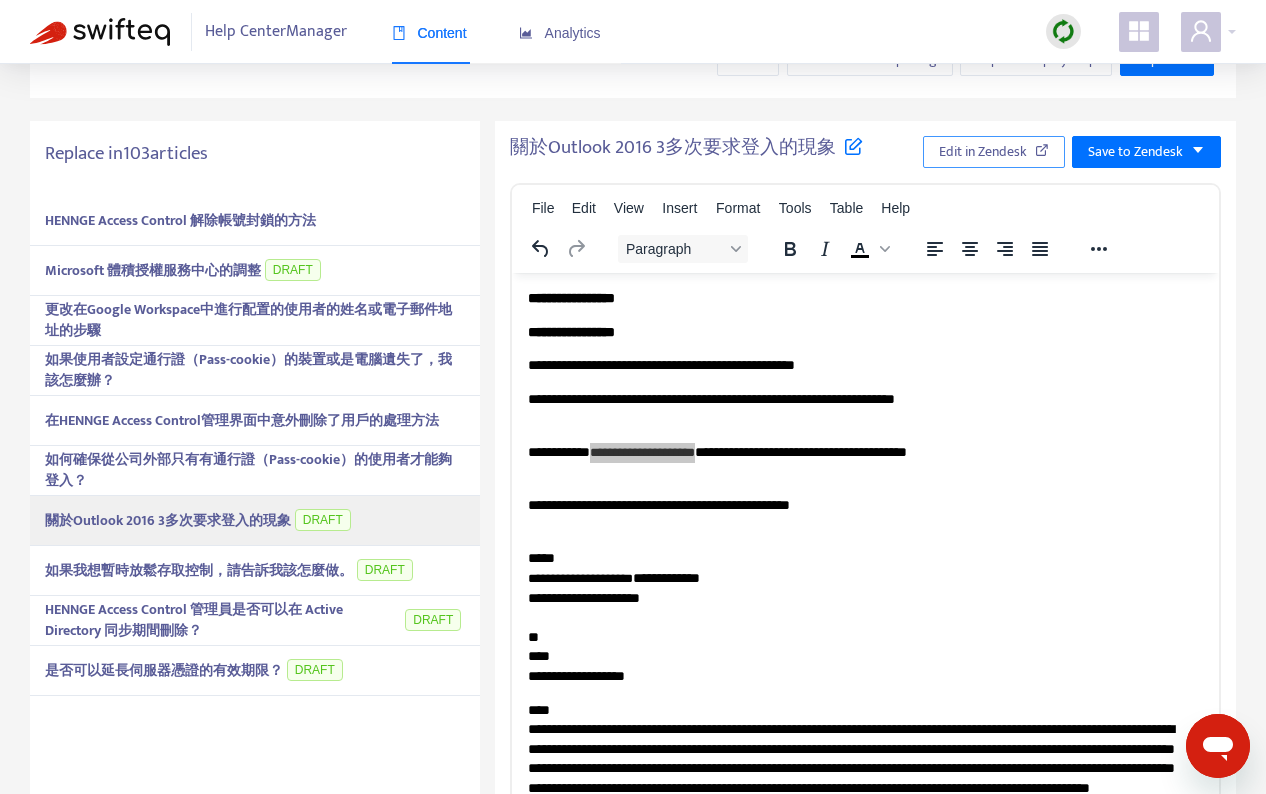 click on "Edit in Zendesk" at bounding box center [994, 152] 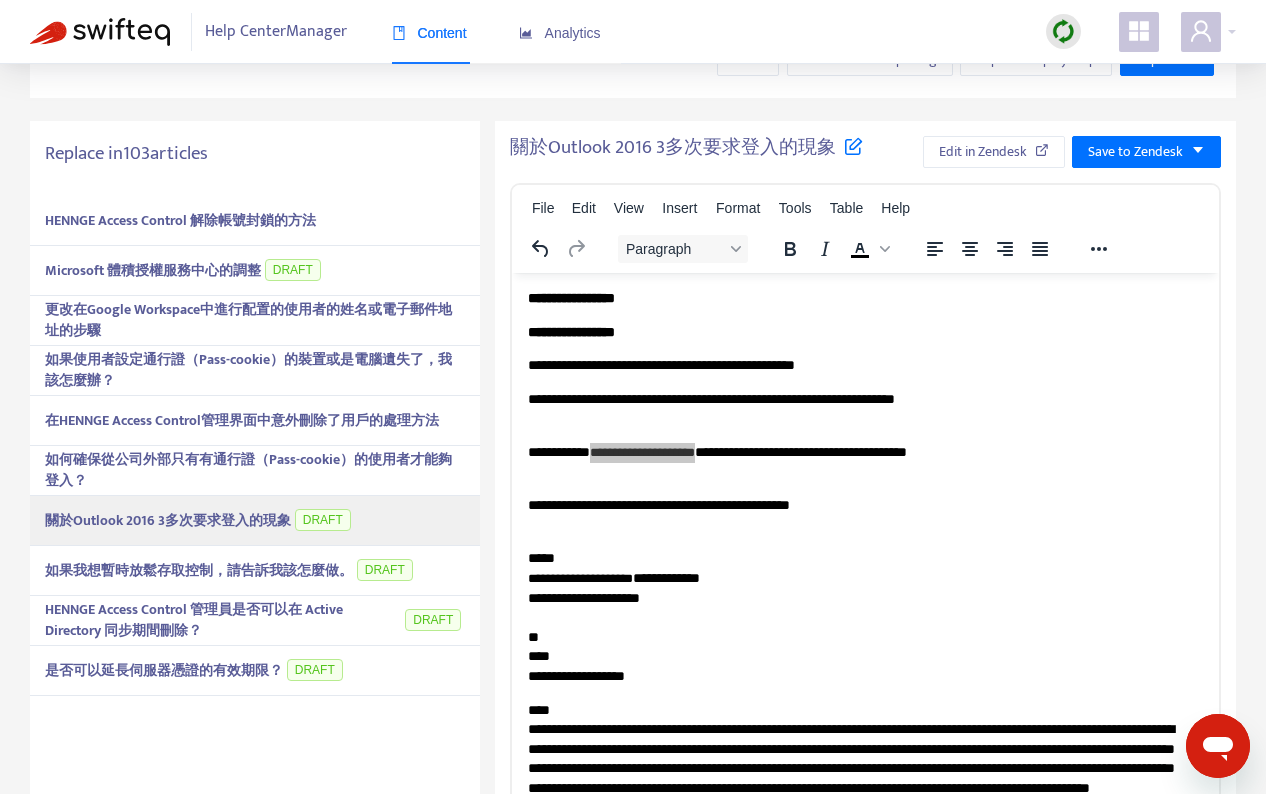 click on "如果我想暫時放鬆存取控制，請告訴我該怎麼做。" at bounding box center (199, 570) 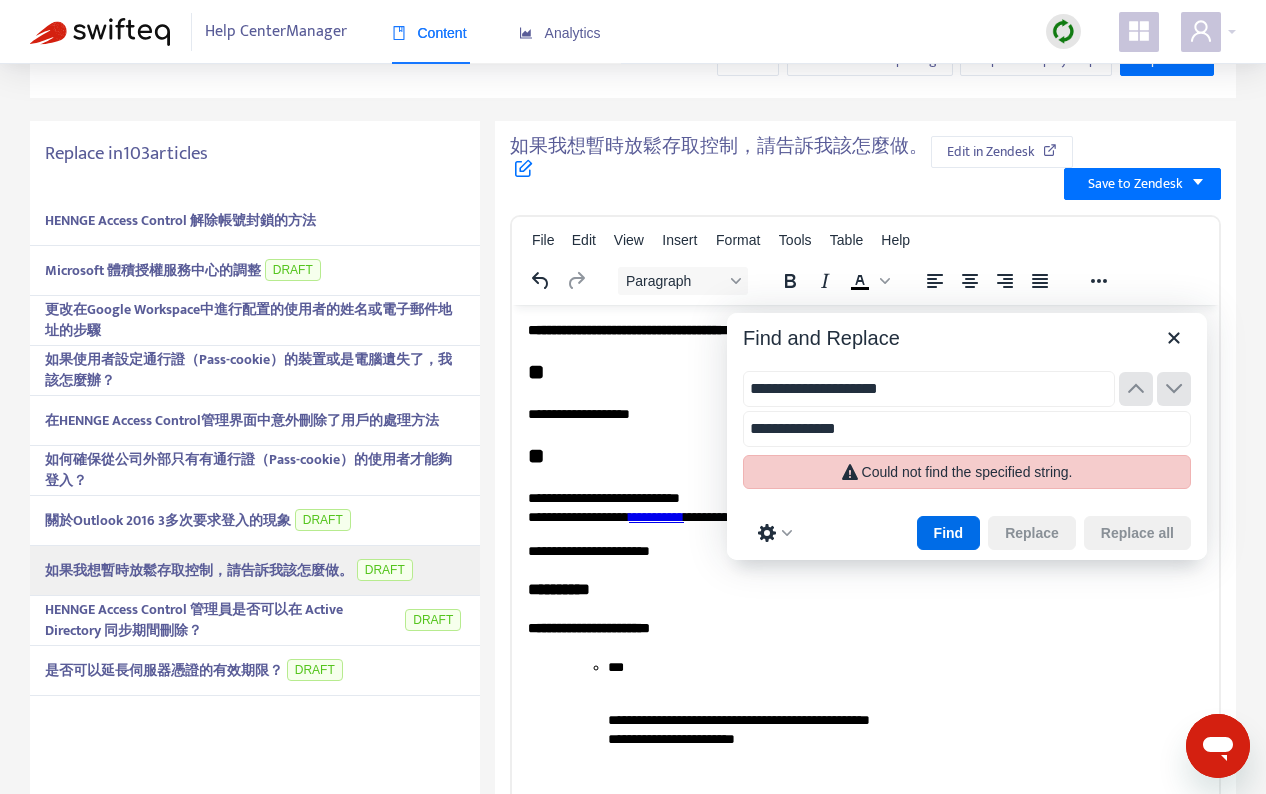 type on "**********" 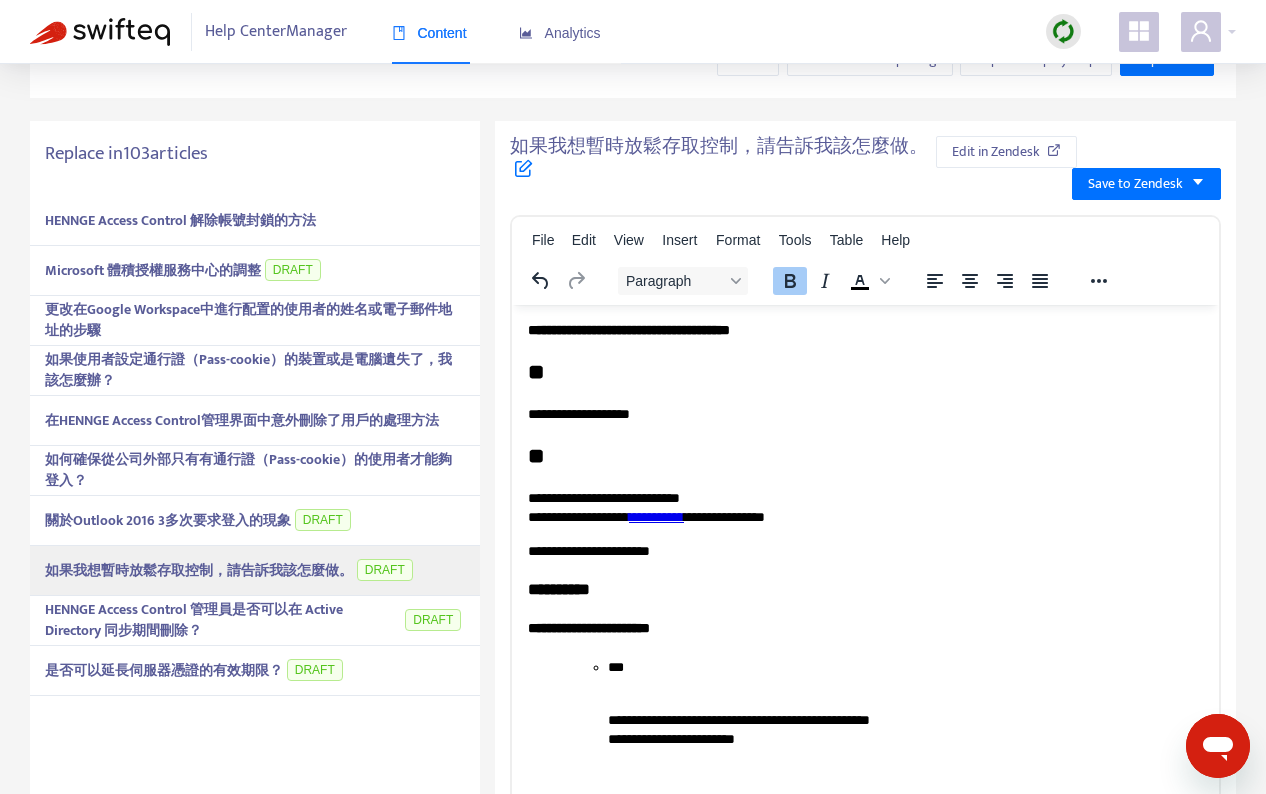click on "關於Outlook 2016 3多次要求登入的現象 DRAFT" at bounding box center [255, 521] 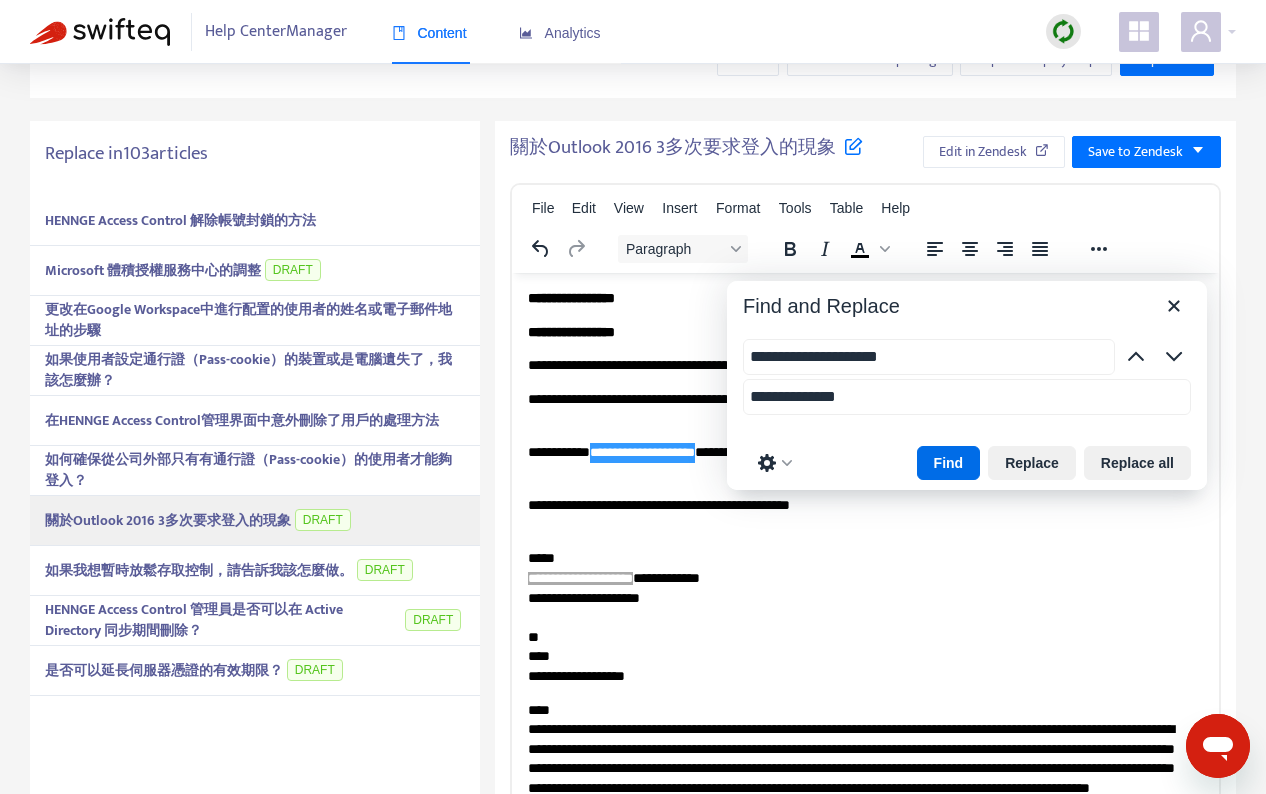 click on "如果我想暫時放鬆存取控制，請告訴我該怎麼做。" at bounding box center [199, 570] 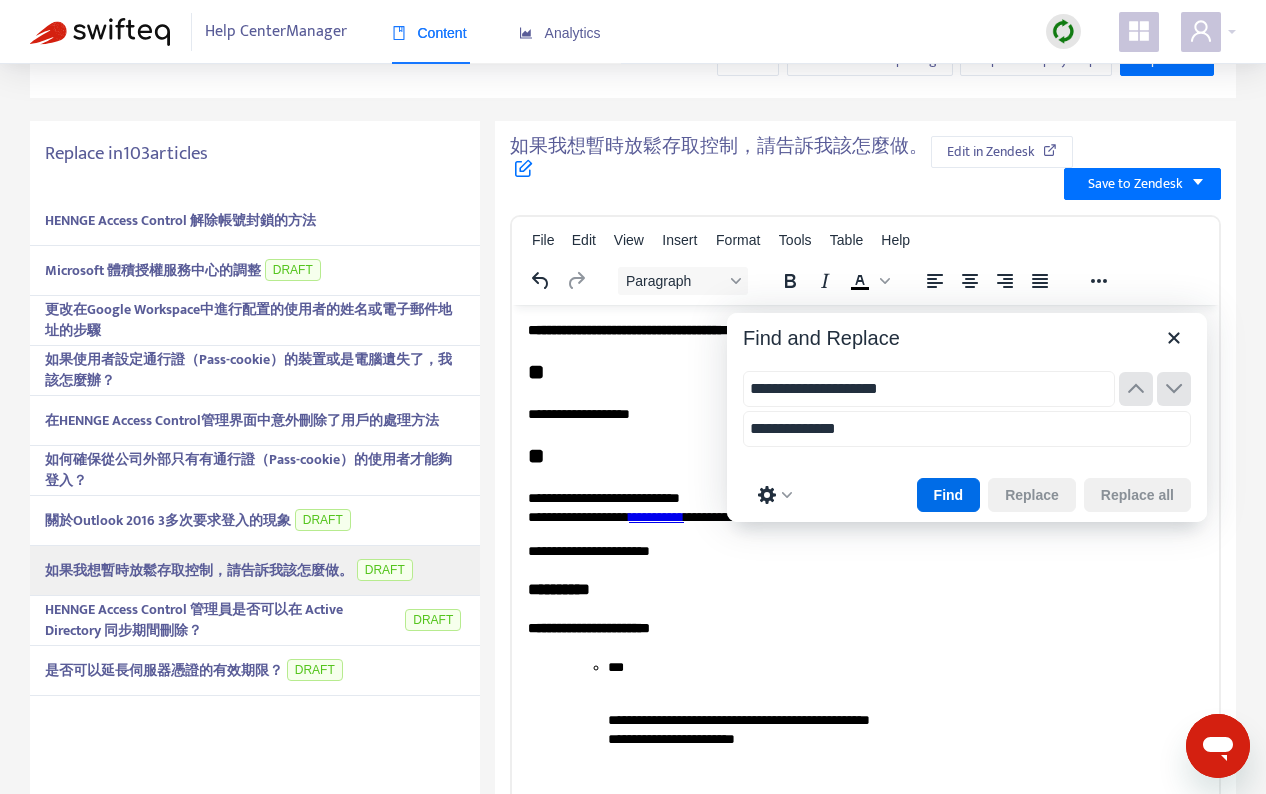 type on "**********" 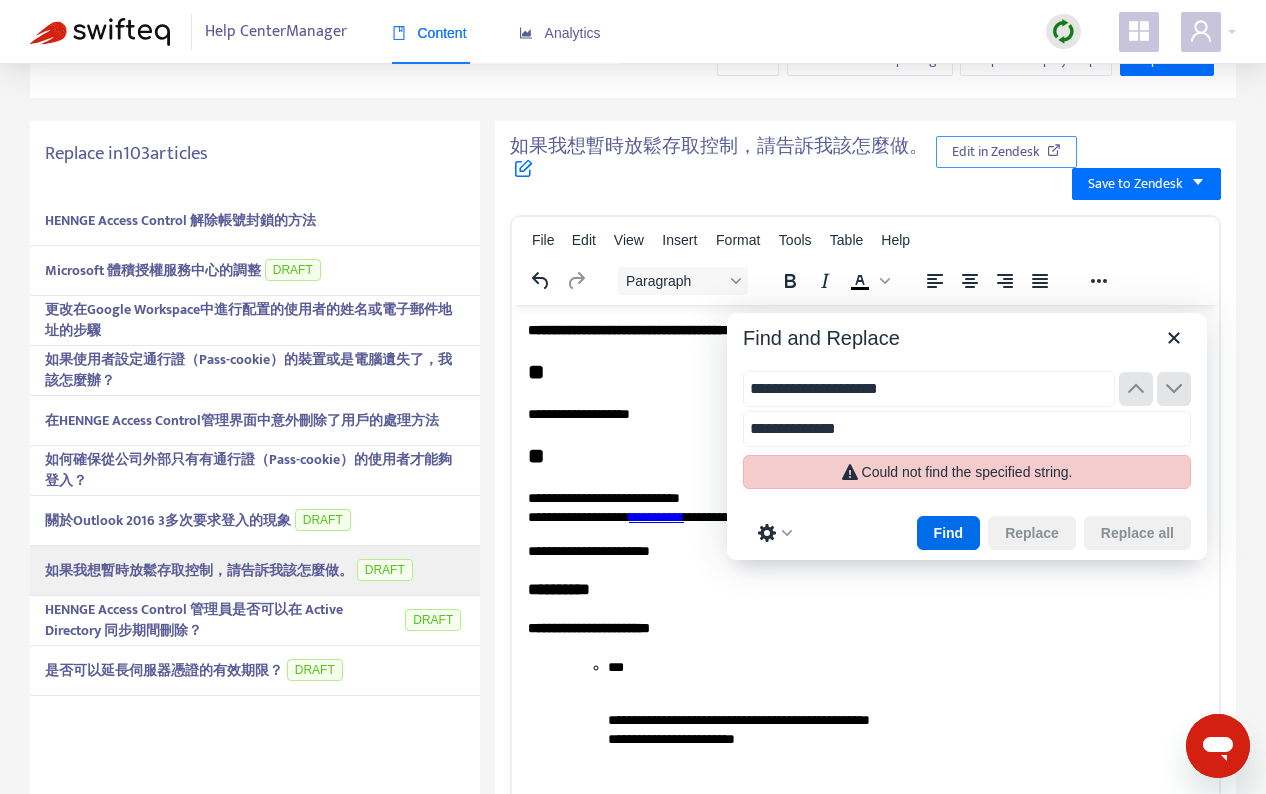 click on "Edit in Zendesk" at bounding box center [996, 152] 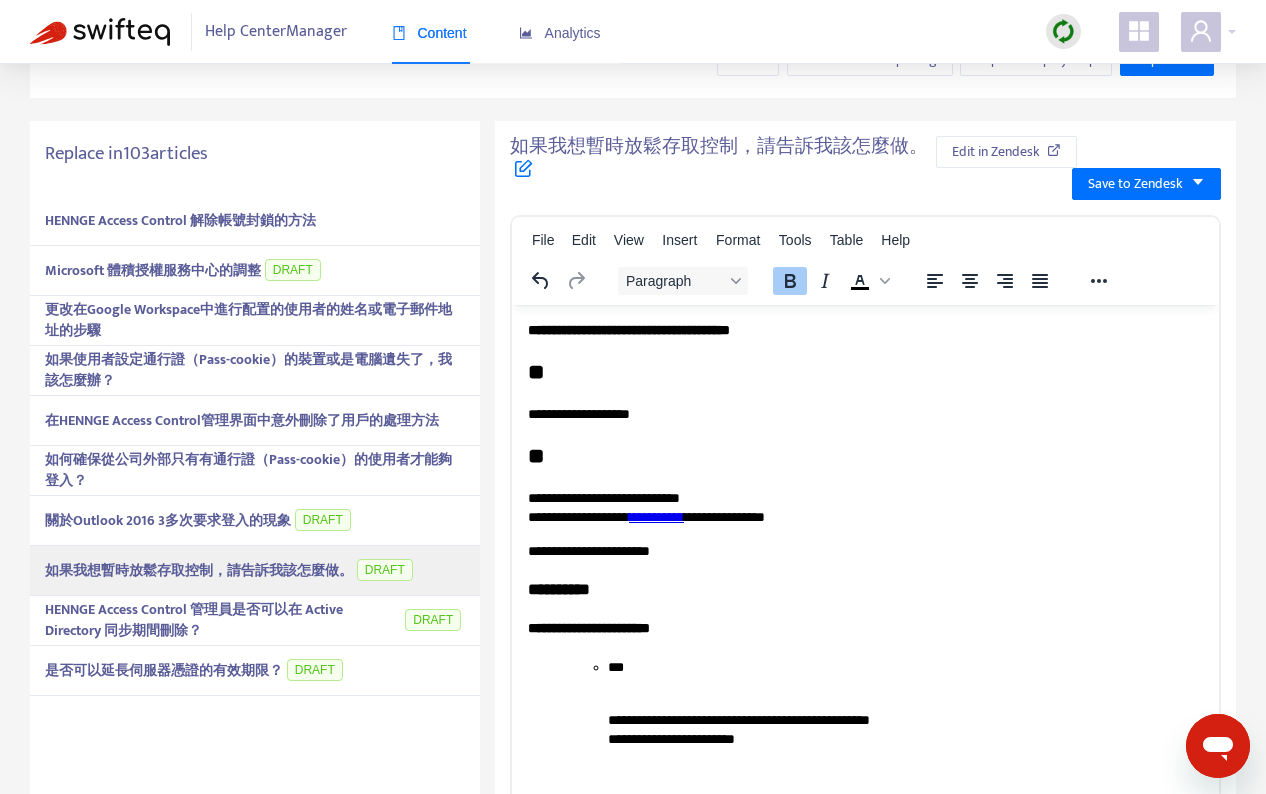 click on "HENNGE Access Control 管理員是否可以在 Active Directory 同步期間刪除？" at bounding box center (194, 620) 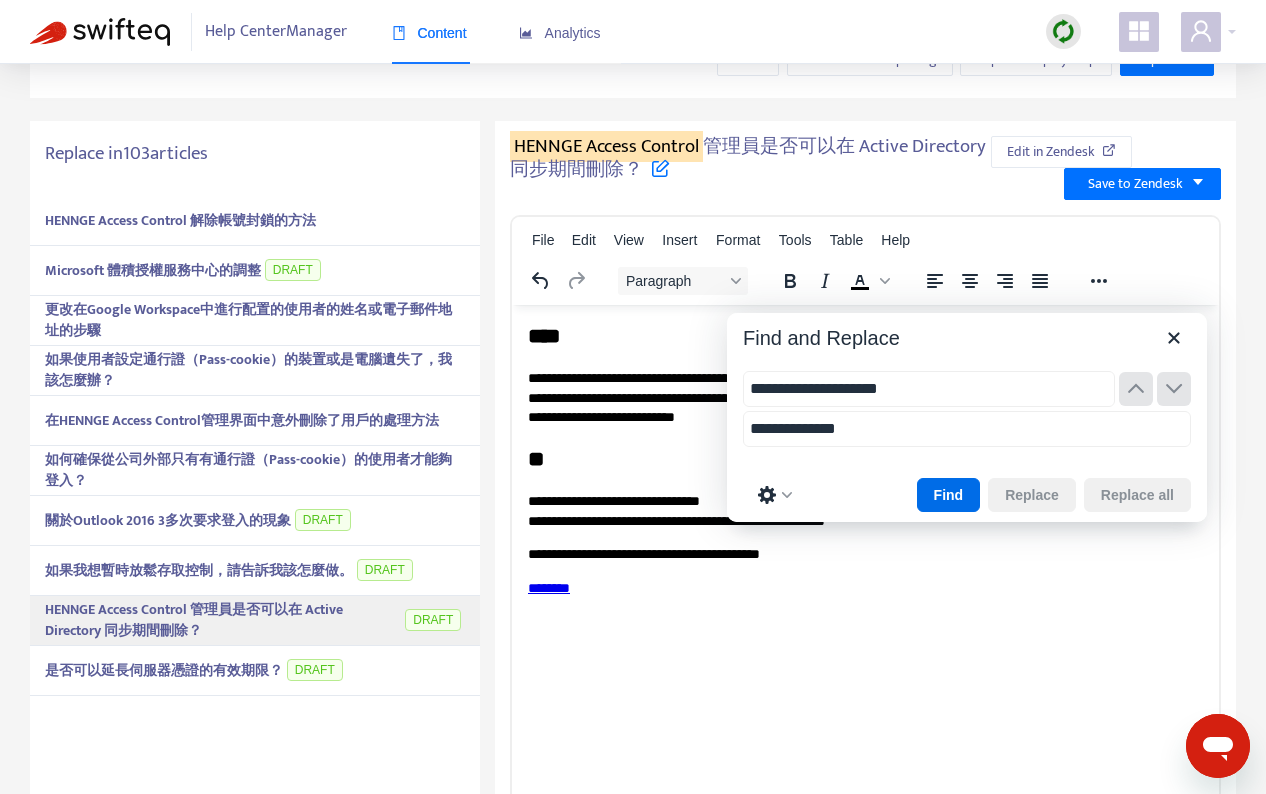 type on "**********" 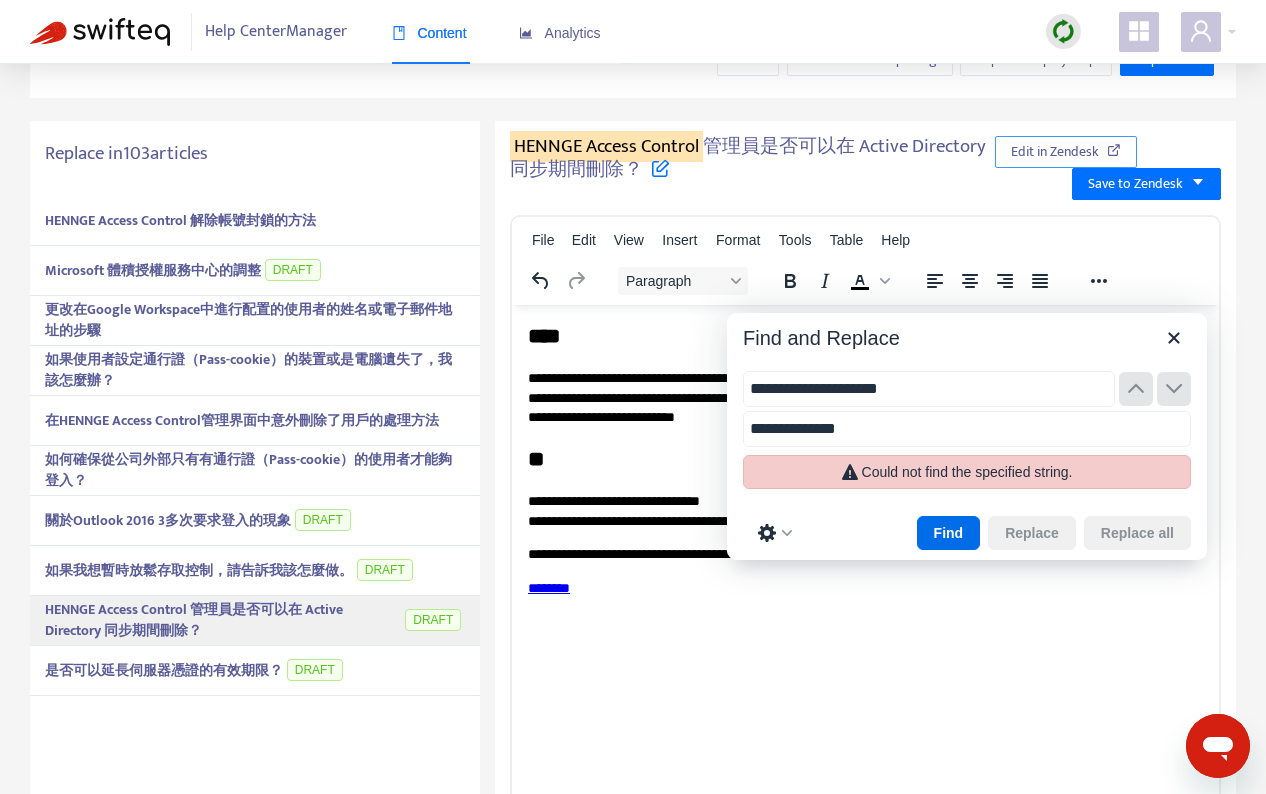 click on "Edit in Zendesk" at bounding box center [1055, 152] 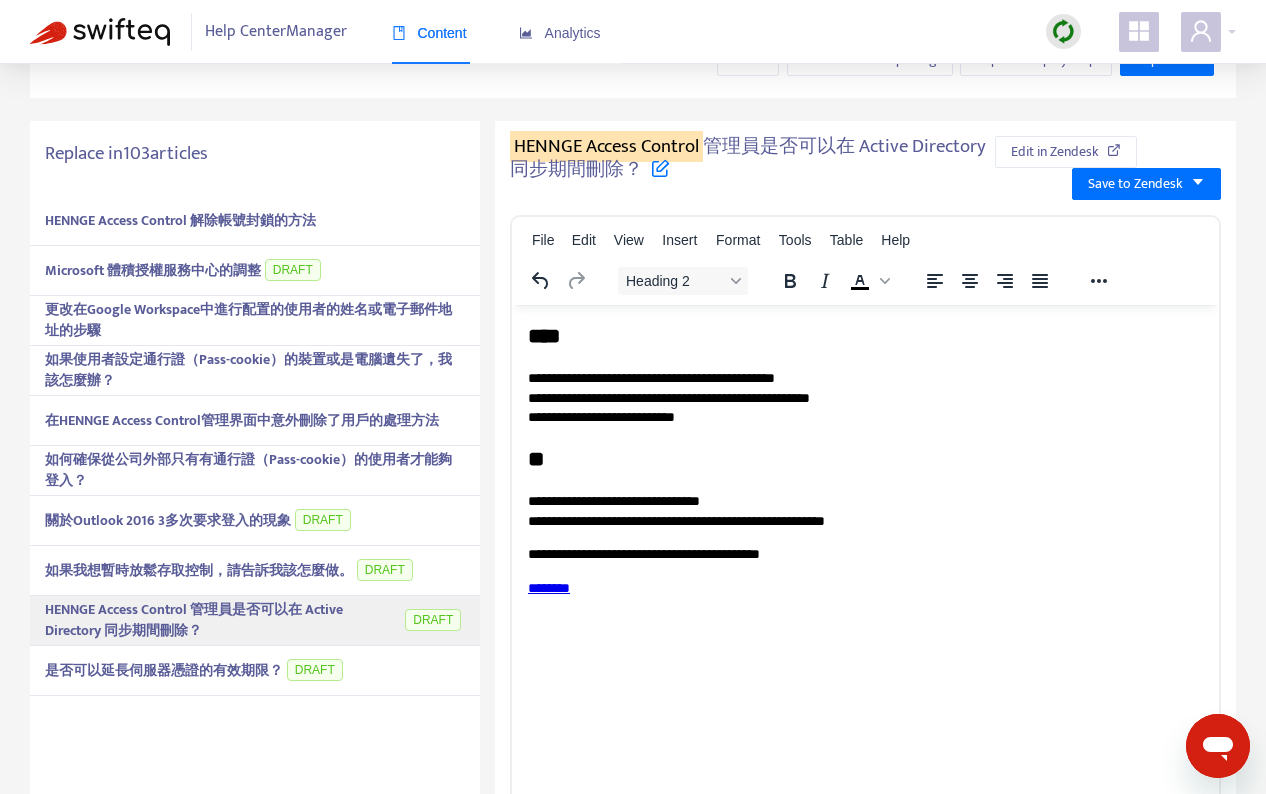 click on "**********" at bounding box center [865, 397] 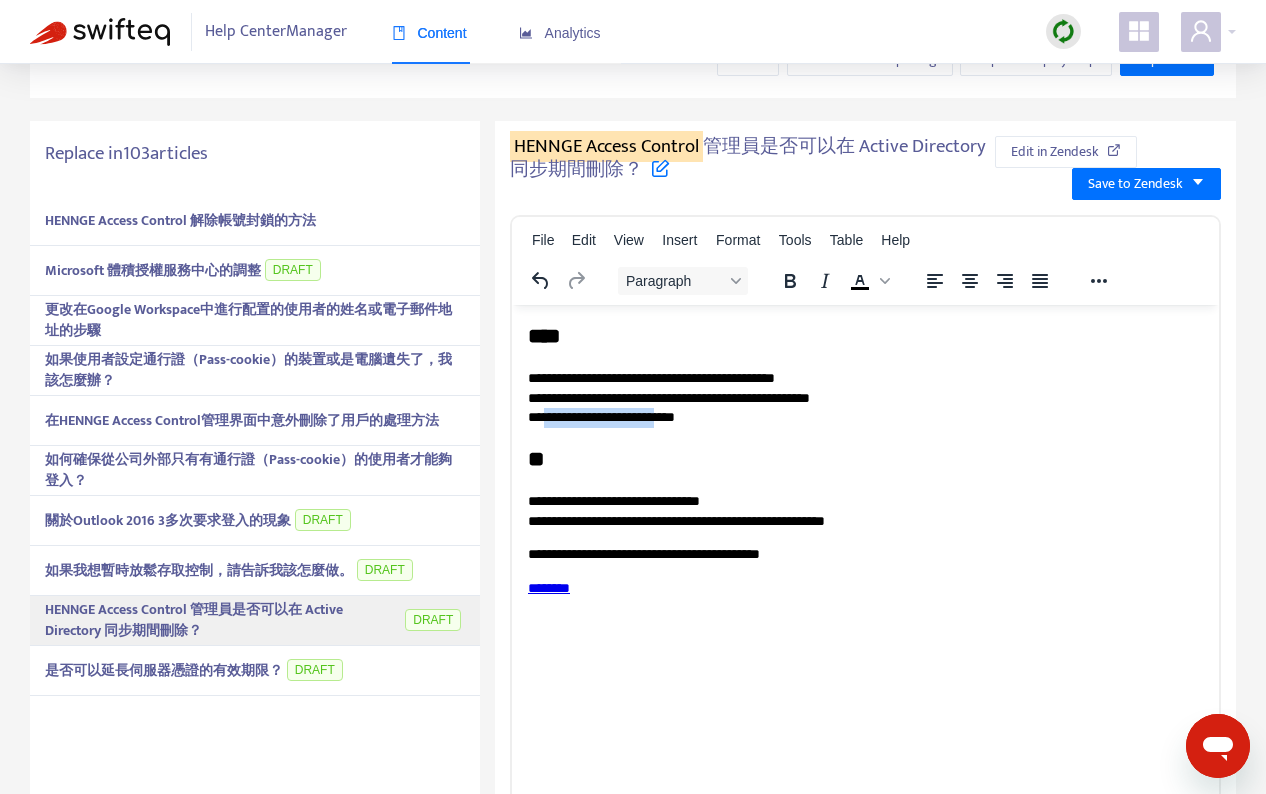 drag, startPoint x: 565, startPoint y: 419, endPoint x: 749, endPoint y: 420, distance: 184.00272 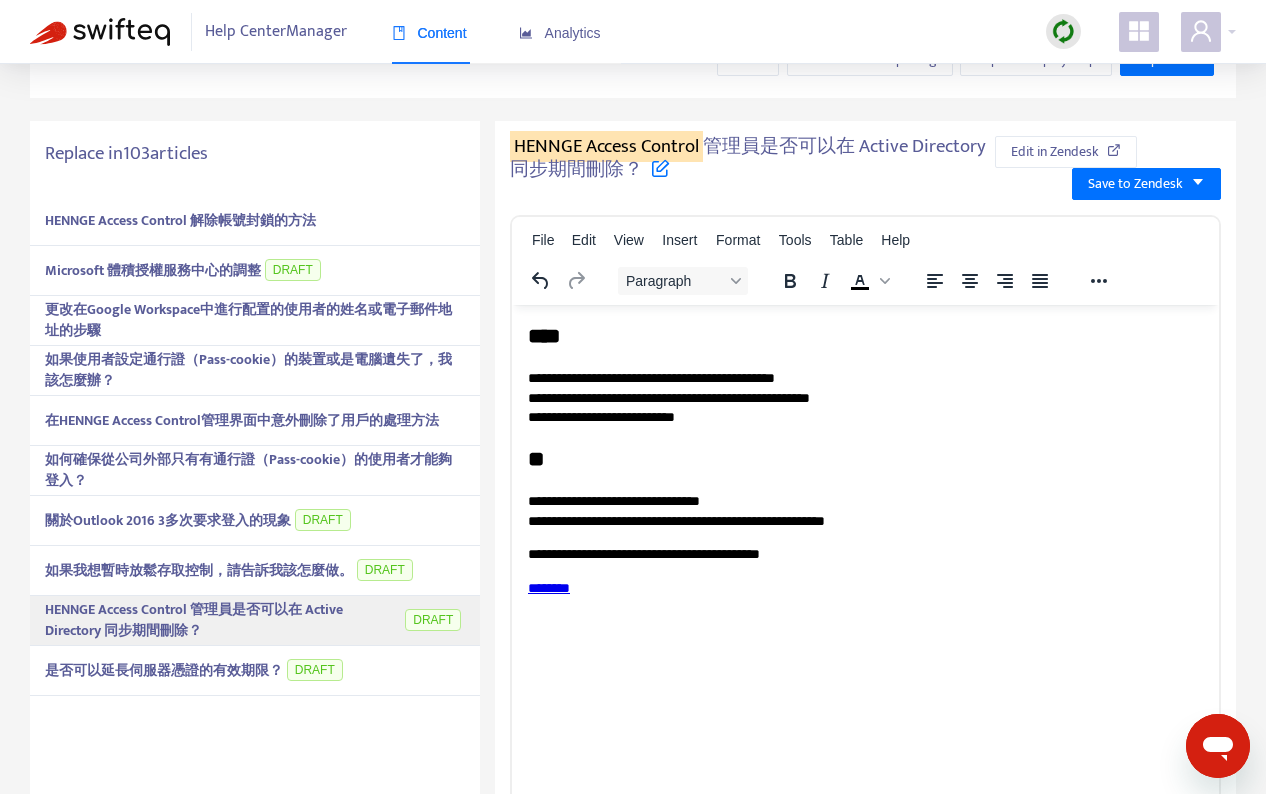 click on "**********" at bounding box center (865, 397) 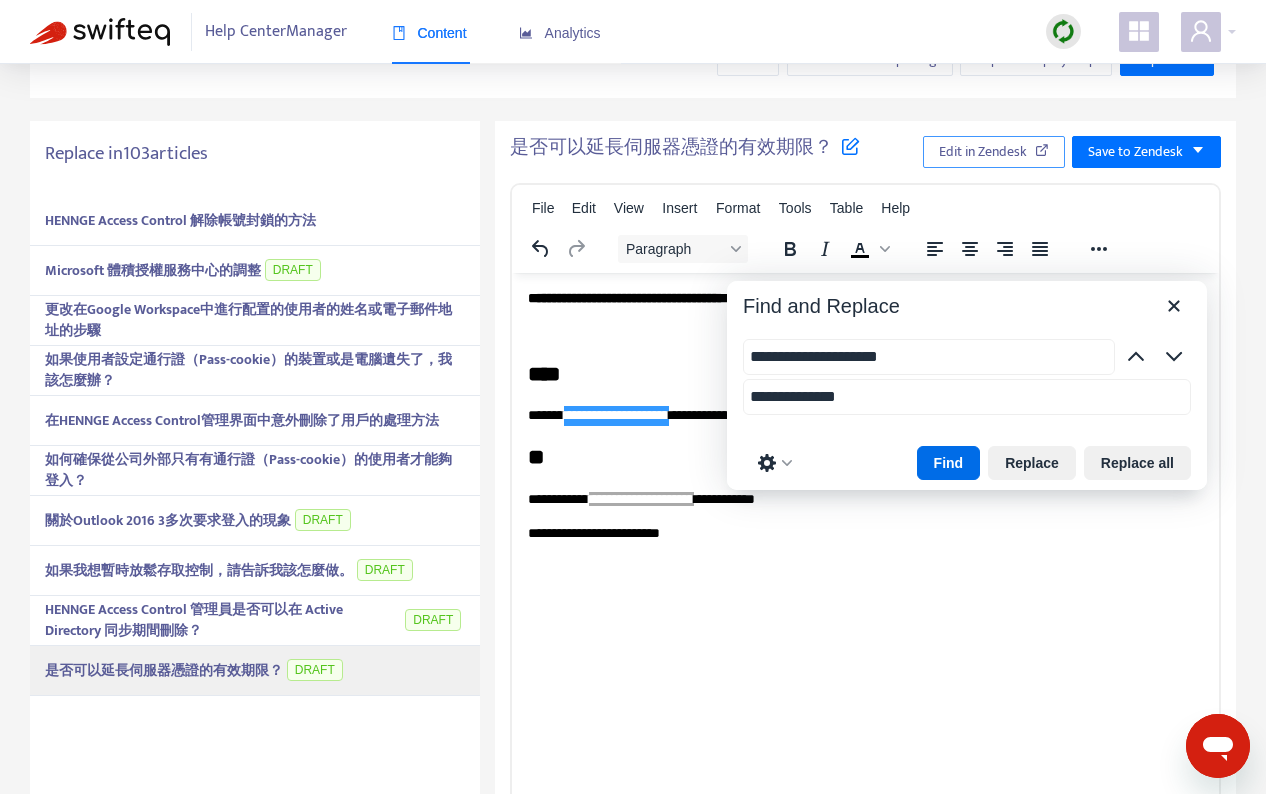 click on "Edit in Zendesk" at bounding box center [983, 152] 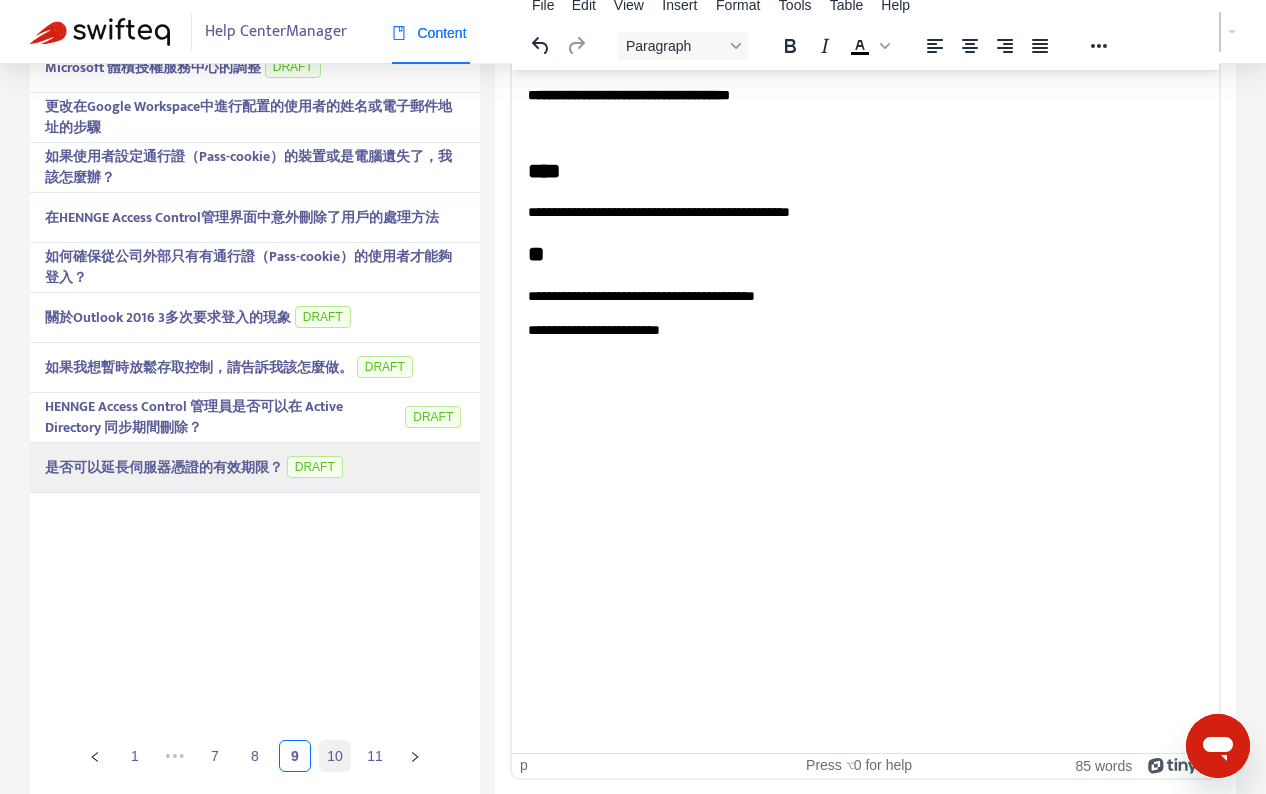 click on "10" at bounding box center [335, 756] 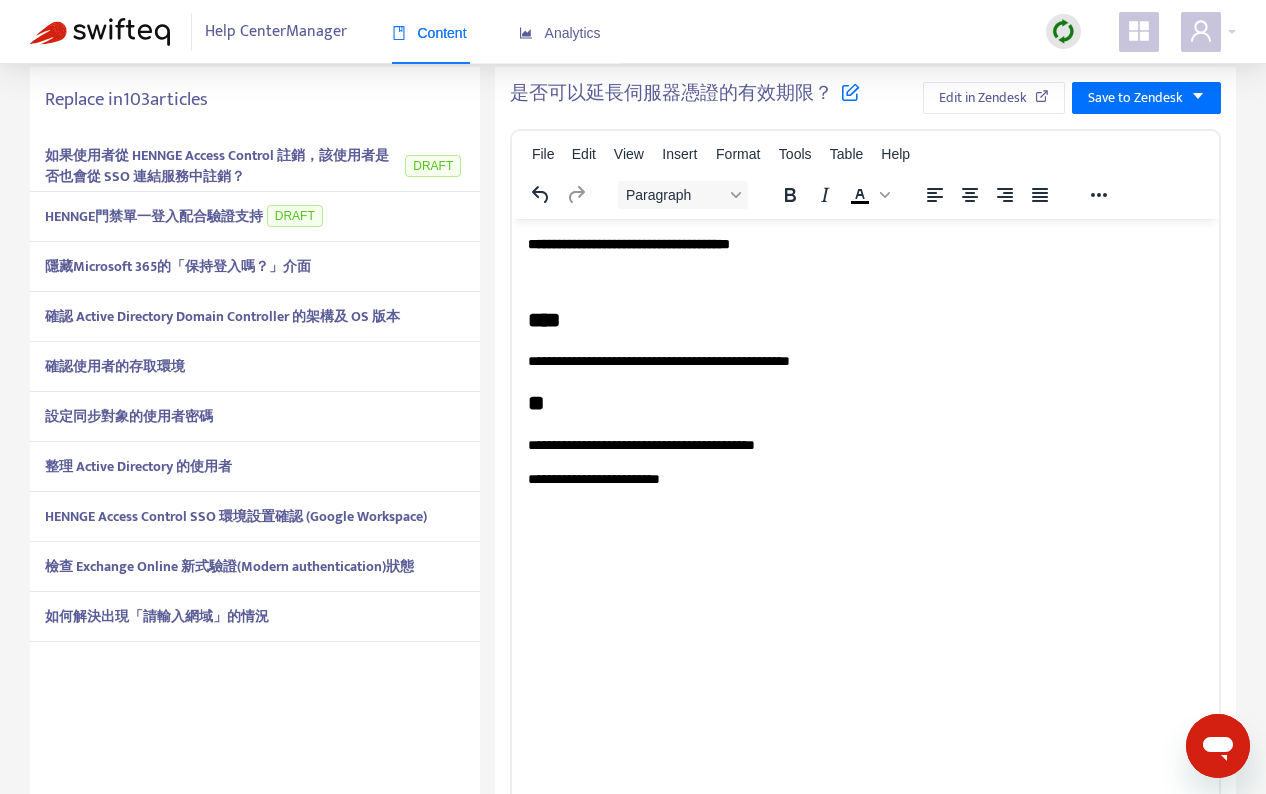 scroll, scrollTop: 274, scrollLeft: 0, axis: vertical 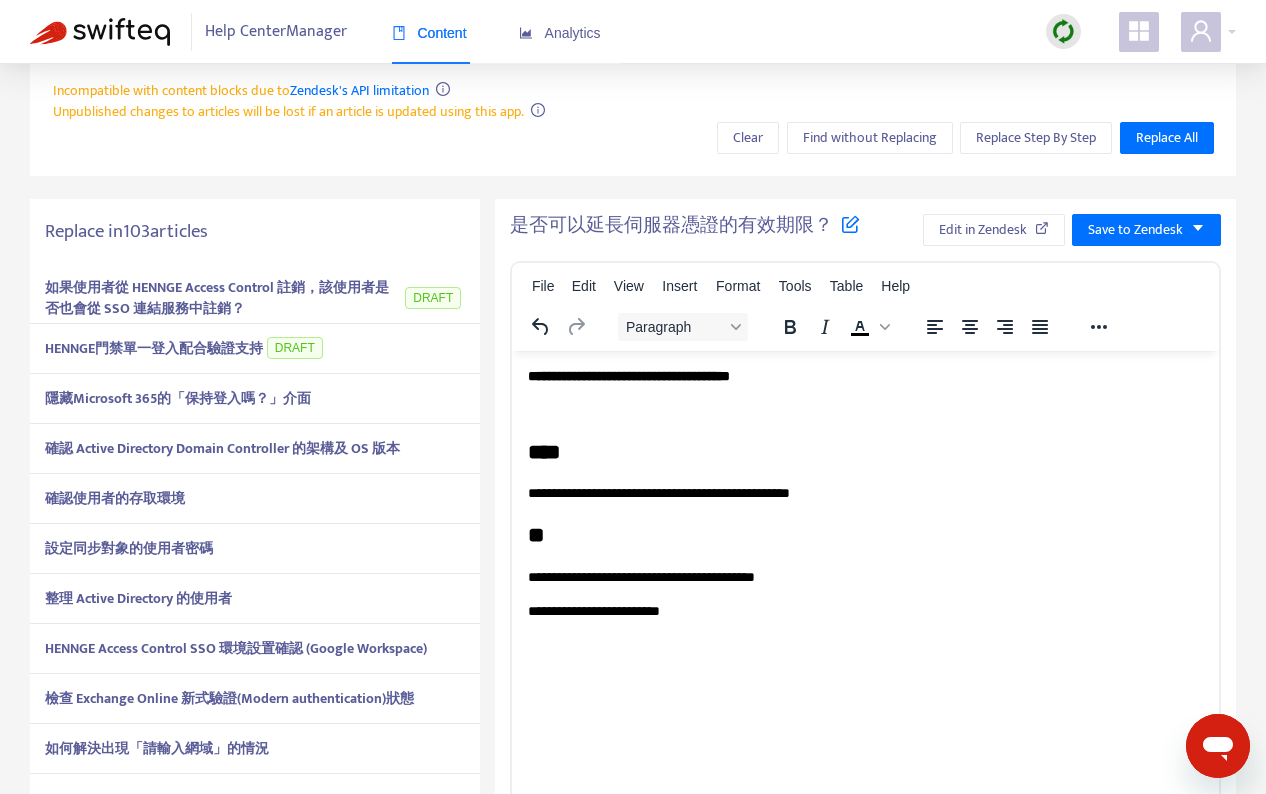 click on "HENNGE門禁單一登入配合驗證支持" at bounding box center [154, 348] 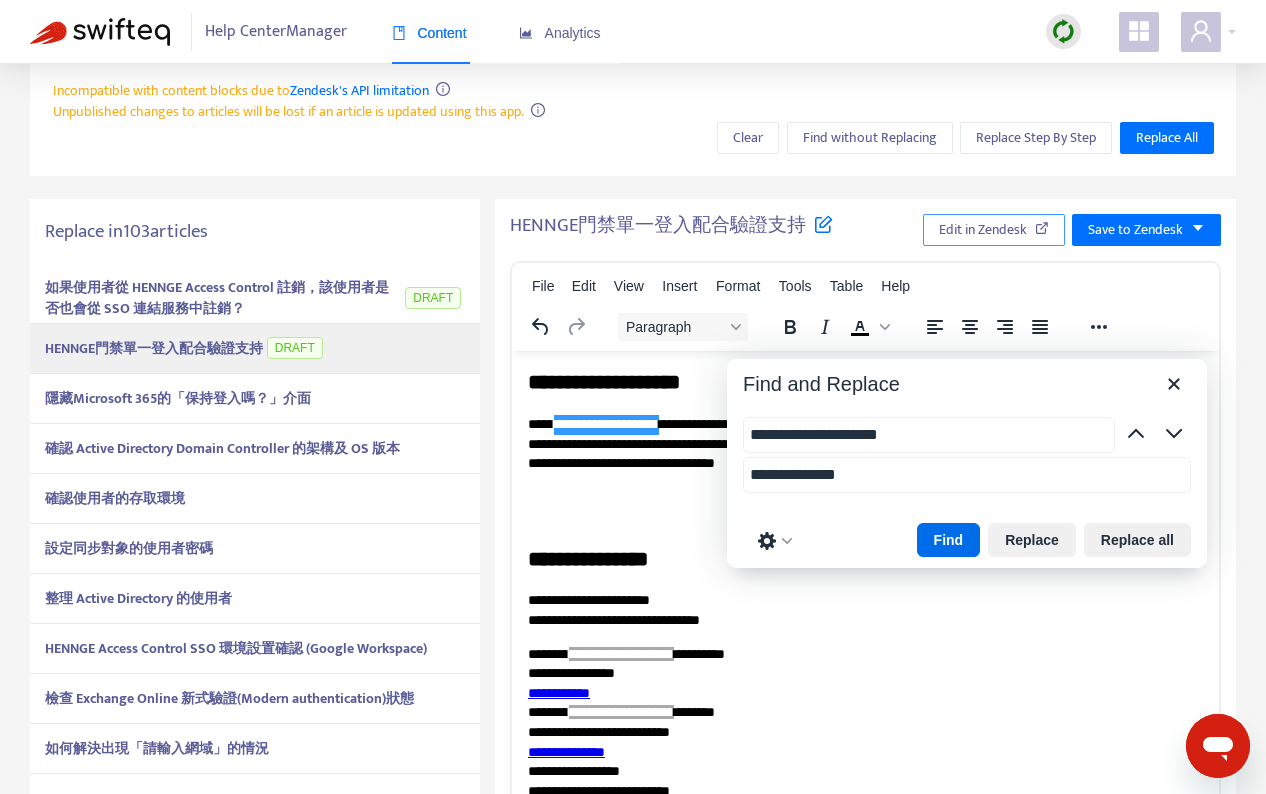 click on "Edit in Zendesk" at bounding box center (983, 230) 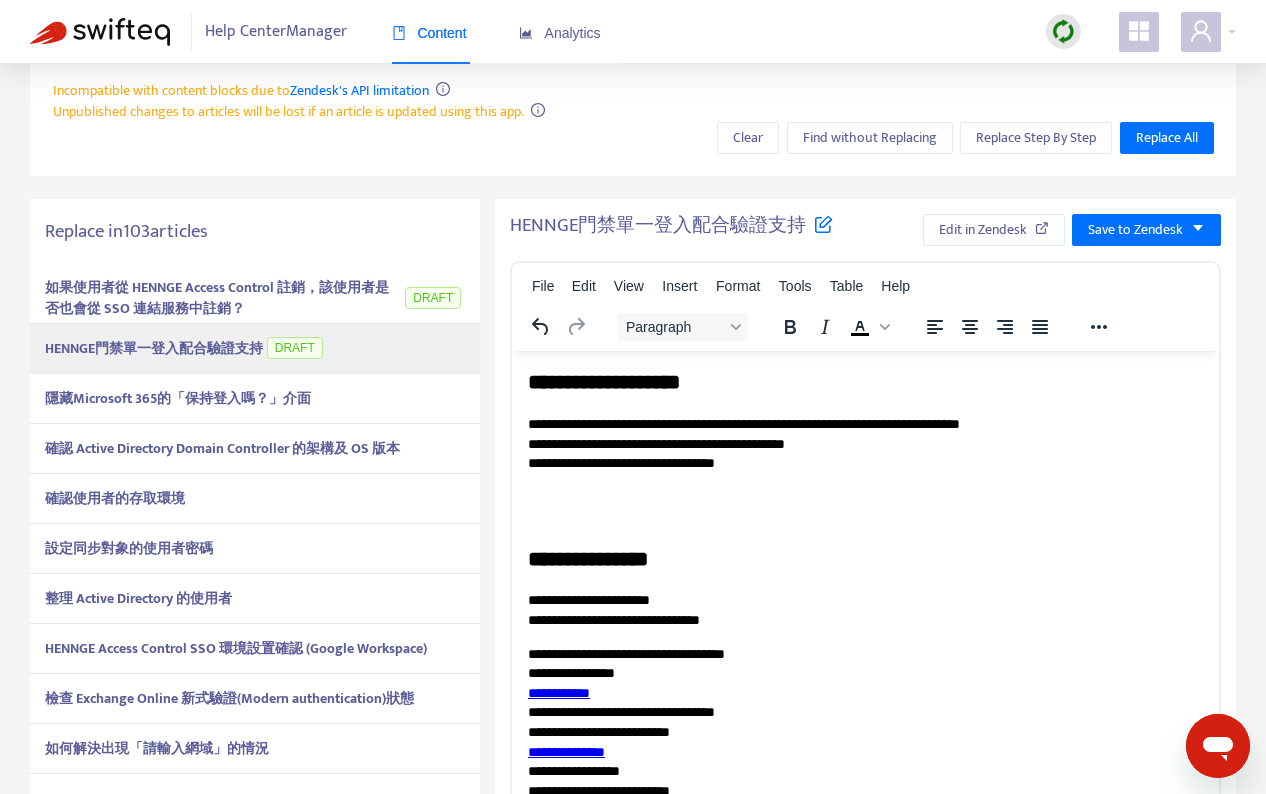 click on "如果使用者從 HENNGE Access Control 註銷，該使用者是否也會從 SSO 連結服務中註銷？" at bounding box center [217, 298] 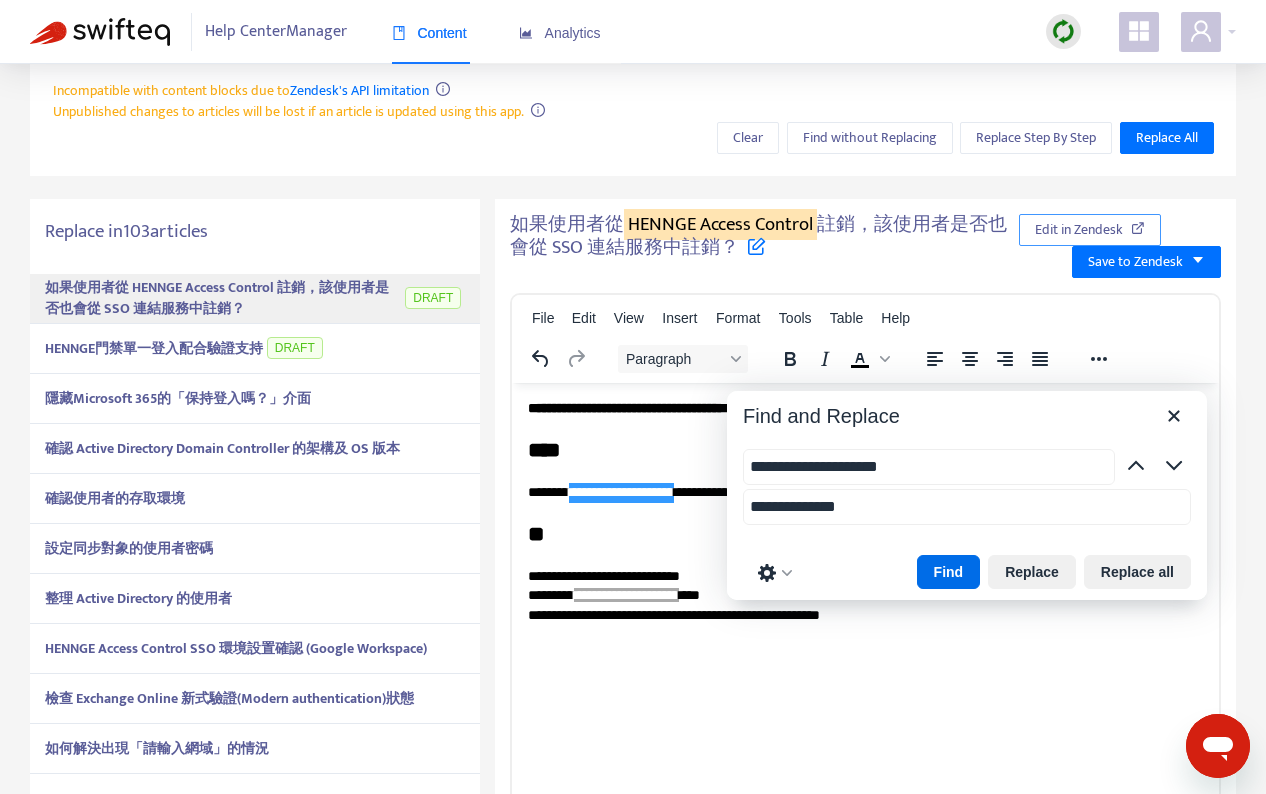 click on "Edit in Zendesk" at bounding box center (1079, 230) 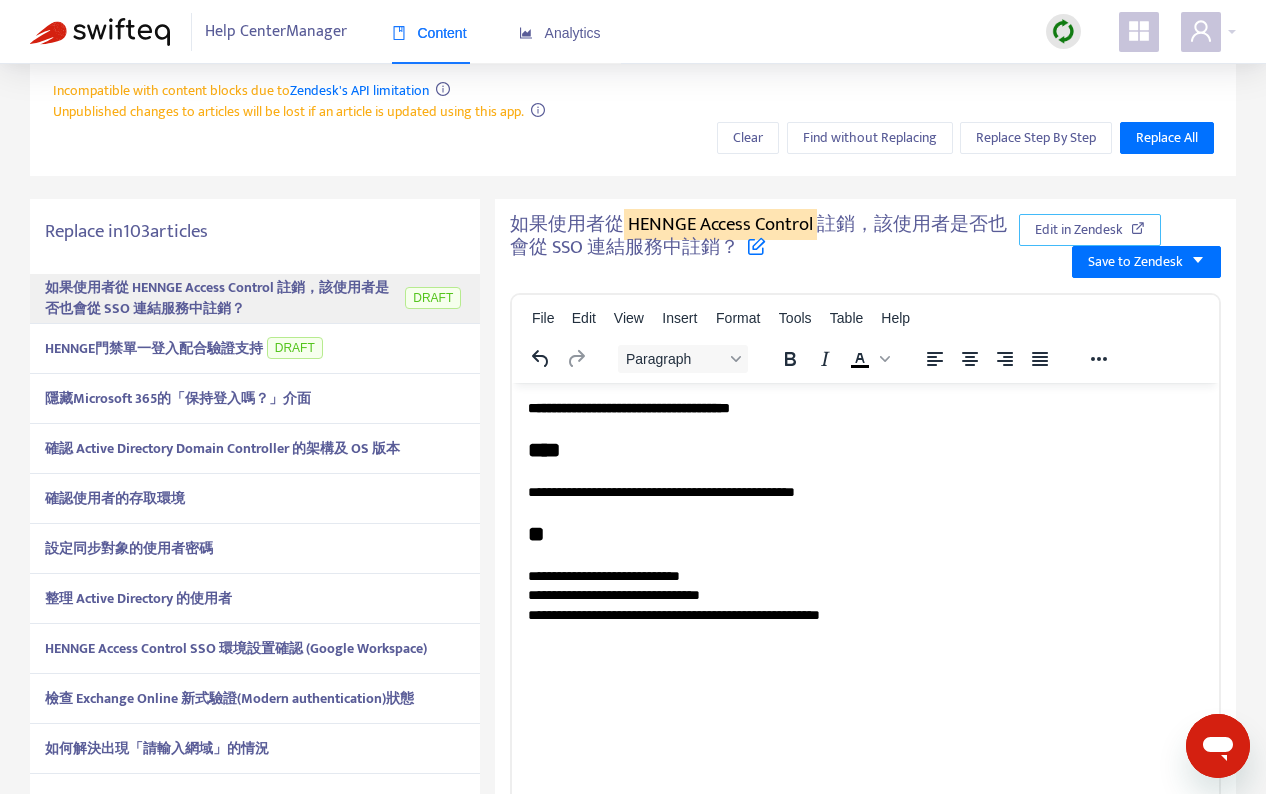 scroll, scrollTop: 587, scrollLeft: 0, axis: vertical 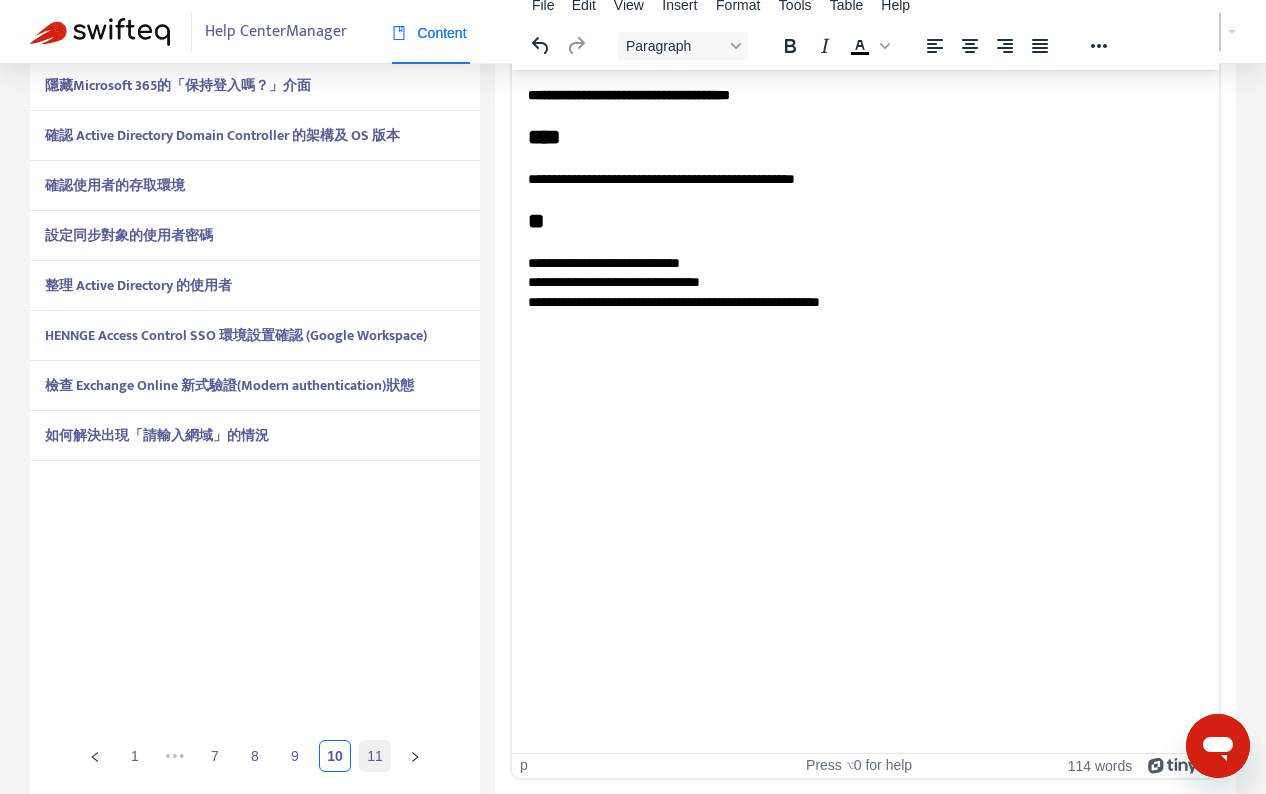 click on "11" at bounding box center [375, 756] 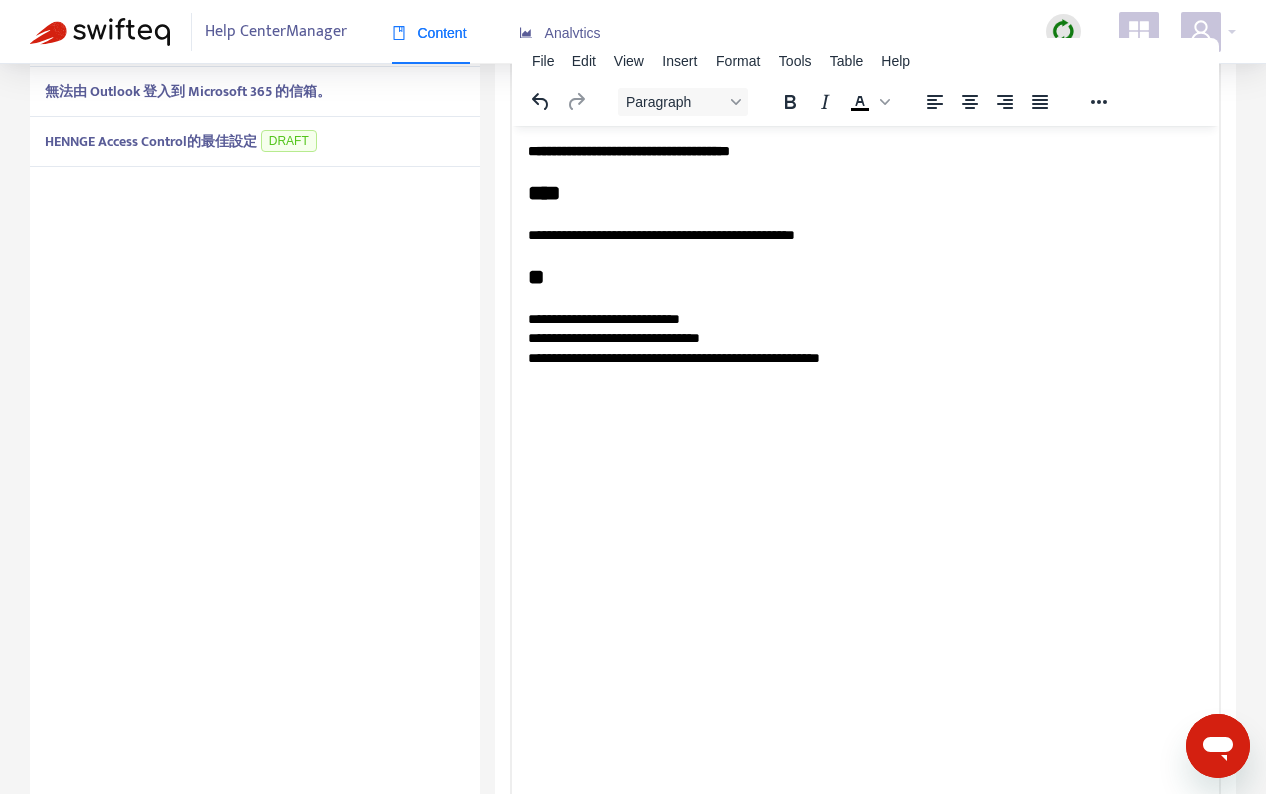scroll, scrollTop: 428, scrollLeft: 0, axis: vertical 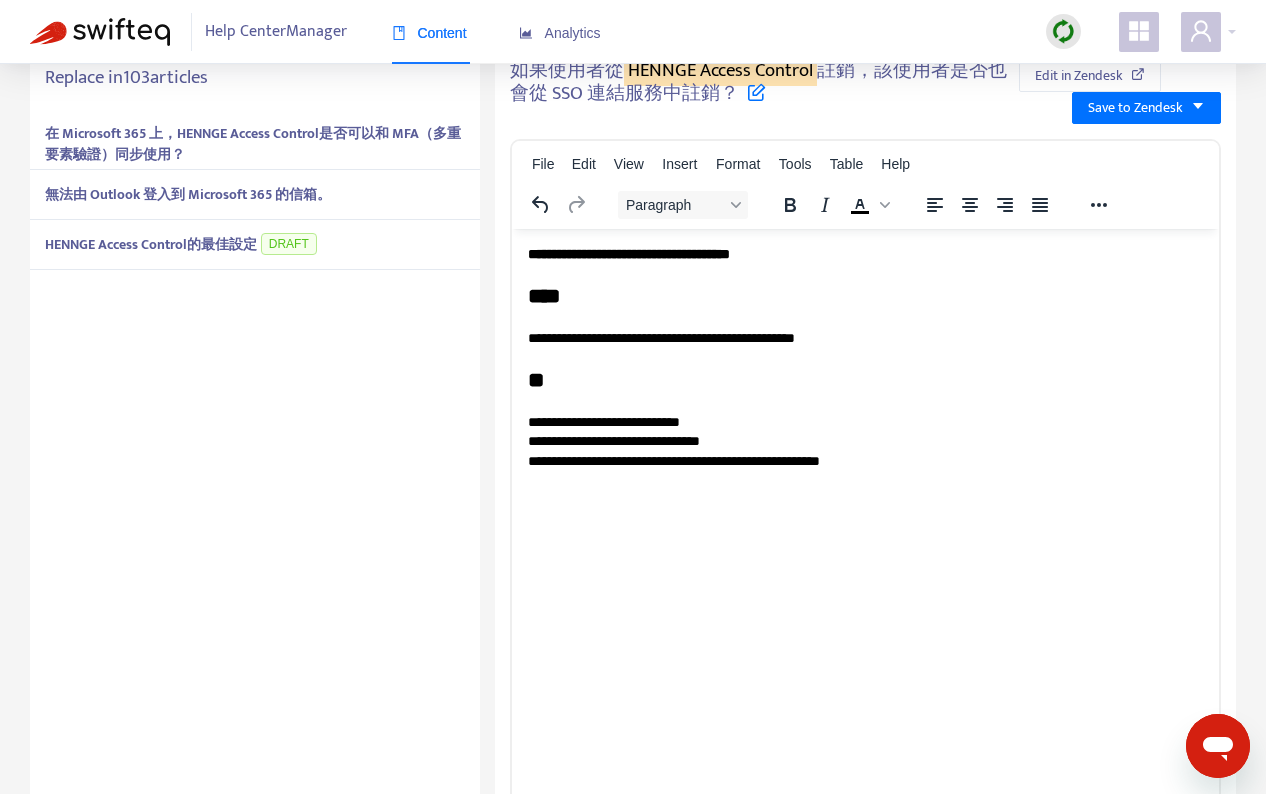 click on "HENNGE Access Control的最佳設定" at bounding box center (151, 244) 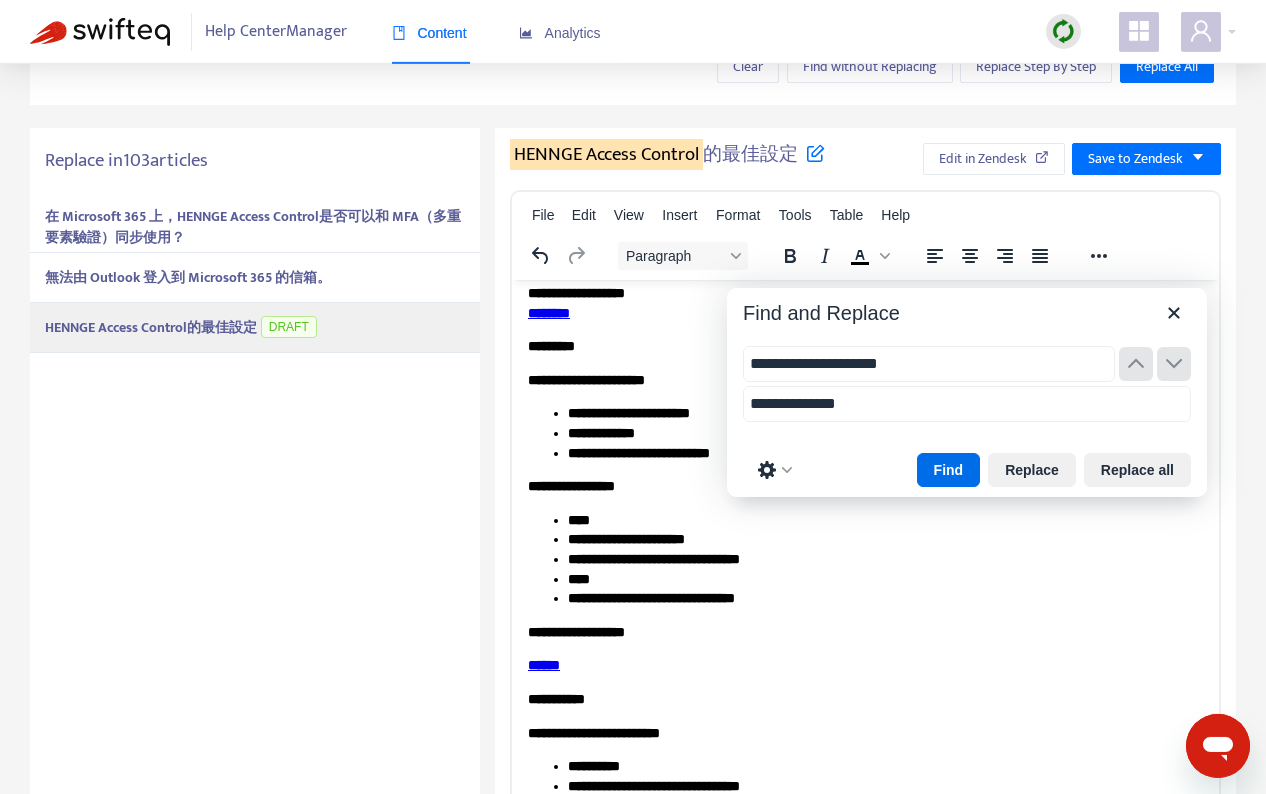scroll, scrollTop: 203, scrollLeft: 0, axis: vertical 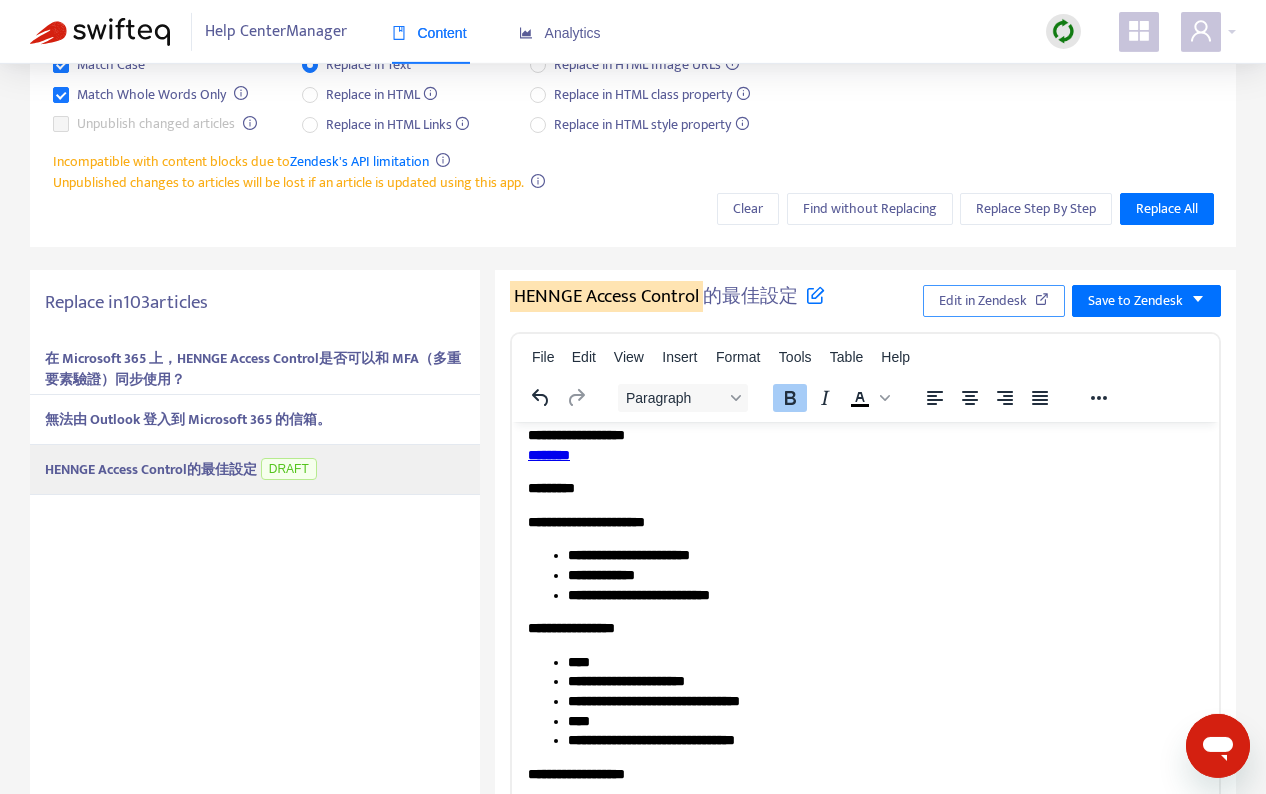 click on "Edit in Zendesk" at bounding box center (983, 301) 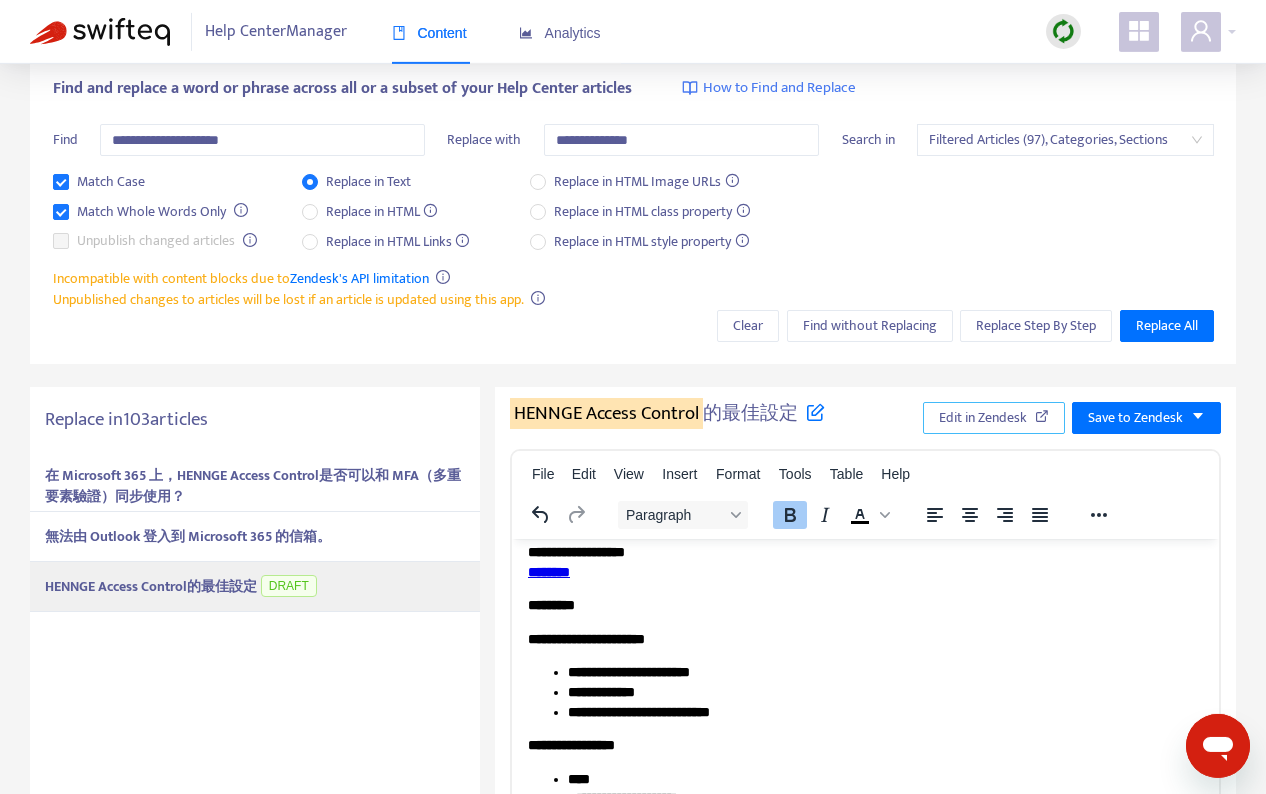 scroll, scrollTop: 0, scrollLeft: 0, axis: both 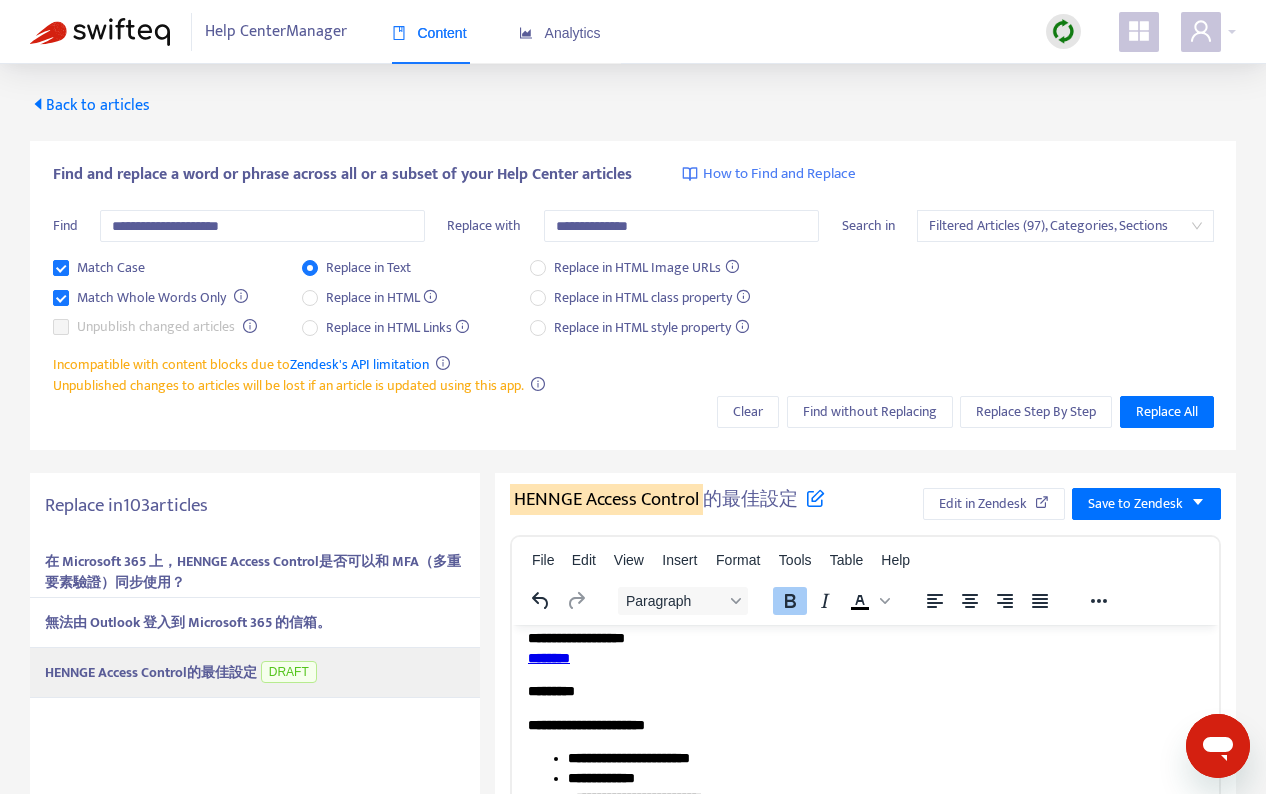 click on "**********" at bounding box center (633, 734) 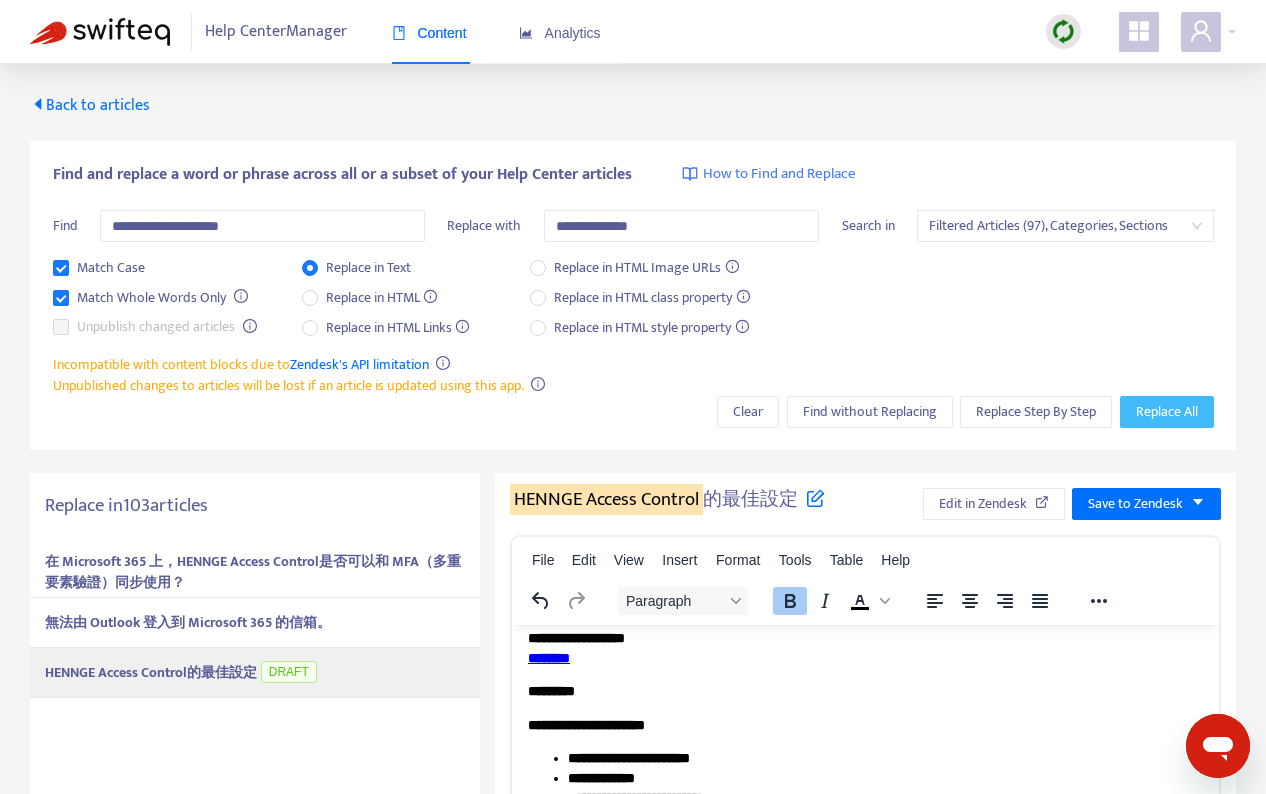 click on "Replace All" at bounding box center (1167, 412) 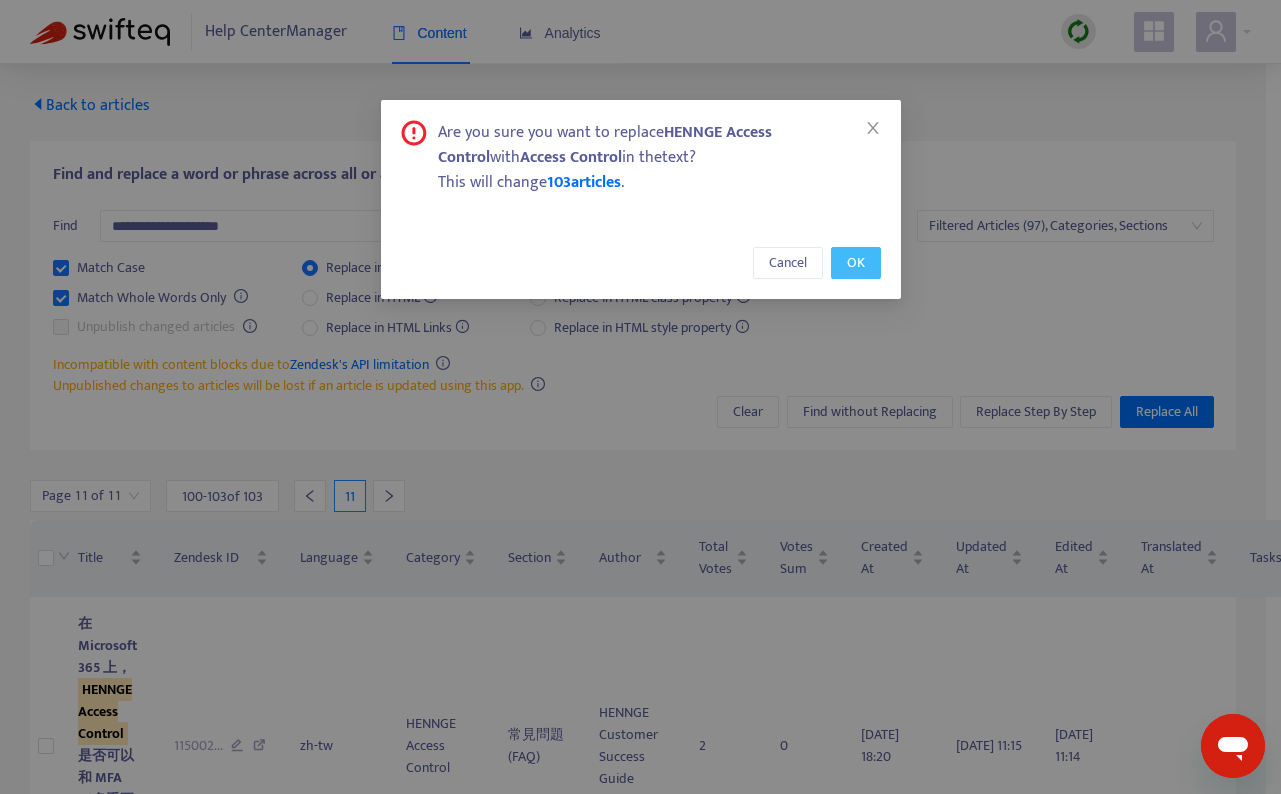 click on "OK" at bounding box center [856, 263] 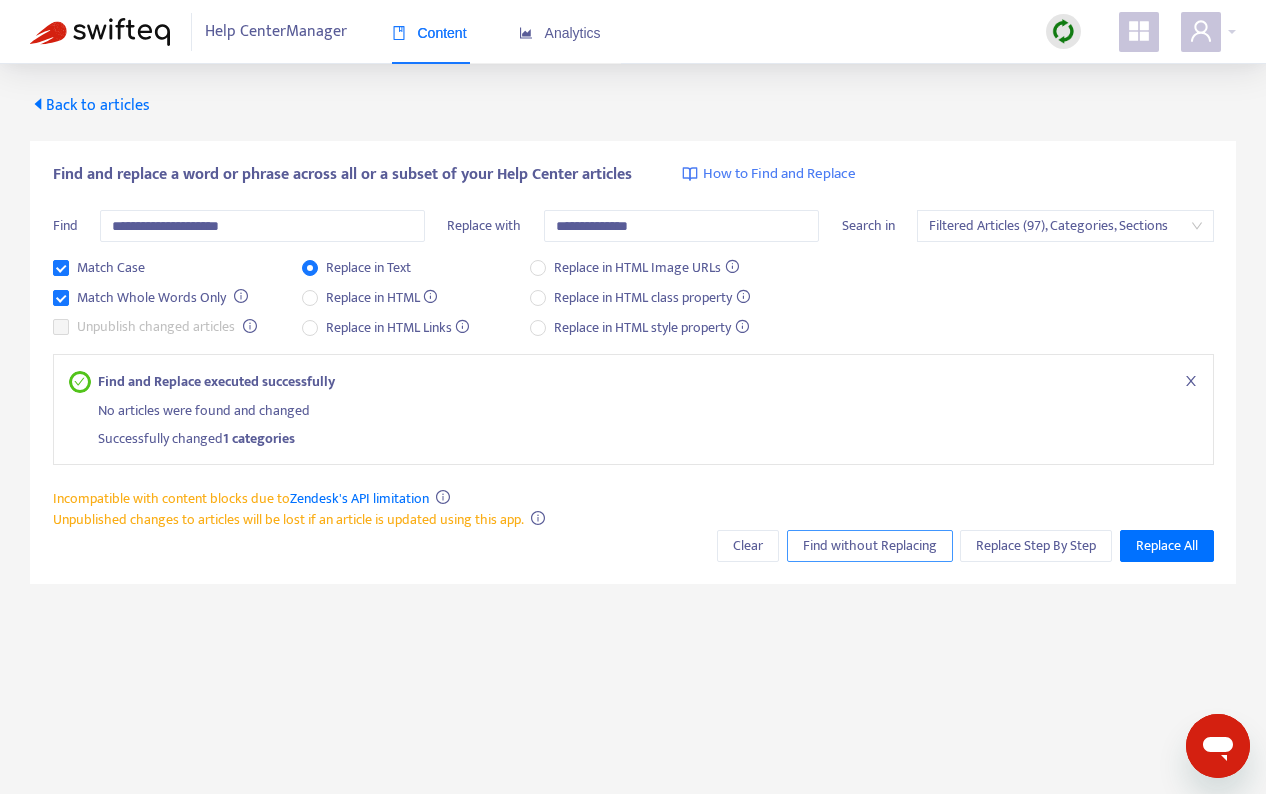 click on "Find without Replacing" at bounding box center (870, 546) 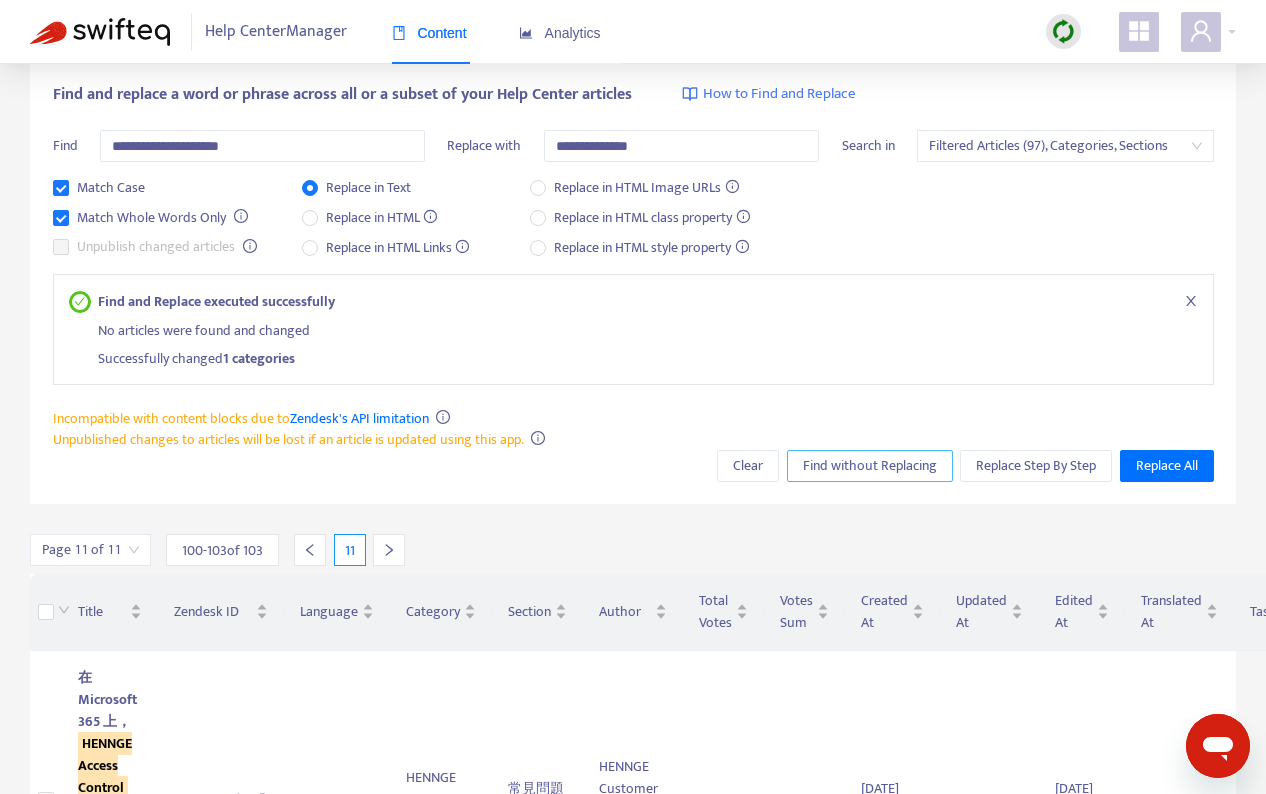 scroll, scrollTop: 0, scrollLeft: 0, axis: both 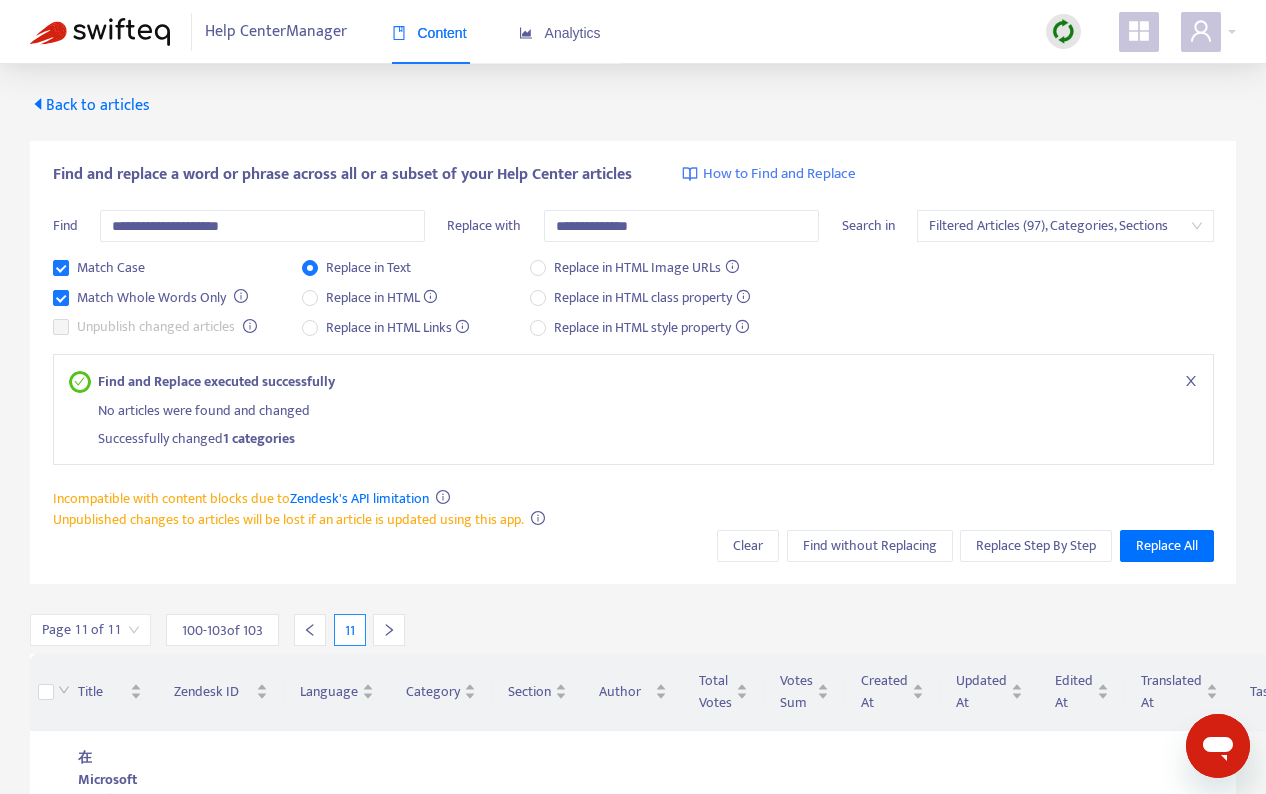 click at bounding box center [1063, 31] 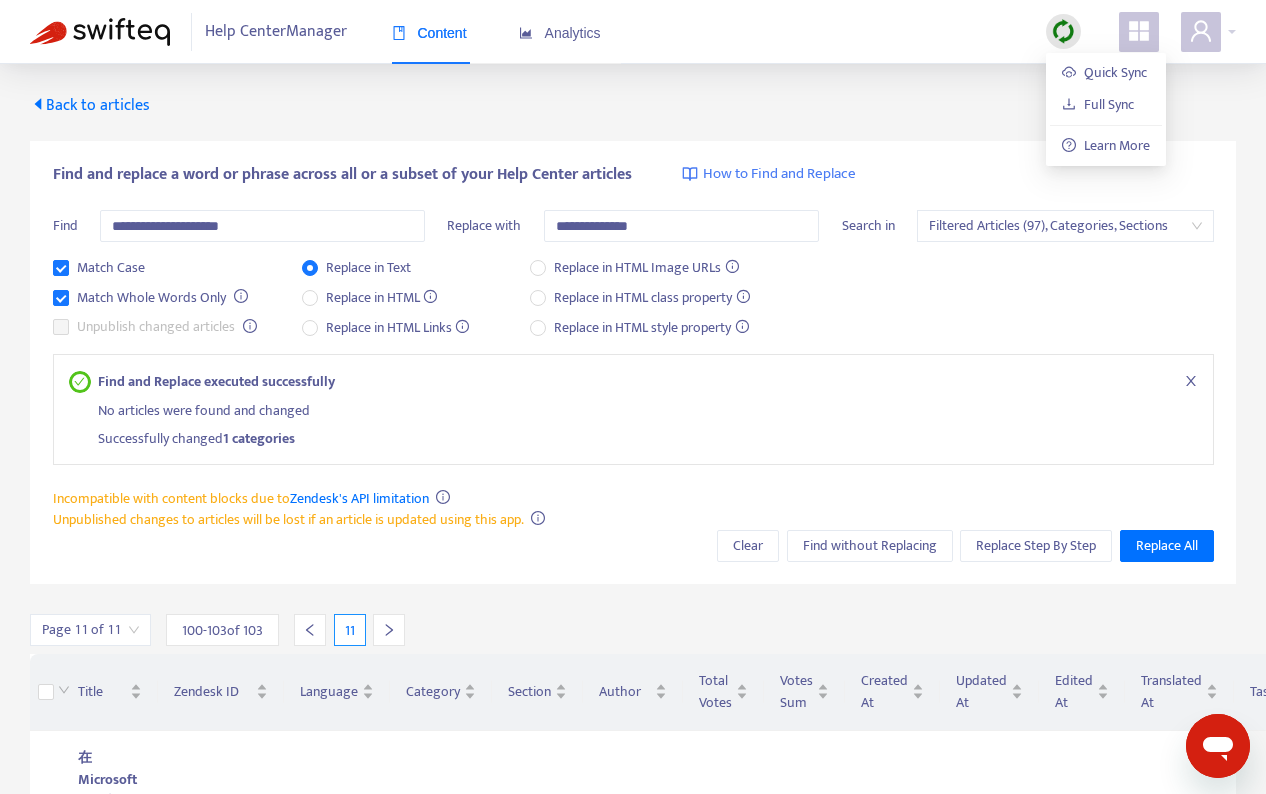 click on "**********" at bounding box center (633, 722) 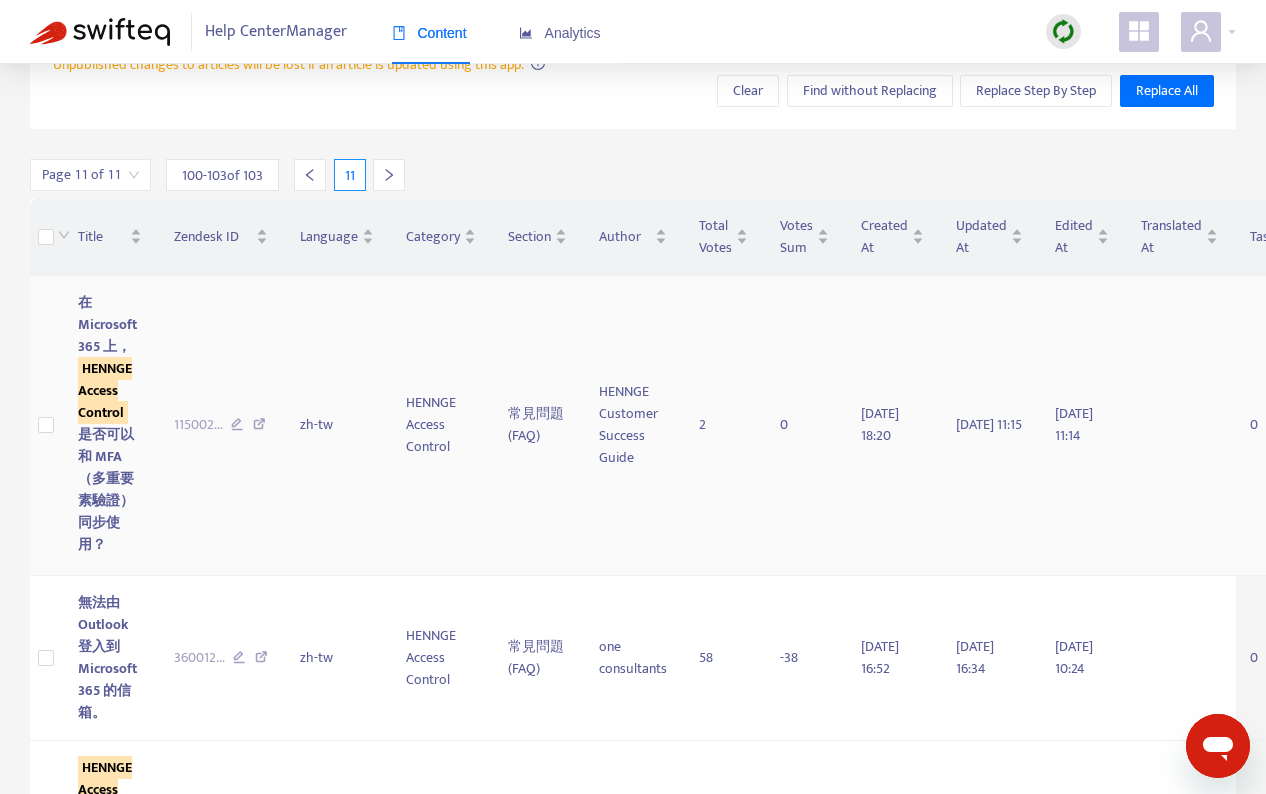 scroll, scrollTop: 459, scrollLeft: 0, axis: vertical 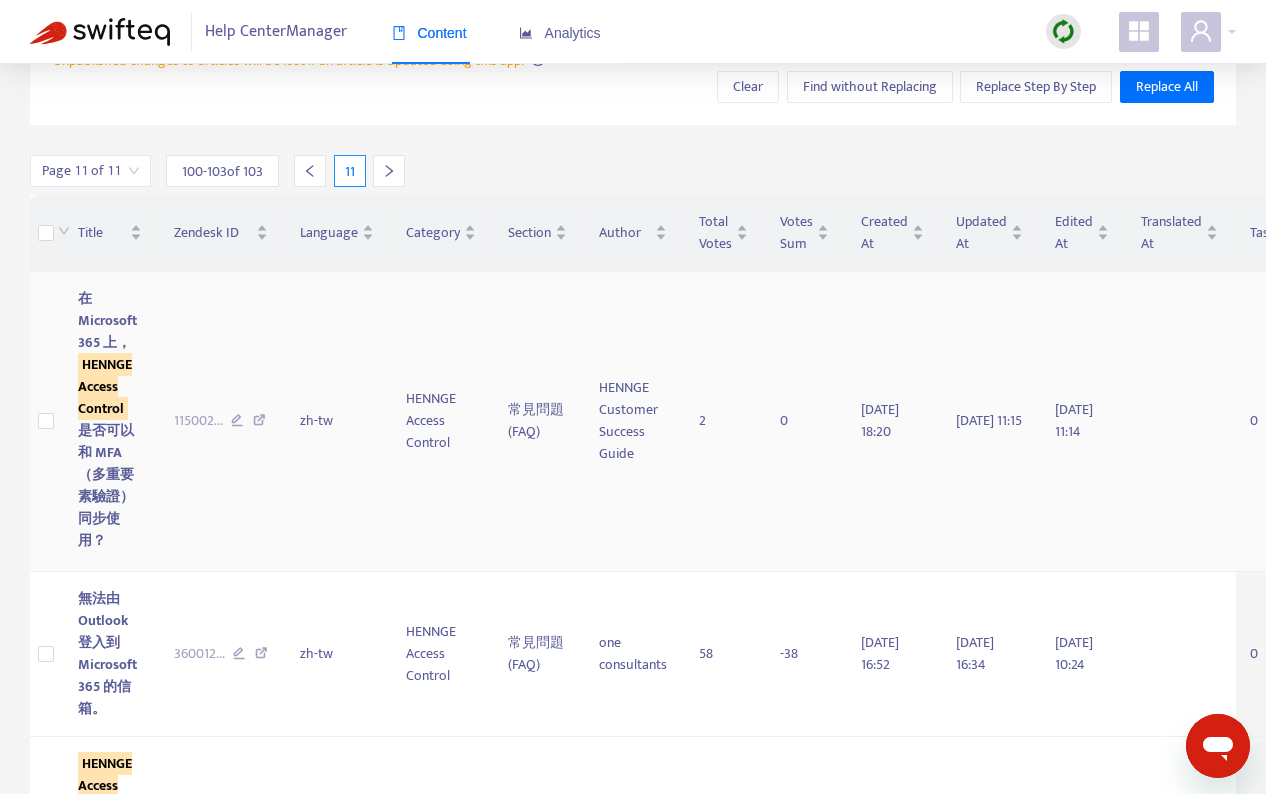 click on "HENNGE Access Control" at bounding box center [105, 386] 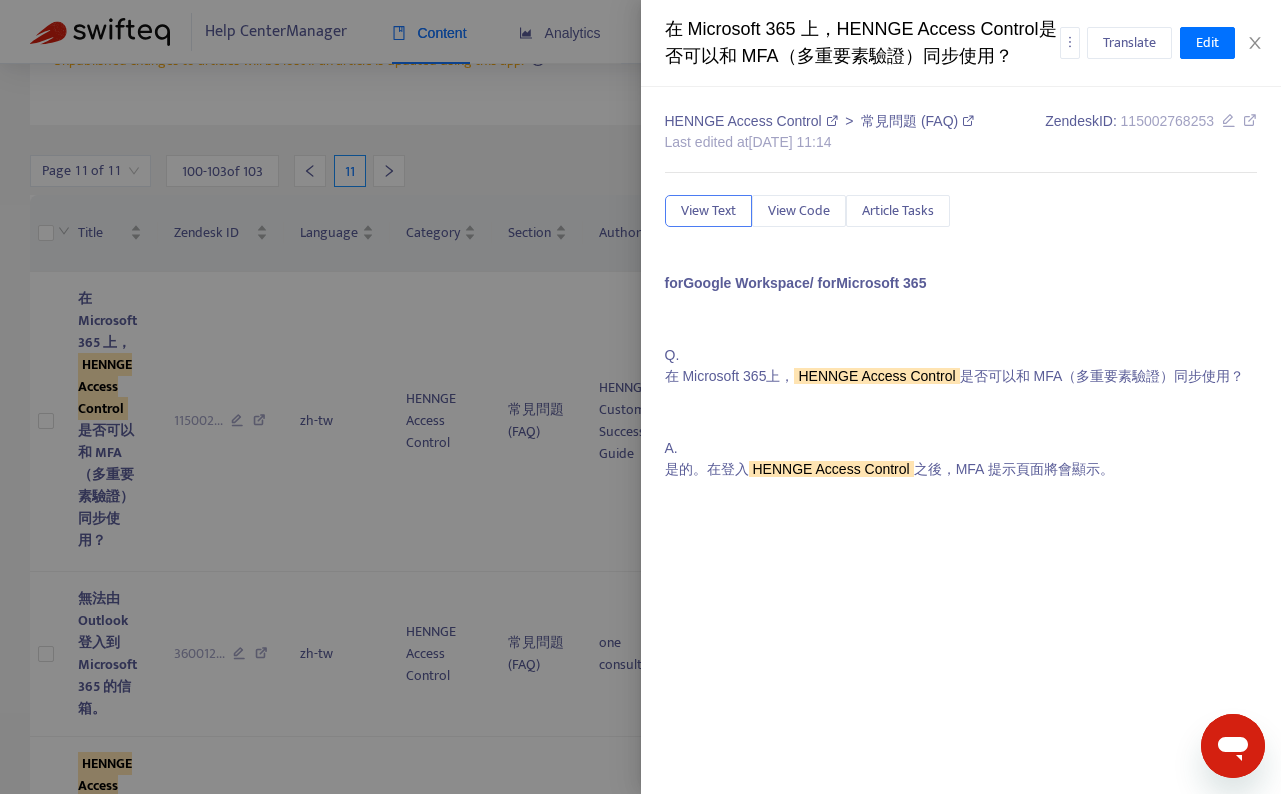 click at bounding box center (640, 397) 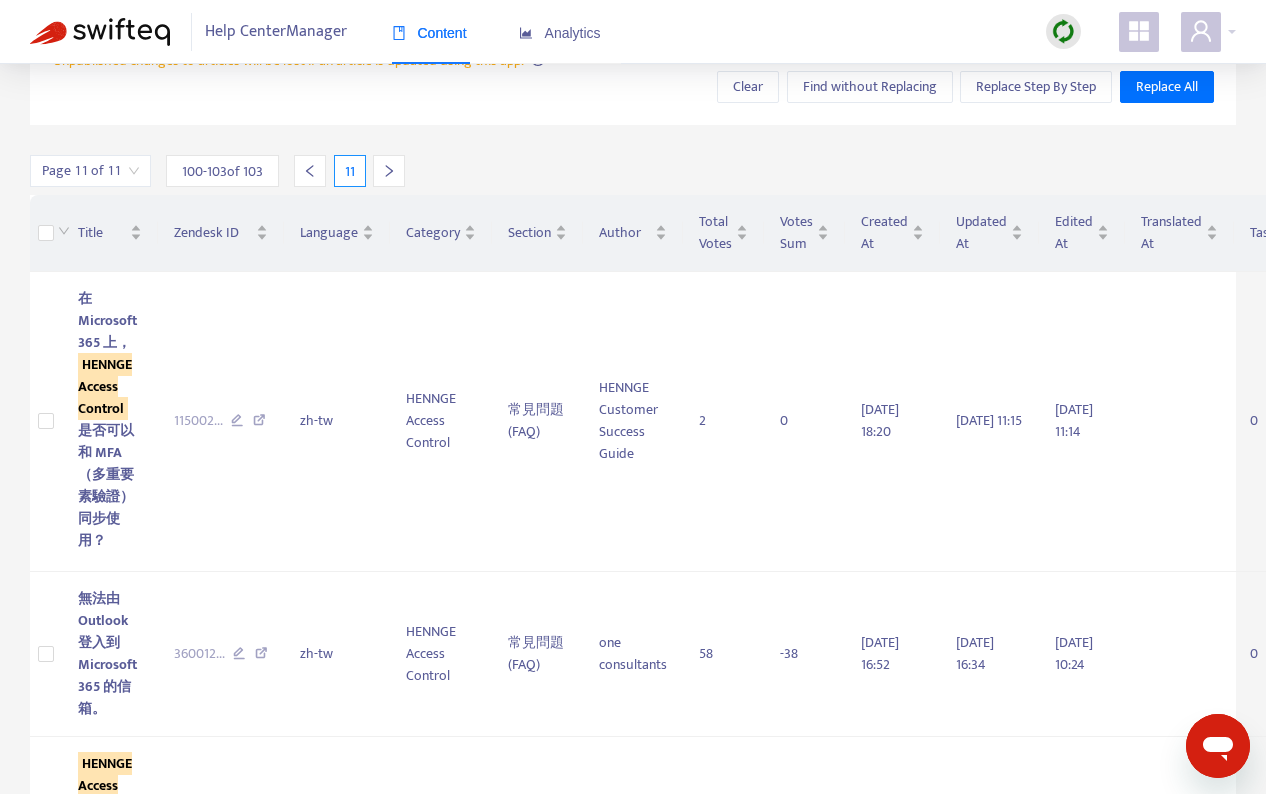 scroll, scrollTop: 87, scrollLeft: 0, axis: vertical 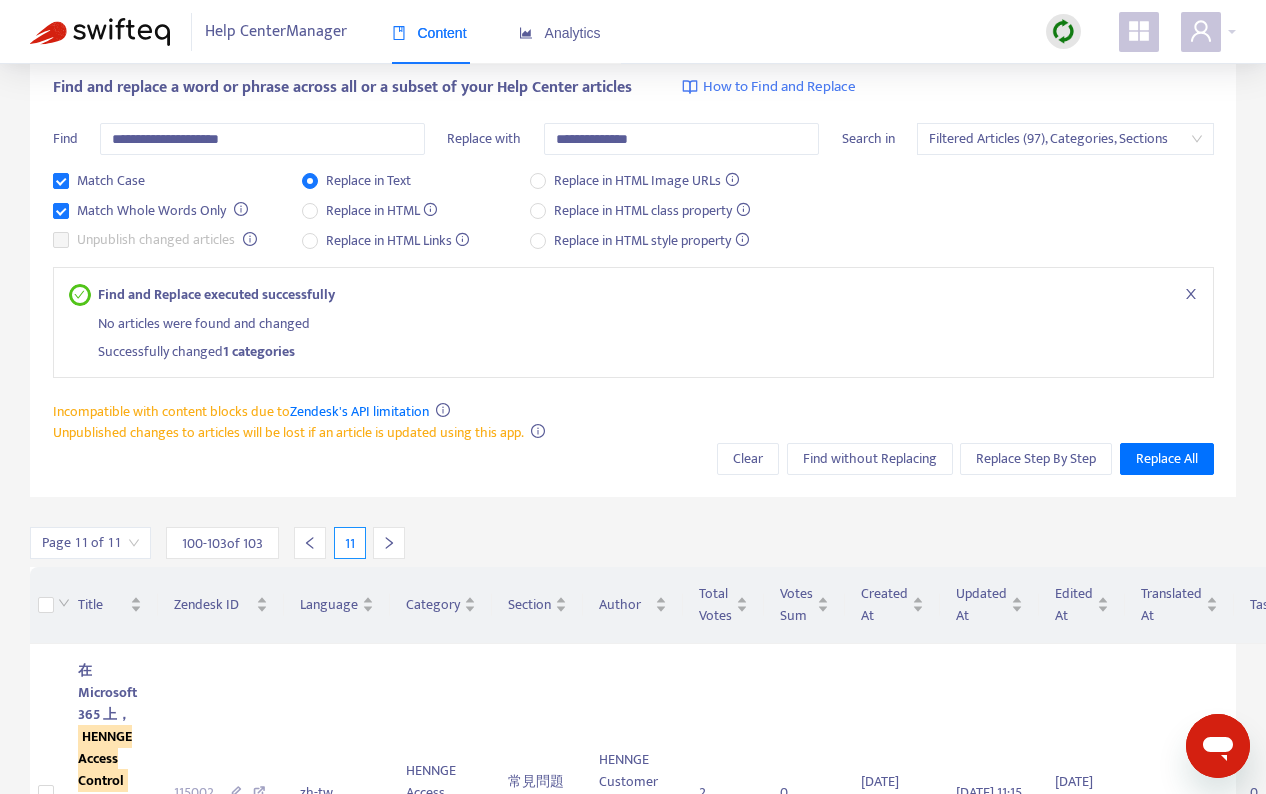 click at bounding box center (1063, 31) 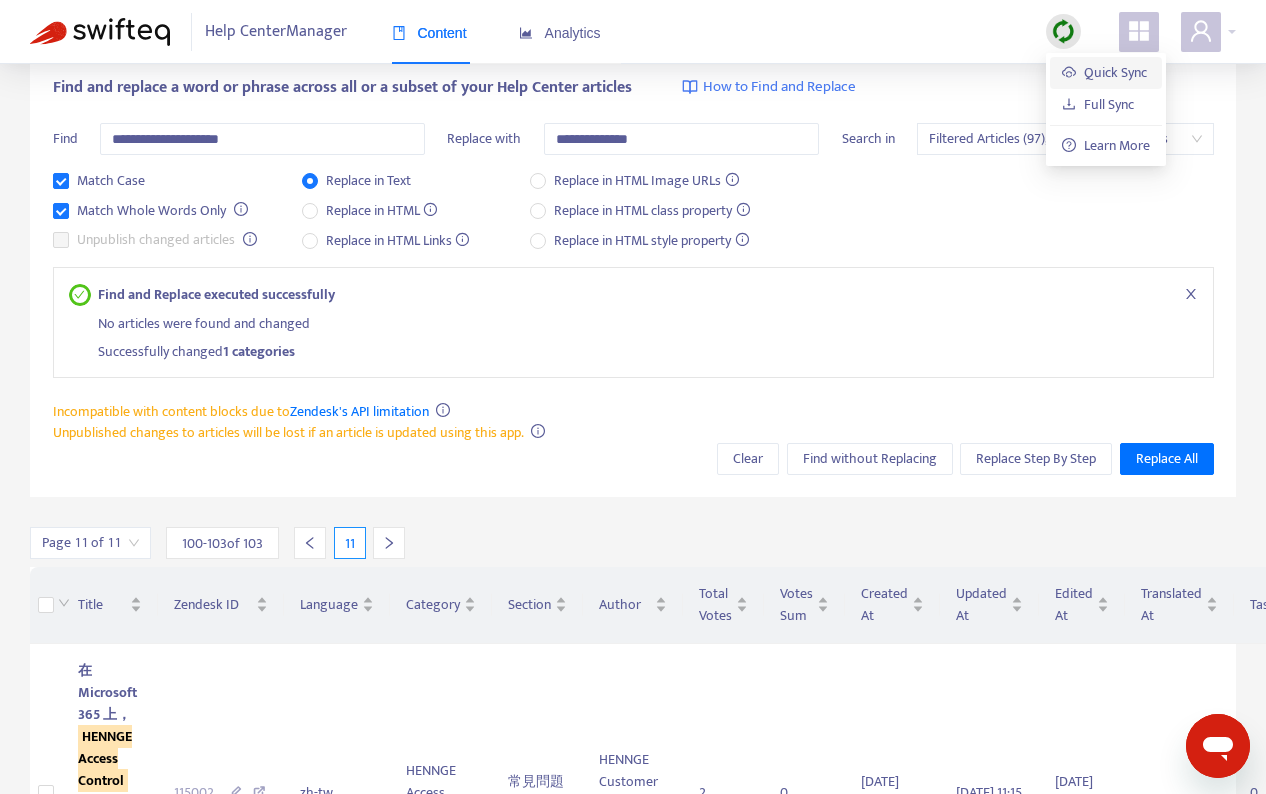 click on "Quick Sync" at bounding box center (1104, 72) 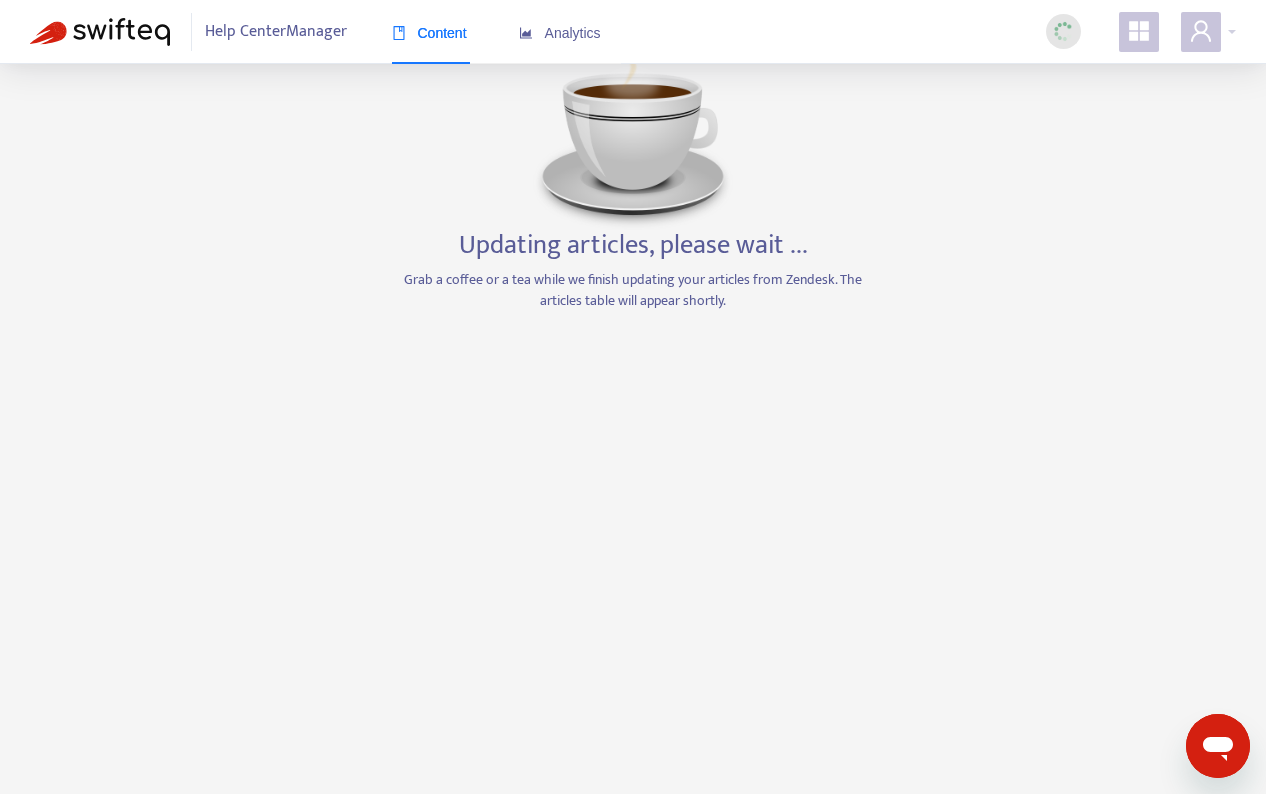 scroll, scrollTop: 64, scrollLeft: 0, axis: vertical 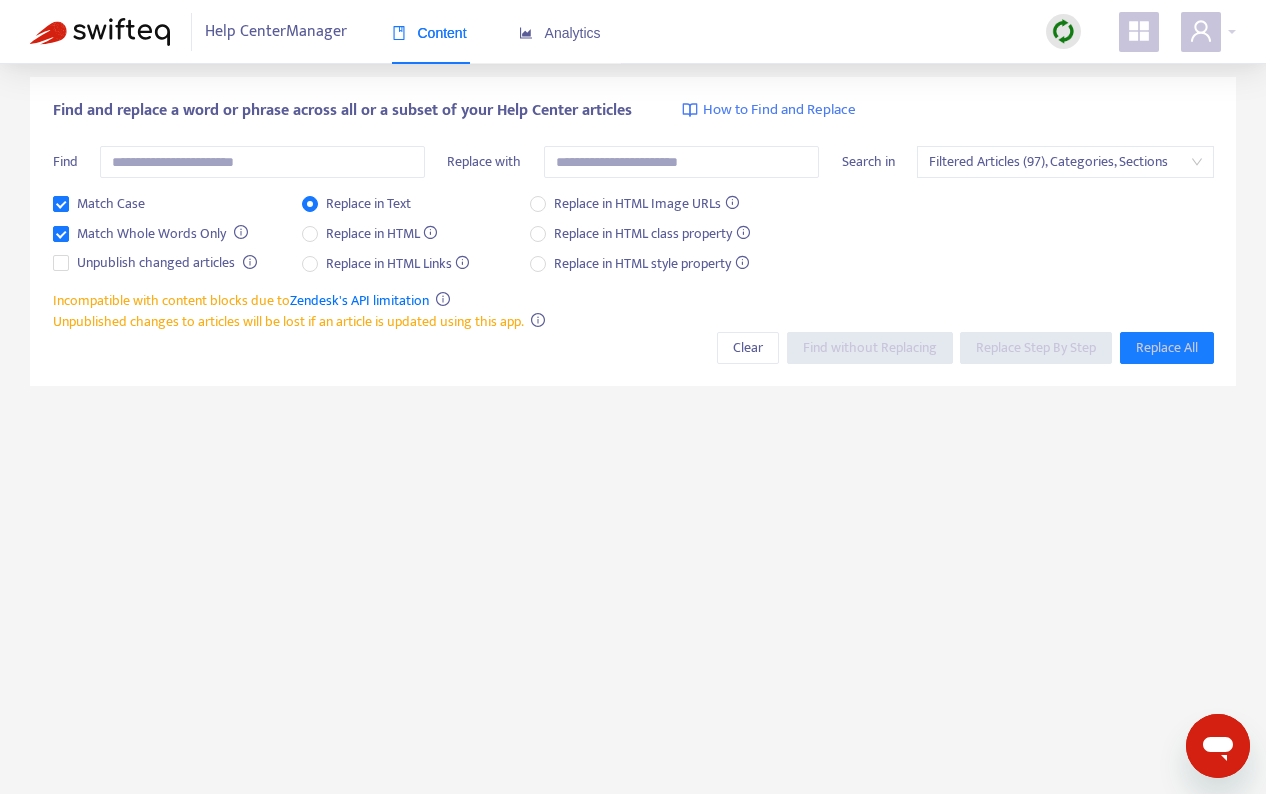 click on "Match Case Match Whole Words Only Unpublish changed articles Replace in Text Replace in HTML Replace in HTML Links Replace in HTML Image URLs Replace in HTML class property Replace in HTML style property" at bounding box center (633, 241) 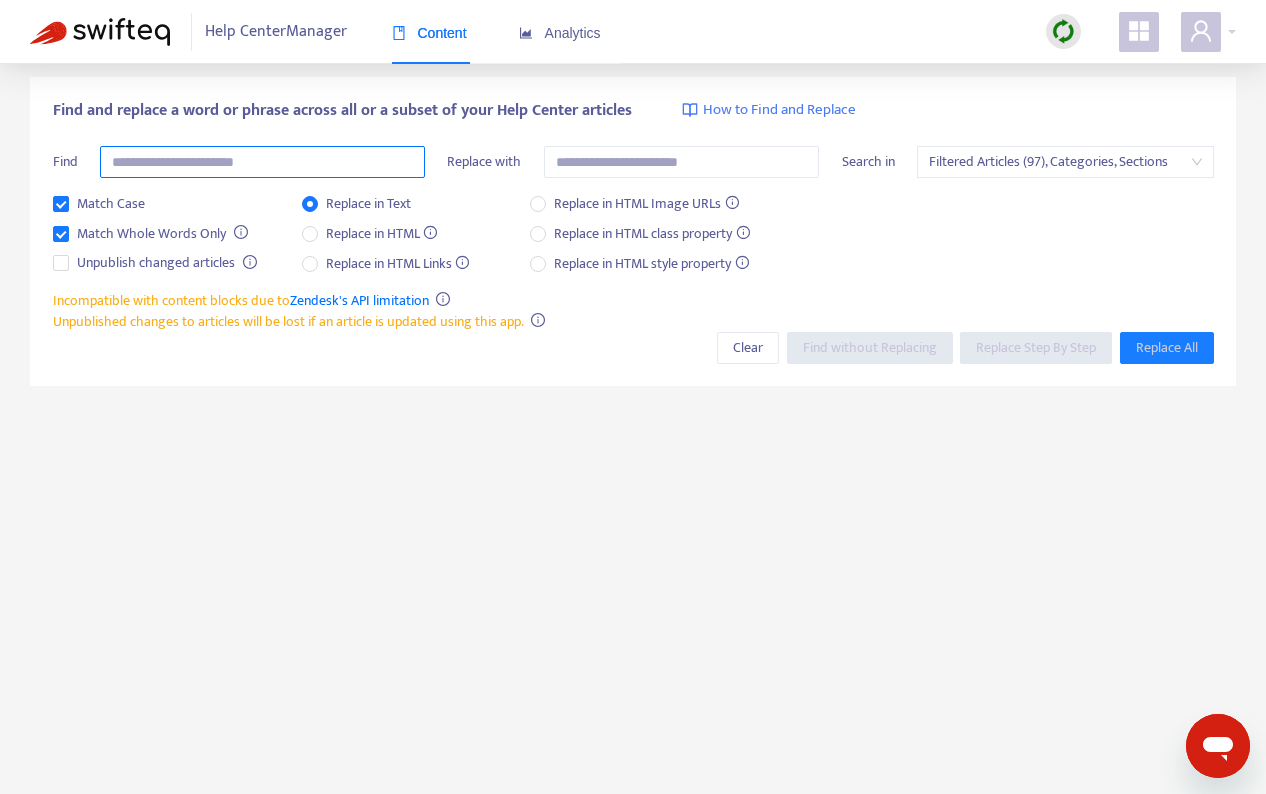 click at bounding box center [262, 162] 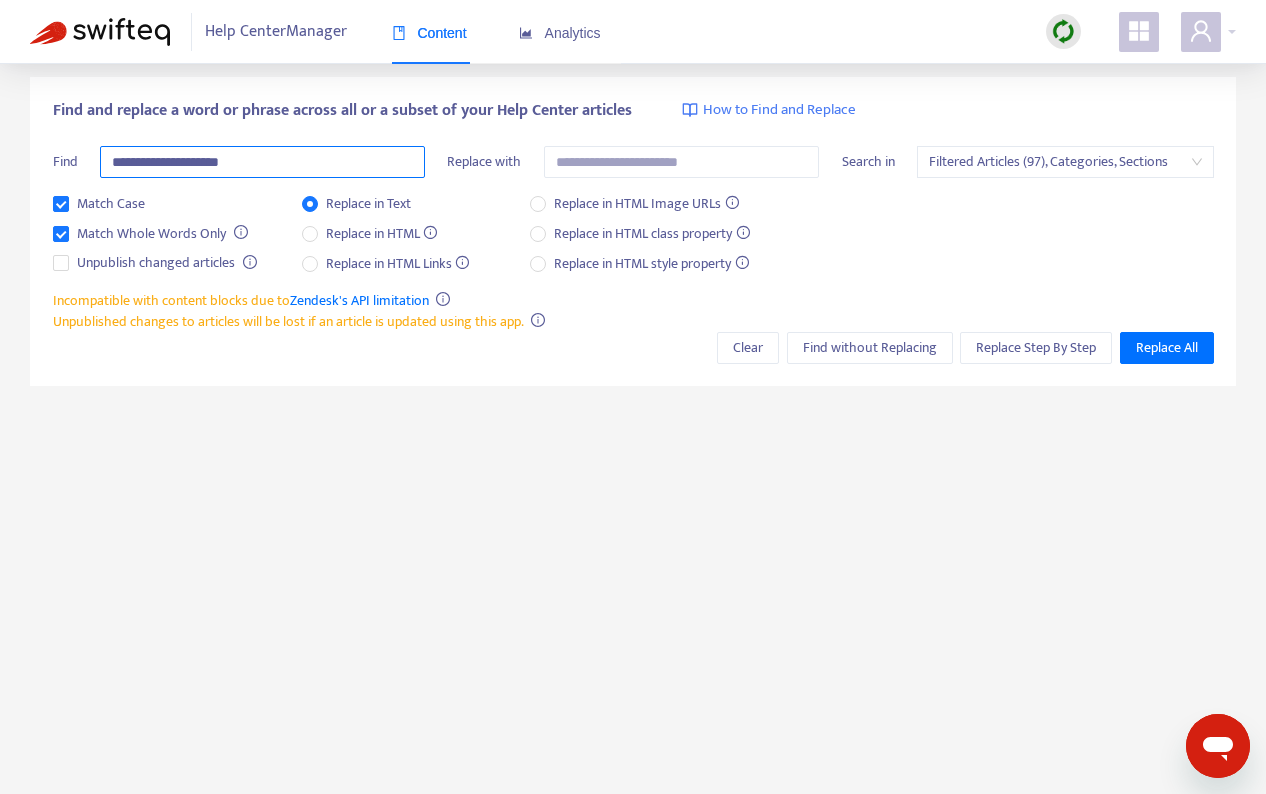 type on "**********" 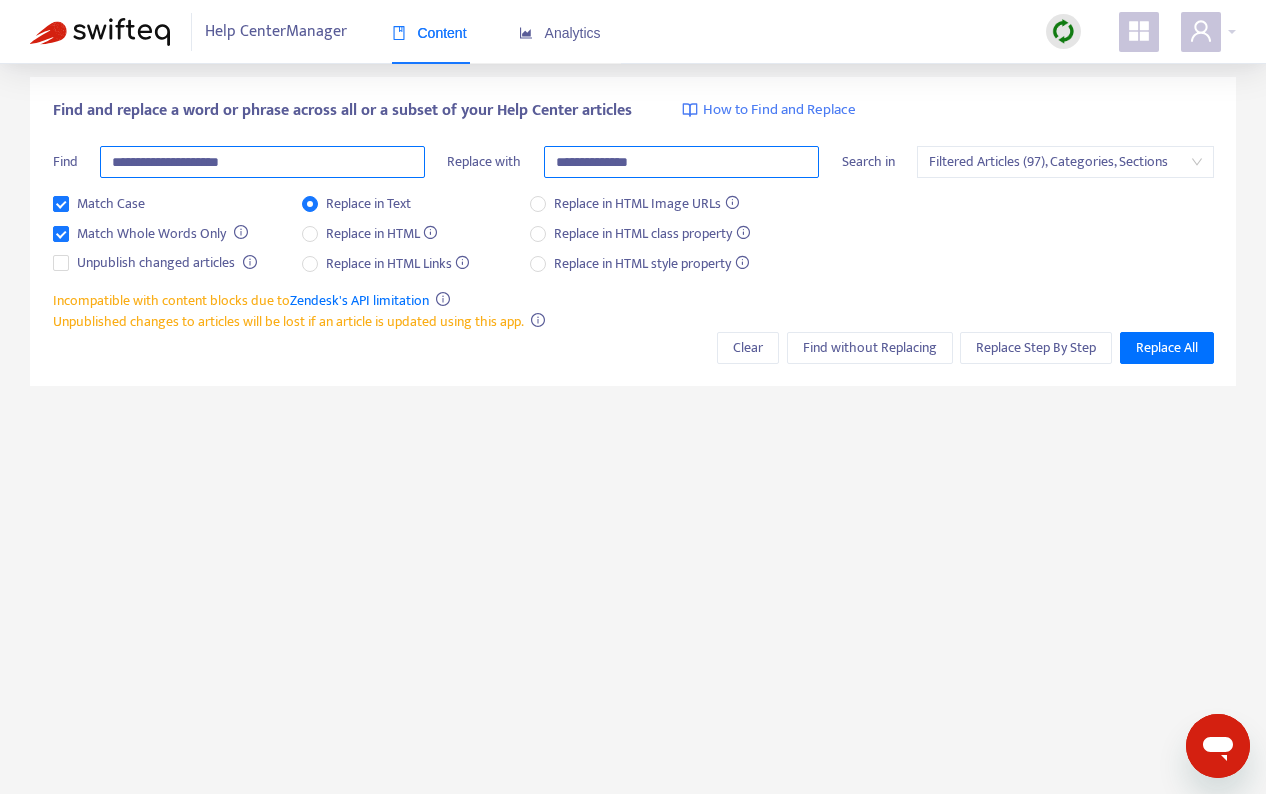 type on "**********" 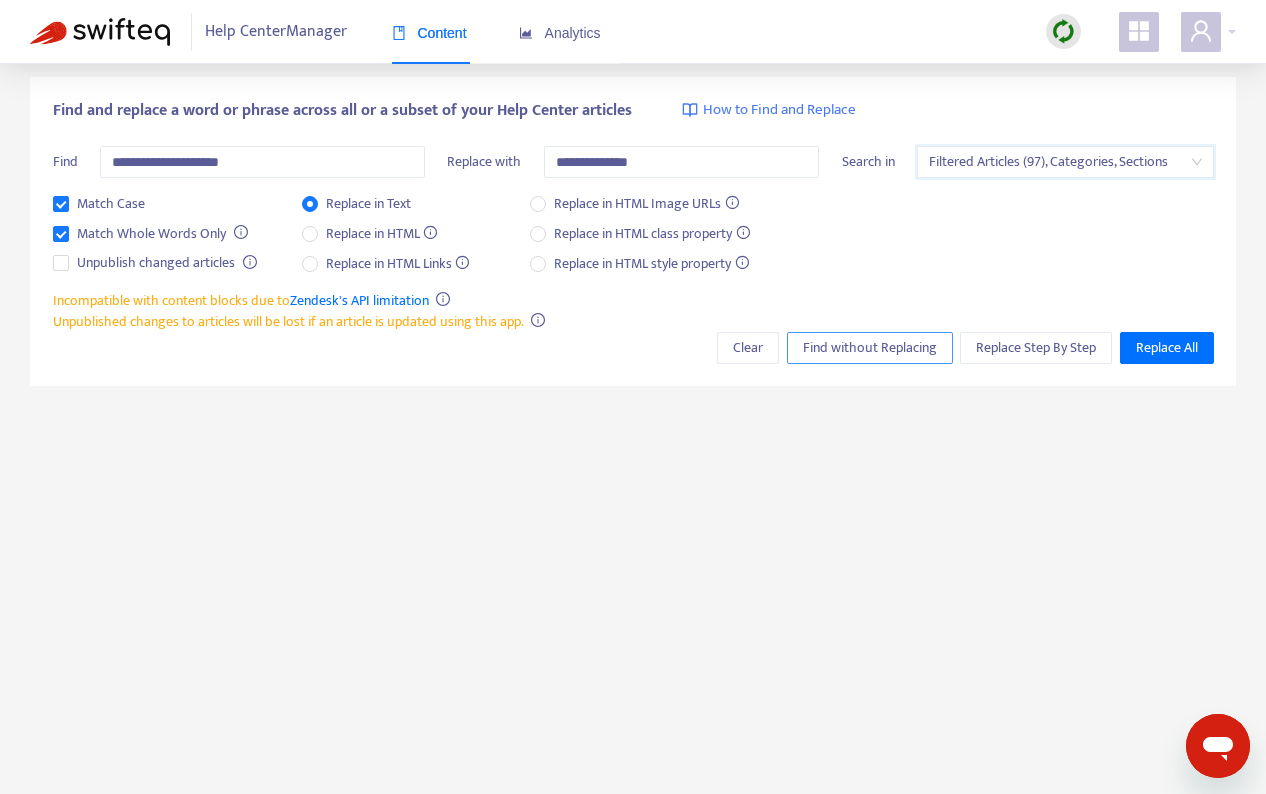 click on "Find without Replacing" at bounding box center (870, 348) 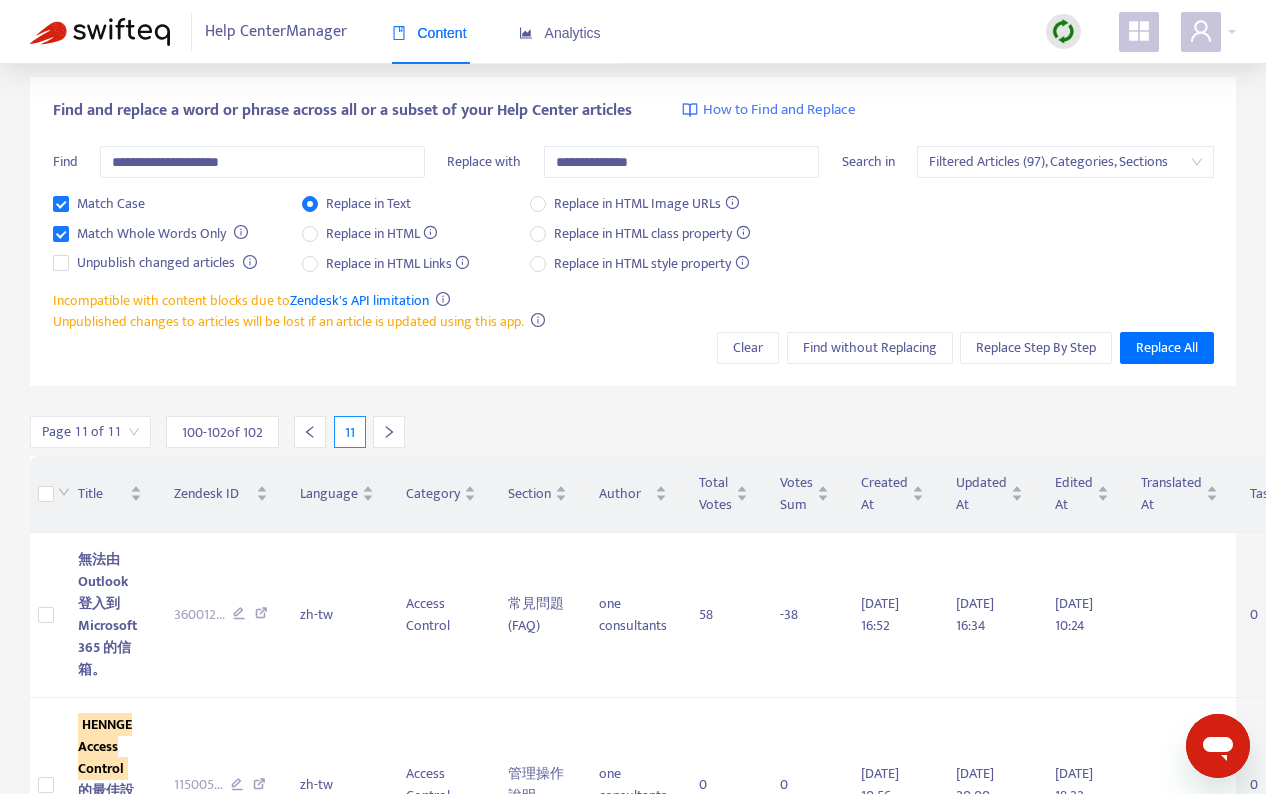 click on "**********" at bounding box center (633, 232) 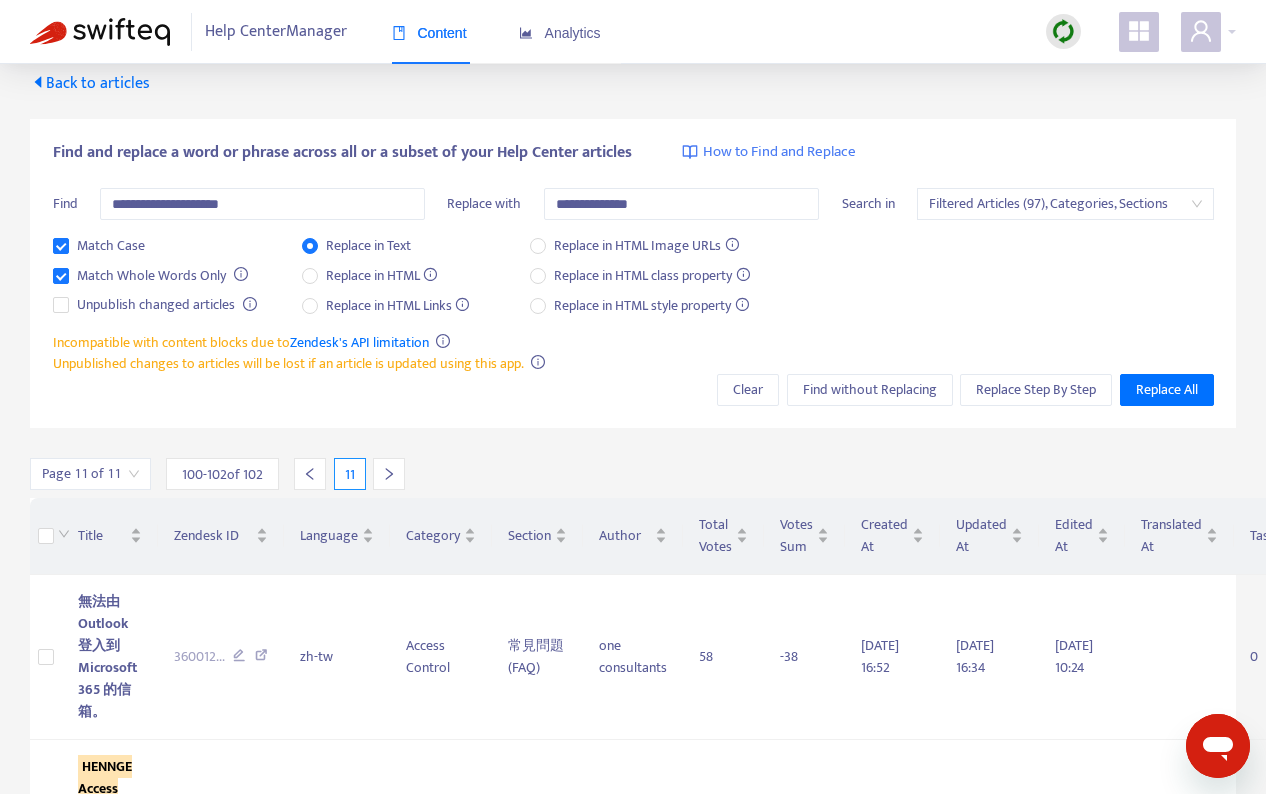 scroll, scrollTop: 0, scrollLeft: 0, axis: both 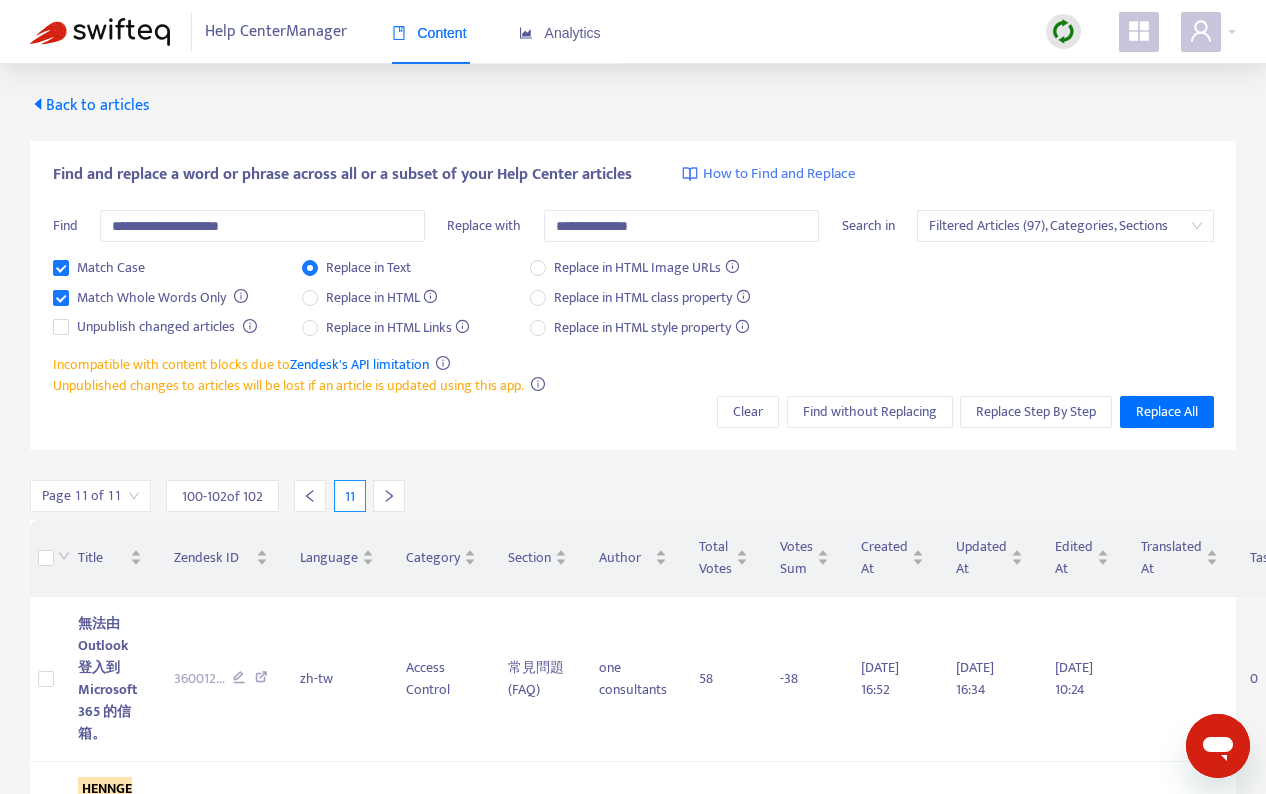 click on "Back to articles" at bounding box center [90, 105] 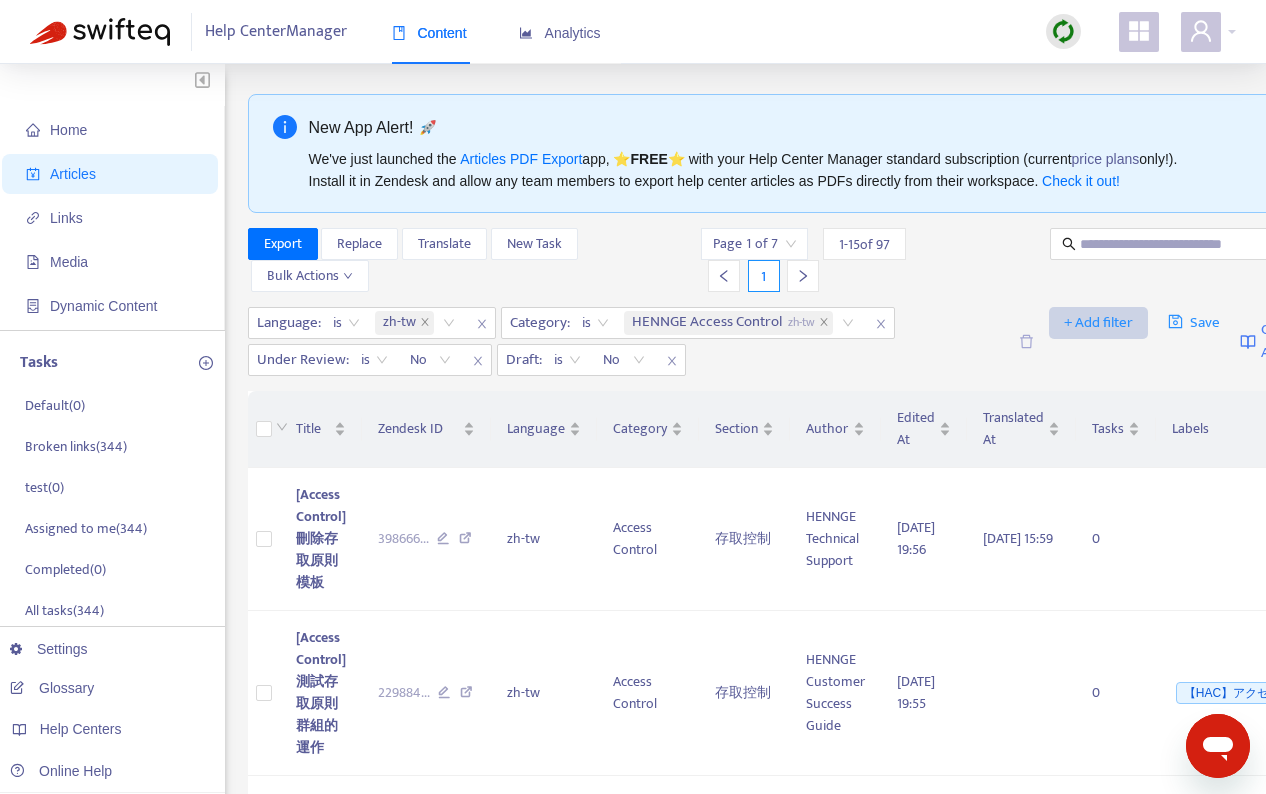 click on "+ Add filter" at bounding box center [1098, 323] 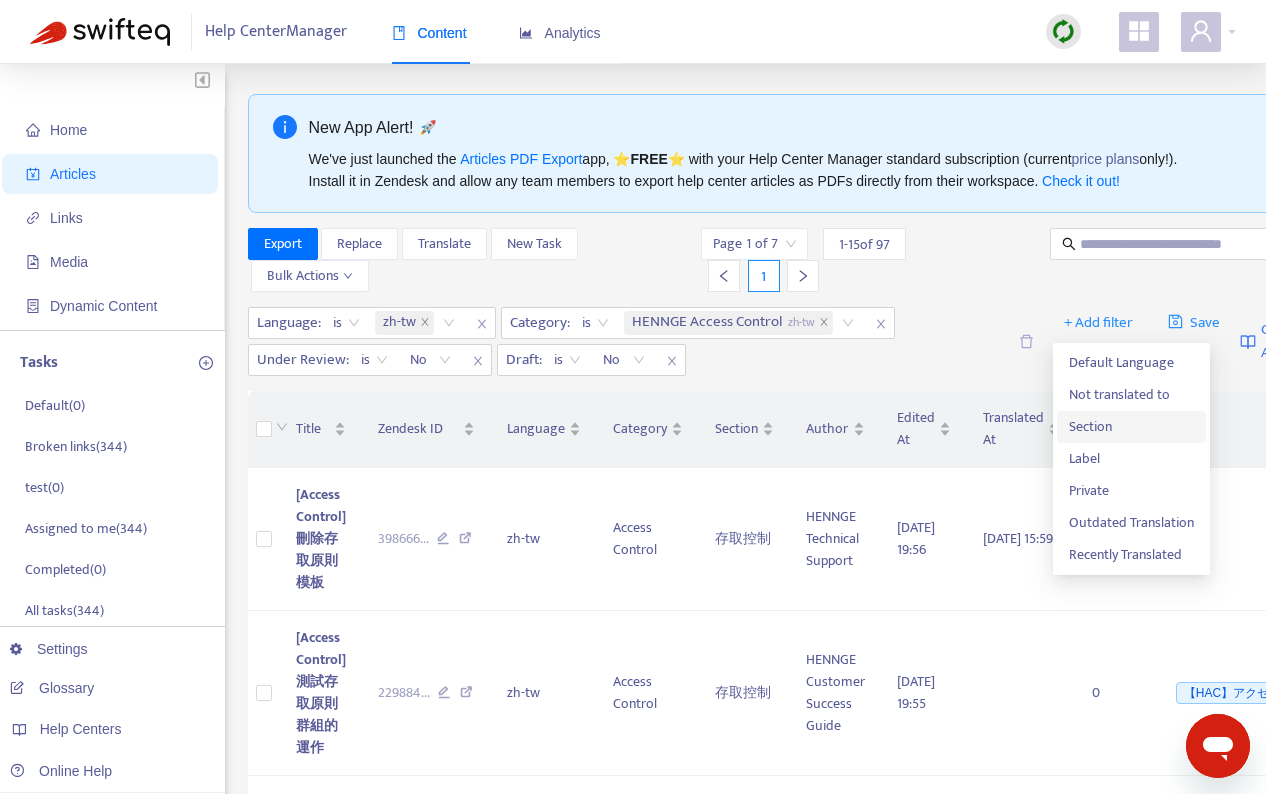 click on "Section" at bounding box center [1131, 427] 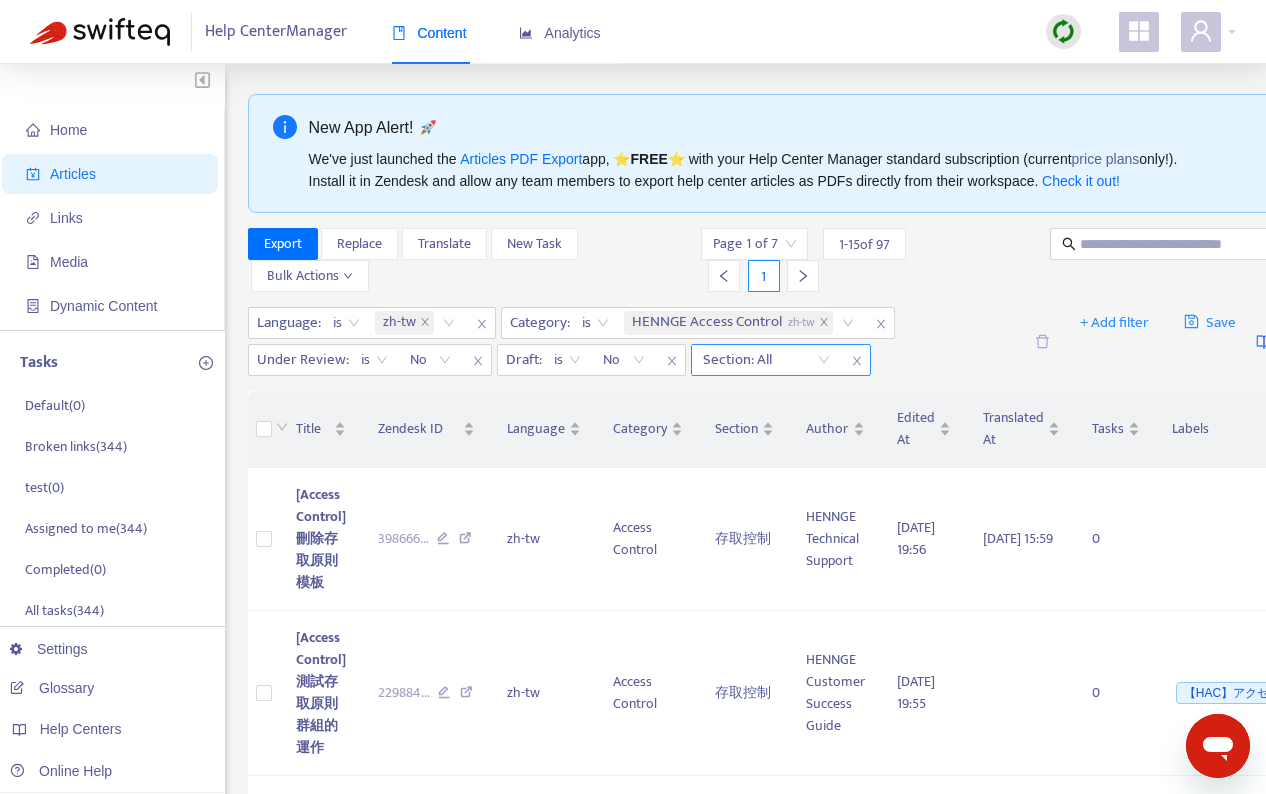 click on "Section: All" at bounding box center [766, 360] 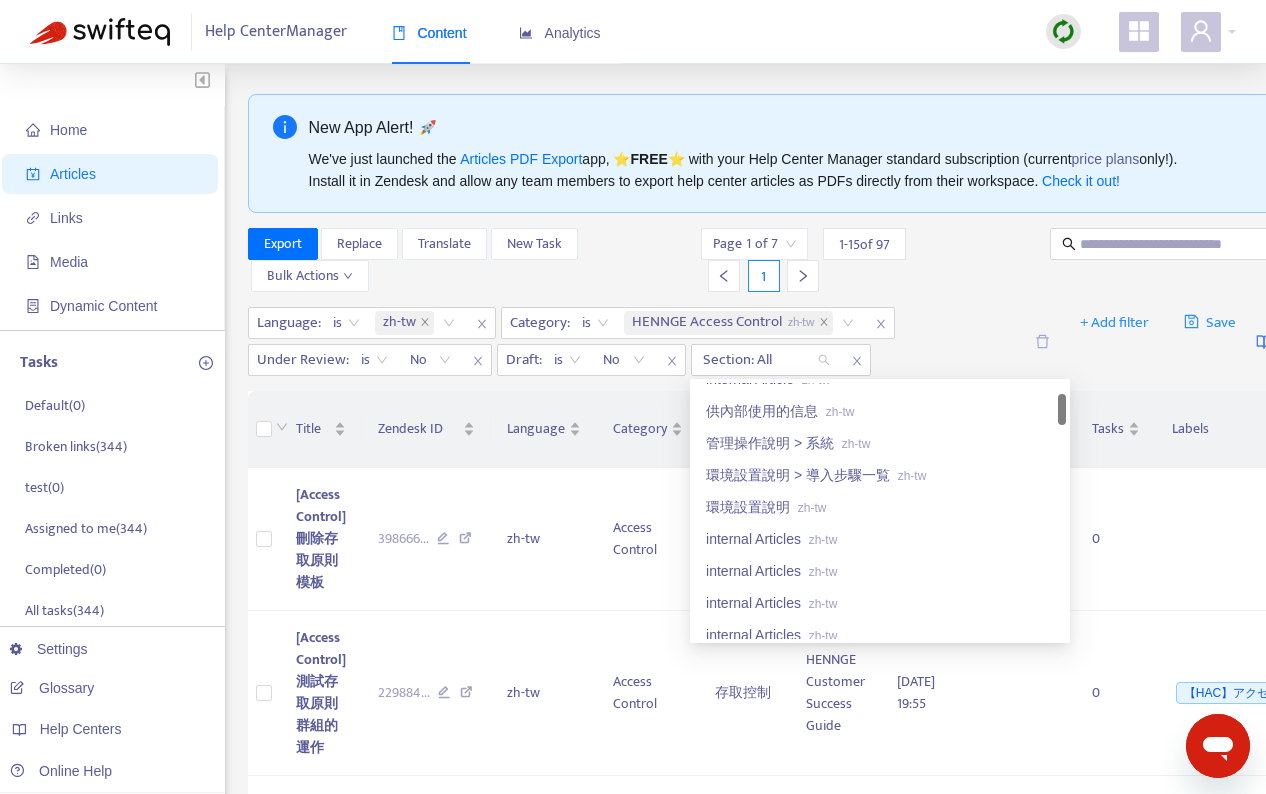 scroll, scrollTop: 0, scrollLeft: 0, axis: both 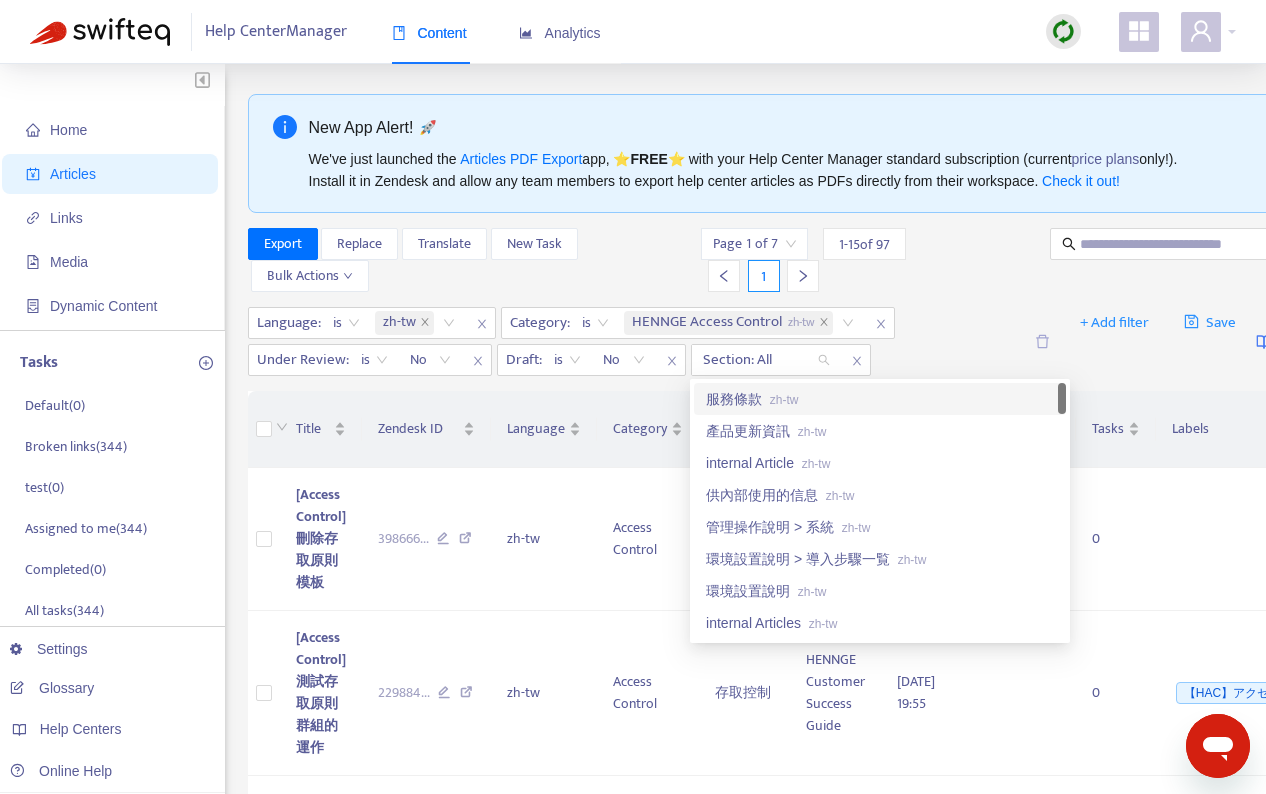 click on "zh-tw" at bounding box center (784, 400) 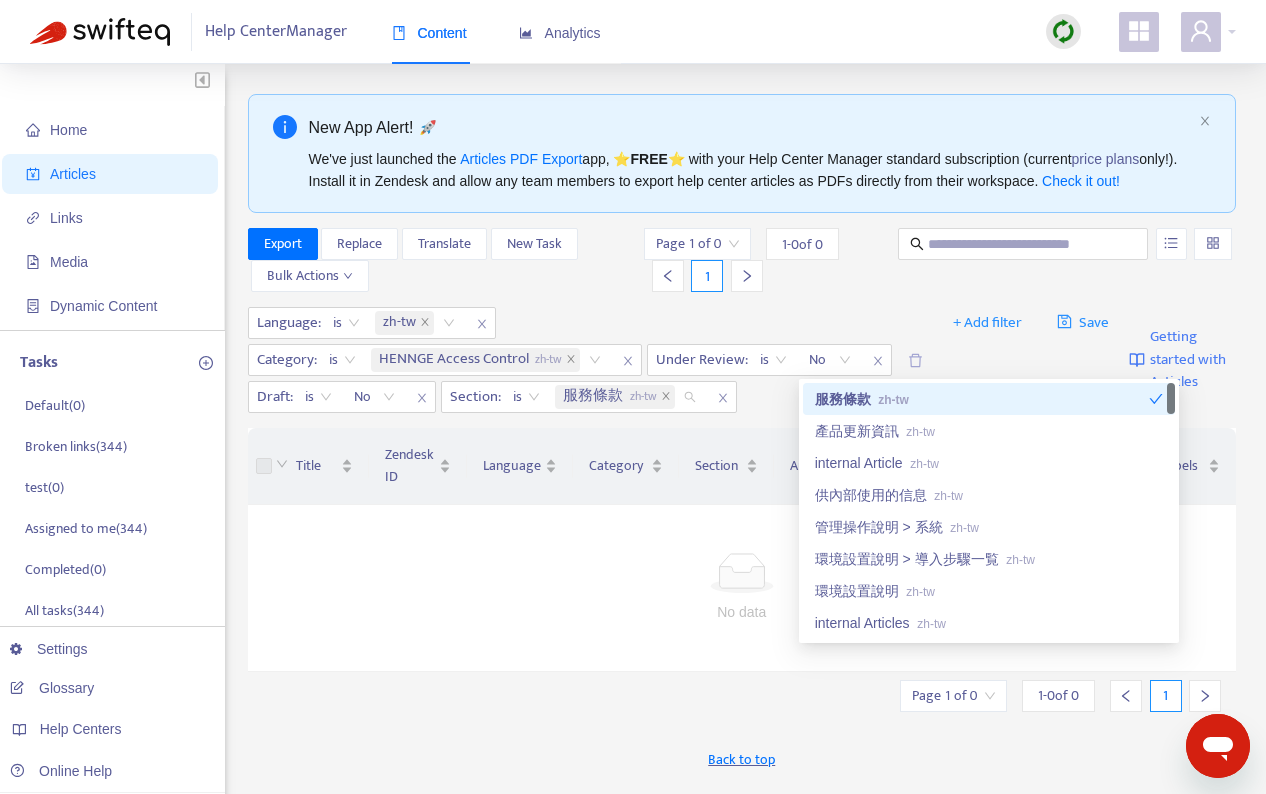 click on "服務條款   zh-tw" at bounding box center [982, 399] 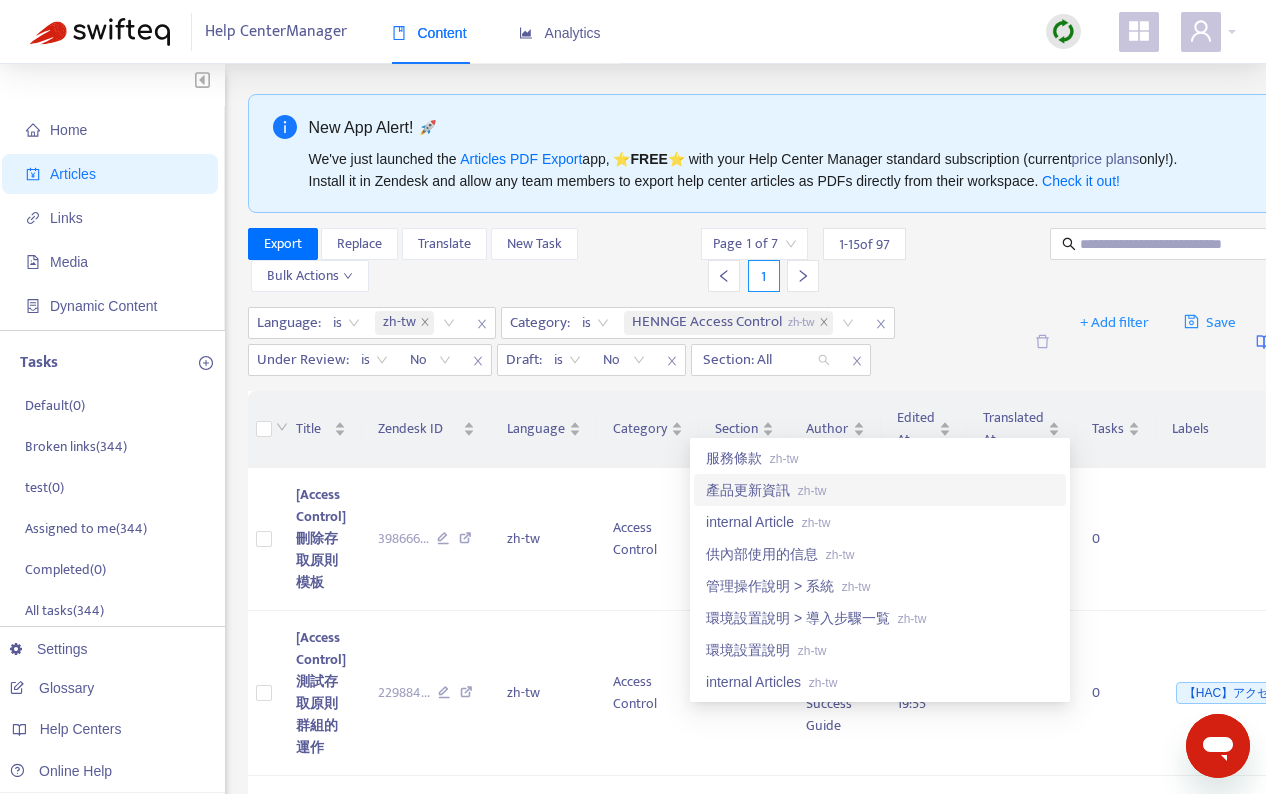 click on "產品更新資訊   zh-tw" at bounding box center (880, 490) 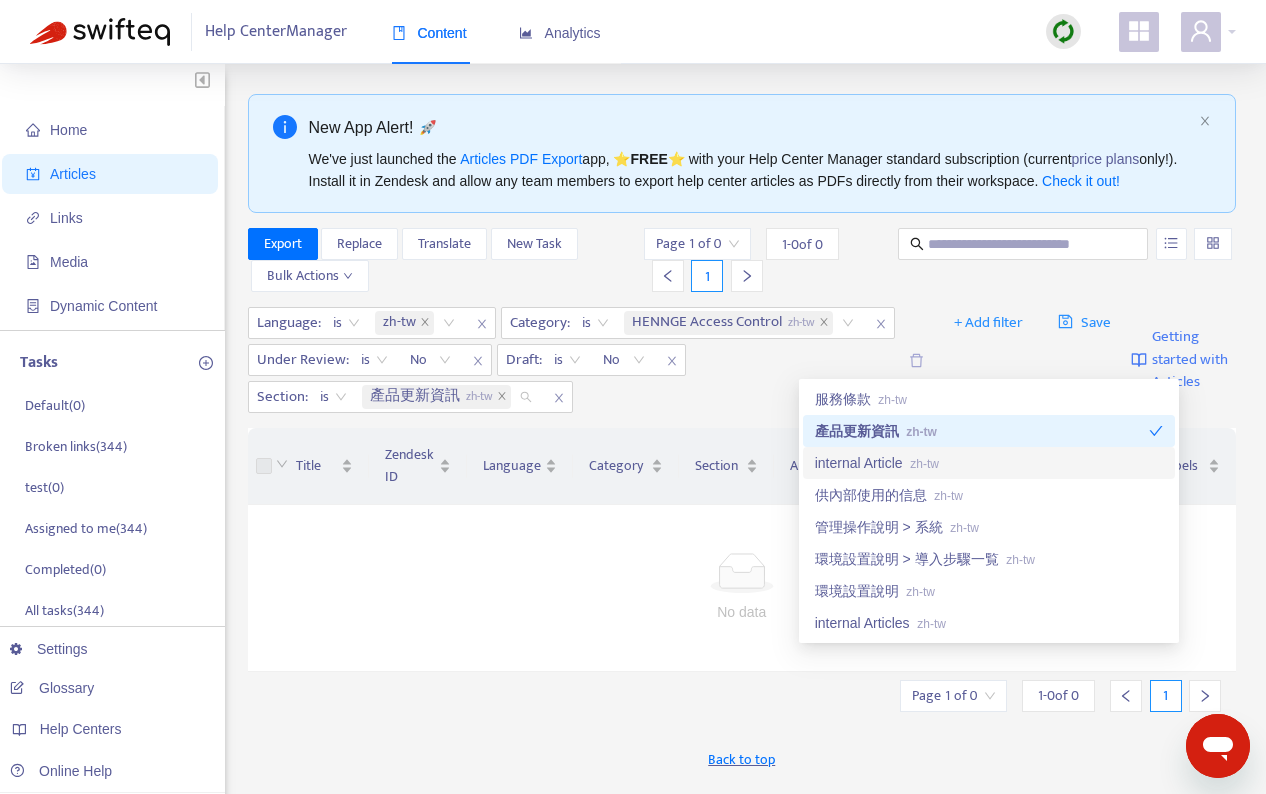 click on "internal Article   zh-tw" at bounding box center (989, 463) 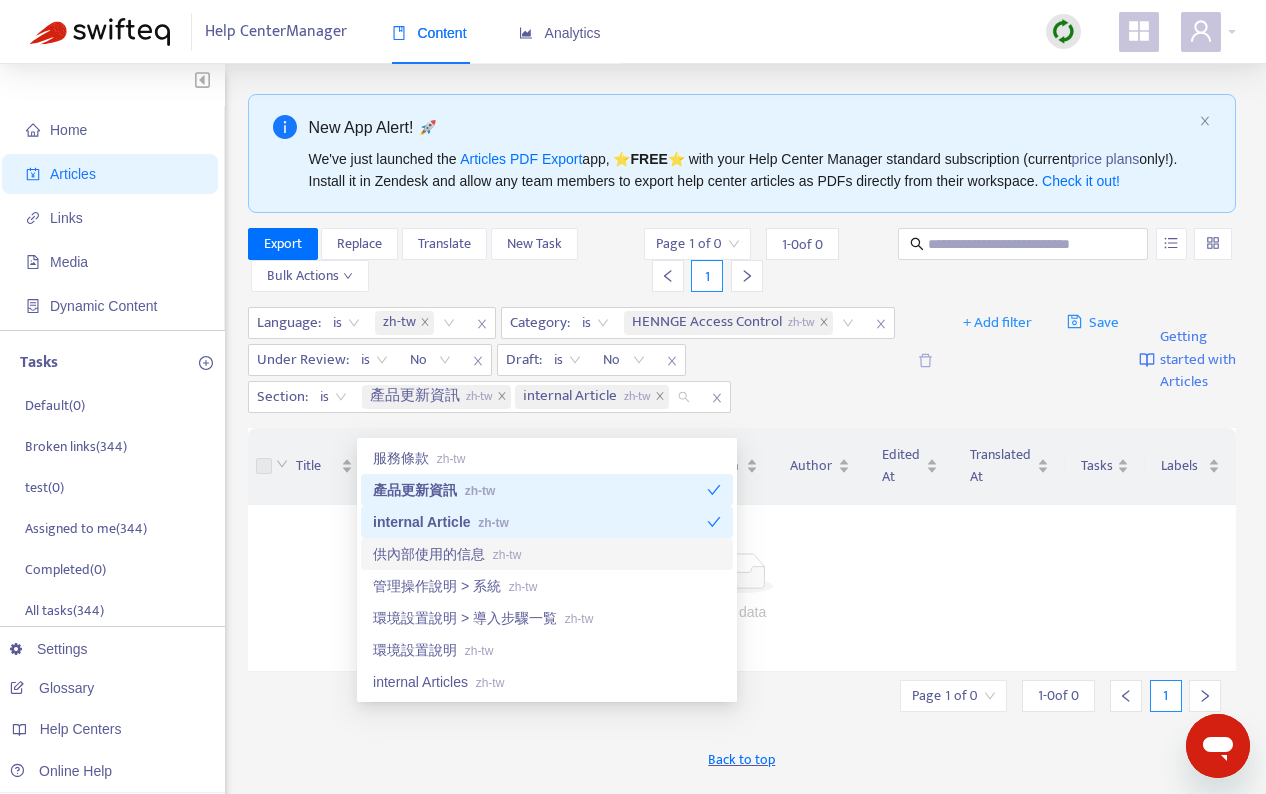 click on "供內部使用的信息   zh-tw" at bounding box center (547, 554) 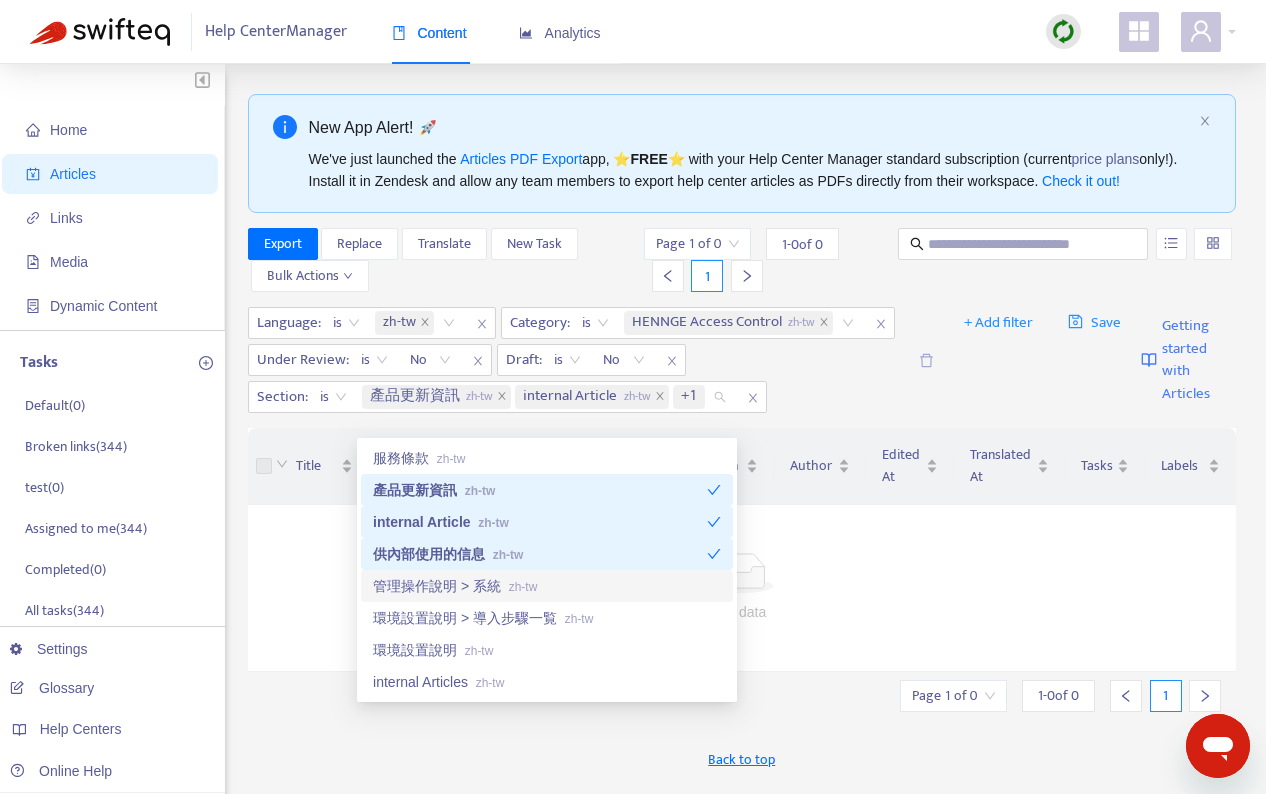 click on "管理操作說明 > 系統   zh-tw" at bounding box center (547, 586) 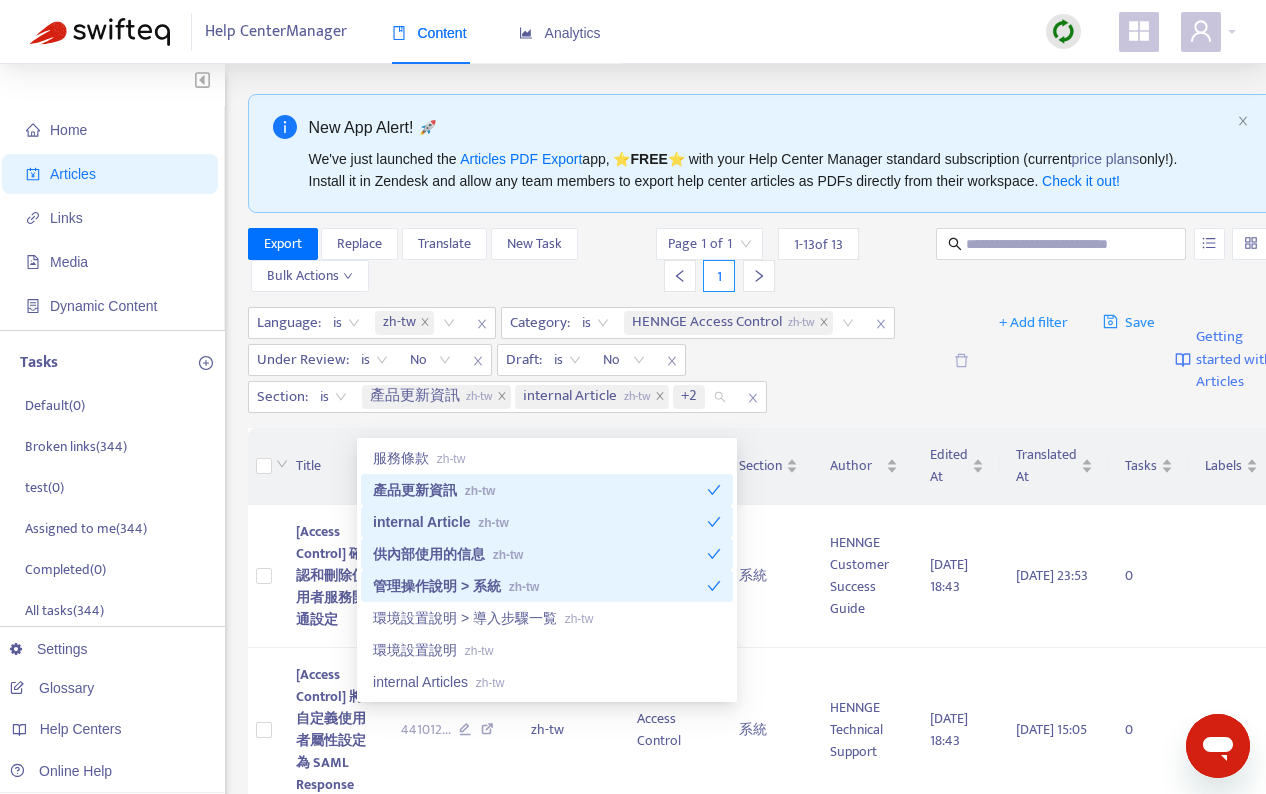 click on "產品更新資訊   zh-tw" at bounding box center [540, 490] 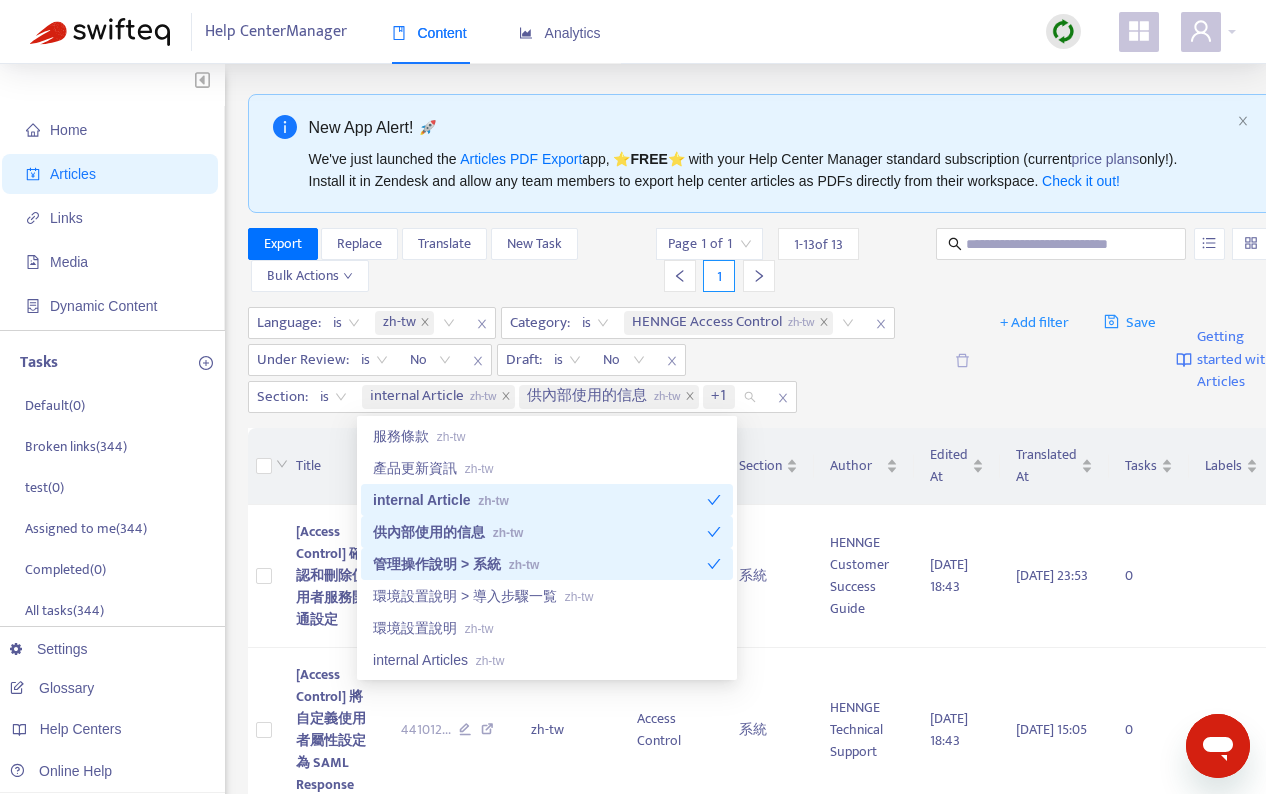 click on "internal Article   zh-tw" at bounding box center [540, 500] 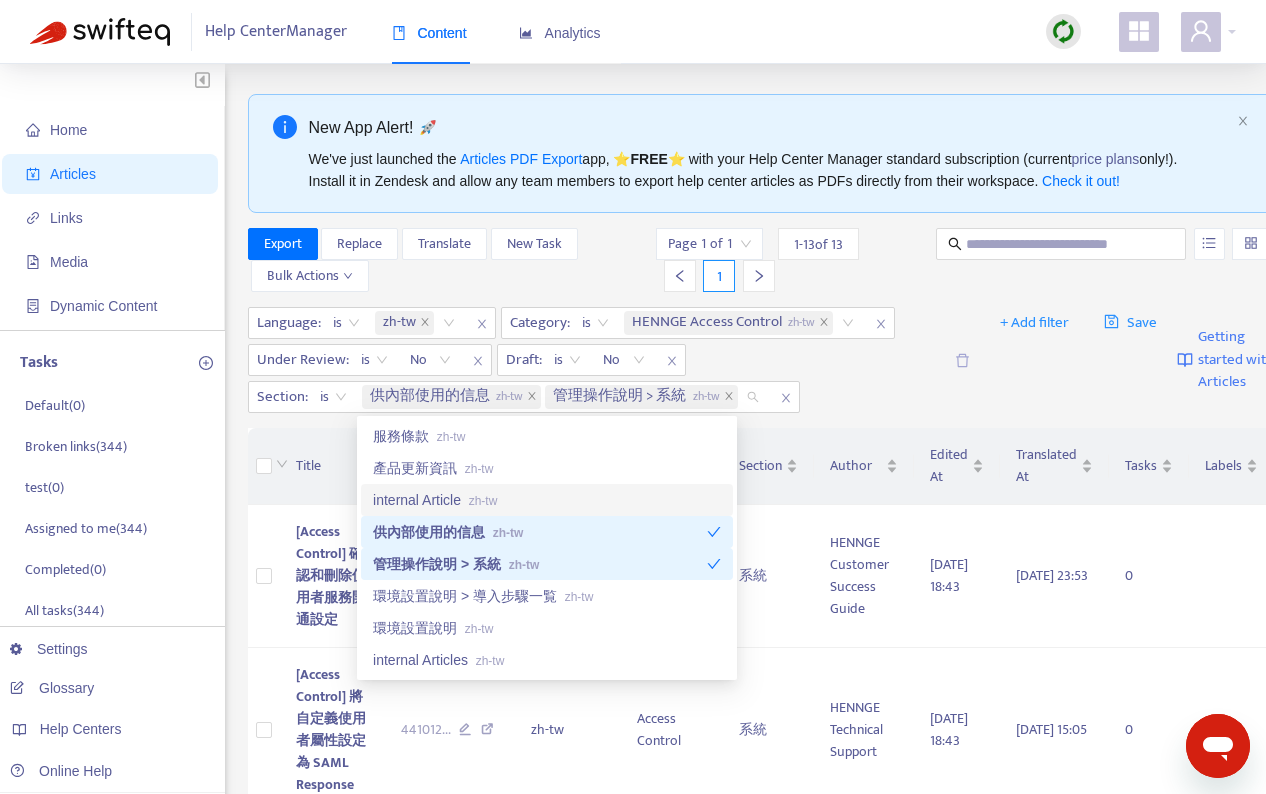 click on "供內部使用的信息   zh-tw" at bounding box center [540, 532] 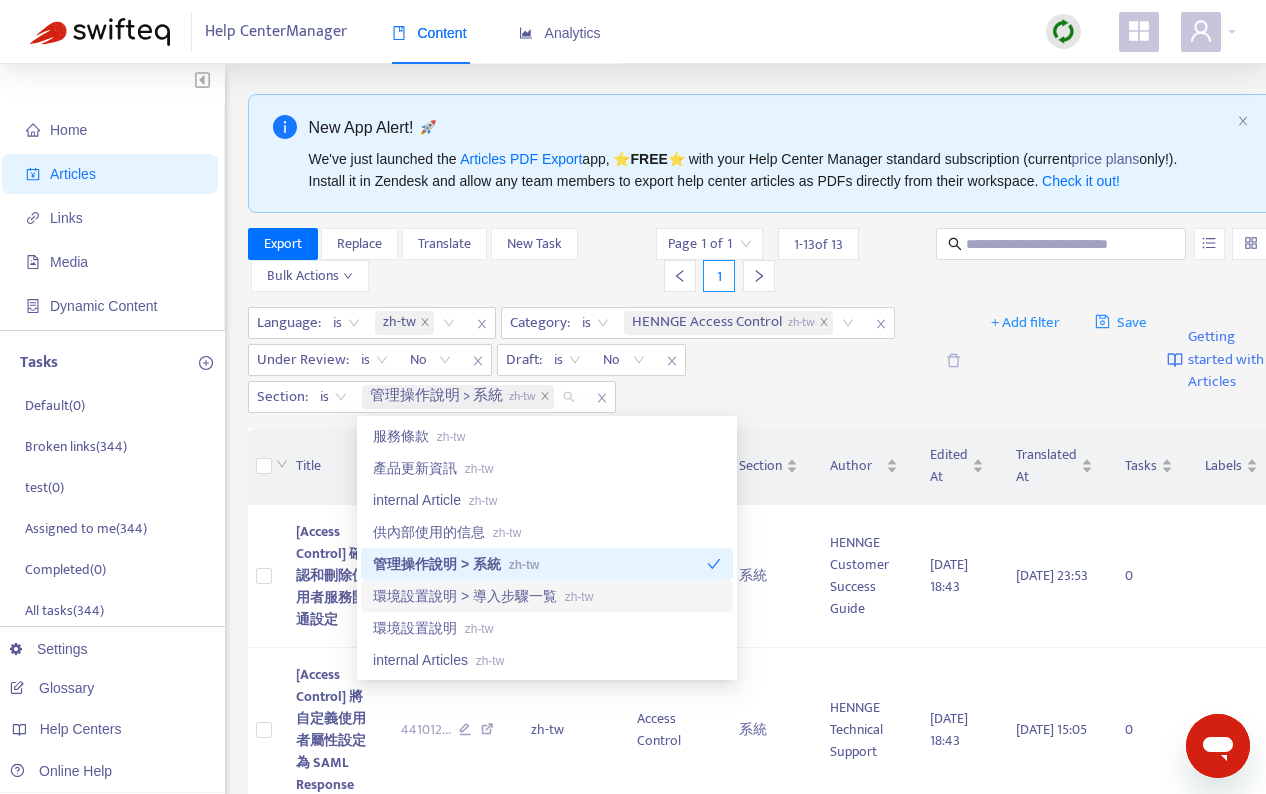 click on "環境設置說明 > 導入步驟一覧   zh-tw" at bounding box center (547, 596) 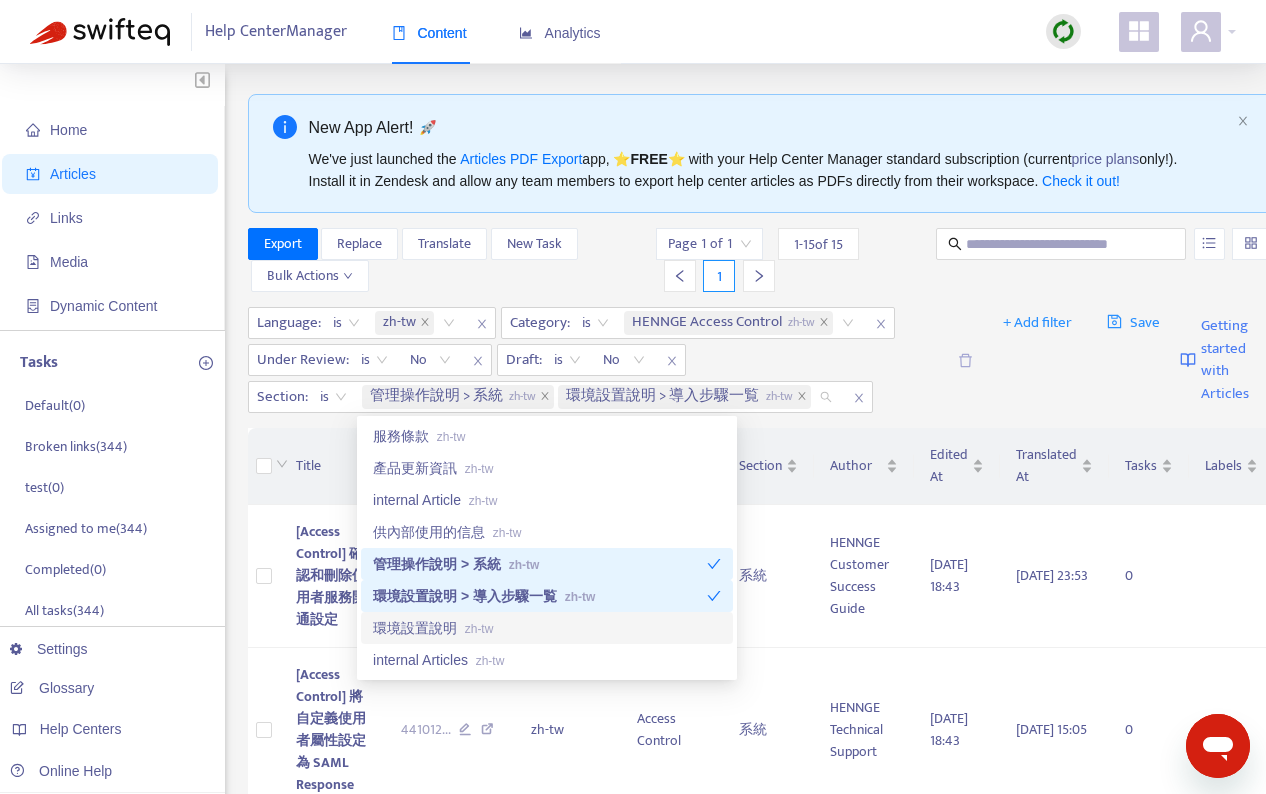 click on "環境設置說明   zh-tw" at bounding box center (547, 628) 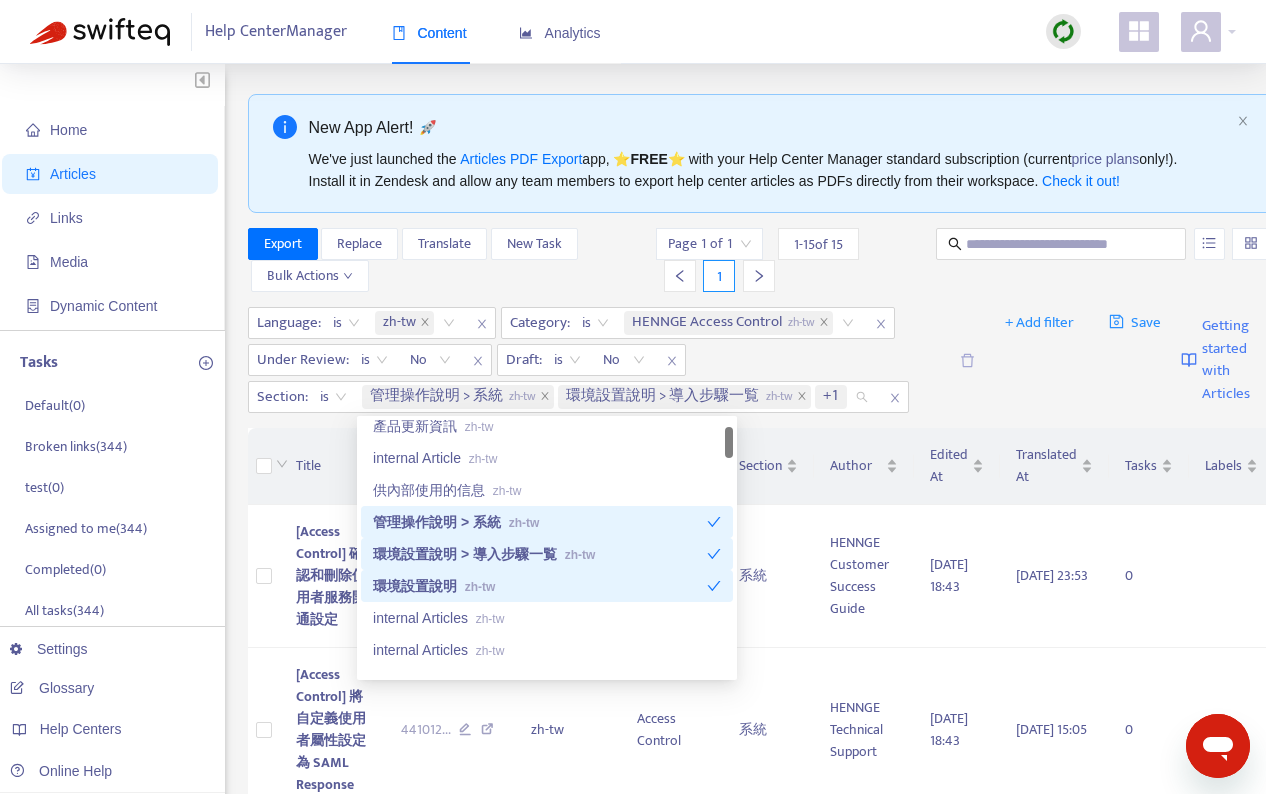 scroll, scrollTop: 53, scrollLeft: 0, axis: vertical 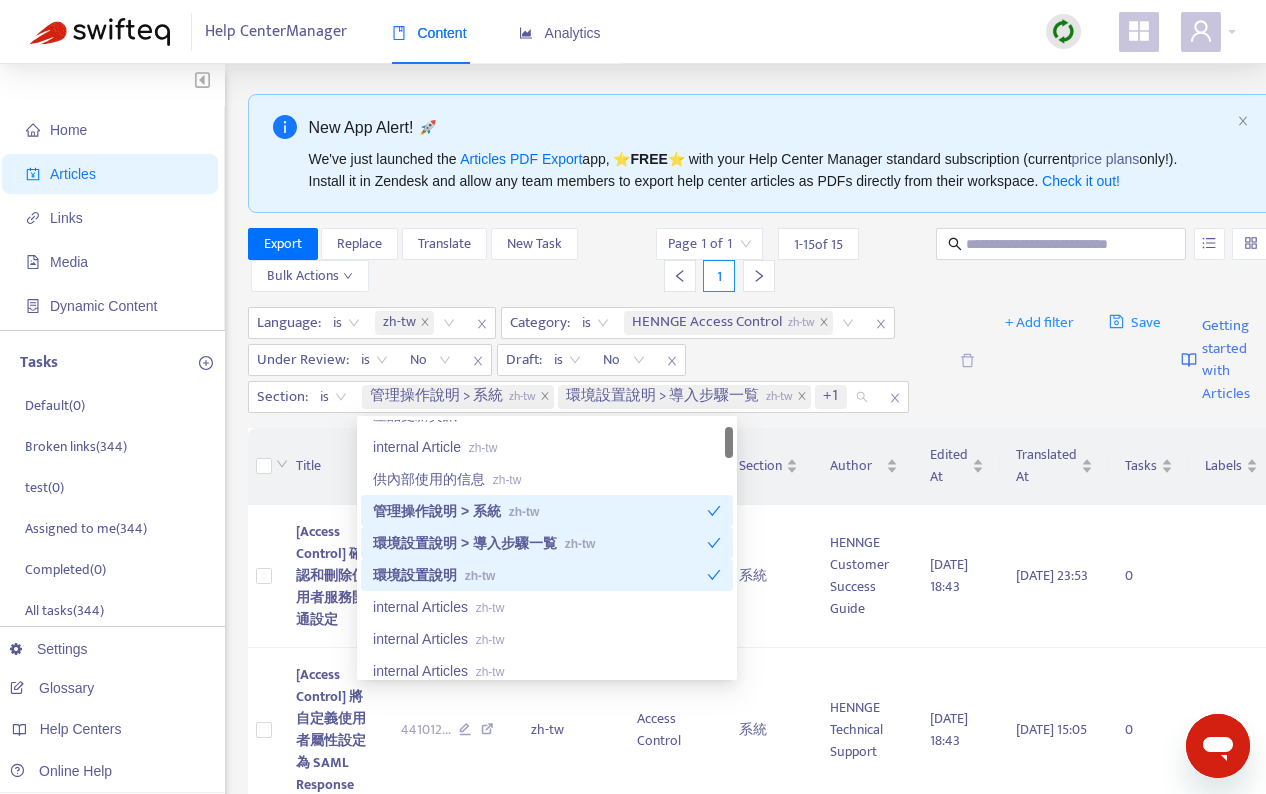 click on "環境設置說明   zh-tw" at bounding box center (540, 575) 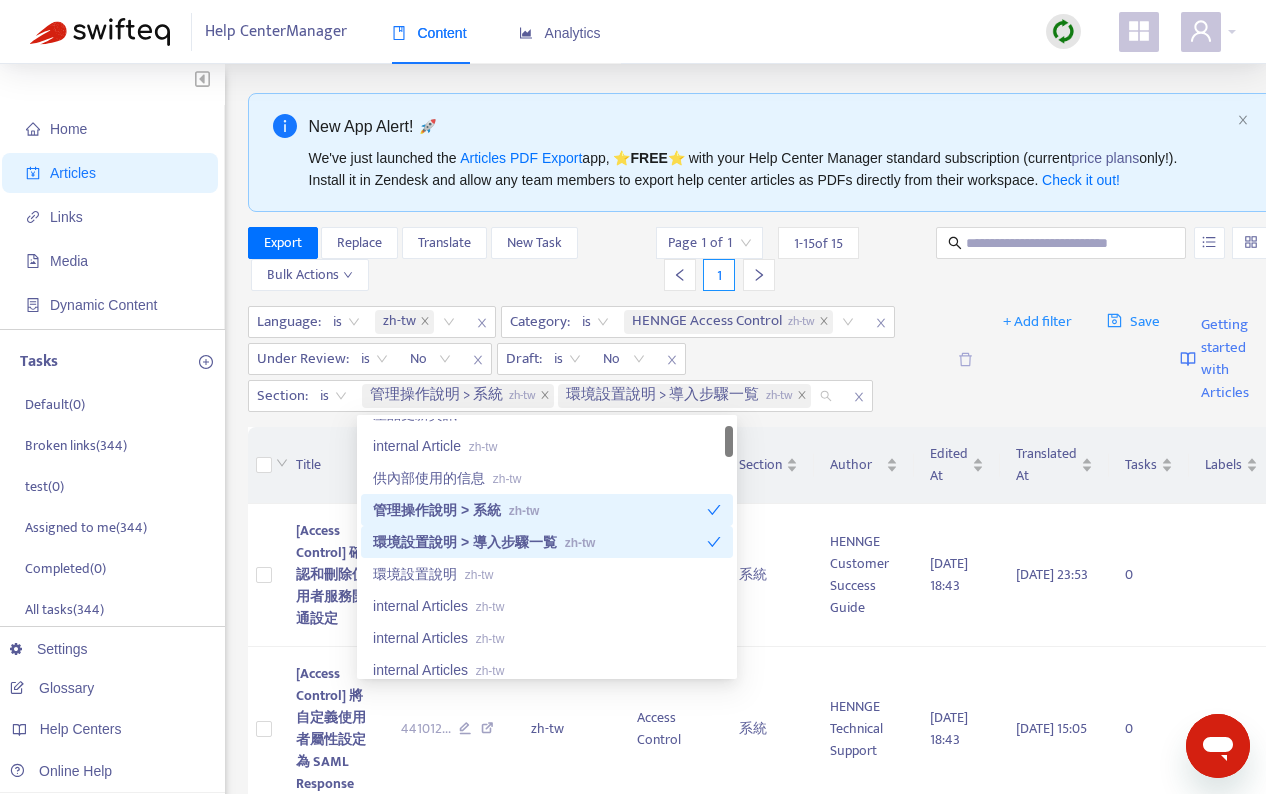 click on "環境設置說明 > 導入步驟一覧   zh-tw" at bounding box center (540, 542) 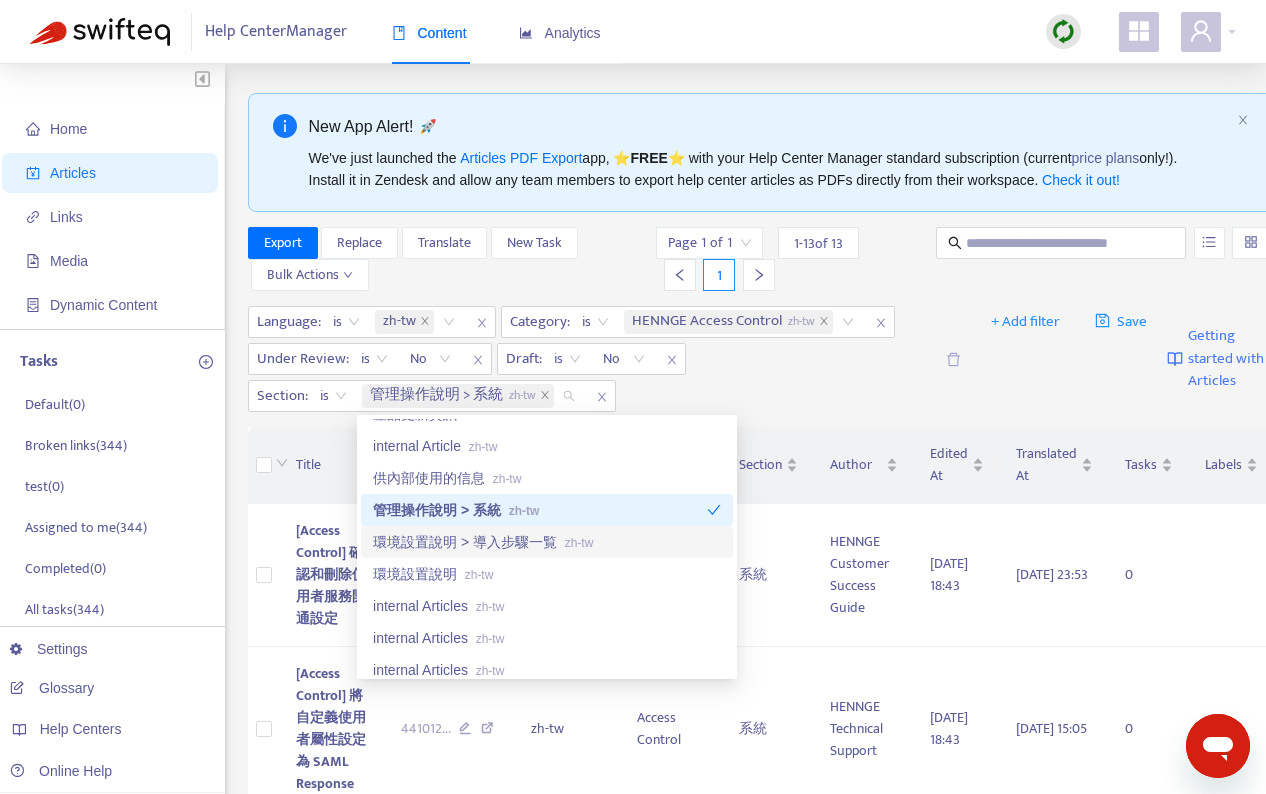 click on "環境設置說明 > 導入步驟一覧   zh-tw" at bounding box center (547, 542) 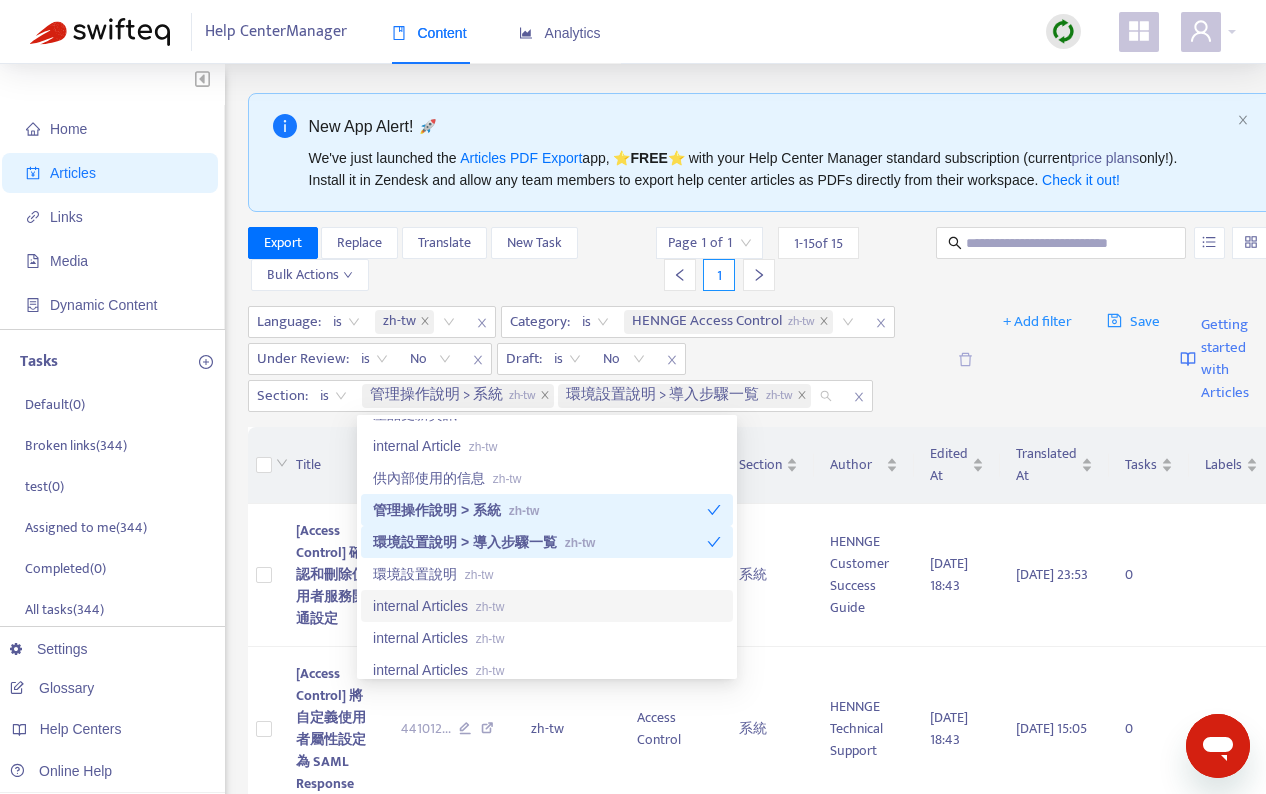 click on "internal Articles   zh-tw" at bounding box center (547, 606) 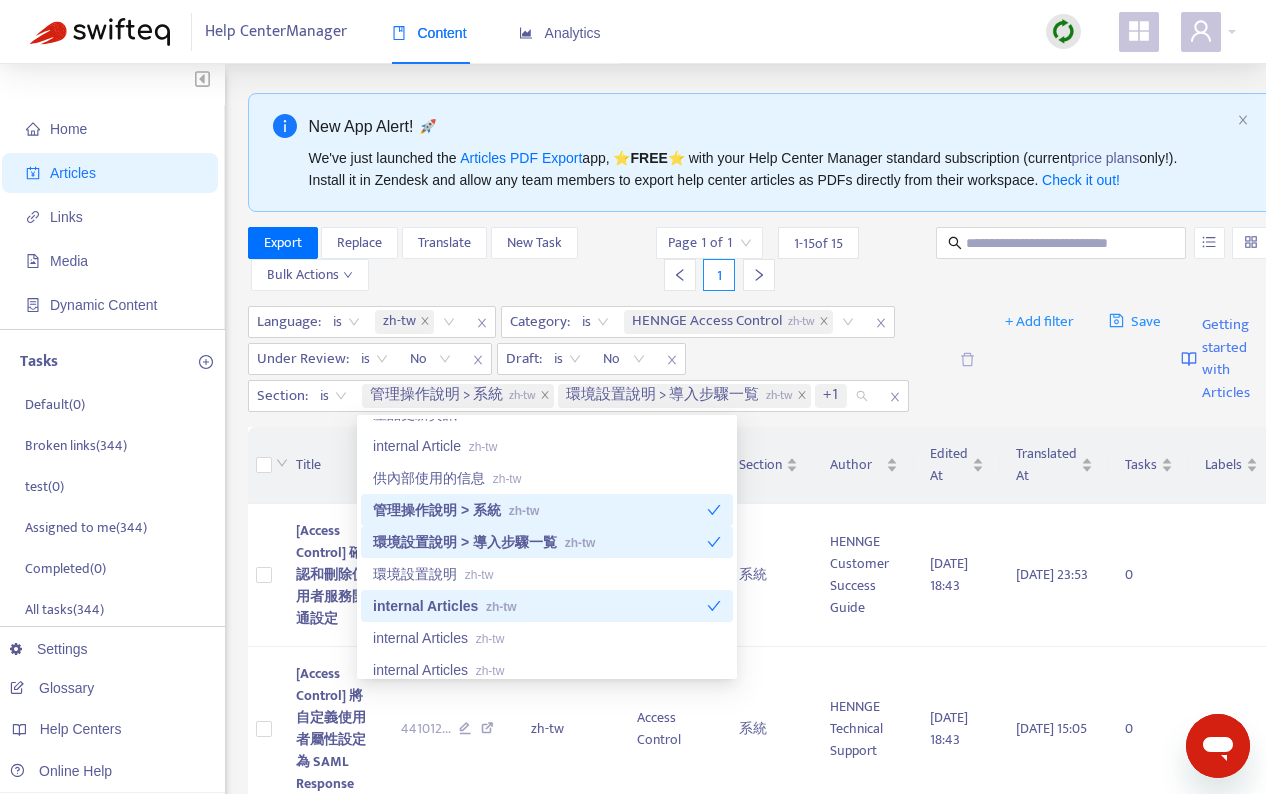 click on "internal Articles   zh-tw" at bounding box center [540, 606] 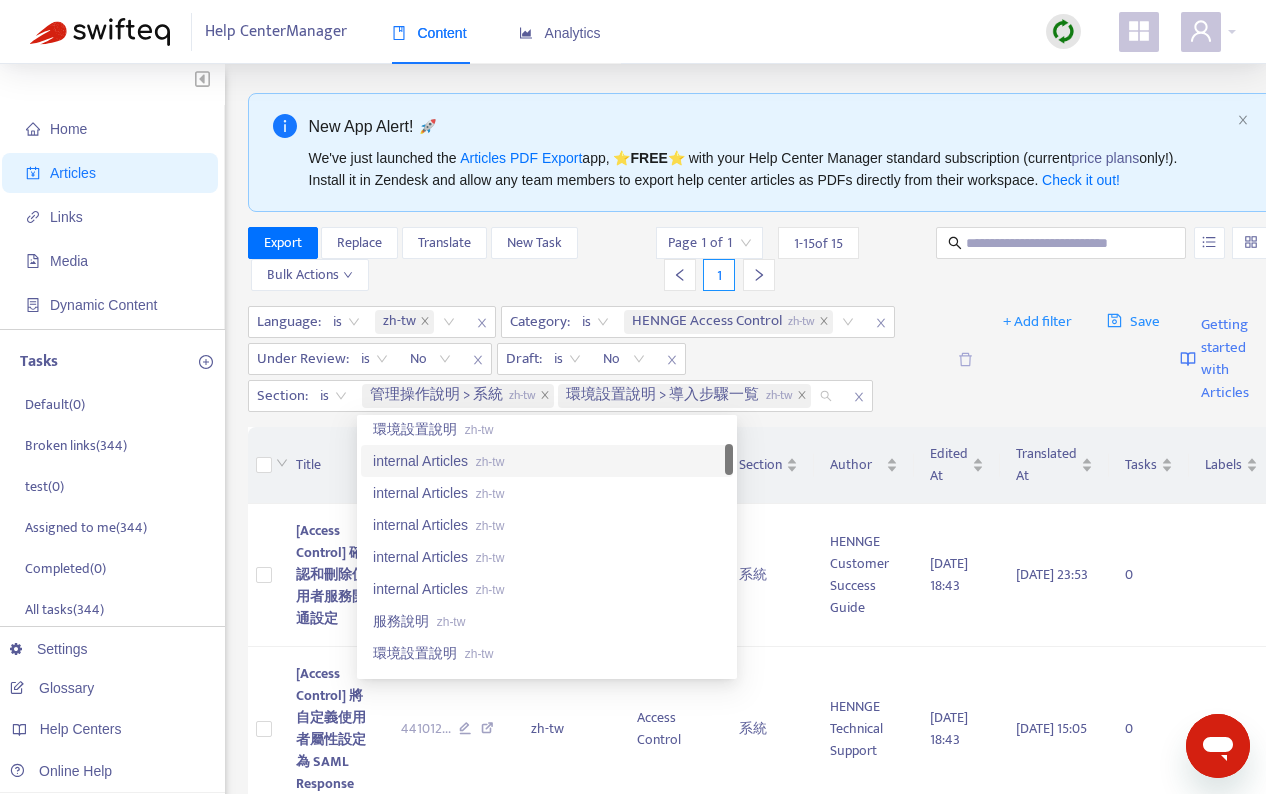 scroll, scrollTop: 202, scrollLeft: 0, axis: vertical 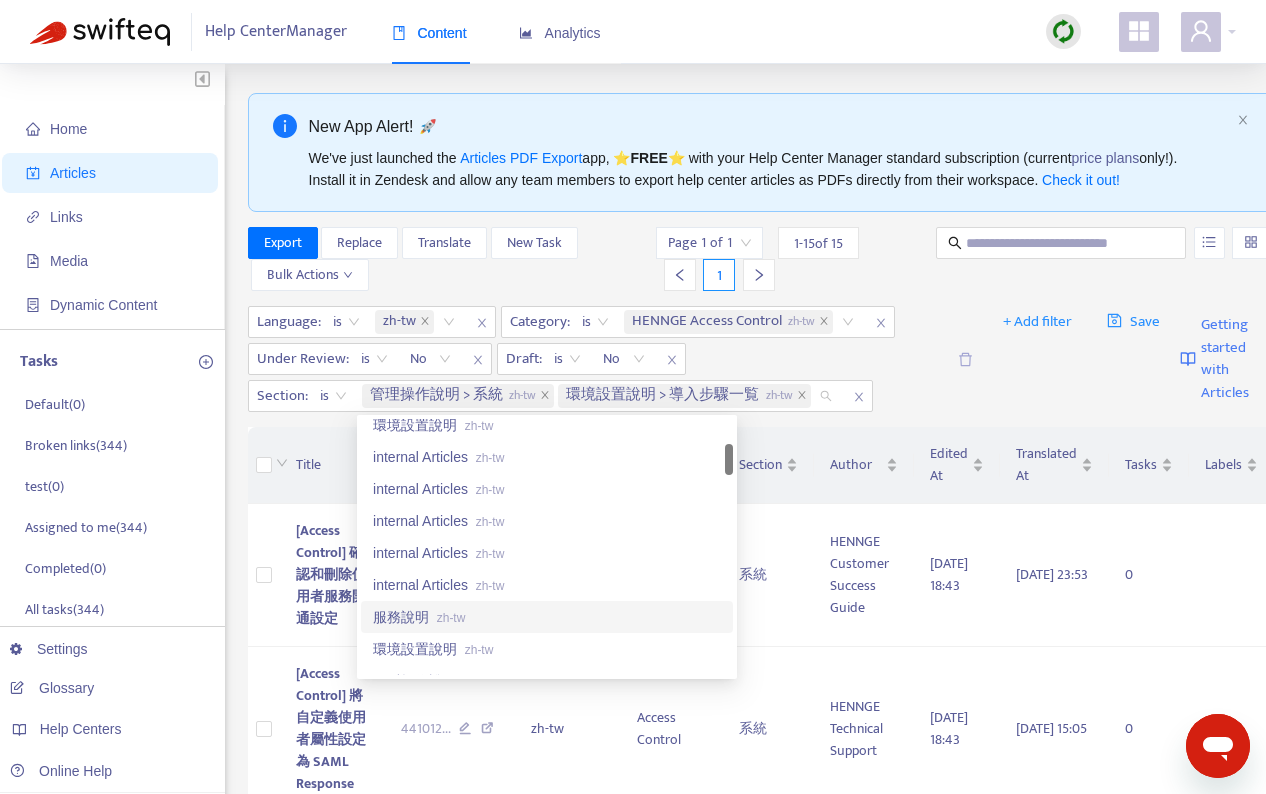 click on "服務說明   zh-tw" at bounding box center [547, 617] 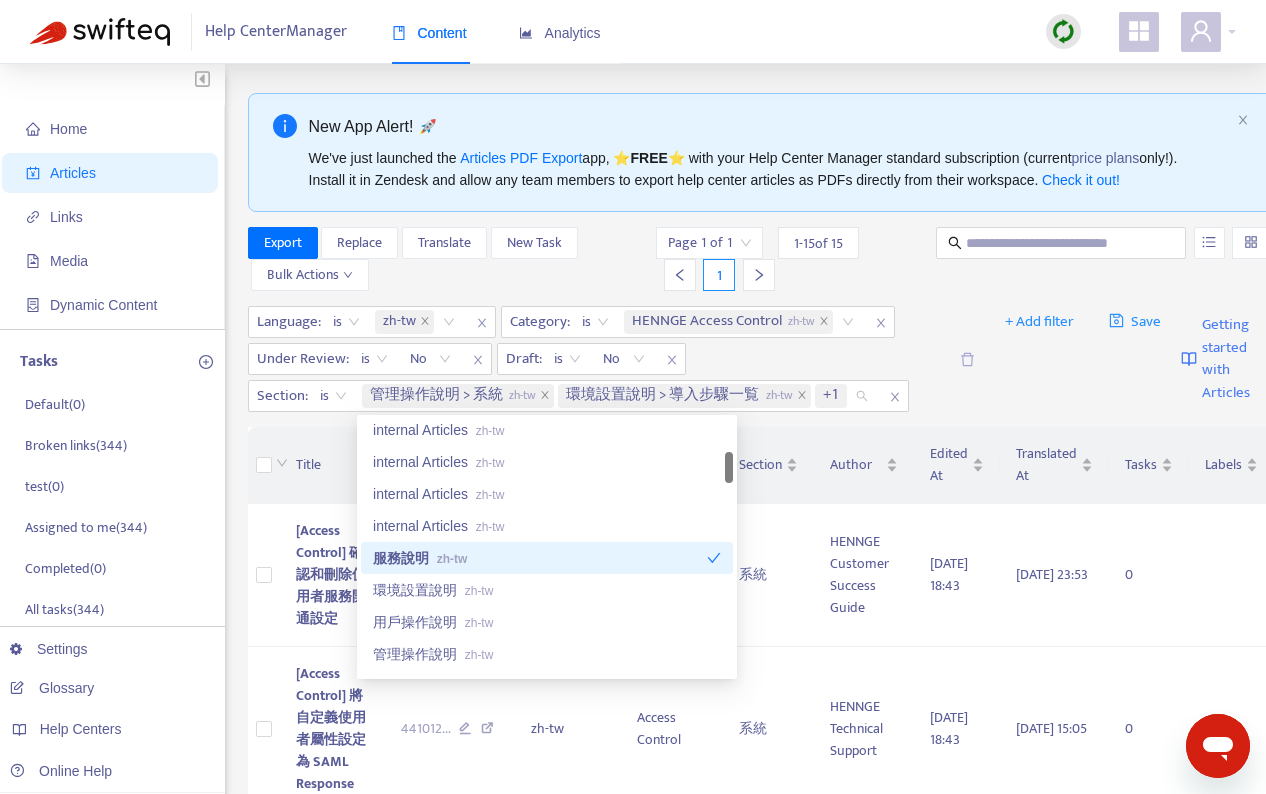 scroll, scrollTop: 271, scrollLeft: 0, axis: vertical 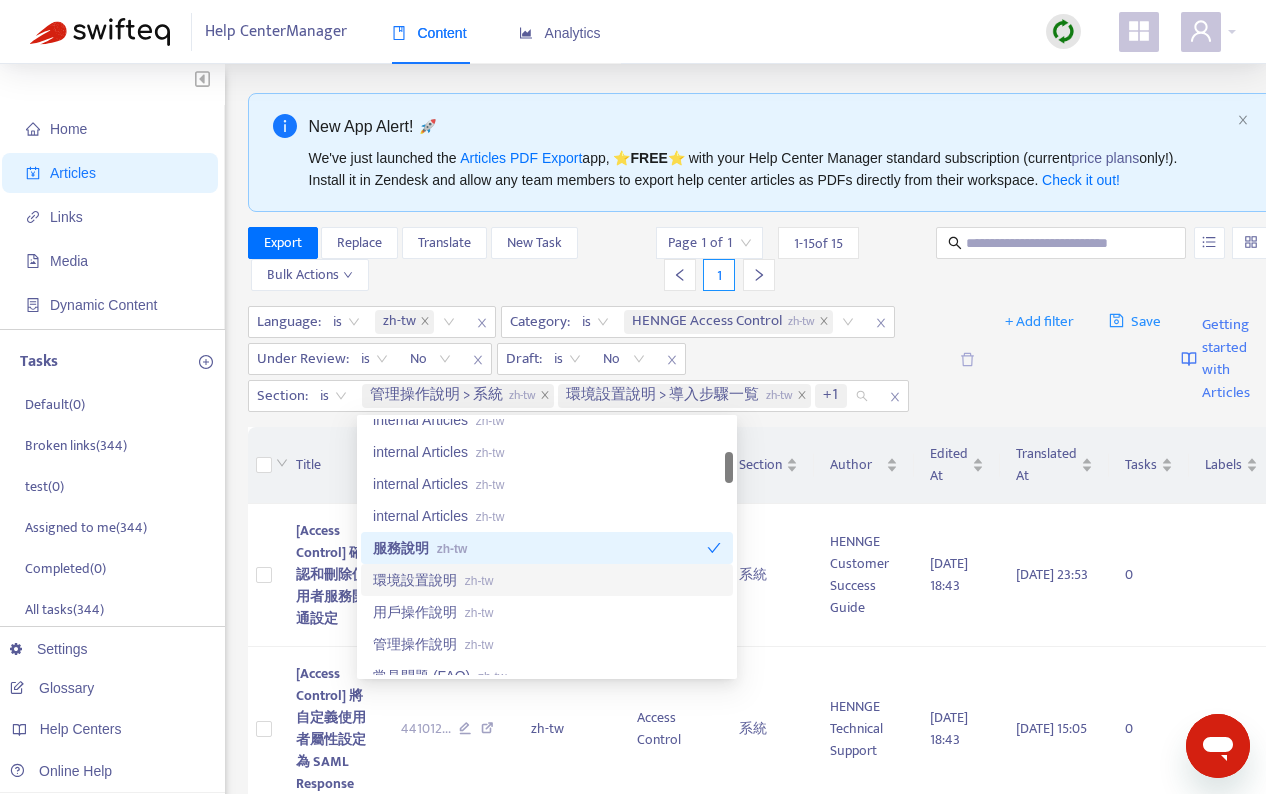 click on "環境設置說明   zh-tw" at bounding box center (547, 580) 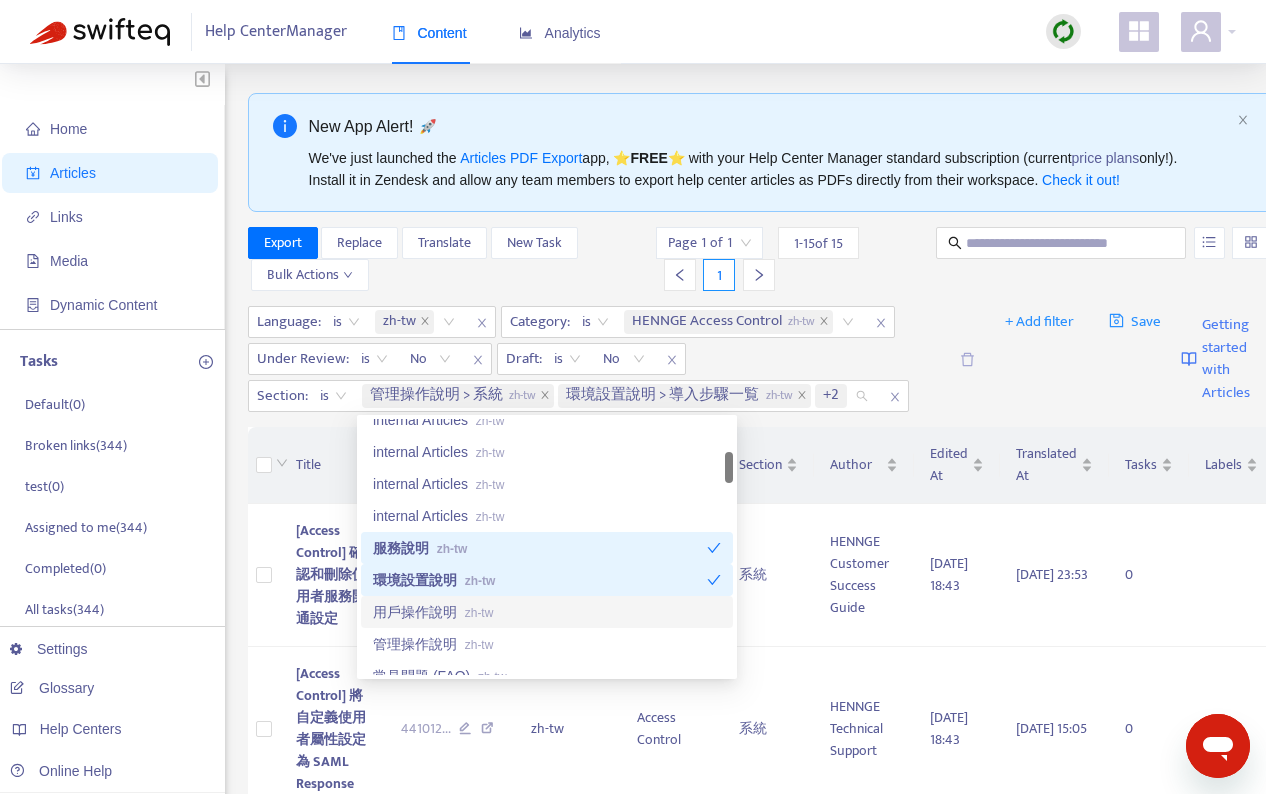 click on "用戶操作說明   zh-tw" at bounding box center (547, 612) 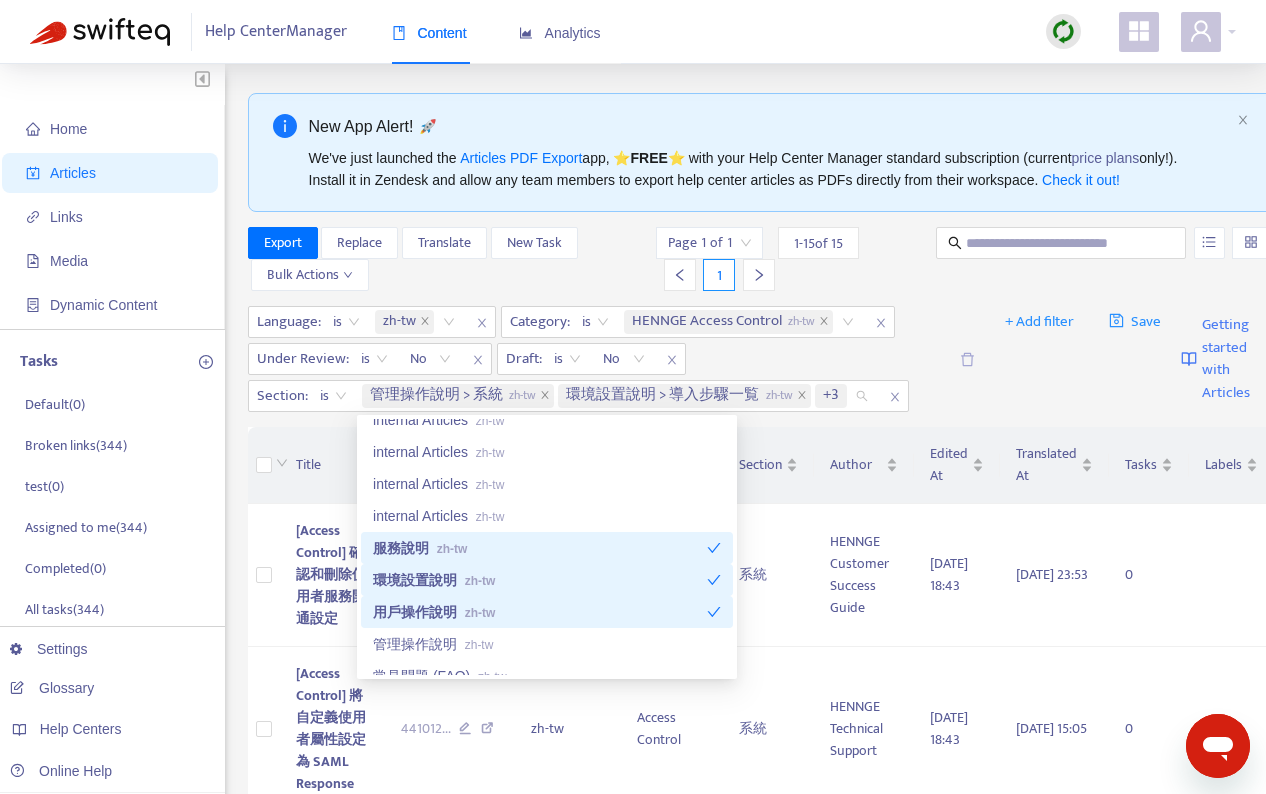 click on "zh-tw" at bounding box center [452, 549] 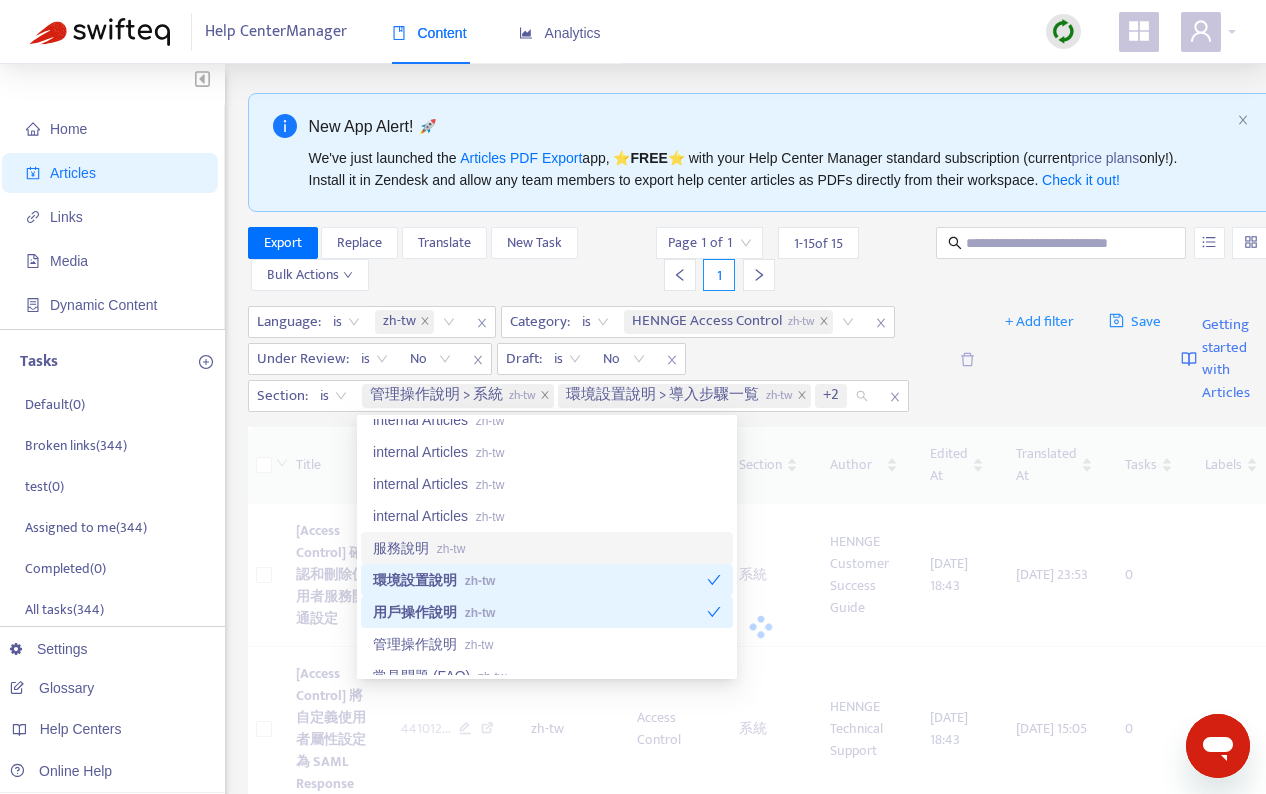click on "環境設置說明   zh-tw" at bounding box center [540, 580] 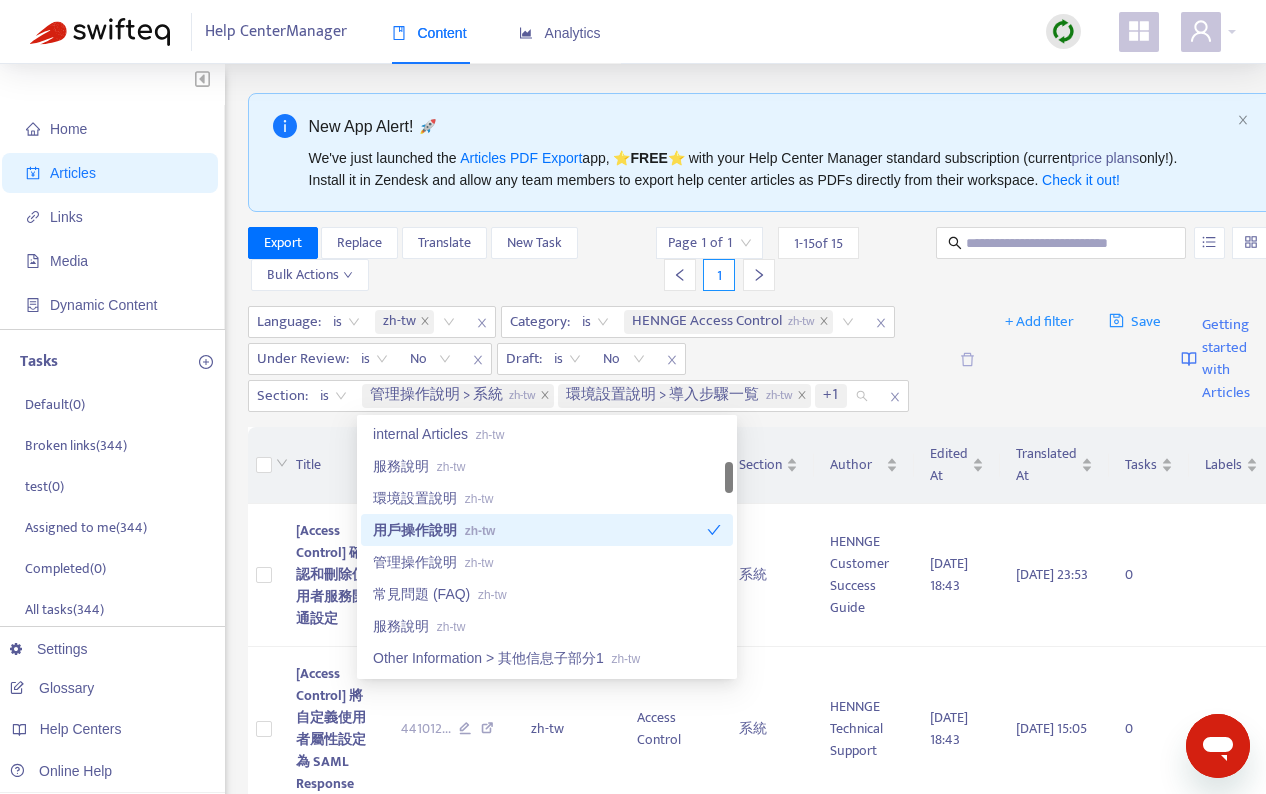 scroll, scrollTop: 353, scrollLeft: 0, axis: vertical 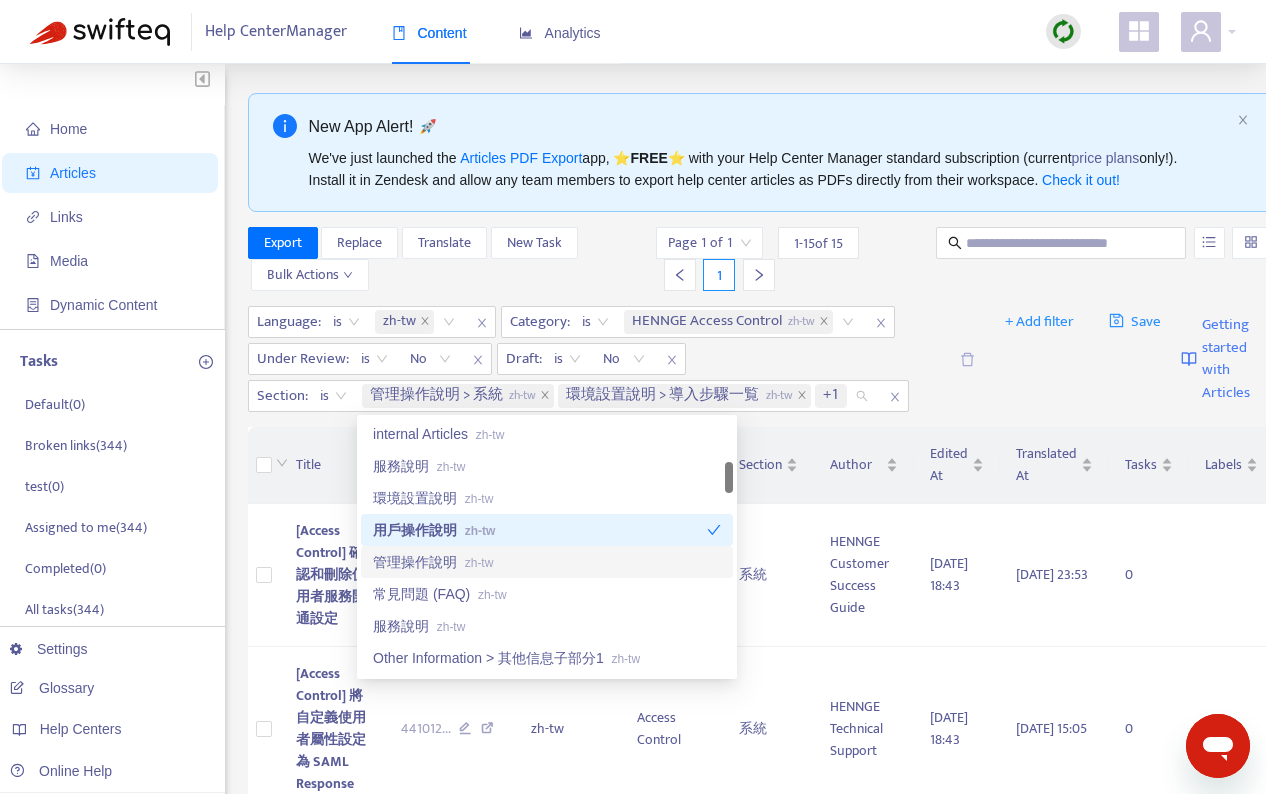 click on "管理操作說明   zh-tw" at bounding box center [547, 562] 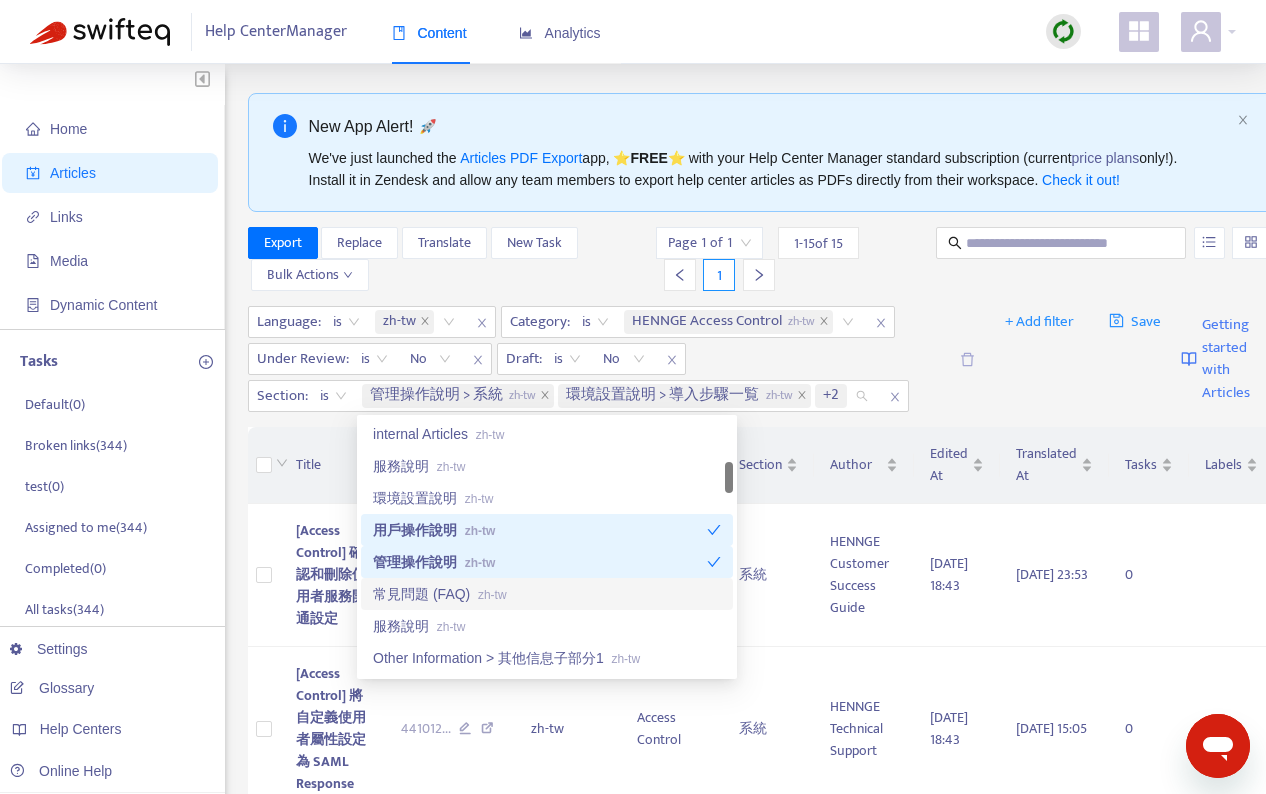 click on "常見問題 (FAQ)   zh-tw" at bounding box center [547, 594] 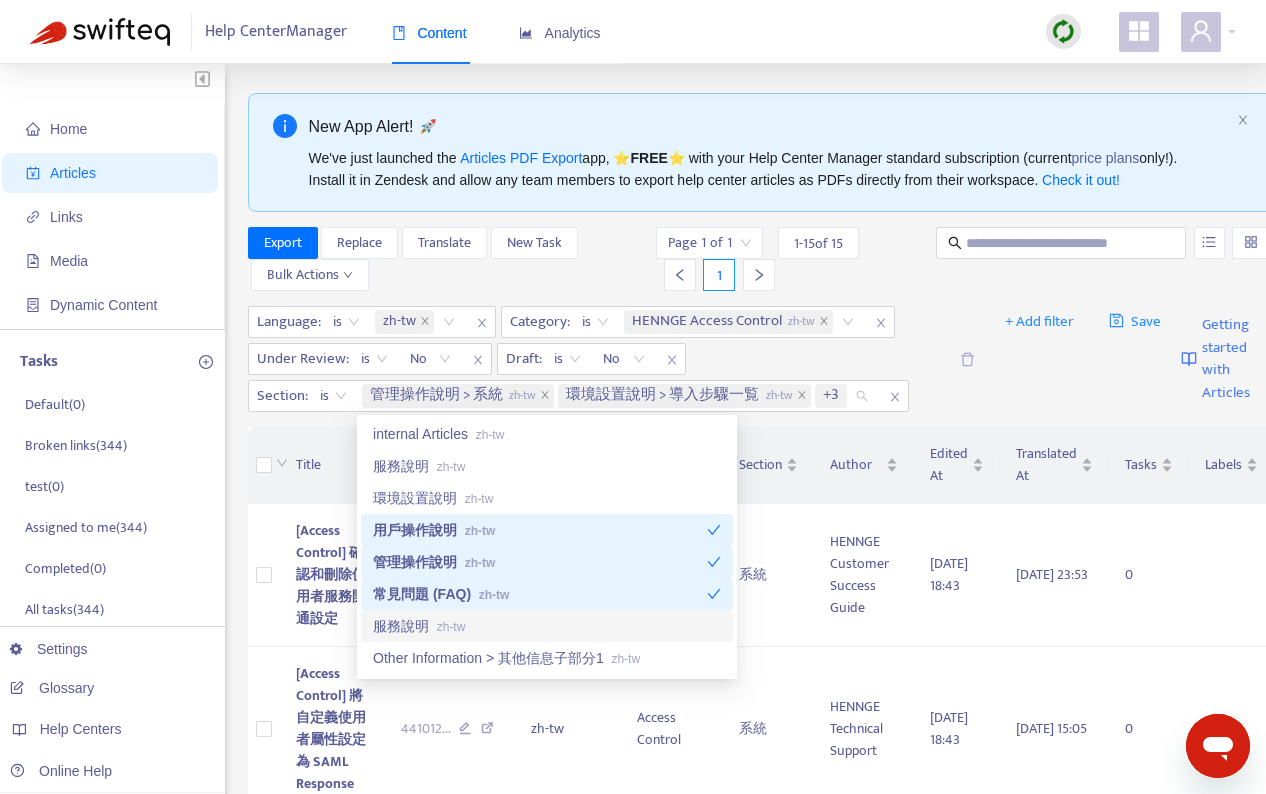 click on "服務說明   zh-tw" at bounding box center (547, 626) 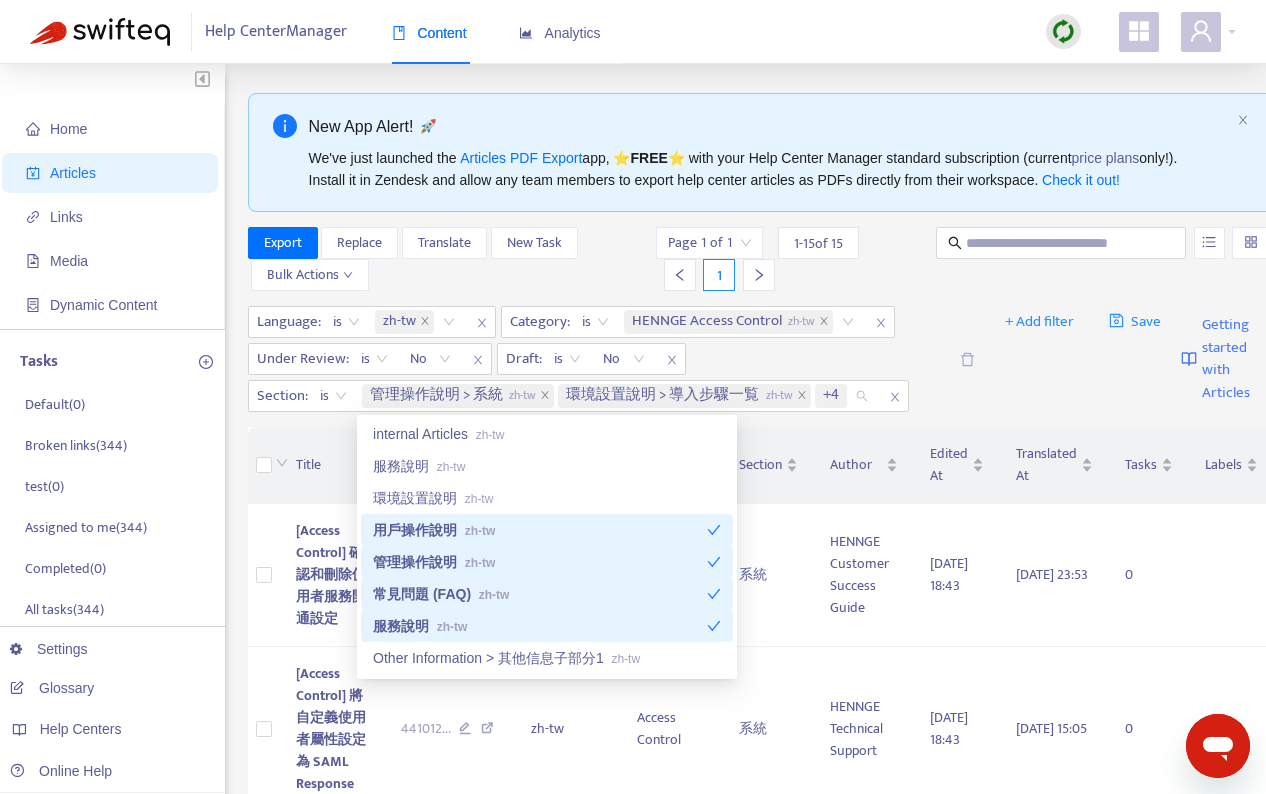 click on "常見問題 (FAQ)   zh-tw" at bounding box center (540, 594) 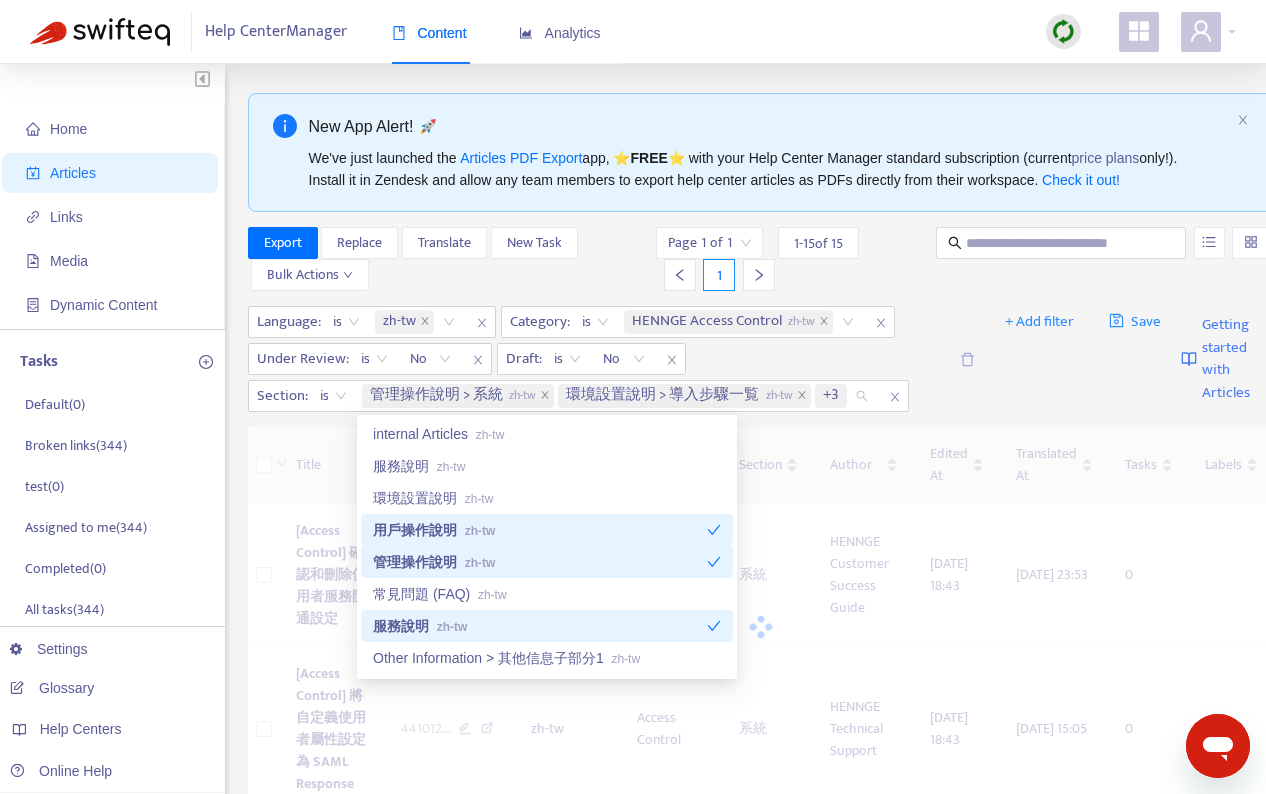 click on "管理操作說明   zh-tw" at bounding box center (540, 562) 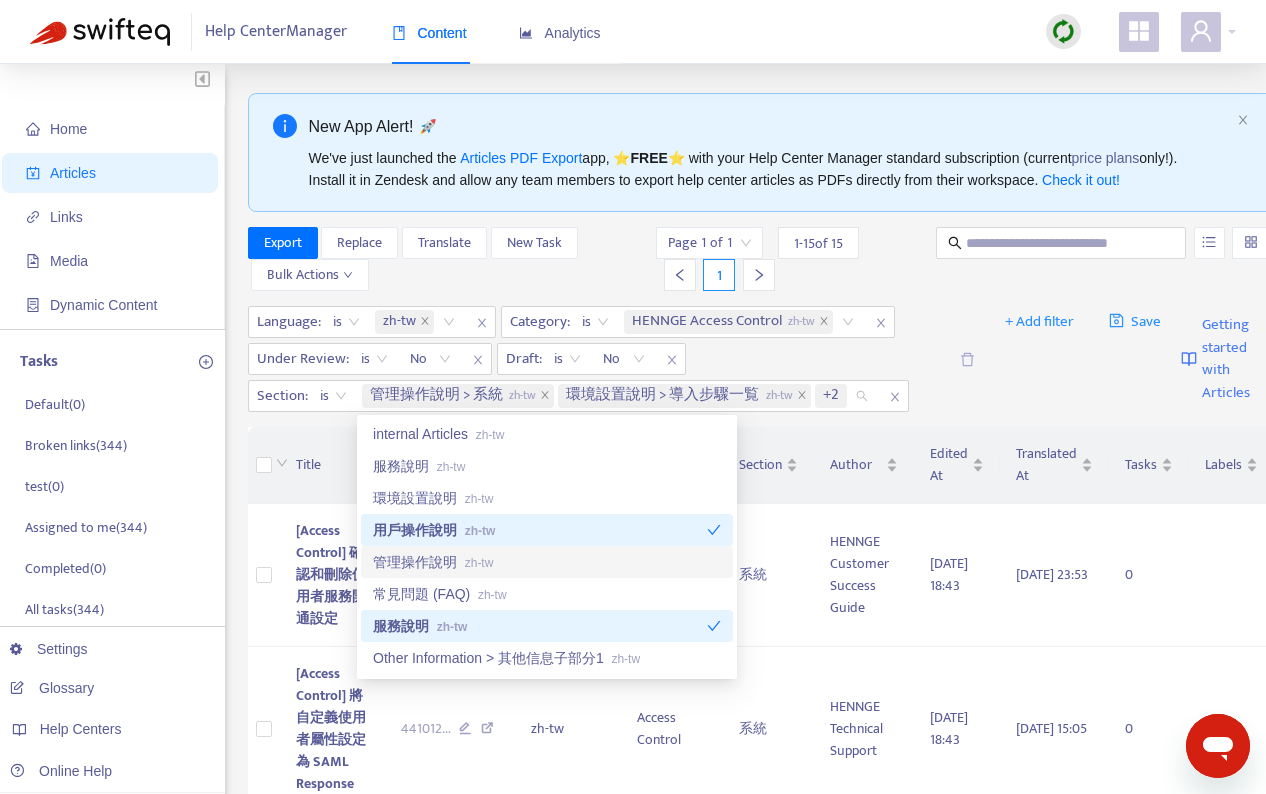 click on "用戶操作說明   zh-tw" at bounding box center (540, 530) 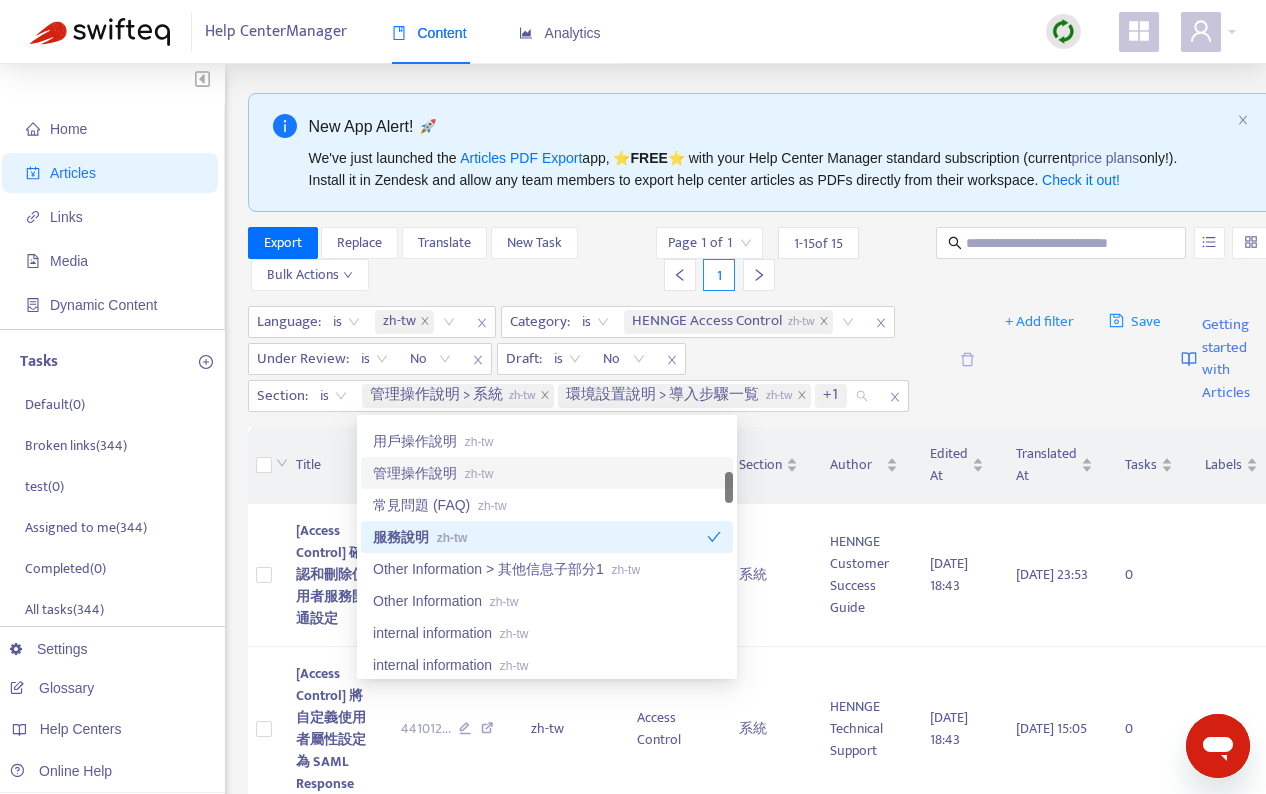 scroll, scrollTop: 442, scrollLeft: 0, axis: vertical 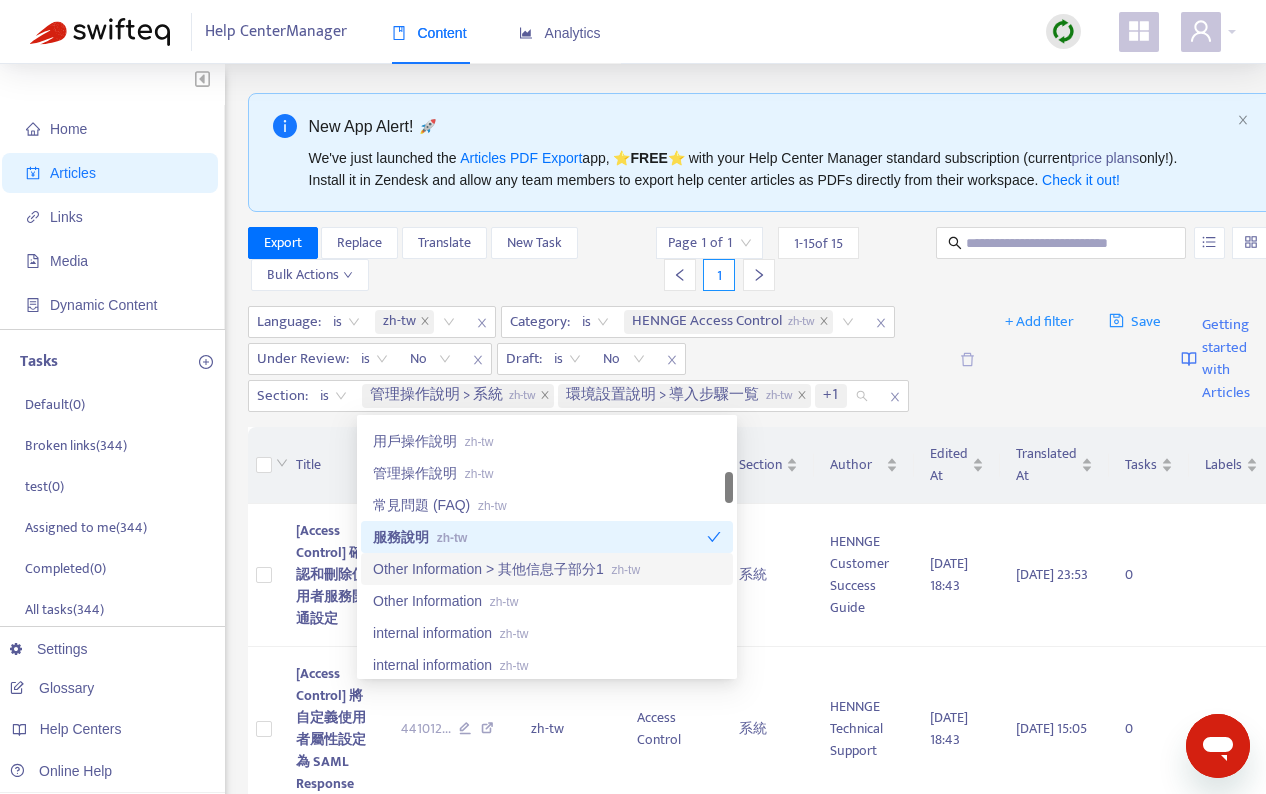 click on "Other Information > 其他信息子部分1   zh-tw" at bounding box center [547, 569] 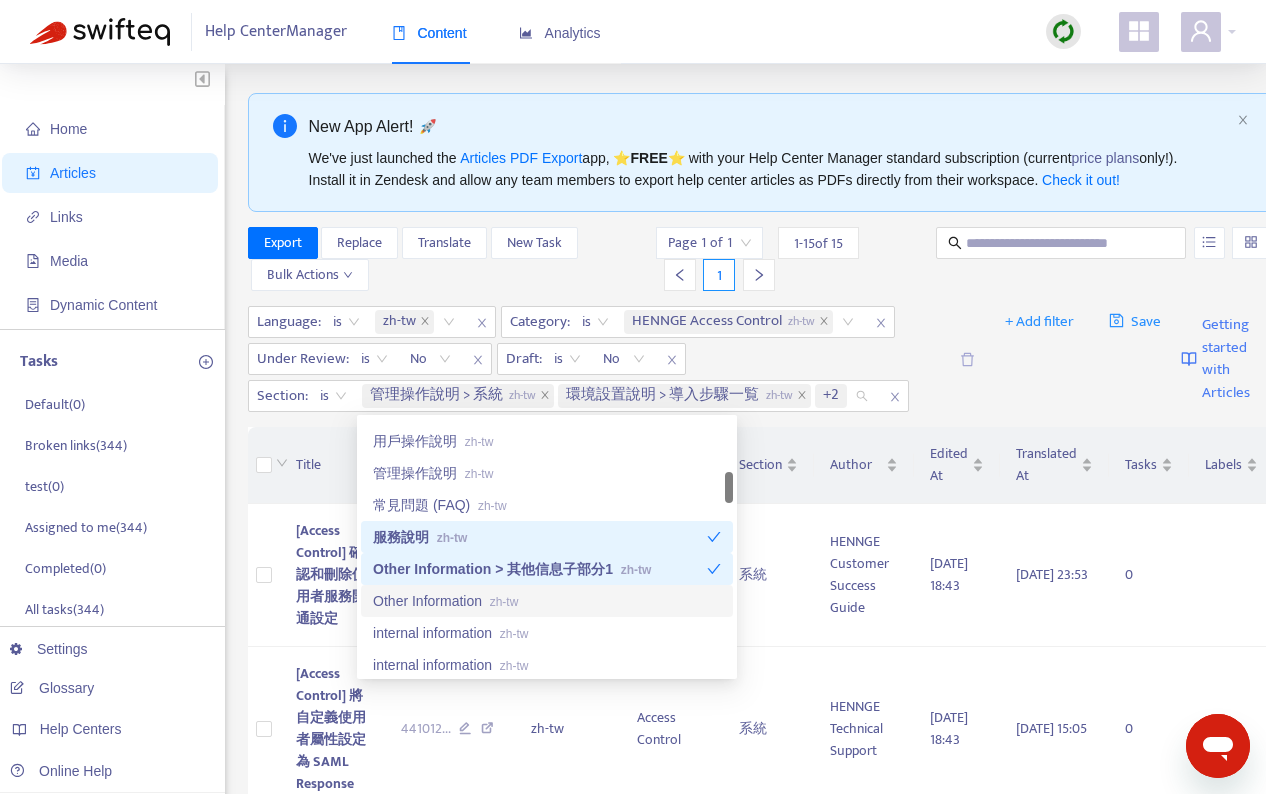 click on "Other Information   zh-tw" at bounding box center [547, 601] 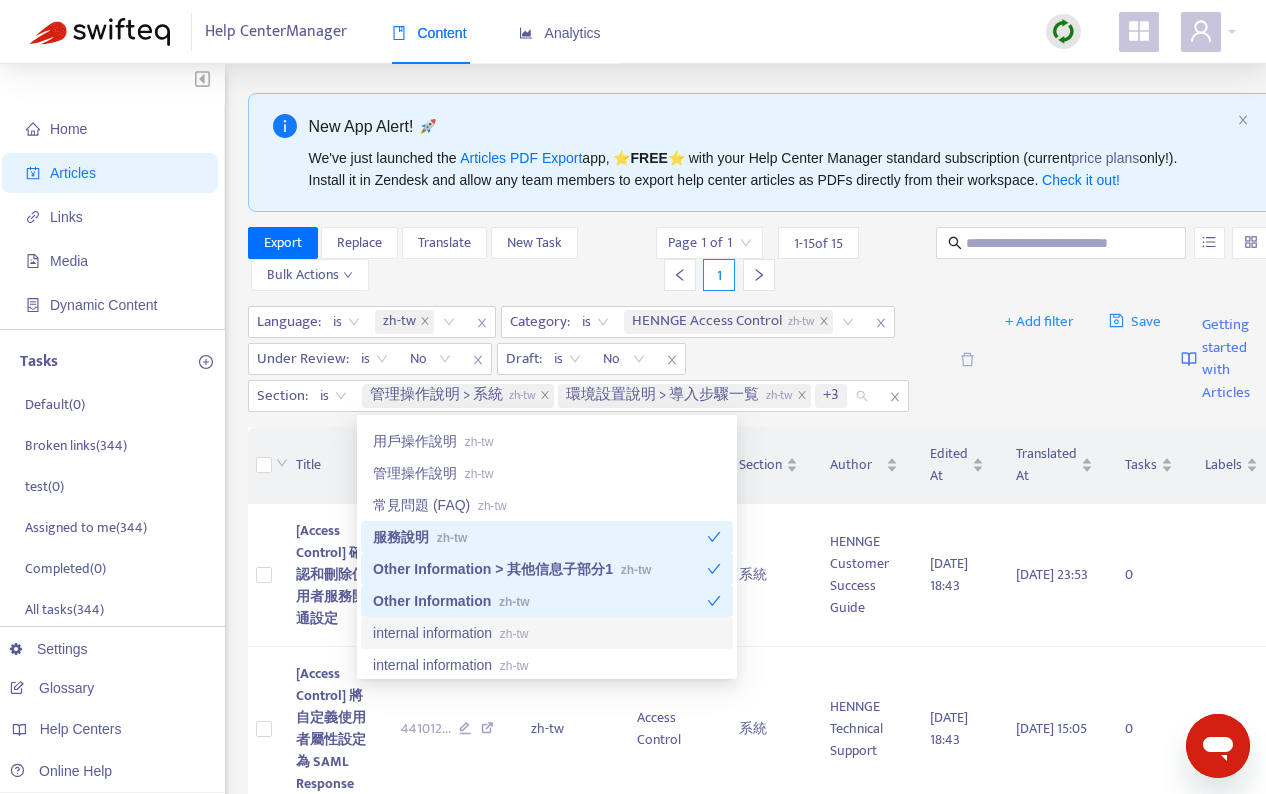 click on "internal information   zh-tw" at bounding box center [547, 633] 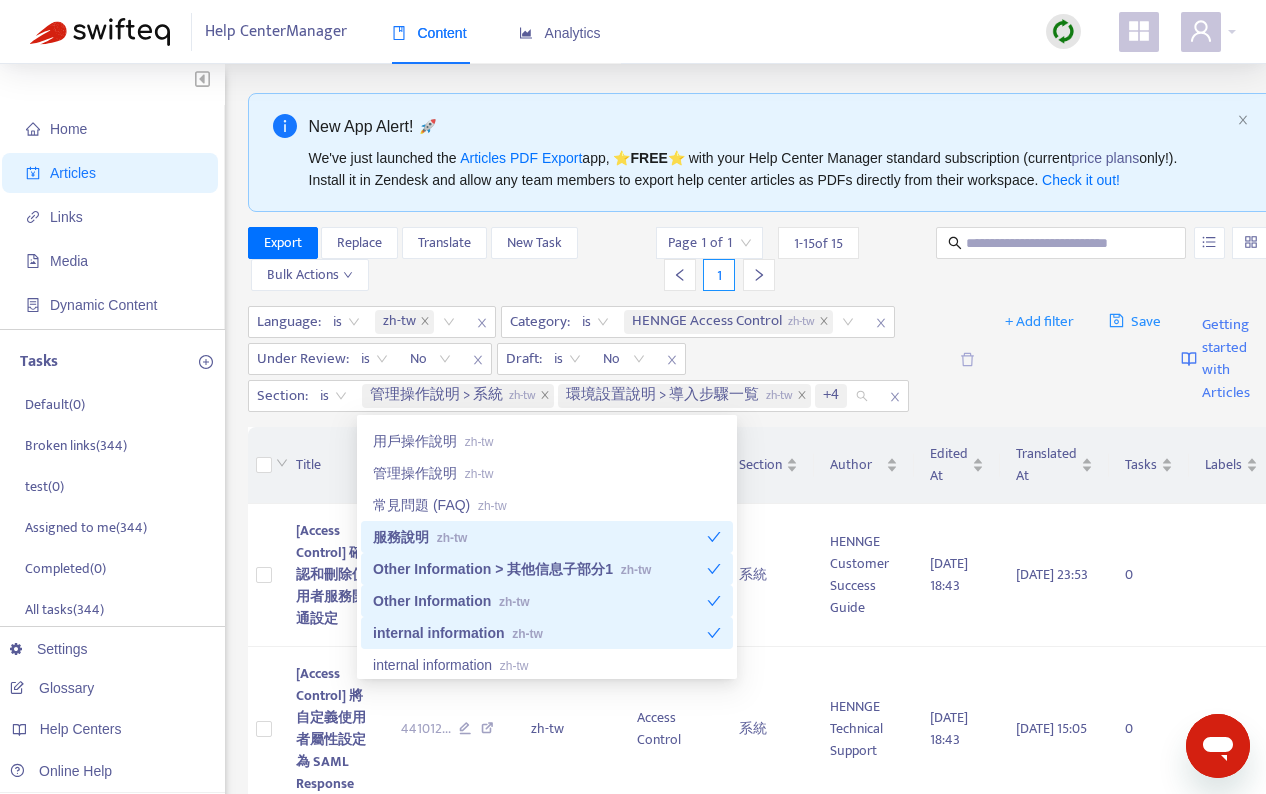 click on "Other Information   zh-tw" at bounding box center (540, 601) 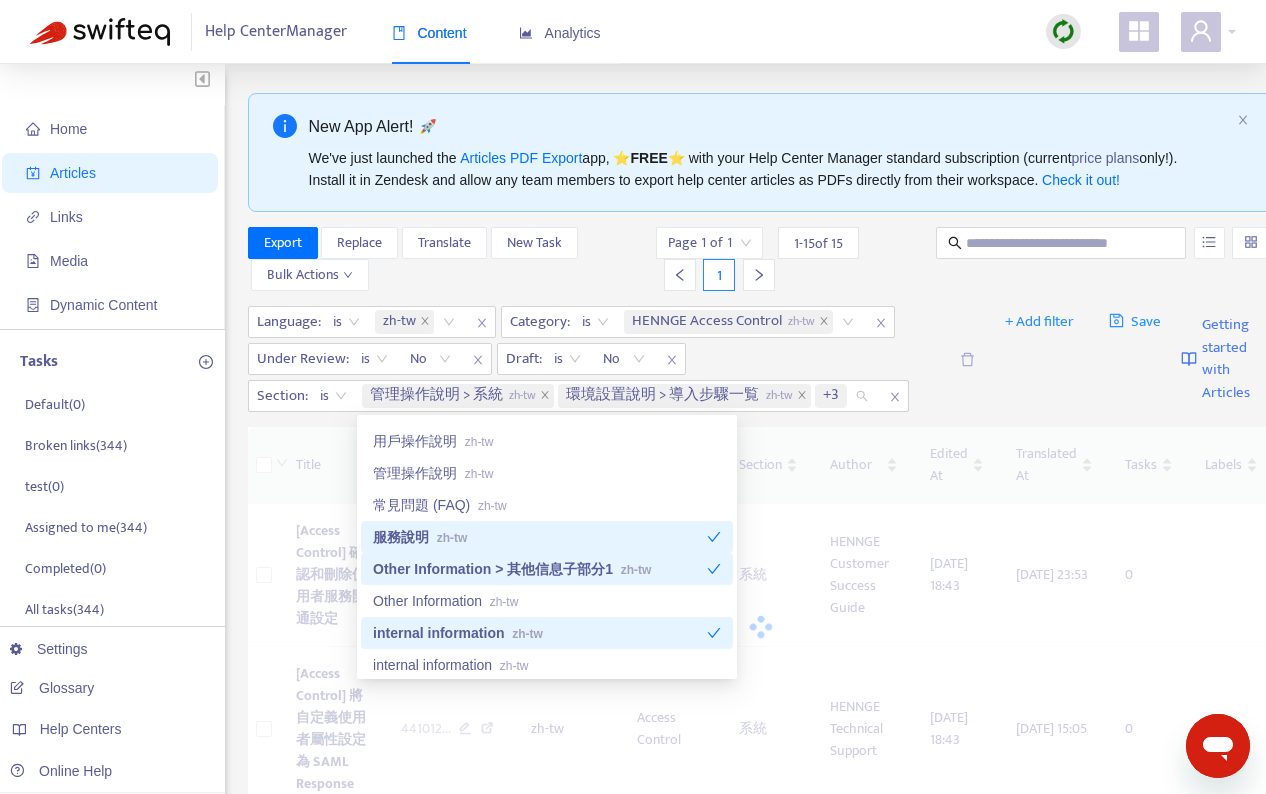 click on "Other Information > 其他信息子部分1   zh-tw" at bounding box center [540, 569] 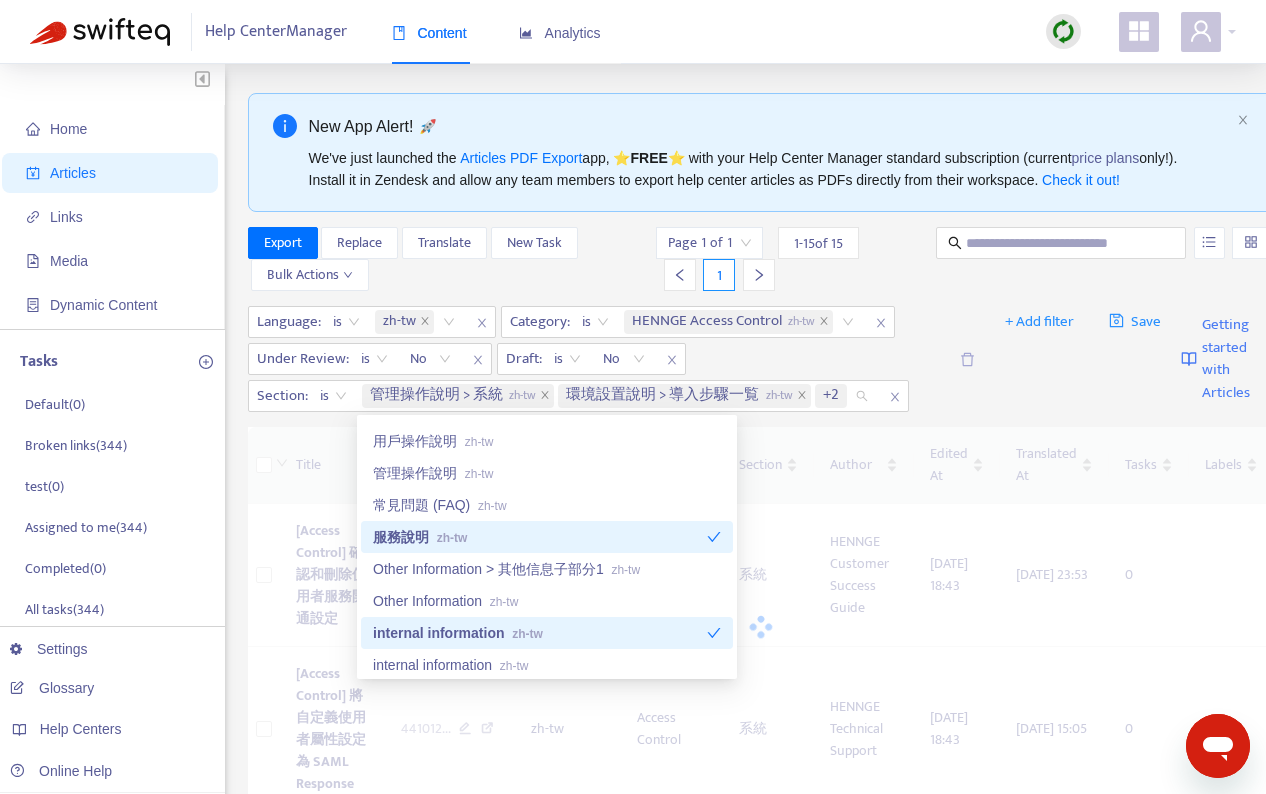 click on "服務說明   zh-tw" at bounding box center (540, 537) 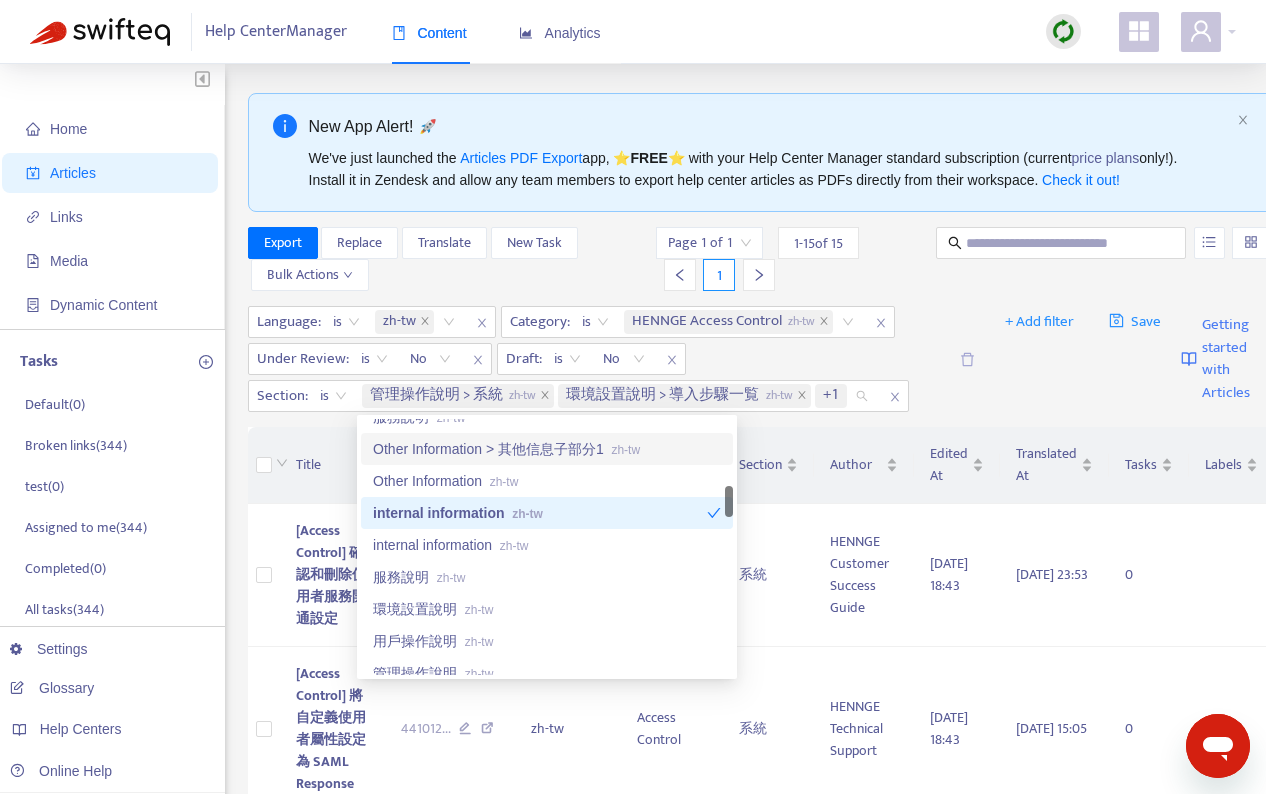 scroll, scrollTop: 567, scrollLeft: 0, axis: vertical 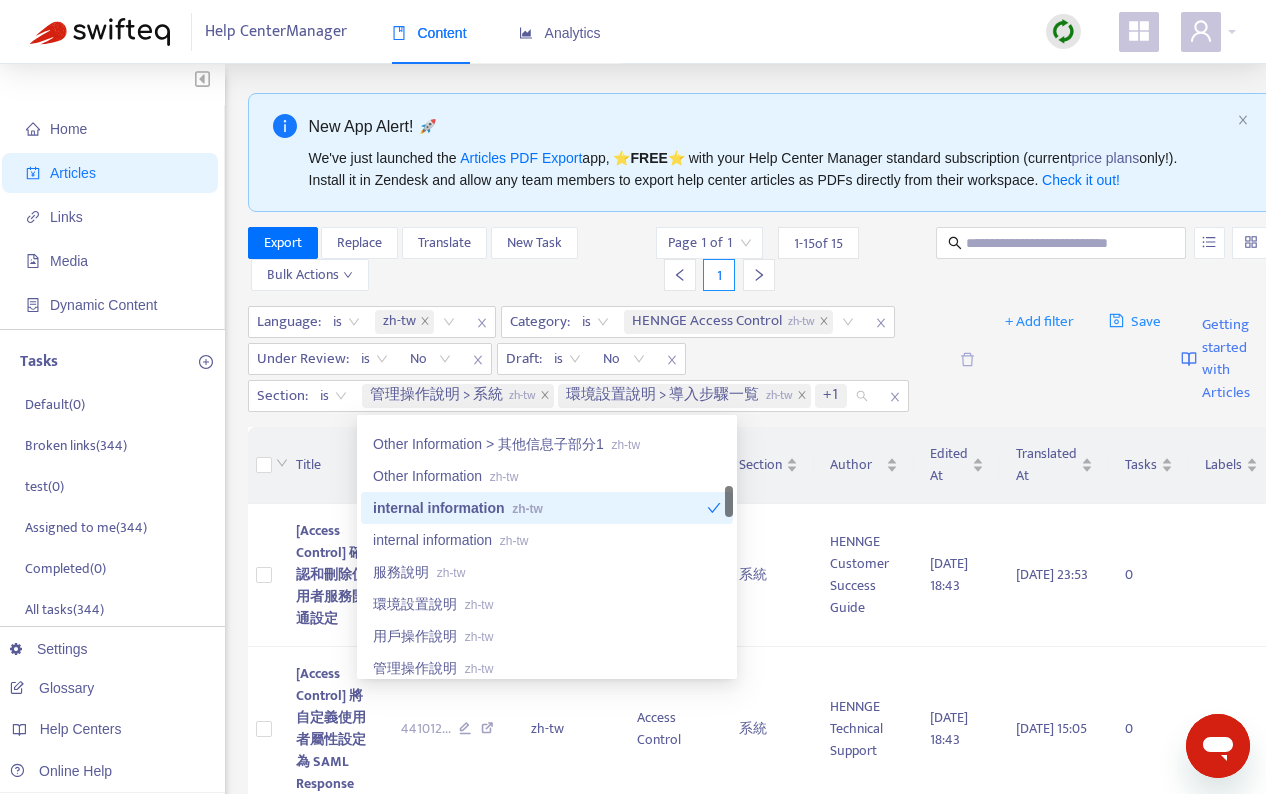 click on "internal information   zh-tw" at bounding box center (547, 508) 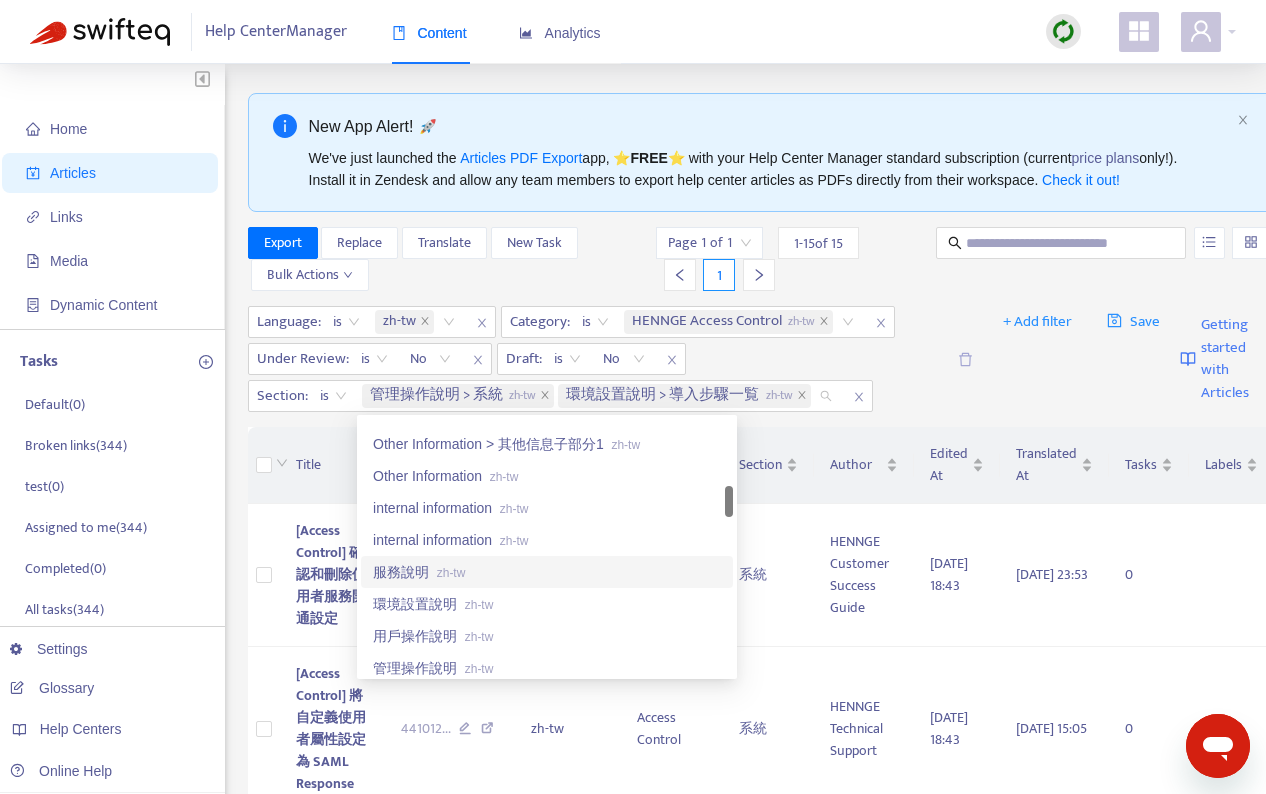 click on "服務說明   zh-tw" at bounding box center [547, 572] 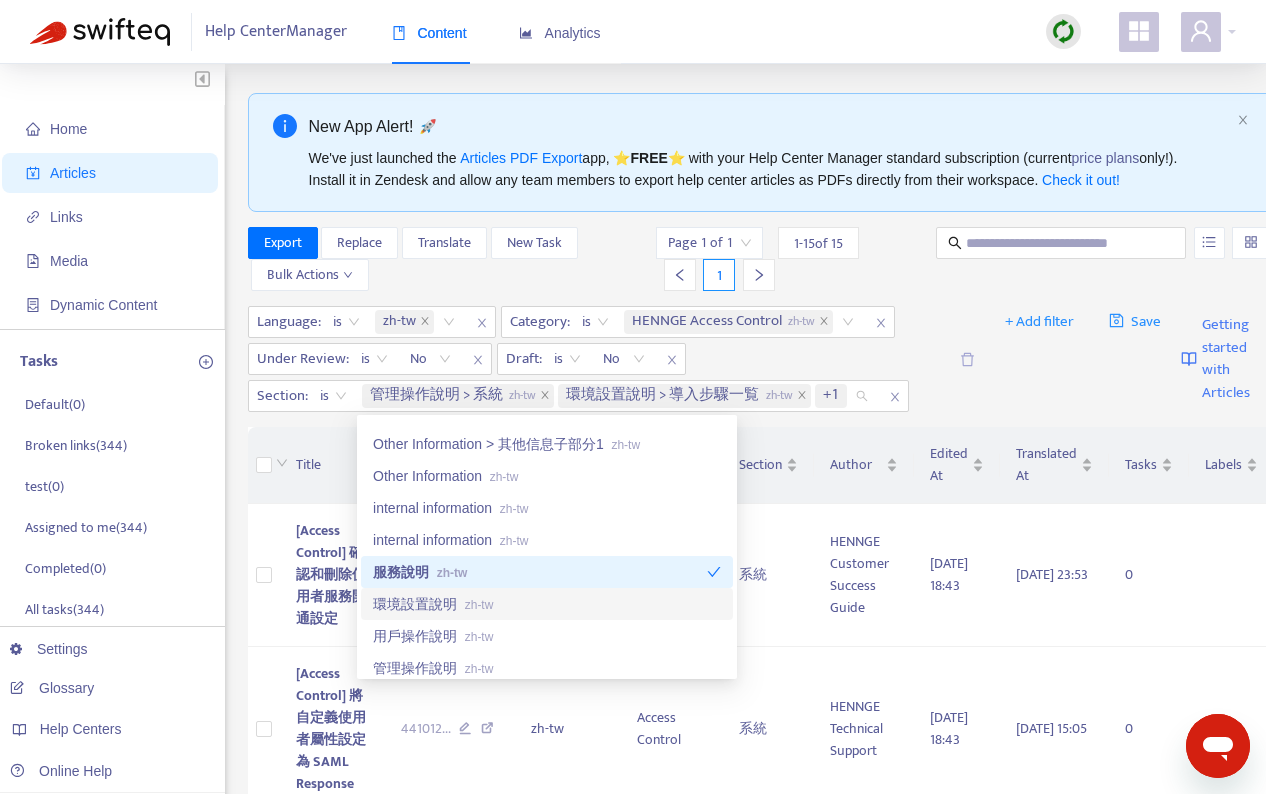 click on "環境設置說明   zh-tw" at bounding box center [547, 604] 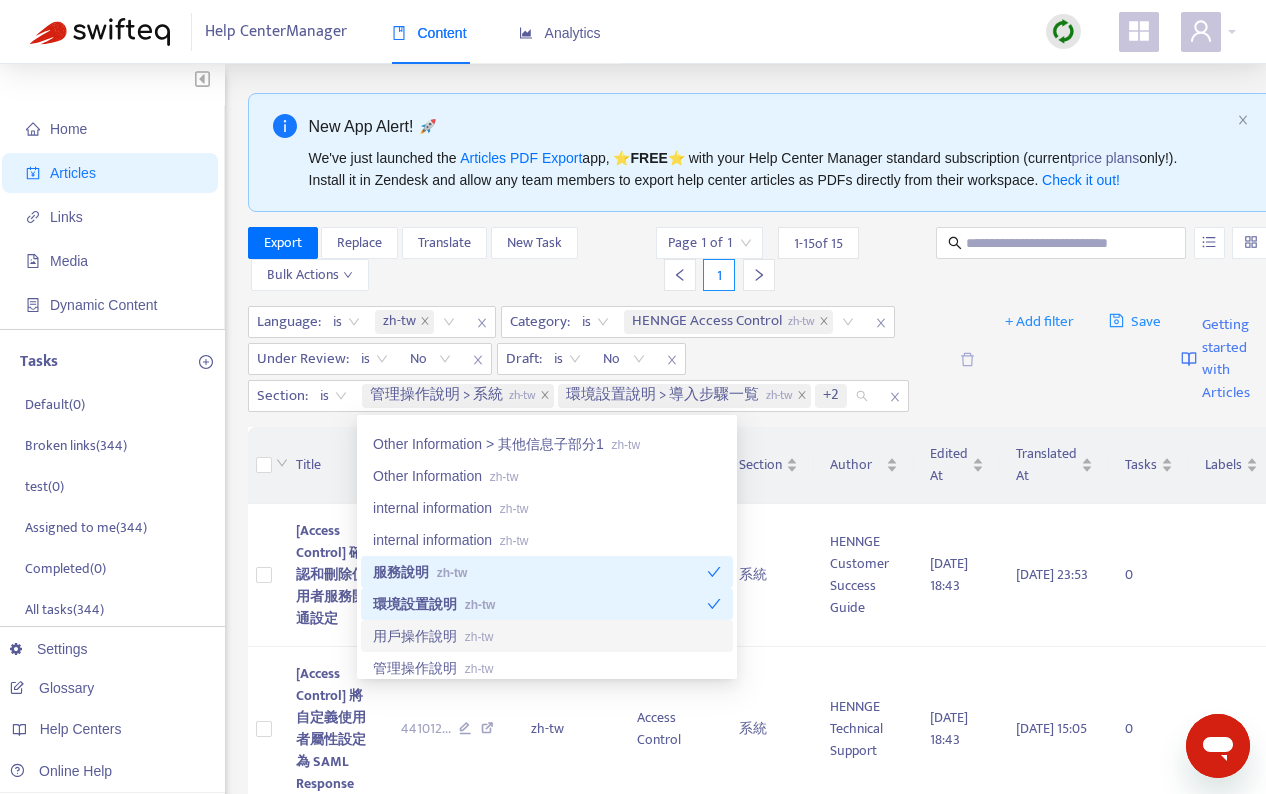 click on "用戶操作說明   zh-tw" at bounding box center [547, 636] 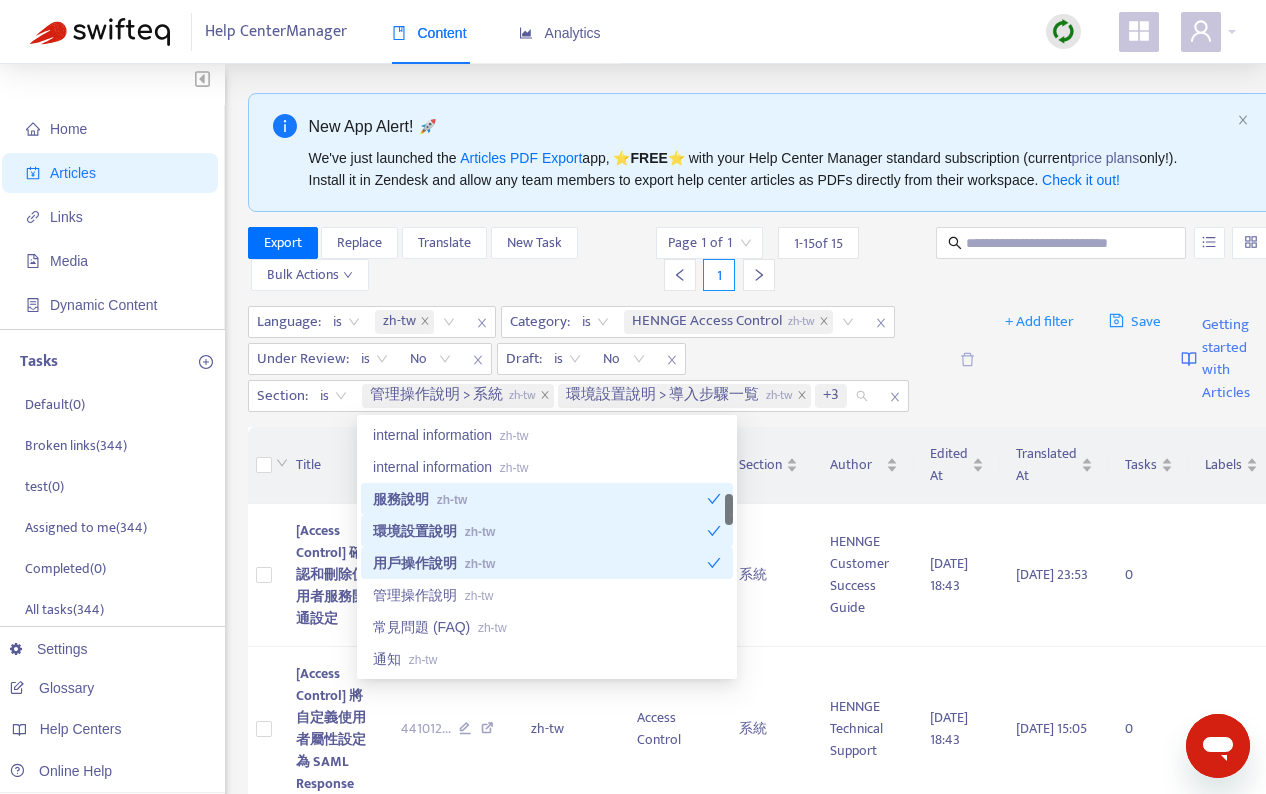 scroll, scrollTop: 649, scrollLeft: 0, axis: vertical 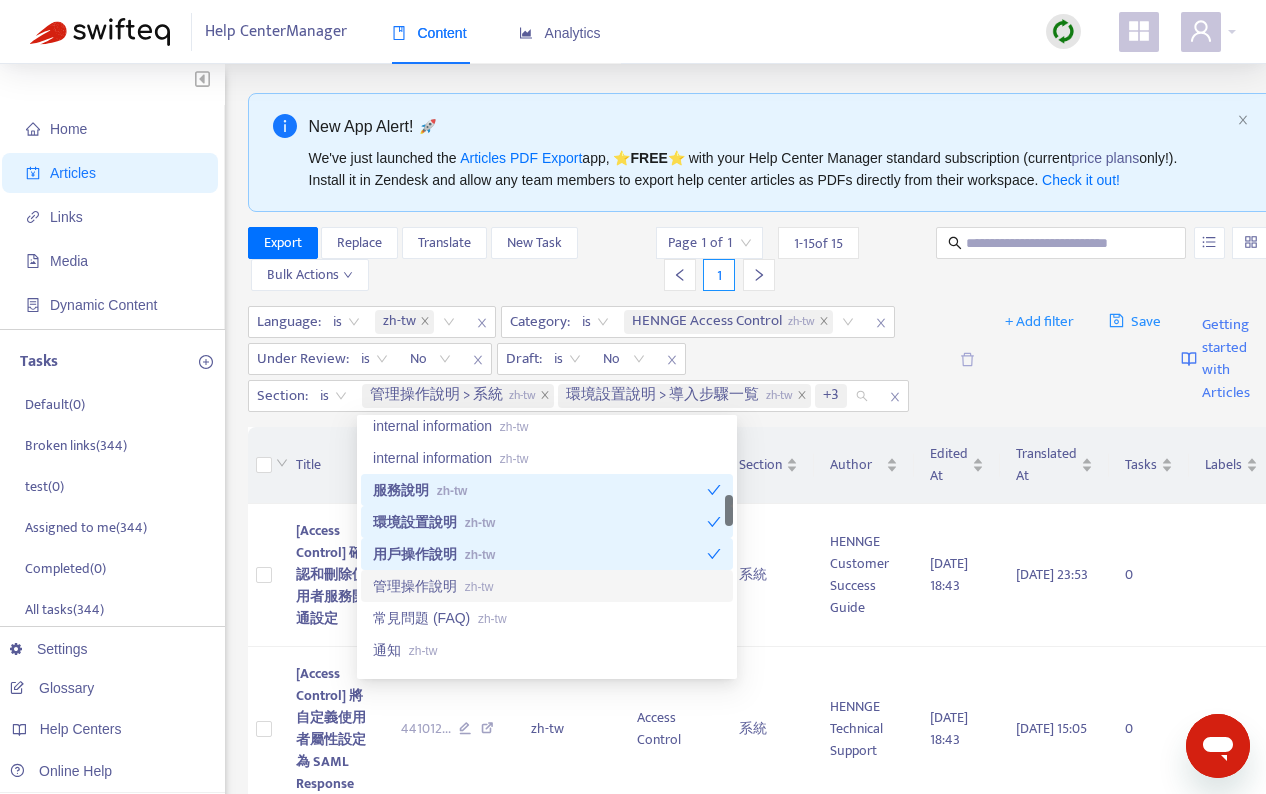 click on "管理操作說明   zh-tw" at bounding box center (547, 586) 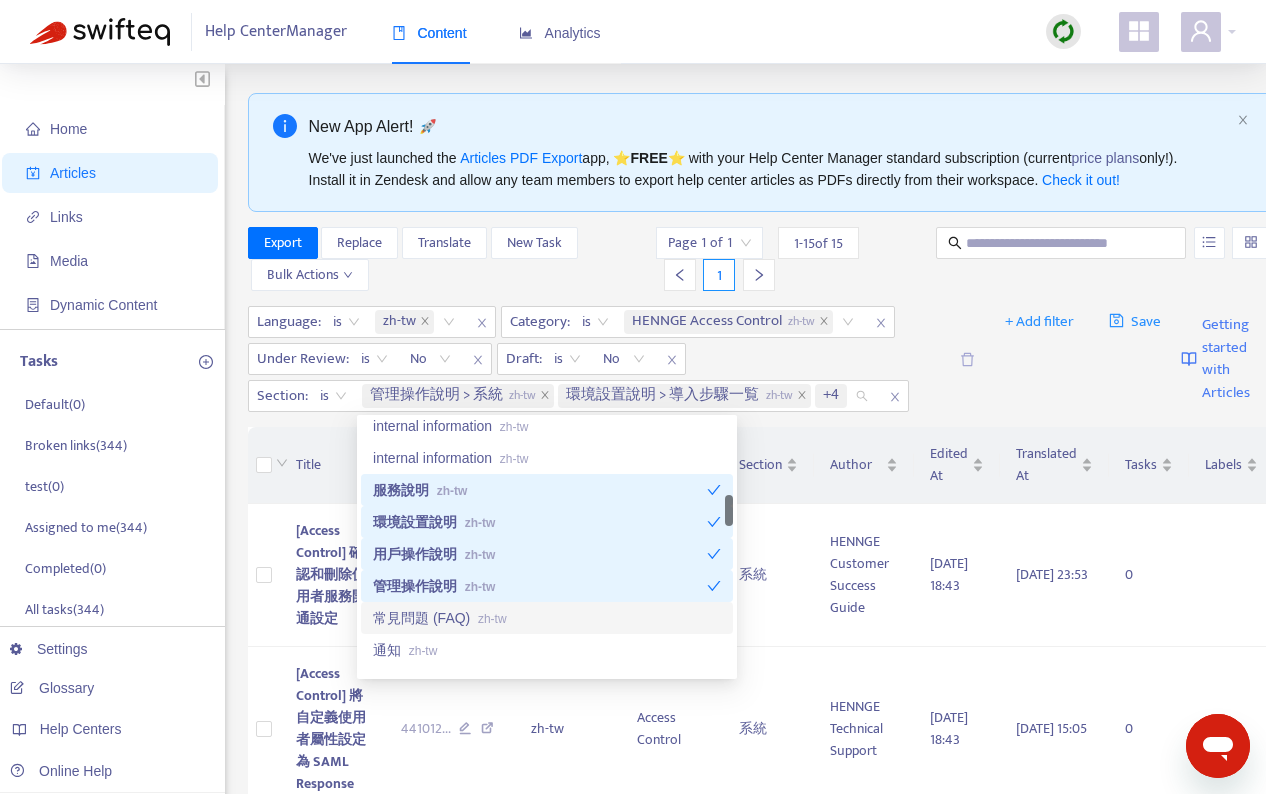 click on "常見問題 (FAQ)   zh-tw" at bounding box center (547, 618) 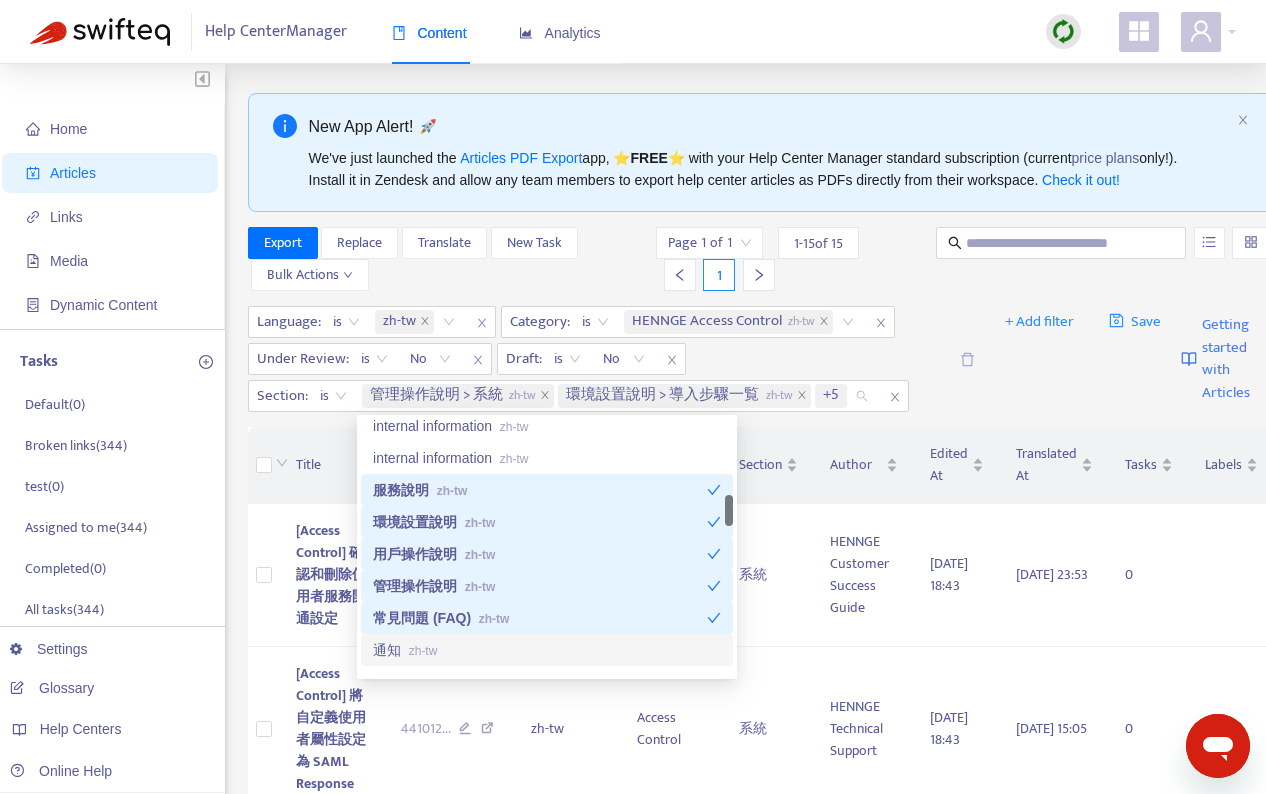 click on "zh-tw" at bounding box center [423, 651] 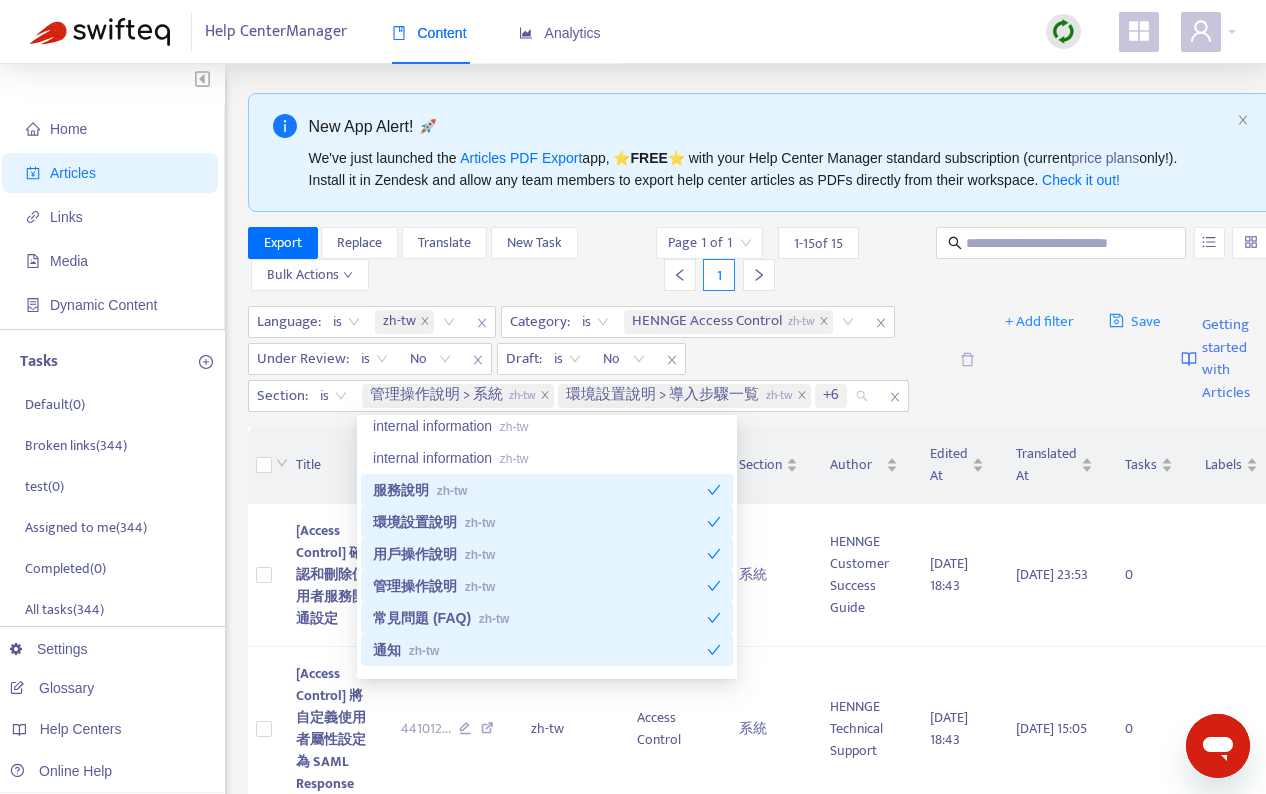 click on "常見問題 (FAQ)   zh-tw" at bounding box center (540, 618) 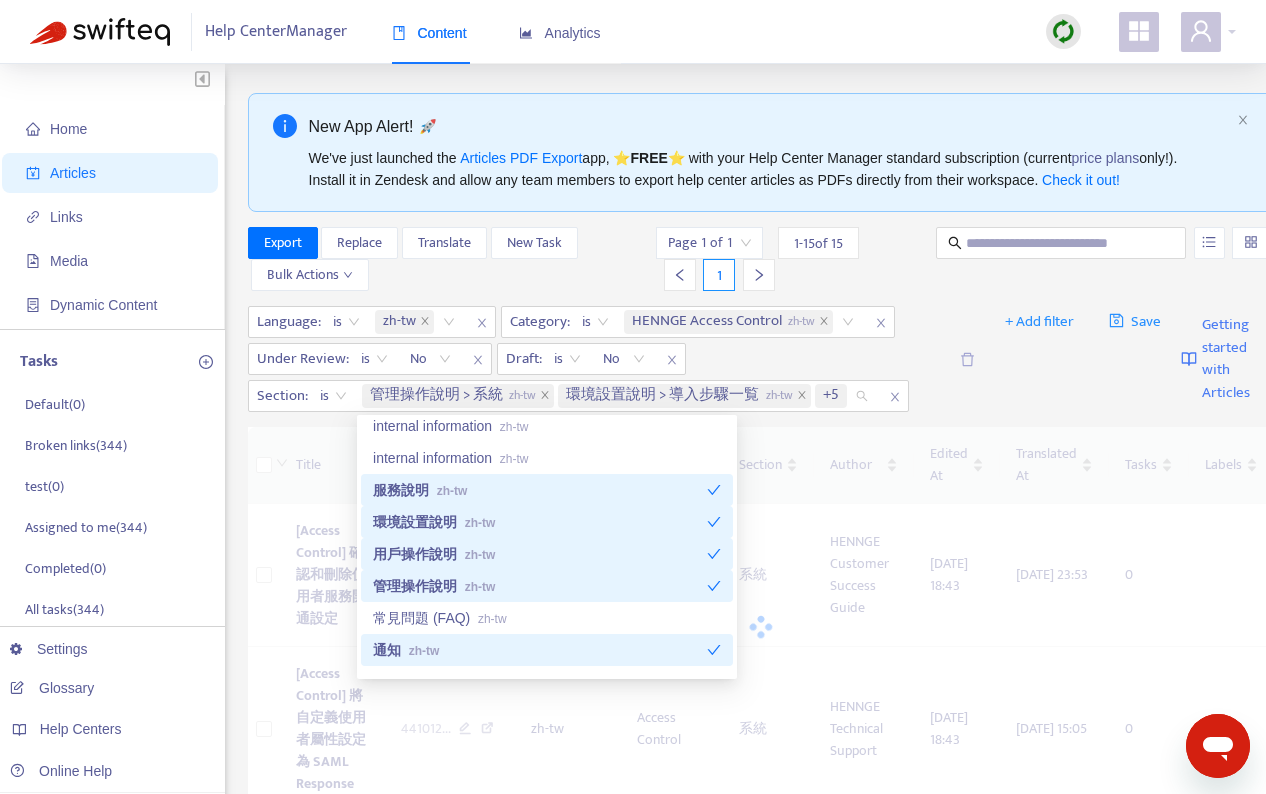click on "管理操作說明   zh-tw" at bounding box center [540, 586] 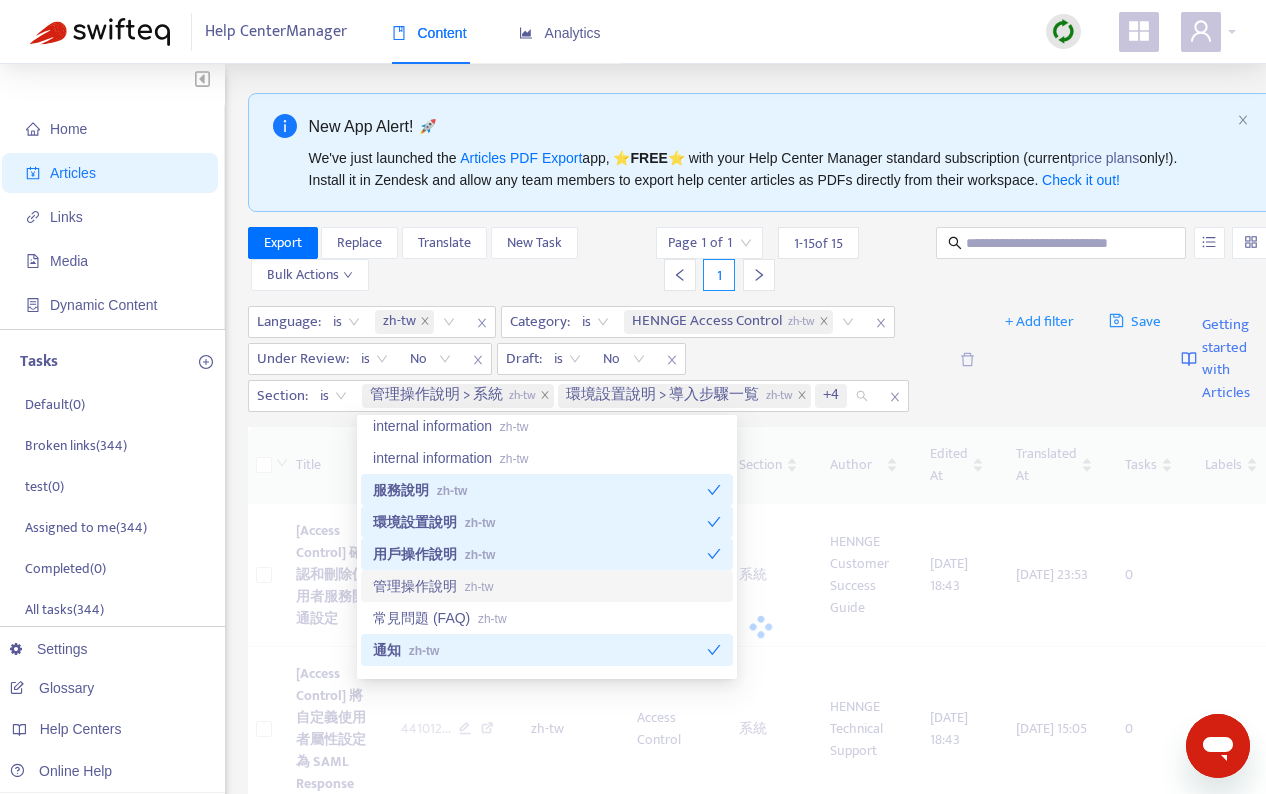 click on "用戶操作說明   zh-tw" at bounding box center (540, 554) 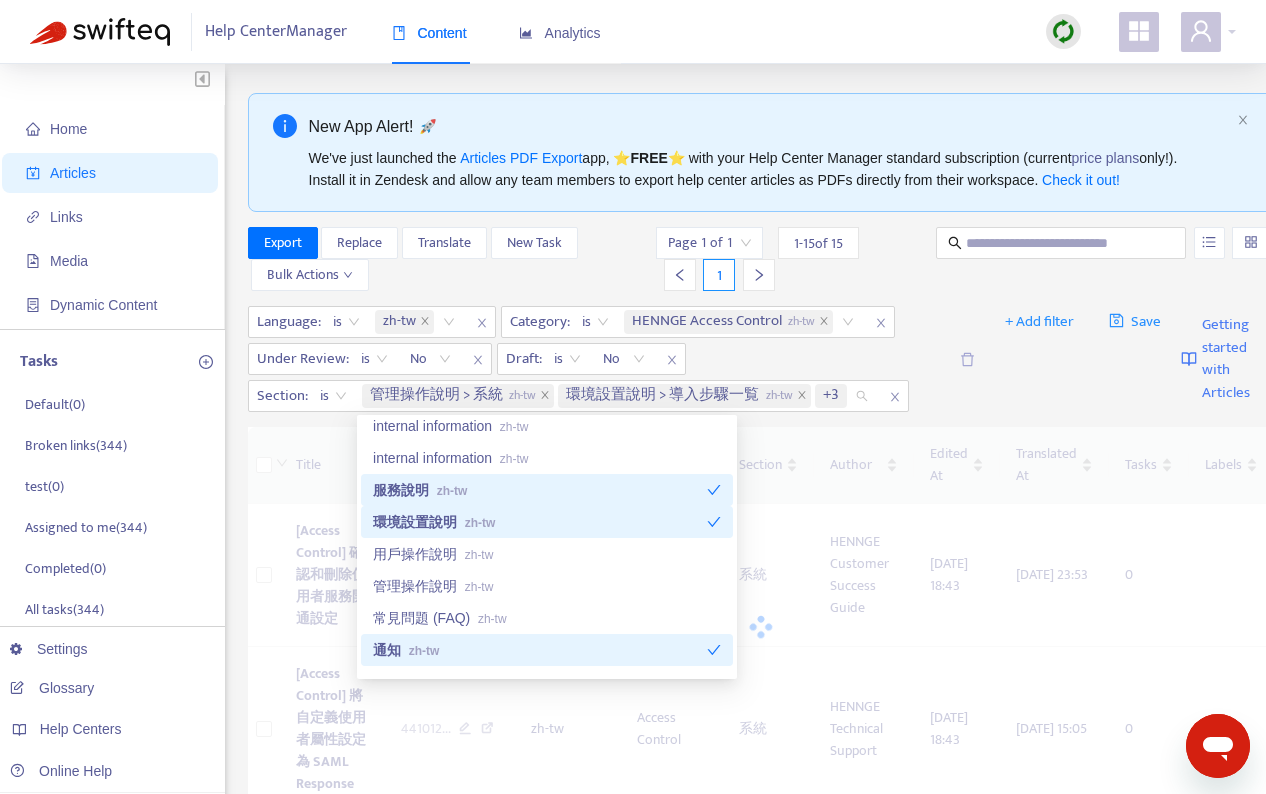 click on "環境設置說明   zh-tw" at bounding box center (540, 522) 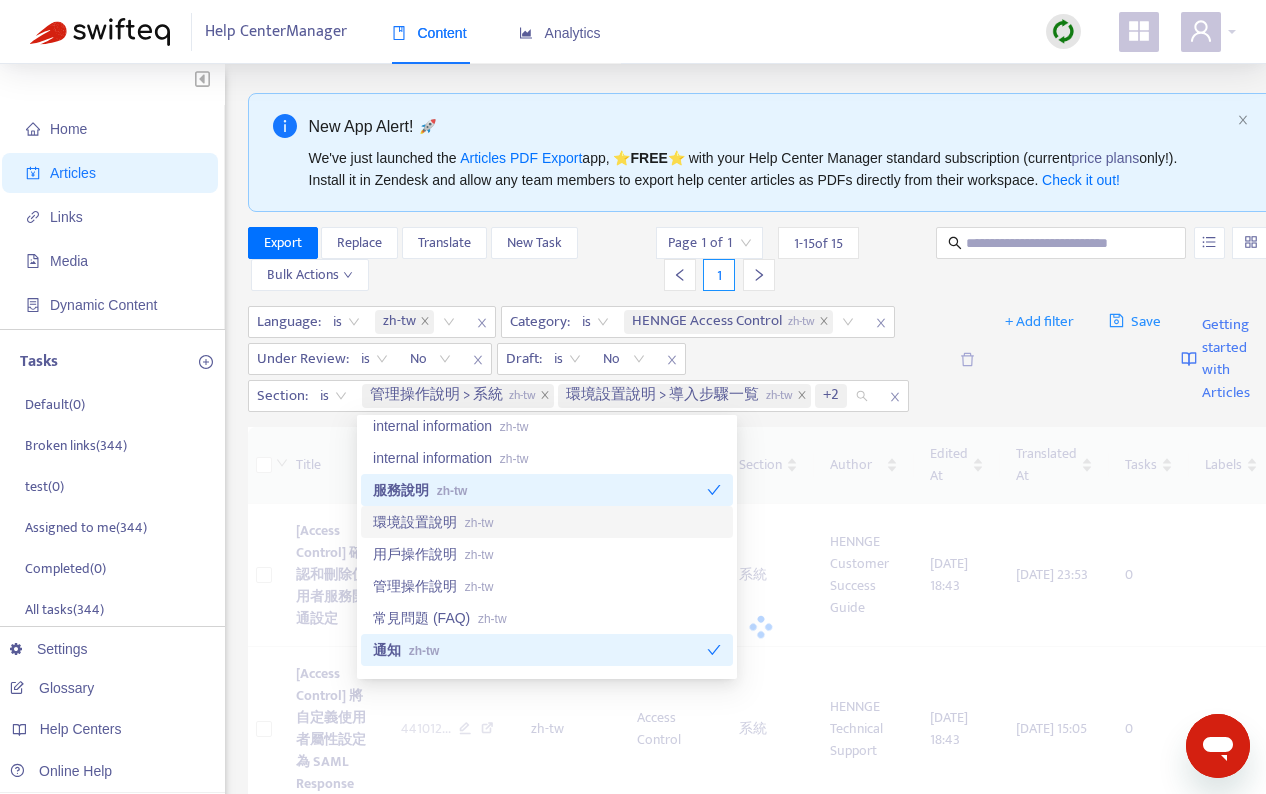 click on "服務說明   zh-tw" at bounding box center (540, 490) 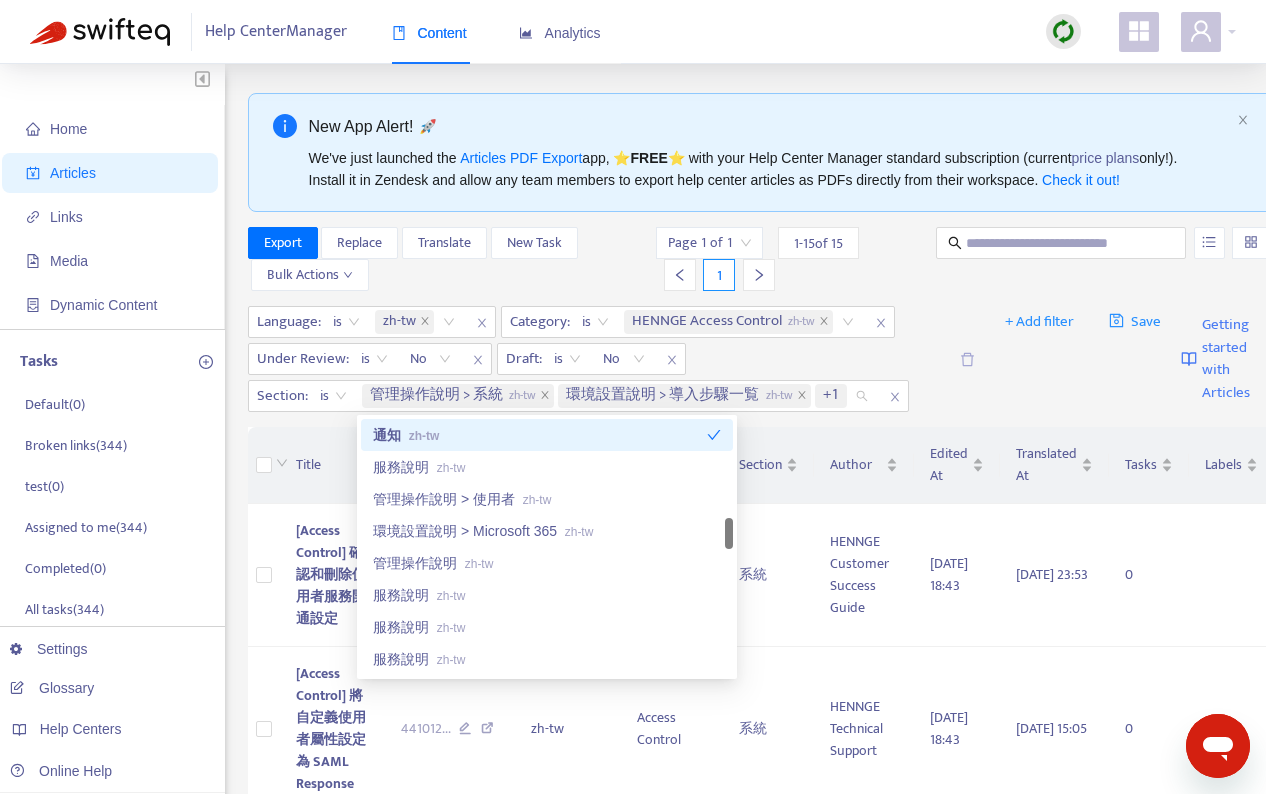 scroll, scrollTop: 872, scrollLeft: 0, axis: vertical 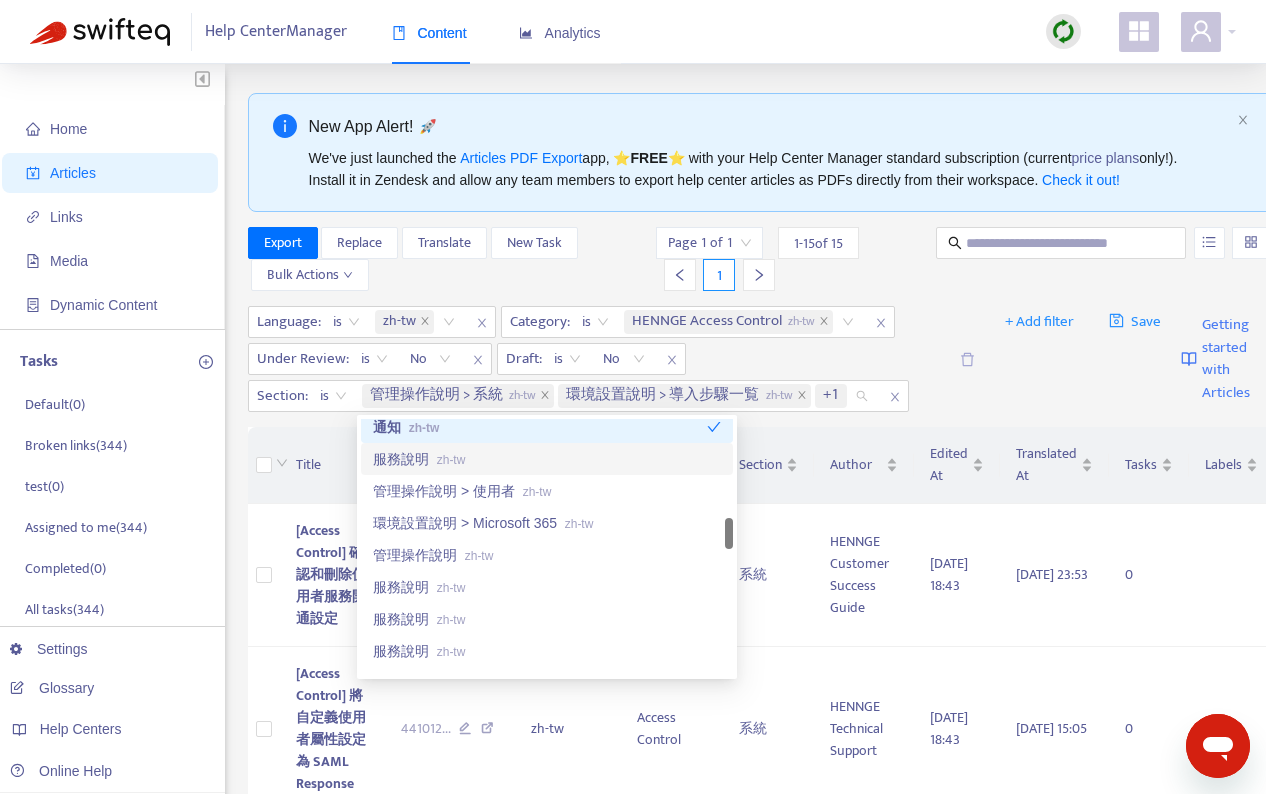 click on "服務說明   zh-tw" at bounding box center (547, 459) 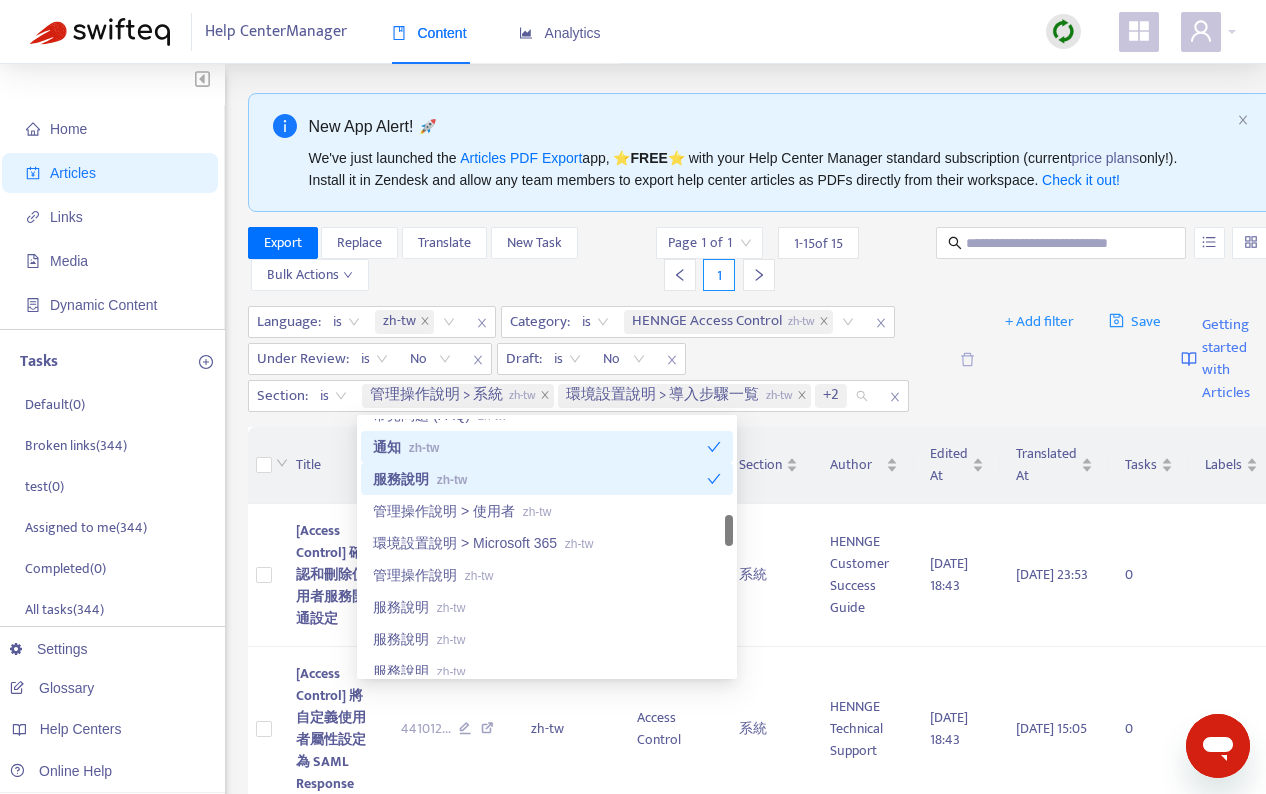 scroll, scrollTop: 846, scrollLeft: 0, axis: vertical 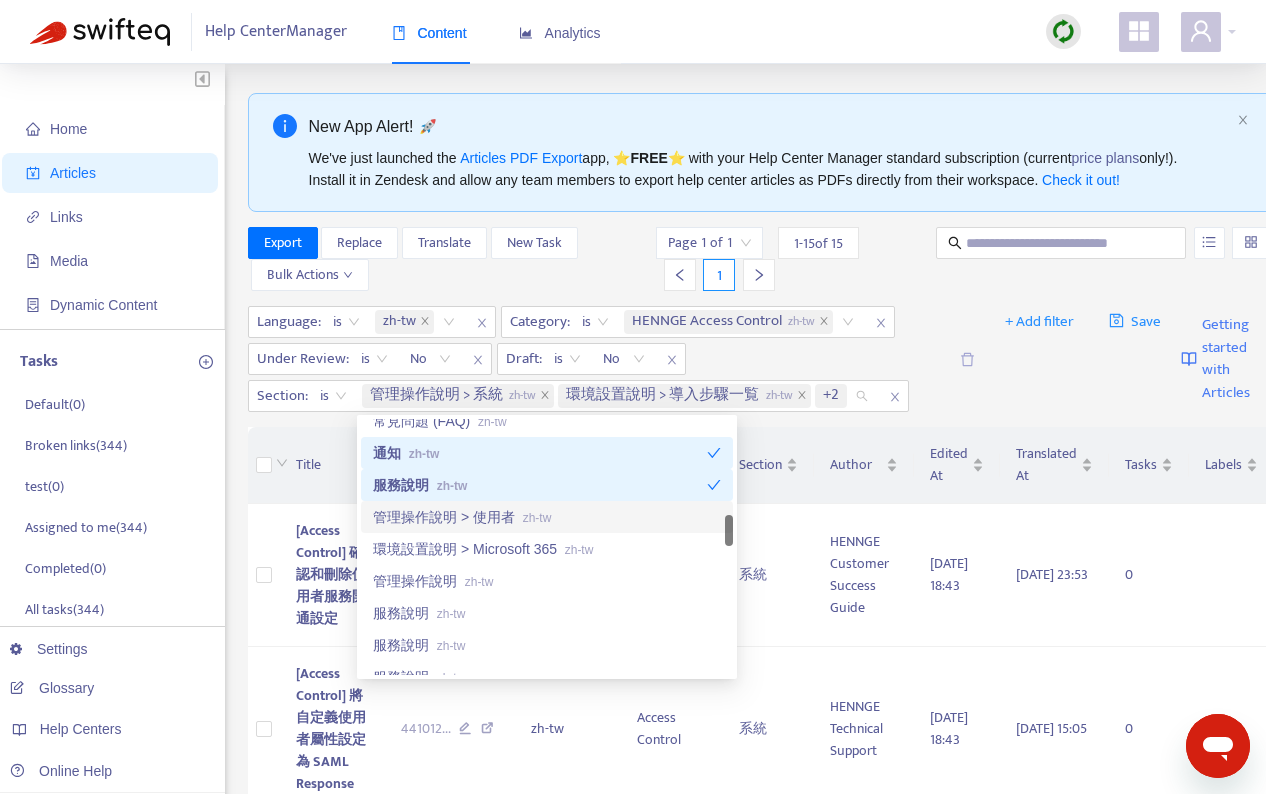 click on "管理操作說明 > 使用者   zh-tw" at bounding box center (547, 517) 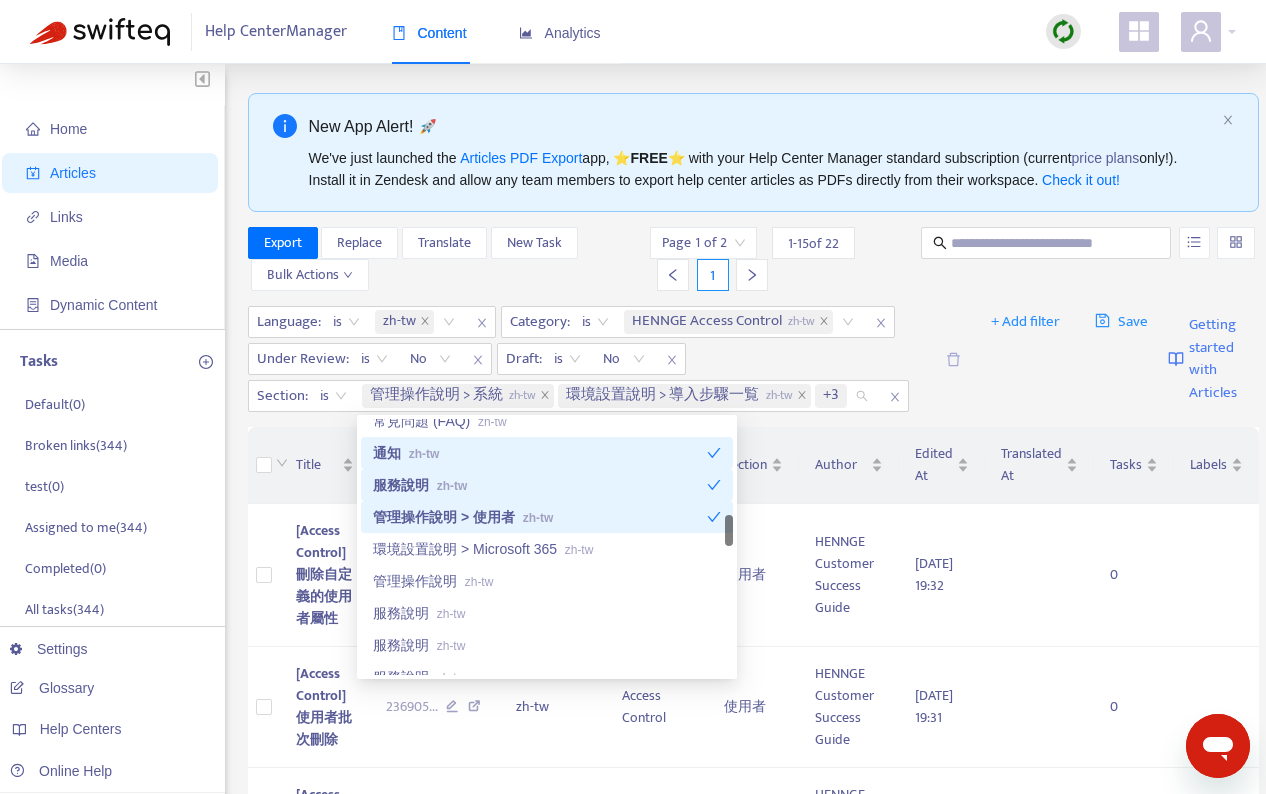 click on "服務說明   zh-tw" at bounding box center (540, 485) 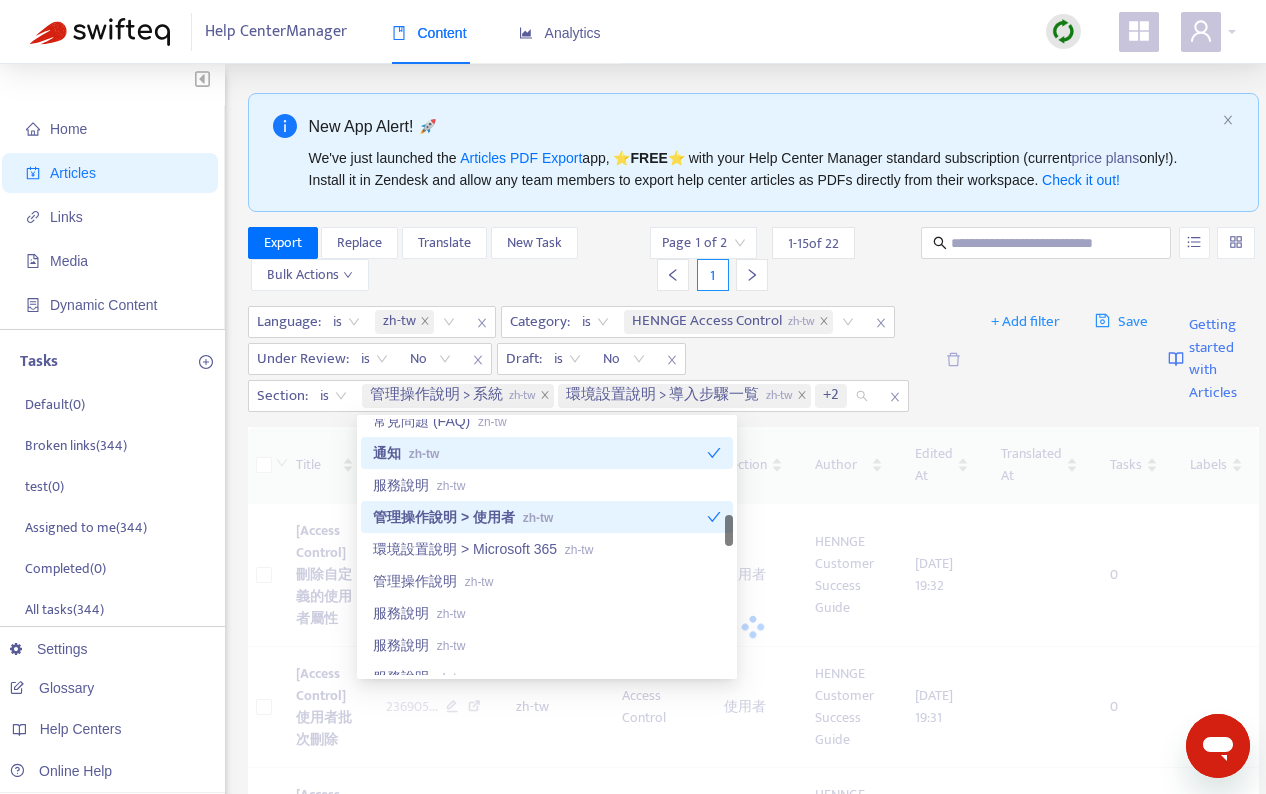 click on "zh-tw" at bounding box center [424, 454] 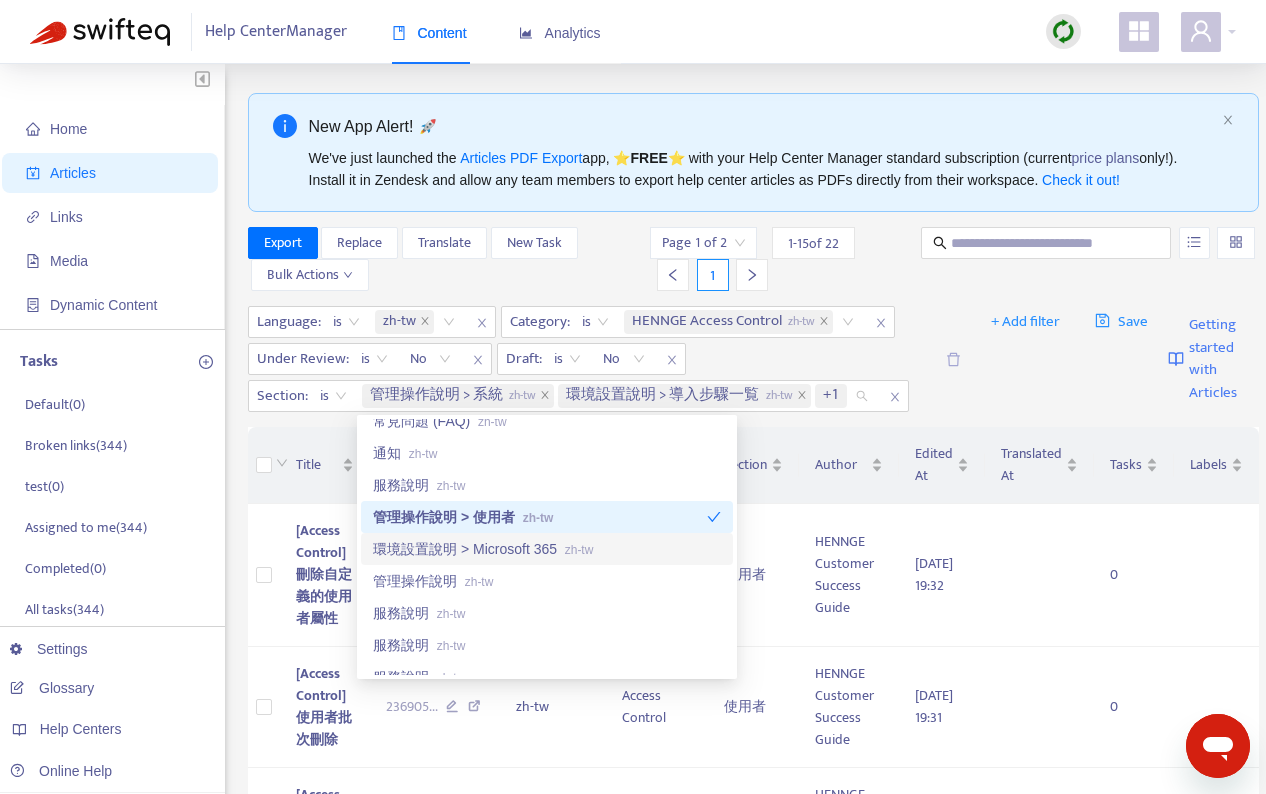 click on "環境設置說明 > Microsoft 365   zh-tw" at bounding box center (547, 549) 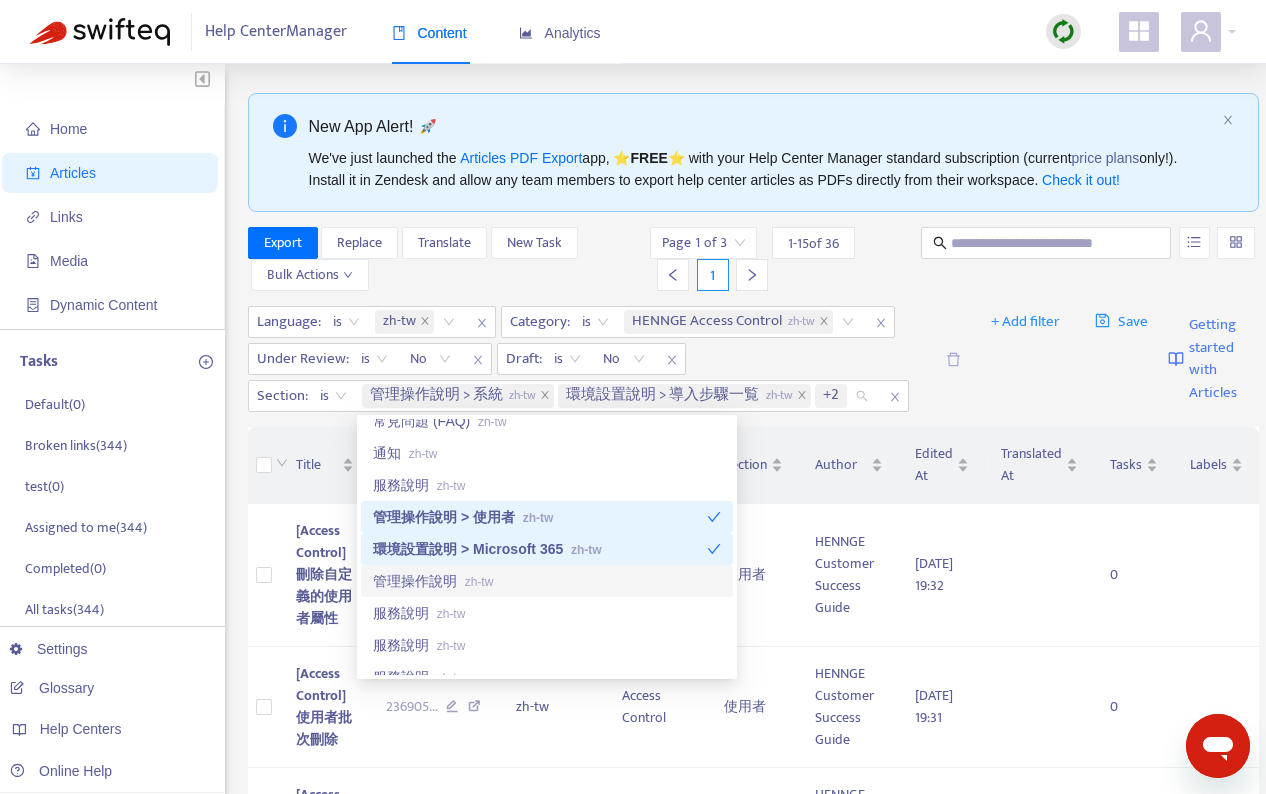 click on "管理操作說明   zh-tw" at bounding box center (547, 581) 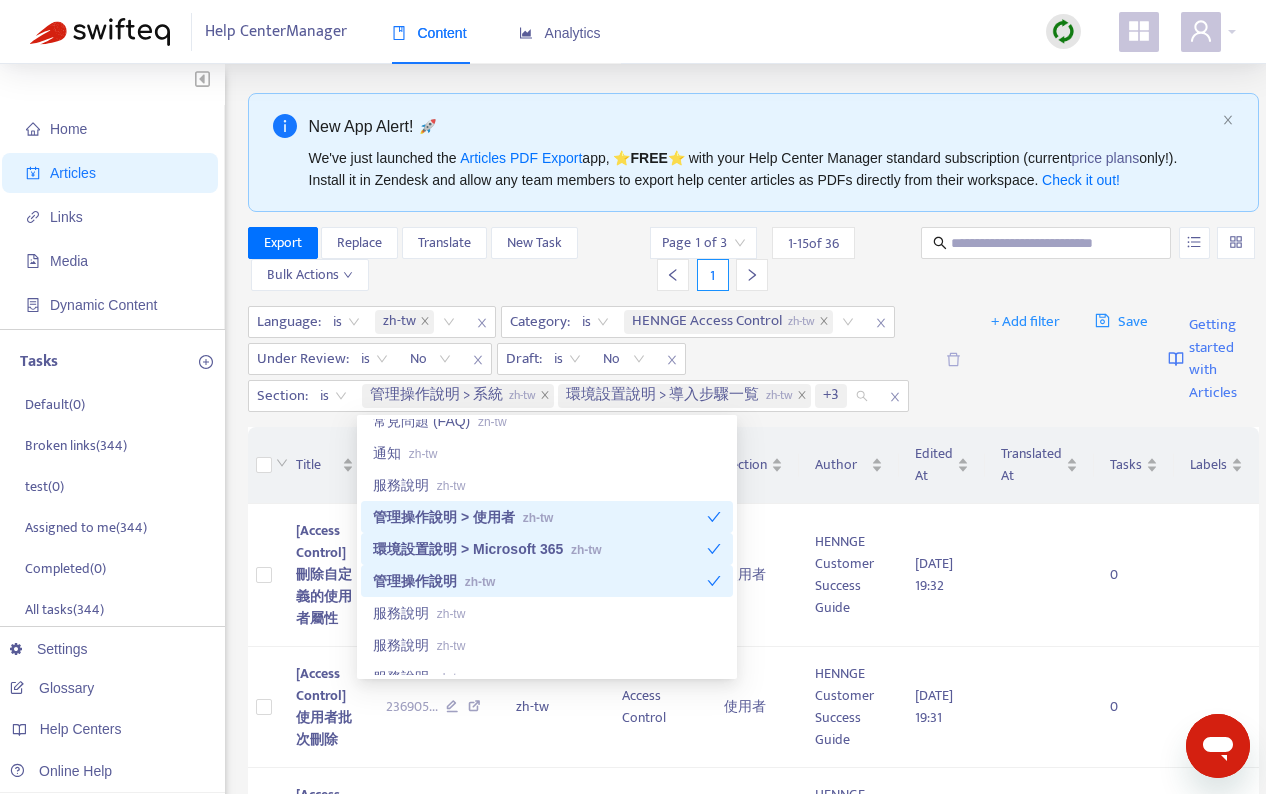 click on "管理操作說明   zh-tw" at bounding box center [540, 581] 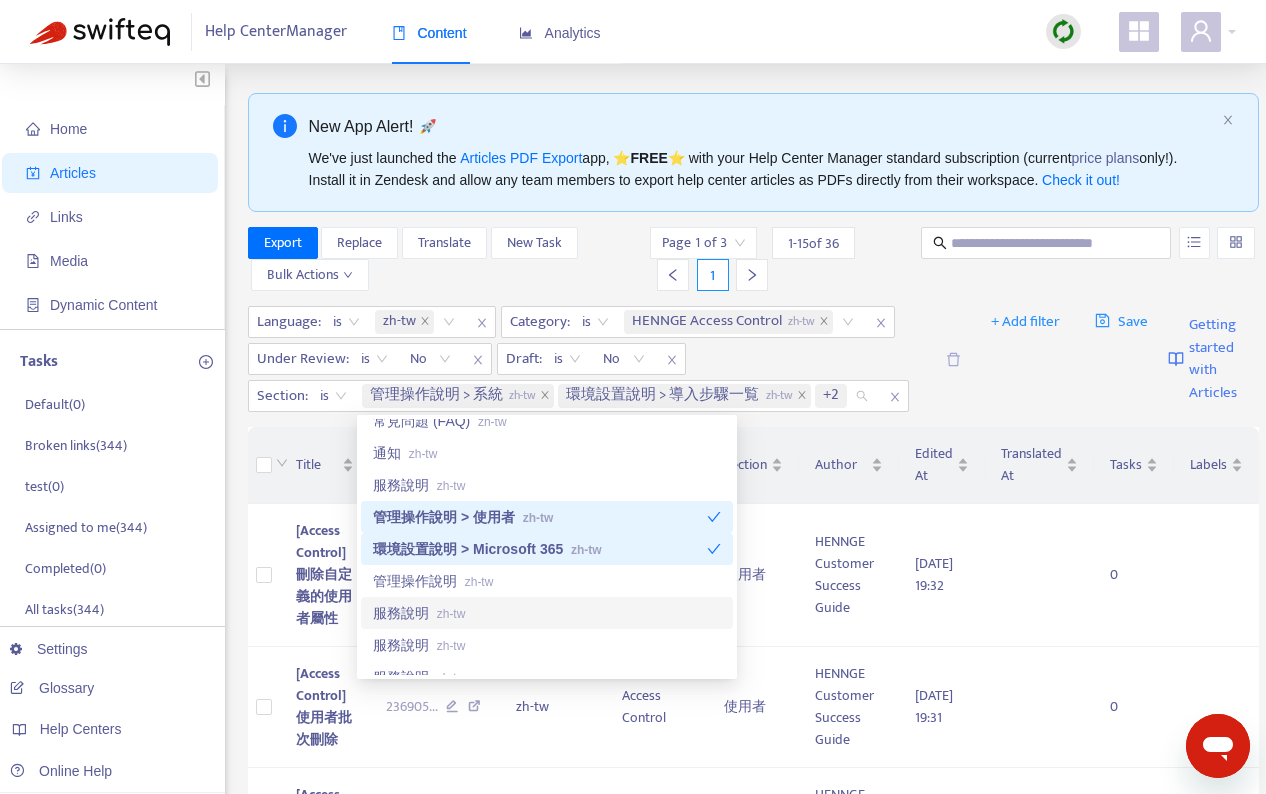 click on "服務說明   zh-tw" at bounding box center [547, 613] 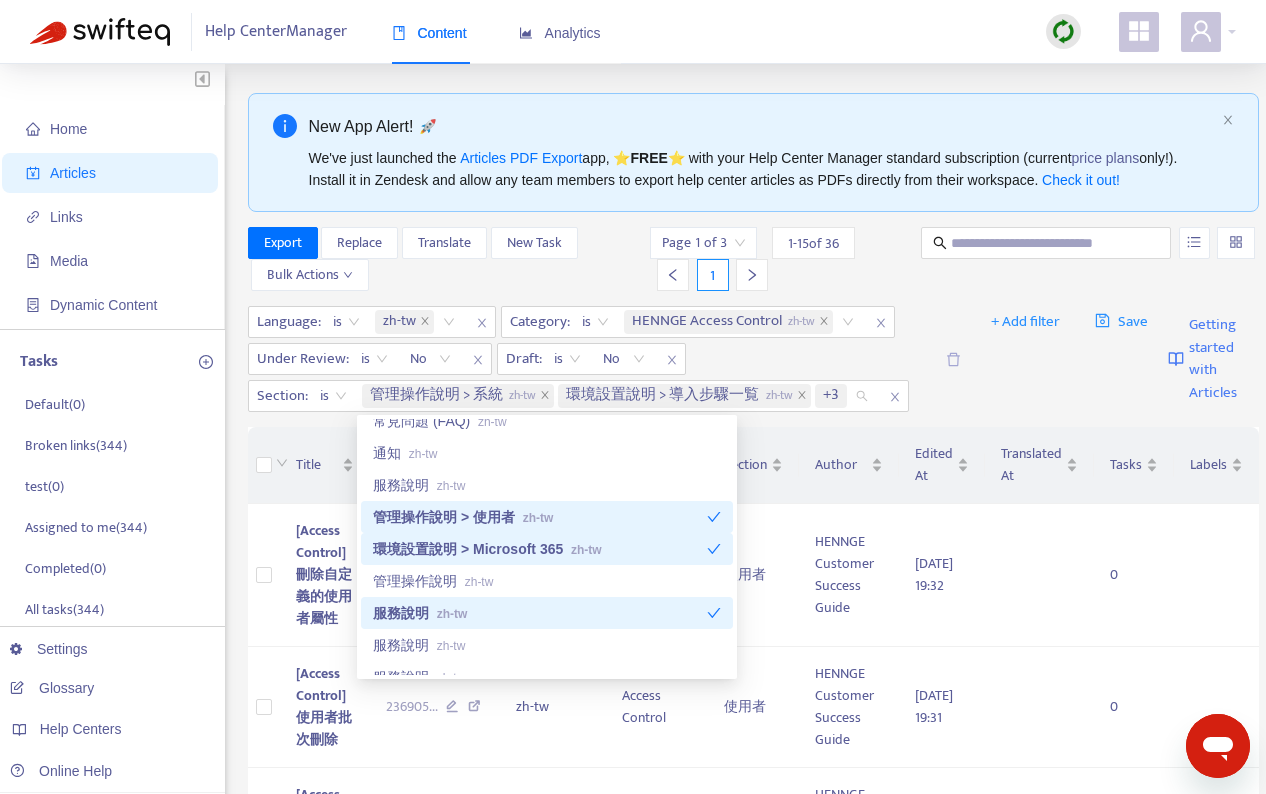 click on "服務說明   zh-tw" at bounding box center (540, 613) 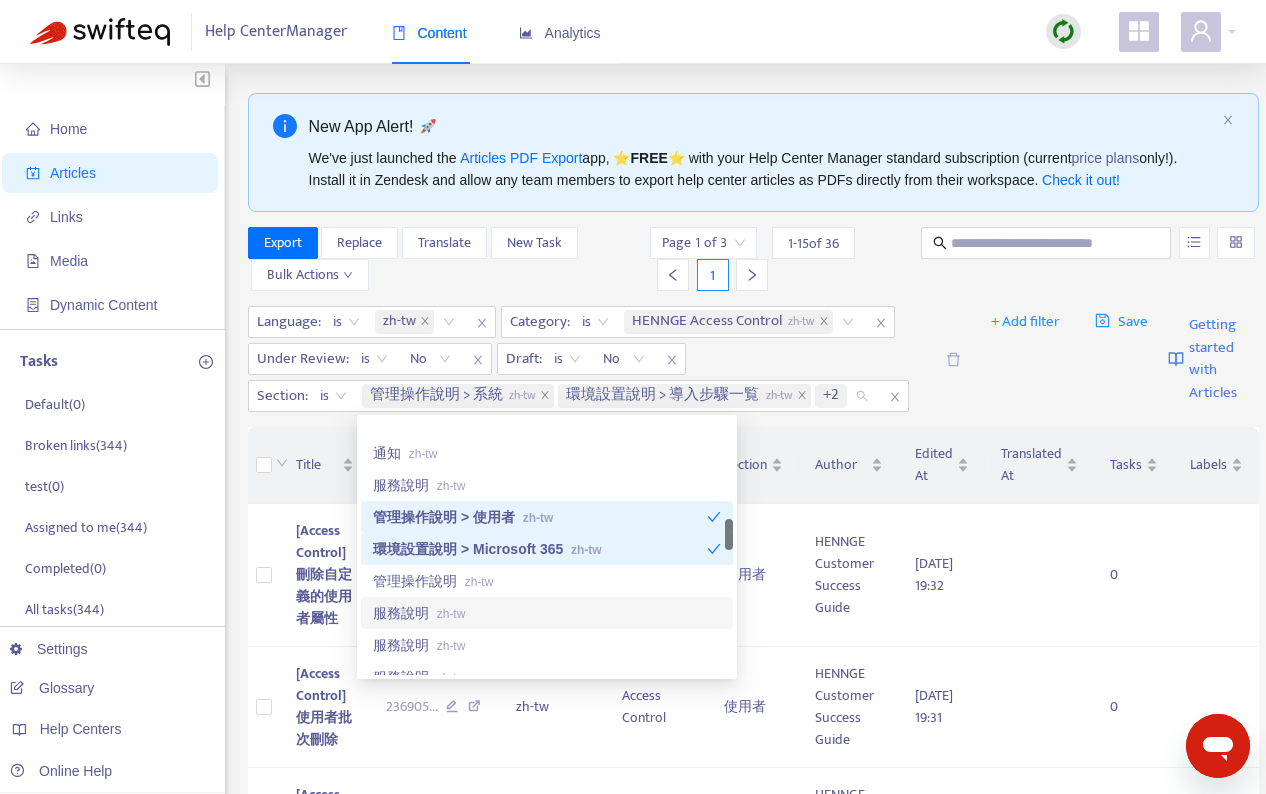 scroll, scrollTop: 904, scrollLeft: 0, axis: vertical 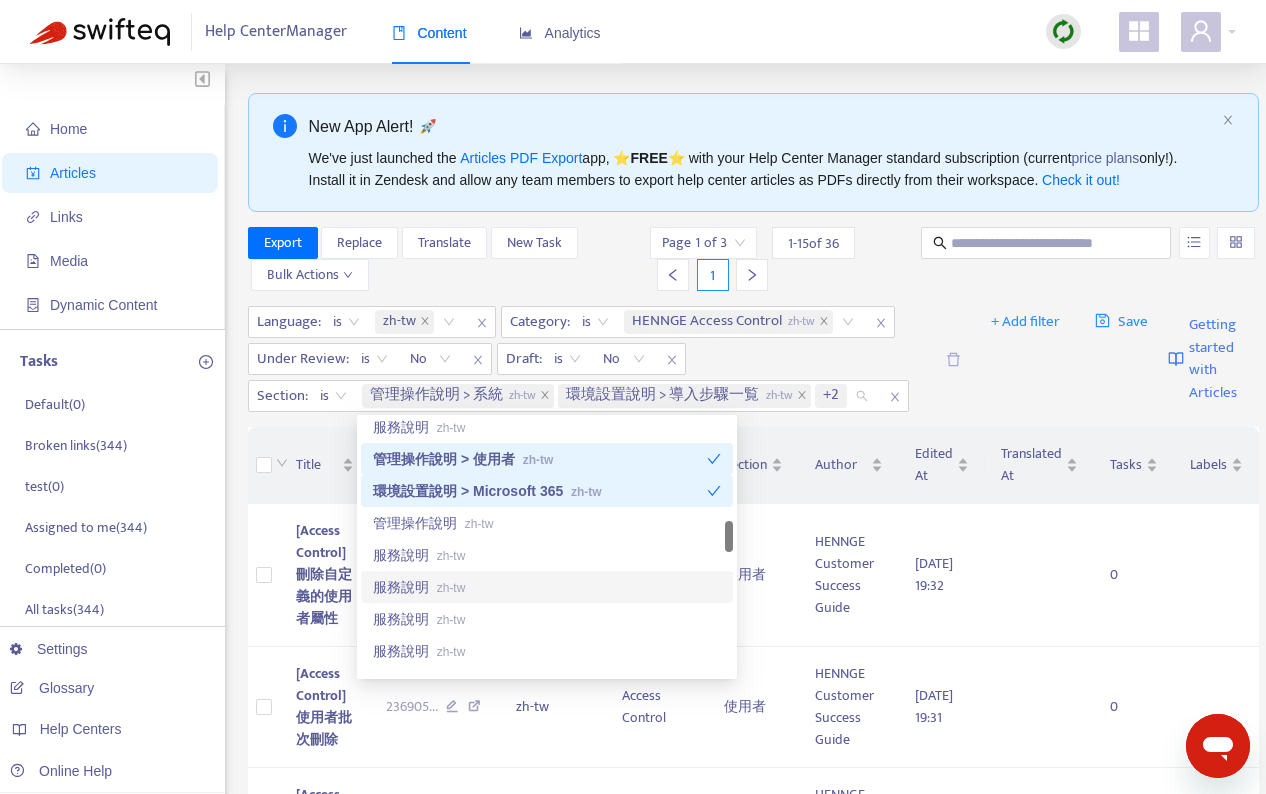 click on "服務說明   zh-tw" at bounding box center (547, 587) 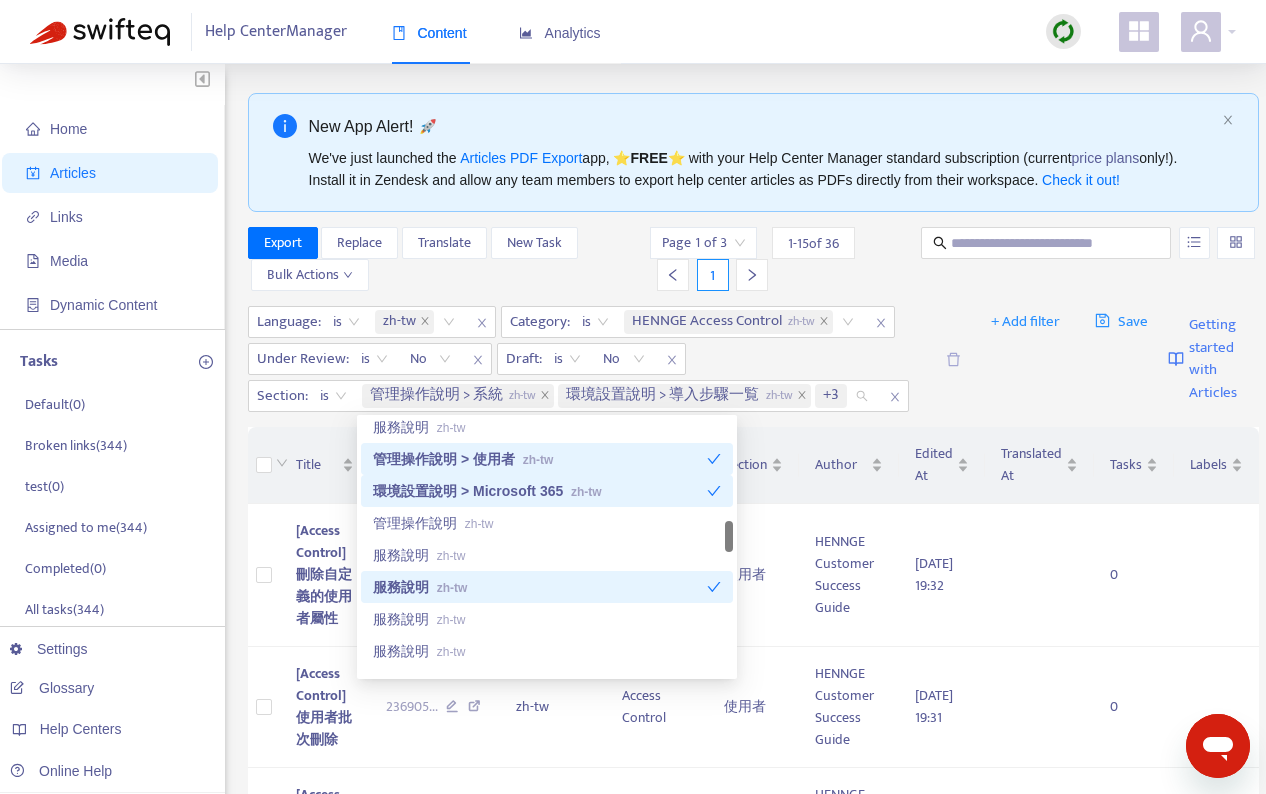 click on "服務說明   zh-tw" at bounding box center [540, 587] 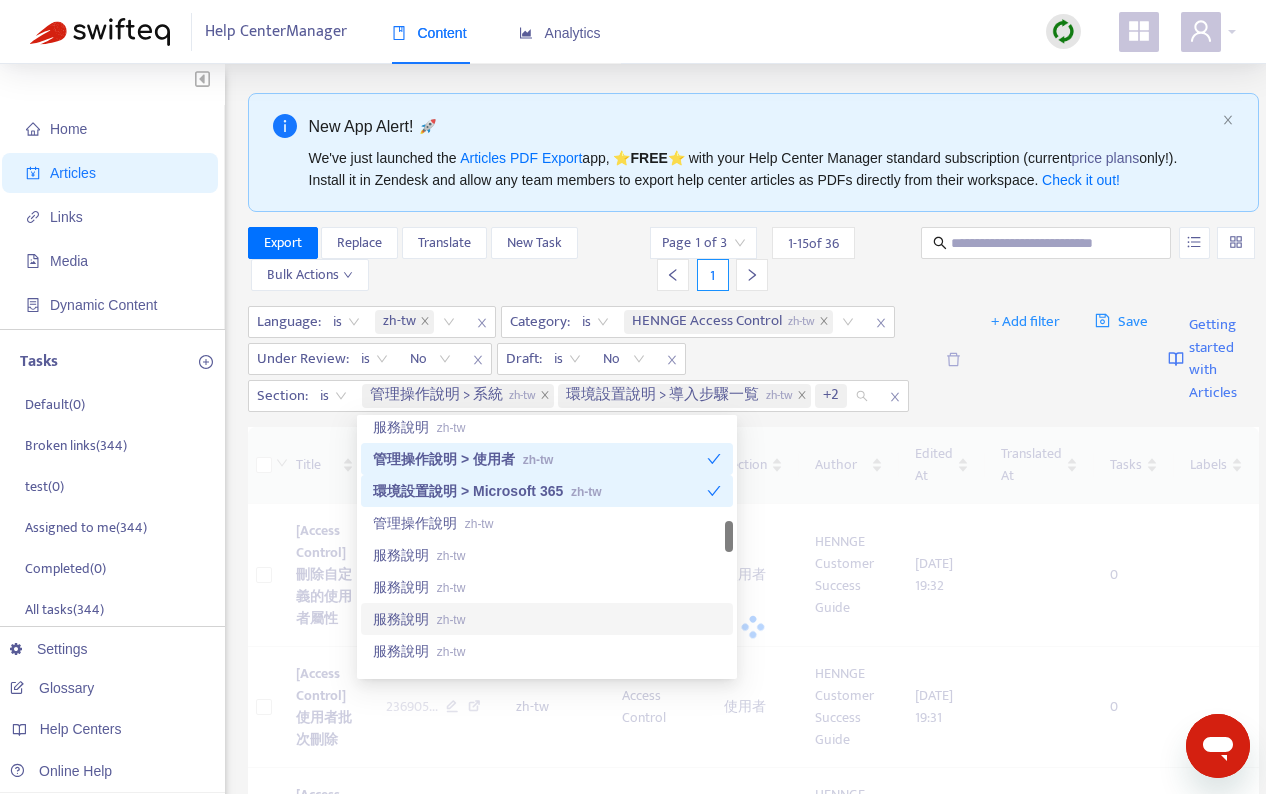 click on "服務說明   zh-tw" at bounding box center [547, 619] 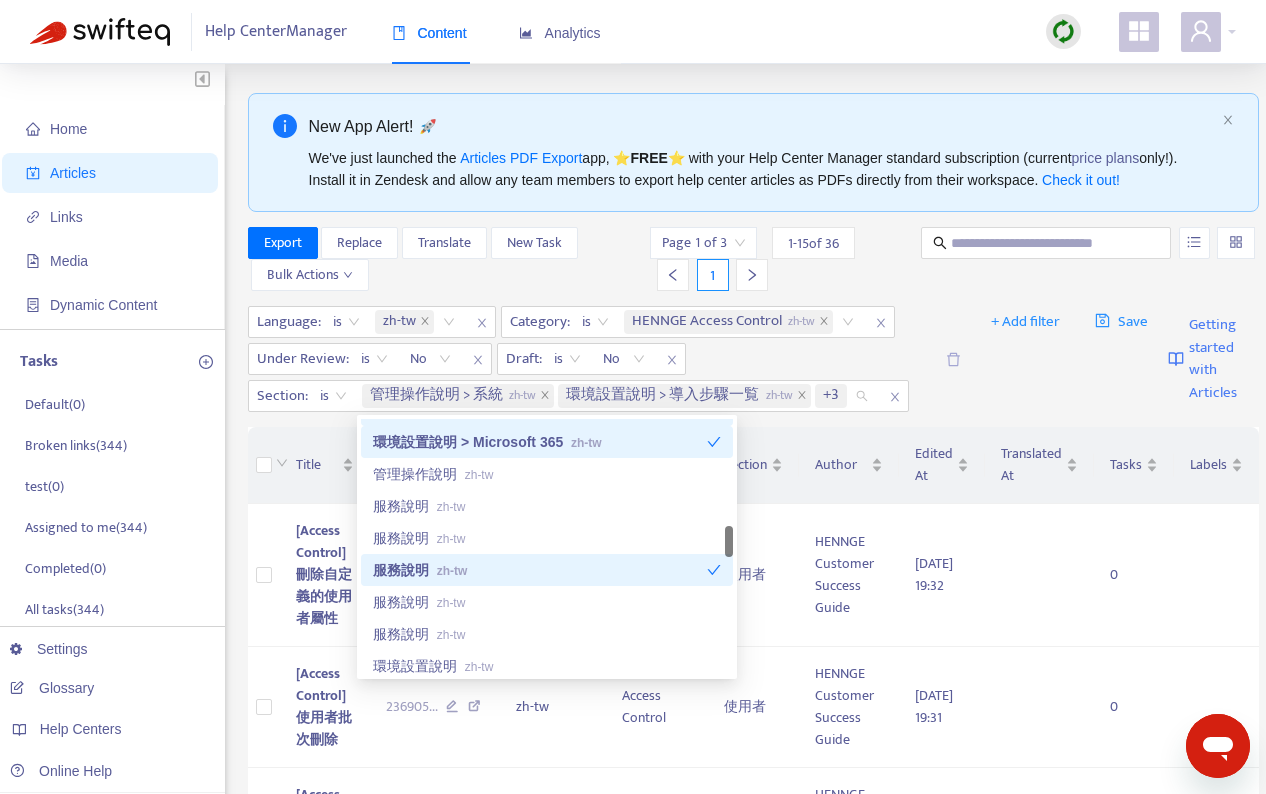 scroll, scrollTop: 963, scrollLeft: 0, axis: vertical 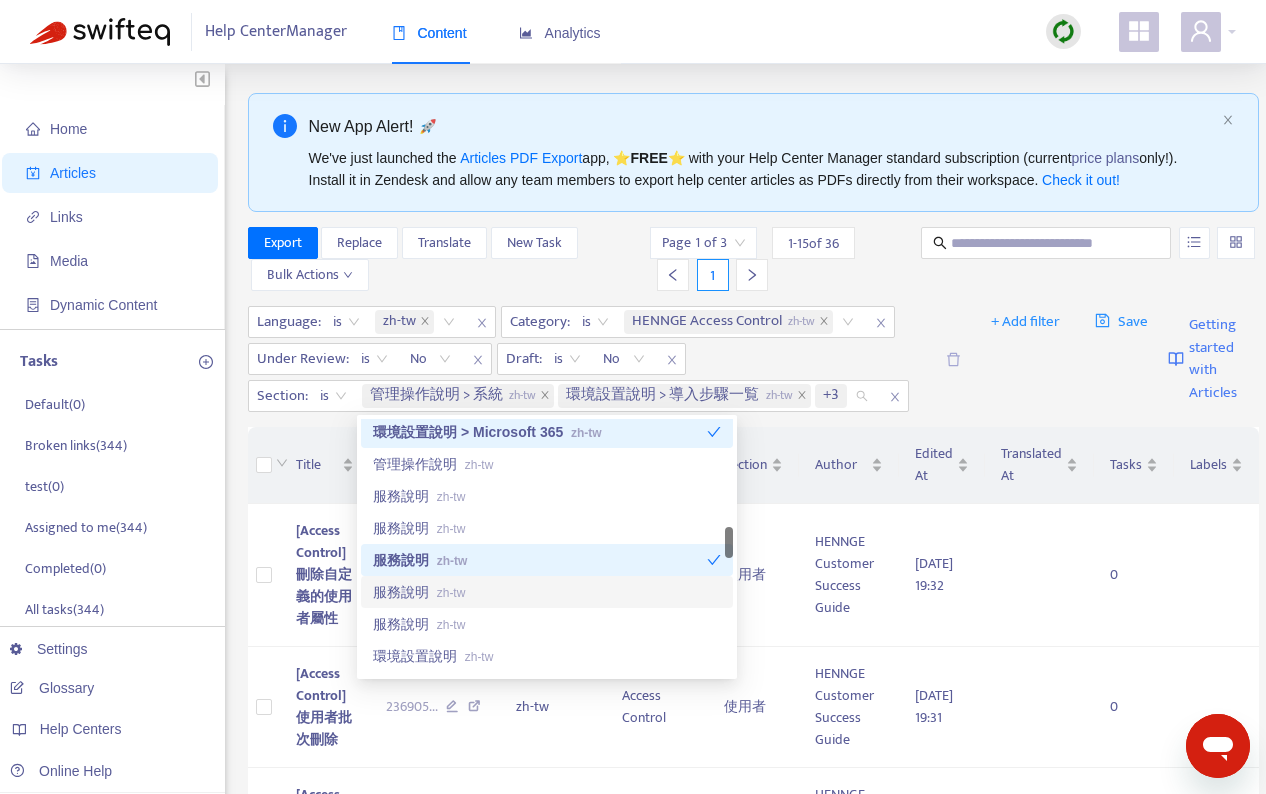 click on "服務說明   zh-tw" at bounding box center (547, 592) 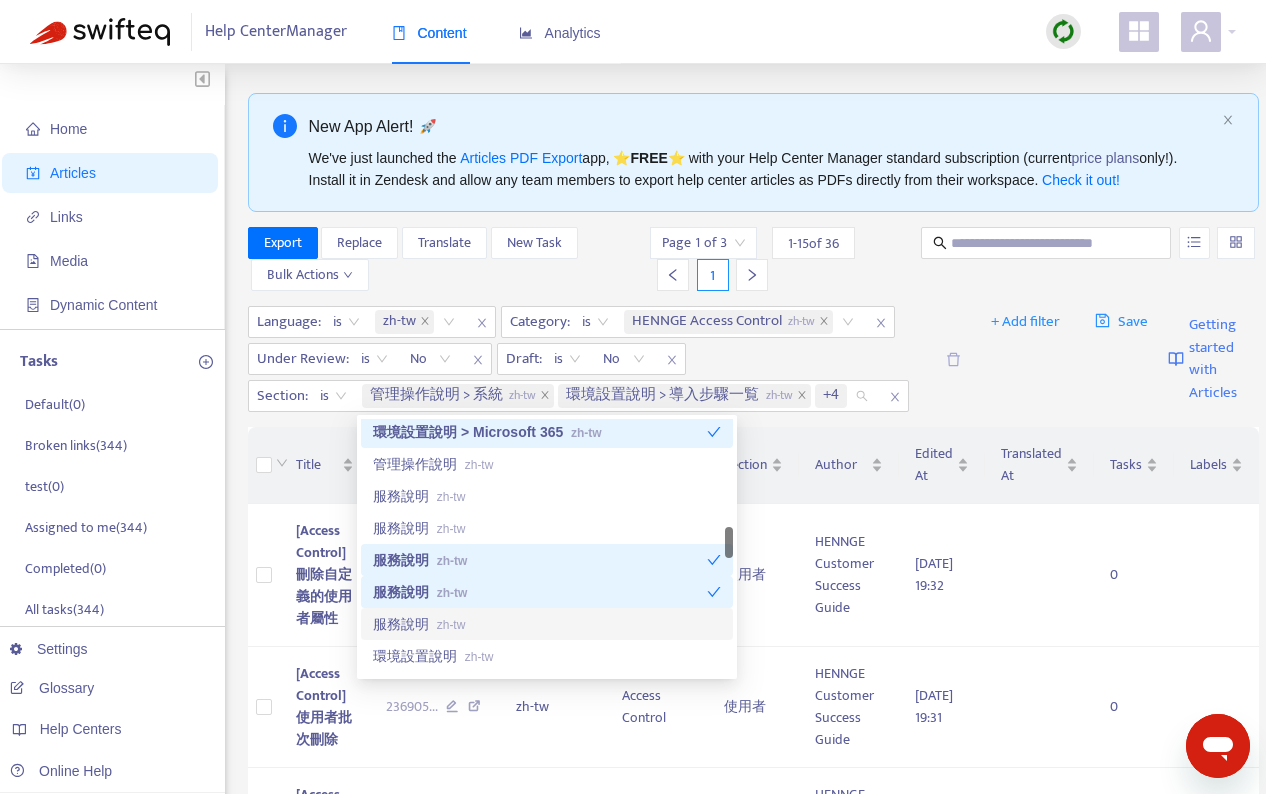 click on "服務說明   zh-tw" at bounding box center [547, 624] 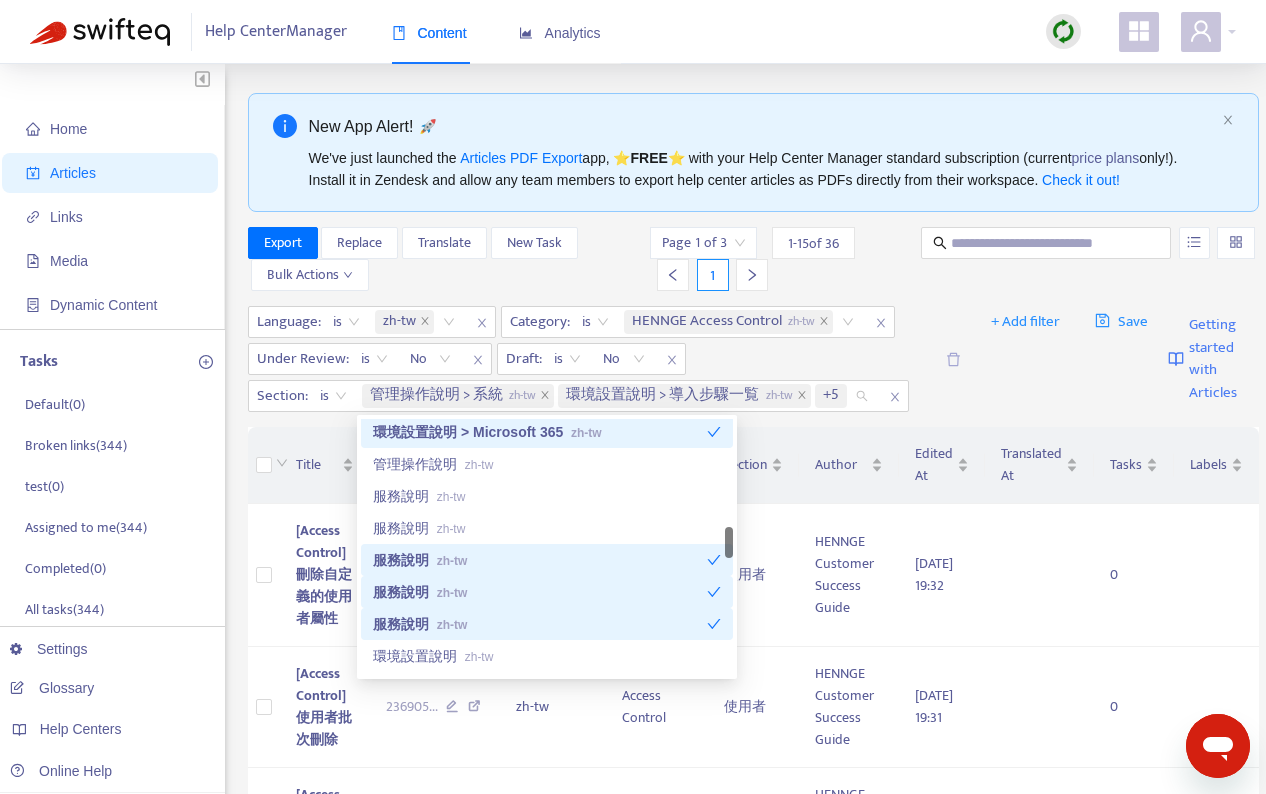 click on "服務說明   zh-tw" at bounding box center [540, 592] 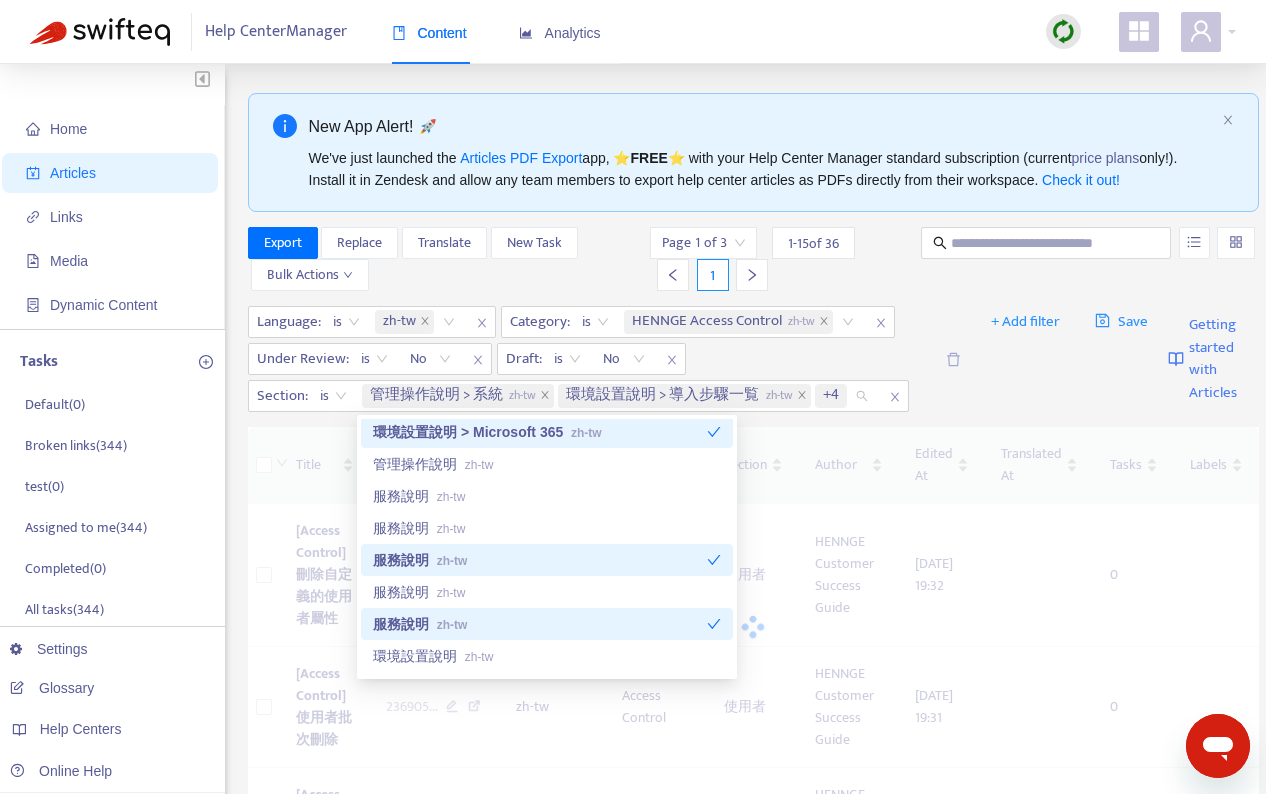 click on "服務說明   zh-tw" at bounding box center (540, 560) 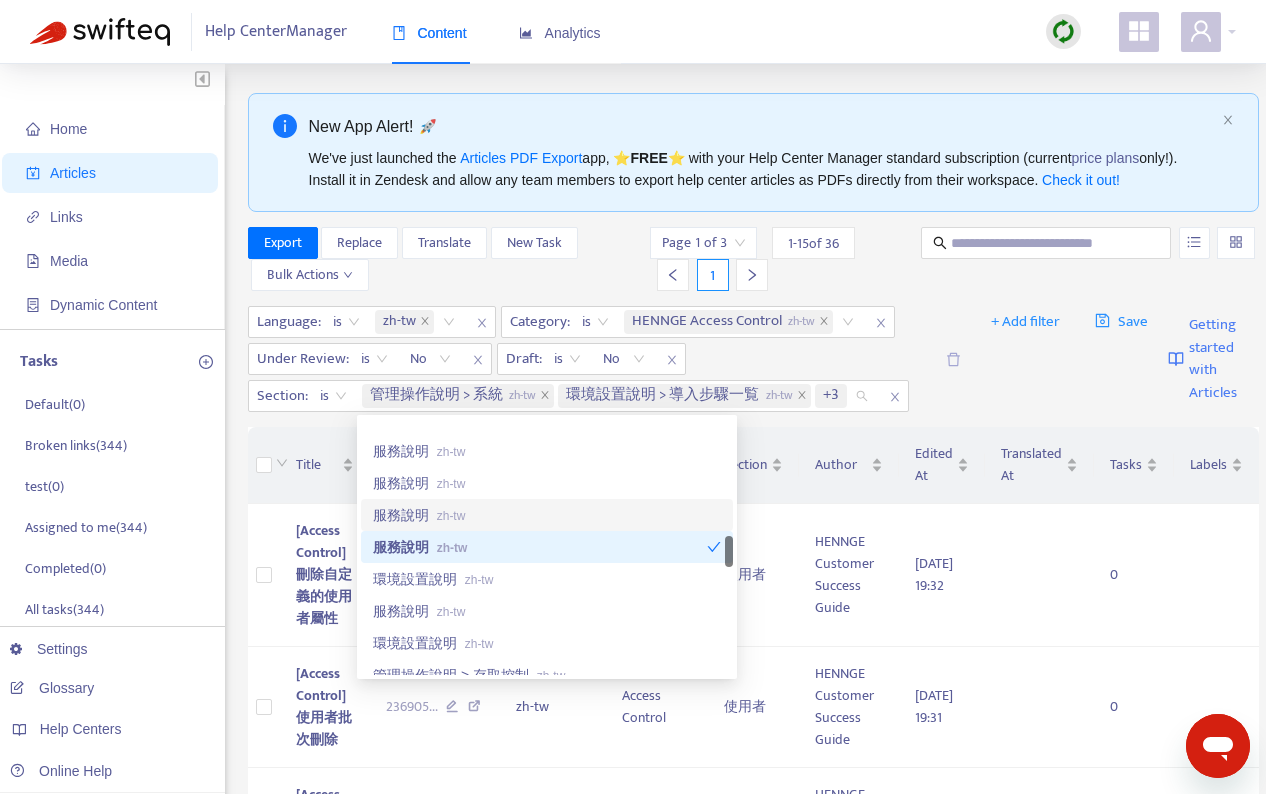 scroll, scrollTop: 1060, scrollLeft: 0, axis: vertical 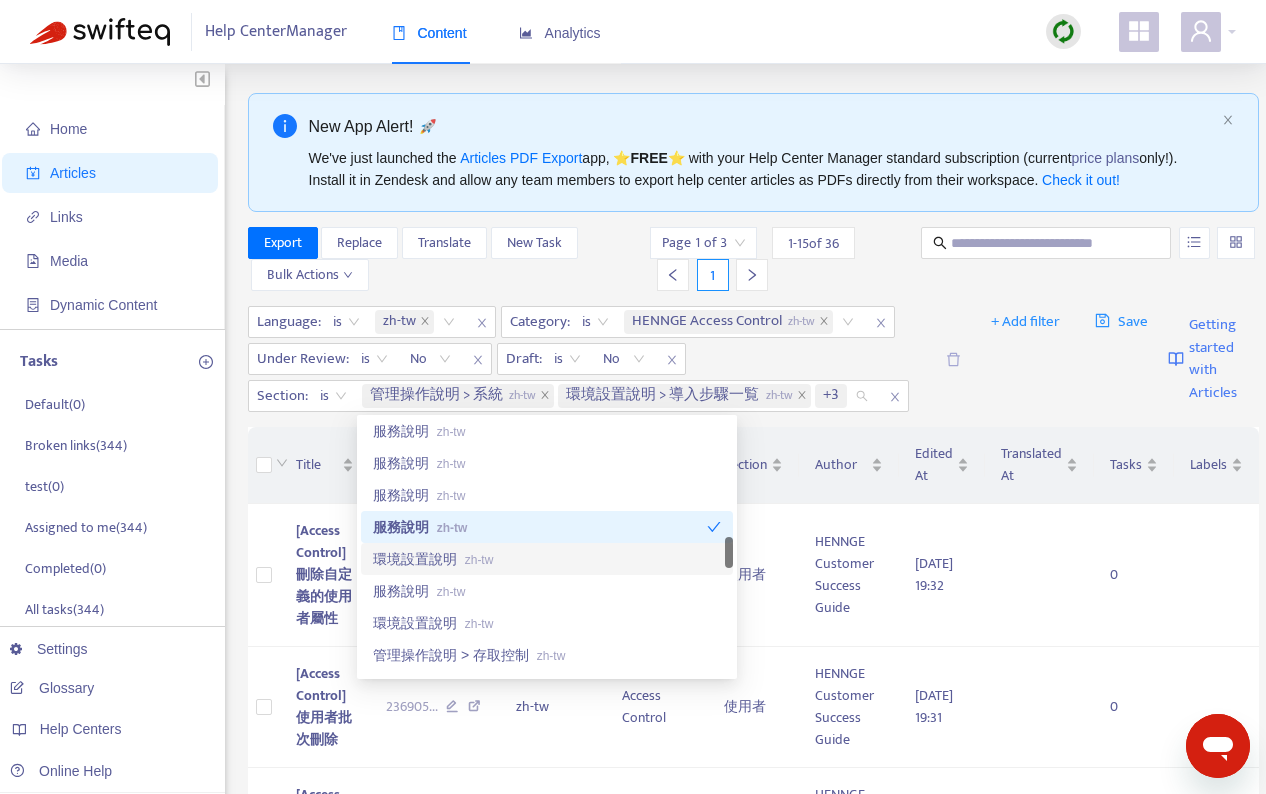 click on "環境設置說明   zh-tw" at bounding box center (547, 559) 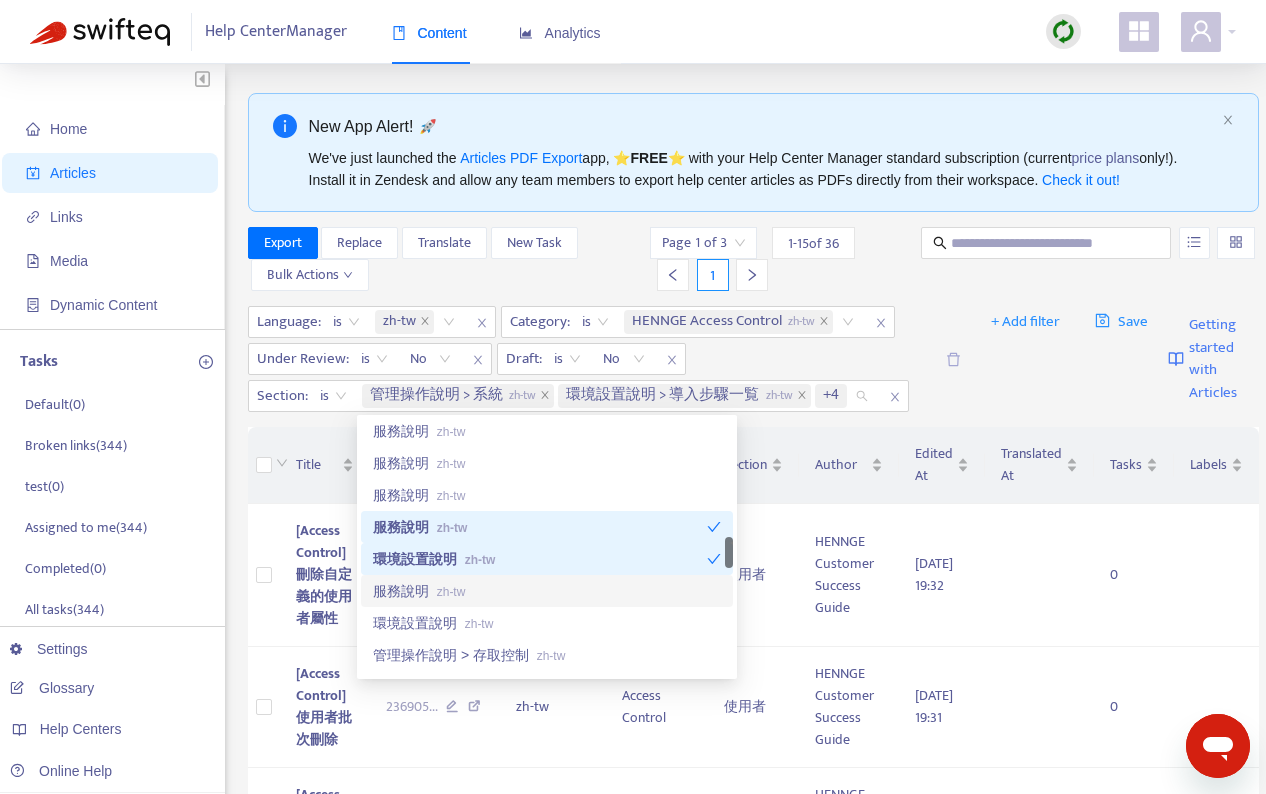click on "服務說明   zh-tw" at bounding box center [547, 591] 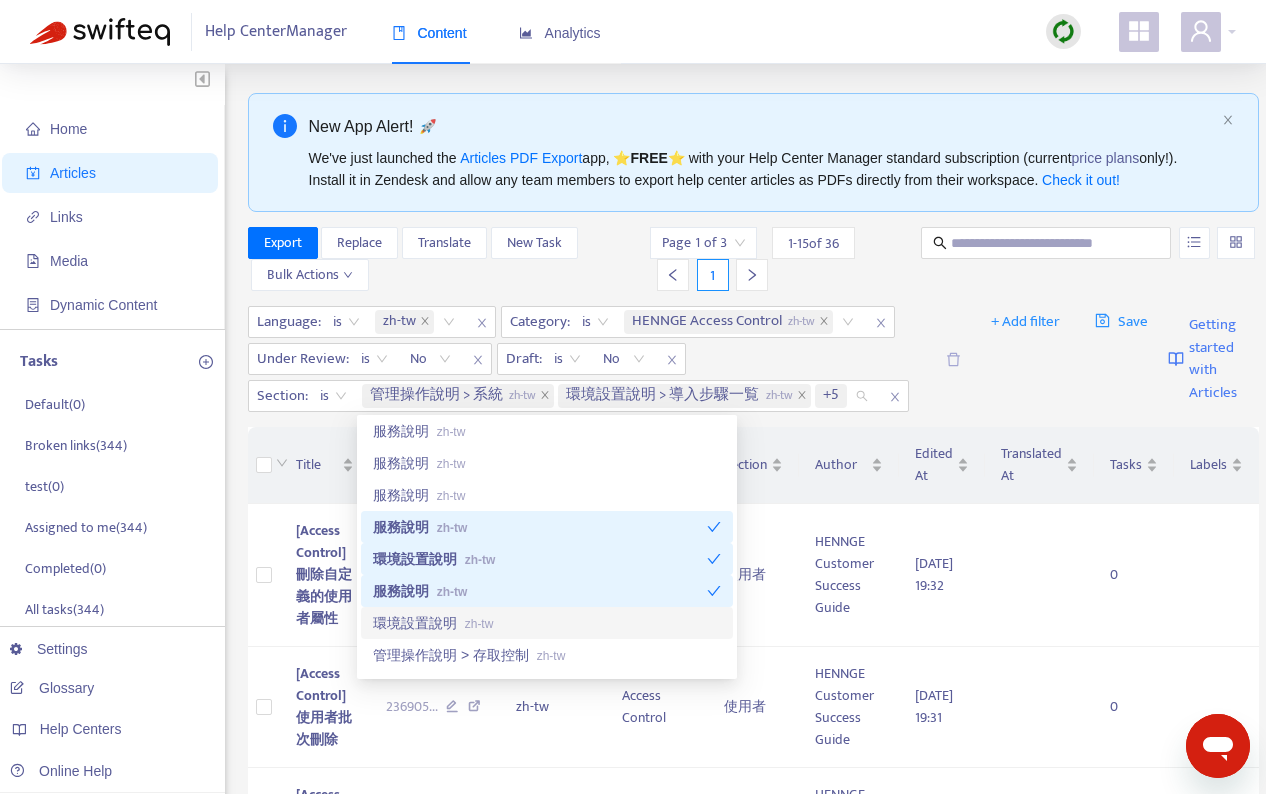 click on "環境設置說明   zh-tw" at bounding box center [547, 623] 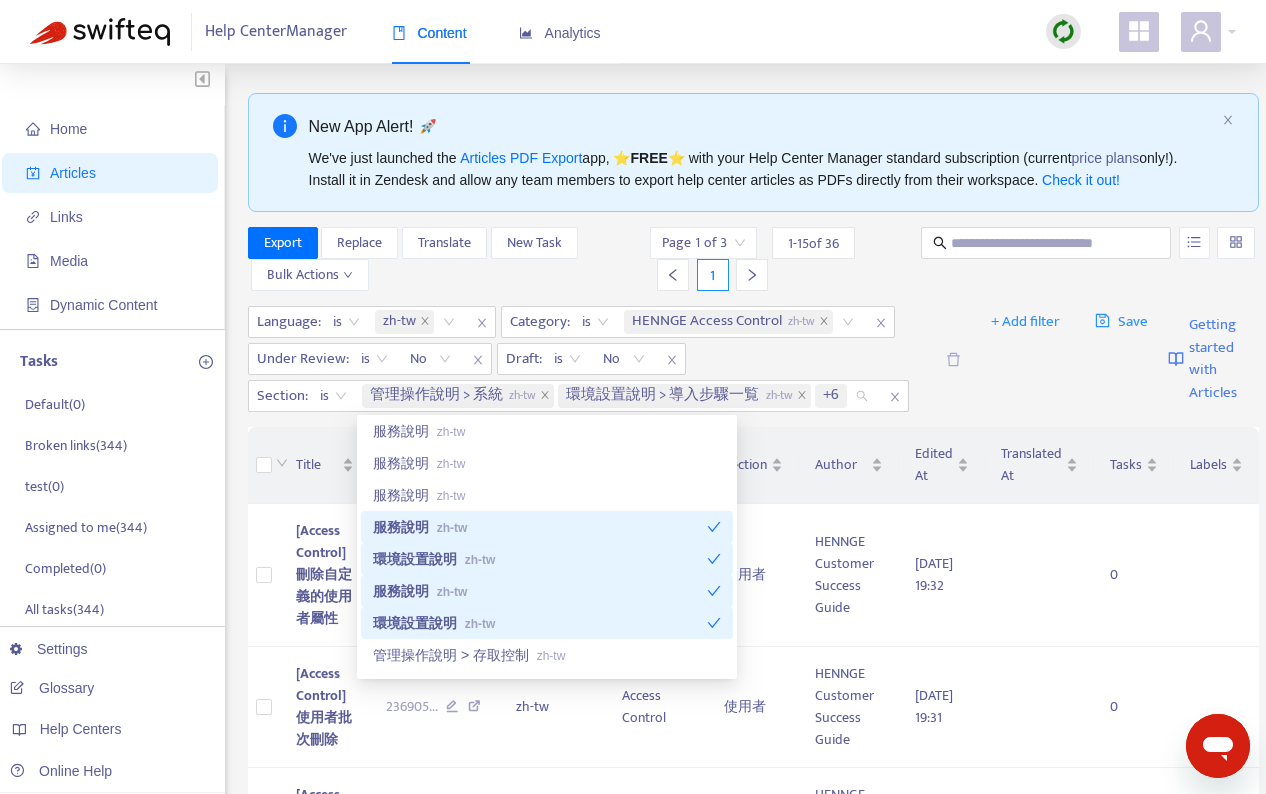 click on "管理操作說明 > 存取控制   zh-tw" at bounding box center (547, 655) 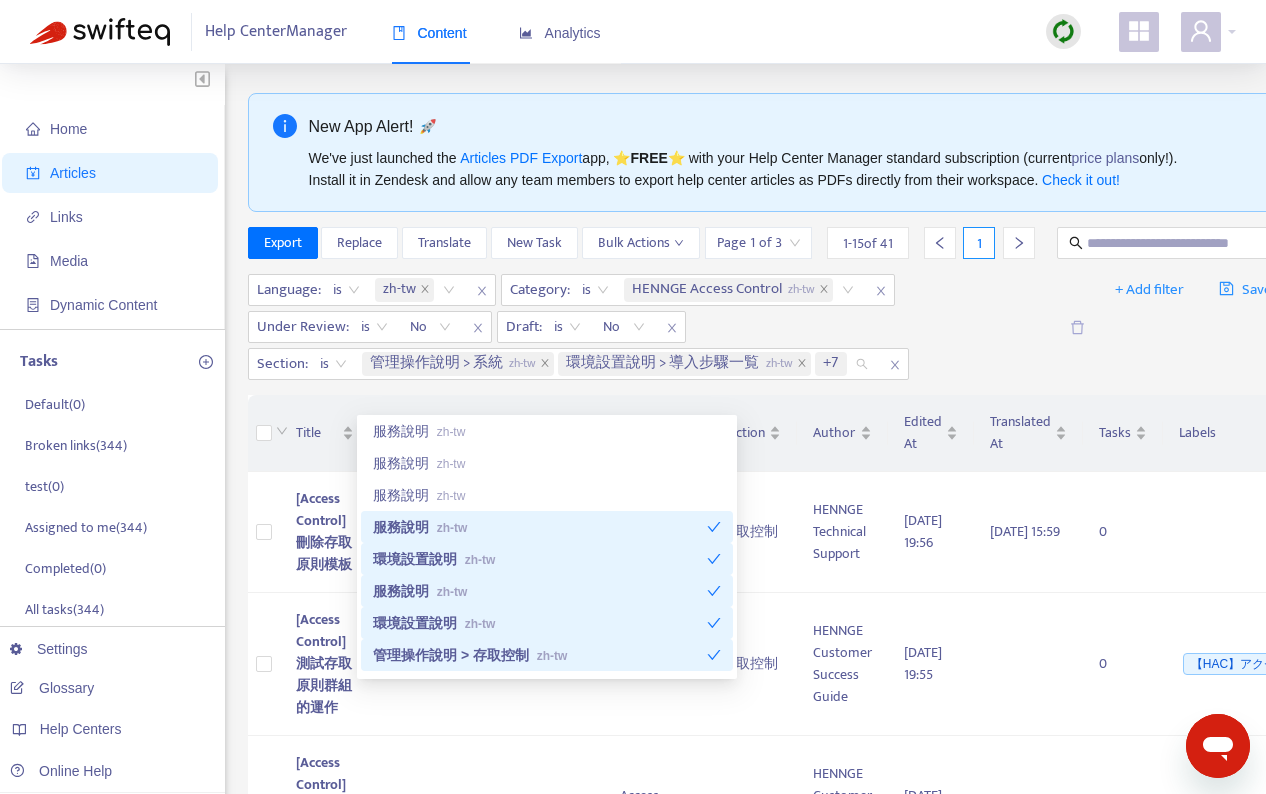 click on "環境設置說明   zh-tw" at bounding box center (540, 623) 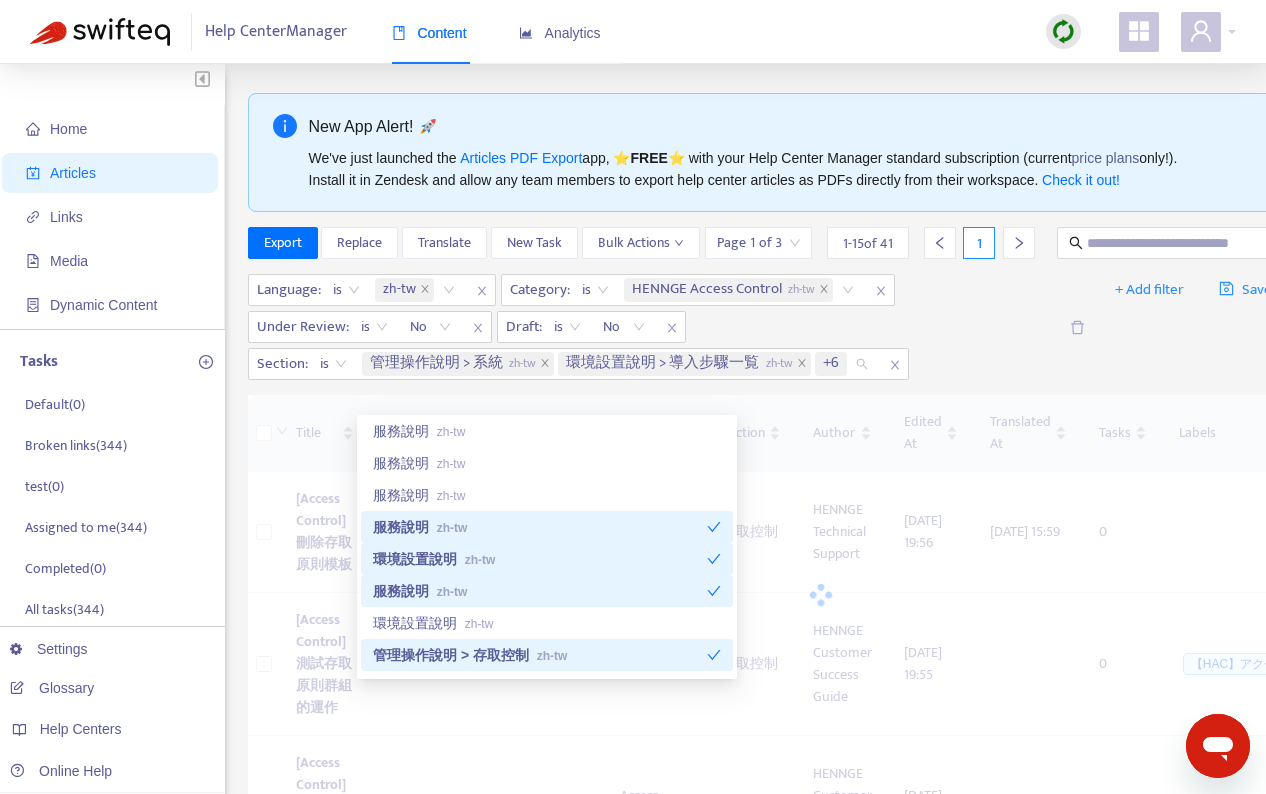 click on "服務說明   zh-tw" at bounding box center [540, 591] 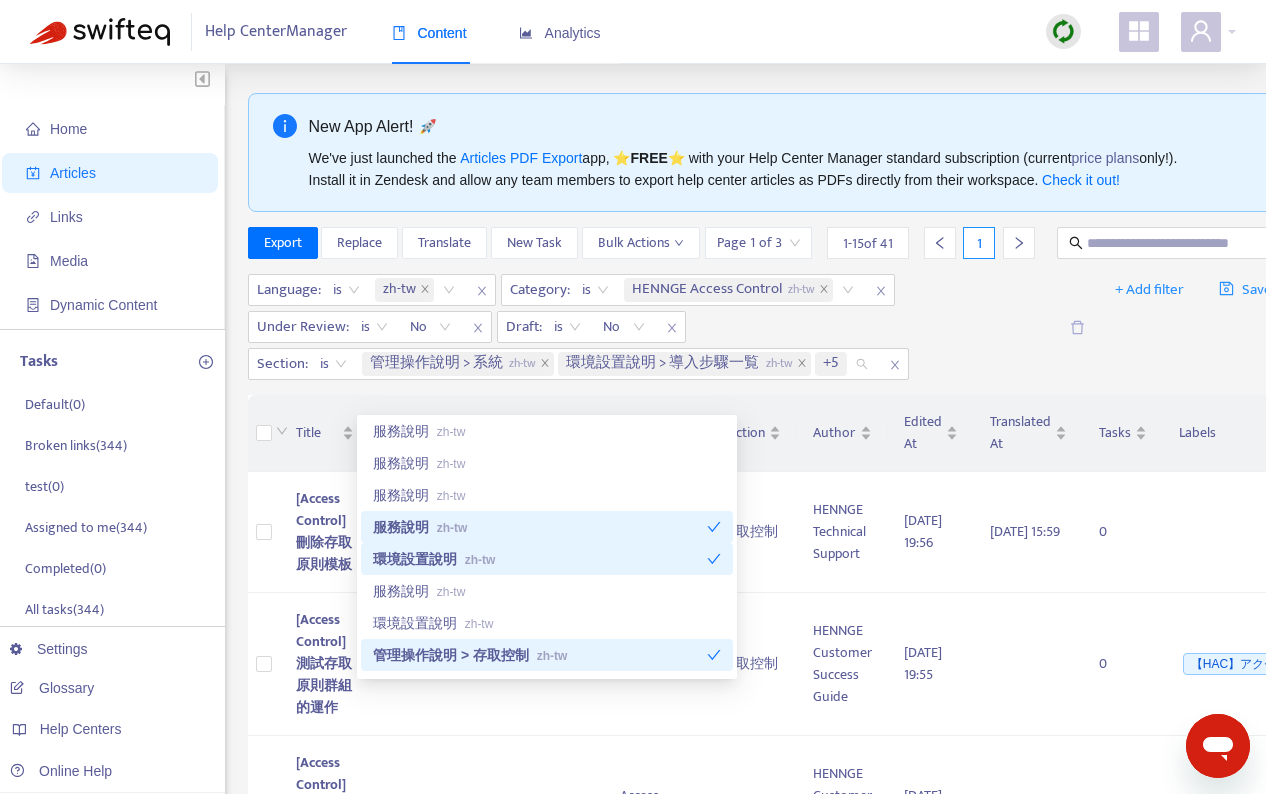 click on "環境設置說明   zh-tw" at bounding box center (540, 559) 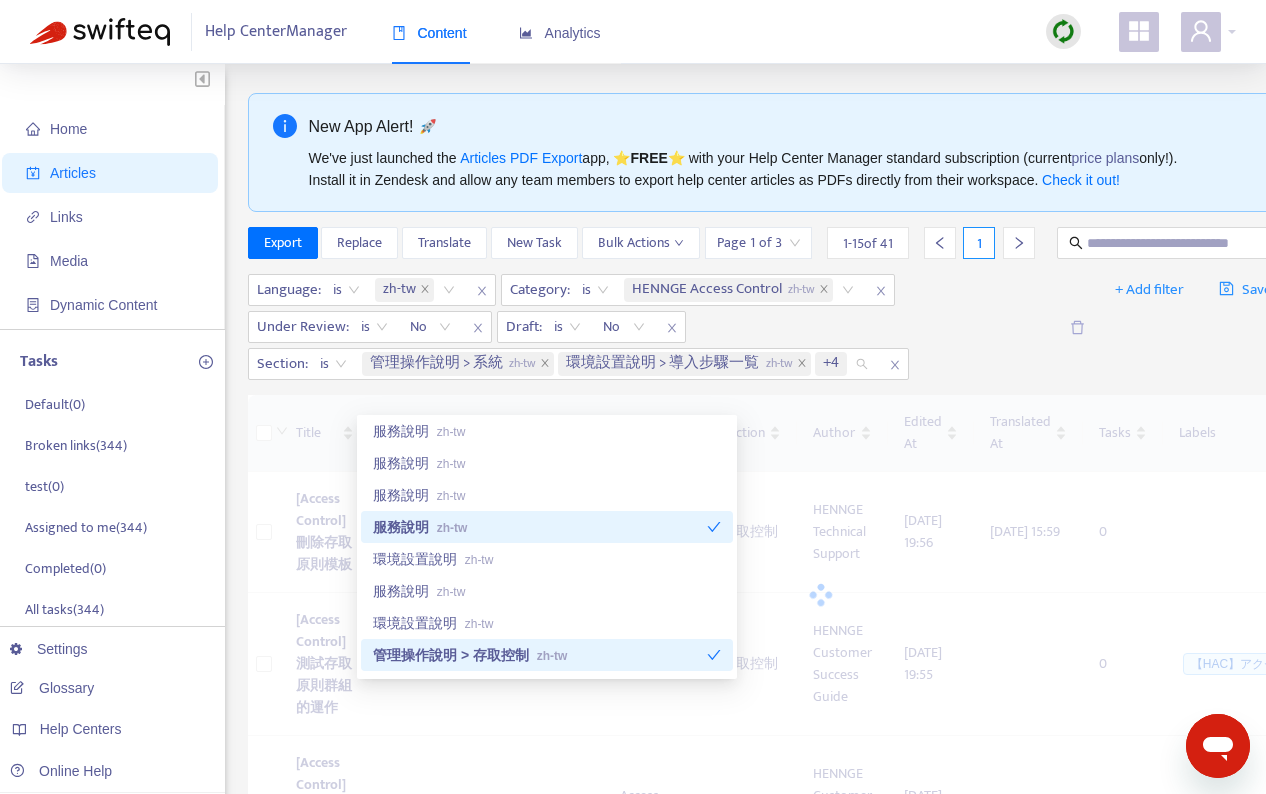 click on "服務說明   zh-tw" at bounding box center [540, 527] 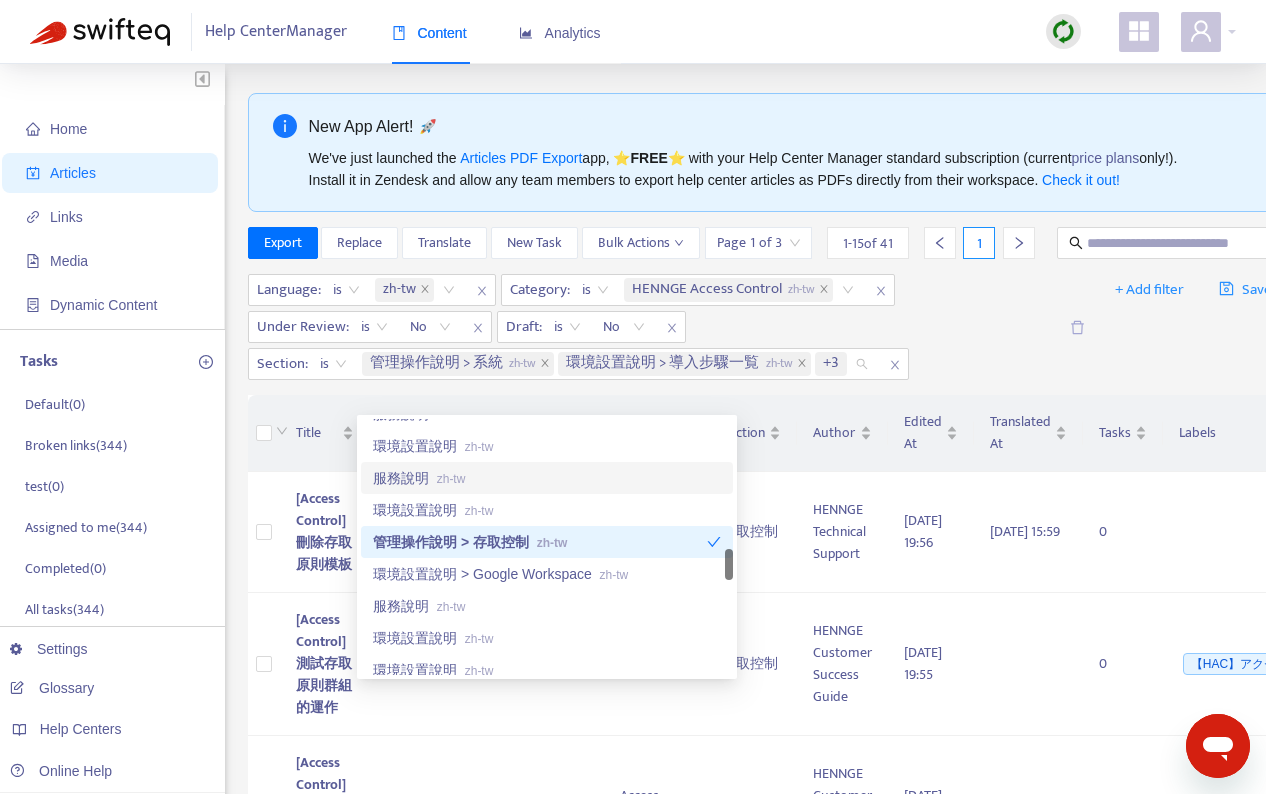 scroll, scrollTop: 1186, scrollLeft: 0, axis: vertical 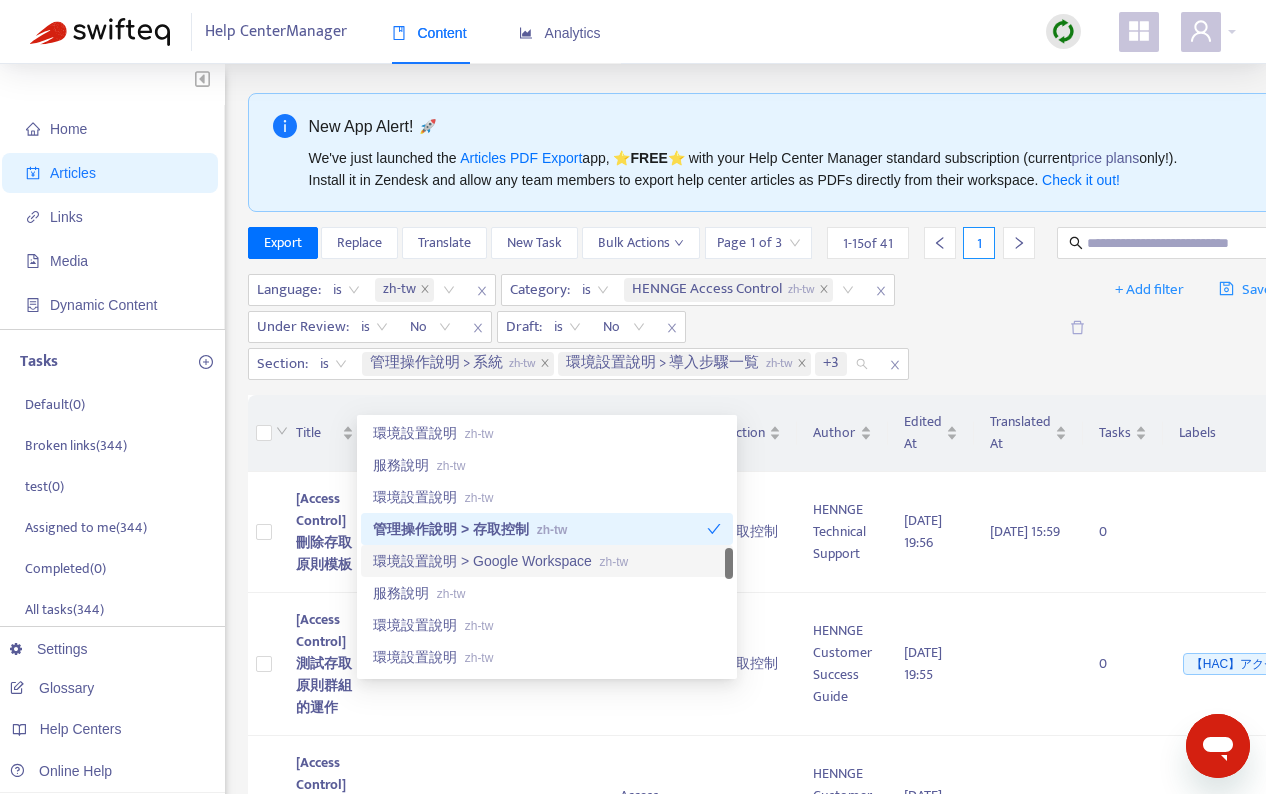 click on "環境設置說明 > Google Workspace   zh-tw" at bounding box center [547, 561] 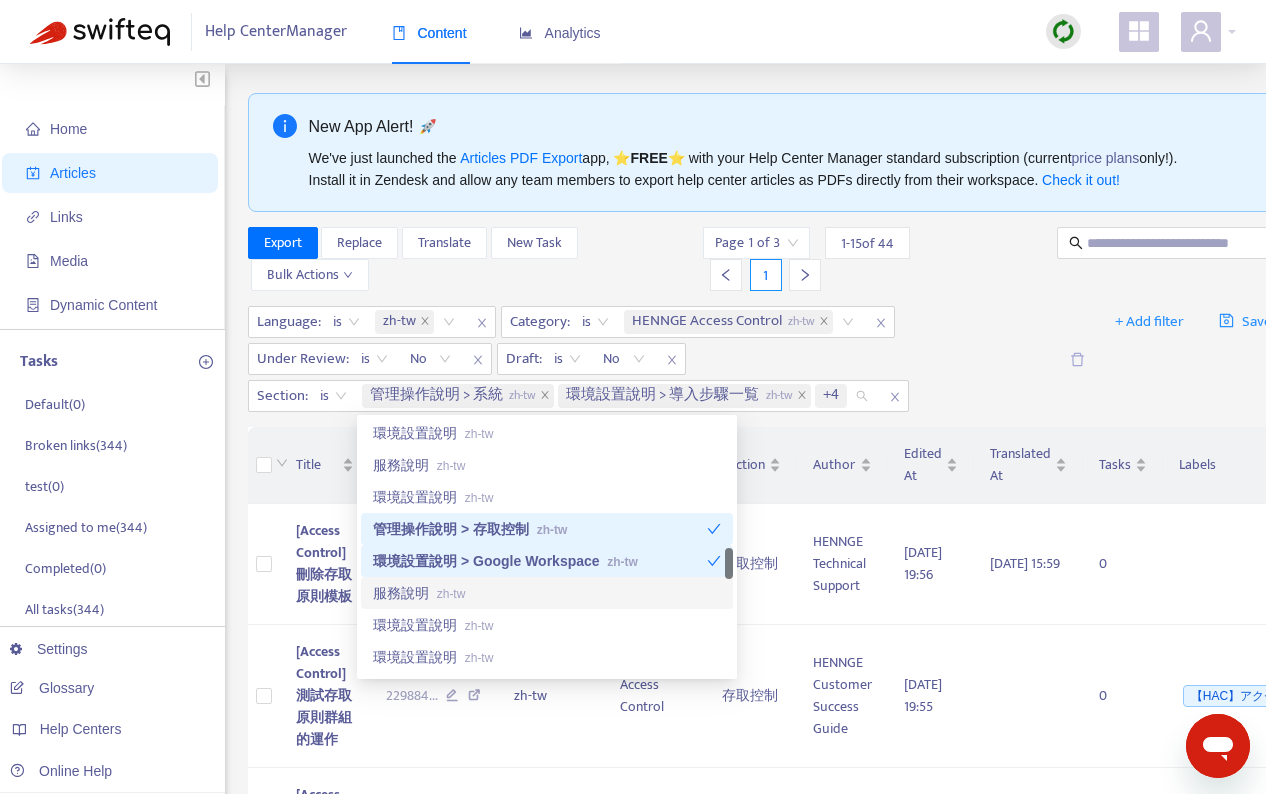 click on "服務說明   zh-tw" at bounding box center (547, 593) 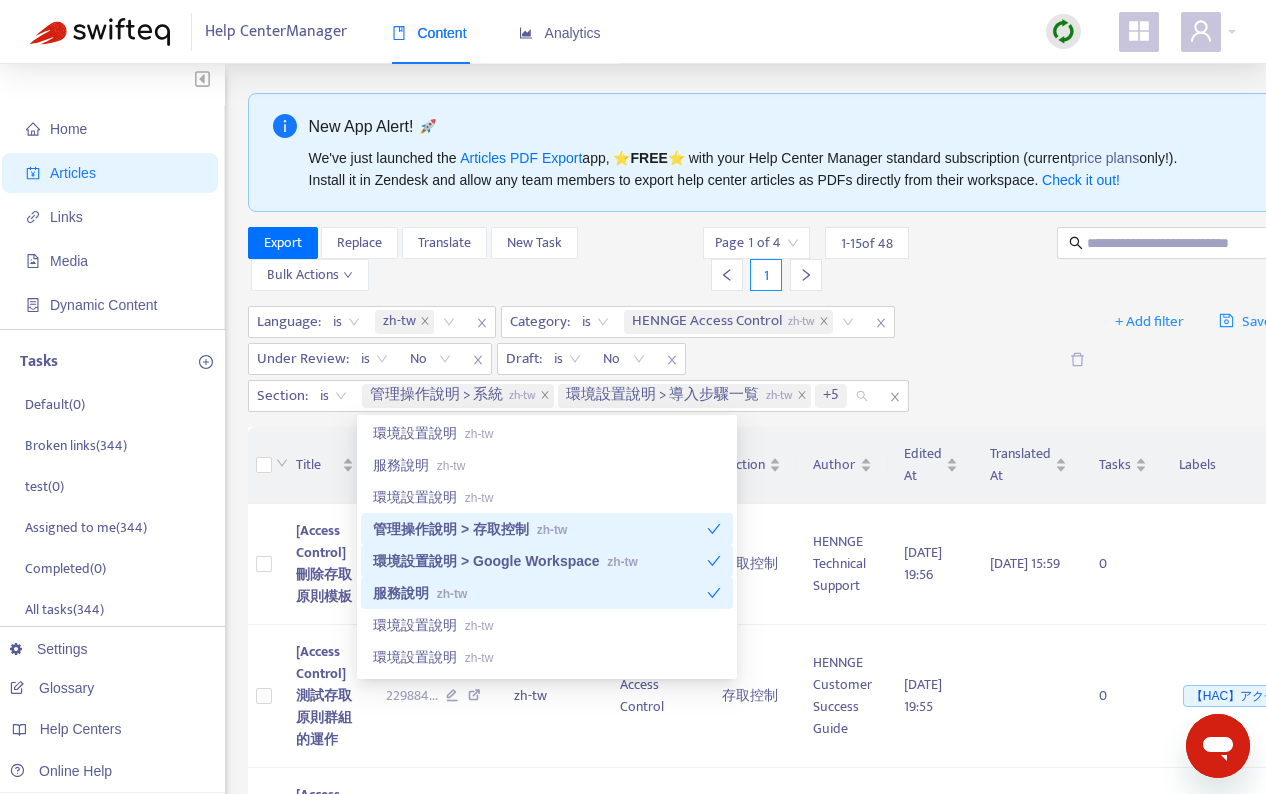 click on "環境設置說明   zh-tw" at bounding box center (547, 625) 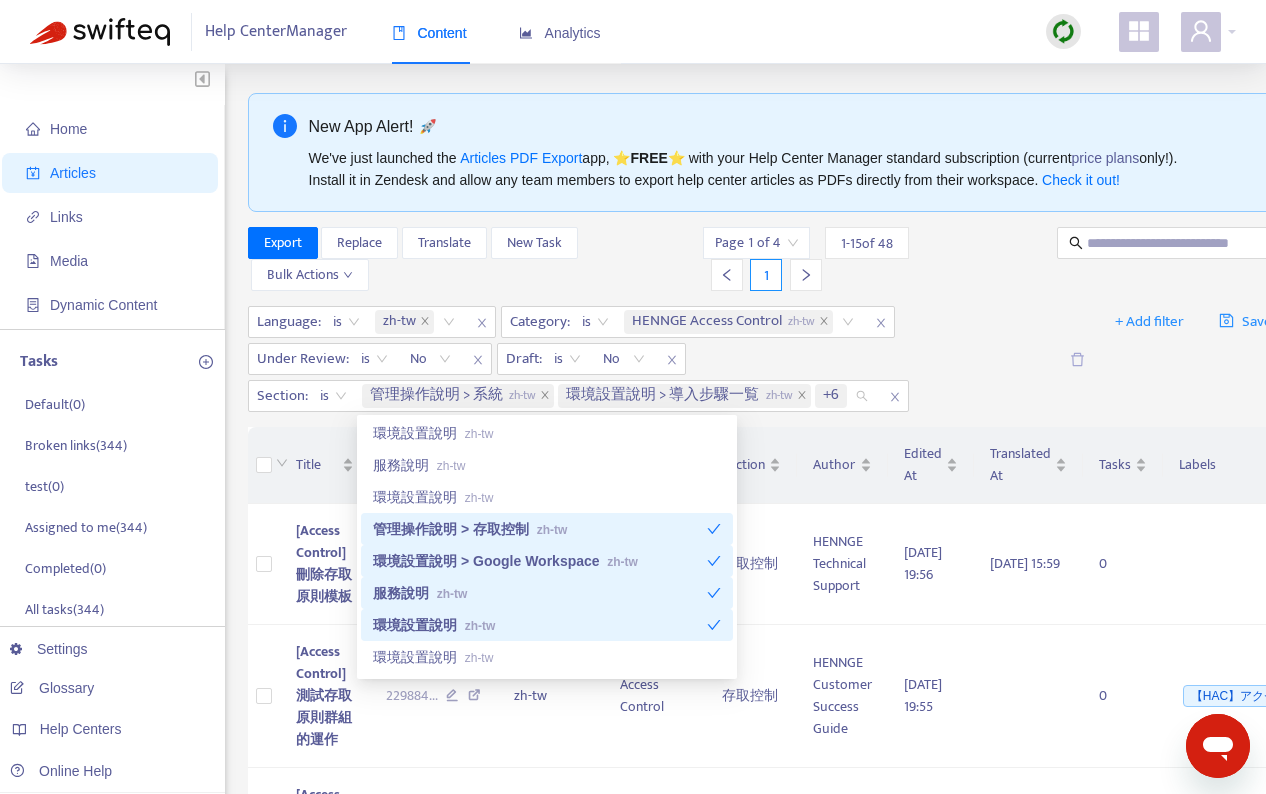 click on "環境設置說明   zh-tw" at bounding box center [540, 625] 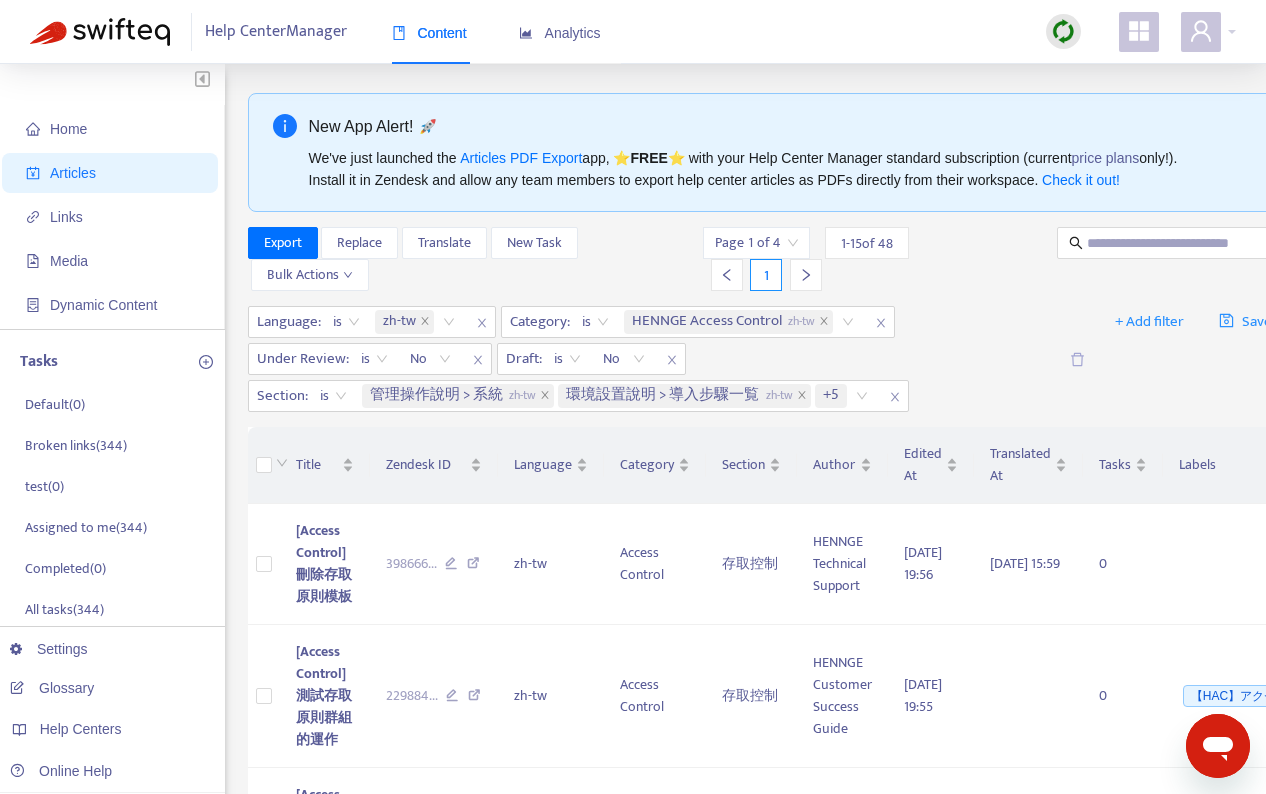 click on "Language : is zh-tw   Category : is HENNGE Access Control   zh-tw   Under Review : is No   Draft : is No   Section : is 管理操作說明 > 系統   zh-tw 環境設置說明 > 導入步驟一覧   zh-tw +5" at bounding box center (652, 359) 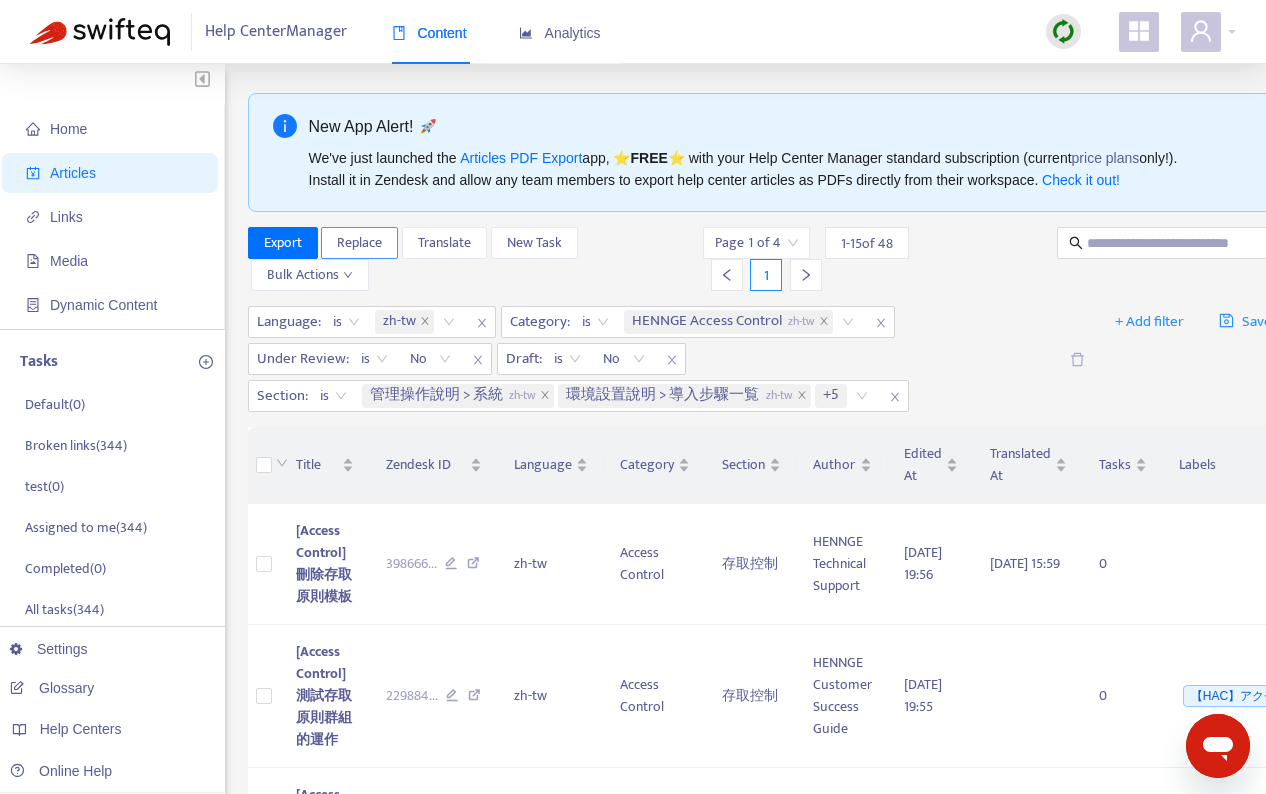 click on "Replace" at bounding box center (359, 243) 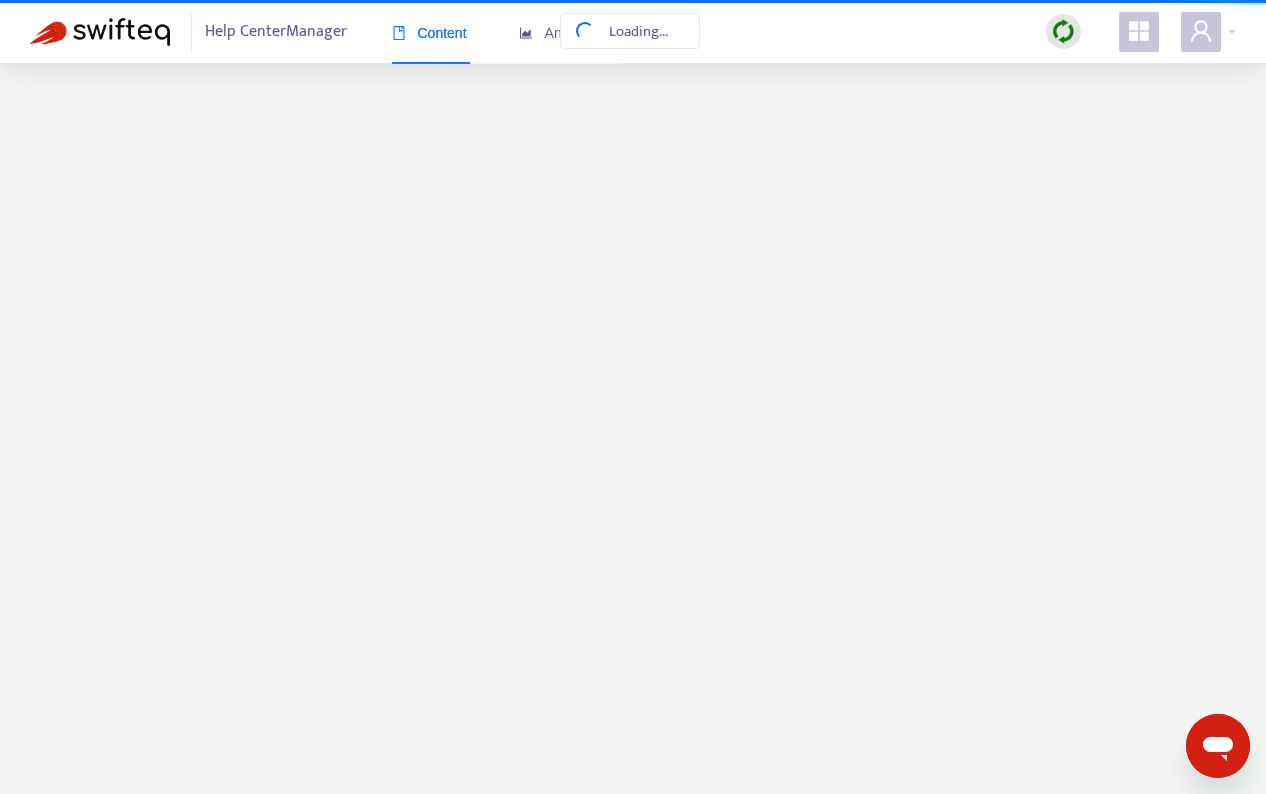 scroll, scrollTop: 0, scrollLeft: 0, axis: both 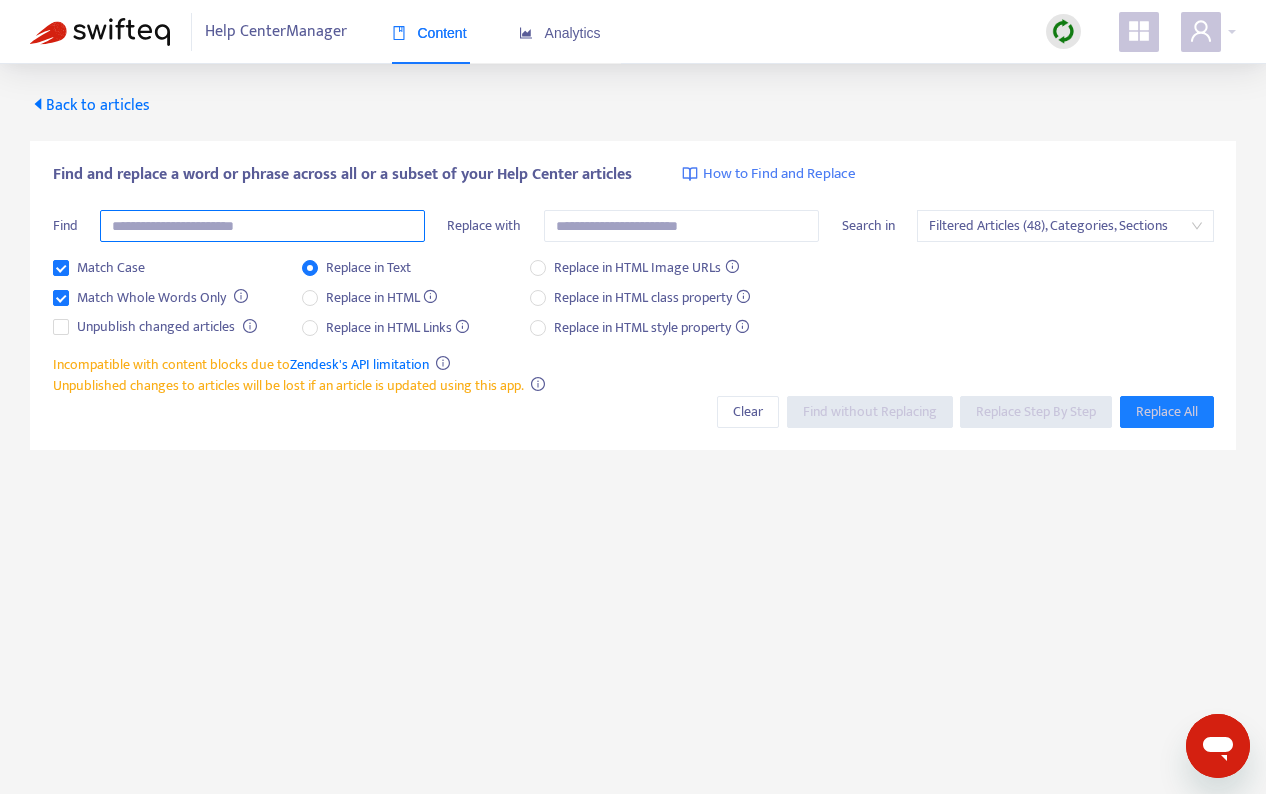 click at bounding box center [262, 226] 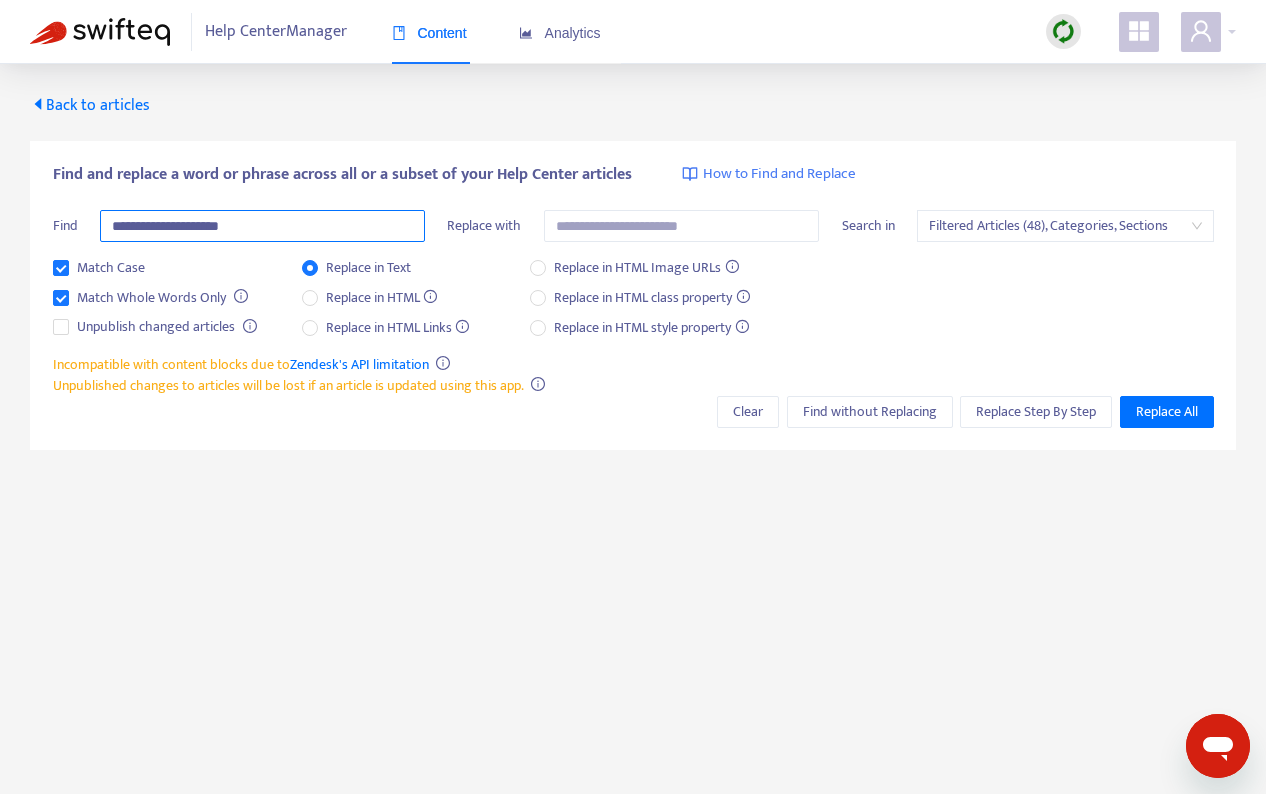 type on "**********" 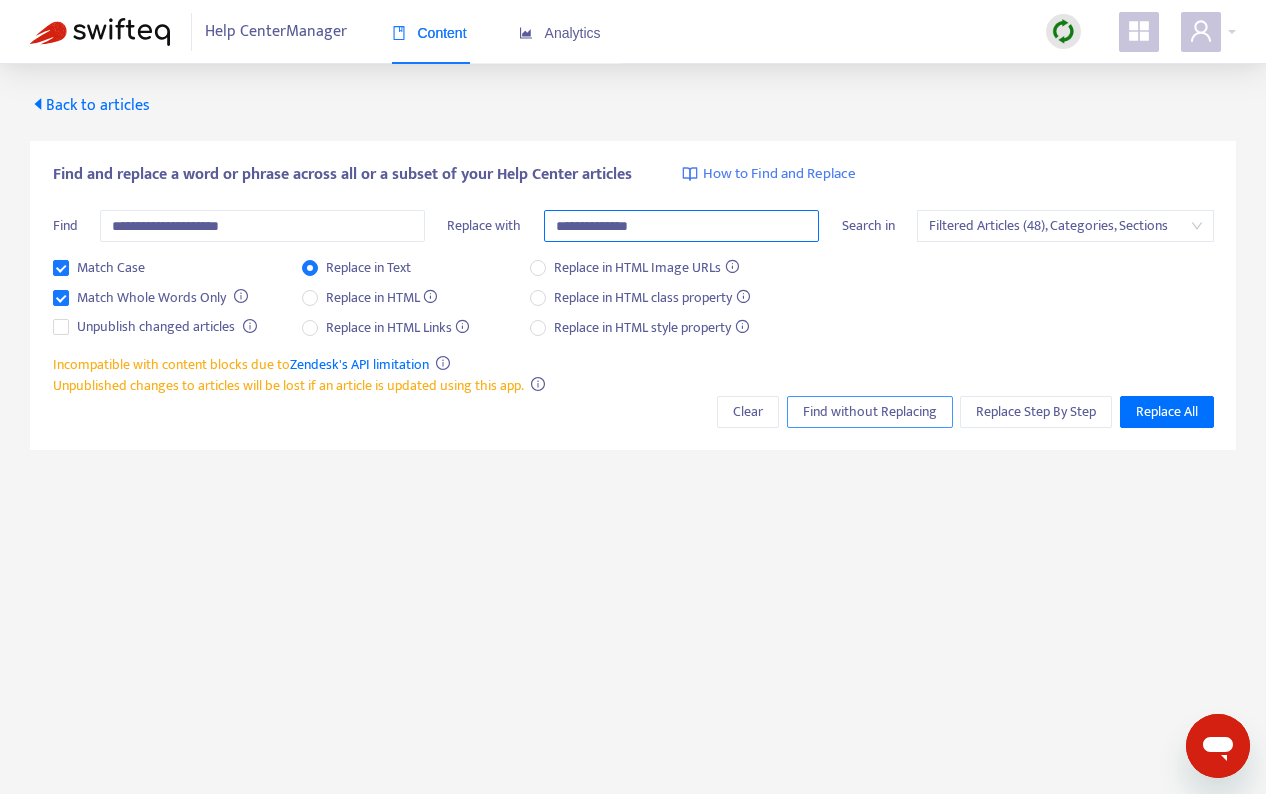 type on "**********" 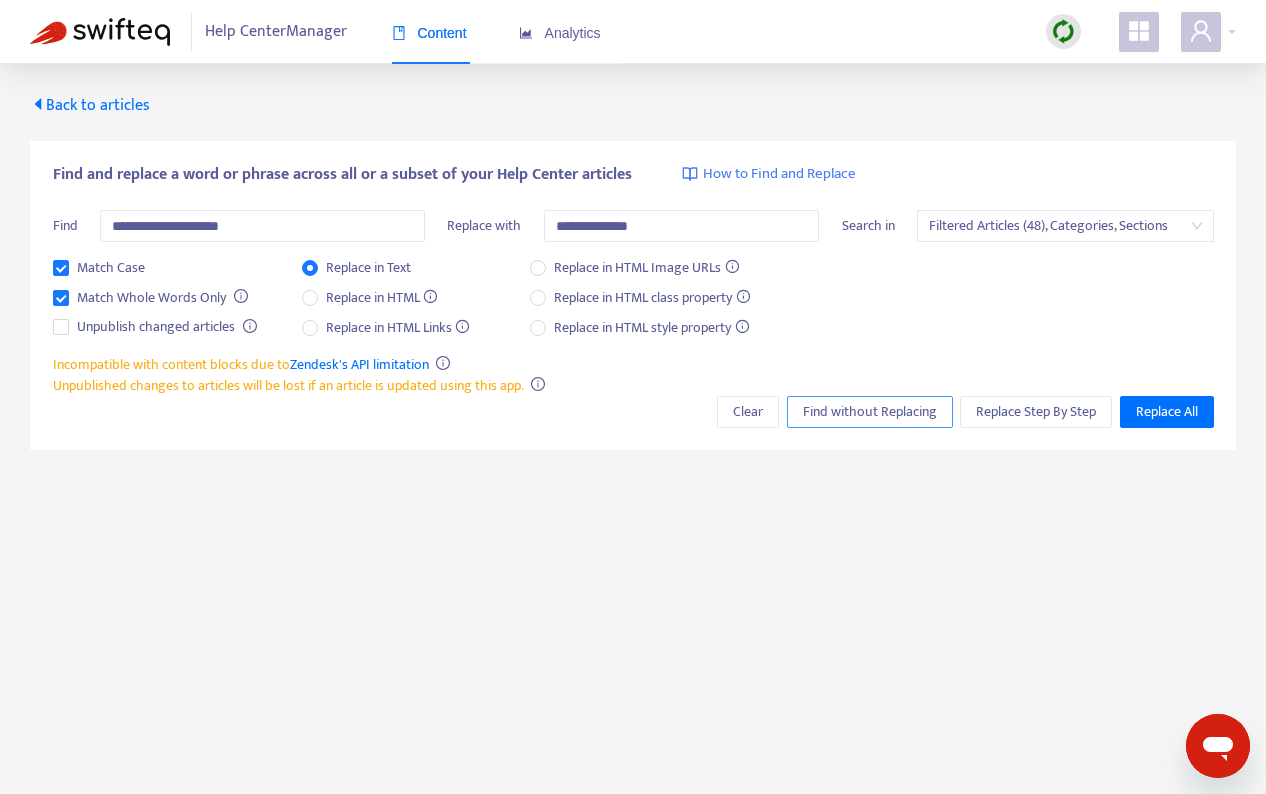 click on "Find without Replacing" at bounding box center (870, 412) 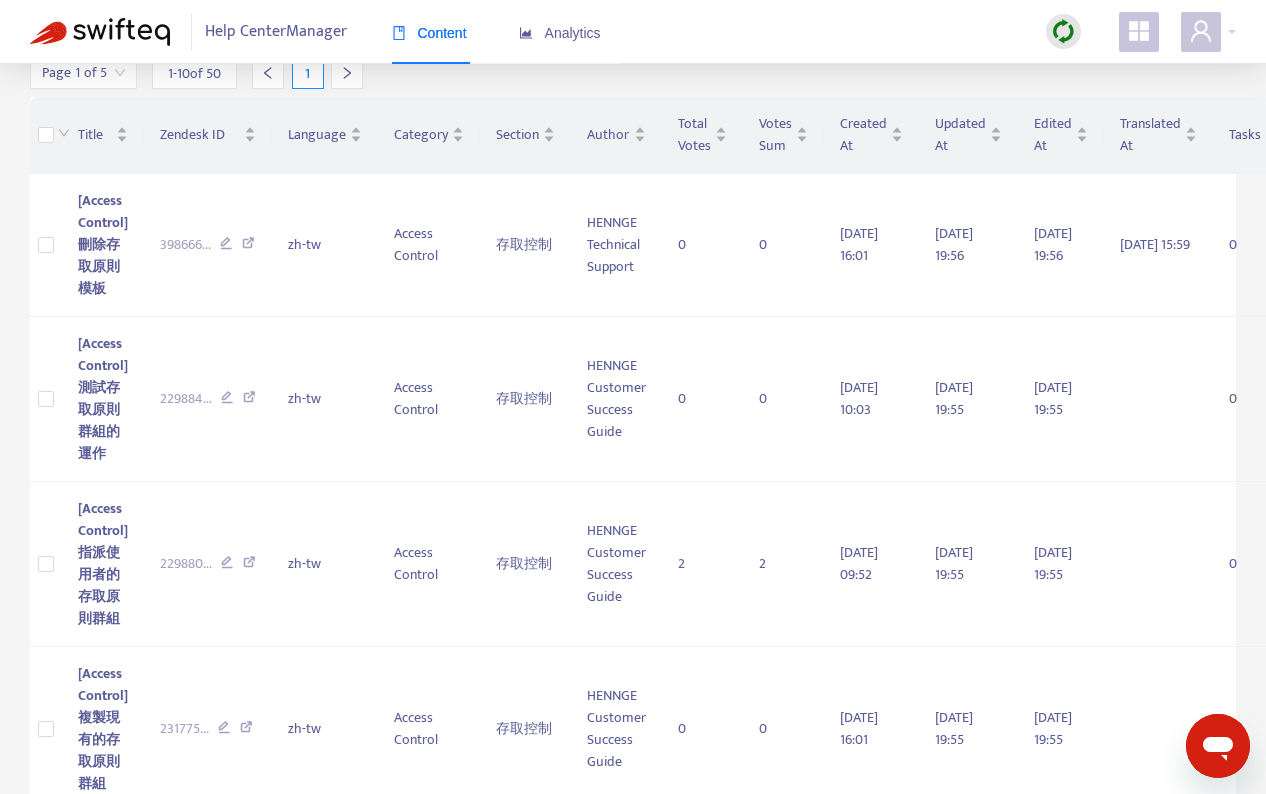 scroll, scrollTop: 258, scrollLeft: 0, axis: vertical 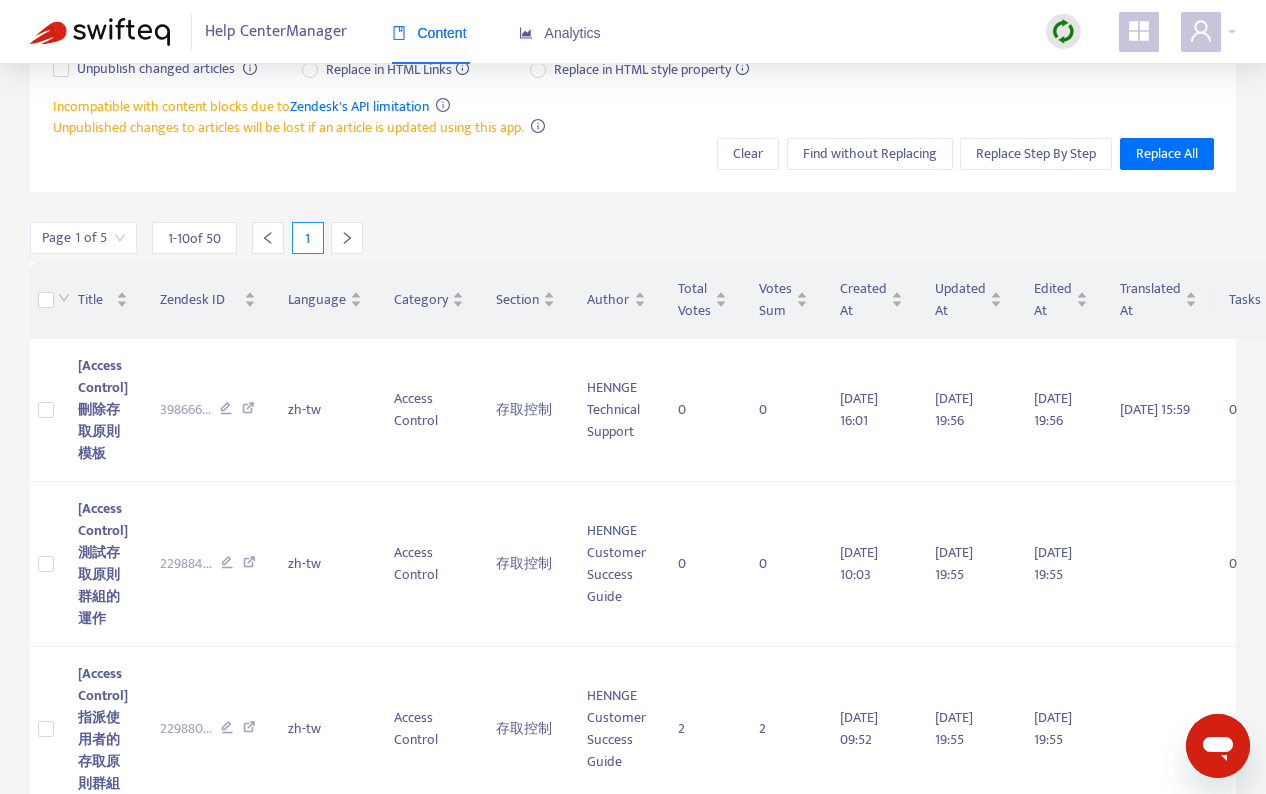 click 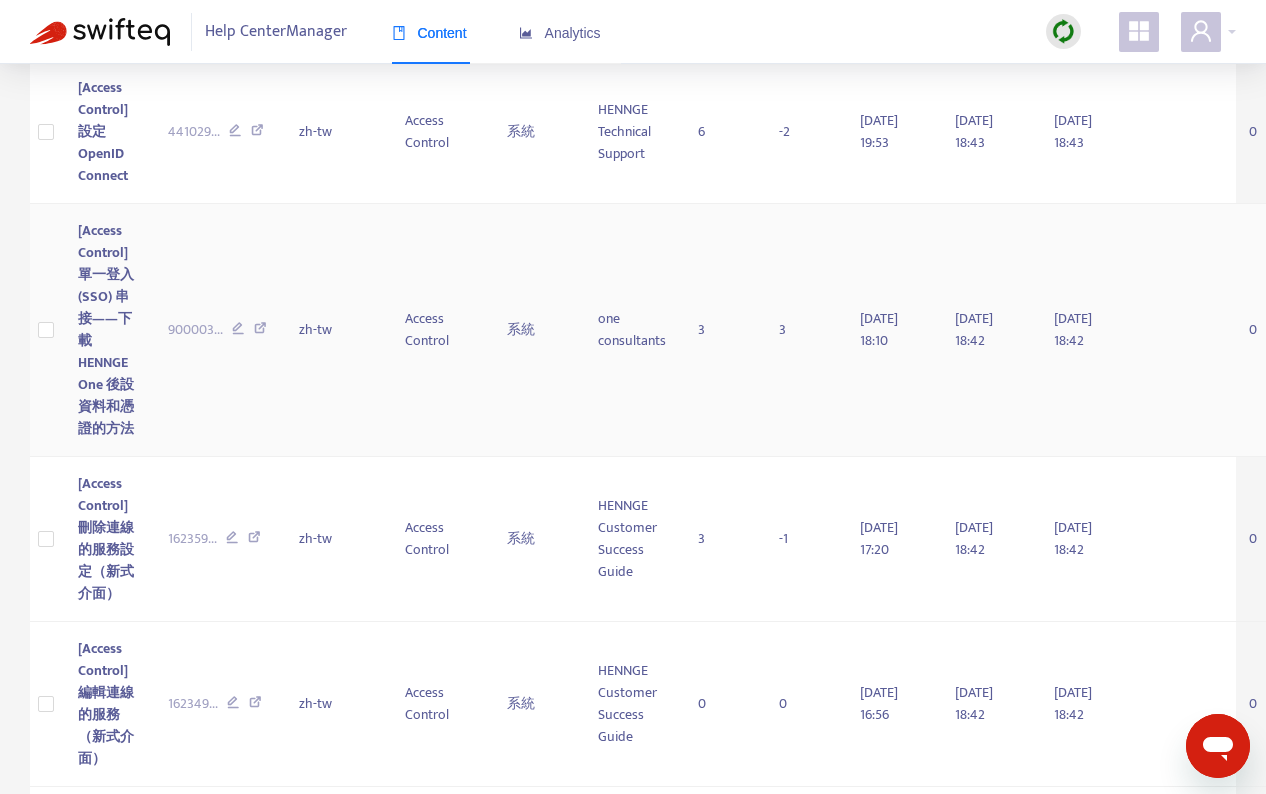 scroll, scrollTop: 1526, scrollLeft: 0, axis: vertical 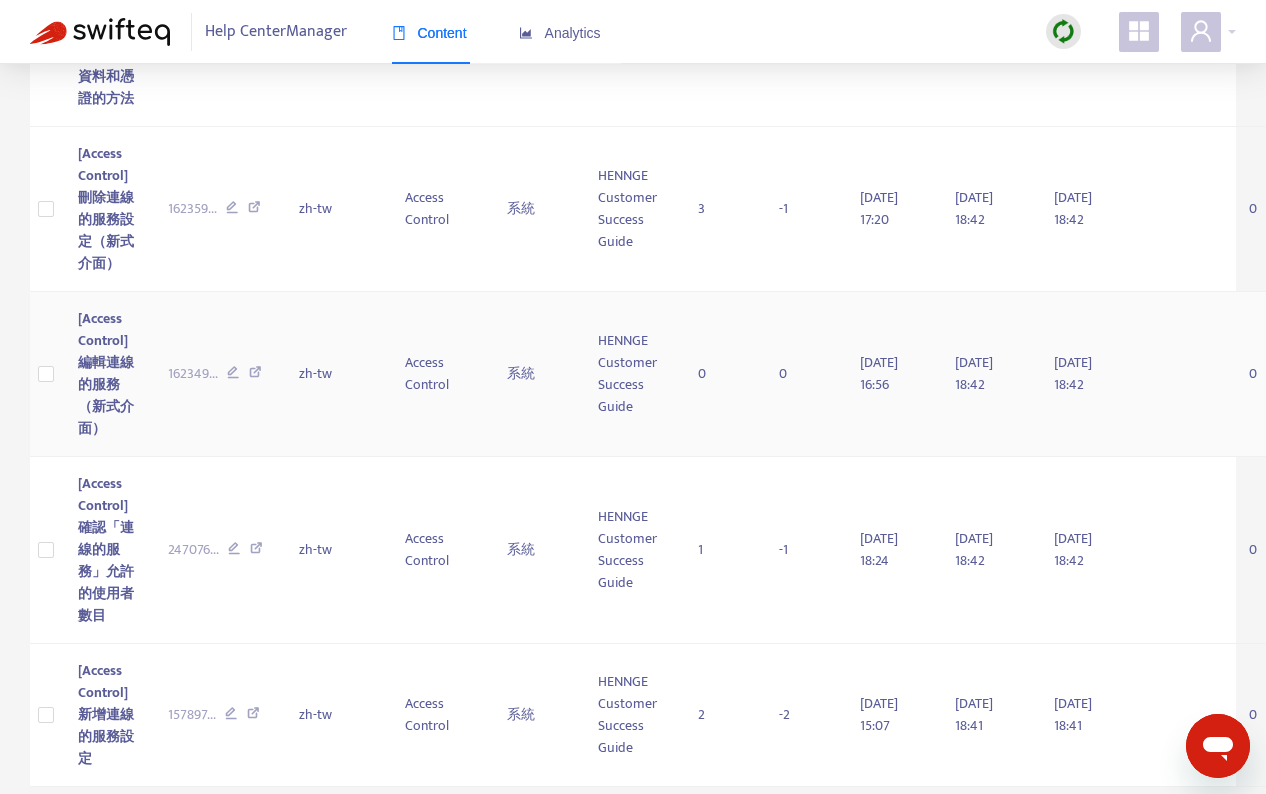 click on "[Access Control]  編輯連線的服務（新式介面）" at bounding box center [106, 373] 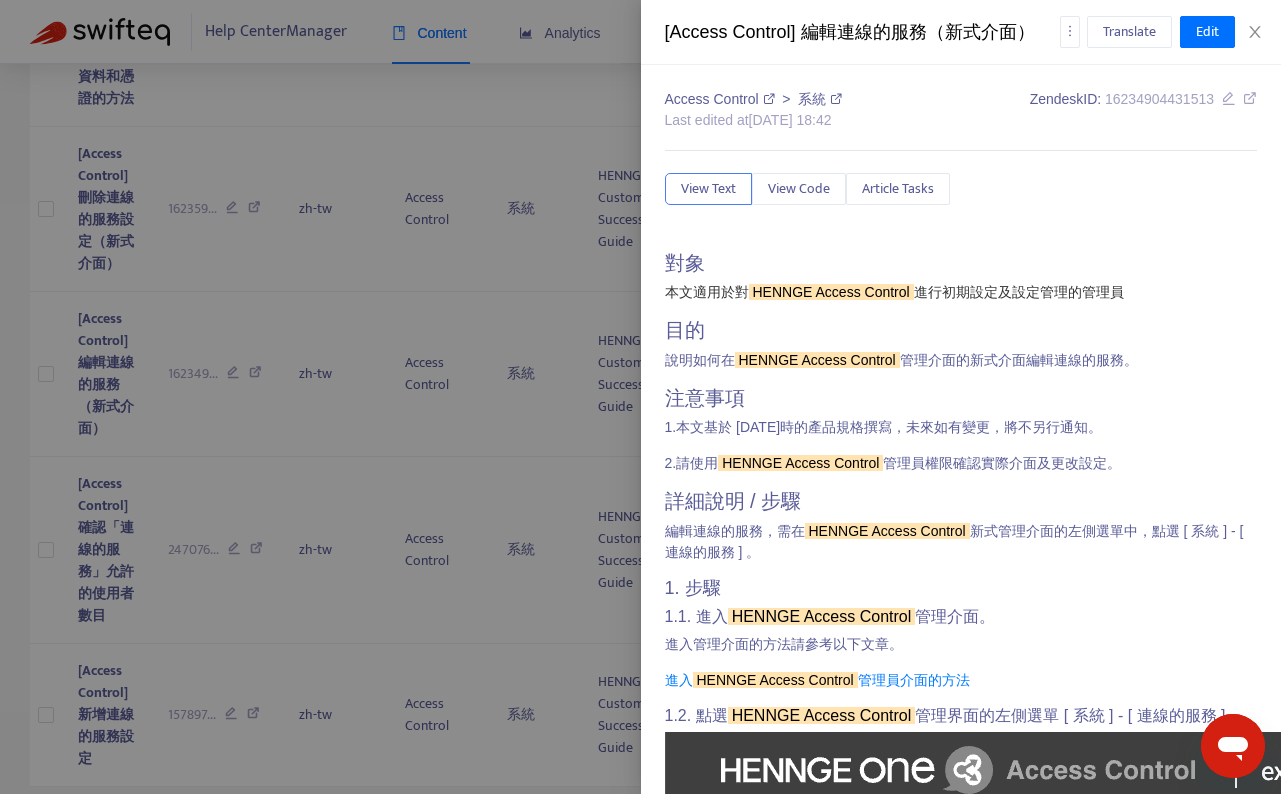 click on "Zendesk  ID: 16234904431513" at bounding box center (1143, 110) 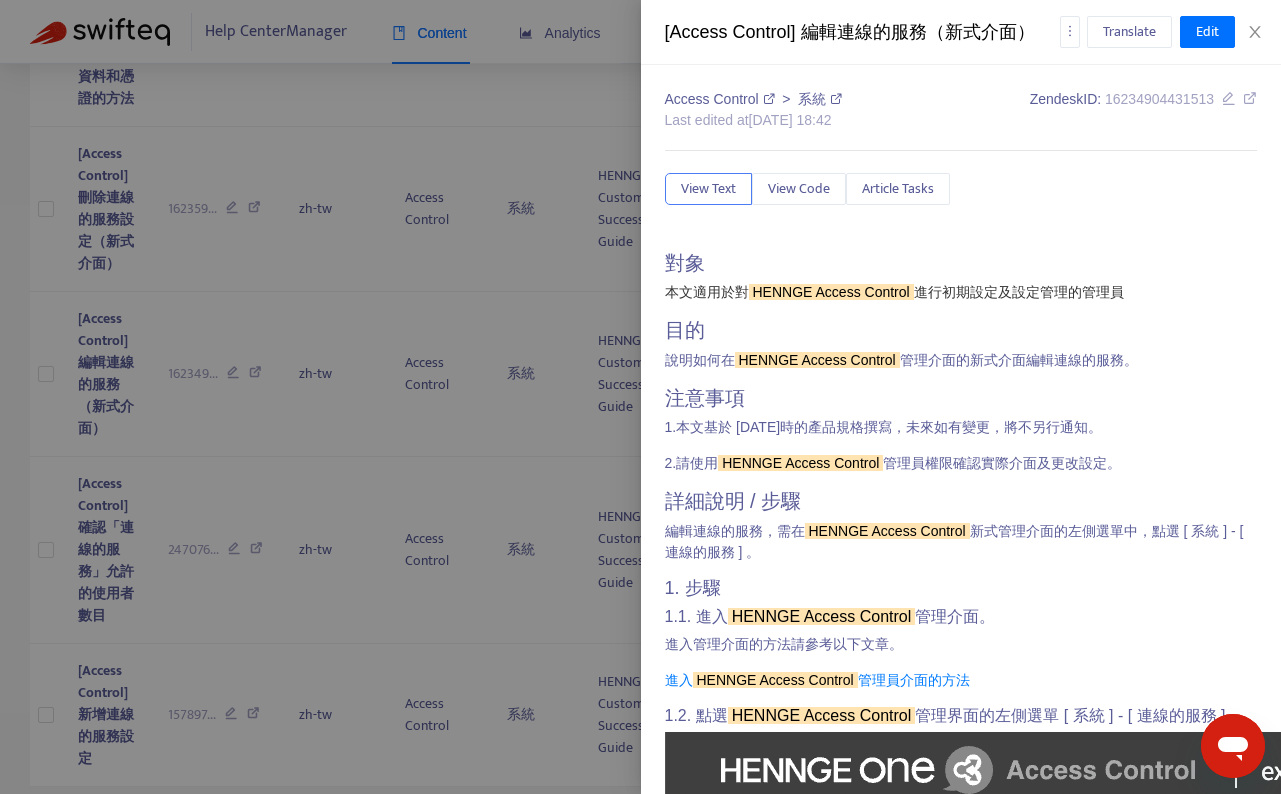click at bounding box center [640, 397] 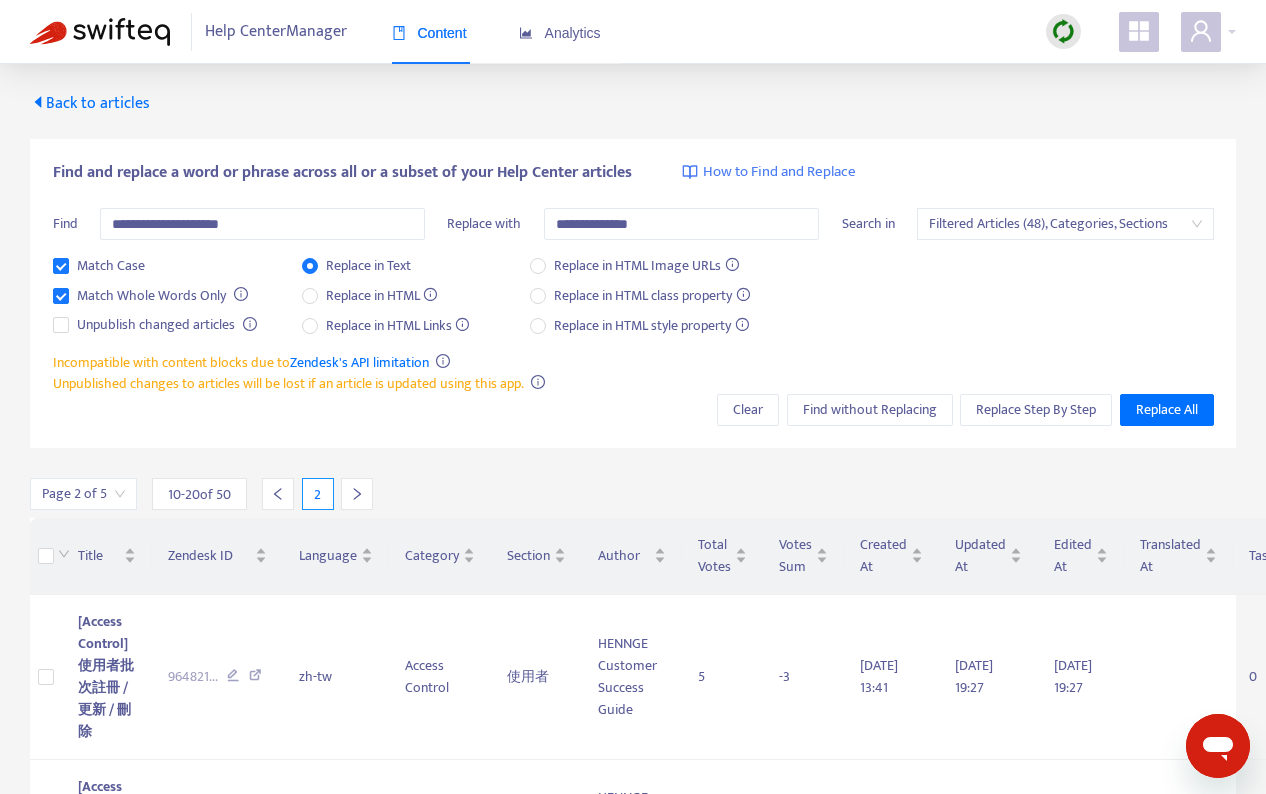 scroll, scrollTop: 0, scrollLeft: 0, axis: both 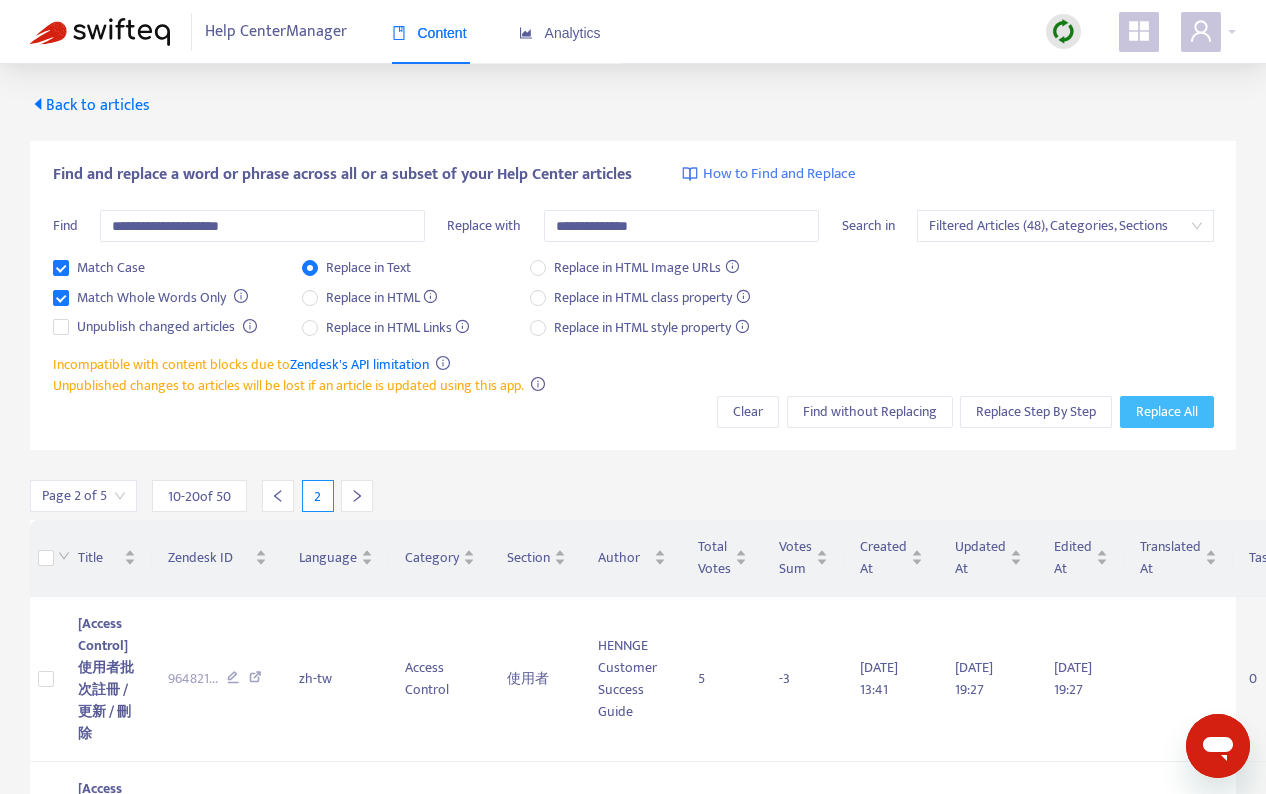 click on "Replace All" at bounding box center (1167, 412) 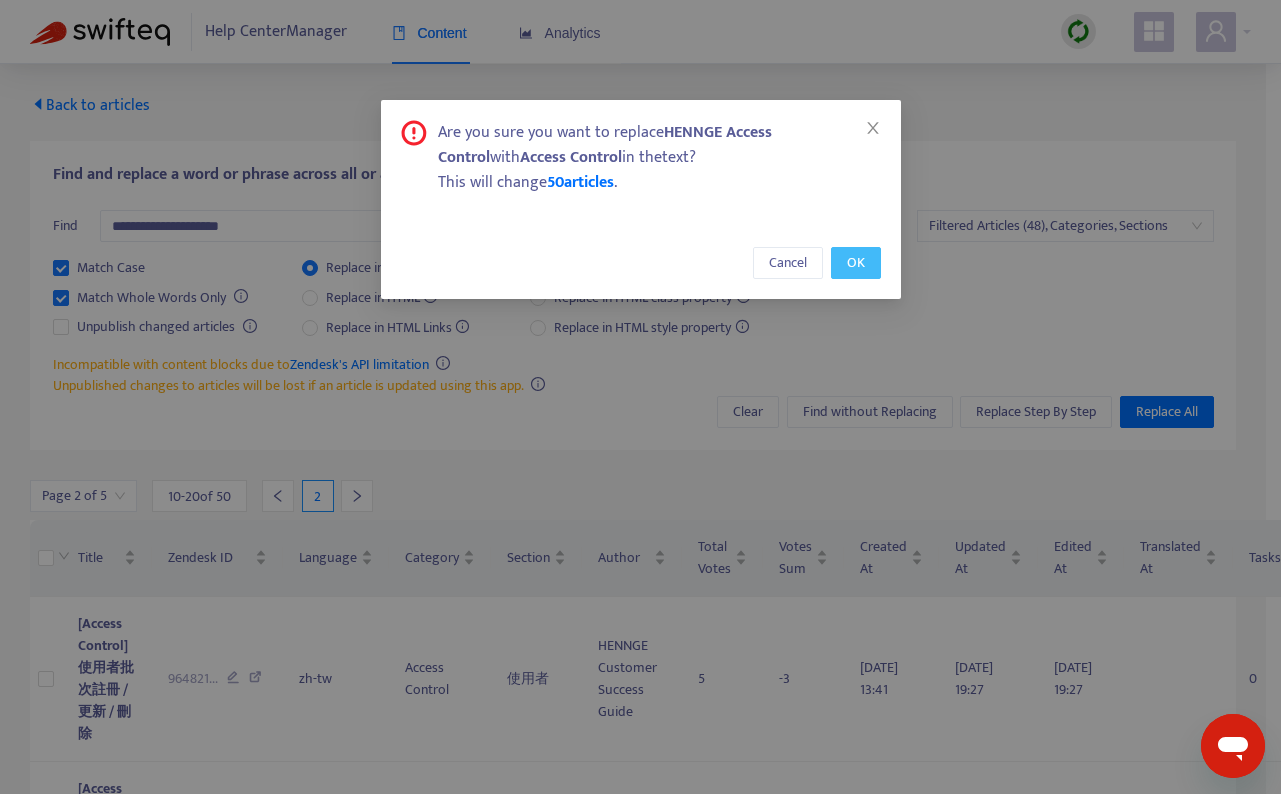 click on "OK" at bounding box center [856, 263] 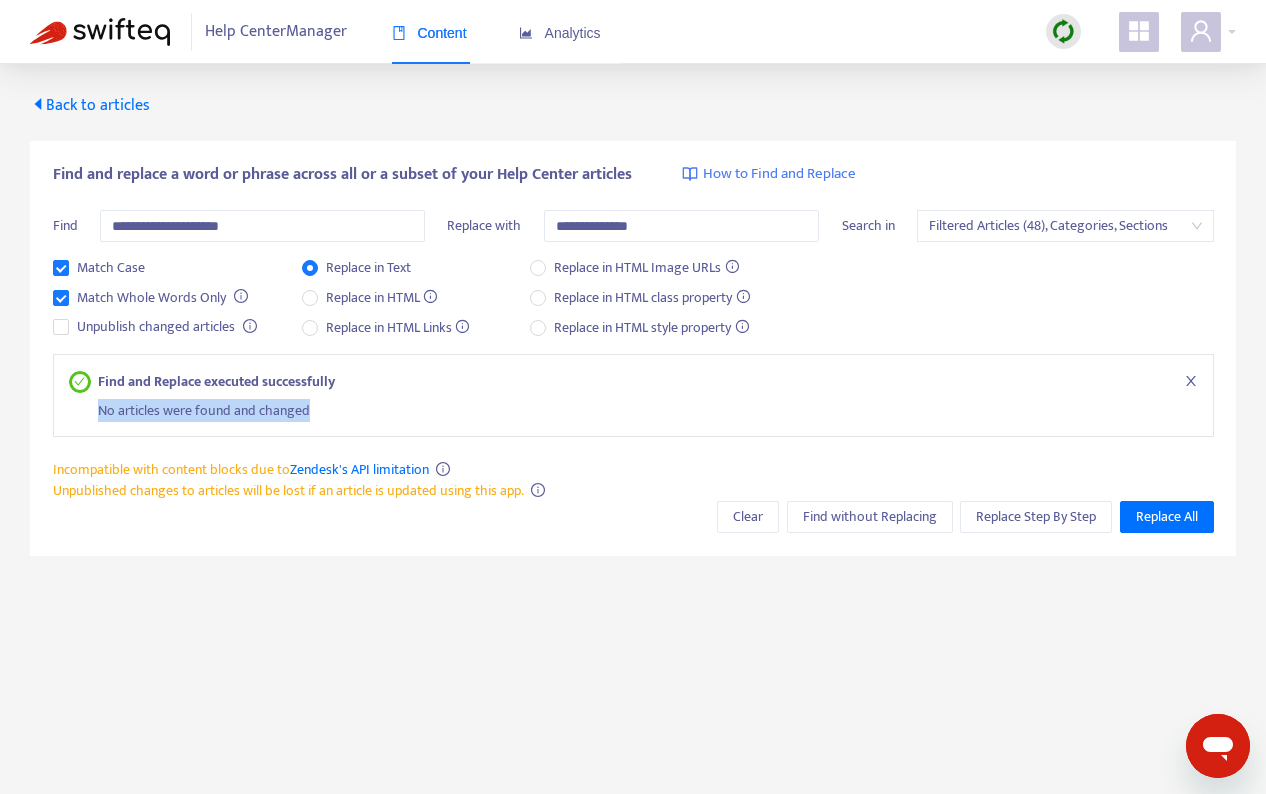 drag, startPoint x: 105, startPoint y: 377, endPoint x: 323, endPoint y: 415, distance: 221.28714 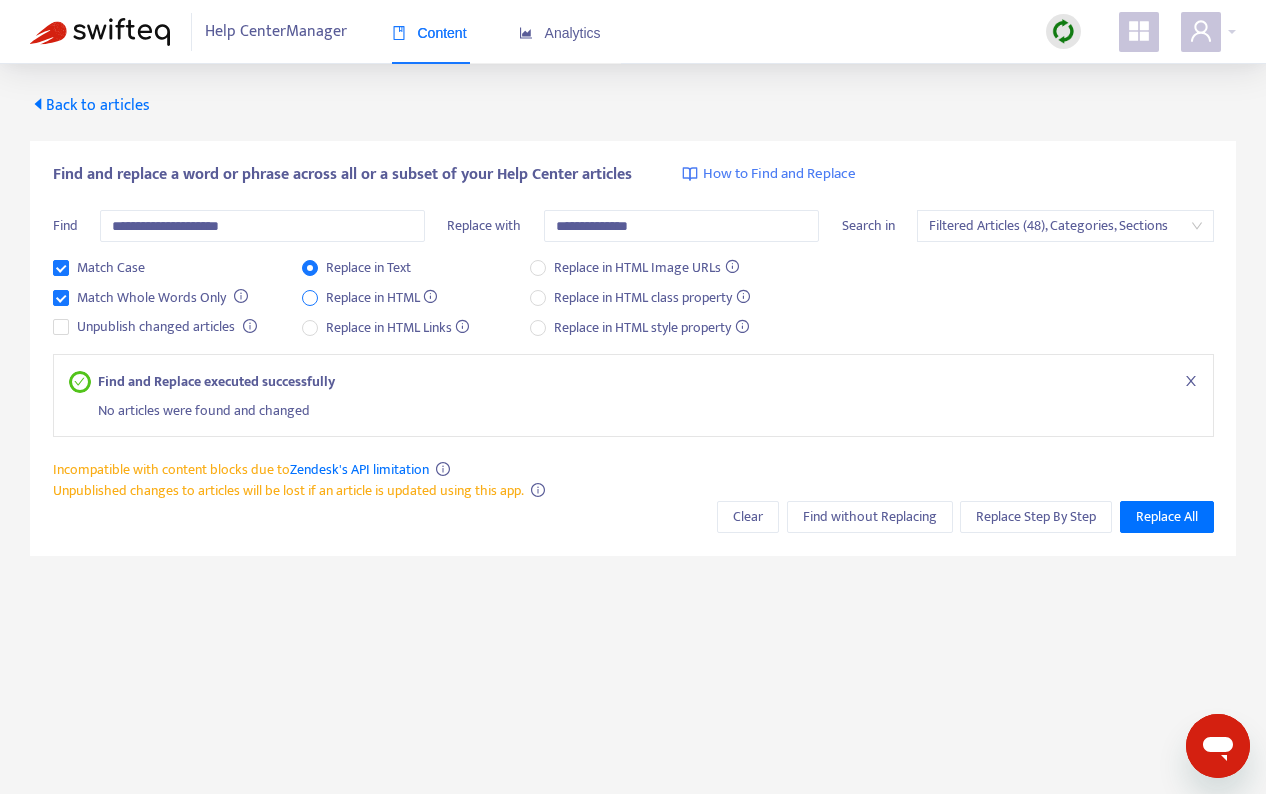 click on "Replace in HTML" at bounding box center (382, 298) 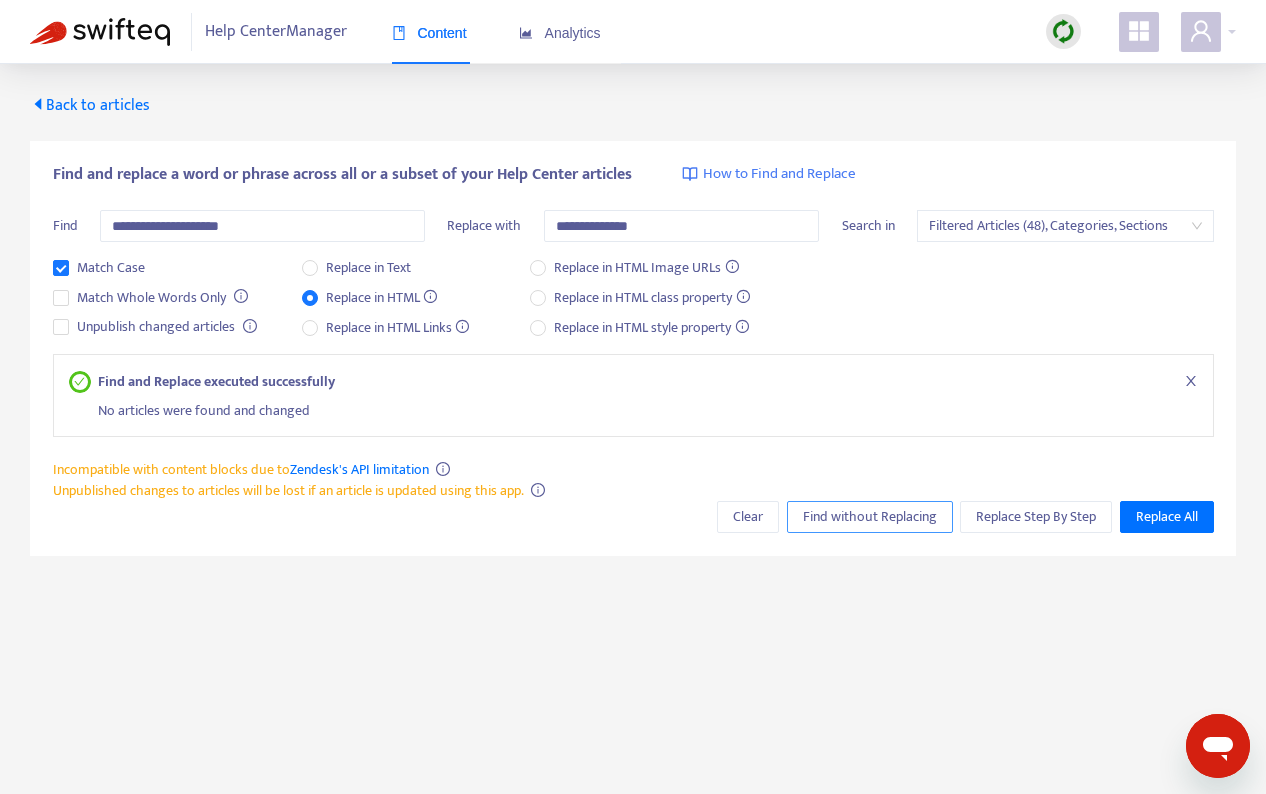 click on "Find without Replacing" at bounding box center [870, 517] 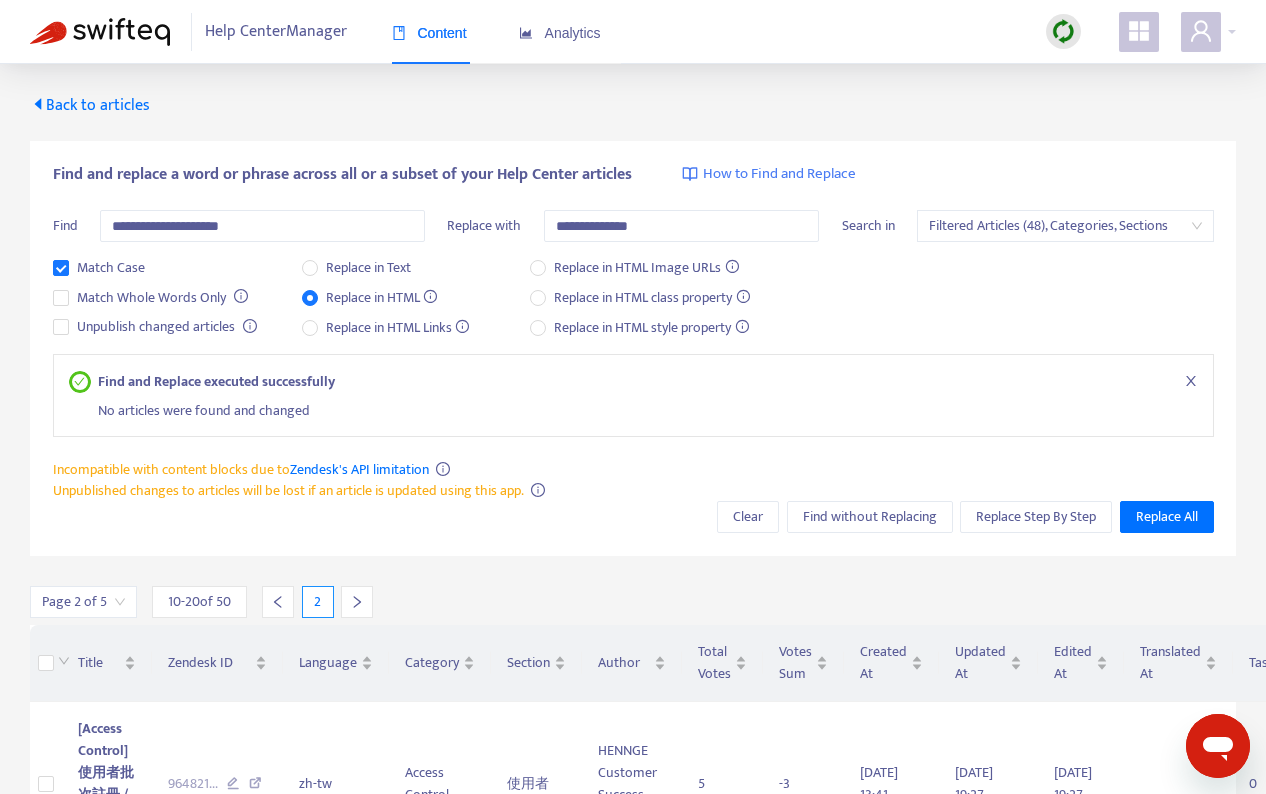 click 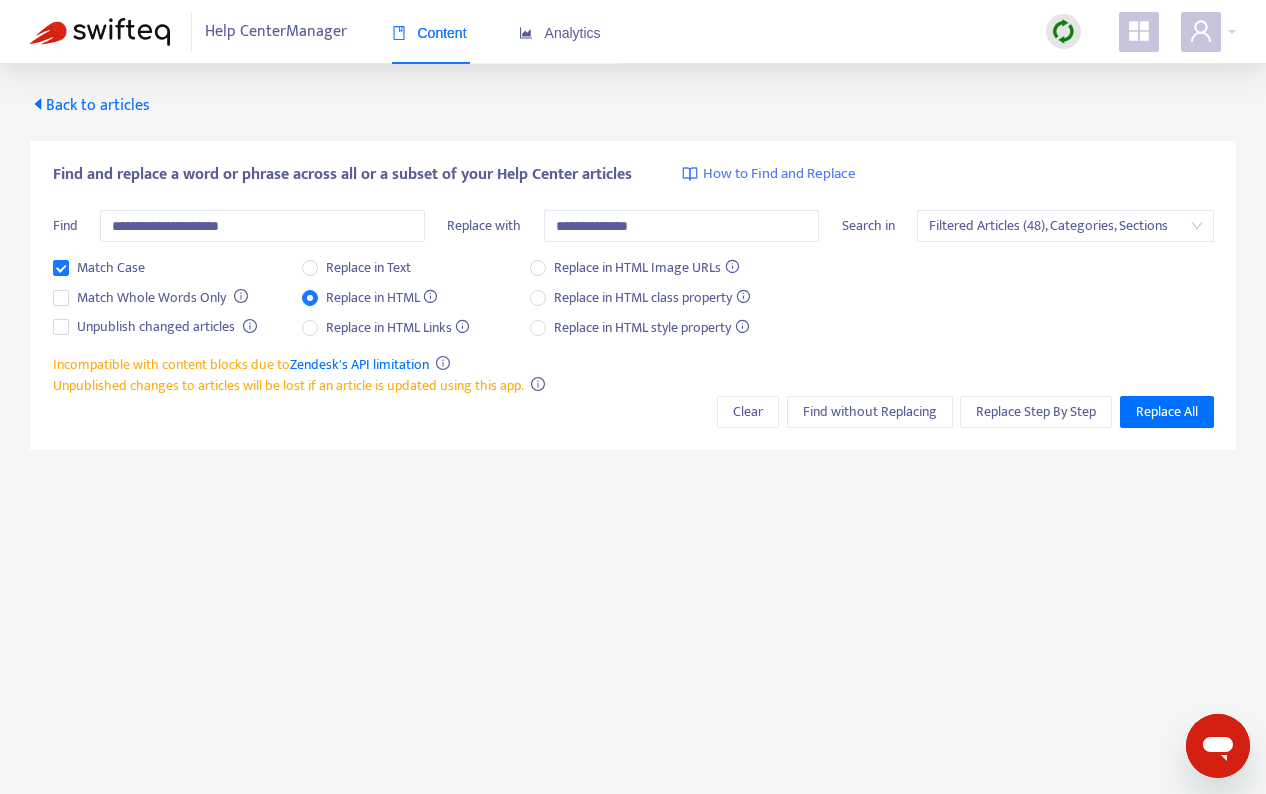 click on "**********" at bounding box center [633, 296] 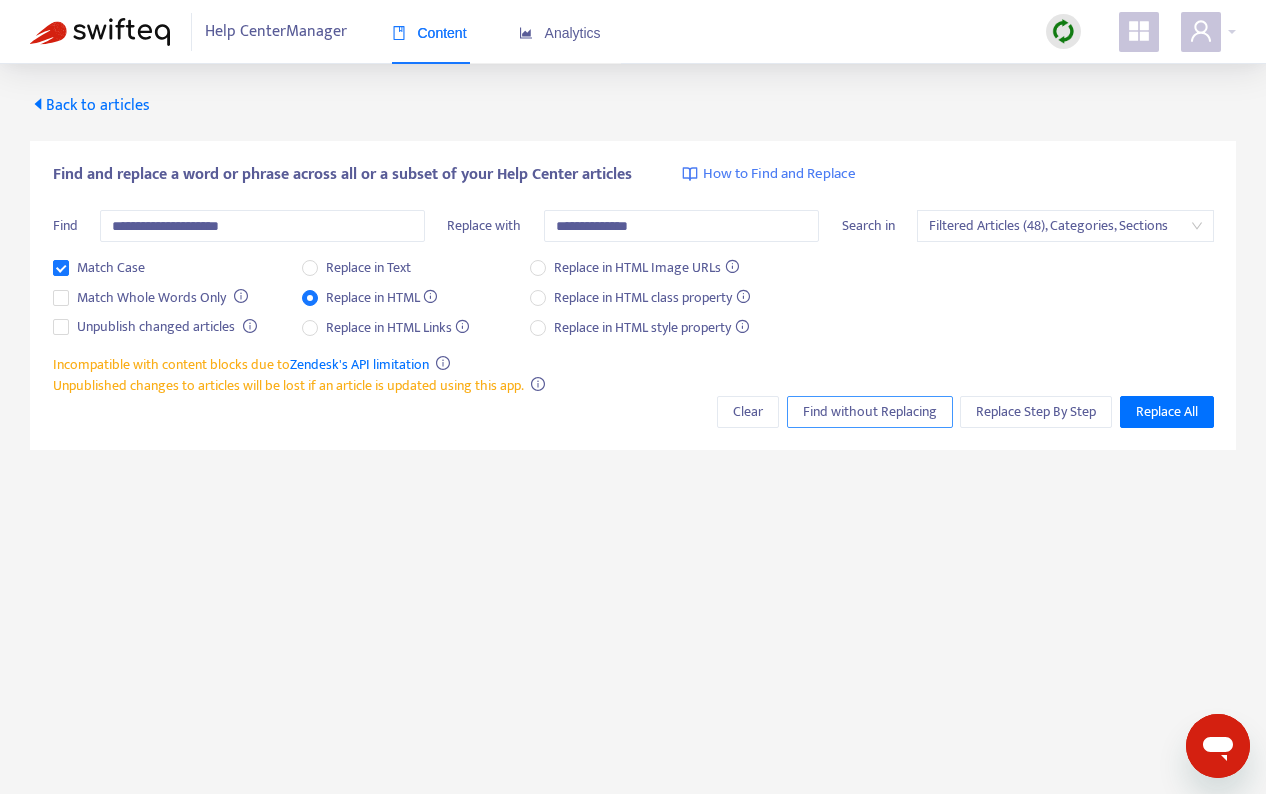 click on "Find without Replacing" at bounding box center [870, 412] 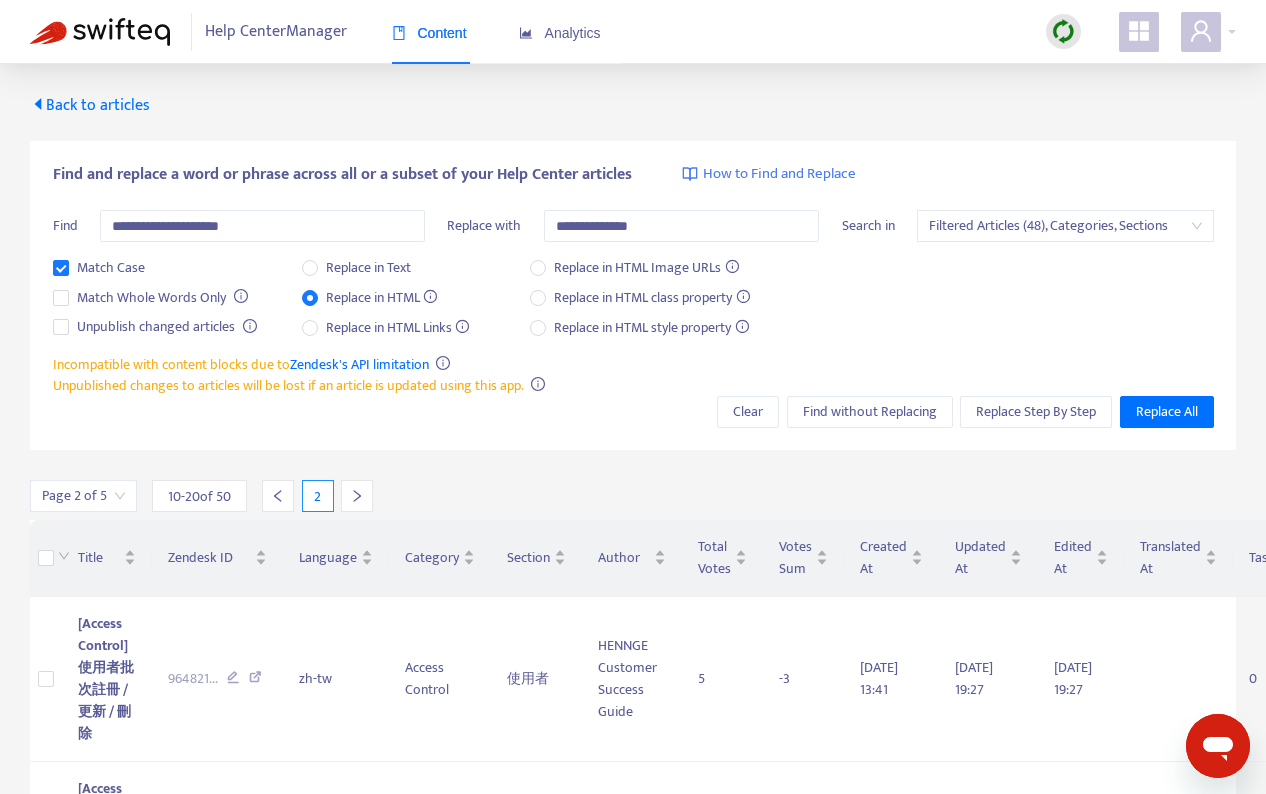 click on "Back to articles" at bounding box center (90, 105) 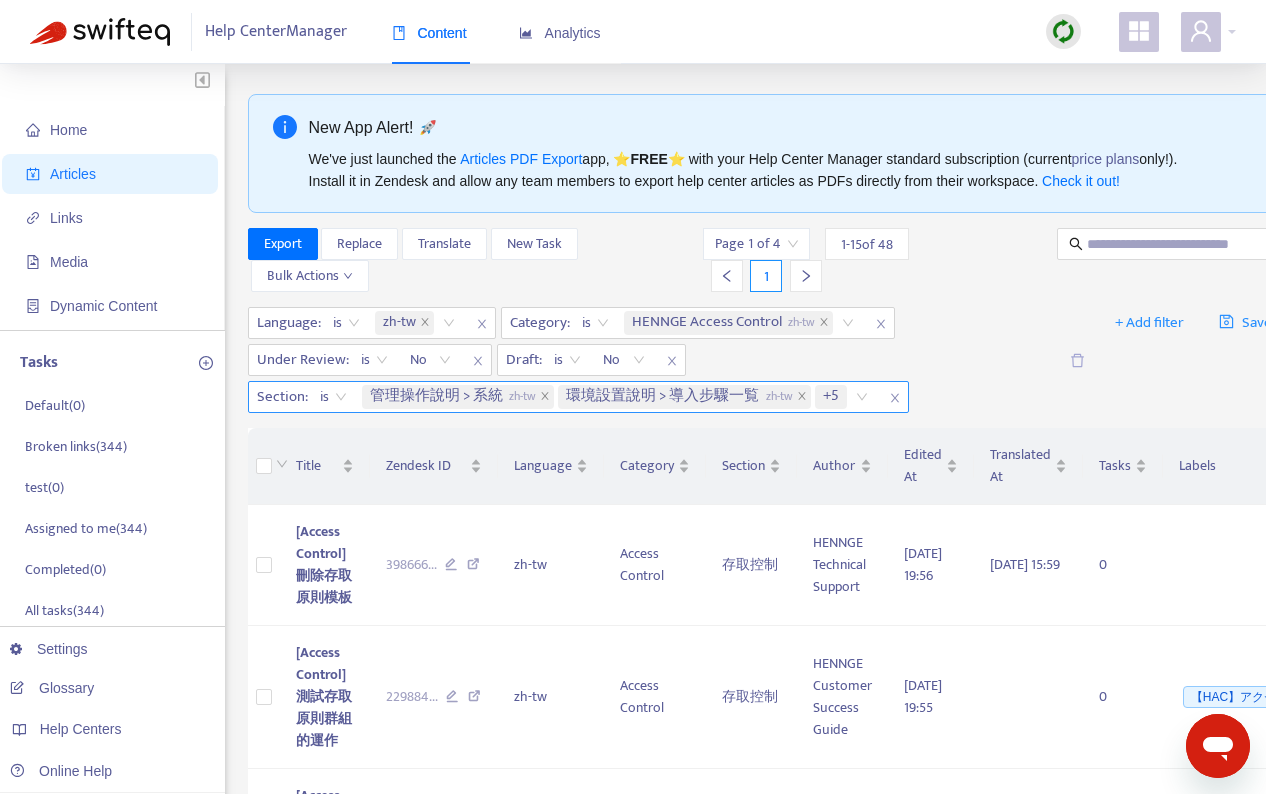 click on "管理操作說明 > 系統   zh-tw 環境設置說明 > 導入步驟一覧   zh-tw +5" at bounding box center [619, 397] 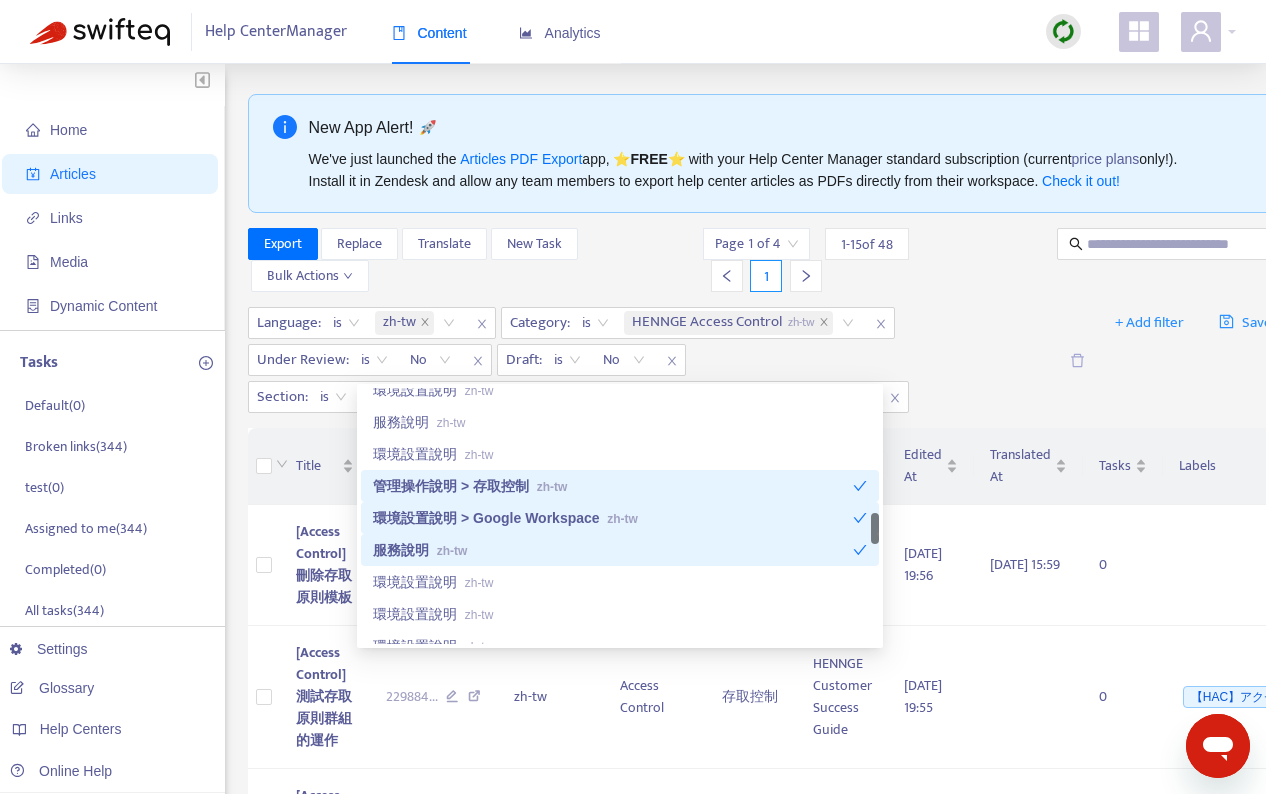 scroll, scrollTop: 1203, scrollLeft: 0, axis: vertical 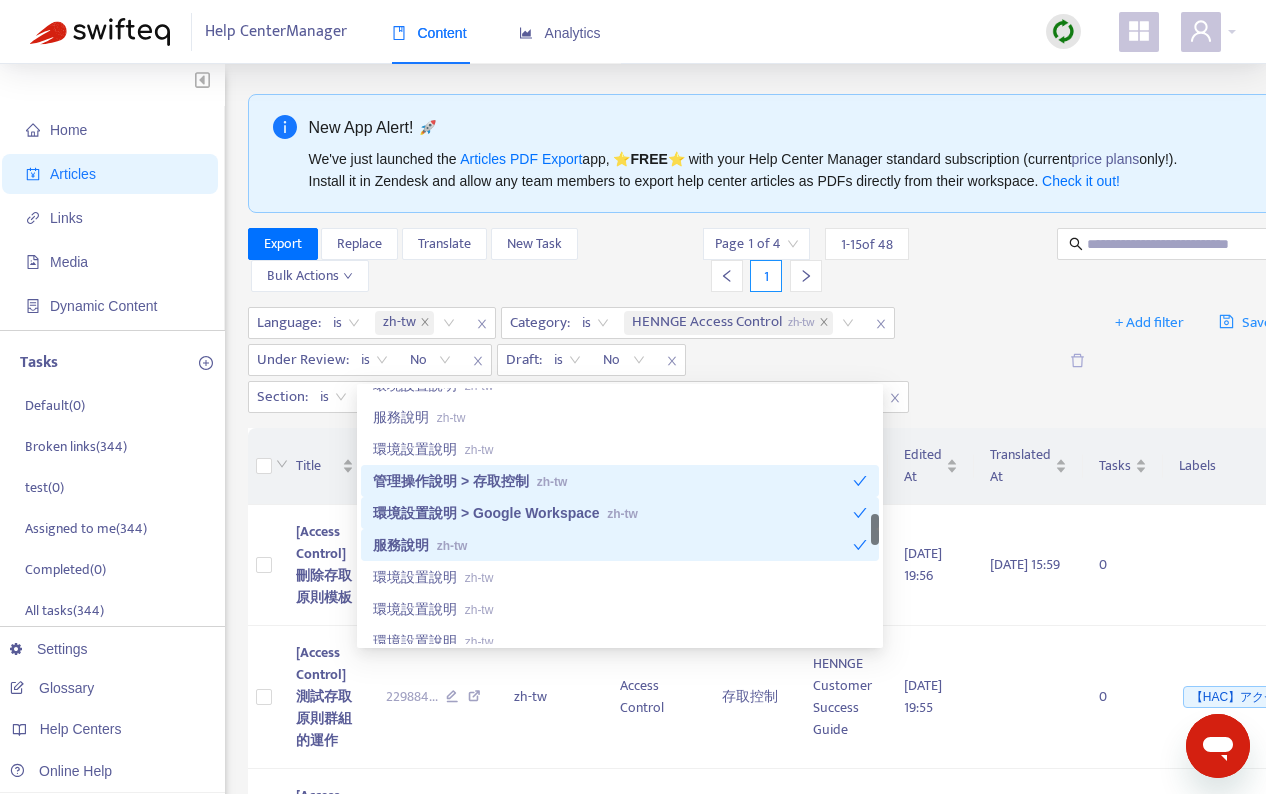 click on "服務說明   zh-tw" at bounding box center [613, 545] 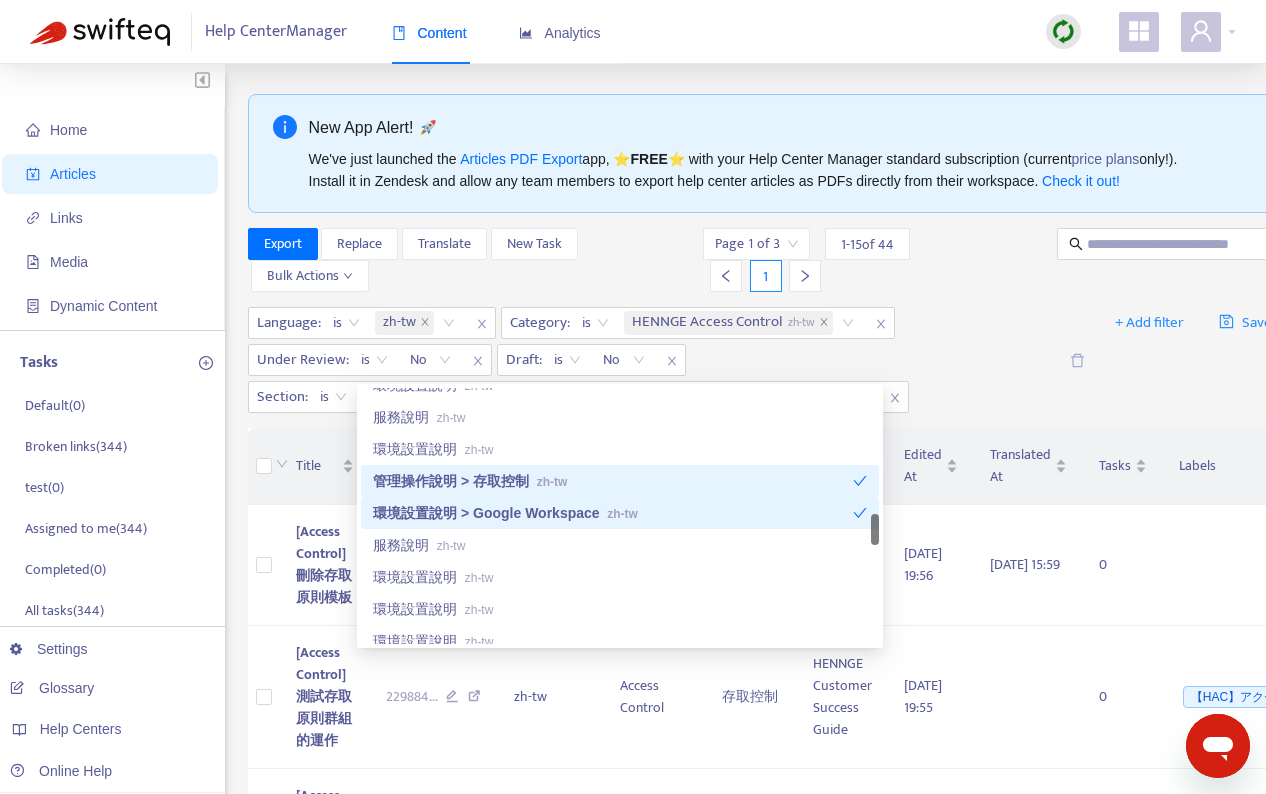 click on "環境設置說明 > Google Workspace   zh-tw" at bounding box center [613, 513] 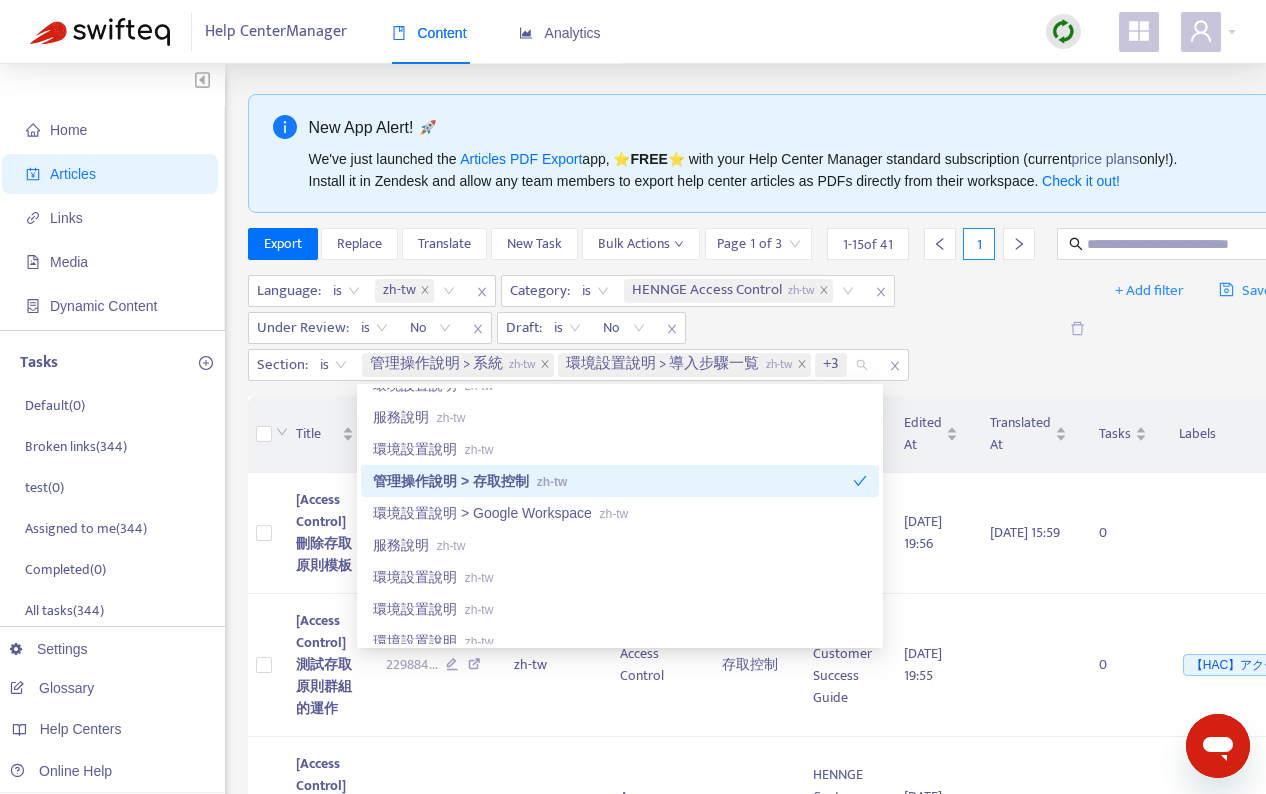 click on "管理操作說明 > 存取控制   zh-tw" at bounding box center [613, 481] 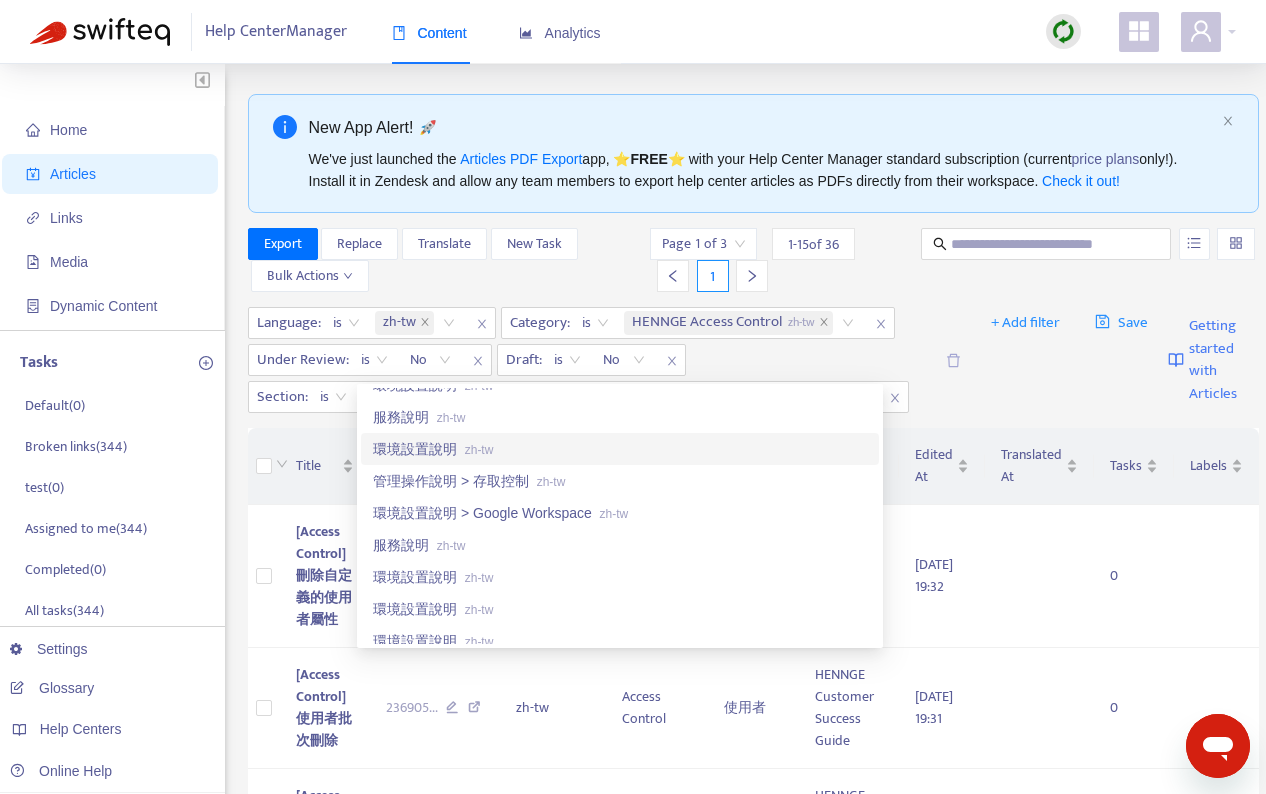 click at bounding box center [952, 360] 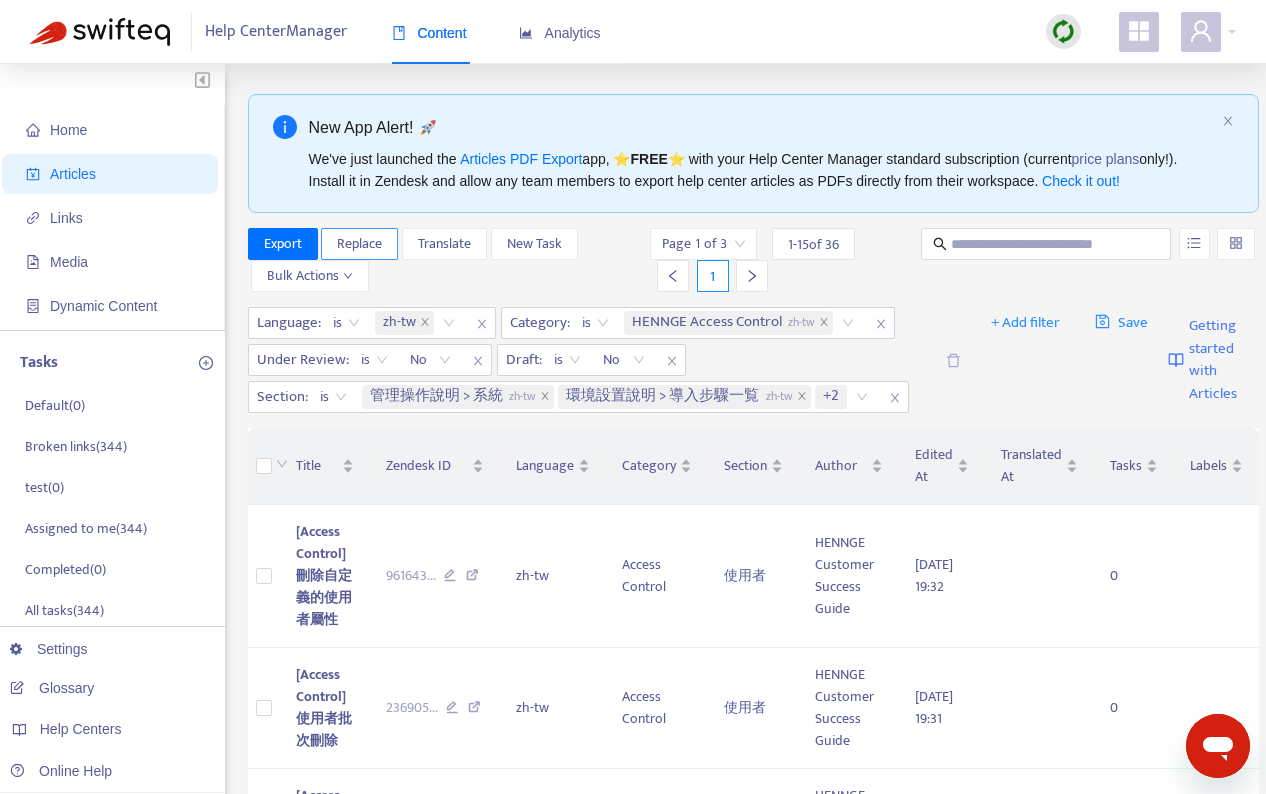 click on "Replace" at bounding box center [359, 244] 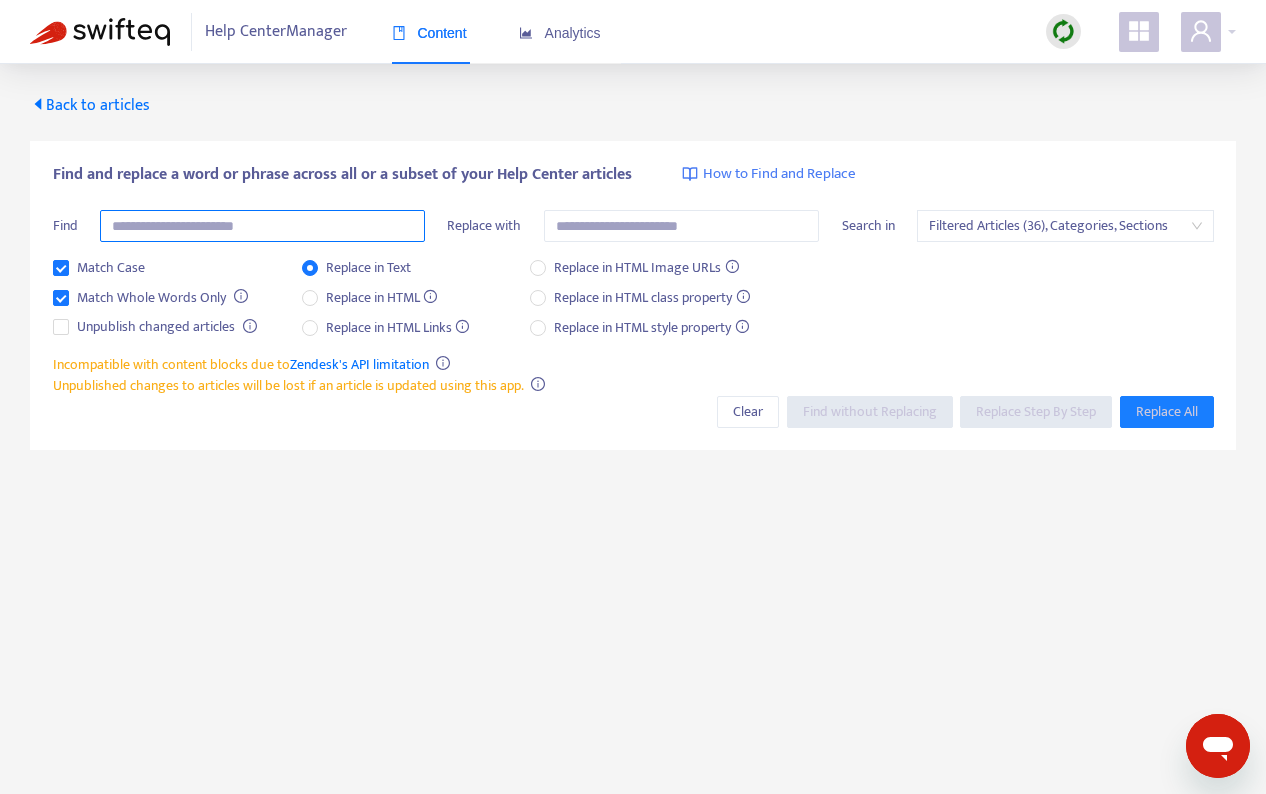click at bounding box center [262, 226] 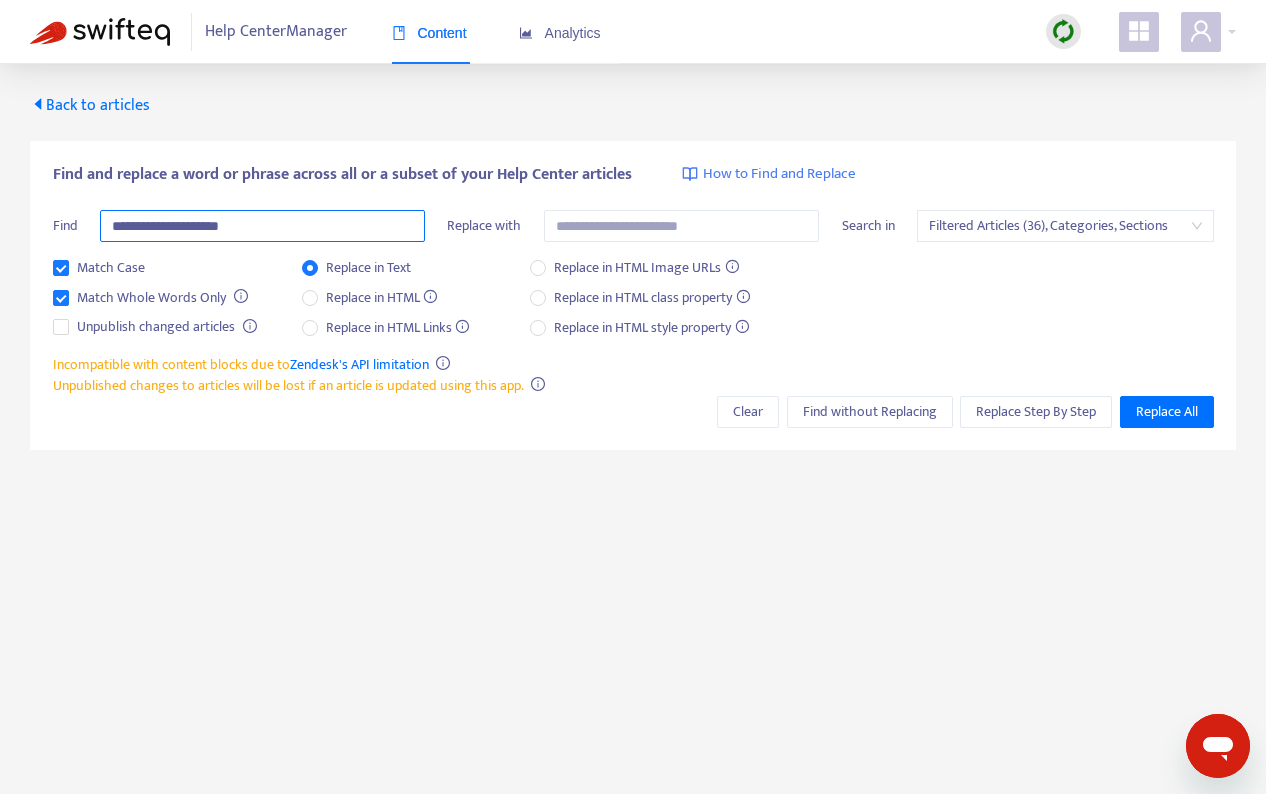 type on "**********" 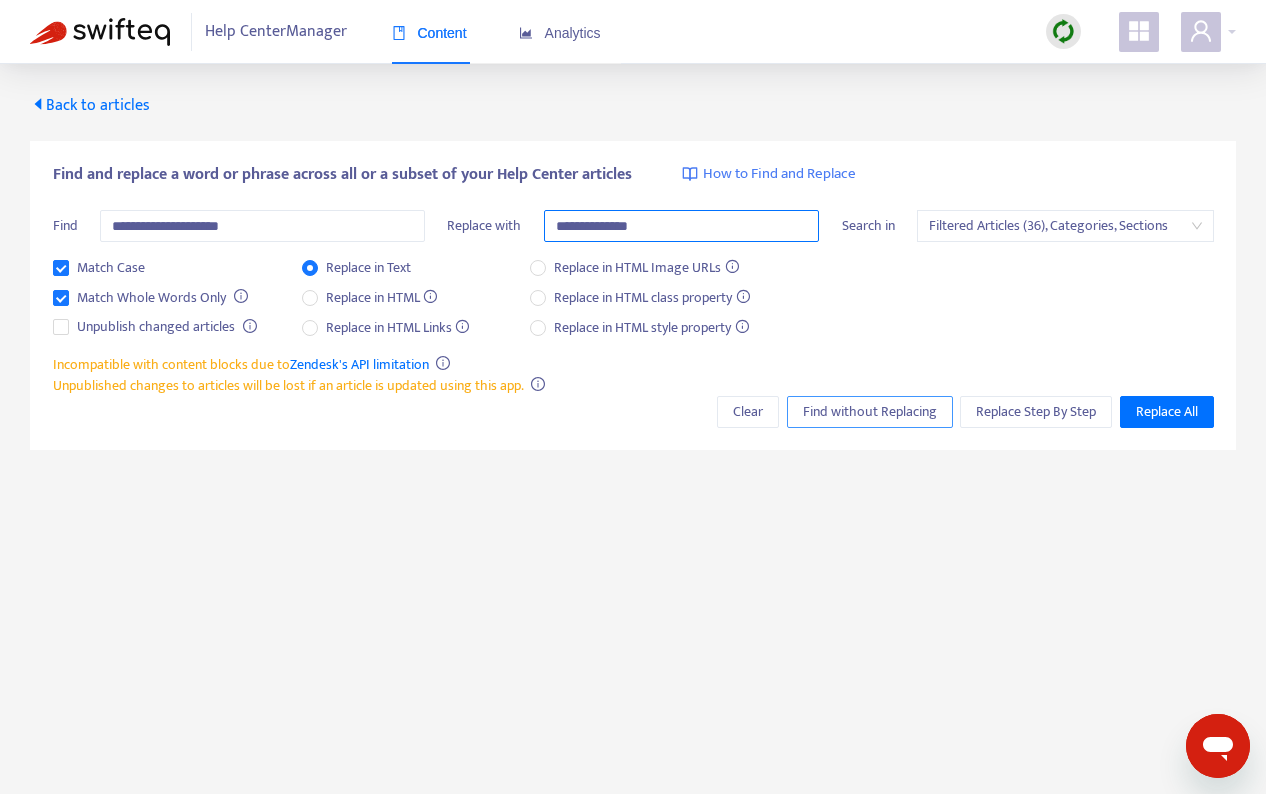 type on "**********" 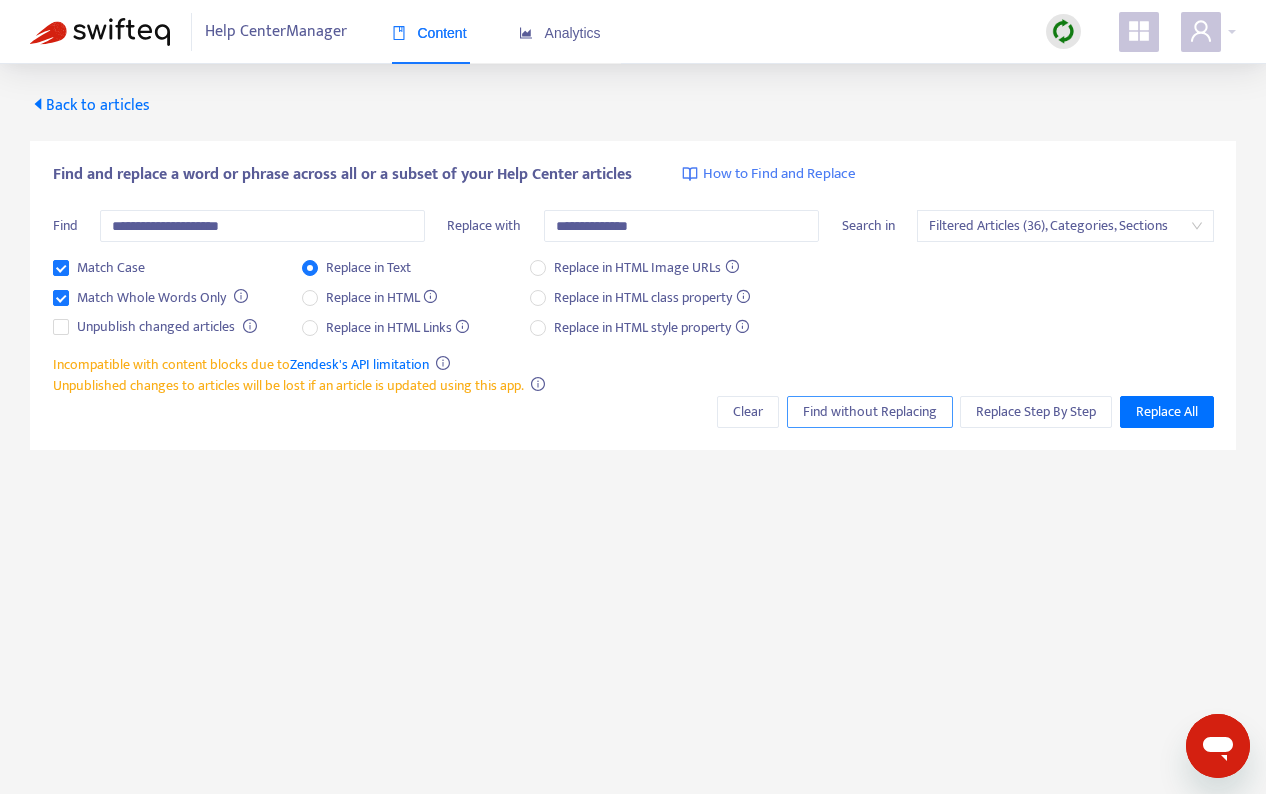 click on "Find without Replacing" at bounding box center [870, 412] 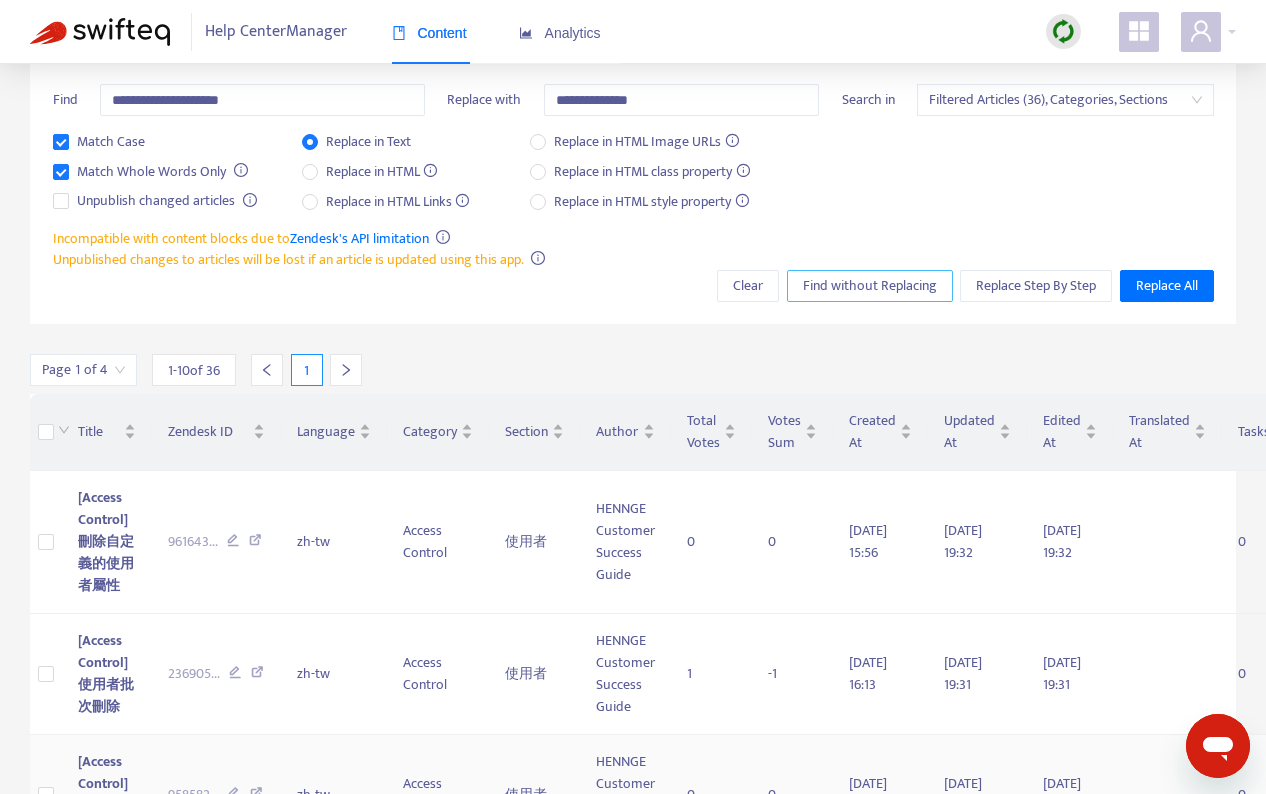 scroll, scrollTop: 0, scrollLeft: 0, axis: both 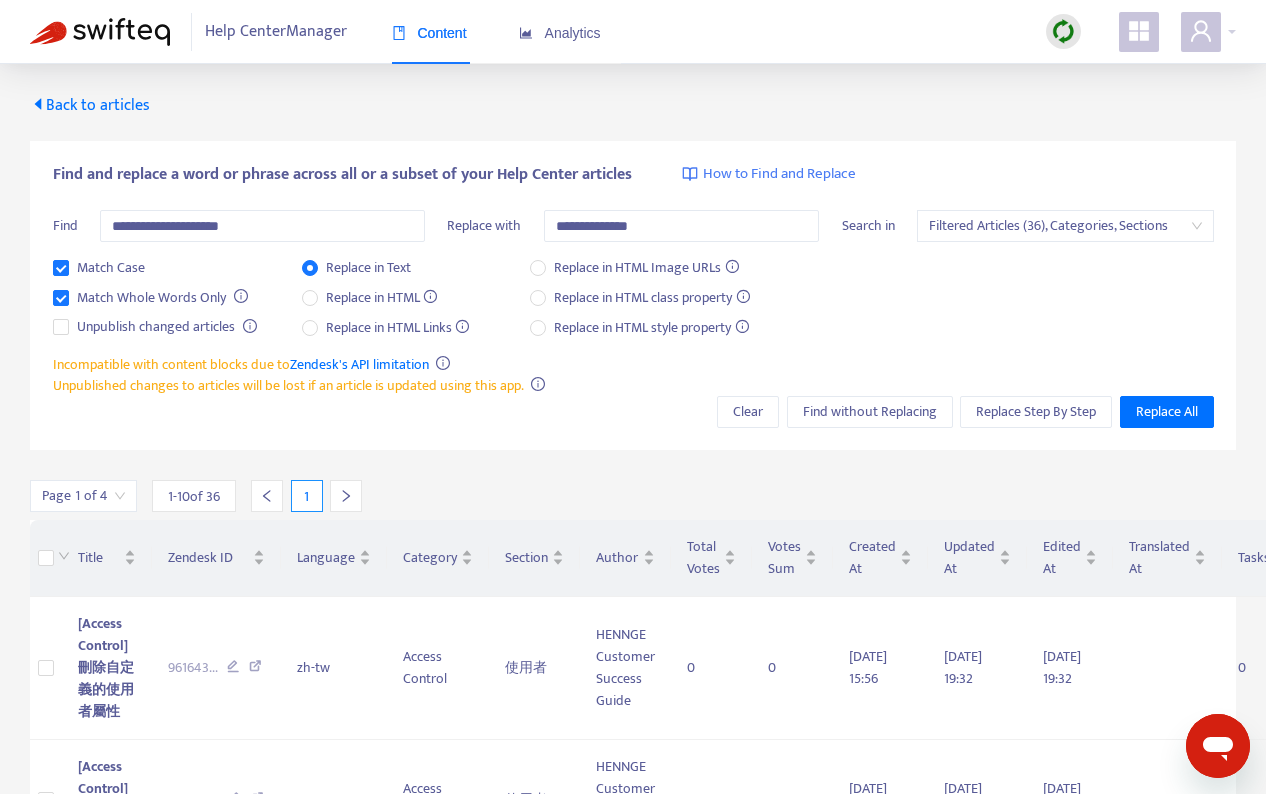 click 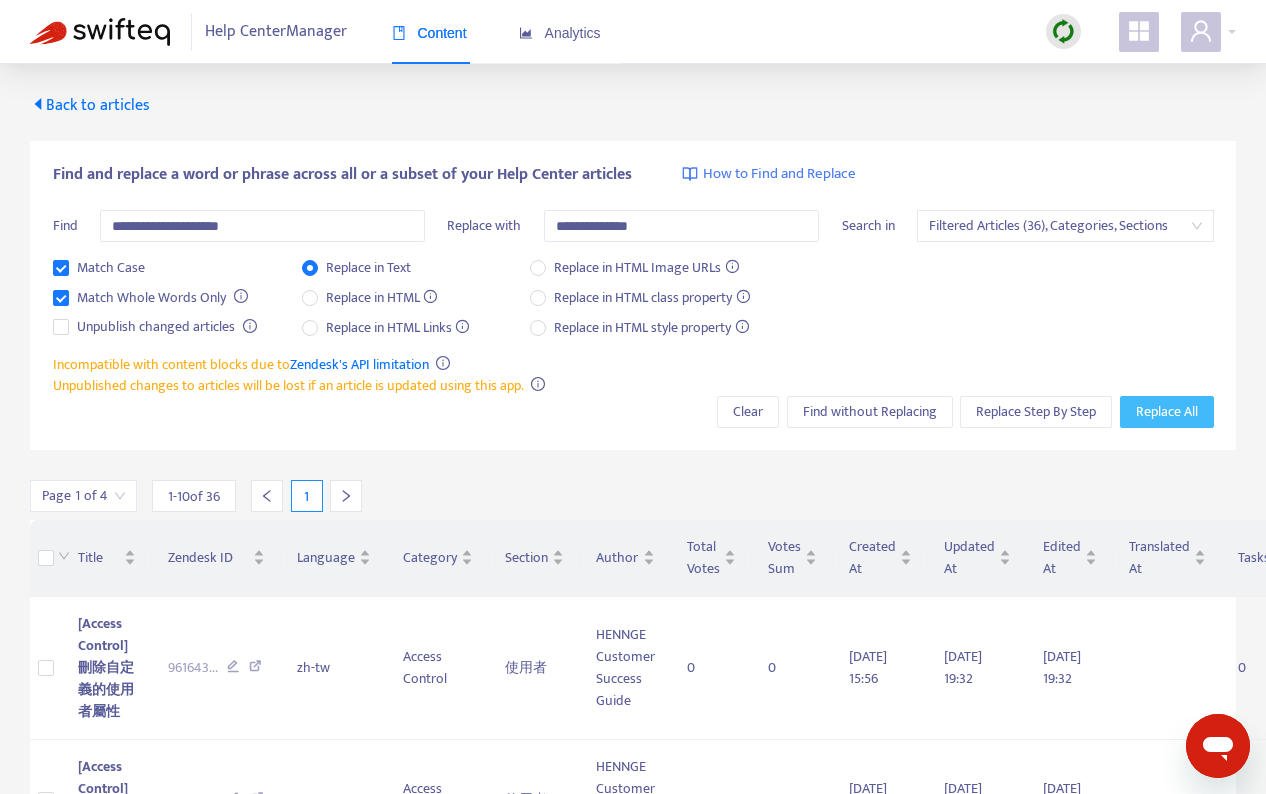 click on "Replace All" at bounding box center (1167, 412) 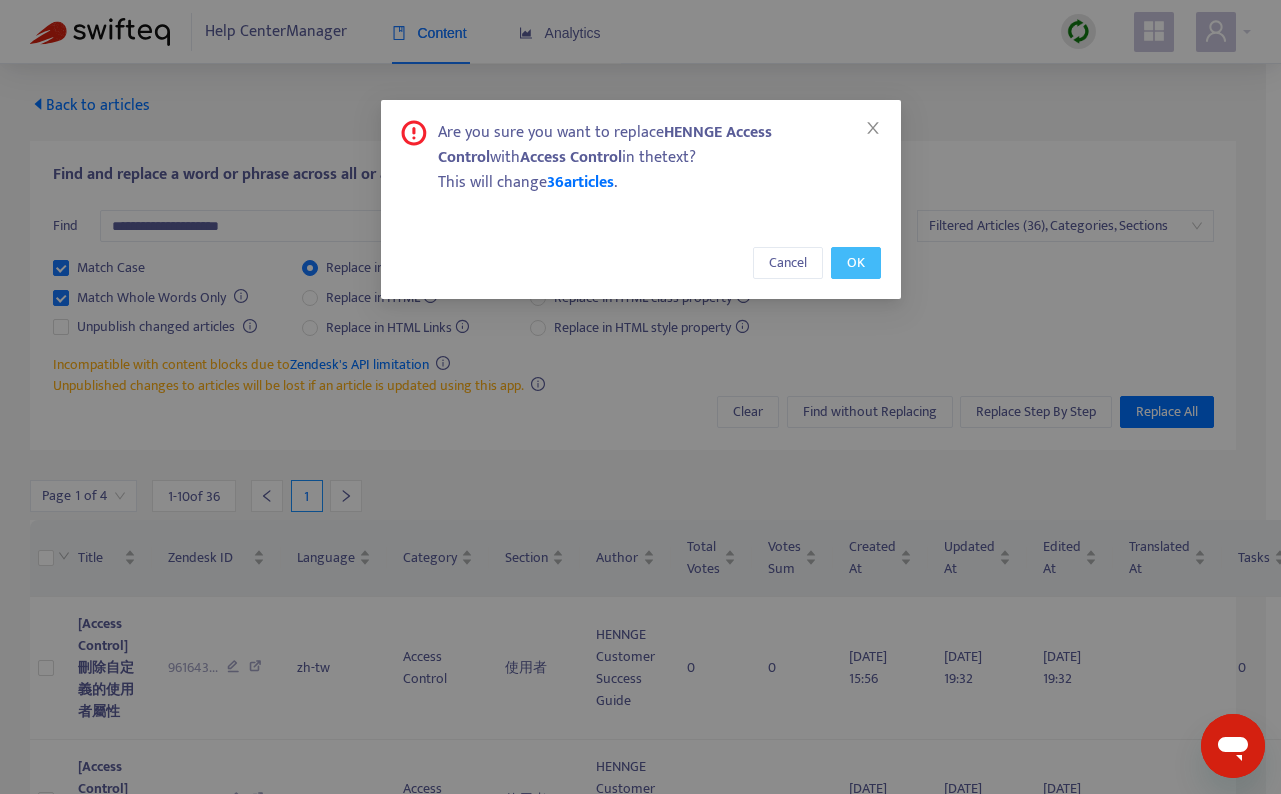 click on "OK" at bounding box center [856, 263] 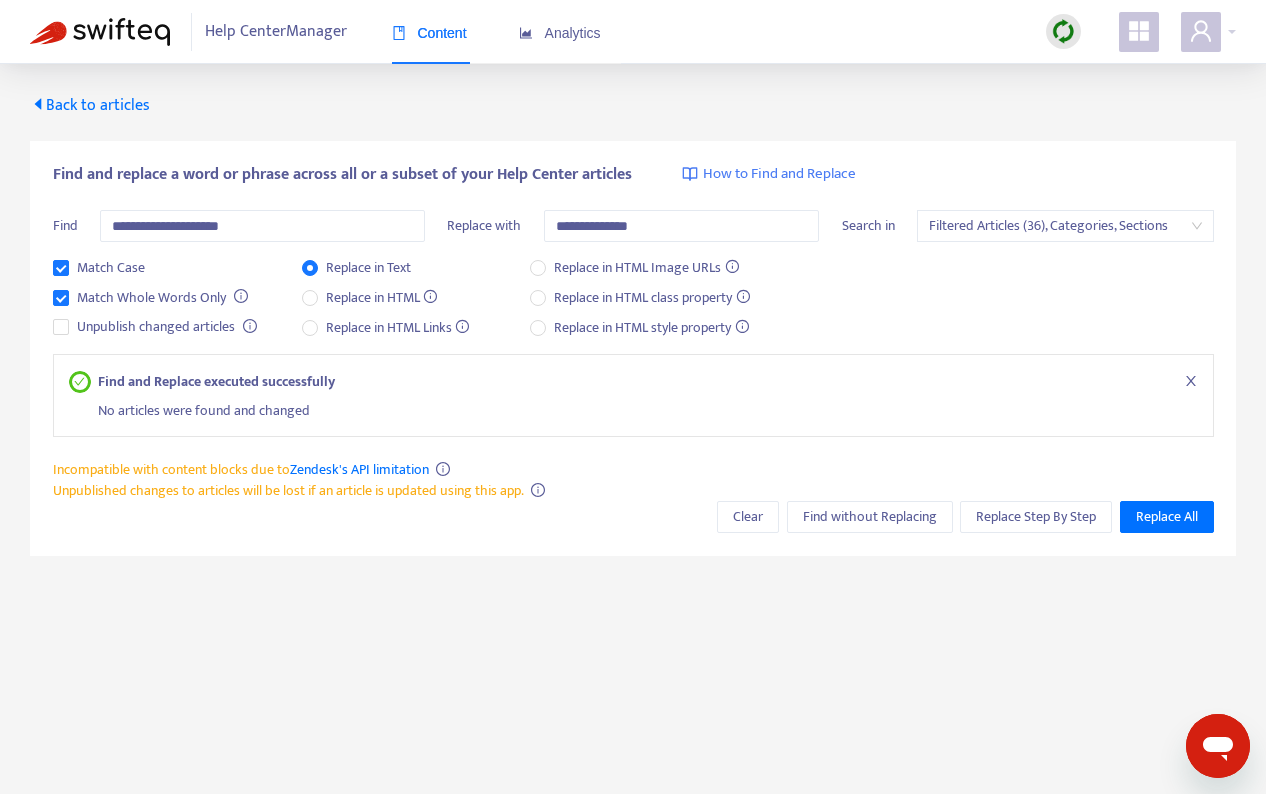 click on "Back to articles" at bounding box center [90, 105] 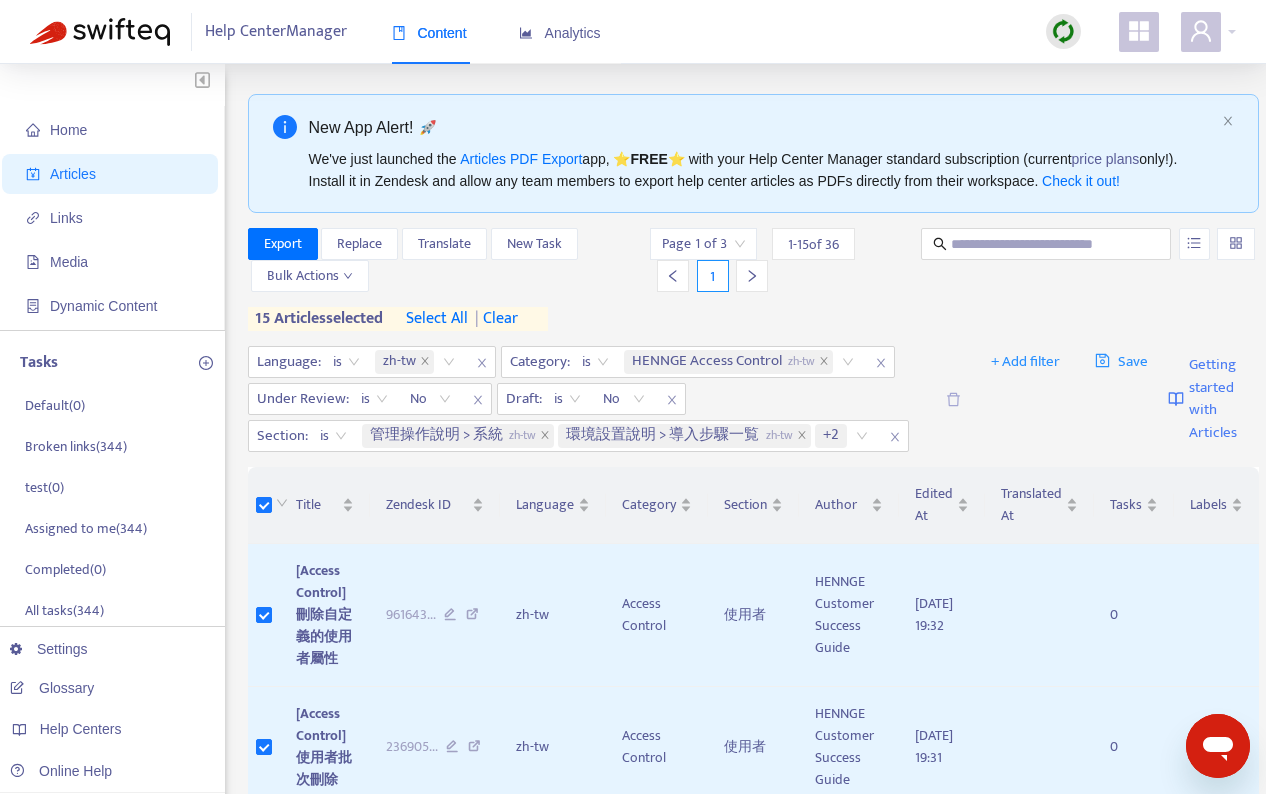 click on "Export Replace Translate New Task Bulk Actions" at bounding box center [447, 260] 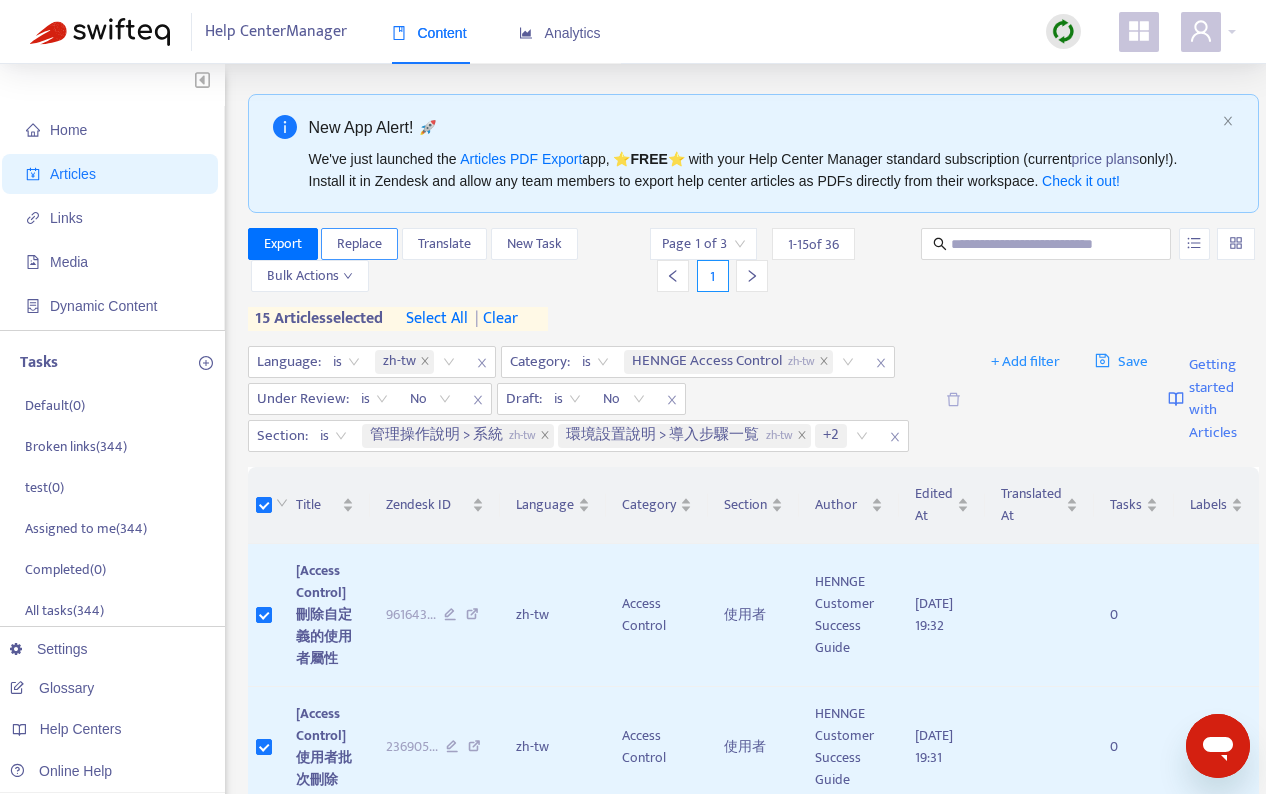 click on "Replace" at bounding box center [359, 244] 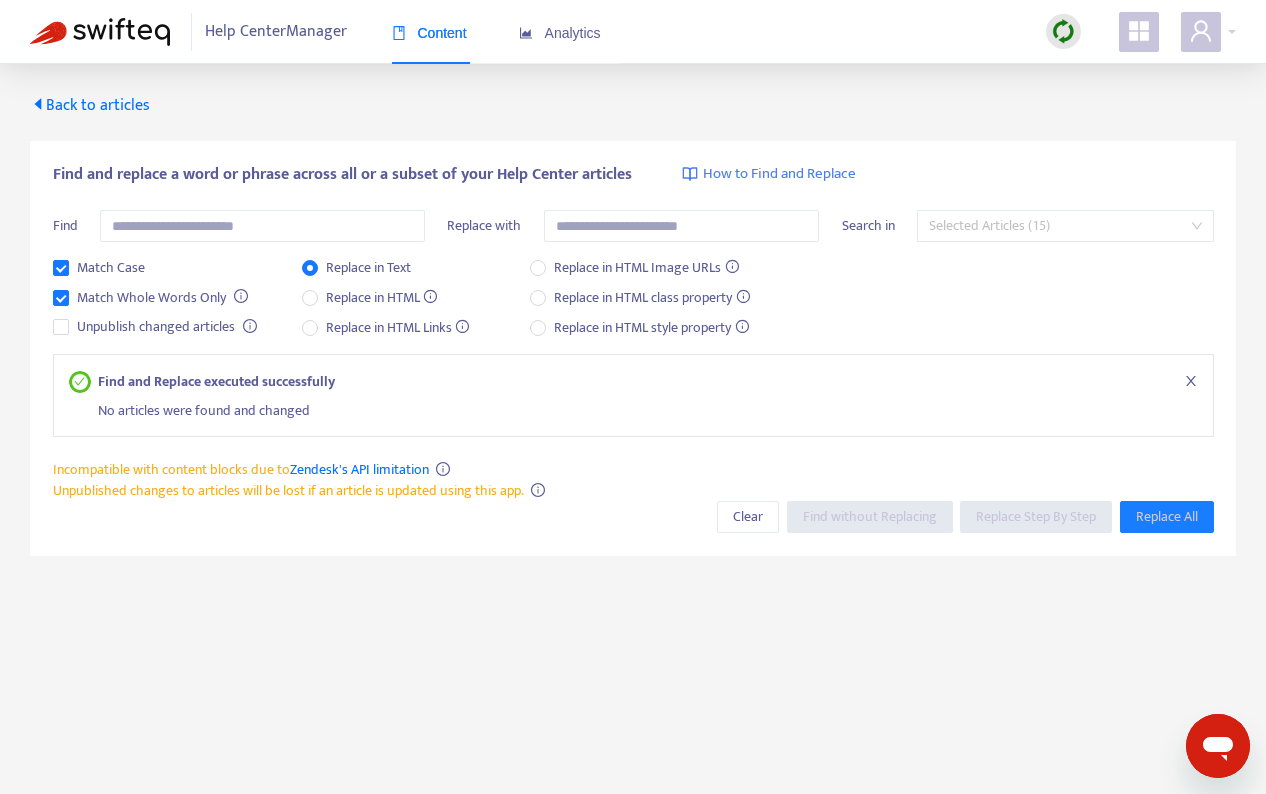click on "Selected Articles (15)" at bounding box center [1065, 226] 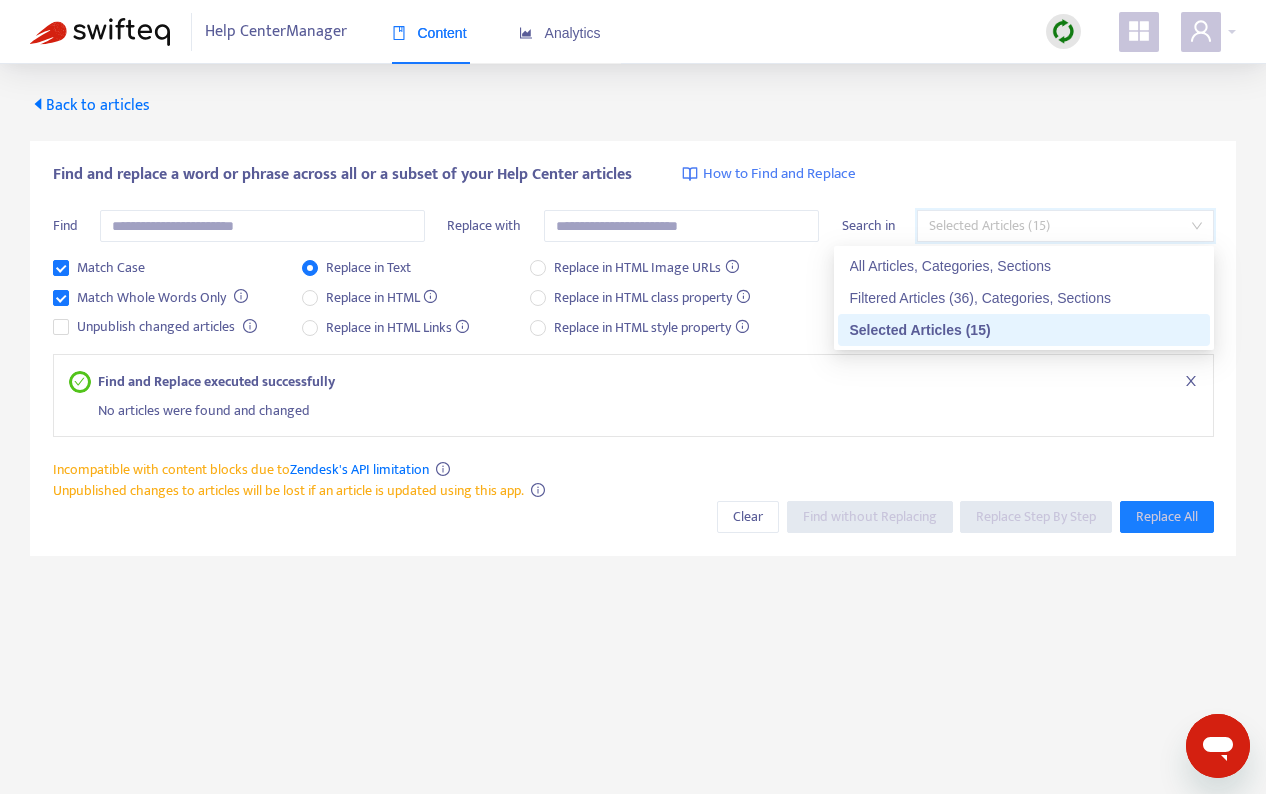click on "Selected Articles (15)" at bounding box center [1065, 226] 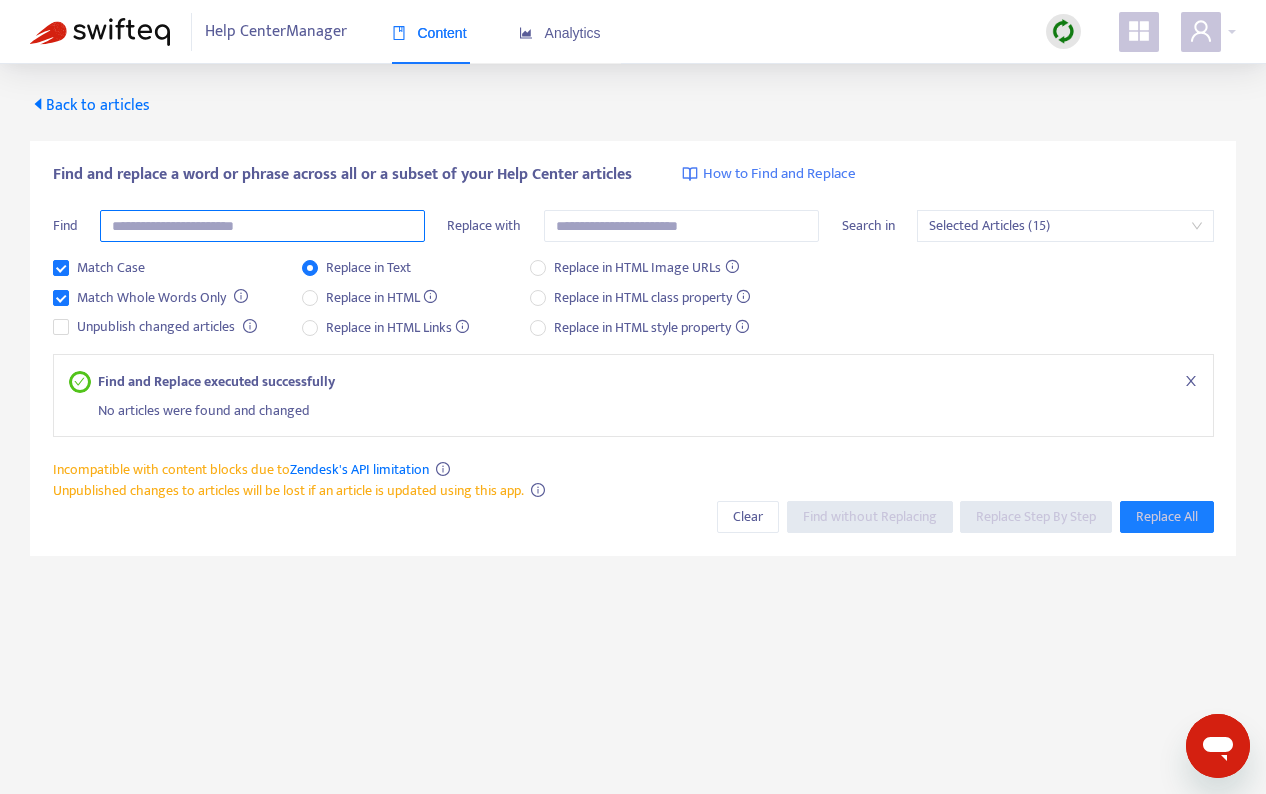 click at bounding box center [262, 226] 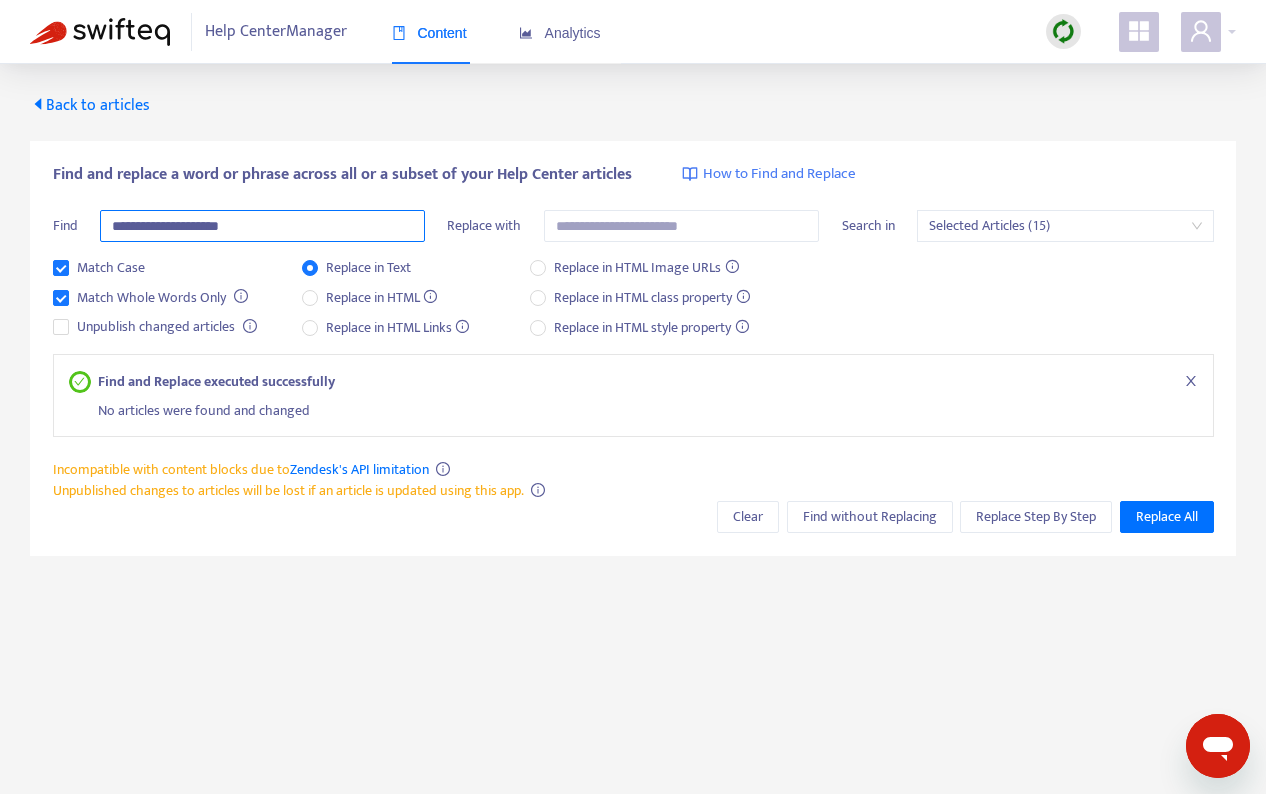 type on "**********" 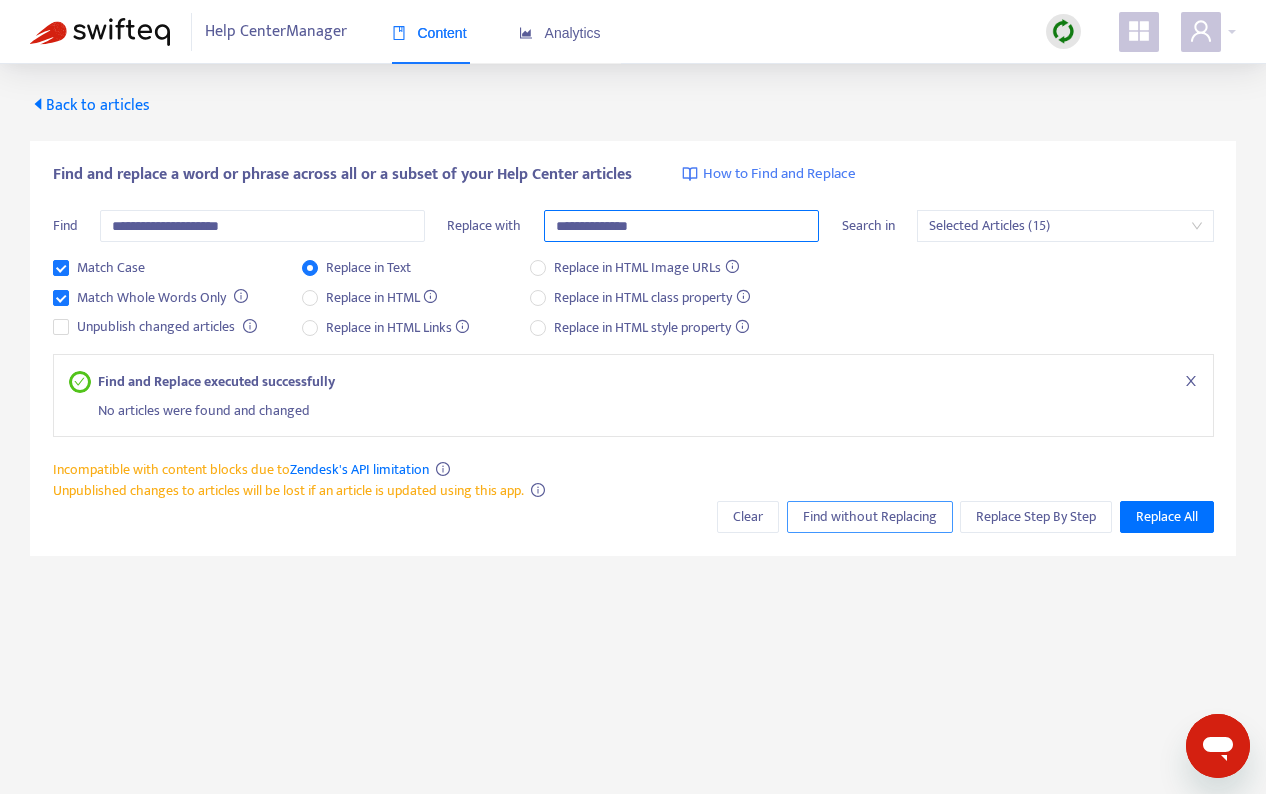 type on "**********" 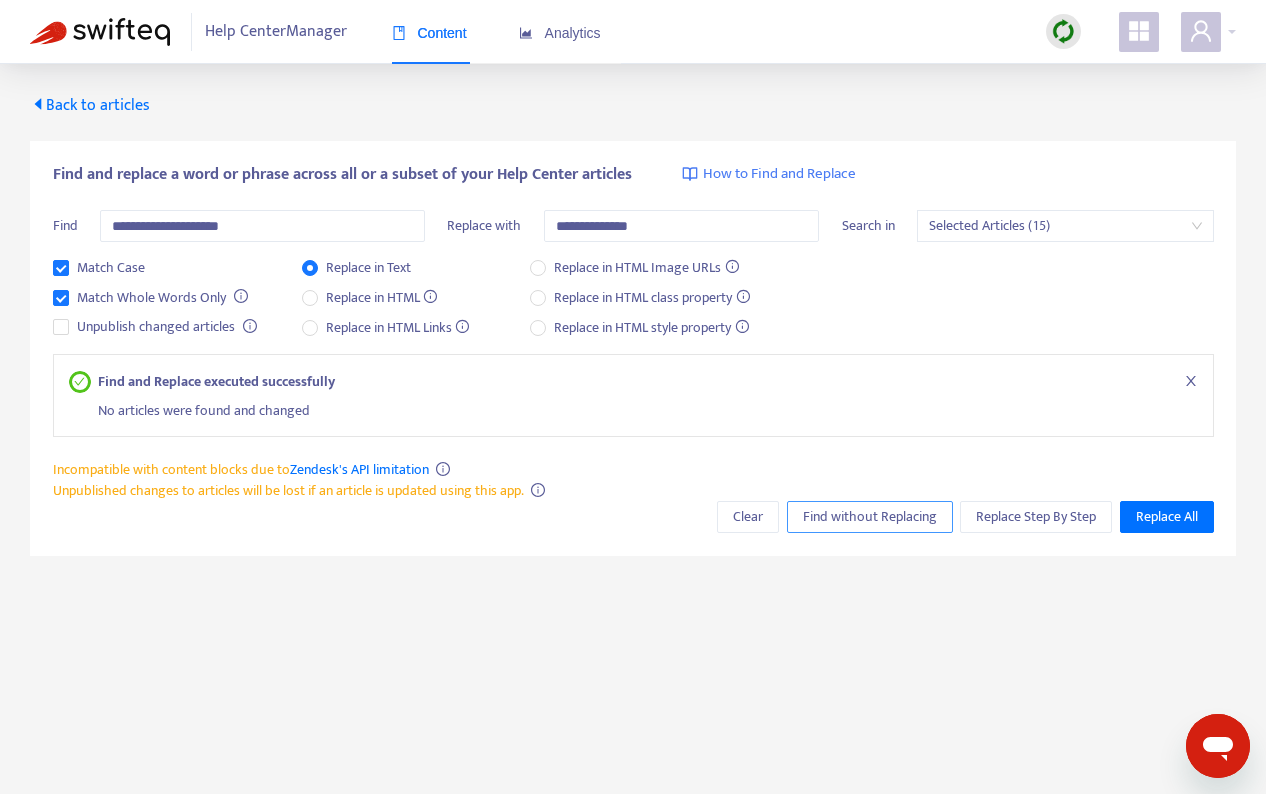 click on "Find without Replacing" at bounding box center [870, 517] 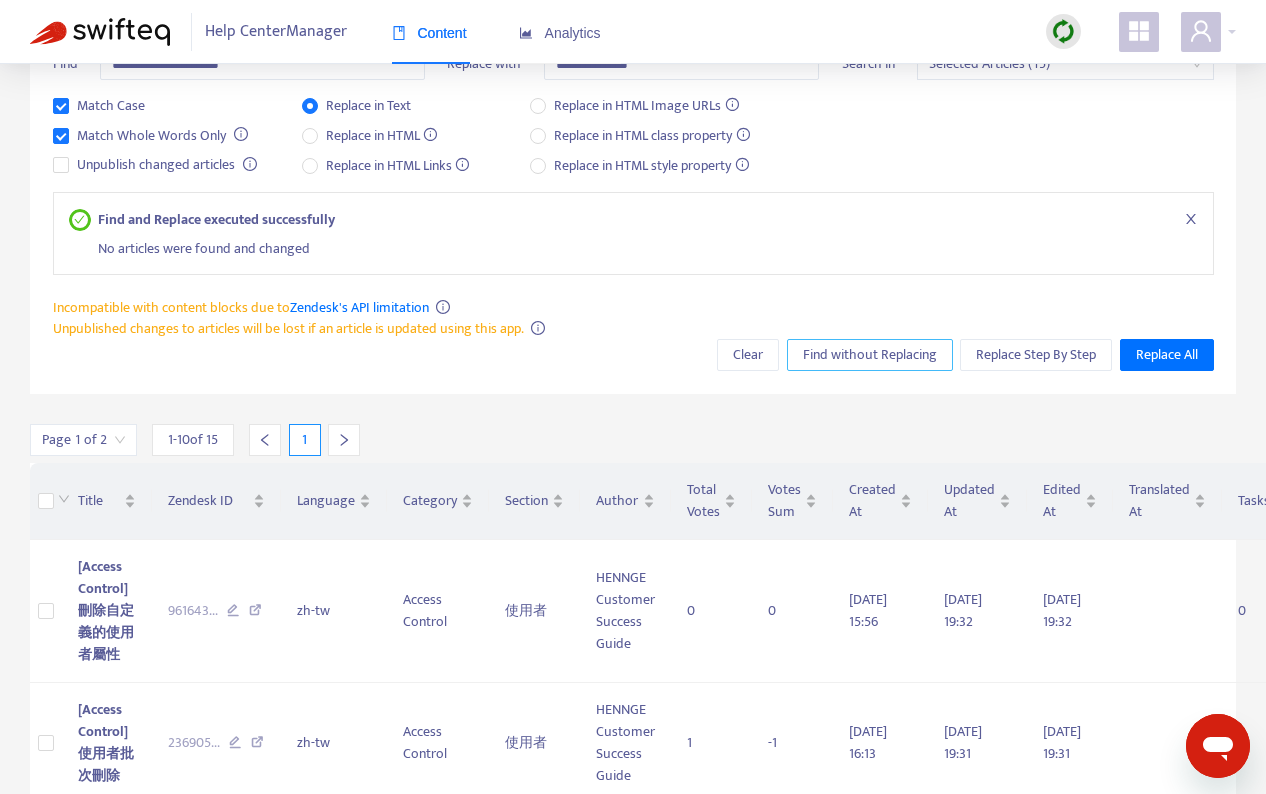 scroll, scrollTop: 0, scrollLeft: 0, axis: both 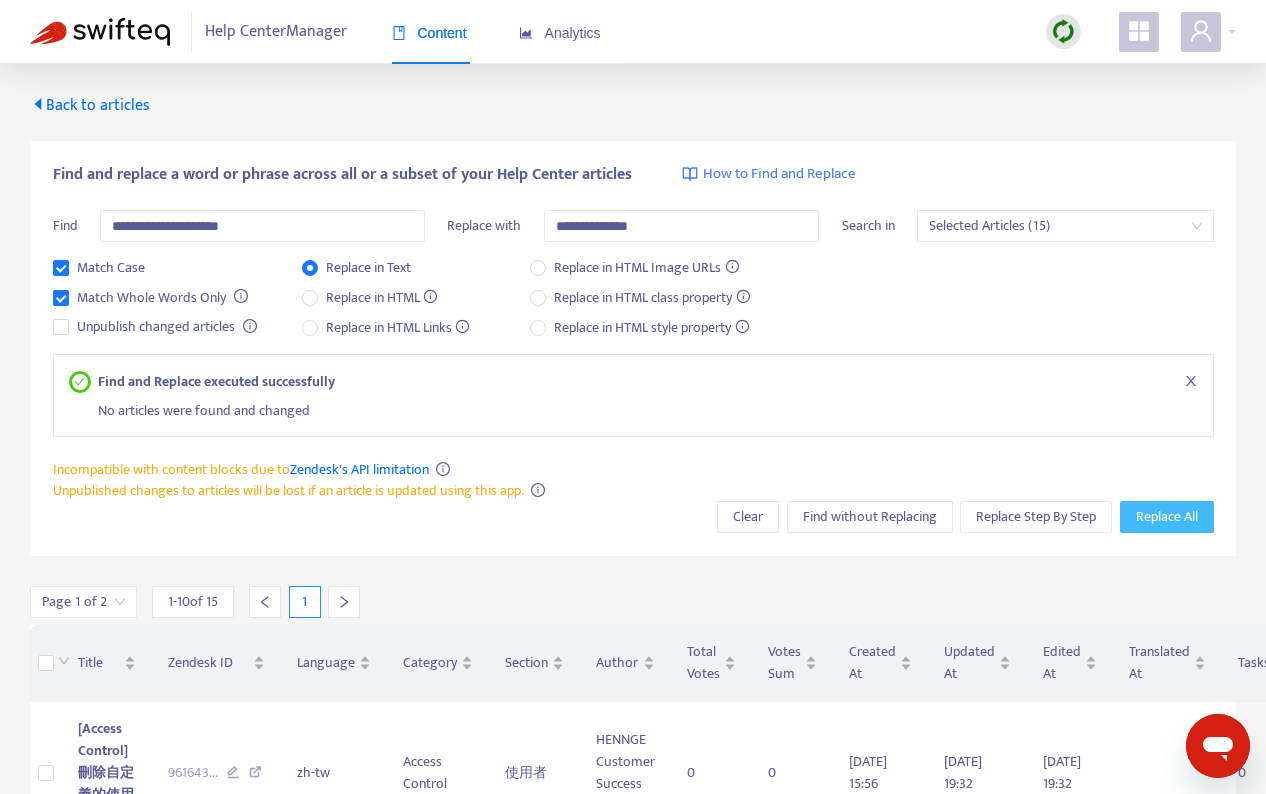 click on "Replace All" at bounding box center (1167, 517) 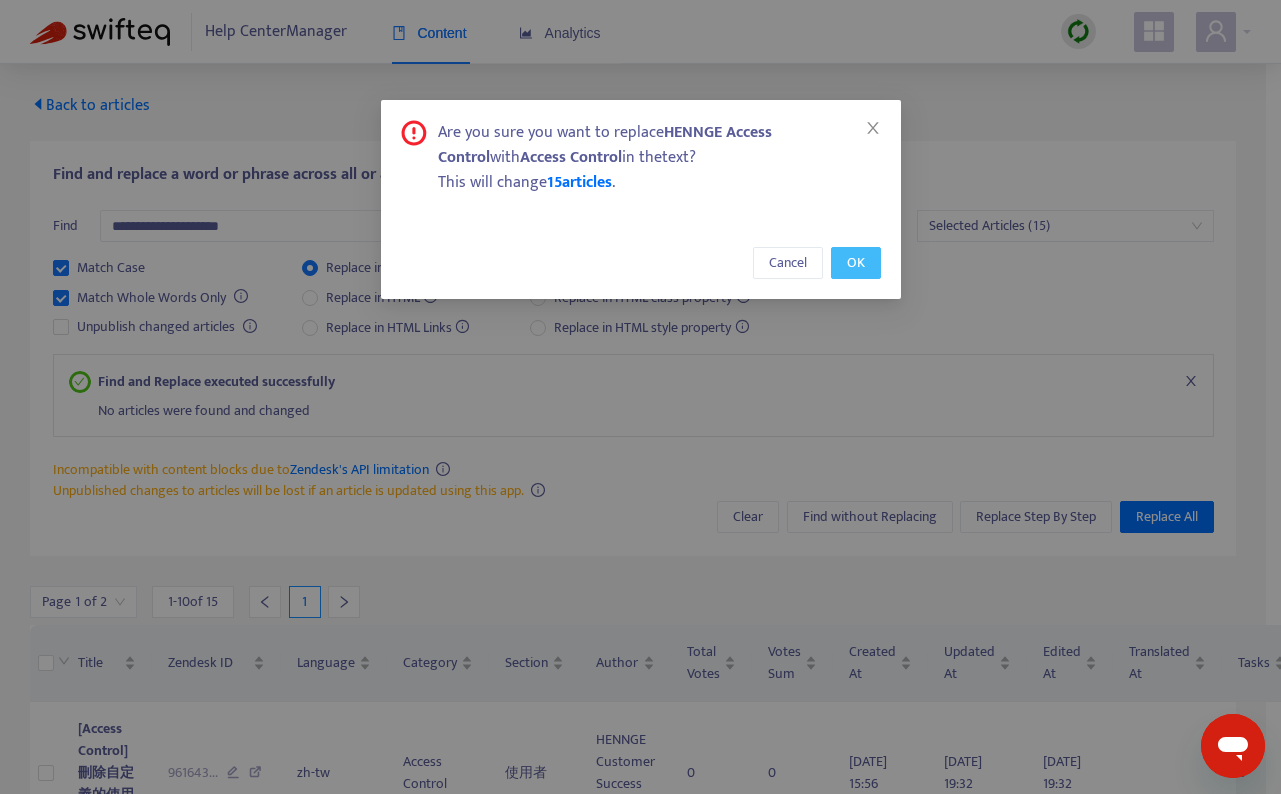 click on "OK" at bounding box center [856, 263] 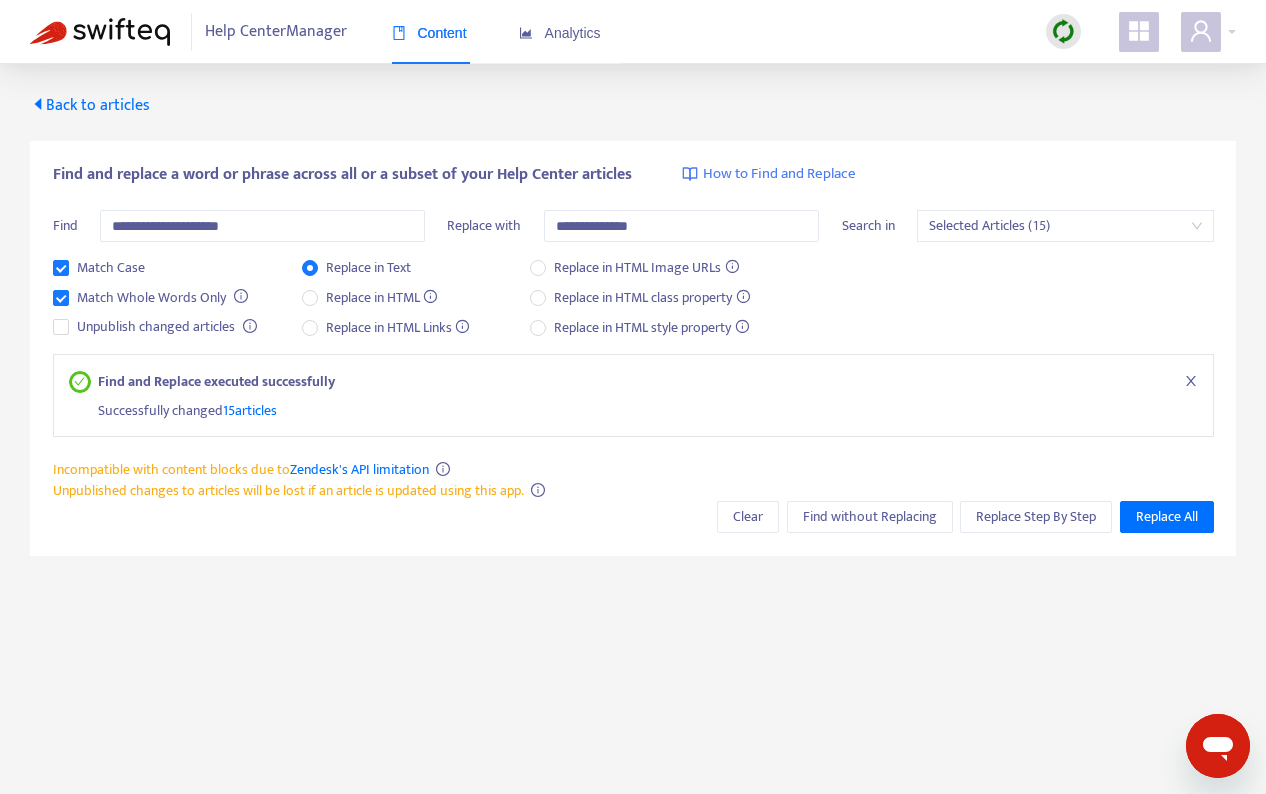 click on "Back to articles" at bounding box center (90, 105) 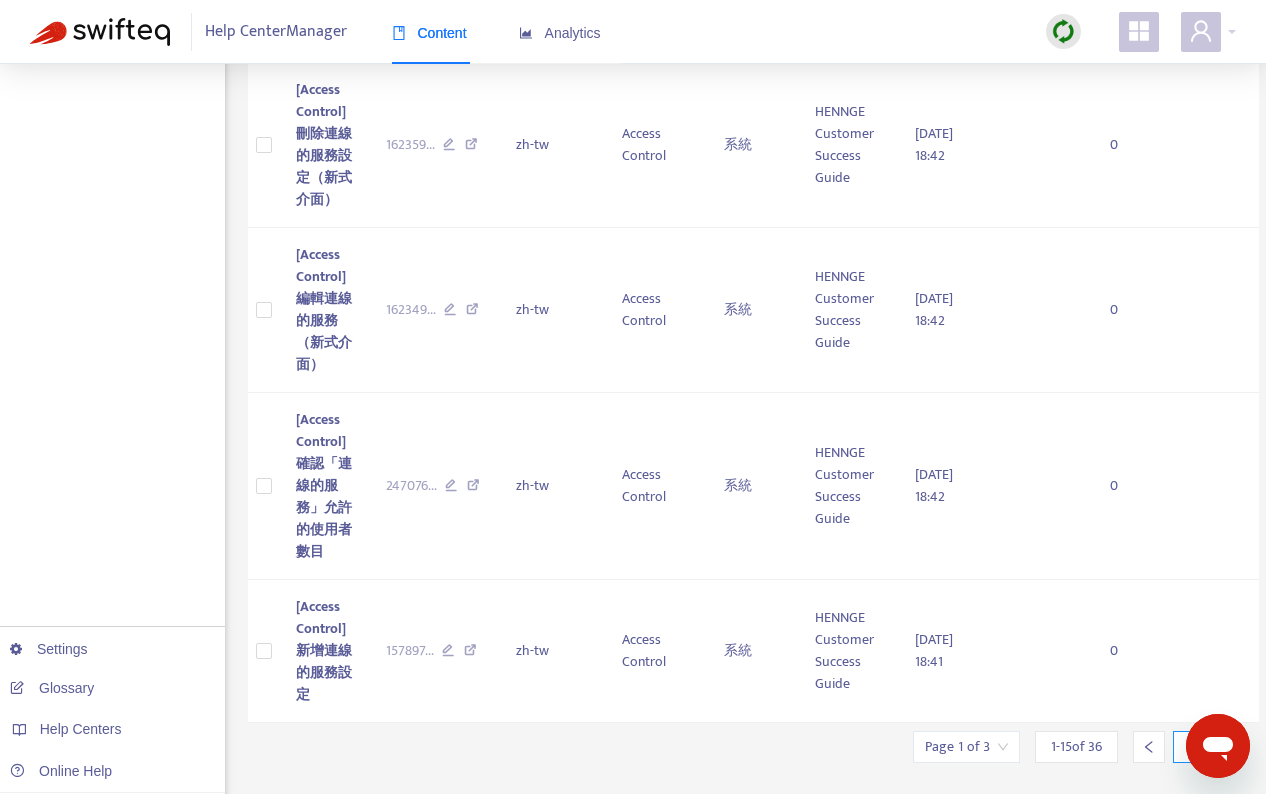 scroll, scrollTop: 2166, scrollLeft: 0, axis: vertical 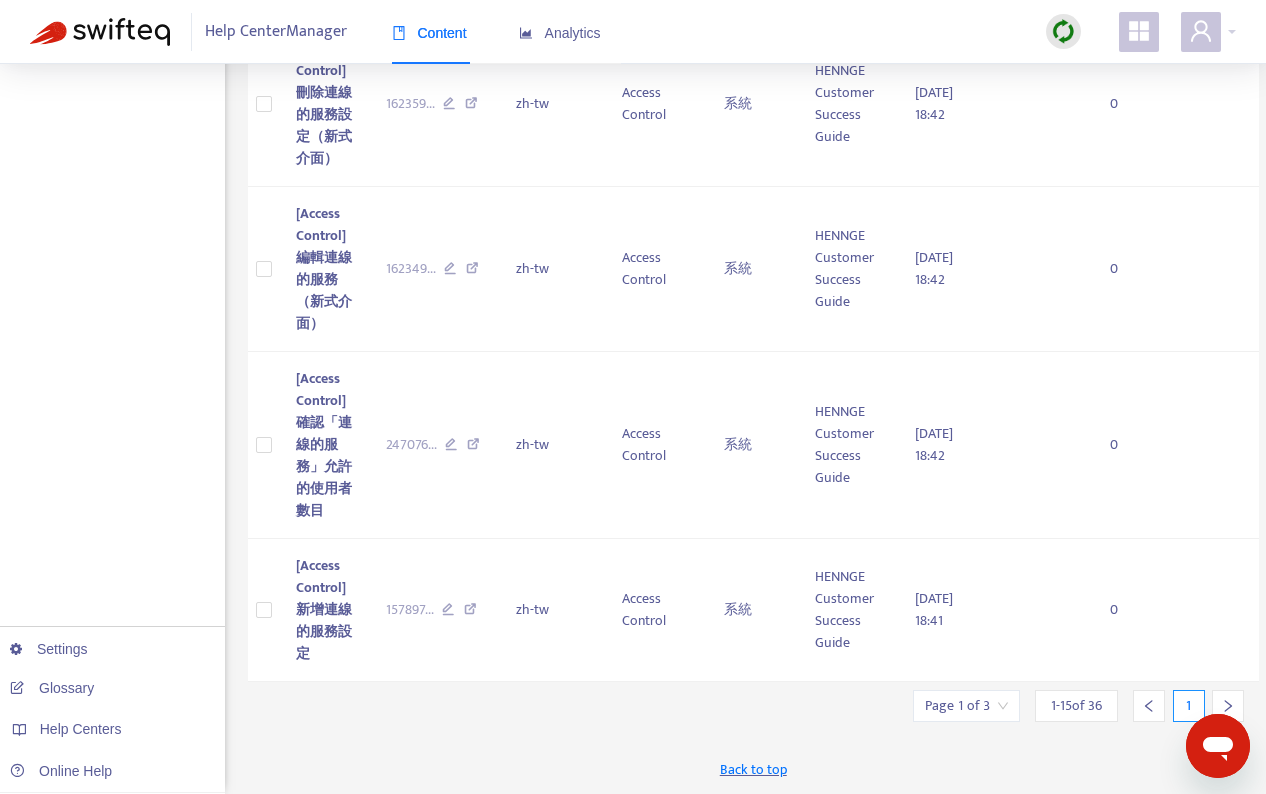click at bounding box center [1228, 706] 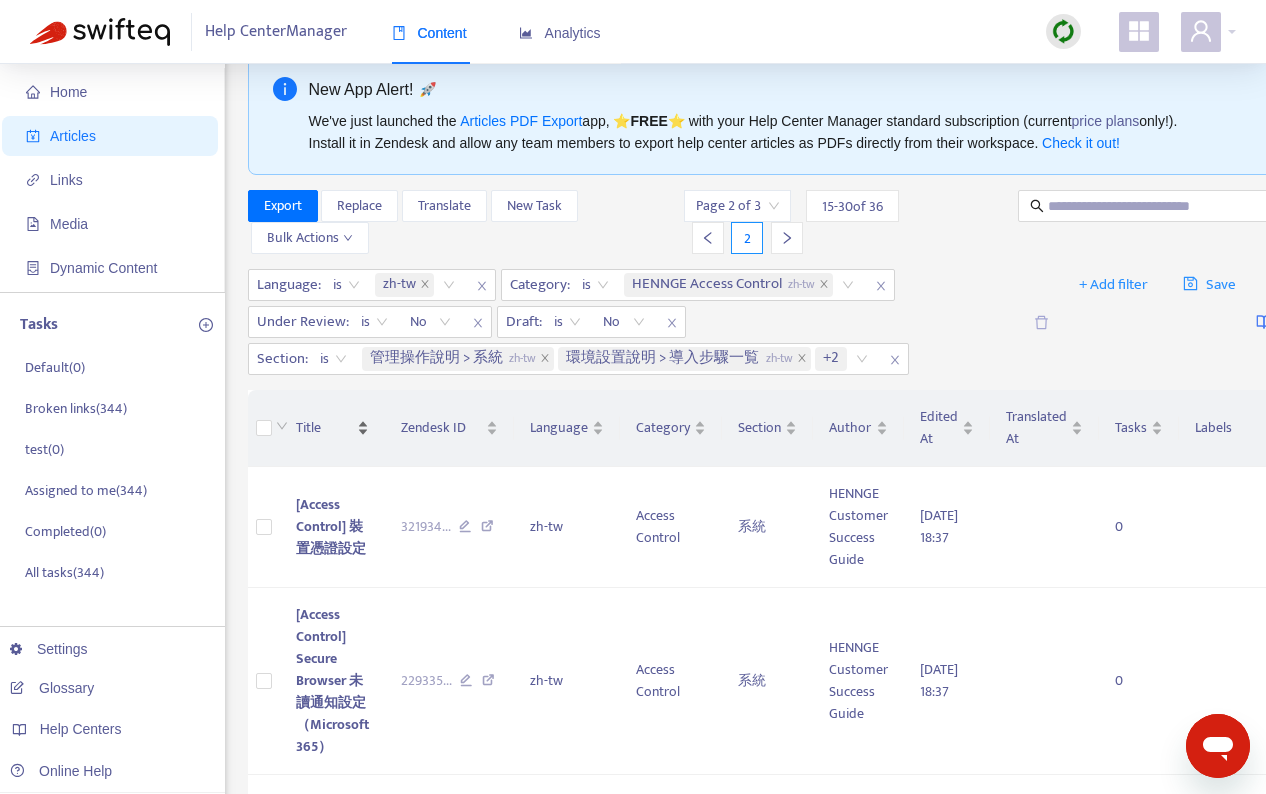 scroll, scrollTop: 13, scrollLeft: 0, axis: vertical 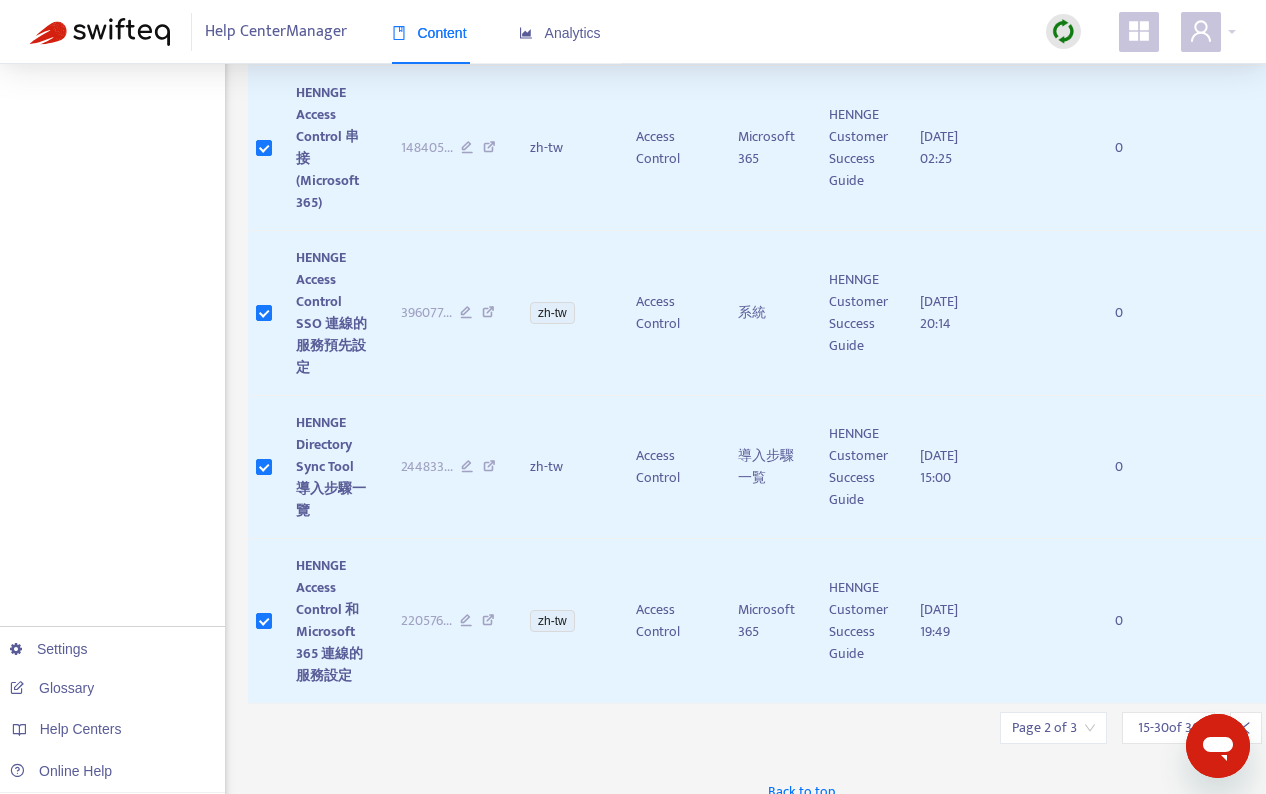 click at bounding box center (1053, 728) 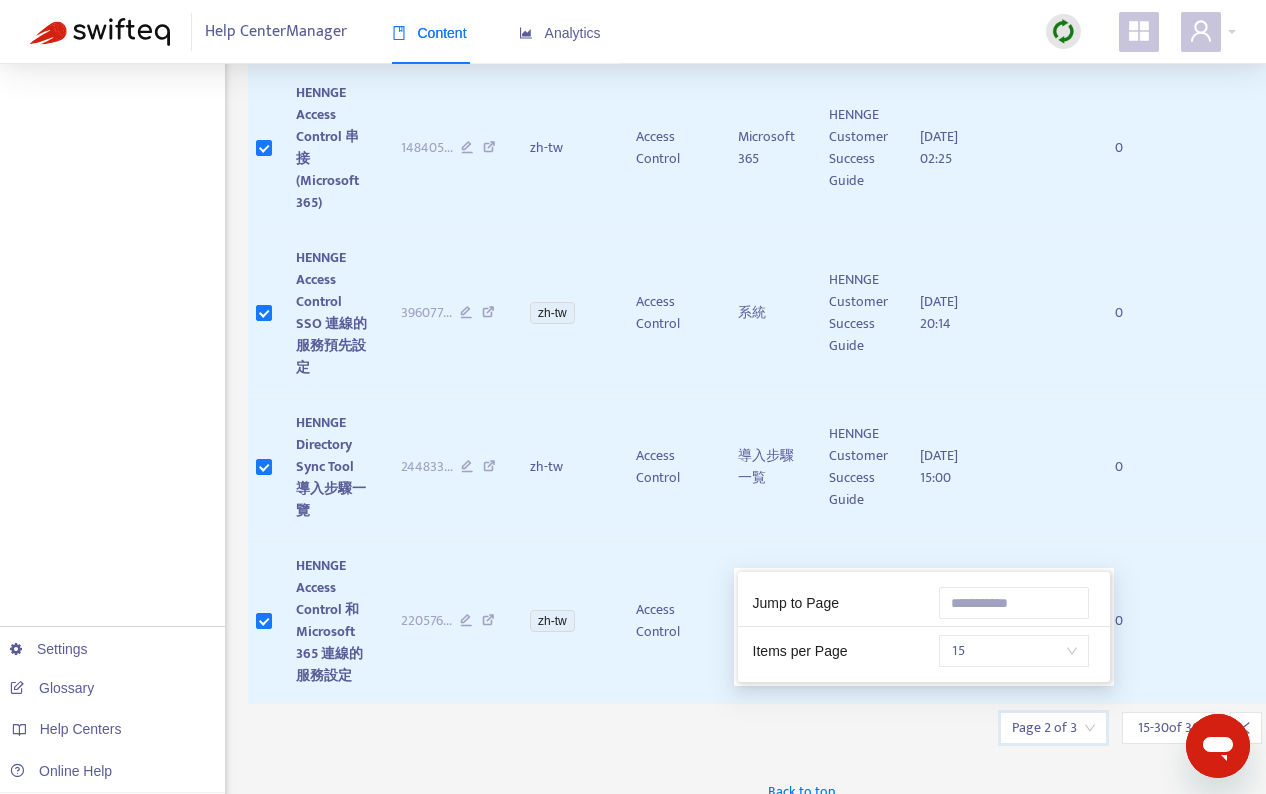click on "15" at bounding box center [1014, 651] 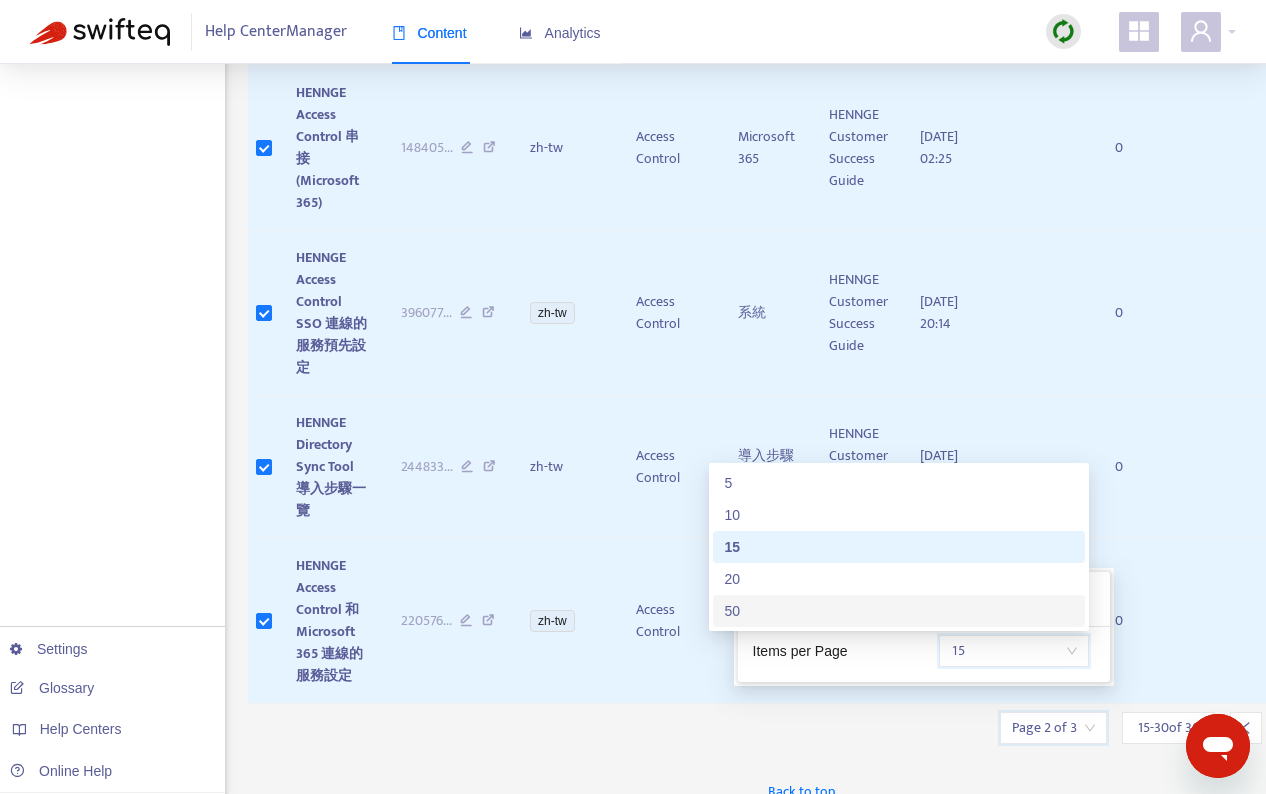 click on "New App Alert! 🚀 We've just launched the Articles PDF Export  app, ⭐ FREE ⭐️ with your Help Center Manager standard subscription (current  price plans  only!). Install it in Zendesk and allow any team members to export help center articles as PDFs directly from their workspace. Check it out! Export Replace Translate New Task Bulk Actions Page 2 of 3 15 - 30  of   36 2 15   articles  selected select all |  clear Language : is zh-tw   Category : is HENNGE Access Control   zh-tw   Under Review : is No   Draft : is No   Section : is 管理操作說明 > 系統   zh-tw 環境設置說明 > 導入步驟一覧   zh-tw +2   + Add filter   Save Getting started with Articles Title Zendesk ID Language Category Section Author Edited At Translated At Tasks Labels [Access Control] 裝置憑證設定 321934 ... zh-tw Access Control 系統 HENNGE Customer Success Guide 2025-07-23 18:37 0 [Access Control] Secure Browser 未讀通知設定（Microsoft 365） 229335 ... zh-tw Access Control 系統 2025-07-23 18:37 0" at bounding box center (802, -835) 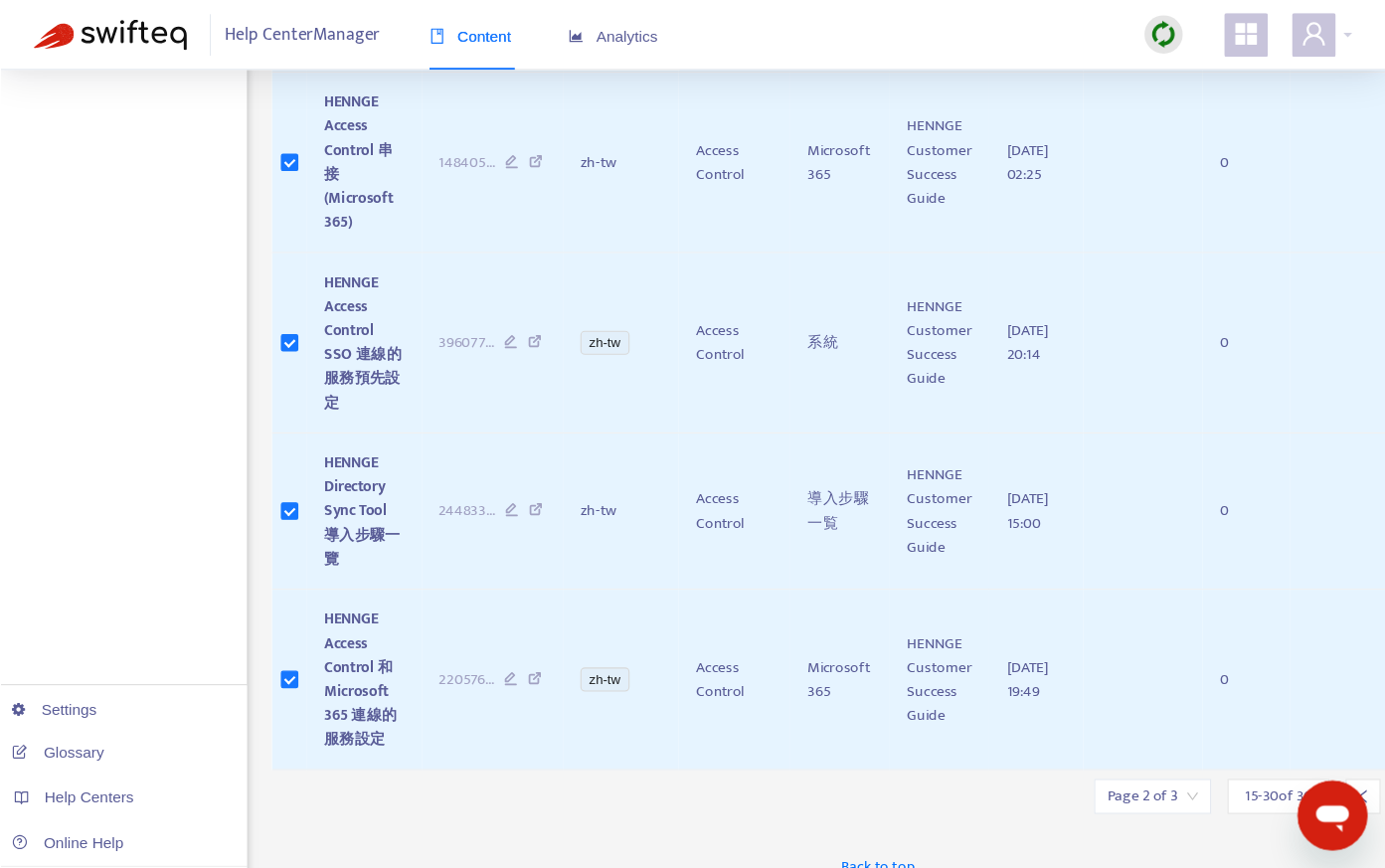 scroll, scrollTop: 2474, scrollLeft: 0, axis: vertical 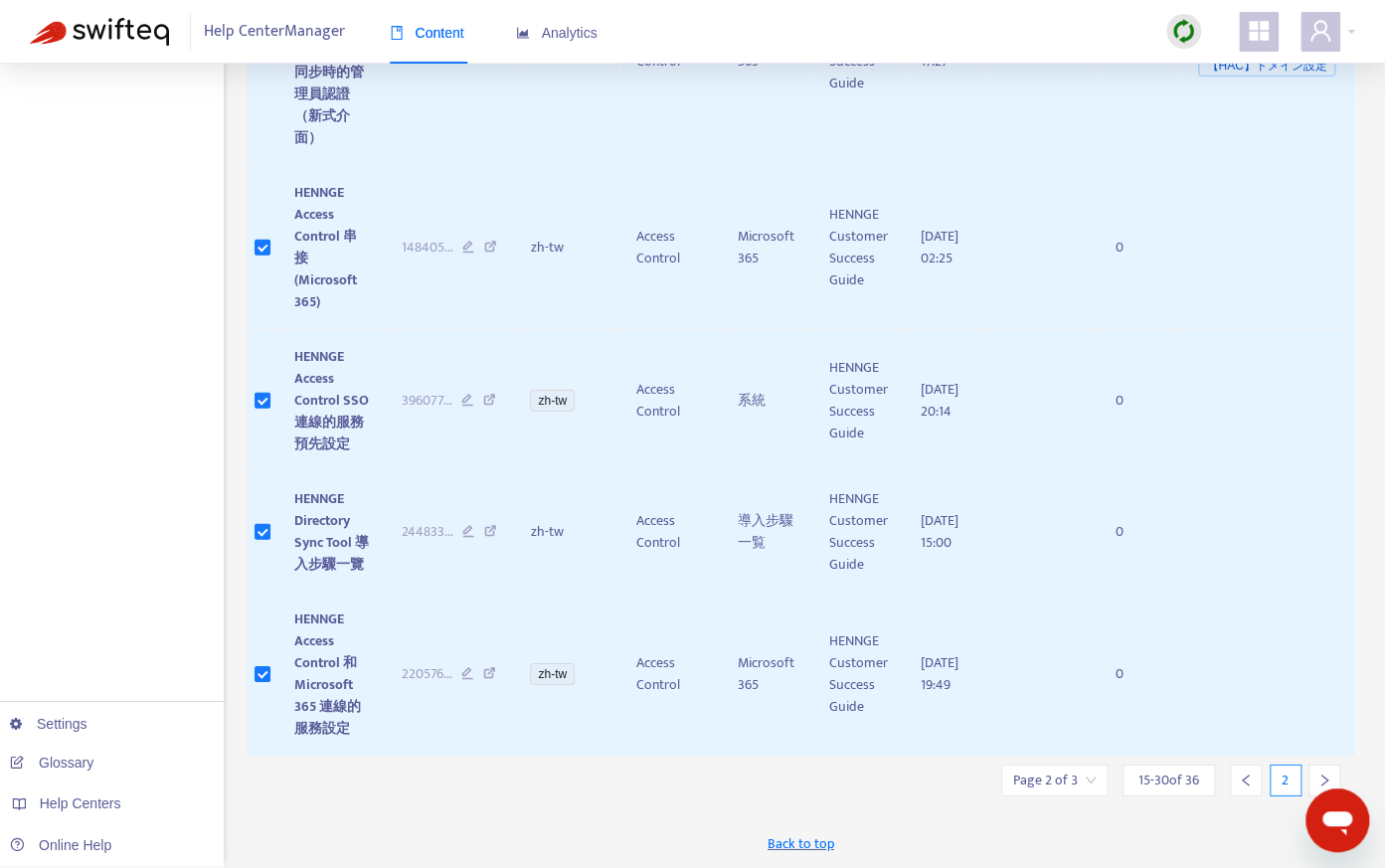 click at bounding box center [1324, 781] 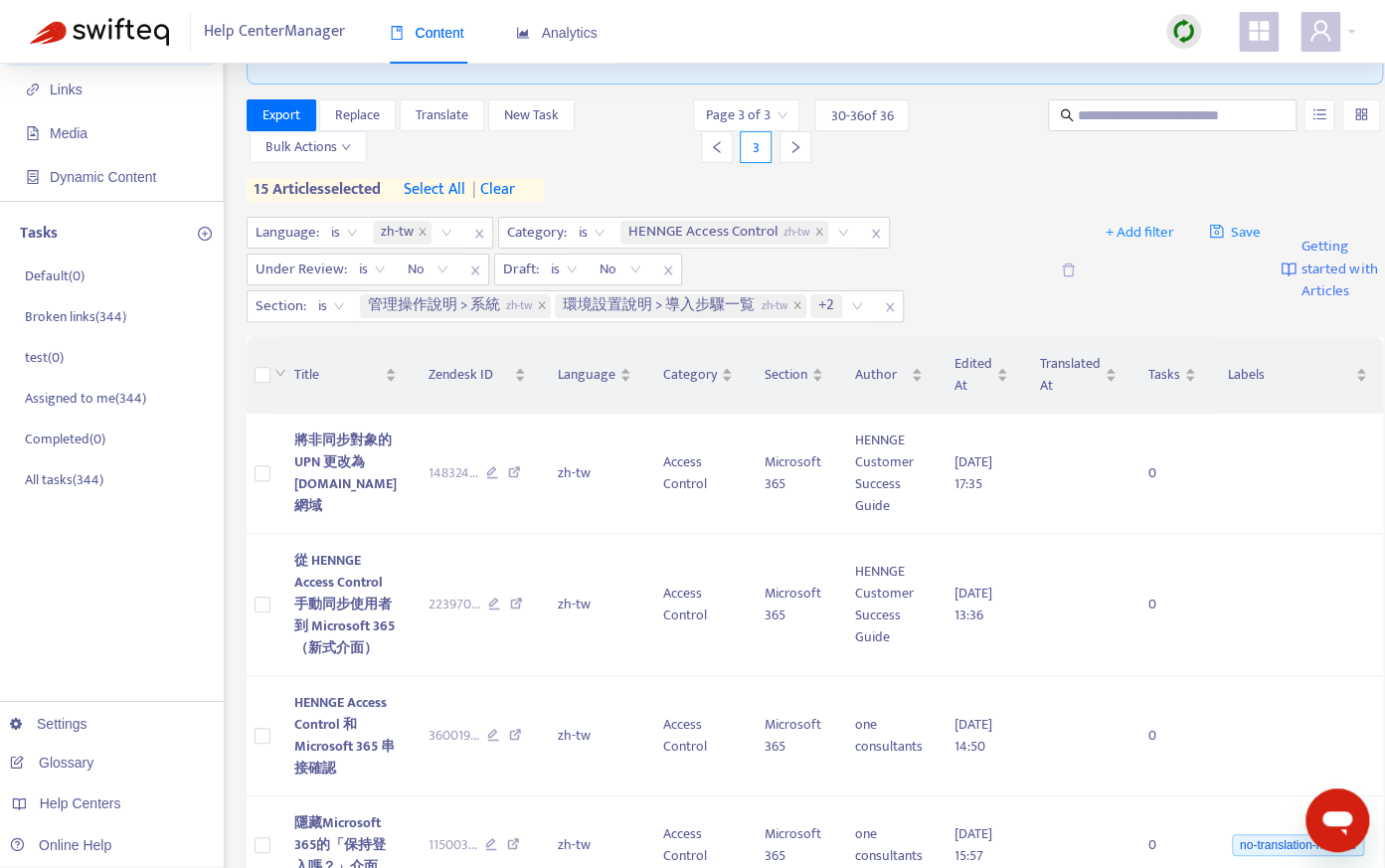 scroll, scrollTop: 0, scrollLeft: 0, axis: both 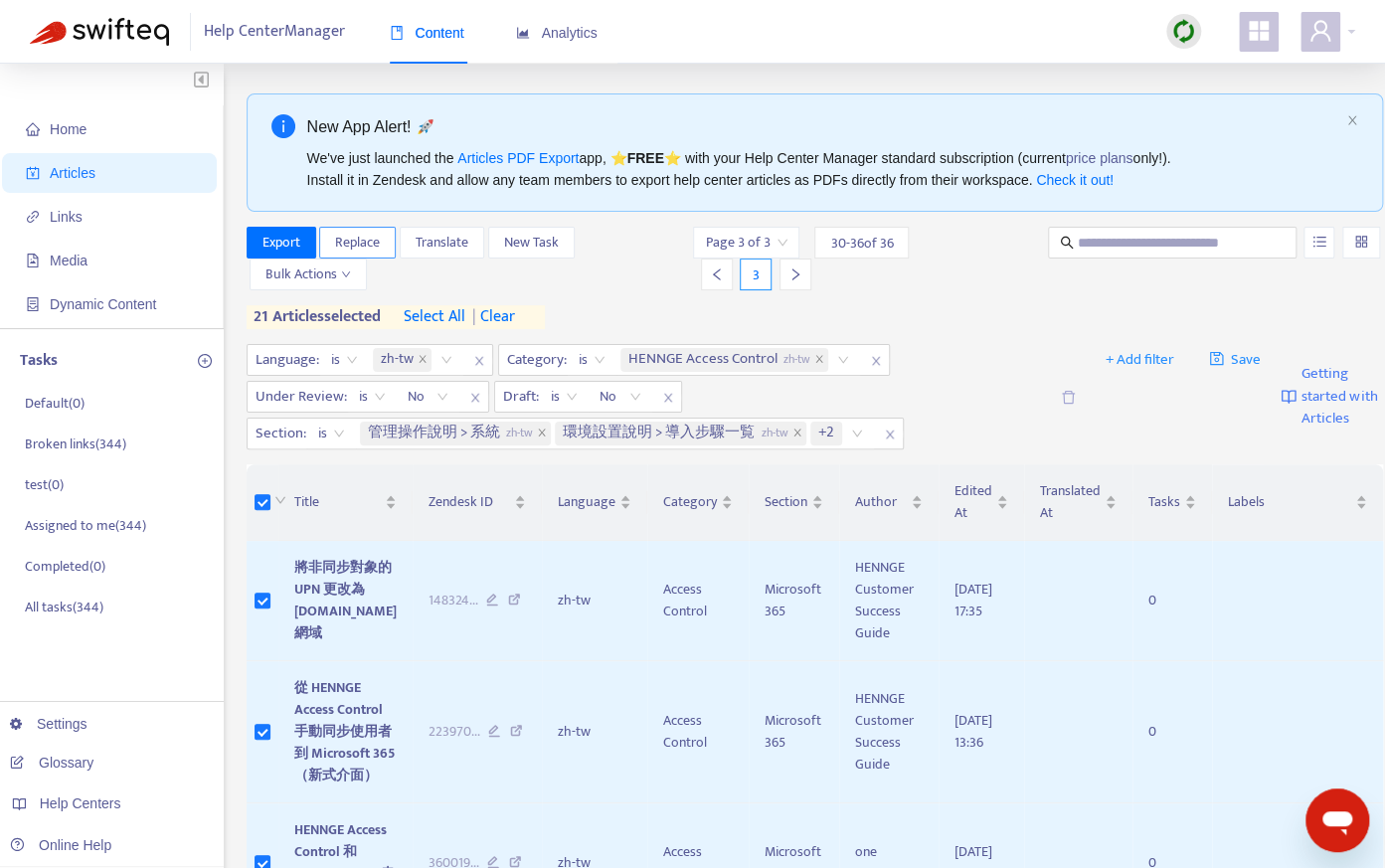 click on "Replace" at bounding box center [357, 243] 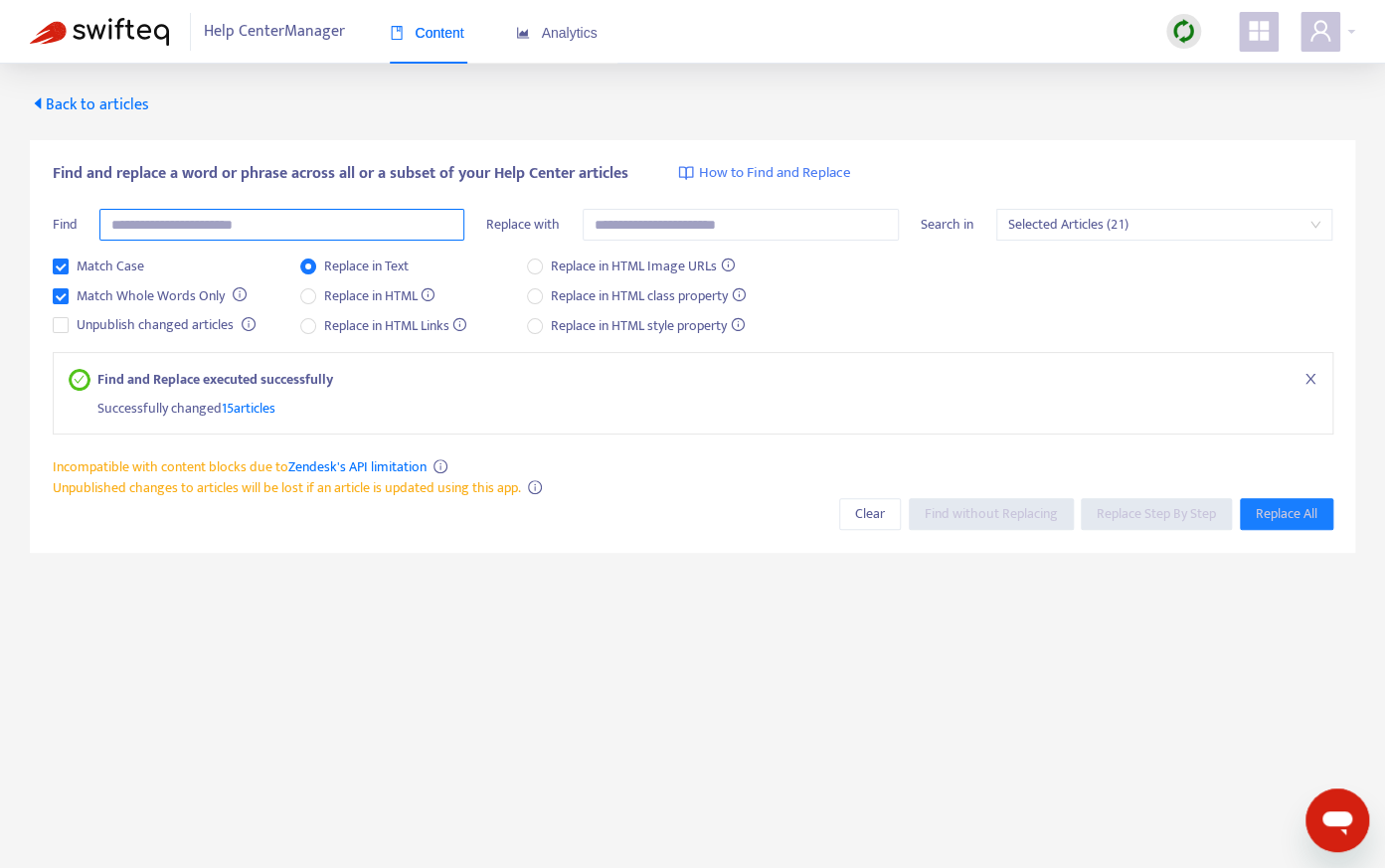 click at bounding box center (281, 225) 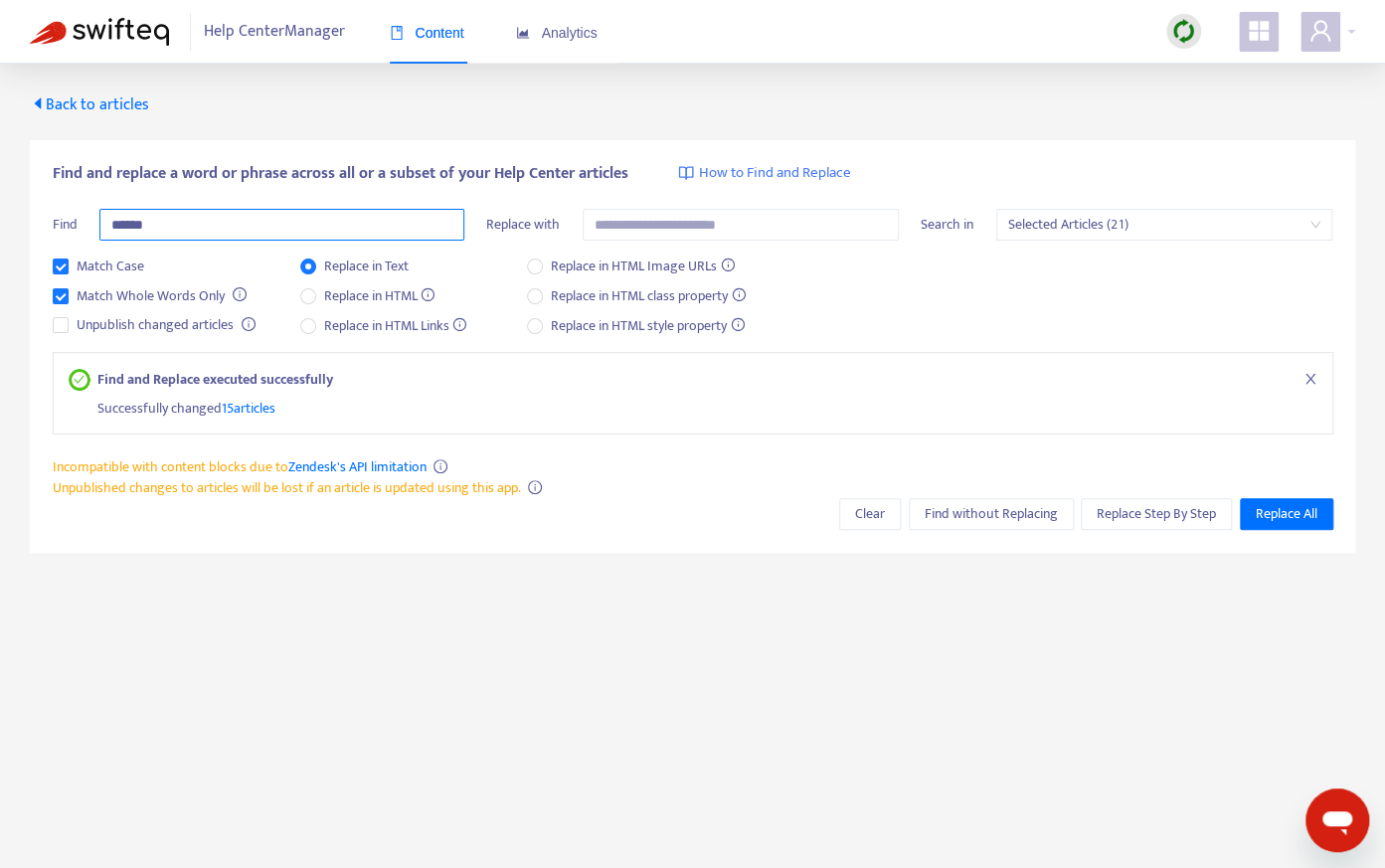 type on "******" 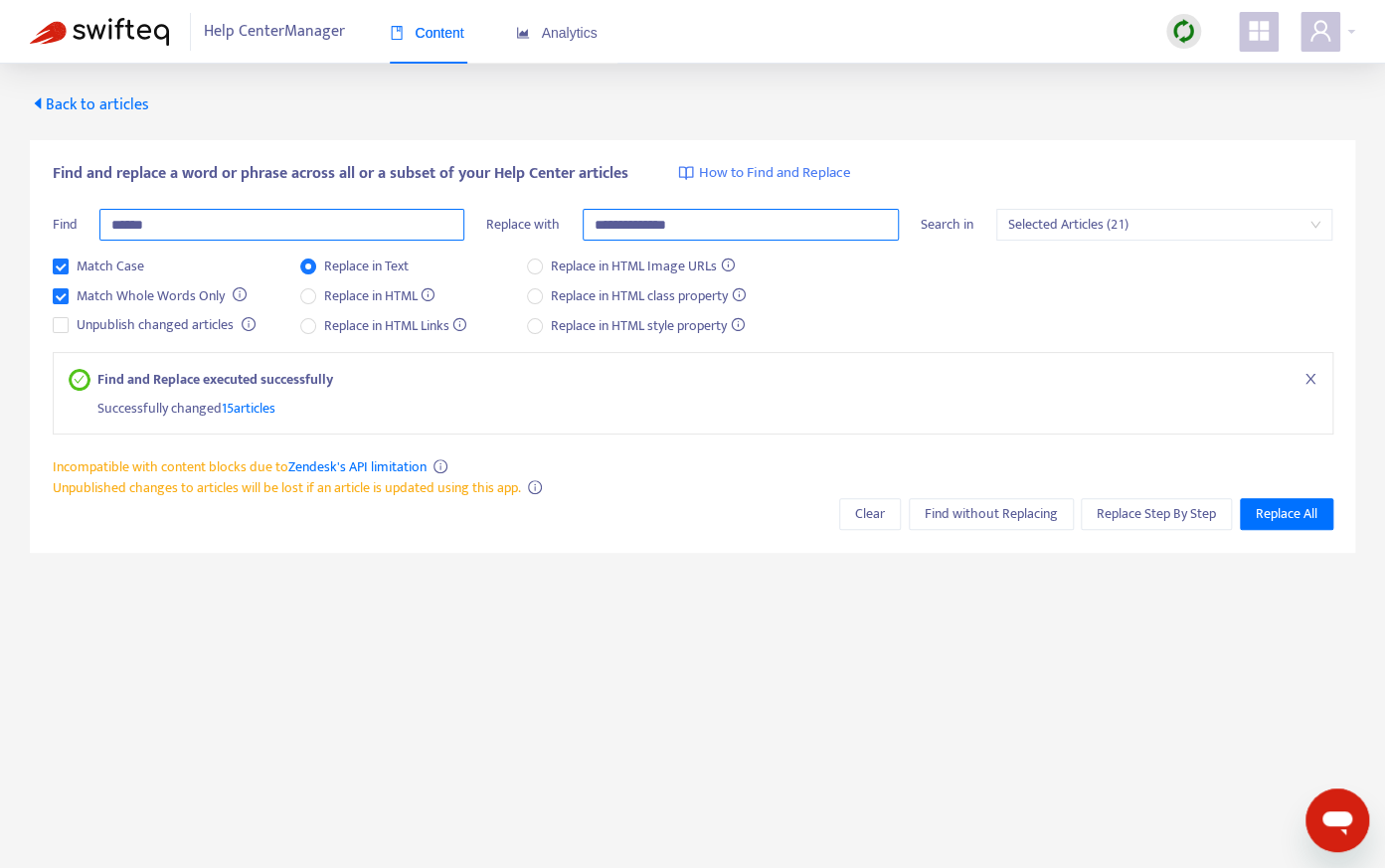 type on "**********" 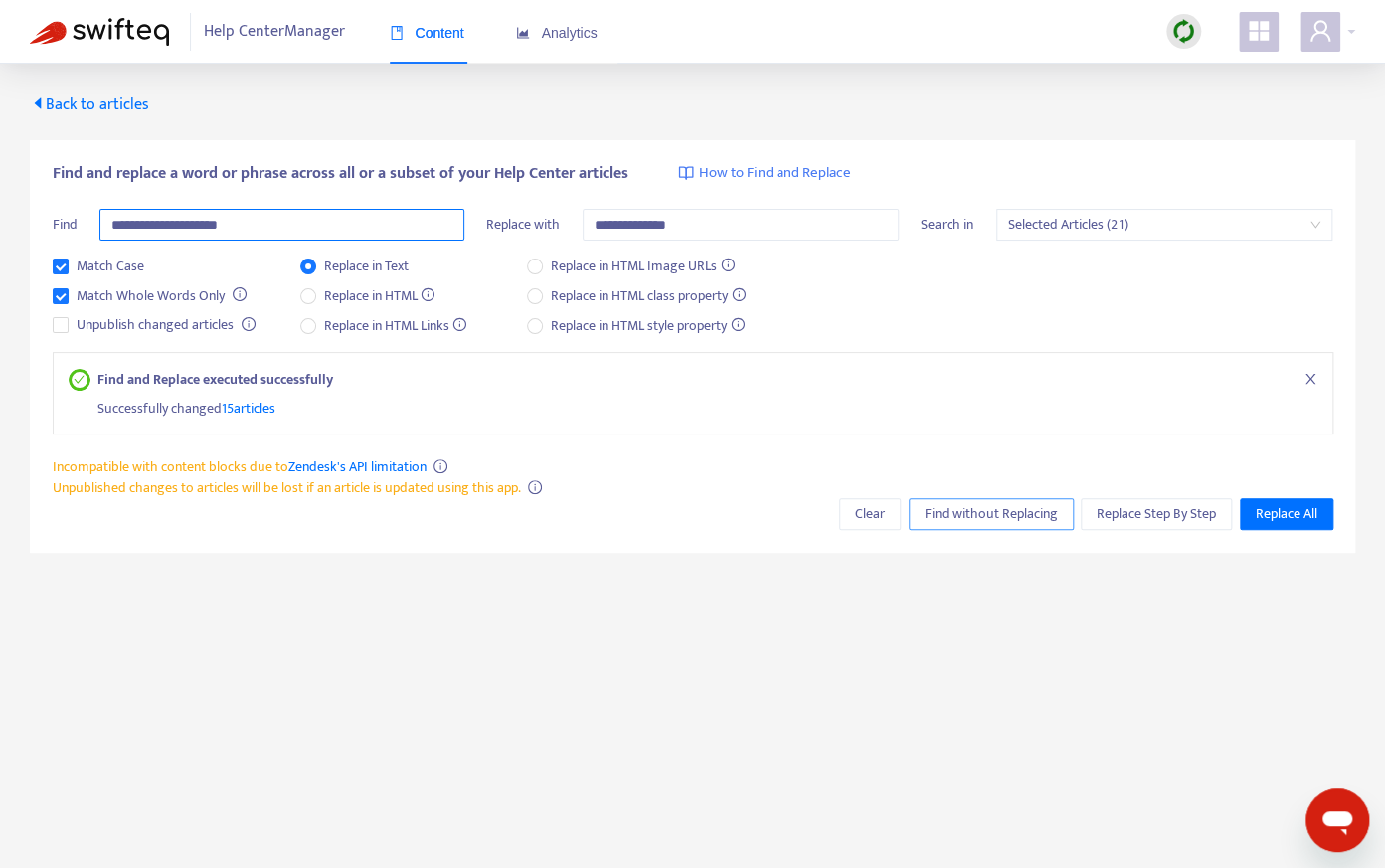 type on "**********" 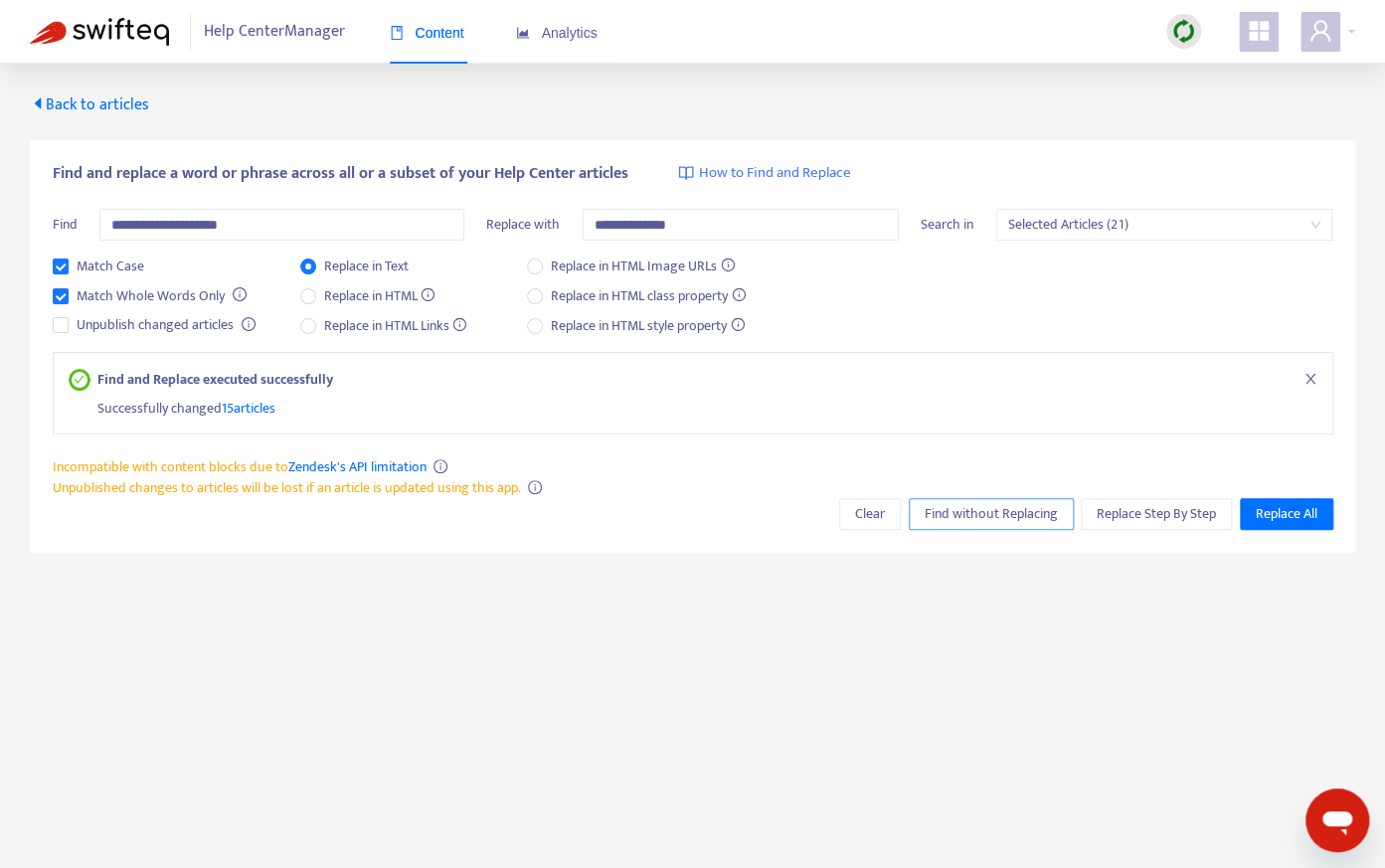 click on "Find without Replacing" at bounding box center (991, 514) 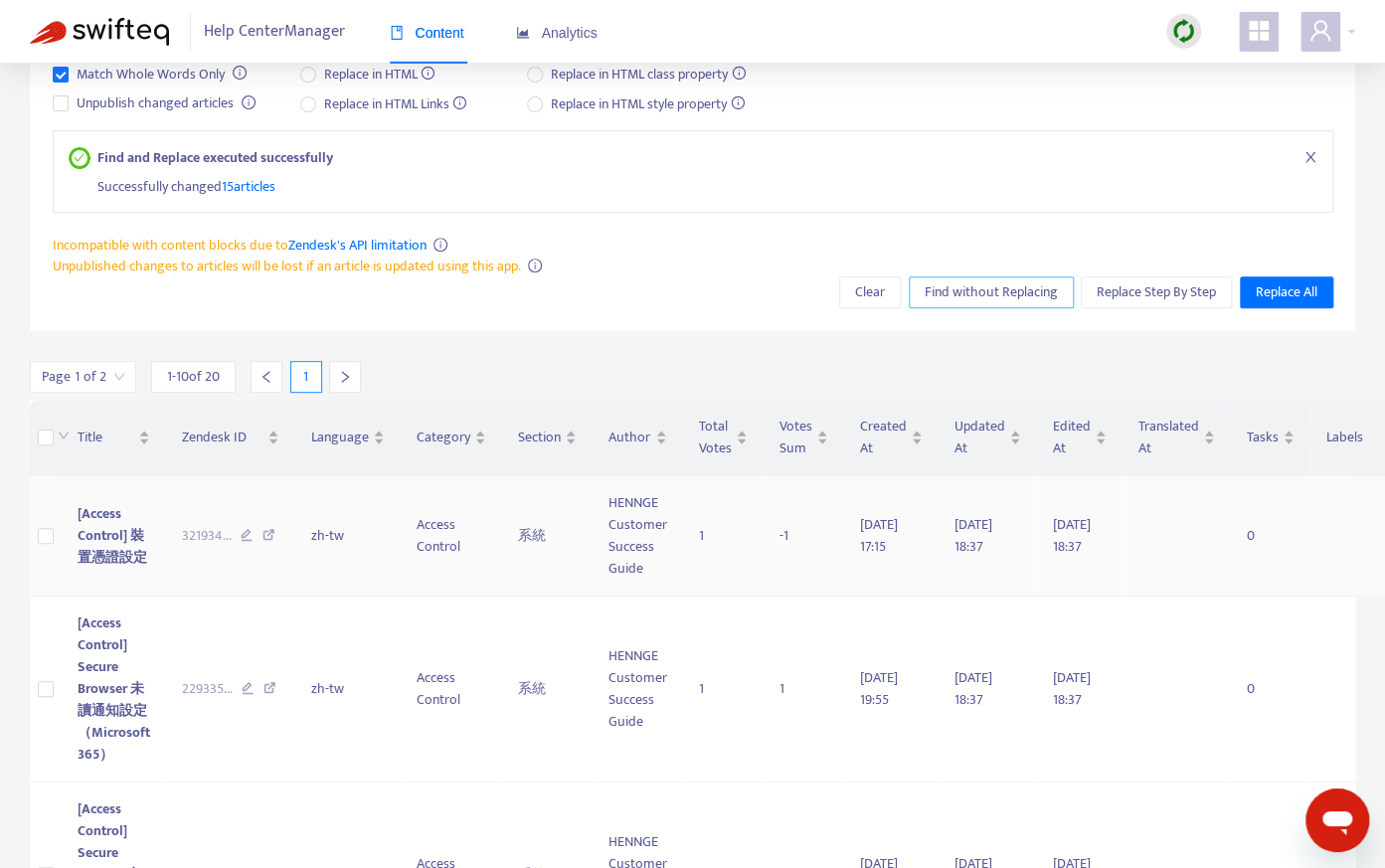 scroll, scrollTop: 220, scrollLeft: 0, axis: vertical 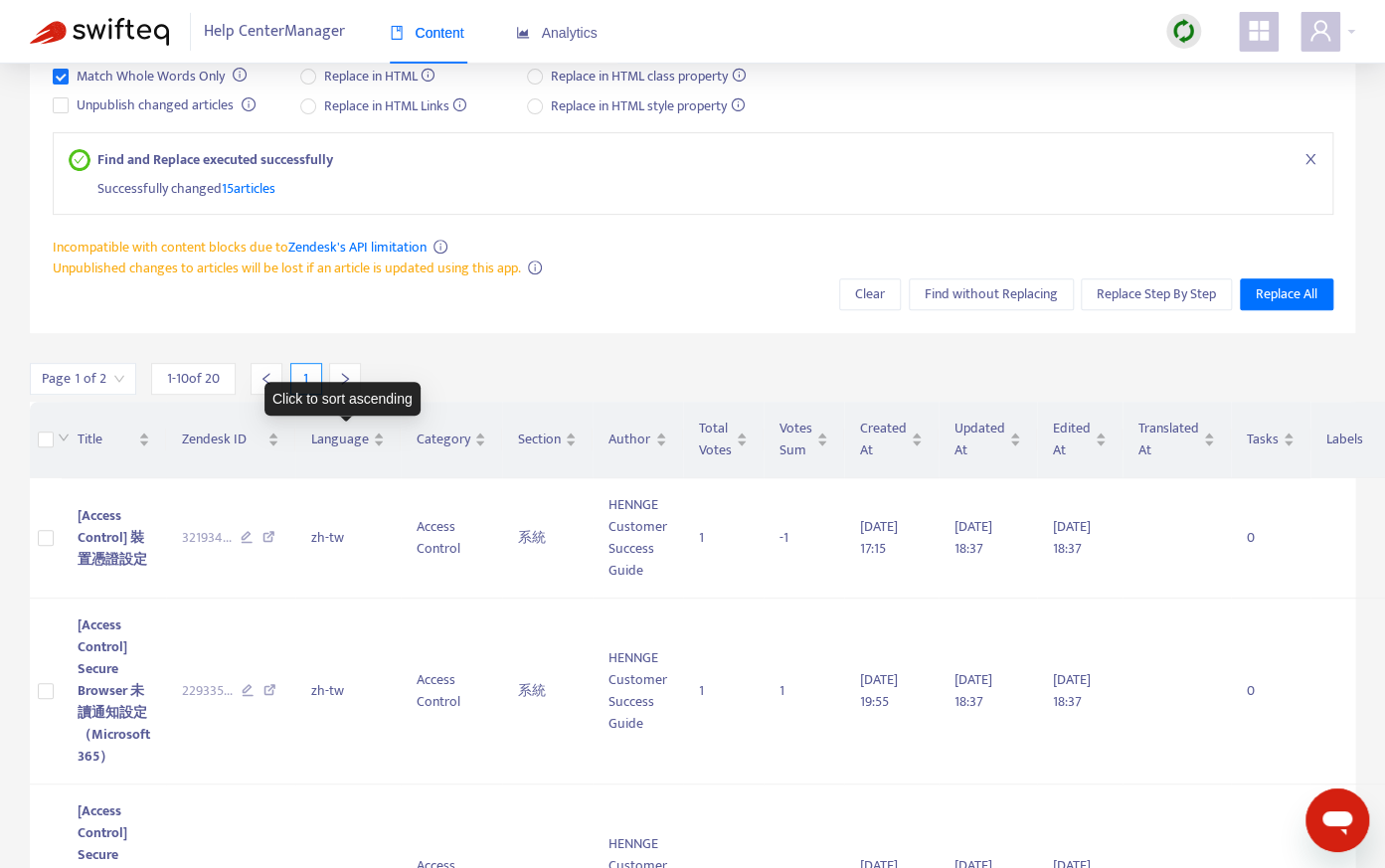 click at bounding box center (345, 379) 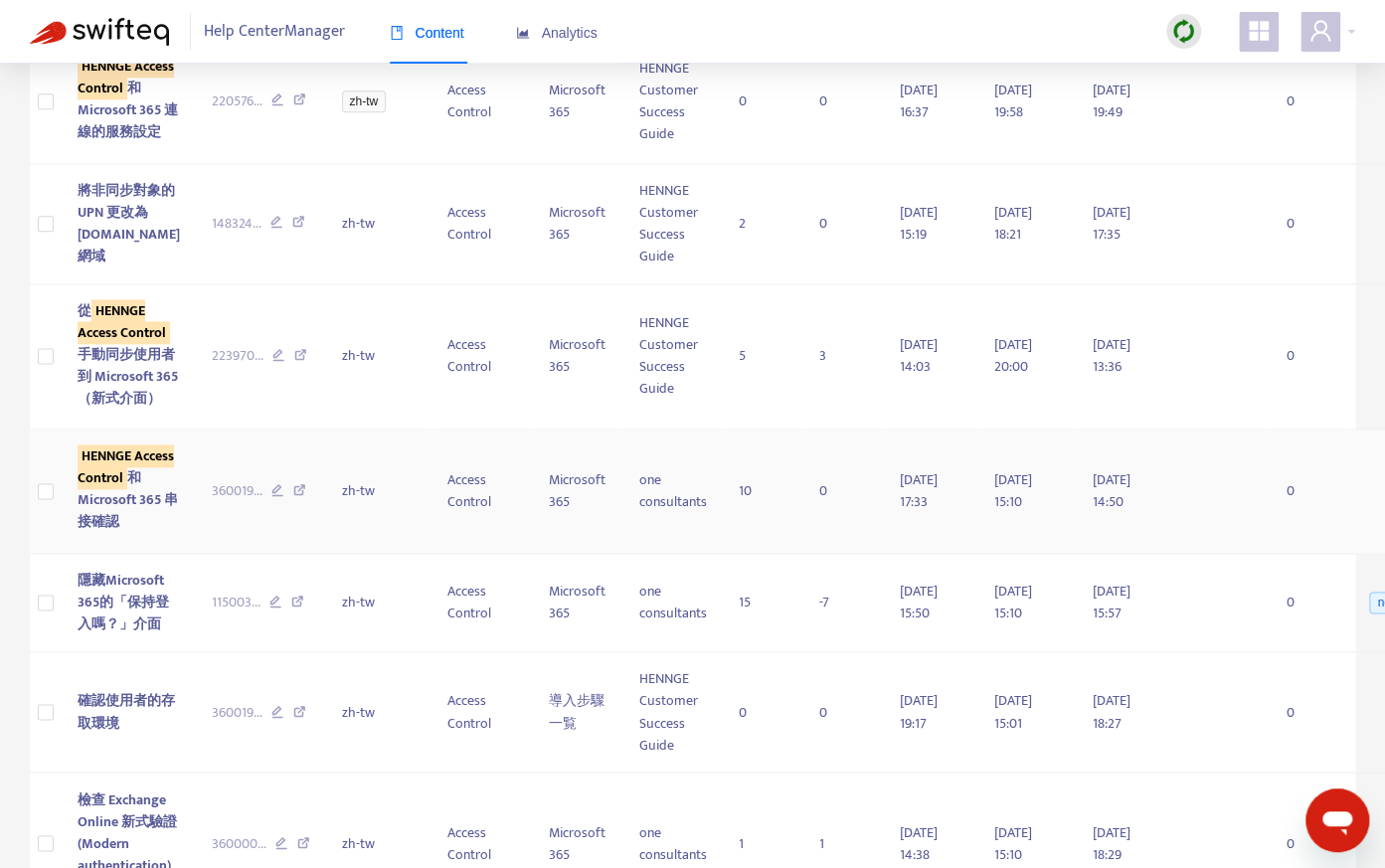 scroll, scrollTop: 1071, scrollLeft: 0, axis: vertical 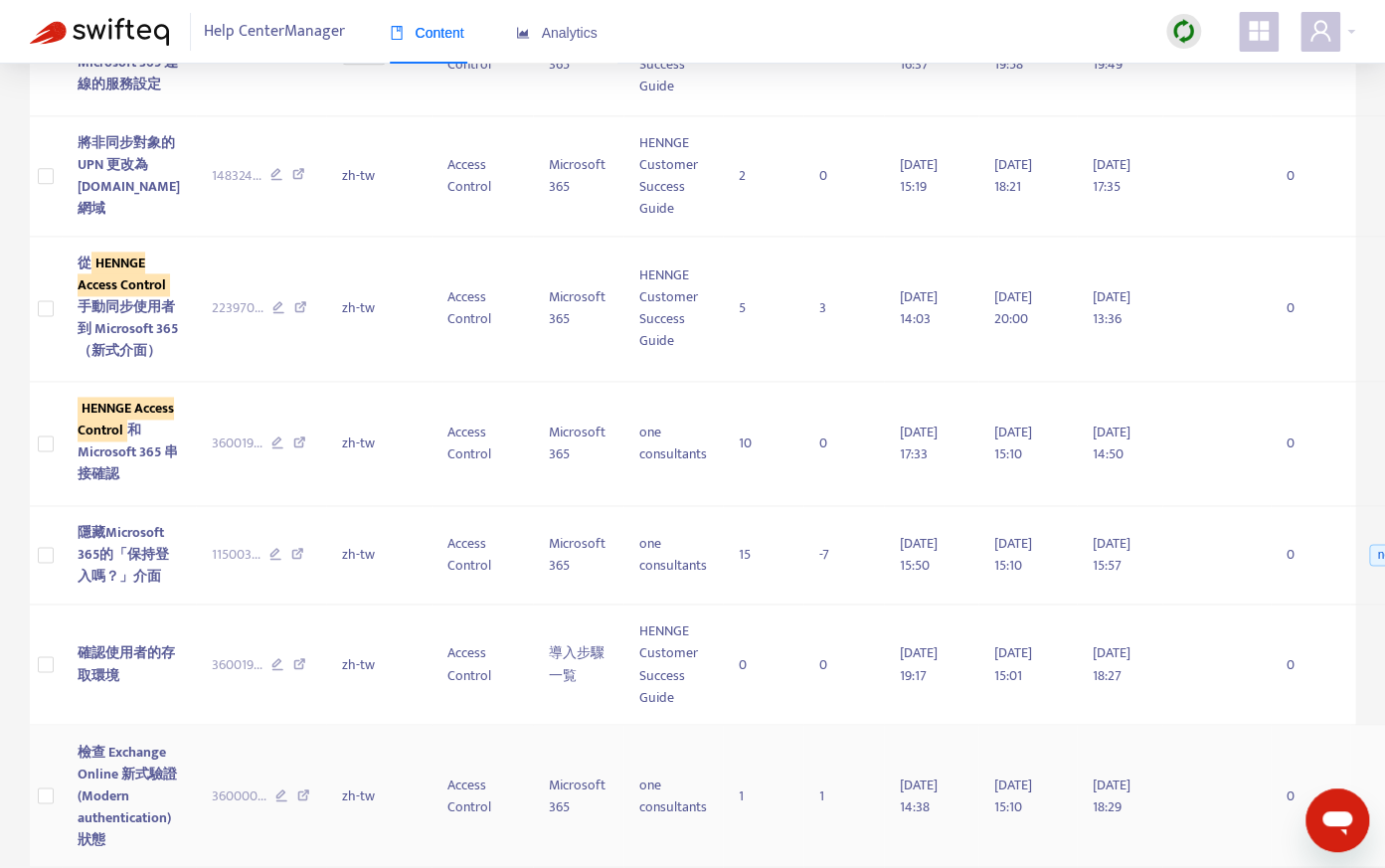 click on "檢查 Exchange Online 新式驗證(Modern authentication)狀態" at bounding box center [127, 794] 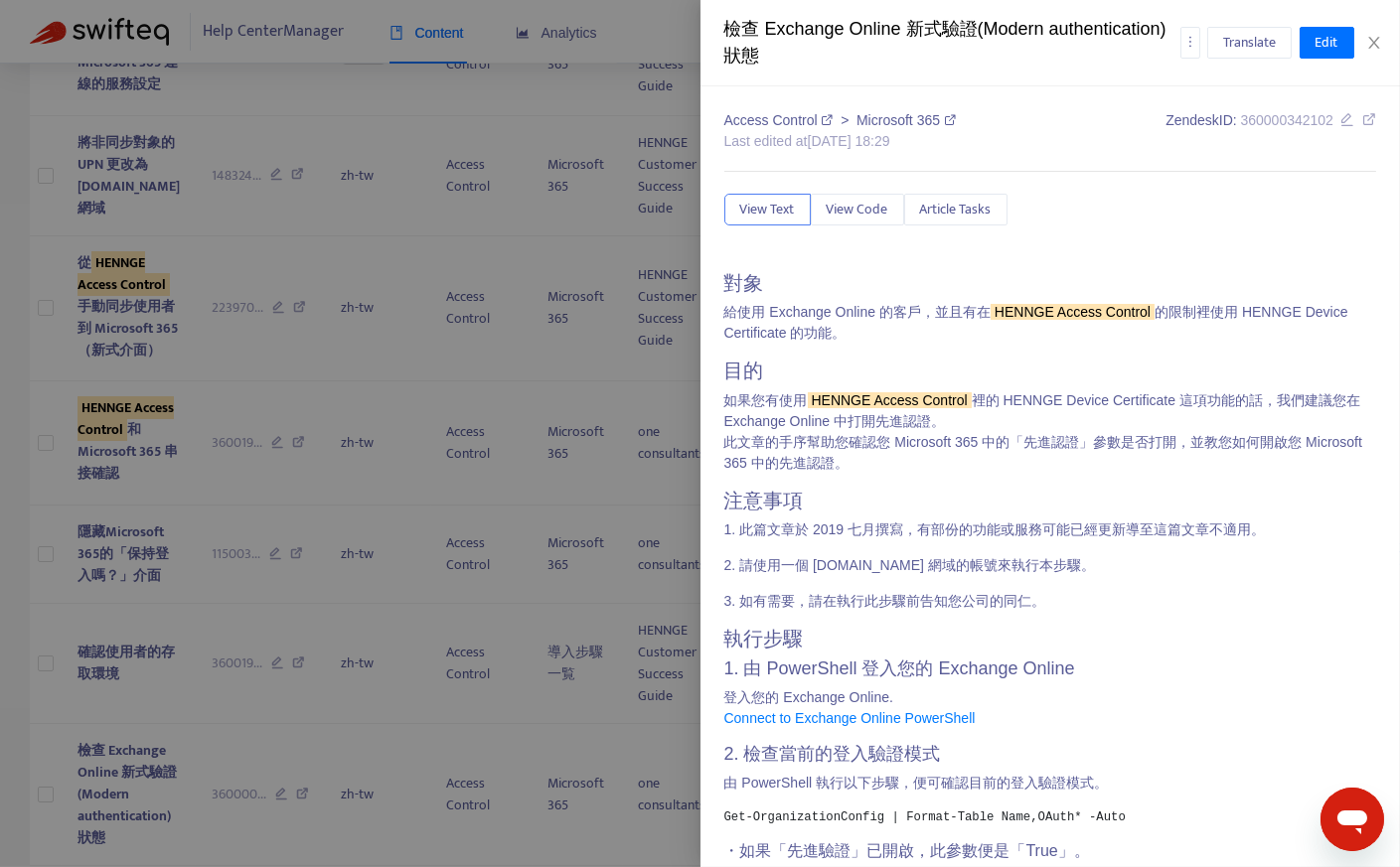 click at bounding box center (700, 433) 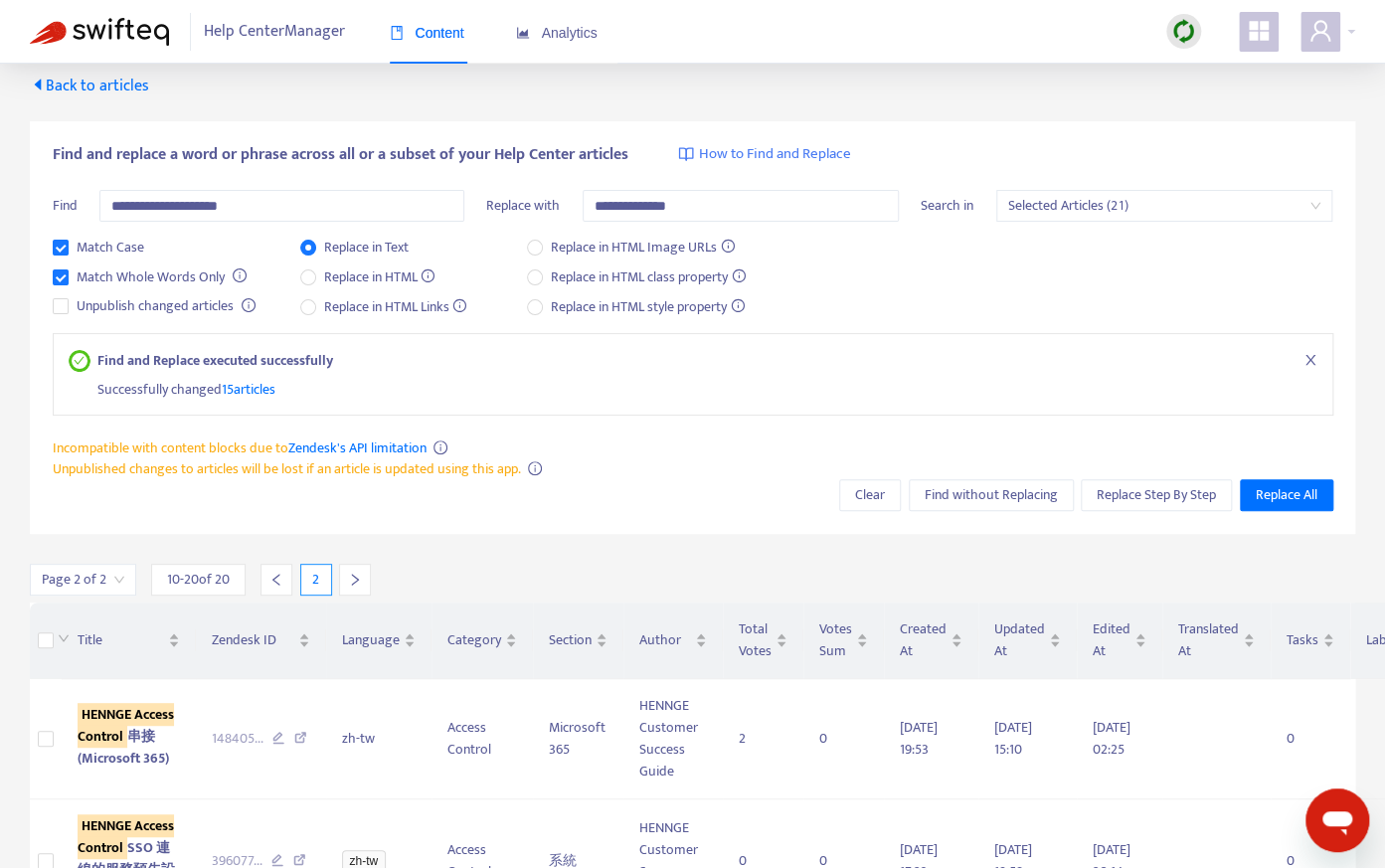 scroll, scrollTop: 0, scrollLeft: 0, axis: both 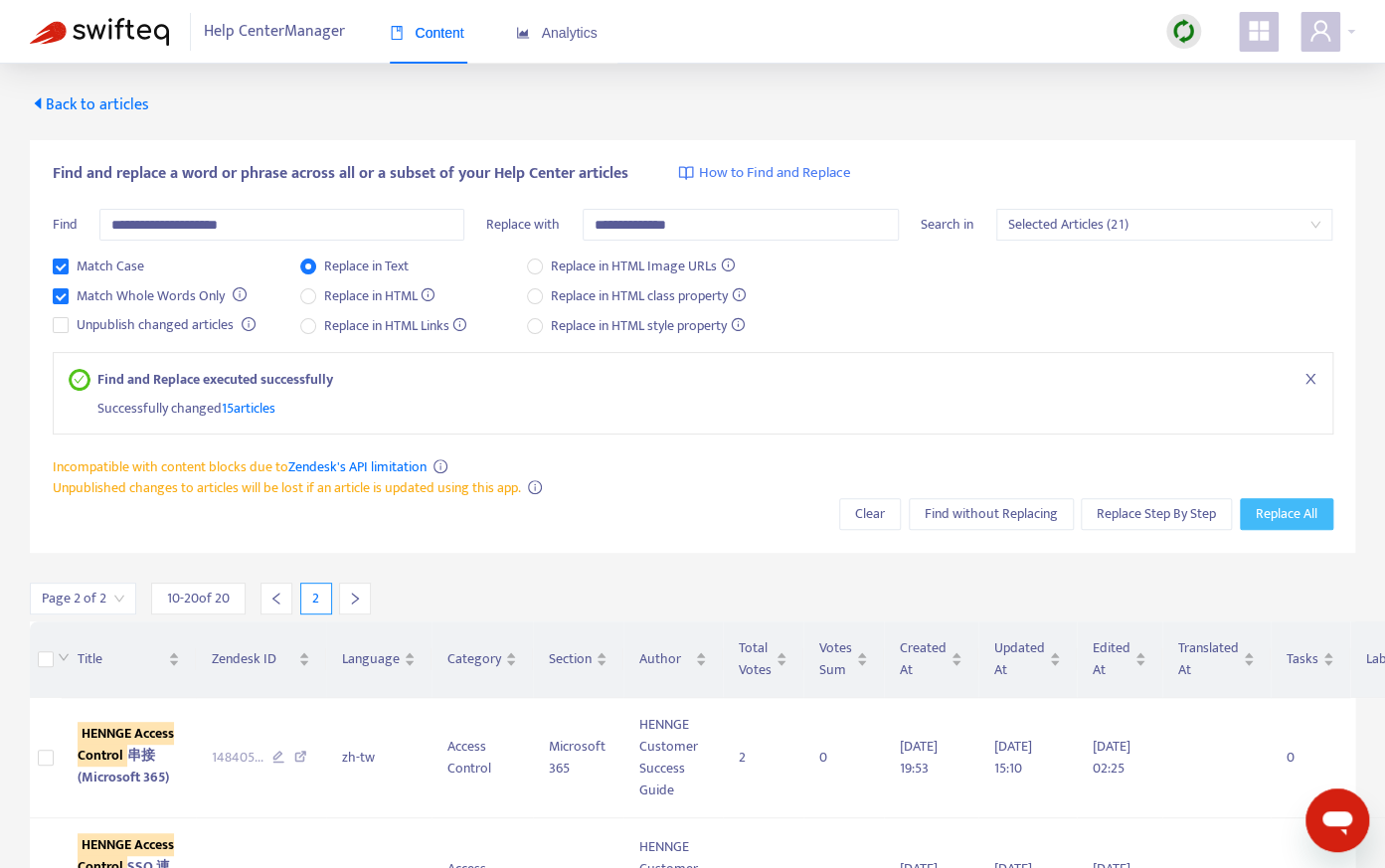 click on "Replace All" at bounding box center (1287, 514) 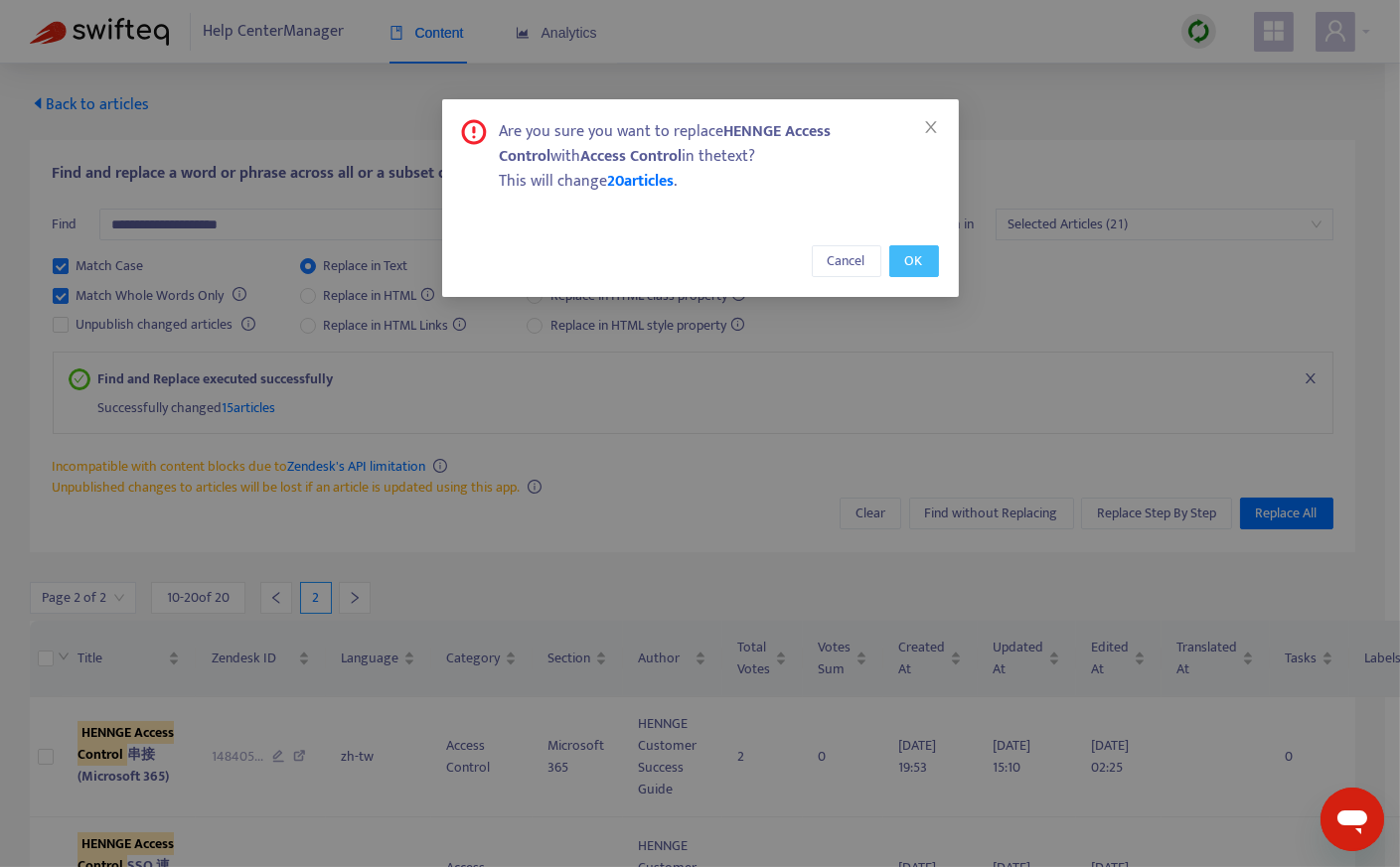 click on "OK" at bounding box center [914, 261] 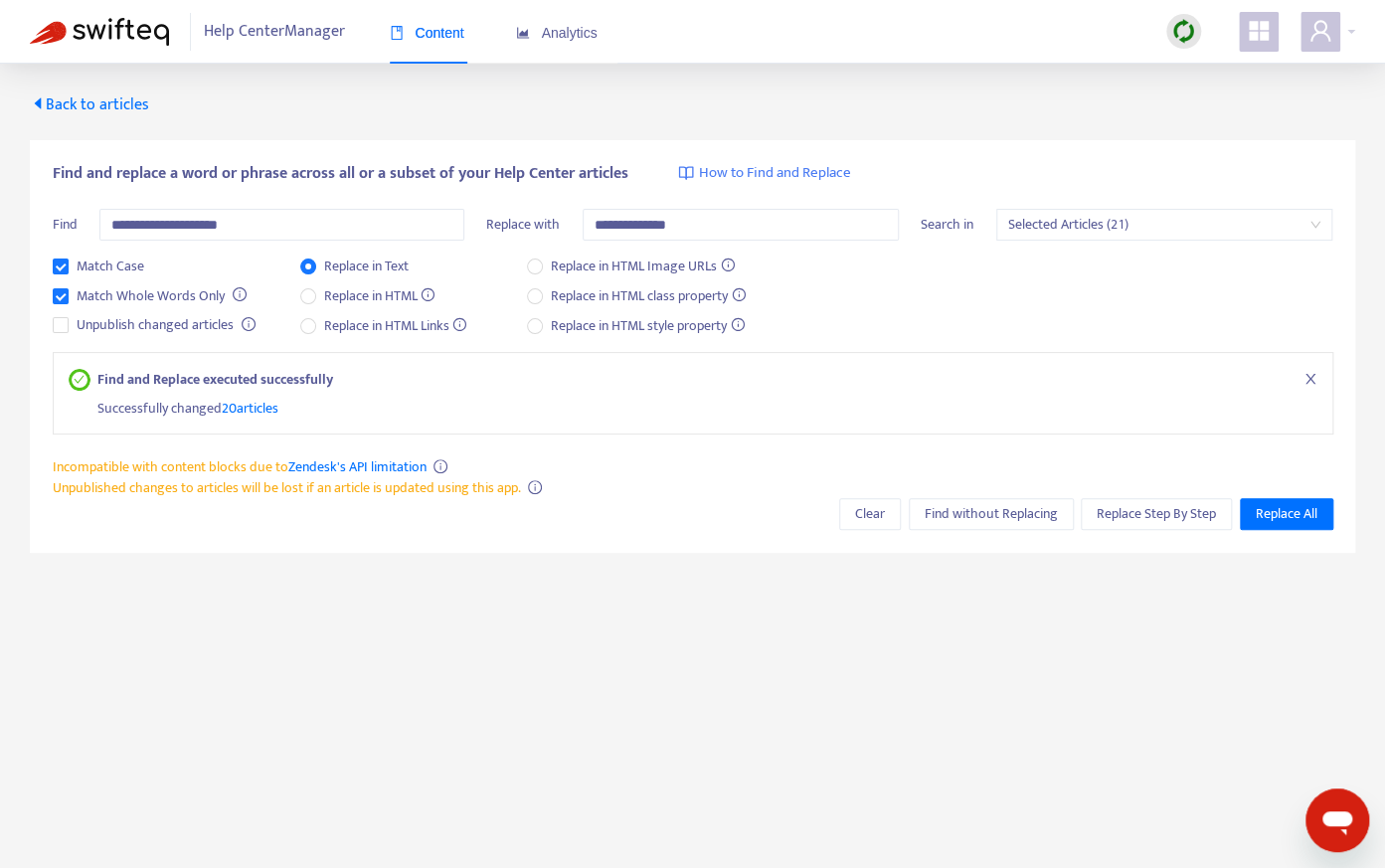 click on "Back to articles" at bounding box center (89, 104) 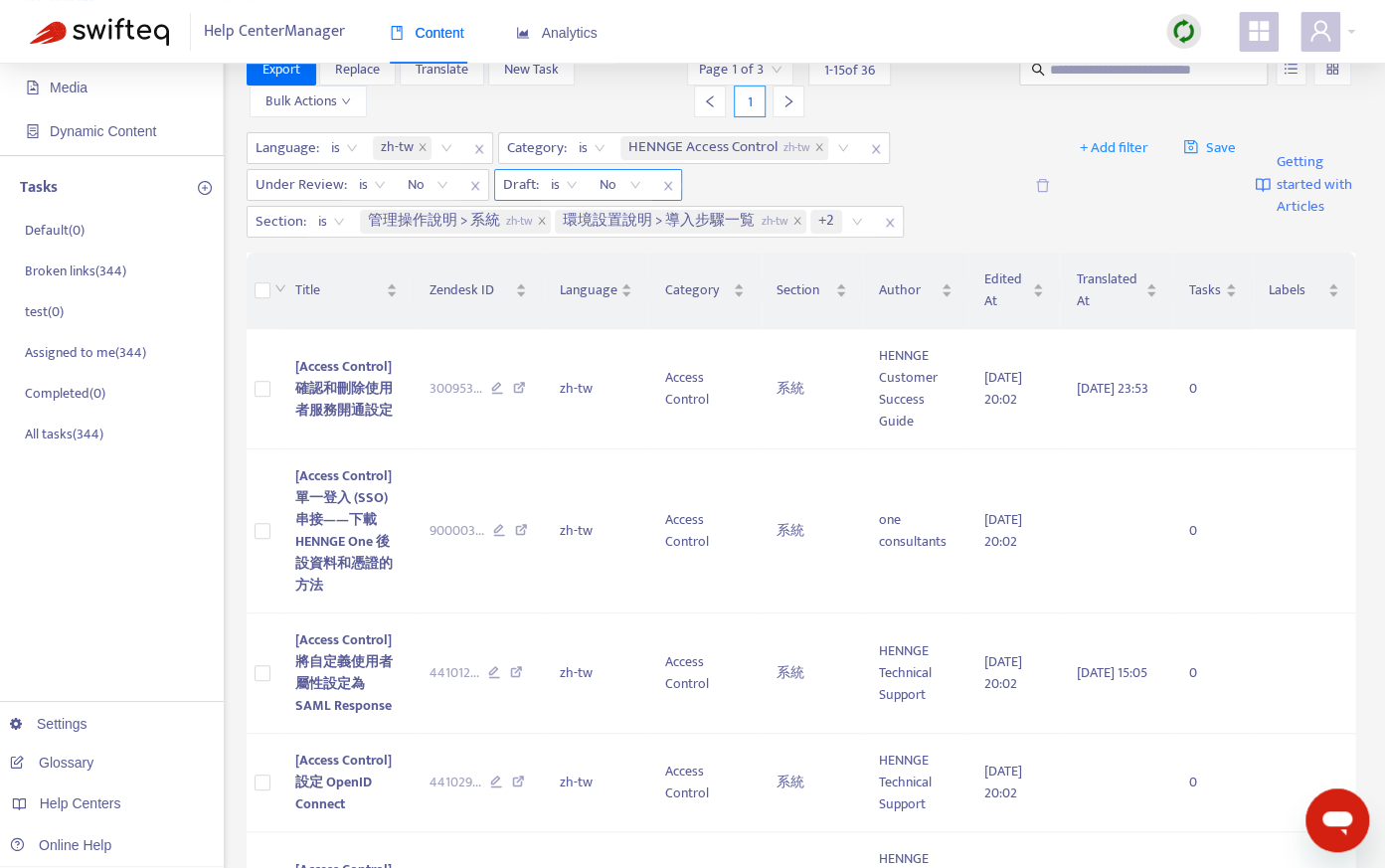 scroll, scrollTop: 0, scrollLeft: 0, axis: both 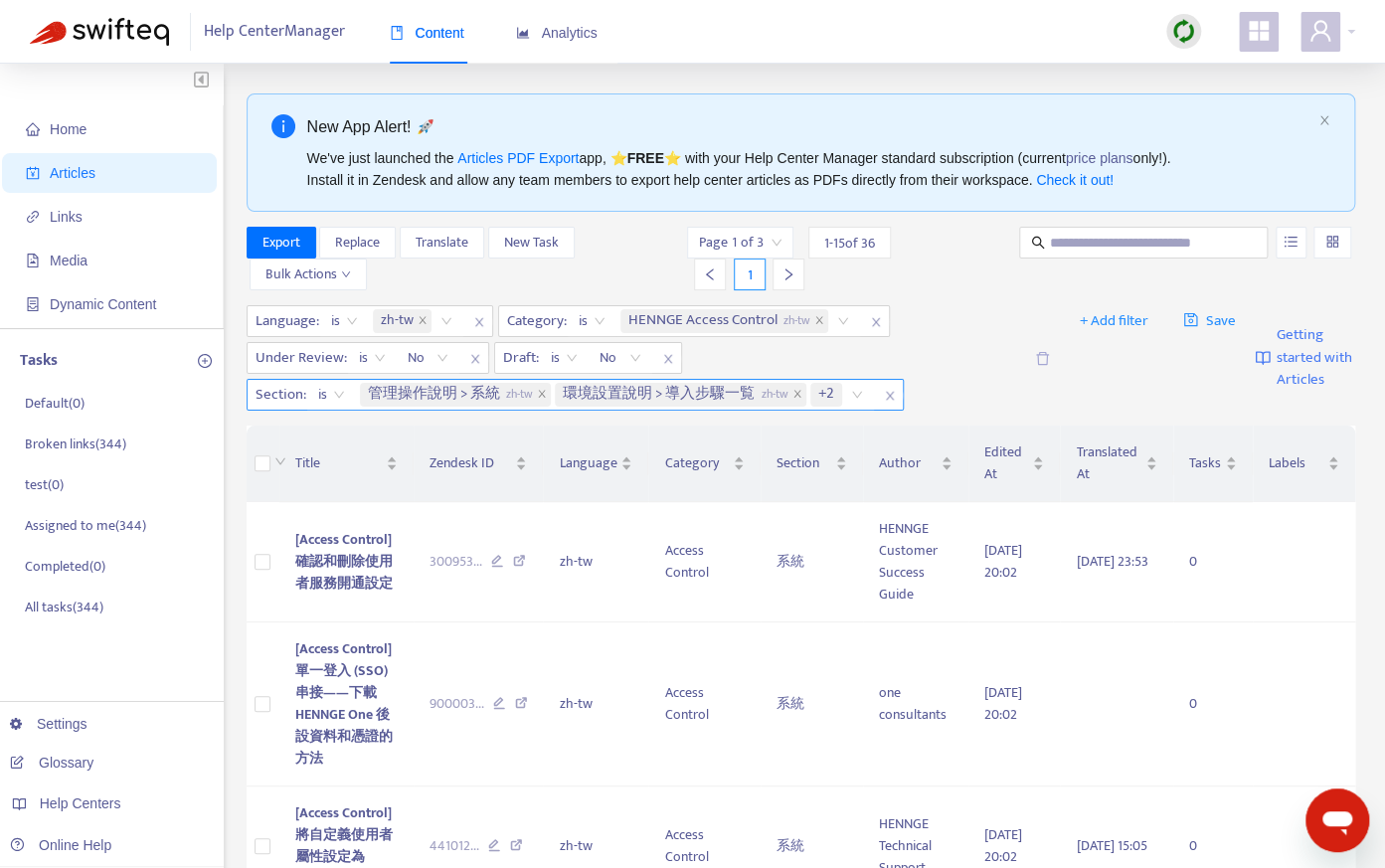 click on "管理操作說明 > 系統   zh-tw 環境設置說明 > 導入步驟一覧   zh-tw +2" at bounding box center [615, 395] 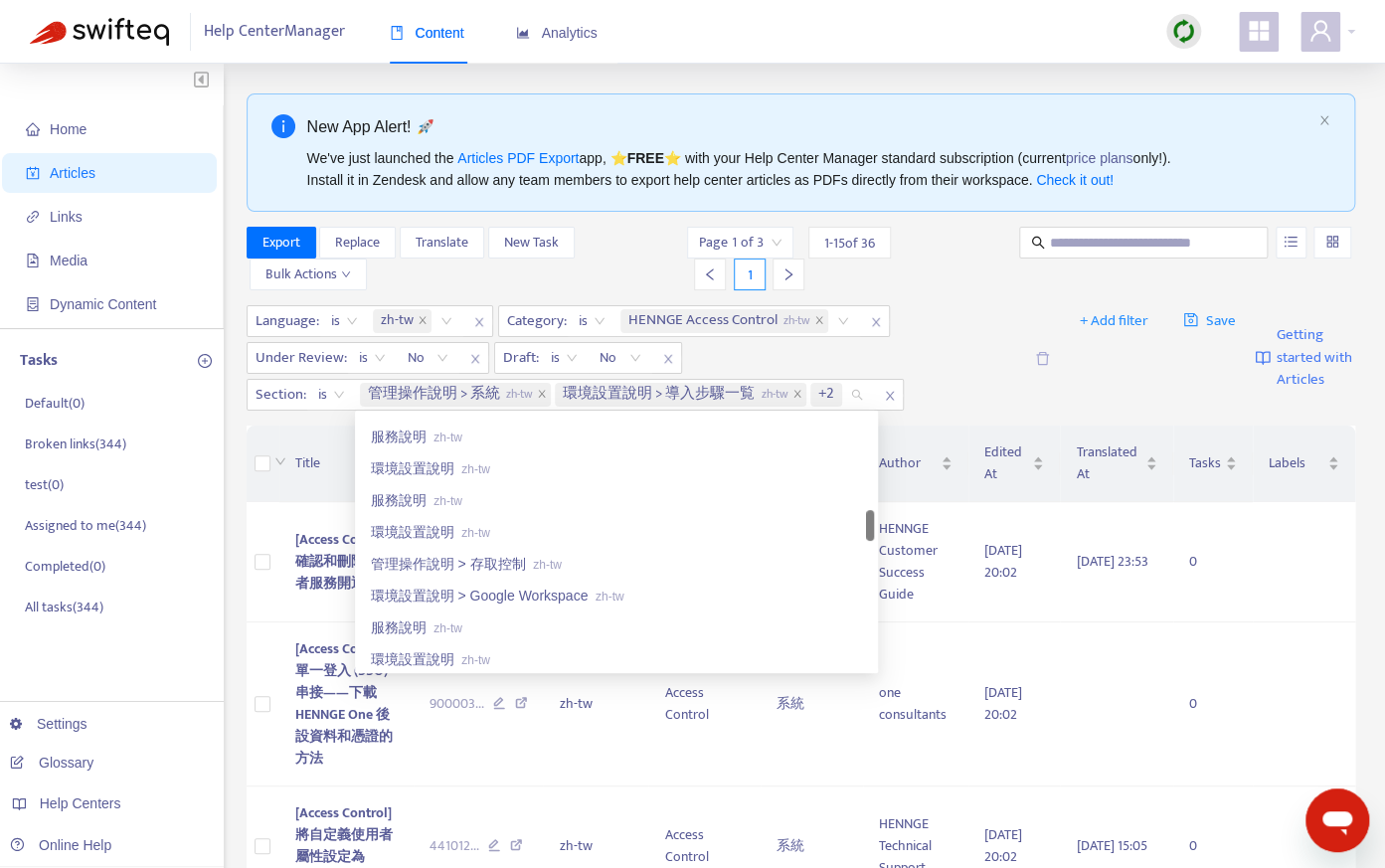 scroll, scrollTop: 927, scrollLeft: 0, axis: vertical 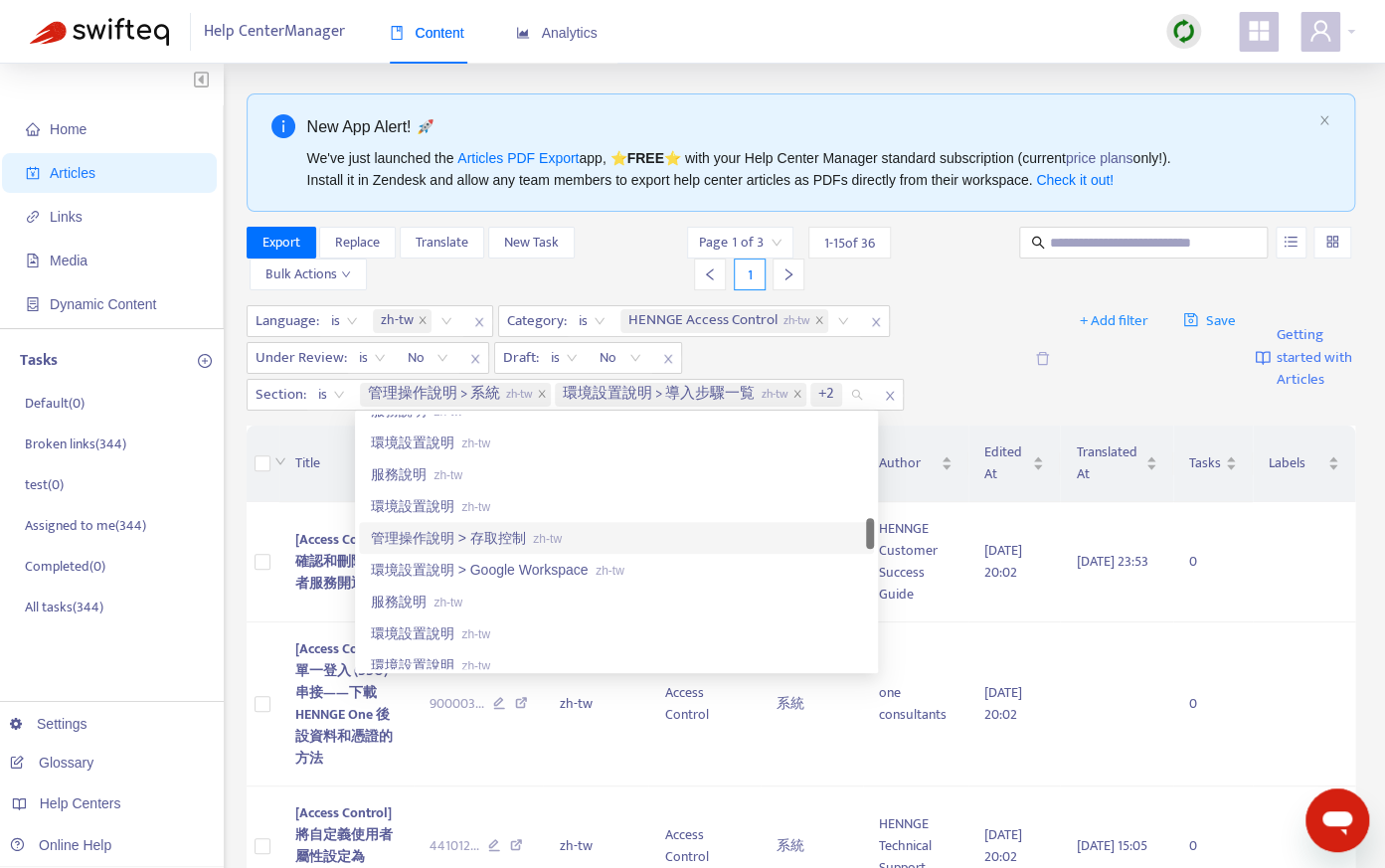 click on "管理操作說明 > 存取控制   zh-tw" at bounding box center (616, 538) 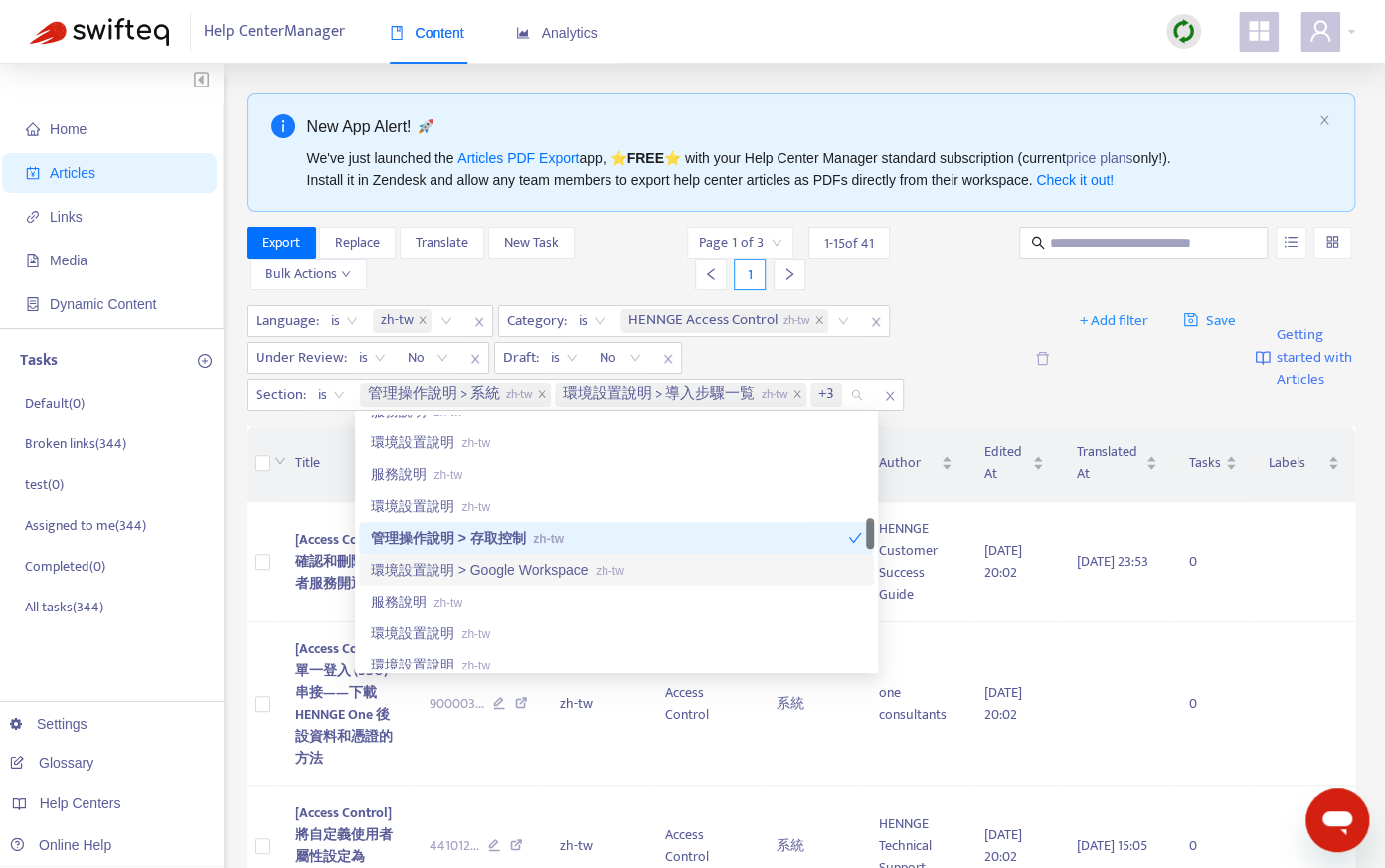click on "環境設置說明 > Google Workspace   zh-tw" at bounding box center (616, 570) 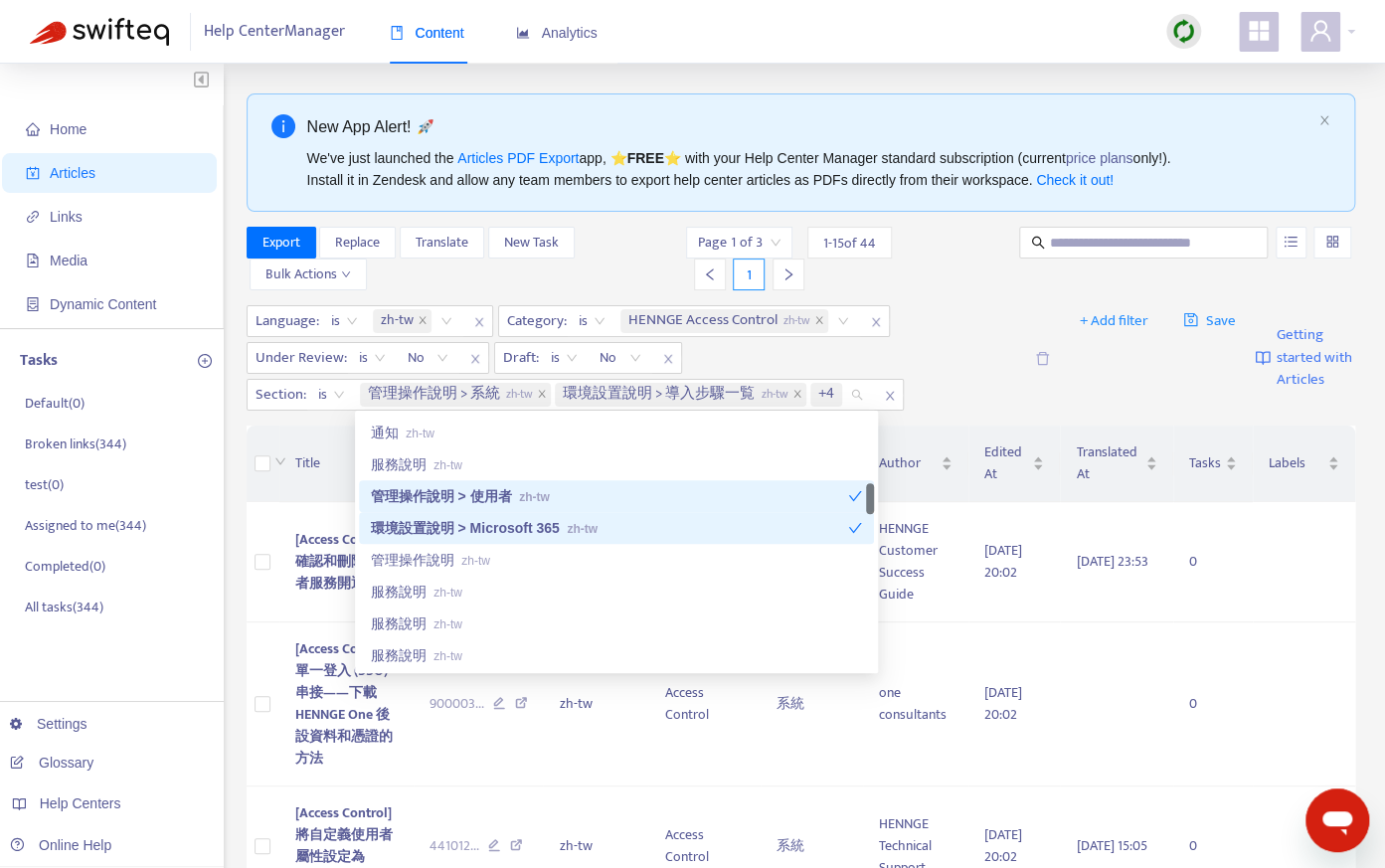 scroll, scrollTop: 610, scrollLeft: 0, axis: vertical 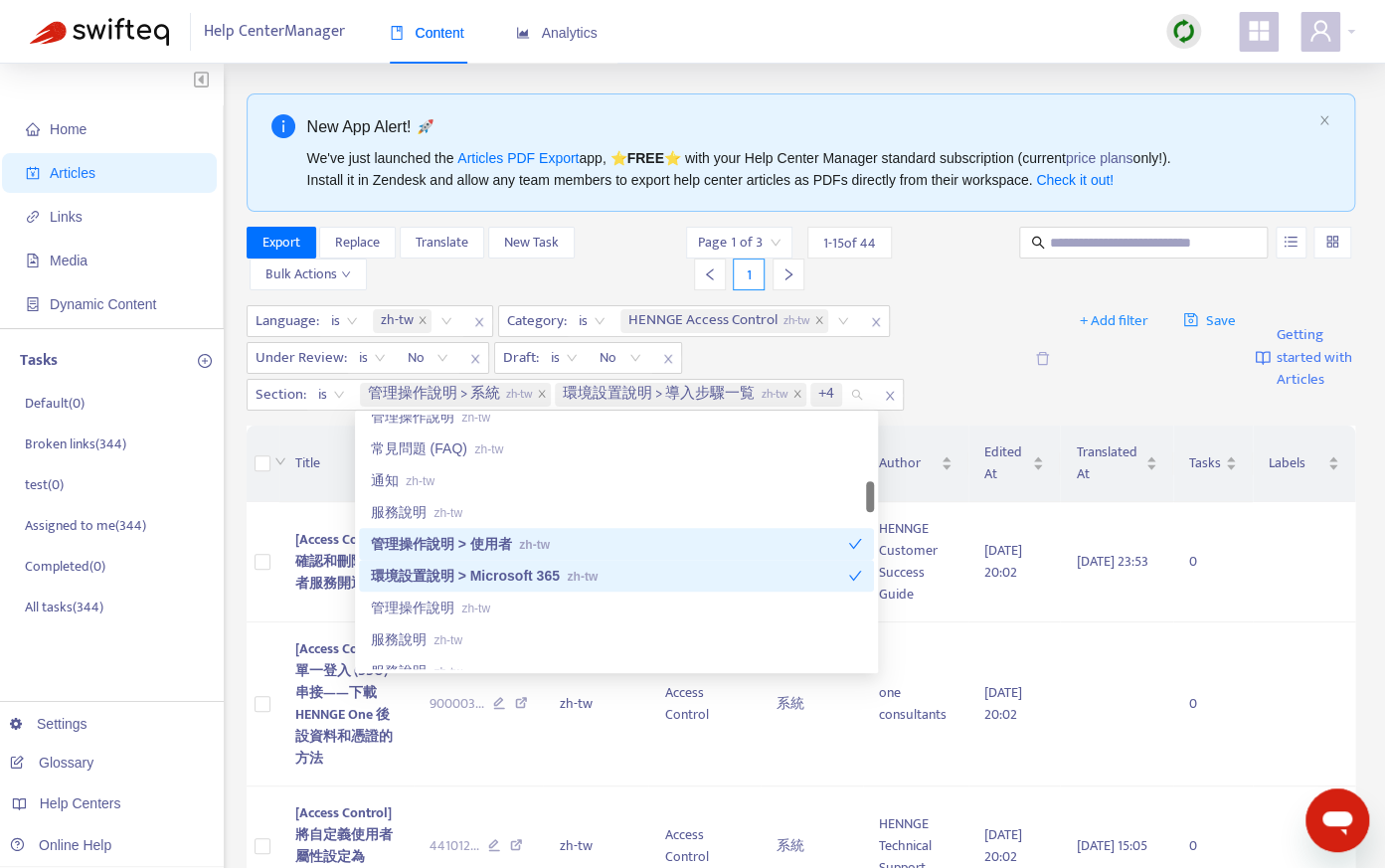 click on "環境設置說明 > Microsoft 365   zh-tw" at bounding box center (609, 576) 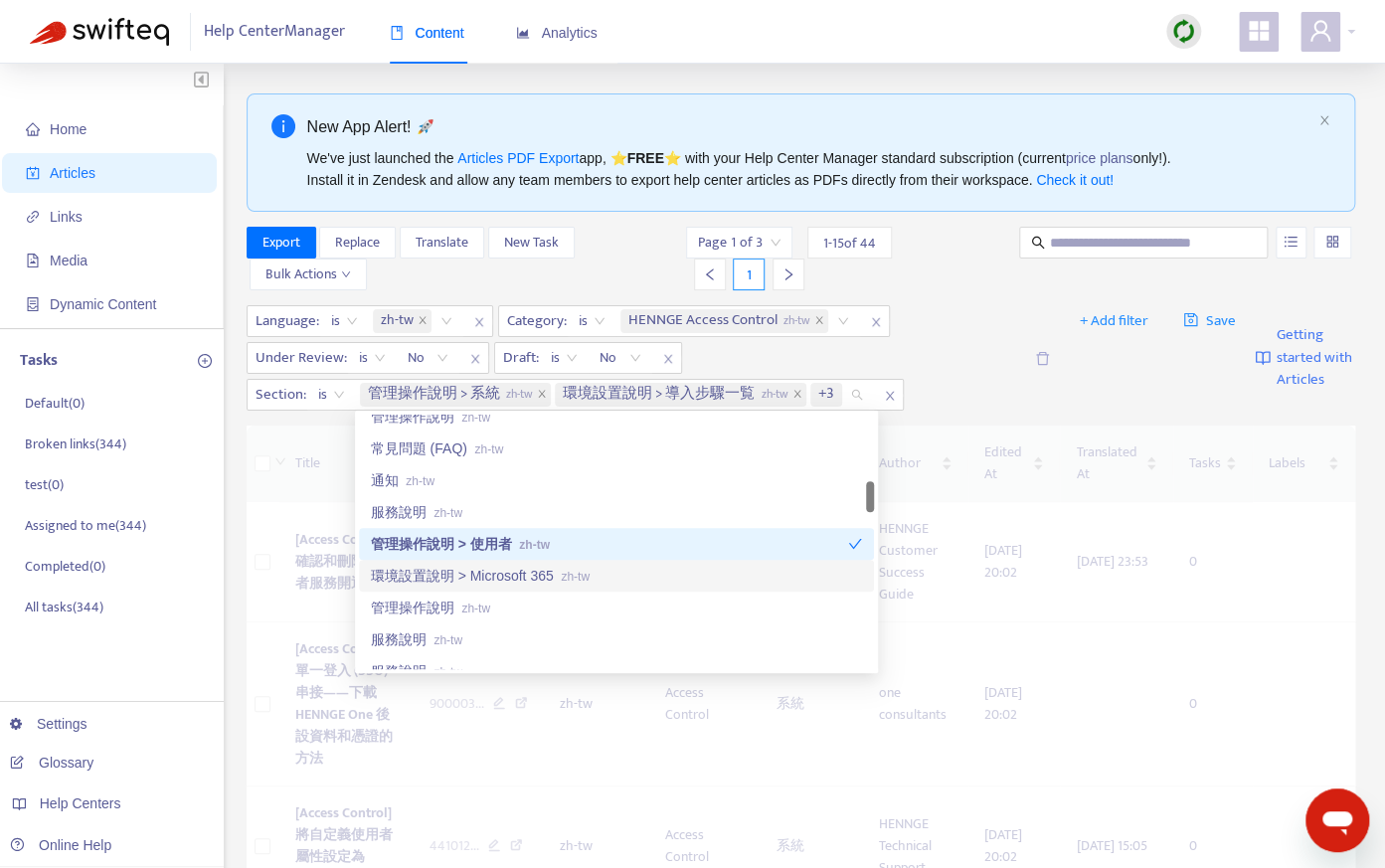 click on "管理操作說明 > 使用者   zh-tw" at bounding box center (609, 544) 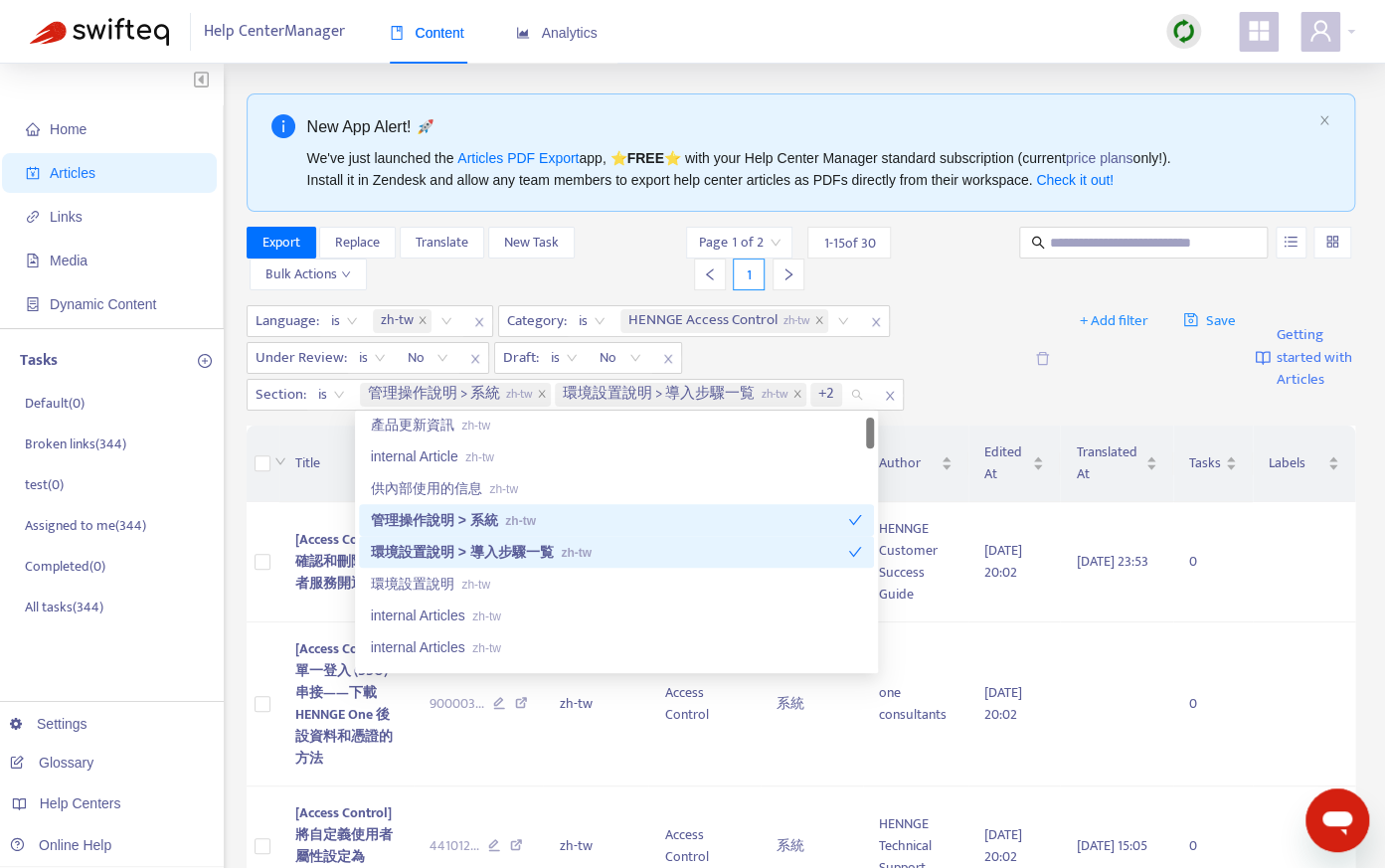 scroll, scrollTop: 30, scrollLeft: 0, axis: vertical 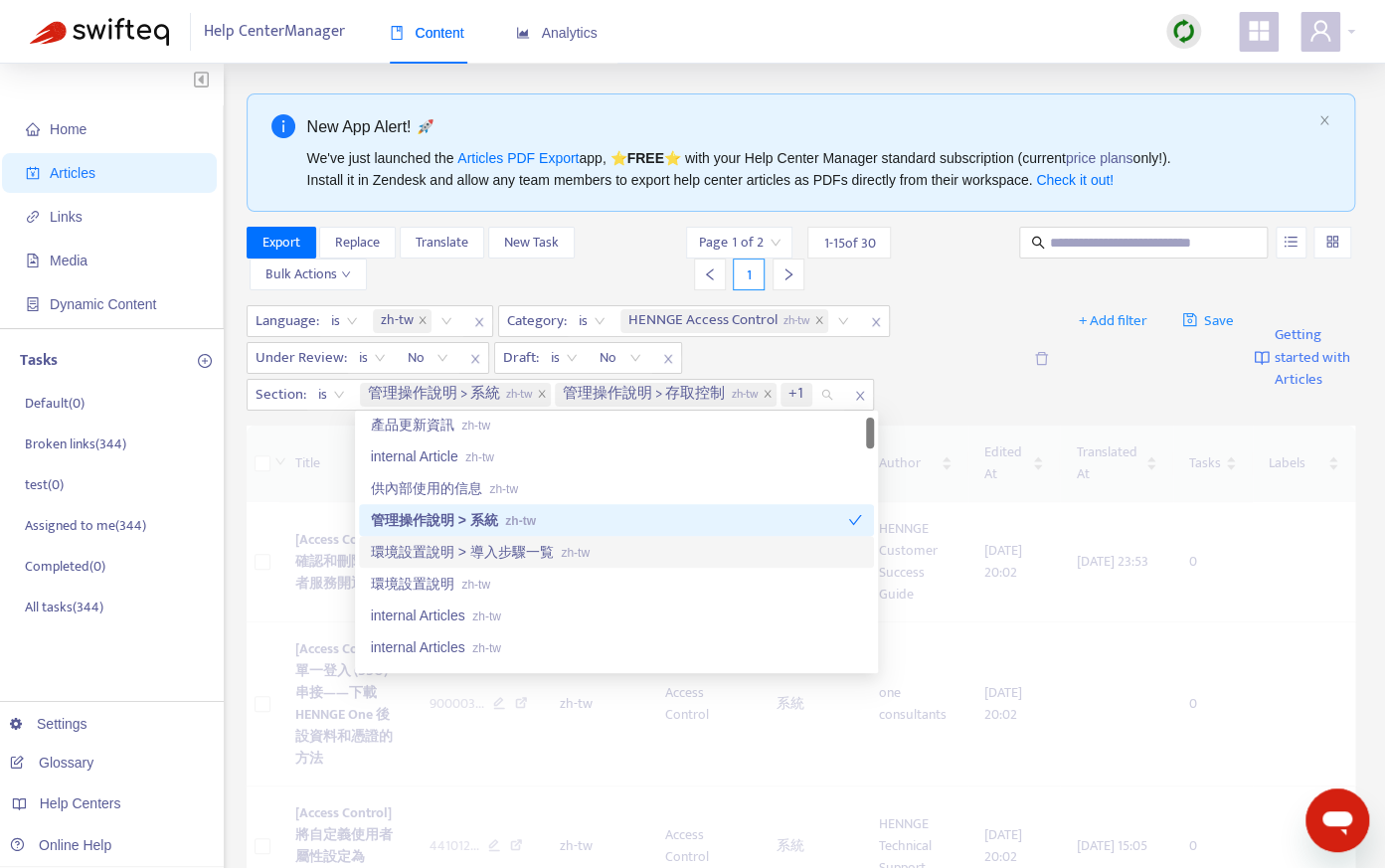 click on "管理操作說明 > 系統   zh-tw" at bounding box center (609, 520) 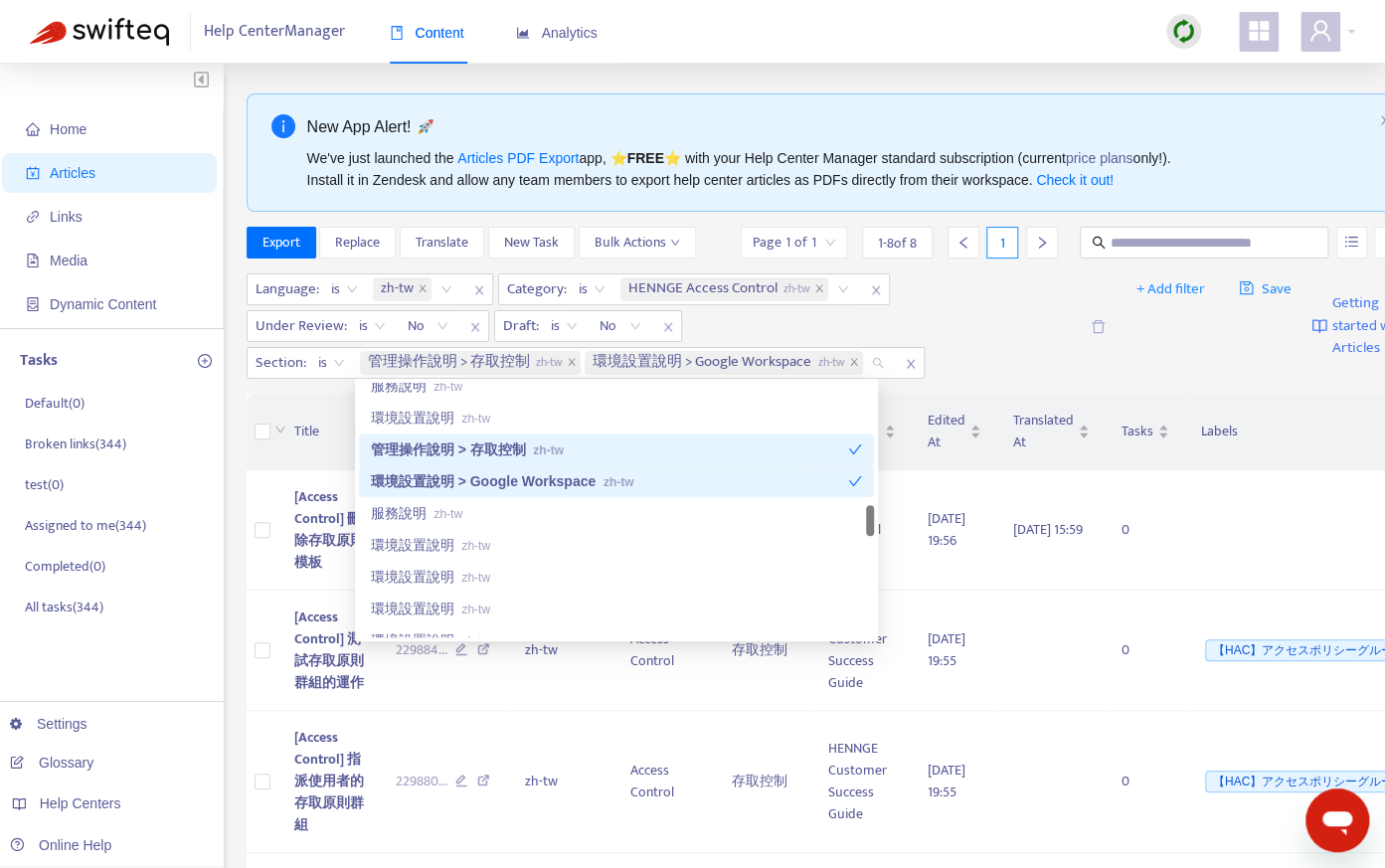 scroll, scrollTop: 1224, scrollLeft: 0, axis: vertical 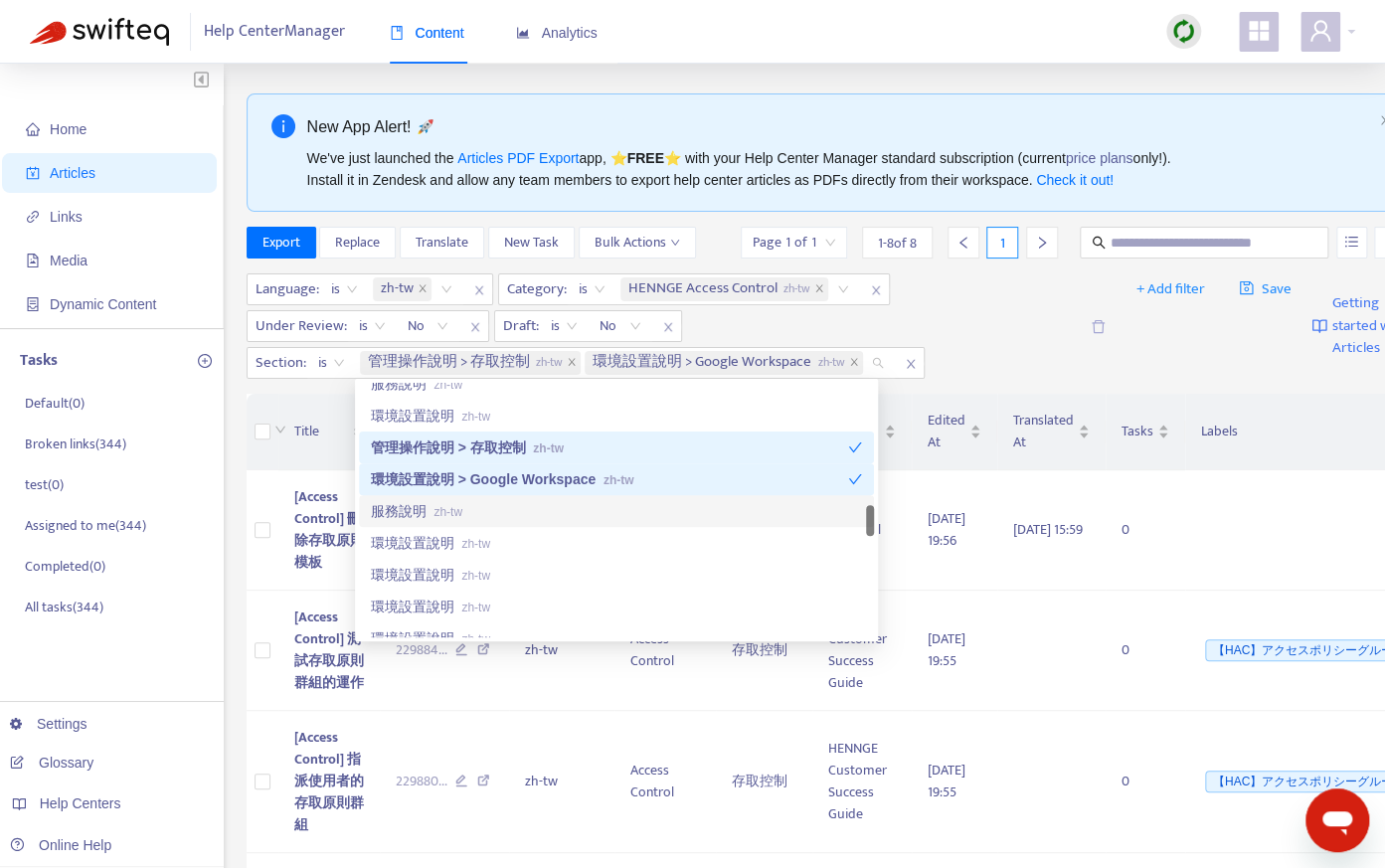 click on "服務說明   zh-tw" at bounding box center (616, 511) 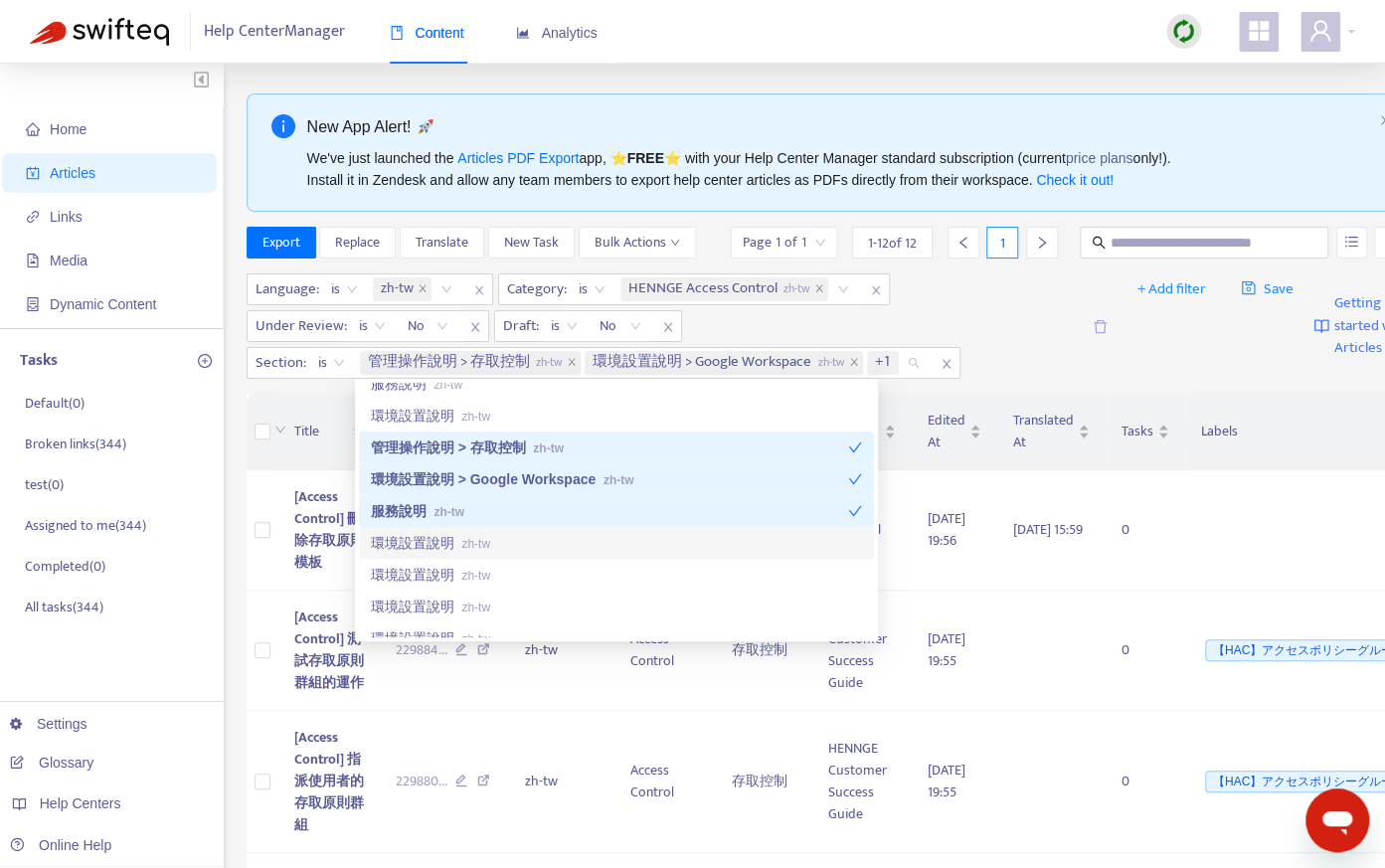 click on "環境設置說明   zh-tw" at bounding box center (616, 543) 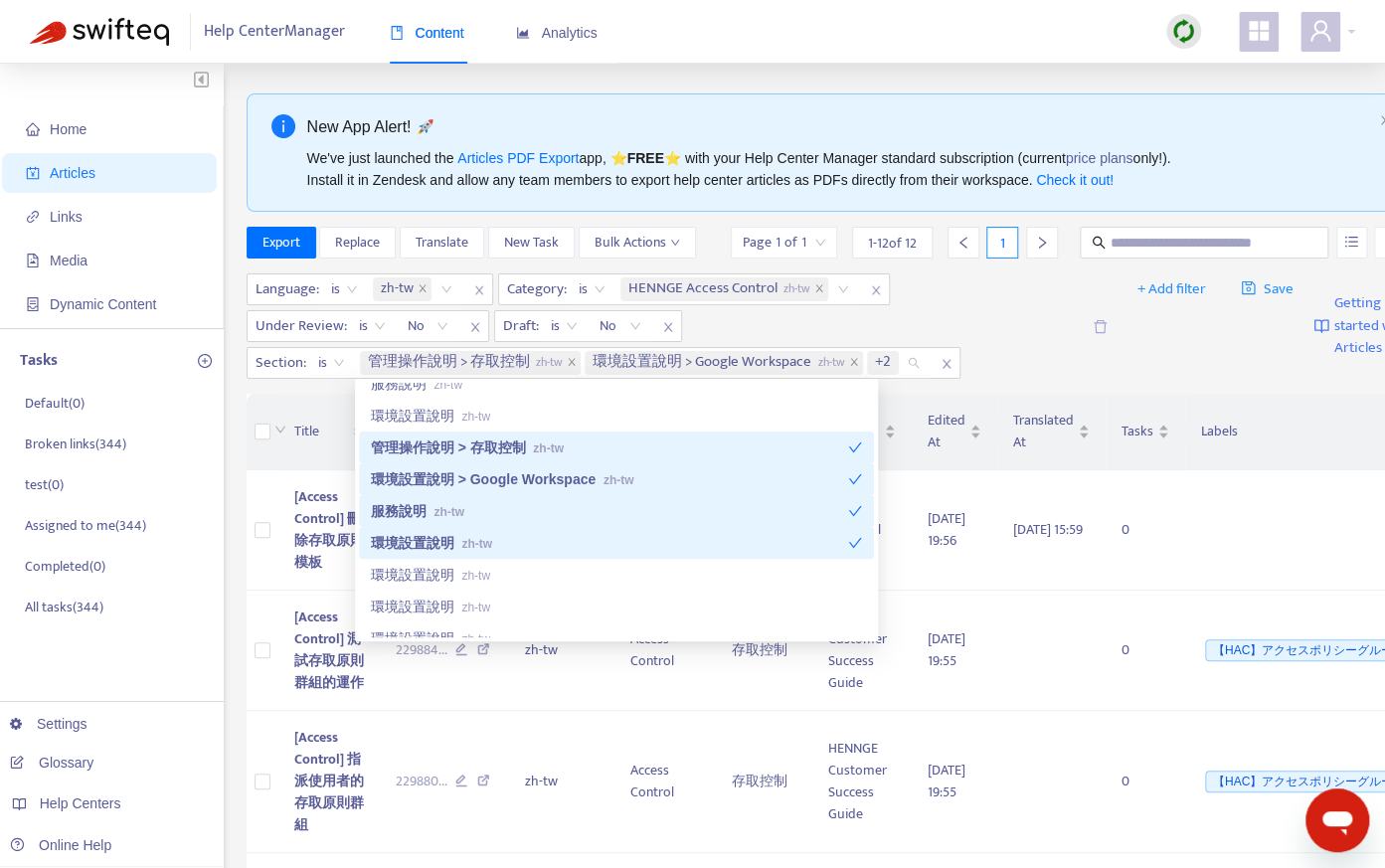 click on "環境設置說明   zh-tw" at bounding box center [609, 543] 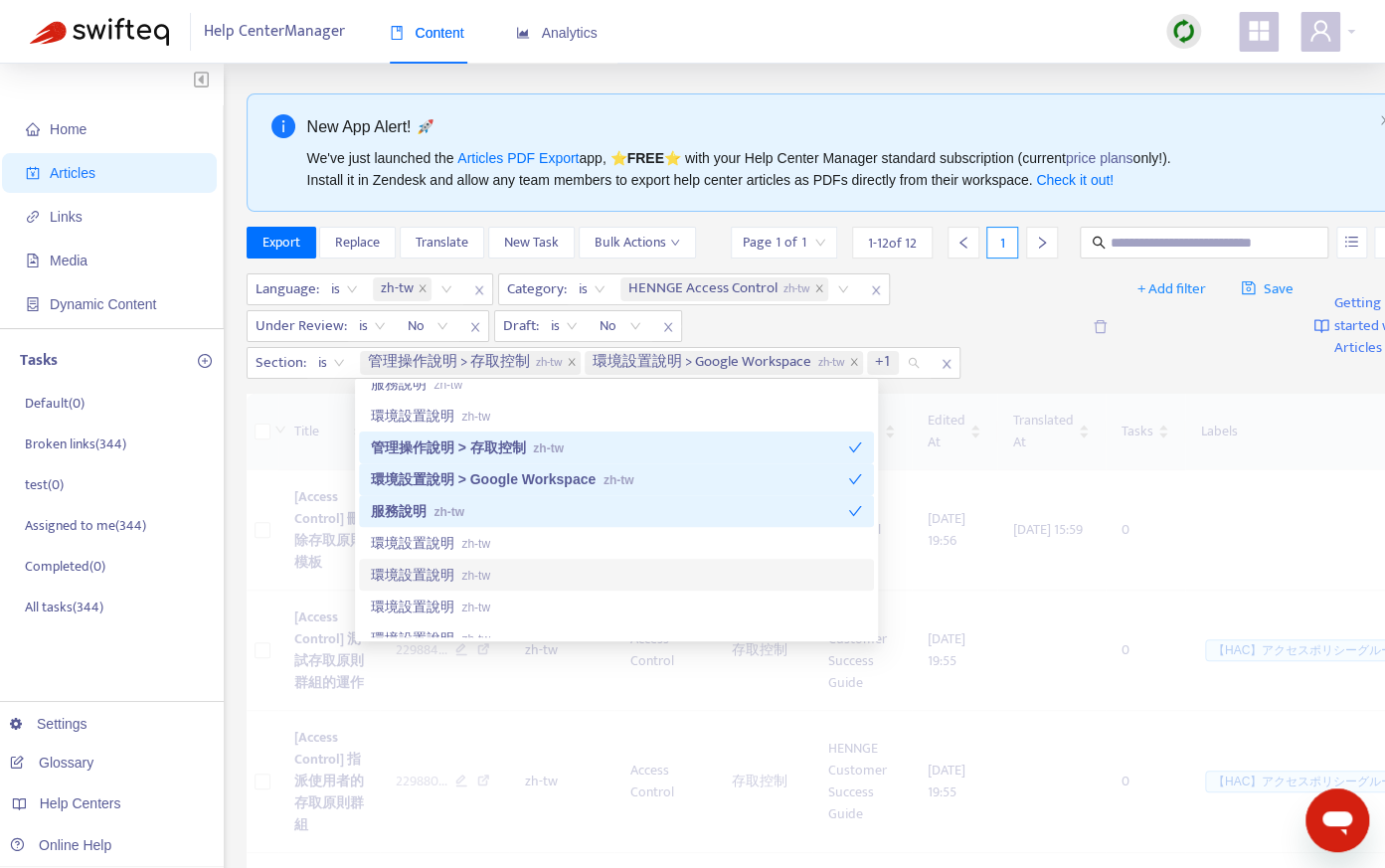 click on "zh-tw" at bounding box center [475, 576] 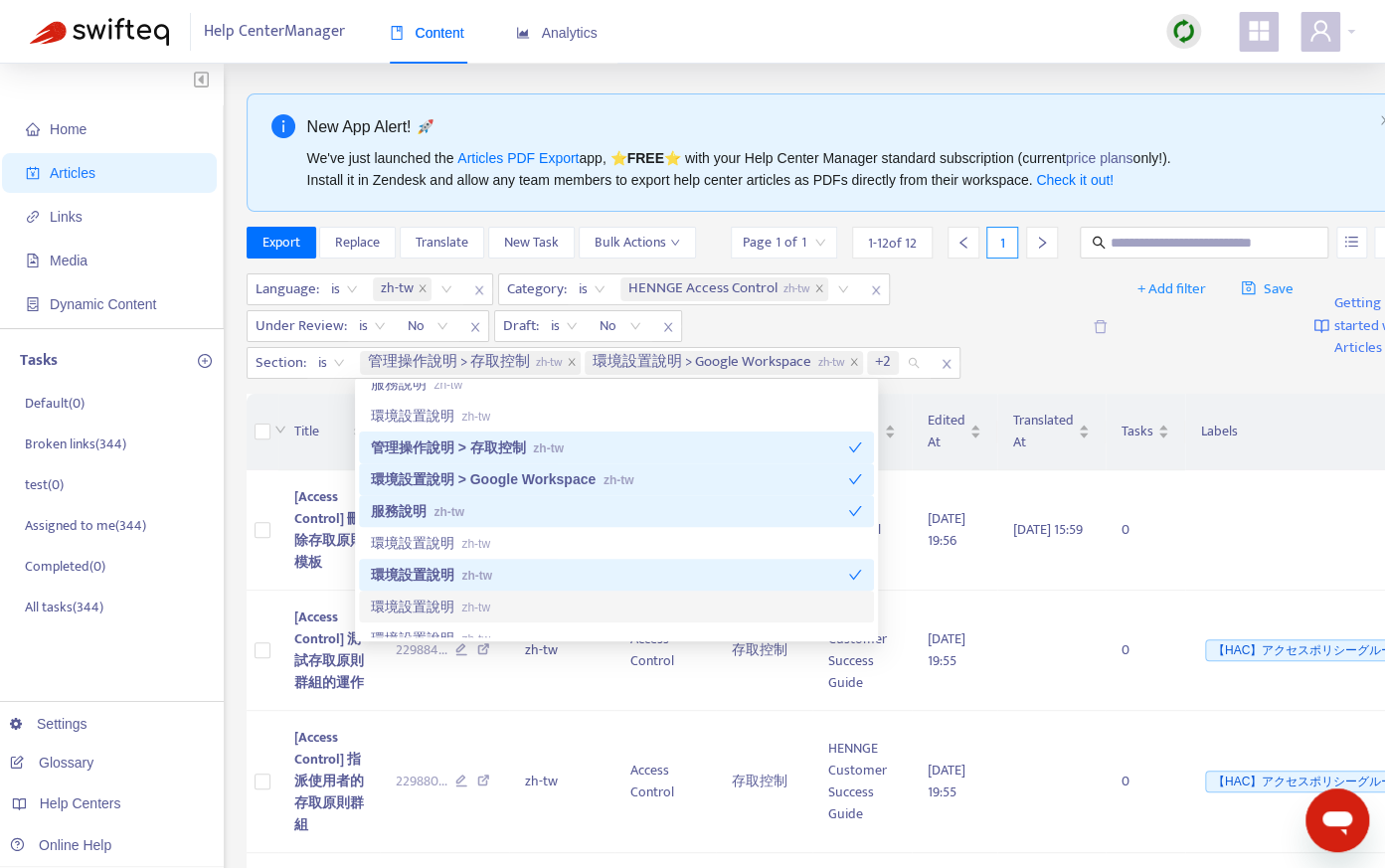 click on "zh-tw" at bounding box center [475, 608] 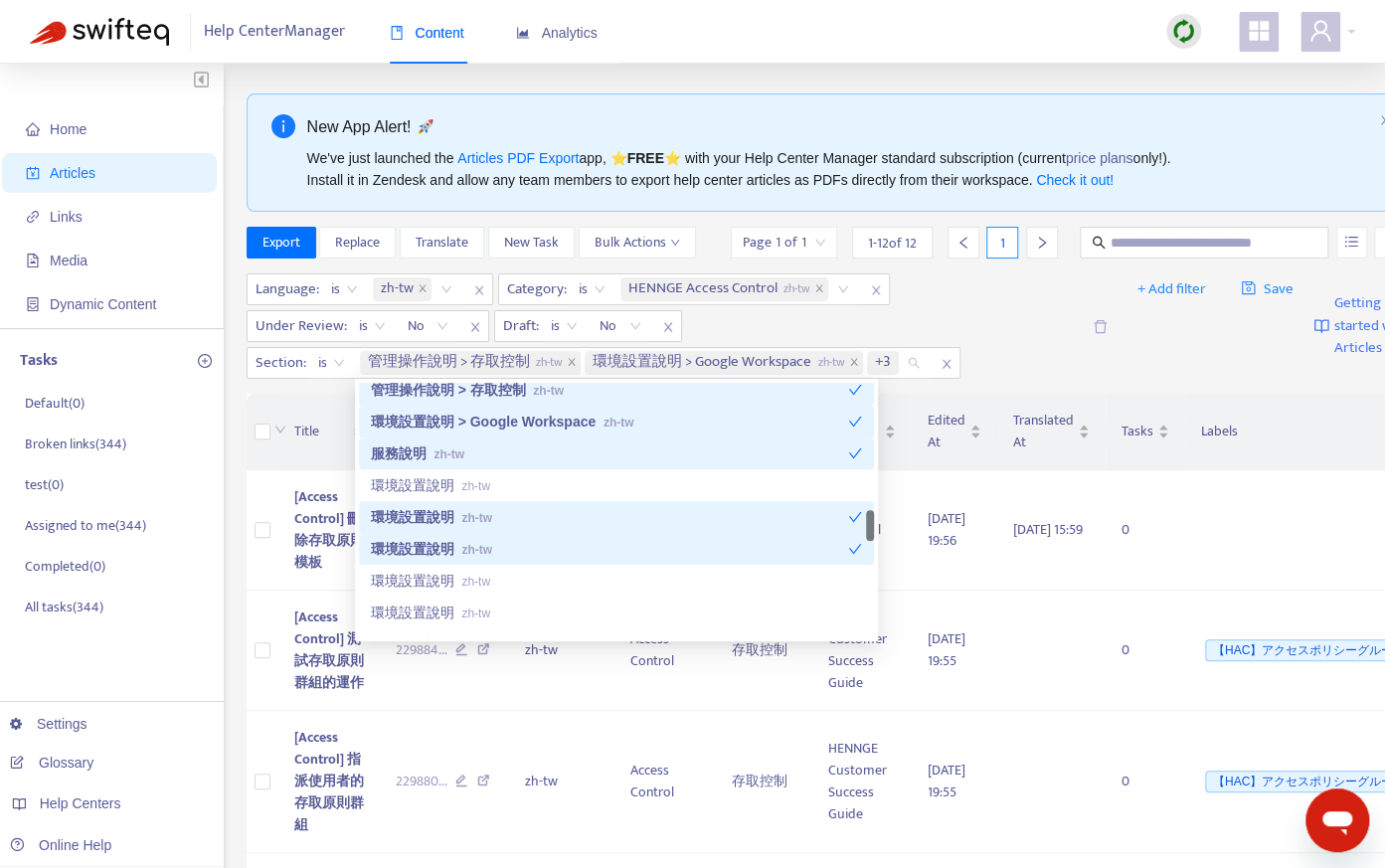 scroll, scrollTop: 1284, scrollLeft: 0, axis: vertical 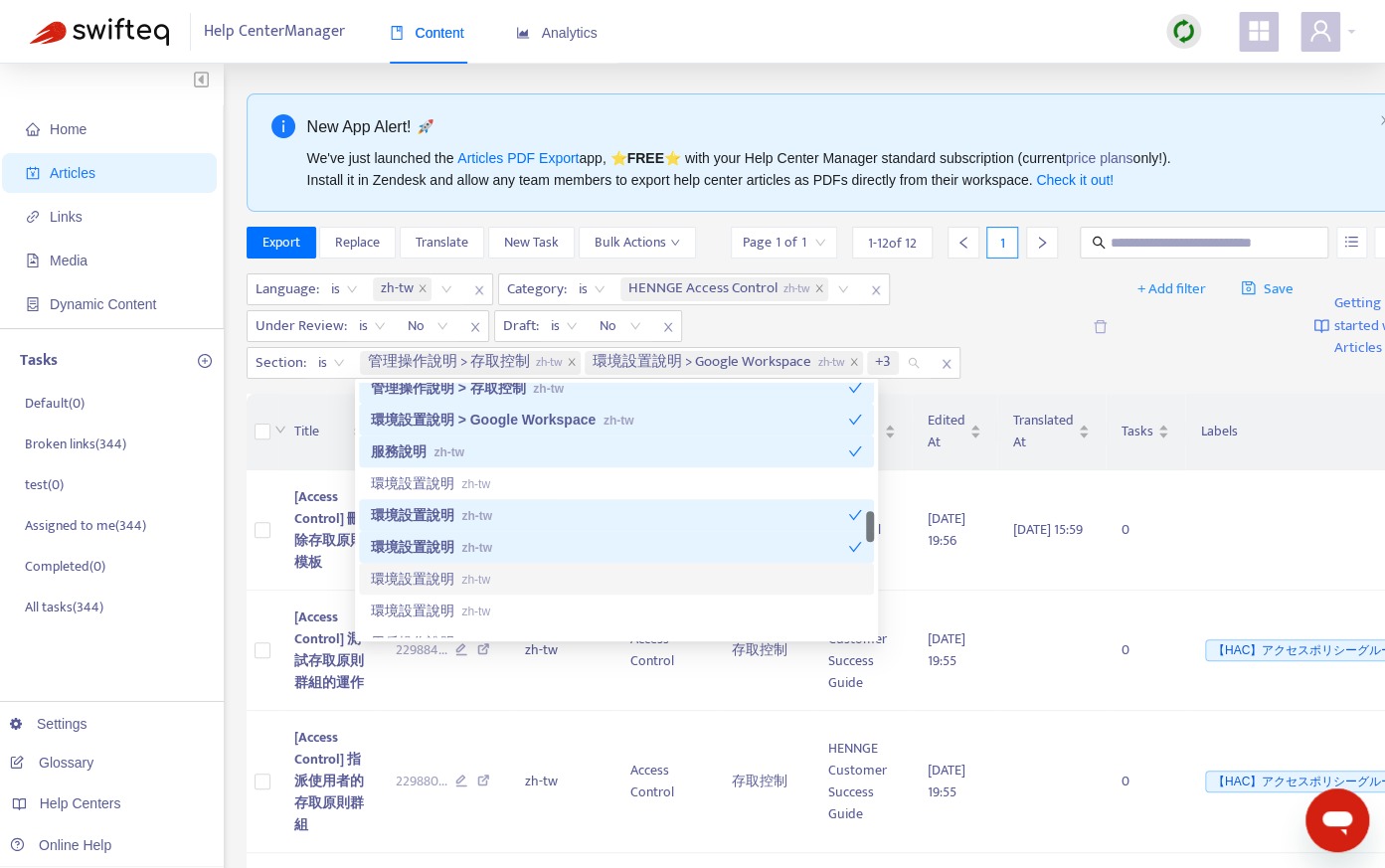 click on "zh-tw" at bounding box center (475, 580) 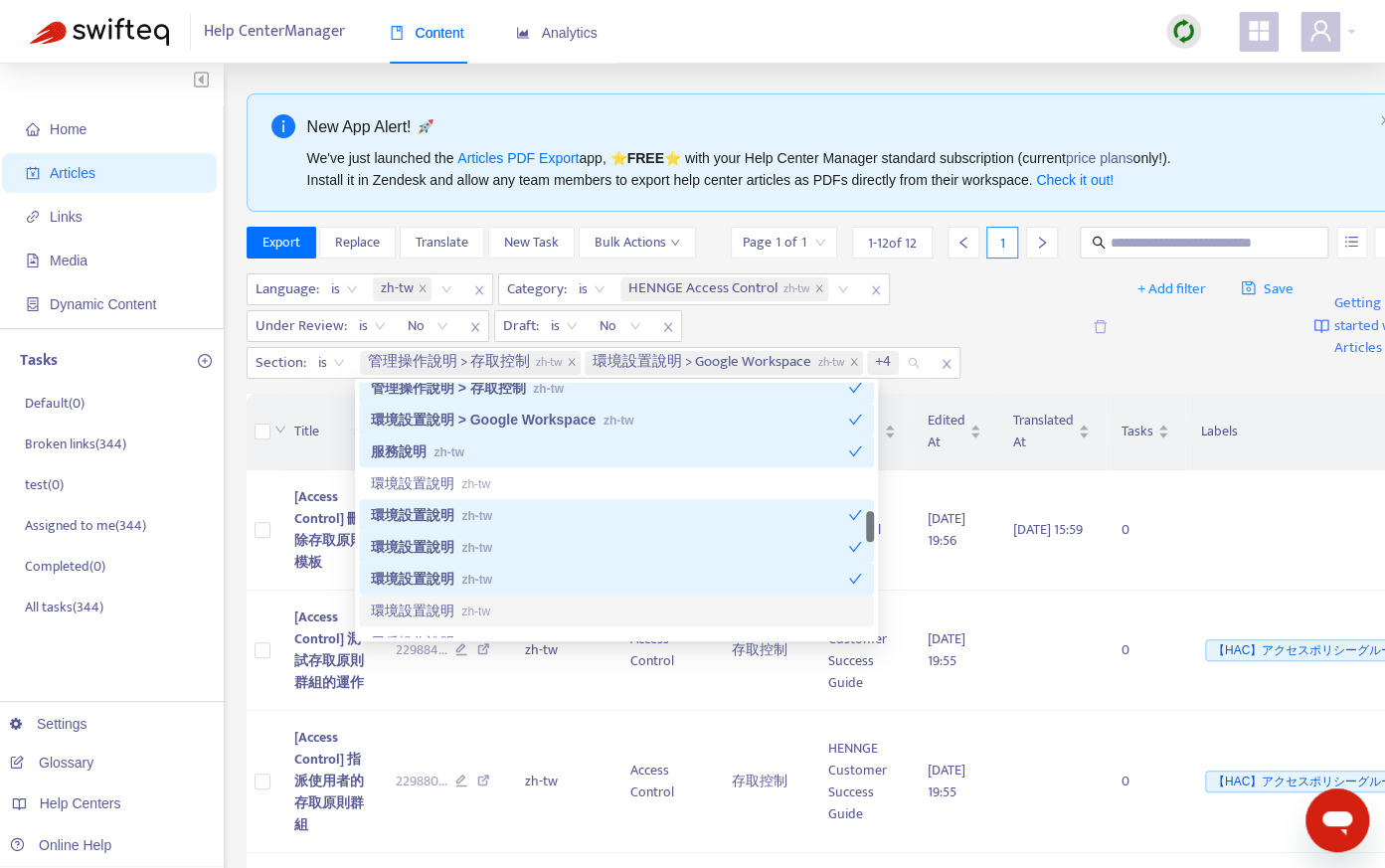 click on "環境設置說明   zh-tw" at bounding box center (616, 610) 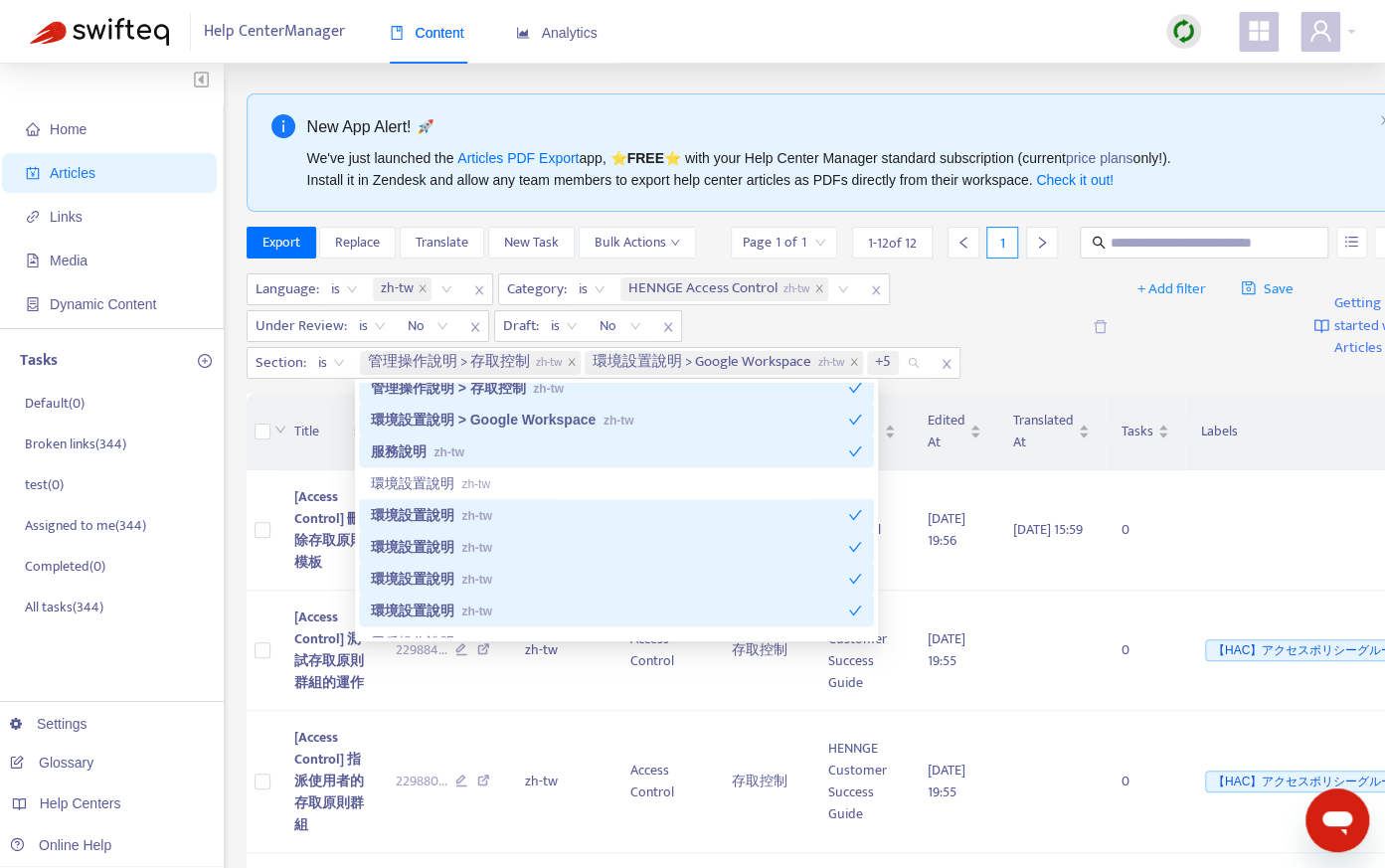 click on "zh-tw" at bounding box center [476, 516] 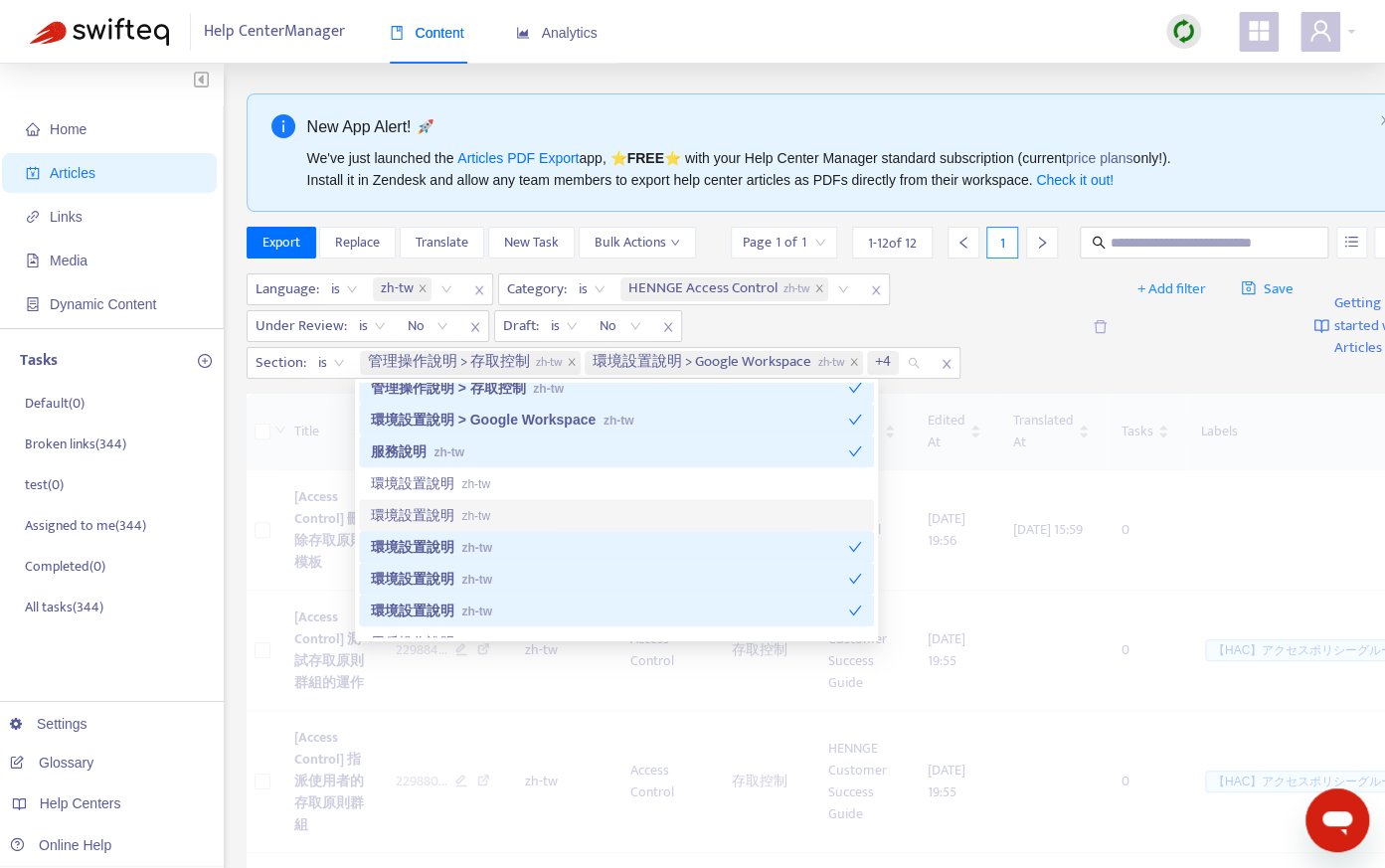 click on "環境設置說明   zh-tw" at bounding box center [616, 547] 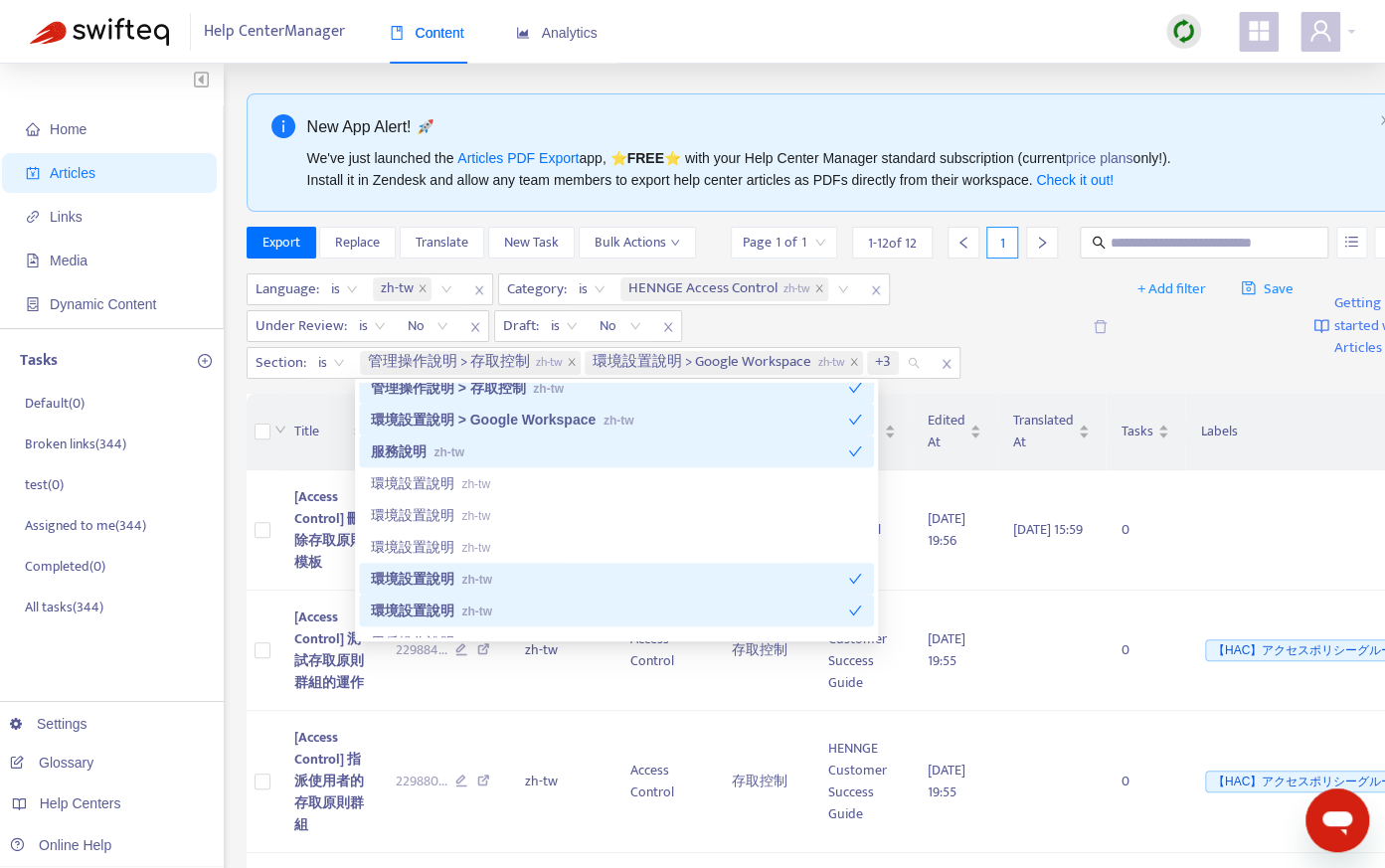 click on "環境設置說明   zh-tw" at bounding box center (616, 579) 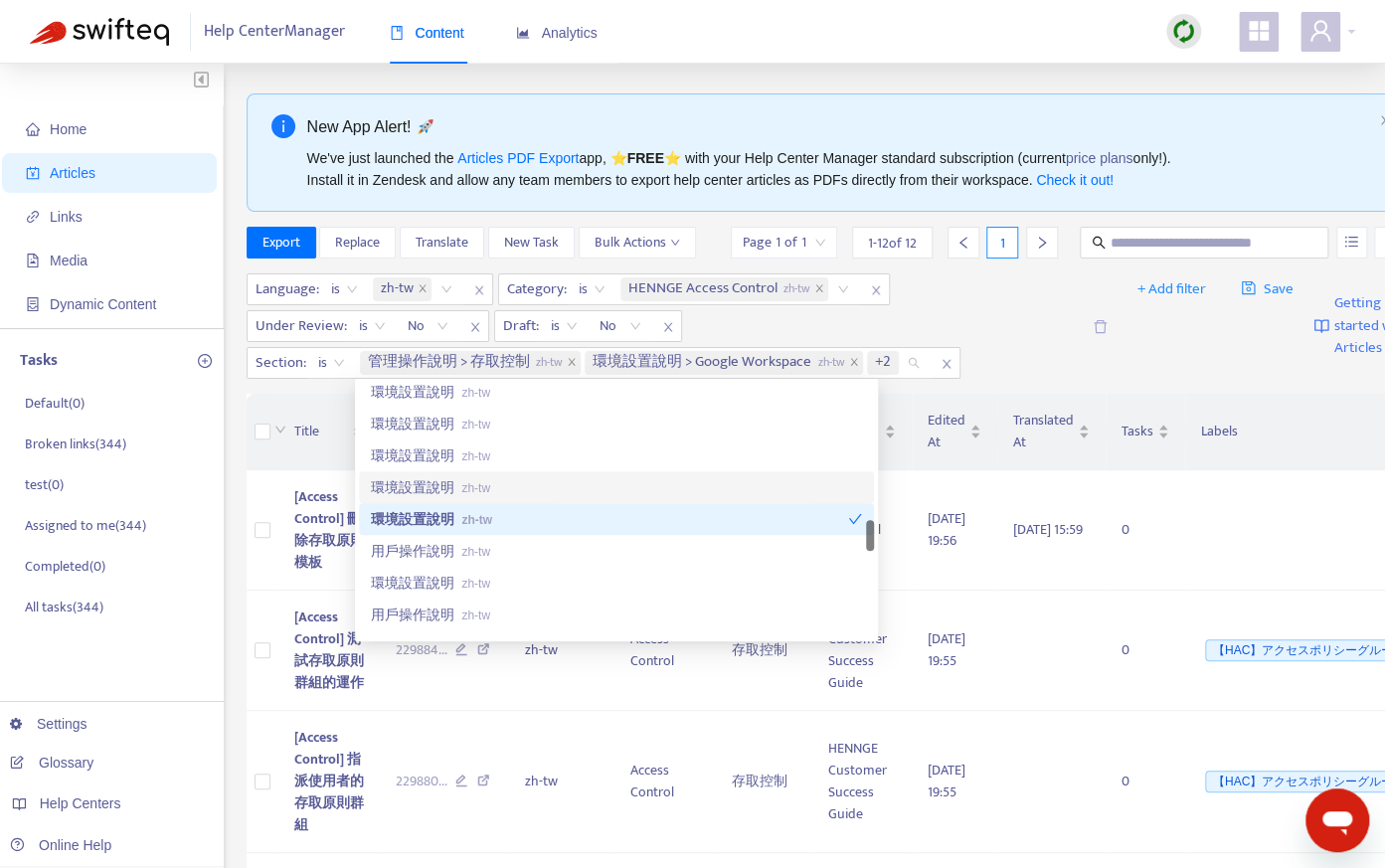 scroll, scrollTop: 1379, scrollLeft: 0, axis: vertical 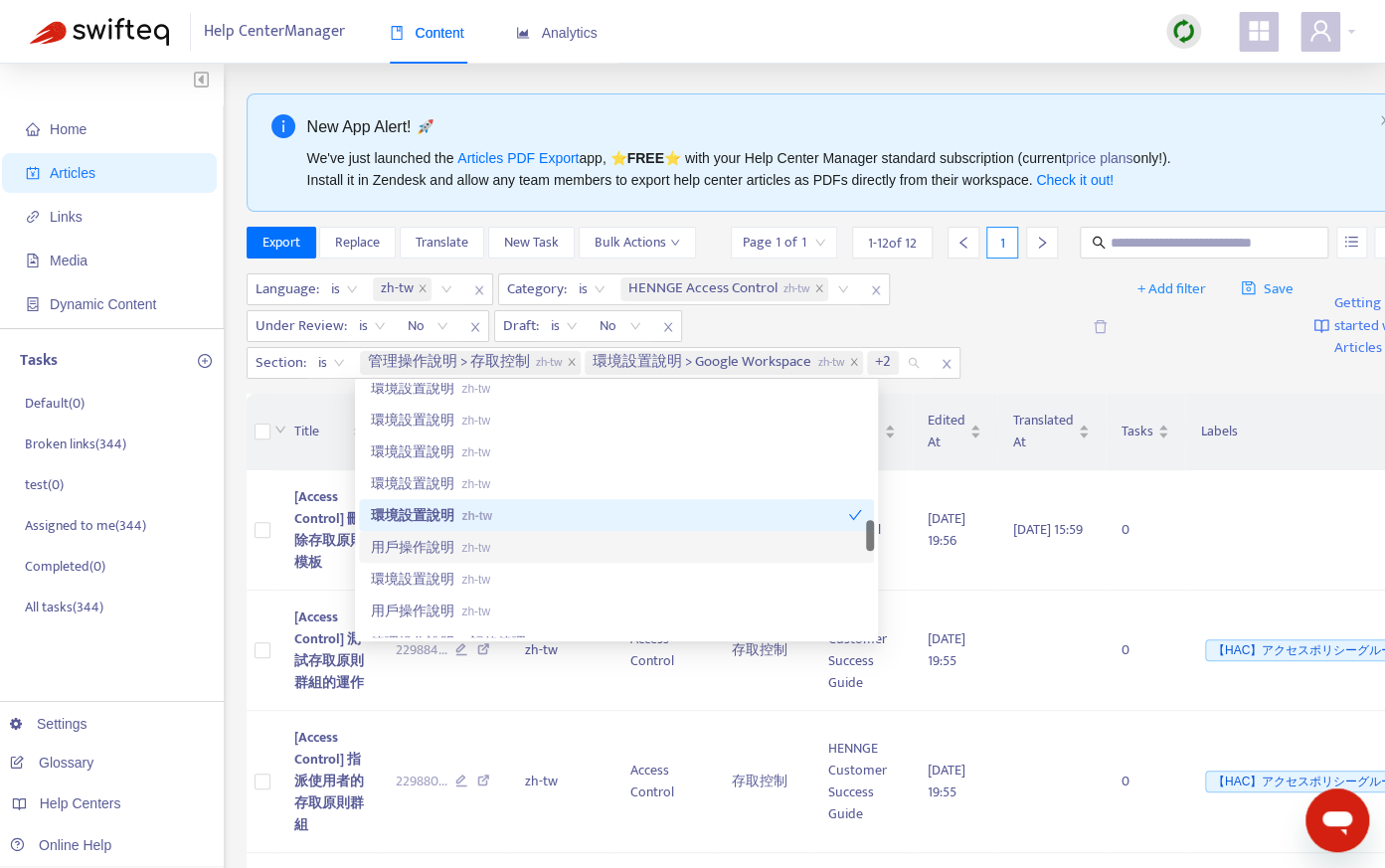 click on "用戶操作說明   zh-tw" at bounding box center [616, 547] 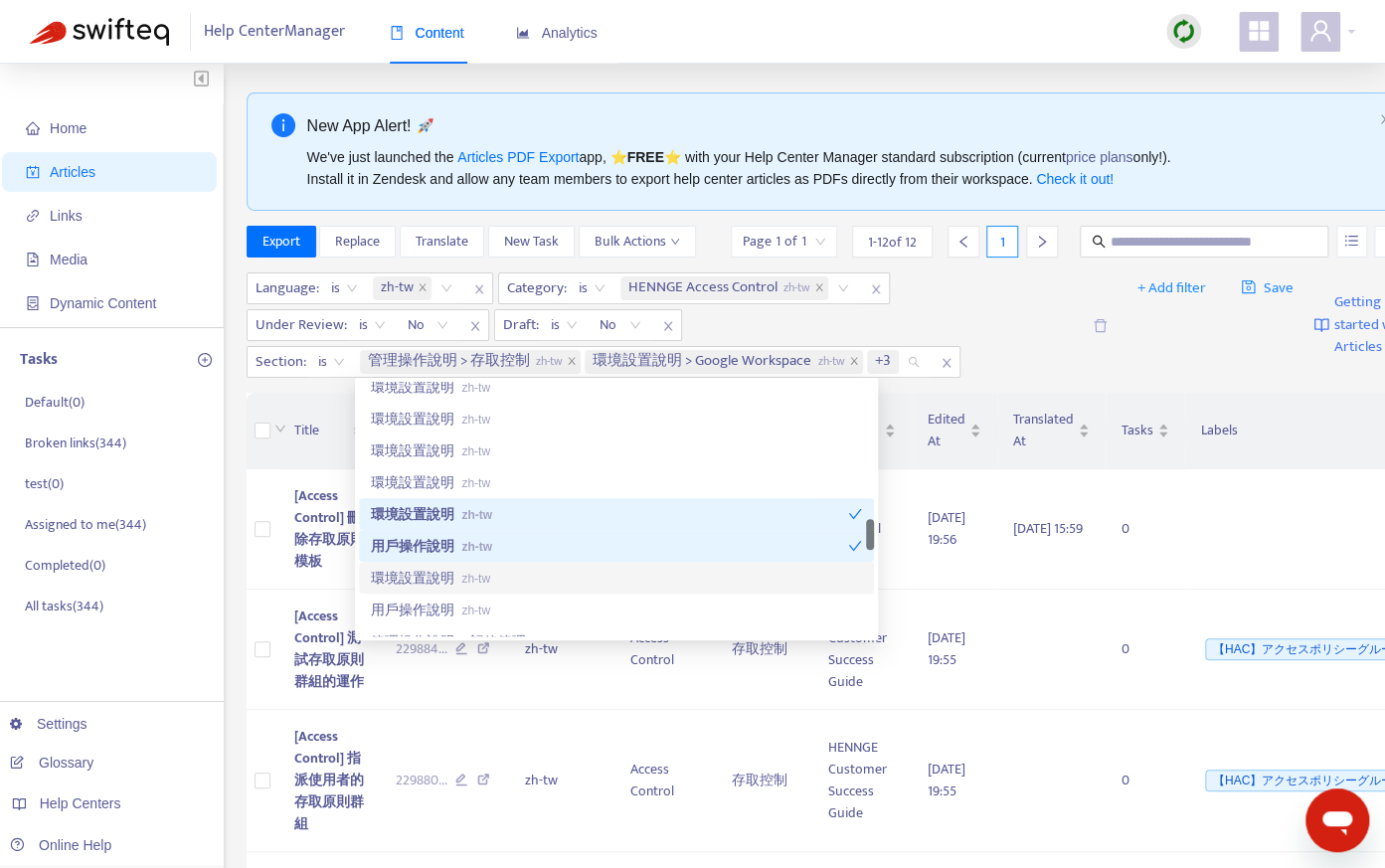 click on "環境設置說明   zh-tw" at bounding box center [616, 578] 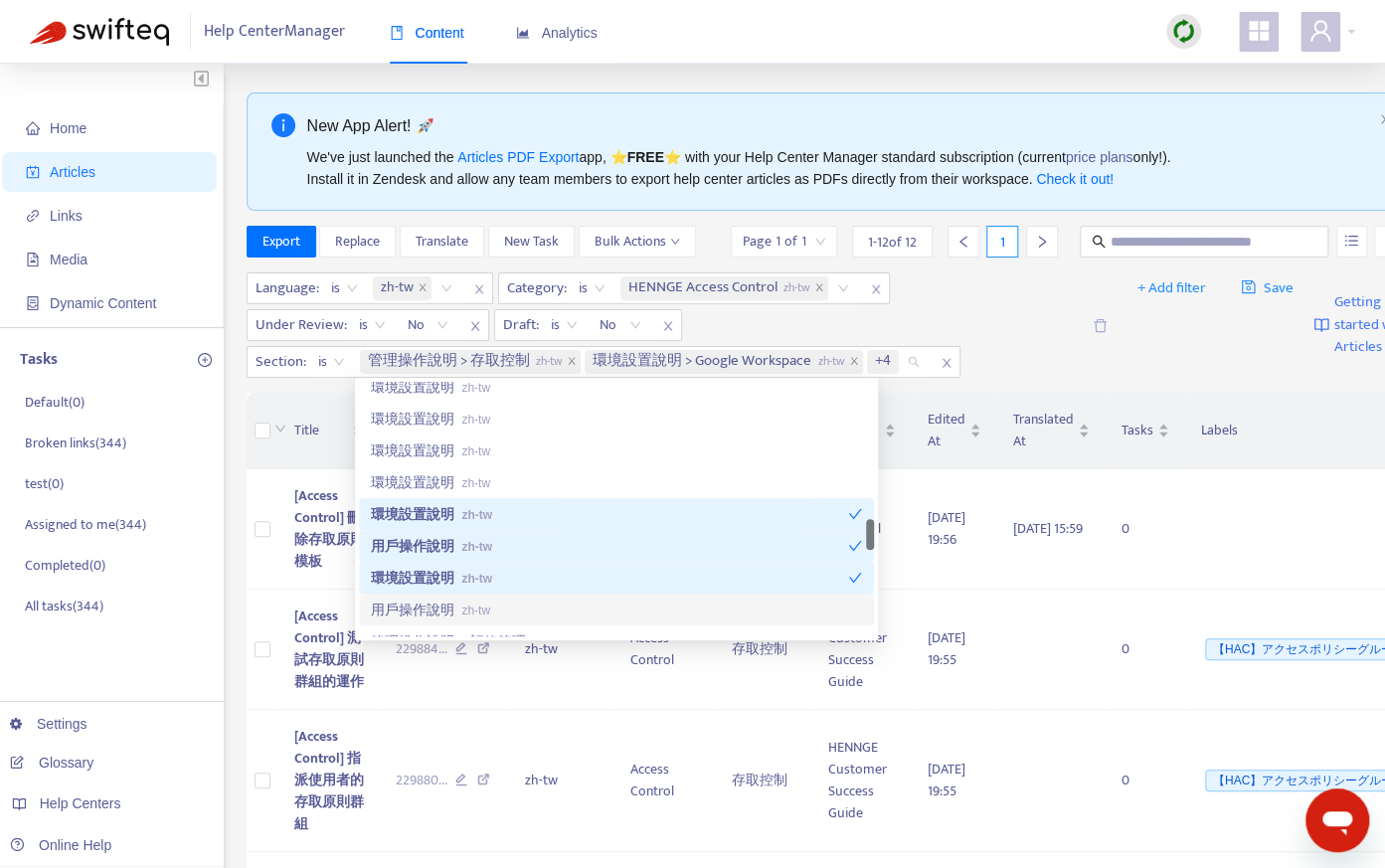 click on "用戶操作說明   zh-tw" at bounding box center [616, 609] 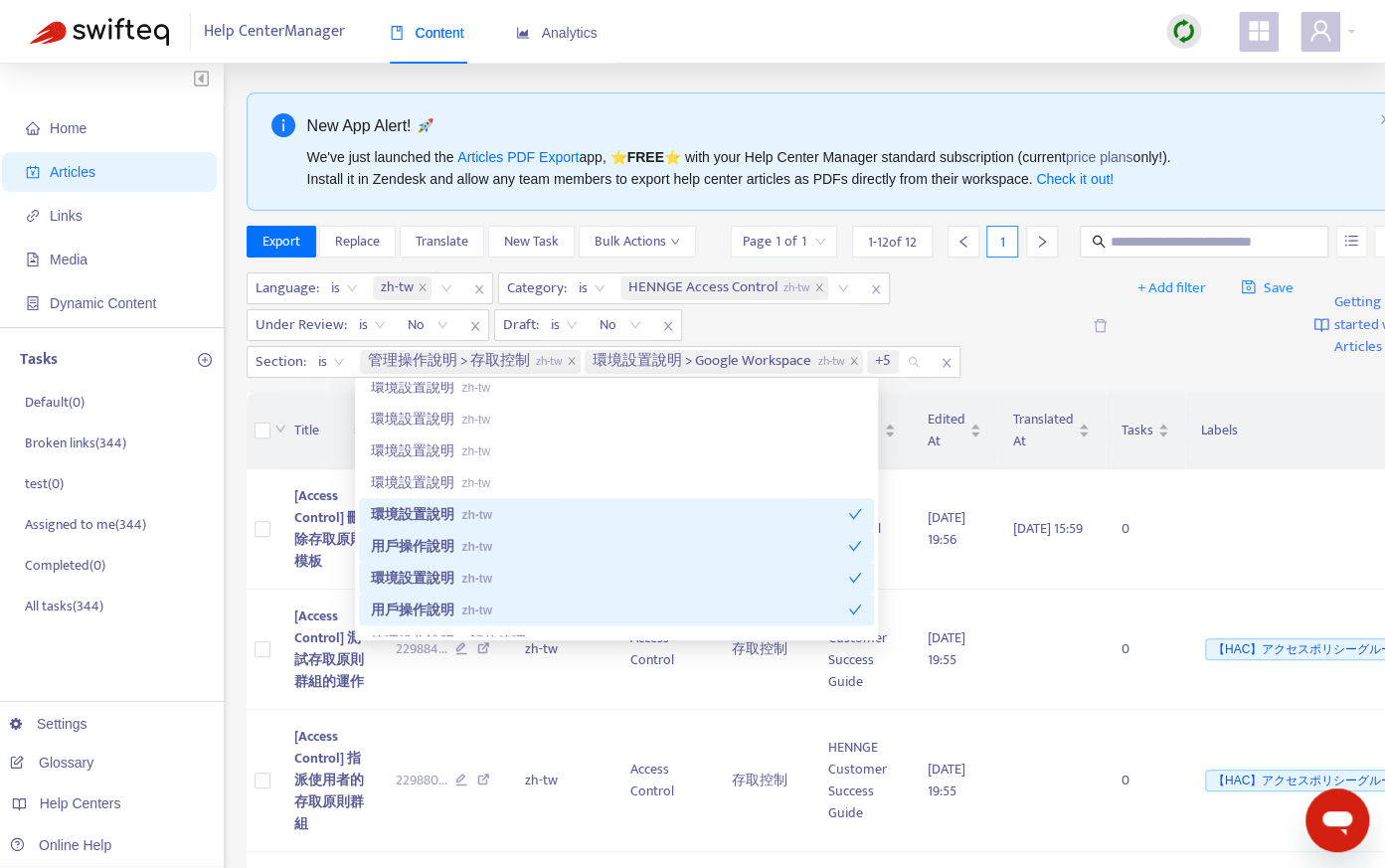 click on "環境設置說明   zh-tw" at bounding box center [616, 514] 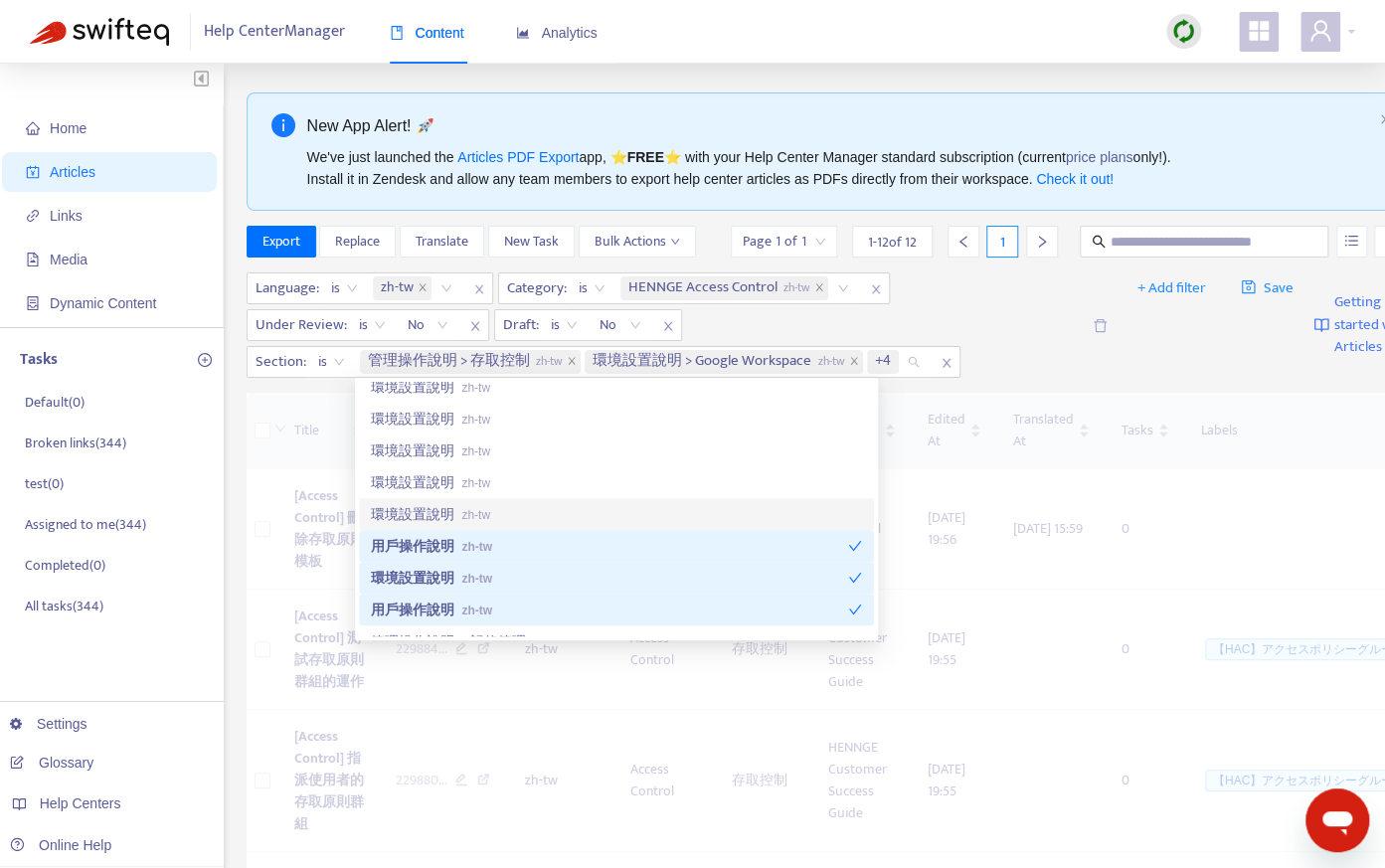click on "用戶操作說明   zh-tw" at bounding box center [609, 546] 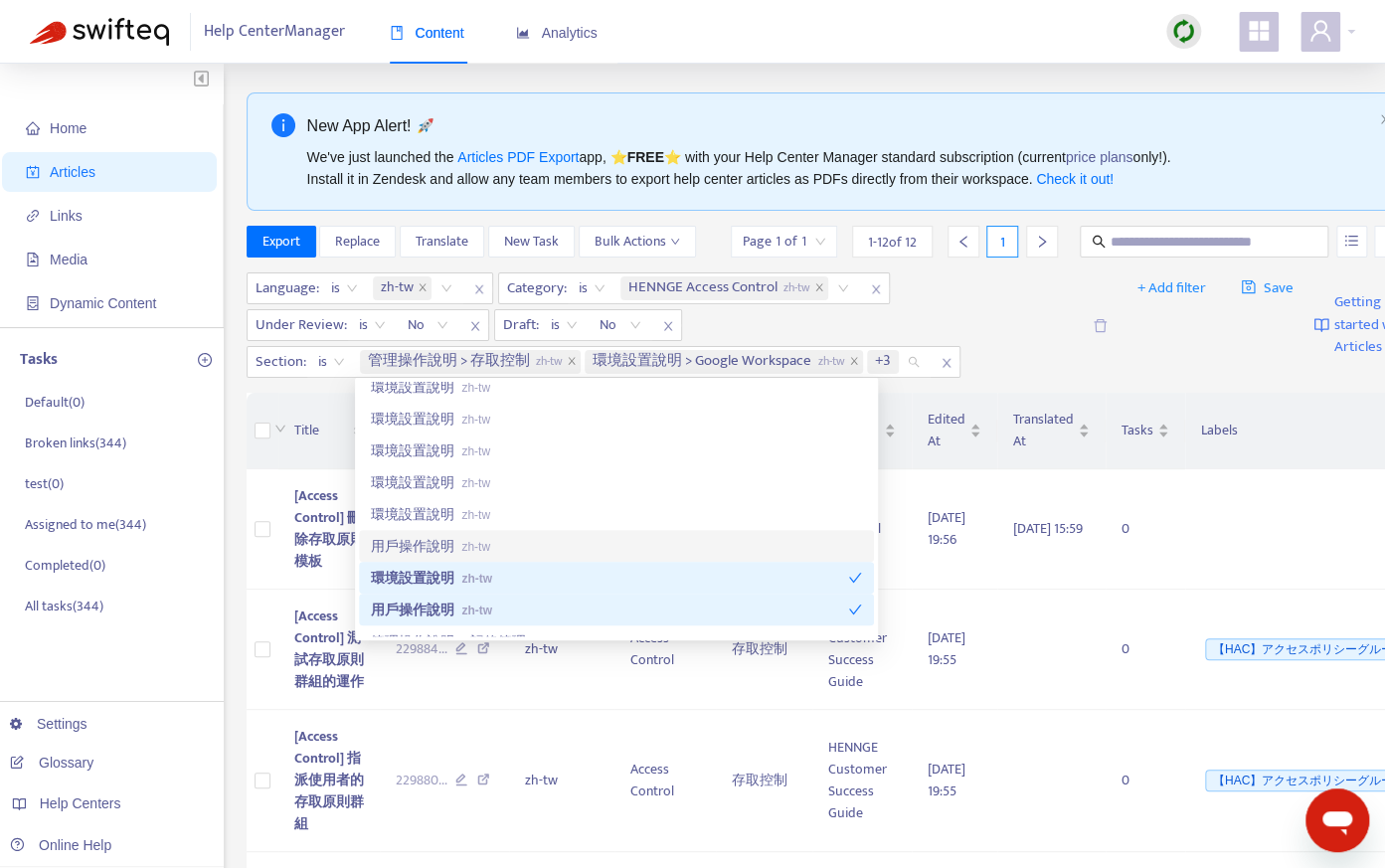 click on "用戶操作說明   zh-tw" at bounding box center (616, 546) 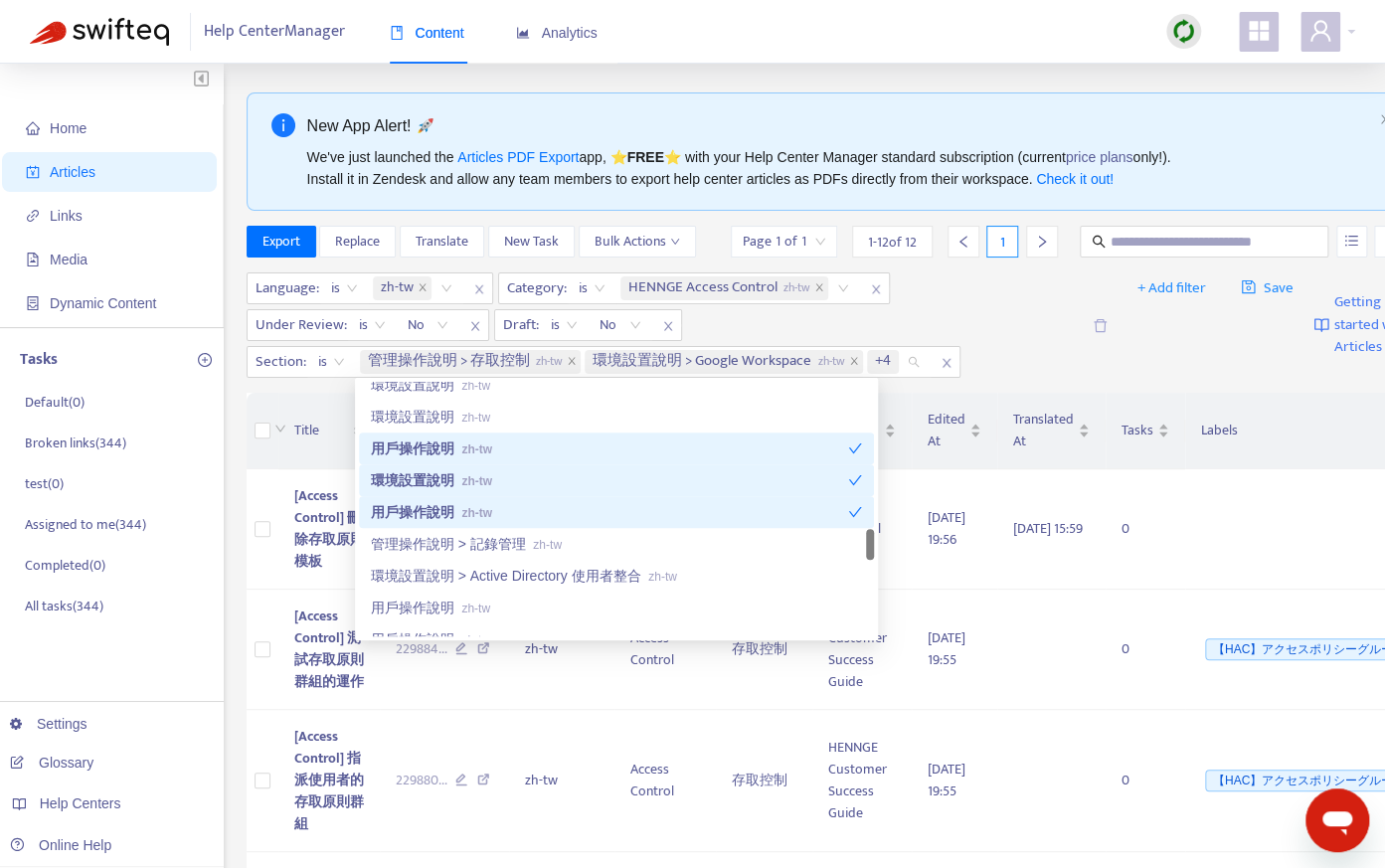 scroll, scrollTop: 1481, scrollLeft: 0, axis: vertical 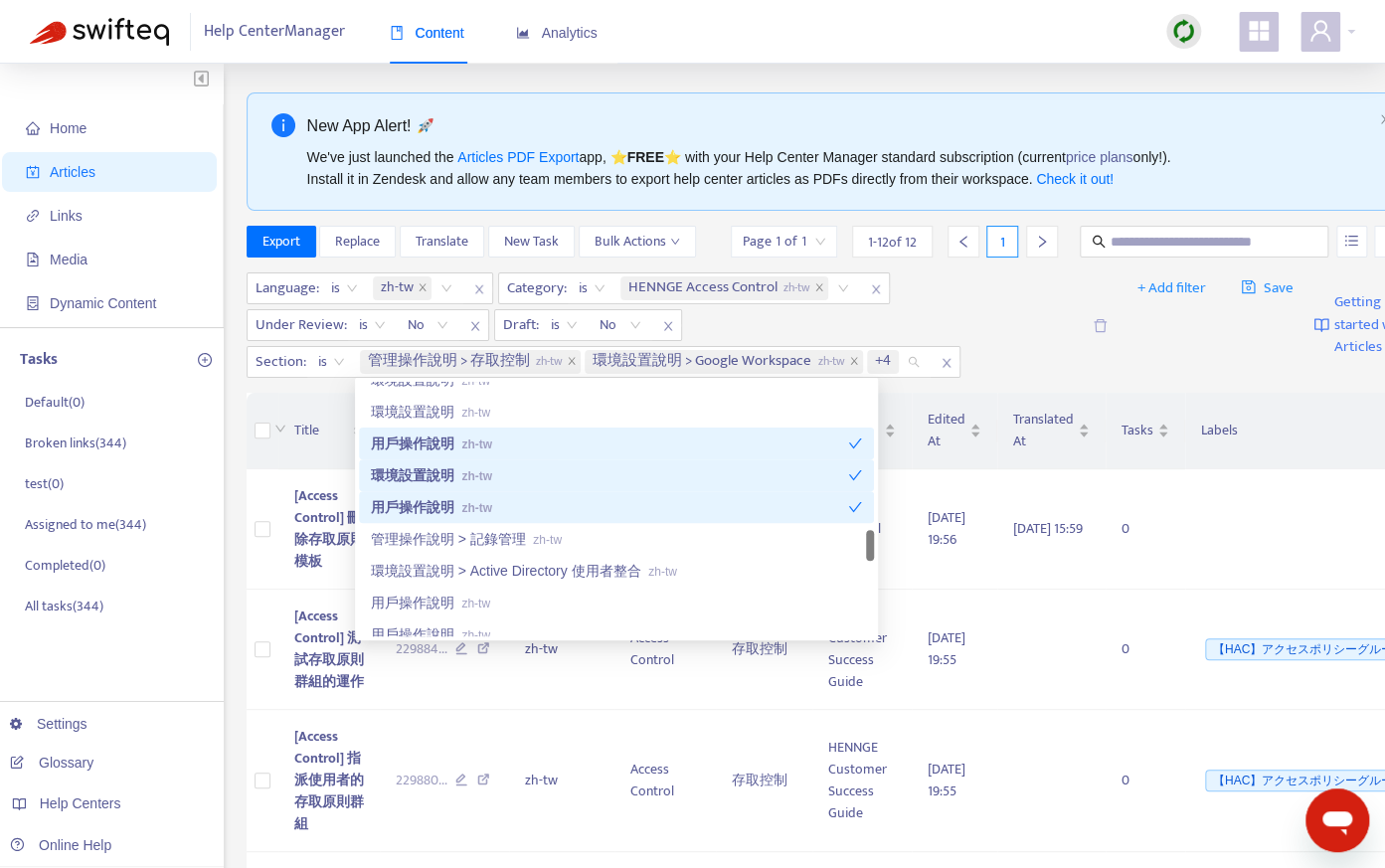 click on "用戶操作說明   zh-tw" at bounding box center [609, 443] 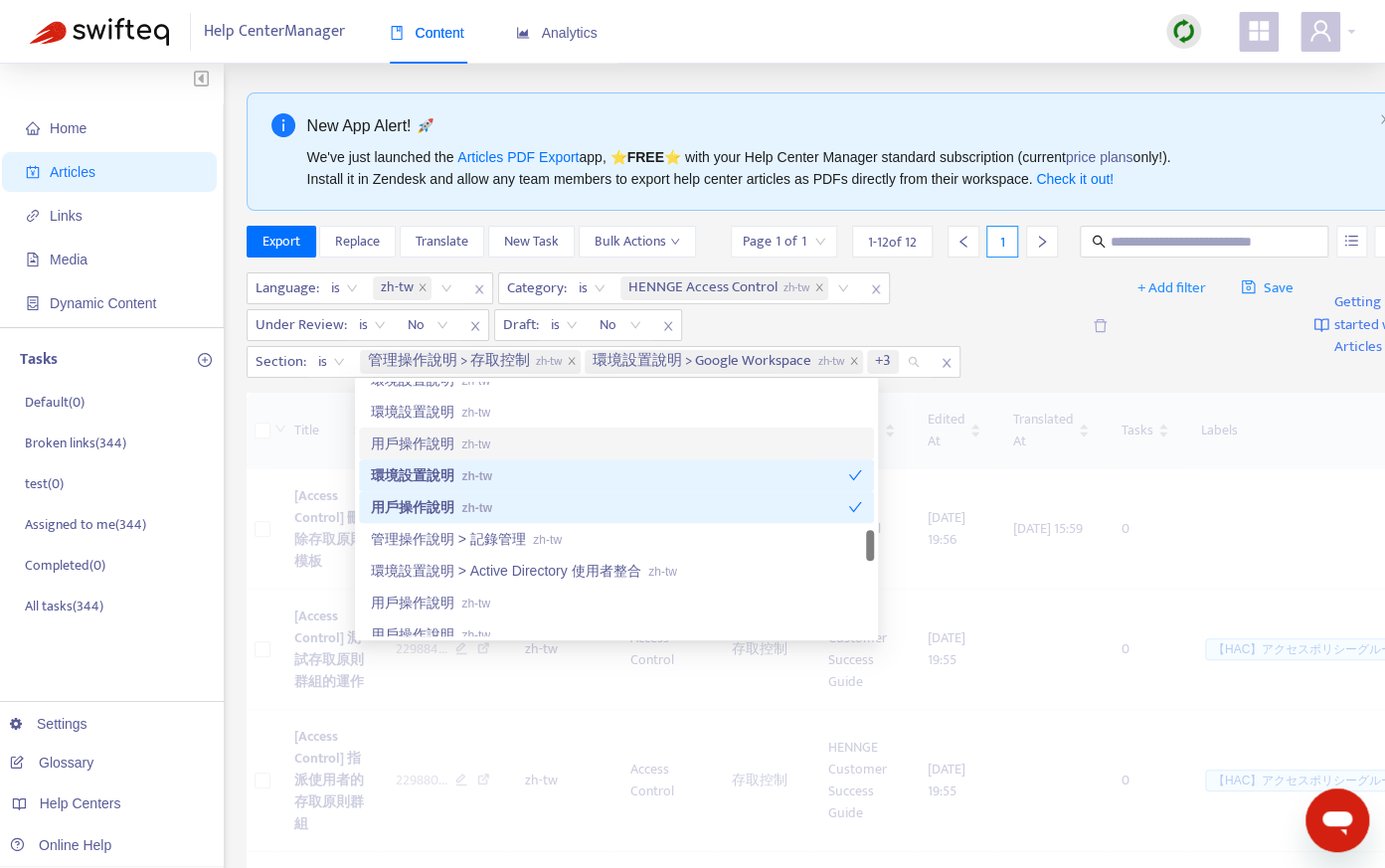 click on "環境設置說明   zh-tw" at bounding box center (609, 475) 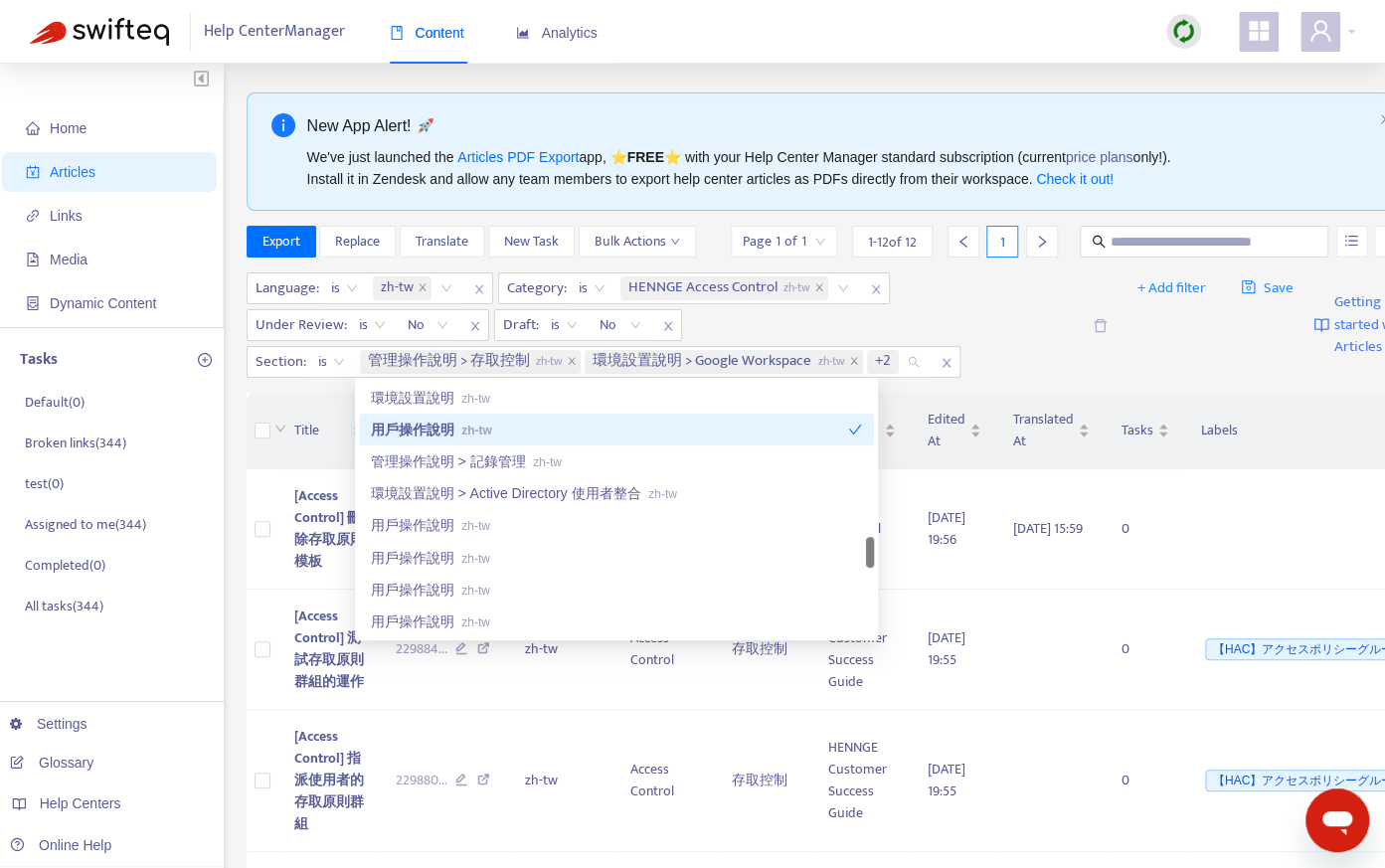 scroll, scrollTop: 1561, scrollLeft: 0, axis: vertical 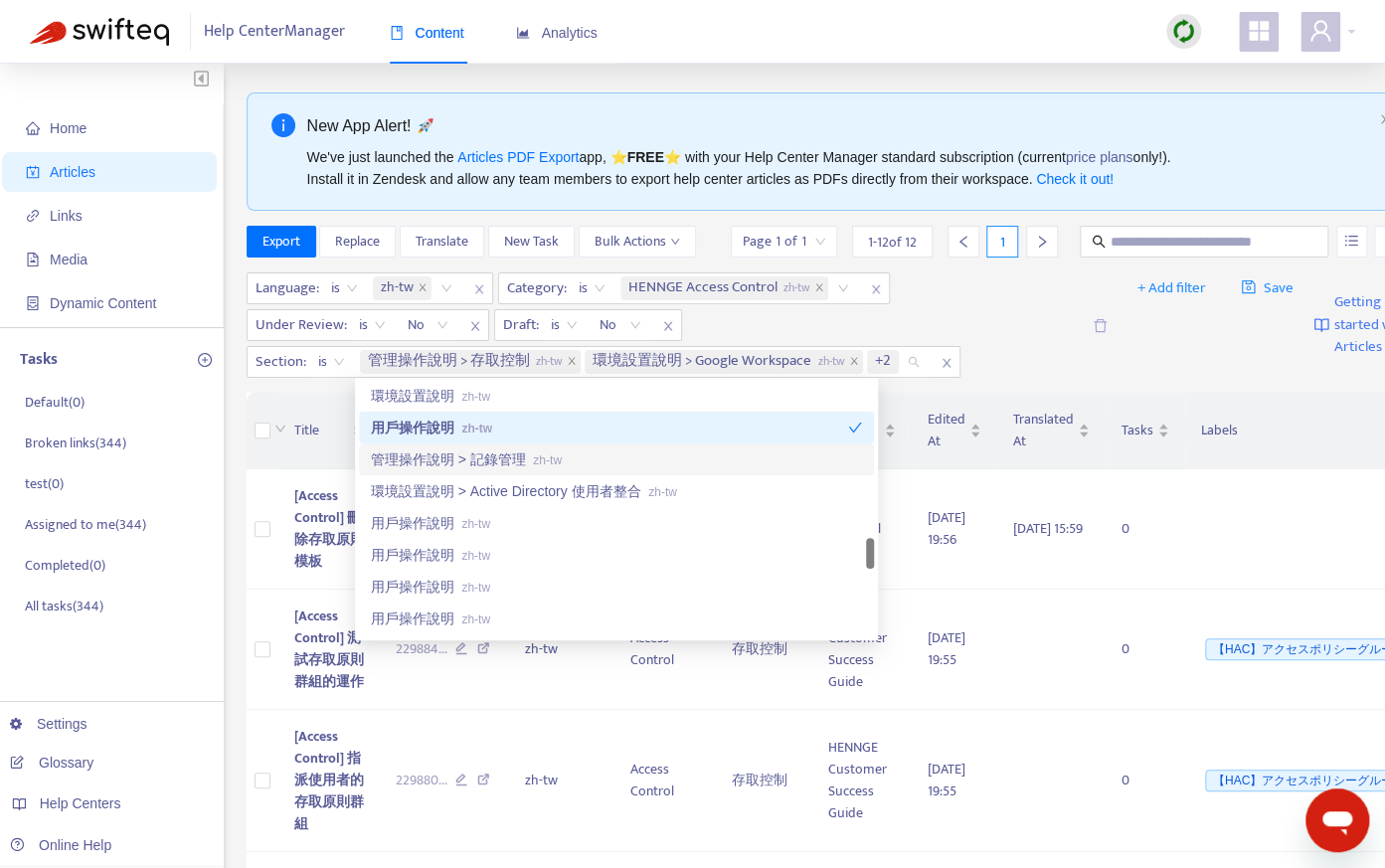 click on "管理操作說明 > 記錄管理   zh-tw" at bounding box center (616, 459) 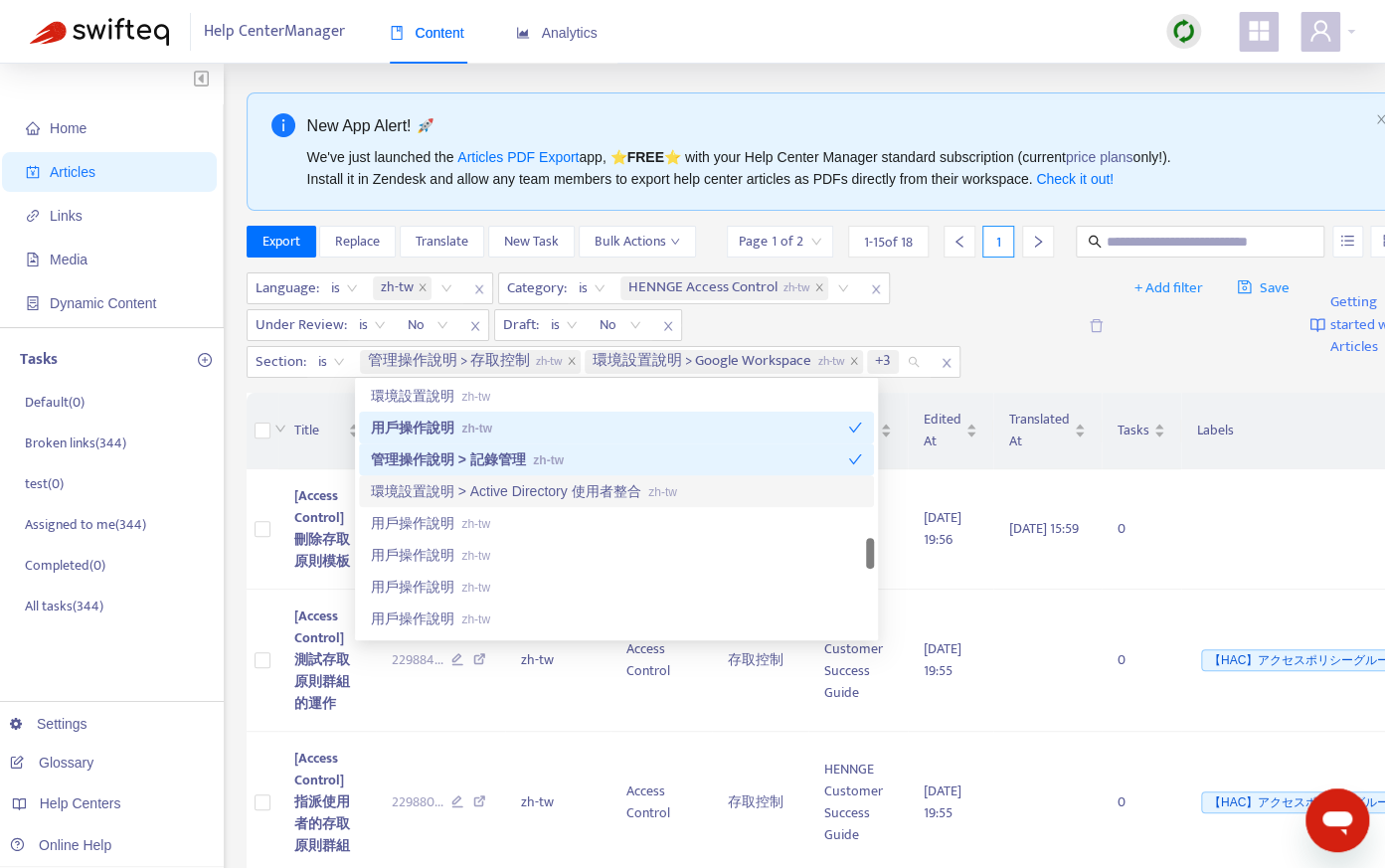 click on "環境設置說明 > Active Directory 使用者整合   zh-tw" at bounding box center [616, 491] 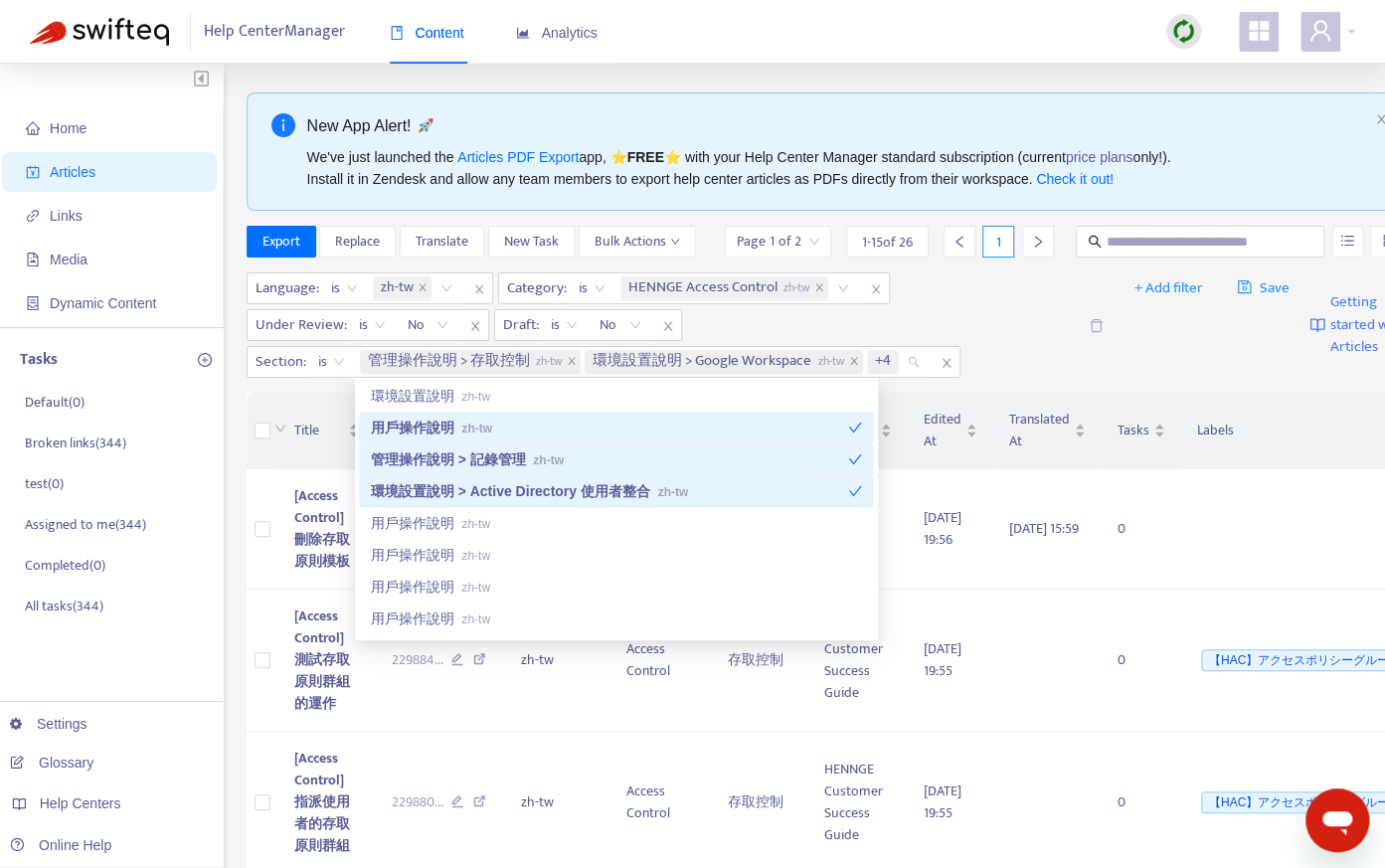click on "用戶操作說明   zh-tw" at bounding box center [609, 428] 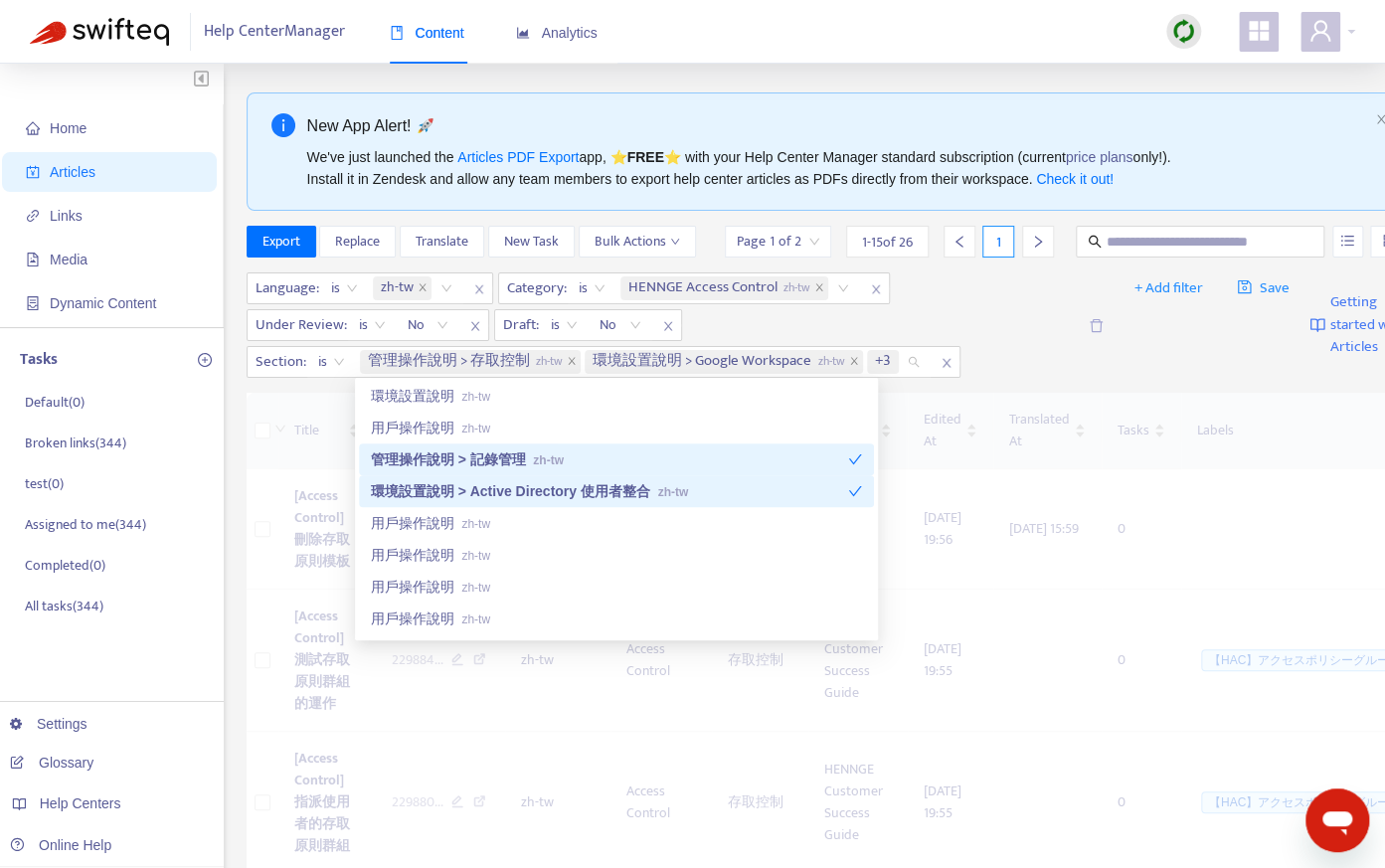click on "管理操作說明 > 記錄管理   zh-tw" at bounding box center (609, 459) 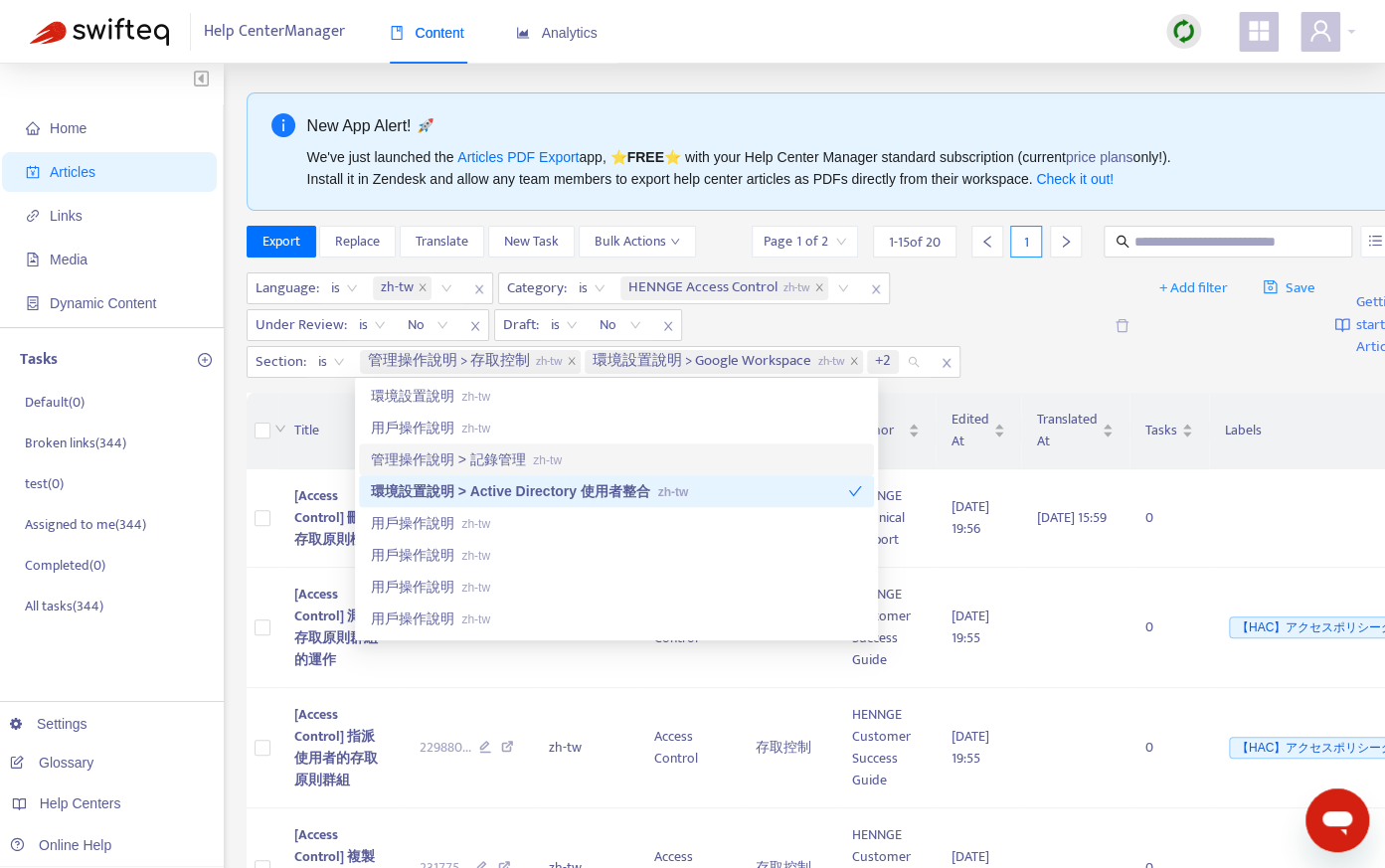 click on "管理操作說明 > 記錄管理   zh-tw" at bounding box center (616, 459) 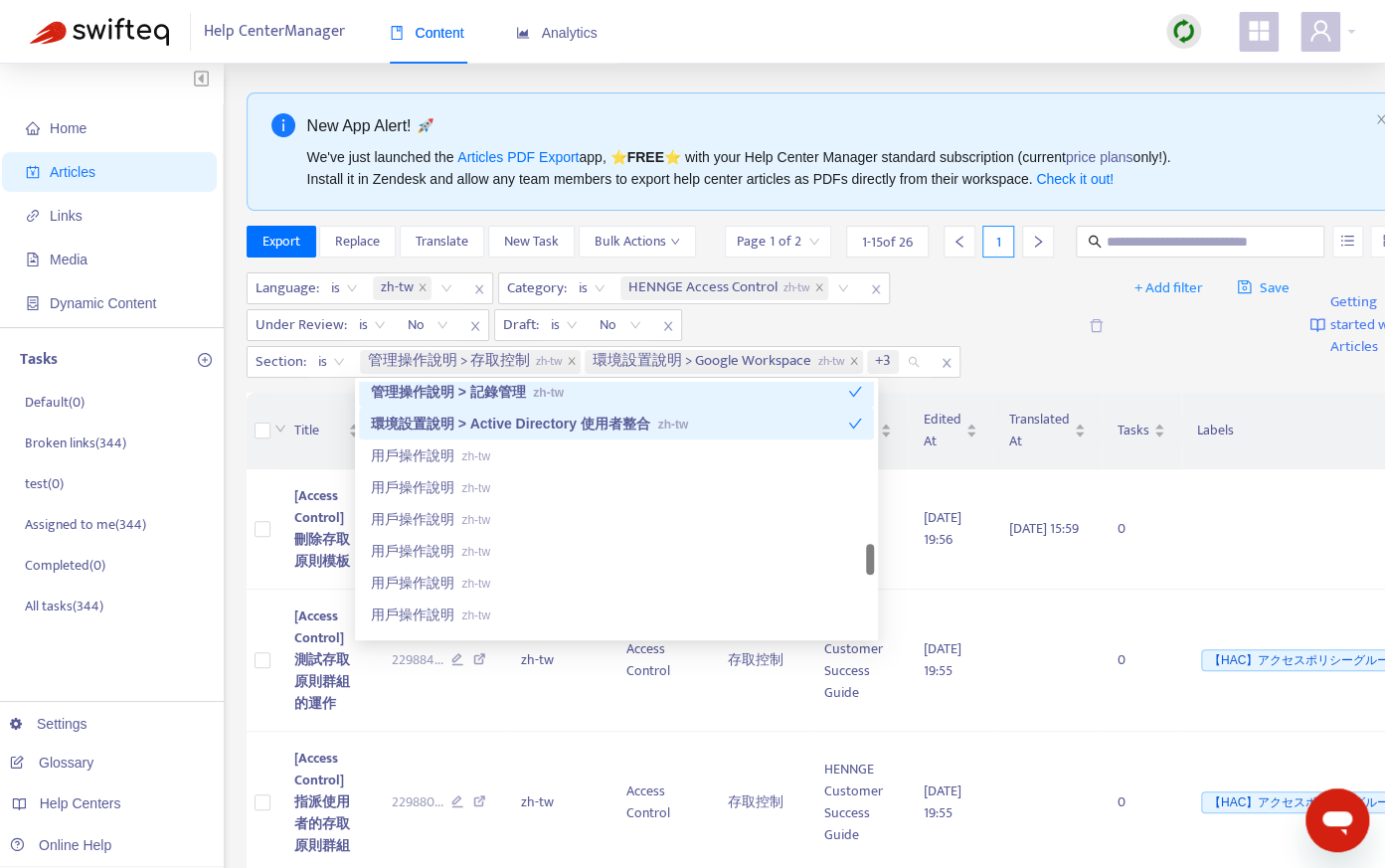 scroll, scrollTop: 1632, scrollLeft: 0, axis: vertical 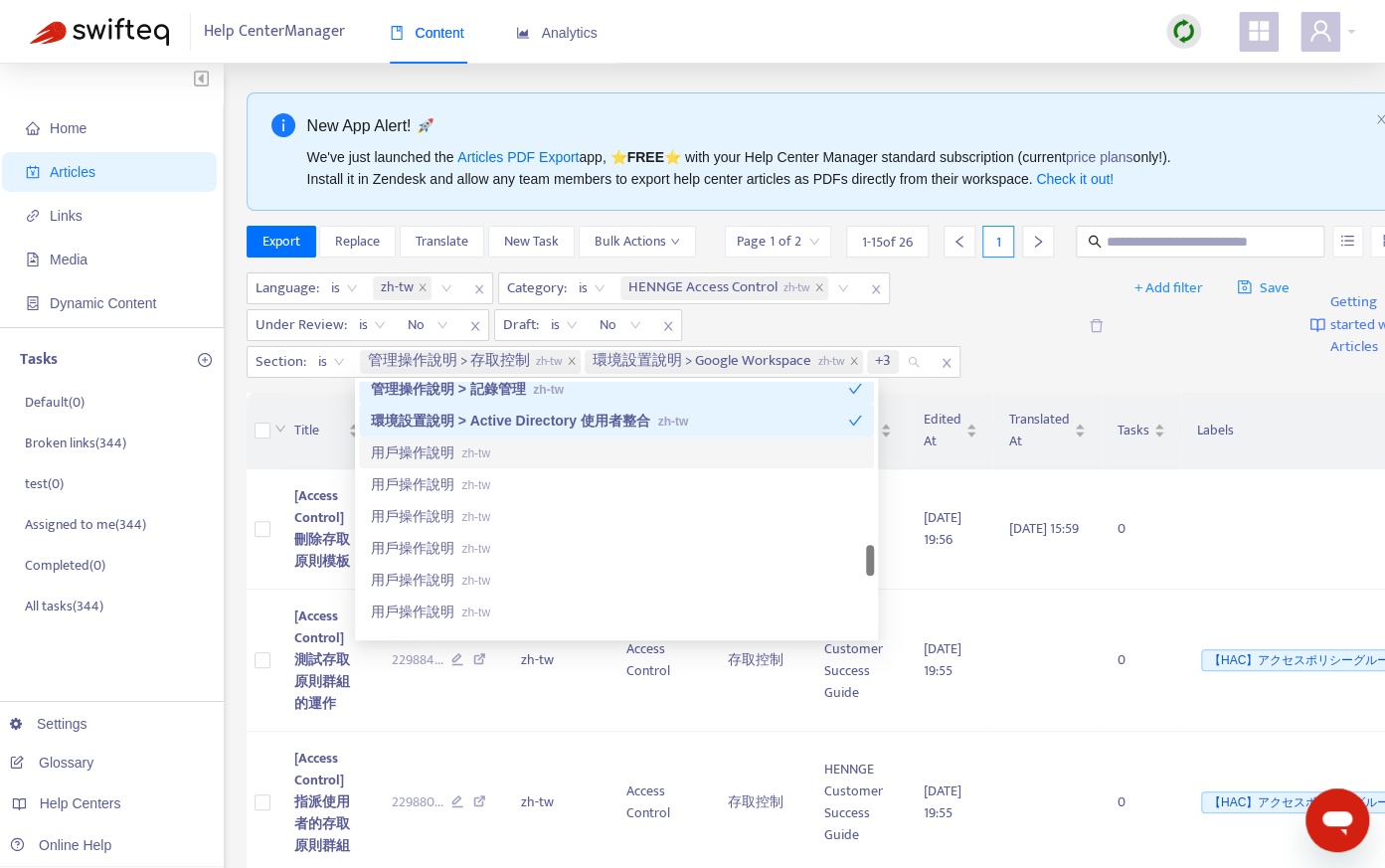 click on "用戶操作說明   zh-tw" at bounding box center [616, 452] 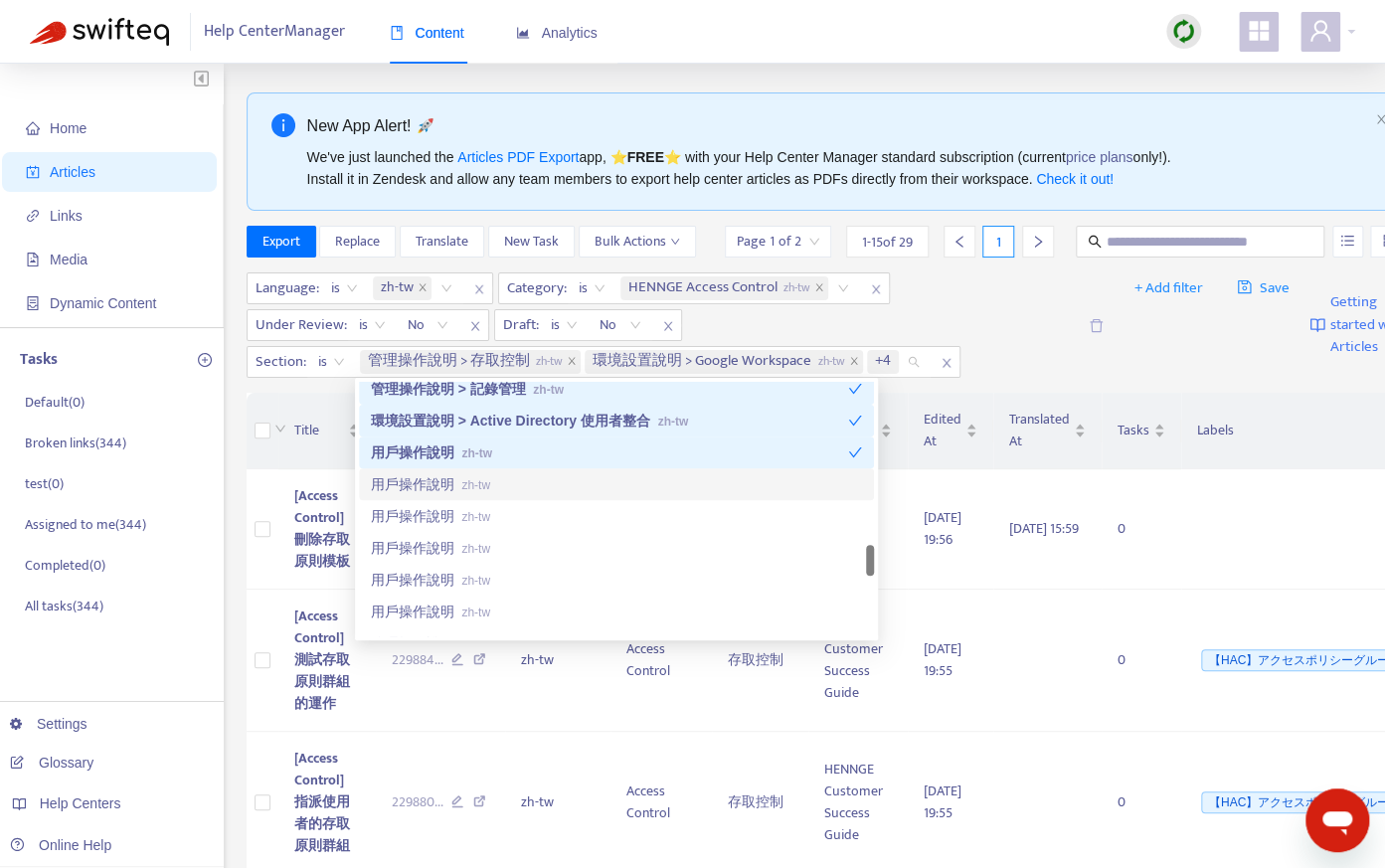 click on "用戶操作說明   zh-tw" at bounding box center [616, 484] 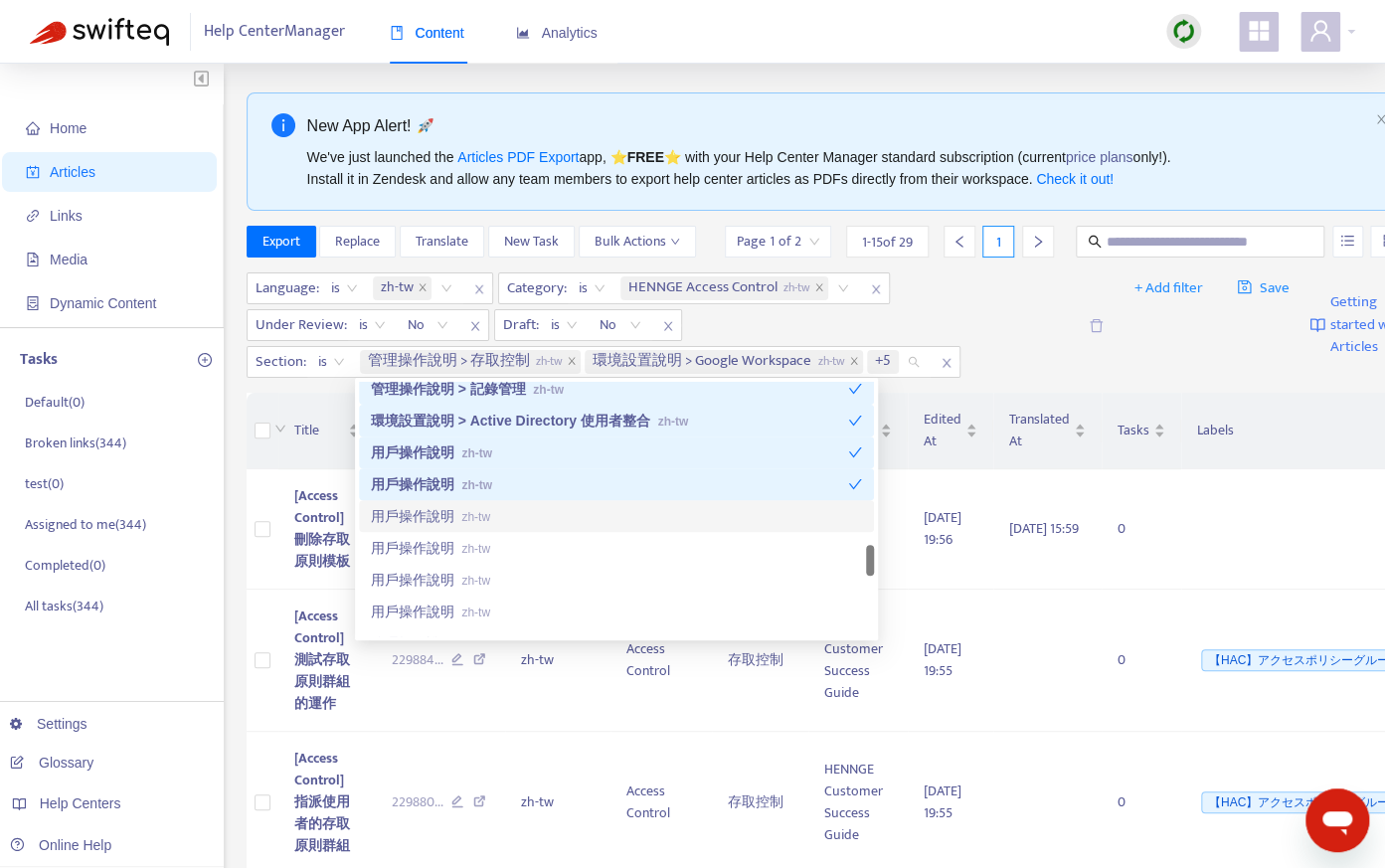 click on "用戶操作說明   zh-tw" at bounding box center (616, 516) 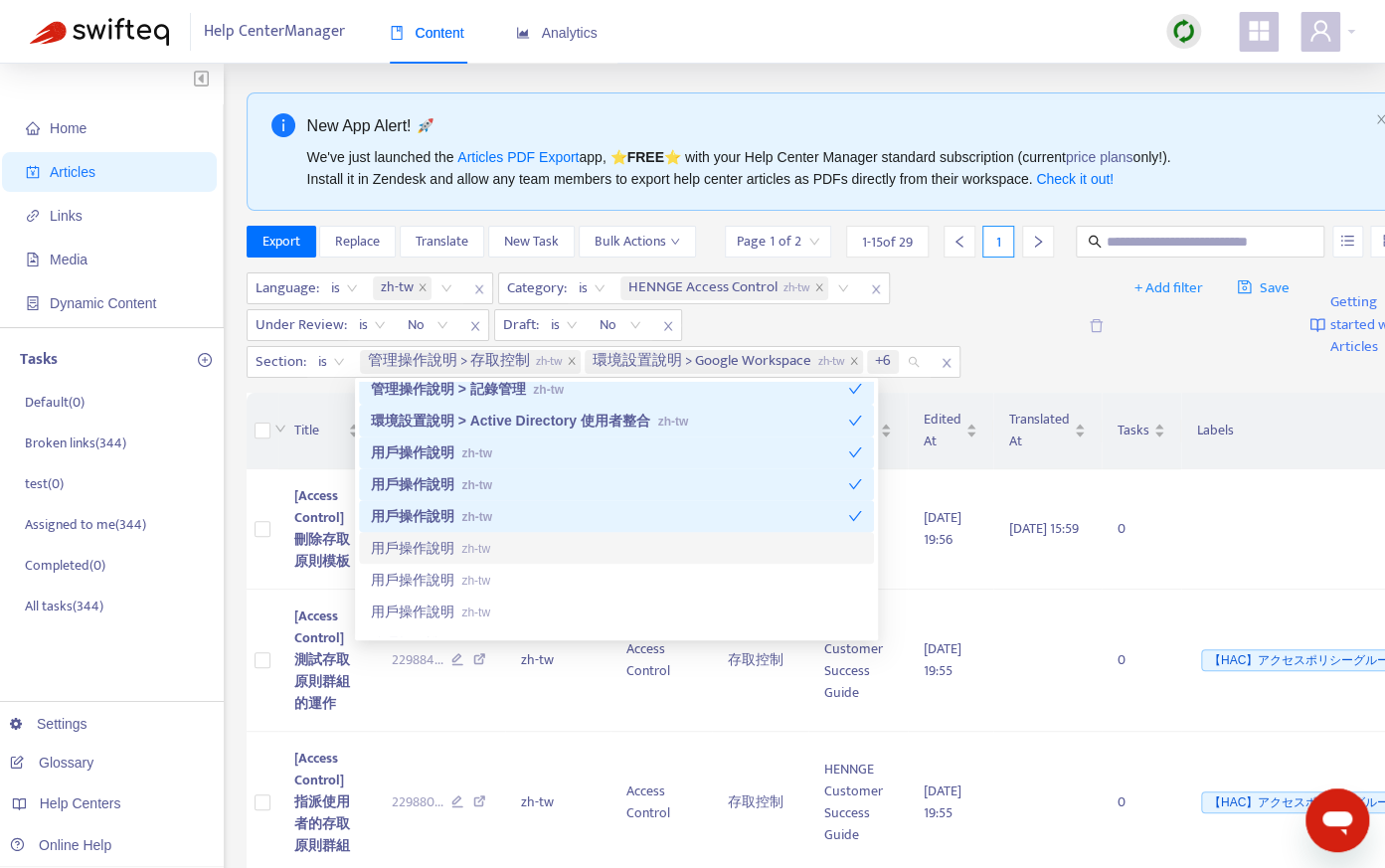 click on "用戶操作說明   zh-tw" at bounding box center [616, 548] 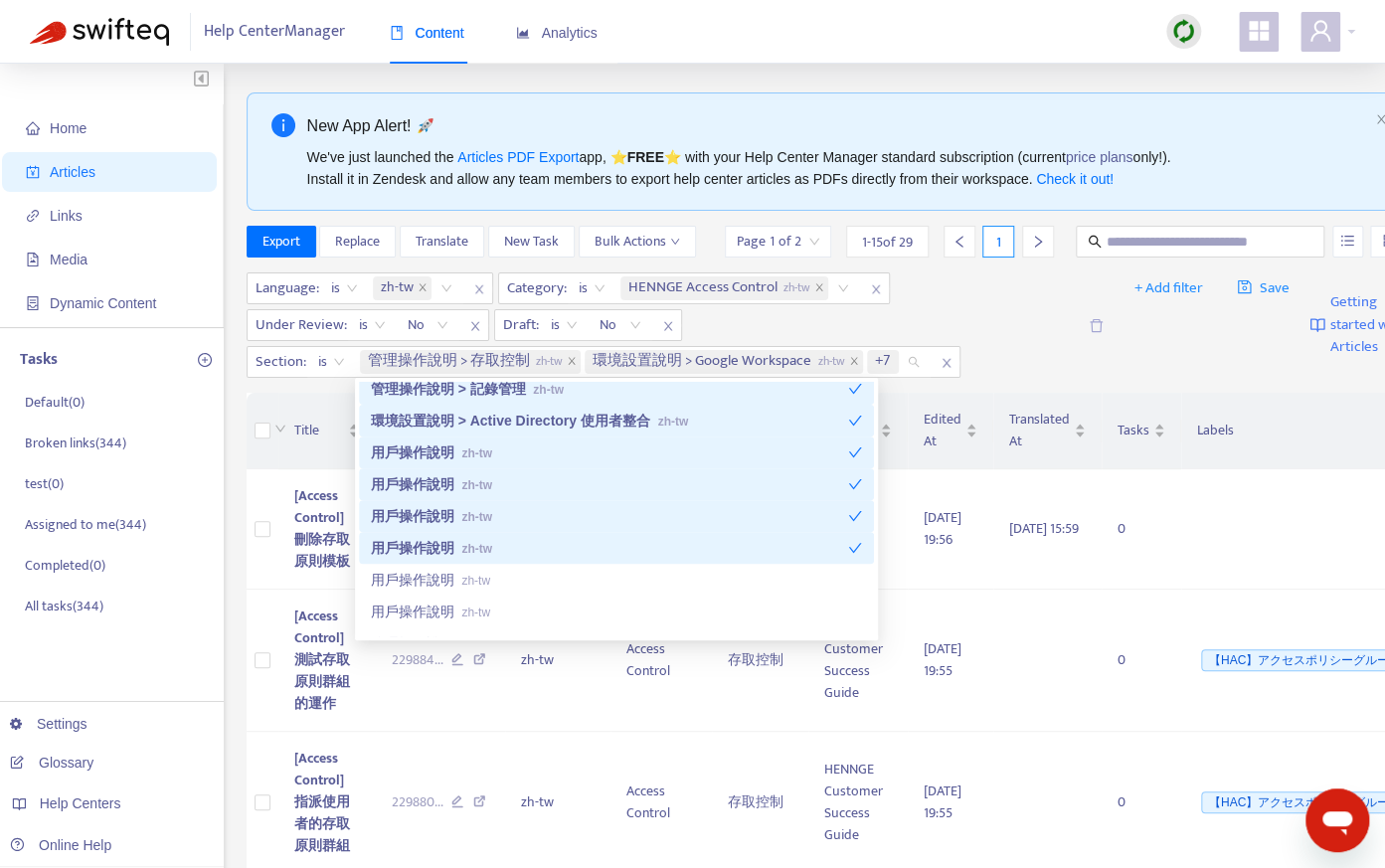 click on "用戶操作說明   zh-tw" at bounding box center (609, 484) 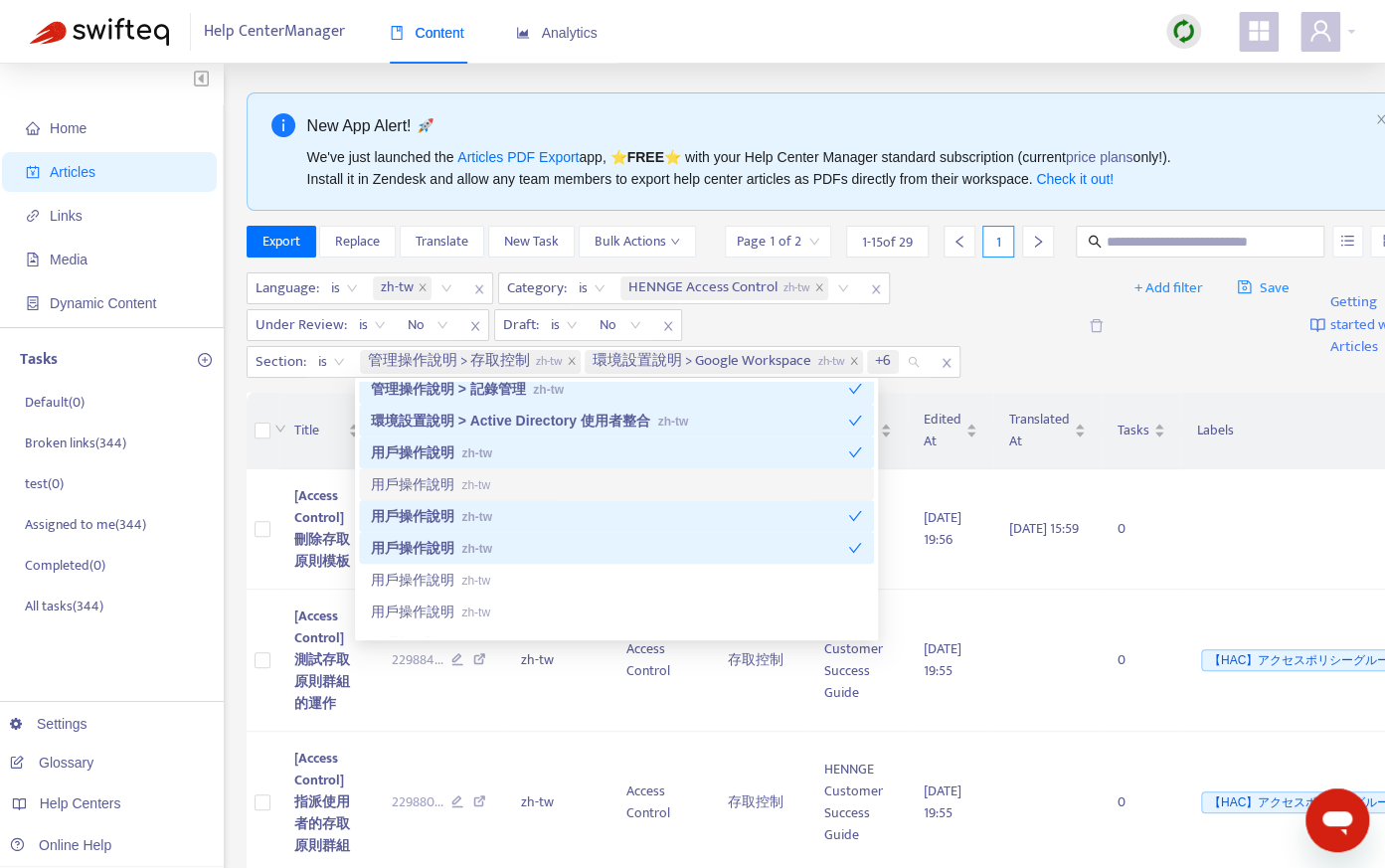click on "用戶操作說明   zh-tw" at bounding box center [609, 516] 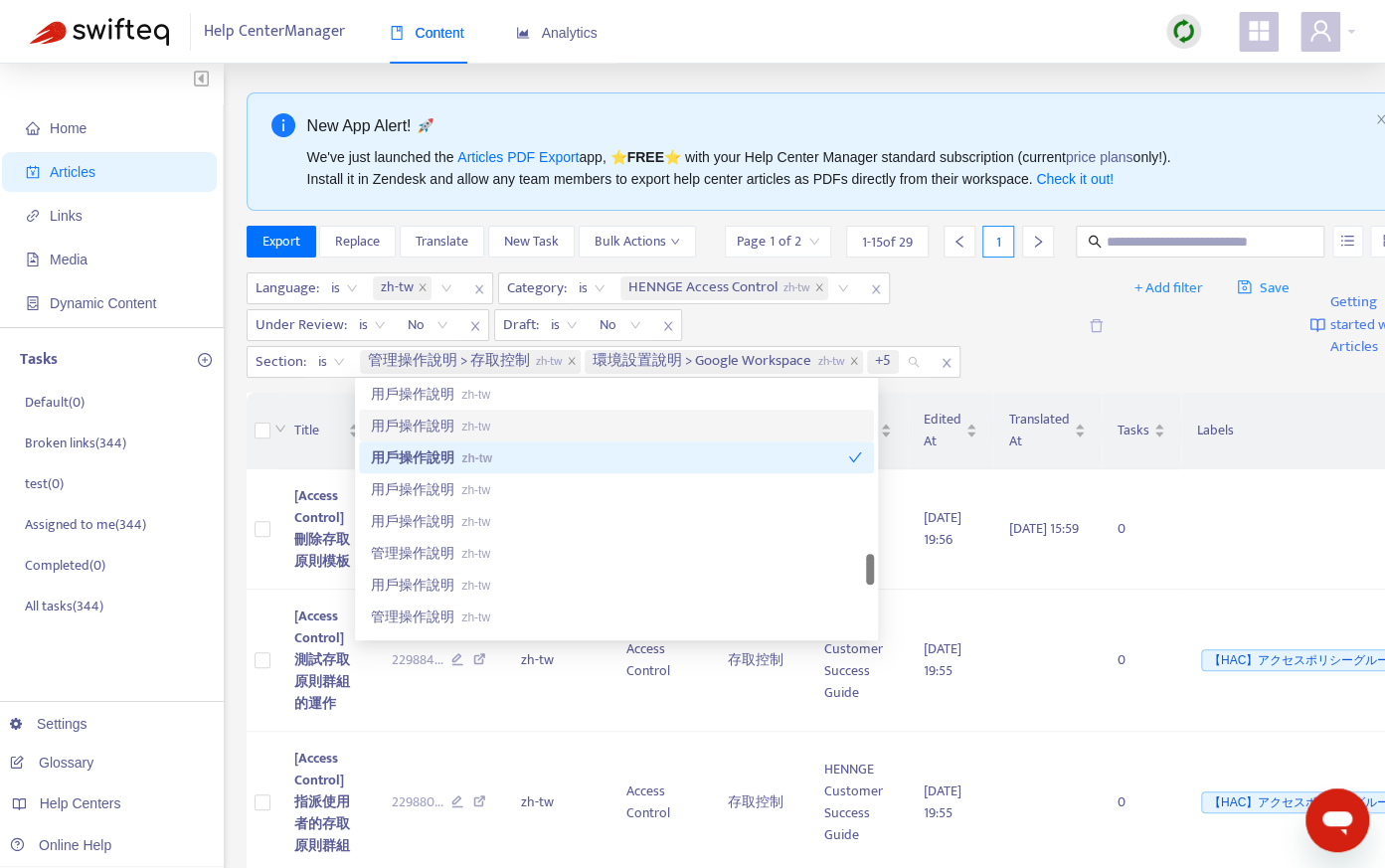 scroll, scrollTop: 1724, scrollLeft: 0, axis: vertical 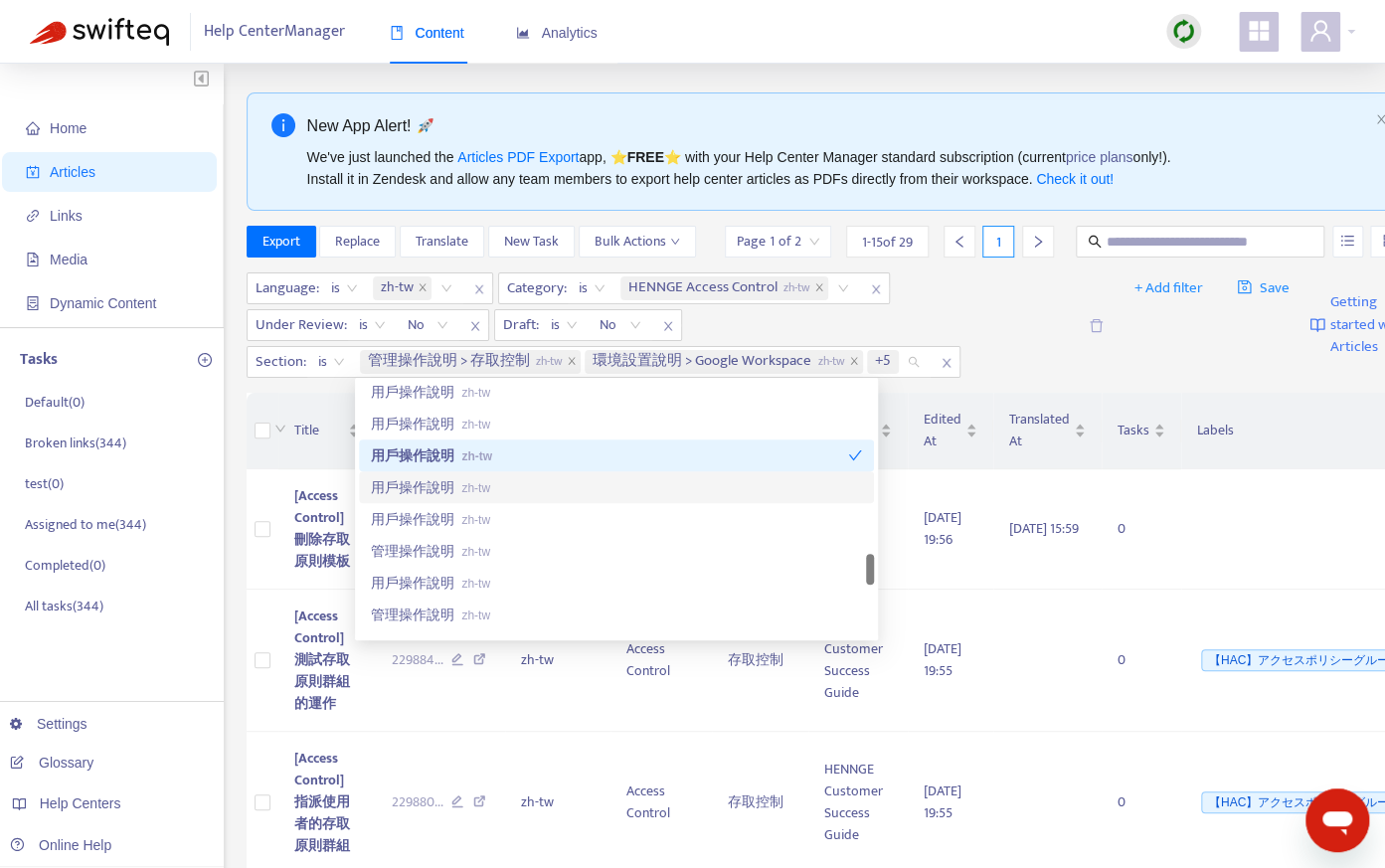 click on "用戶操作說明   zh-tw" at bounding box center [616, 487] 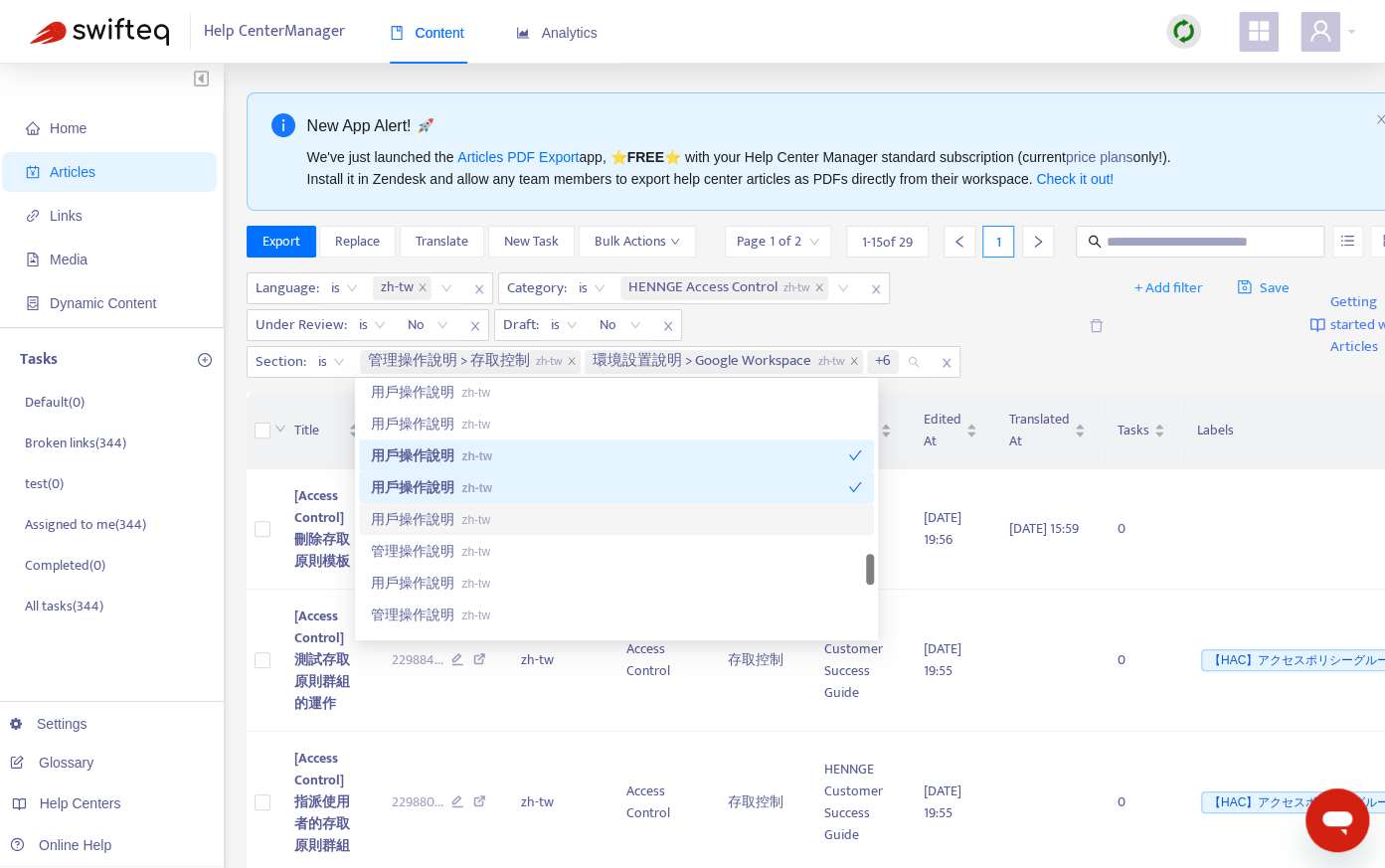 click on "用戶操作說明   zh-tw" at bounding box center (616, 519) 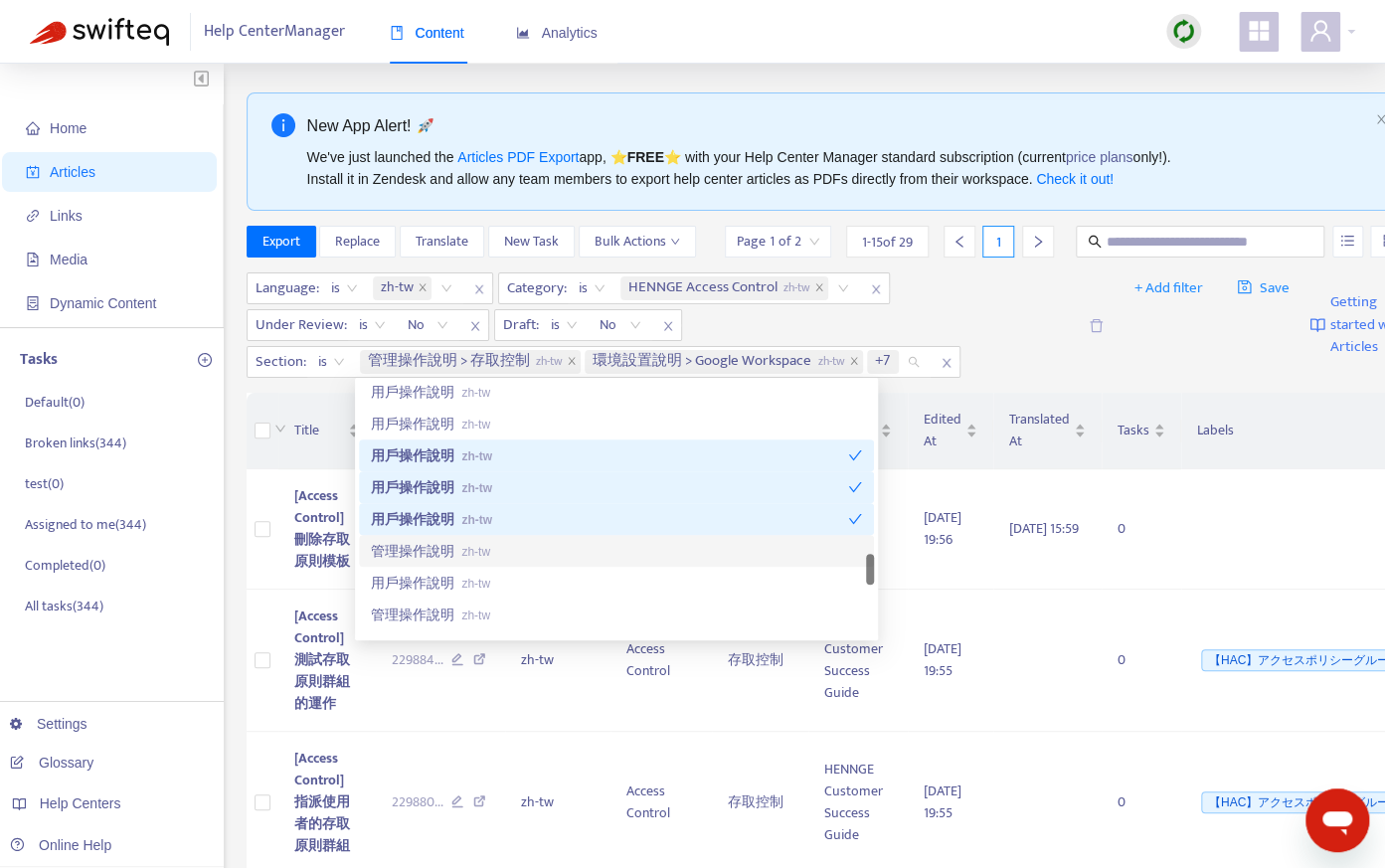 click on "管理操作說明   zh-tw" at bounding box center (616, 551) 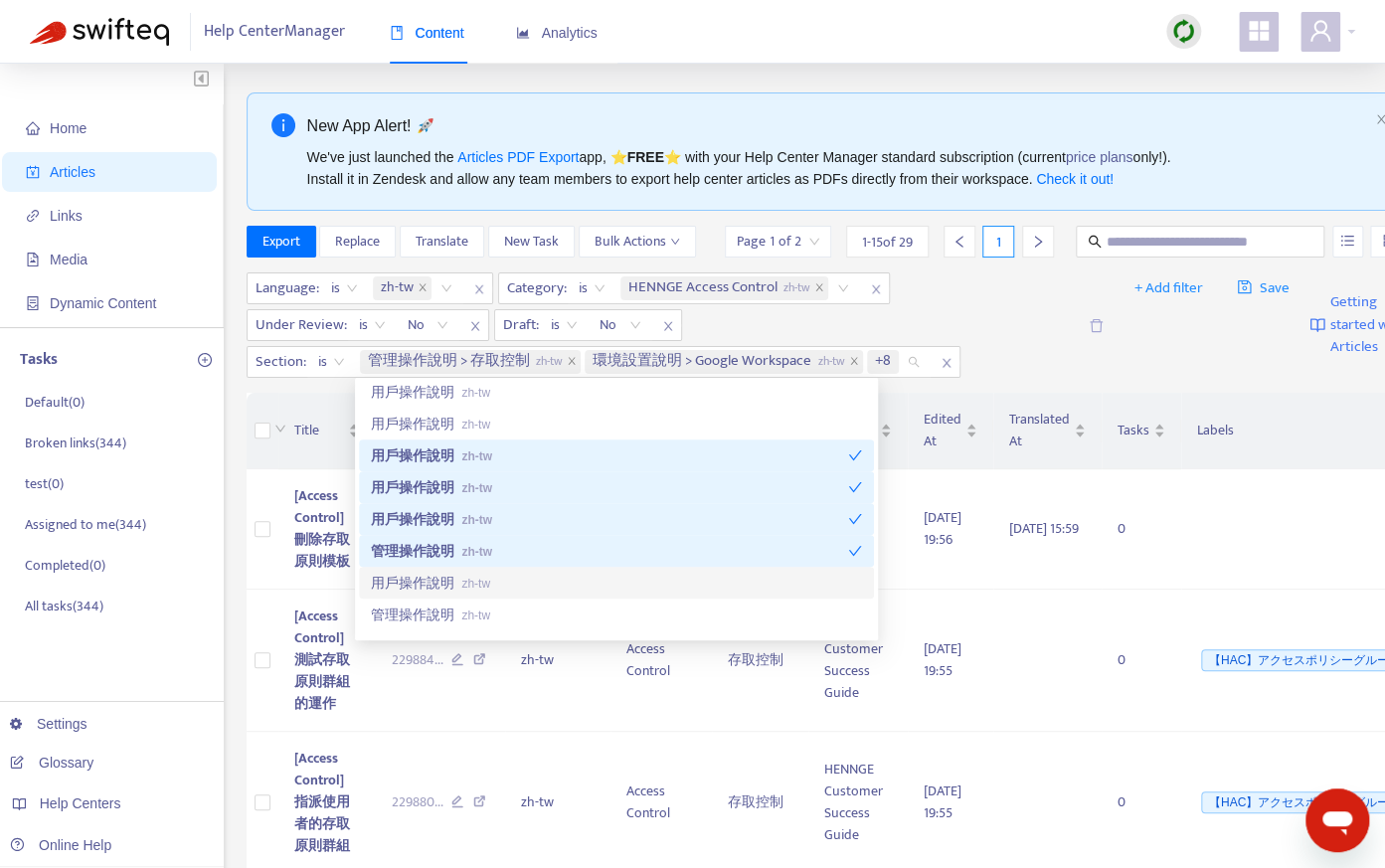 click on "用戶操作說明   zh-tw" at bounding box center [616, 583] 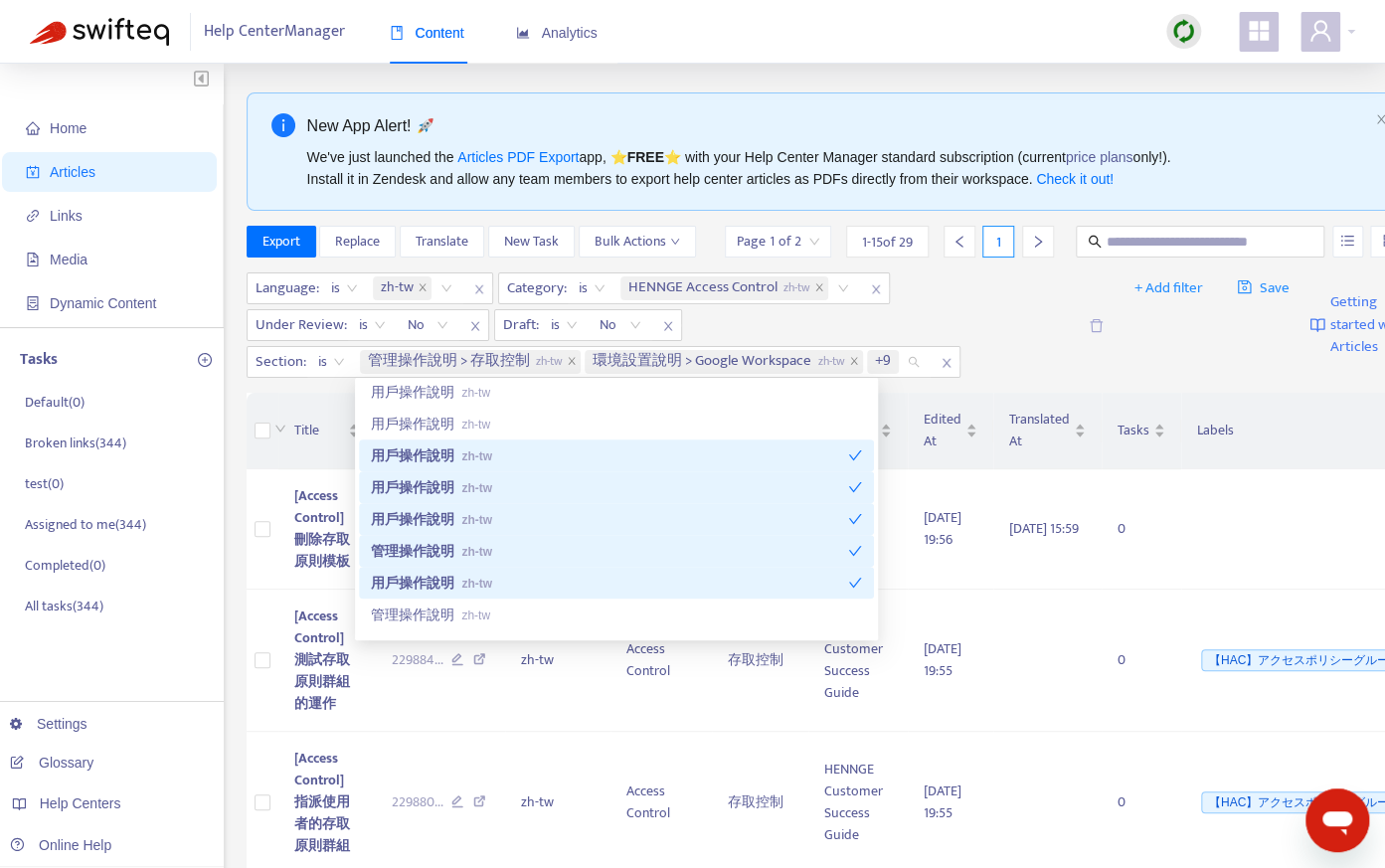 click on "用戶操作說明   zh-tw" at bounding box center (609, 455) 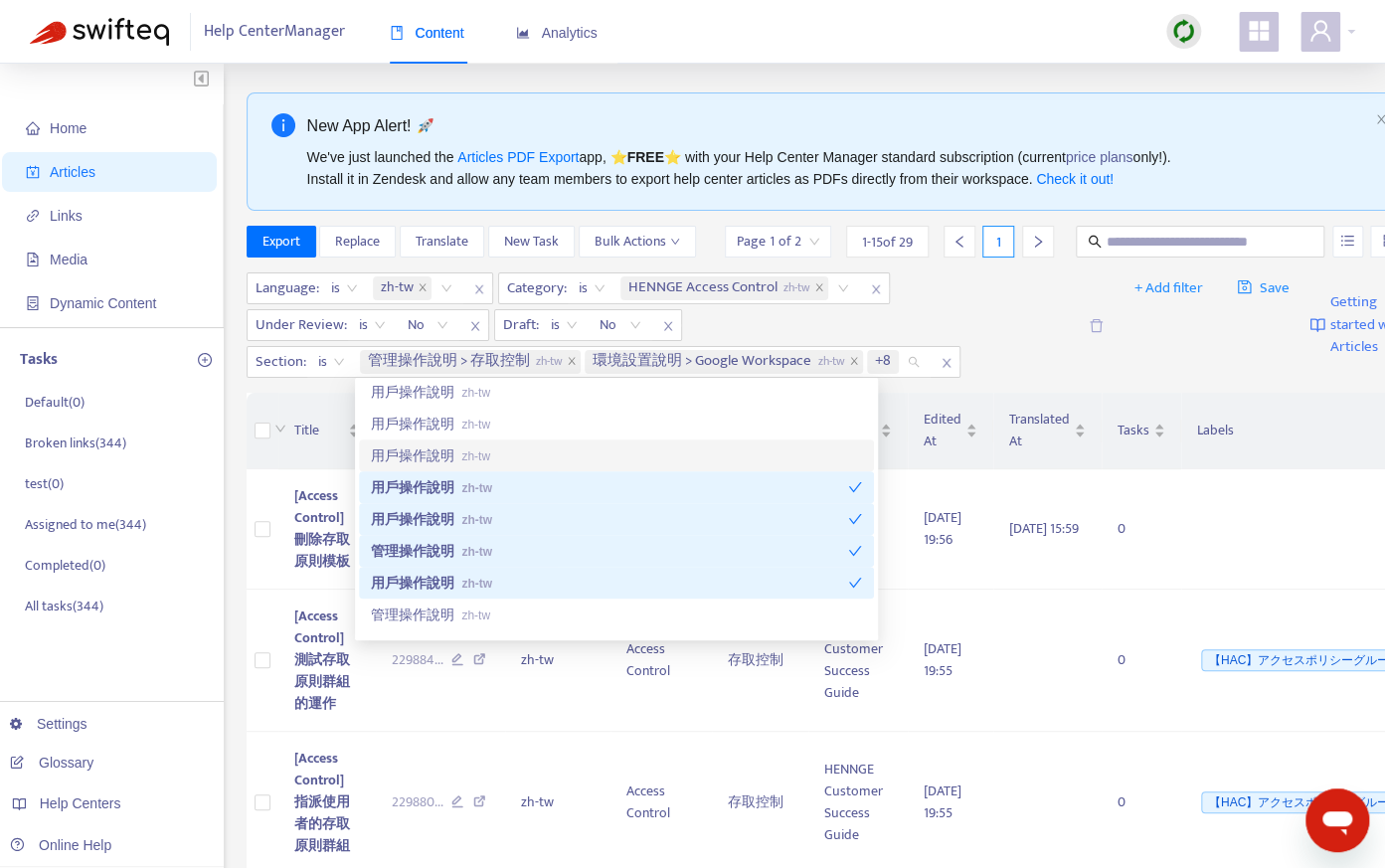 click on "用戶操作說明   zh-tw" at bounding box center (609, 487) 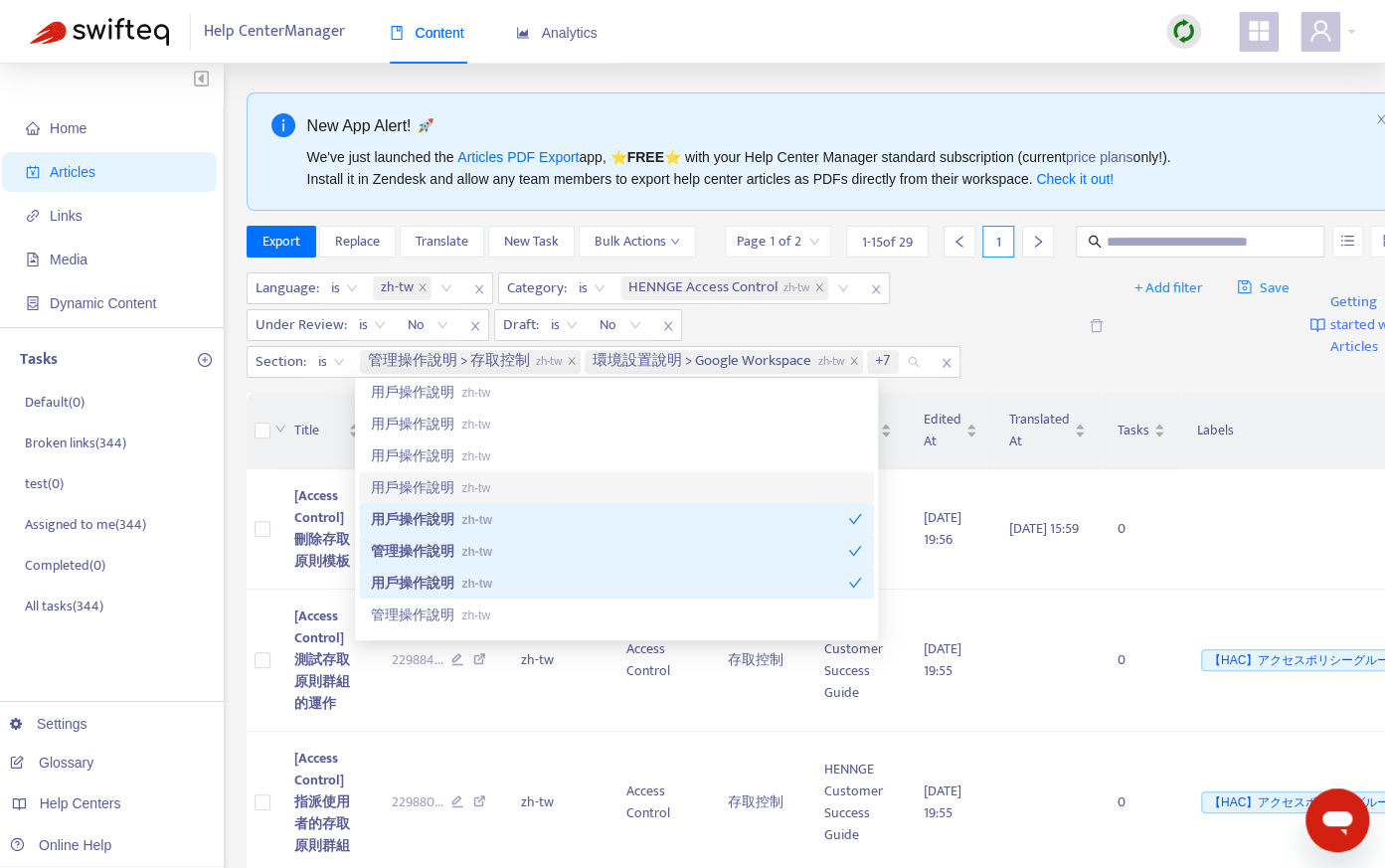 click on "用戶操作說明   zh-tw" at bounding box center (616, 487) 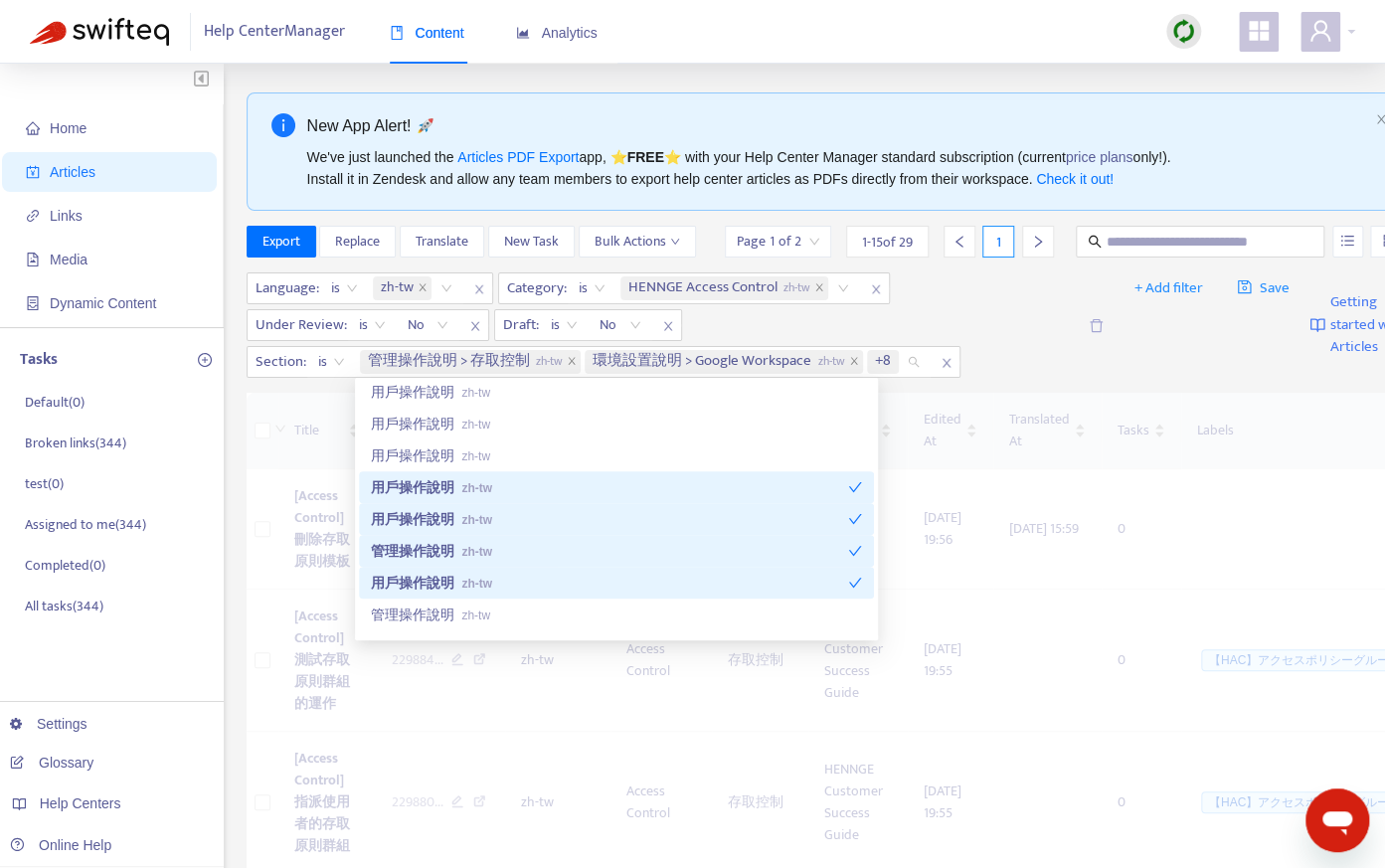 click on "管理操作說明   zh-tw" at bounding box center (609, 551) 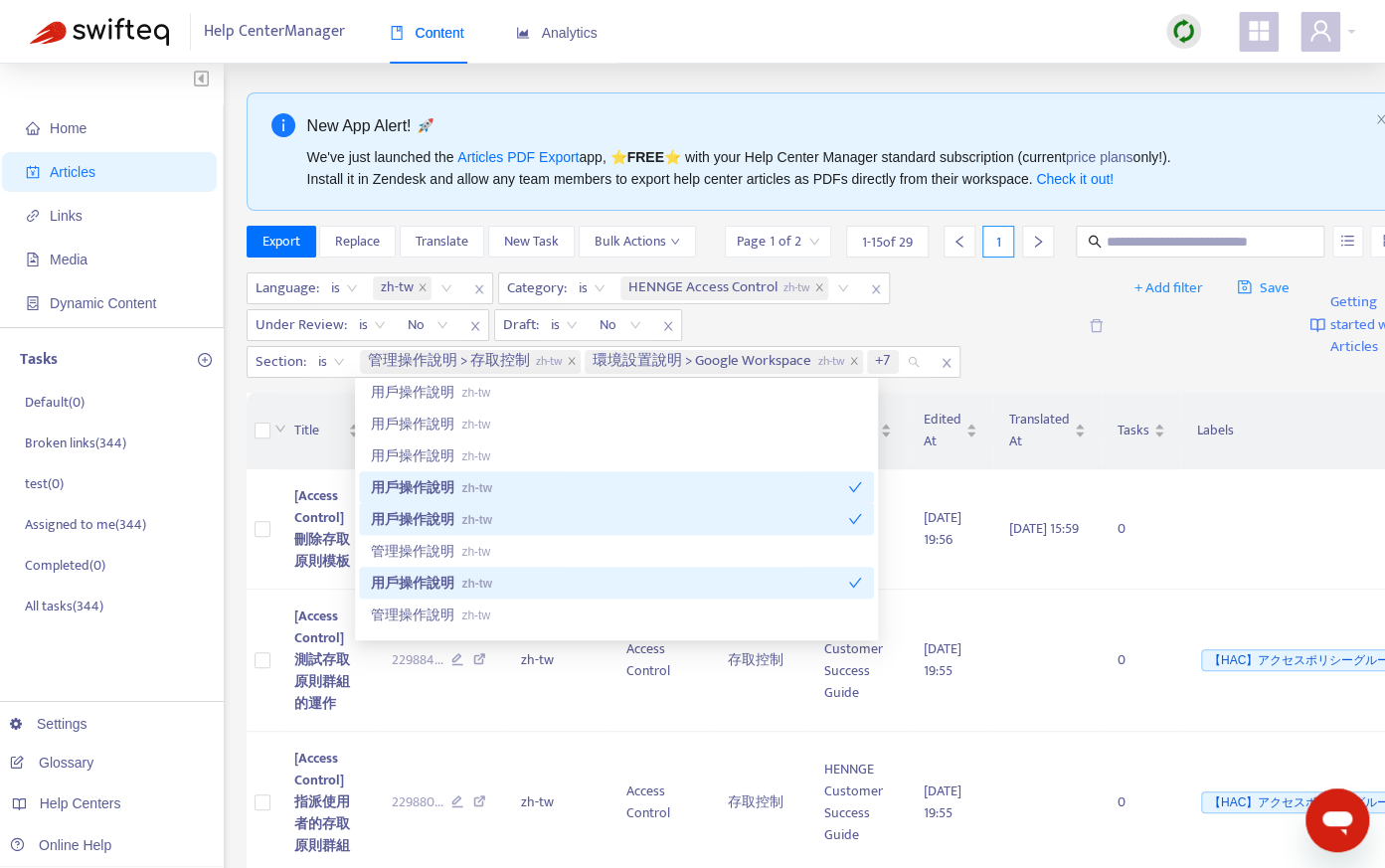 click on "用戶操作說明   zh-tw" at bounding box center (609, 487) 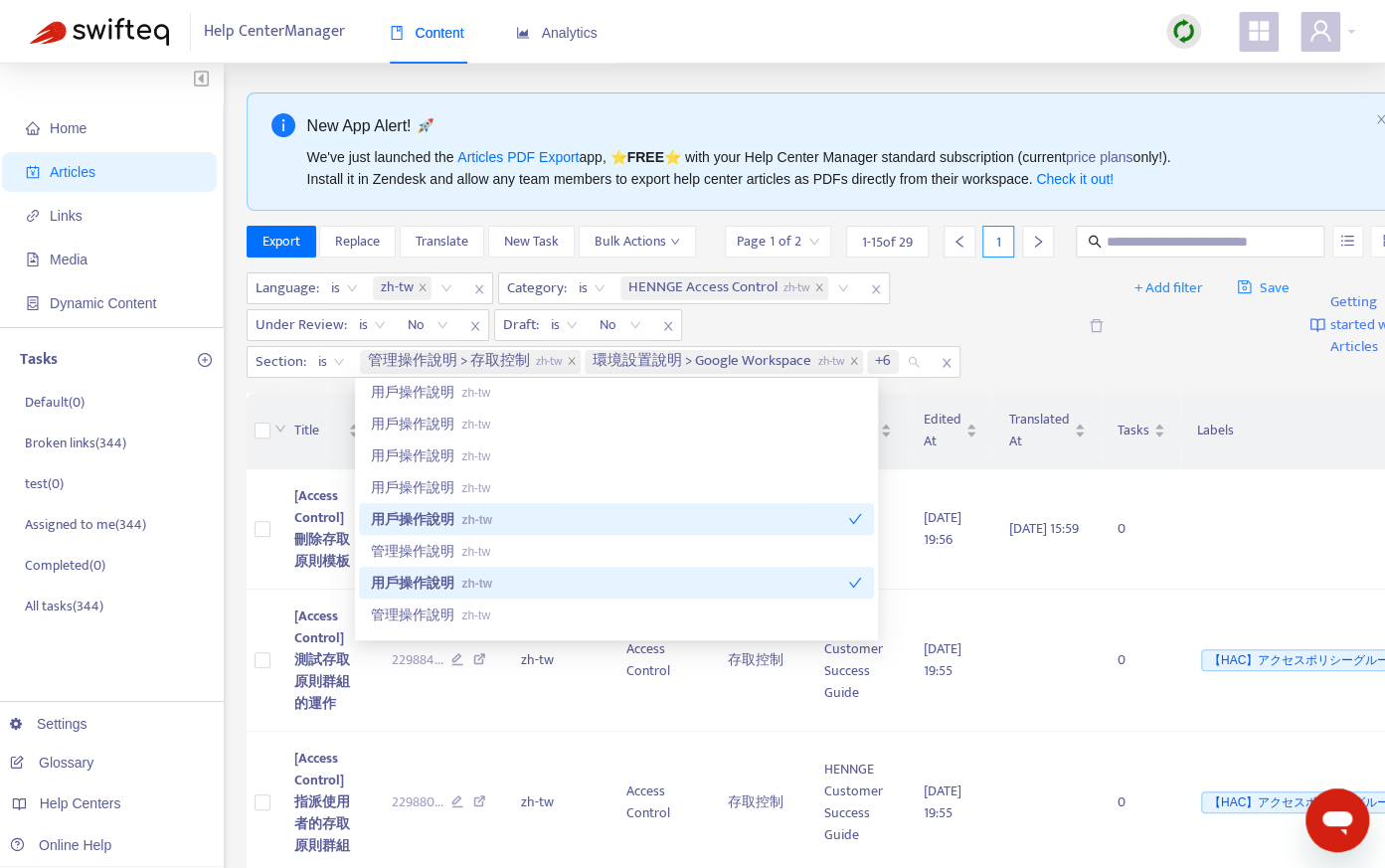 click on "用戶操作說明   zh-tw" at bounding box center (609, 519) 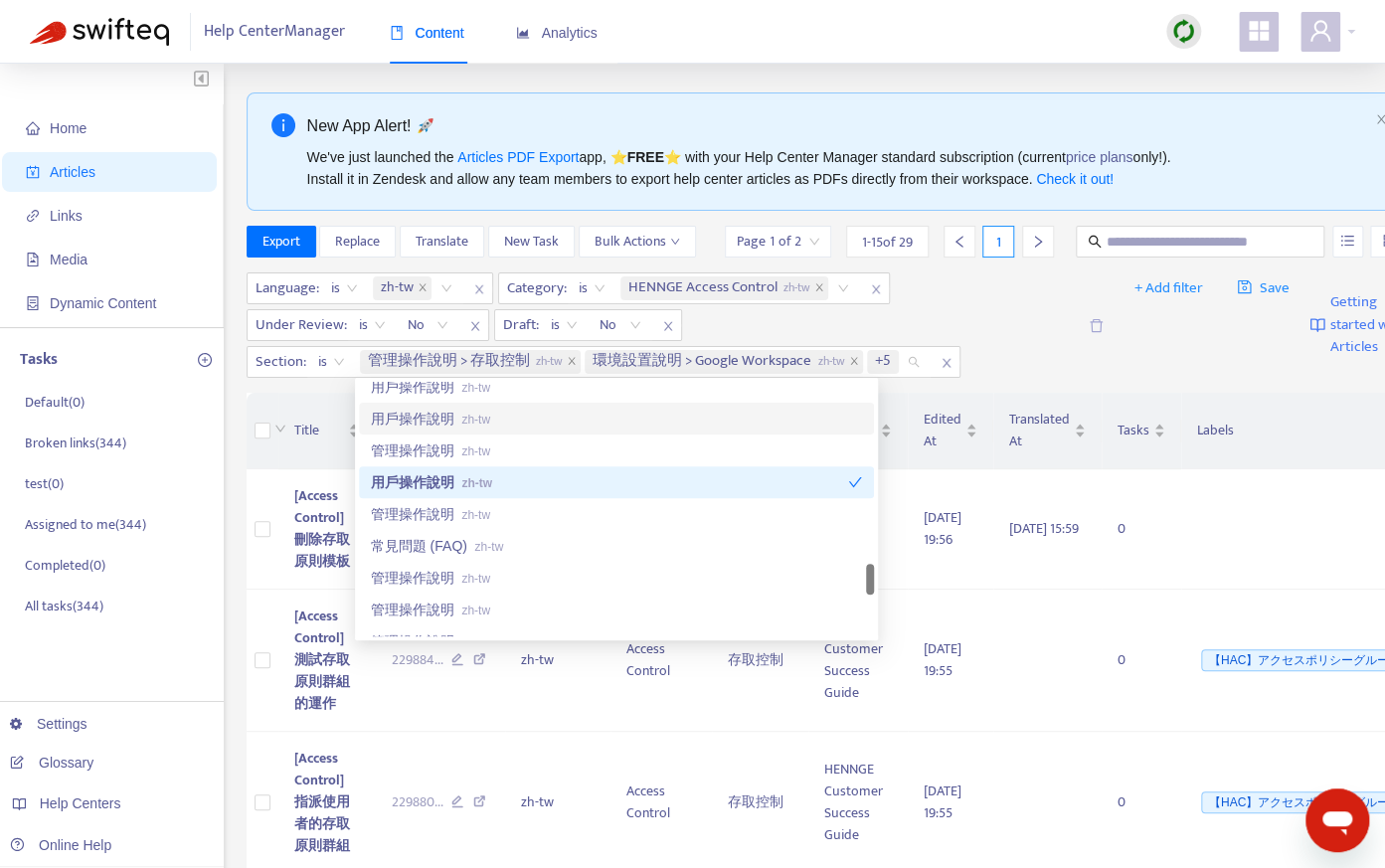 scroll, scrollTop: 1825, scrollLeft: 0, axis: vertical 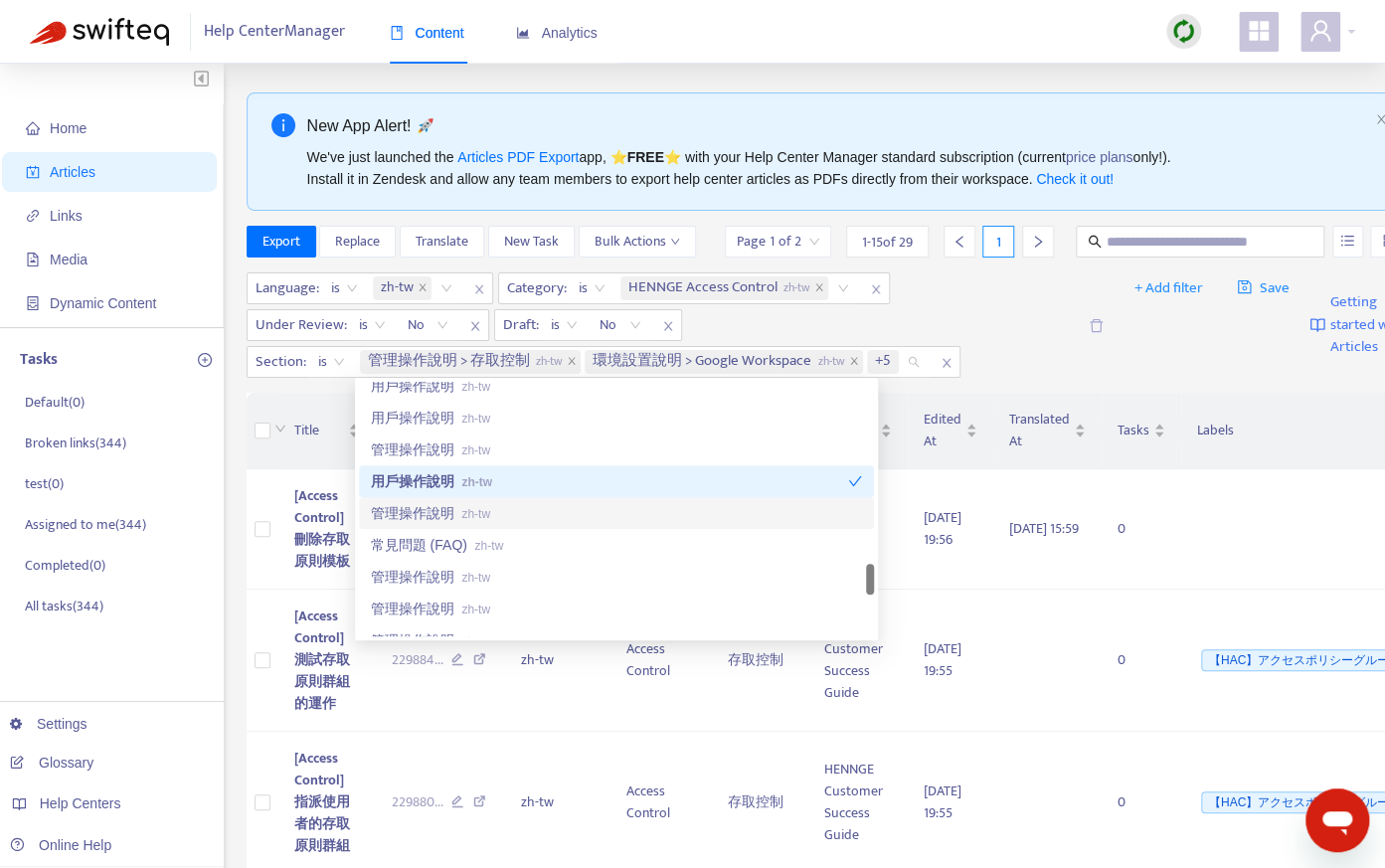 click on "管理操作說明   zh-tw" at bounding box center (616, 513) 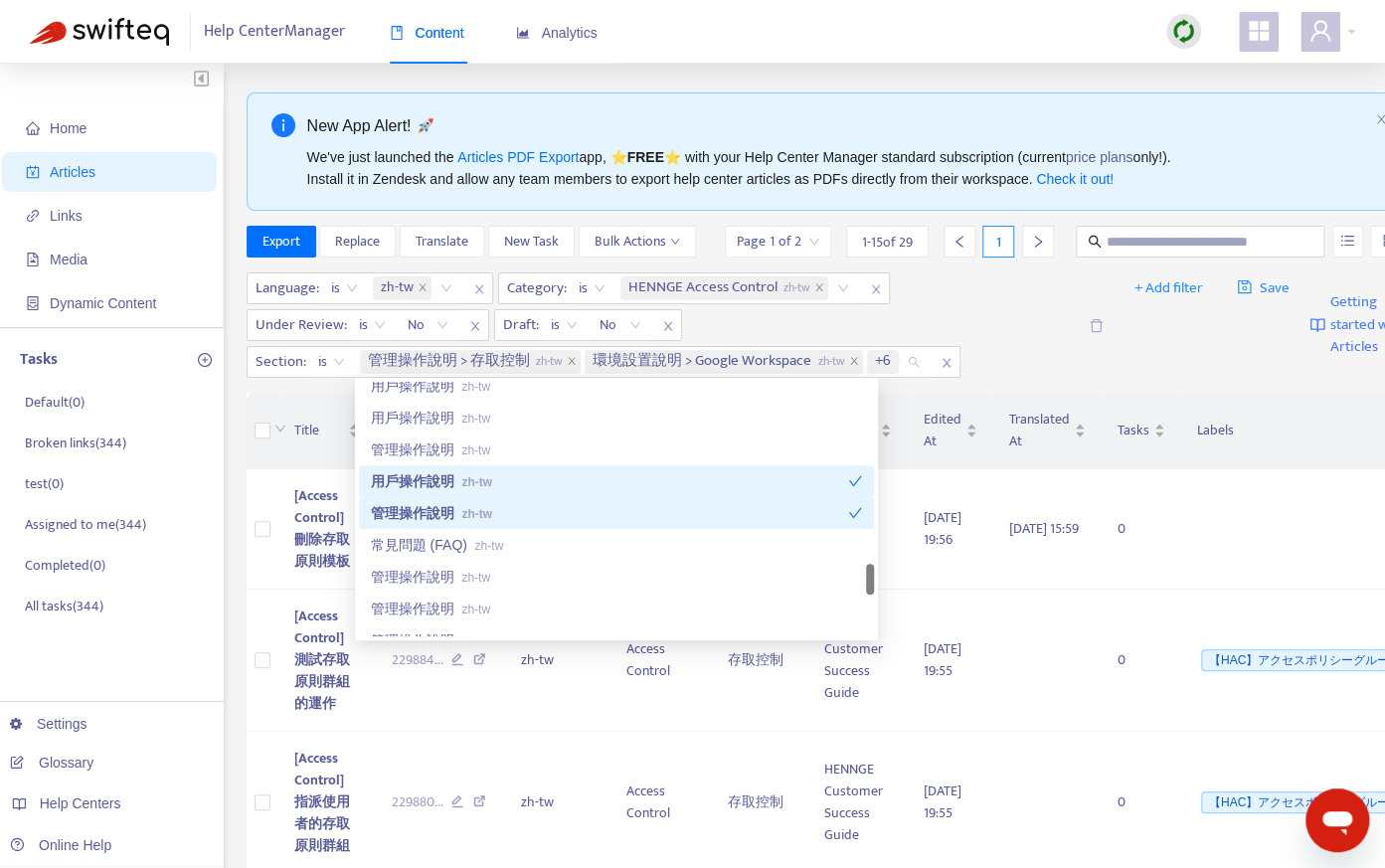 click on "常見問題 (FAQ)   zh-tw" at bounding box center [616, 545] 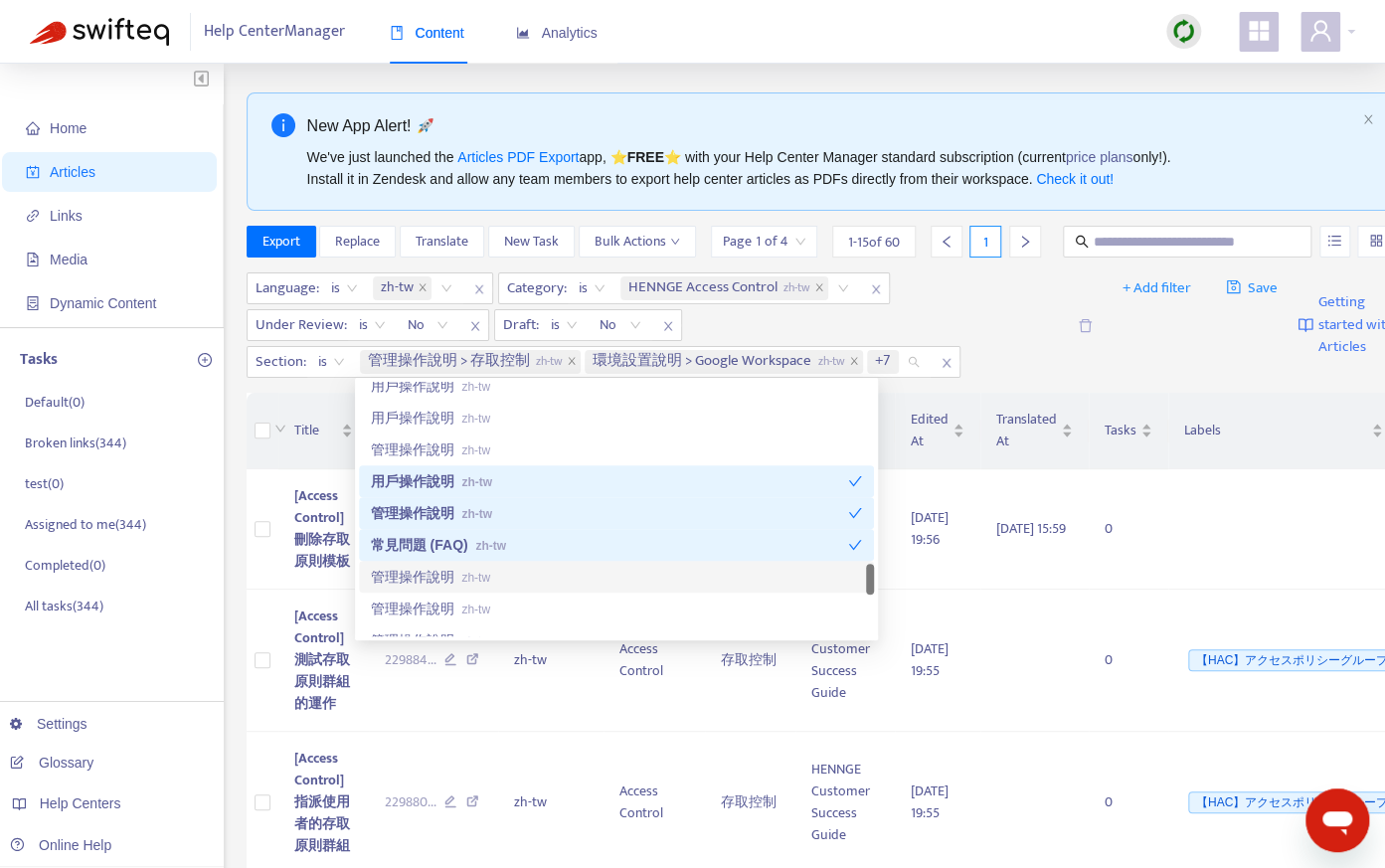 click on "管理操作說明   zh-tw" at bounding box center (616, 577) 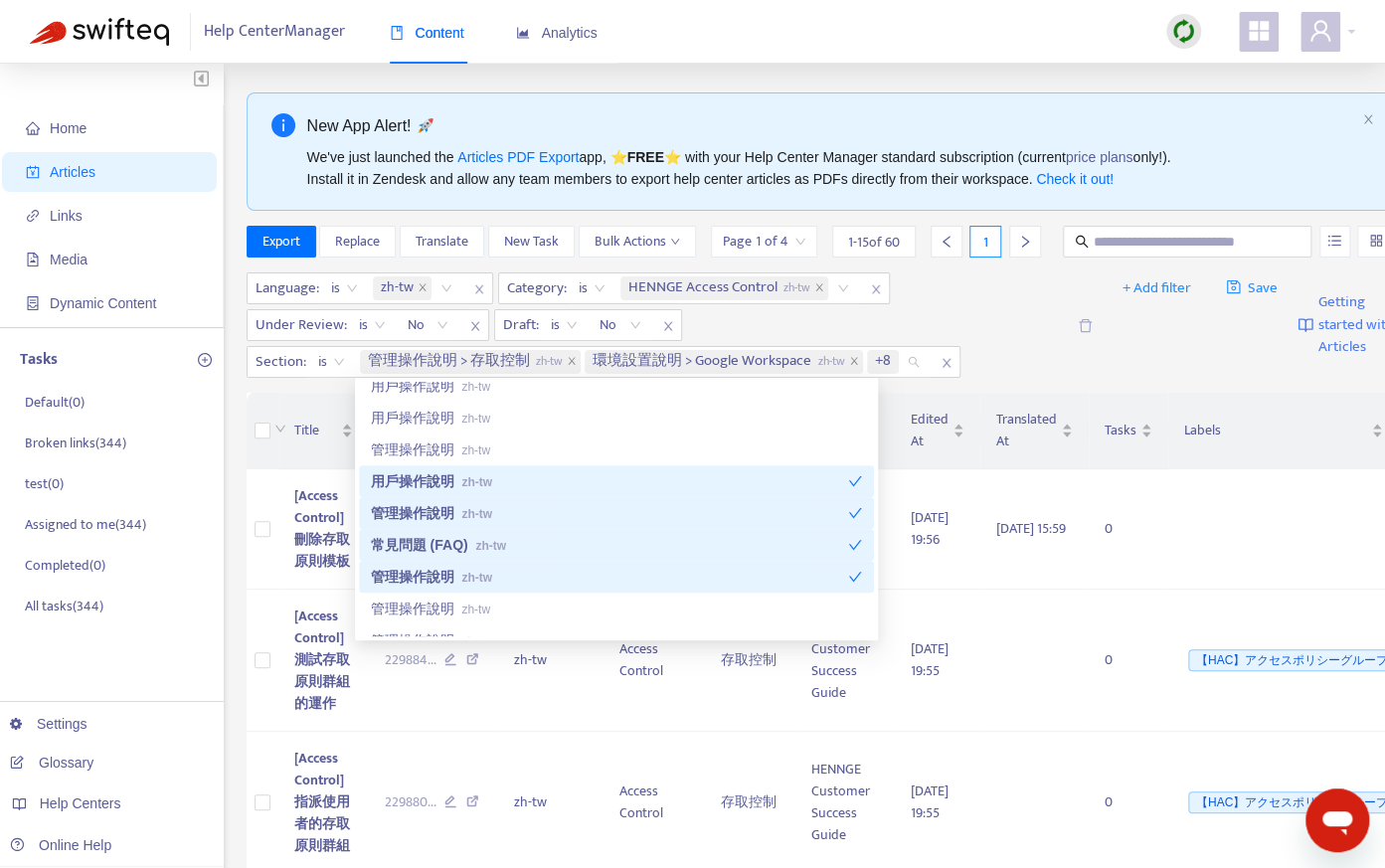 click on "管理操作說明   zh-tw" at bounding box center (616, 577) 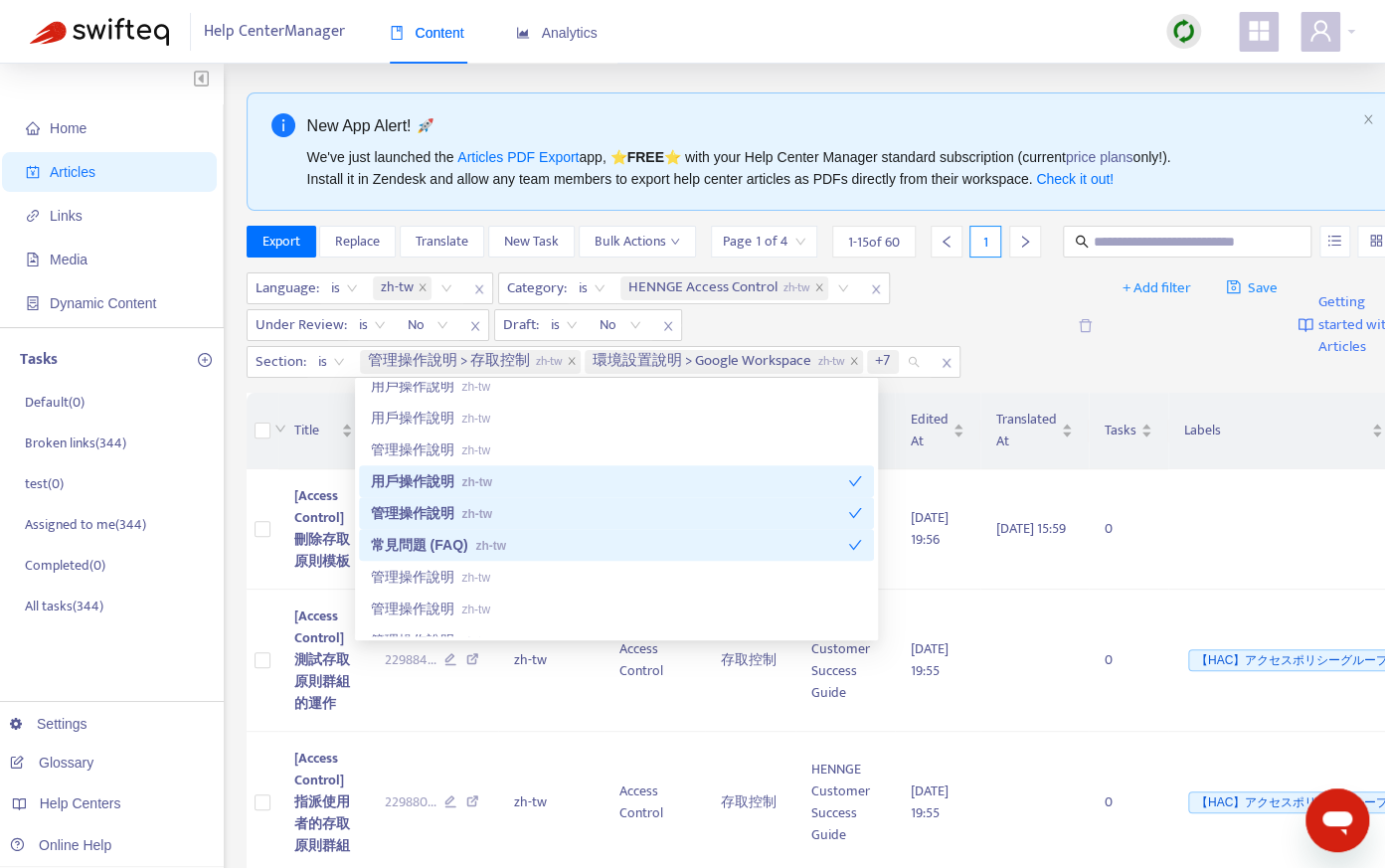 click on "管理操作說明   zh-tw" at bounding box center [609, 513] 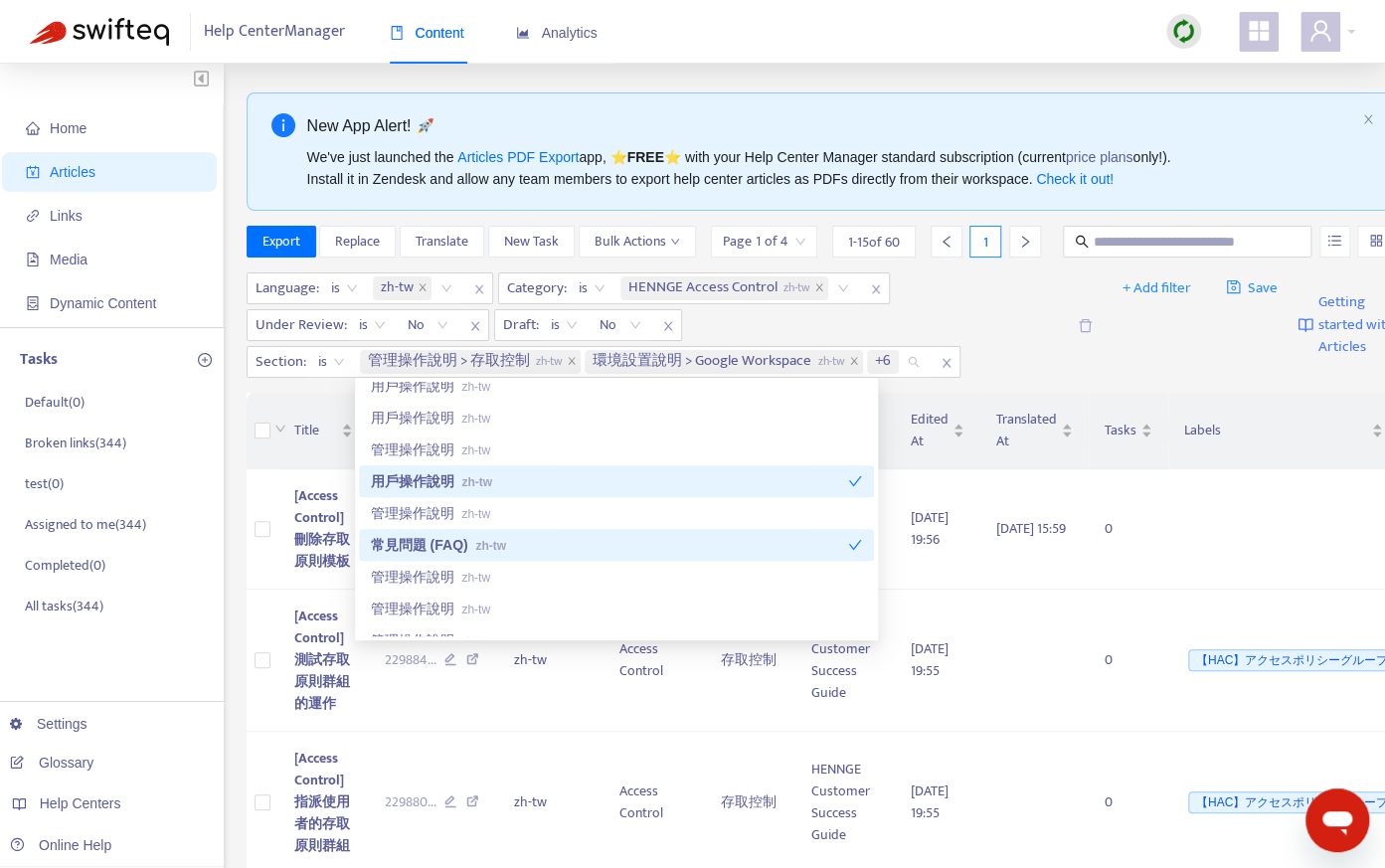 click on "用戶操作說明   zh-tw" at bounding box center [609, 481] 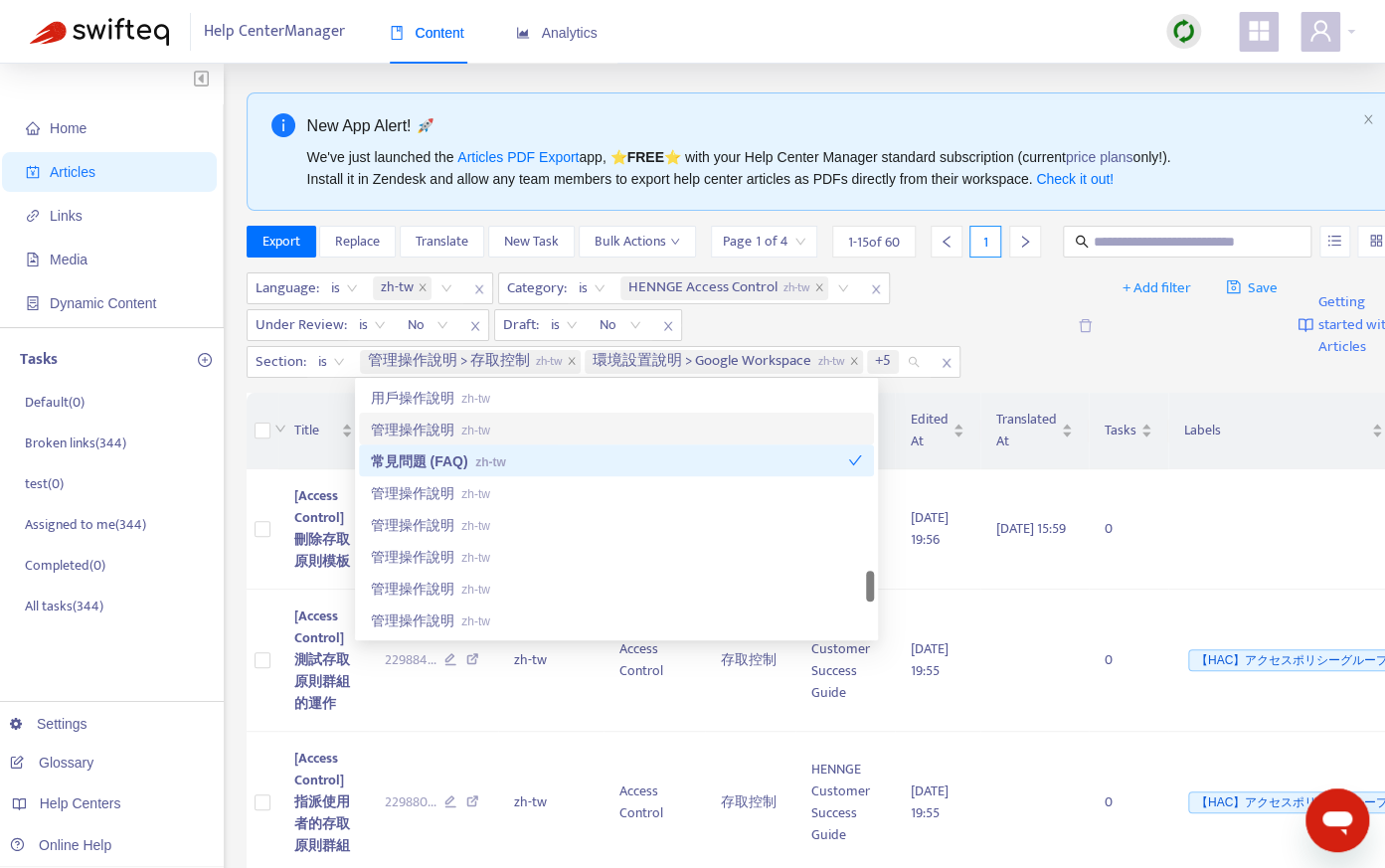 scroll, scrollTop: 1913, scrollLeft: 0, axis: vertical 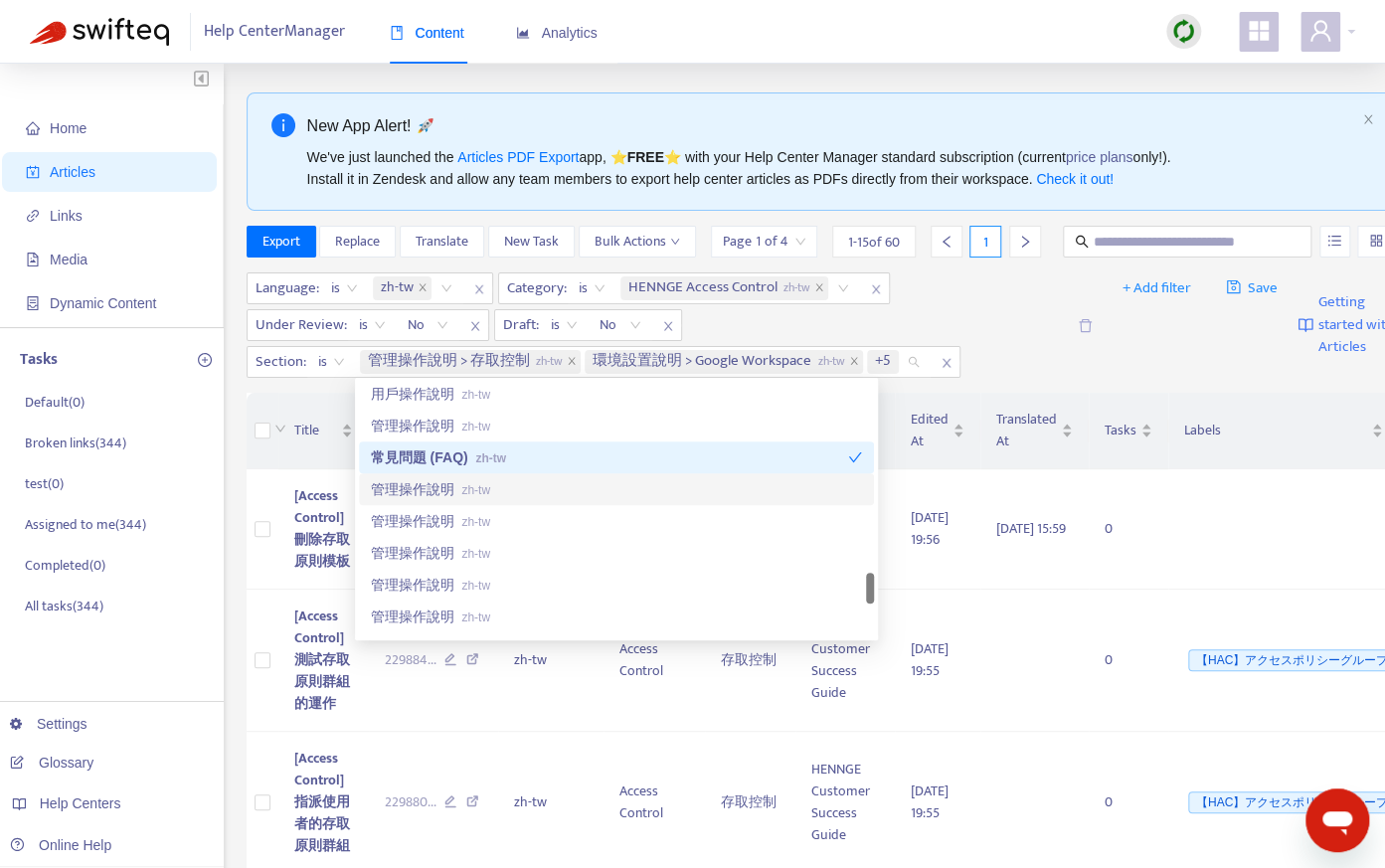 click on "管理操作說明   zh-tw" at bounding box center (616, 489) 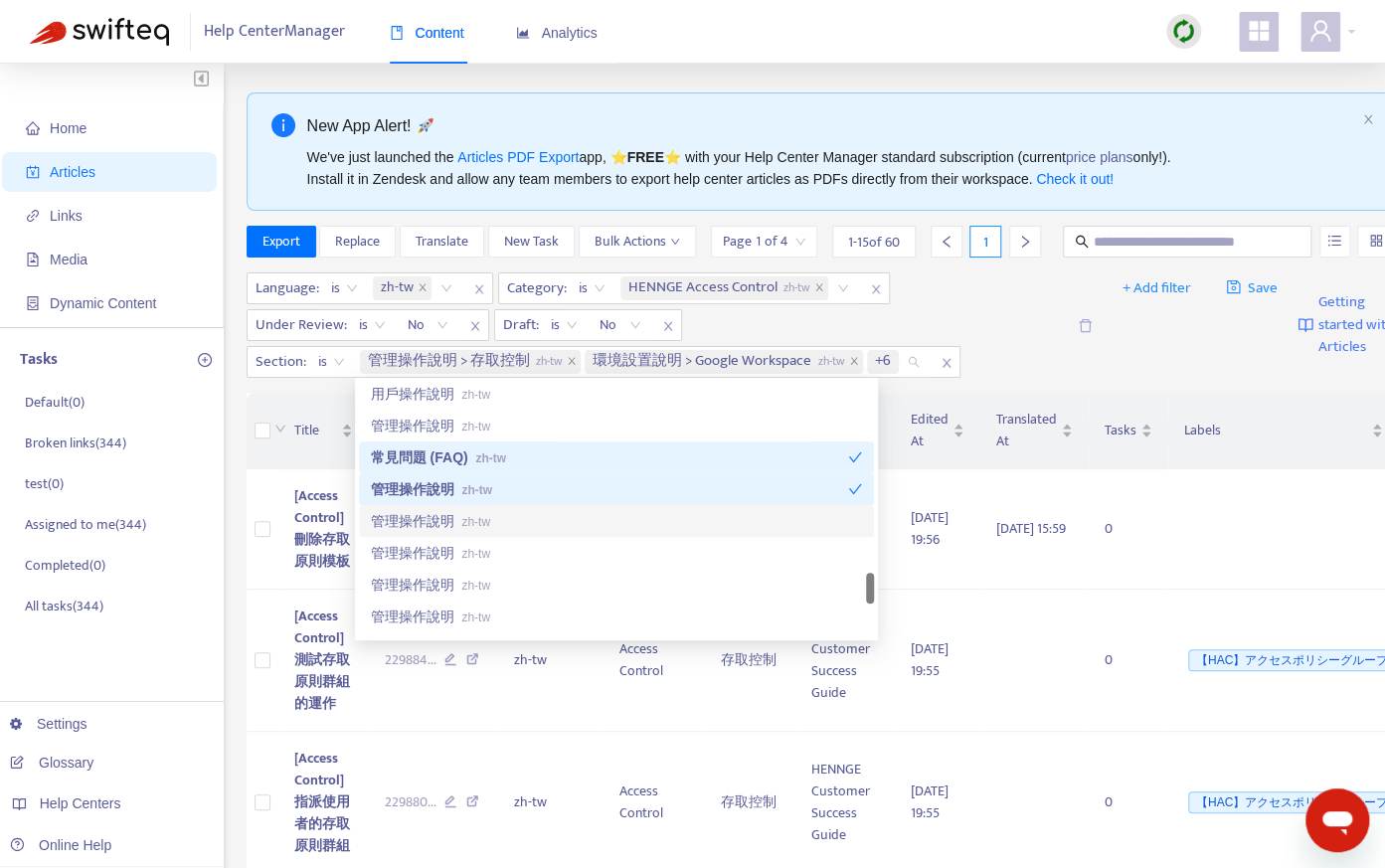 click on "管理操作說明   zh-tw" at bounding box center (616, 521) 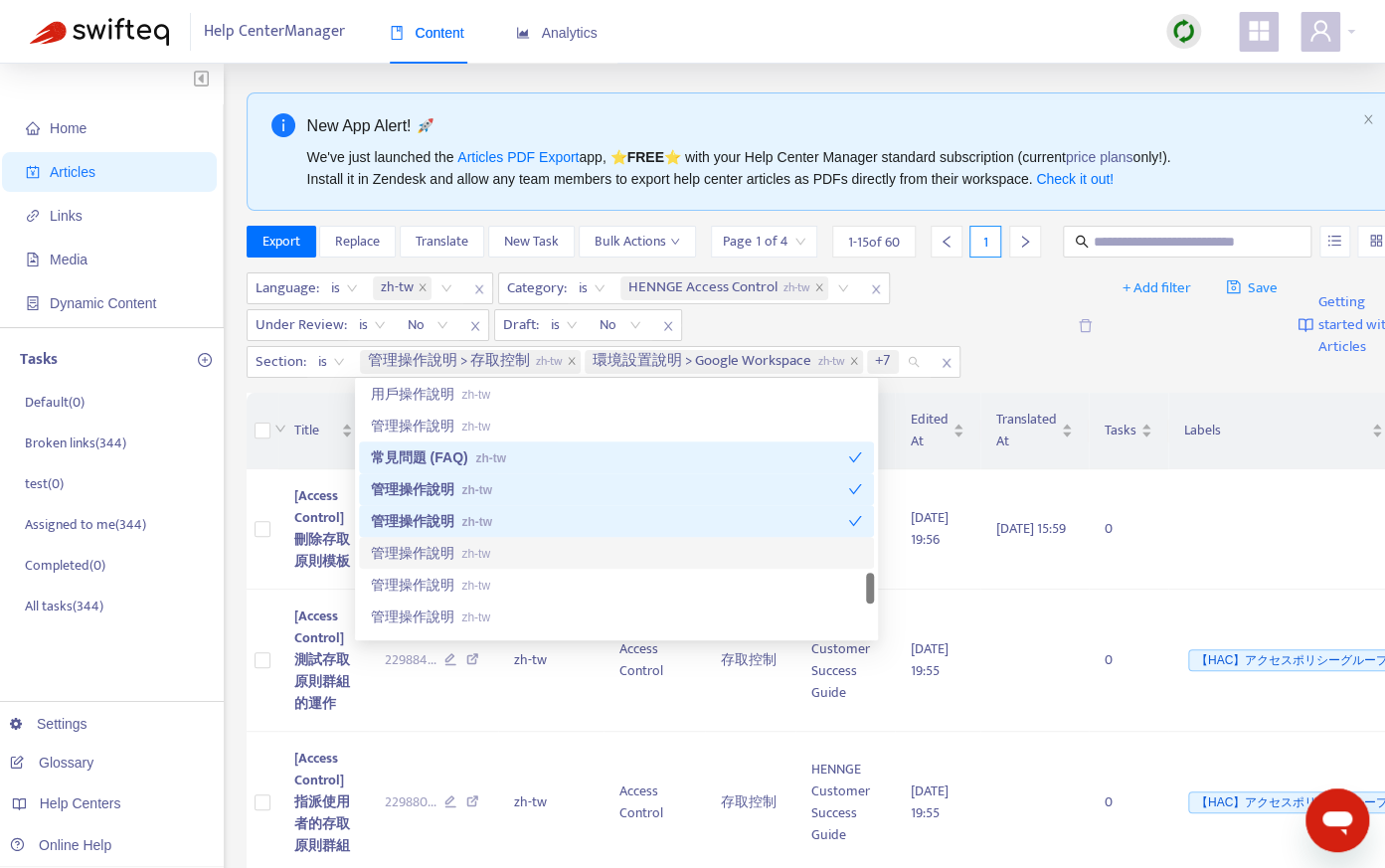 click on "管理操作說明   zh-tw" at bounding box center (616, 553) 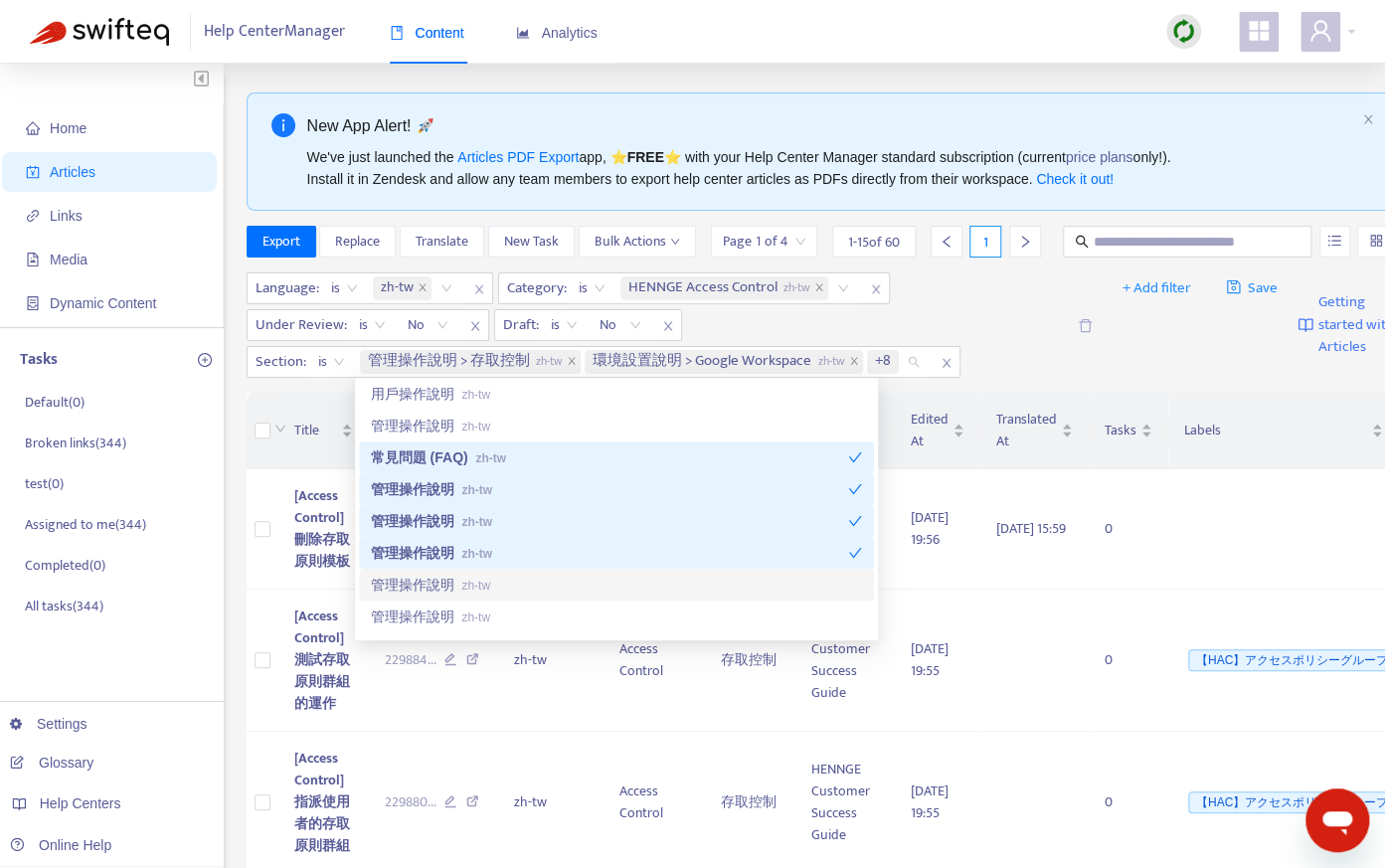 click on "管理操作說明   zh-tw" at bounding box center [616, 585] 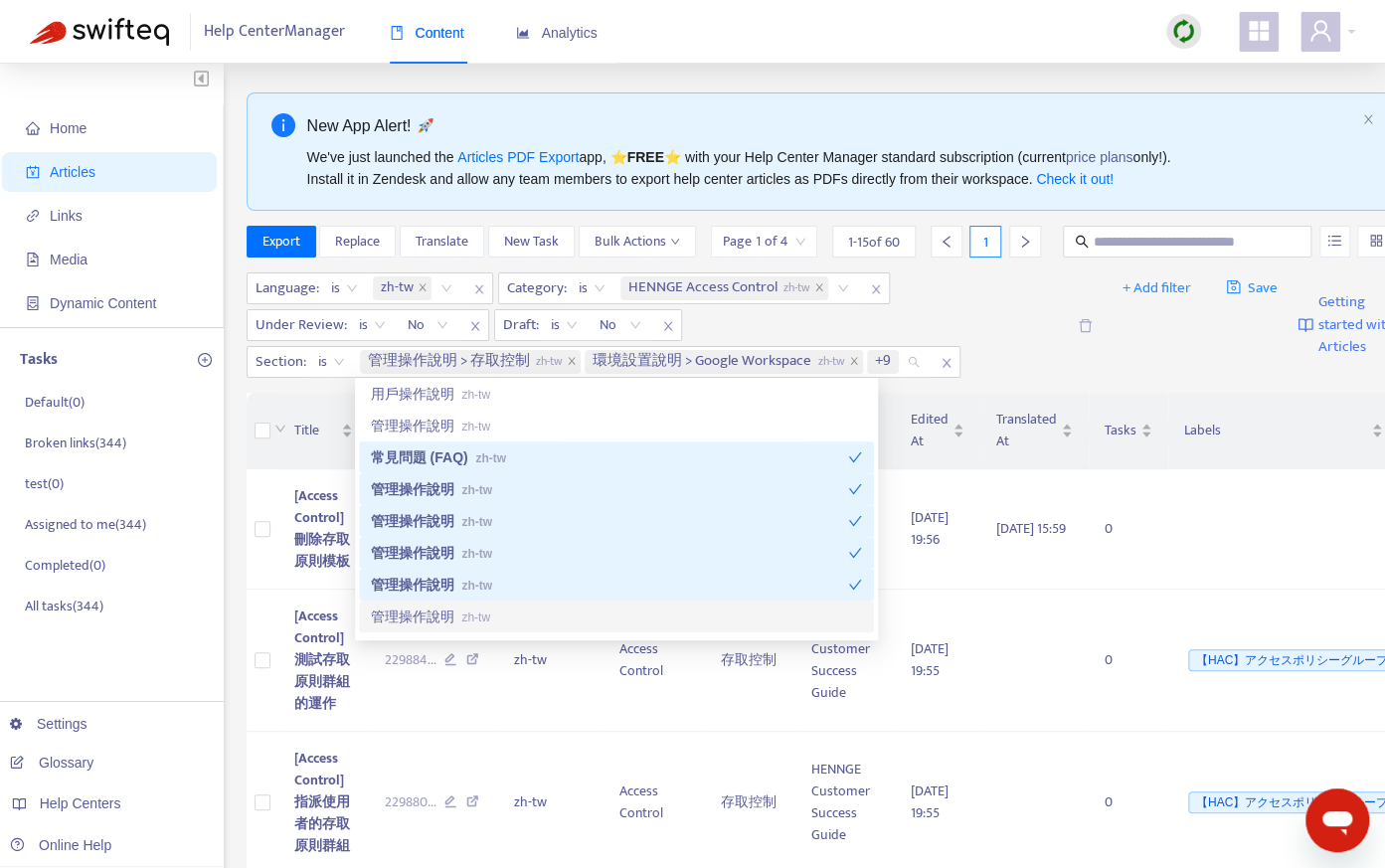 click on "管理操作說明   zh-tw" at bounding box center (616, 616) 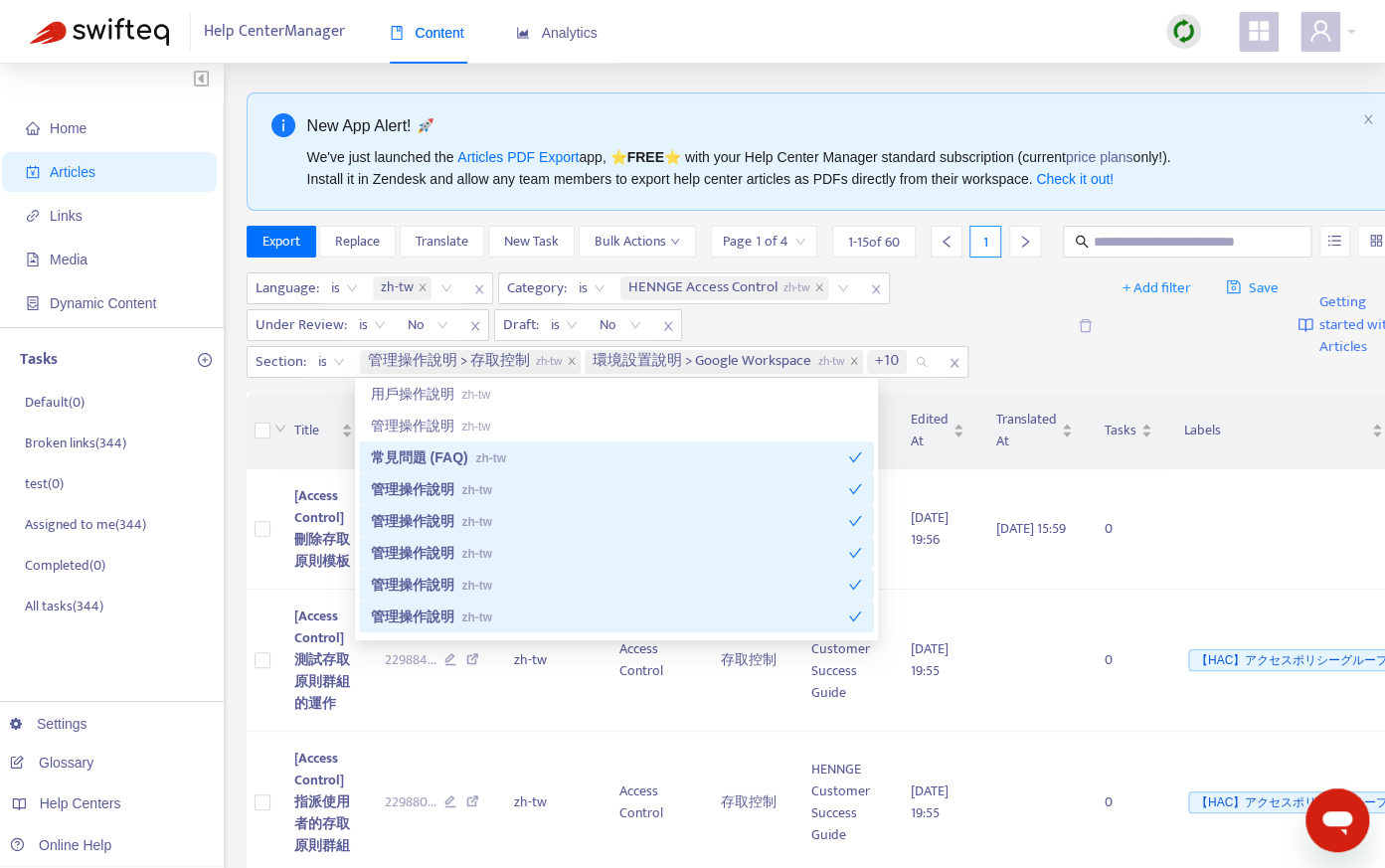 click on "管理操作說明   zh-tw" at bounding box center [609, 489] 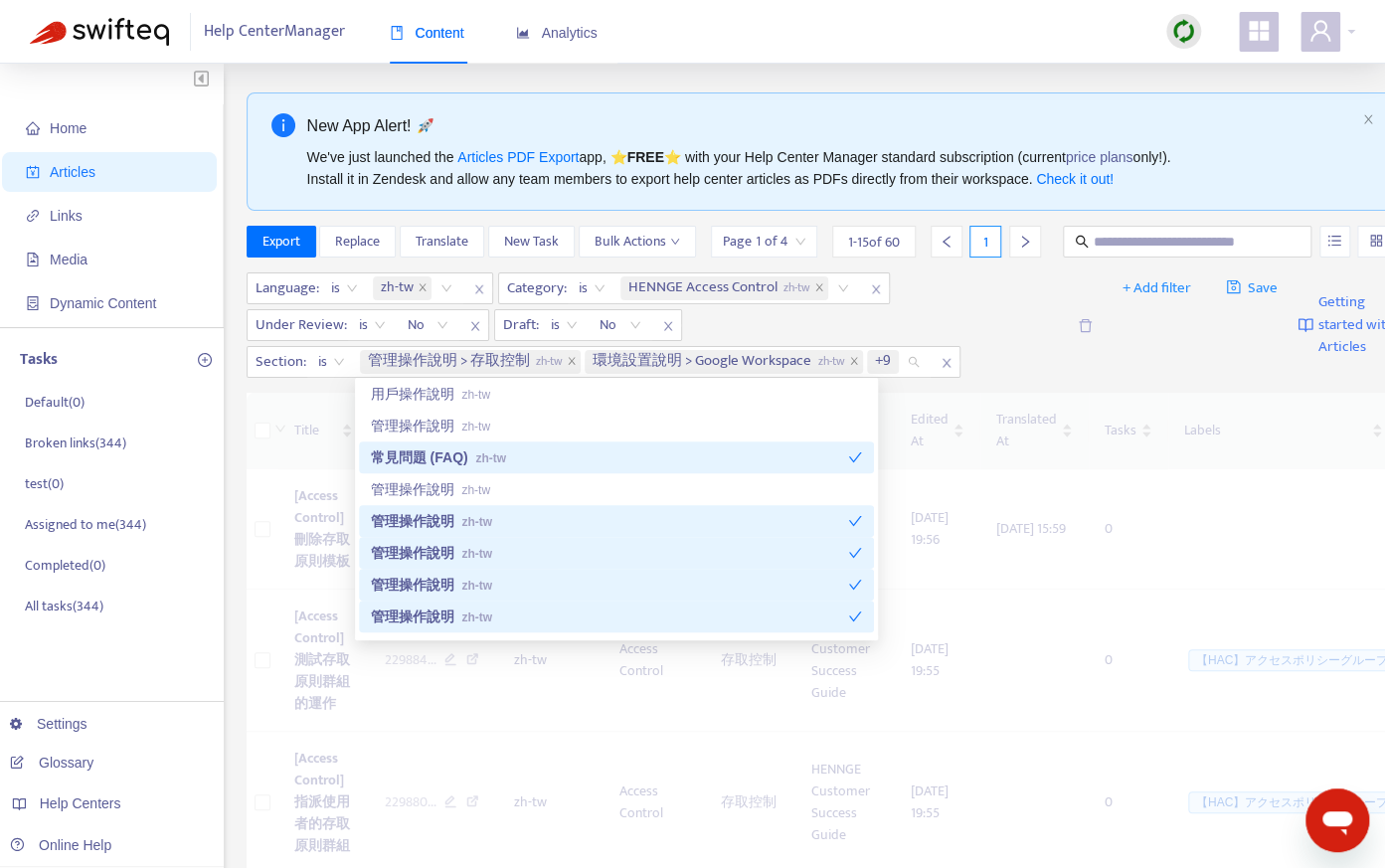 click on "管理操作說明   zh-tw" at bounding box center [609, 521] 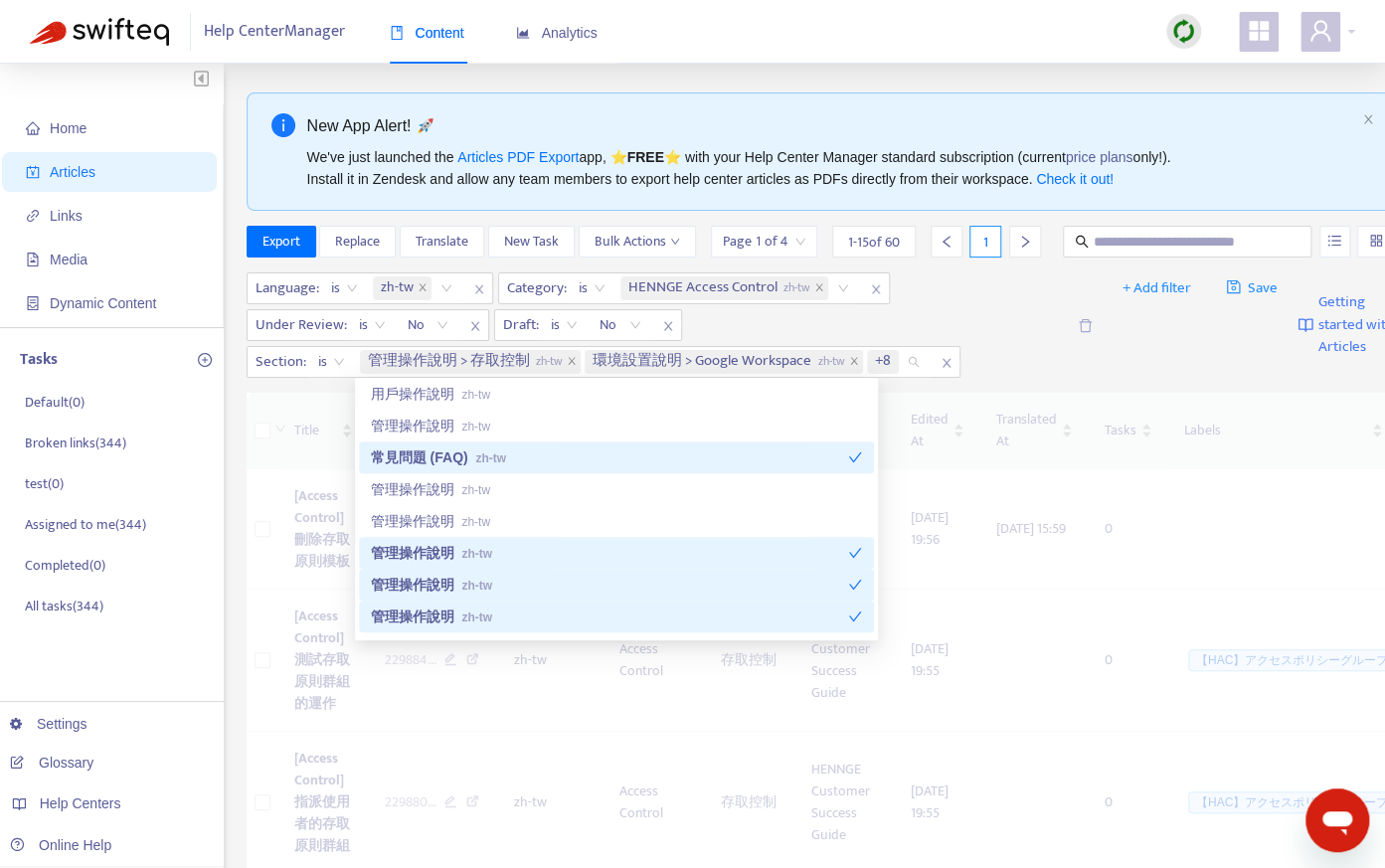 click on "管理操作說明   zh-tw" at bounding box center [609, 553] 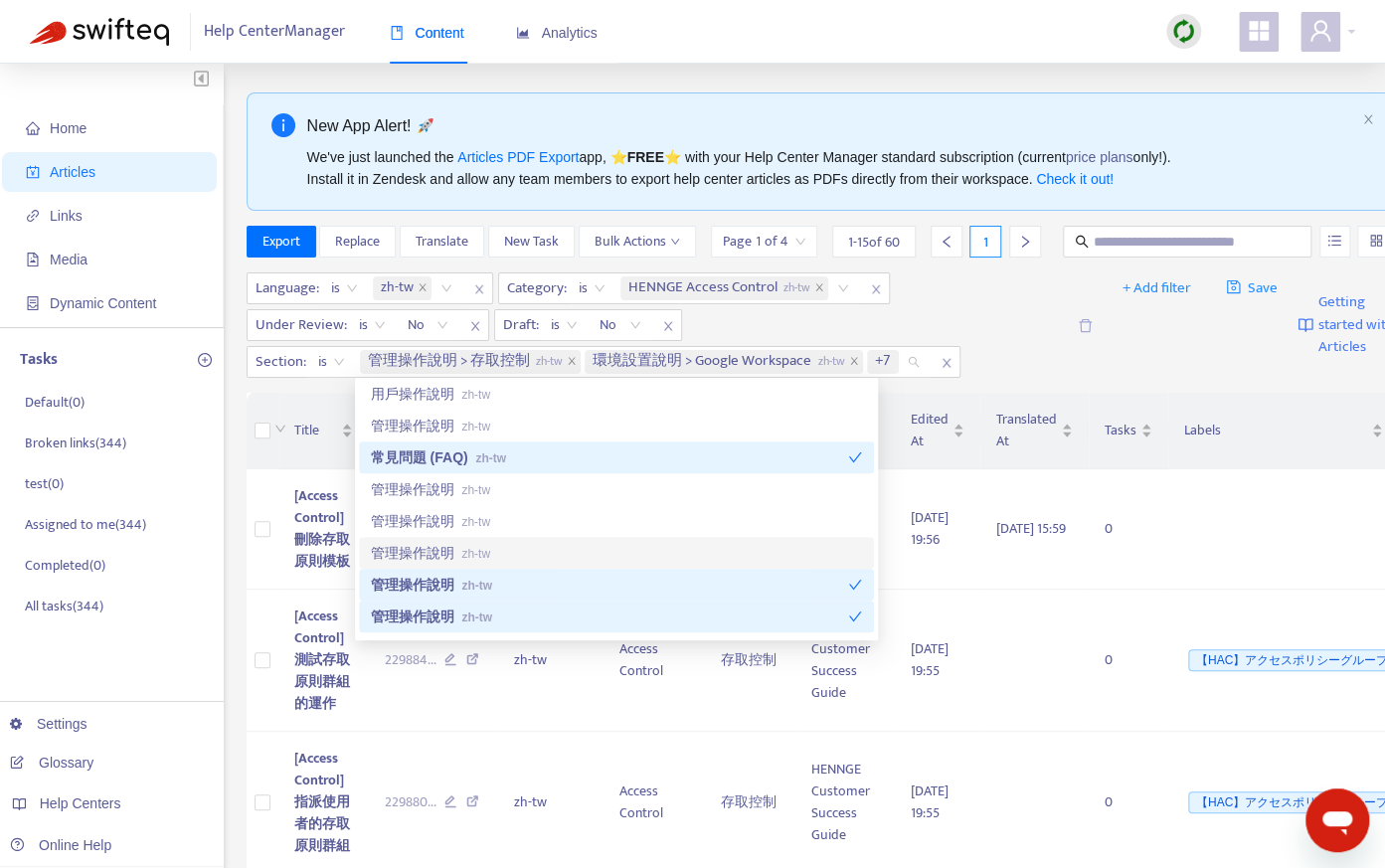 click on "管理操作說明   zh-tw" at bounding box center (609, 585) 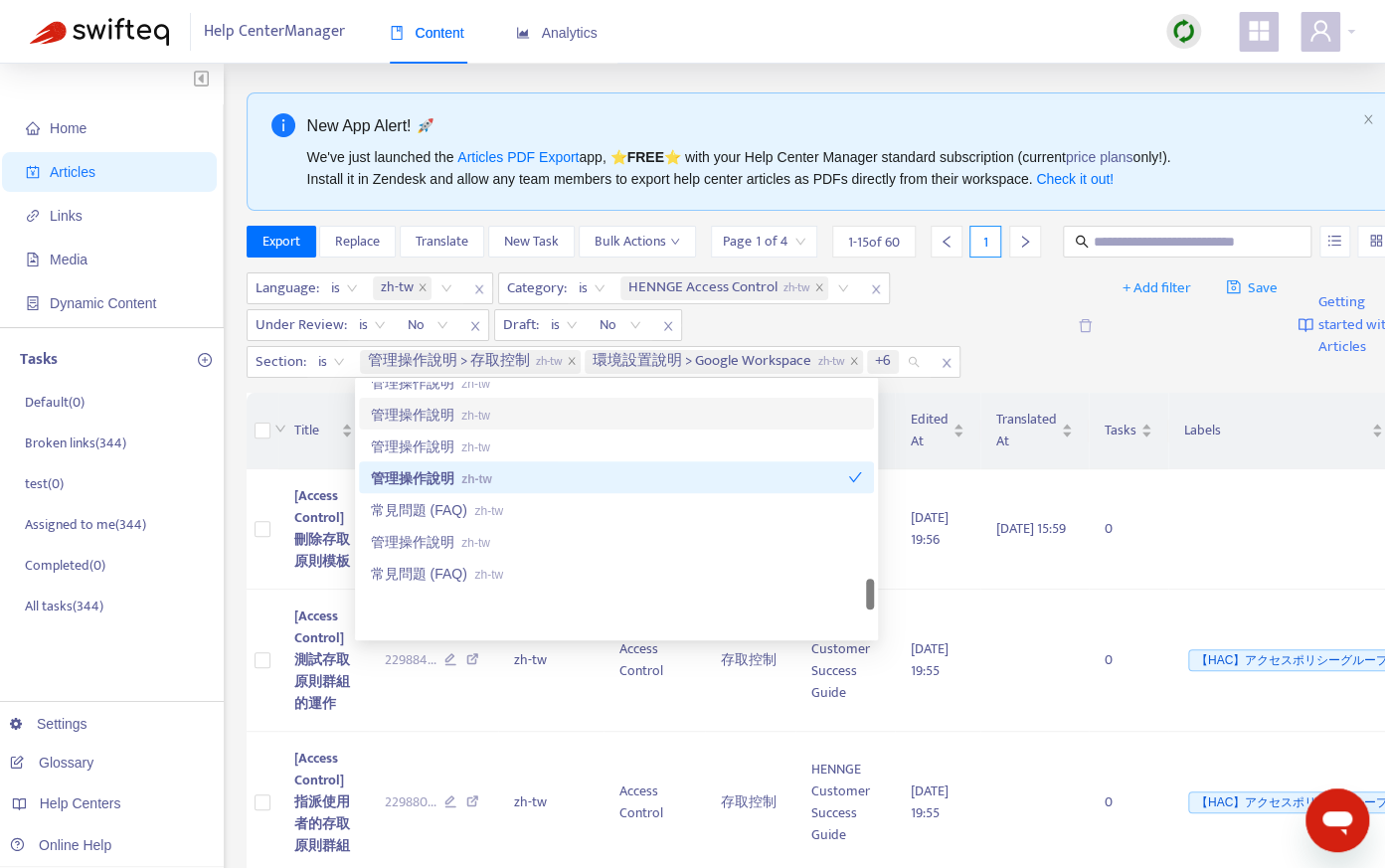 scroll, scrollTop: 2053, scrollLeft: 0, axis: vertical 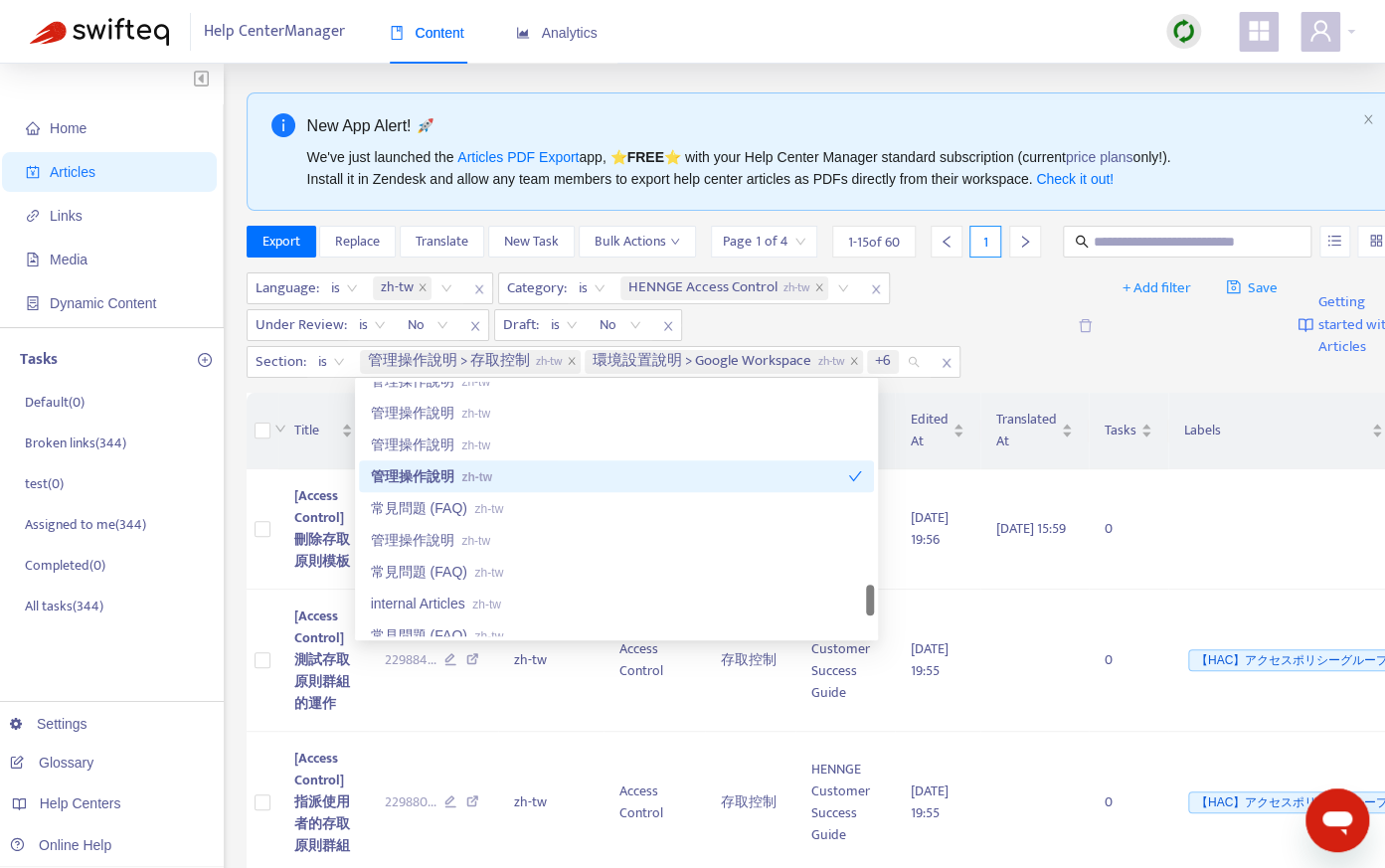 click on "管理操作說明   zh-tw" at bounding box center [616, 476] 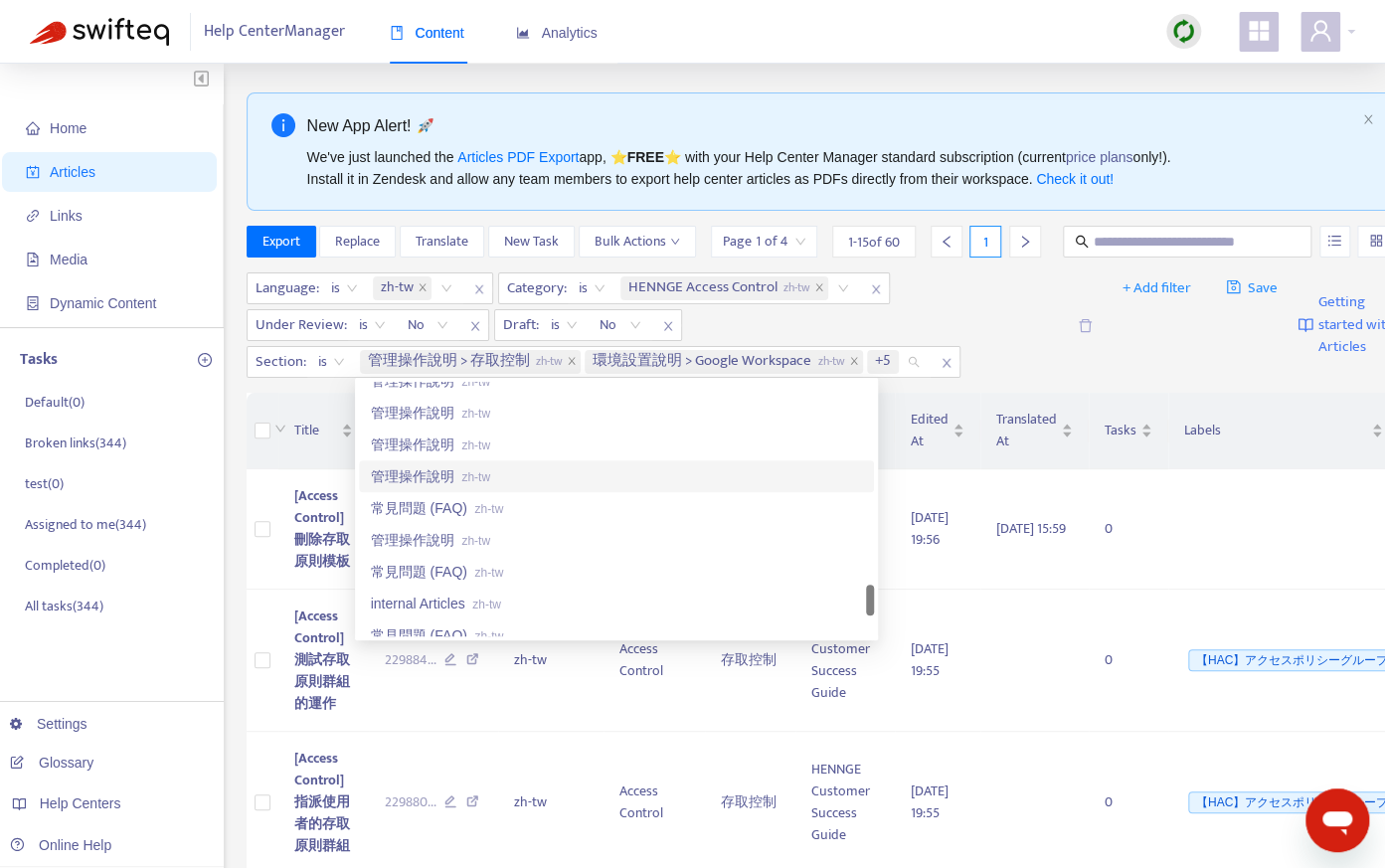click on "管理操作說明   zh-tw" at bounding box center (616, 476) 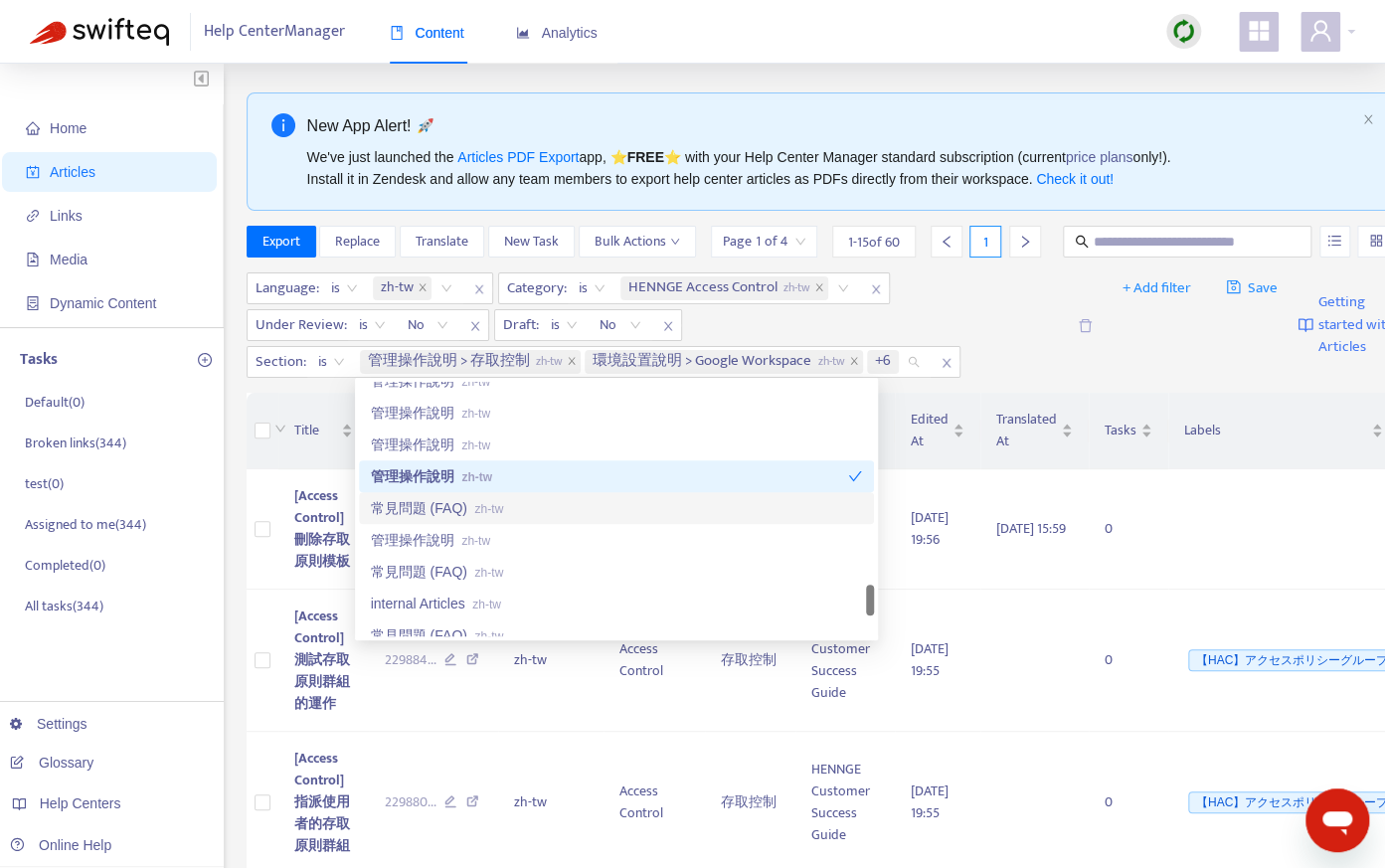 click on "常見問題 (FAQ)   zh-tw" at bounding box center (616, 508) 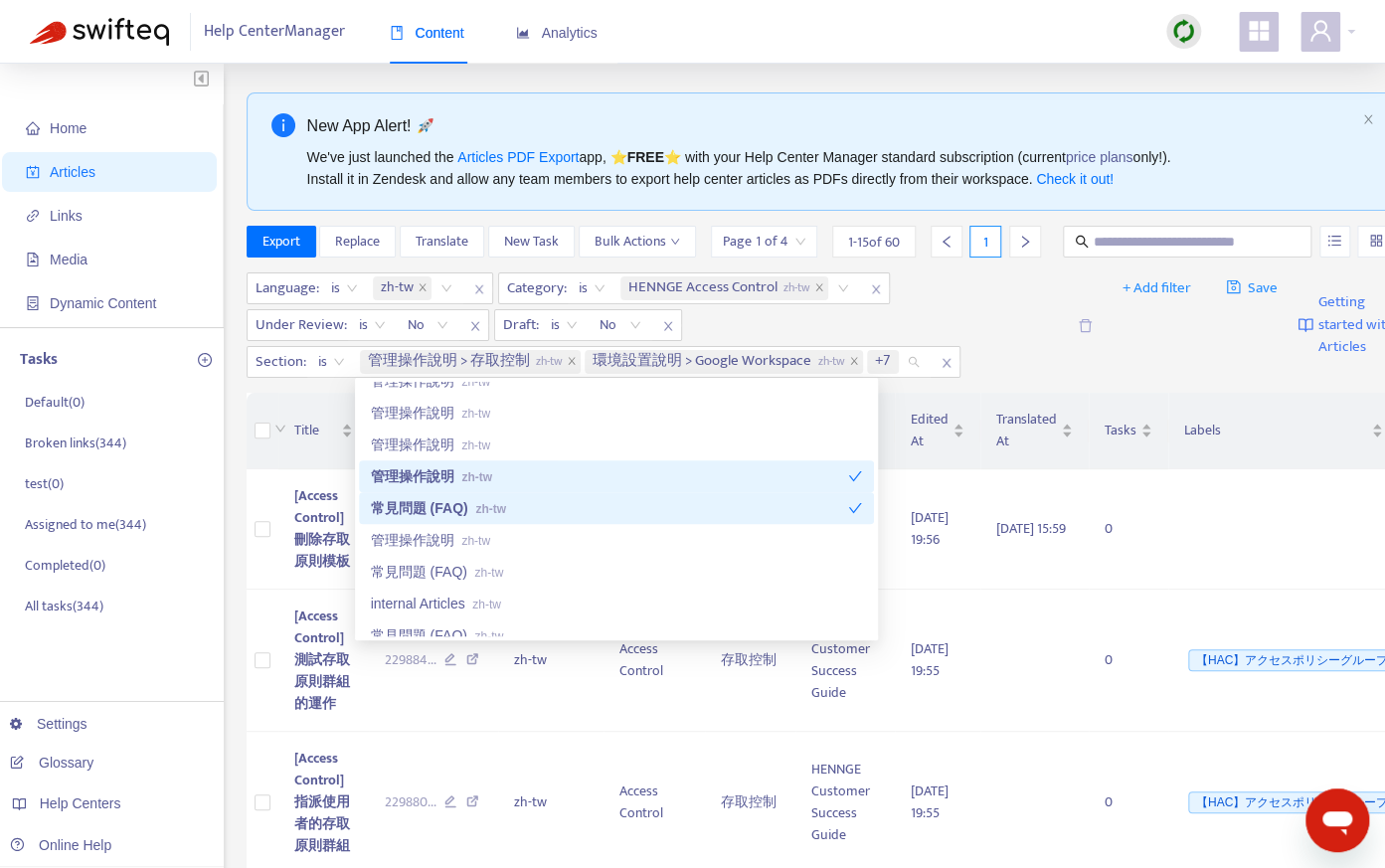 click on "管理操作說明   zh-tw" at bounding box center [609, 476] 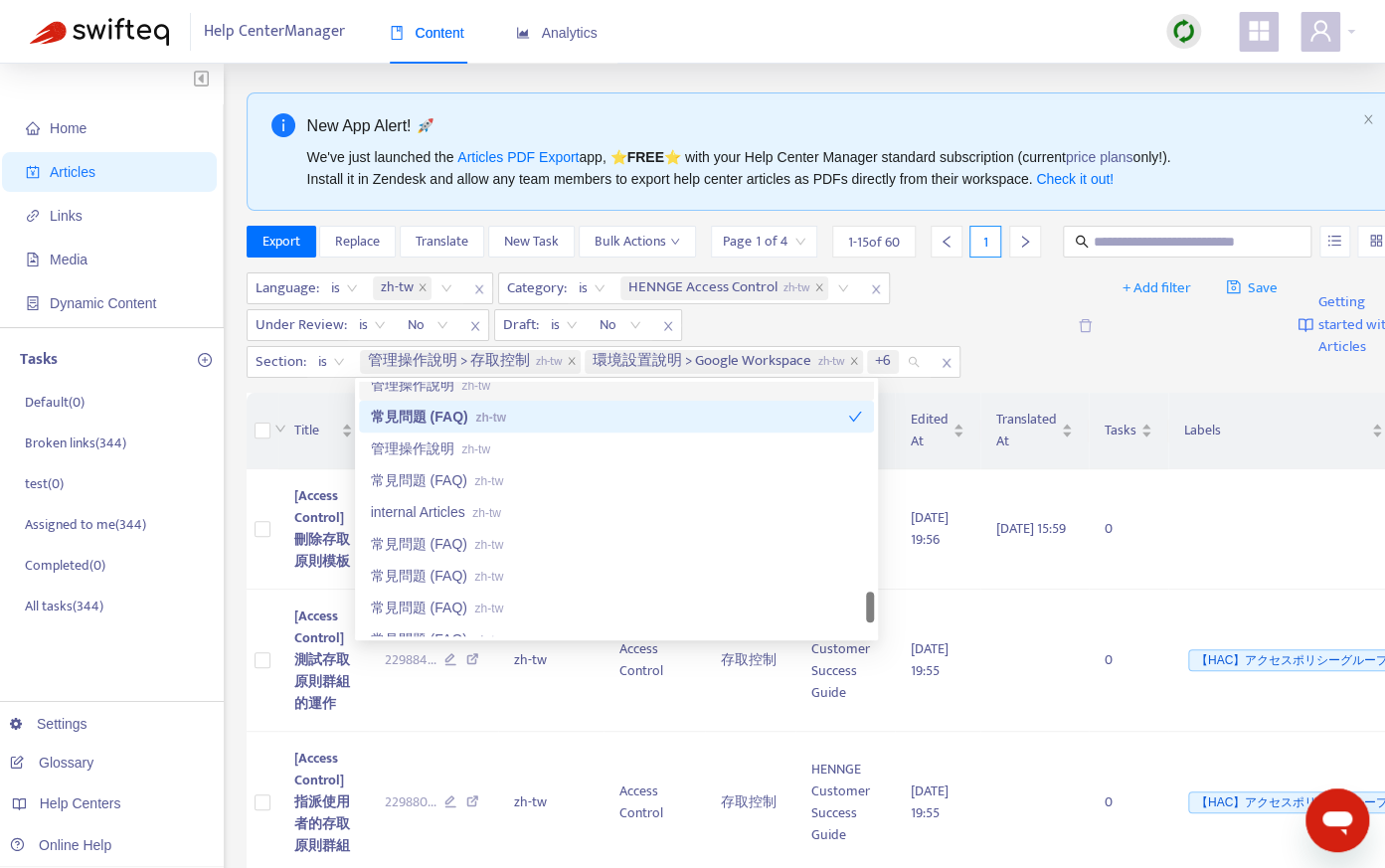 scroll, scrollTop: 2145, scrollLeft: 0, axis: vertical 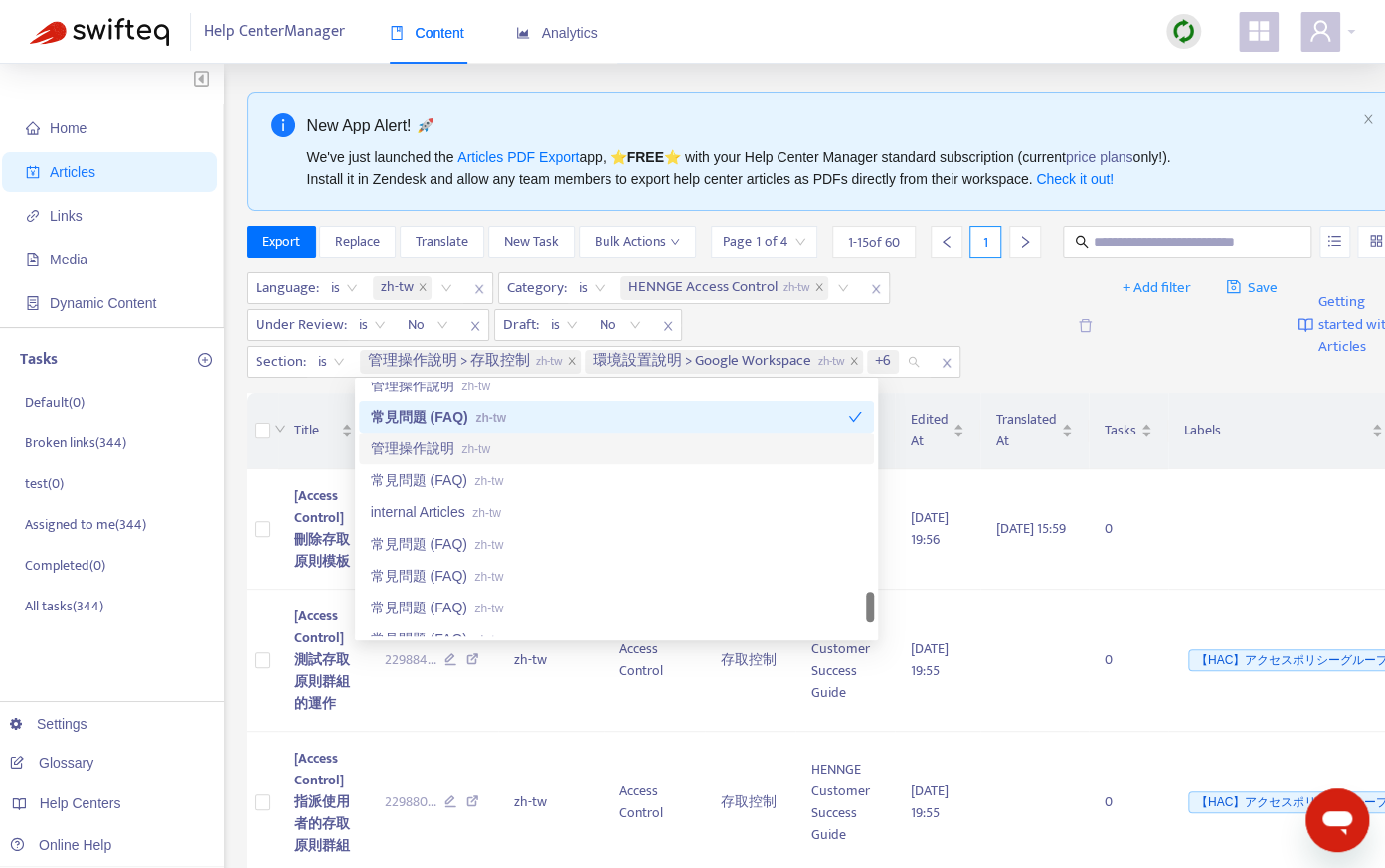 click on "管理操作說明   zh-tw" at bounding box center [616, 448] 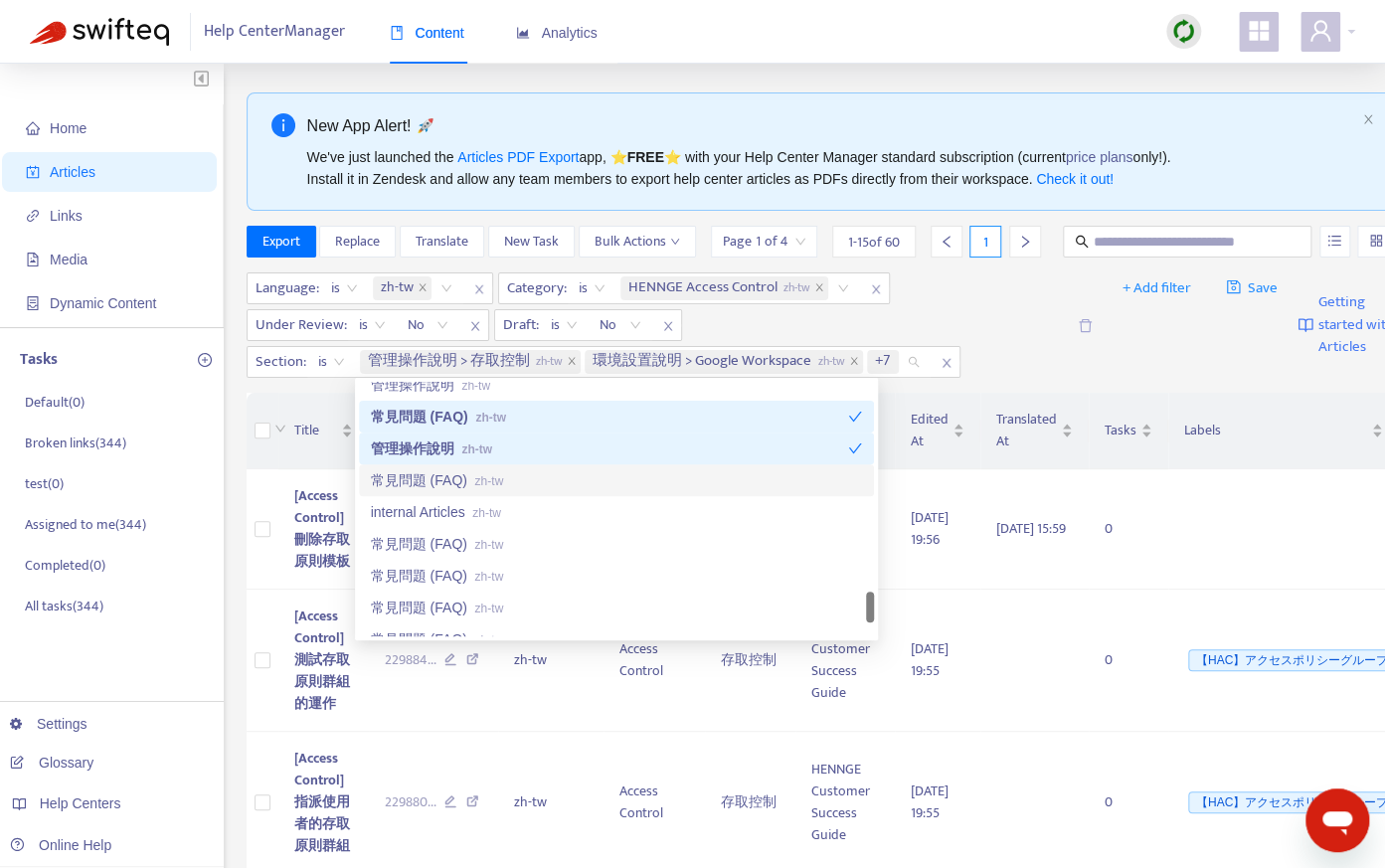 click on "常見問題 (FAQ)   zh-tw" at bounding box center (616, 480) 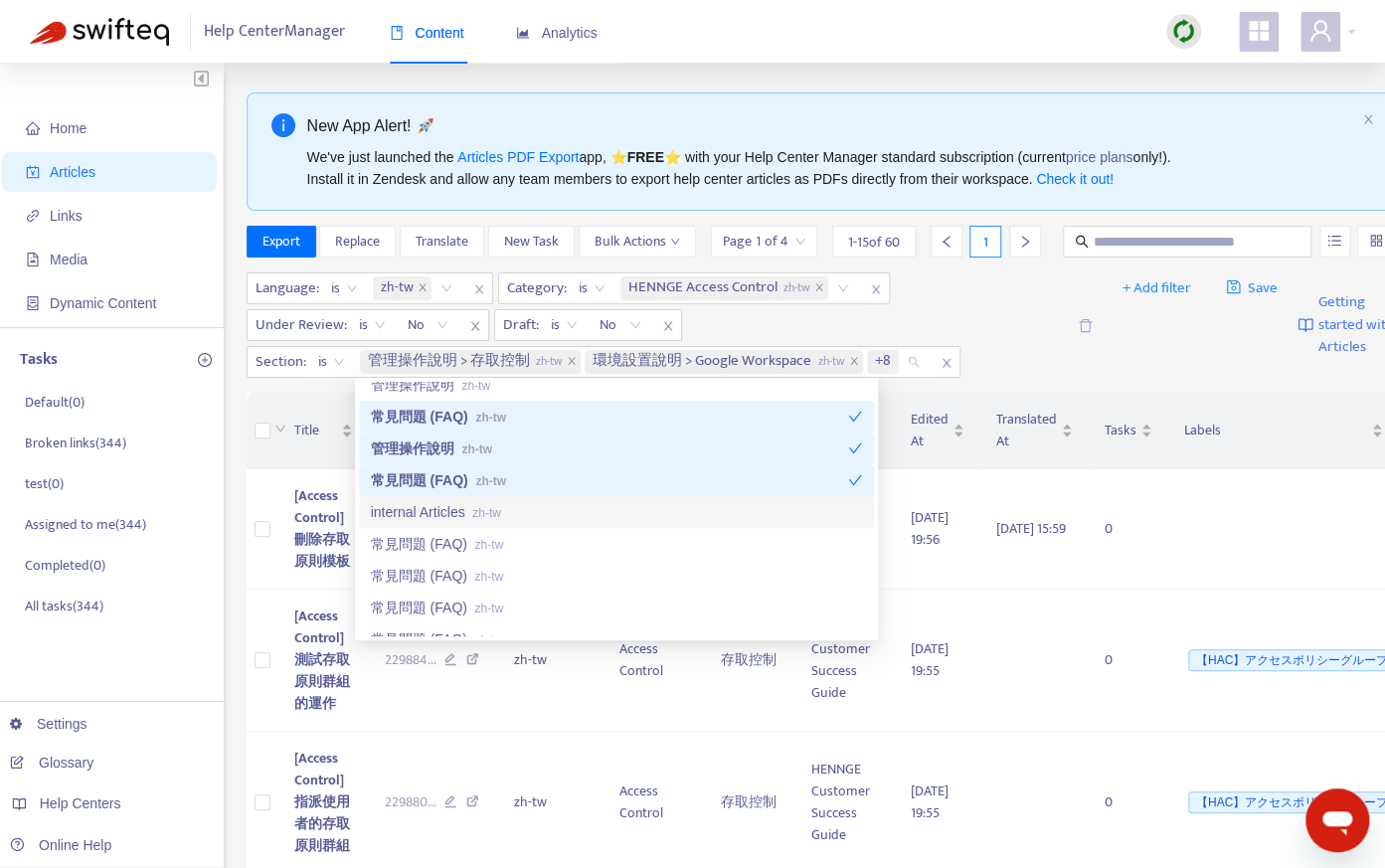 click on "internal Articles   zh-tw" at bounding box center (616, 512) 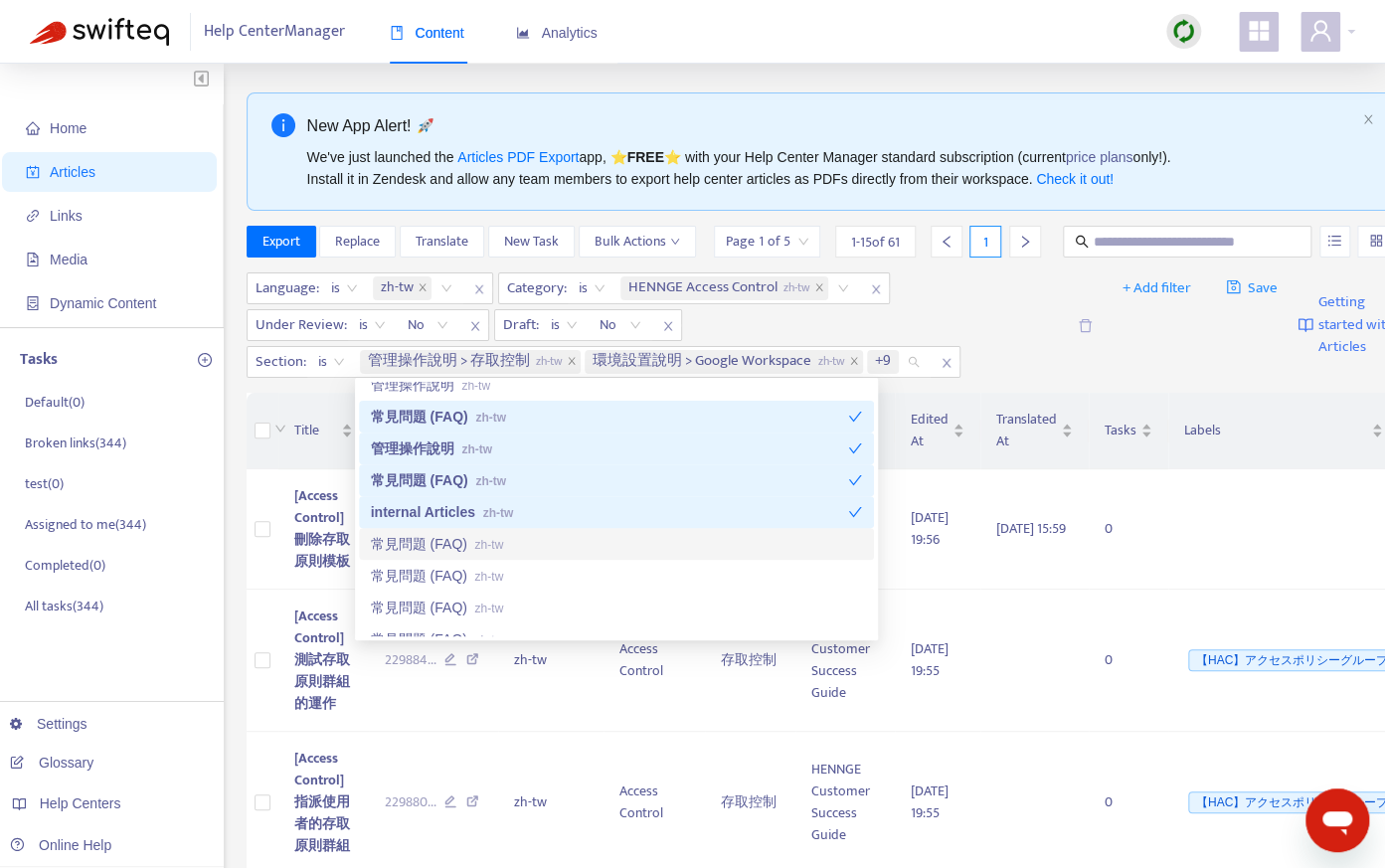click on "常見問題 (FAQ)   zh-tw" at bounding box center [616, 544] 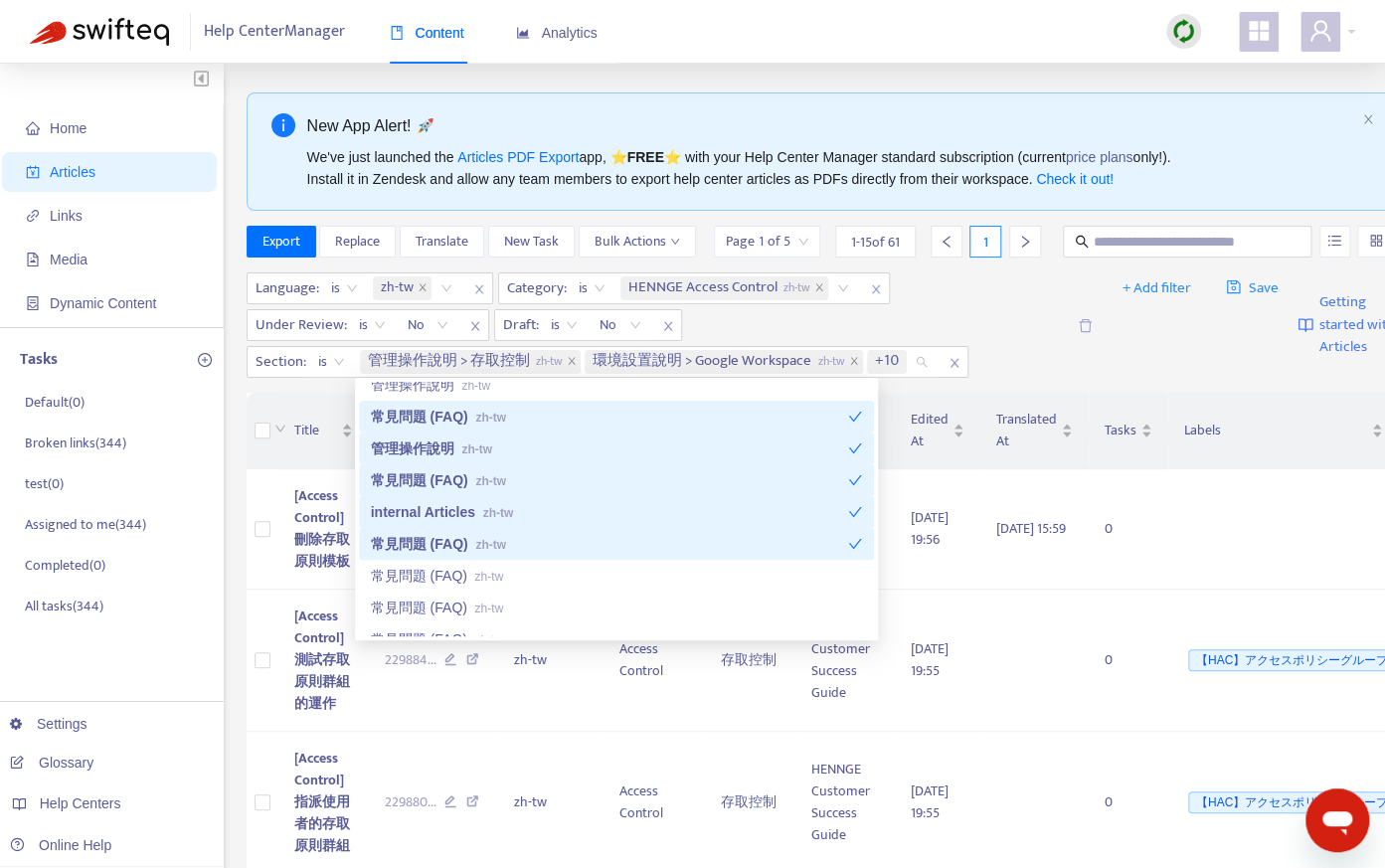 click on "internal Articles   zh-tw" at bounding box center [609, 512] 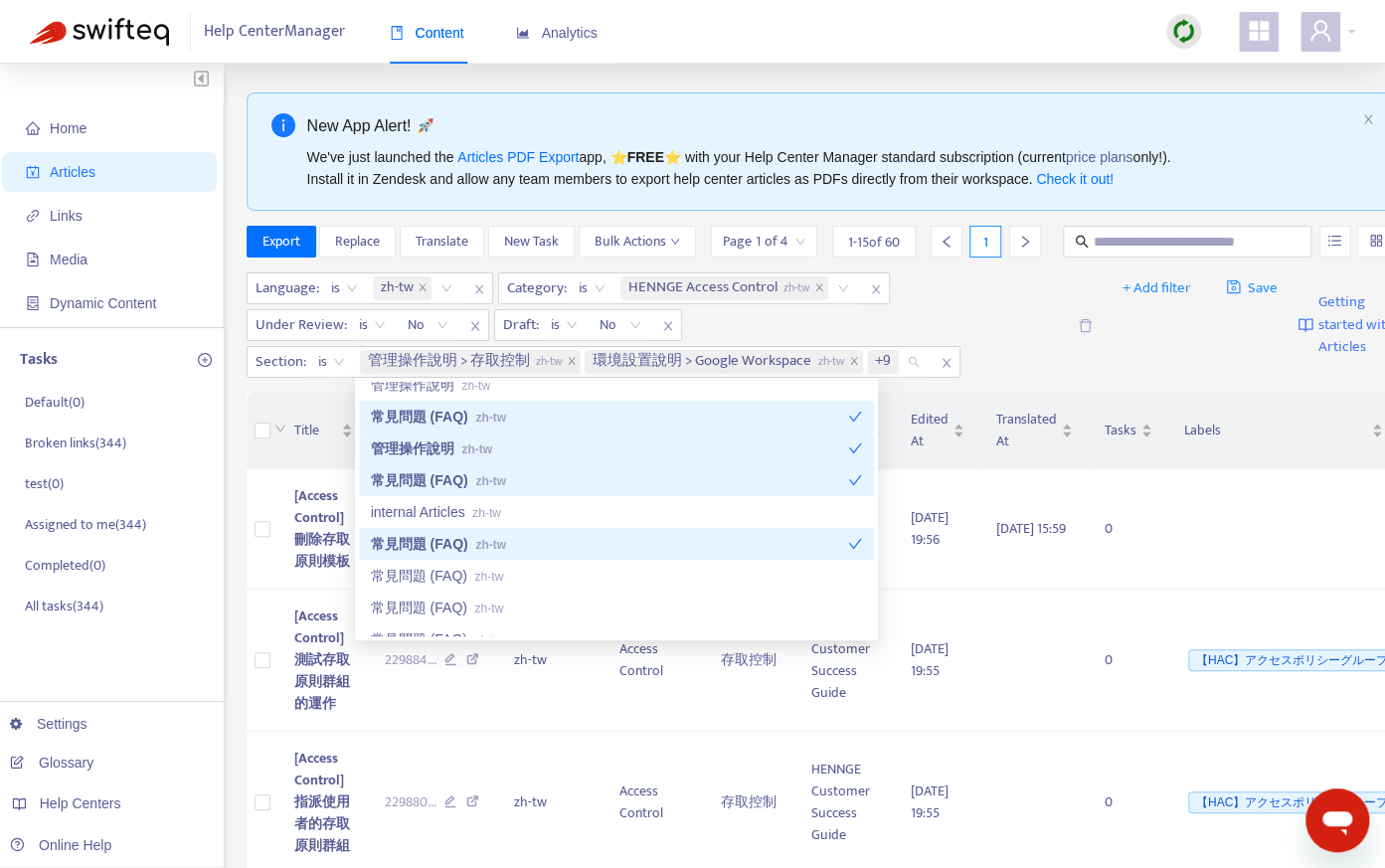click on "常見問題 (FAQ)   zh-tw" at bounding box center (609, 480) 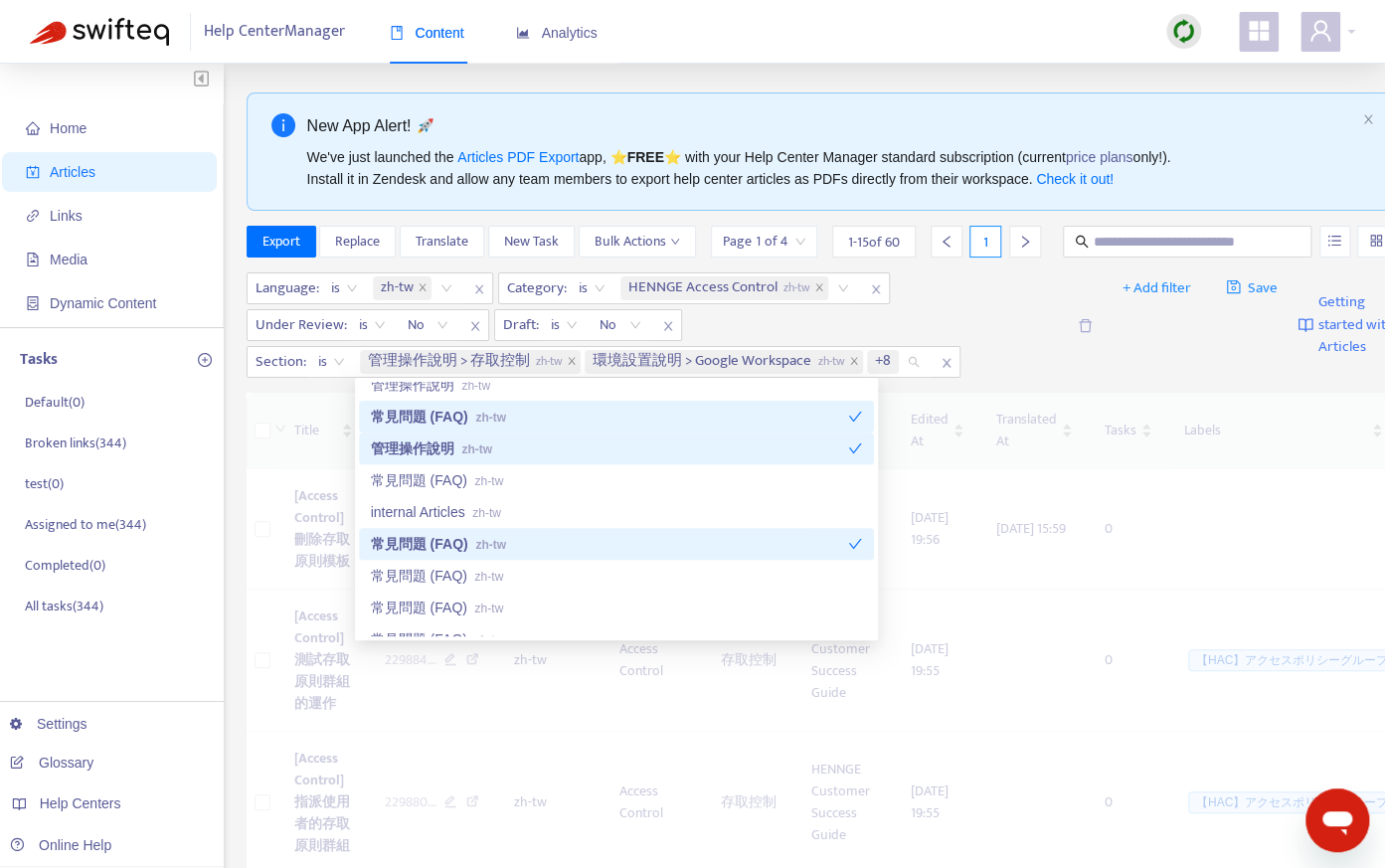 click on "管理操作說明   zh-tw" at bounding box center (609, 448) 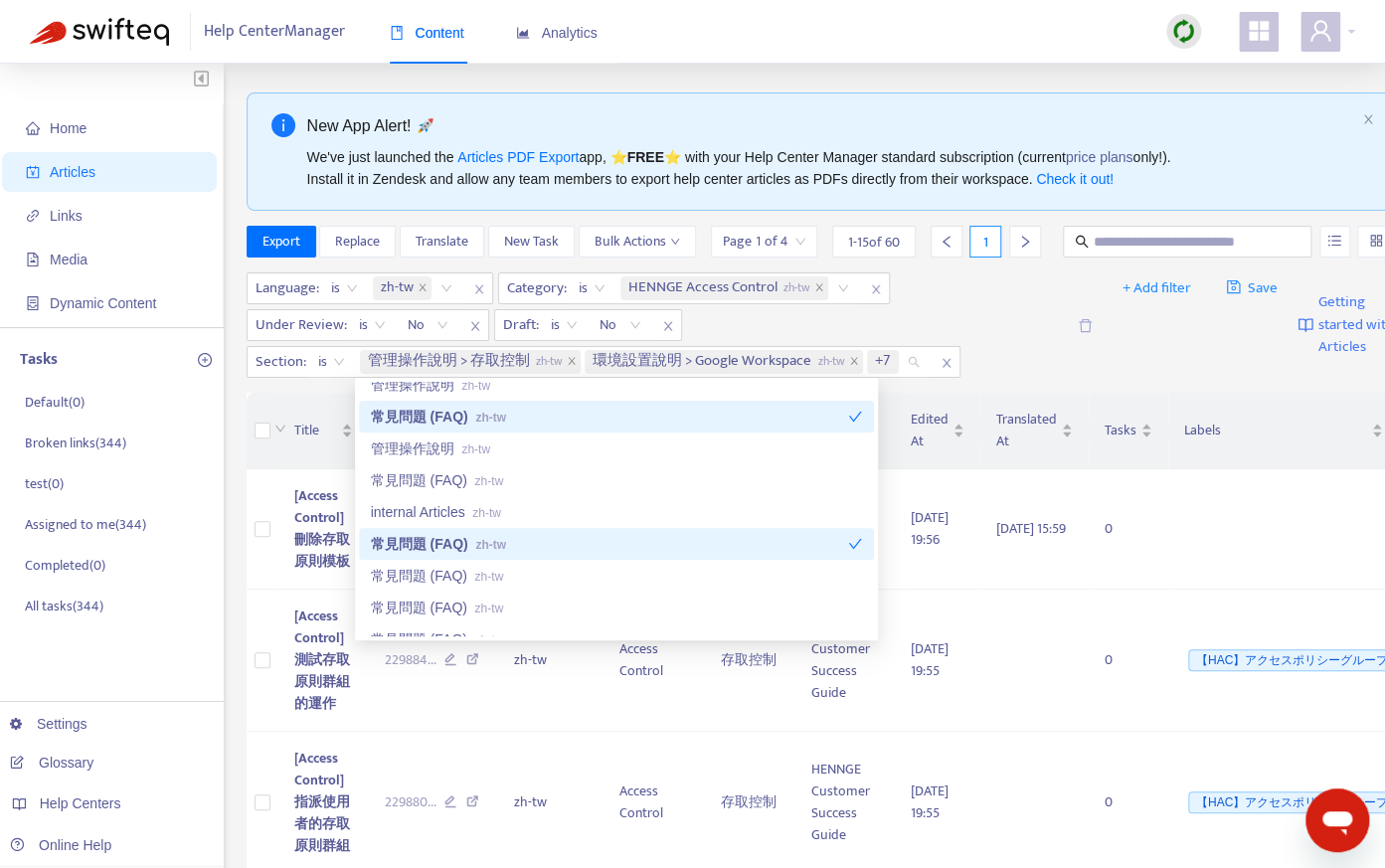 click on "常見問題 (FAQ)   zh-tw" at bounding box center (609, 417) 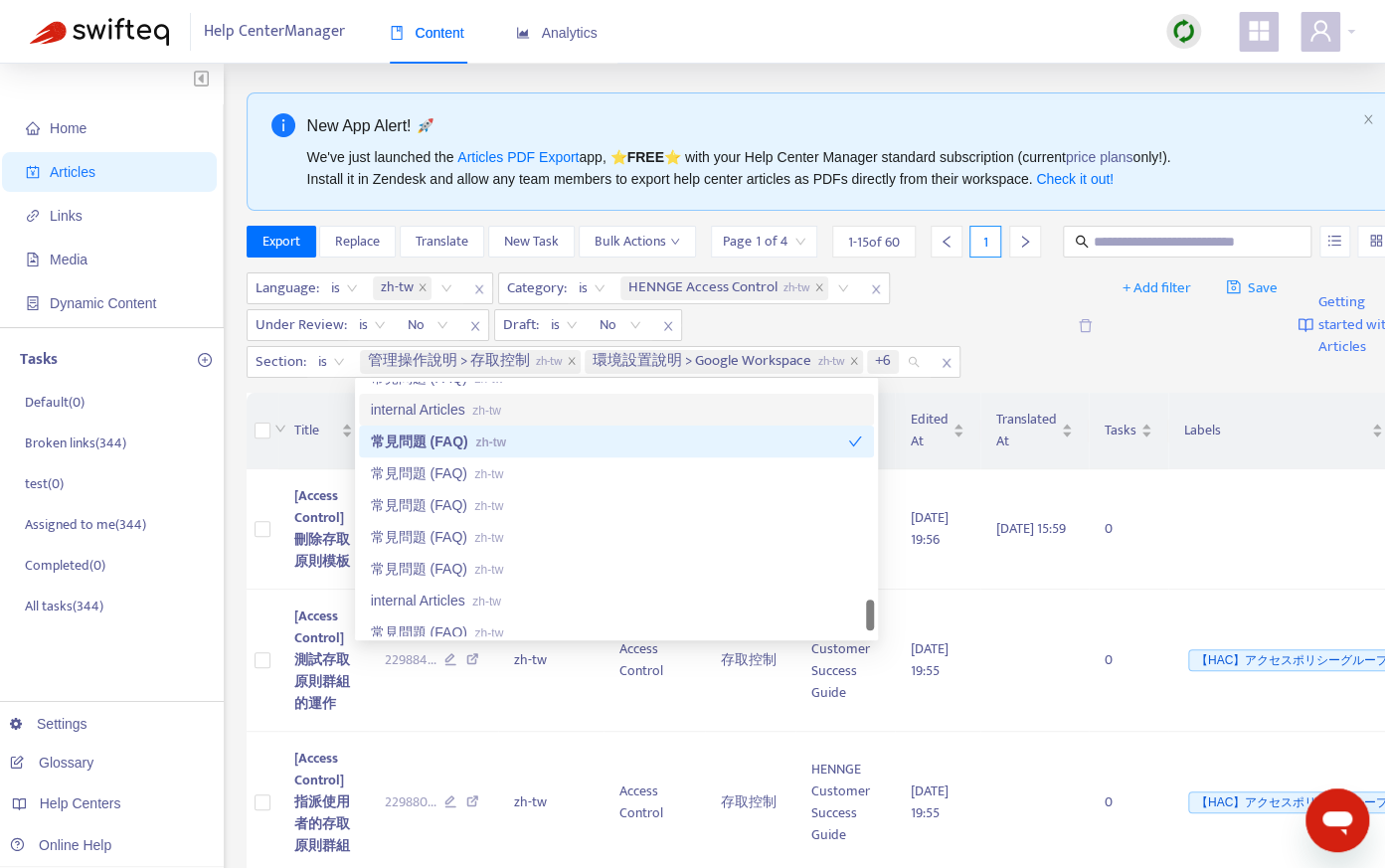 scroll, scrollTop: 2250, scrollLeft: 0, axis: vertical 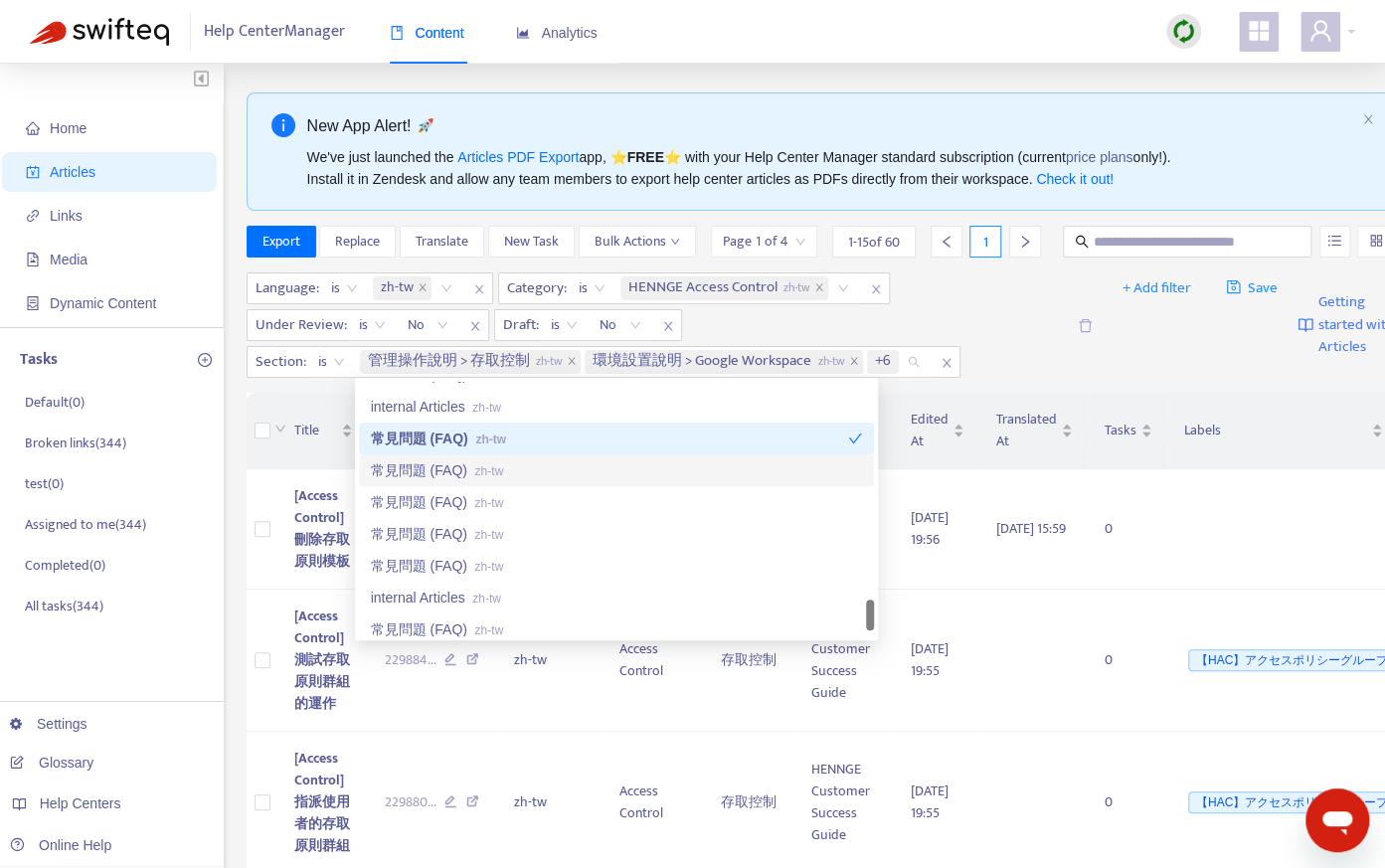 click on "常見問題 (FAQ)   zh-tw" at bounding box center [616, 470] 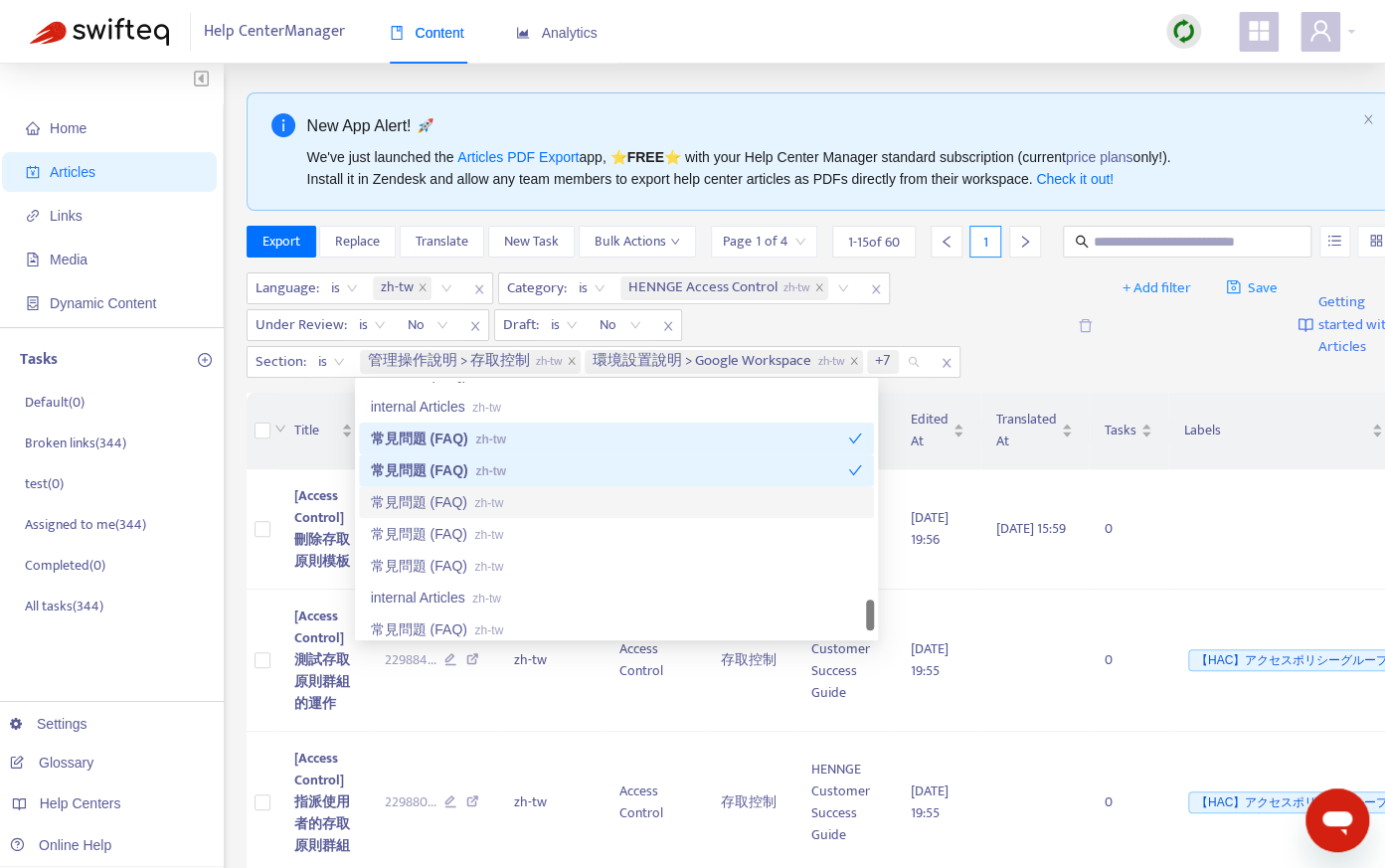 click on "常見問題 (FAQ)   zh-tw" at bounding box center (616, 502) 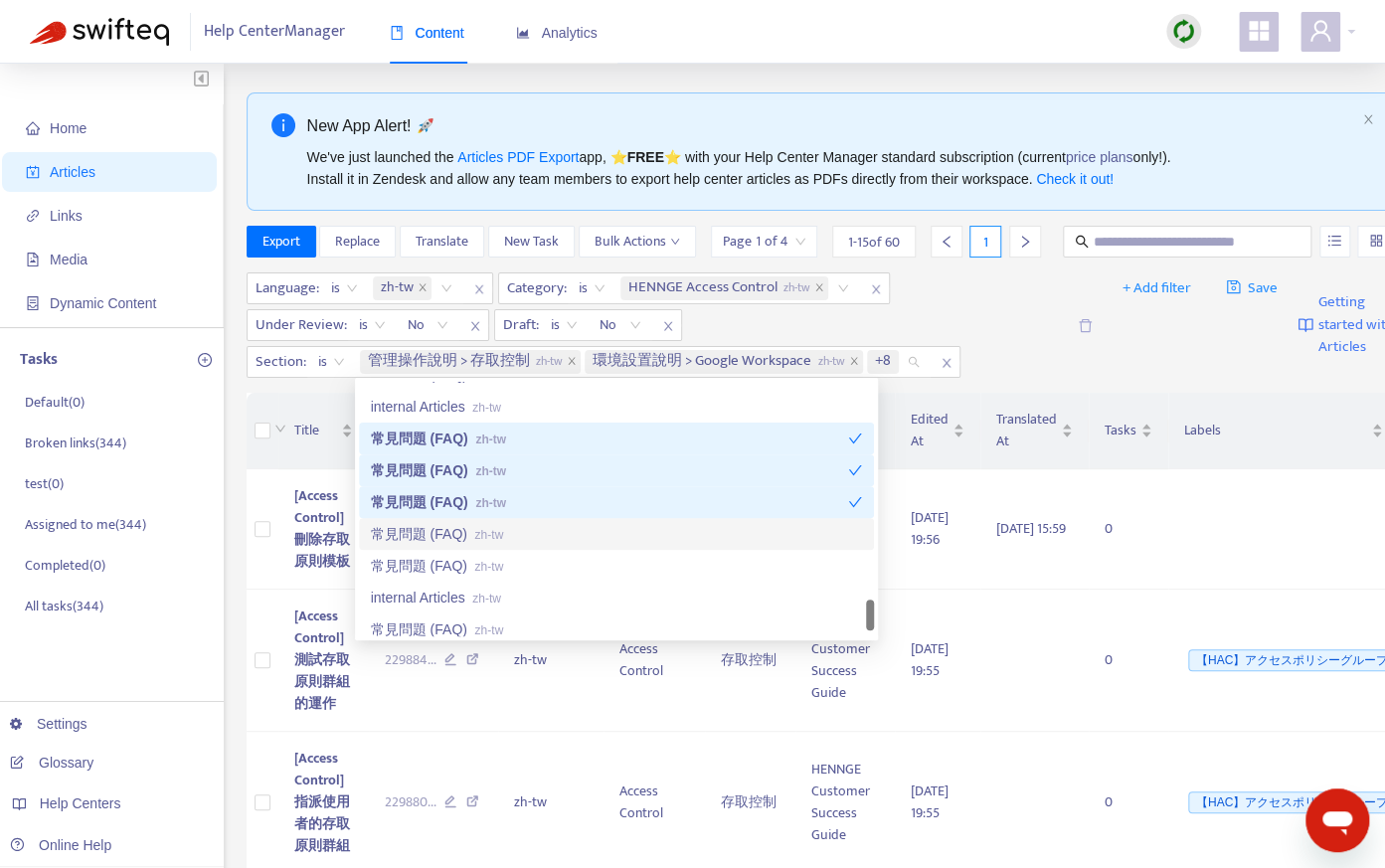 click on "常見問題 (FAQ)   zh-tw" at bounding box center [616, 534] 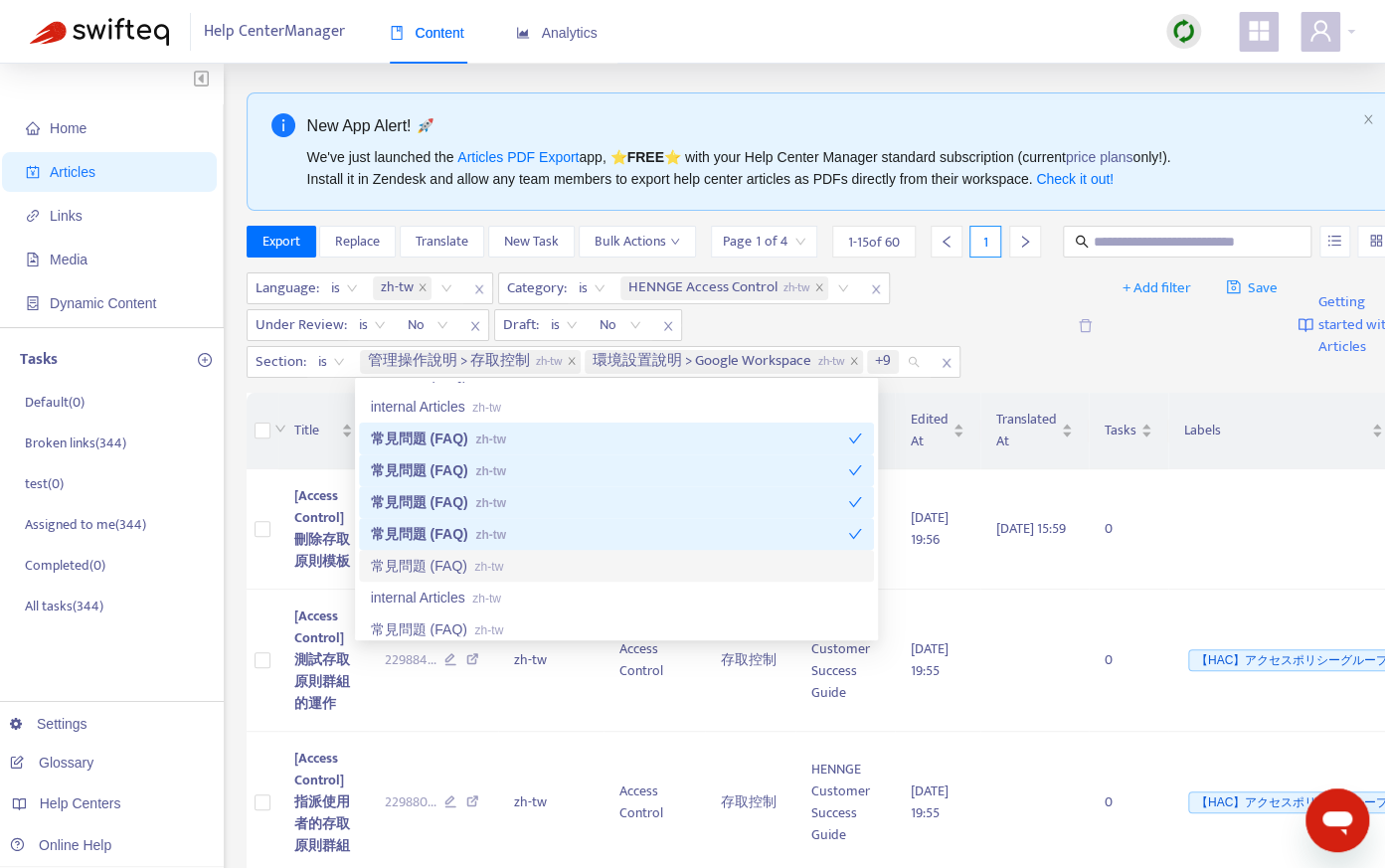 click on "常見問題 (FAQ)   zh-tw" at bounding box center (616, 566) 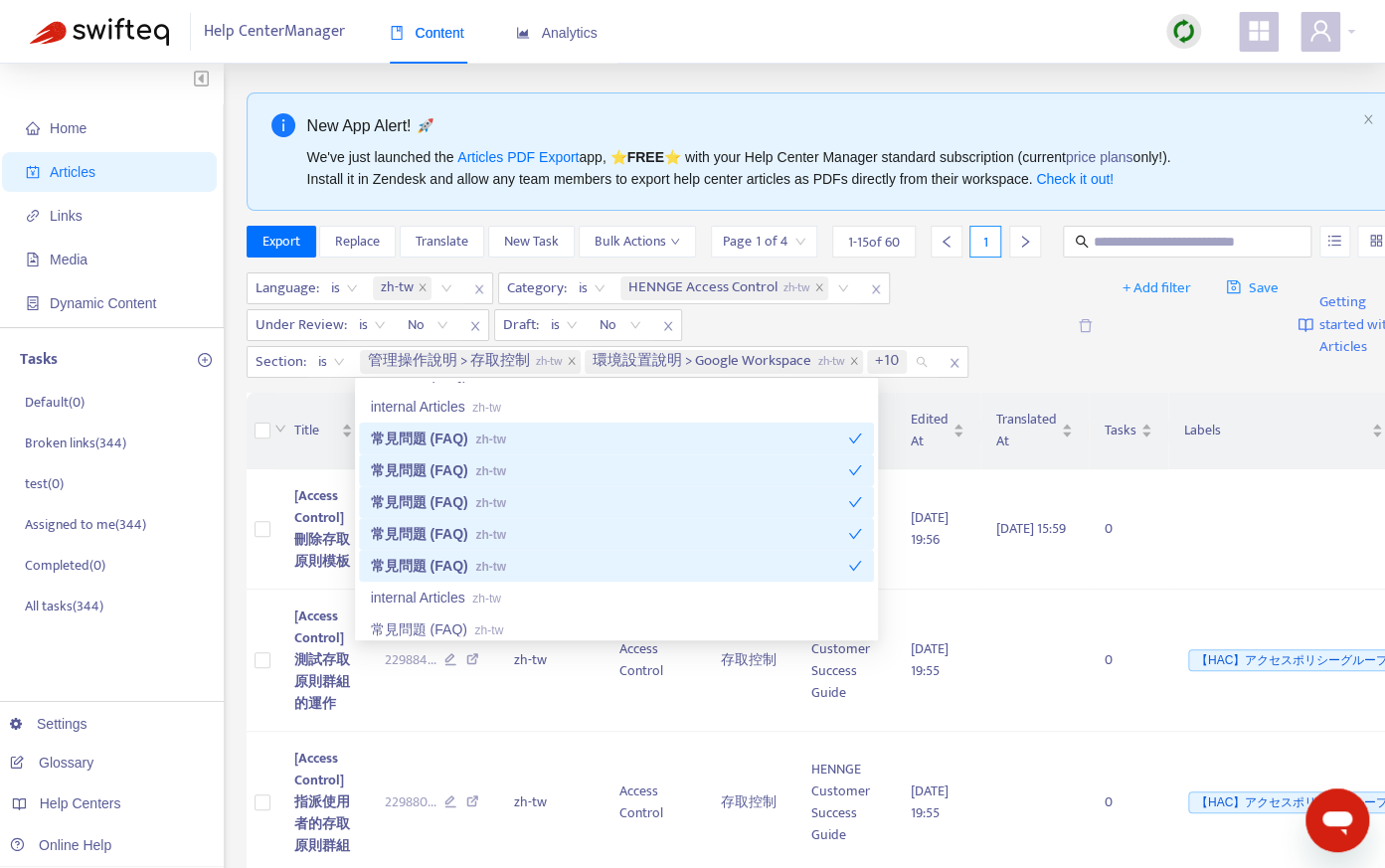 click on "常見問題 (FAQ)   zh-tw" at bounding box center (609, 438) 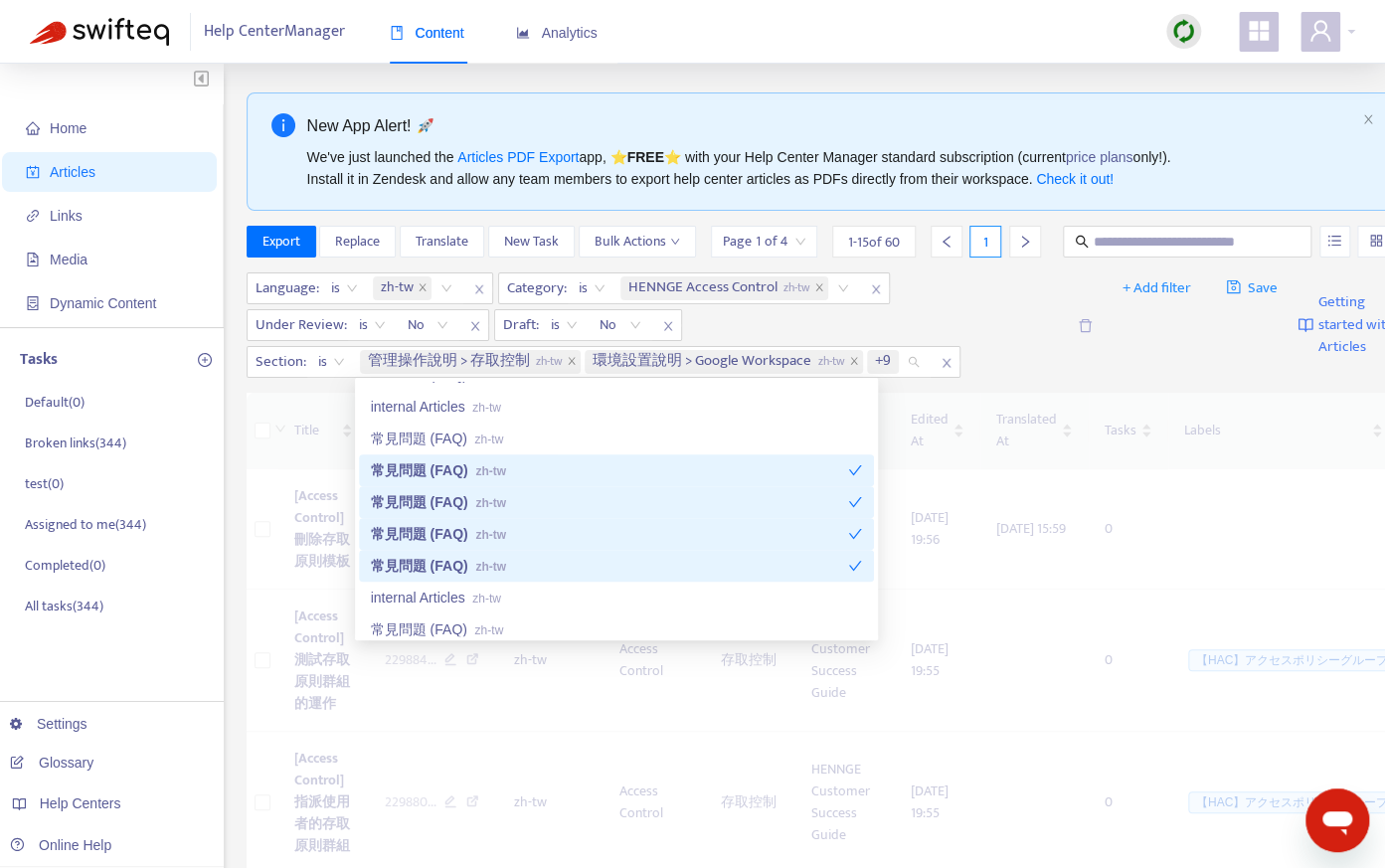 click on "常見問題 (FAQ)   zh-tw" at bounding box center (609, 470) 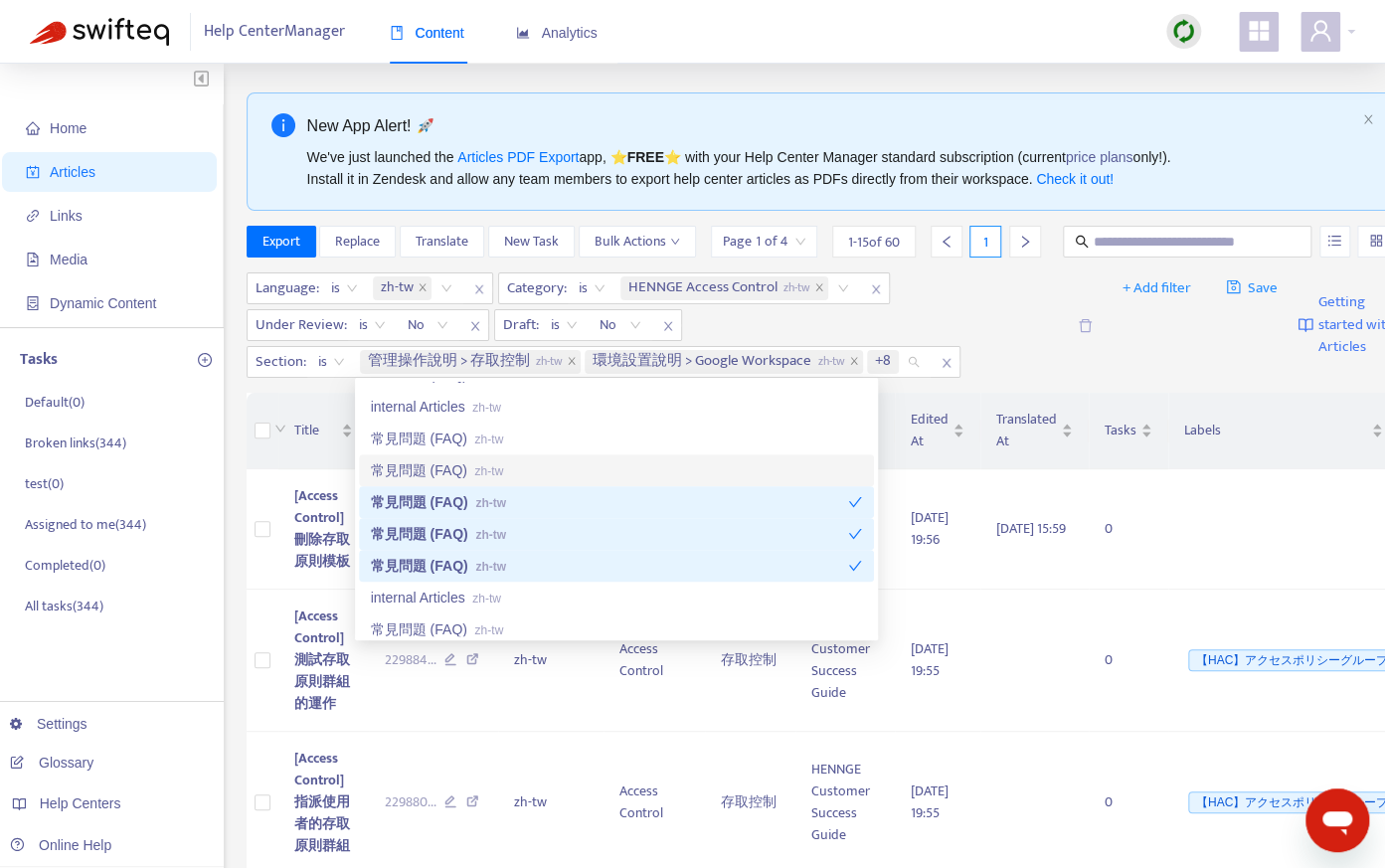 click on "常見問題 (FAQ)   zh-tw" at bounding box center [609, 502] 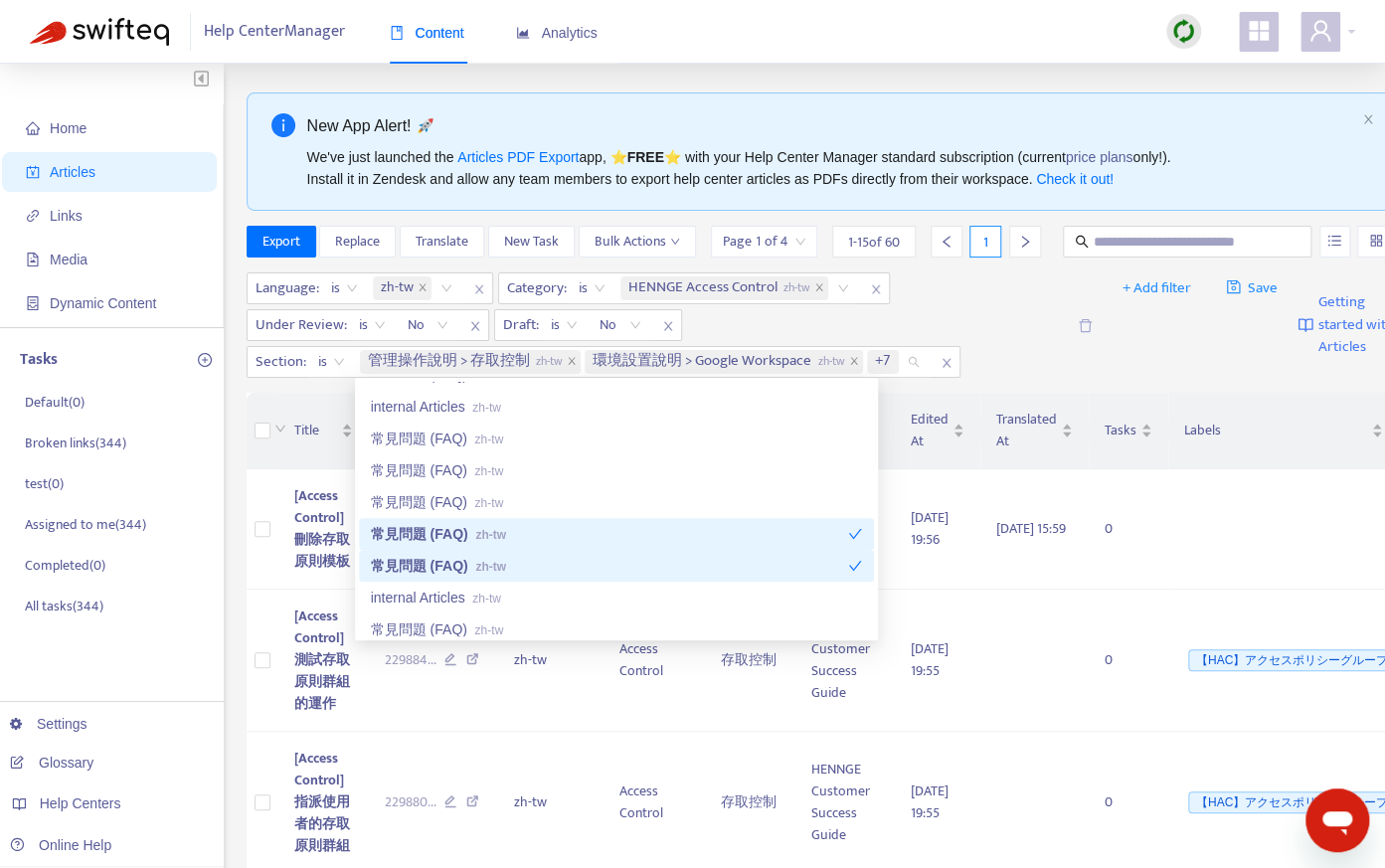 click on "常見問題 (FAQ)   zh-tw" at bounding box center [609, 534] 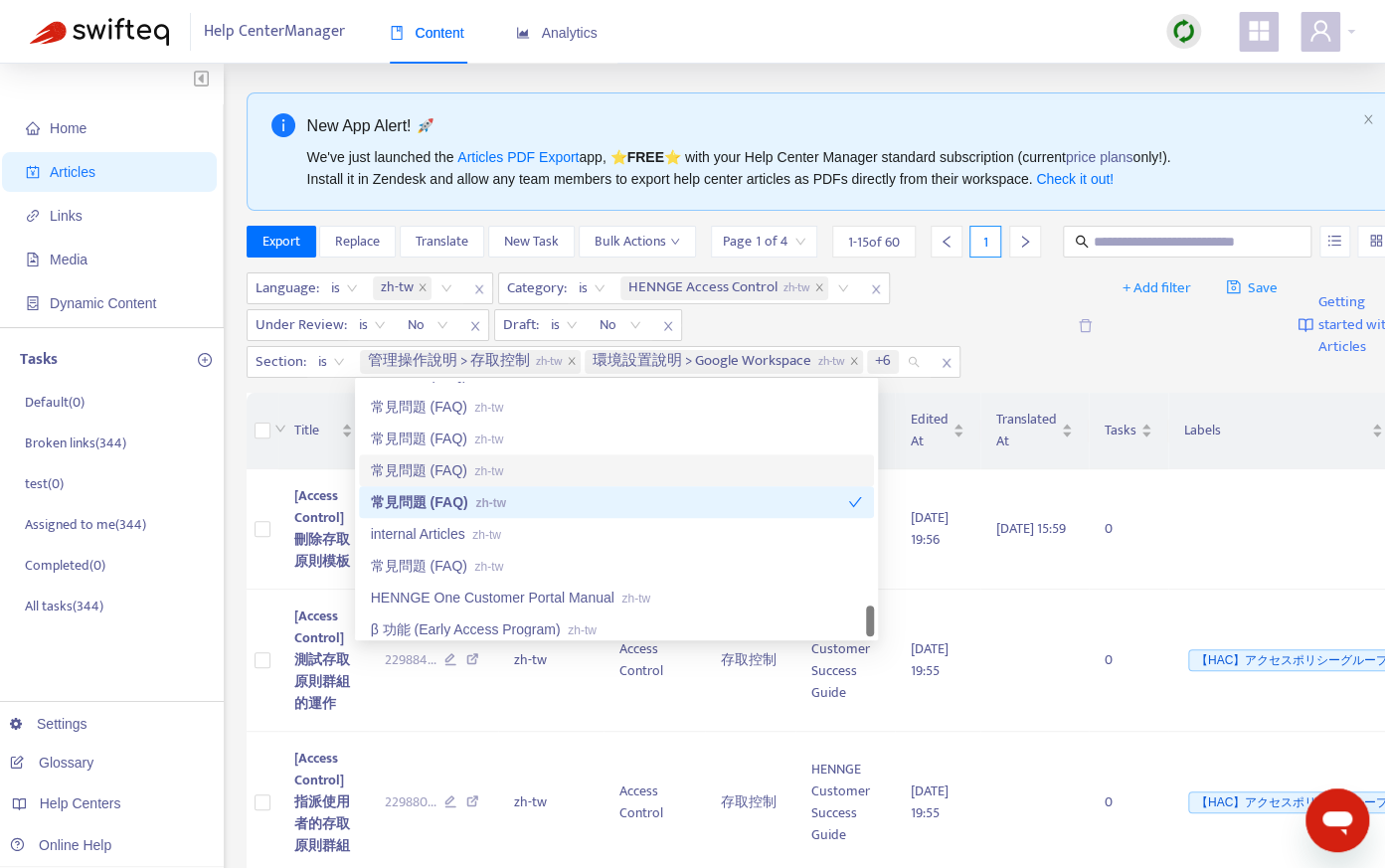scroll, scrollTop: 2323, scrollLeft: 0, axis: vertical 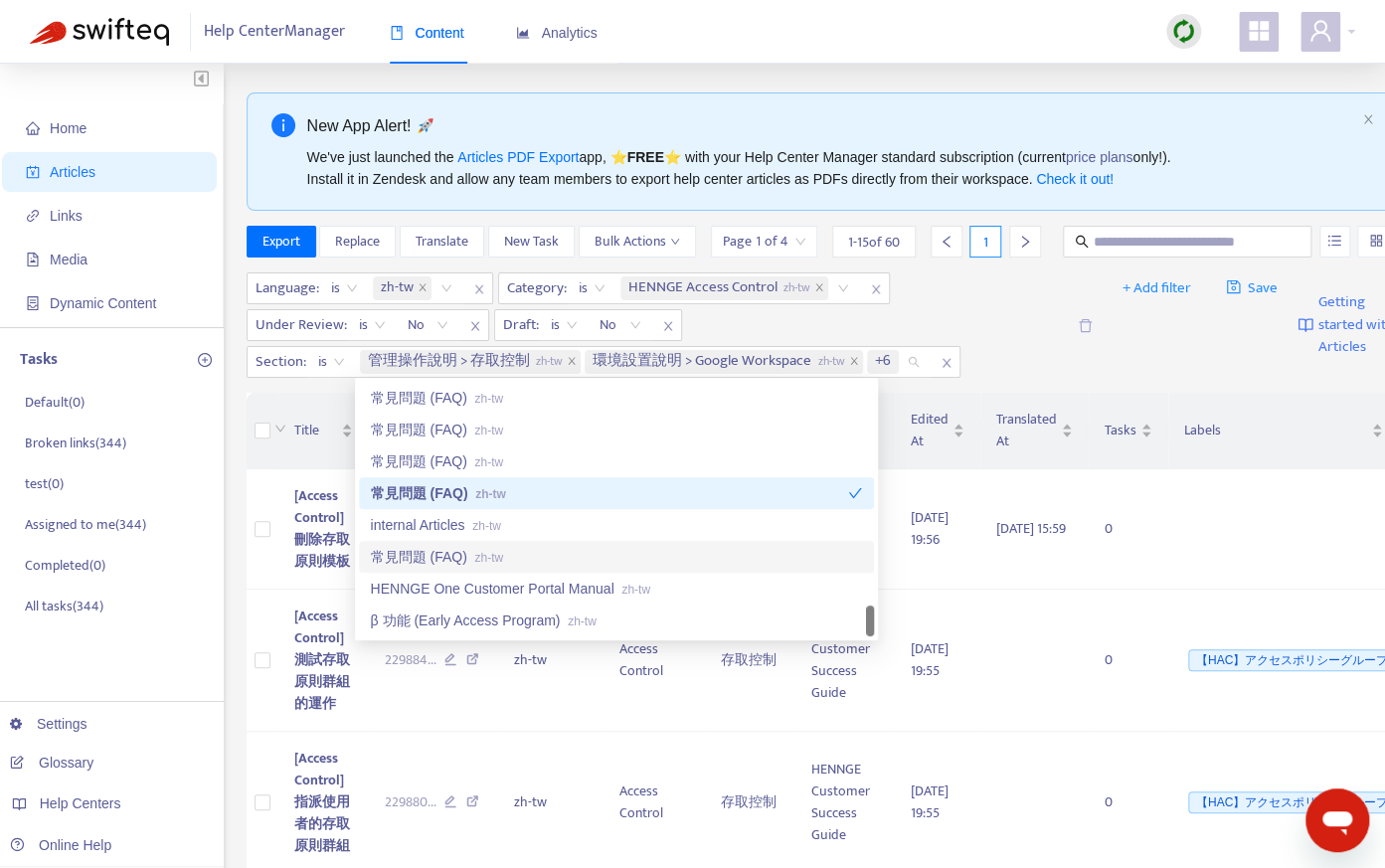 click on "常見問題 (FAQ)   zh-tw" at bounding box center [616, 557] 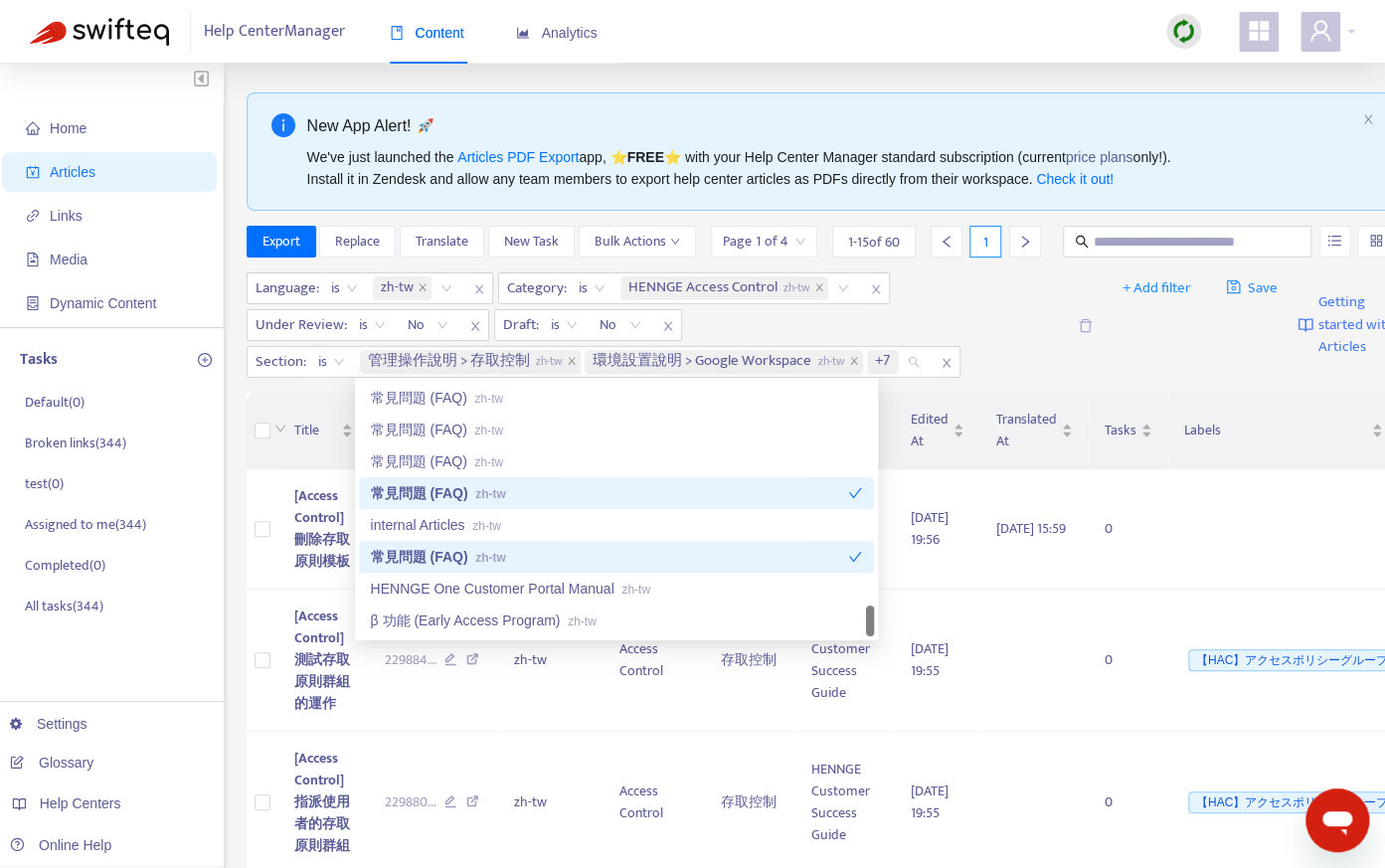 click on "常見問題 (FAQ)   zh-tw" at bounding box center [609, 557] 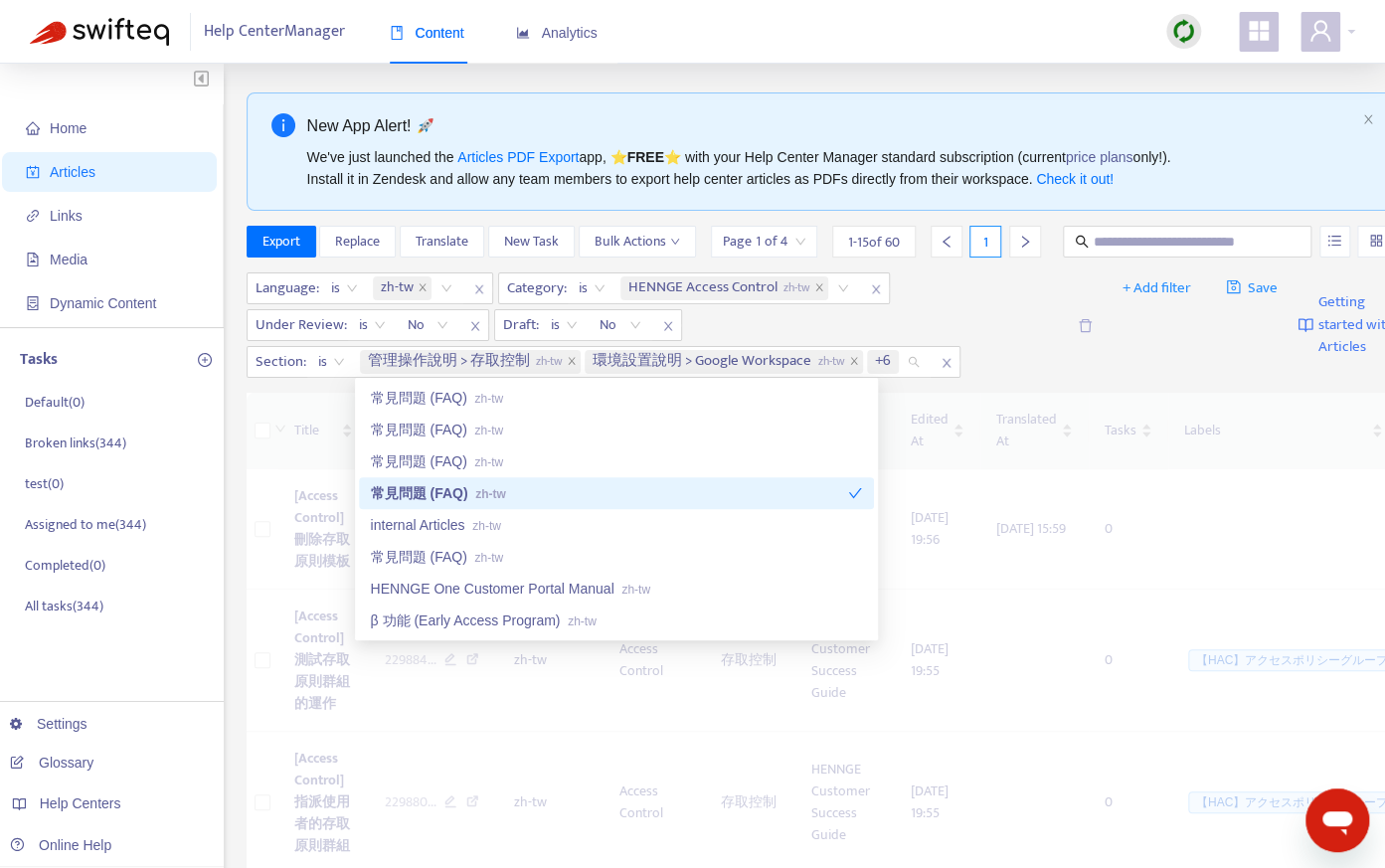 click on "常見問題 (FAQ)   zh-tw" at bounding box center [609, 493] 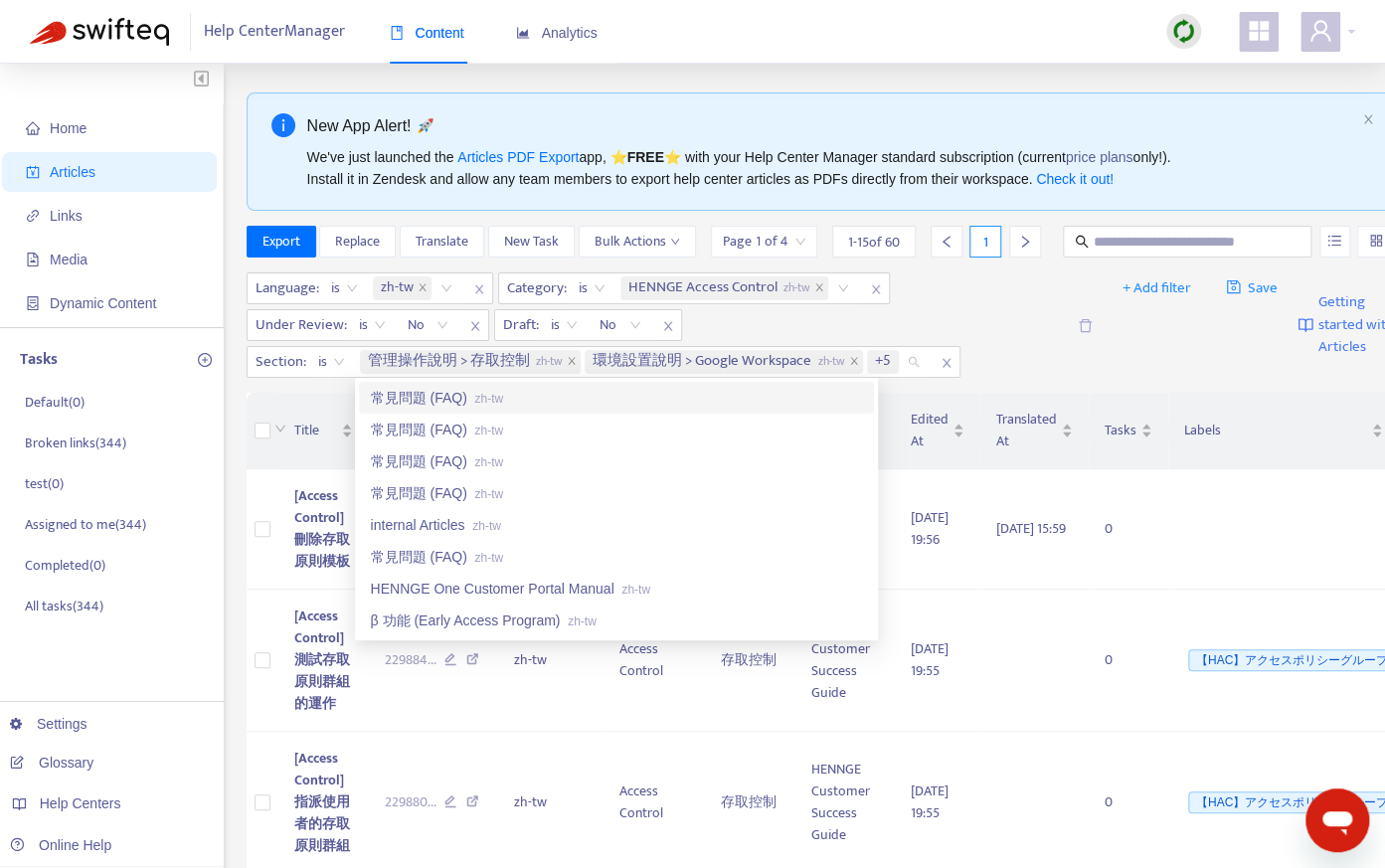 click on "Language : is zh-tw   Category : is HENNGE Access Control   zh-tw   Under Review : is No   Draft : is No   Section : is 管理操作說明 > 存取控制   zh-tw 環境設置說明 > Google Workspace   zh-tw +5" at bounding box center (655, 325) 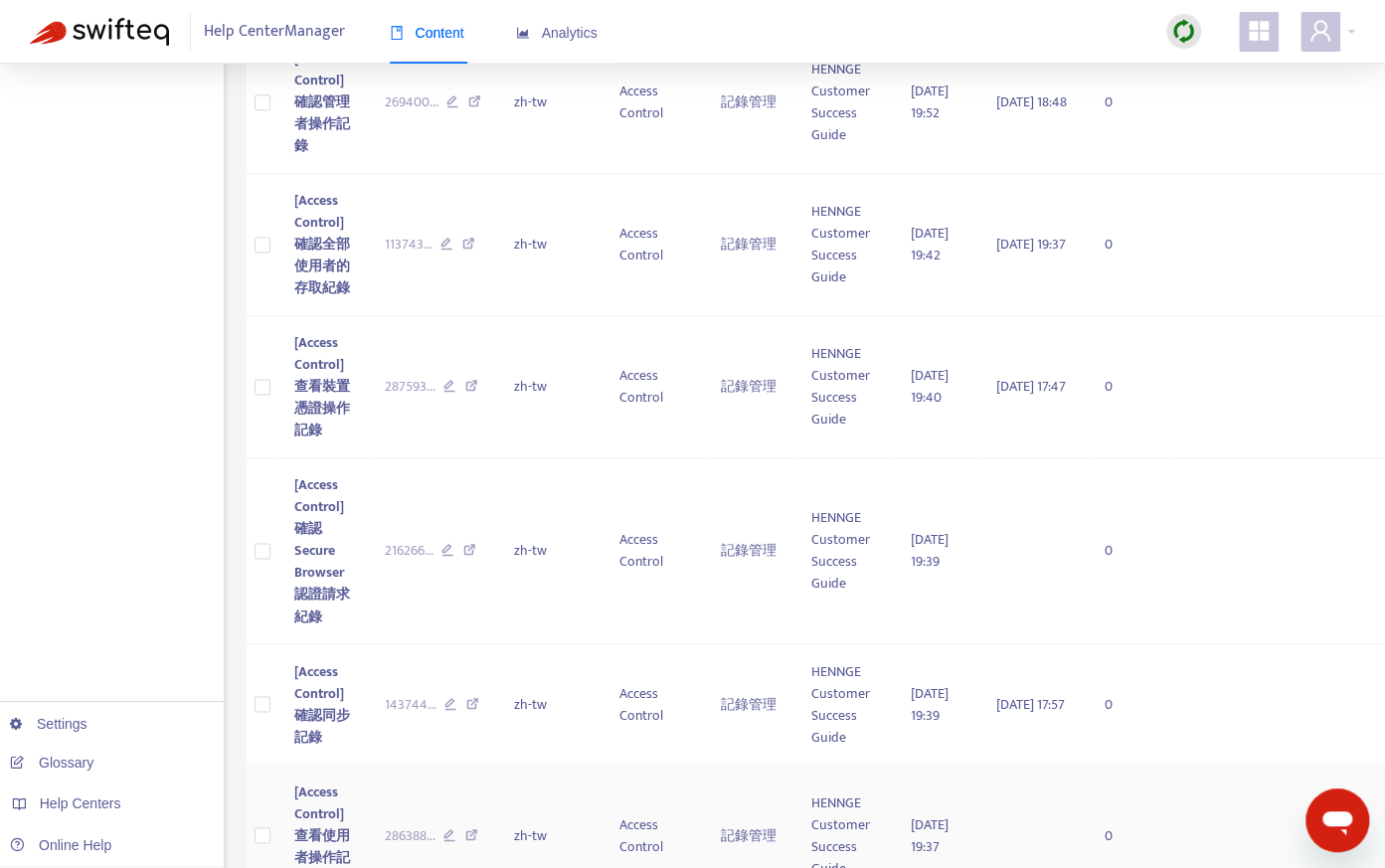 scroll, scrollTop: 1988, scrollLeft: 0, axis: vertical 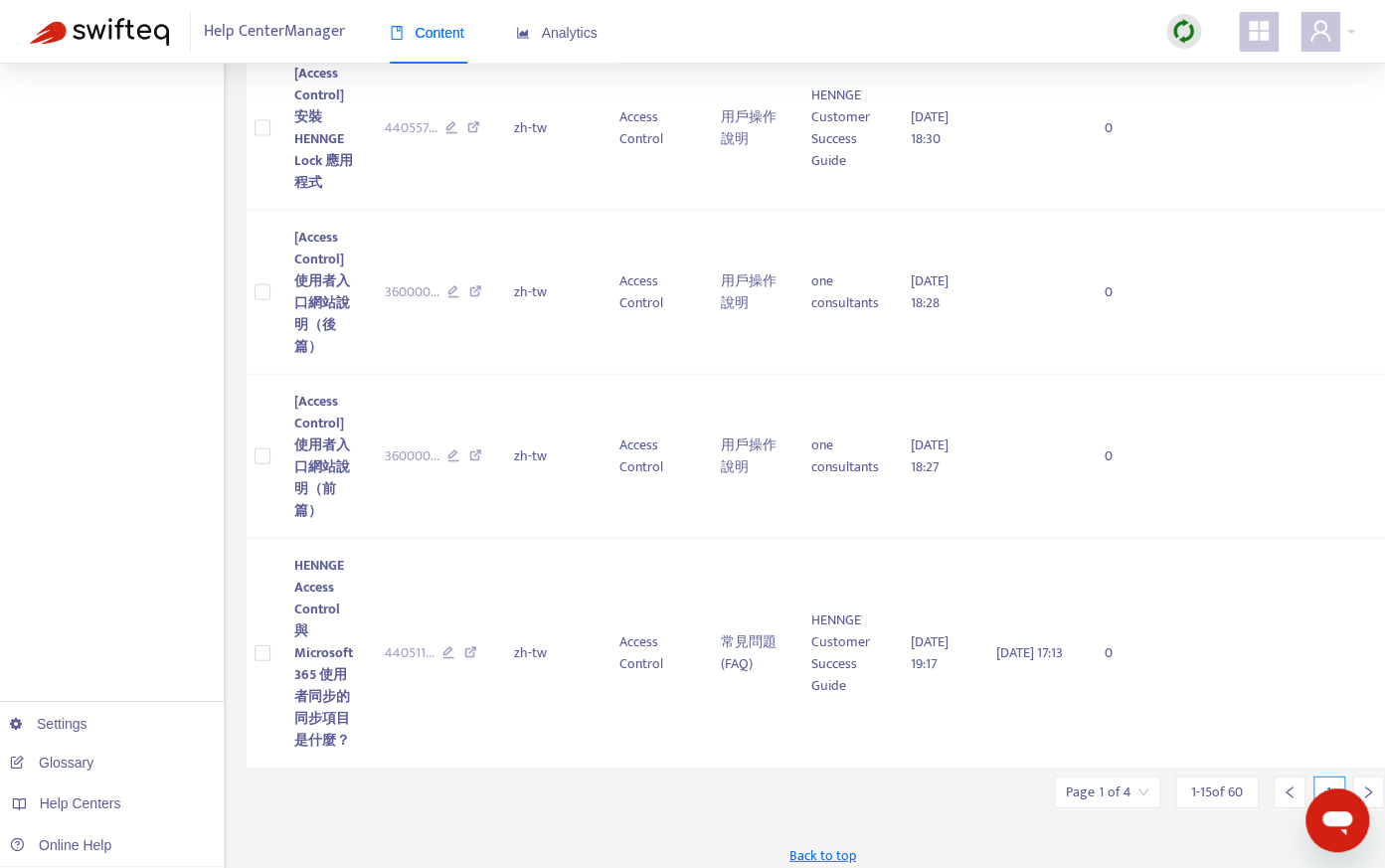 click at bounding box center [1107, 792] 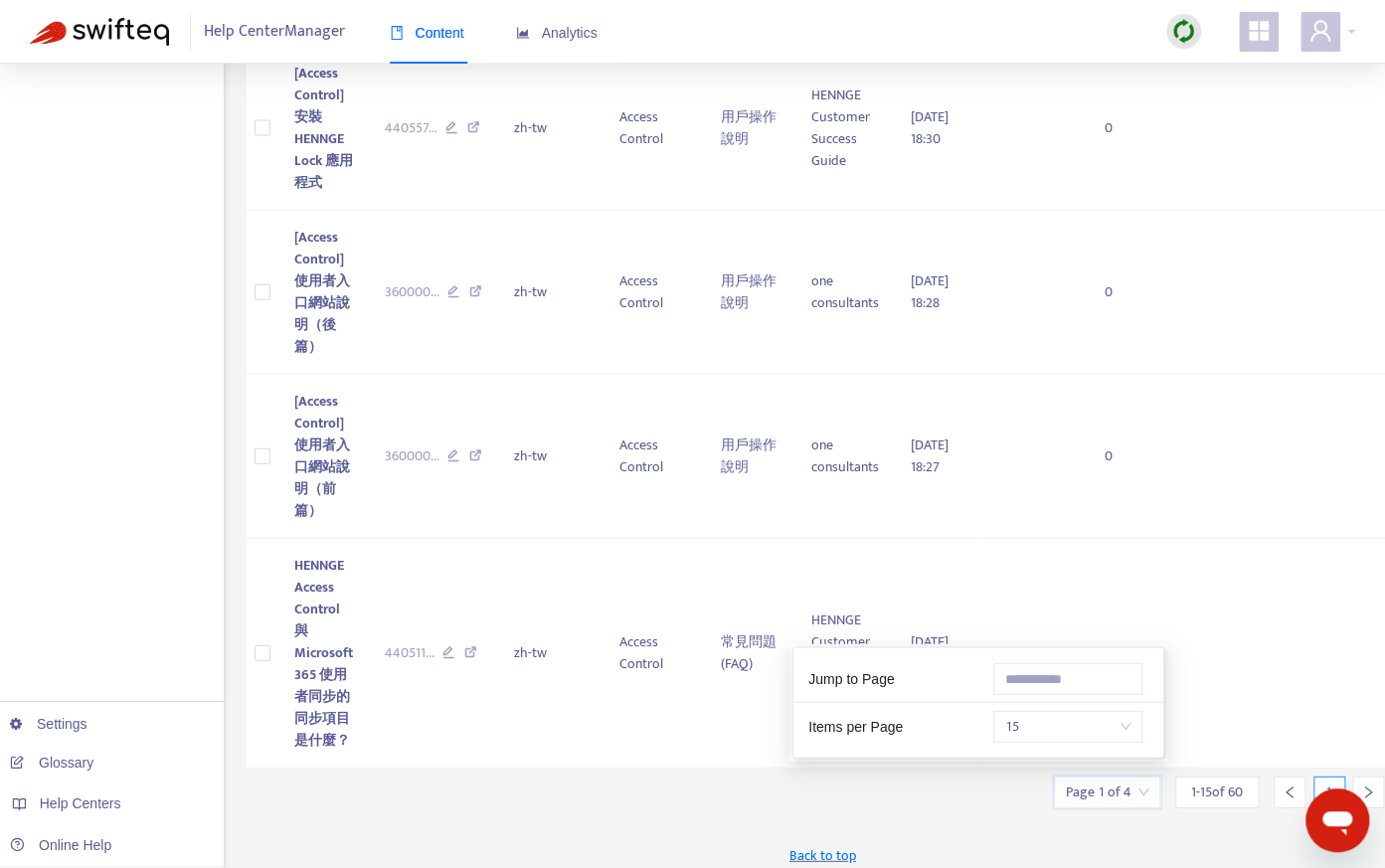 click at bounding box center (1107, 792) 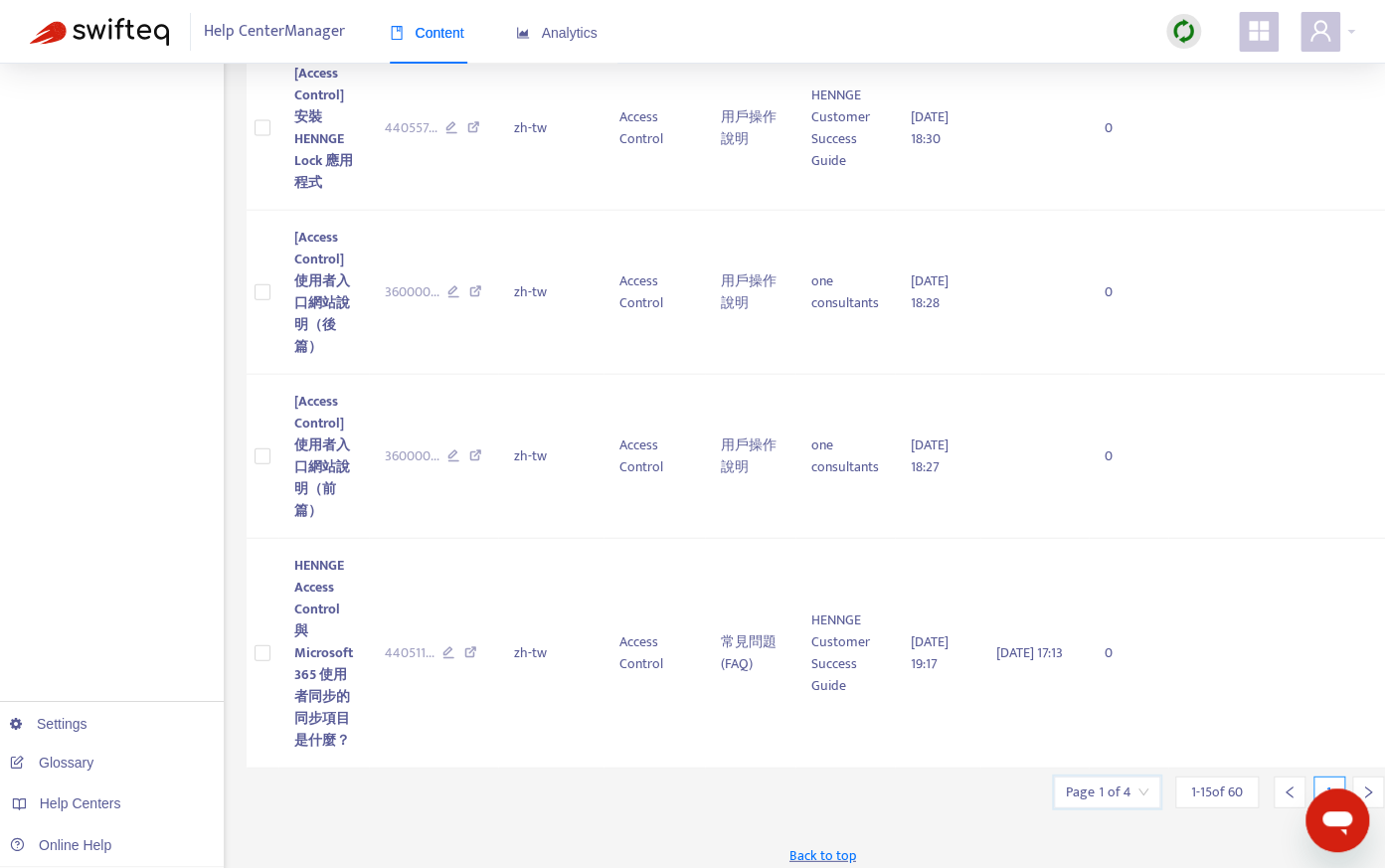 click at bounding box center (1107, 792) 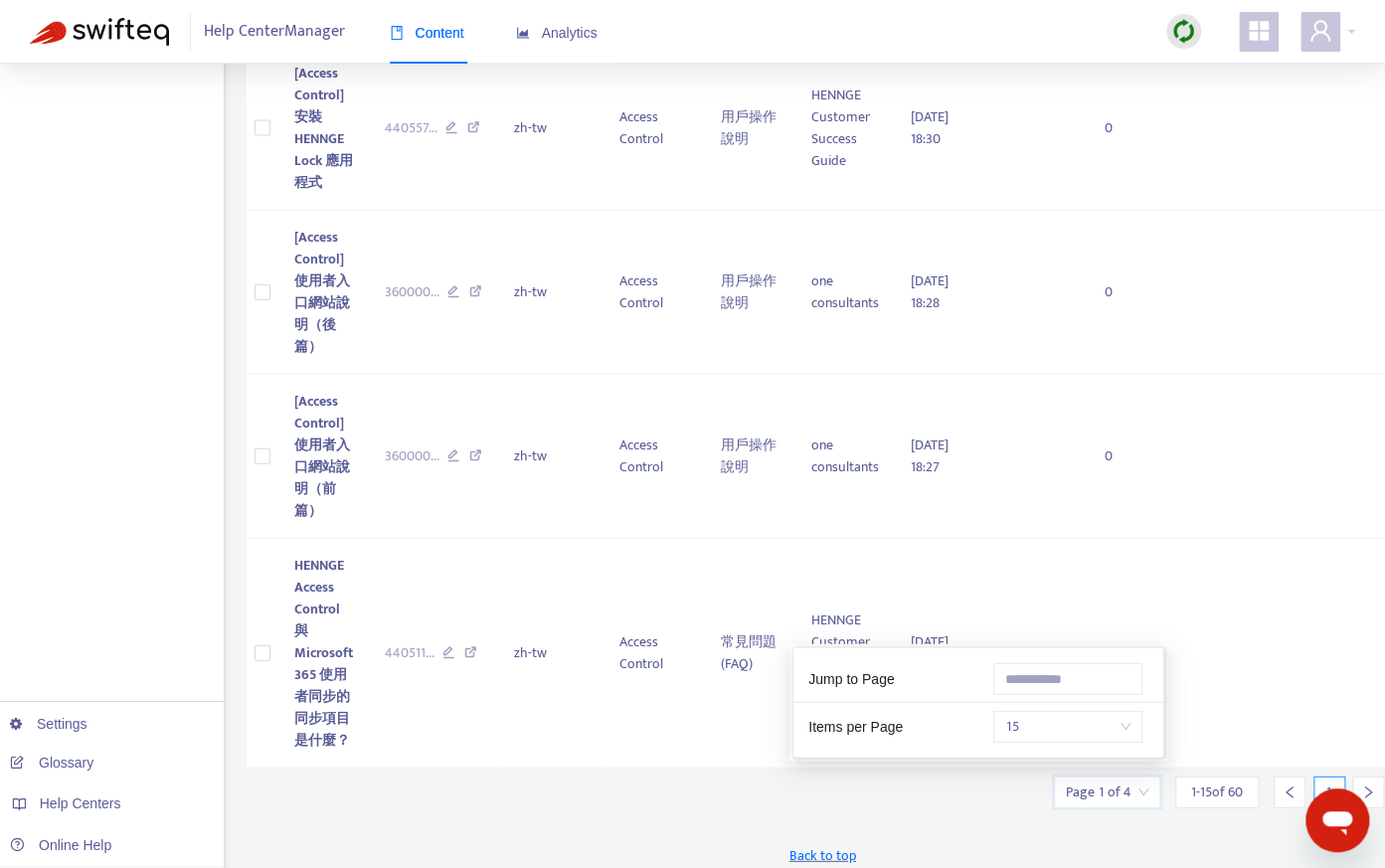 click on "15" at bounding box center [1068, 727] 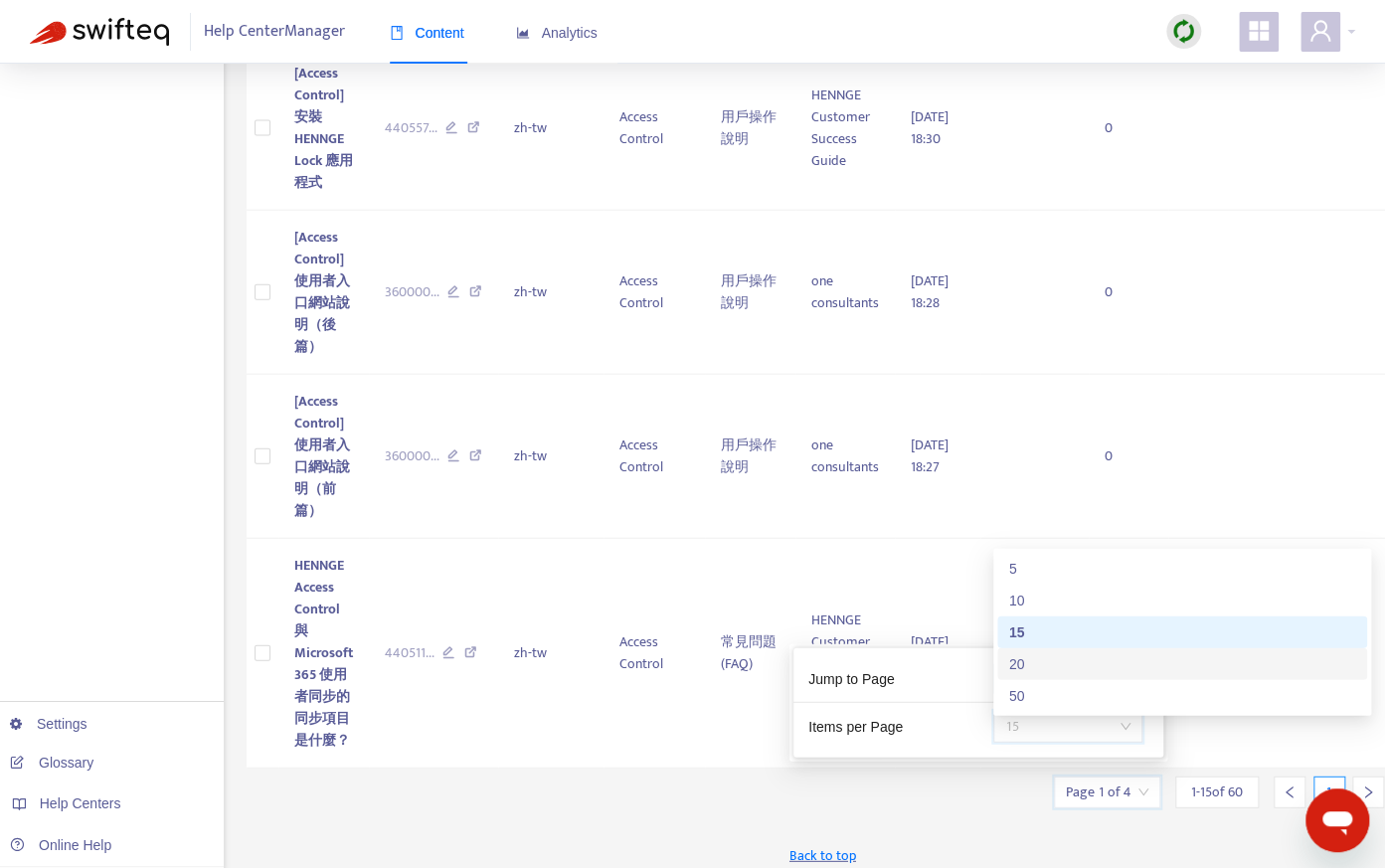 click on "20" at bounding box center (1182, 664) 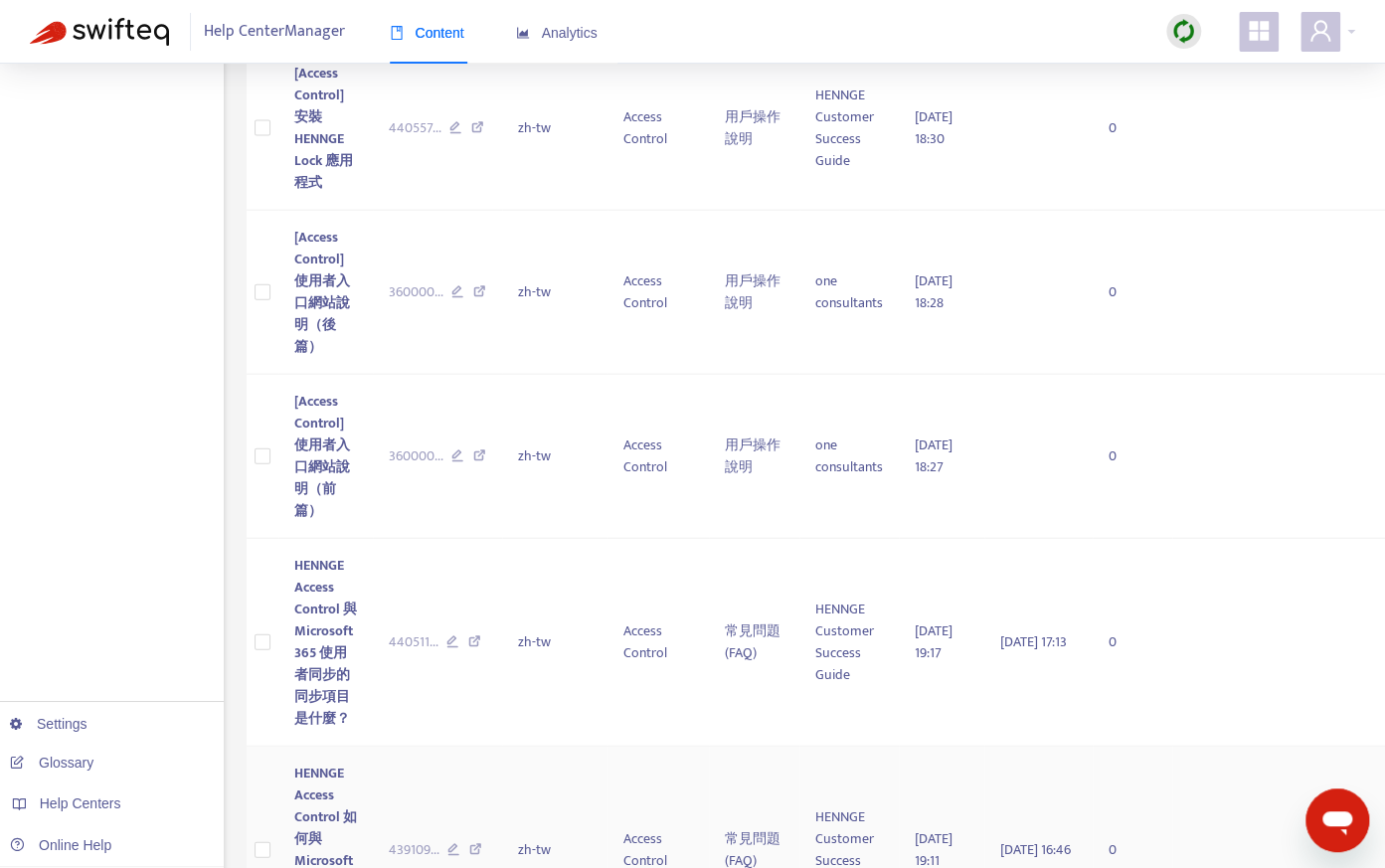 click on "2025-06-11 19:11" at bounding box center [942, 850] 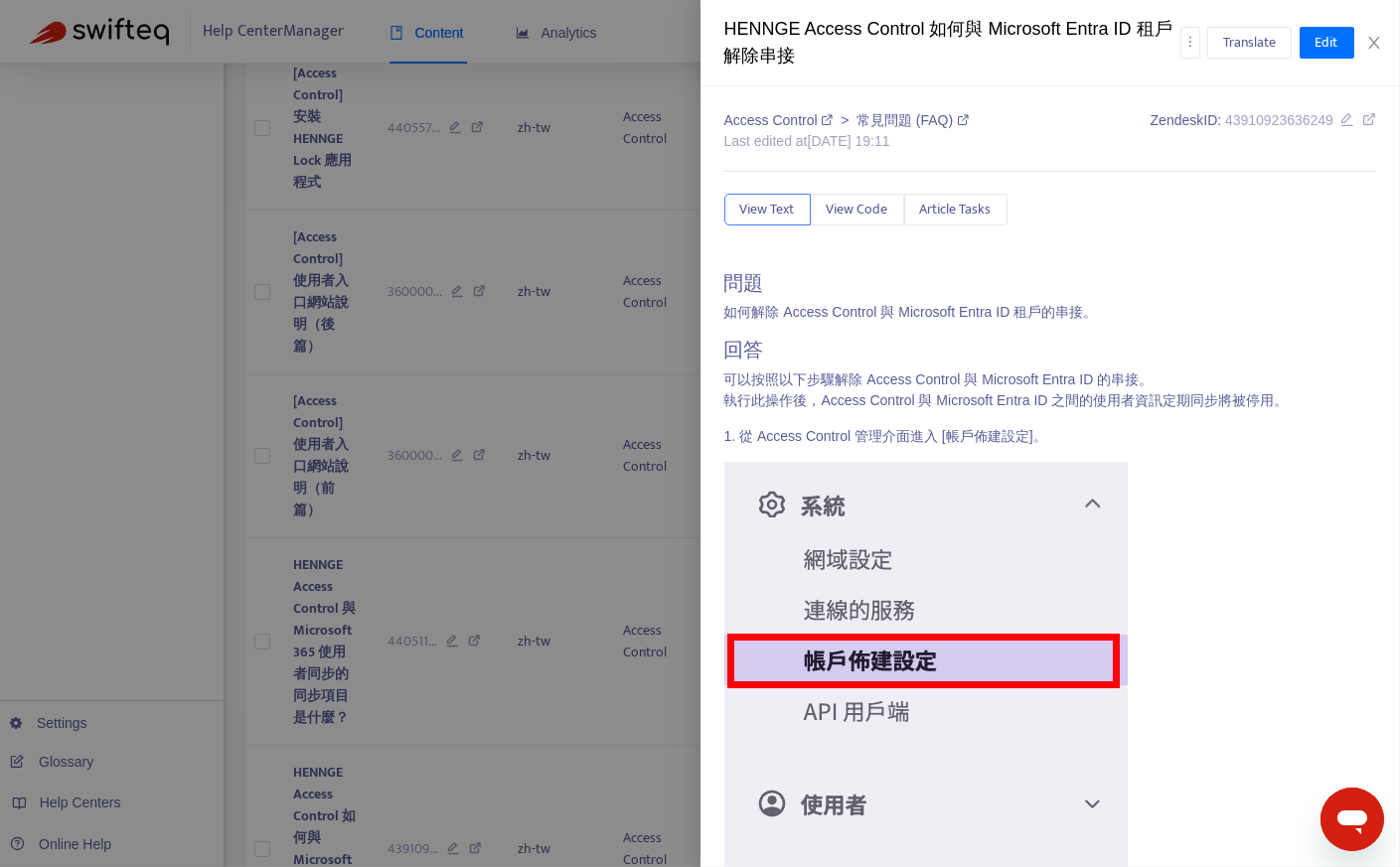 click at bounding box center [700, 433] 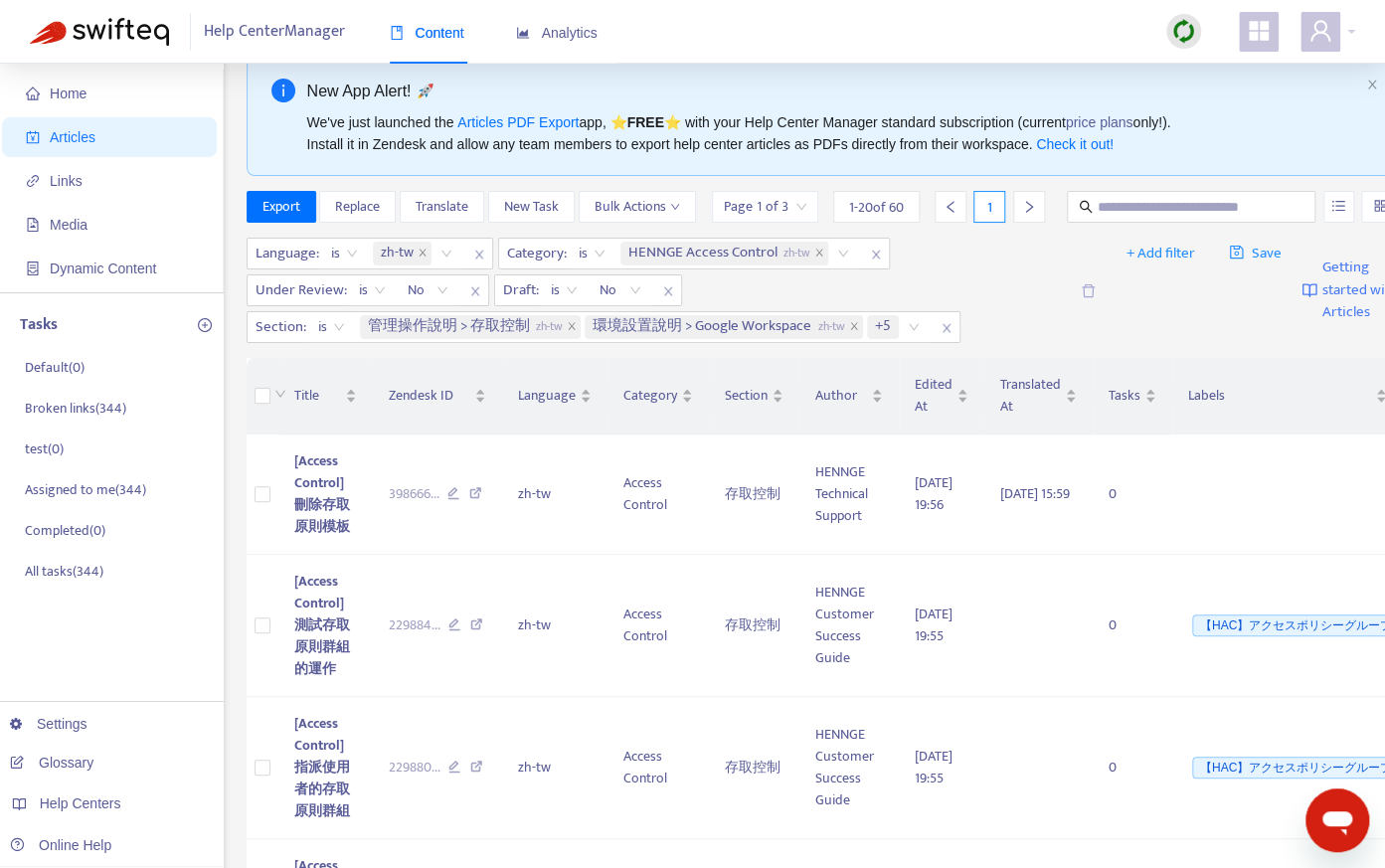 scroll, scrollTop: 0, scrollLeft: 0, axis: both 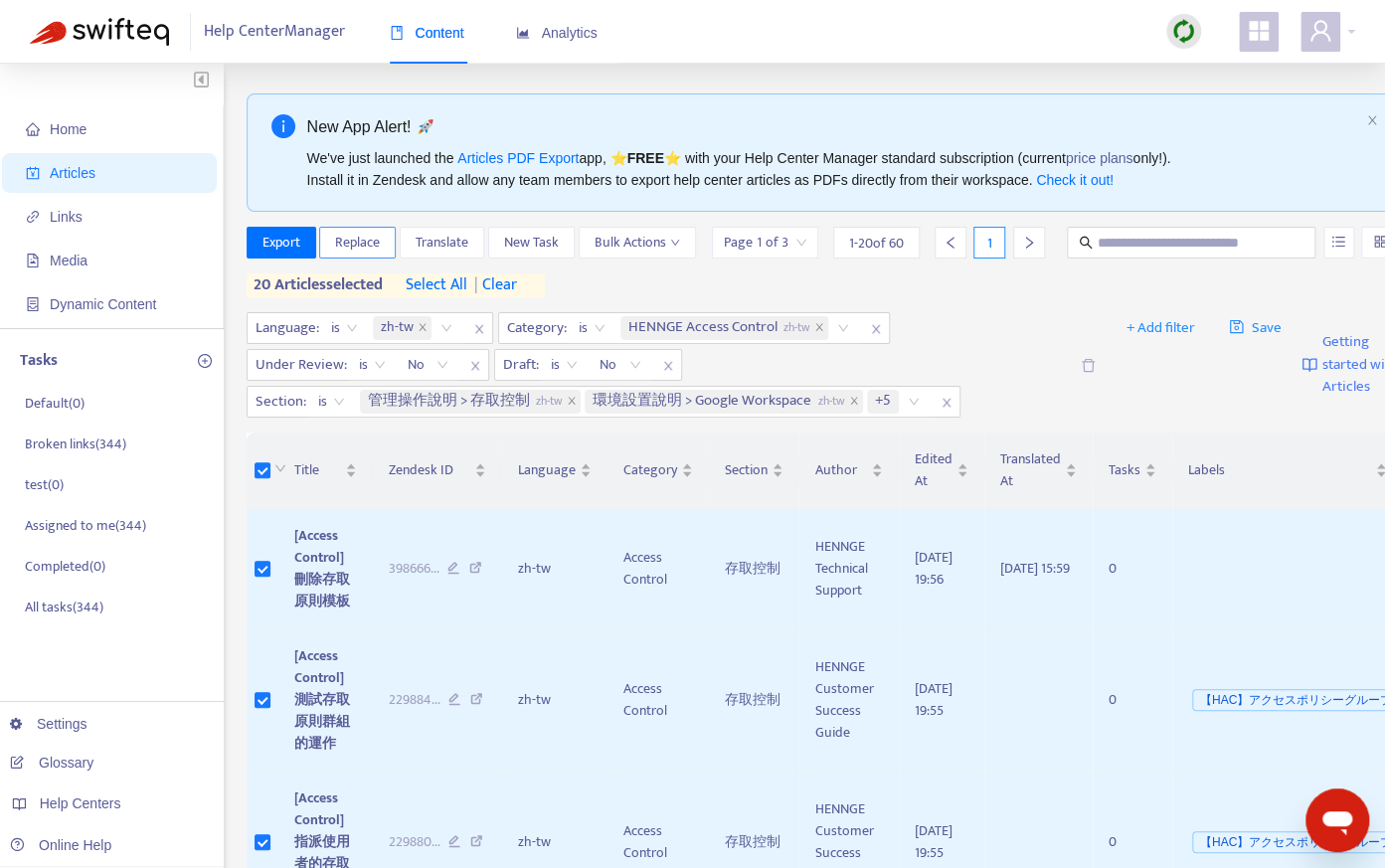 click on "Replace" at bounding box center (357, 243) 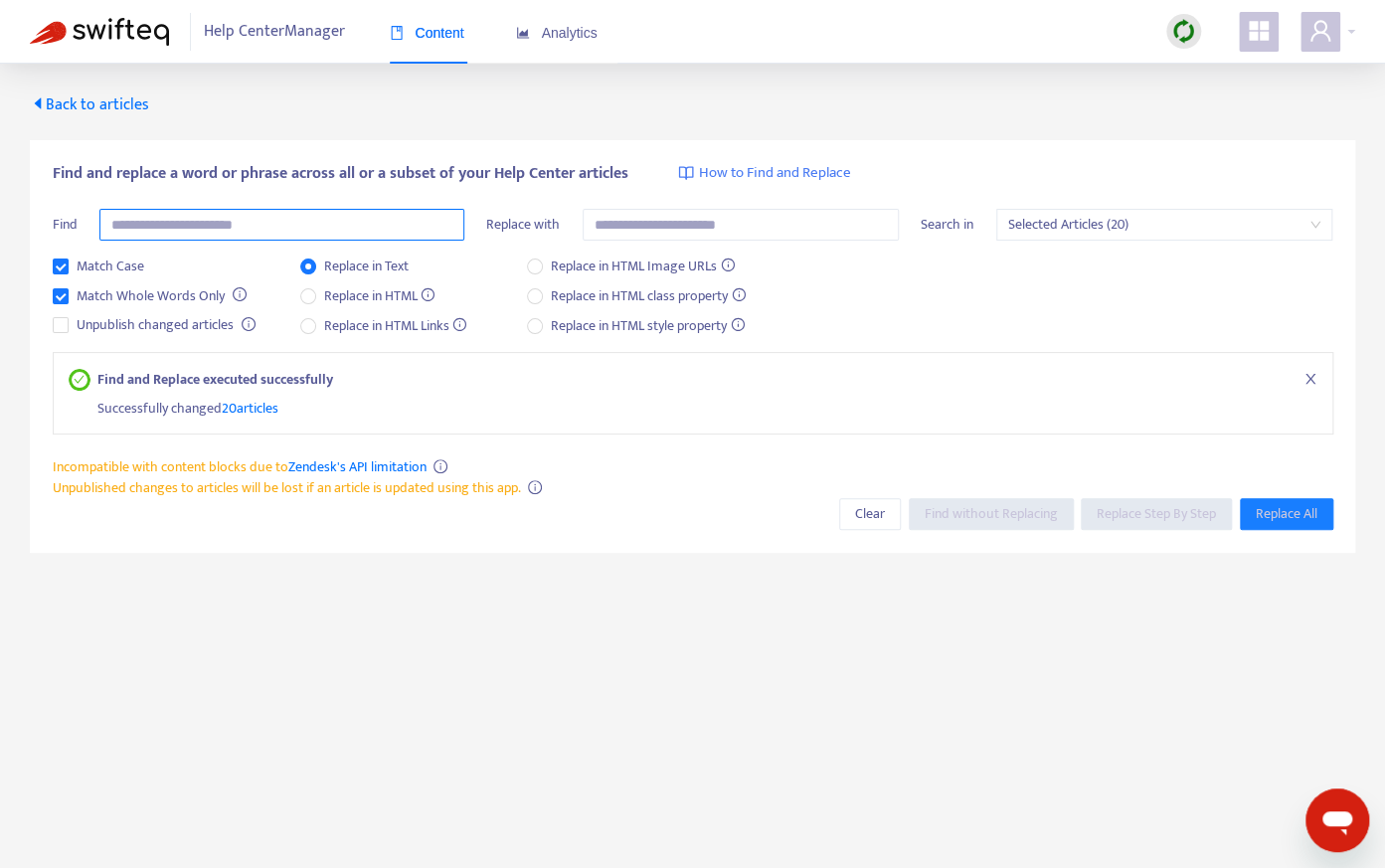 click at bounding box center [281, 225] 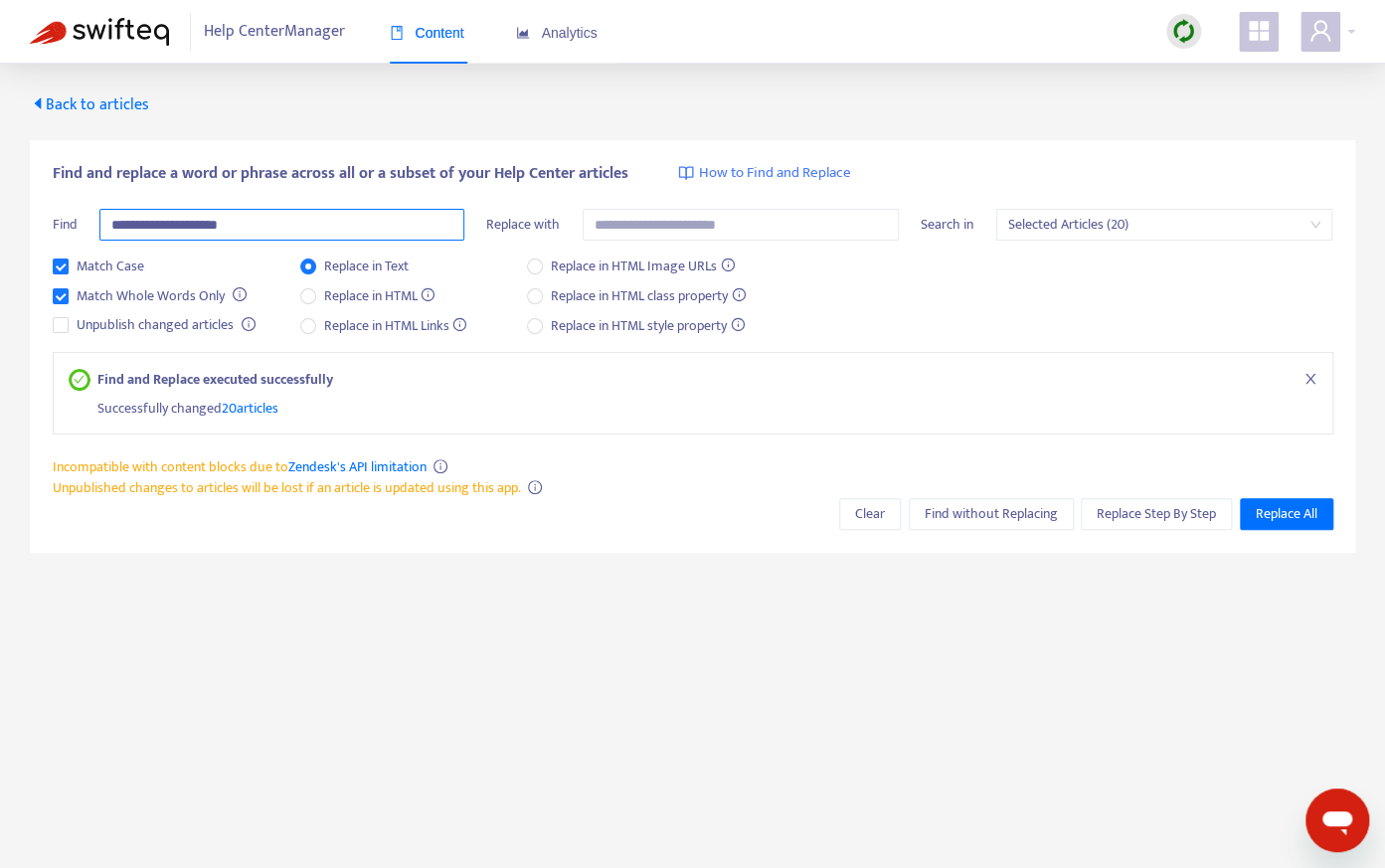 type on "**********" 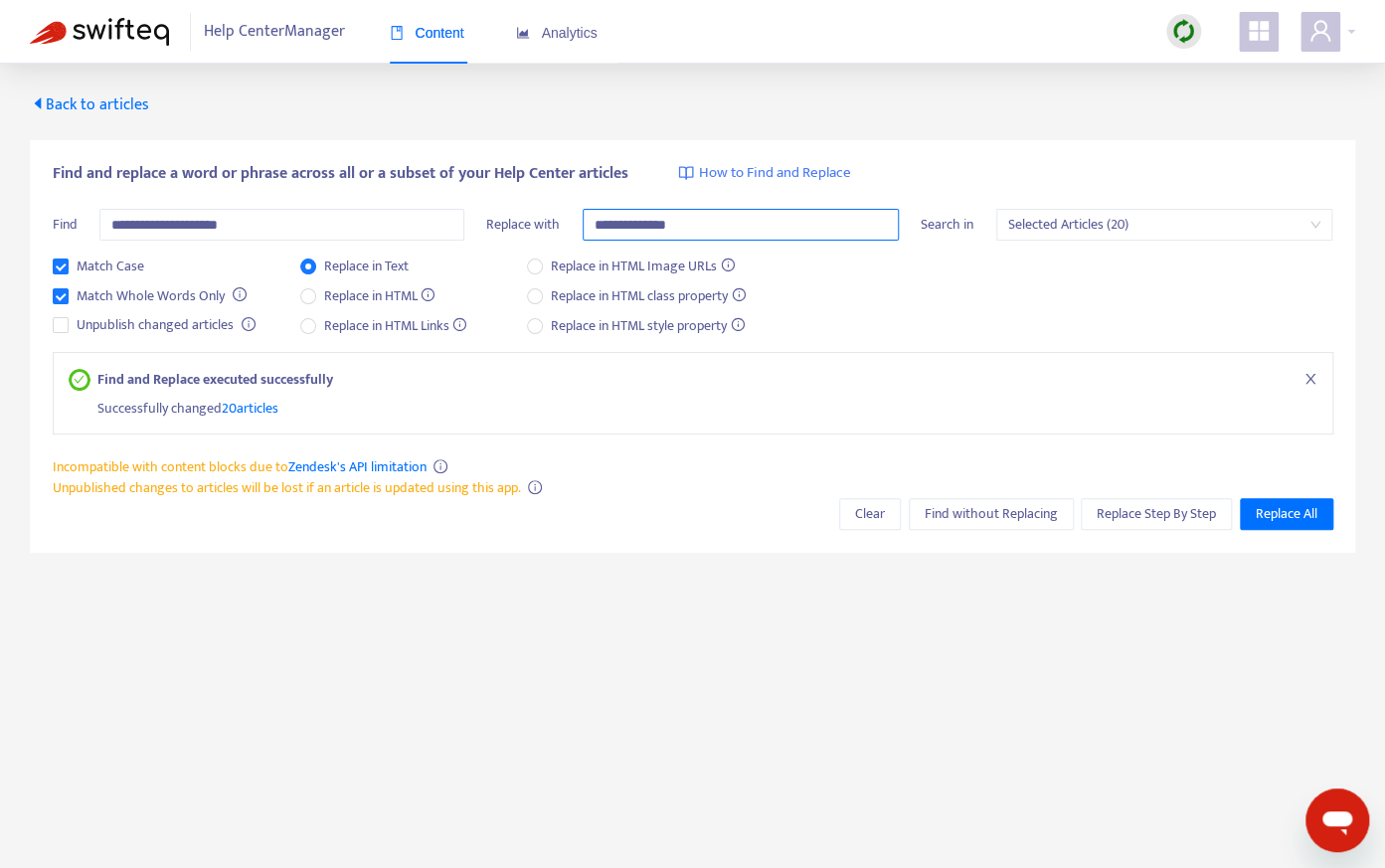type on "**********" 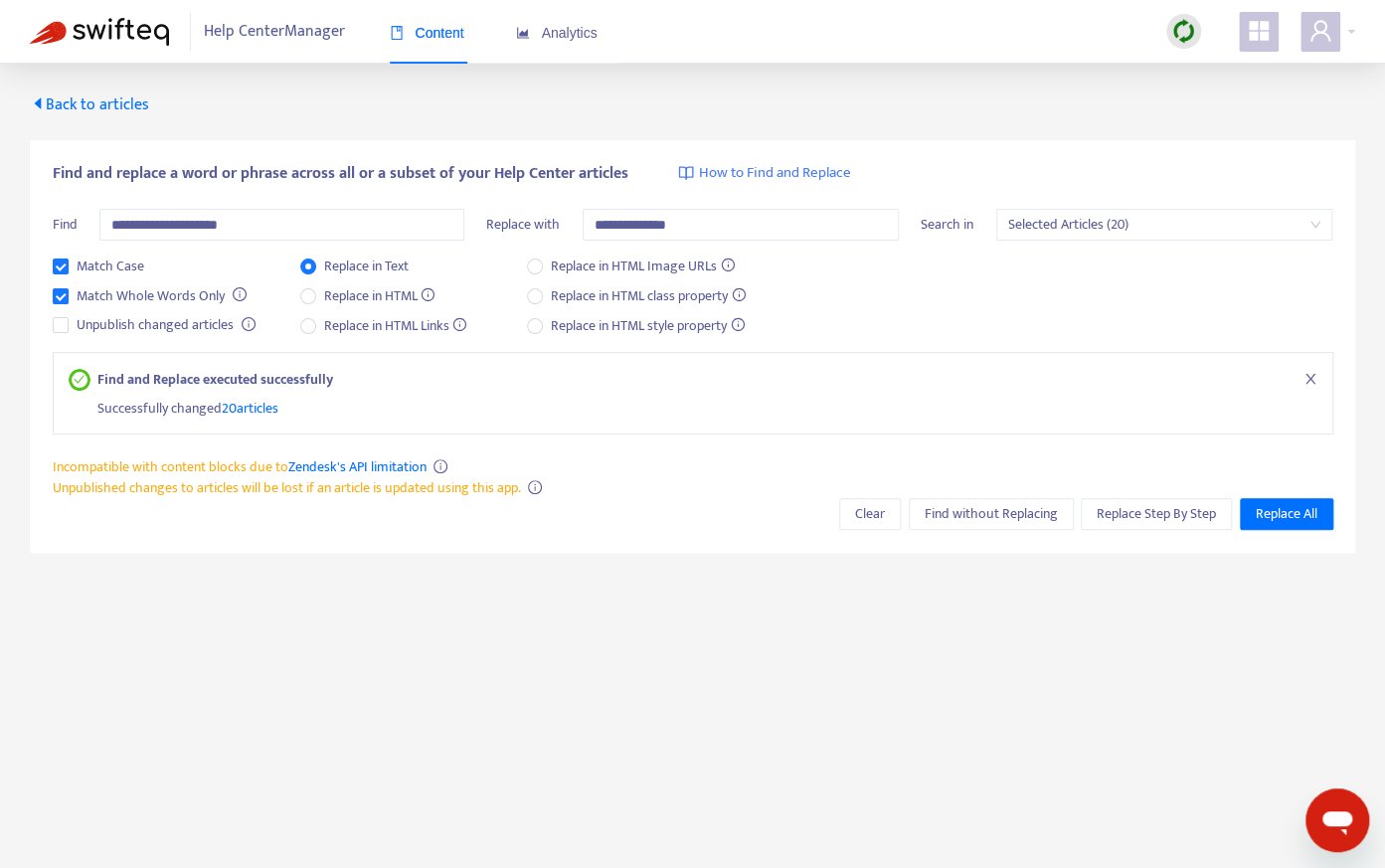click on "Match Case Match Whole Words Only Unpublish changed articles Replace in Text Replace in HTML Replace in HTML Links Replace in HTML Image URLs Replace in HTML class property Replace in HTML style property" at bounding box center [693, 303] 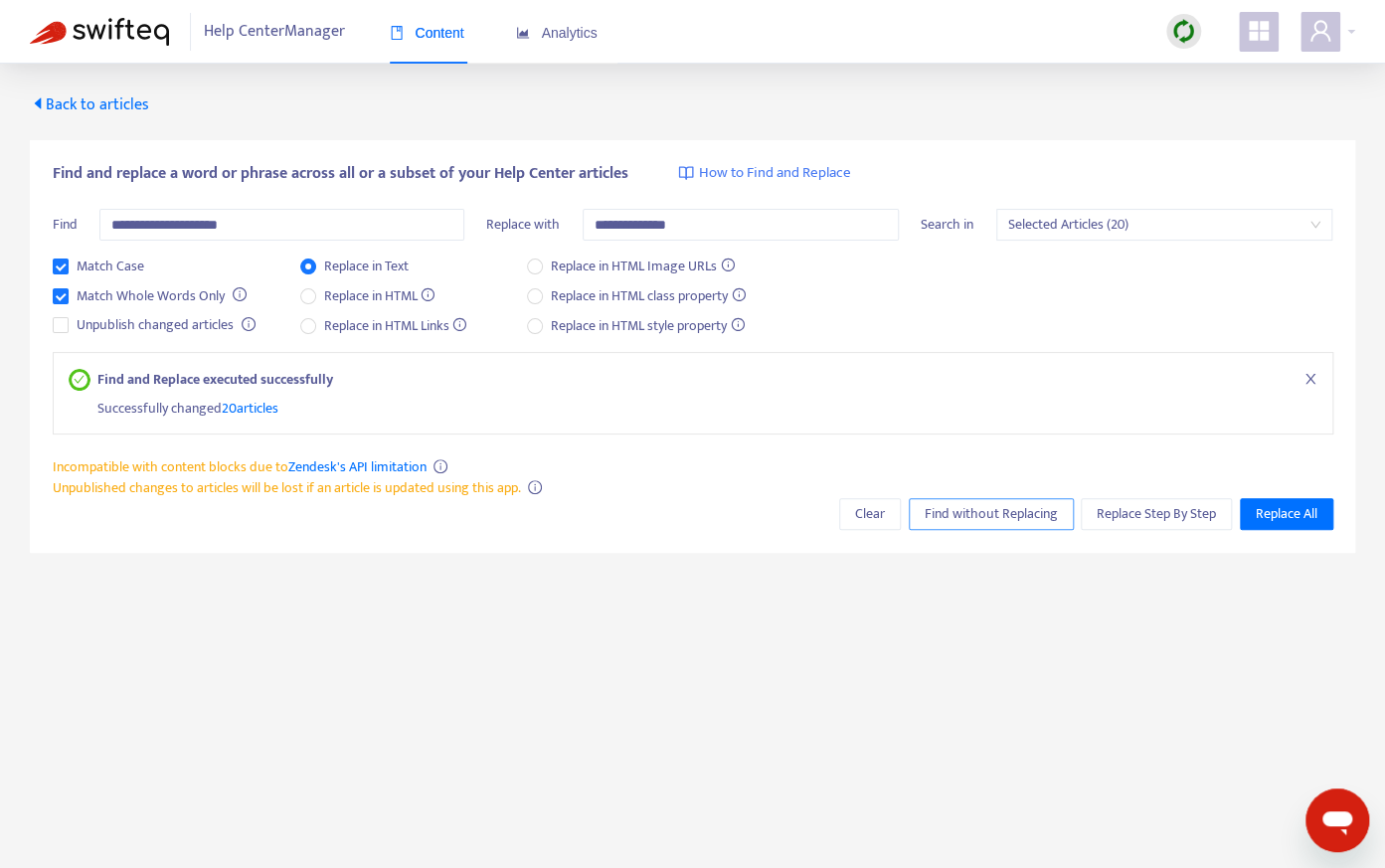 click on "Find without Replacing" at bounding box center (991, 514) 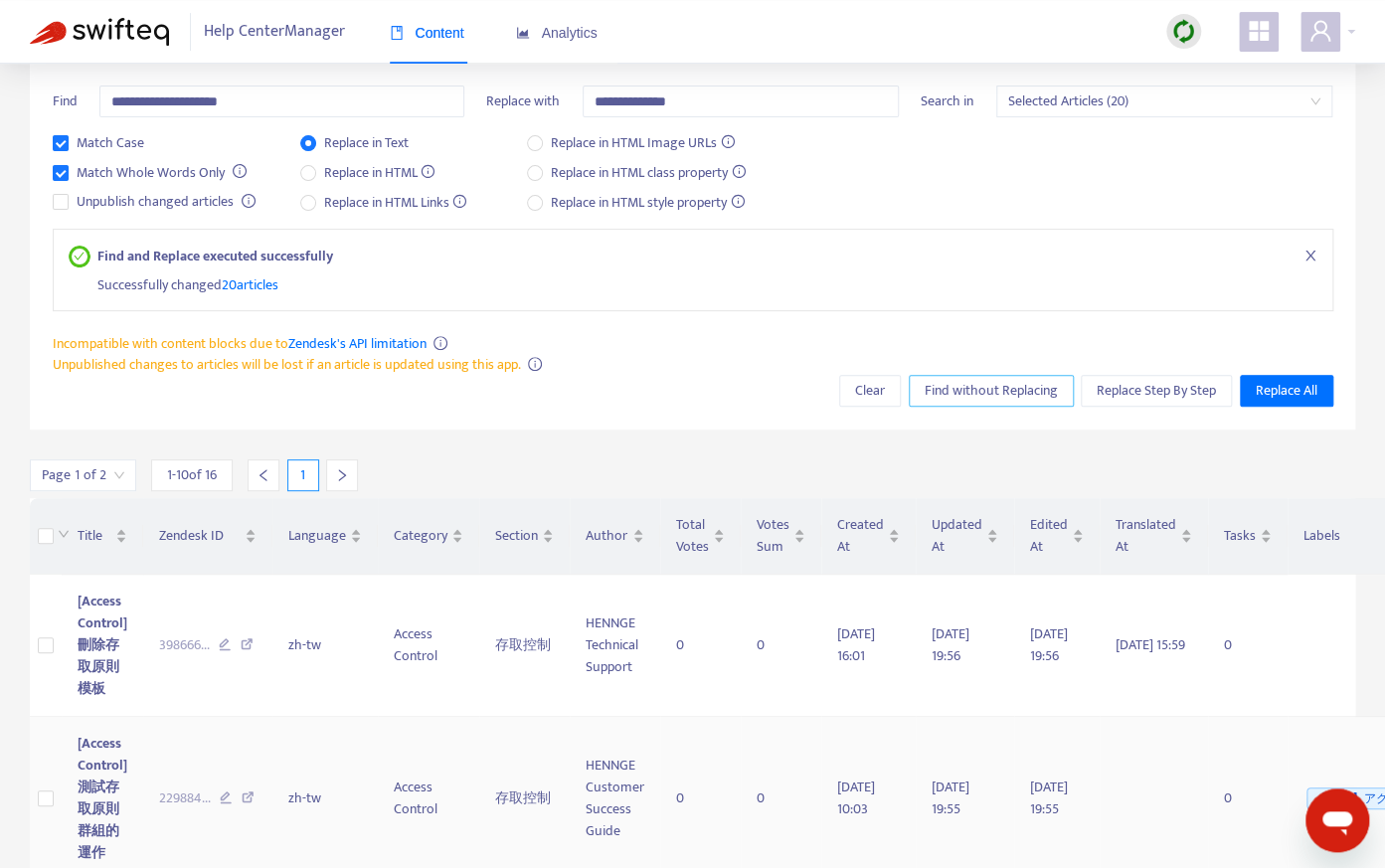scroll, scrollTop: 0, scrollLeft: 0, axis: both 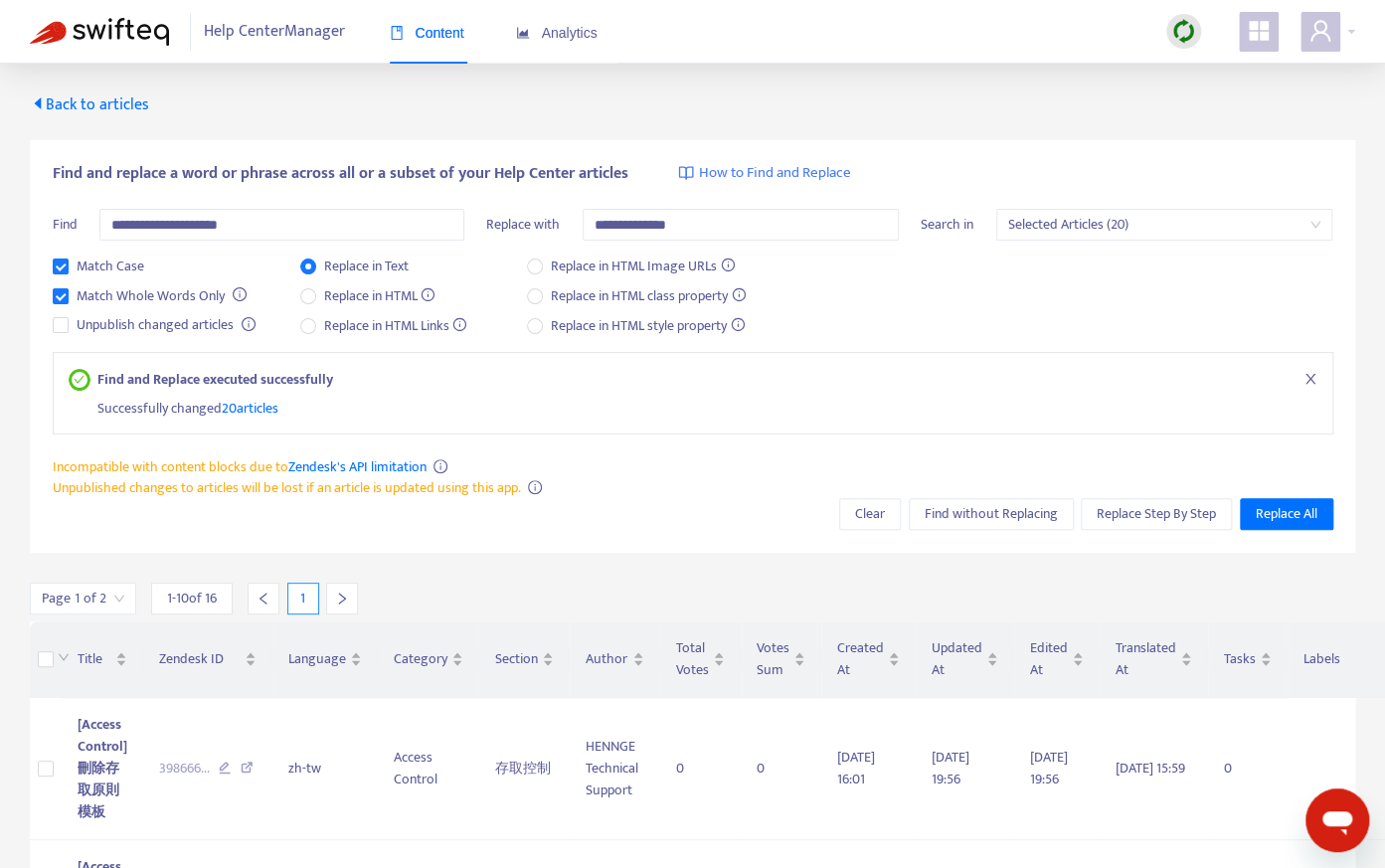 click on "Page 1 of 2 1 - 10  of   16 1" at bounding box center (692, 599) 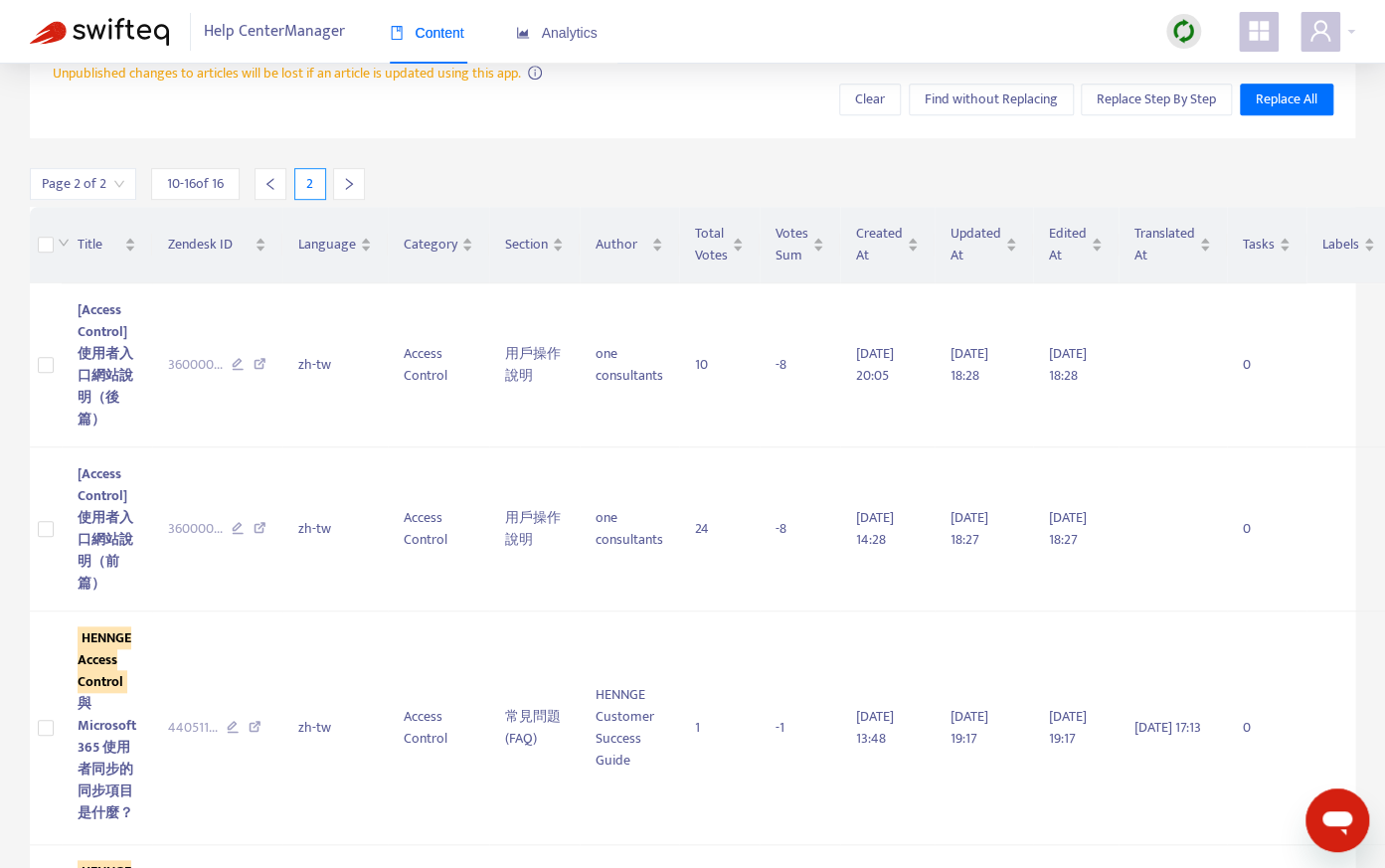 scroll, scrollTop: 25, scrollLeft: 0, axis: vertical 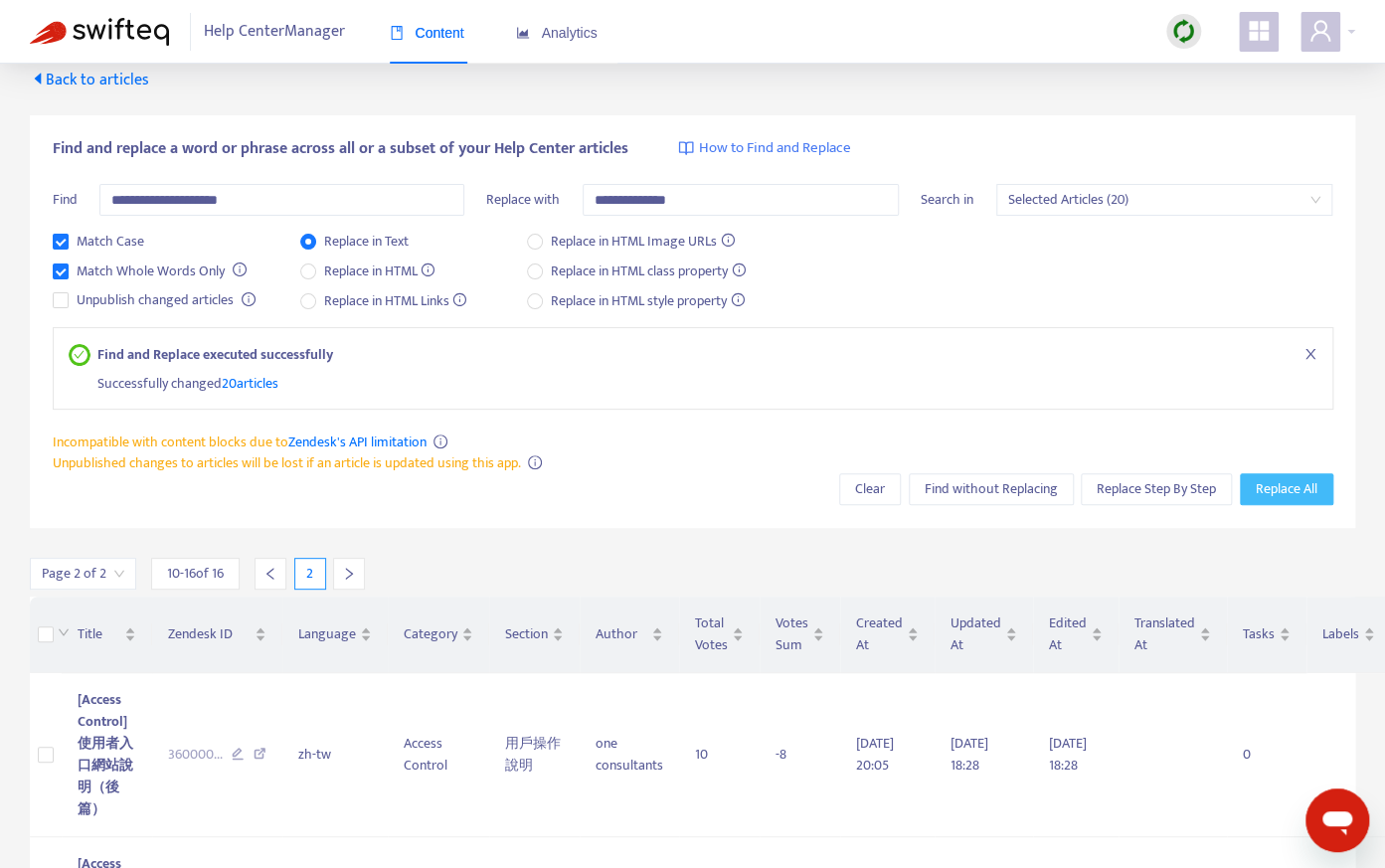 click on "Replace All" at bounding box center [1287, 489] 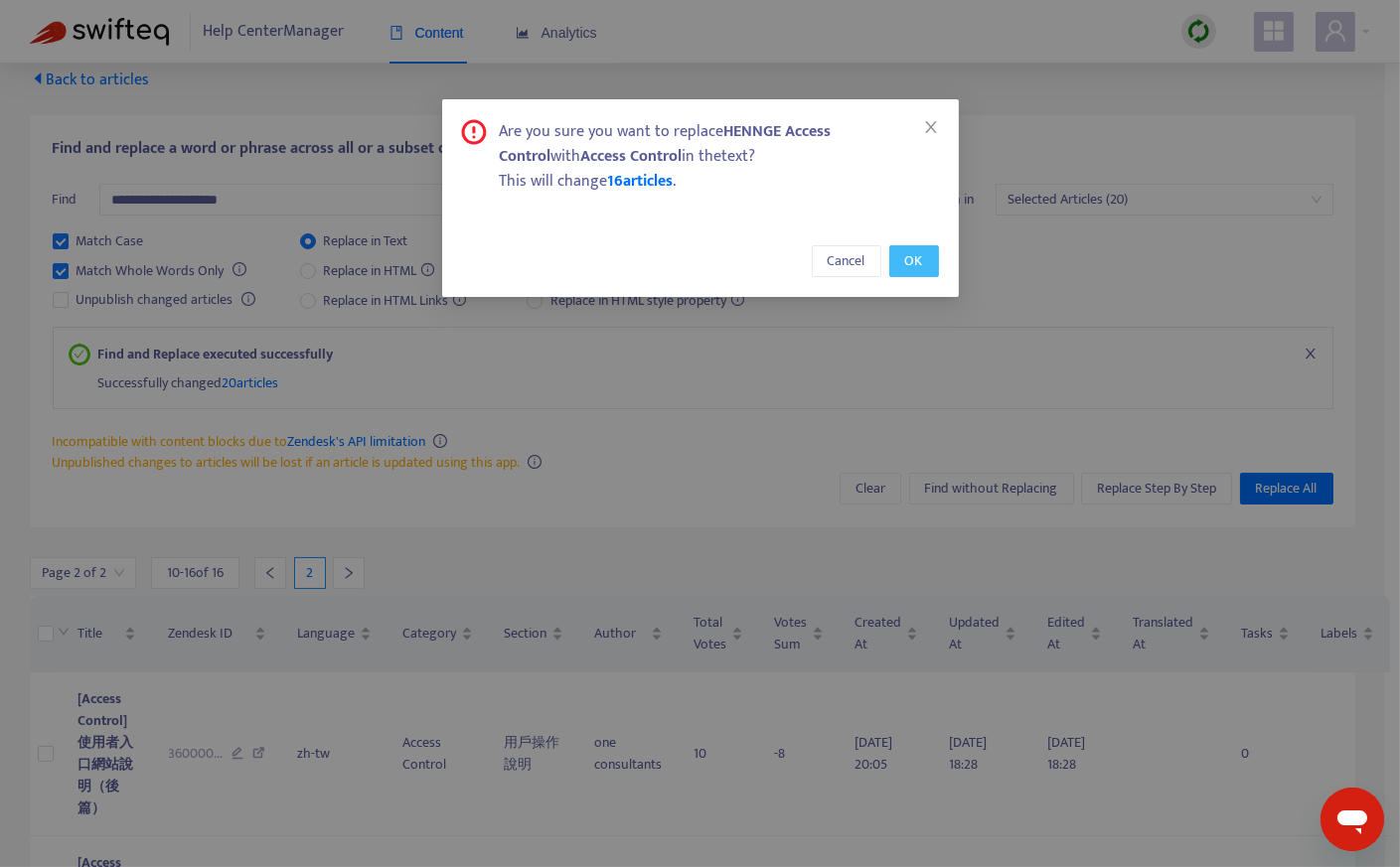 click on "OK" at bounding box center (914, 261) 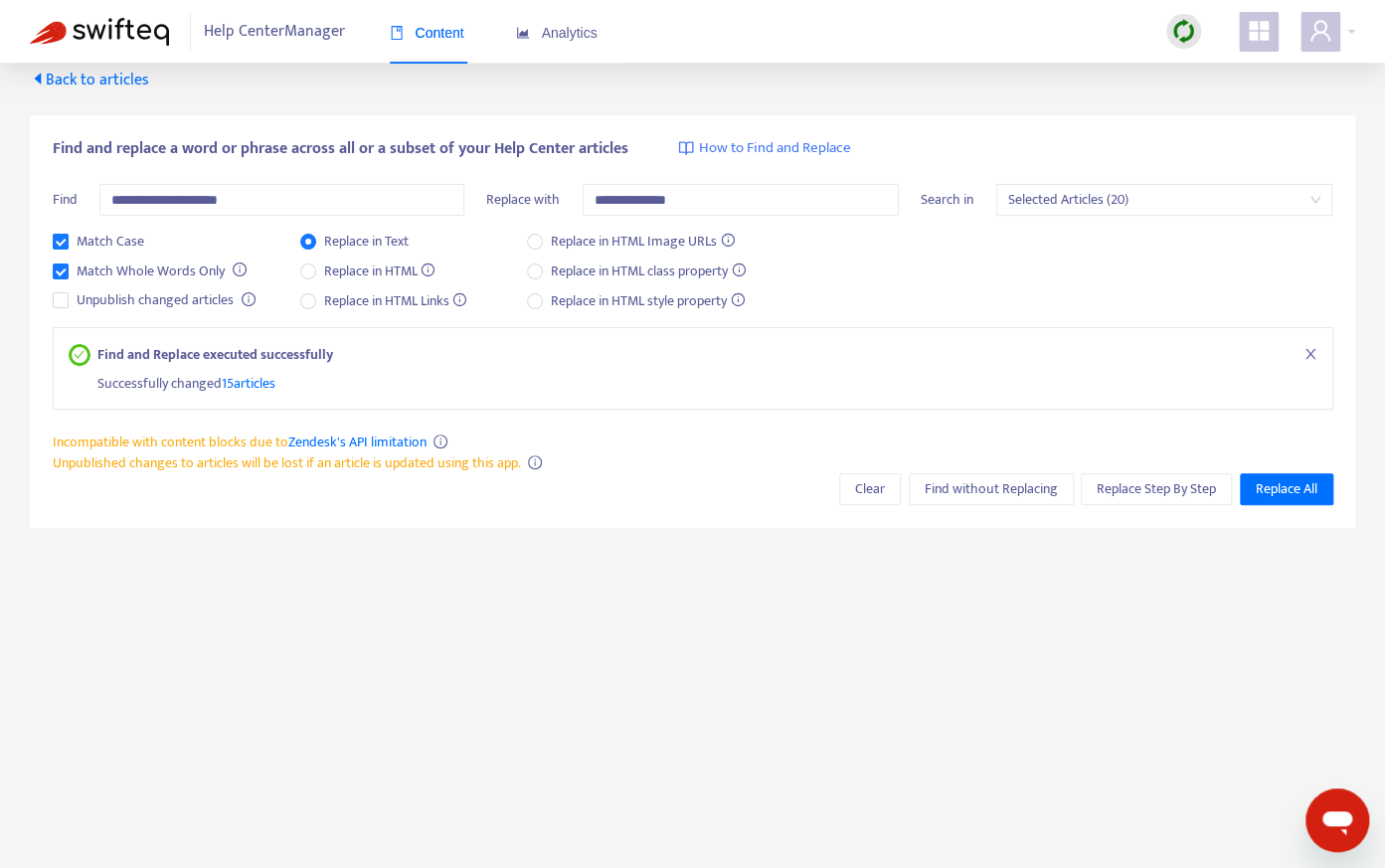 click on "Back to articles" at bounding box center (89, 80) 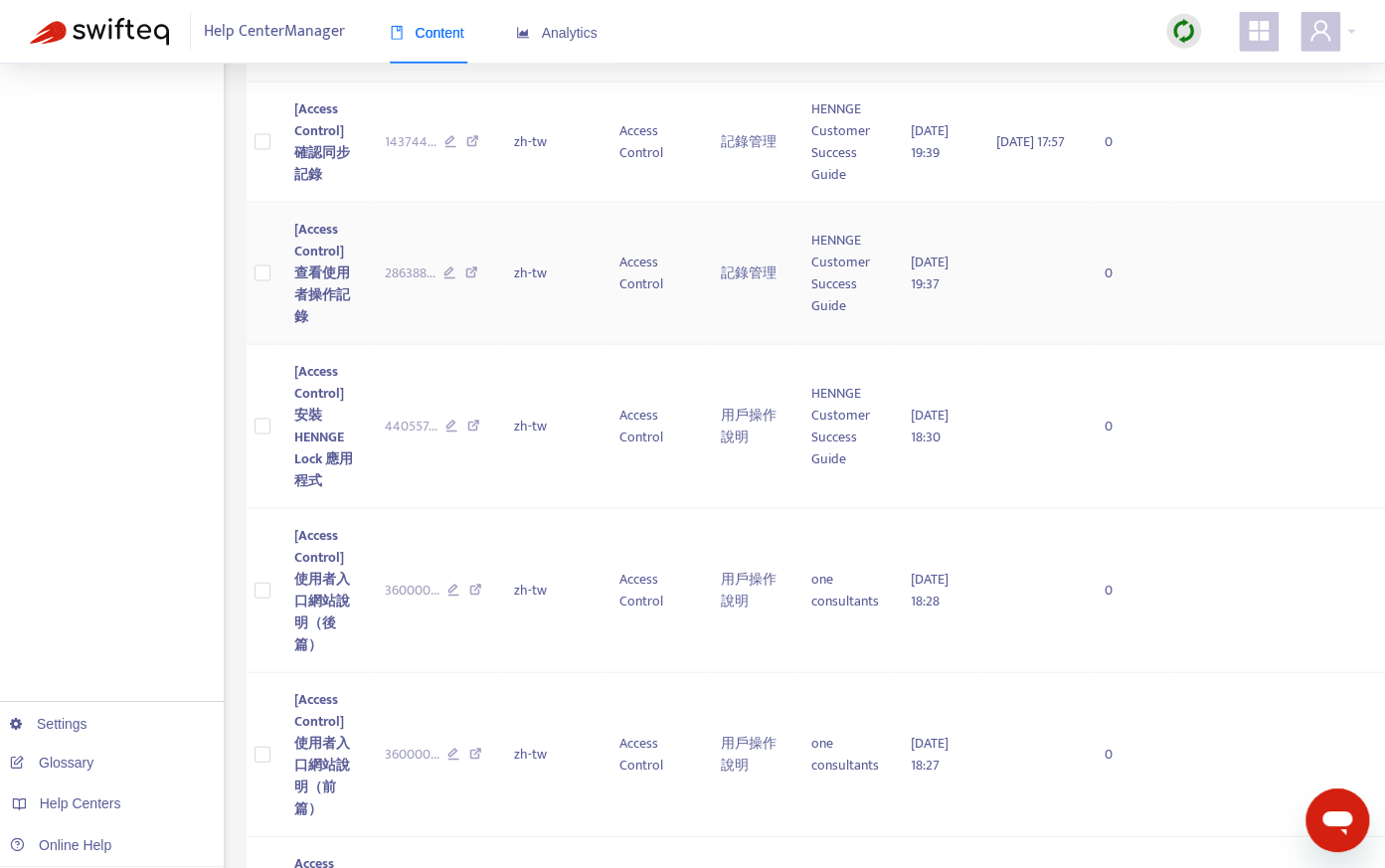 scroll, scrollTop: 1966, scrollLeft: 0, axis: vertical 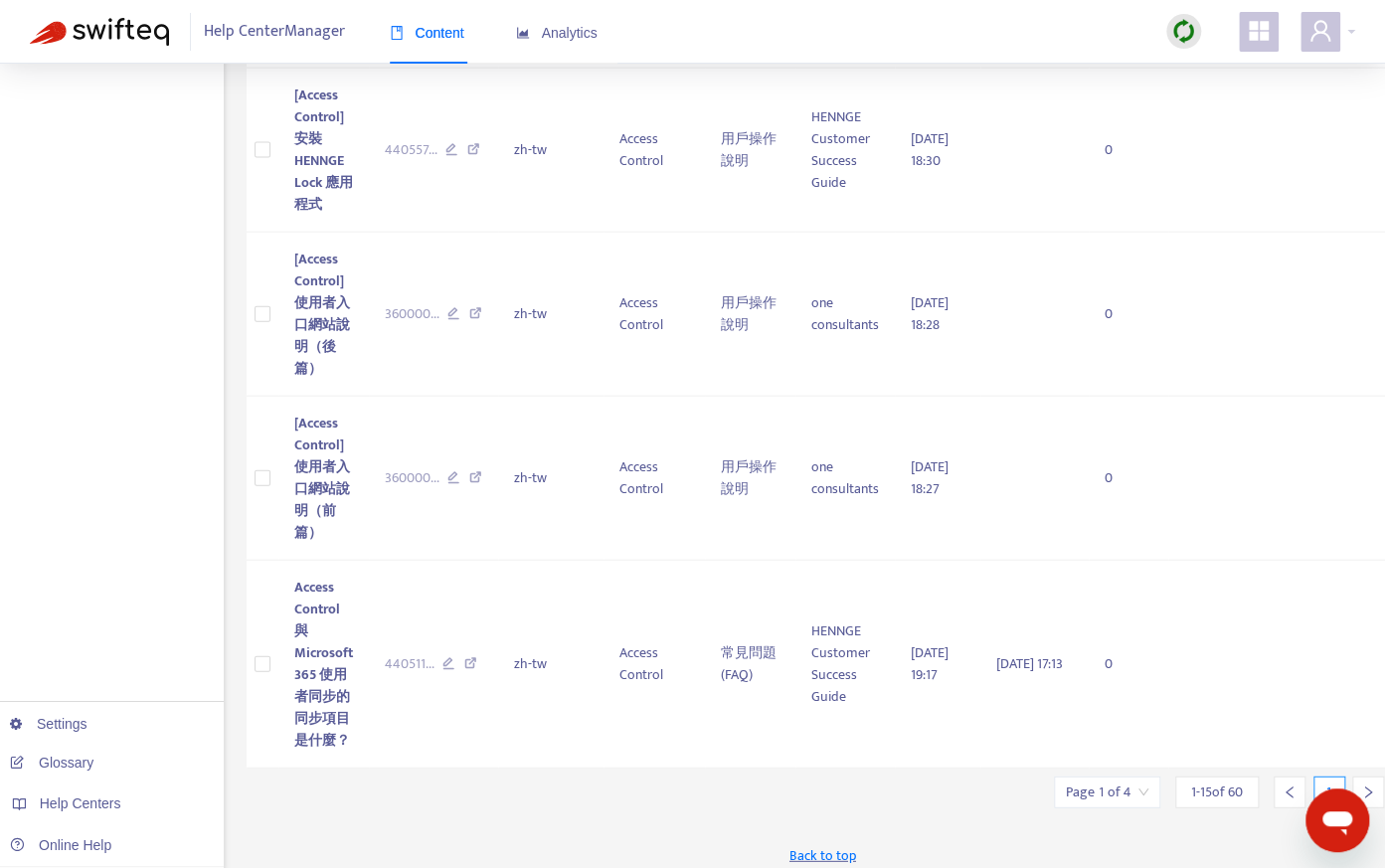 click at bounding box center (1107, 792) 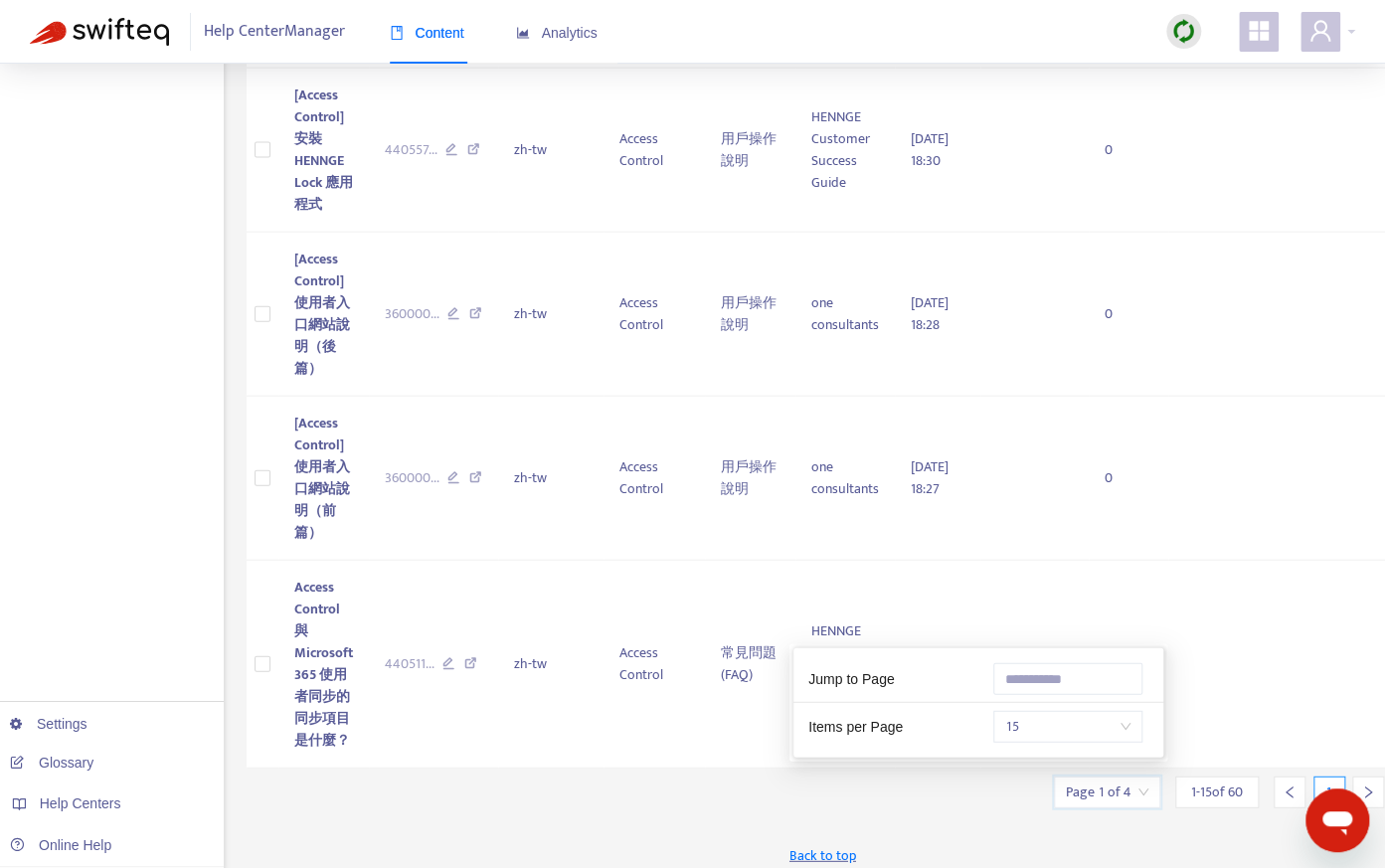 click on "15" at bounding box center [1068, 727] 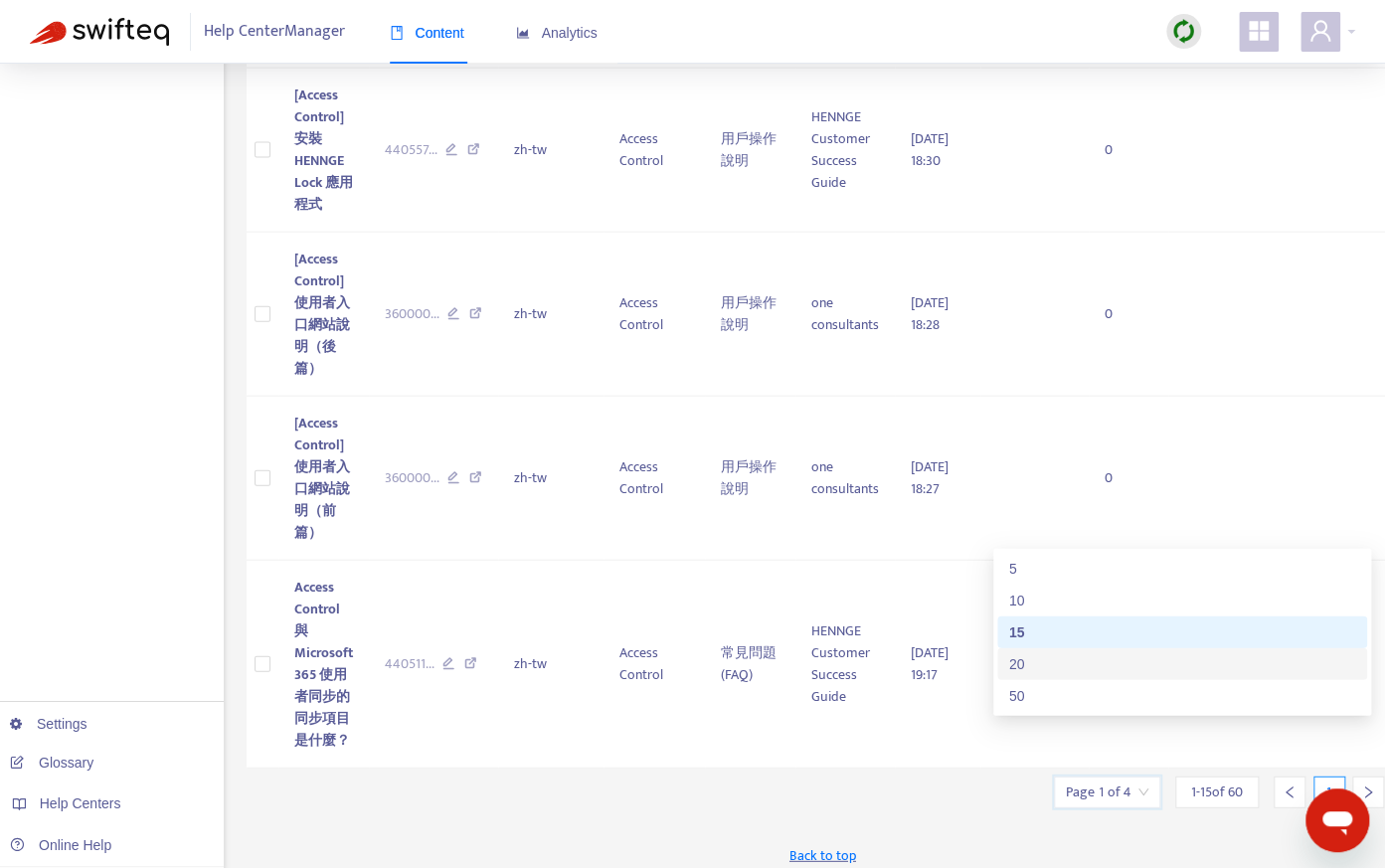 click on "20" at bounding box center [1182, 664] 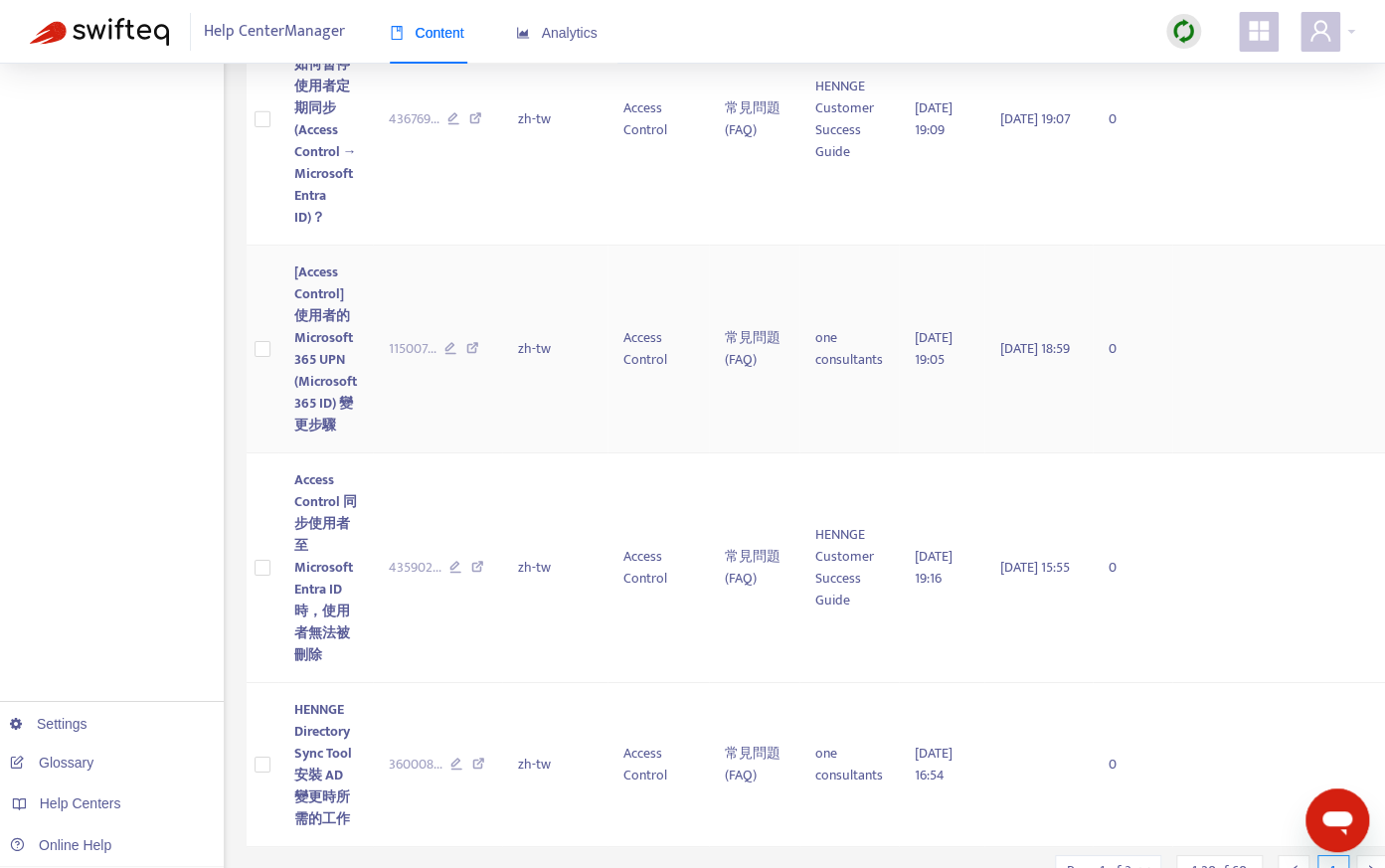 scroll, scrollTop: 2981, scrollLeft: 0, axis: vertical 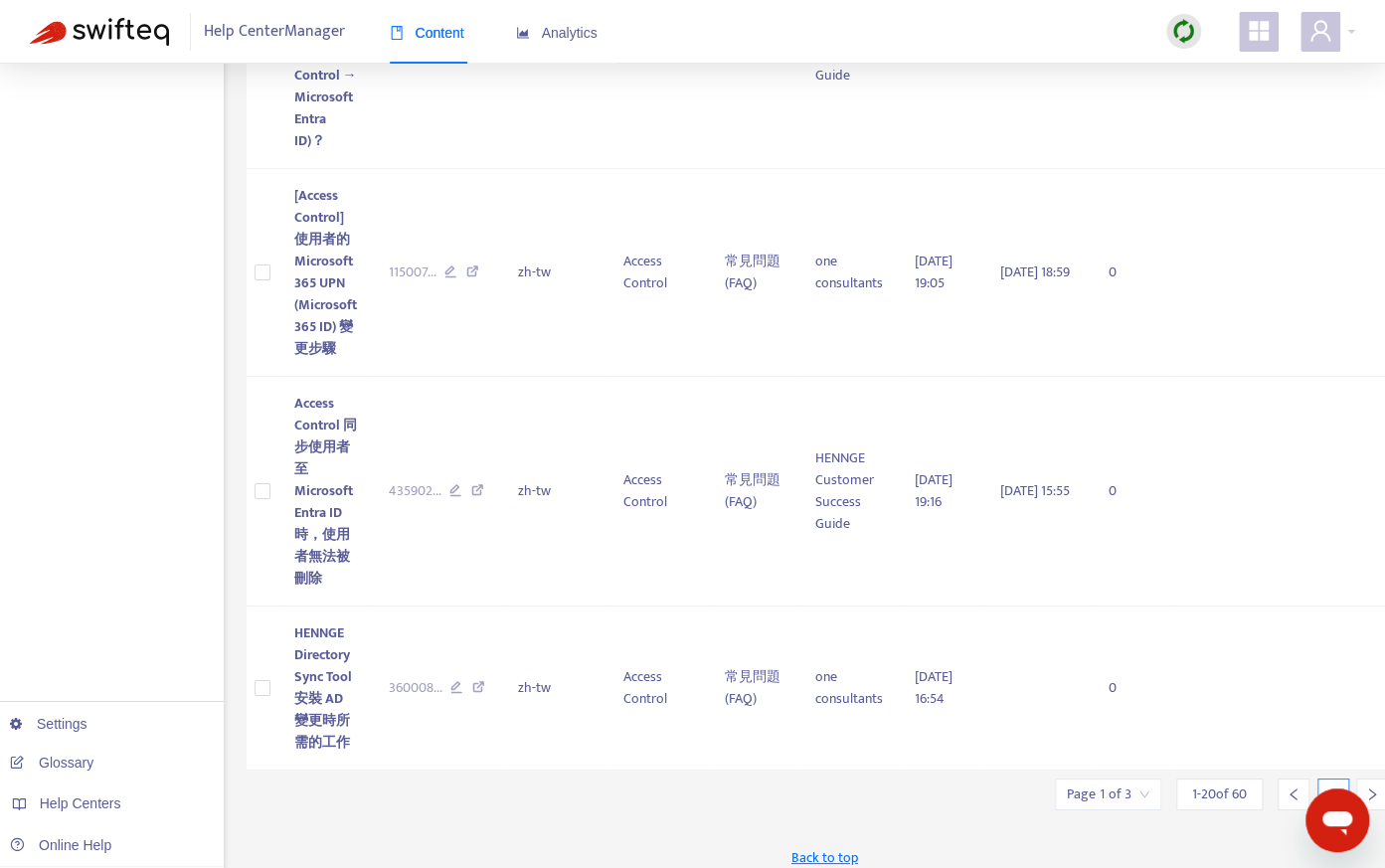 click 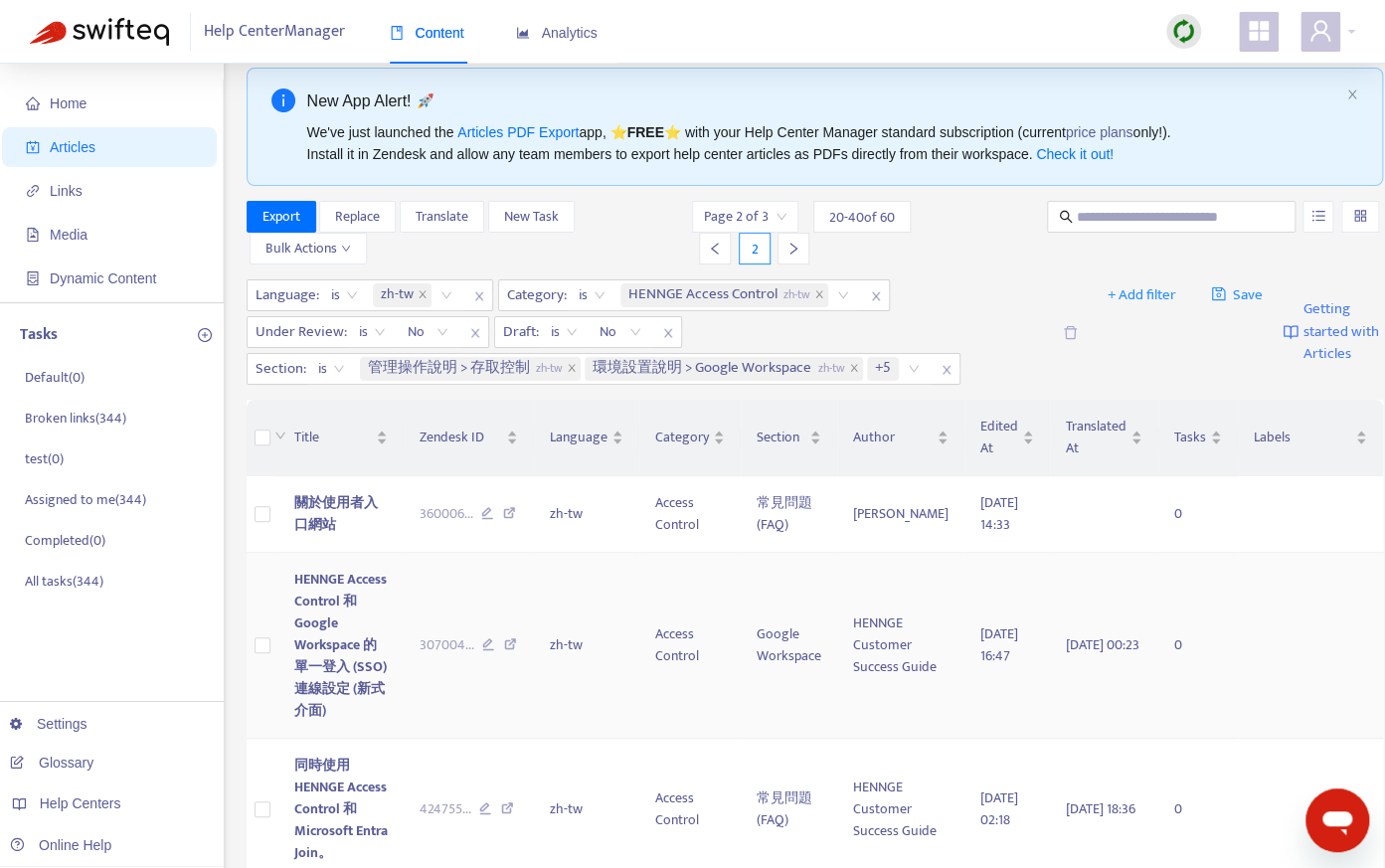 scroll, scrollTop: 0, scrollLeft: 0, axis: both 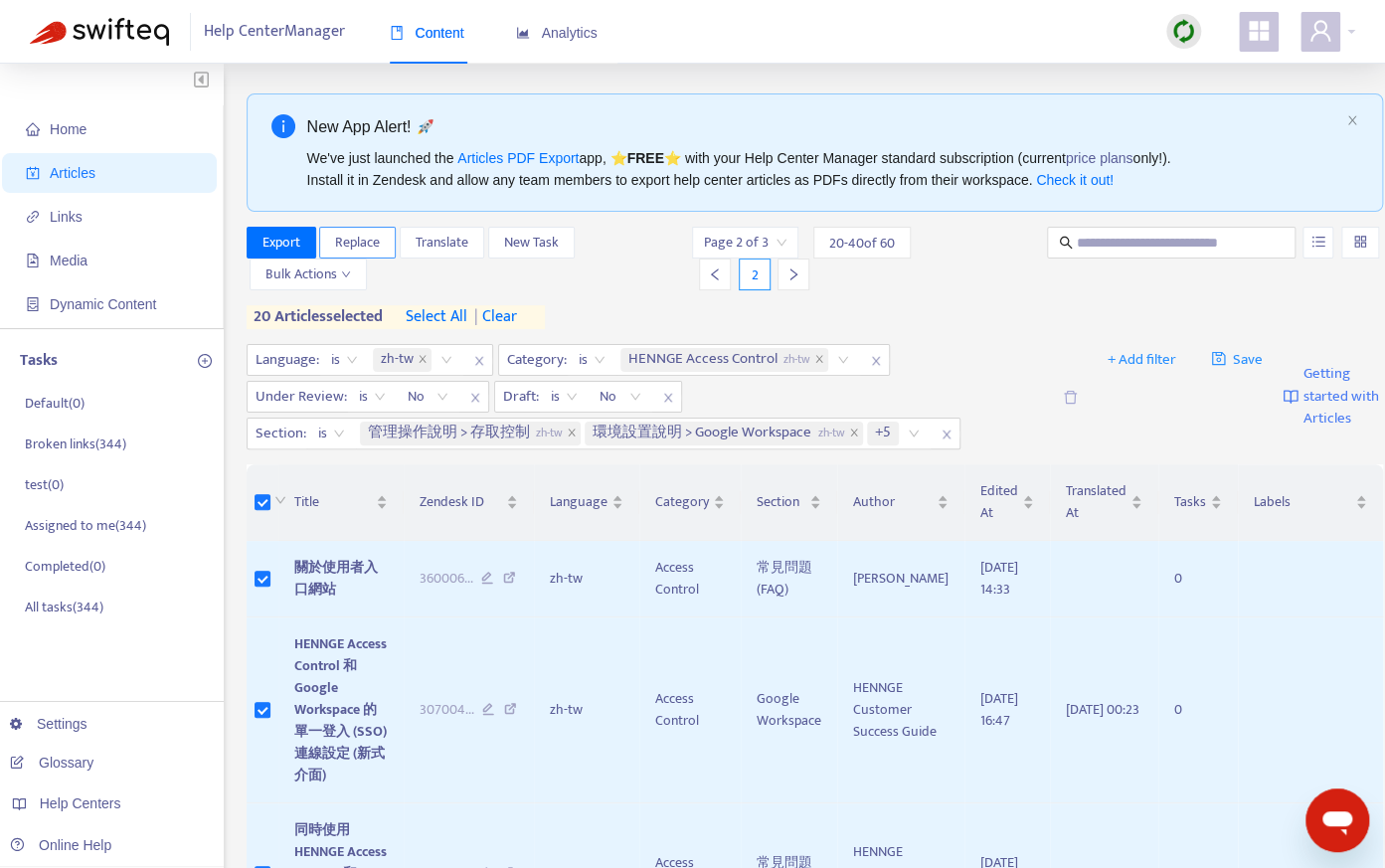 click on "Replace" at bounding box center (357, 243) 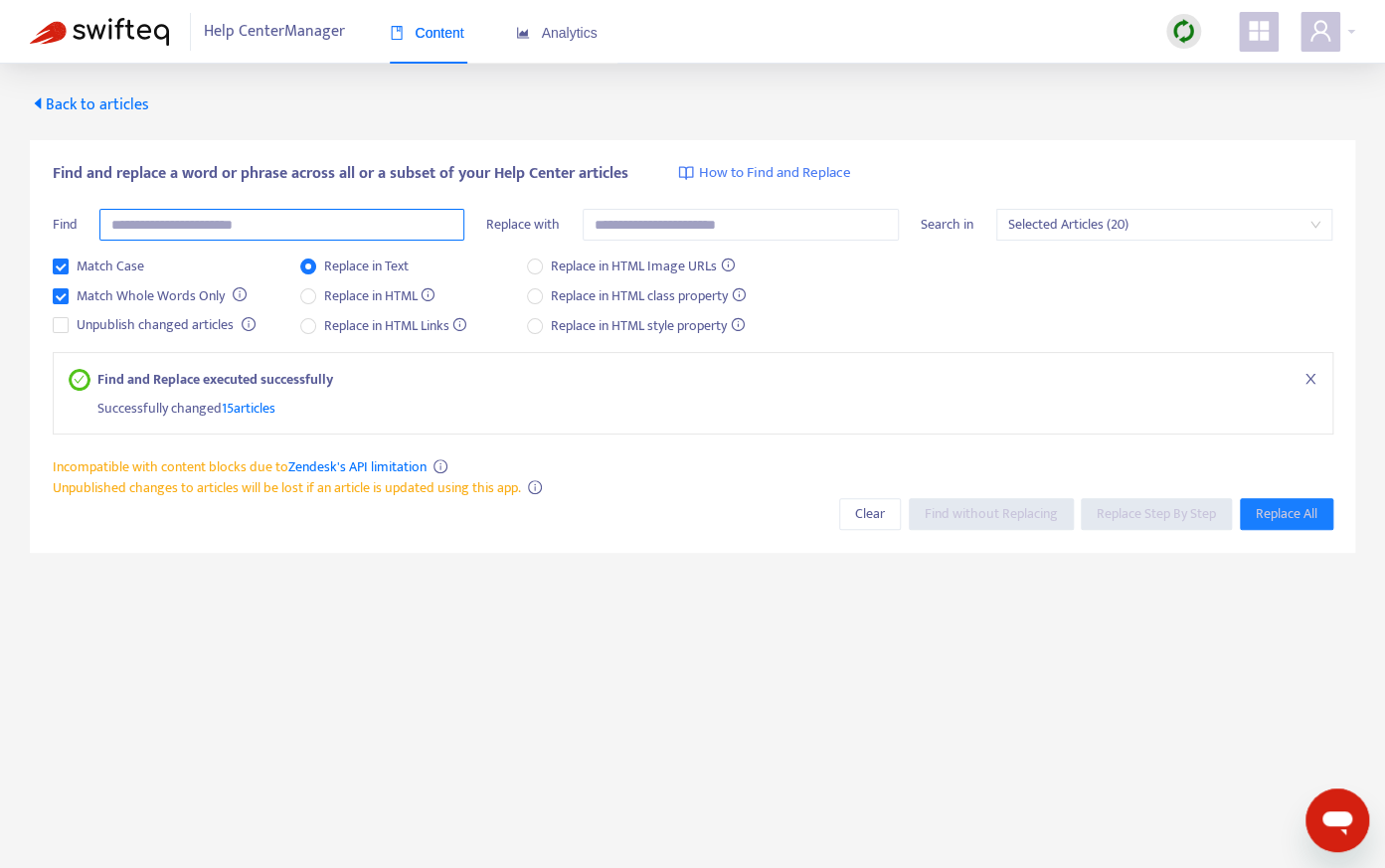 click at bounding box center [281, 225] 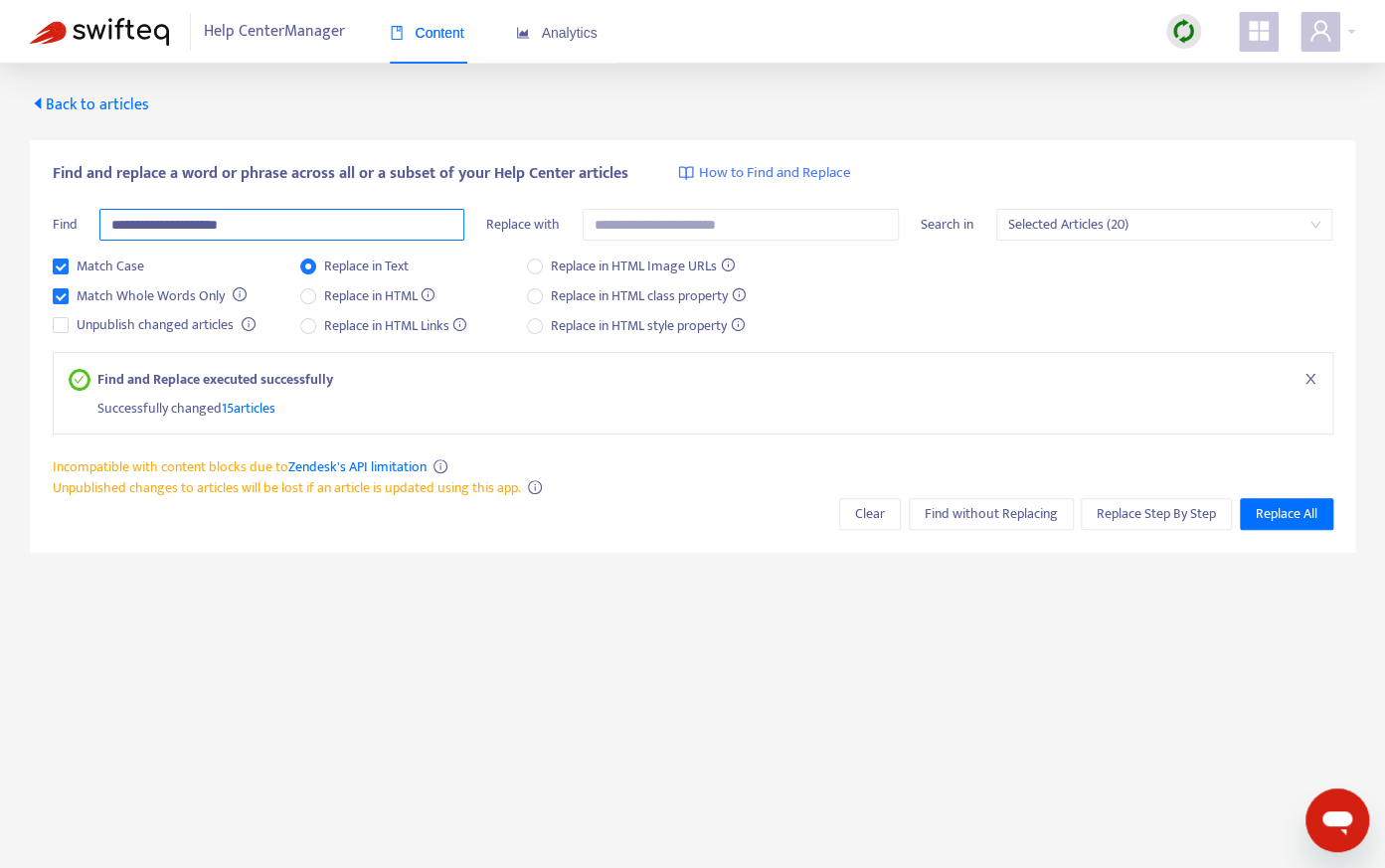 type on "**********" 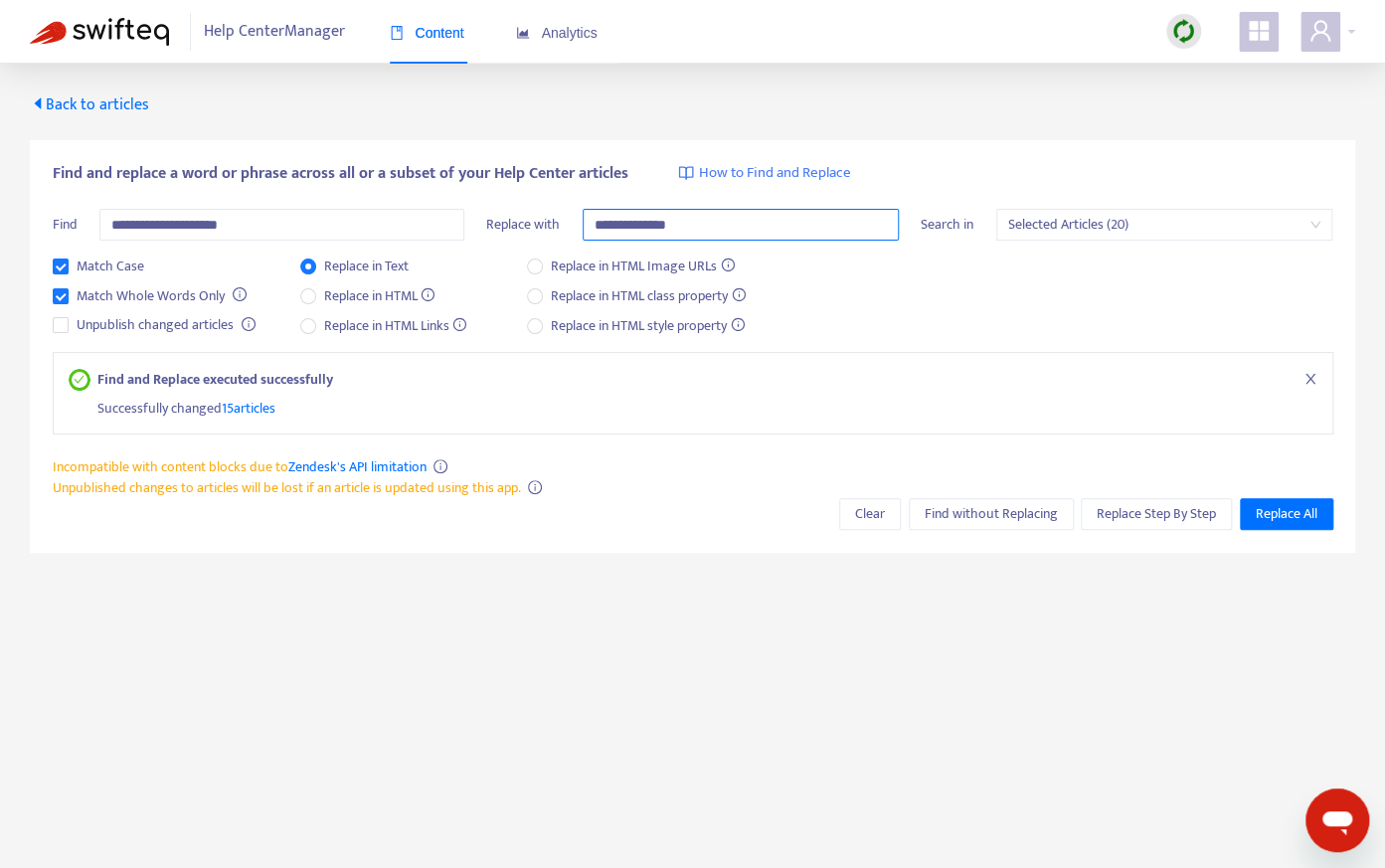 type on "**********" 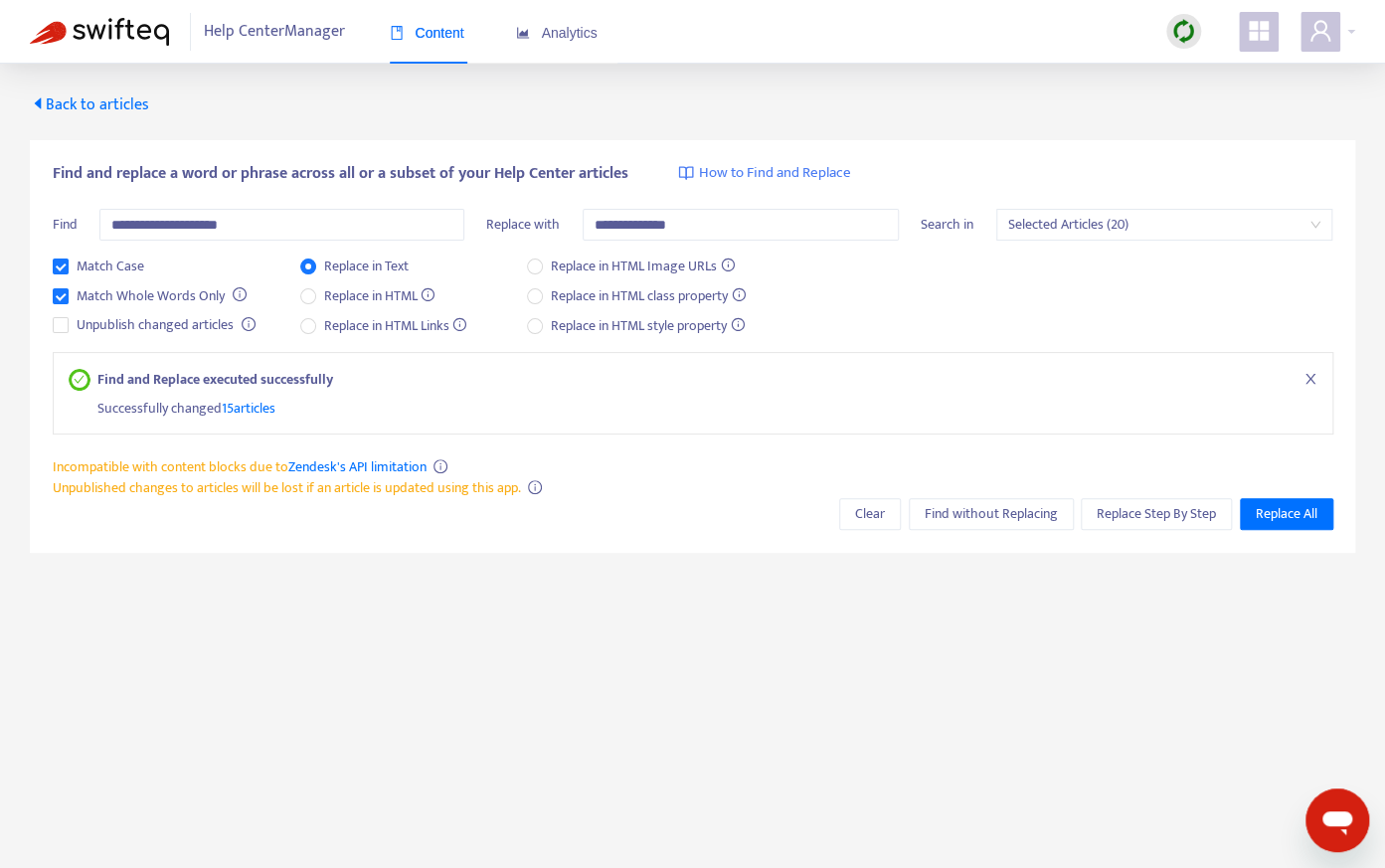 click on "Match Case Match Whole Words Only Unpublish changed articles Replace in Text Replace in HTML Replace in HTML Links Replace in HTML Image URLs Replace in HTML class property Replace in HTML style property" at bounding box center [693, 303] 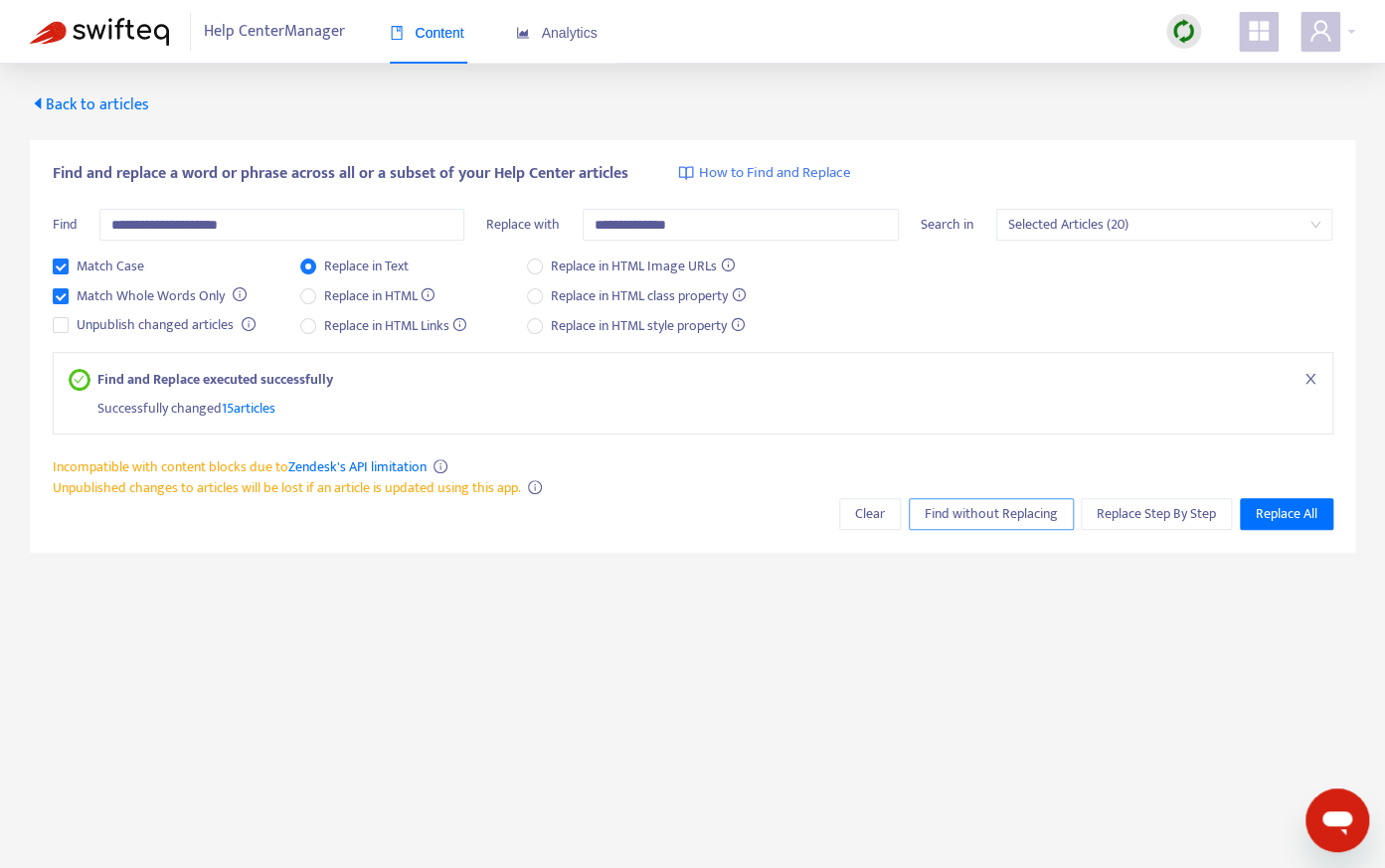 click on "Find without Replacing" at bounding box center [991, 514] 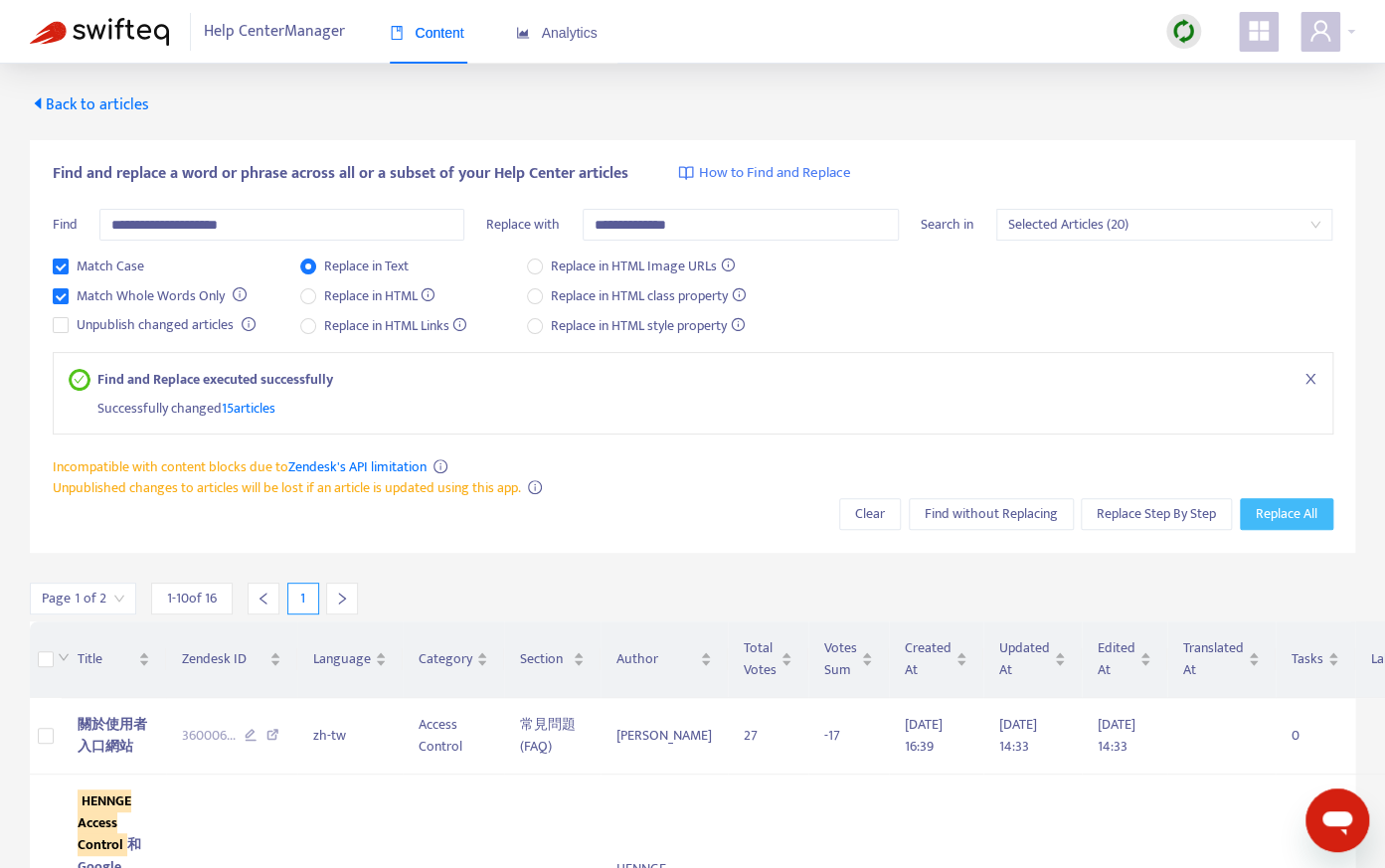 click on "Replace All" at bounding box center (1287, 514) 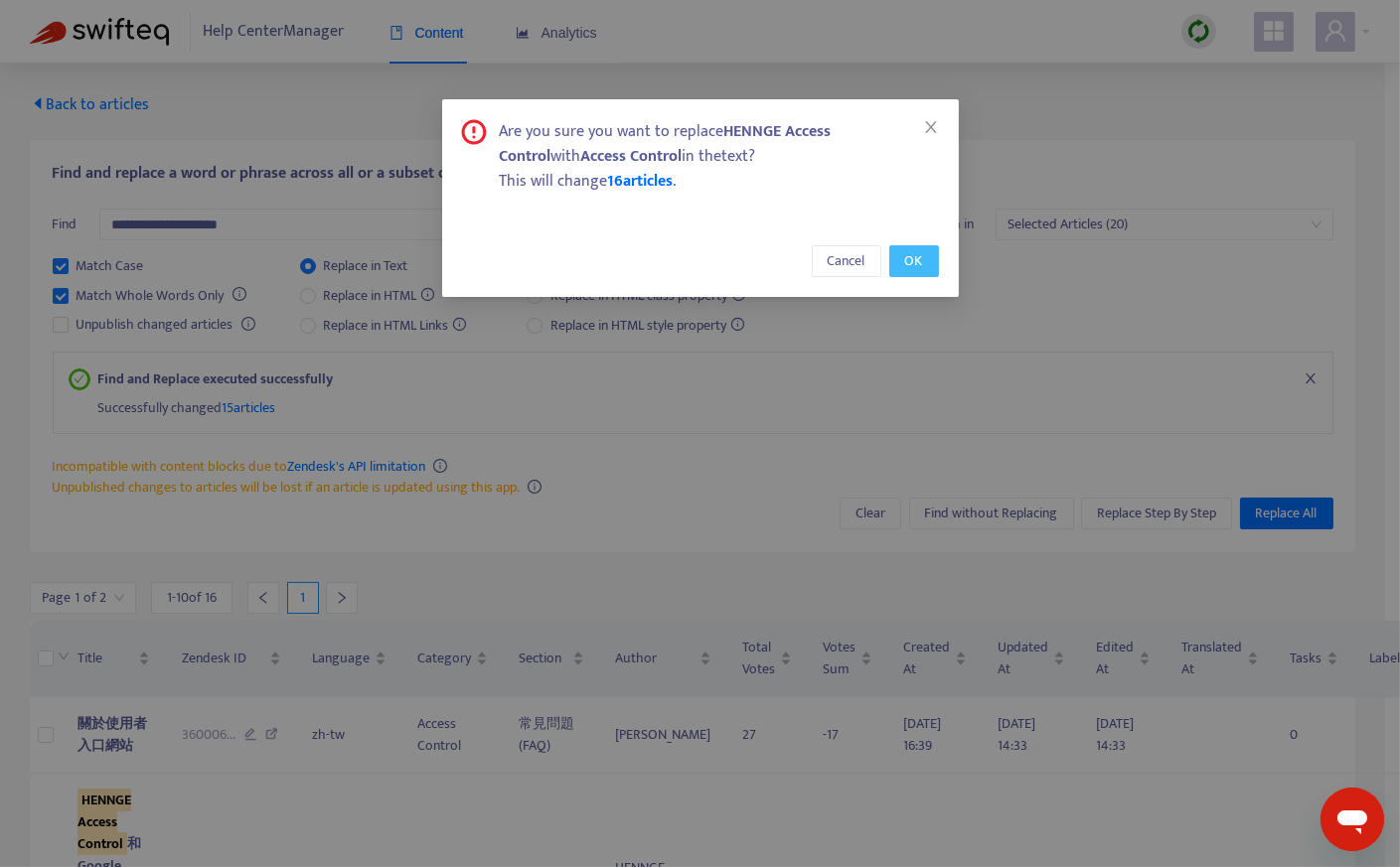 click on "OK" at bounding box center [914, 261] 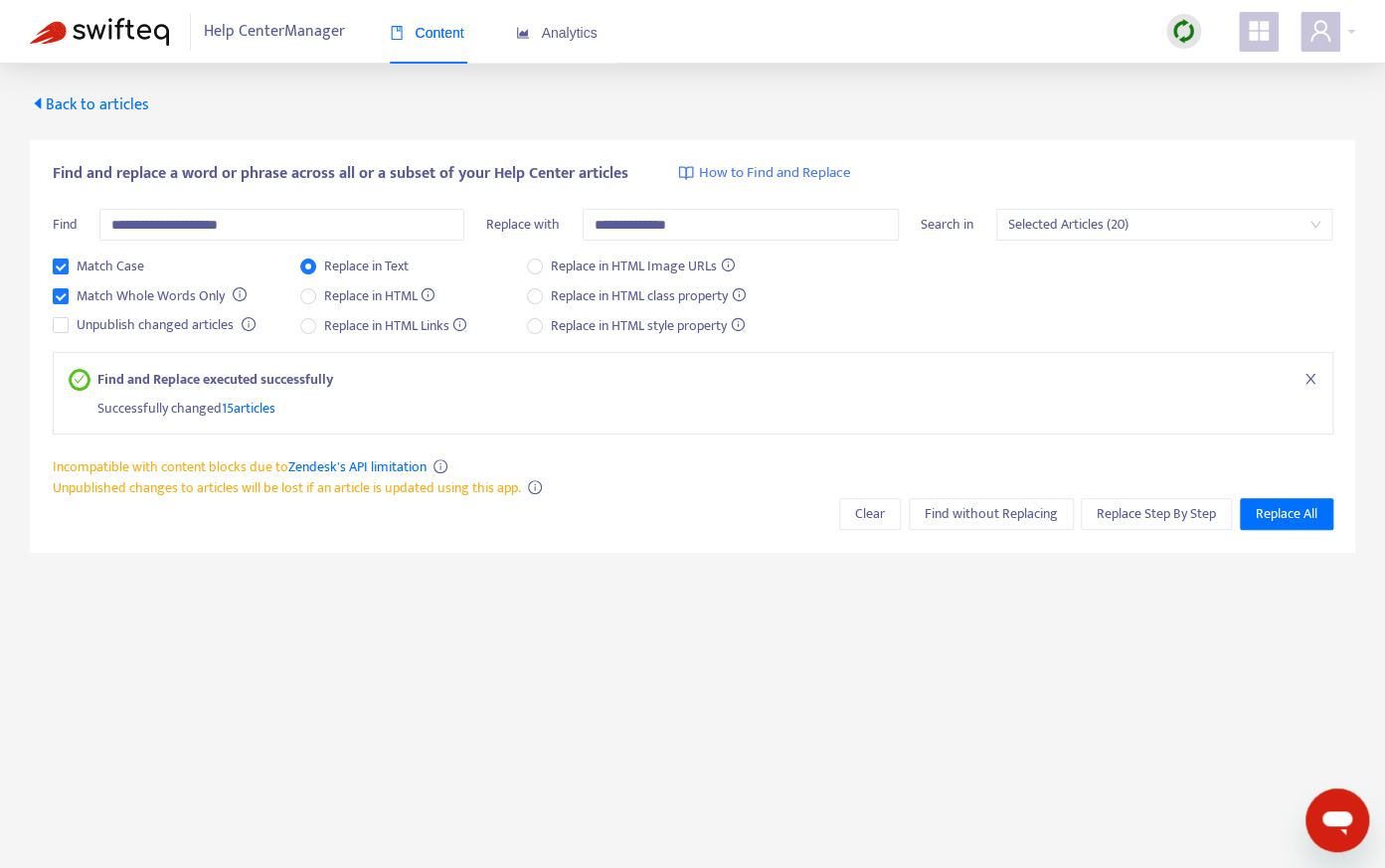 click on "Back to articles" at bounding box center (89, 104) 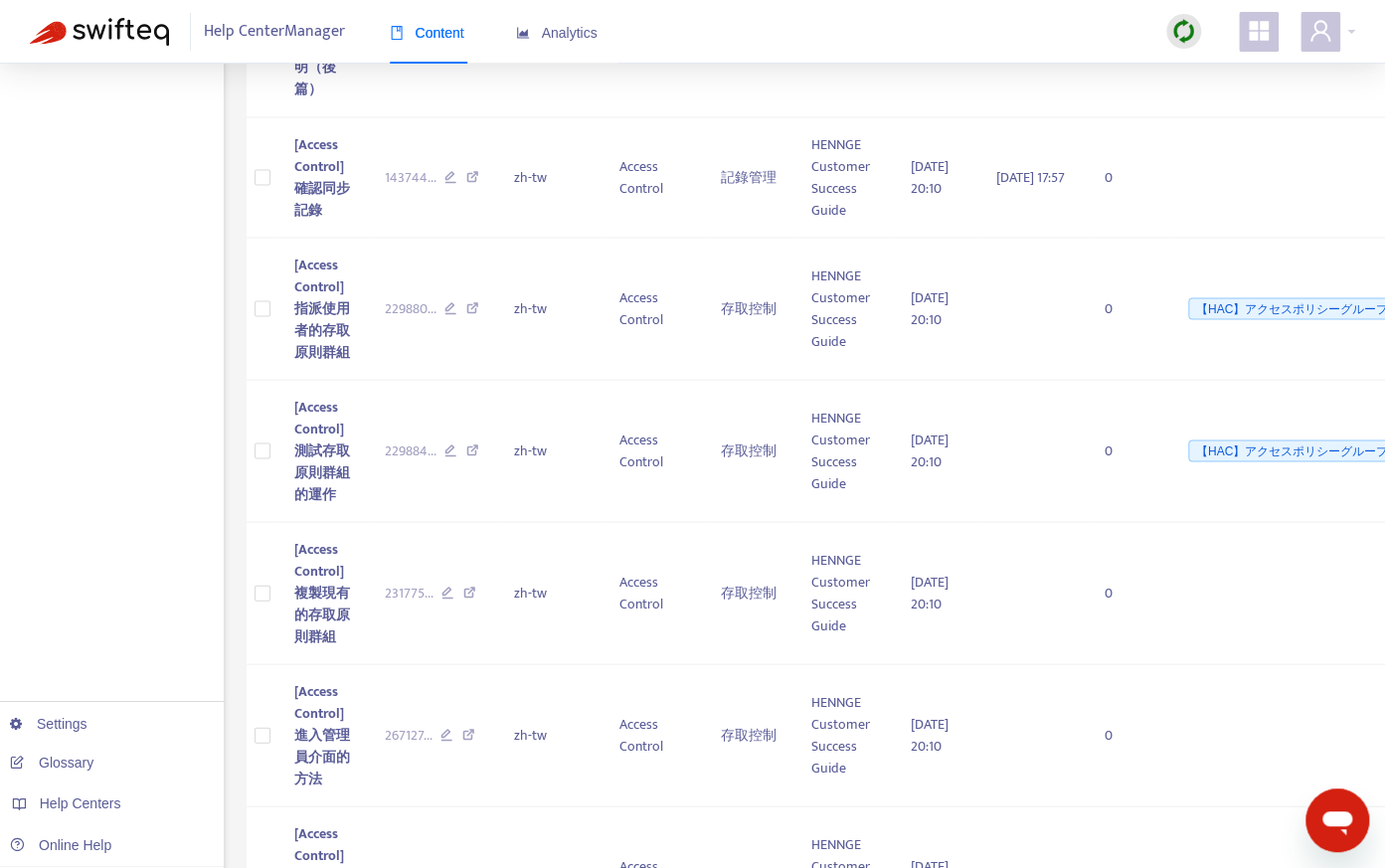 scroll, scrollTop: 2053, scrollLeft: 0, axis: vertical 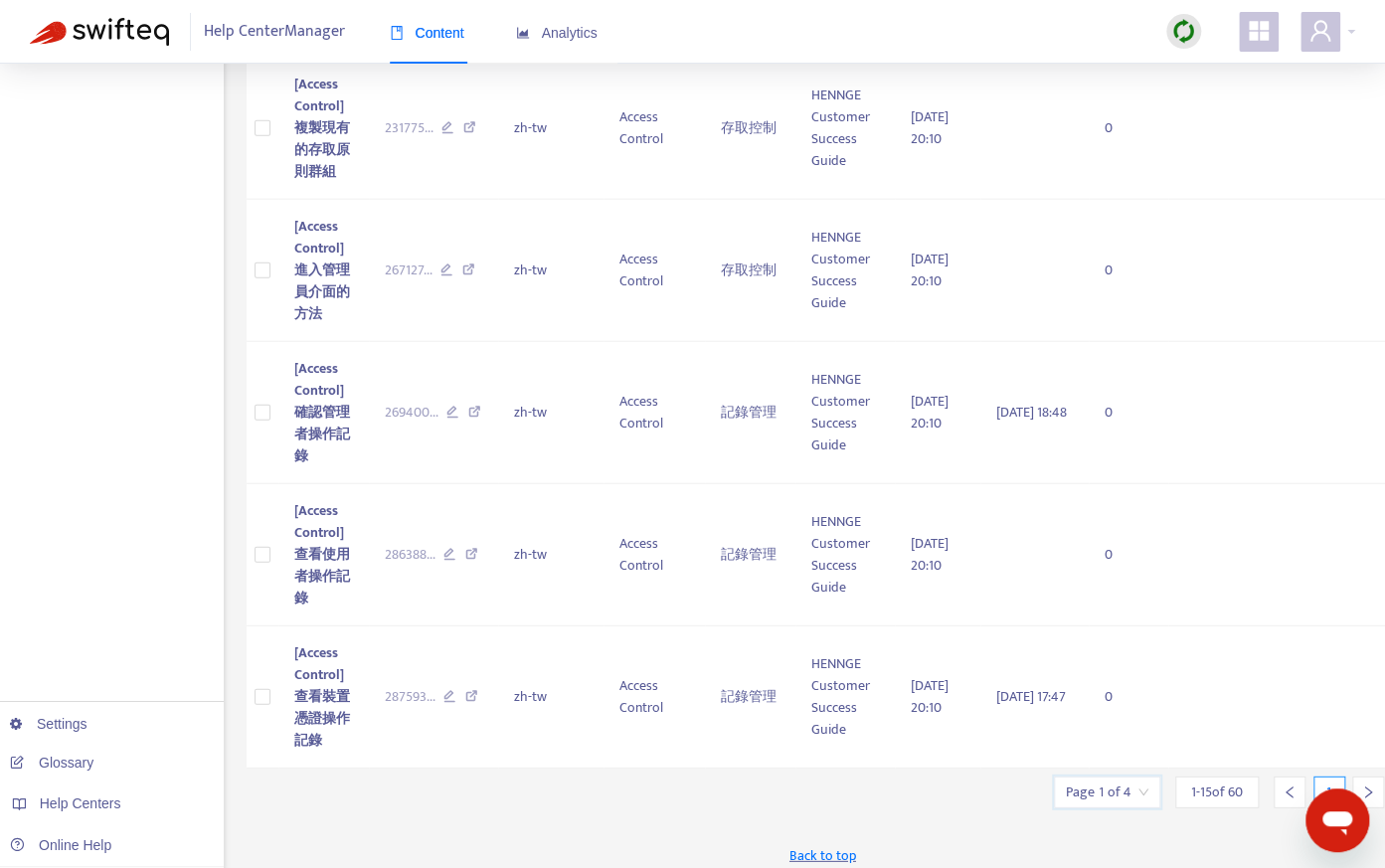 click at bounding box center [1107, 792] 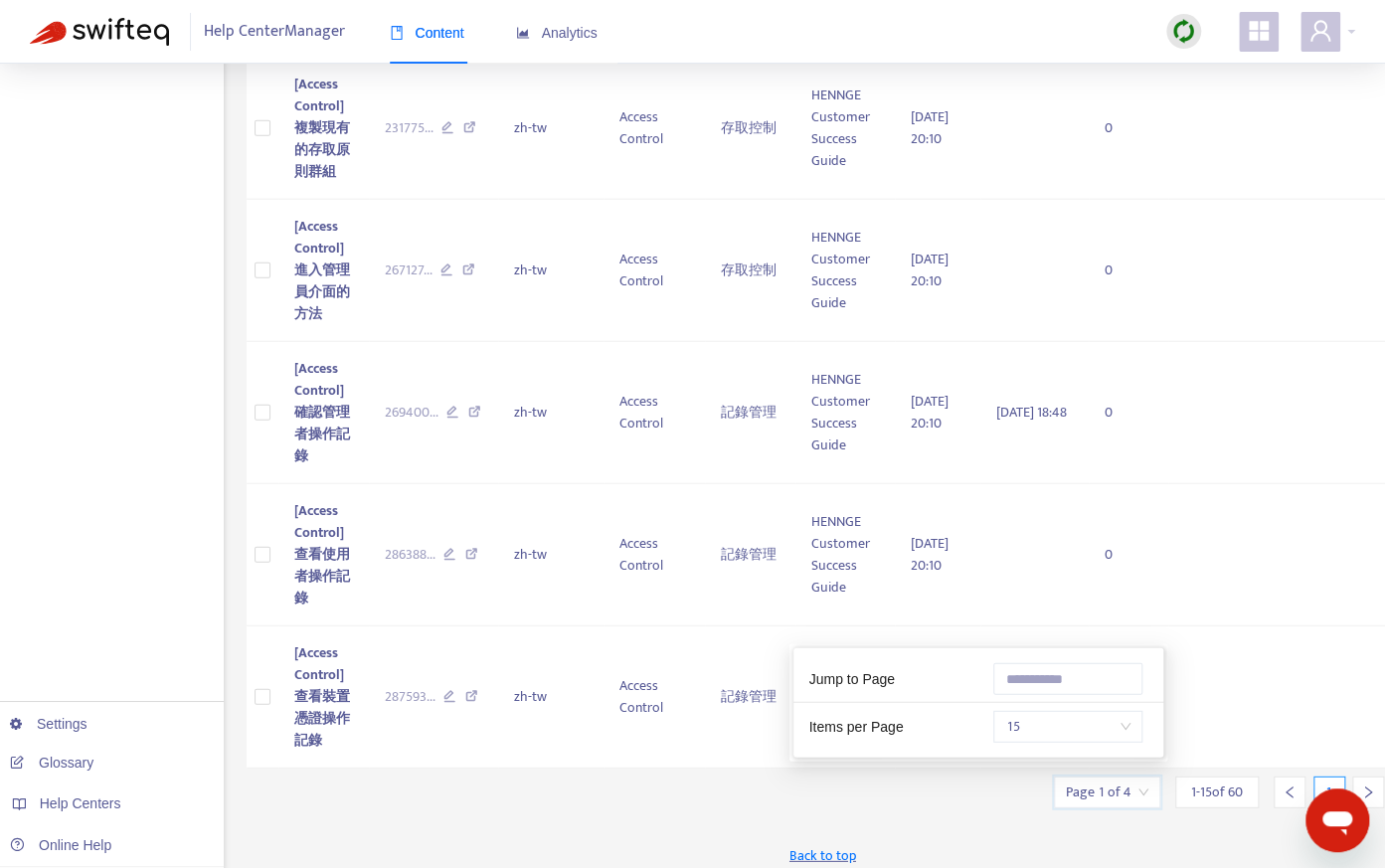 click on "15" at bounding box center (1068, 727) 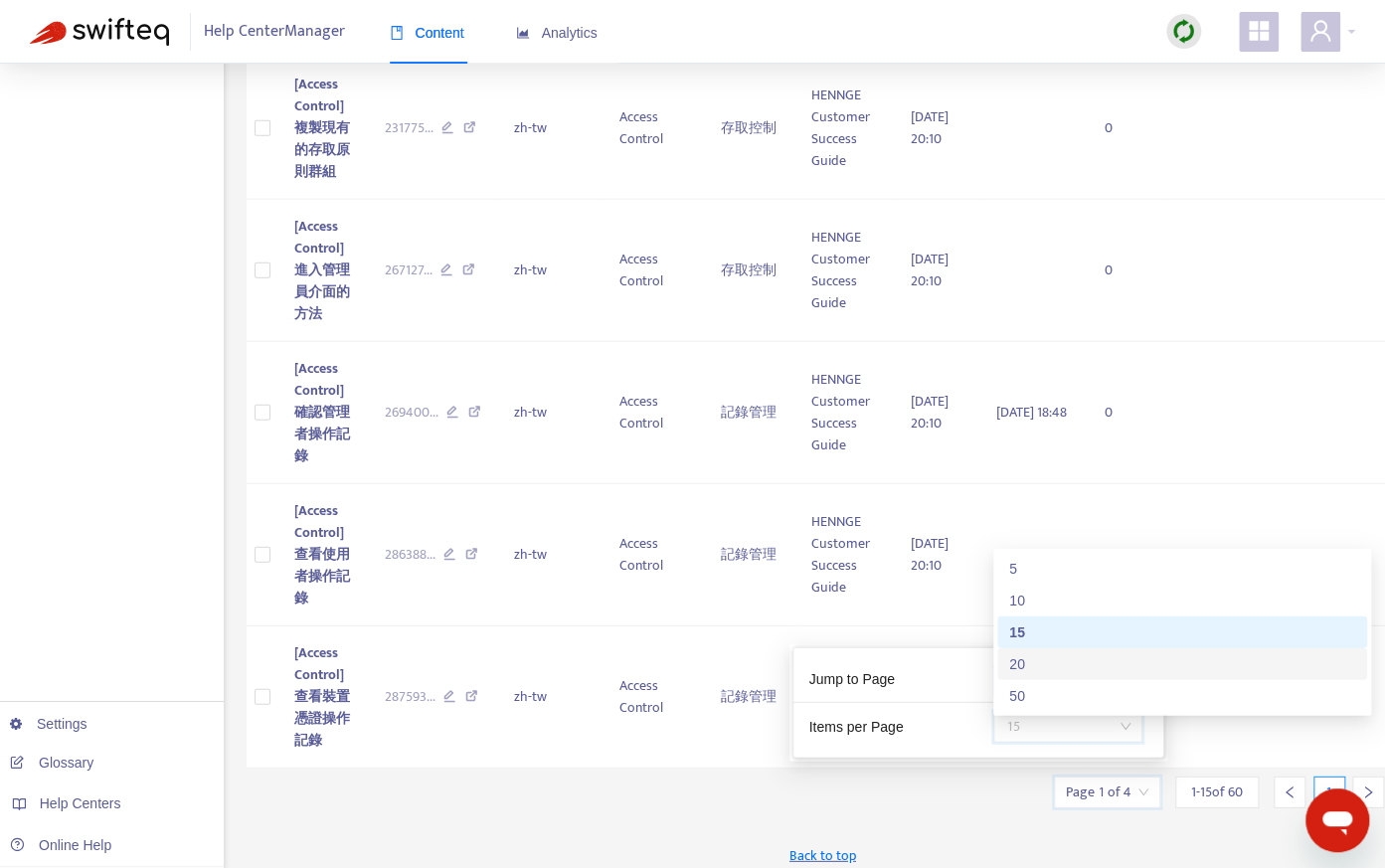 click on "20" at bounding box center [1182, 664] 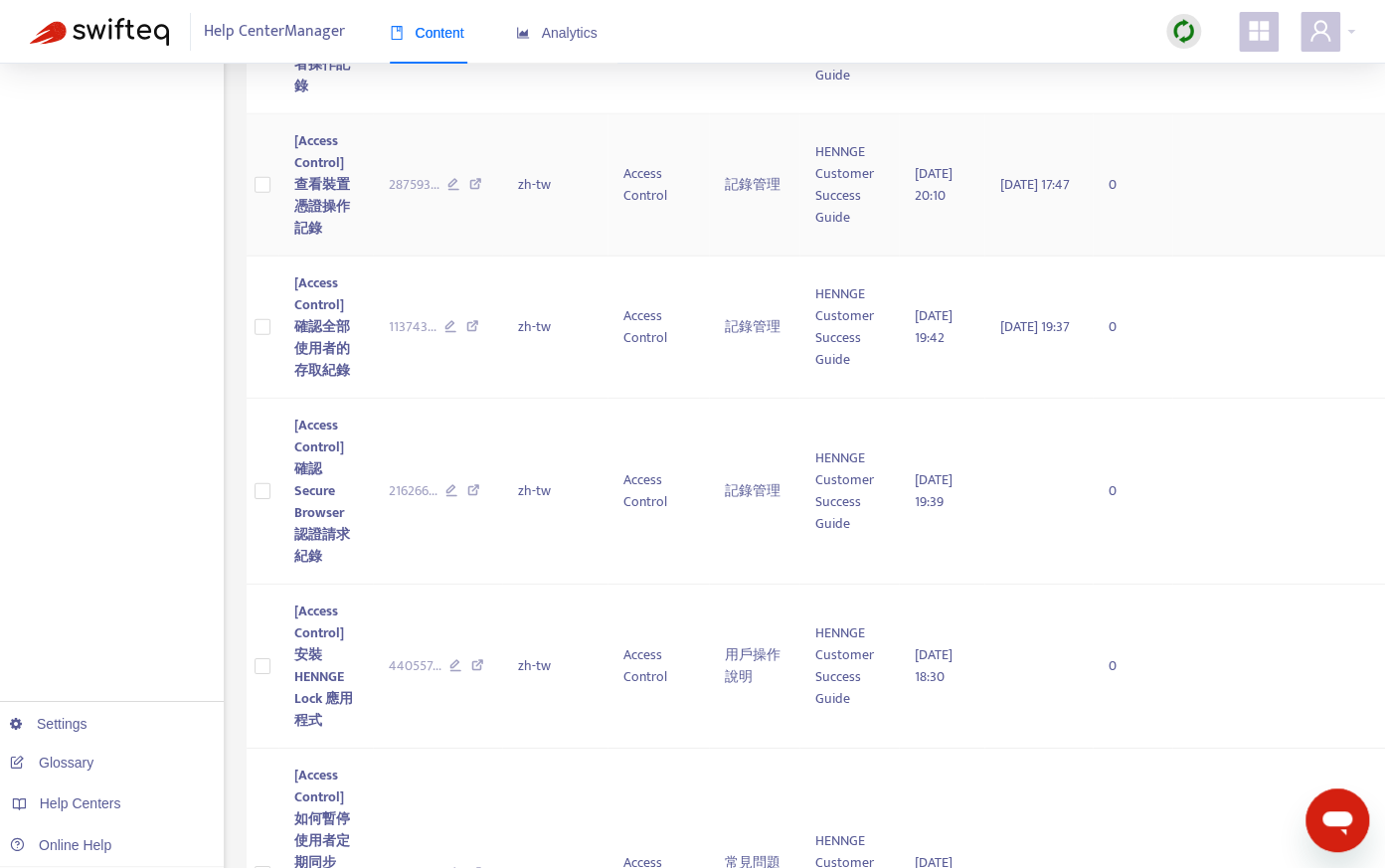 scroll, scrollTop: 2981, scrollLeft: 0, axis: vertical 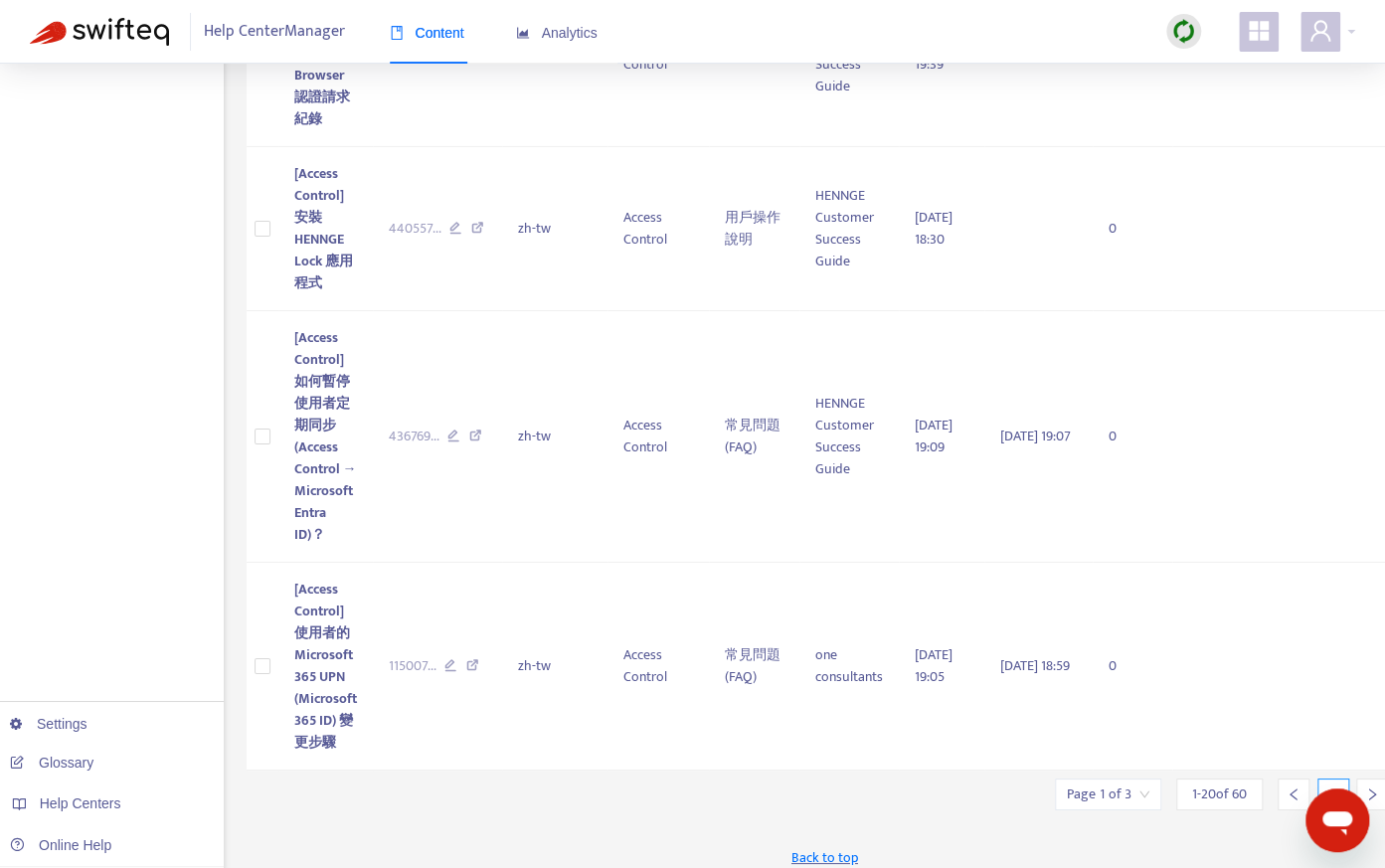 click at bounding box center (1372, 794) 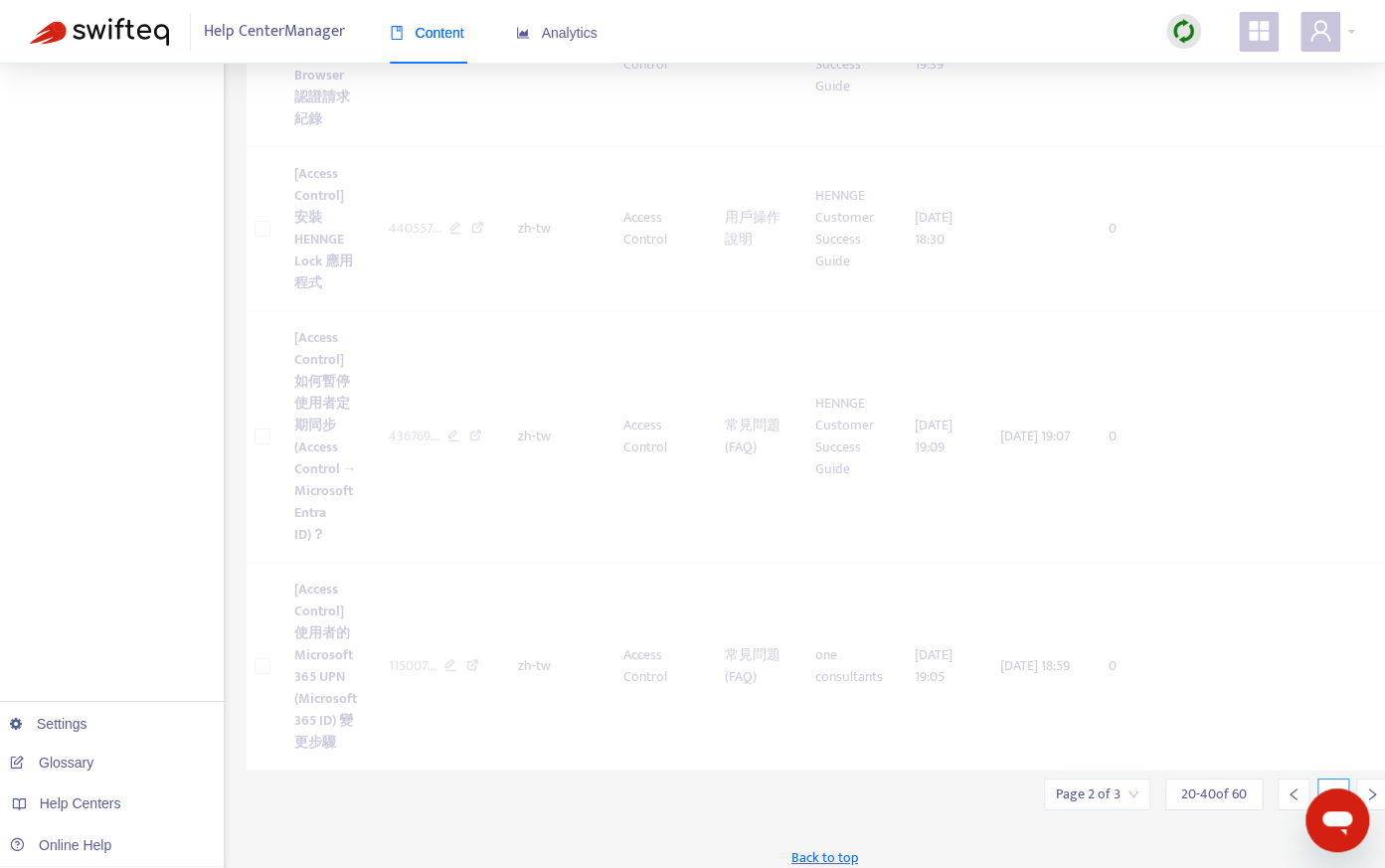 scroll, scrollTop: 2225, scrollLeft: 0, axis: vertical 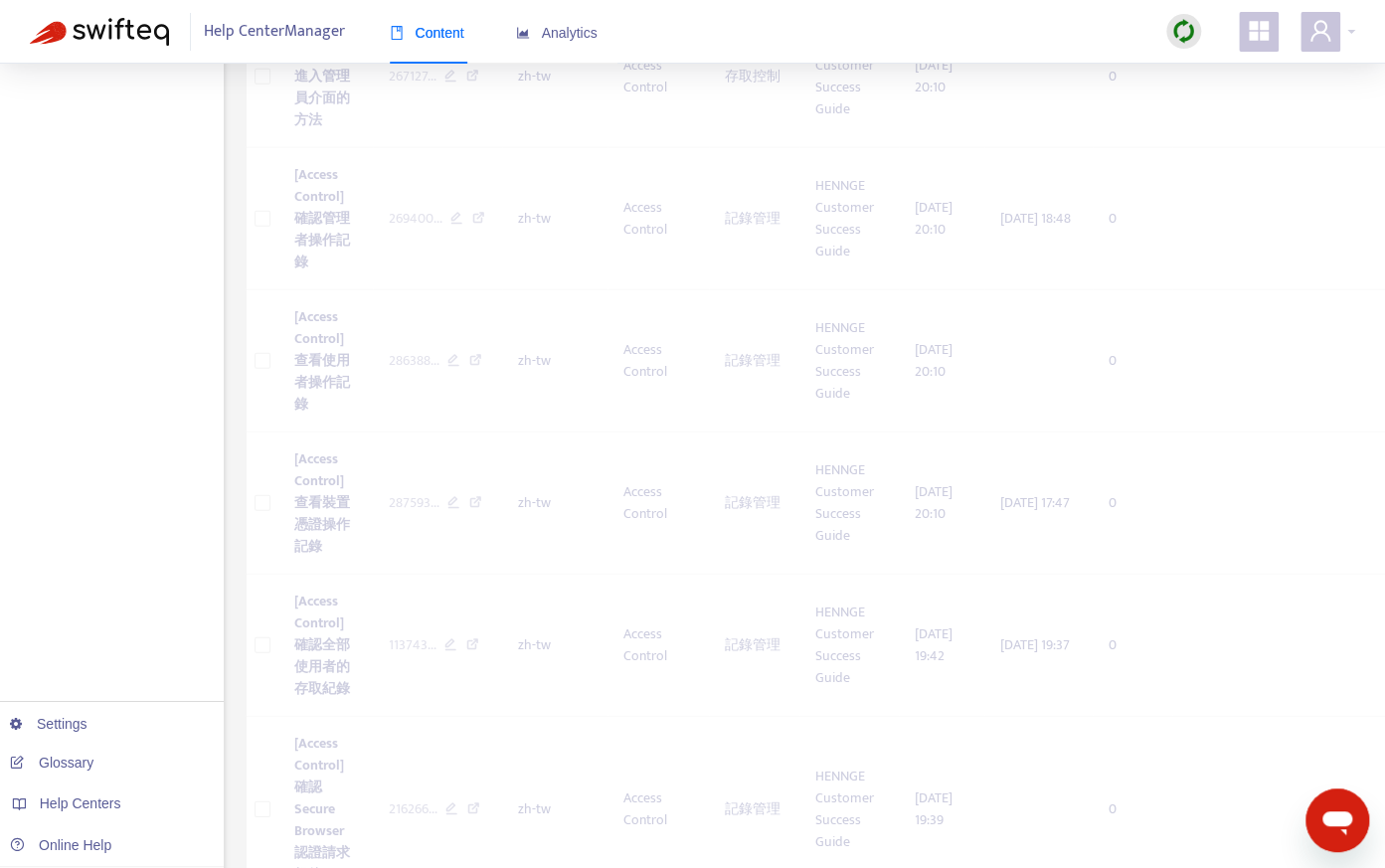 click on "Home Articles Links Media Dynamic Content Tasks Default  ( 0 ) Broken links  ( 344 ) test  ( 0 ) Assigned to me  ( 344 ) Completed  ( 0 ) All tasks  ( 344 ) Settings Glossary Help Centers Online Help New App Alert! 🚀 We've just launched the Articles PDF Export  app, ⭐ FREE ⭐️ with your Help Center Manager standard subscription (current  price plans  only!). Install it in Zendesk and allow any team members to export help center articles as PDFs directly from their workspace. Check it out! Export Replace Translate New Task Bulk Actions Page 2 of 3 20 - 40  of   60 2 Language : is zh-tw   Category : is HENNGE Access Control   zh-tw   Under Review : is No   Draft : is No   Section : is 管理操作說明 > 存取控制   zh-tw 環境設置說明 > Google Workspace   zh-tw +5   + Add filter   Save Getting started with Articles Title Zendesk ID Language Category Section Author Edited At Translated At Tasks Labels Access Control 如何與 Microsoft Entra ID 租戶解除串接 439109 ... zh-tw 0 440511 0" at bounding box center [692, -262] 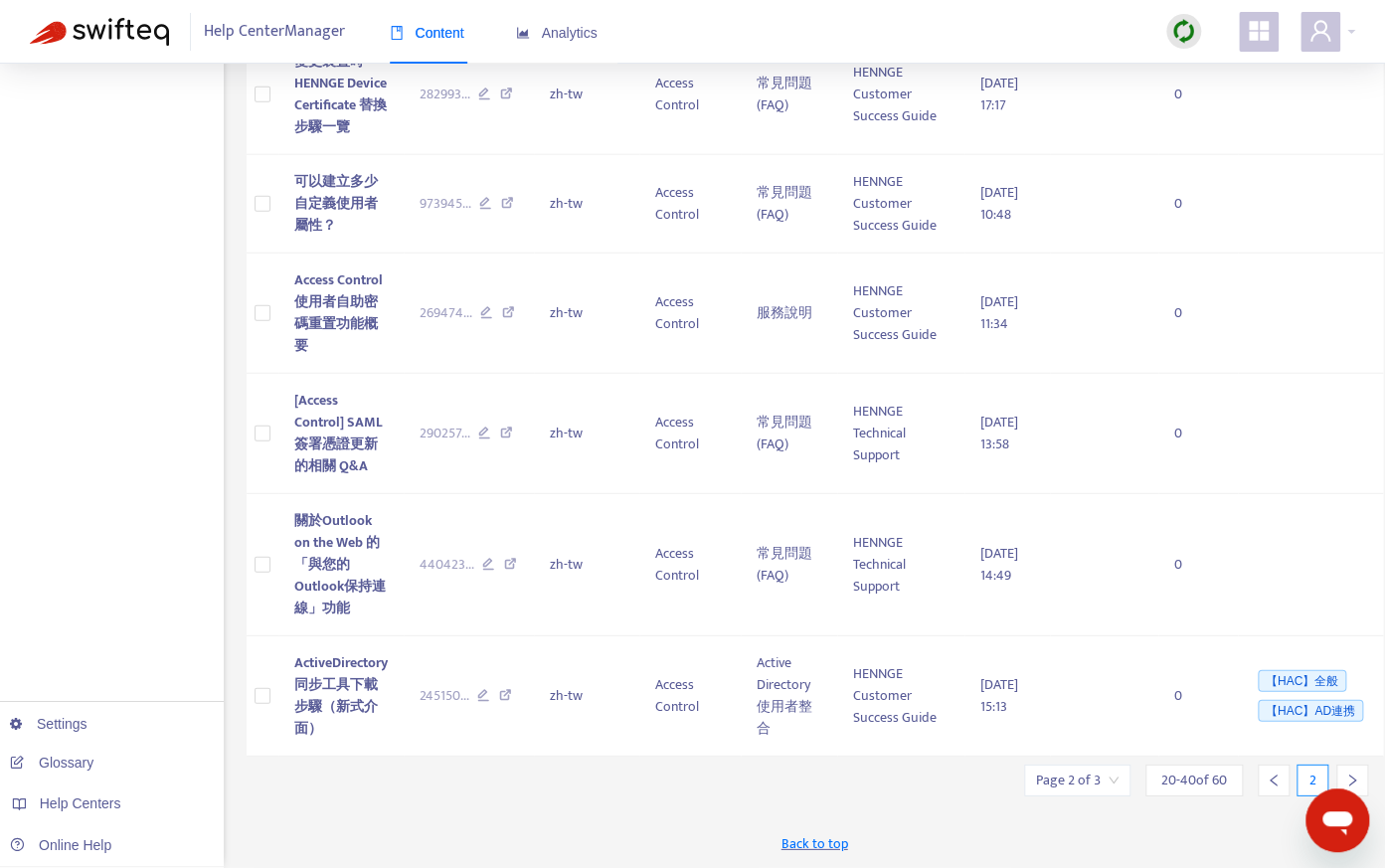 click 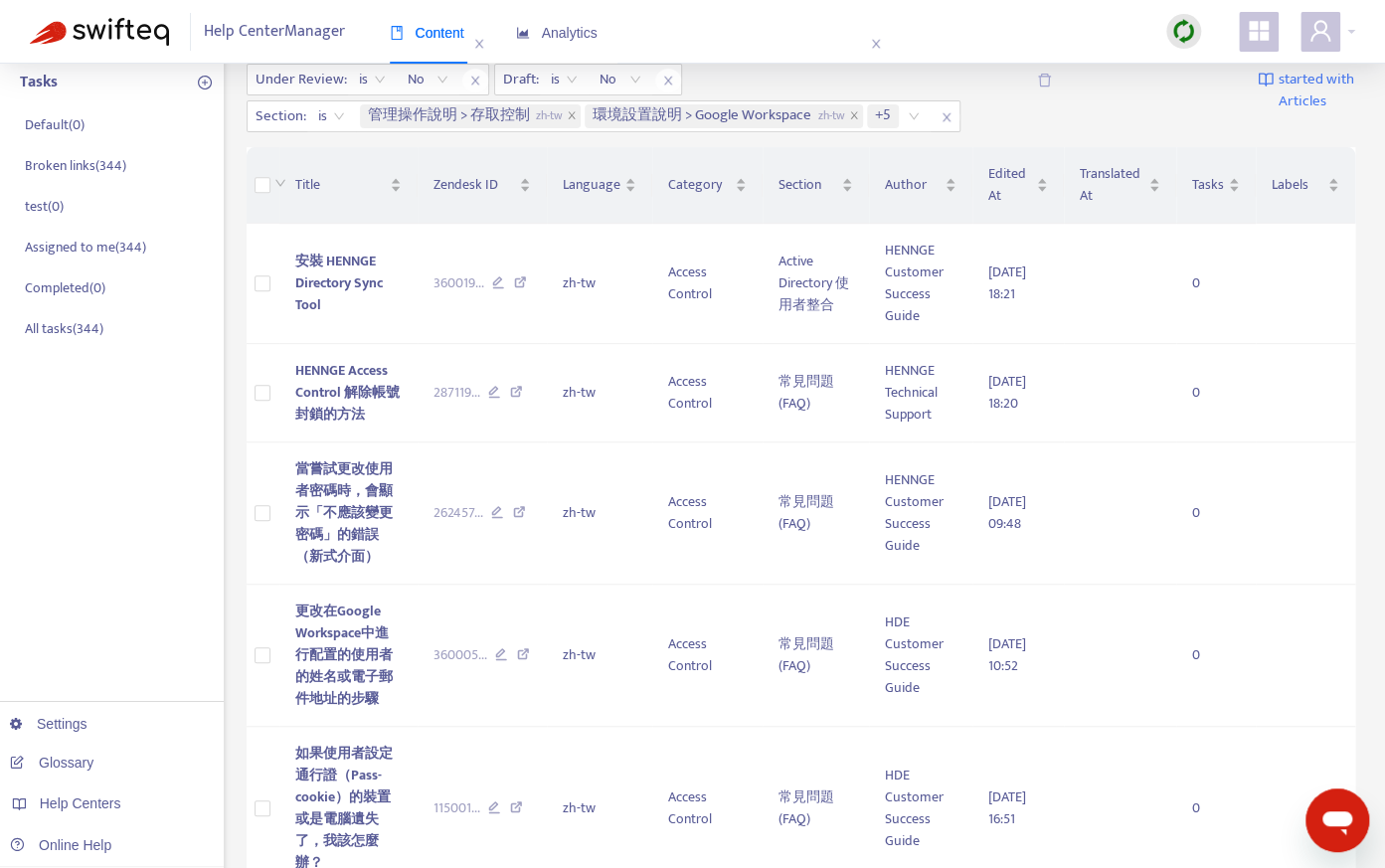 scroll, scrollTop: 0, scrollLeft: 0, axis: both 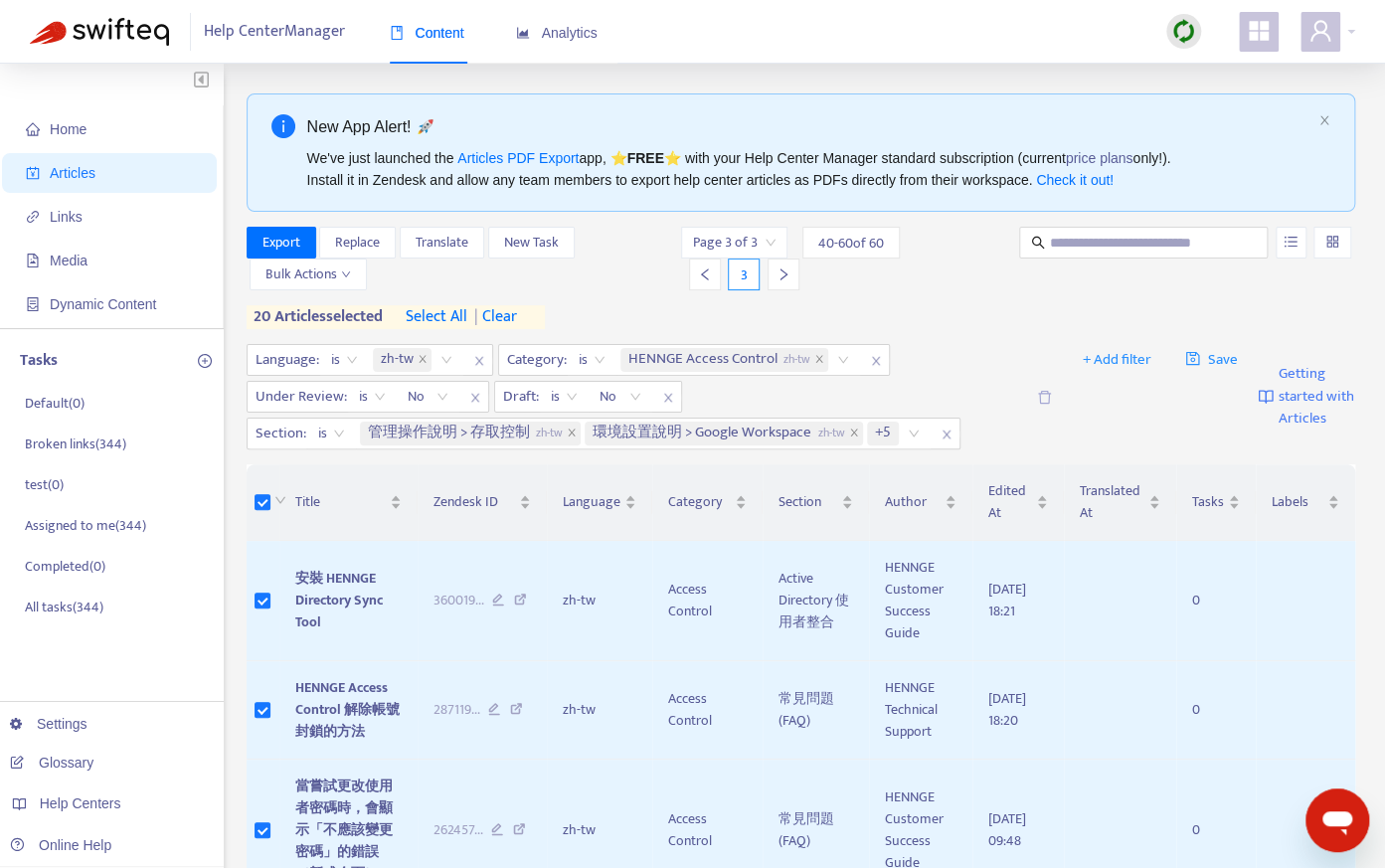 click on "New App Alert! 🚀 We've just launched the Articles PDF Export  app, ⭐ FREE ⭐️ with your Help Center Manager standard subscription (current  price plans  only!). Install it in Zendesk and allow any team members to export help center articles as PDFs directly from their workspace. Check it out! Export Replace Translate New Task Bulk Actions Page 3 of 3 40 - 60  of   60 3 20   articles  selected select all |  clear Language : is zh-tw   Category : is HENNGE Access Control   zh-tw   Under Review : is No   Draft : is No   Section : is 管理操作說明 > 存取控制   zh-tw 環境設置說明 > Google Workspace   zh-tw +5   + Add filter   Save Getting started with Articles Title Zendesk ID Language Category Section Author Edited At Translated At Tasks Labels 安裝 HENNGE Directory Sync Tool 360019 ... zh-tw Access Control Active Directory 使用者整合 HENNGE Customer Success Guide 2024-03-18 18:21 0 HENNGE Access Control 解除帳號封鎖的方法 287119 ... zh-tw Access Control 2024-03-07 18:20" at bounding box center (801, 1652) 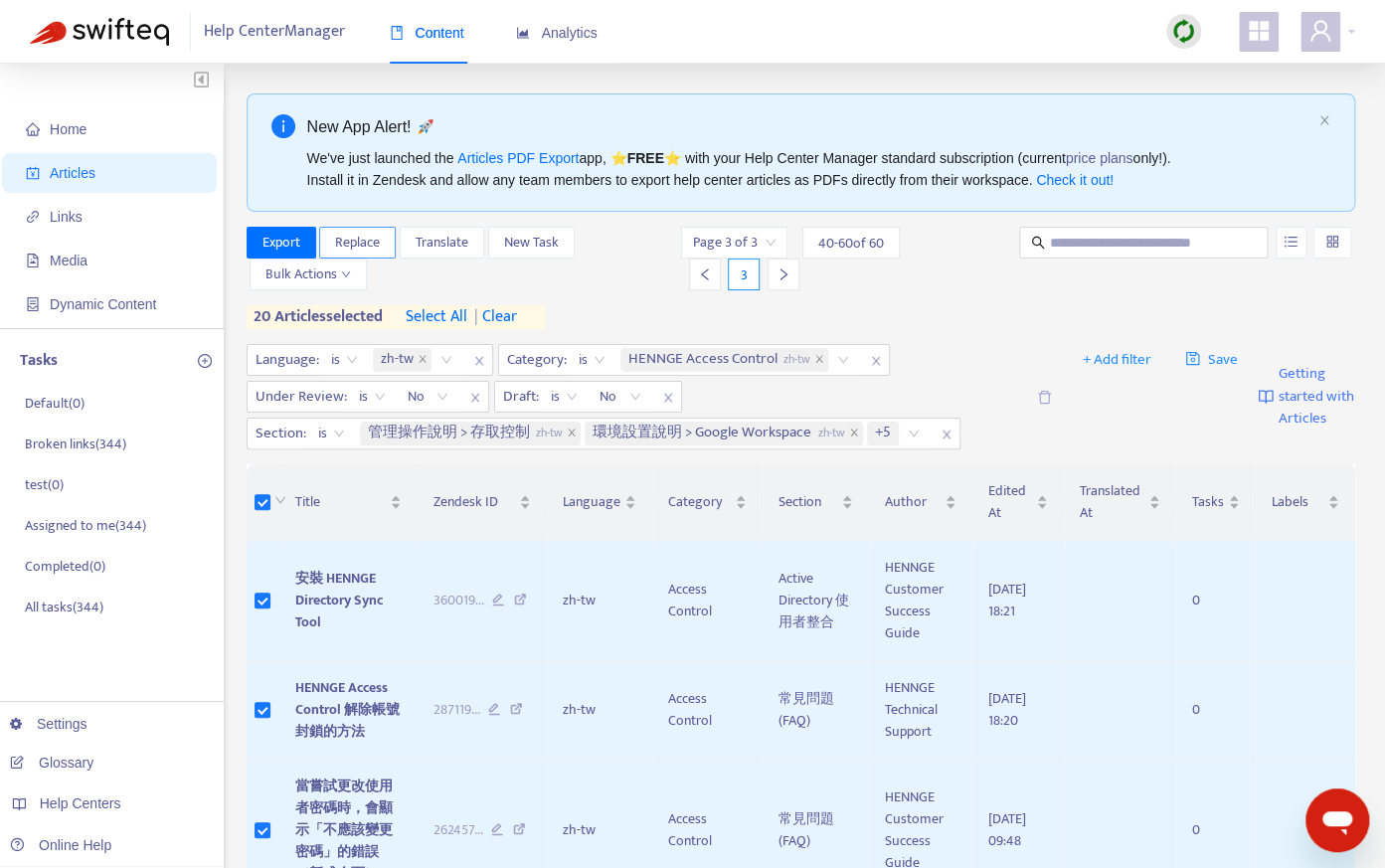 click on "Replace" at bounding box center [357, 243] 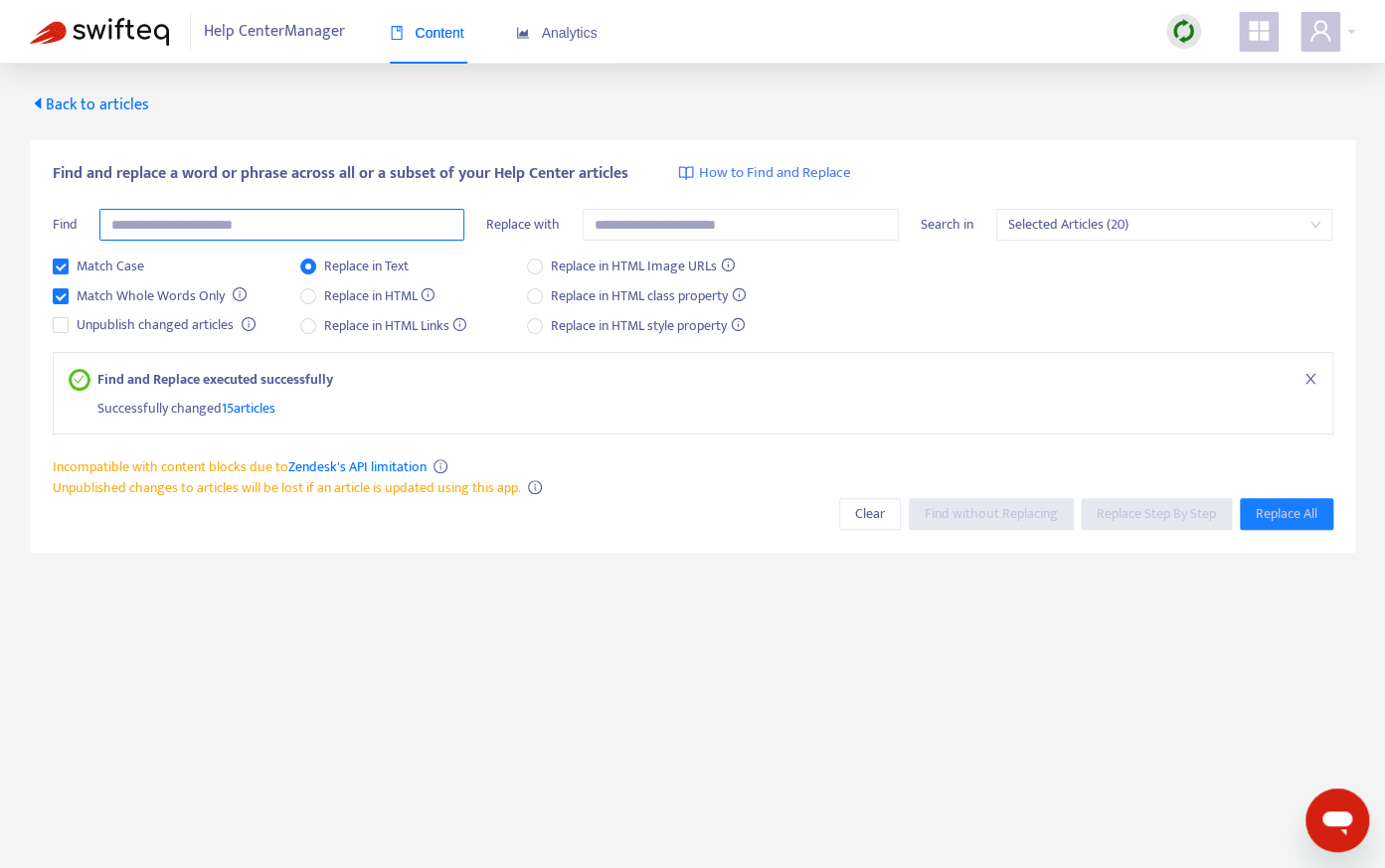 click at bounding box center (281, 225) 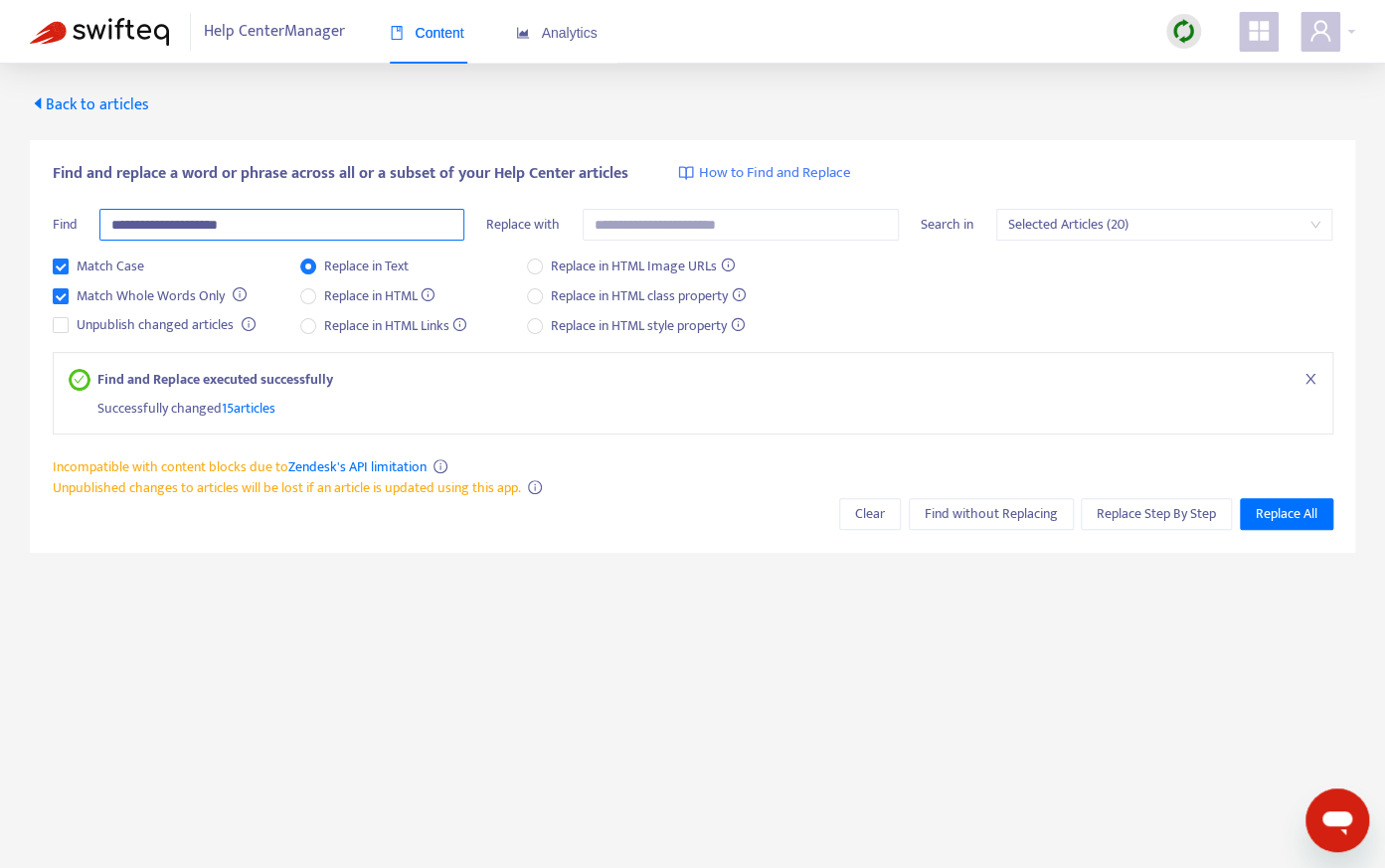 type on "**********" 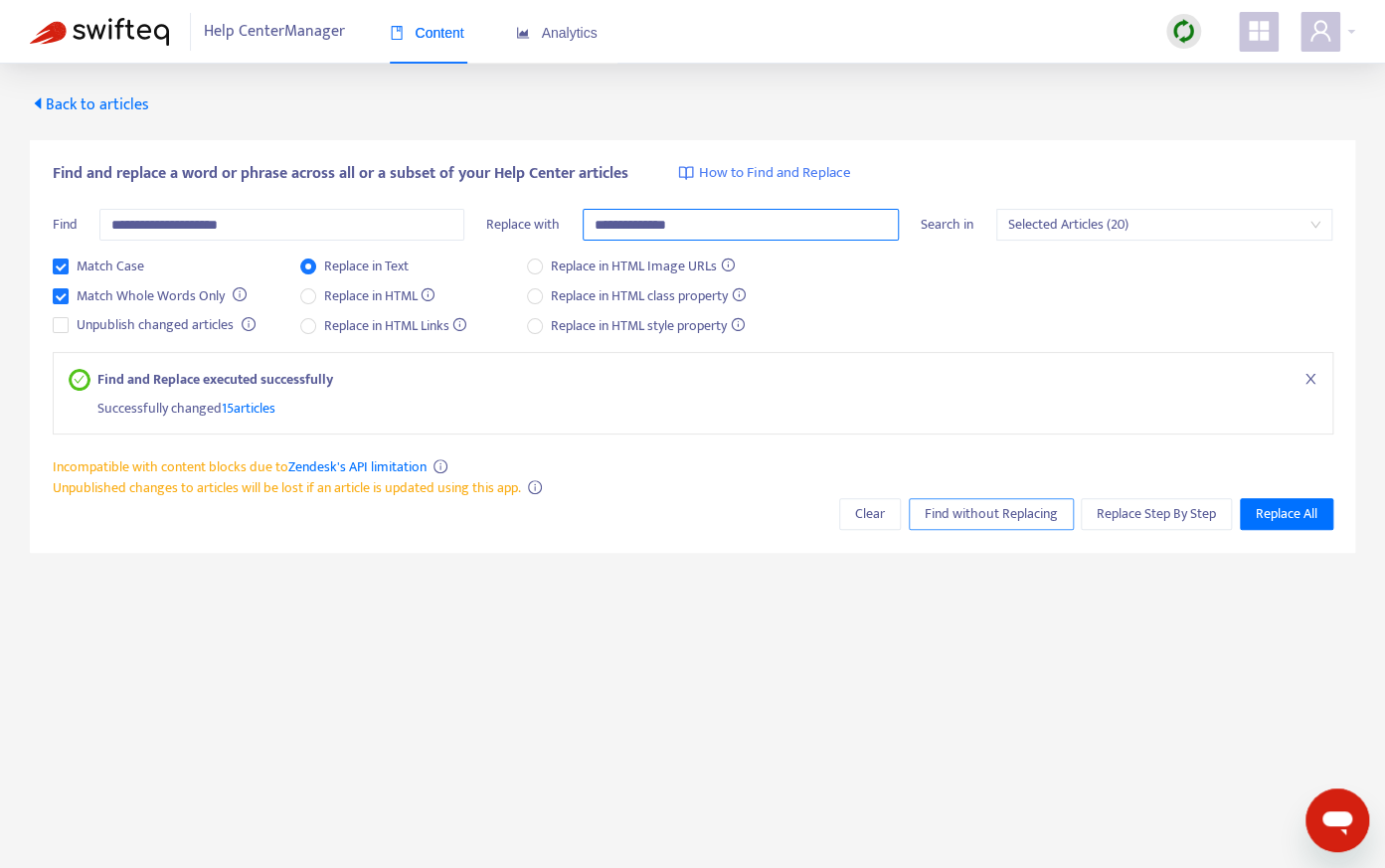 type on "**********" 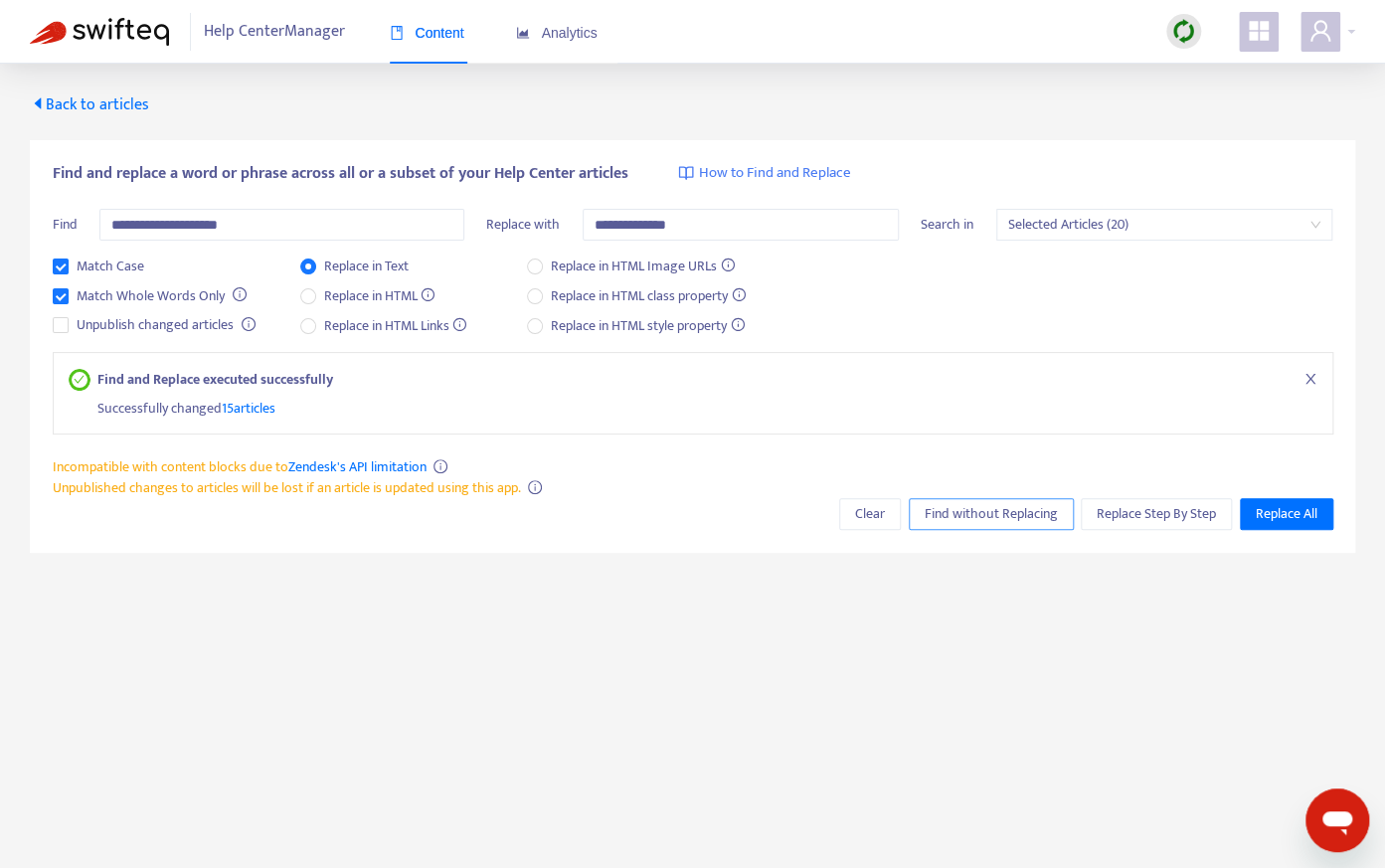 click on "Find without Replacing" at bounding box center (991, 514) 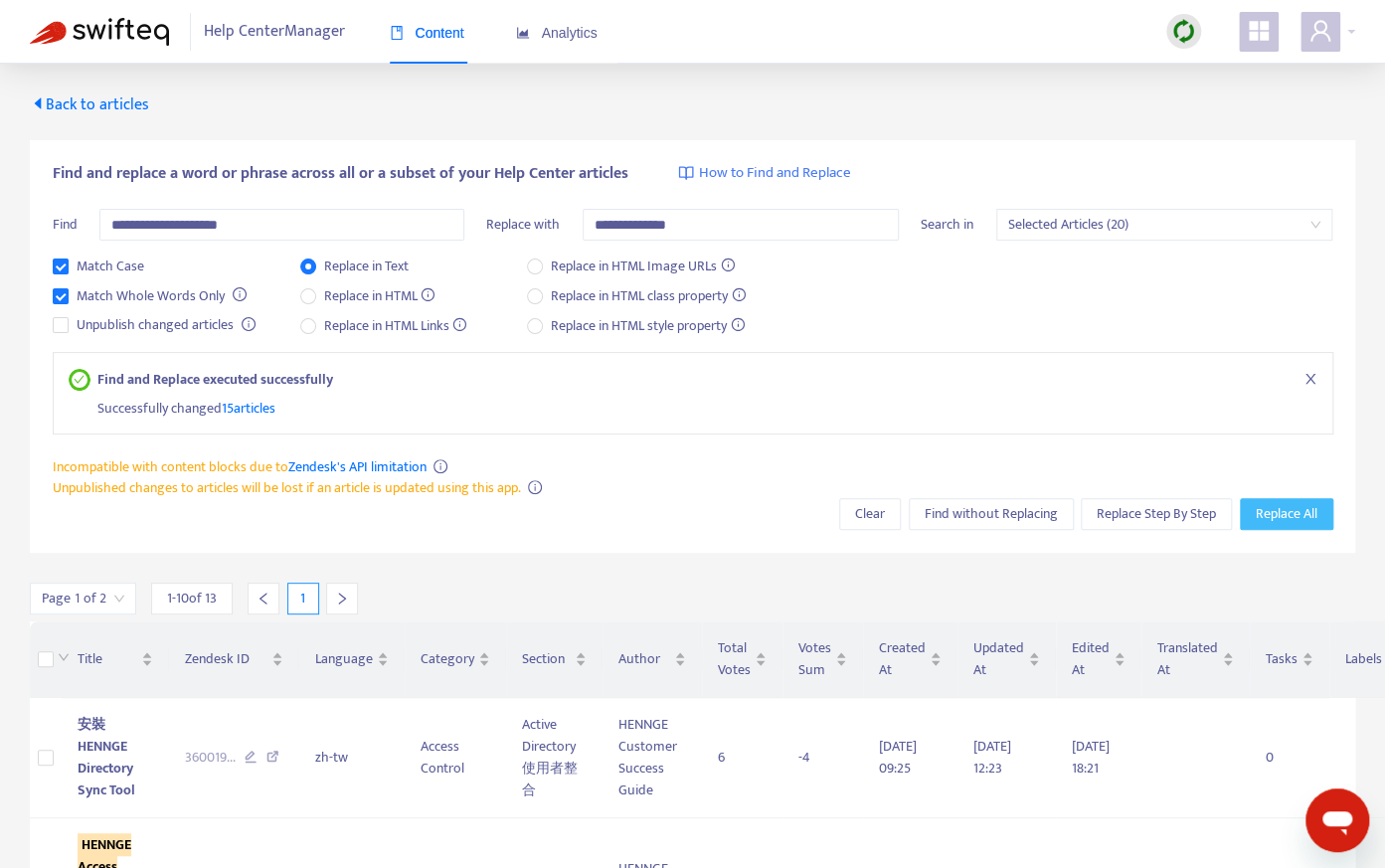 click on "Replace All" at bounding box center (1287, 514) 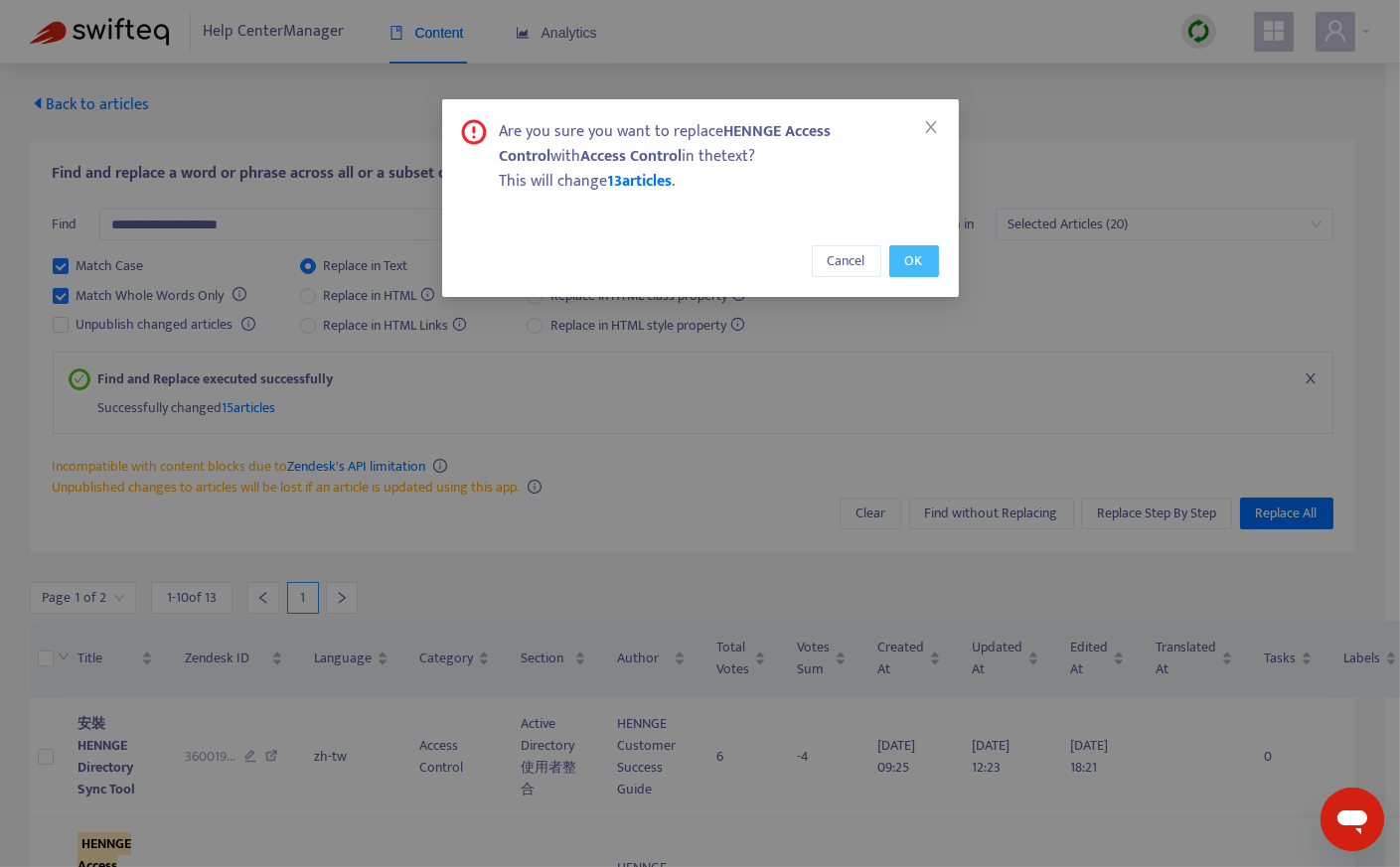 click on "OK" at bounding box center (914, 261) 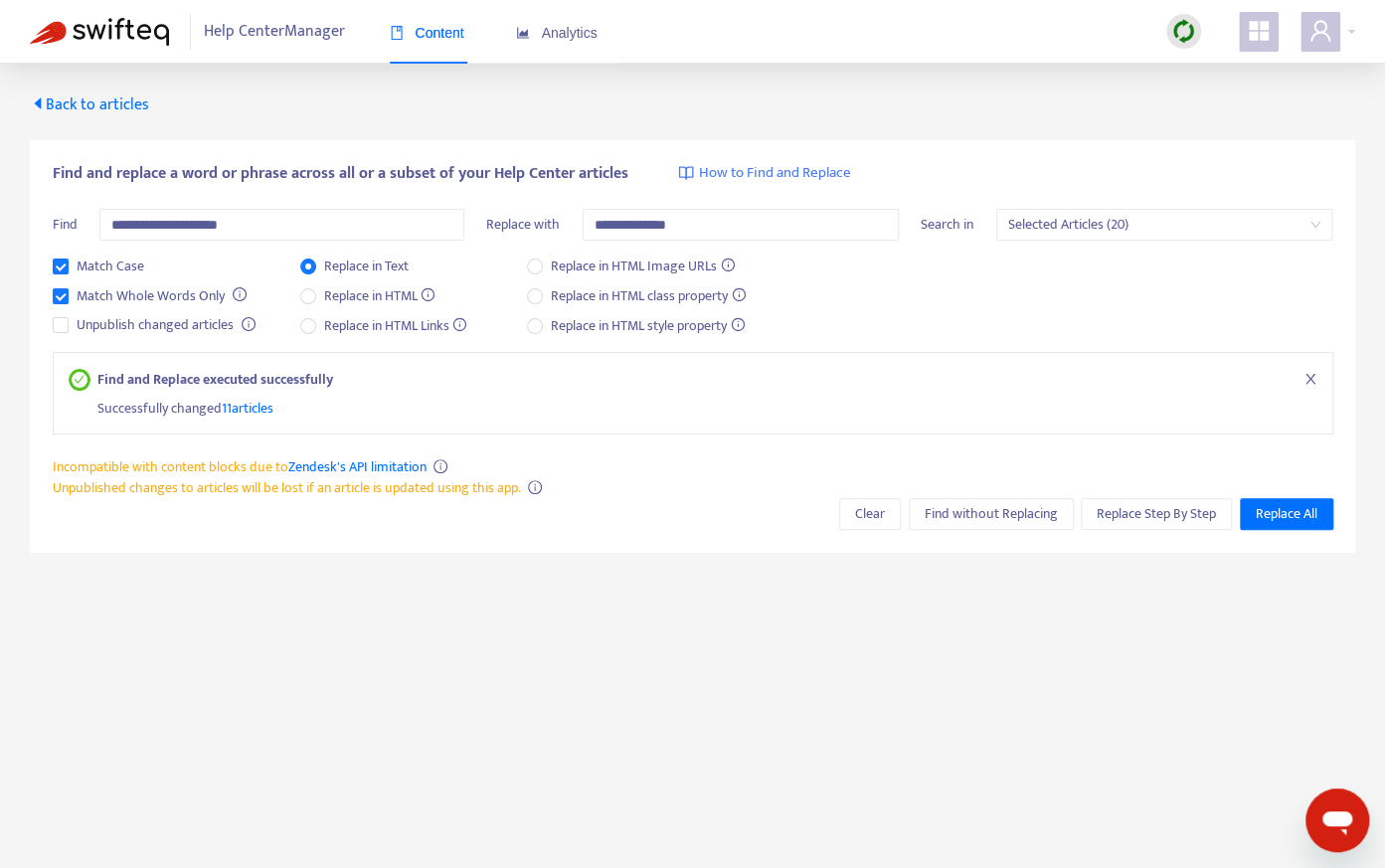 click on "**********" at bounding box center [692, 497] 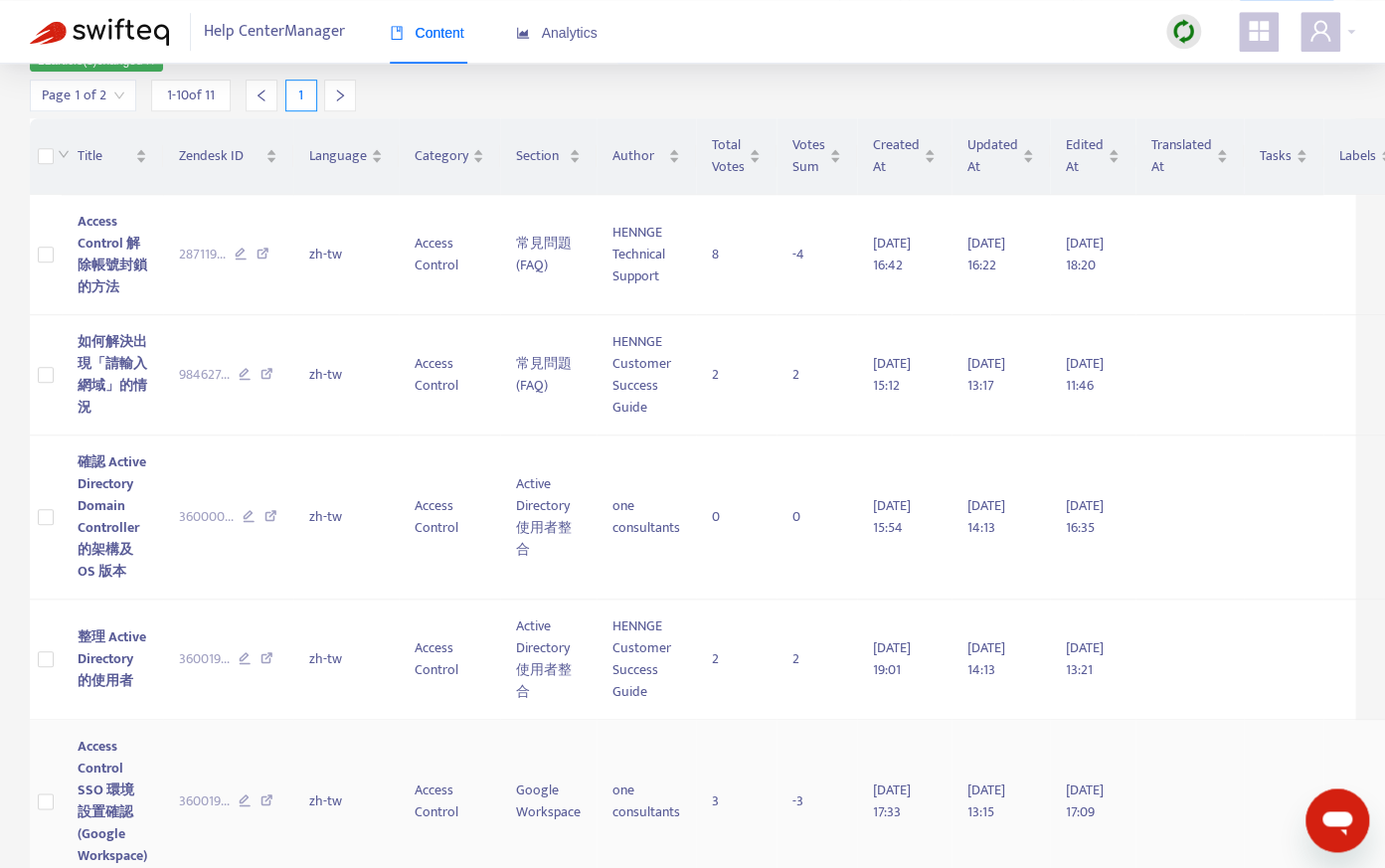scroll, scrollTop: 0, scrollLeft: 0, axis: both 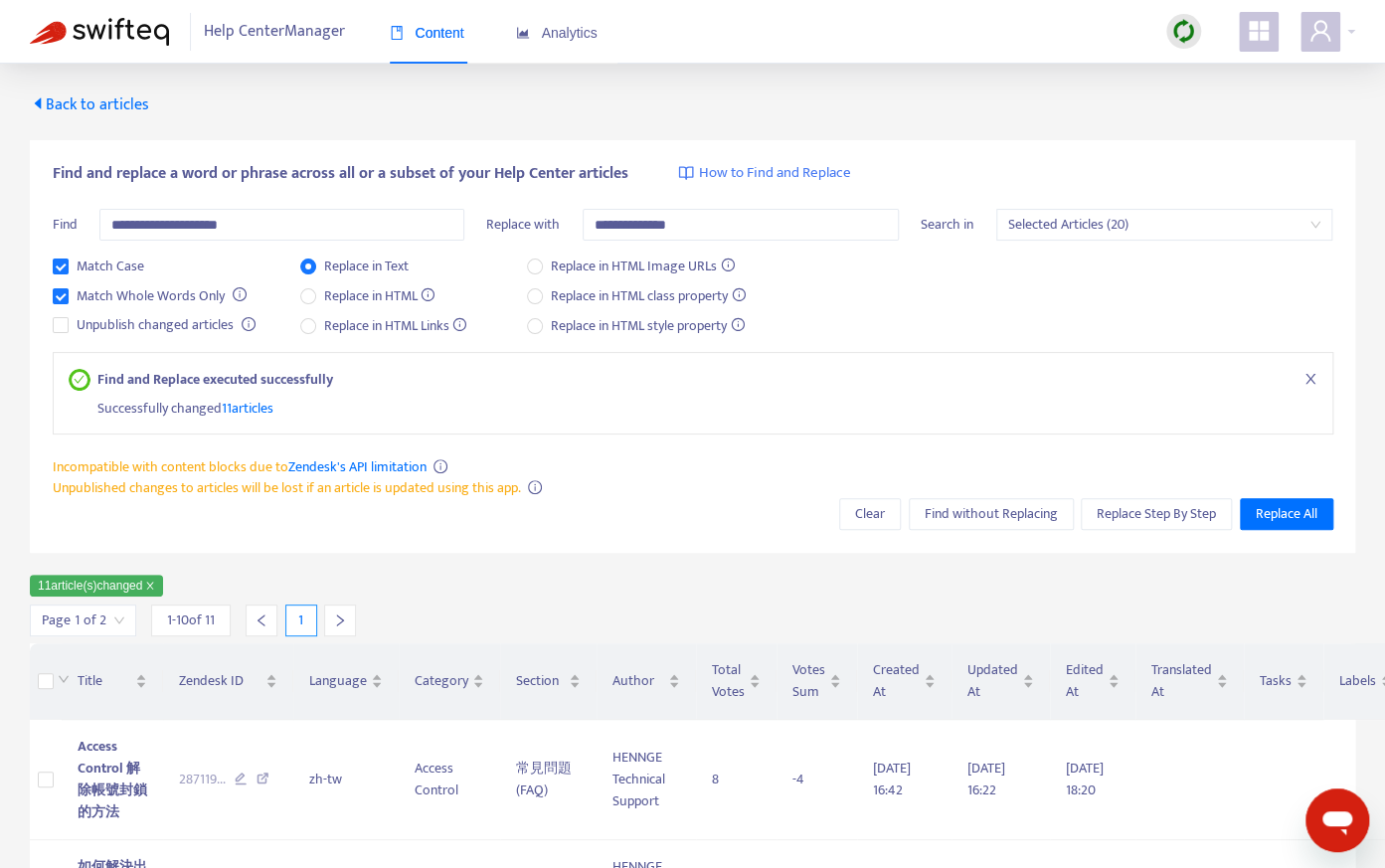click on "Back to articles" at bounding box center [89, 104] 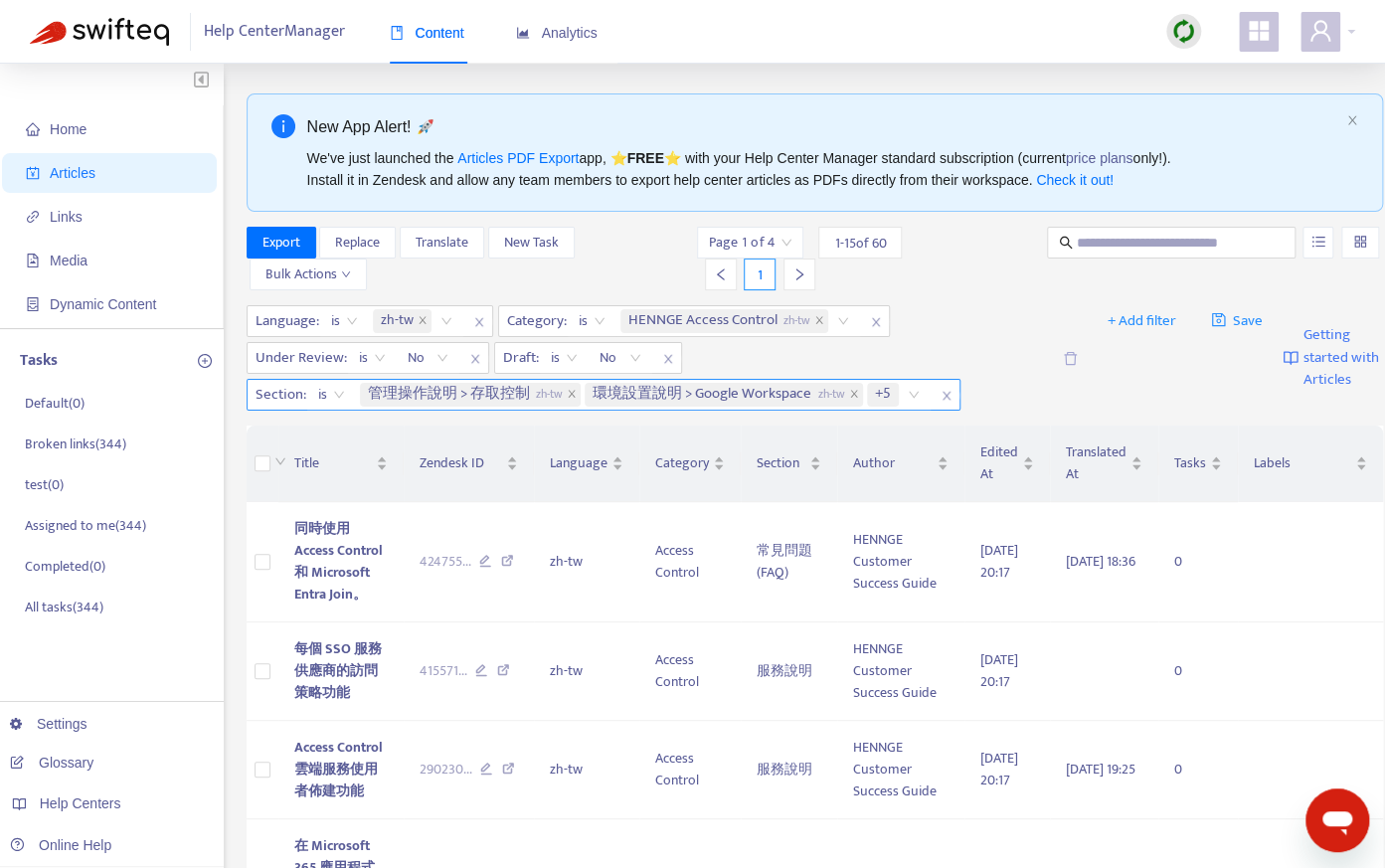 click on "管理操作說明 > 存取控制   zh-tw 環境設置說明 > Google Workspace   zh-tw +5" at bounding box center [643, 395] 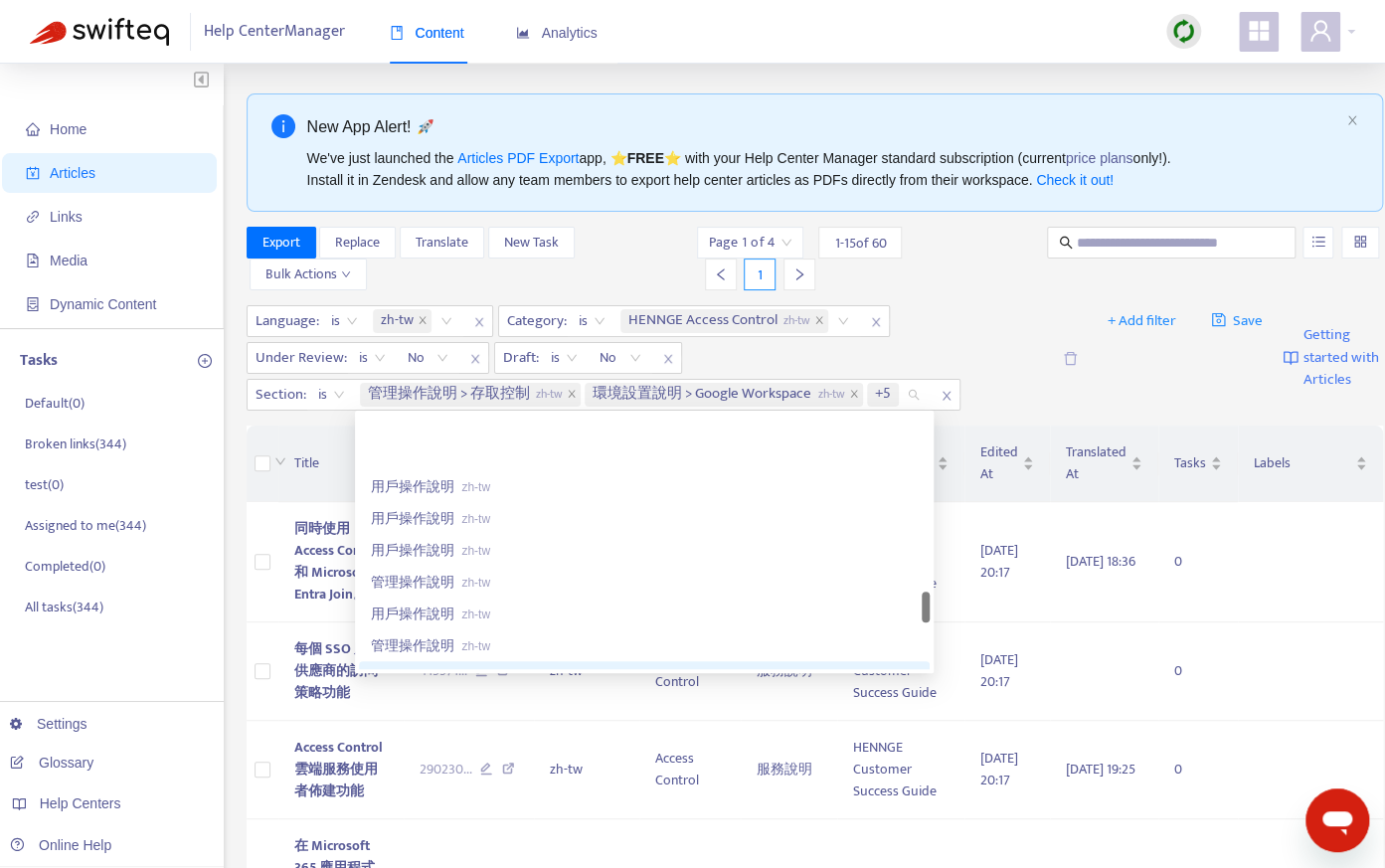 scroll, scrollTop: 1810, scrollLeft: 0, axis: vertical 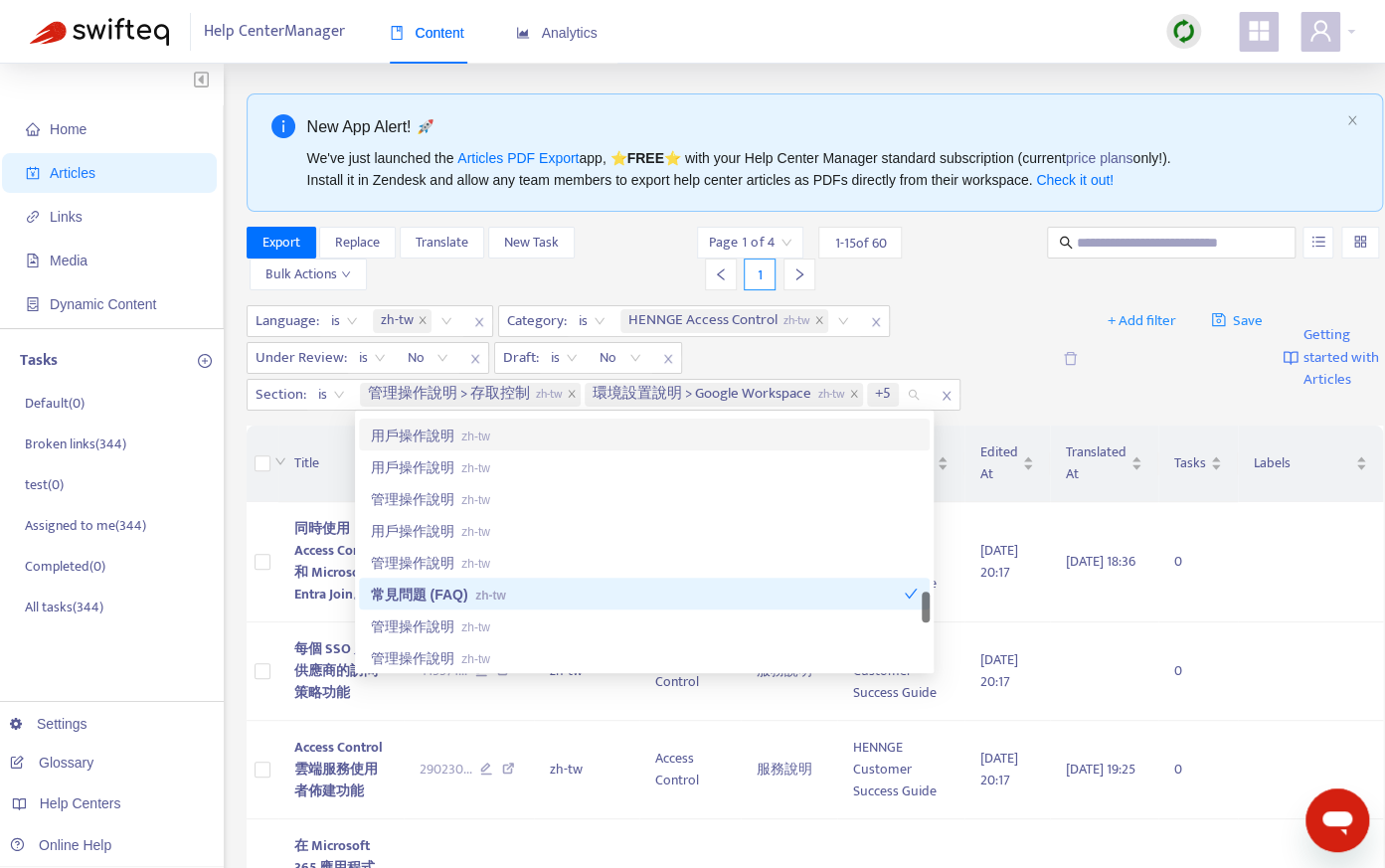 click on "Export Replace Translate New Task Bulk Actions Page 1 of 4 1 - 15  of   60 1" at bounding box center (814, 262) 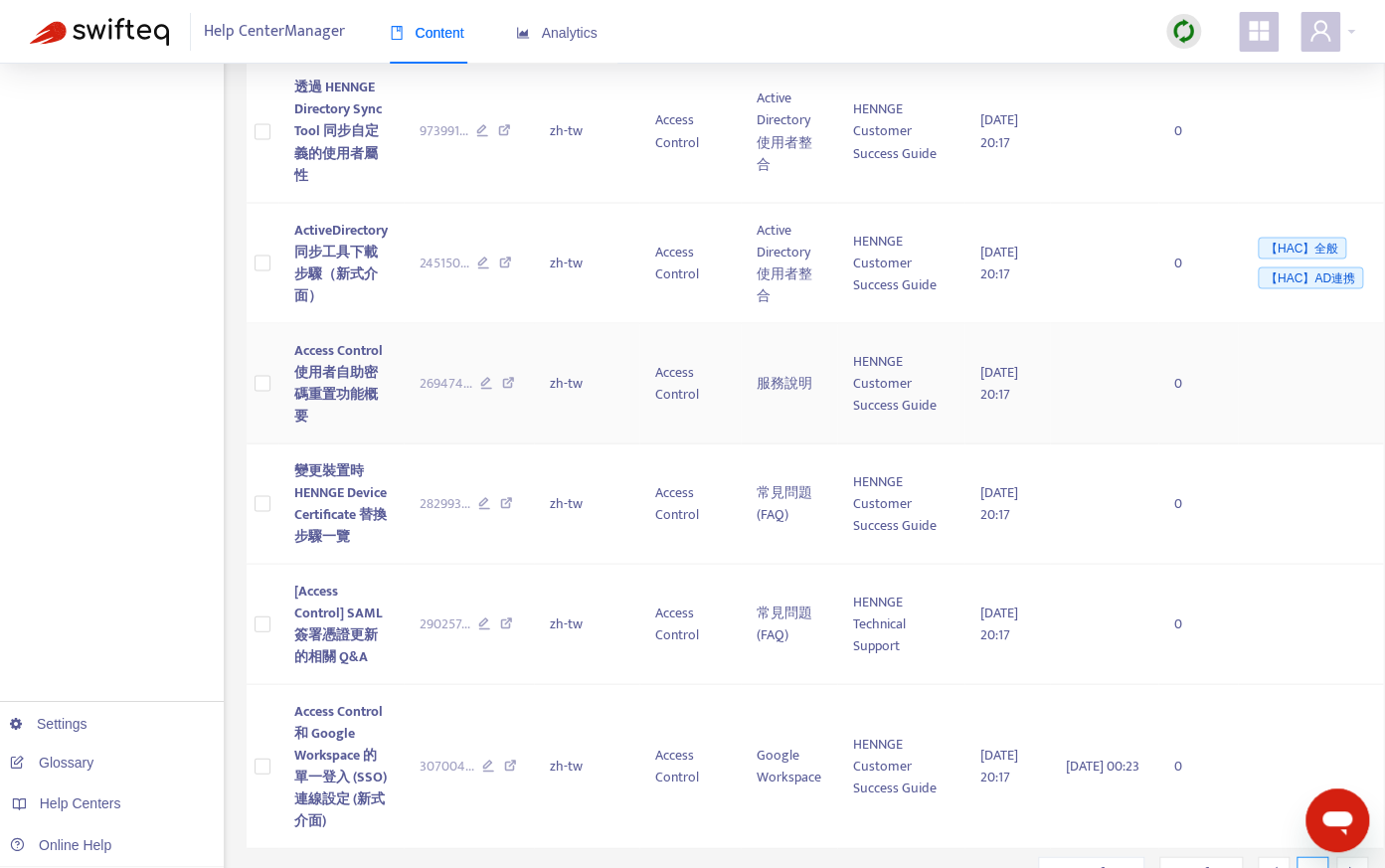 scroll, scrollTop: 1691, scrollLeft: 0, axis: vertical 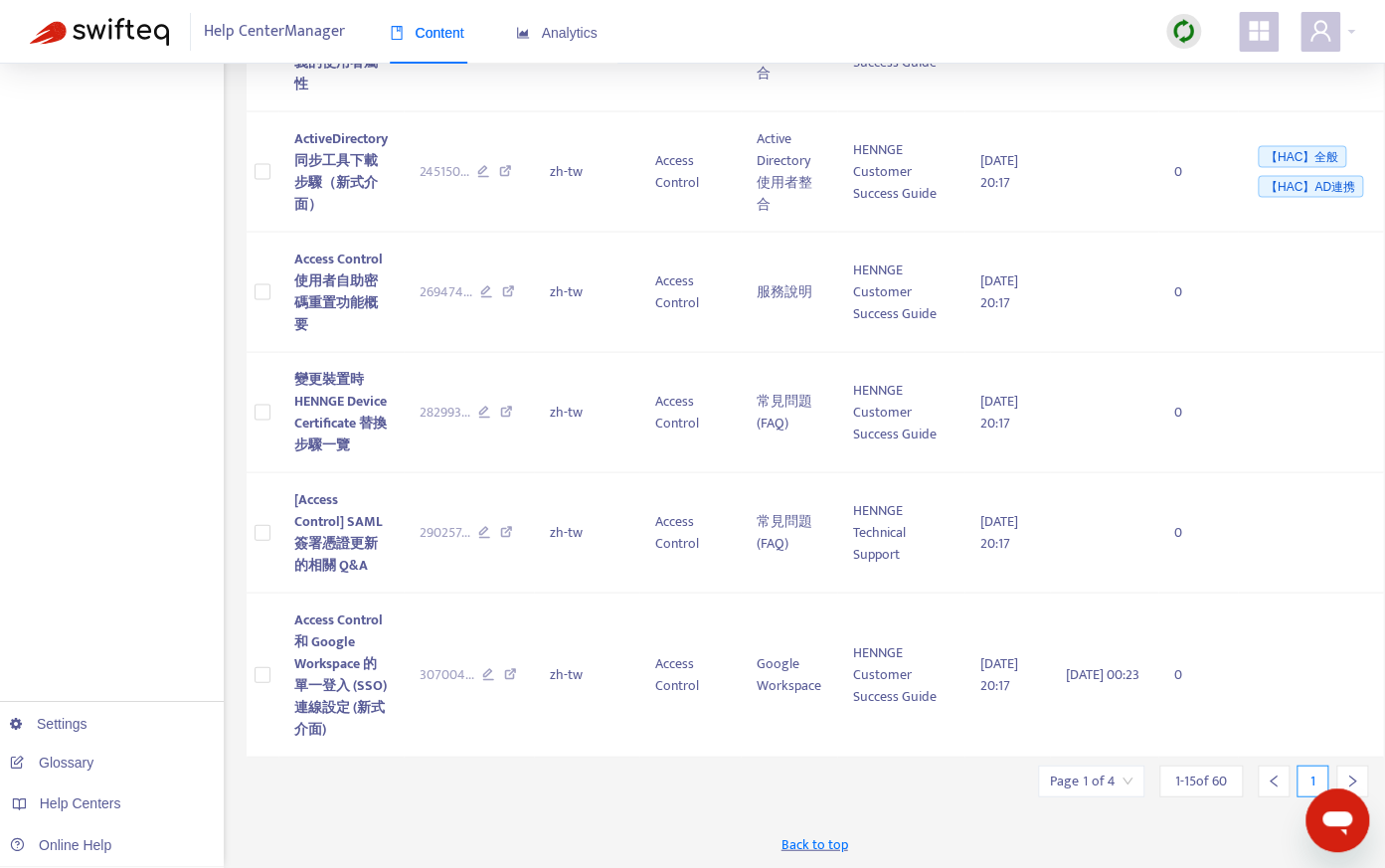 click at bounding box center [1352, 781] 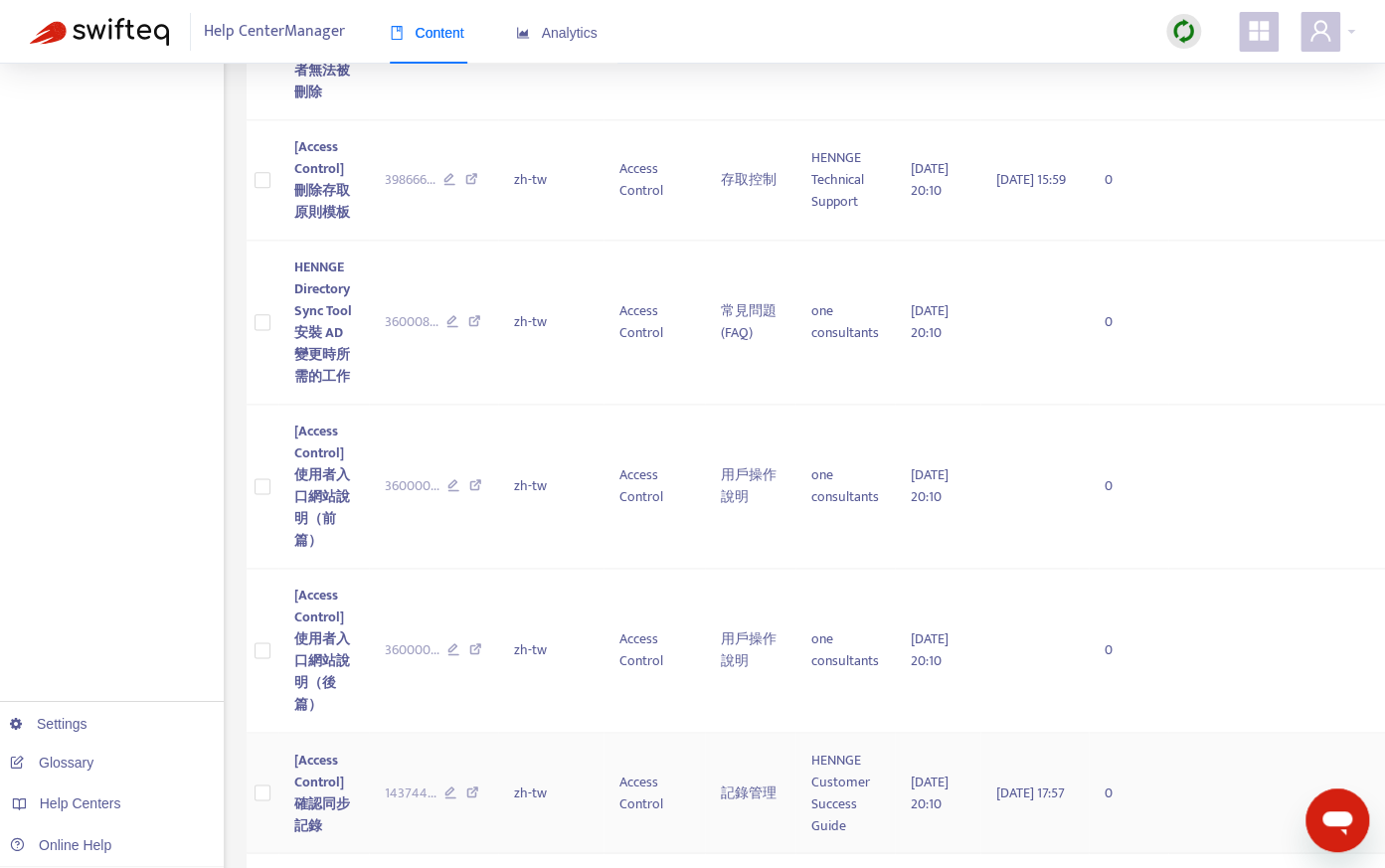 scroll, scrollTop: 913, scrollLeft: 0, axis: vertical 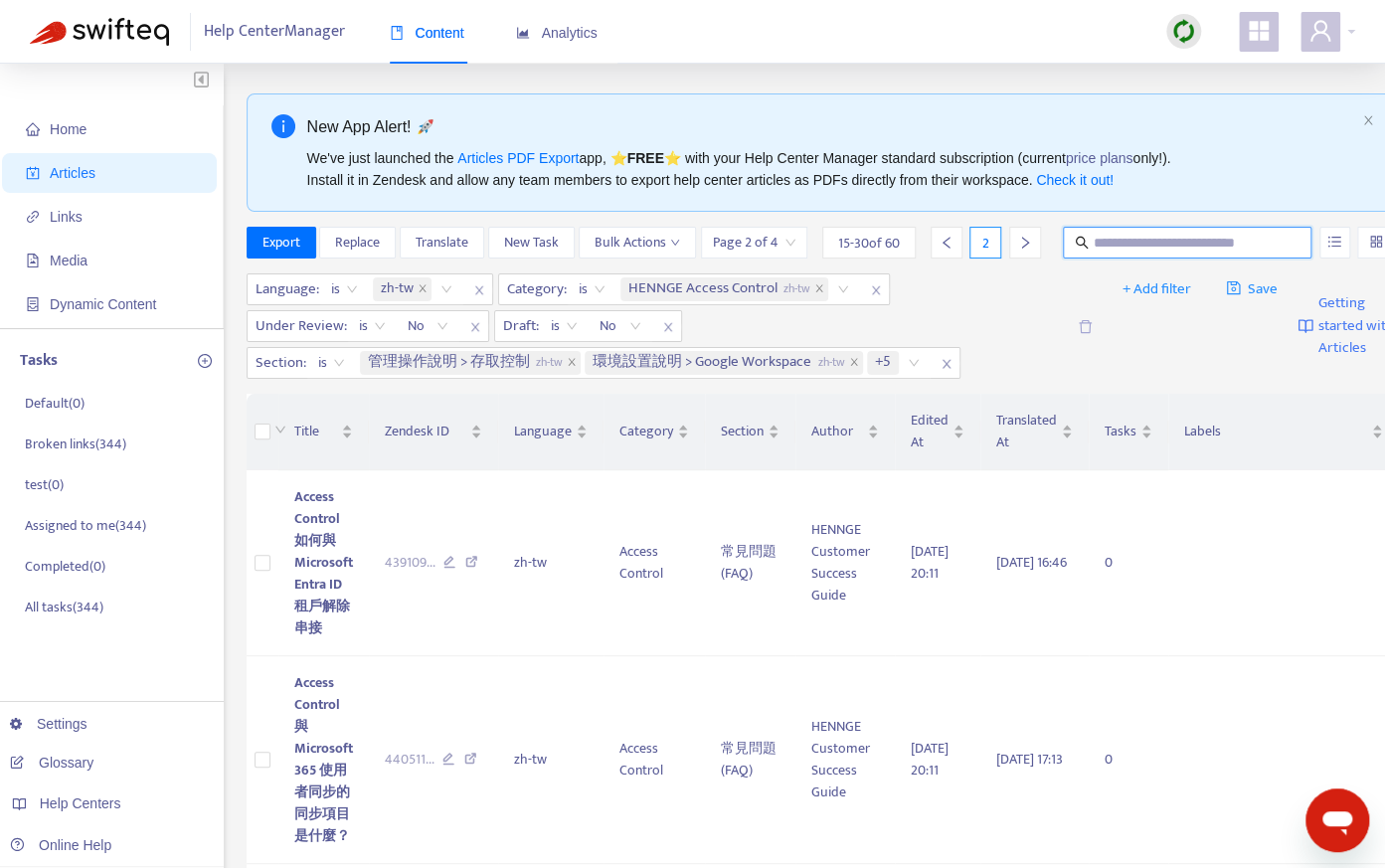 click at bounding box center [1188, 243] 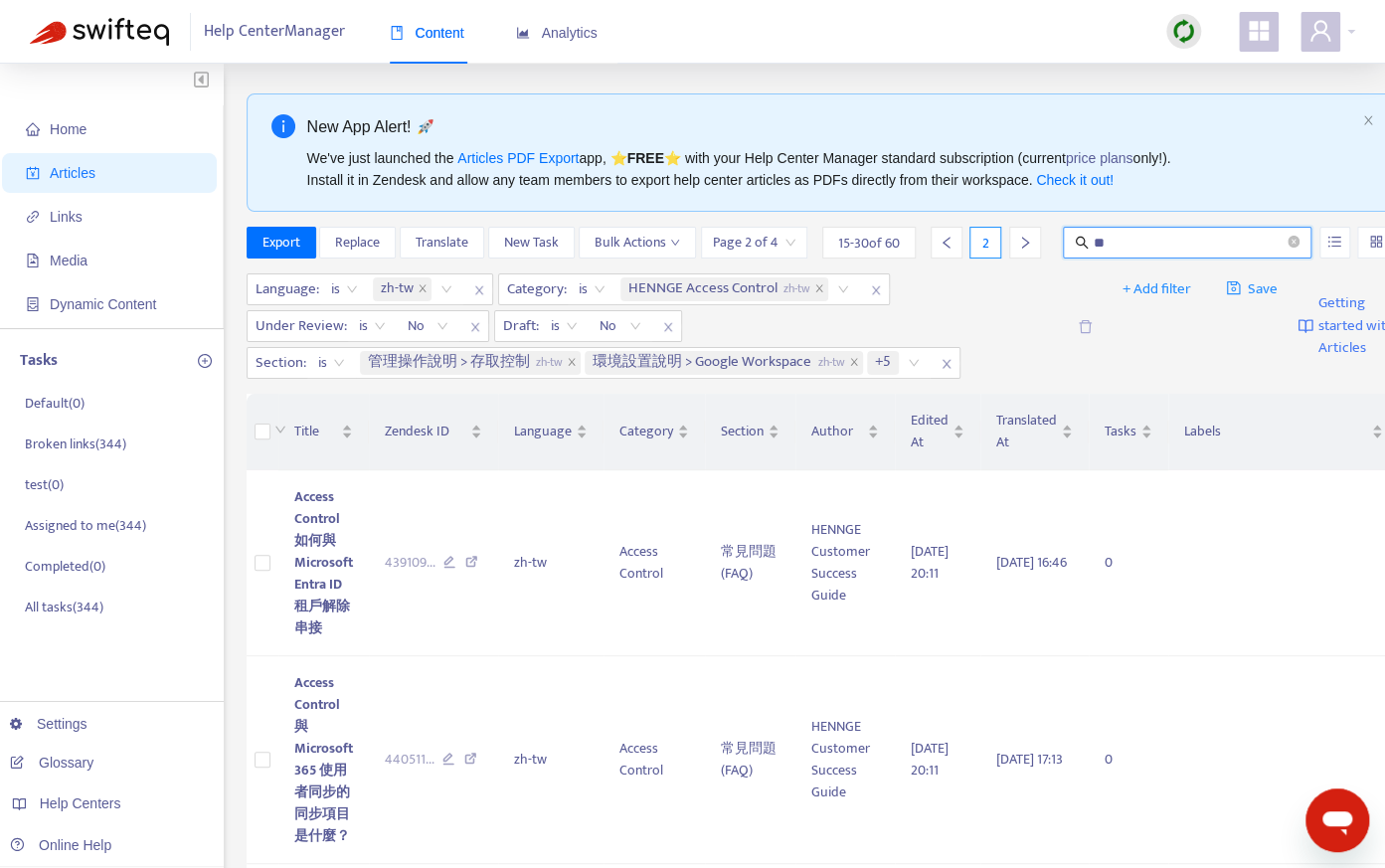 type on "**" 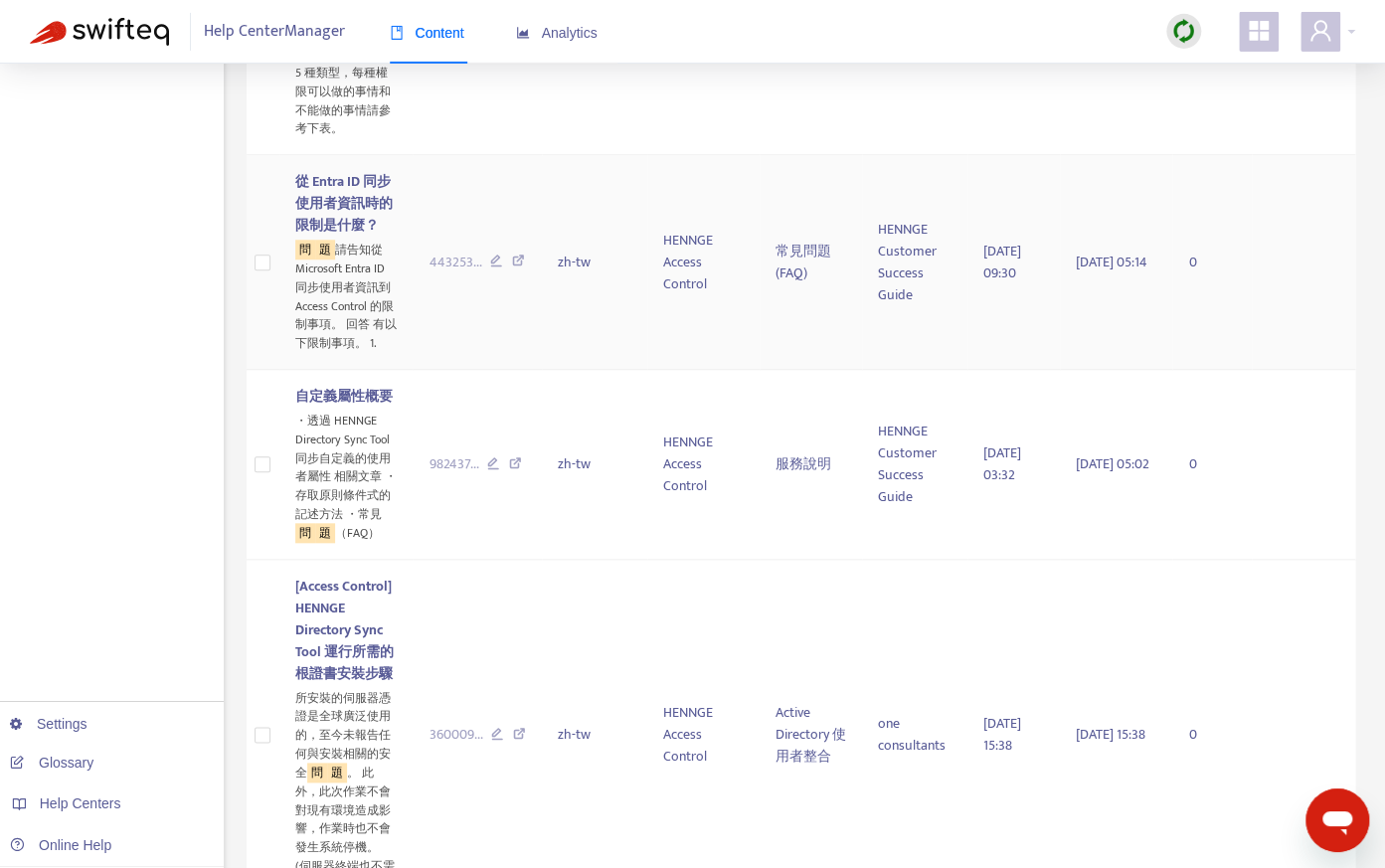 scroll, scrollTop: 0, scrollLeft: 0, axis: both 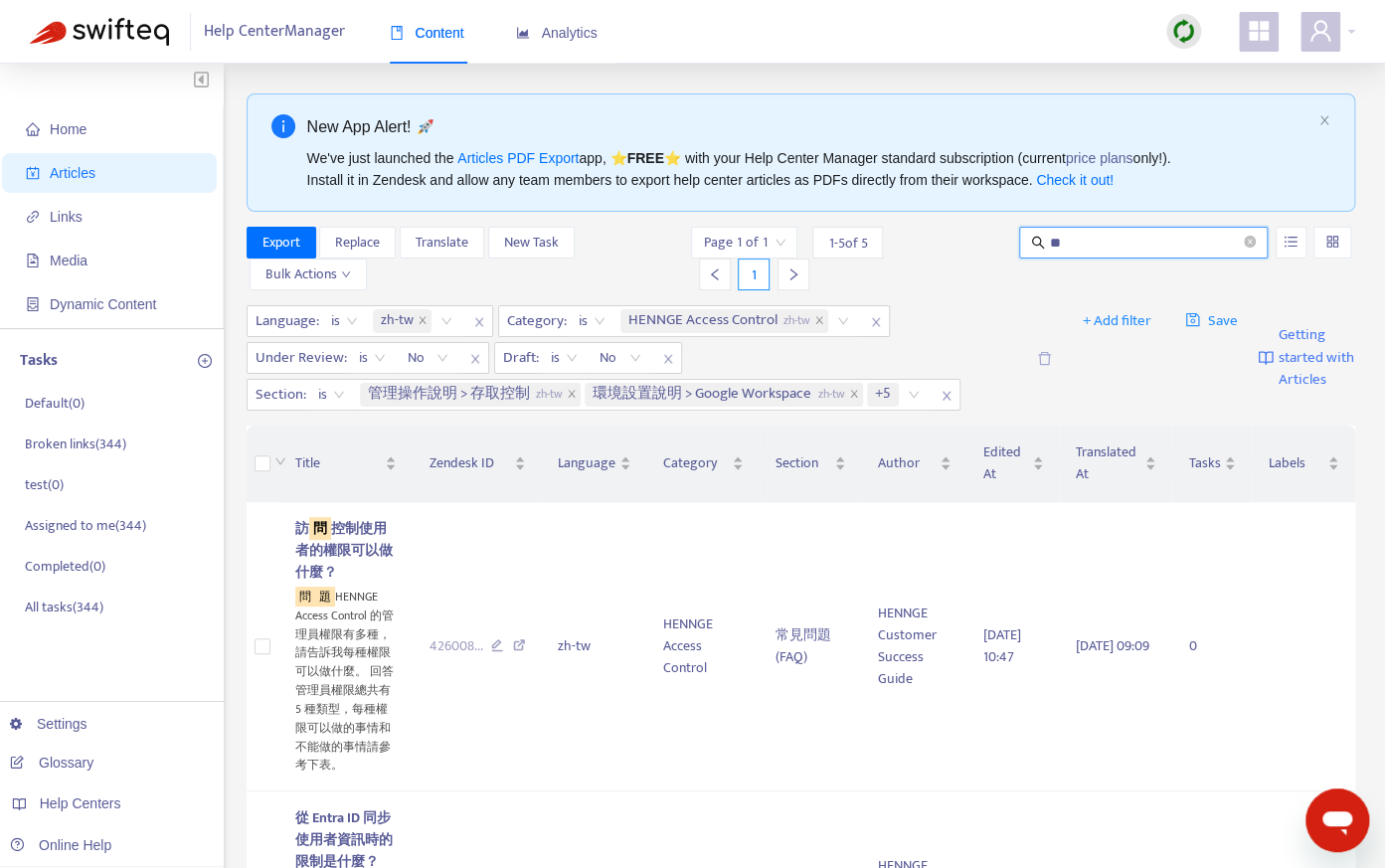 click on "**" at bounding box center [1143, 243] 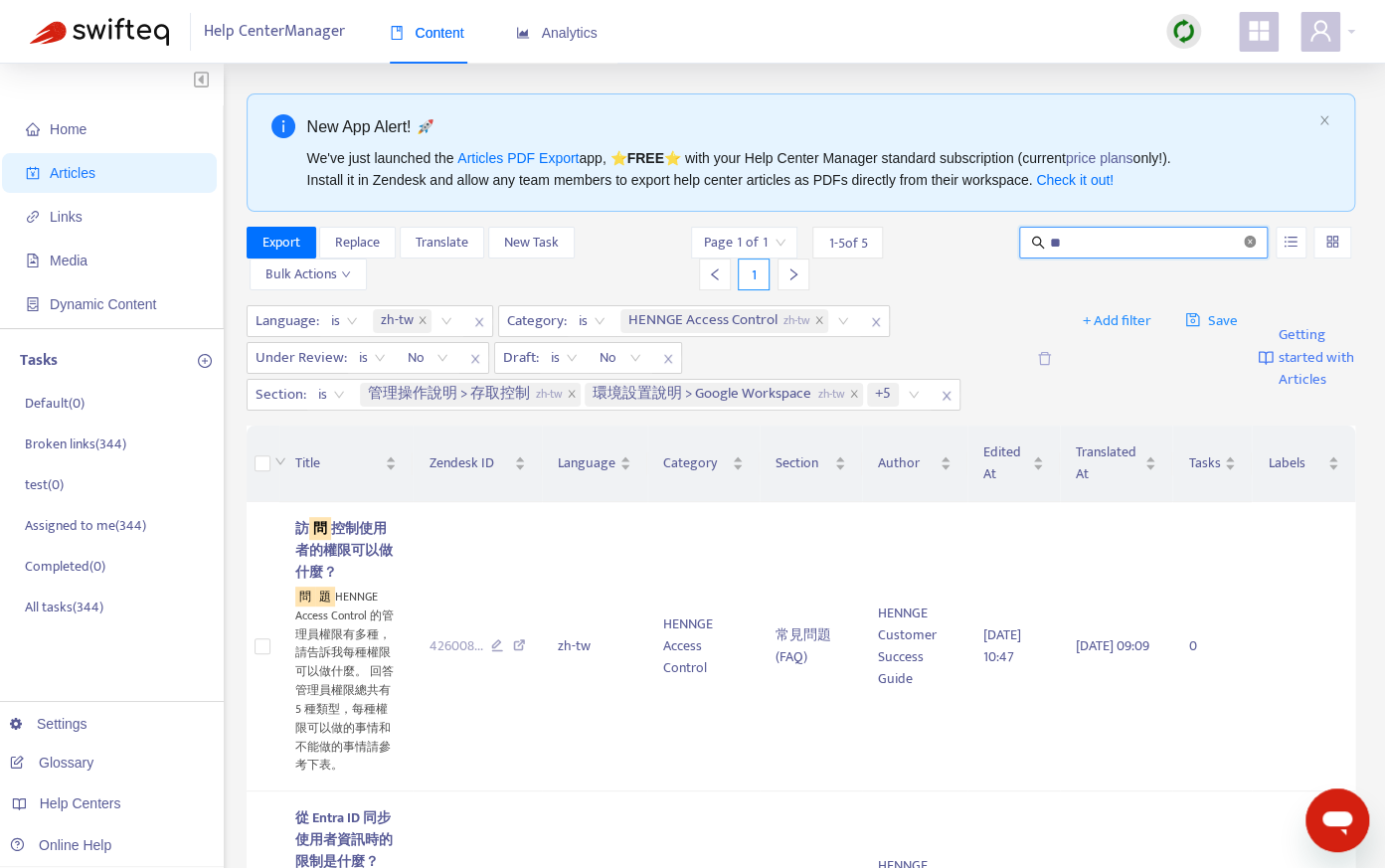 click at bounding box center [1250, 243] 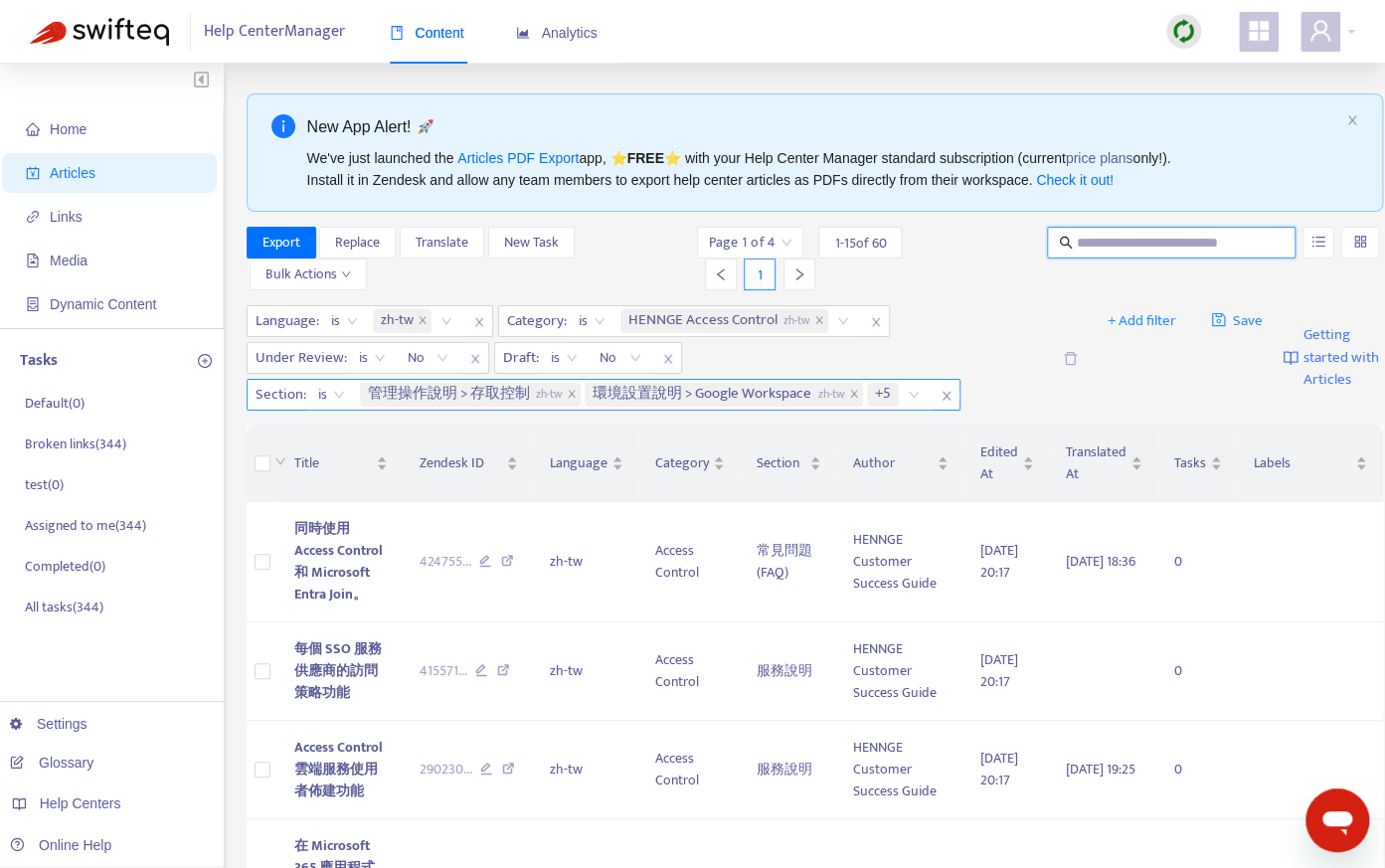 click on "管理操作說明 > 存取控制   zh-tw 環境設置說明 > Google Workspace   zh-tw +5" at bounding box center [643, 395] 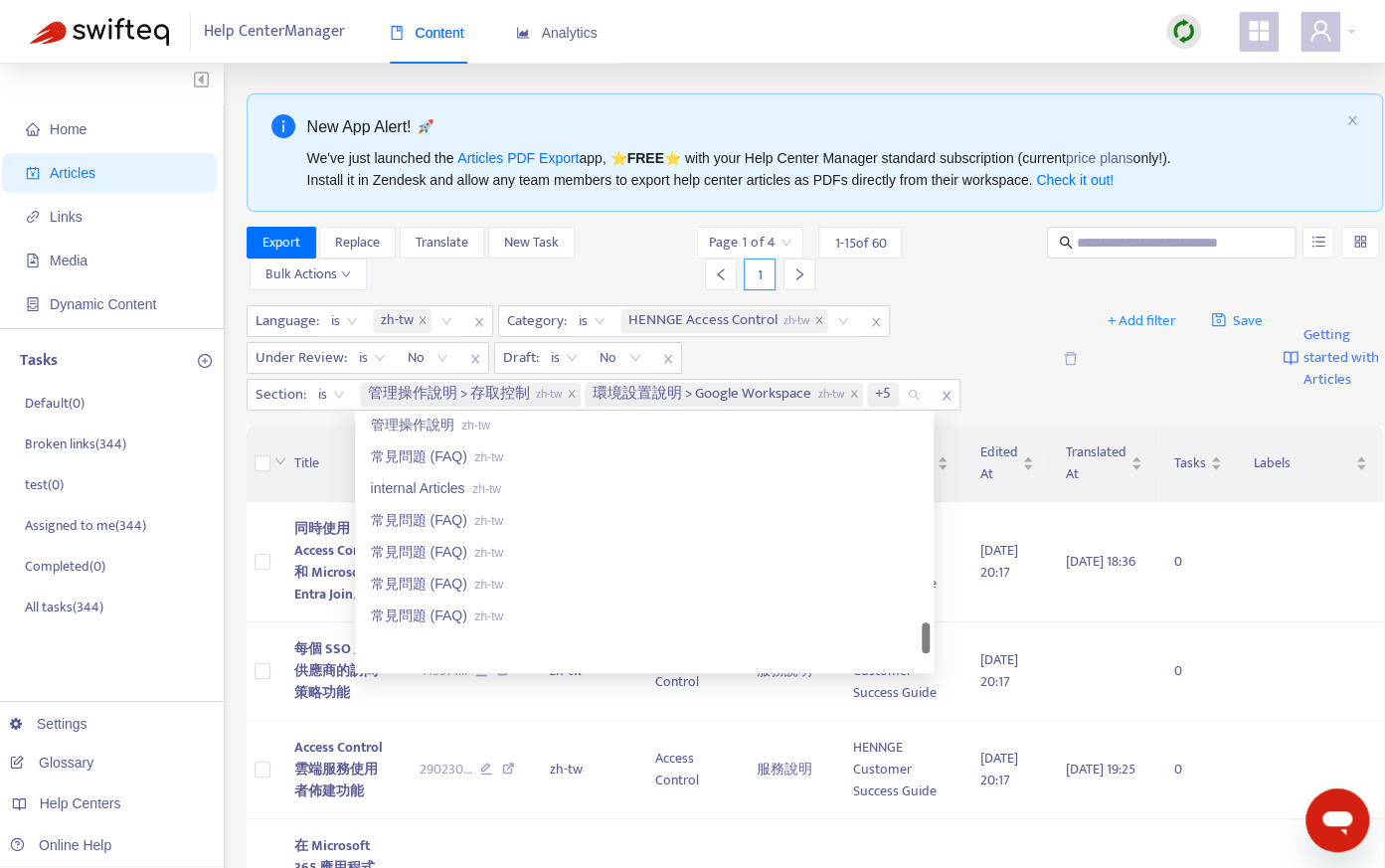 scroll, scrollTop: 2323, scrollLeft: 0, axis: vertical 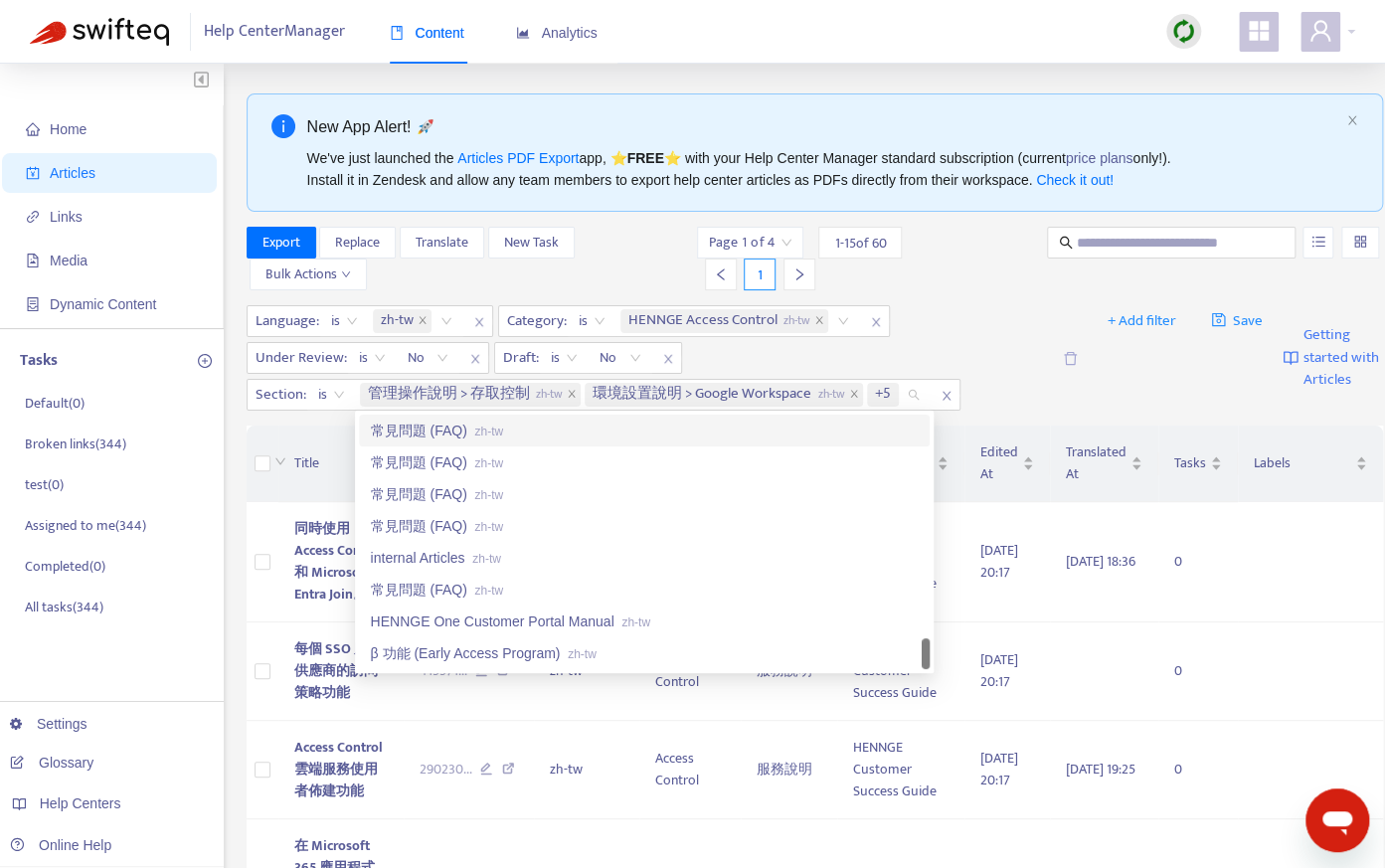 click on "Language : is zh-tw   Category : is HENNGE Access Control   zh-tw   Under Review : is No   Draft : is No   Section : is 管理操作說明 > 存取控制   zh-tw 環境設置說明 > Google Workspace   zh-tw +5" at bounding box center (647, 358) 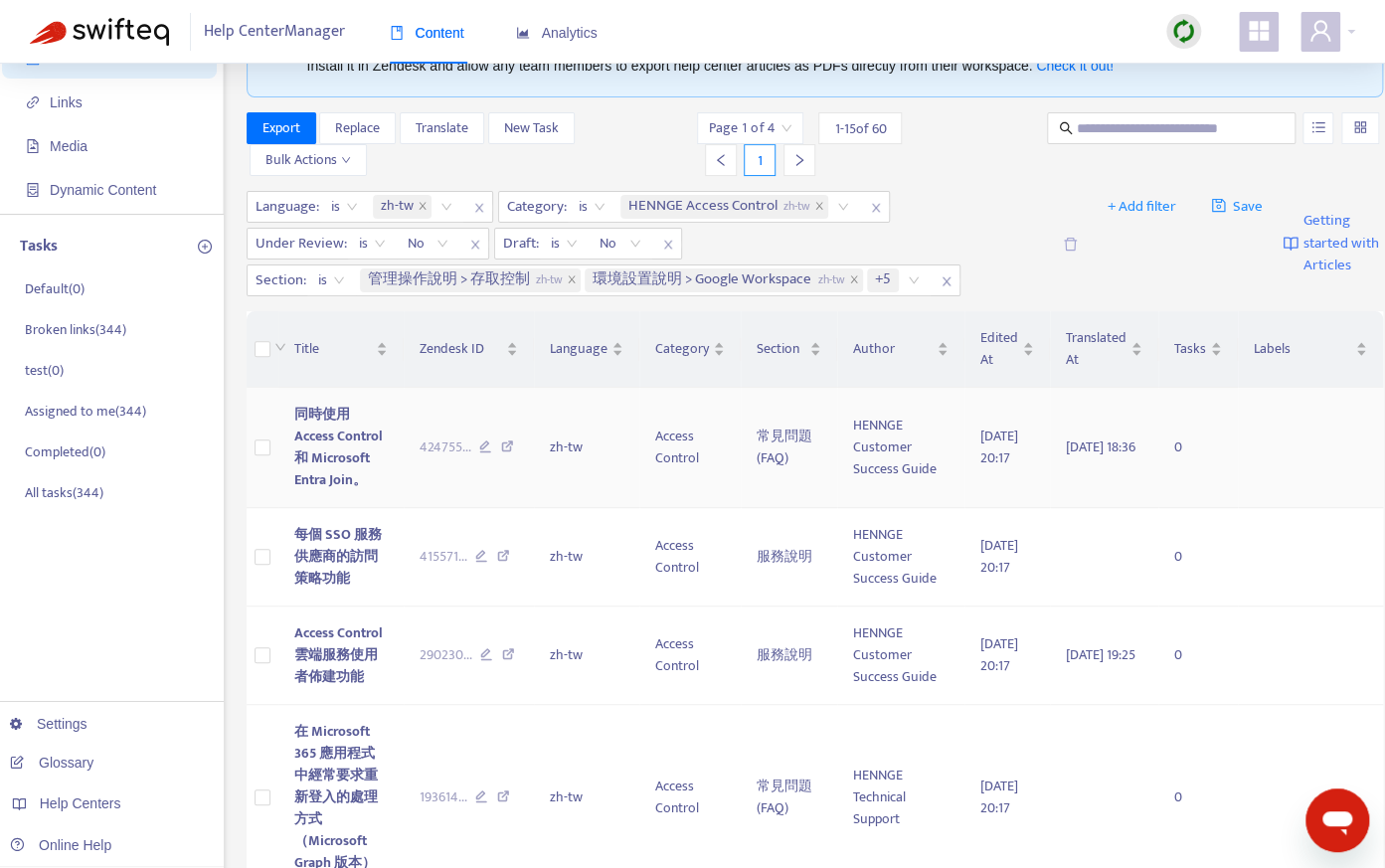scroll, scrollTop: 116, scrollLeft: 0, axis: vertical 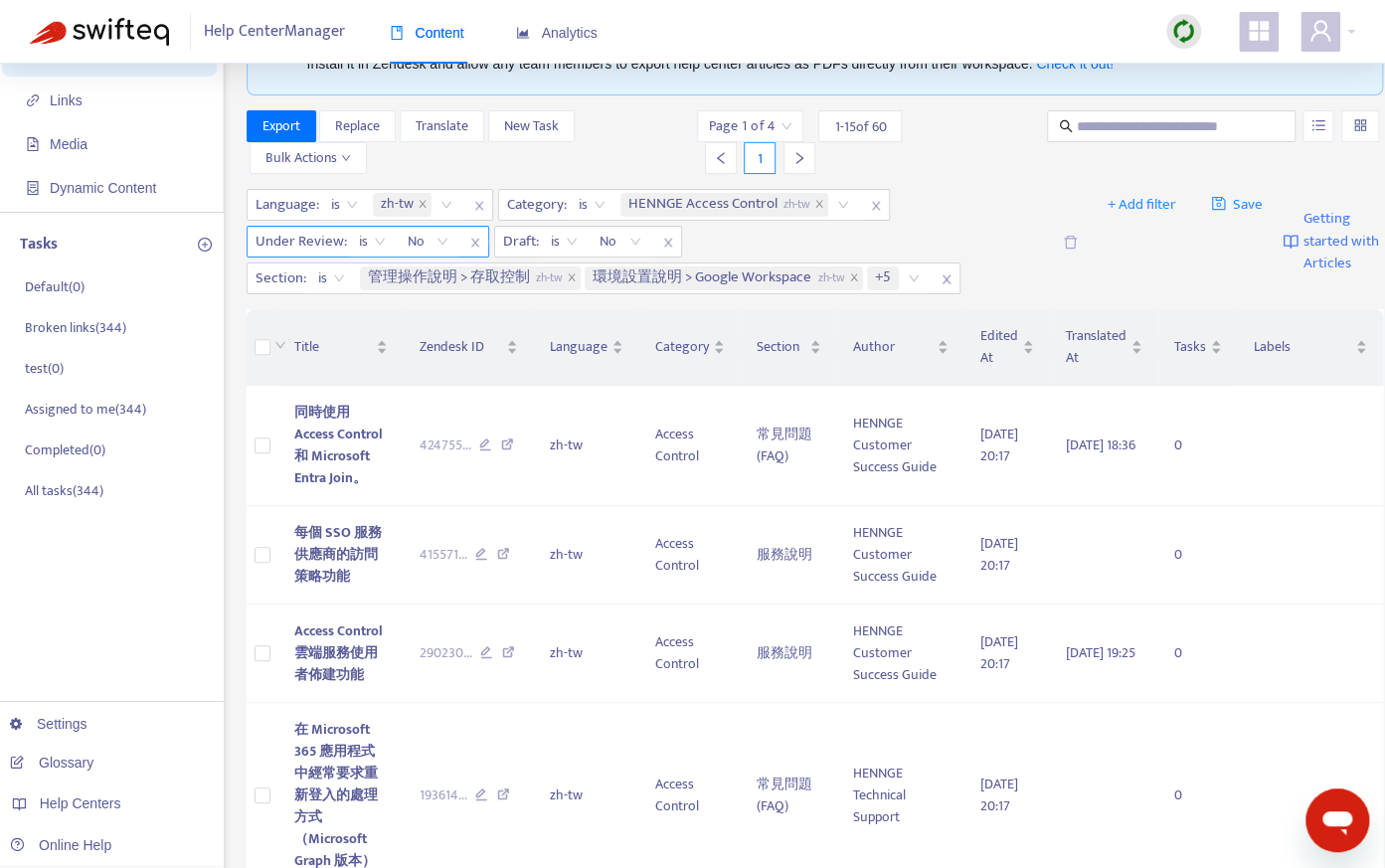 click on "No" at bounding box center (429, 242) 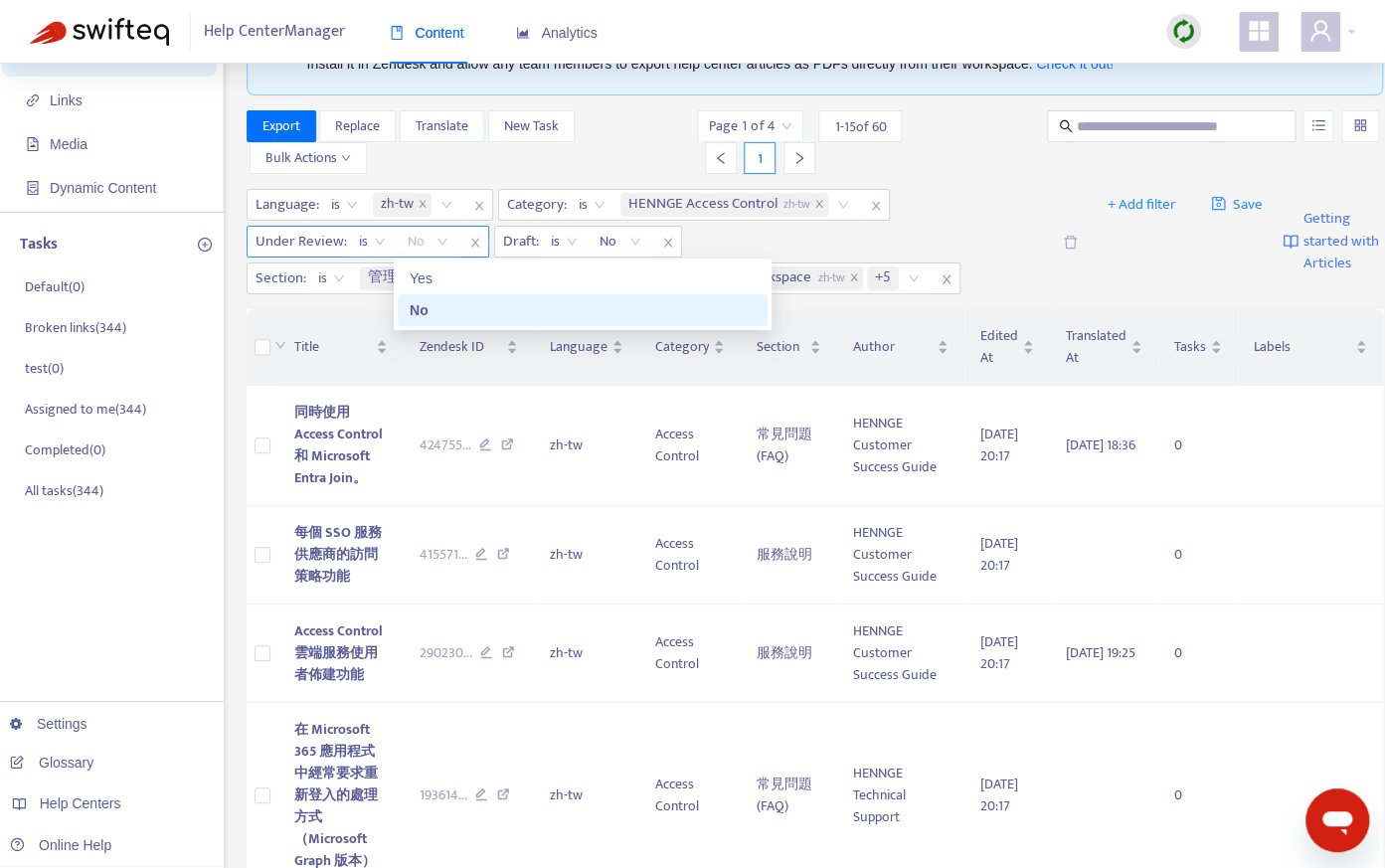 click on "No" at bounding box center (429, 242) 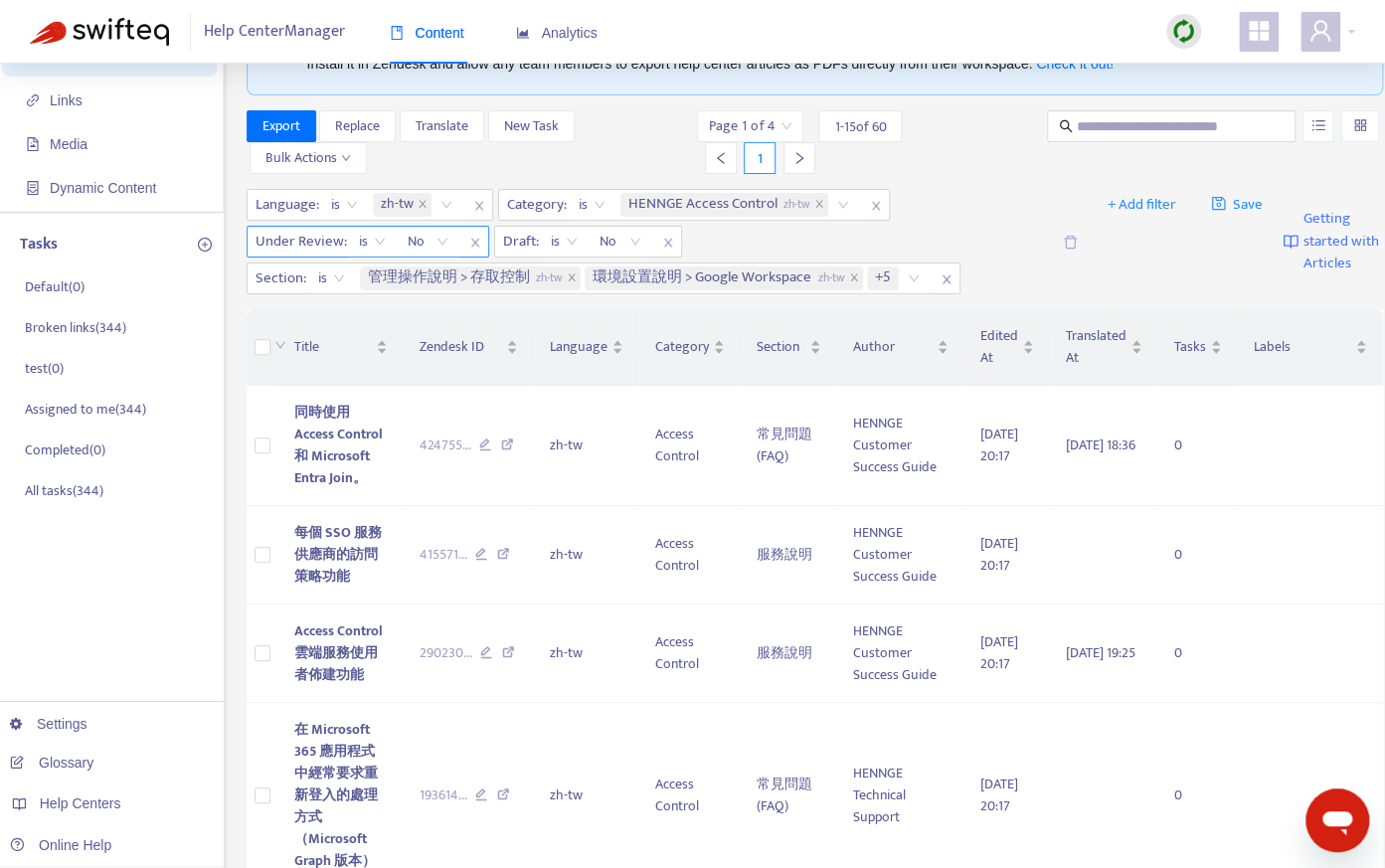 click 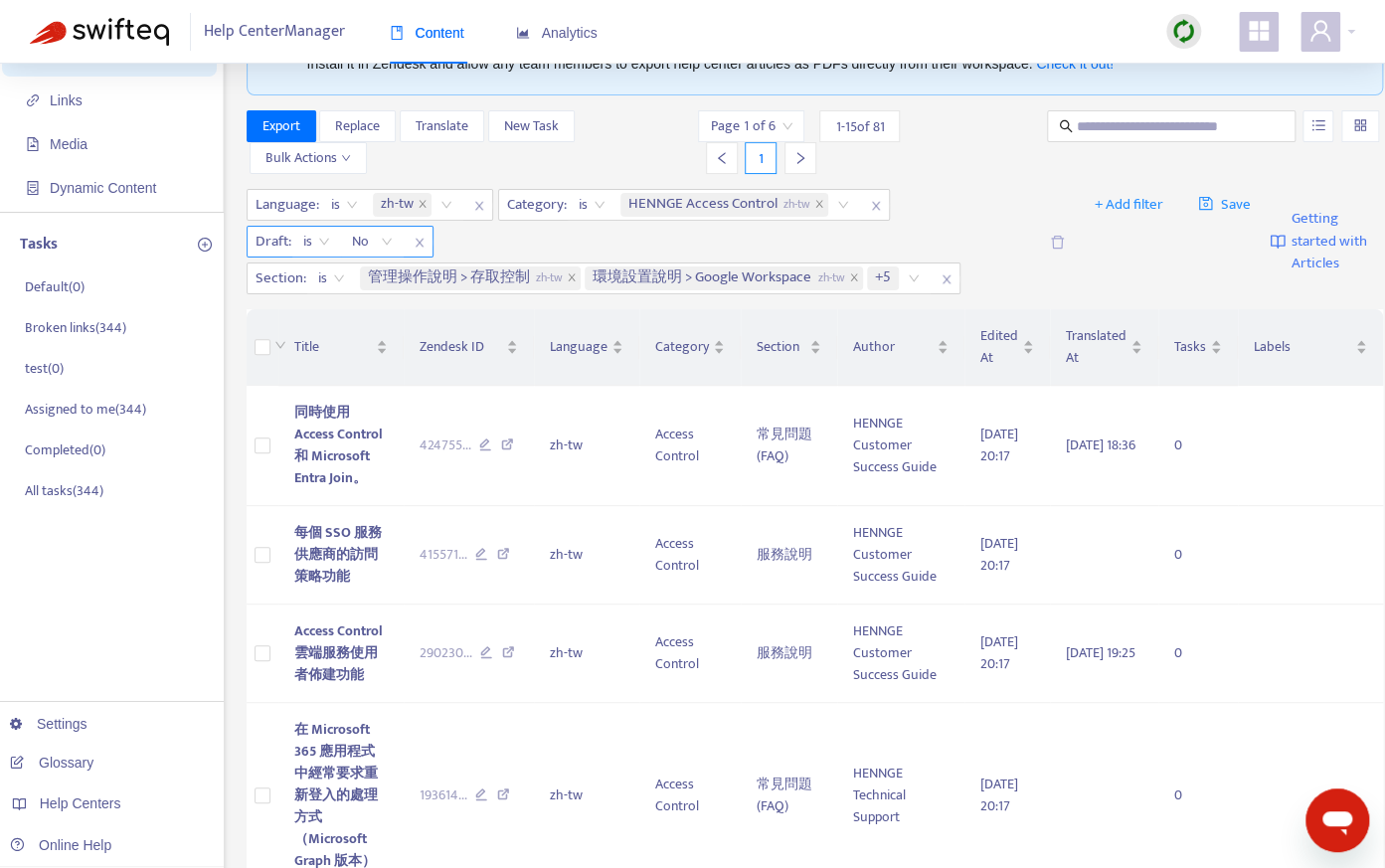 click 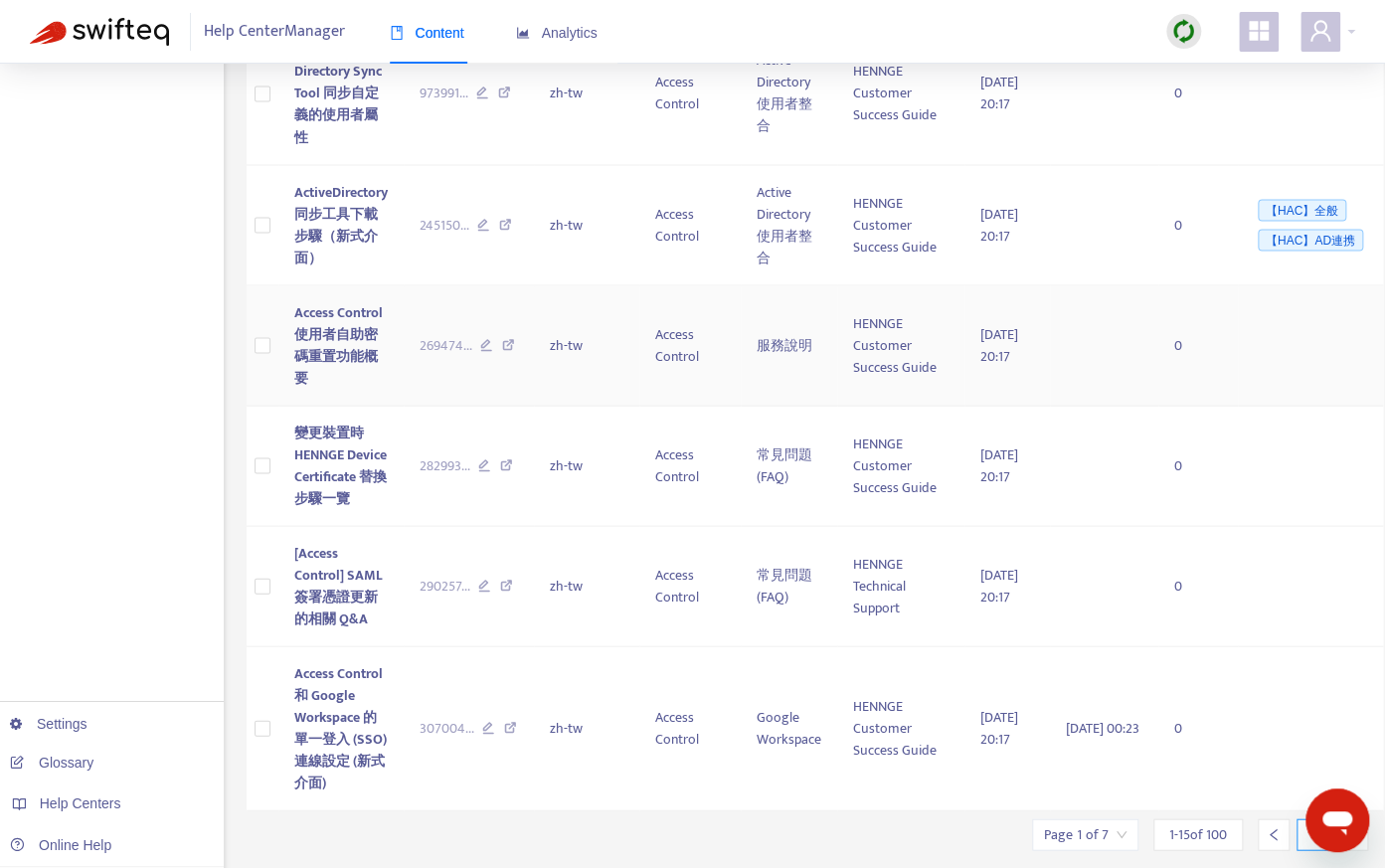 scroll, scrollTop: 1655, scrollLeft: 0, axis: vertical 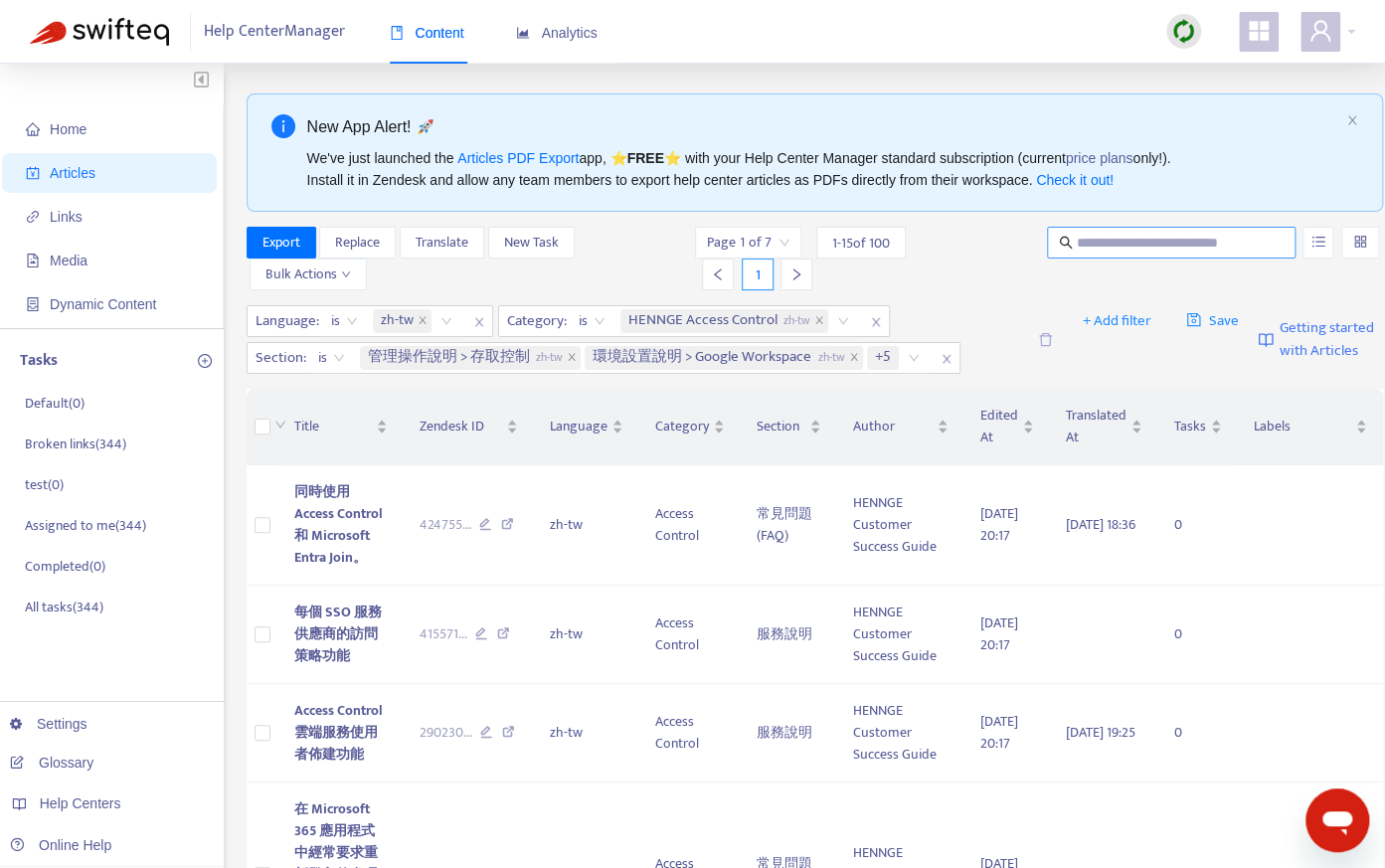 click at bounding box center [1172, 243] 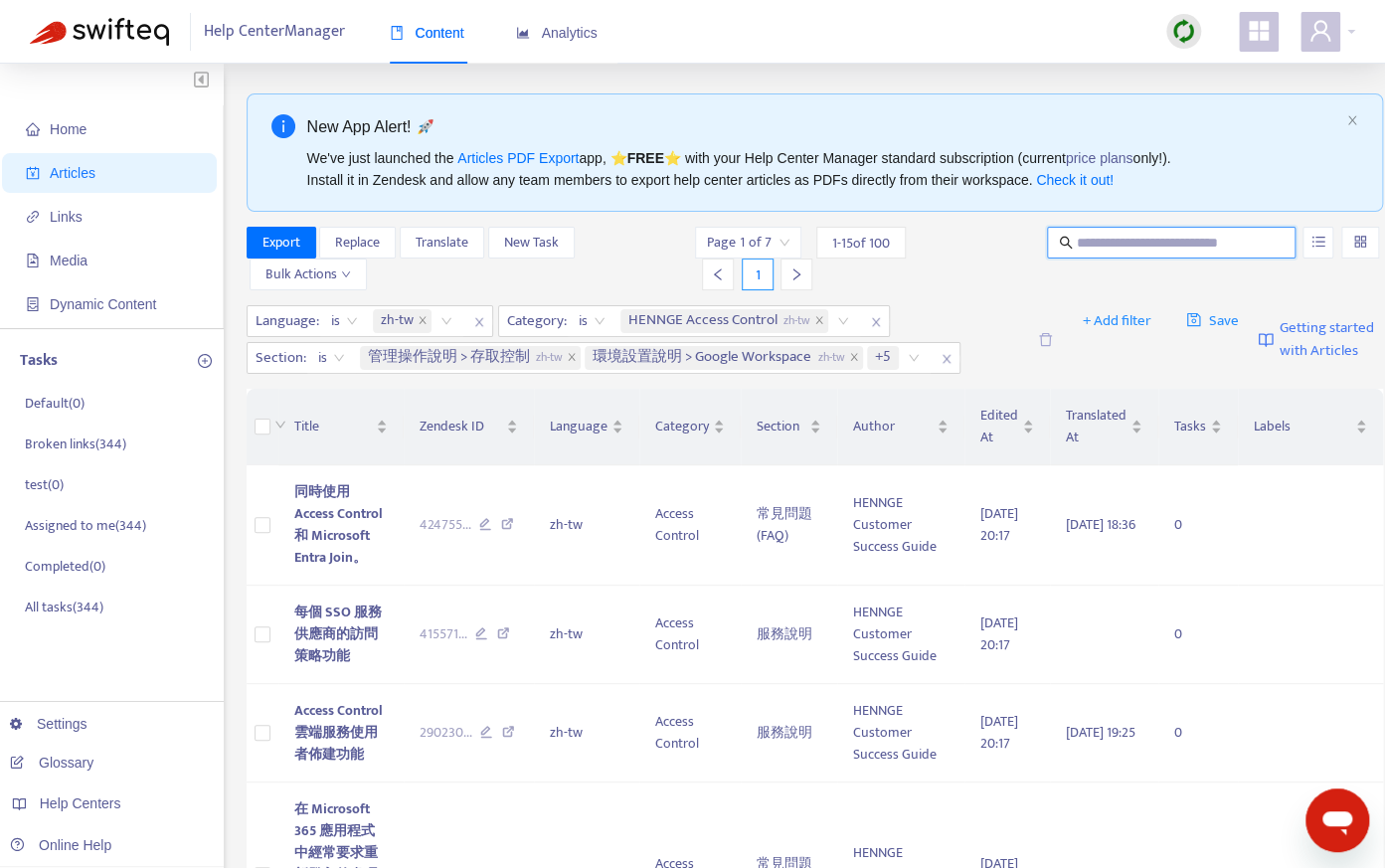 paste on "**********" 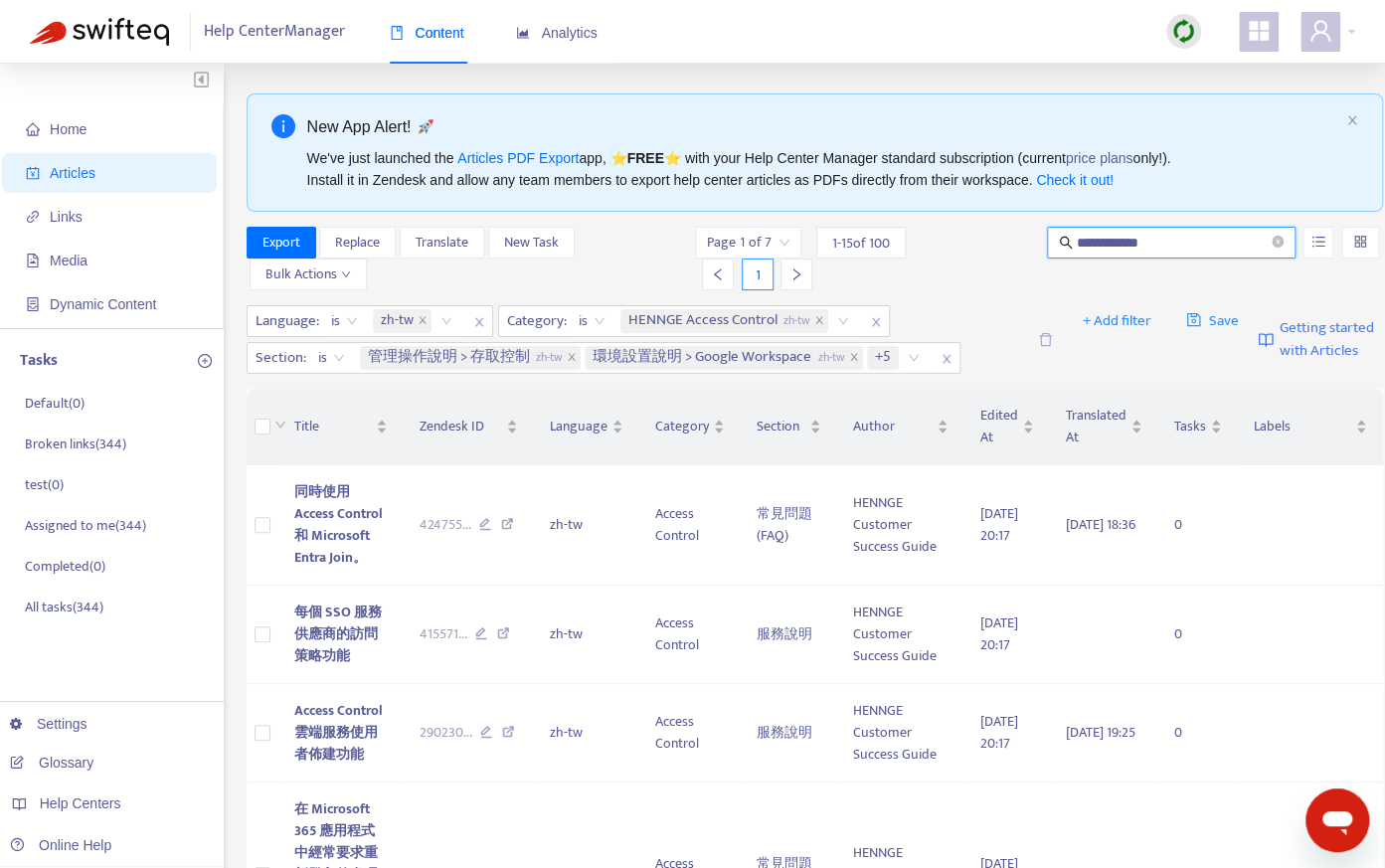 type on "**********" 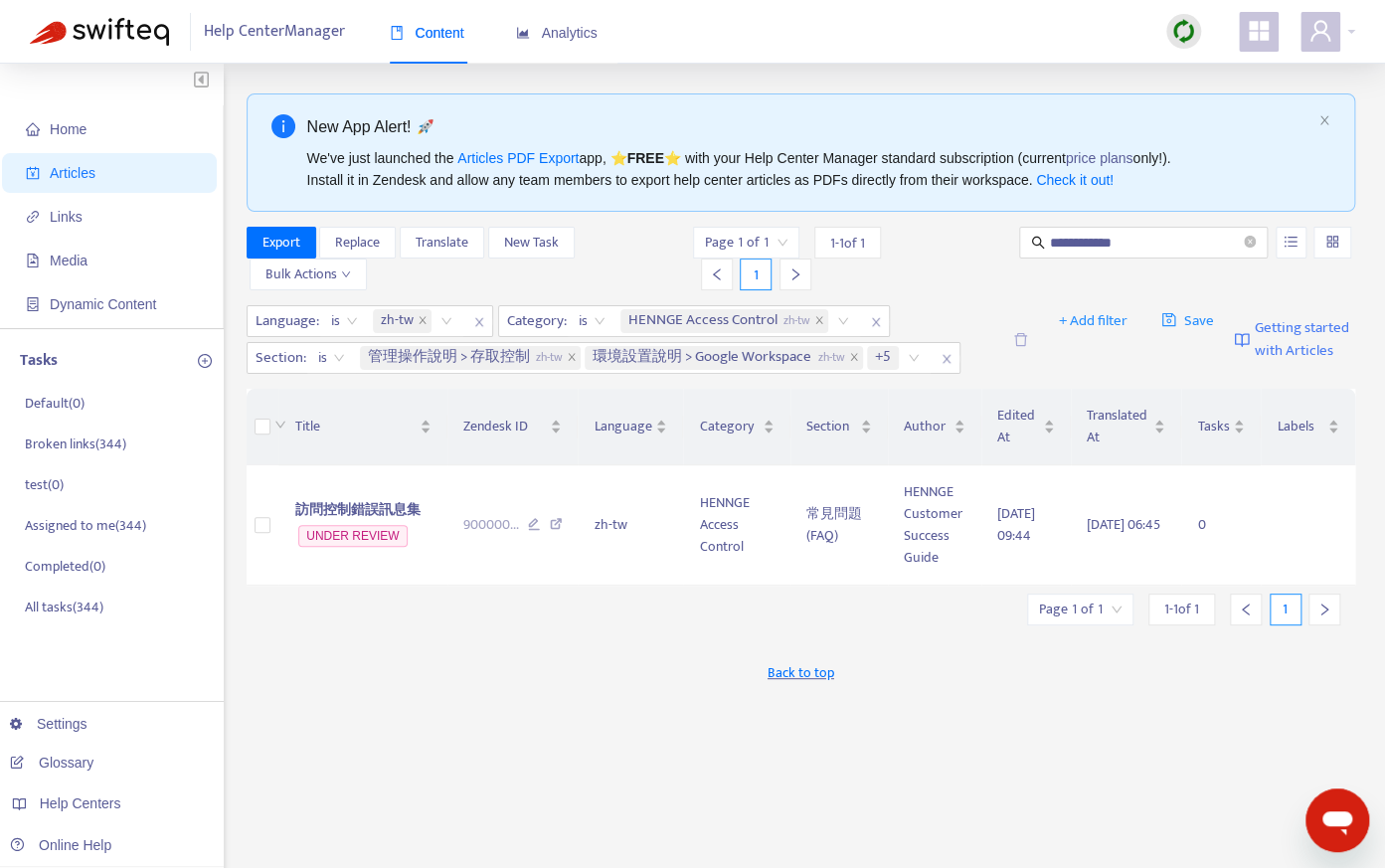 click on "**********" at bounding box center [801, 675] 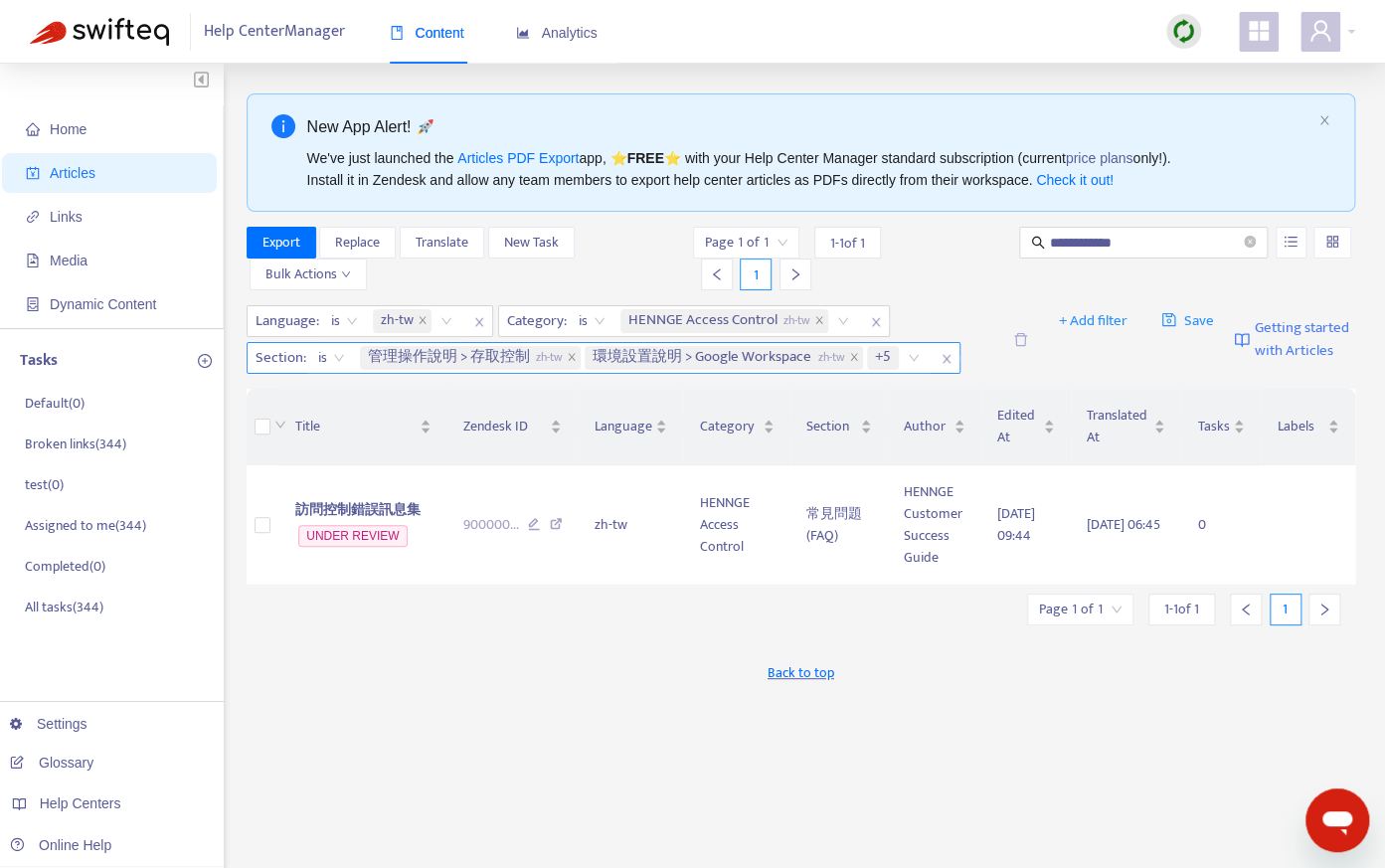 click 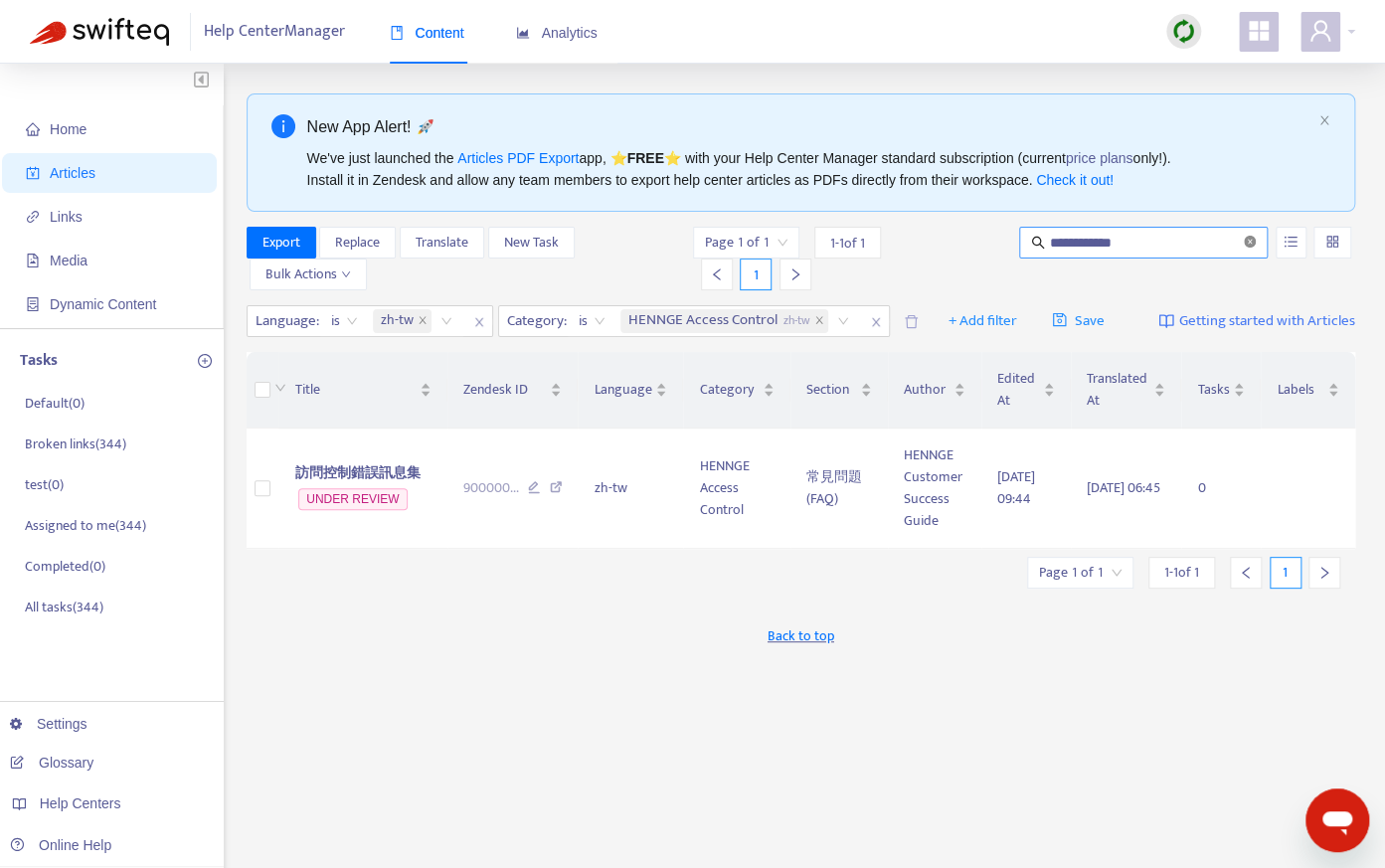 click 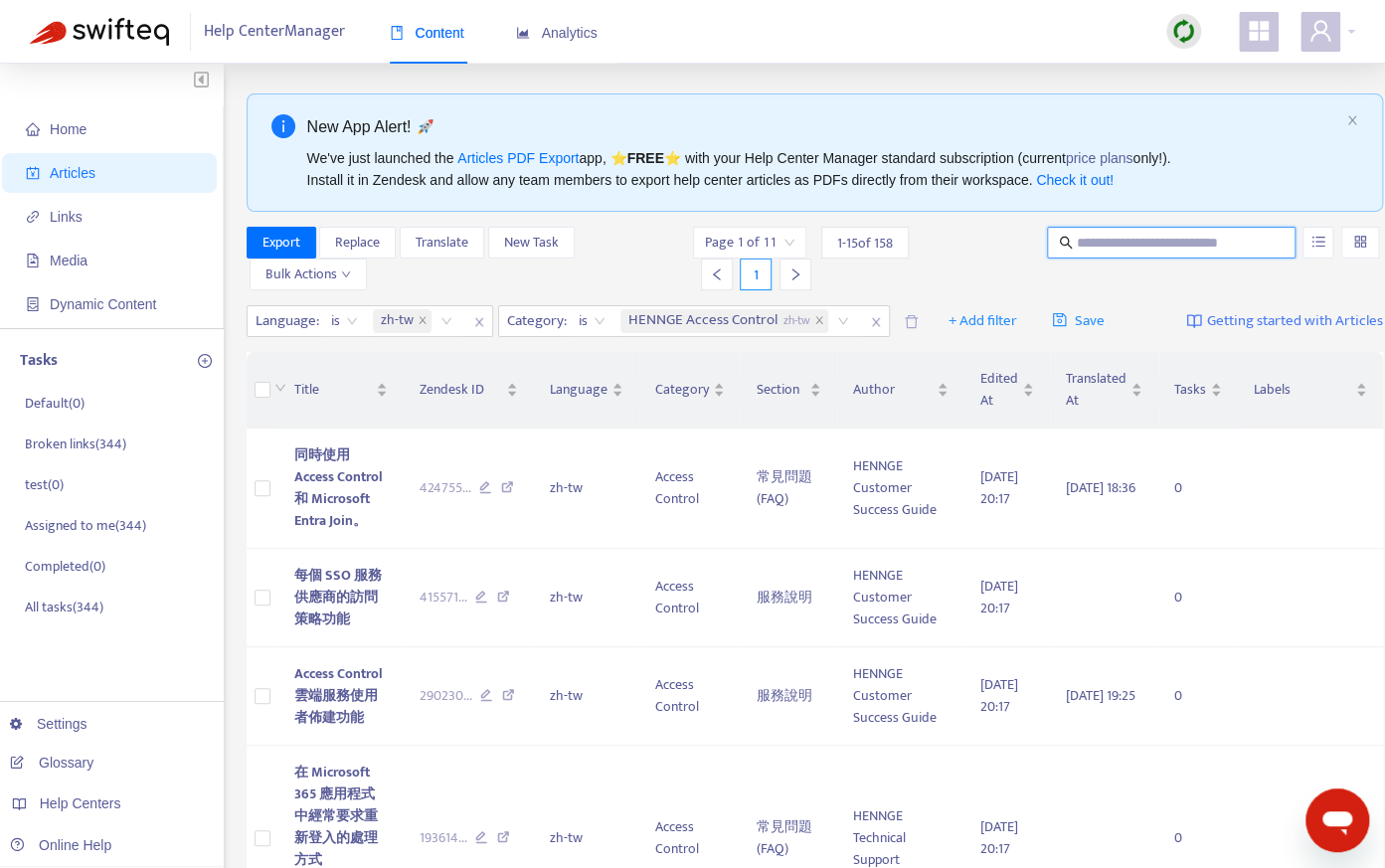 click on "Page 1 of 11 1 - 15  of   158 1" at bounding box center [858, 259] 